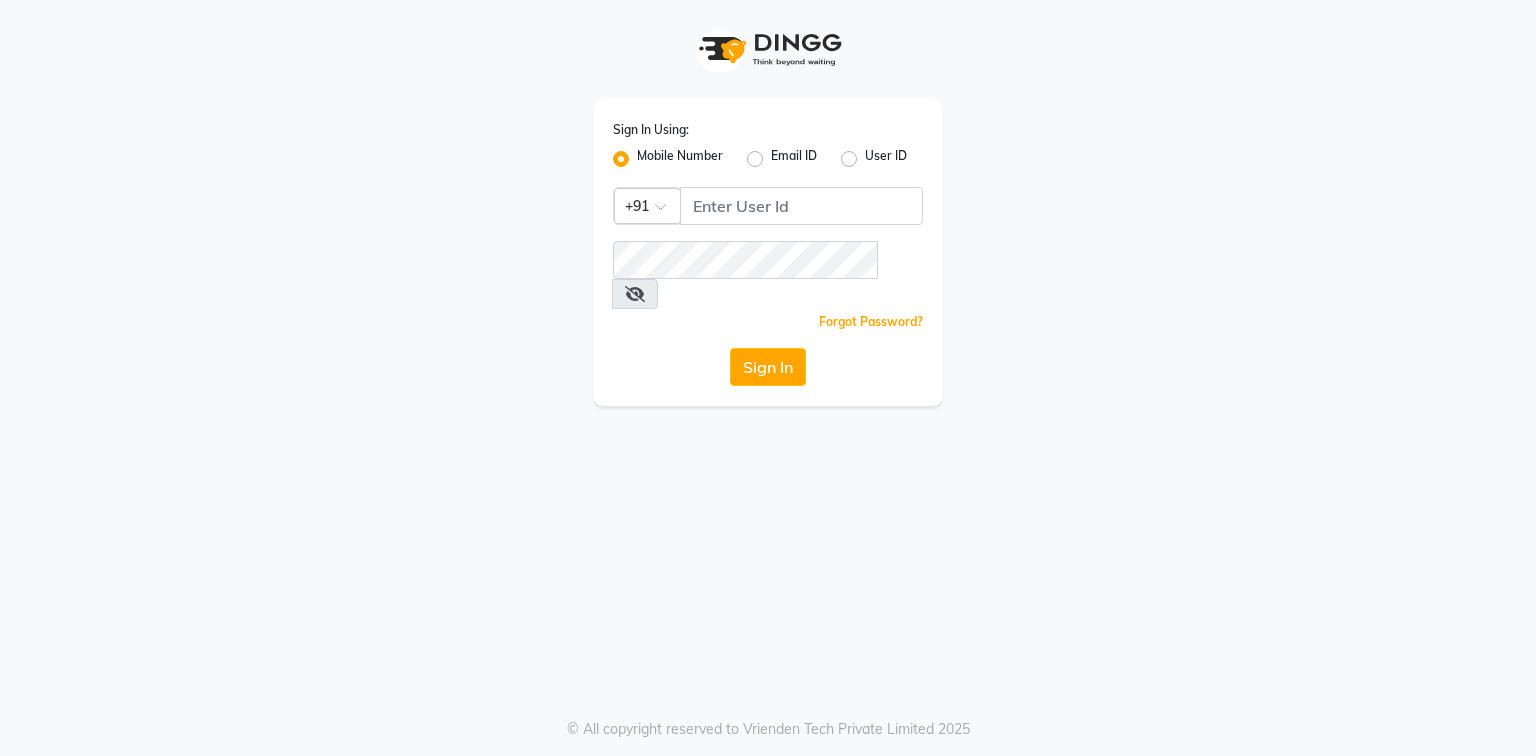 scroll, scrollTop: 0, scrollLeft: 0, axis: both 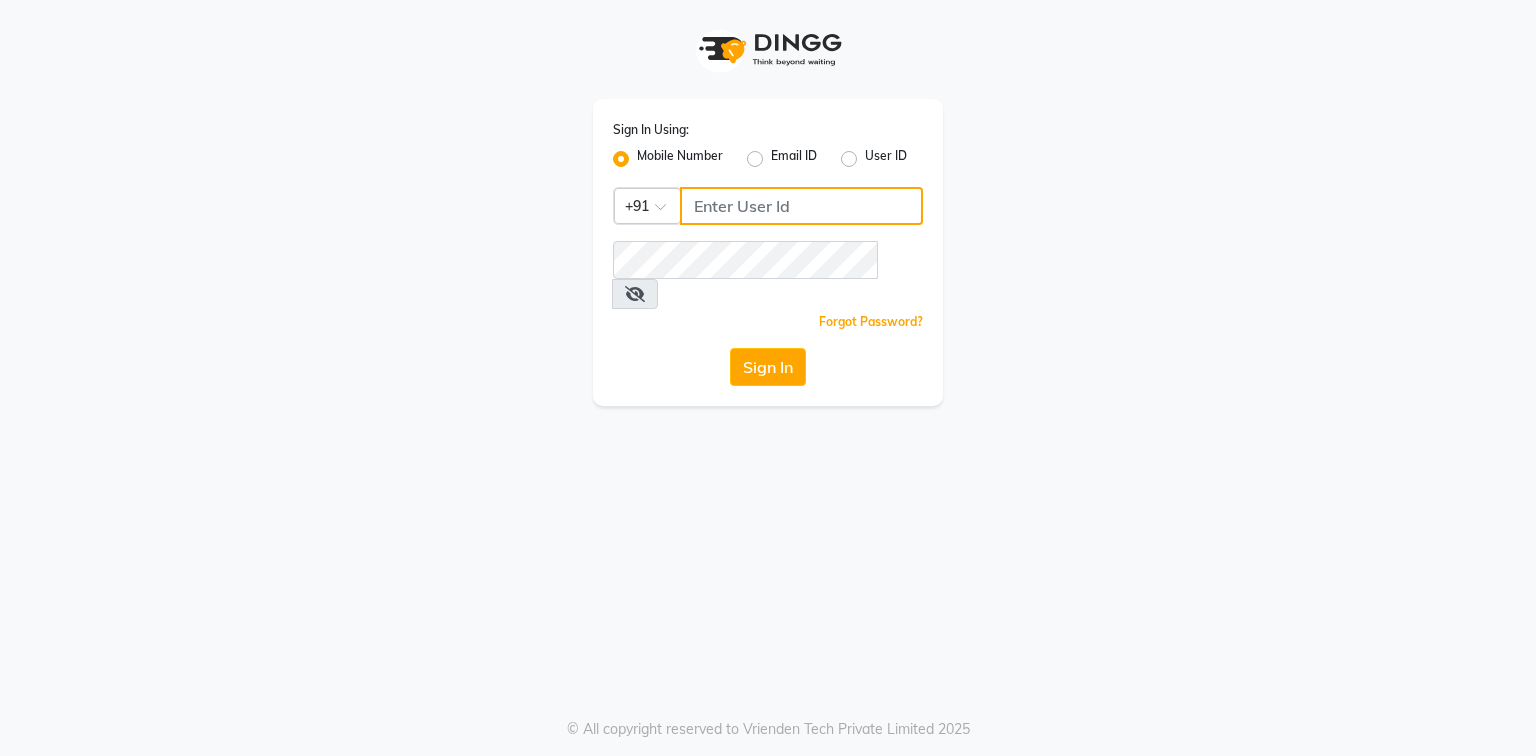click 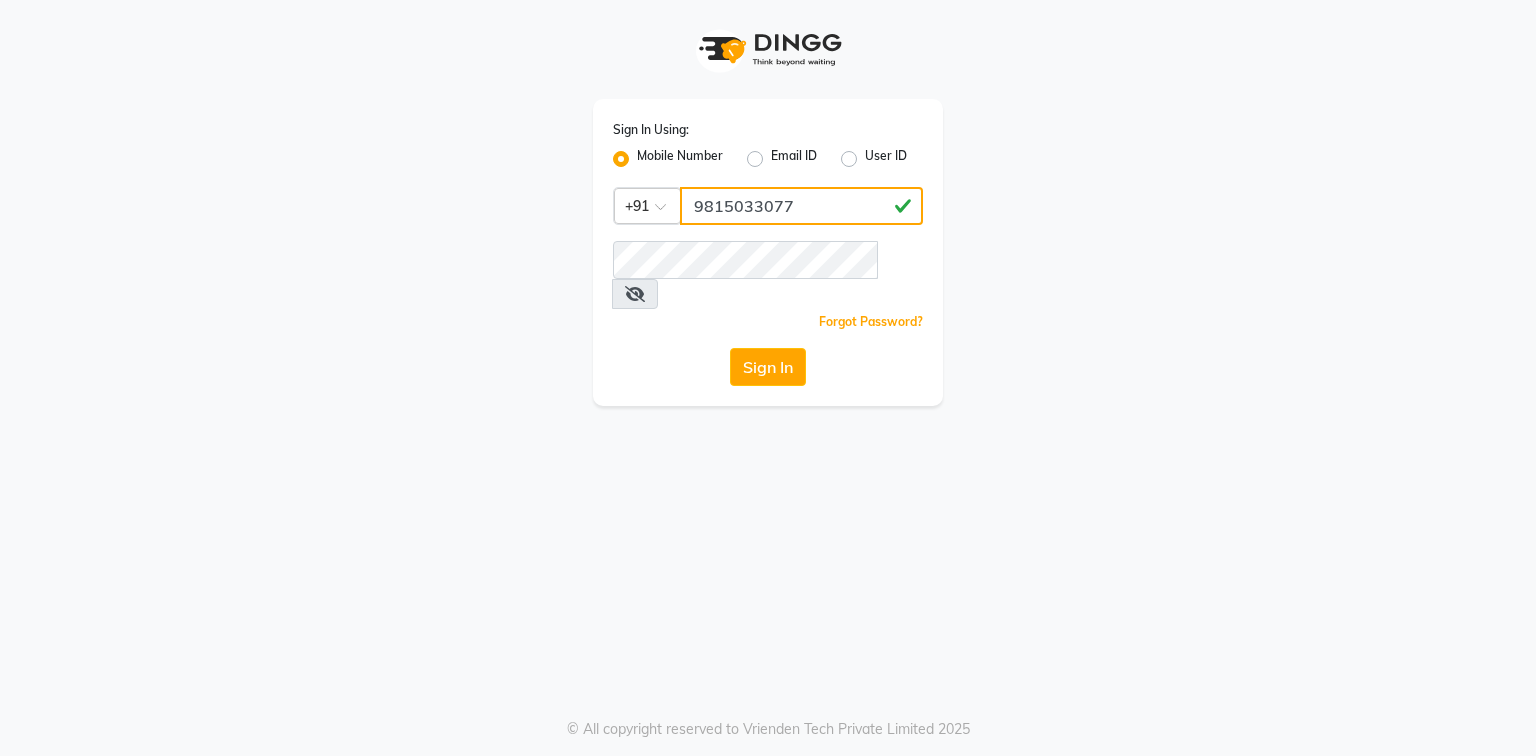 type on "9815033077" 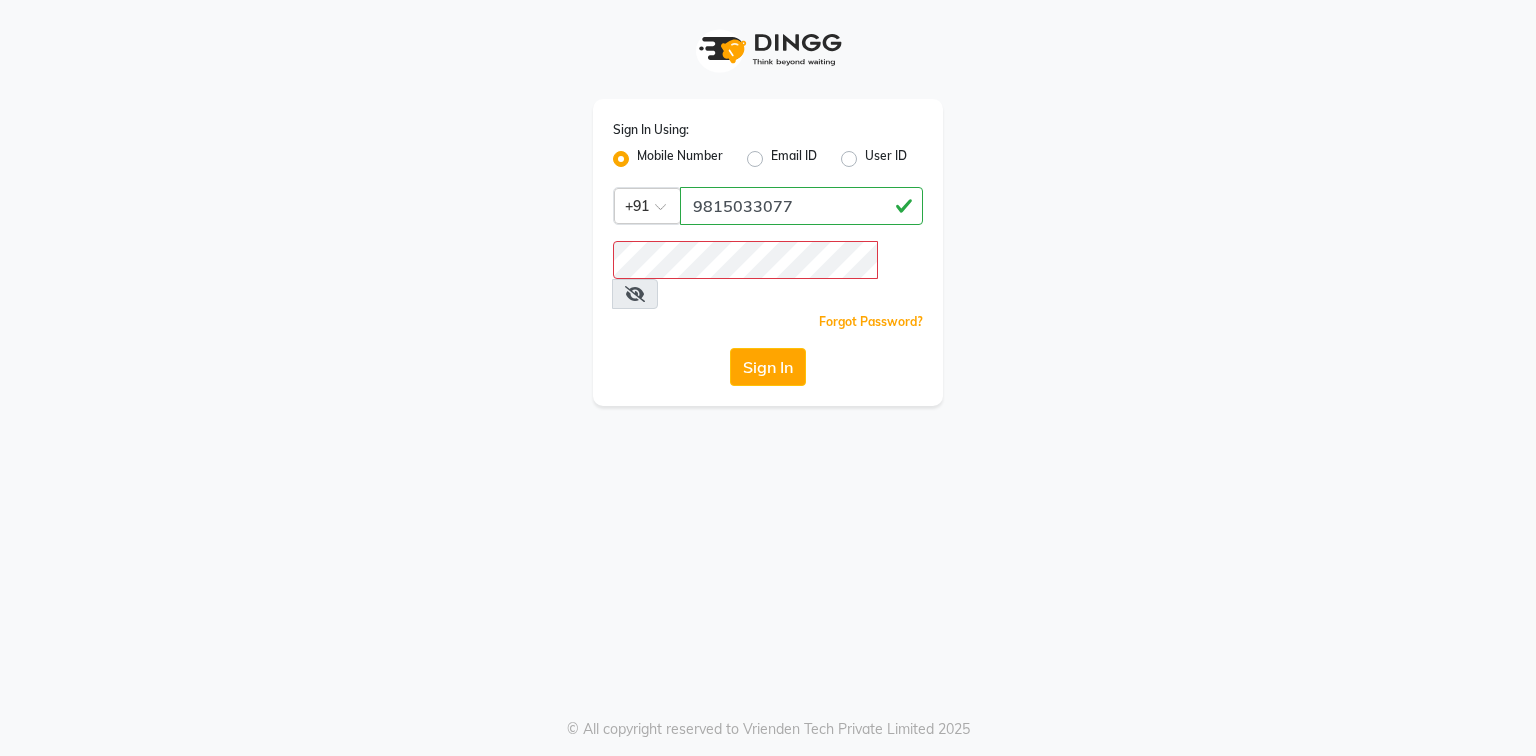 click at bounding box center [635, 294] 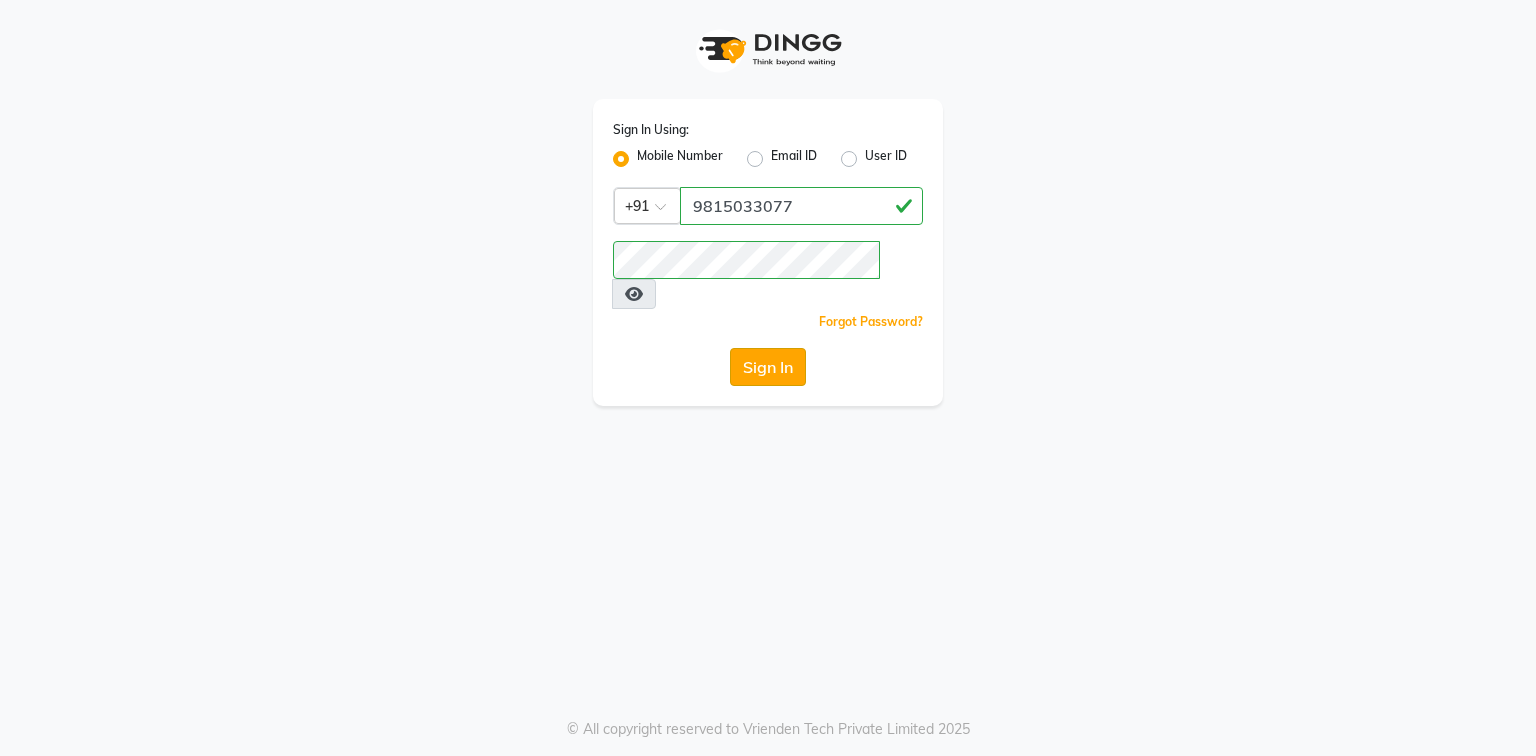 click on "Sign In" 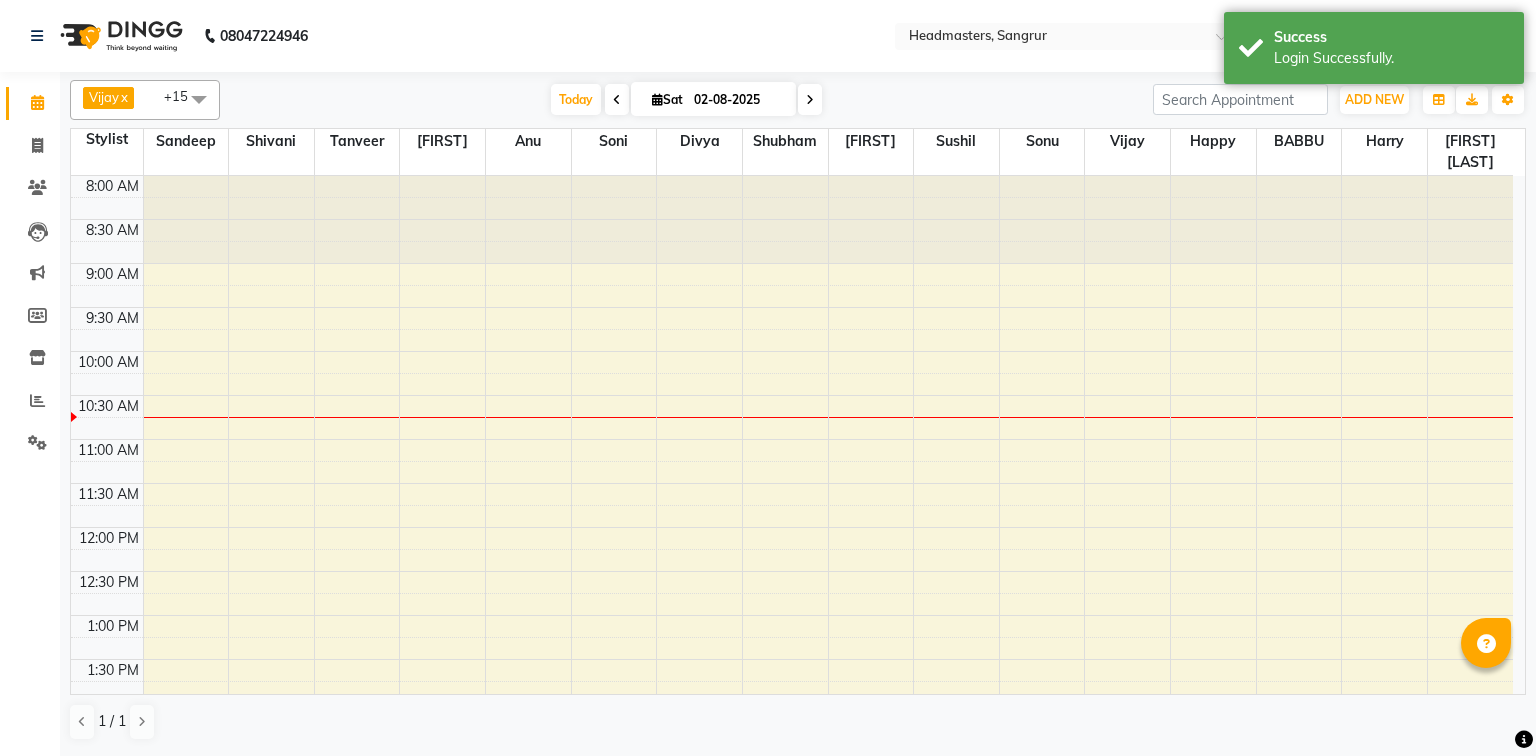 scroll, scrollTop: 0, scrollLeft: 0, axis: both 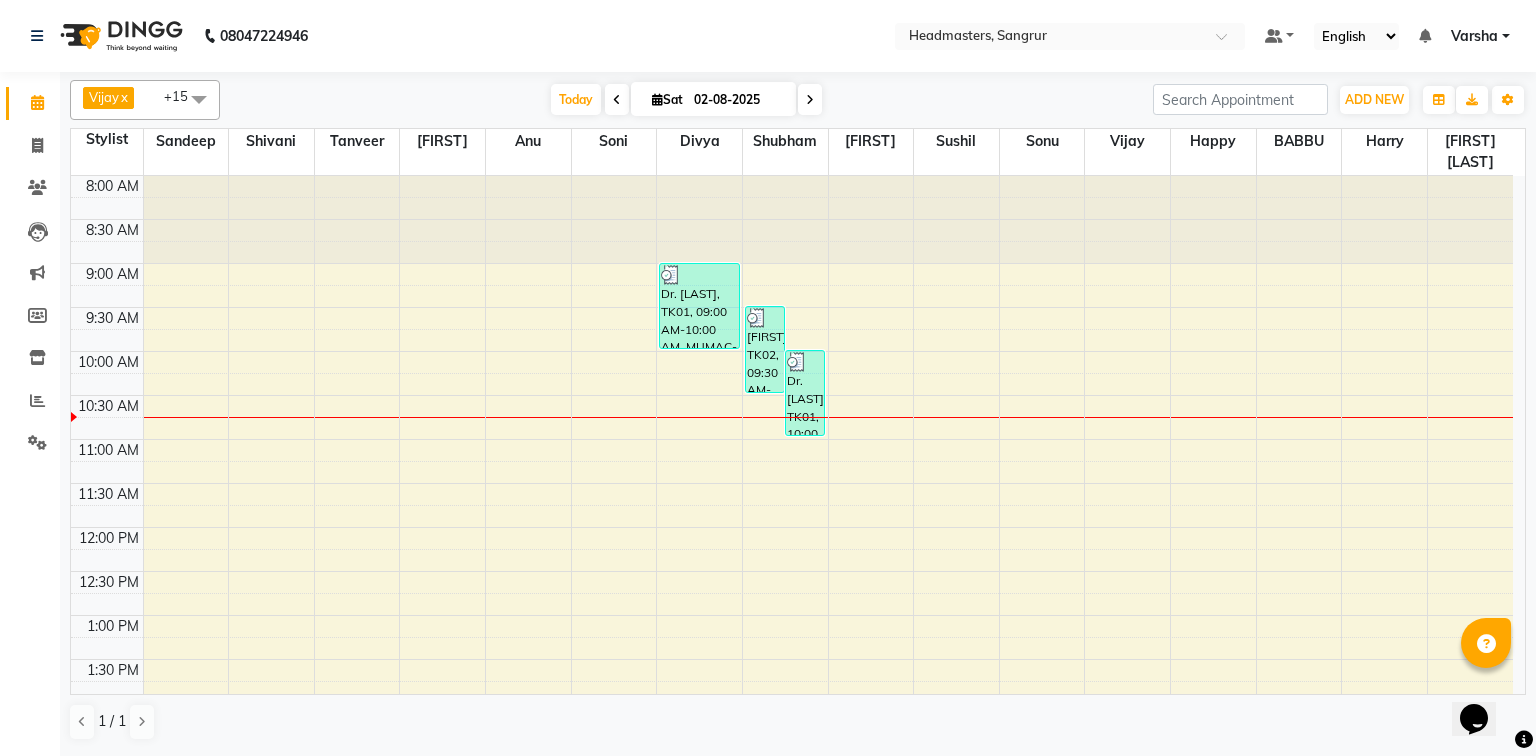 click on "8:00 AM 8:30 AM 9:00 AM 9:30 AM 10:00 AM 10:30 AM 11:00 AM 11:30 AM 12:00 PM 12:30 PM 1:00 PM 1:30 PM 2:00 PM 2:30 PM 3:00 PM 3:30 PM 4:00 PM 4:30 PM 5:00 PM 5:30 PM 6:00 PM 6:30 PM 7:00 PM 7:30 PM 8:00 PM 8:30 PM     Dr. Gurjot, TK01, 09:00 AM-10:00 AM, MUMAC-PARTY  - MAC - PARTY     taran, TK02, 09:30 AM-10:30 AM, MU-HDO  - Hairdo     Dr. Gurjot, TK01, 10:00 AM-11:00 AM, MU-HDO  - Hairdo" at bounding box center (792, 747) 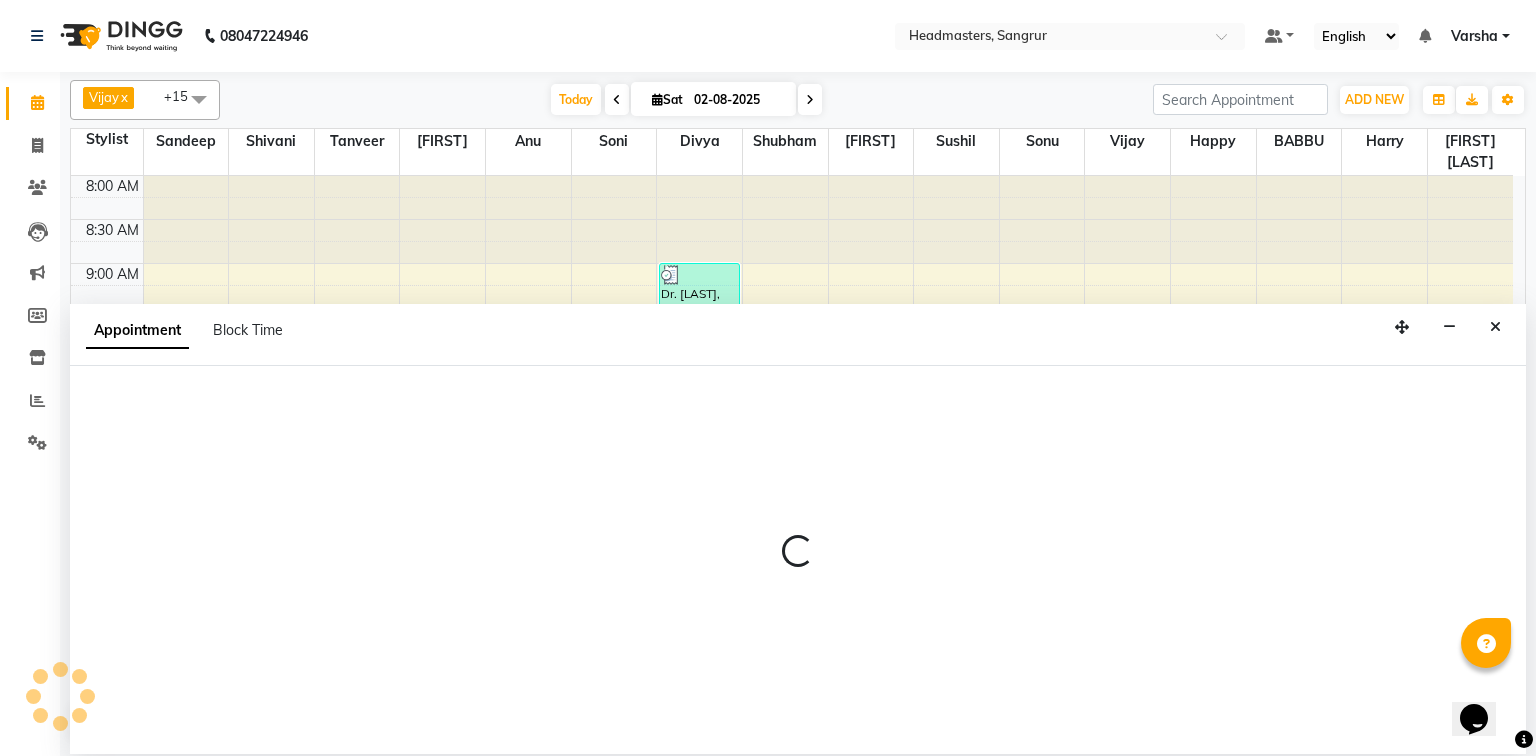select on "60873" 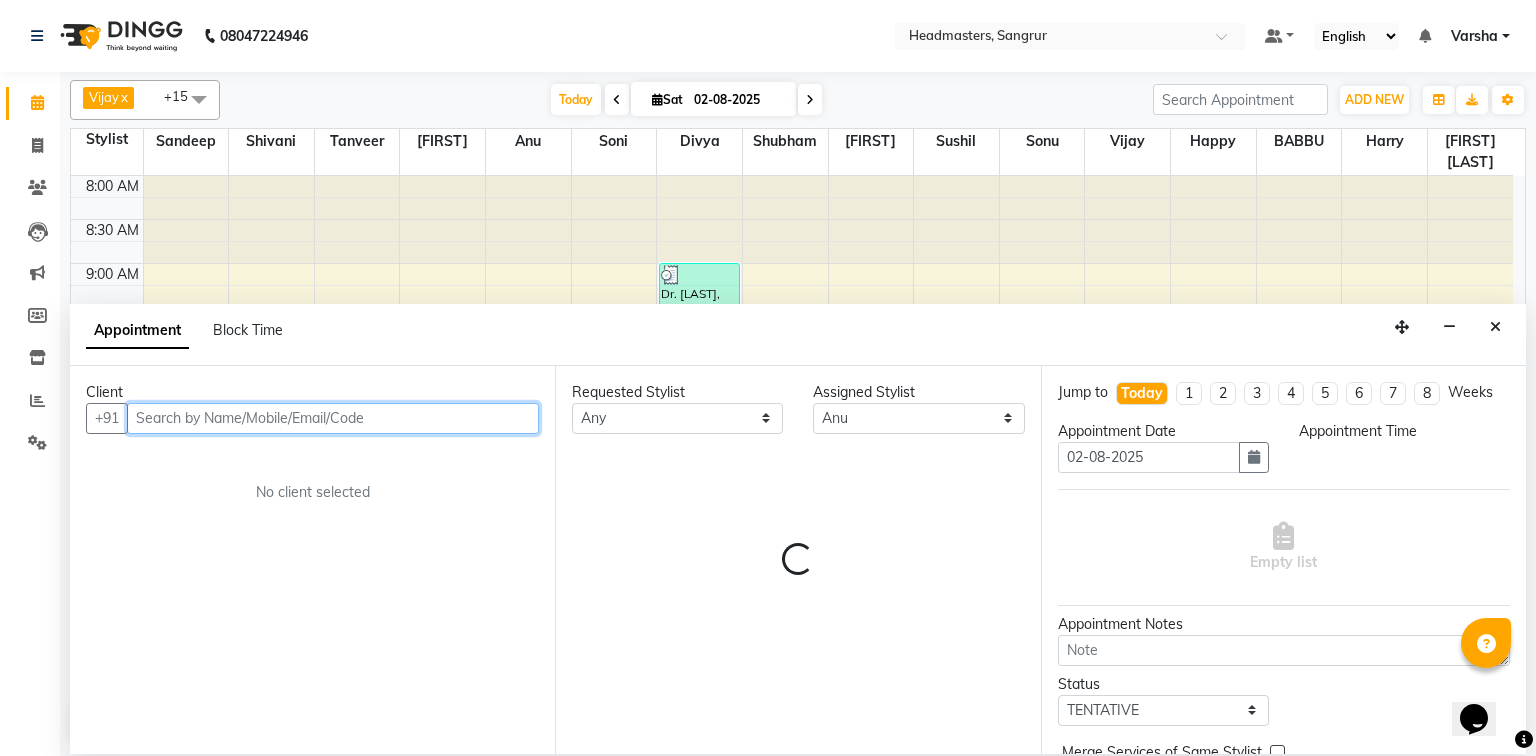 select on "600" 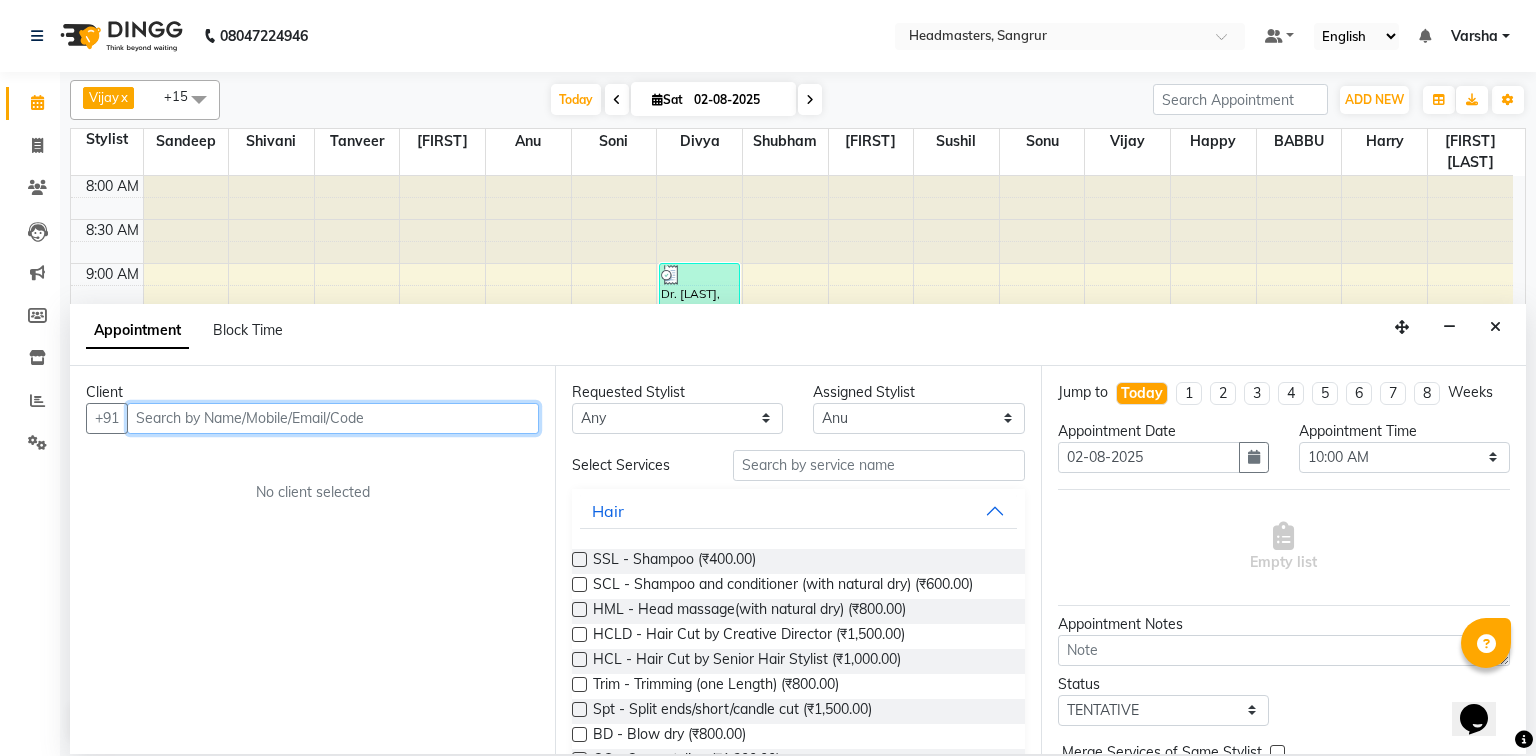 click at bounding box center [333, 418] 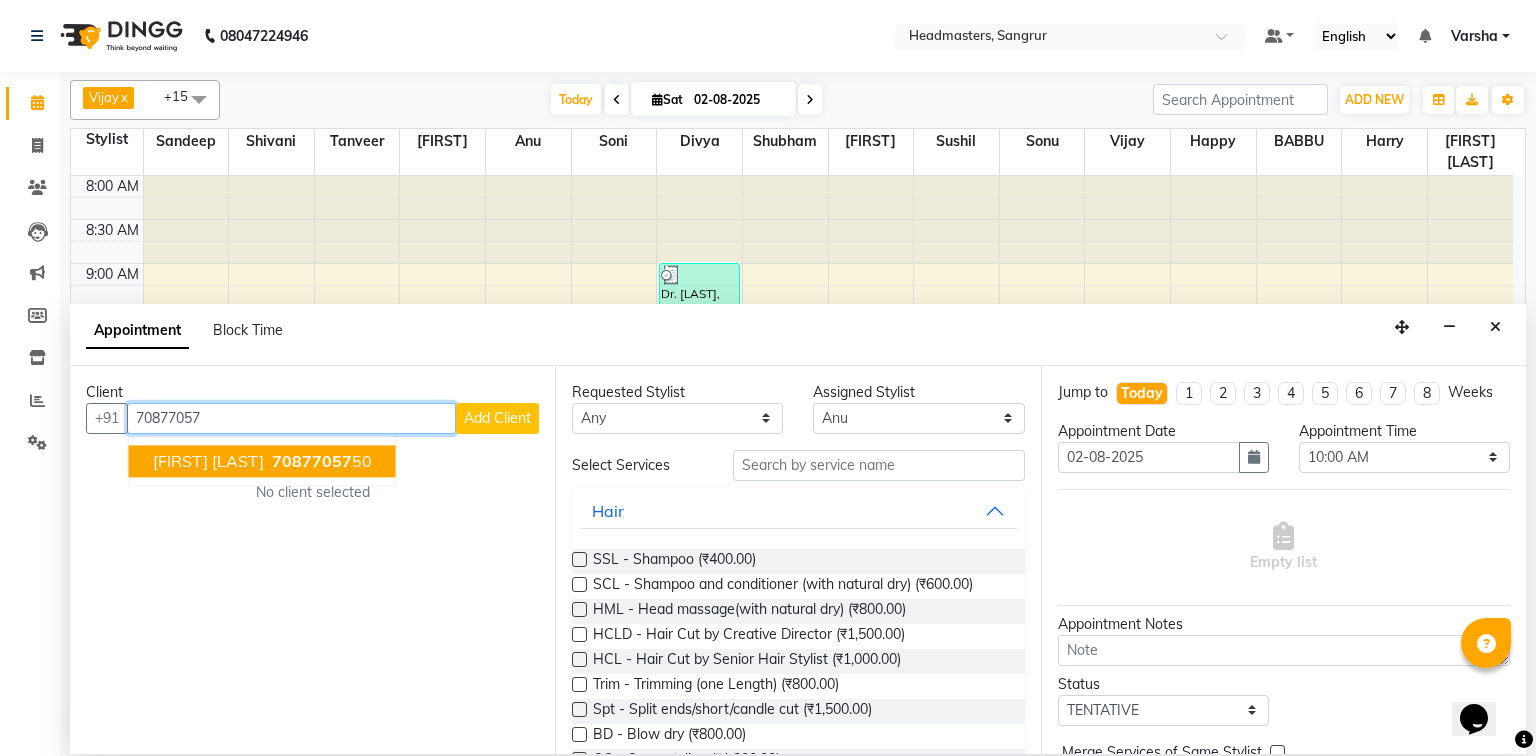 click on "SUMANPREET KAUR" at bounding box center [208, 461] 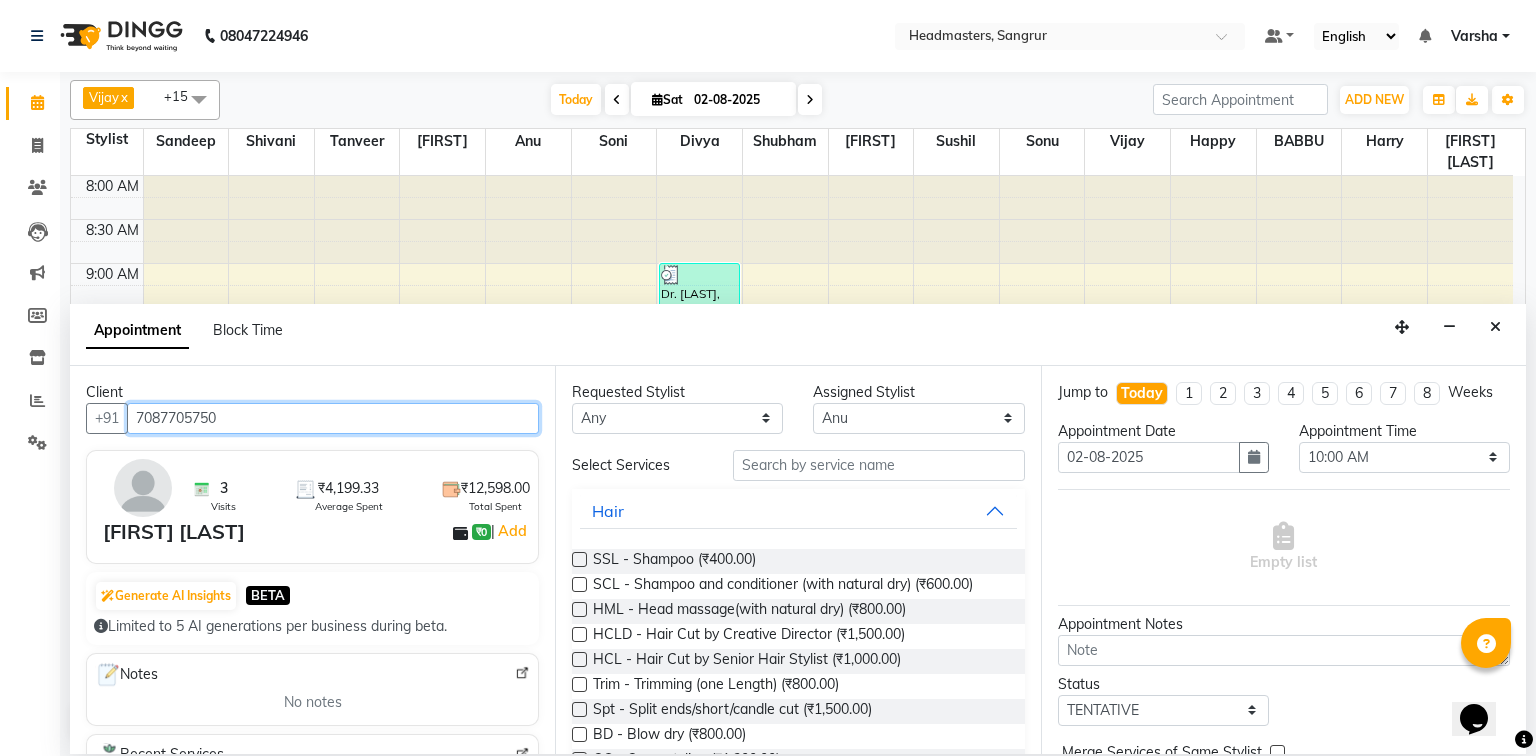 type on "7087705750" 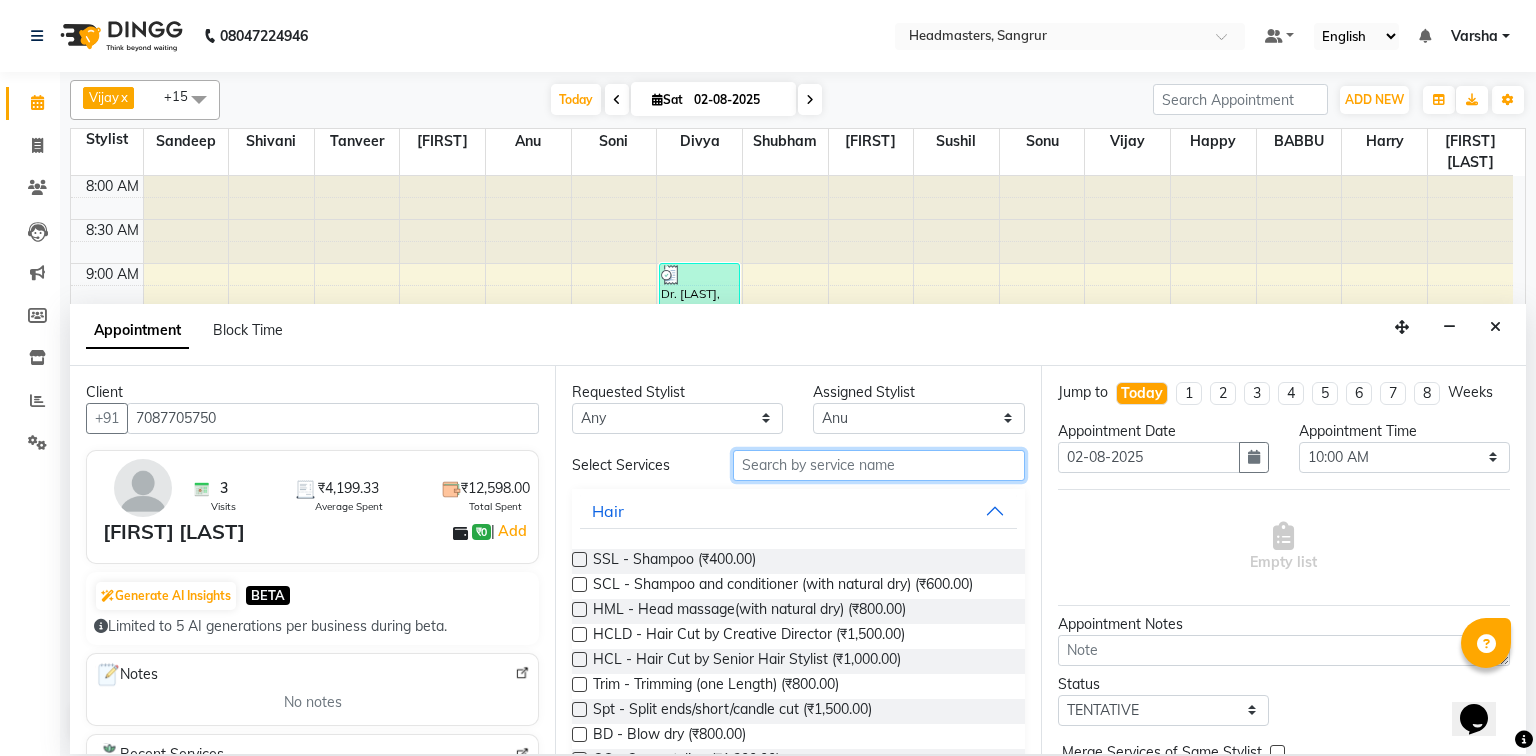 click at bounding box center [879, 465] 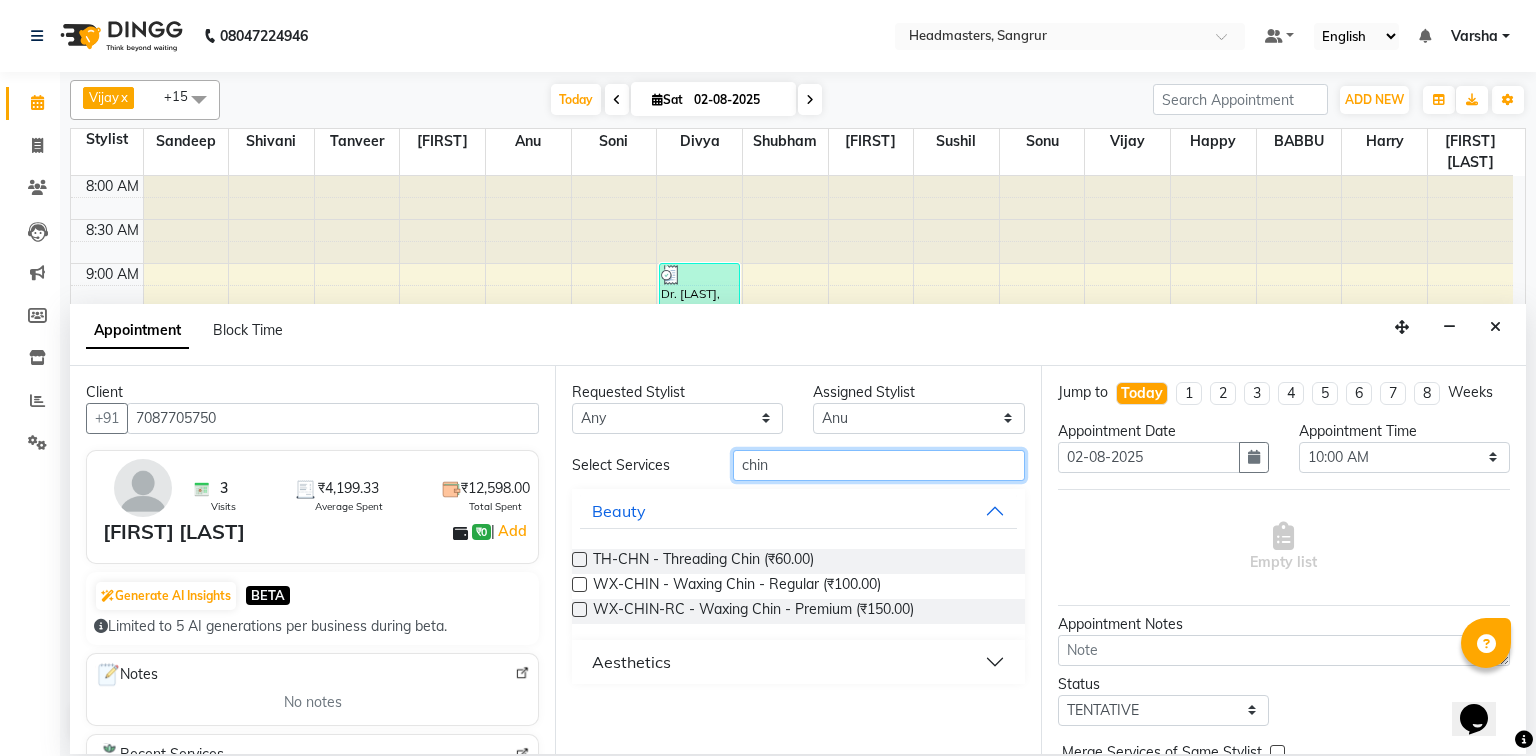 type on "chin" 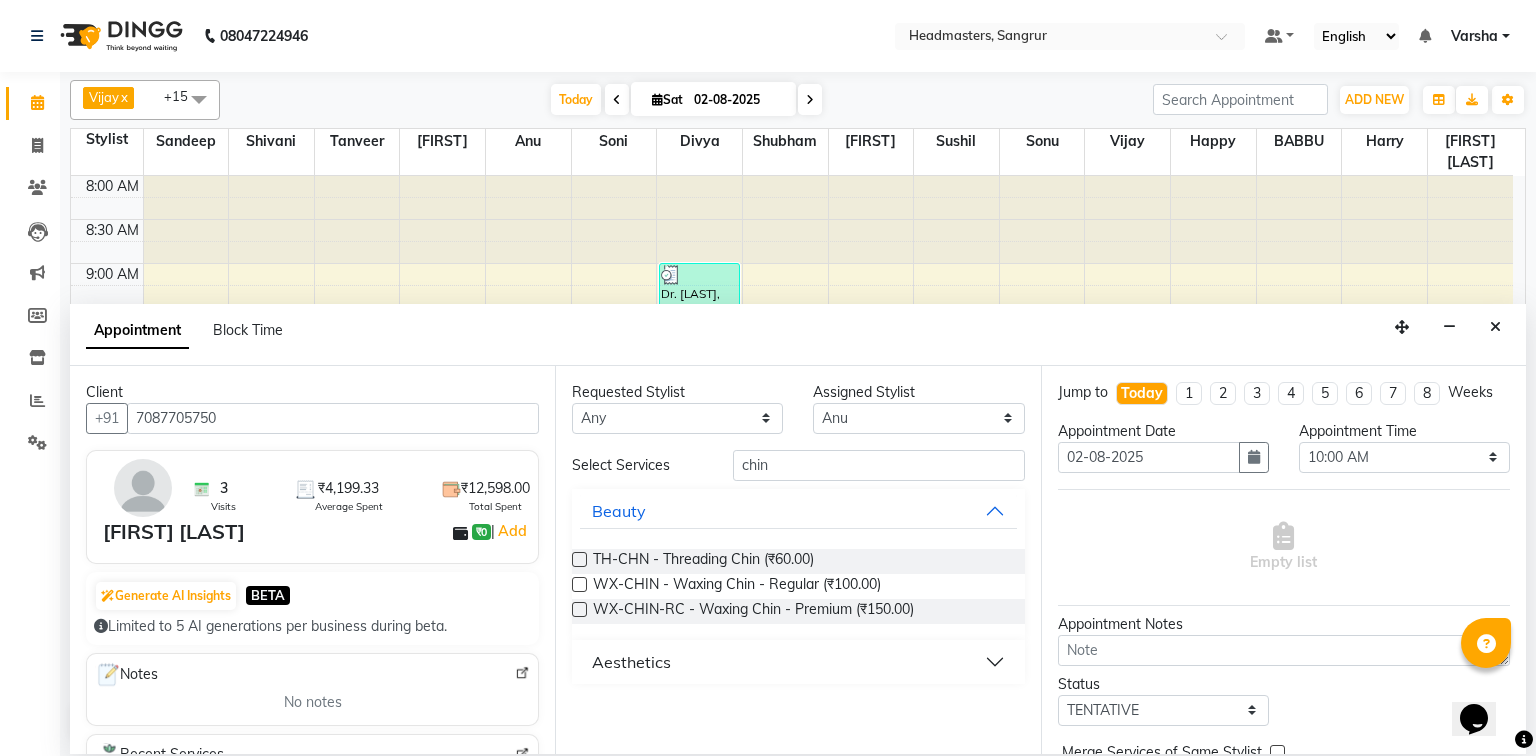 click on "Requested Stylist Any Afia  Amandeep Kaur Anu BABBU DHIR Divya Happy Harmesh Harry  Headmasters Israr Jashan stockist Jitender Makhan Maninder Rimpi Saima  Sandeep Shivani Shubham Soni Sonu Sunny Sushil Tanveer Varsha Vijay Assigned Stylist Select Afia  Amandeep Kaur Anu BABBU DHIR Divya Happy Harmesh Harry  Headmasters Israr Jashan stockist Jitender Makhan Maninder Rimpi Saima  Sandeep Shivani Shubham Soni Sonu Sunny Sushil Tanveer Varsha Vijay Select Services chin    Beauty TH-CHN  - Threading Chin (₹60.00) WX-CHIN  - Waxing Chin - Regular (₹100.00) WX-CHIN-RC - Waxing Chin - Premium (₹150.00)    Aesthetics" at bounding box center (797, 560) 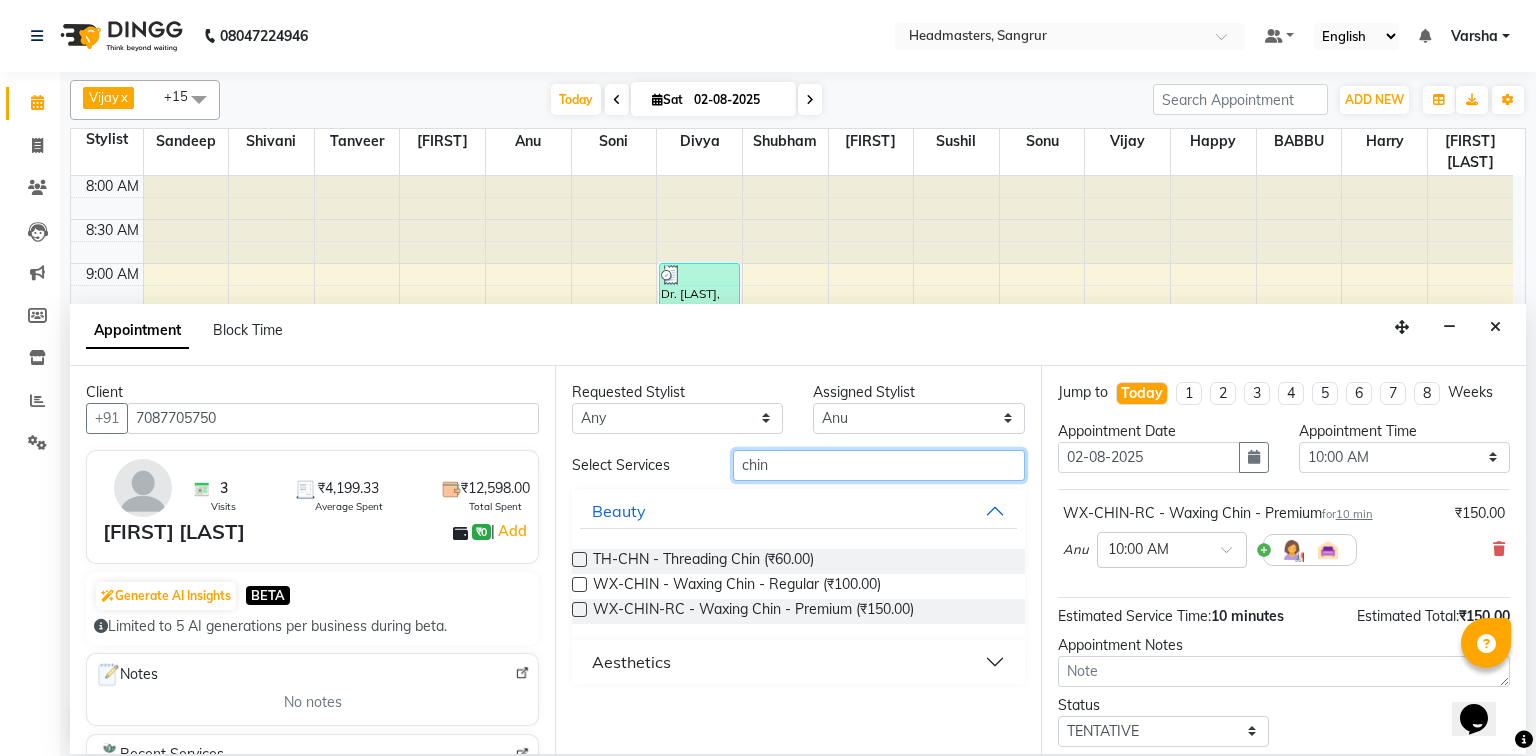 checkbox on "false" 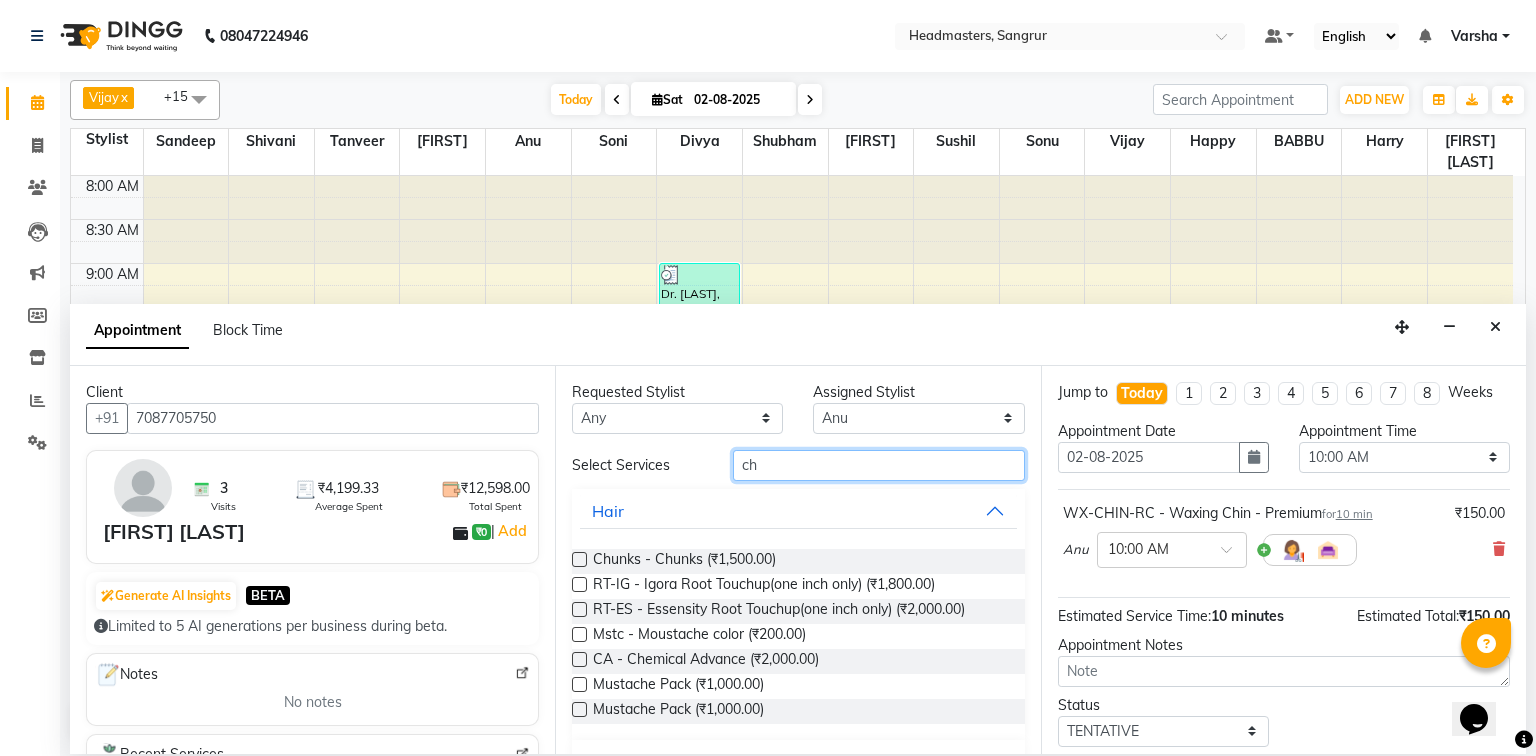 type on "c" 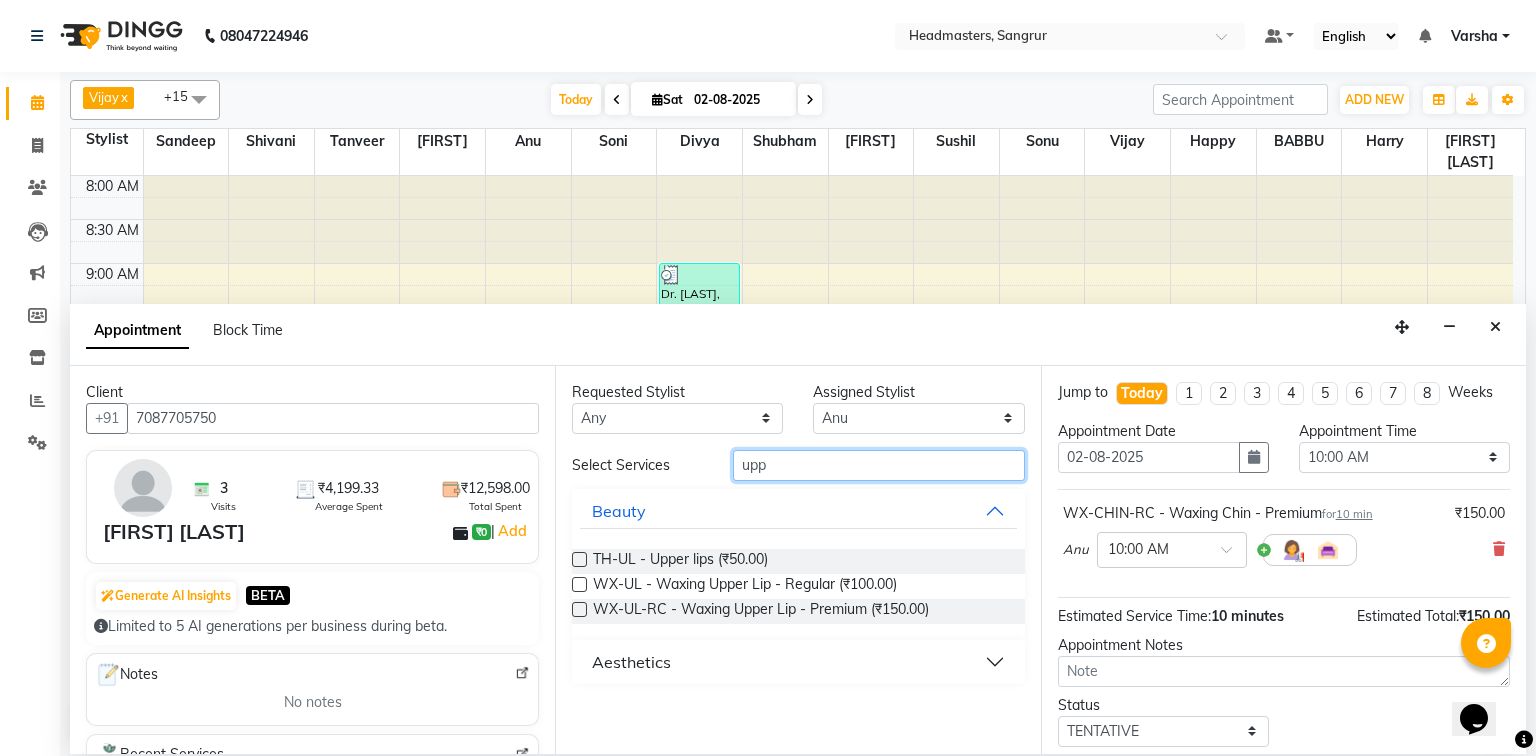 type on "upp" 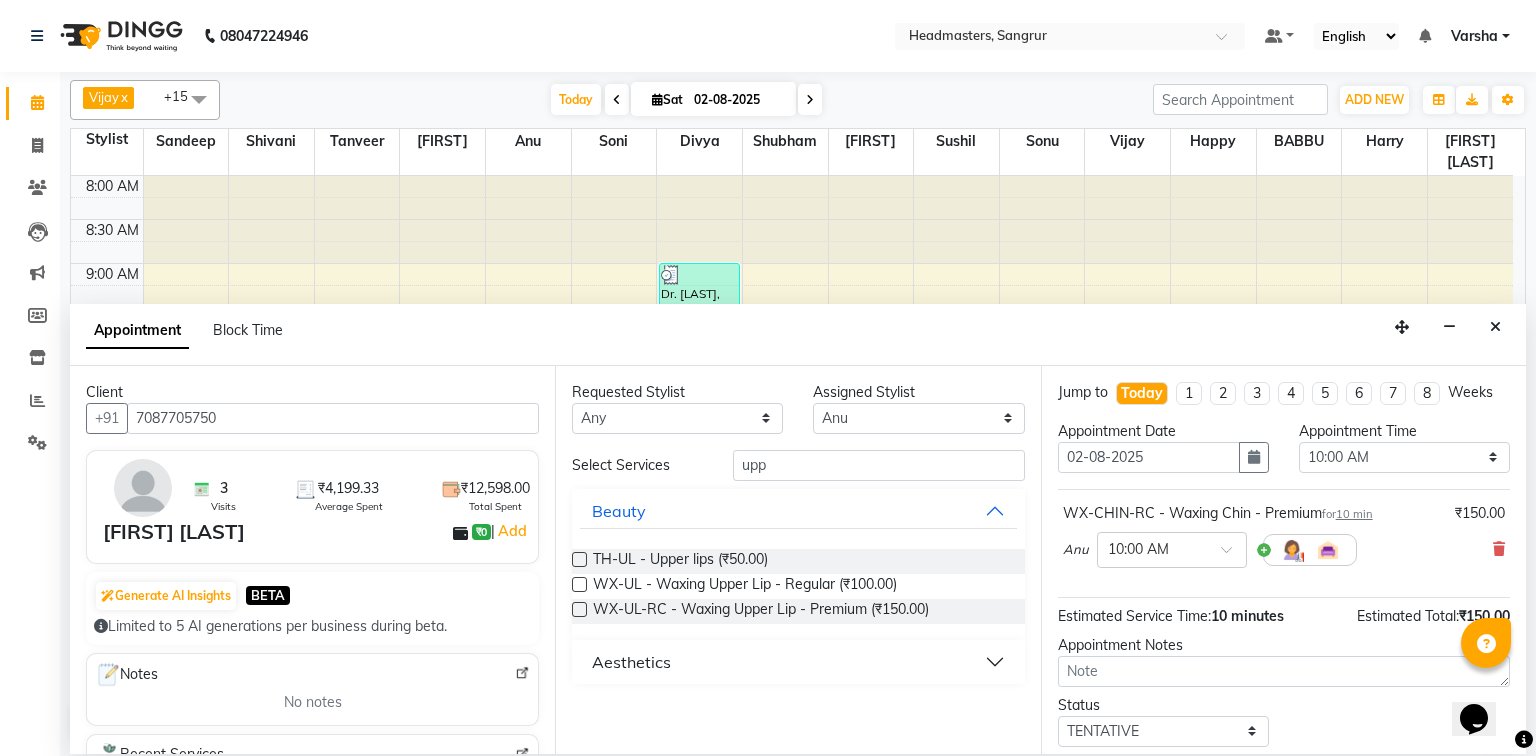 click at bounding box center (579, 609) 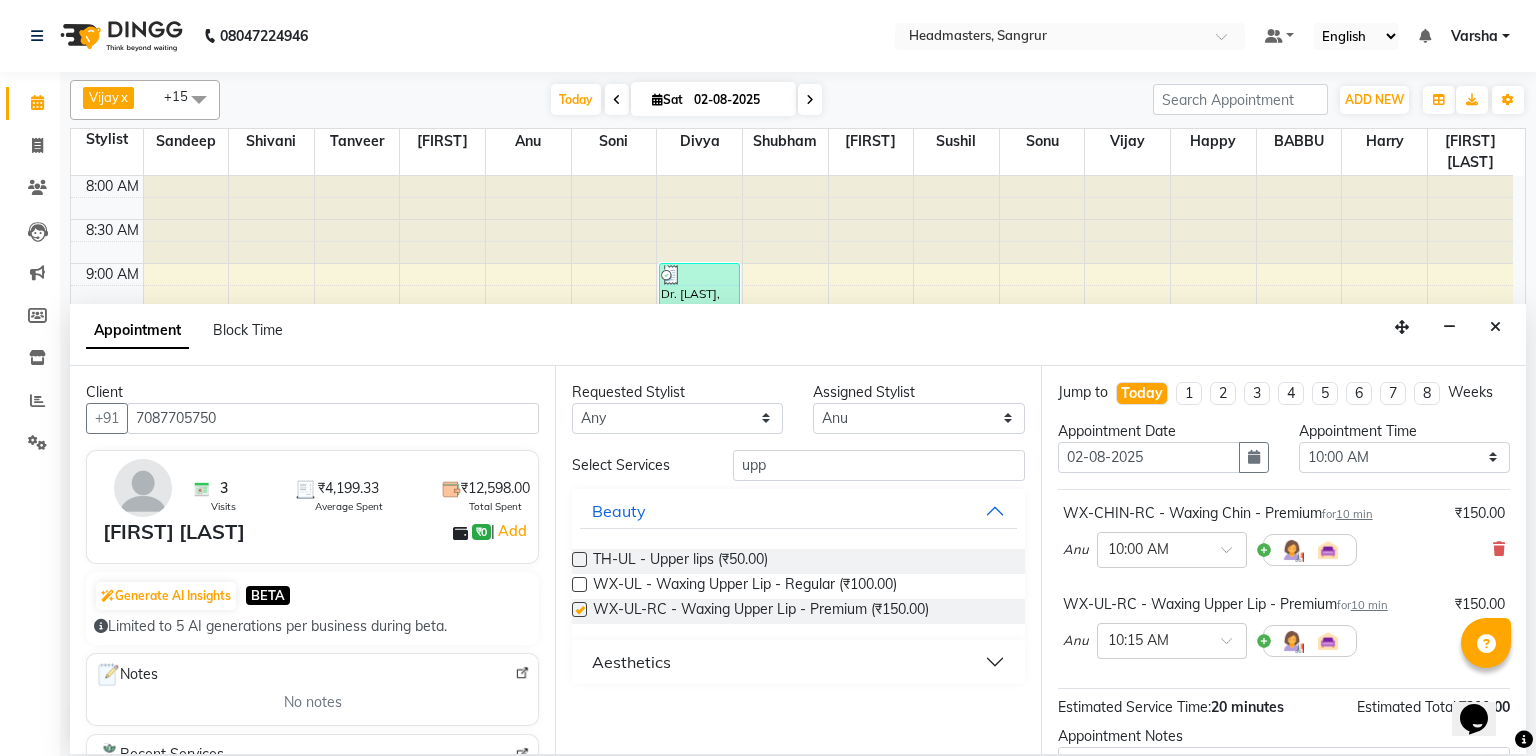 checkbox on "false" 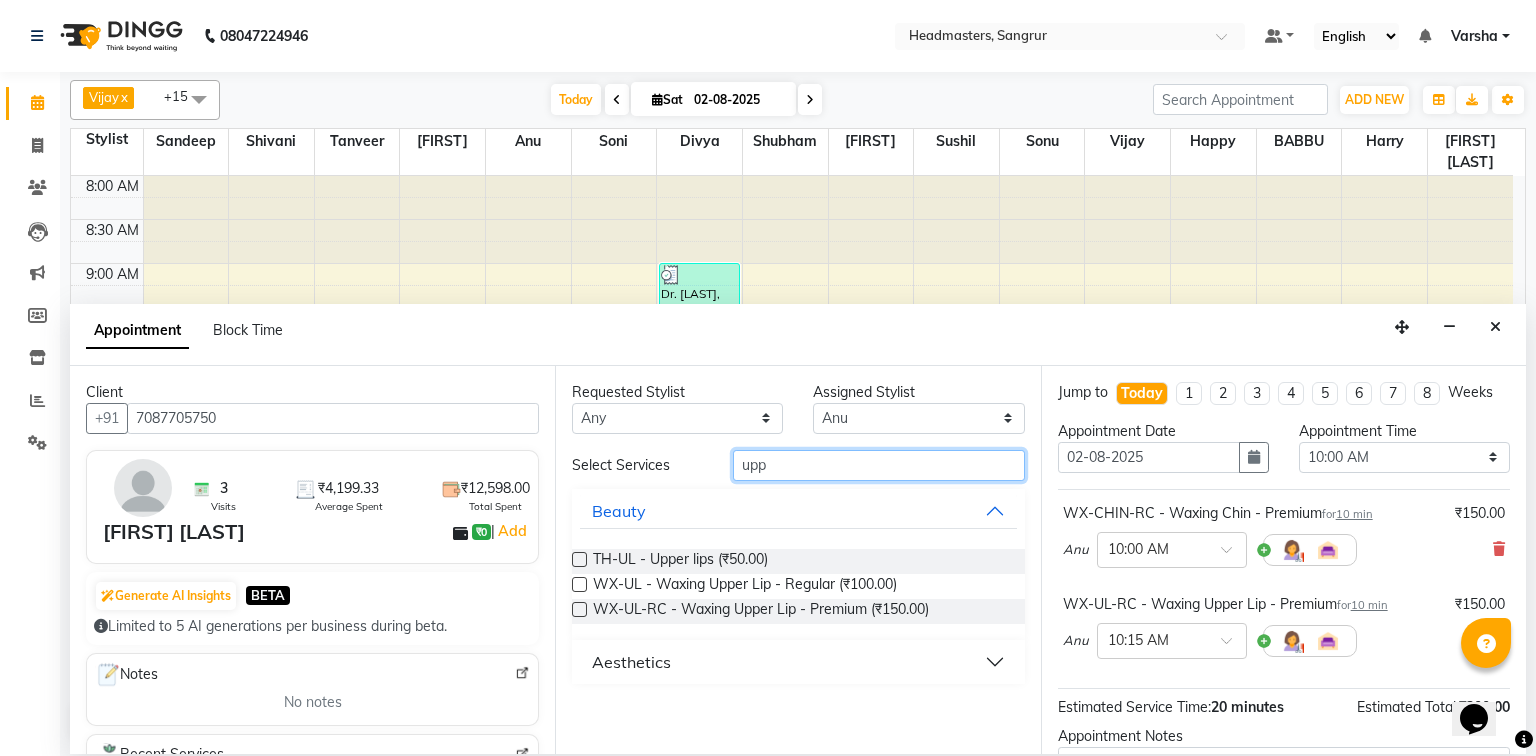 click on "upp" at bounding box center [879, 465] 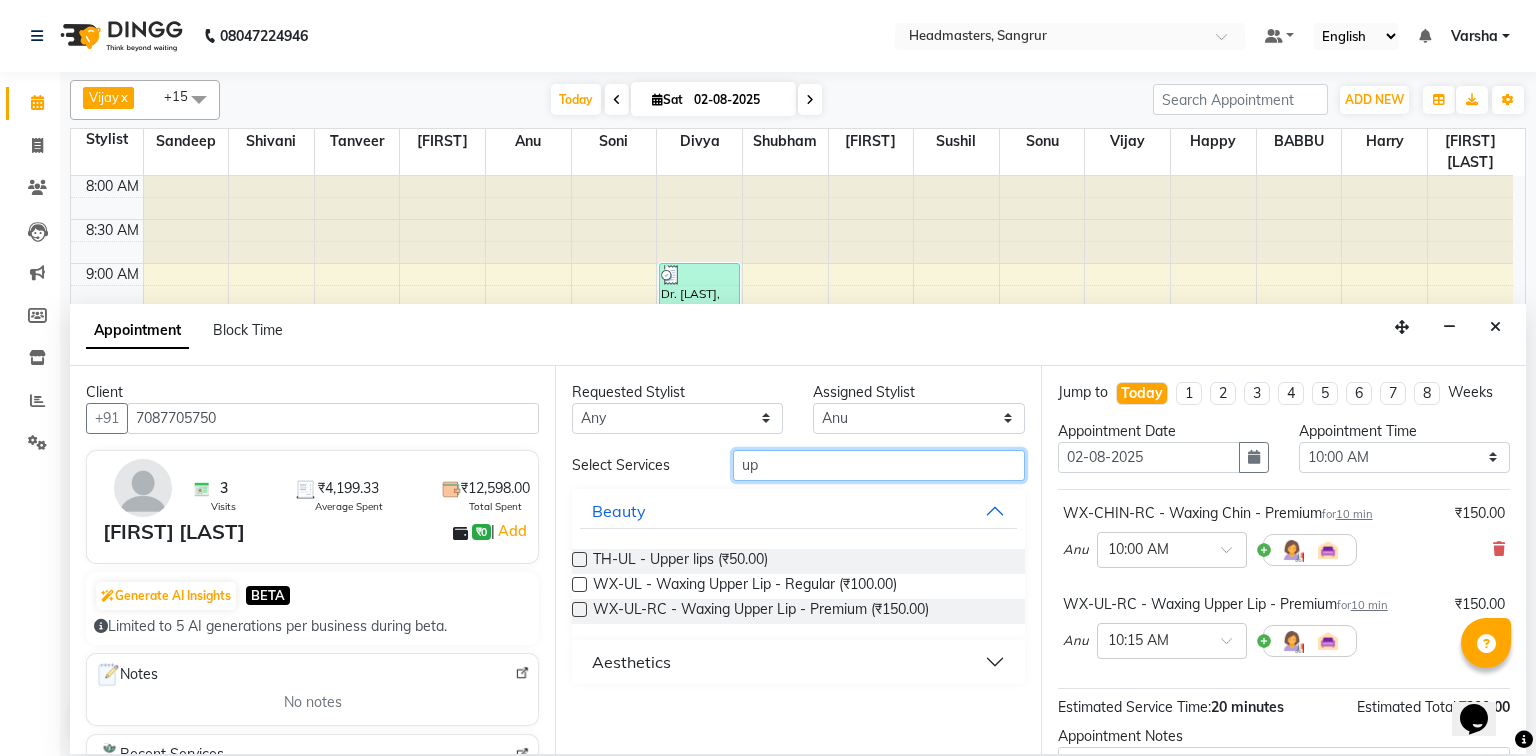 type on "u" 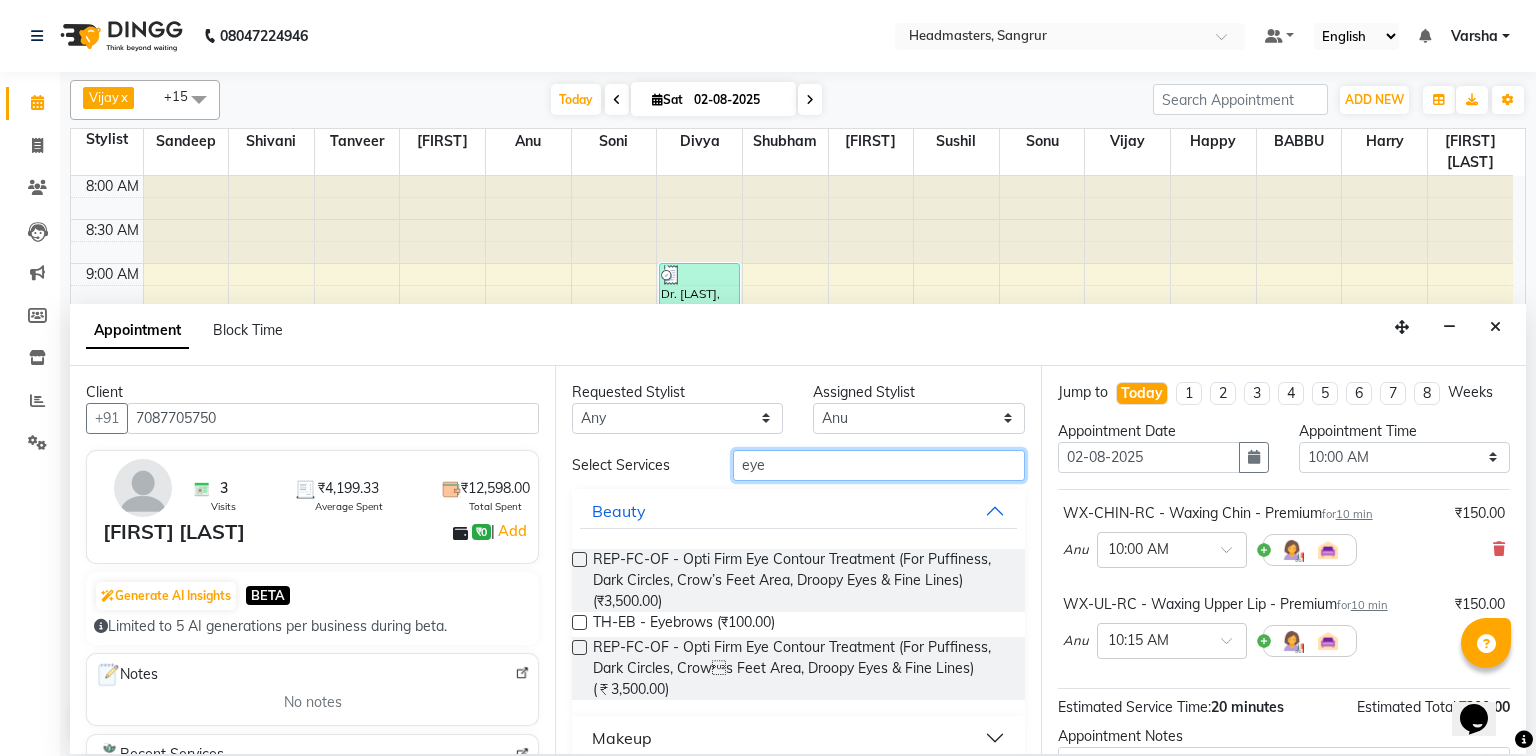 type on "eye" 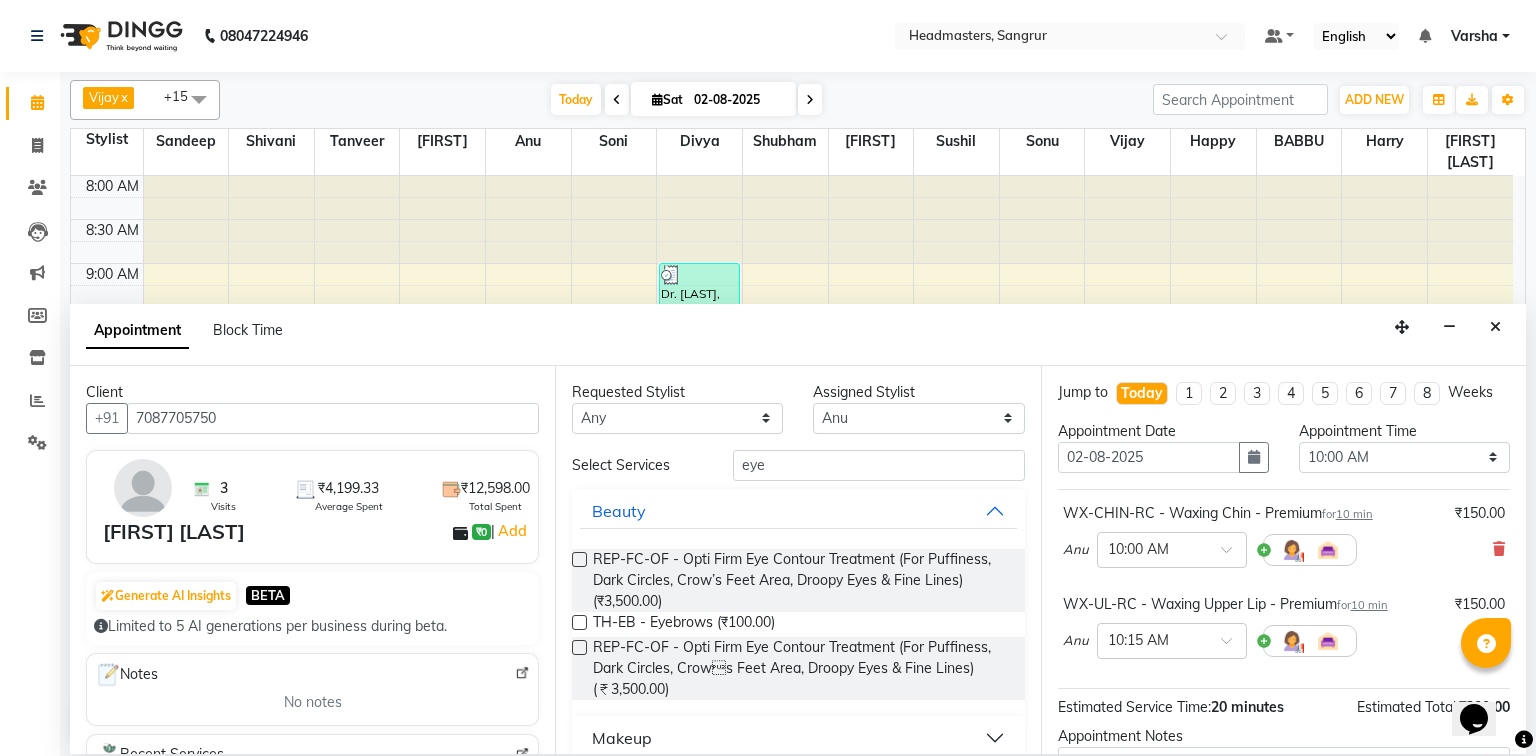 click at bounding box center (579, 622) 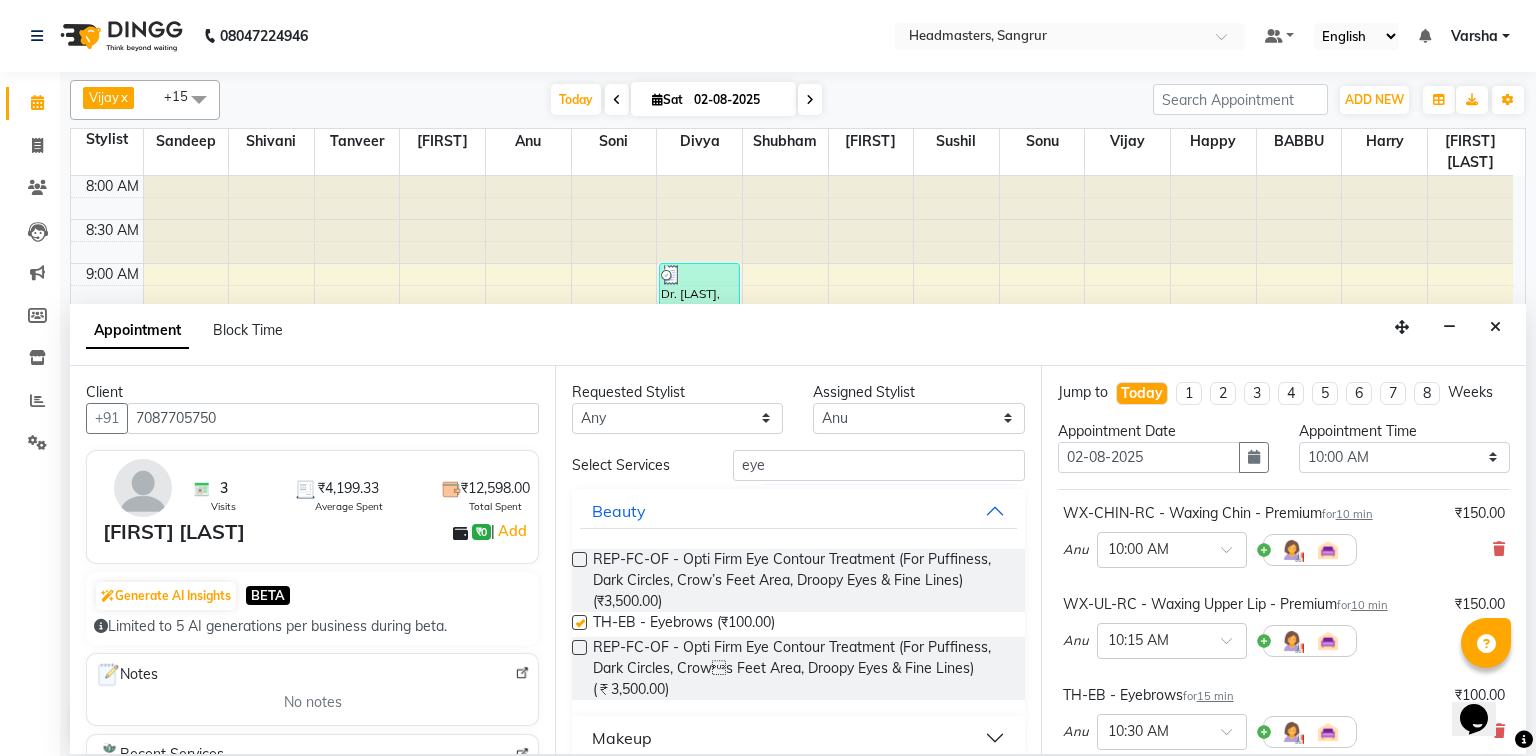 checkbox on "false" 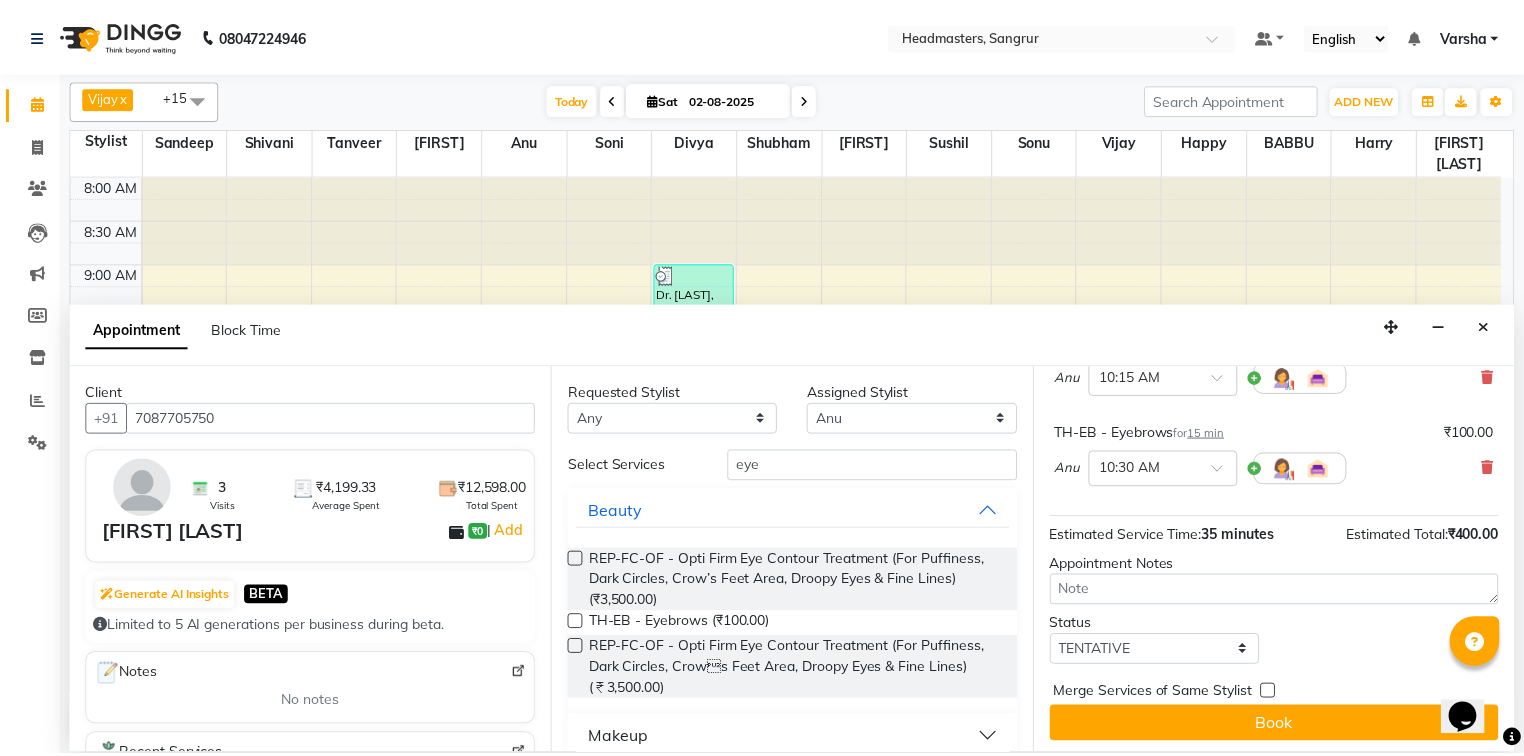 scroll, scrollTop: 267, scrollLeft: 0, axis: vertical 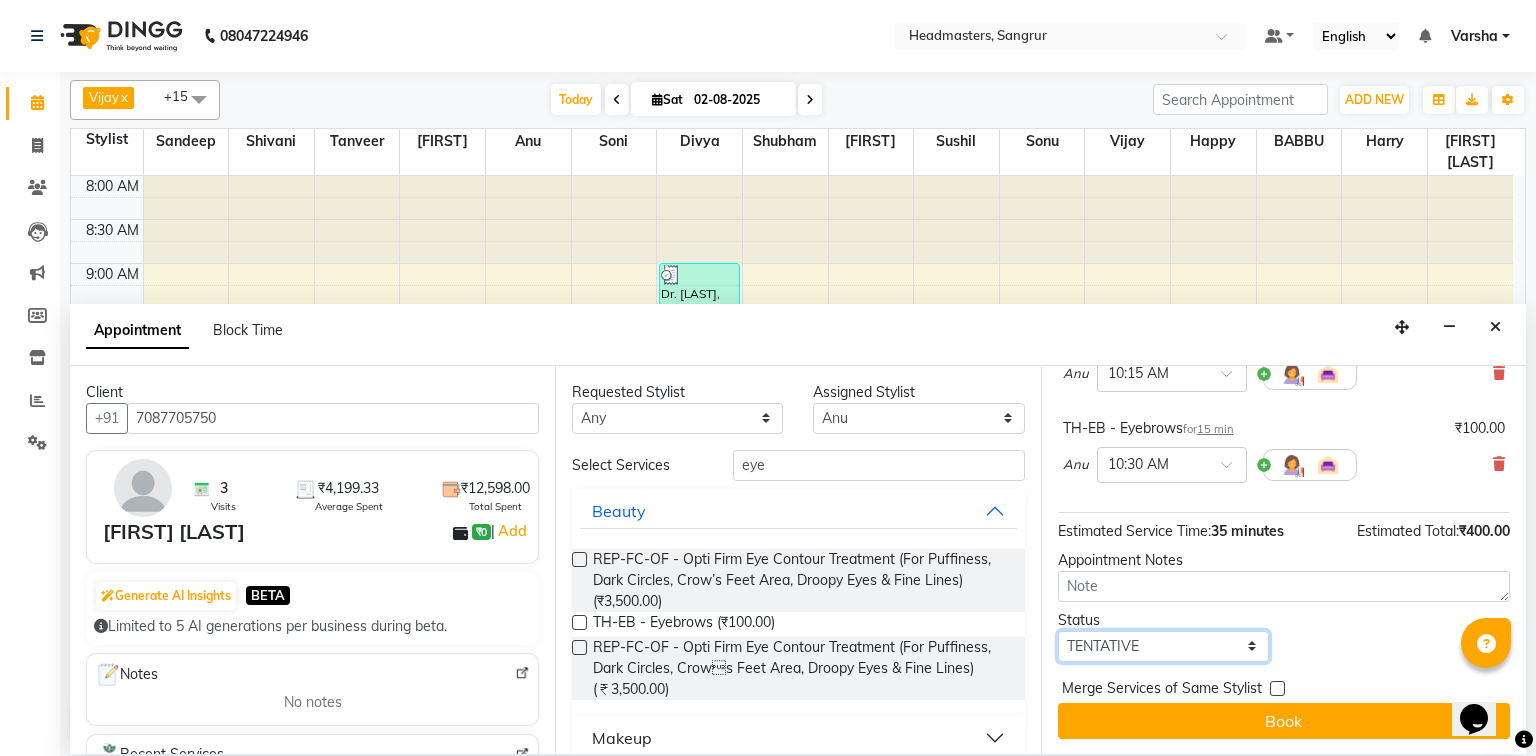 click on "Select TENTATIVE CONFIRM CHECK-IN UPCOMING" at bounding box center [1163, 646] 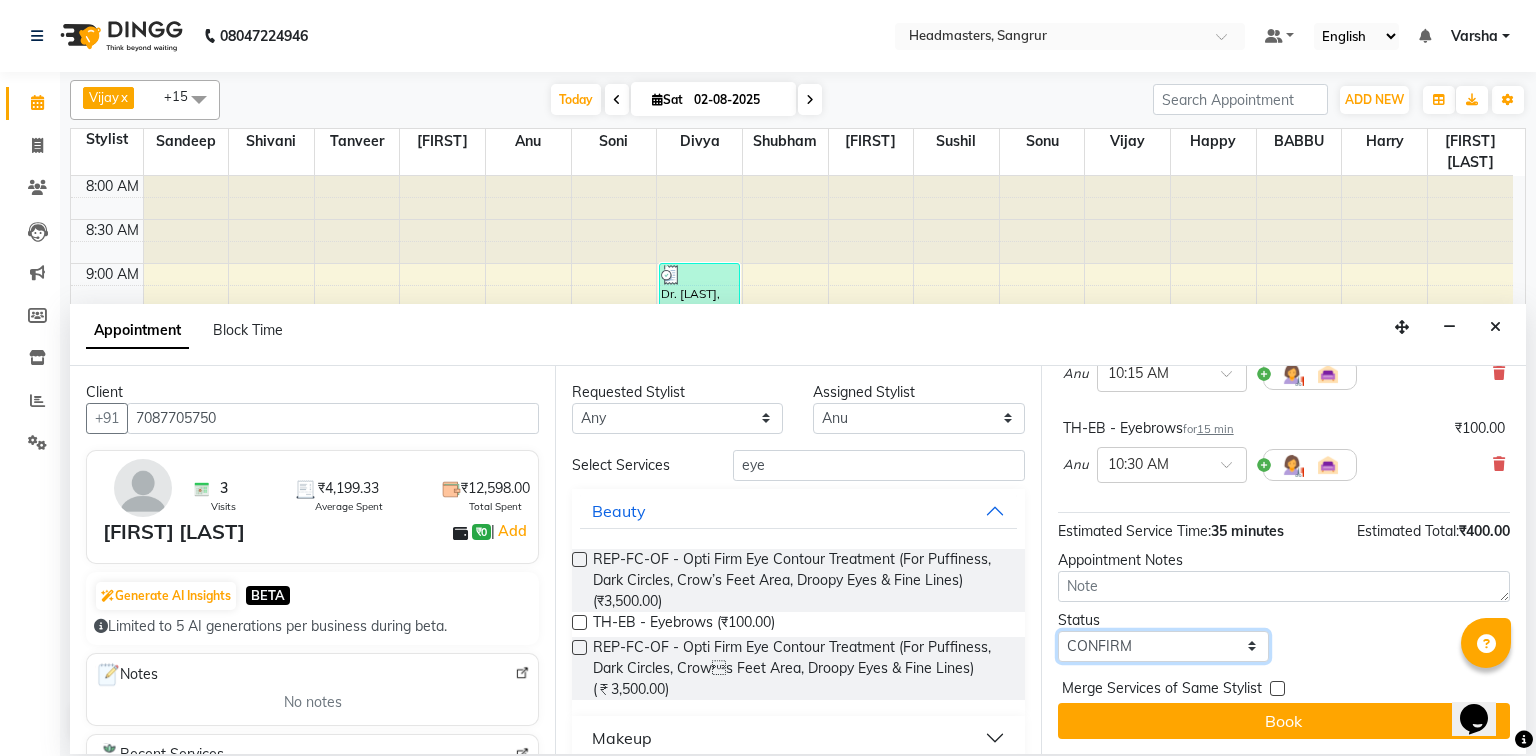 click on "Select TENTATIVE CONFIRM CHECK-IN UPCOMING" at bounding box center [1163, 646] 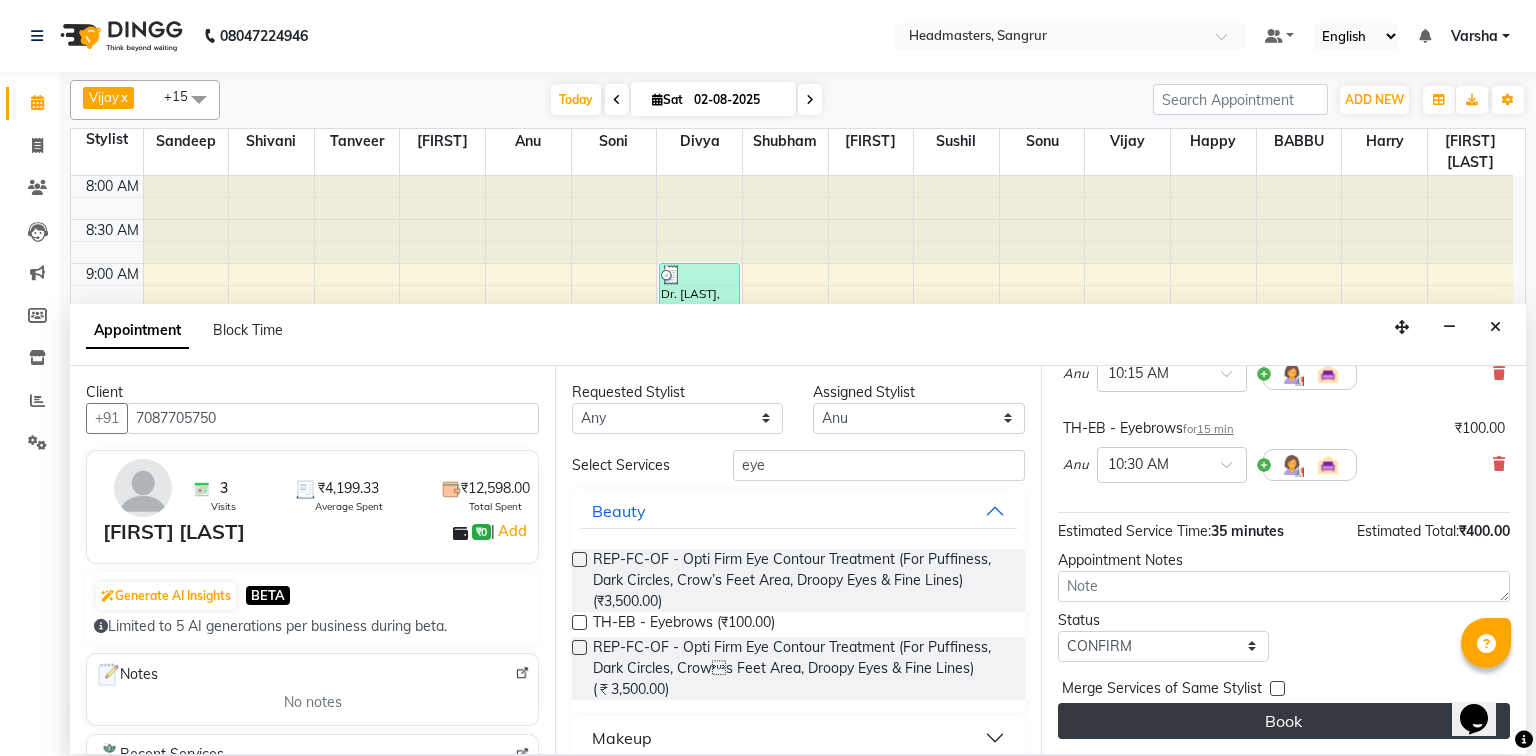 click on "Book" at bounding box center [1284, 721] 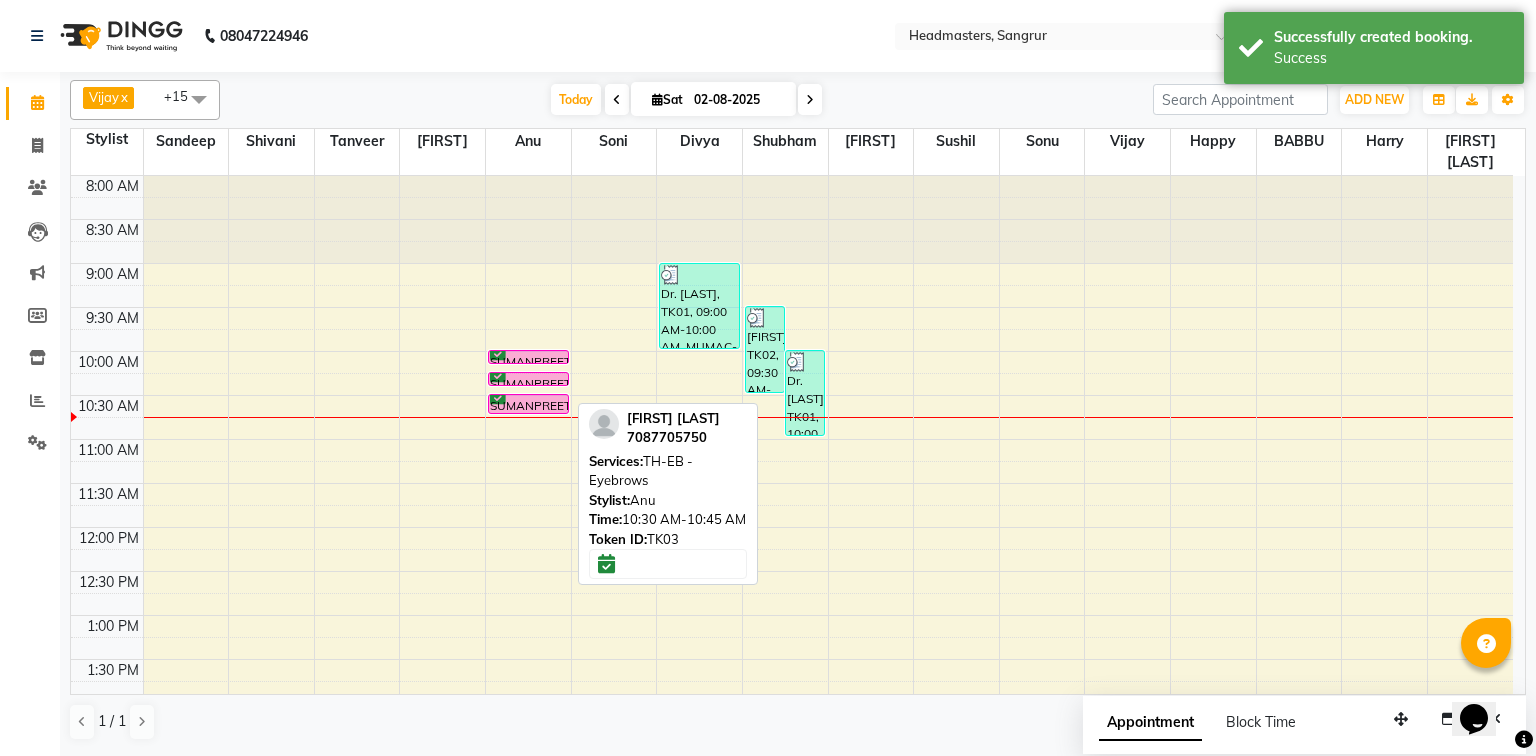 click at bounding box center [528, 413] 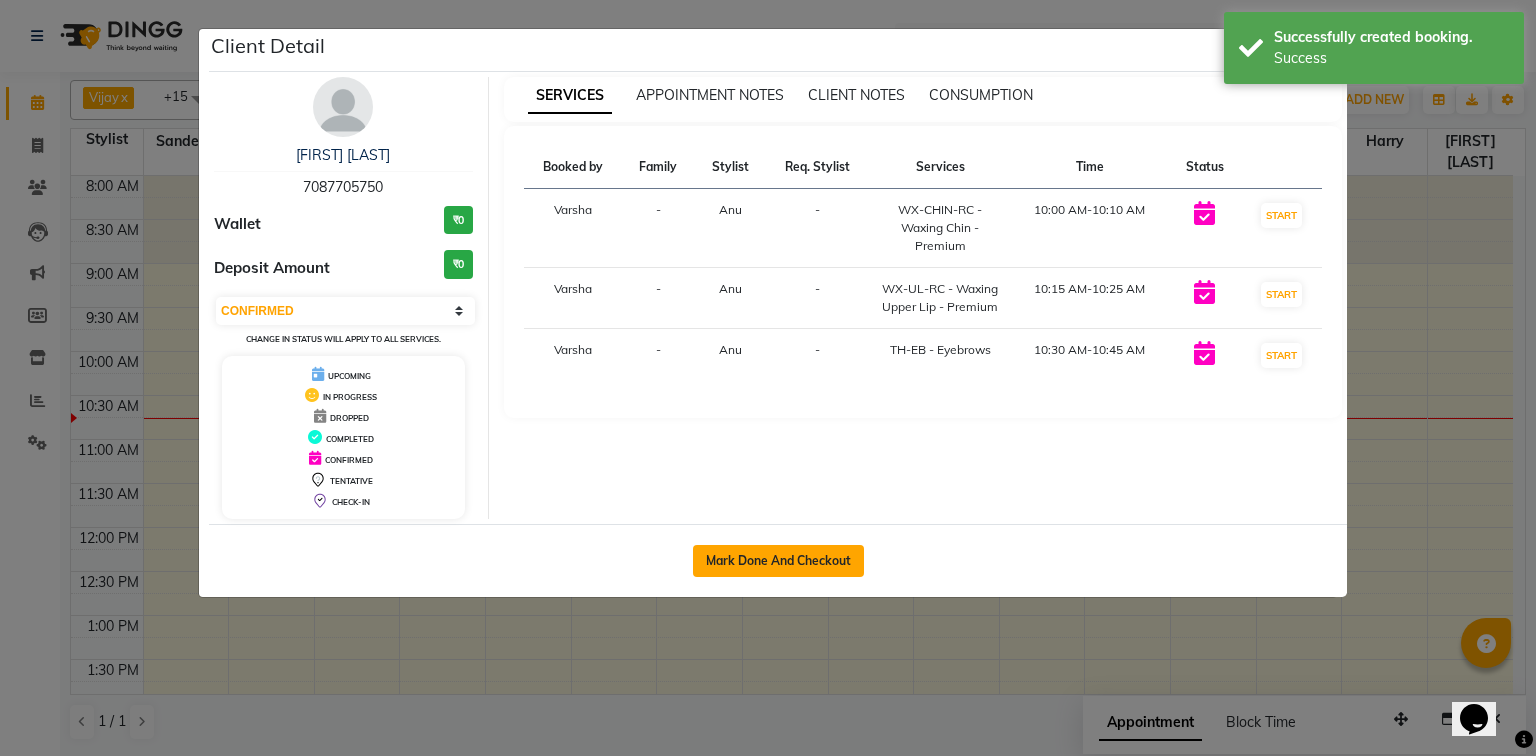 click on "Mark Done And Checkout" 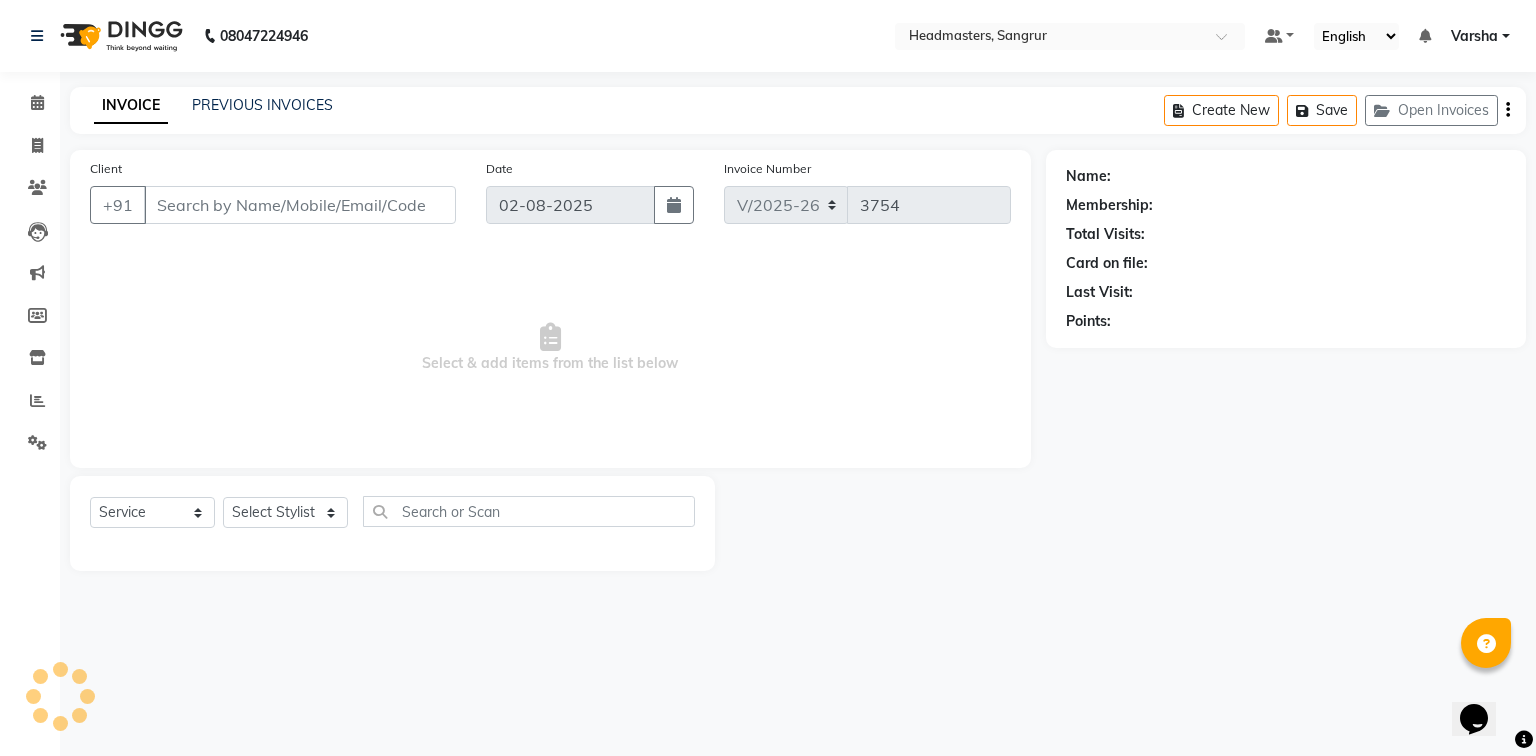 type on "7087705750" 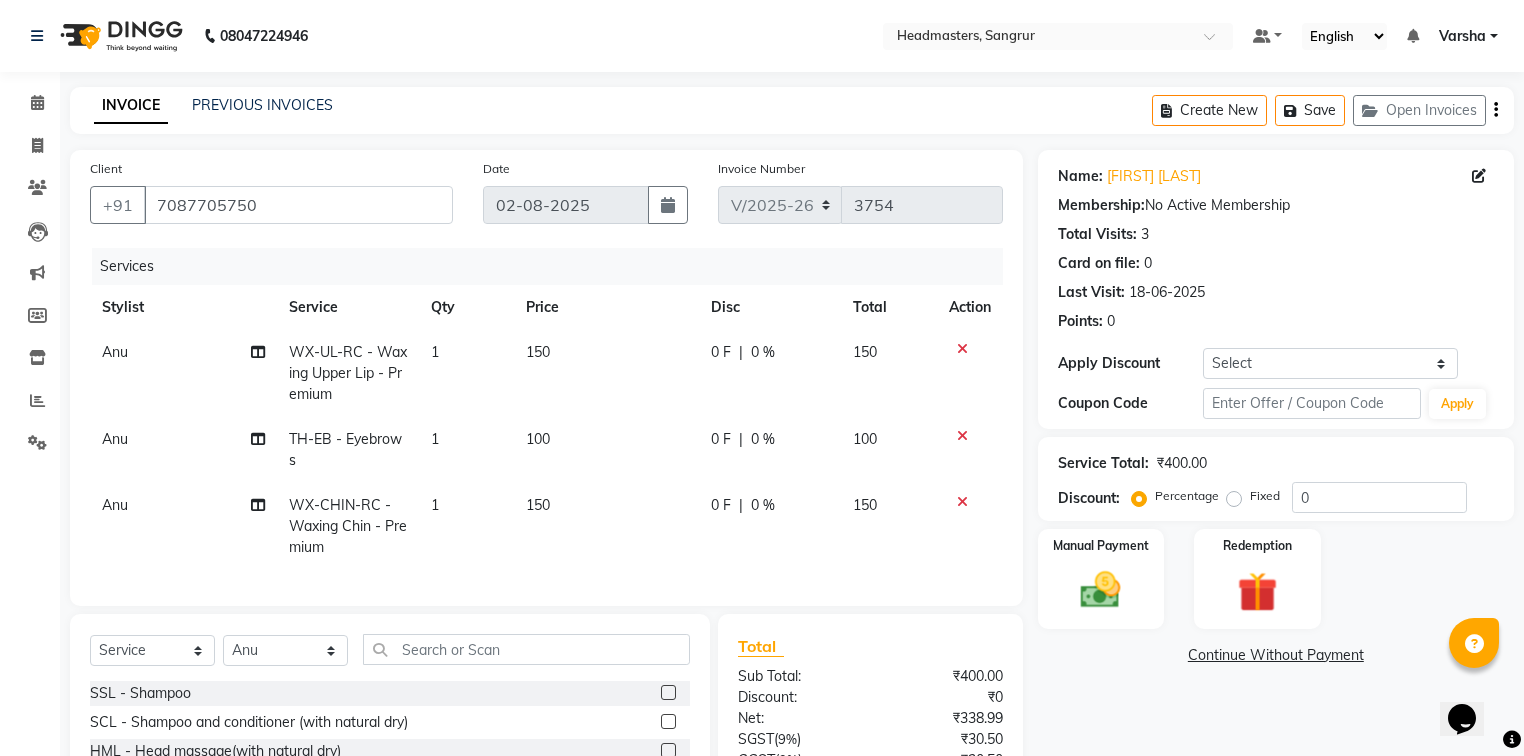 click on "0 F | 0 %" 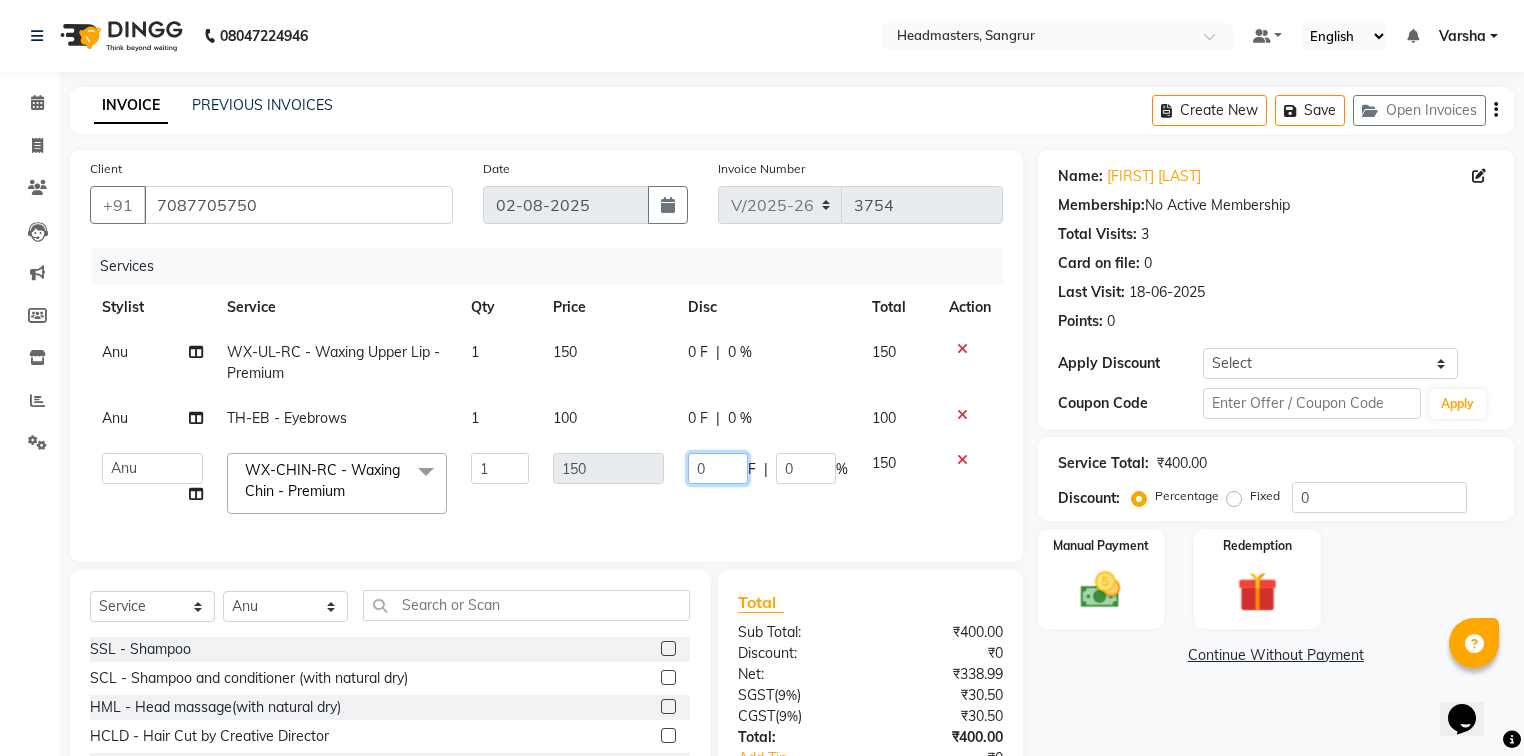 click on "0" 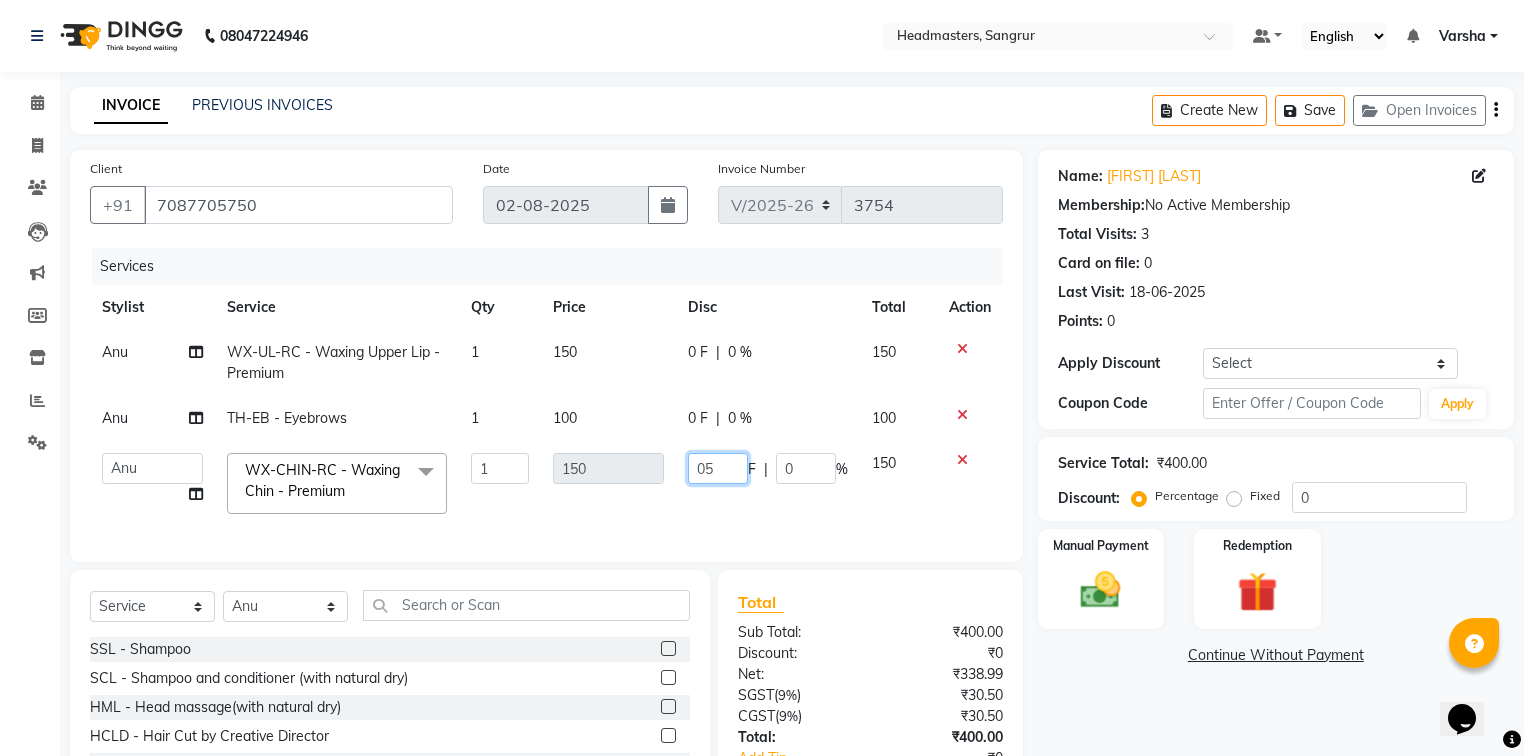type on "050" 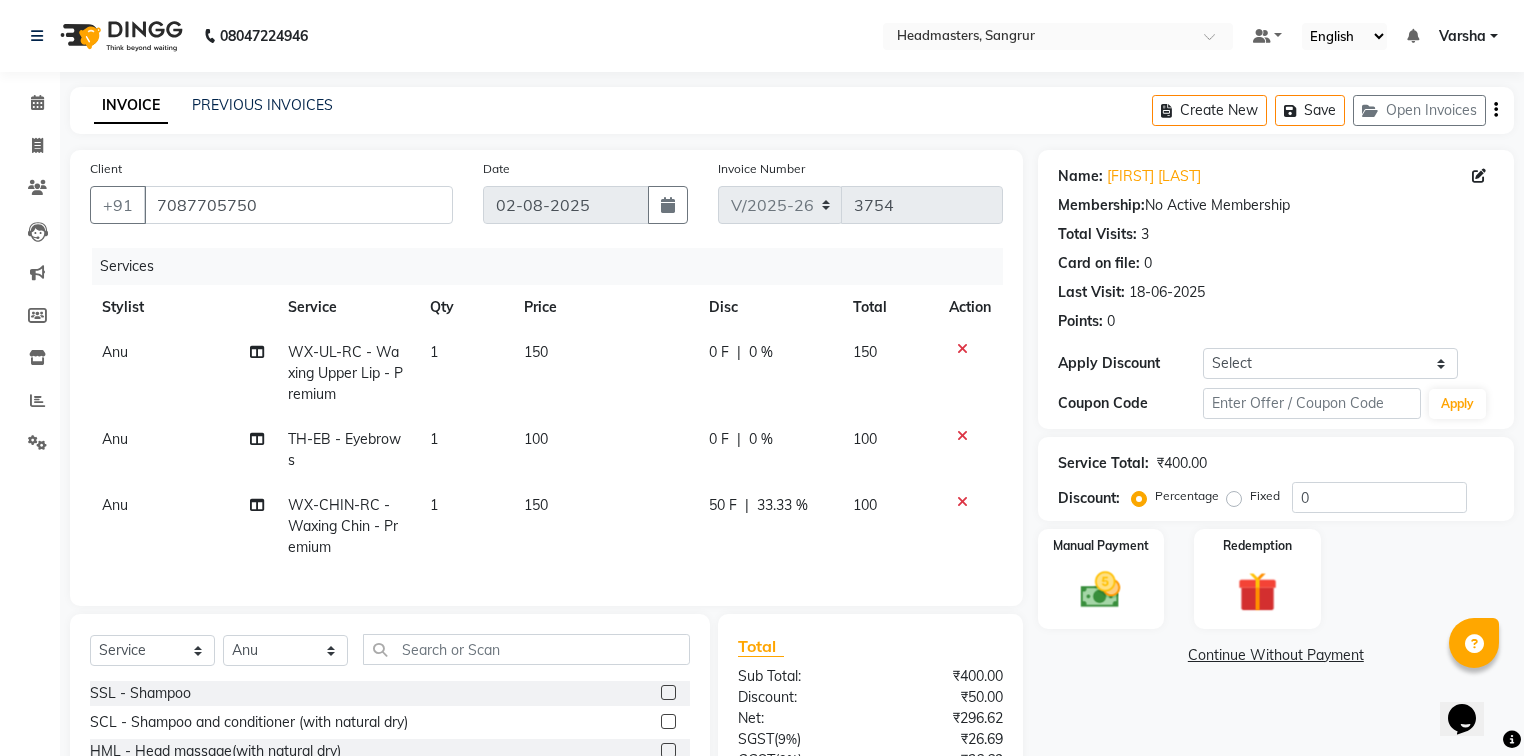 click on "Anu WX-UL-RC - Waxing Upper Lip - Premium 1 150 0 F | 0 % 150" 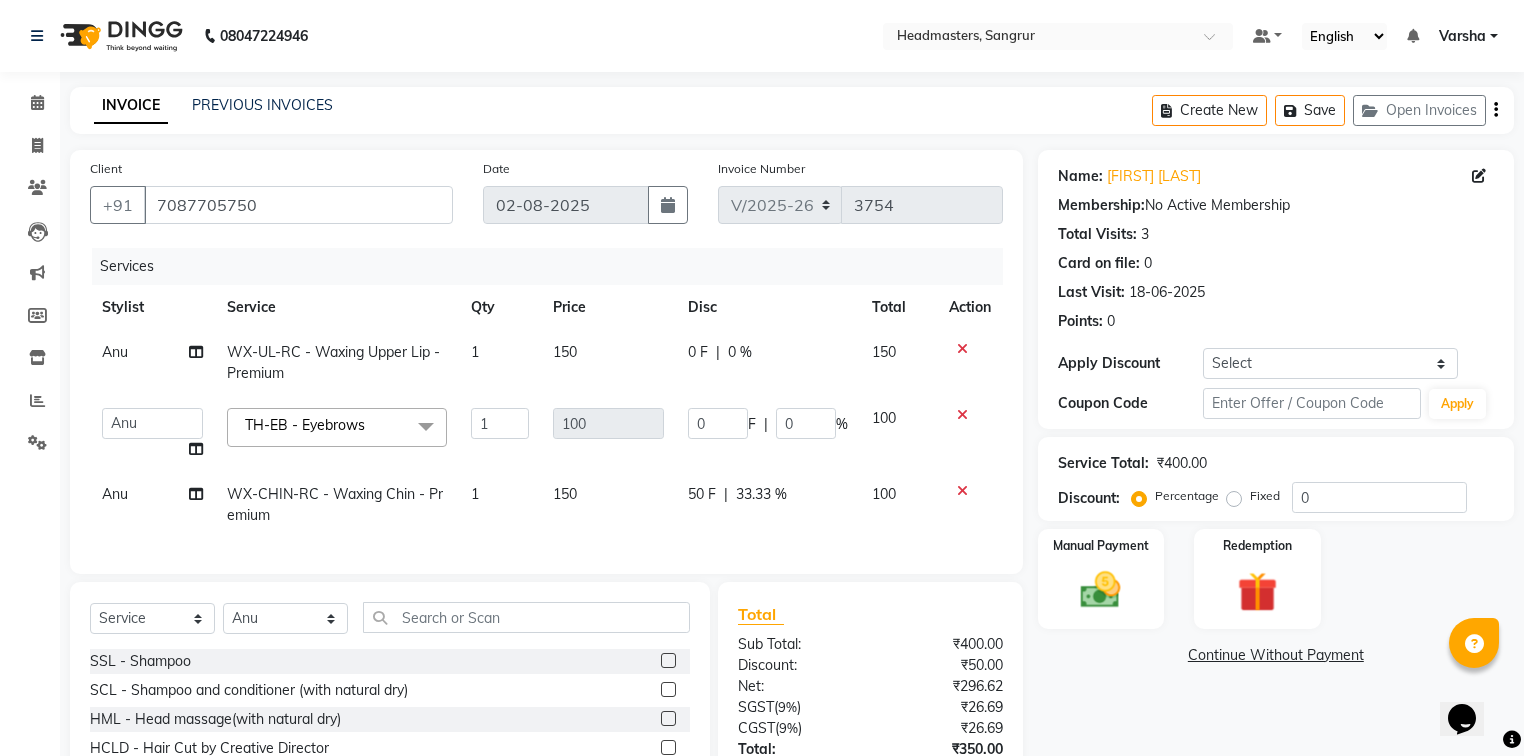 click on "0 F" 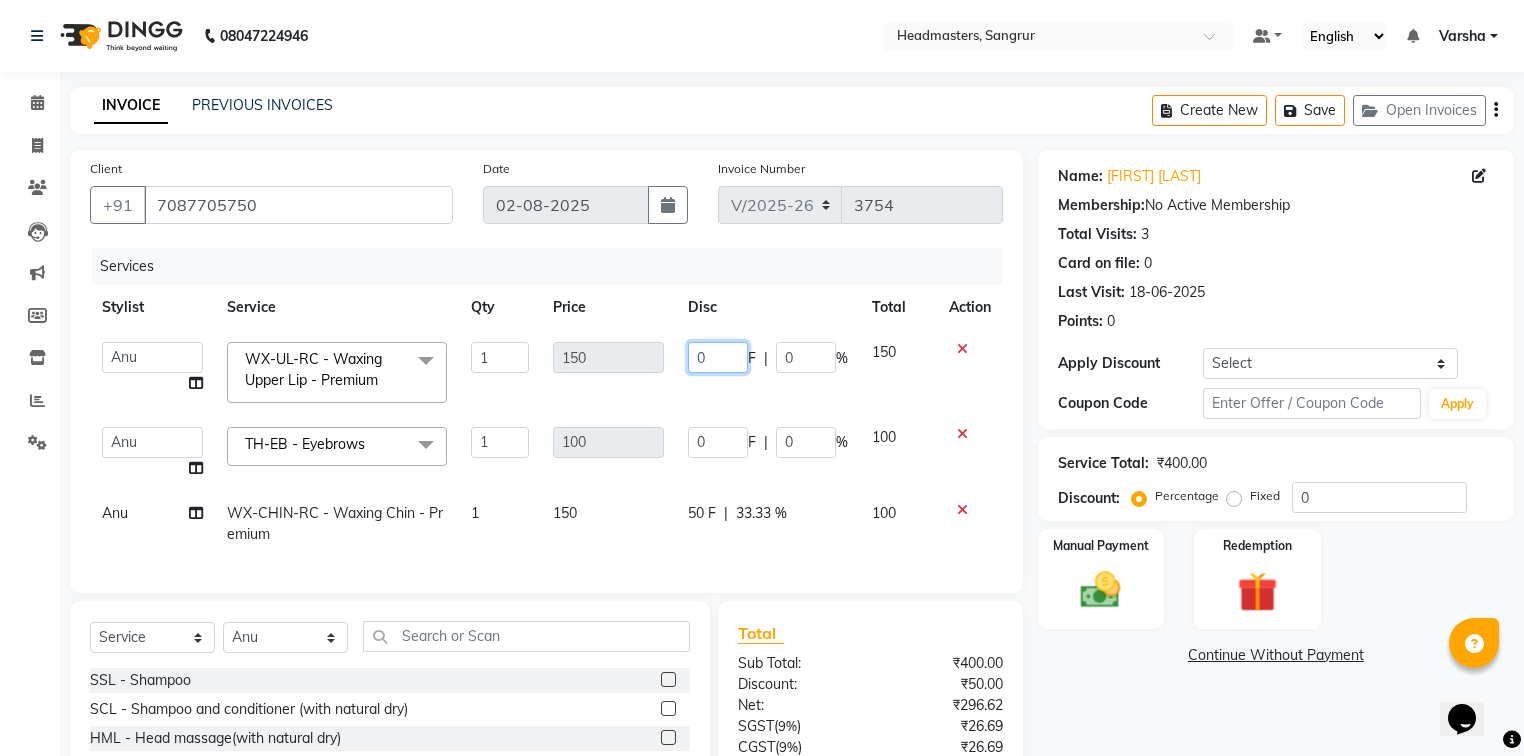 click on "0" 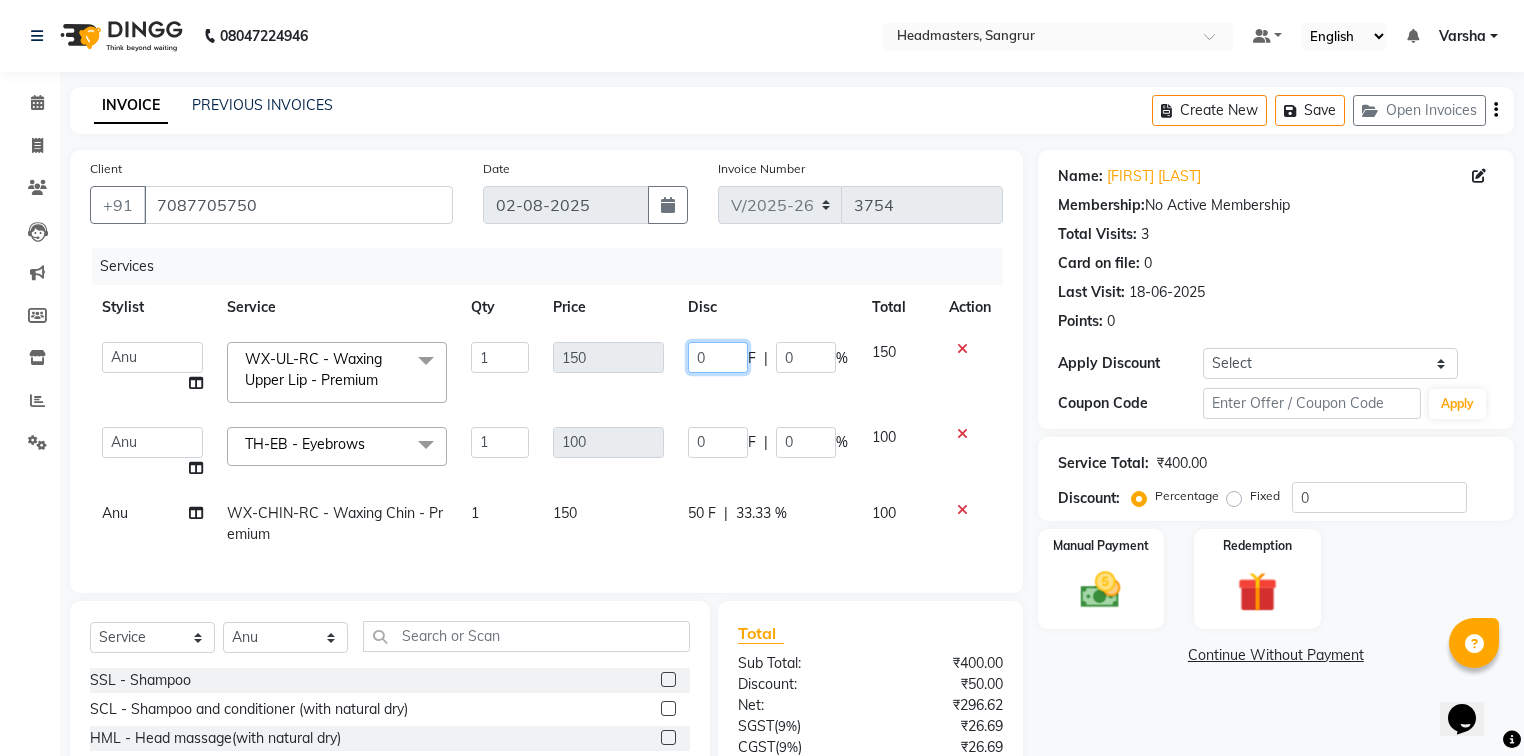 type on "50" 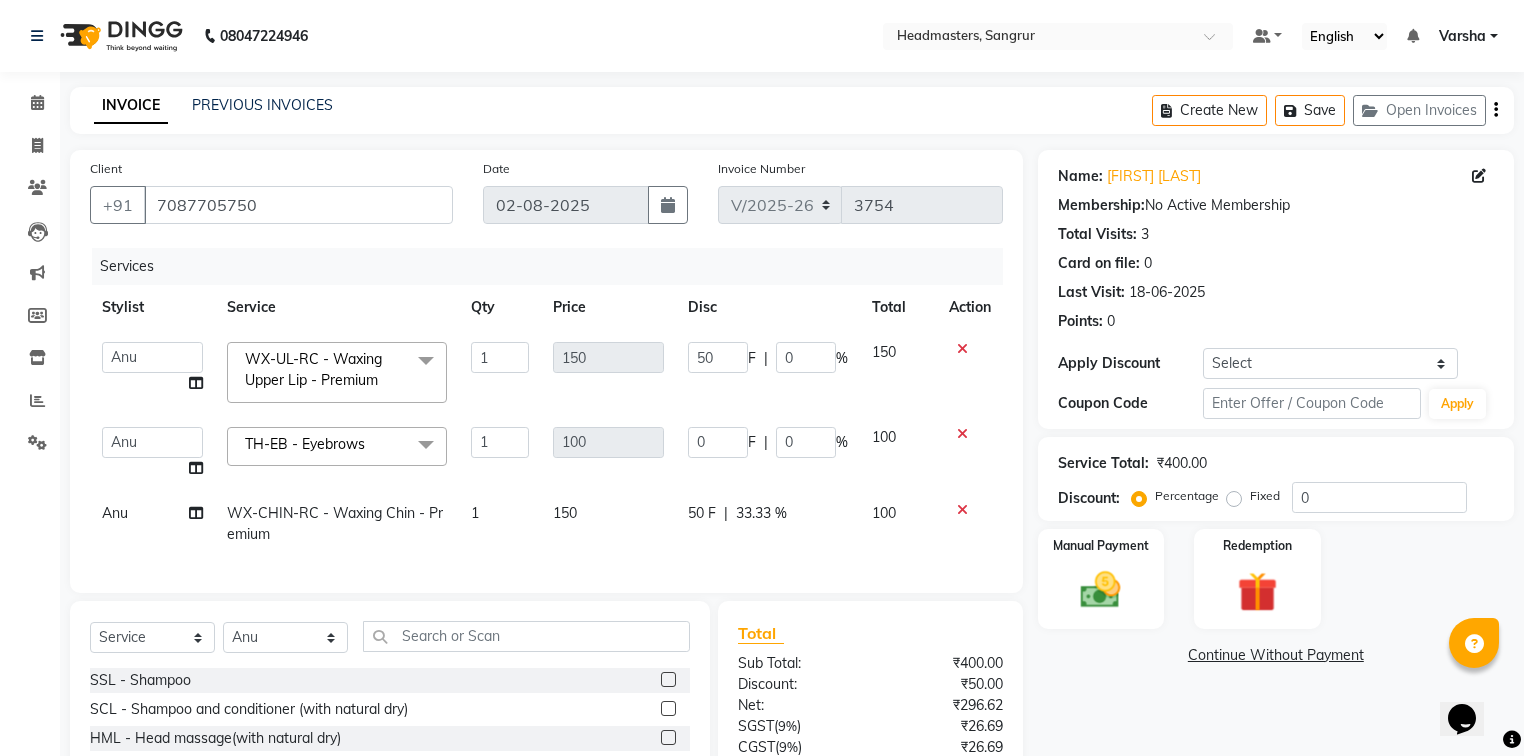 click on "Name: Sumanpreet Kaur Membership:  No Active Membership  Total Visits:  3 Card on file:  0 Last Visit:   18-06-2025 Points:   0  Apply Discount Select Coupon → Wrong Job Card  Coupon → Complimentary  Coupon → Correction  Coupon → First Wash  Coupon → Free Of Cost  Coupon → Staff Service  Coupon → Service Not Done  Coupon → Already Paid  Coupon → Double Job Card  Coupon Code Apply Service Total:  ₹400.00  Discount:  Percentage   Fixed  0 Manual Payment Redemption  Continue Without Payment" 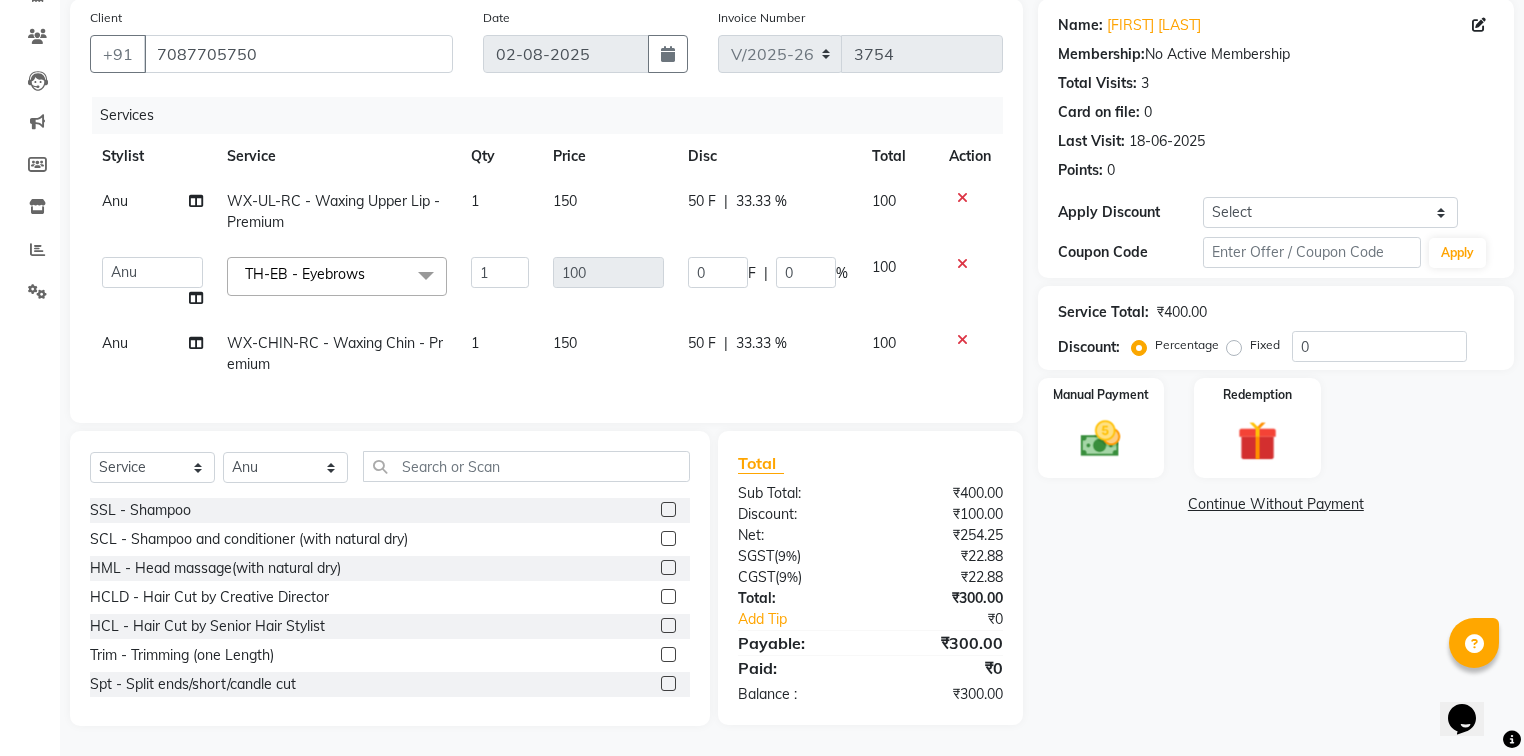 scroll, scrollTop: 164, scrollLeft: 0, axis: vertical 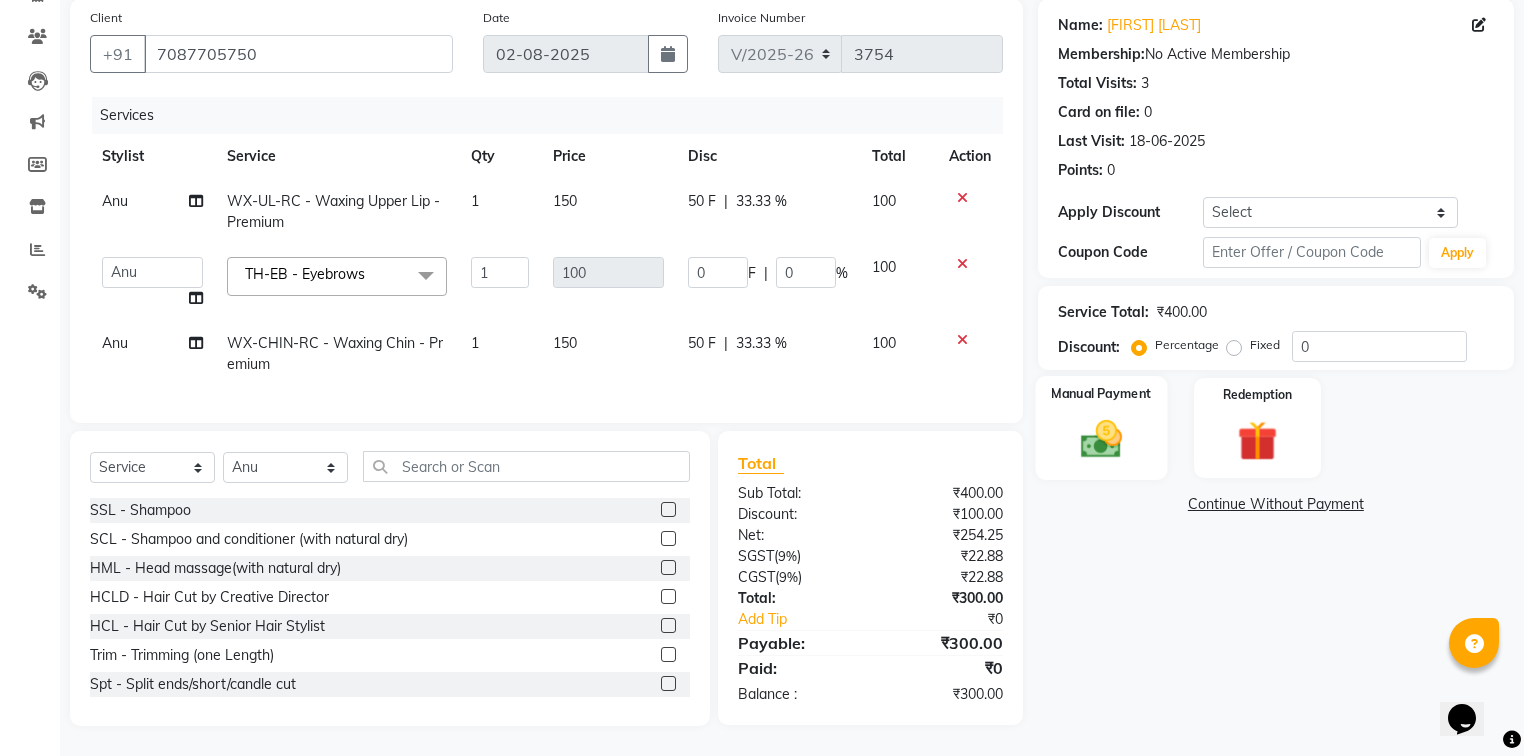 click 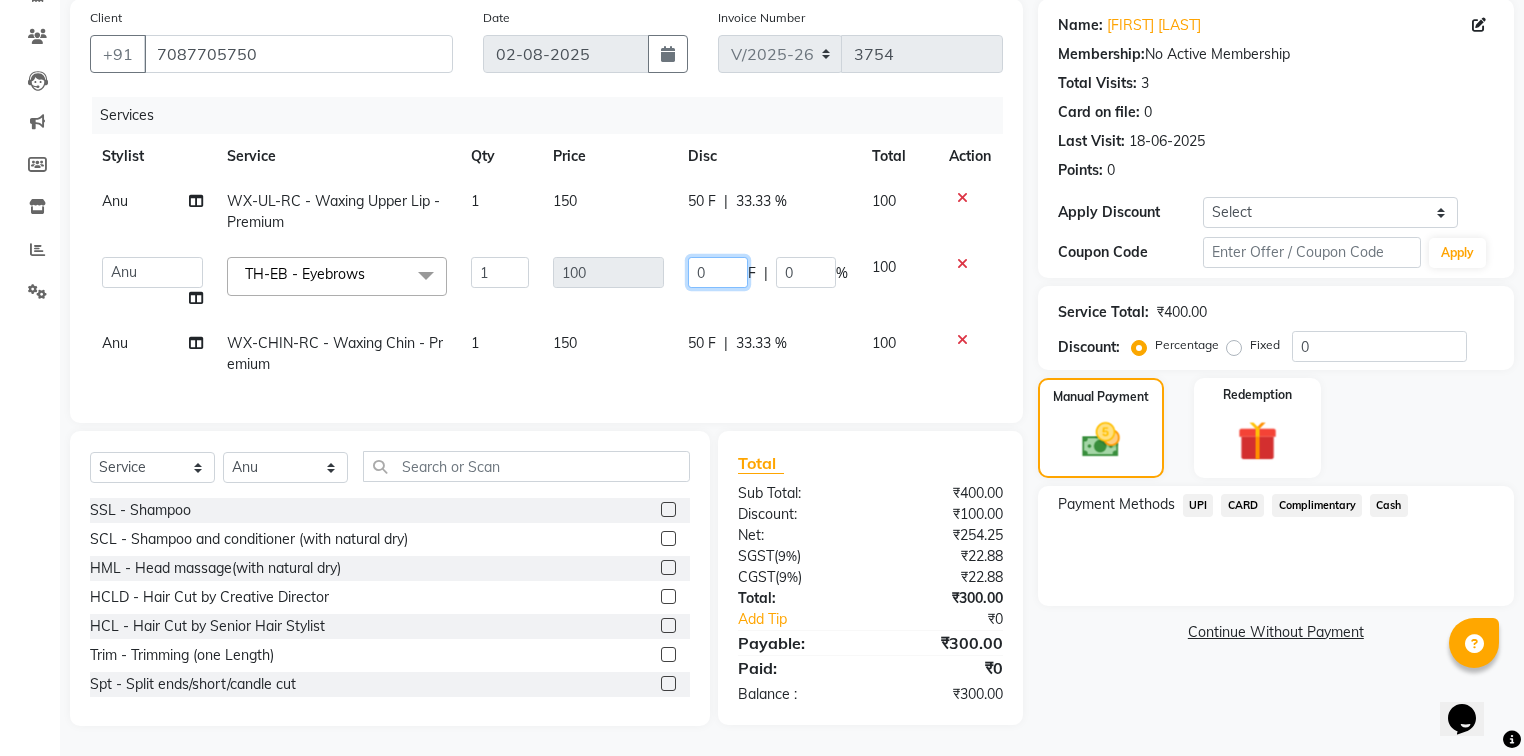 click on "0" 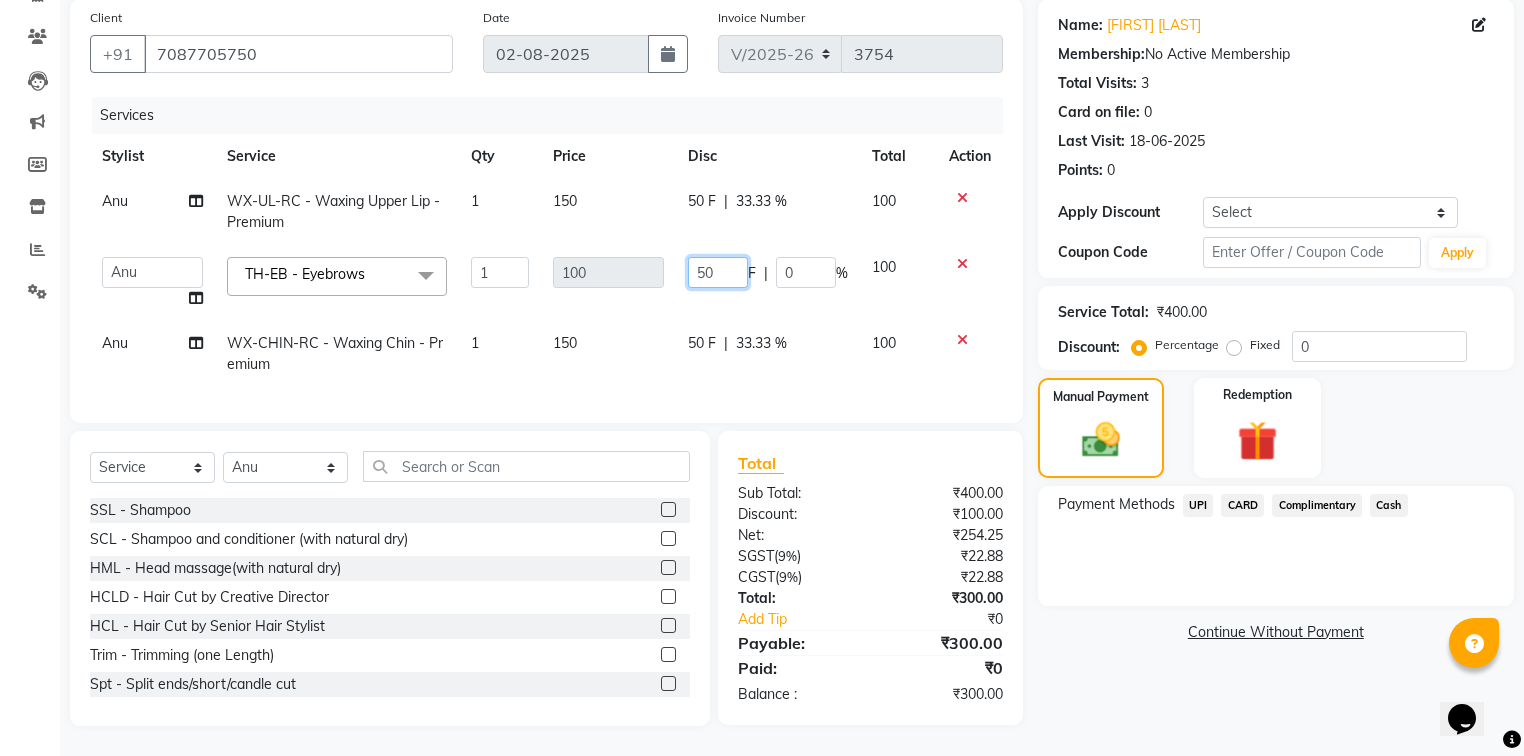 type on "0" 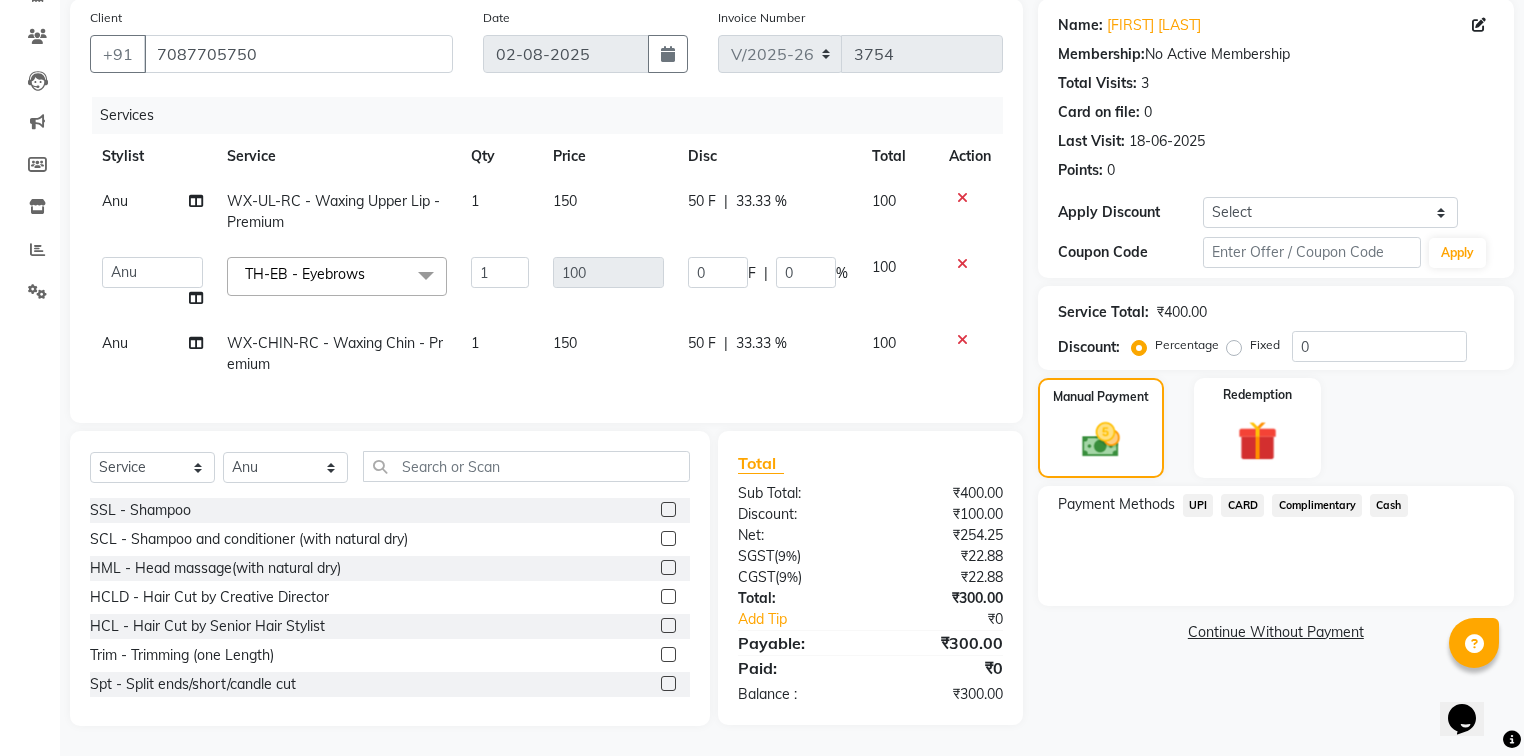 click on "Cash" 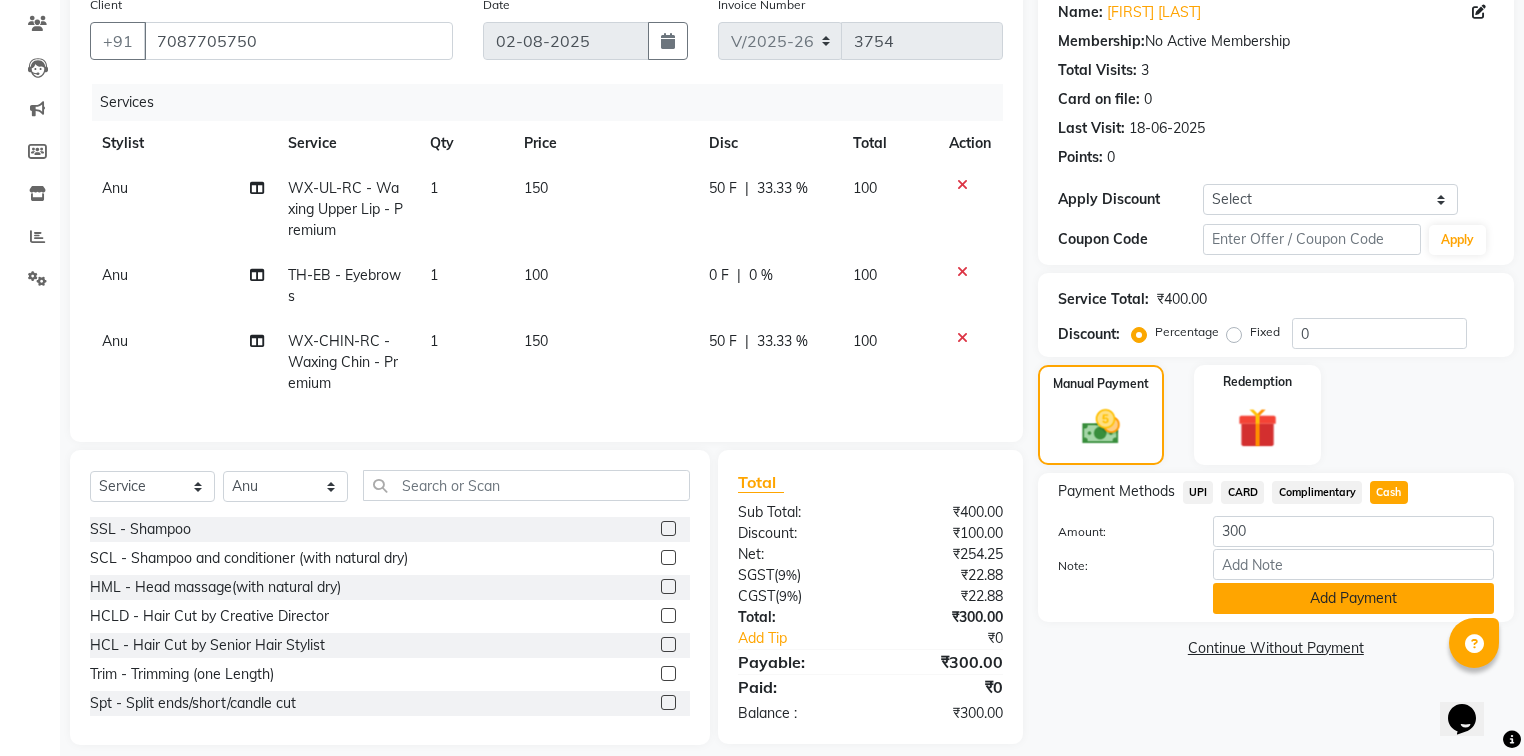 click on "Add Payment" 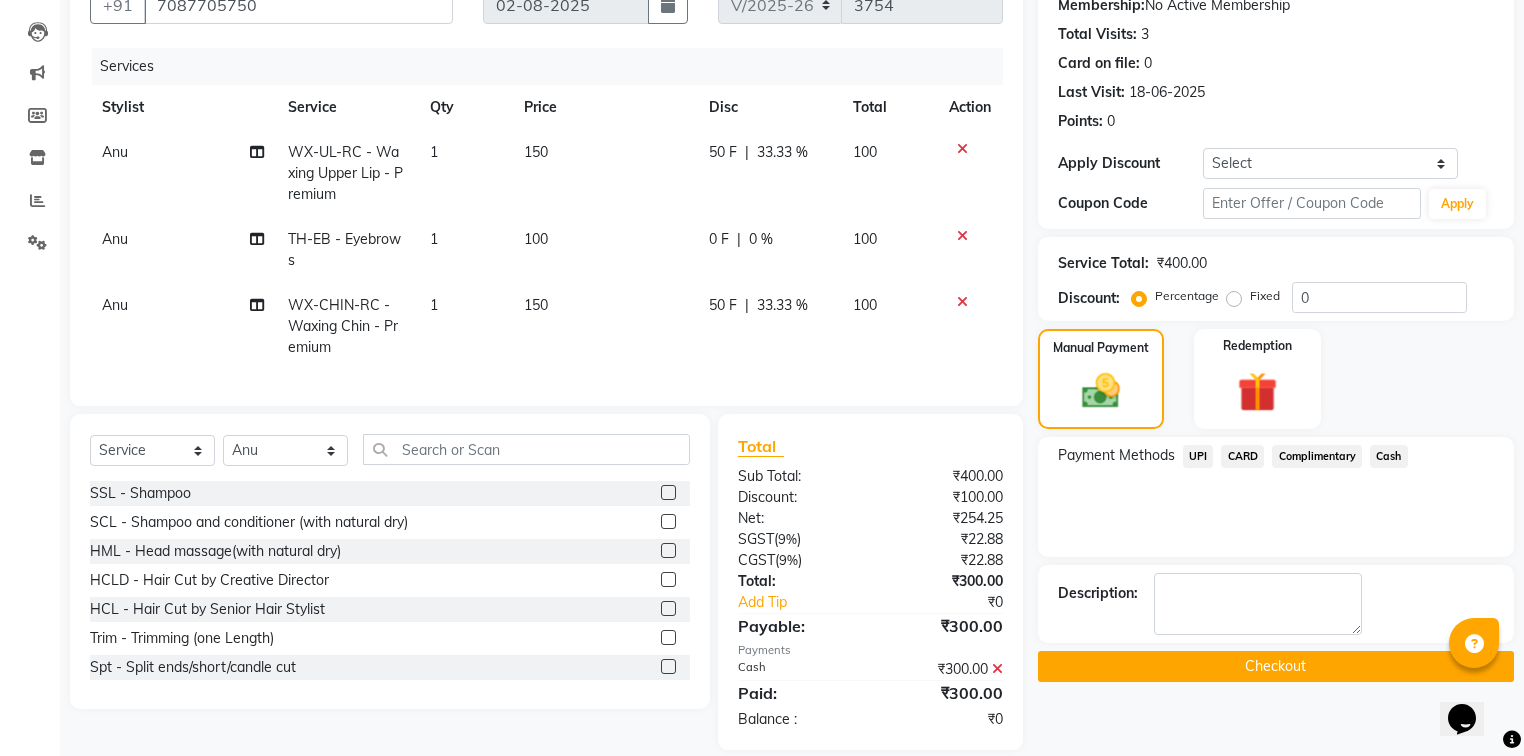 scroll, scrollTop: 236, scrollLeft: 0, axis: vertical 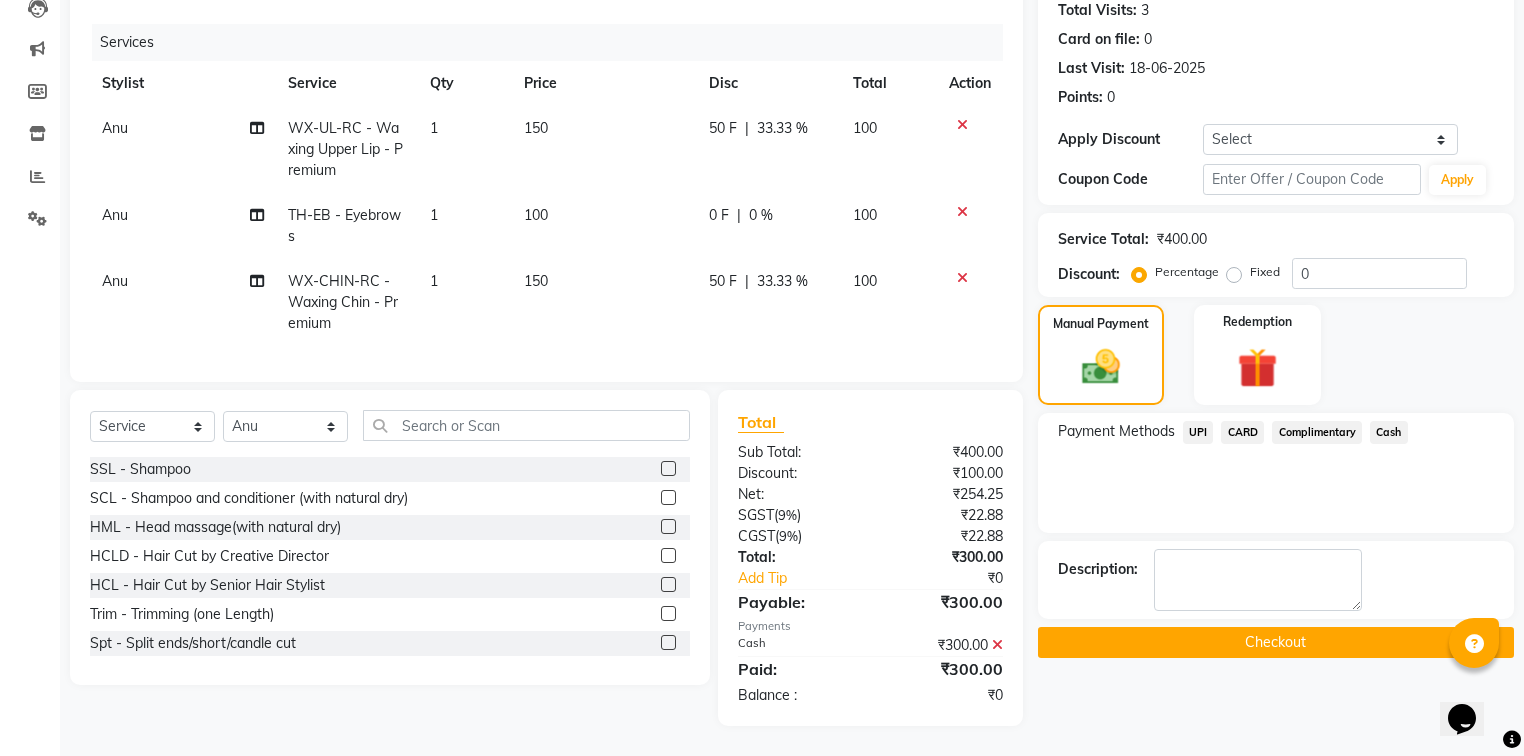 click on "Checkout" 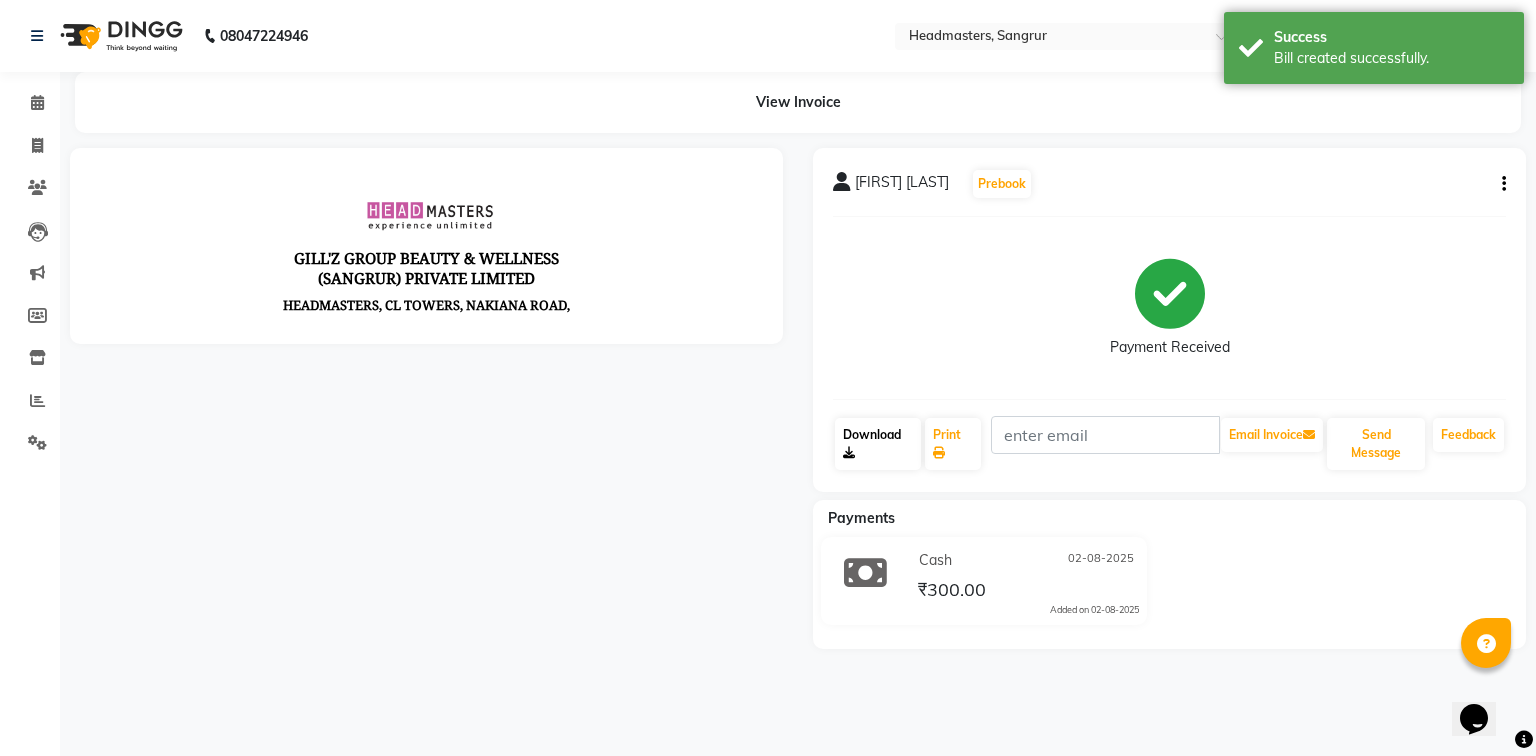 scroll, scrollTop: 0, scrollLeft: 0, axis: both 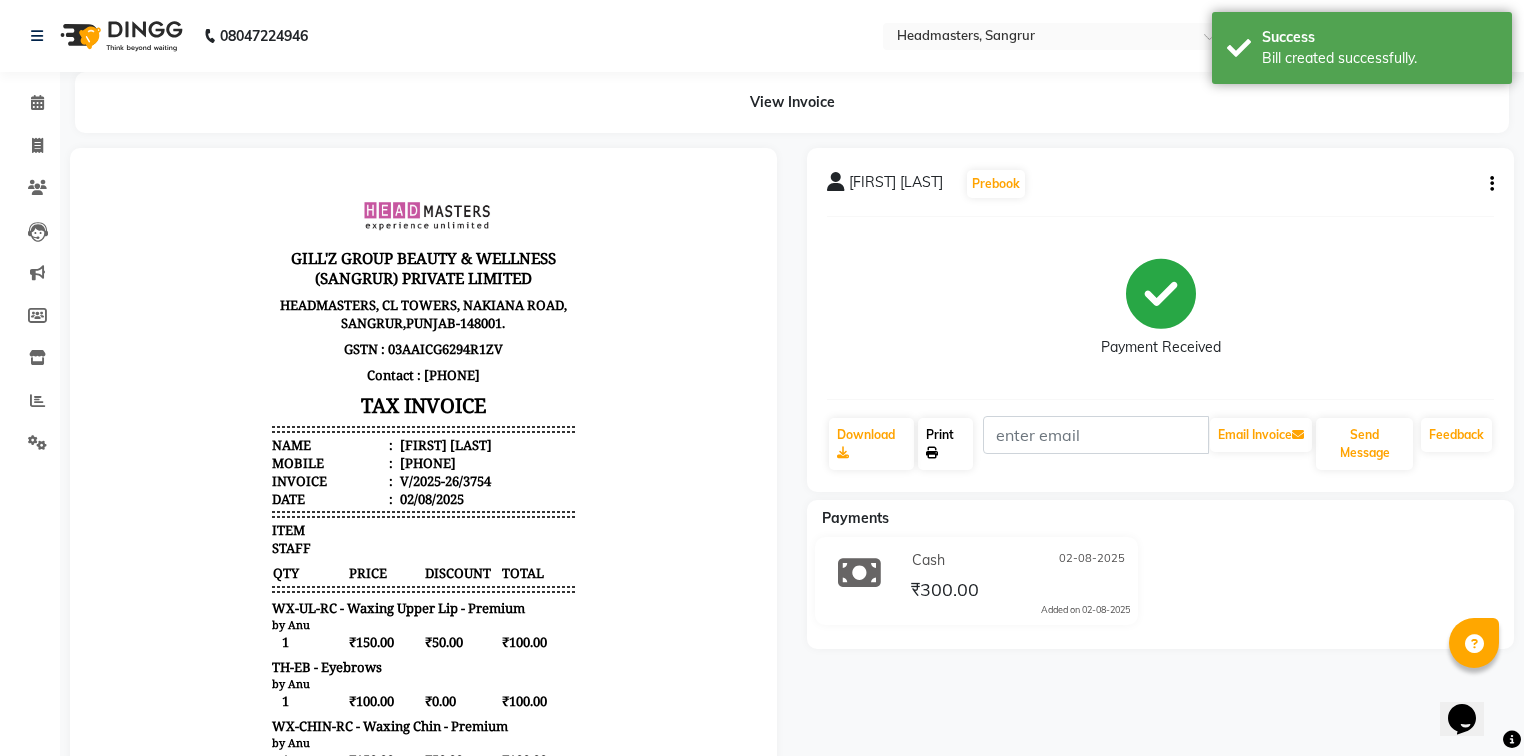 click 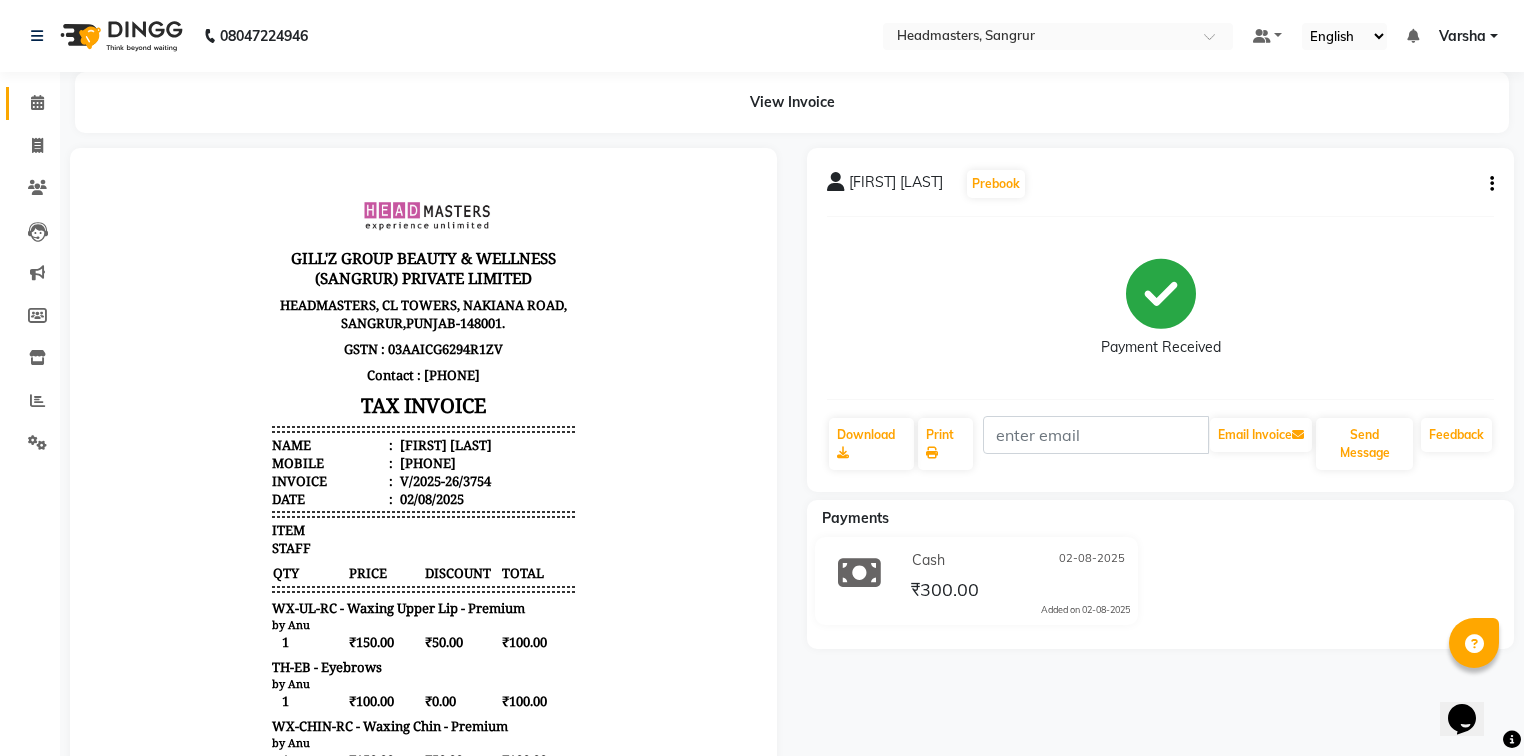 click on "Calendar" 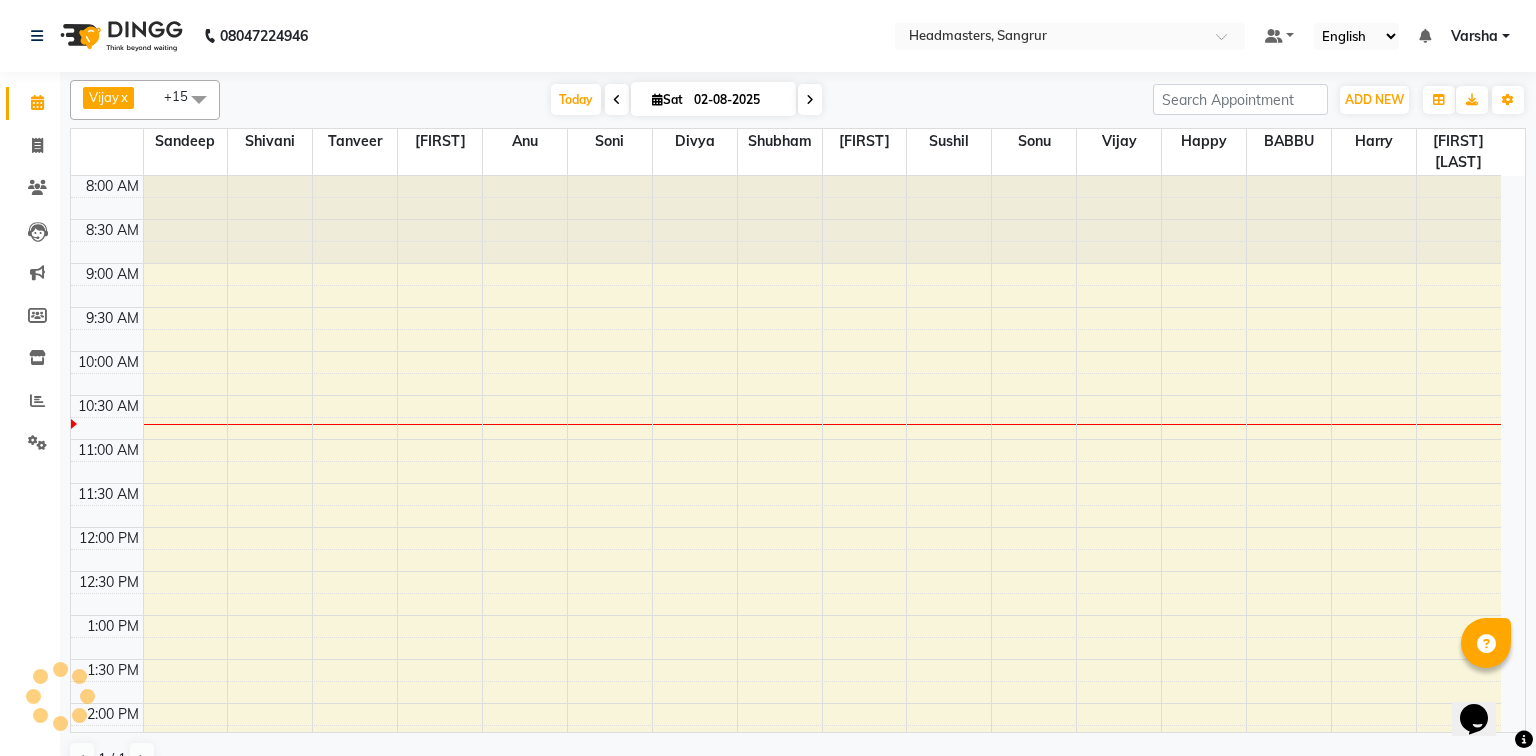 scroll, scrollTop: 0, scrollLeft: 0, axis: both 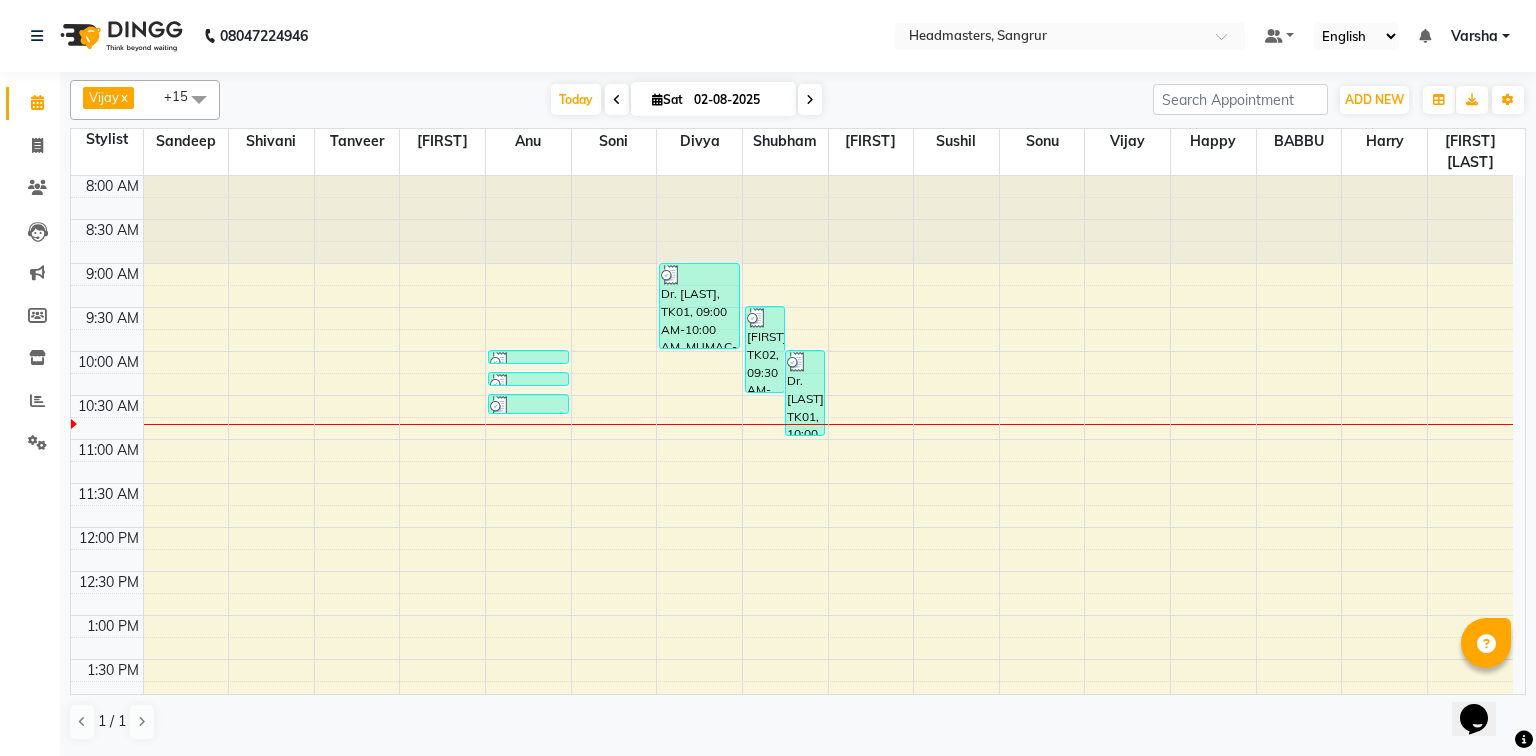 click on "8:00 AM 8:30 AM 9:00 AM 9:30 AM 10:00 AM 10:30 AM 11:00 AM 11:30 AM 12:00 PM 12:30 PM 1:00 PM 1:30 PM 2:00 PM 2:30 PM 3:00 PM 3:30 PM 4:00 PM 4:30 PM 5:00 PM 5:30 PM 6:00 PM 6:30 PM 7:00 PM 7:30 PM 8:00 PM 8:30 PM     SUMANPREET KAUR, TK03, 10:00 AM-10:10 AM, WX-CHIN-RC - Waxing Chin - Premium     SUMANPREET KAUR, TK03, 10:15 AM-10:25 AM, WX-UL-RC - Waxing Upper Lip - Premium     SUMANPREET KAUR, TK03, 10:30 AM-10:45 AM, TH-EB - Eyebrows     Dr. Gurjot, TK01, 09:00 AM-10:00 AM, MUMAC-PARTY  - MAC - PARTY     taran, TK02, 09:30 AM-10:30 AM, MU-HDO  - Hairdo     Dr. Gurjot, TK01, 10:00 AM-11:00 AM, MU-HDO  - Hairdo" at bounding box center (792, 747) 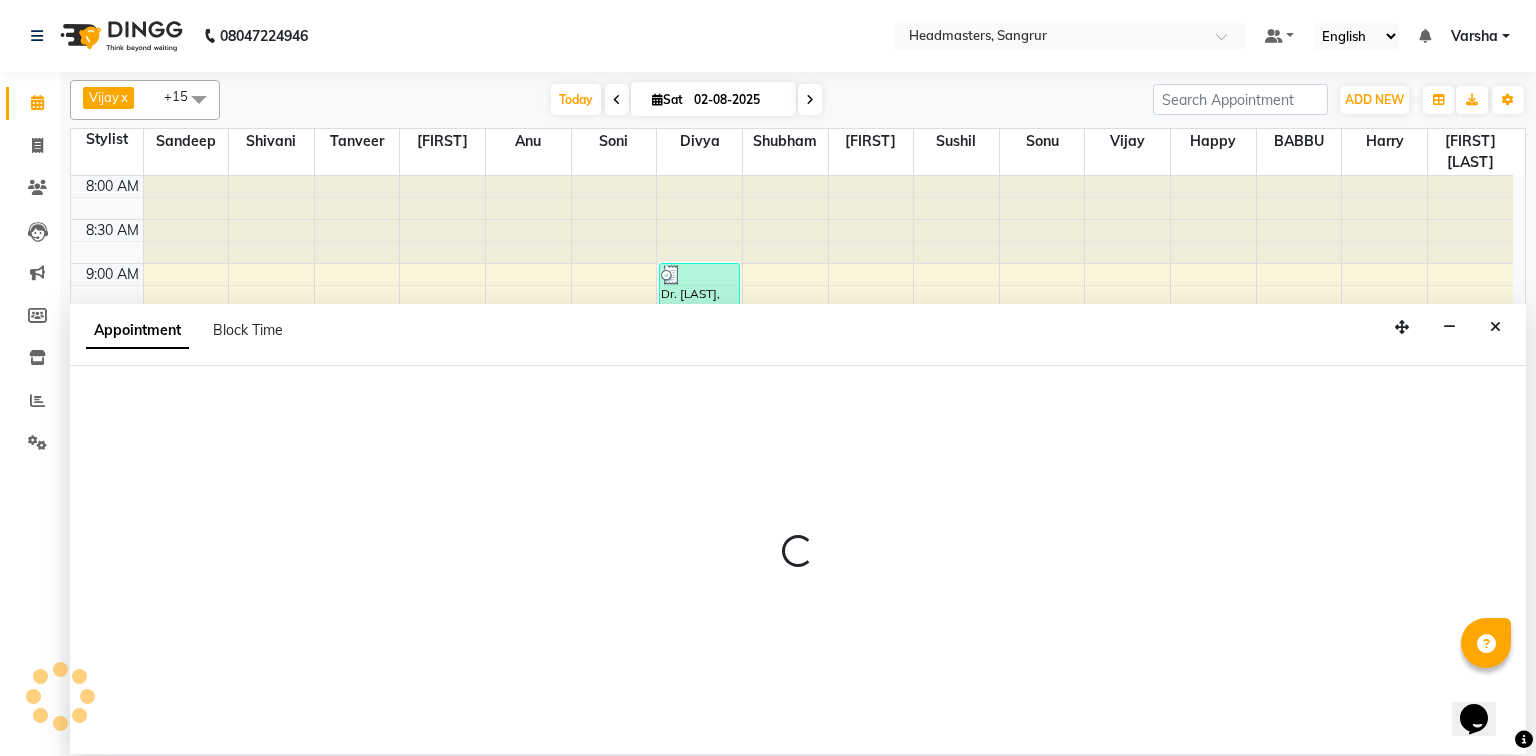 select on "62924" 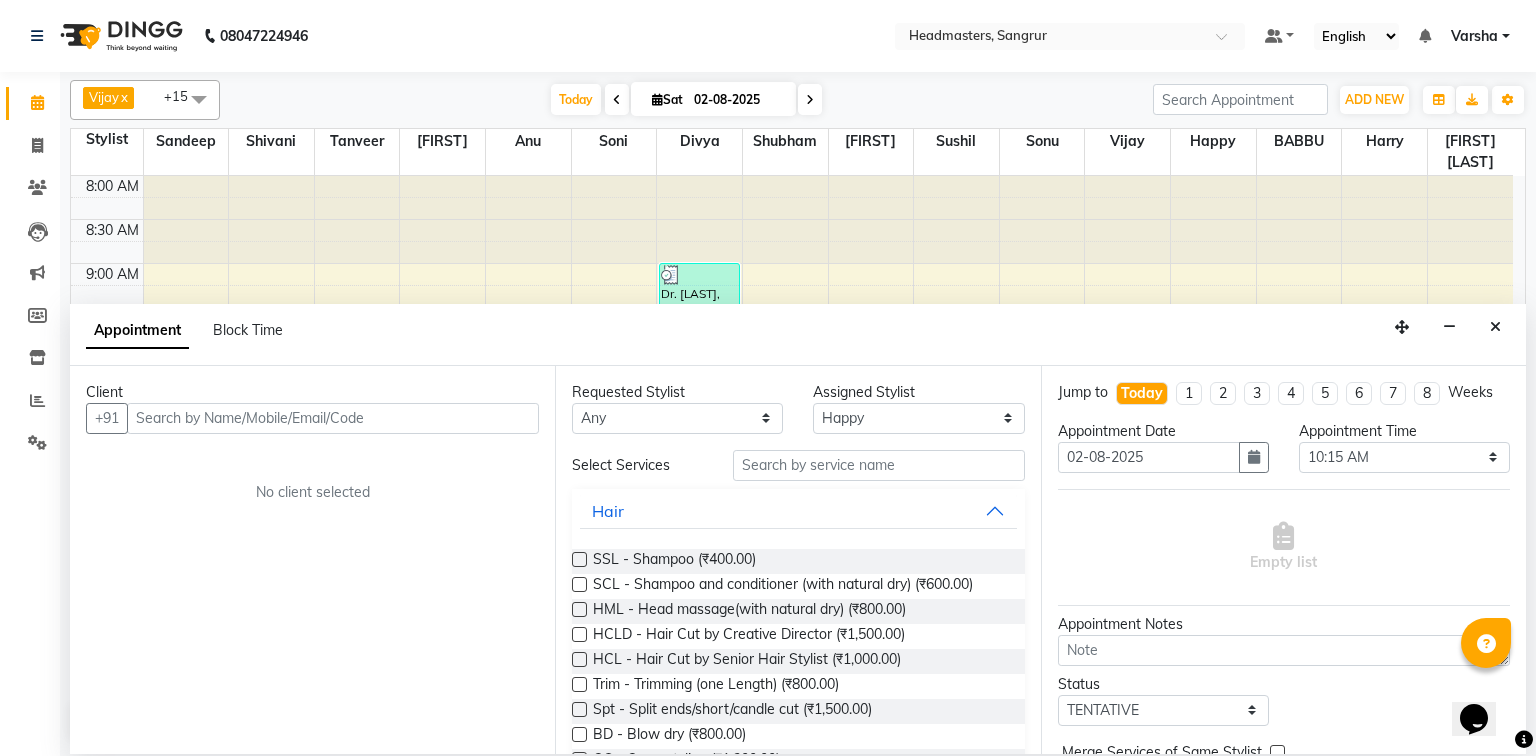 click at bounding box center [333, 418] 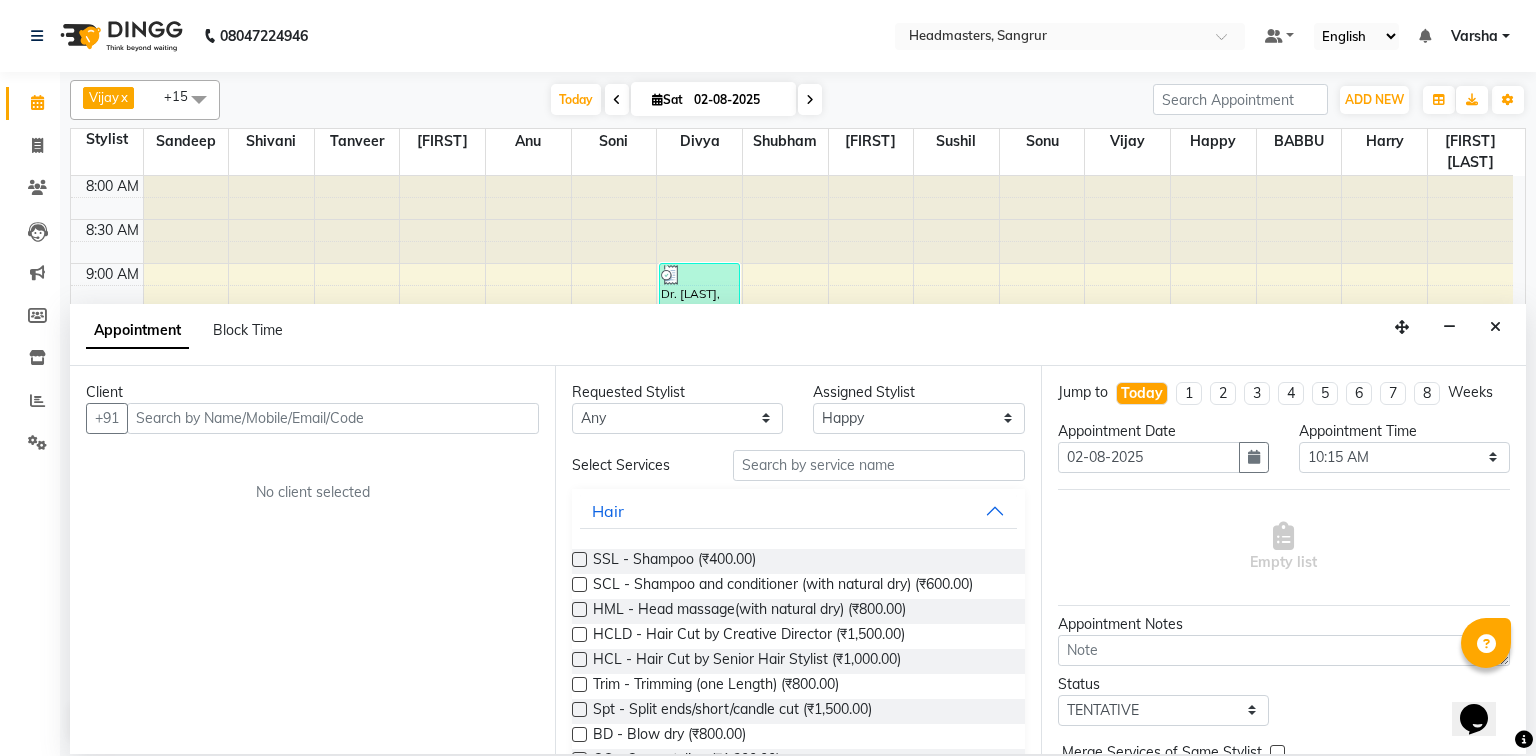 click at bounding box center (333, 418) 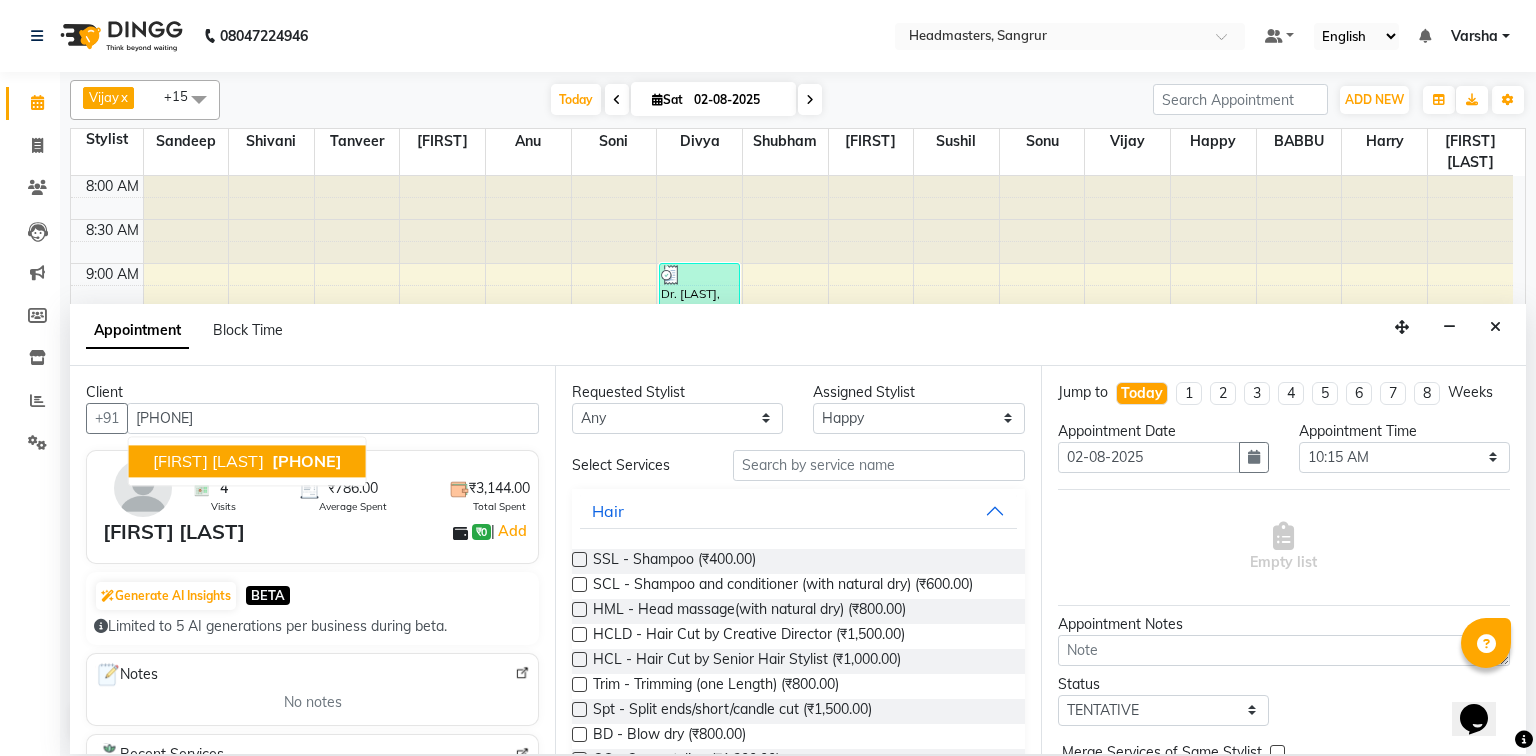 click on "prashant walia   7888431703" at bounding box center [247, 461] 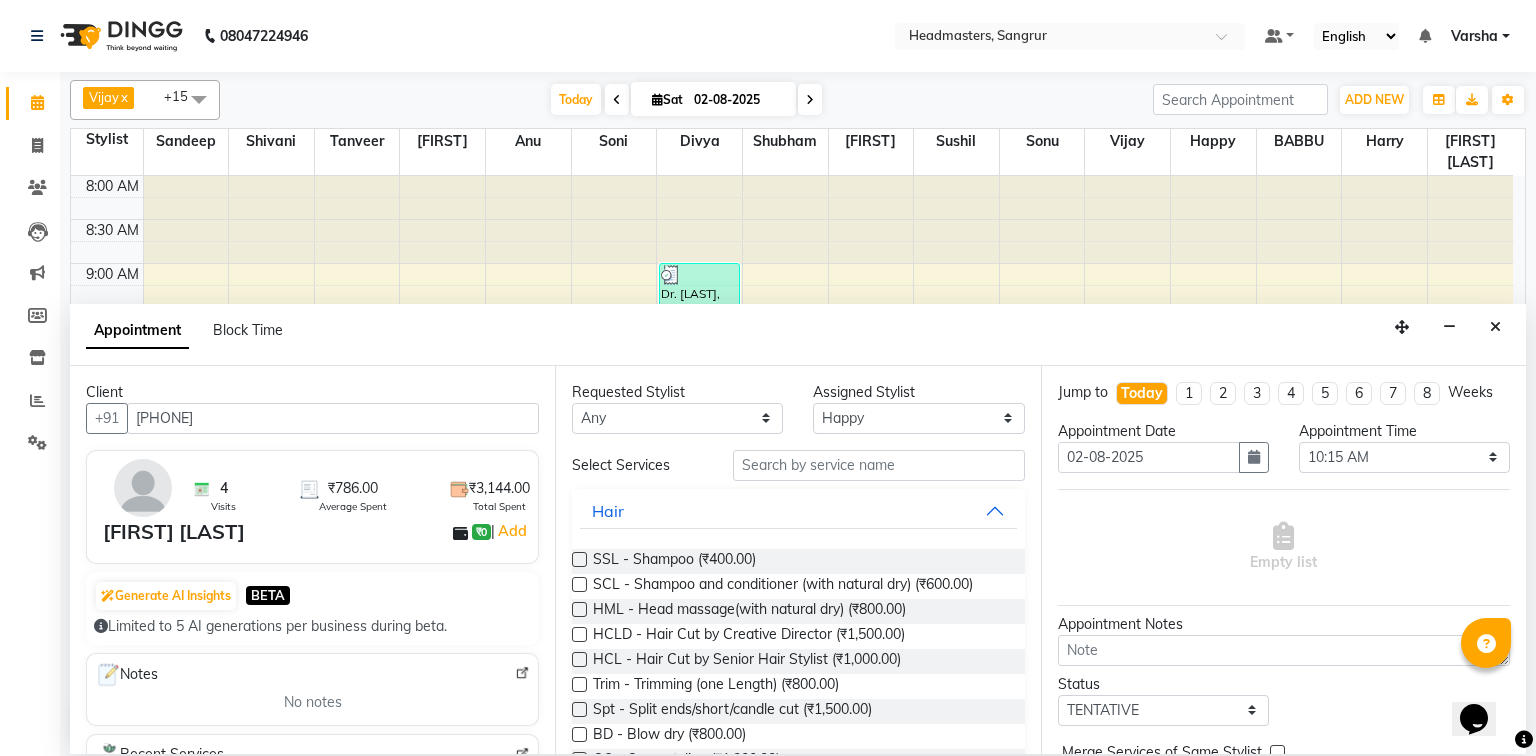 type on "[PHONE]" 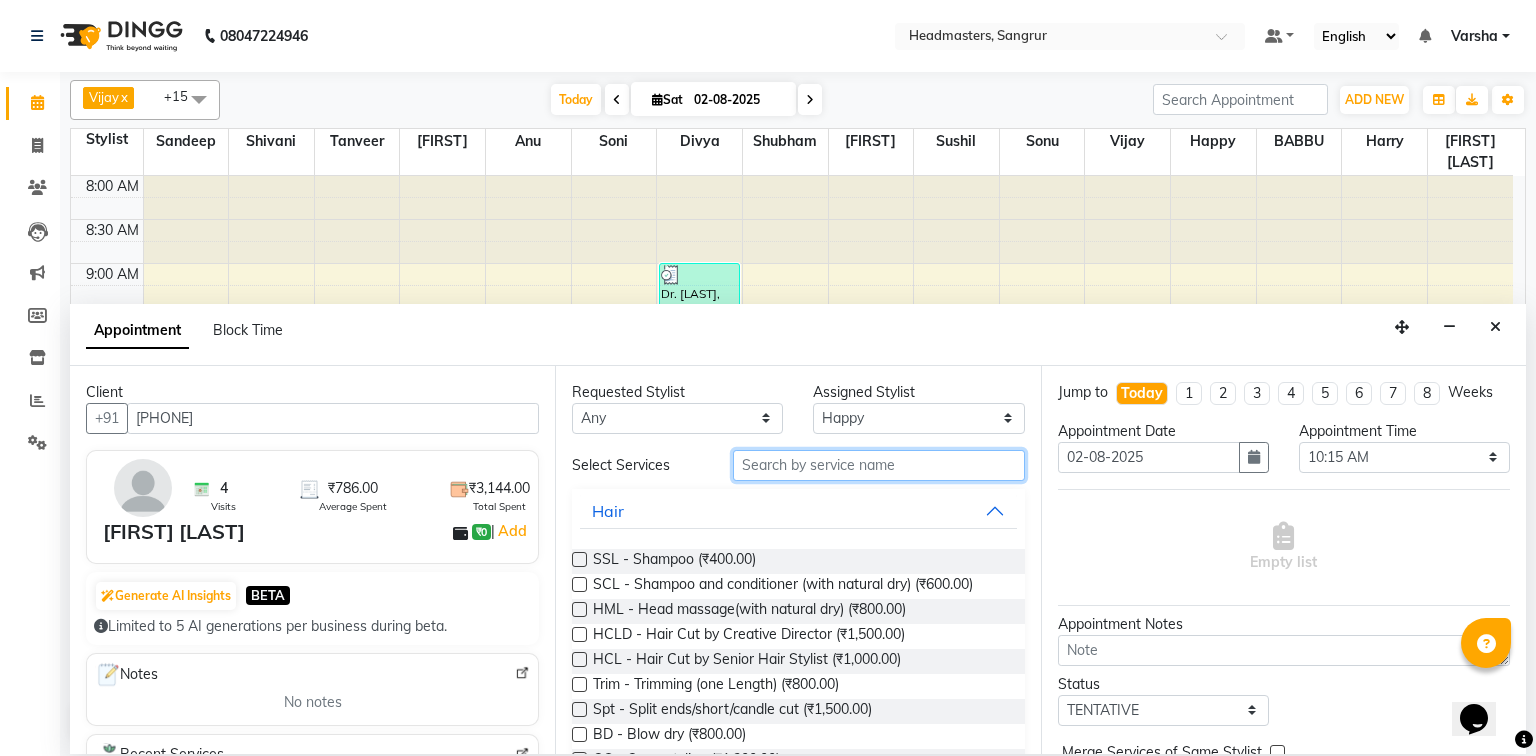 click at bounding box center [879, 465] 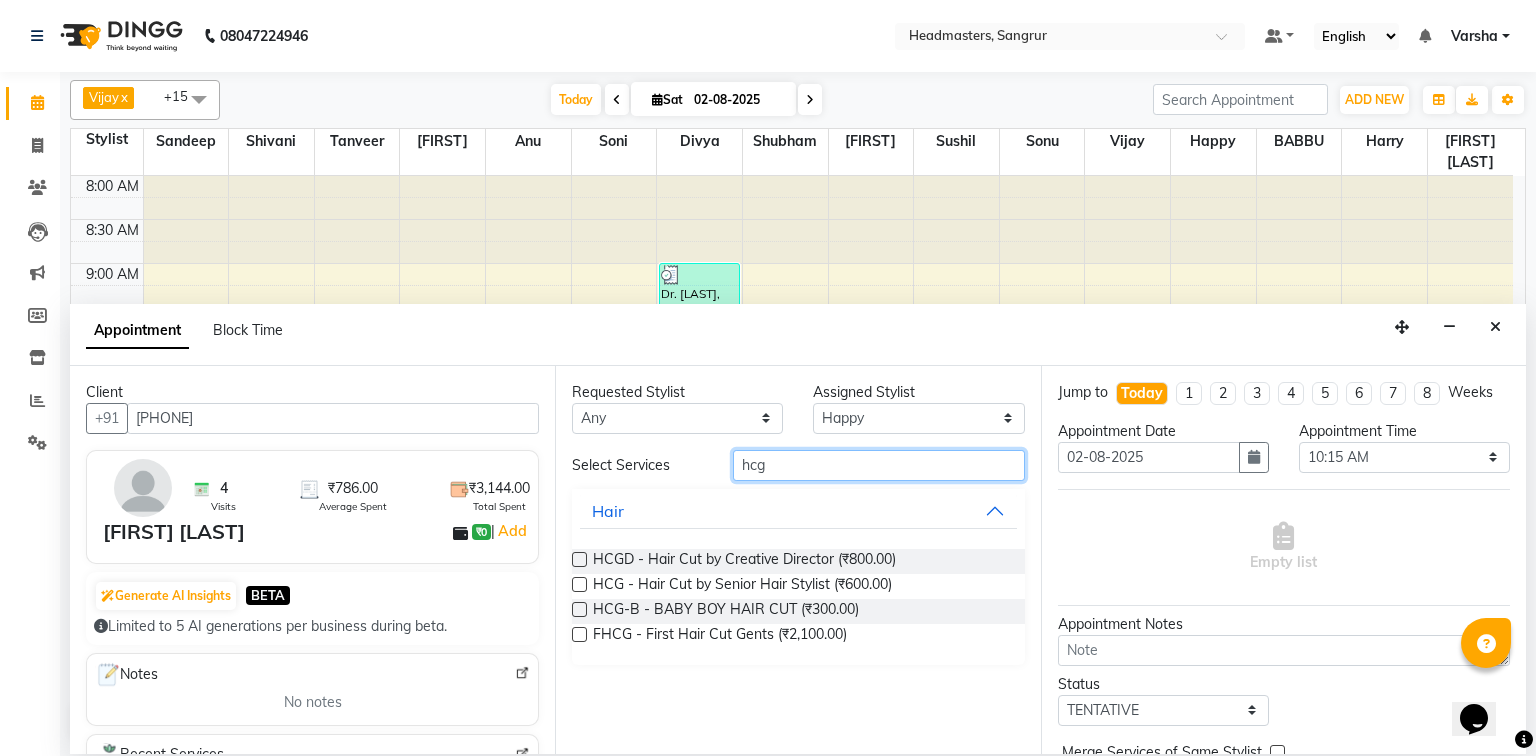 type on "hcg" 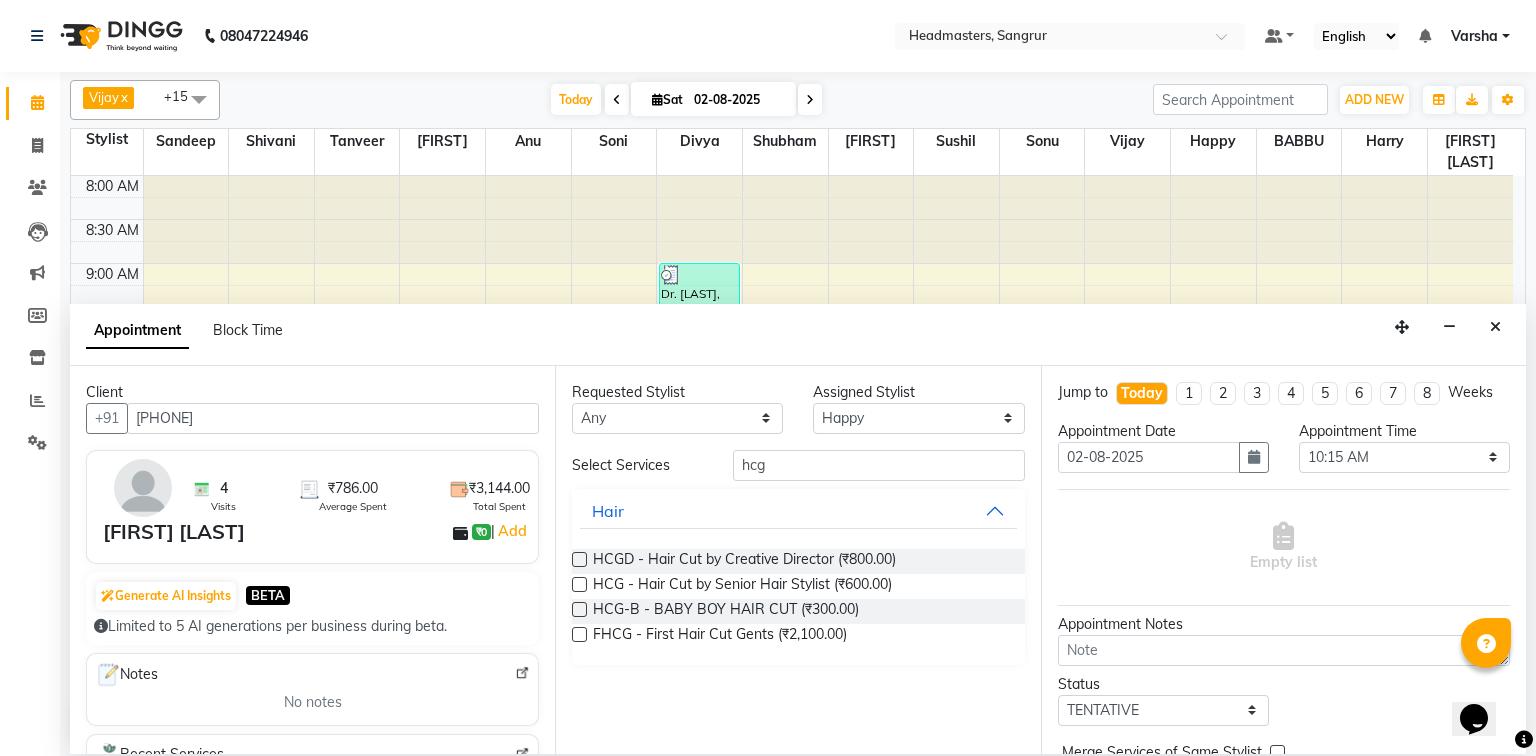 click at bounding box center (579, 584) 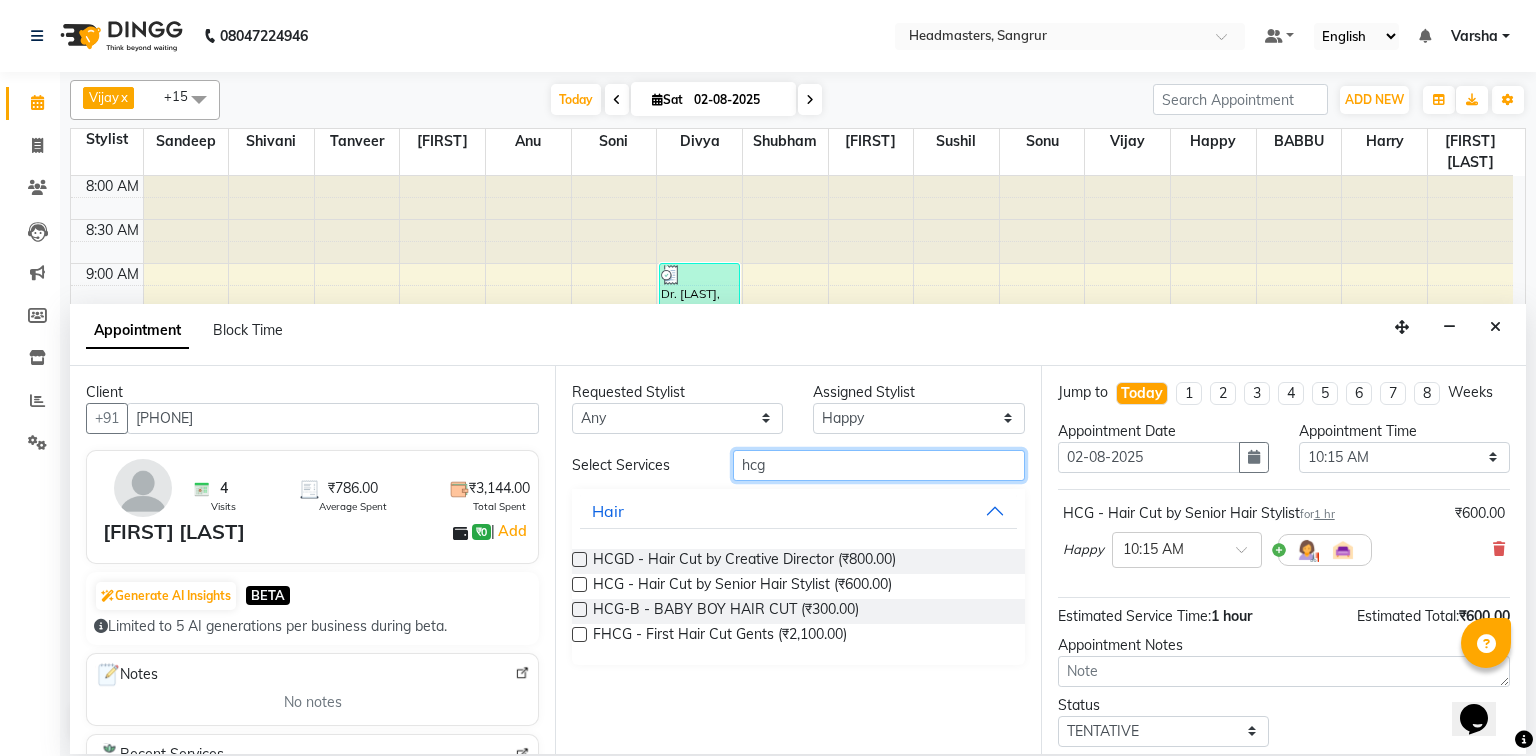 checkbox on "false" 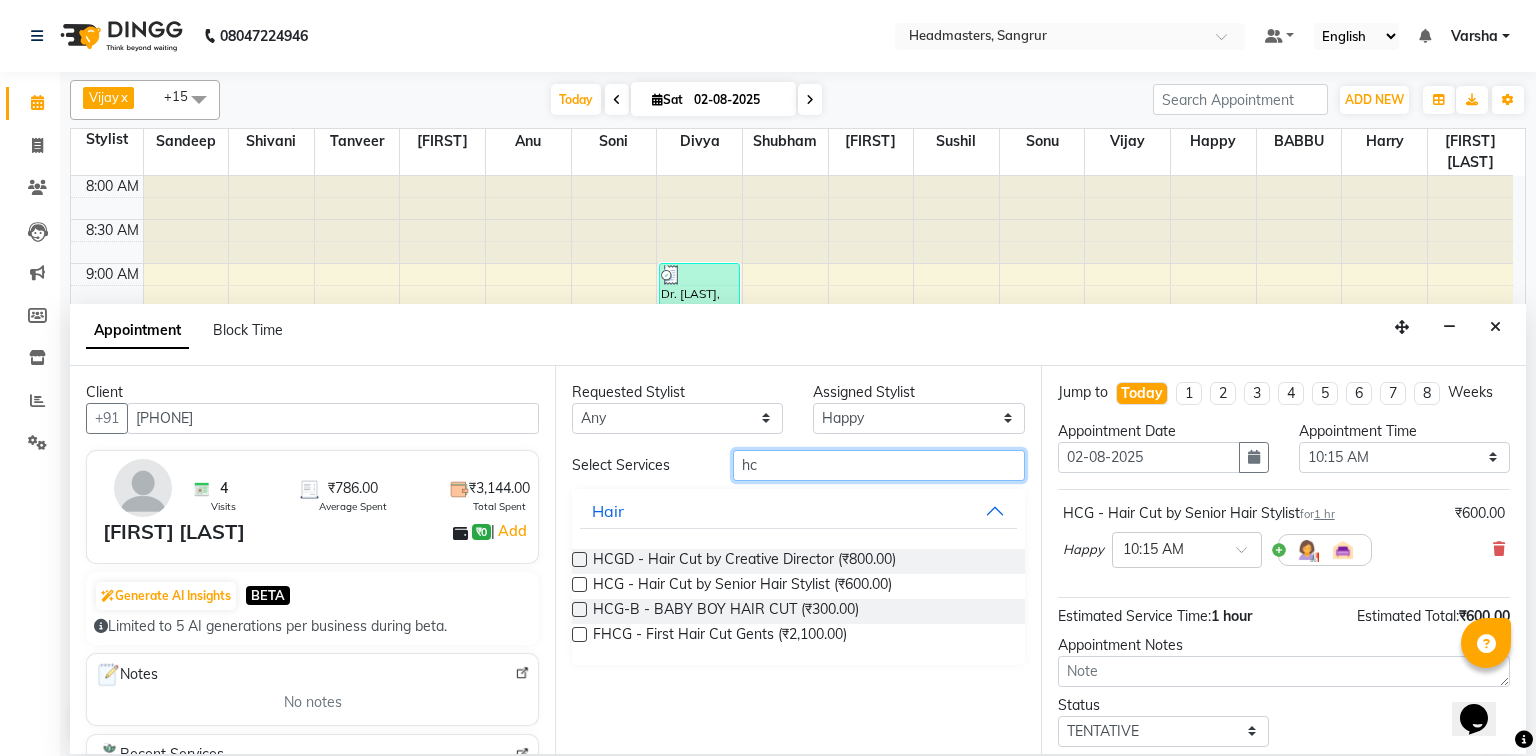 type on "h" 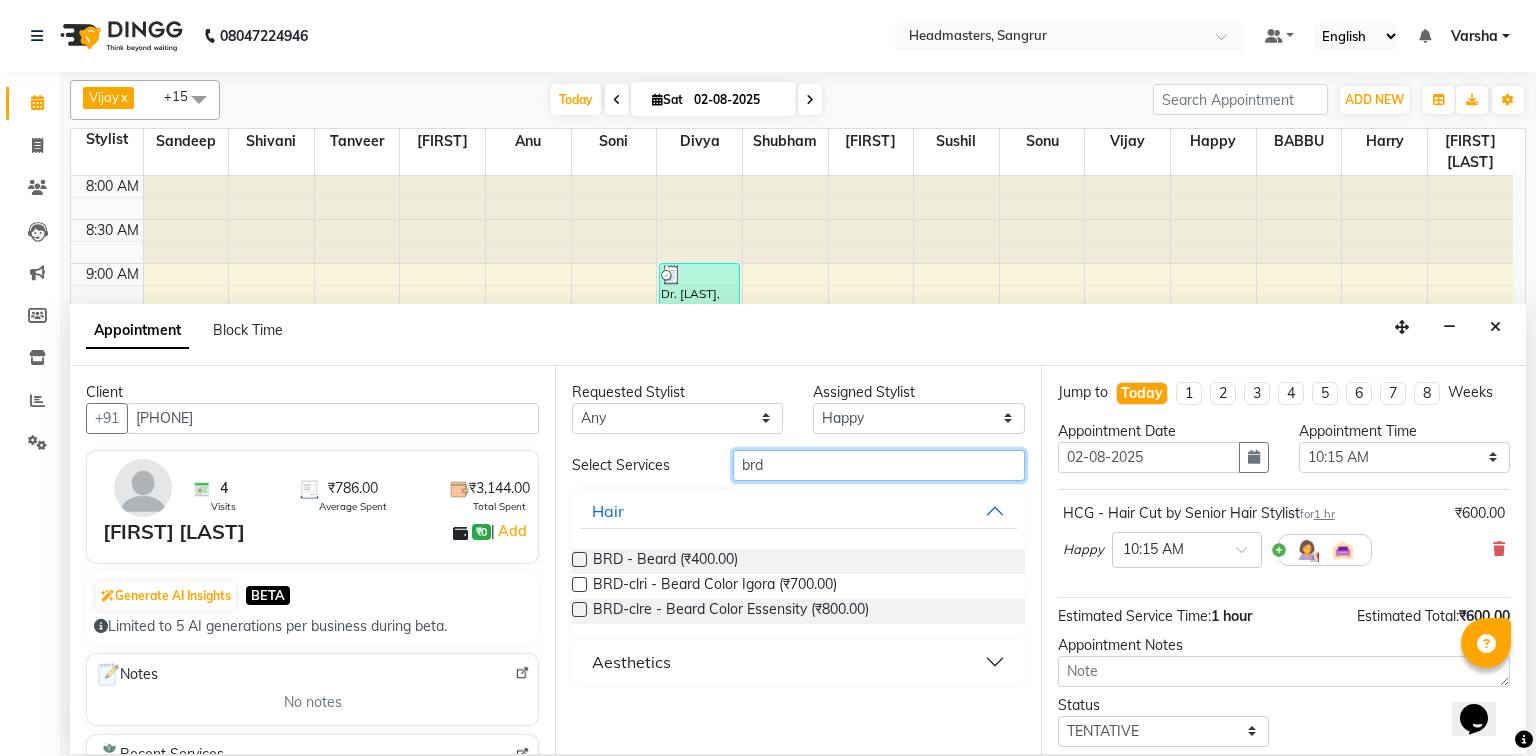 type on "brd" 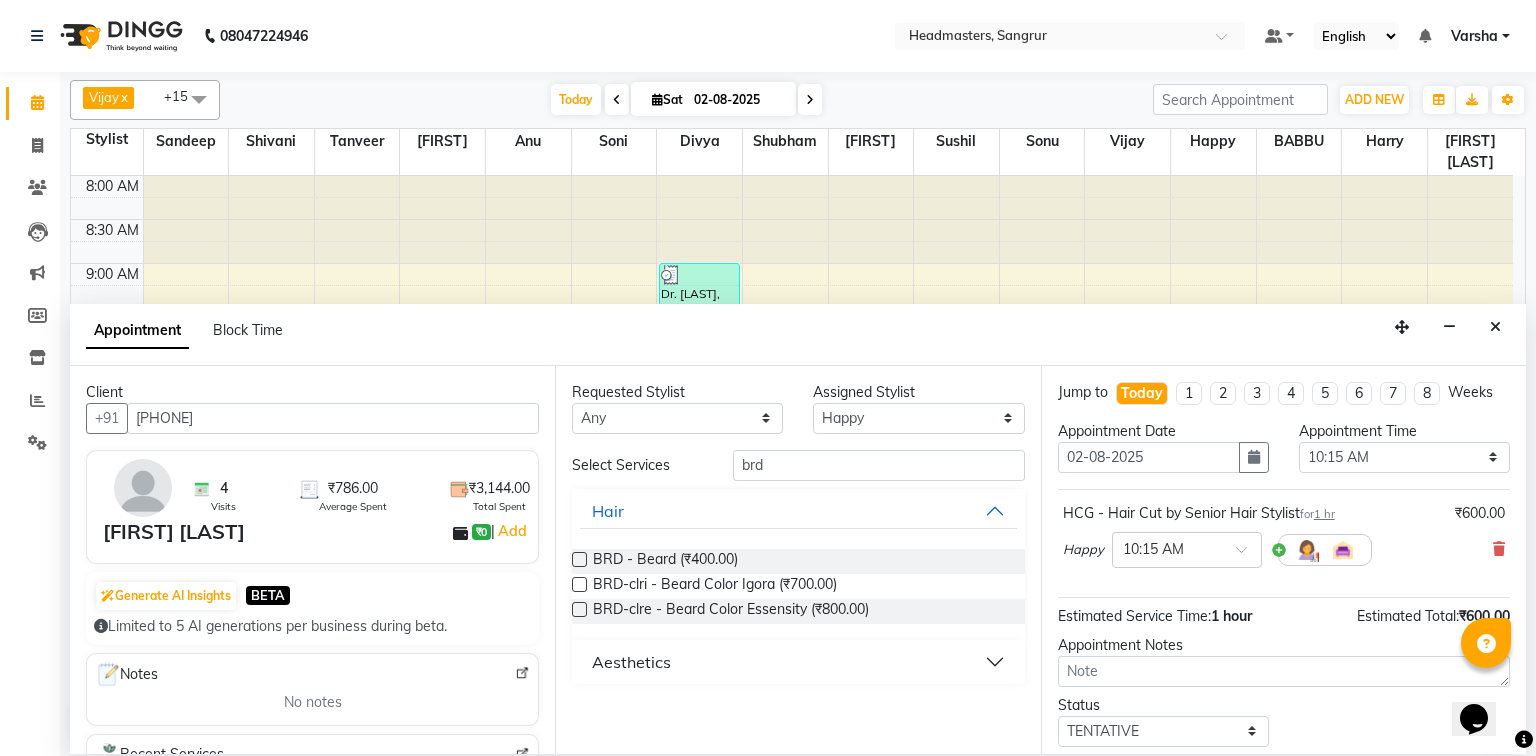 click at bounding box center [579, 559] 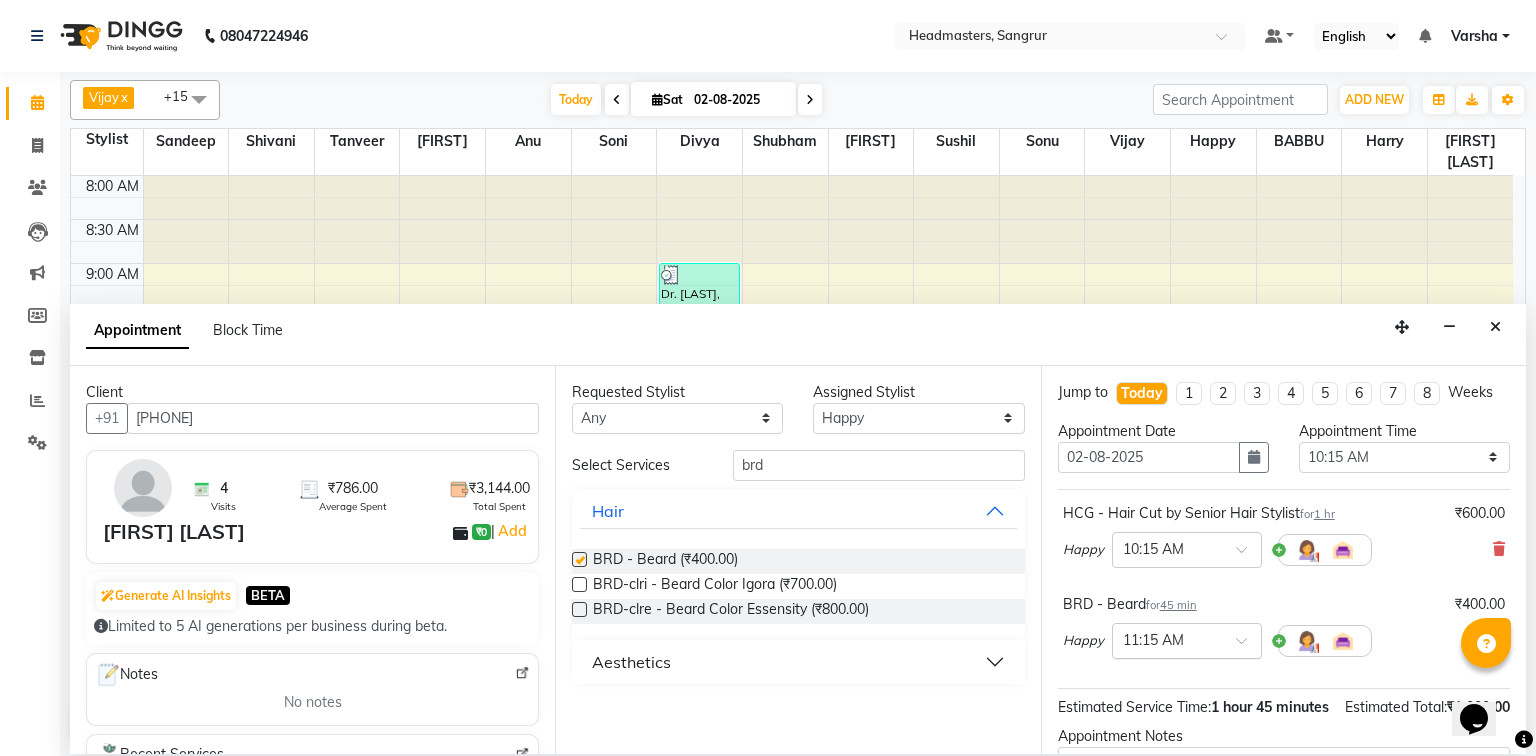 checkbox on "false" 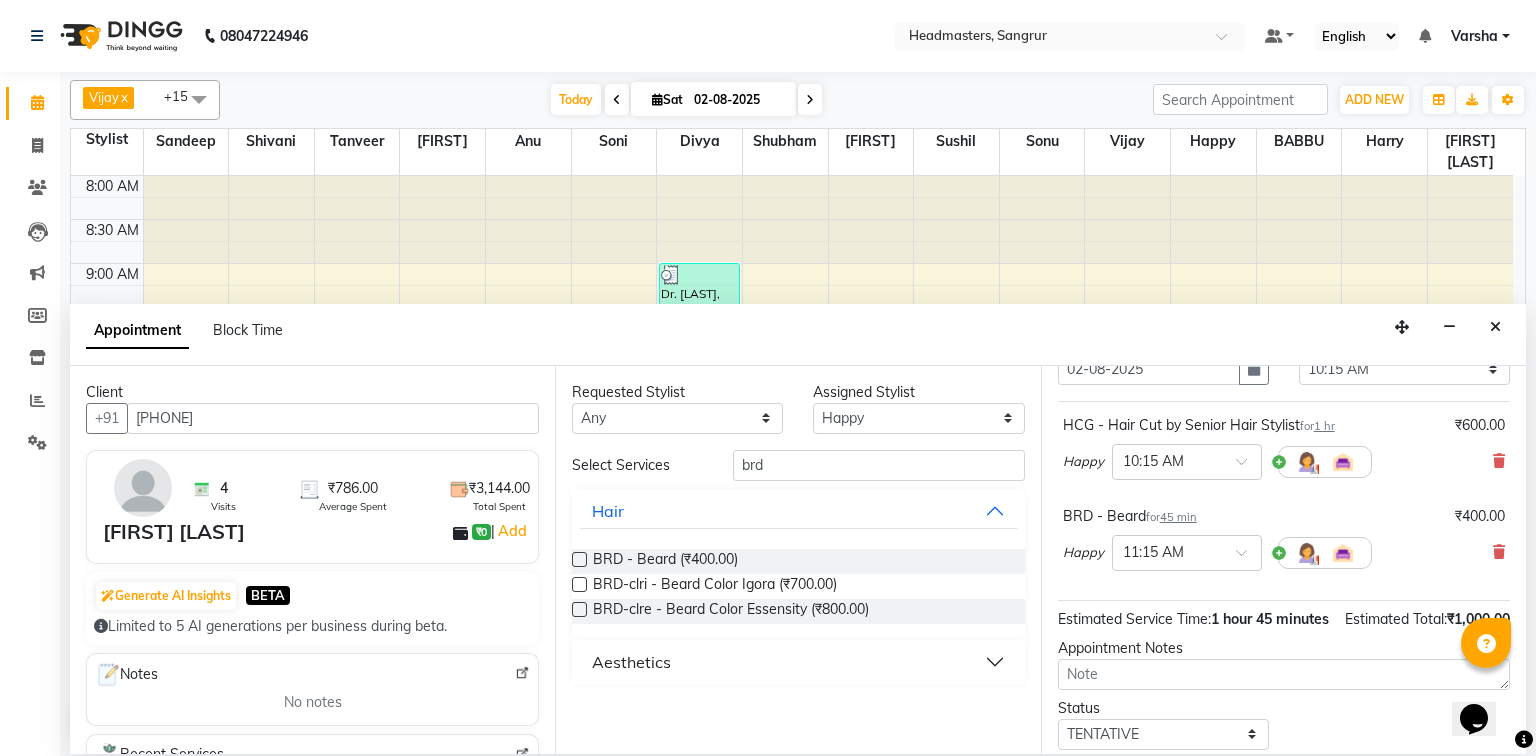 scroll, scrollTop: 197, scrollLeft: 0, axis: vertical 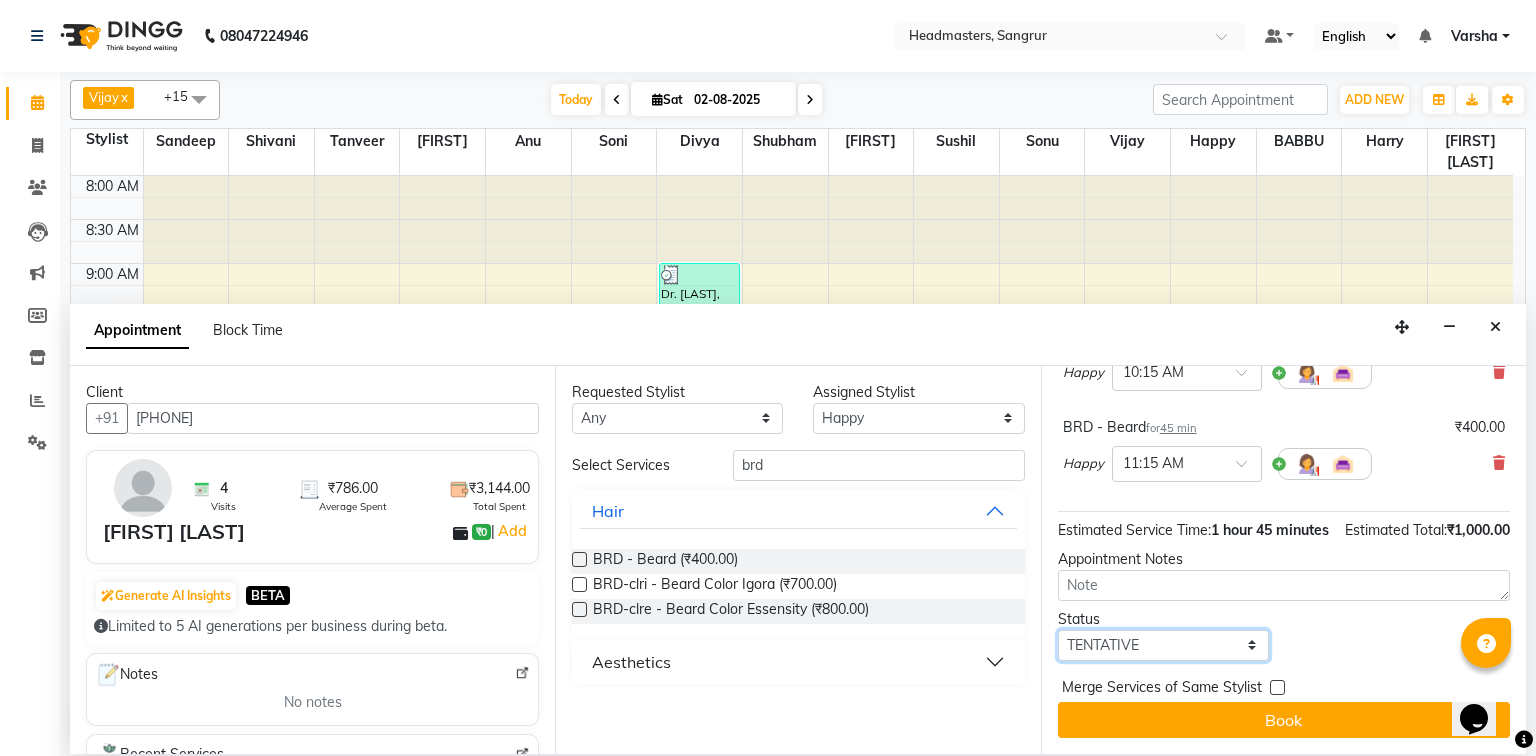click on "Select TENTATIVE CONFIRM CHECK-IN UPCOMING" at bounding box center [1163, 645] 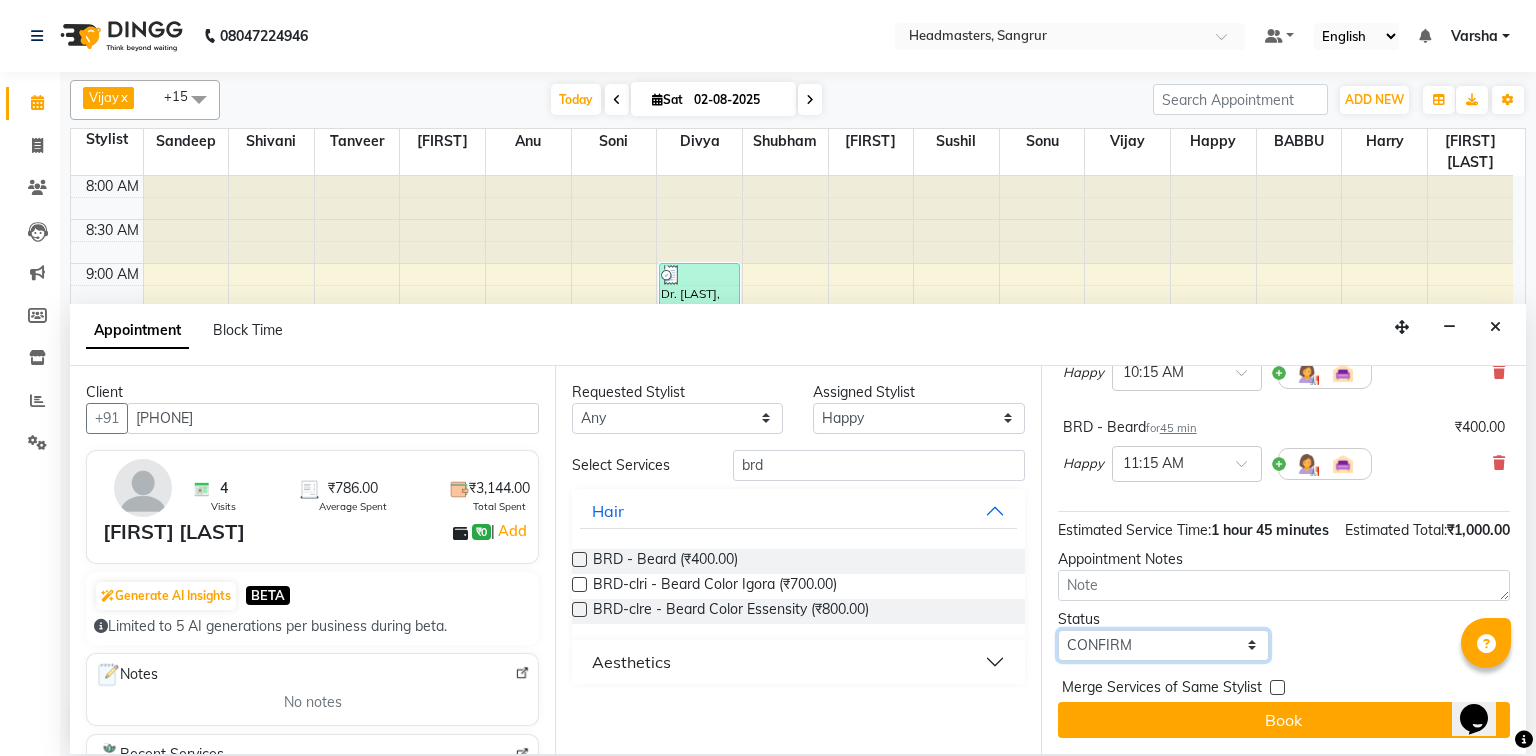 click on "Select TENTATIVE CONFIRM CHECK-IN UPCOMING" at bounding box center [1163, 645] 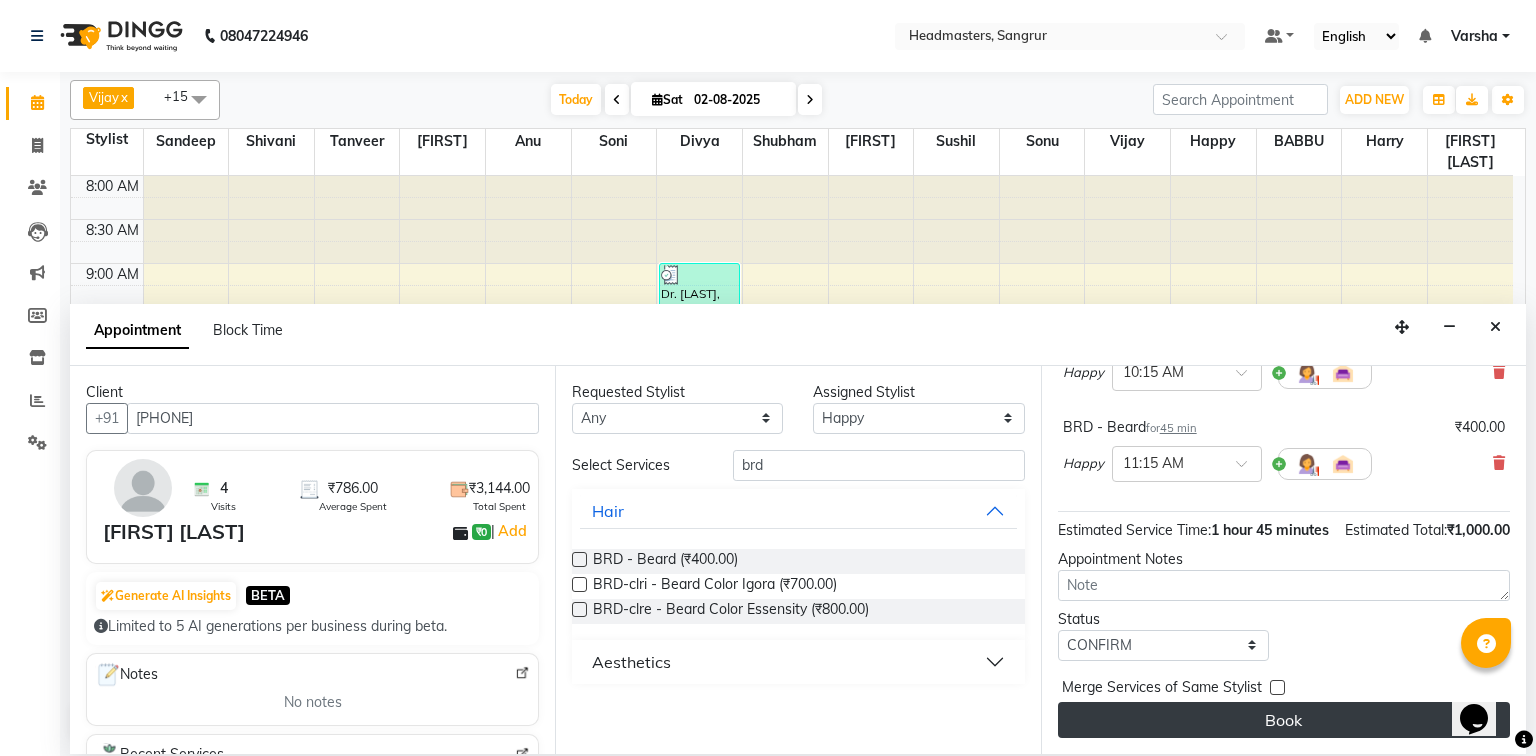 click on "Book" at bounding box center (1284, 720) 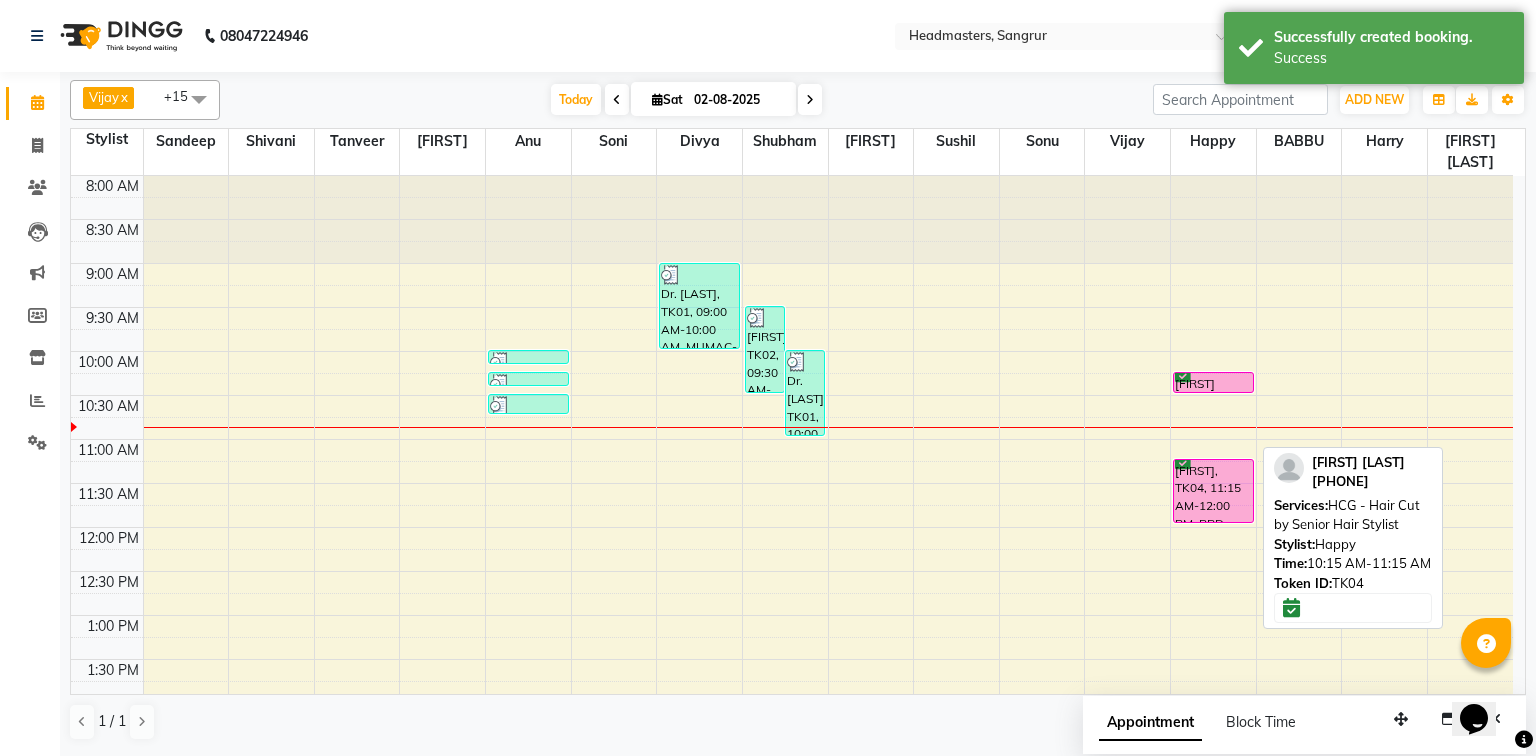 drag, startPoint x: 1212, startPoint y: 455, endPoint x: 1194, endPoint y: 382, distance: 75.18643 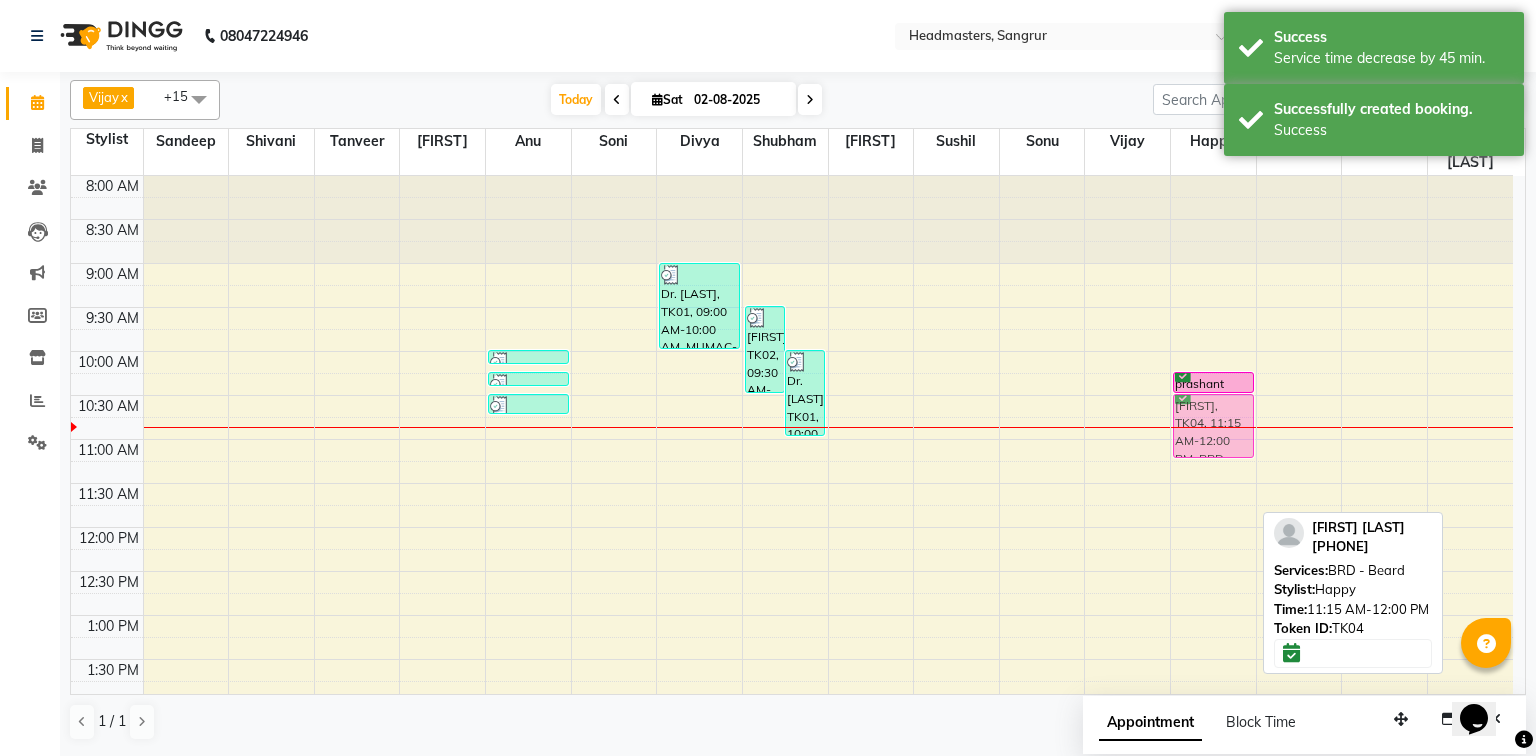 drag, startPoint x: 1207, startPoint y: 511, endPoint x: 1209, endPoint y: 438, distance: 73.02739 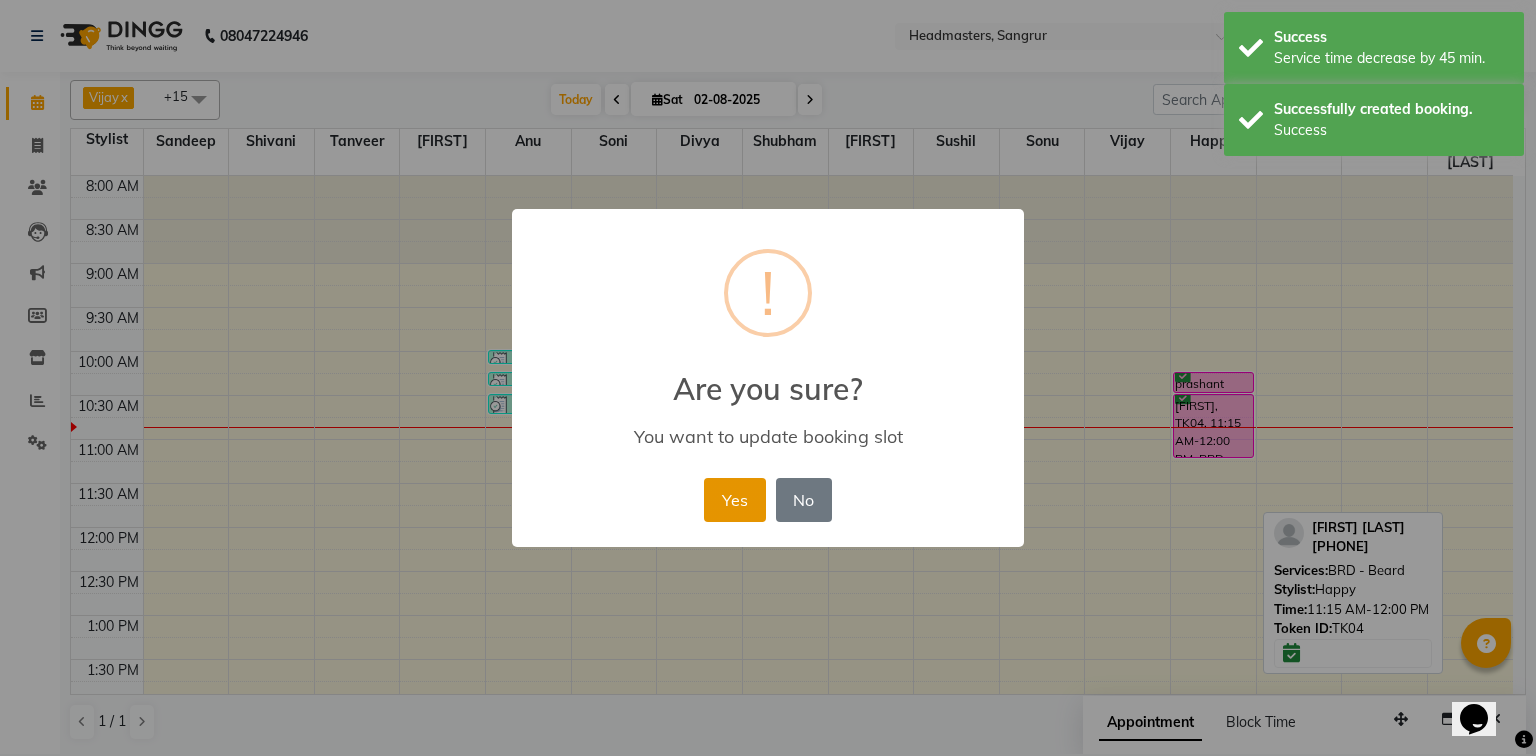 click on "Yes" at bounding box center (734, 500) 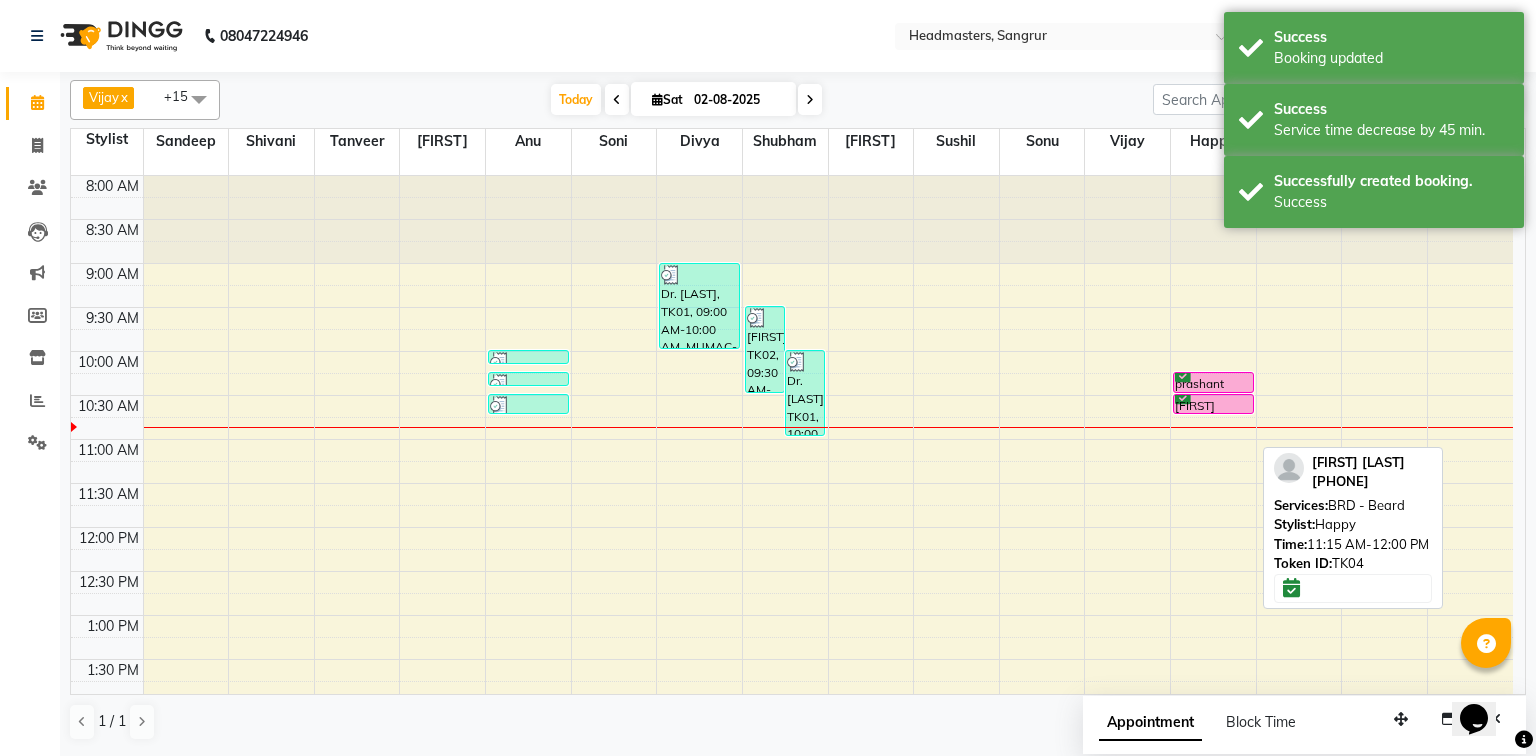 drag, startPoint x: 1215, startPoint y: 456, endPoint x: 1204, endPoint y: 408, distance: 49.24429 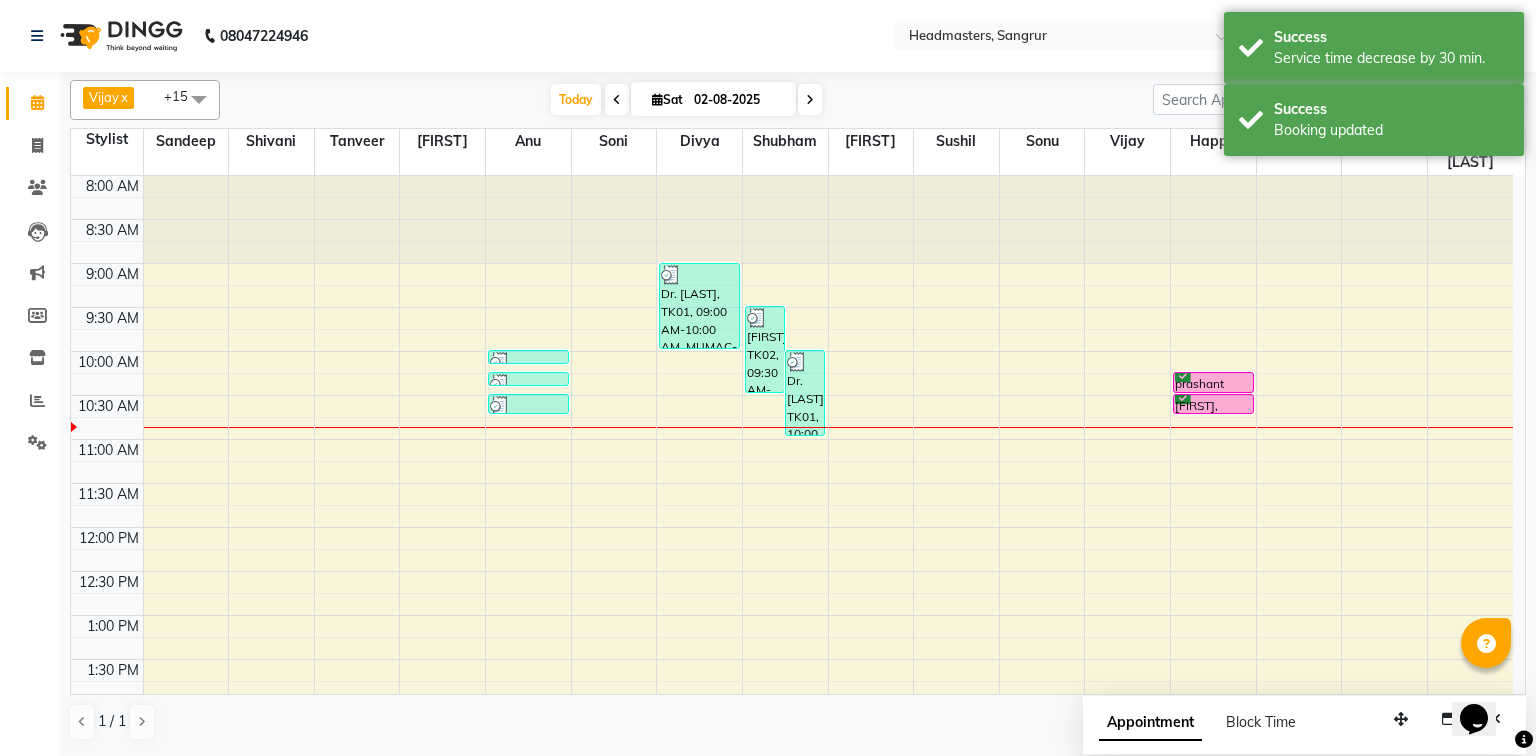 click on "8:00 AM 8:30 AM 9:00 AM 9:30 AM 10:00 AM 10:30 AM 11:00 AM 11:30 AM 12:00 PM 12:30 PM 1:00 PM 1:30 PM 2:00 PM 2:30 PM 3:00 PM 3:30 PM 4:00 PM 4:30 PM 5:00 PM 5:30 PM 6:00 PM 6:30 PM 7:00 PM 7:30 PM 8:00 PM 8:30 PM     SUMANPREET KAUR, TK03, 10:00 AM-10:10 AM, WX-CHIN-RC - Waxing Chin - Premium     SUMANPREET KAUR, TK03, 10:15 AM-10:25 AM, WX-UL-RC - Waxing Upper Lip - Premium     SUMANPREET KAUR, TK03, 10:30 AM-10:45 AM, TH-EB - Eyebrows     Dr. Gurjot, TK01, 09:00 AM-10:00 AM, MUMAC-PARTY  - MAC - PARTY     taran, TK02, 09:30 AM-10:30 AM, MU-HDO  - Hairdo     Dr. Gurjot, TK01, 10:00 AM-11:00 AM, MU-HDO  - Hairdo     prashant walia, TK04, 10:15 AM-10:30 AM, HCG - Hair Cut by Senior Hair Stylist     prashant walia, TK04, 10:30 AM-10:45 AM, BRD - Beard" at bounding box center (792, 747) 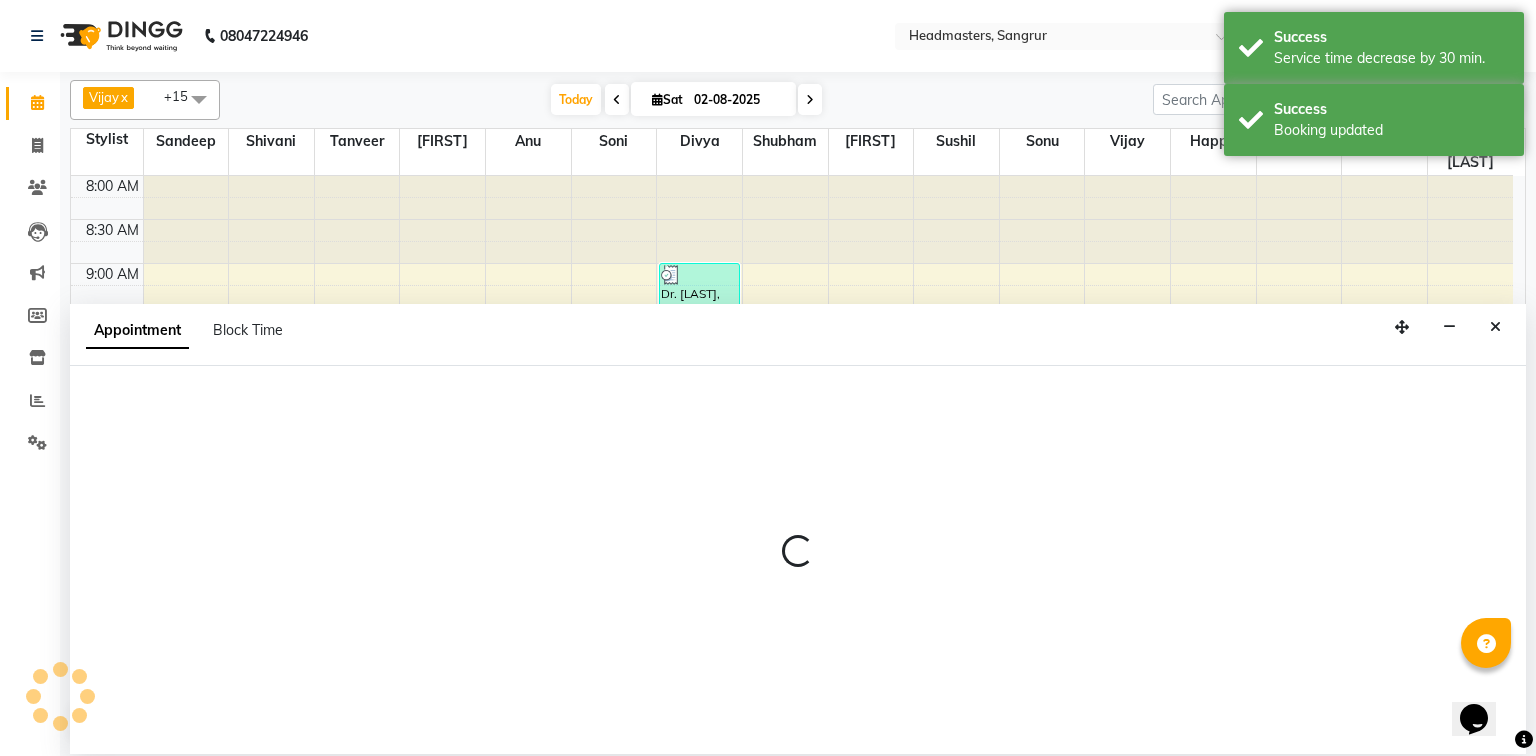 select on "60866" 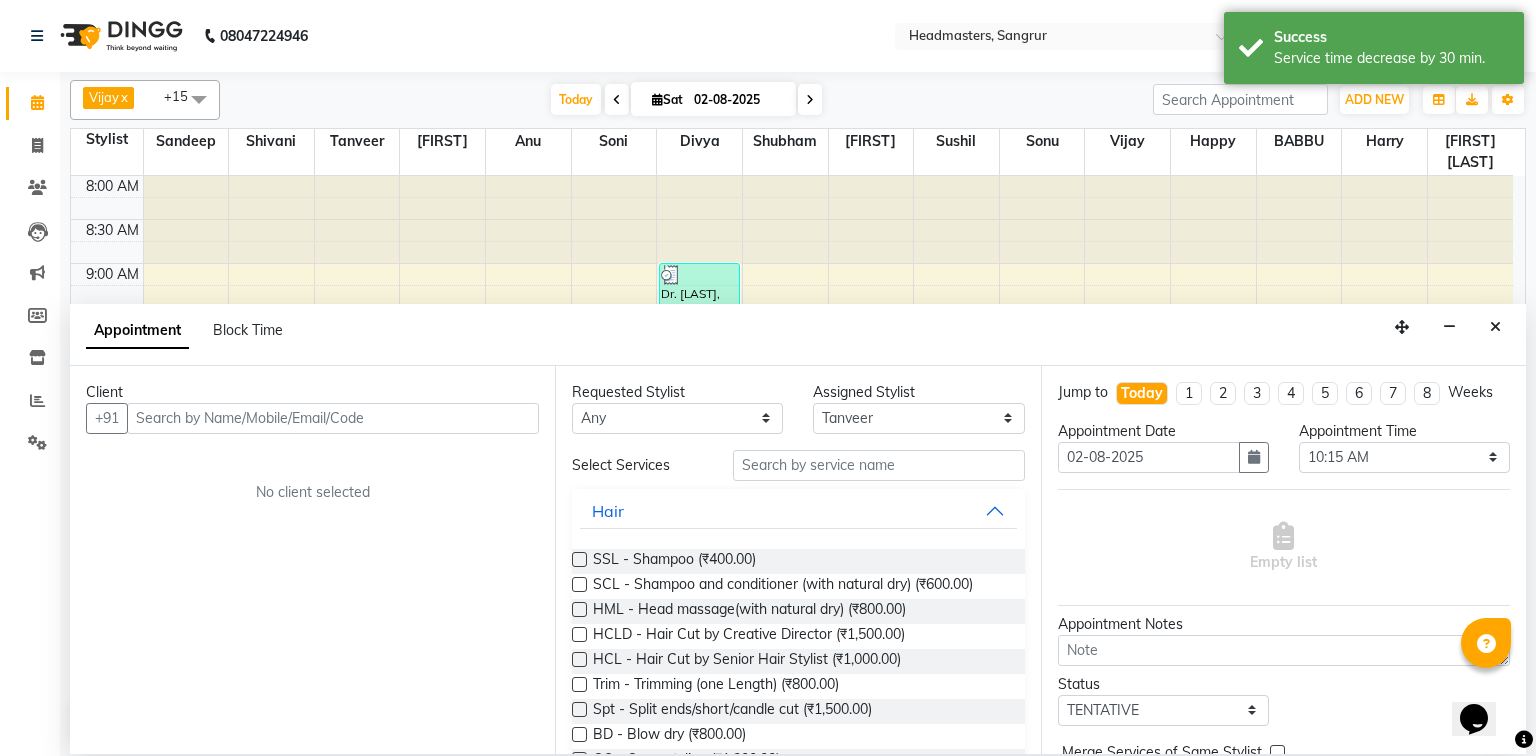 click at bounding box center (333, 418) 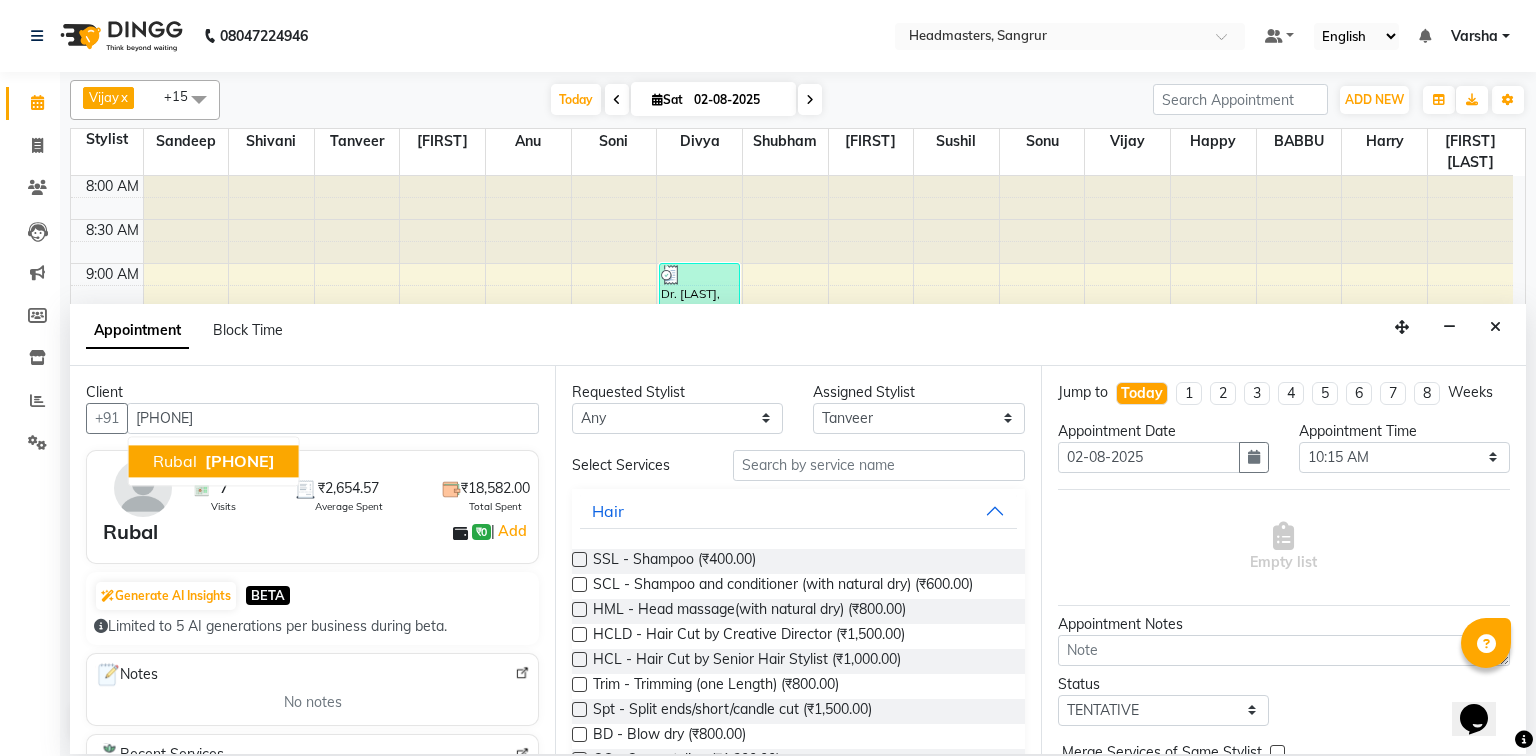 type on "[PHONE]" 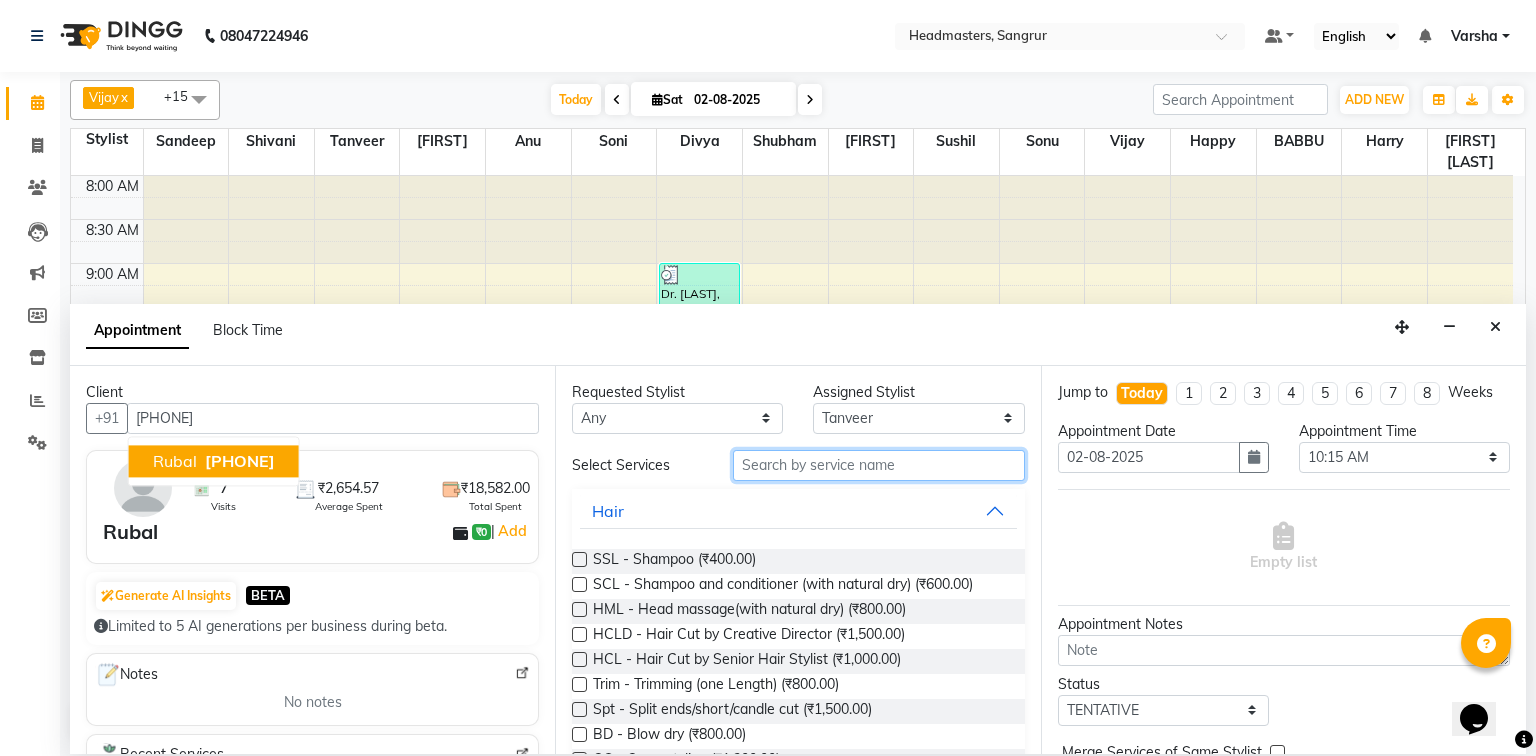 click at bounding box center (879, 465) 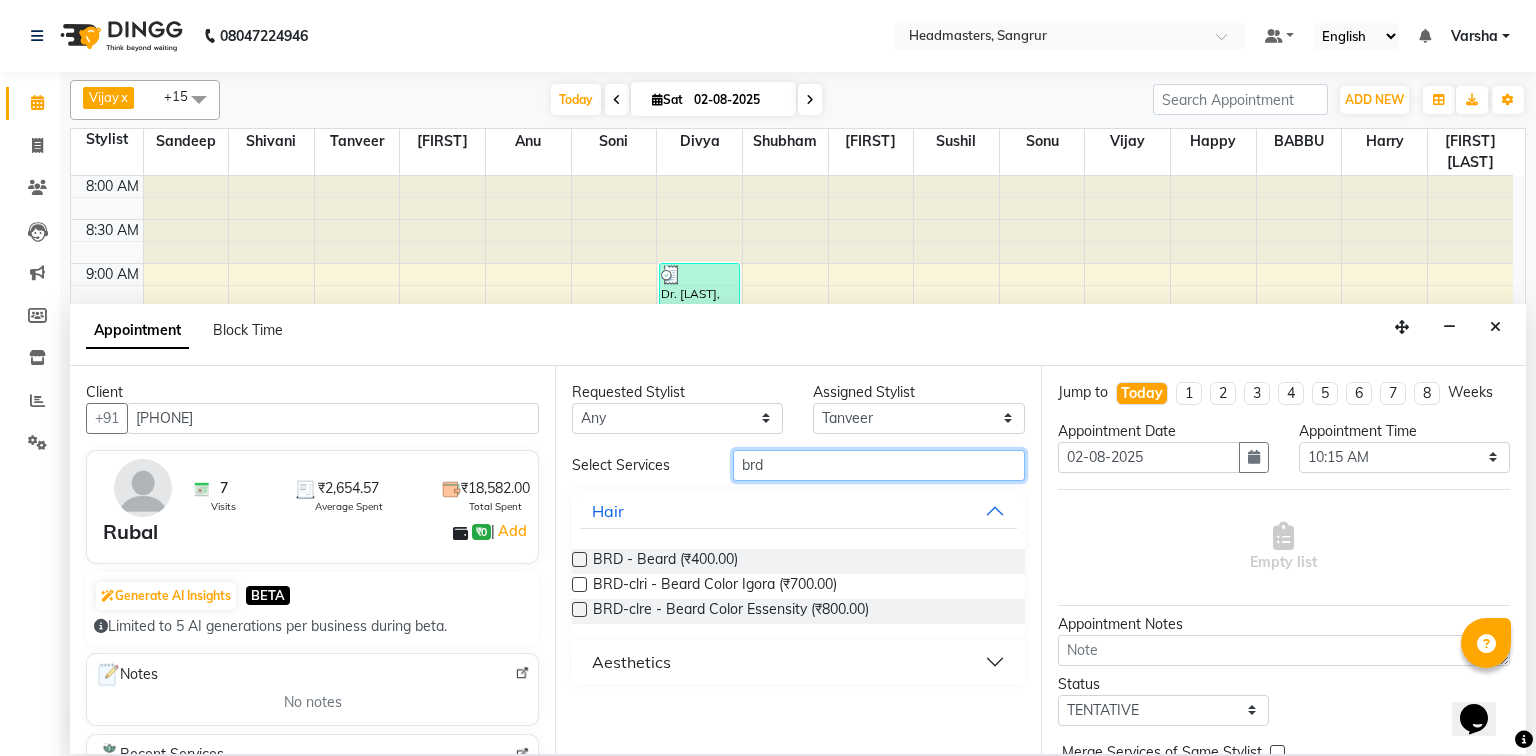 type on "brd" 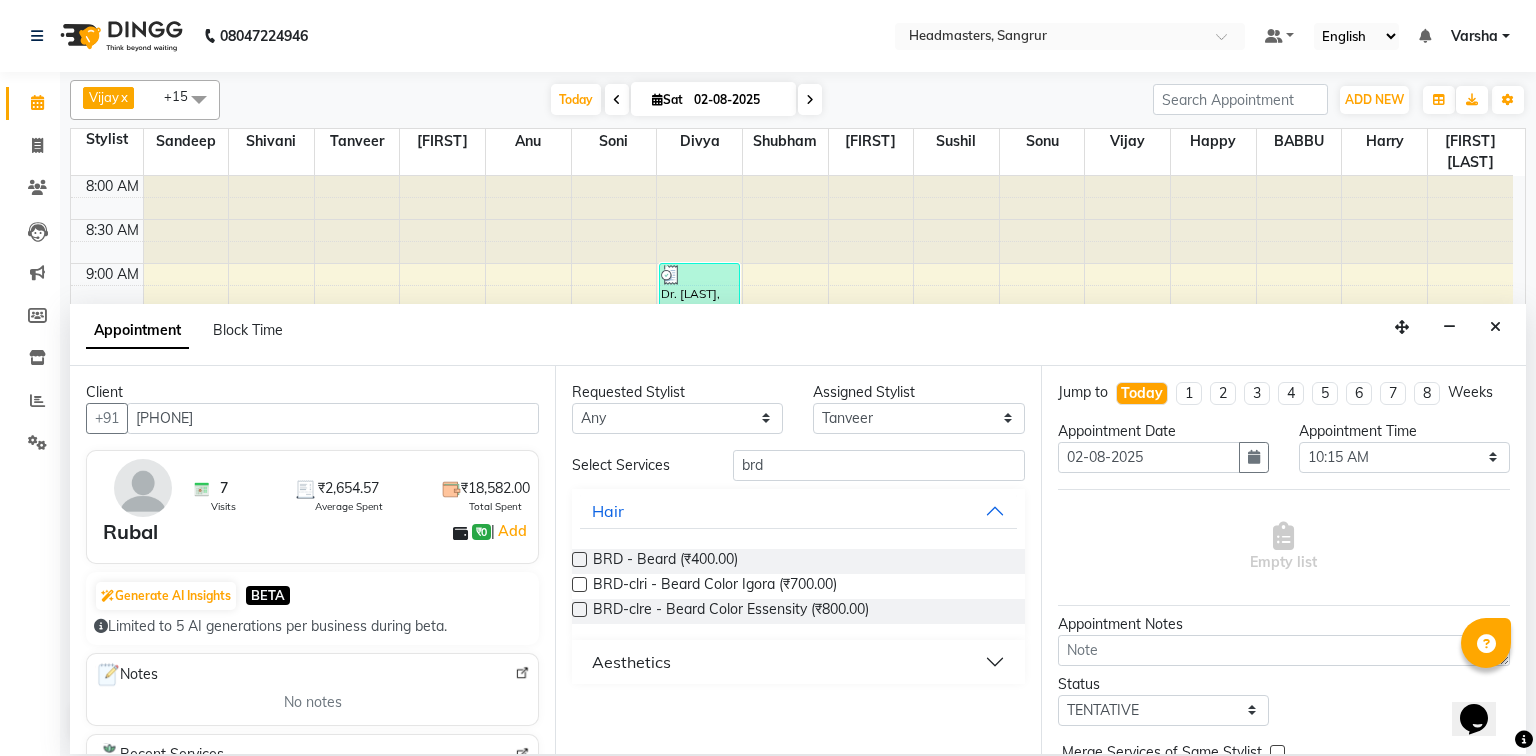 click on "BRD - Beard (₹400.00)" at bounding box center [798, 561] 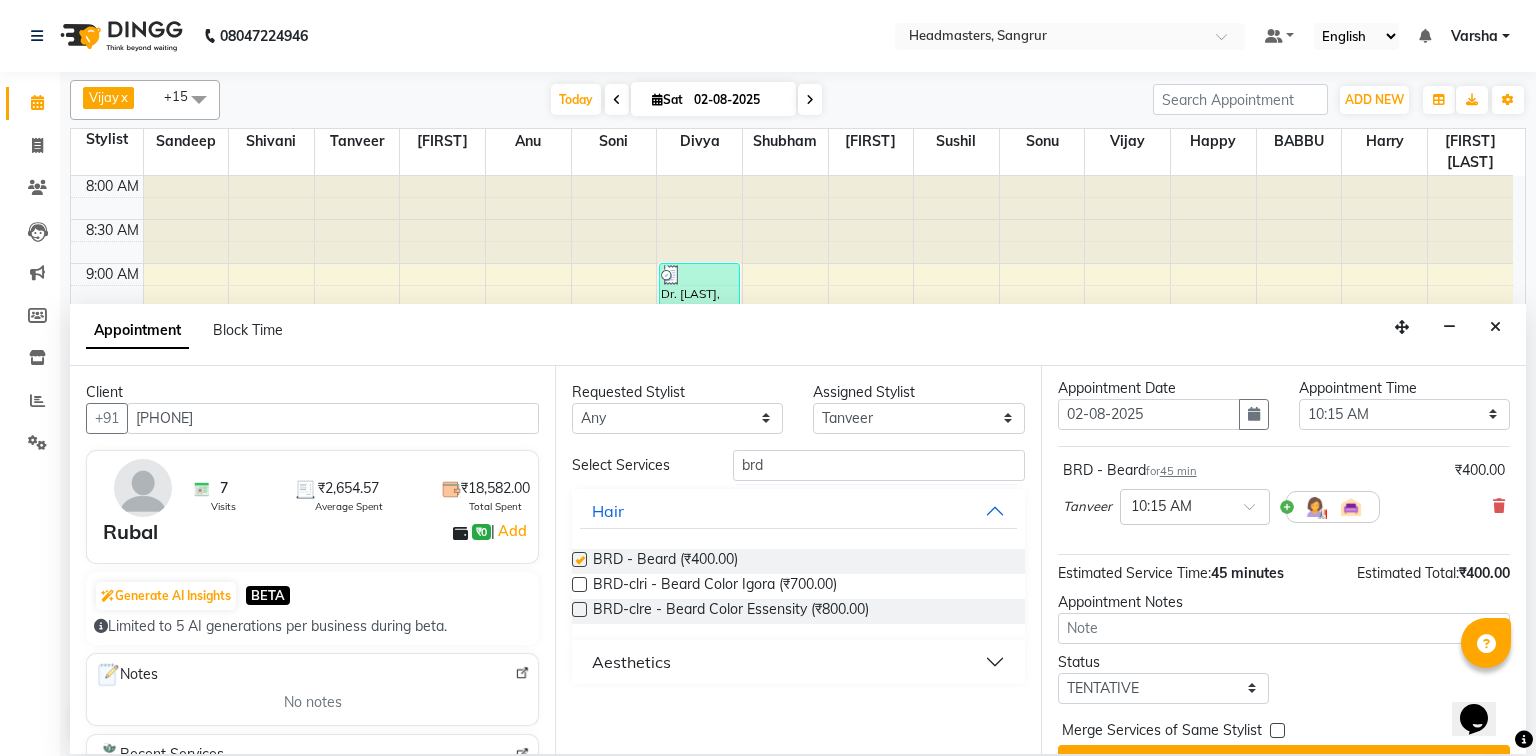 scroll, scrollTop: 85, scrollLeft: 0, axis: vertical 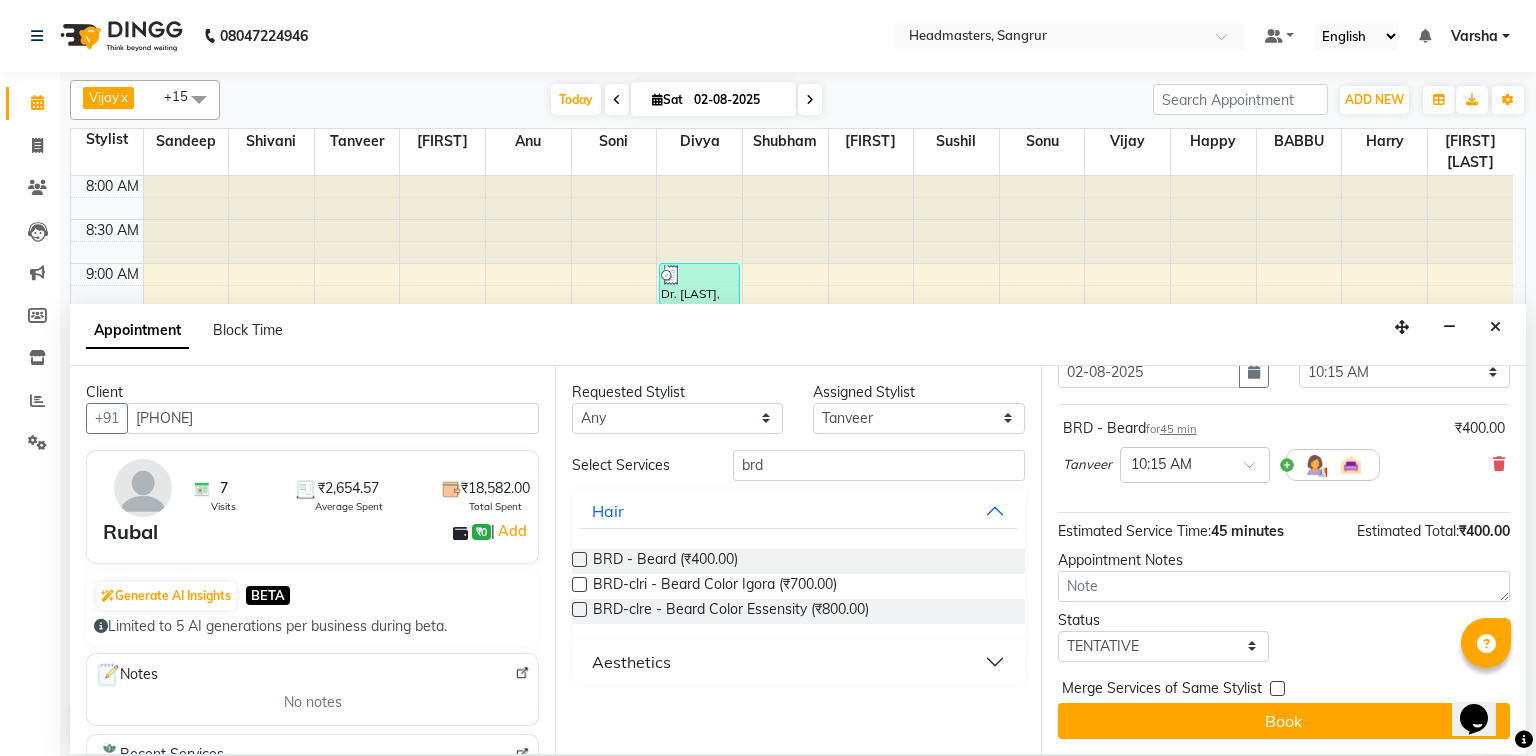 checkbox on "false" 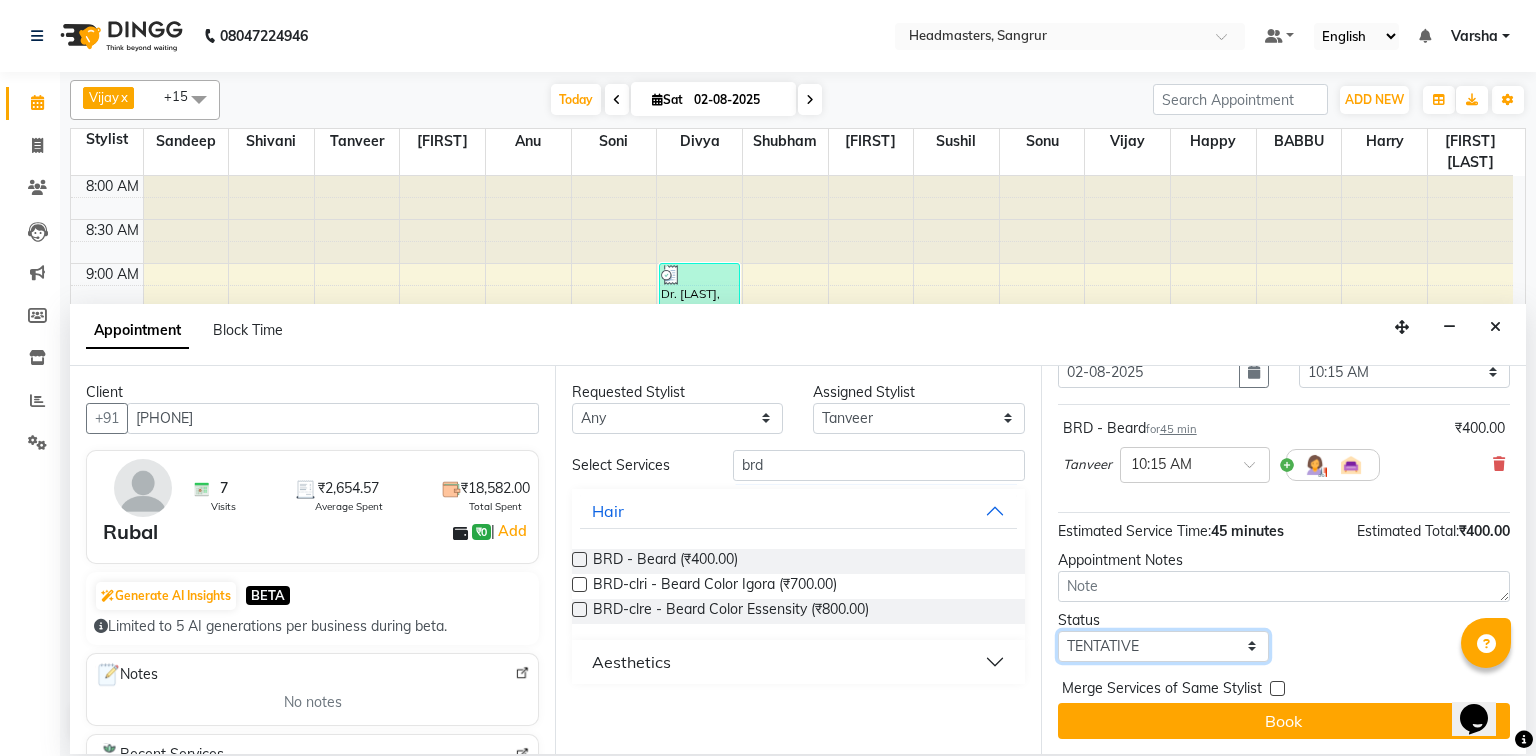 click on "Select TENTATIVE CONFIRM CHECK-IN UPCOMING" at bounding box center (1163, 646) 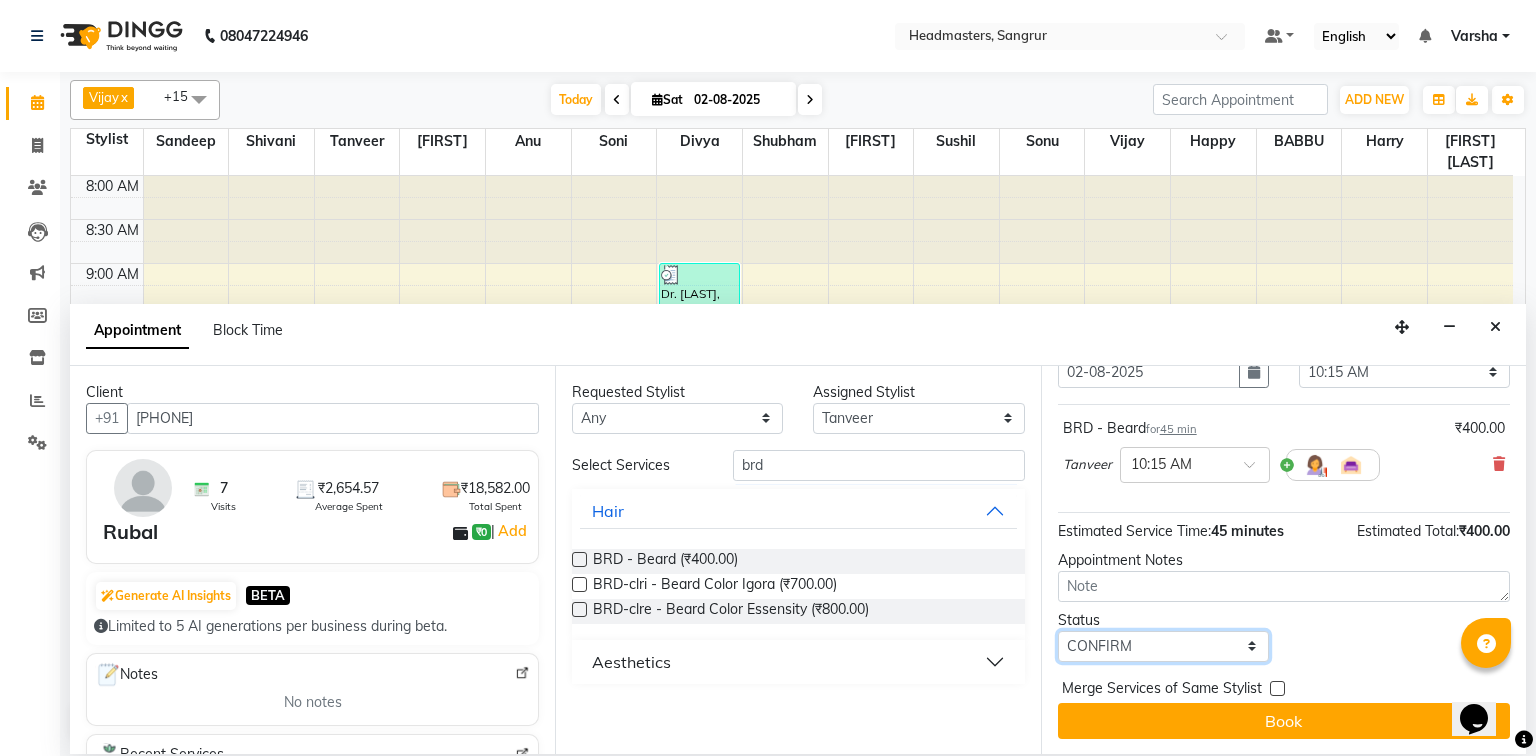 click on "Select TENTATIVE CONFIRM CHECK-IN UPCOMING" at bounding box center [1163, 646] 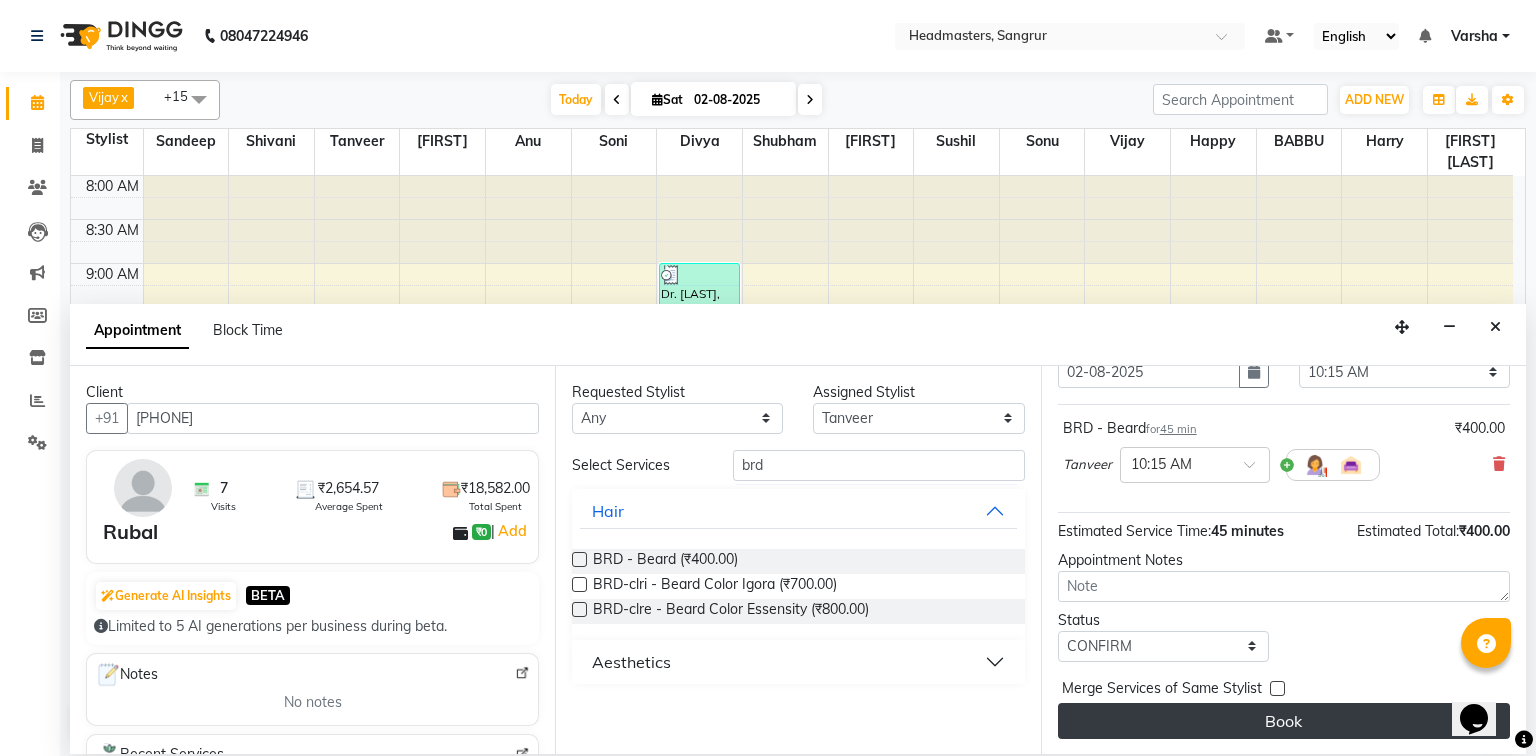 click on "Book" at bounding box center [1284, 721] 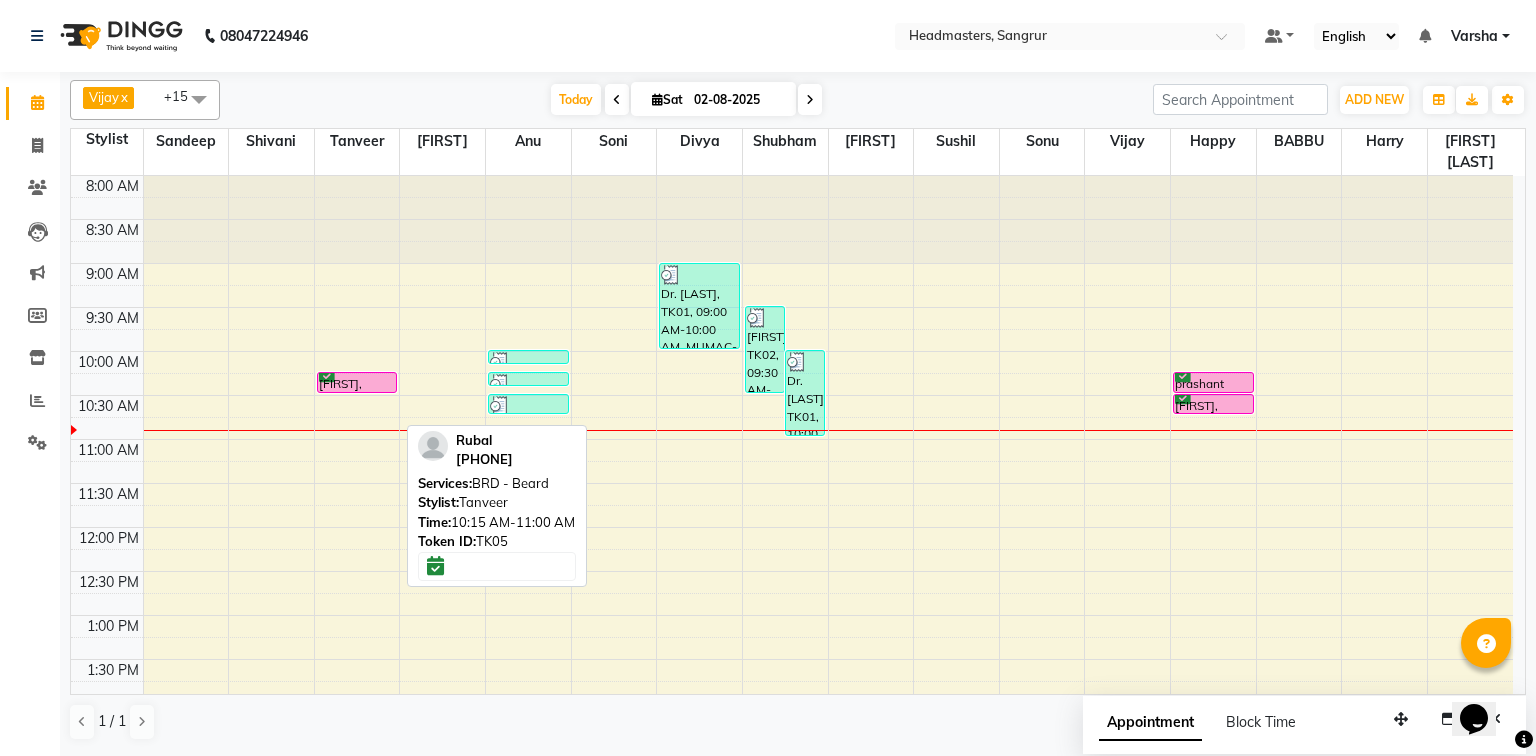 drag, startPoint x: 346, startPoint y: 432, endPoint x: 340, endPoint y: 390, distance: 42.426407 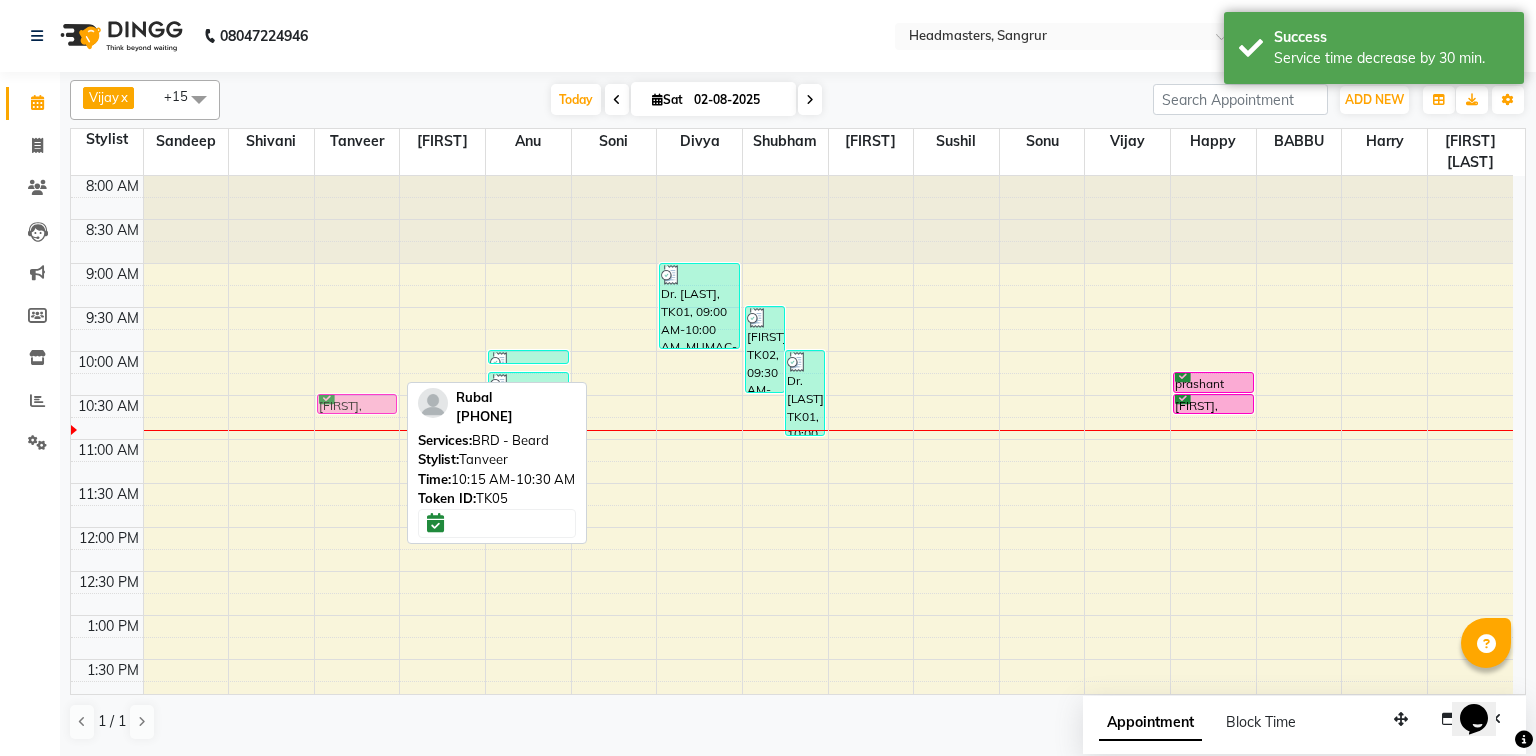drag, startPoint x: 326, startPoint y: 375, endPoint x: 323, endPoint y: 402, distance: 27.166155 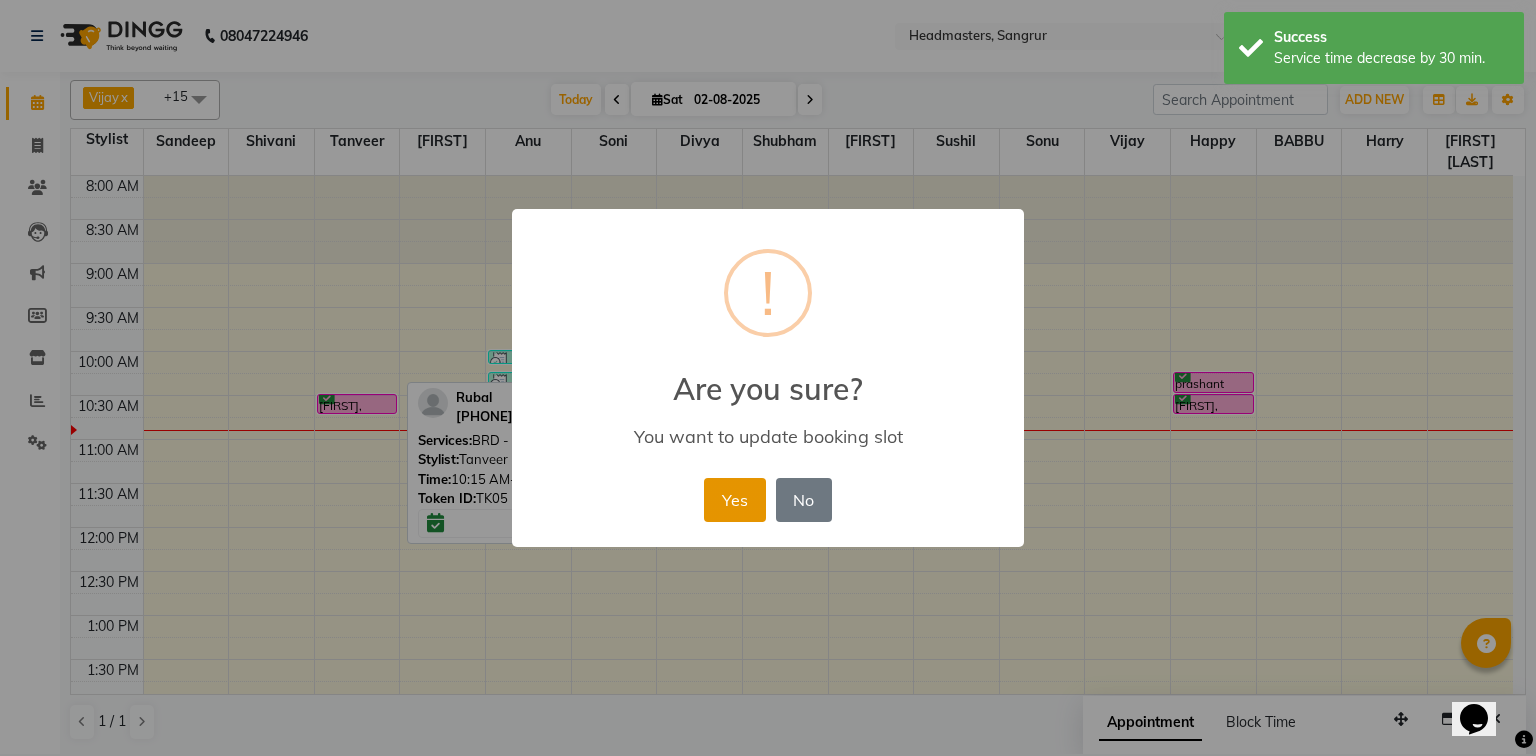 click on "Yes" at bounding box center [734, 500] 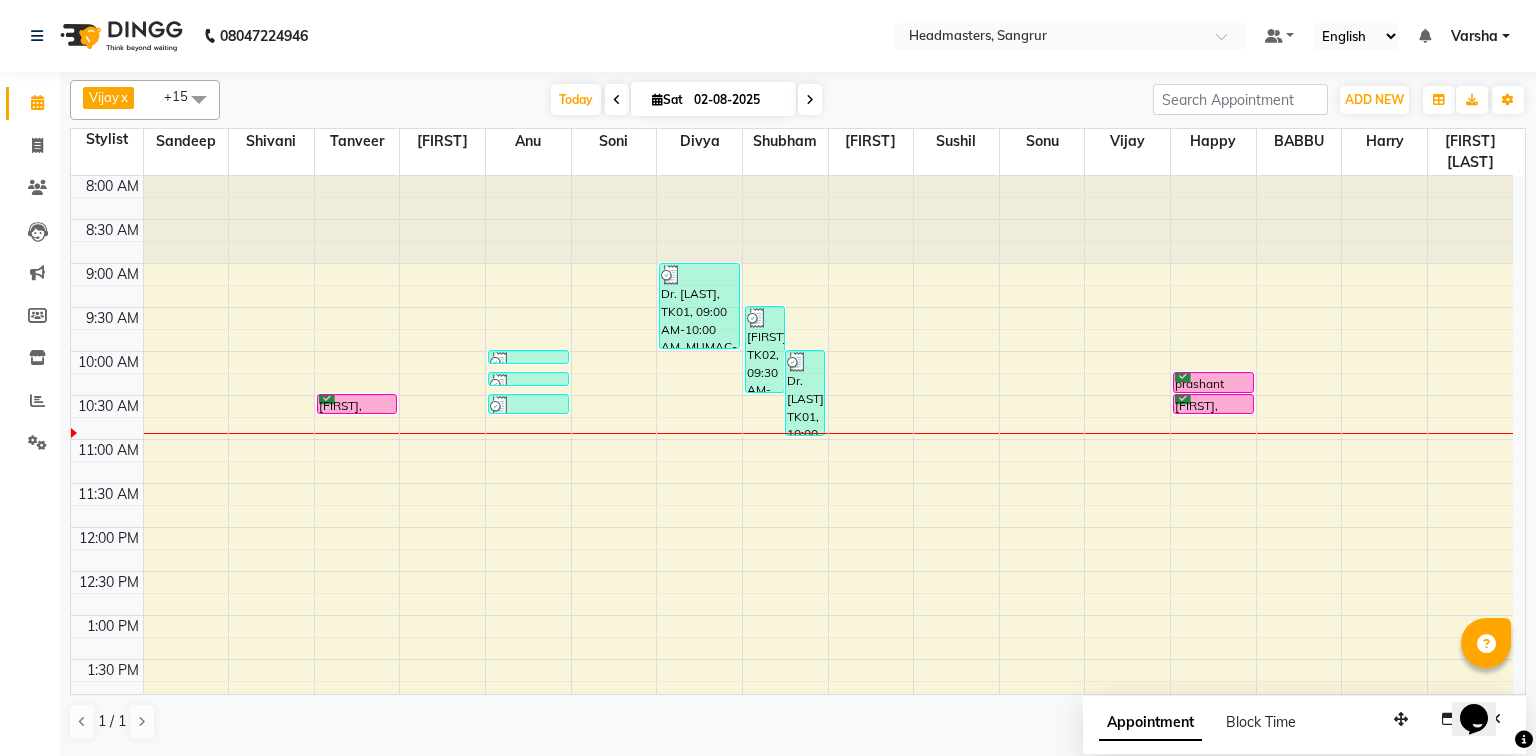 click at bounding box center (199, 99) 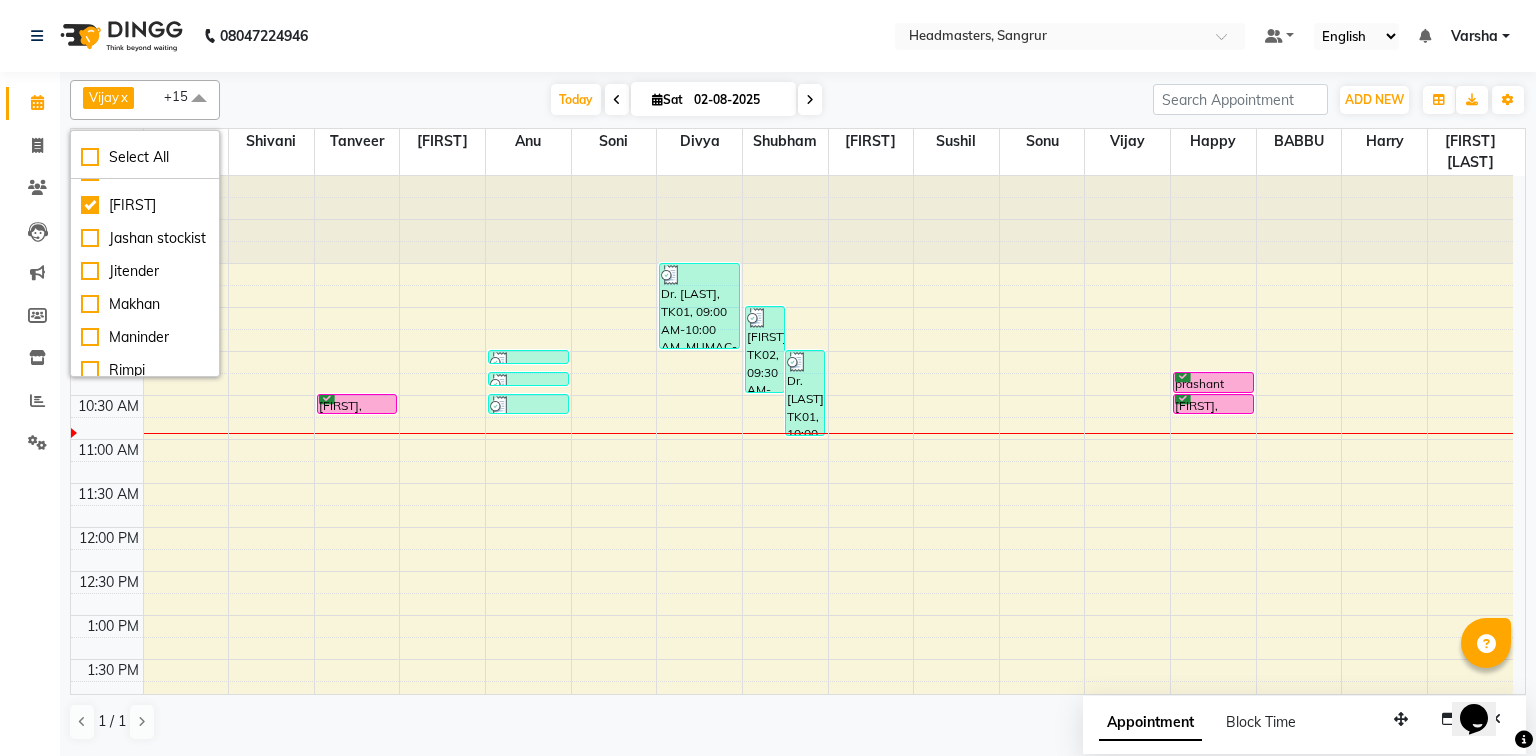 scroll, scrollTop: 400, scrollLeft: 0, axis: vertical 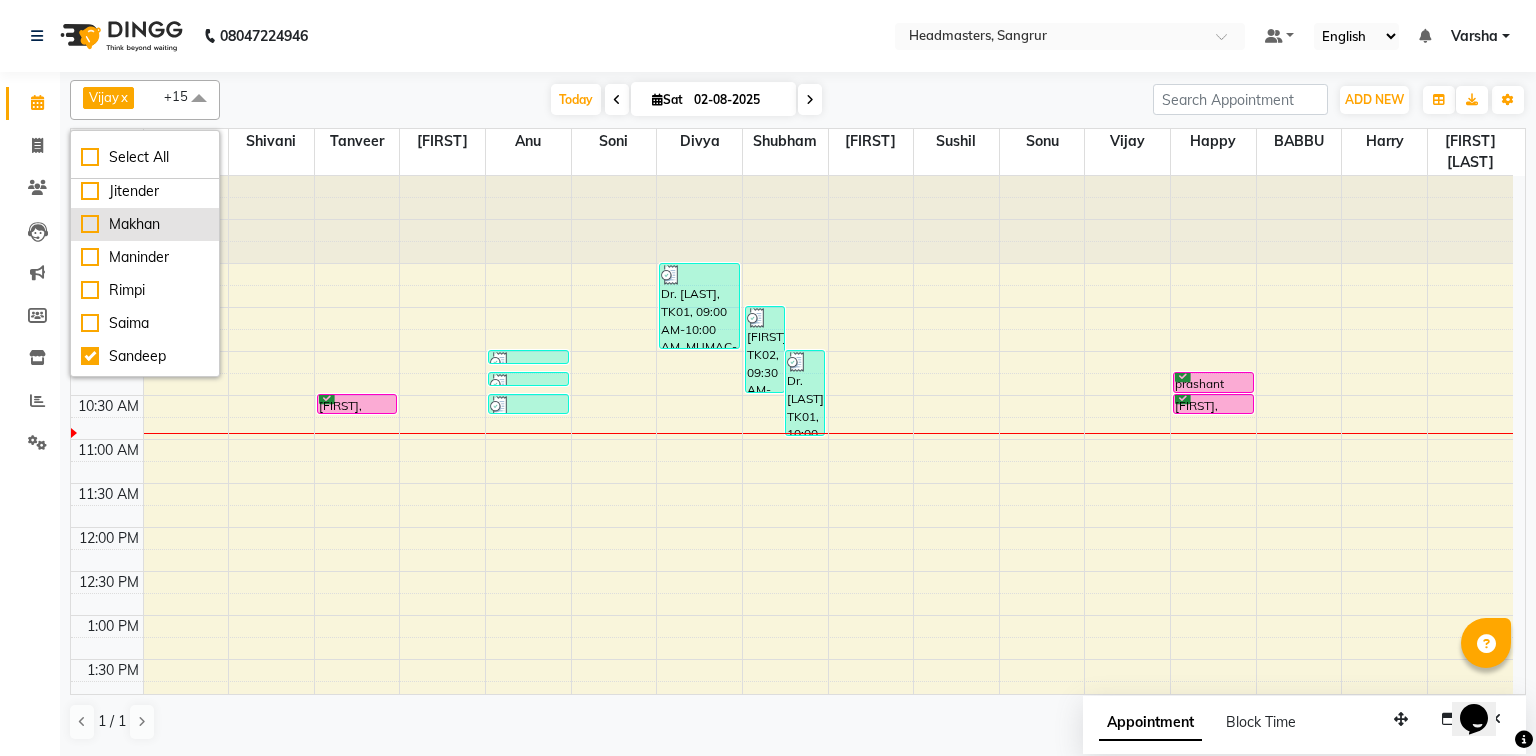 click on "Makhan" at bounding box center [145, 224] 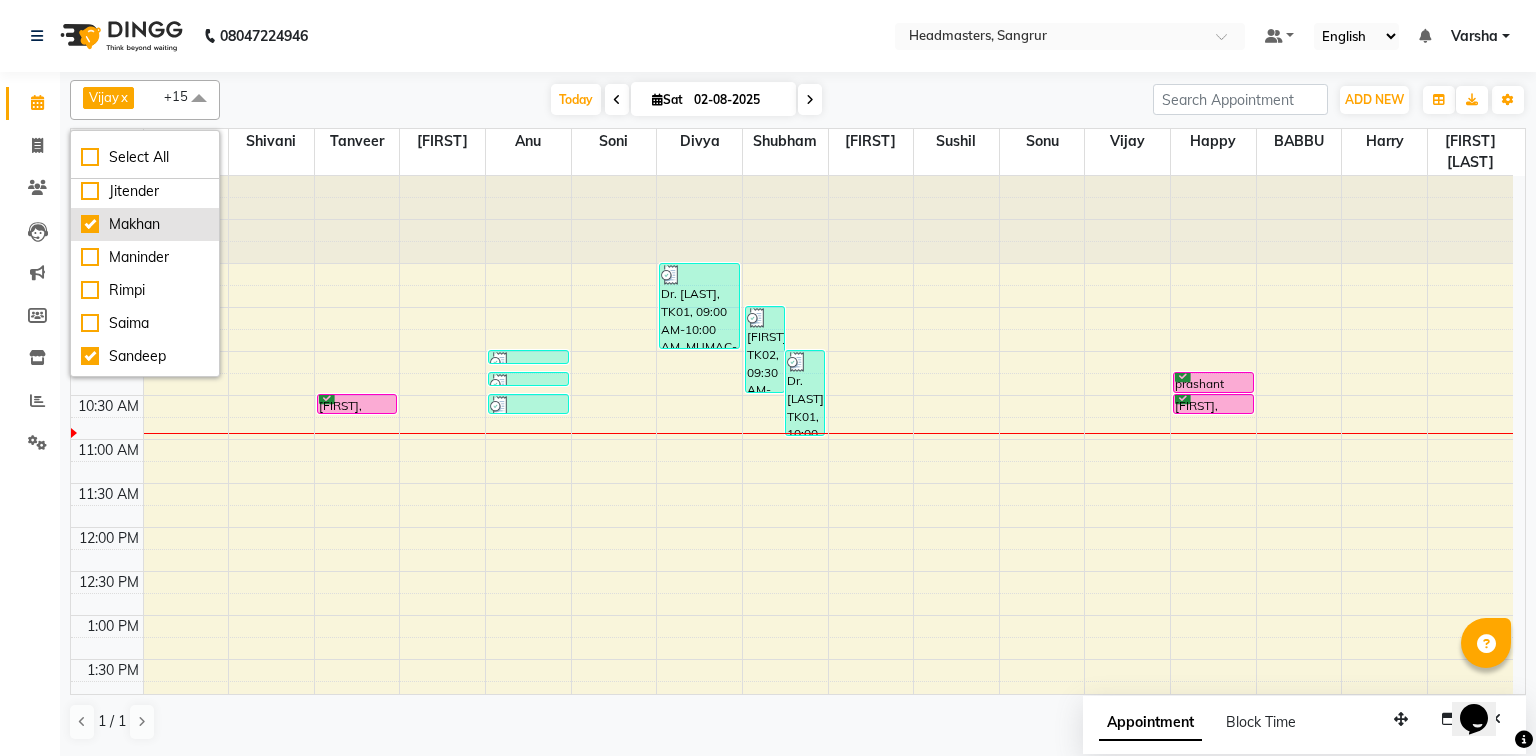 checkbox on "true" 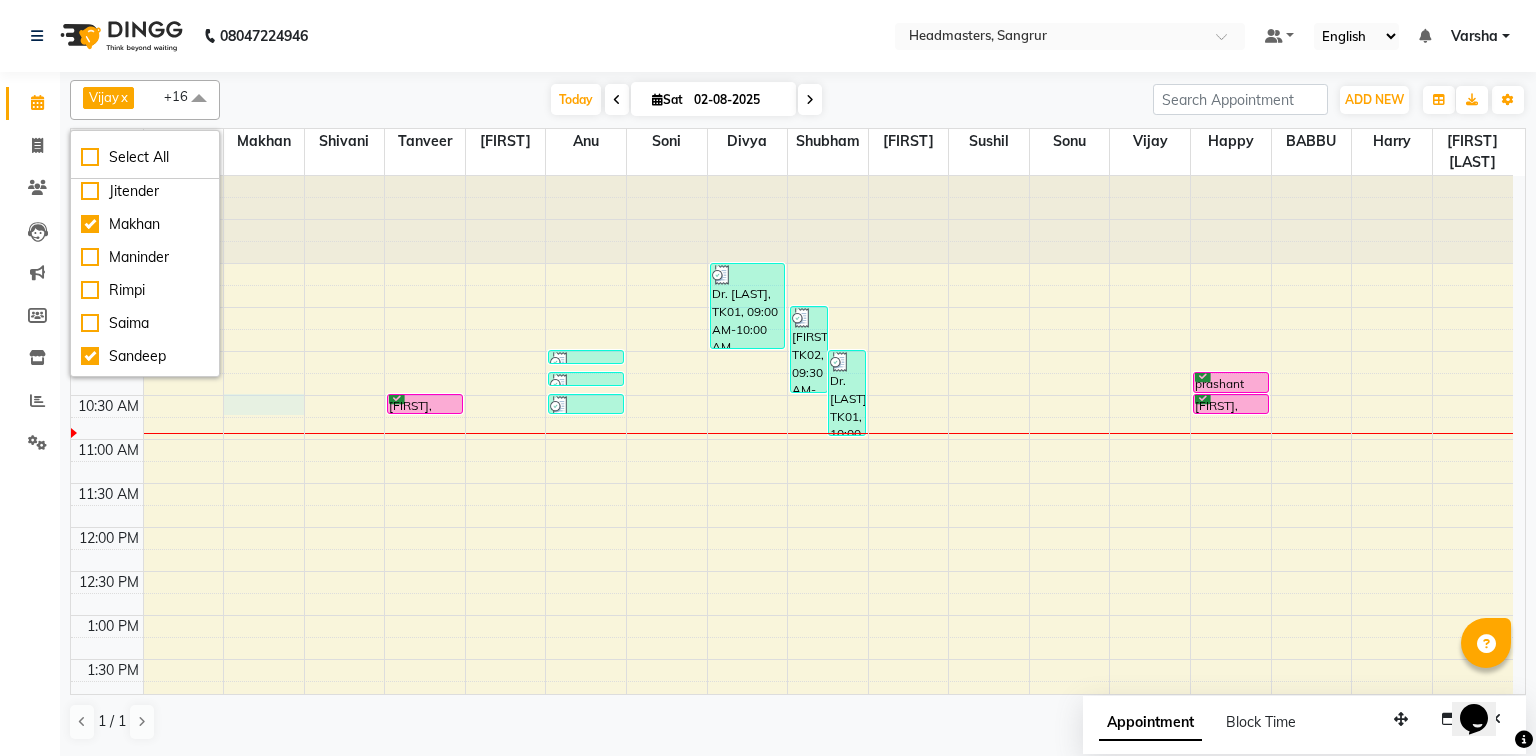 click on "8:00 AM 8:30 AM 9:00 AM 9:30 AM 10:00 AM 10:30 AM 11:00 AM 11:30 AM 12:00 PM 12:30 PM 1:00 PM 1:30 PM 2:00 PM 2:30 PM 3:00 PM 3:30 PM 4:00 PM 4:30 PM 5:00 PM 5:30 PM 6:00 PM 6:30 PM 7:00 PM 7:30 PM 8:00 PM 8:30 PM     Rubal, TK05, 10:30 AM-10:45 AM, BRD - Beard     SUMANPREET KAUR, TK03, 10:00 AM-10:10 AM, WX-CHIN-RC - Waxing Chin - Premium     SUMANPREET KAUR, TK03, 10:15 AM-10:25 AM, WX-UL-RC - Waxing Upper Lip - Premium     SUMANPREET KAUR, TK03, 10:30 AM-10:45 AM, TH-EB - Eyebrows     Dr. Gurjot, TK01, 09:00 AM-10:00 AM, MUMAC-PARTY  - MAC - PARTY     taran, TK02, 09:30 AM-10:30 AM, MU-HDO  - Hairdo     Dr. Gurjot, TK01, 10:00 AM-11:00 AM, MU-HDO  - Hairdo     prashant walia, TK04, 10:15 AM-10:30 AM, HCG - Hair Cut by Senior Hair Stylist     prashant walia, TK04, 10:30 AM-10:45 AM, BRD - Beard" at bounding box center (792, 747) 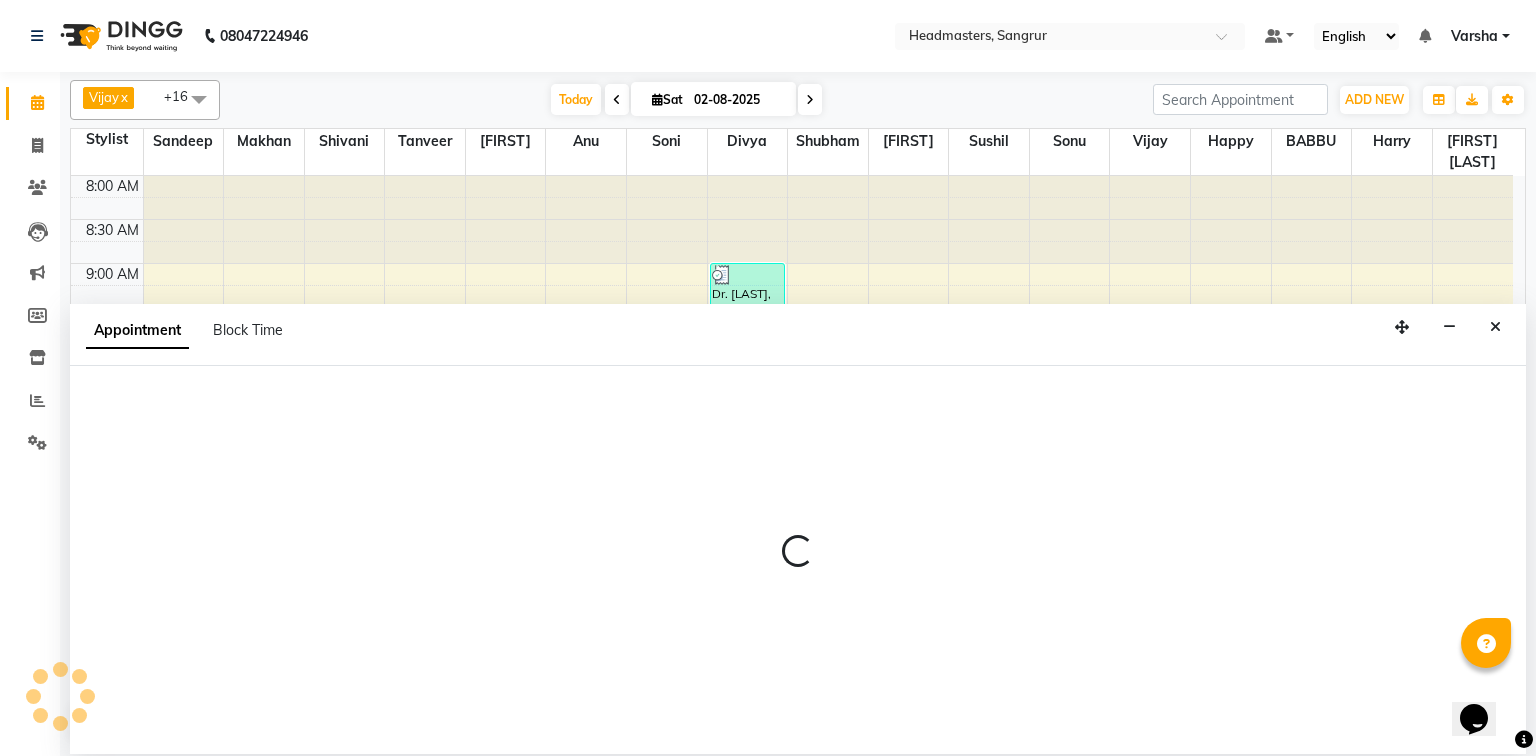 select on "60863" 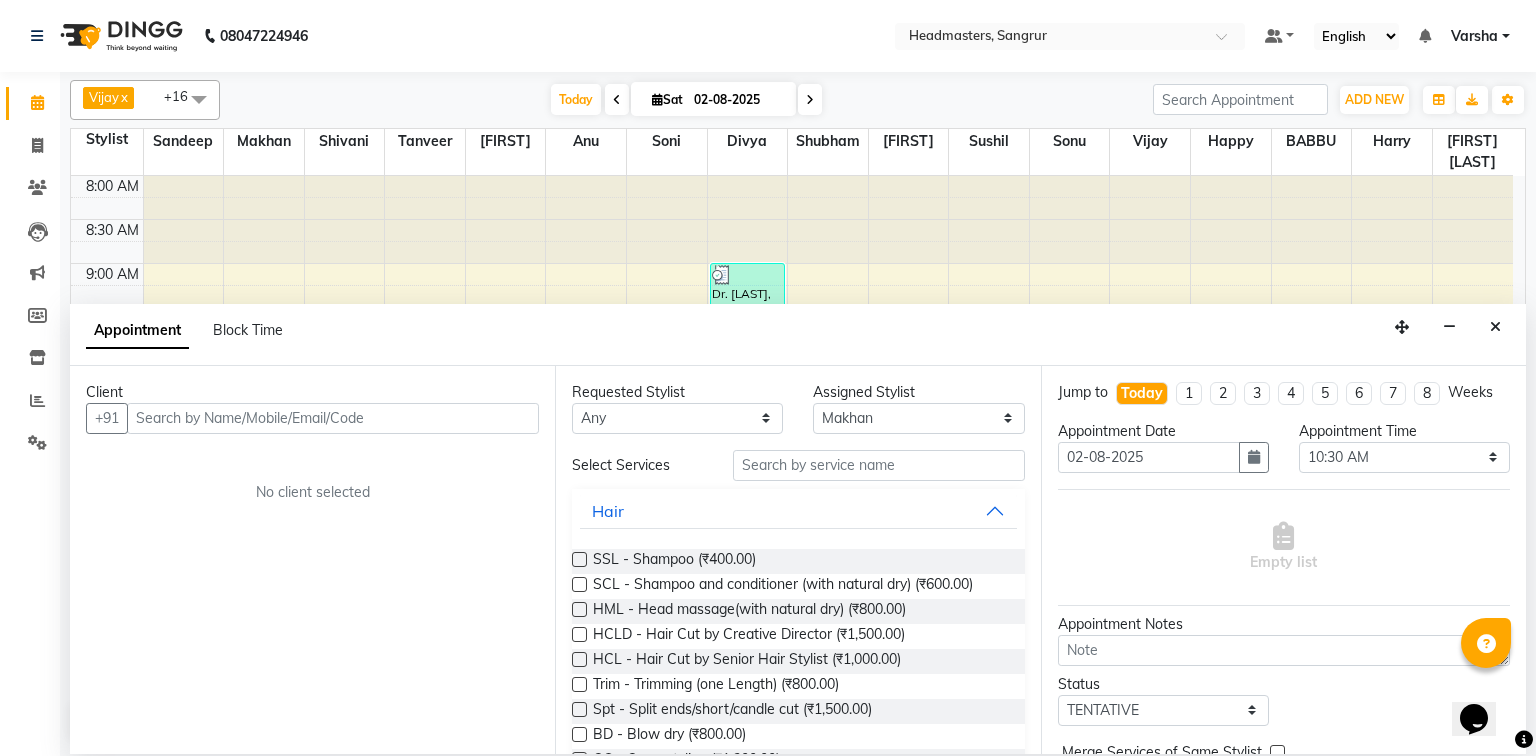 click at bounding box center [333, 418] 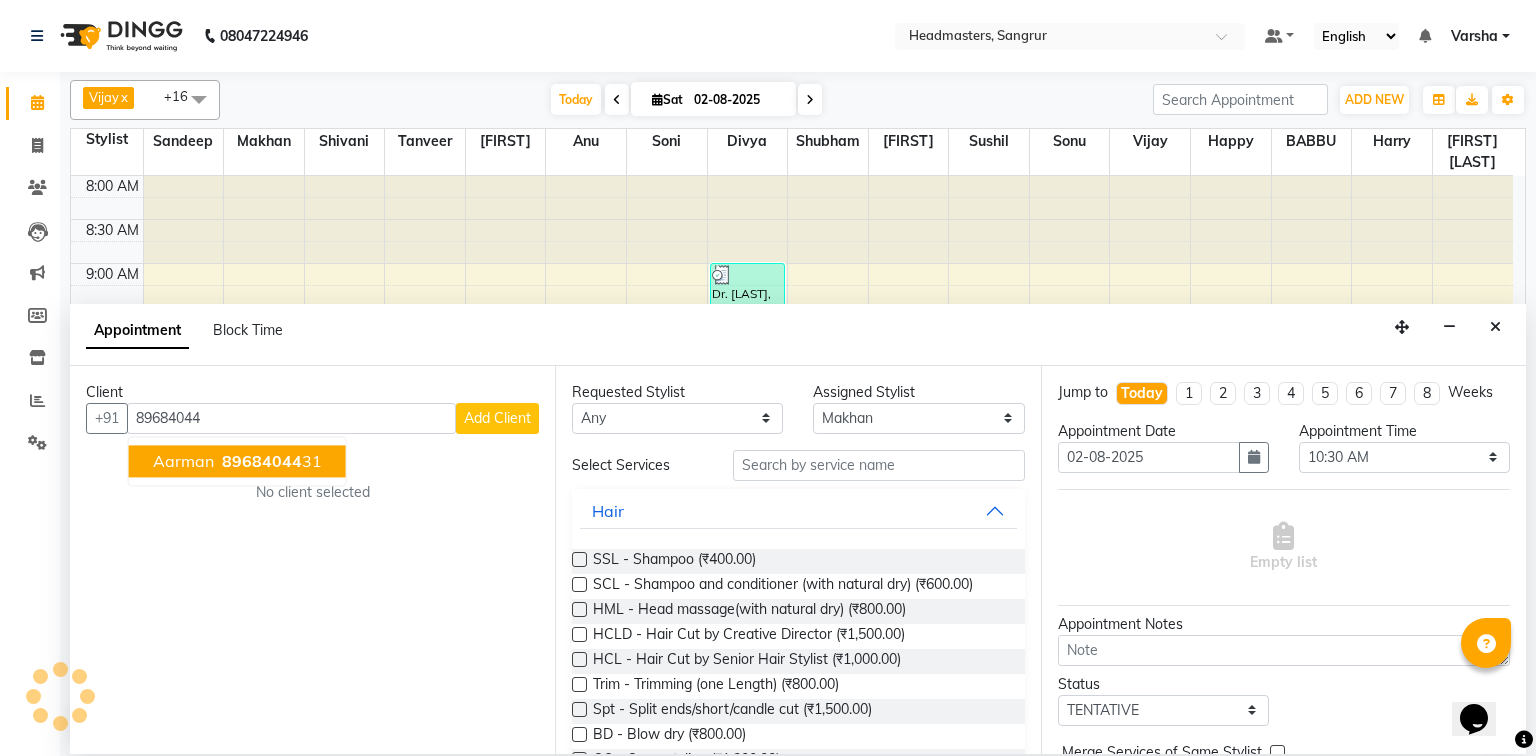 click on "aarman" at bounding box center (183, 461) 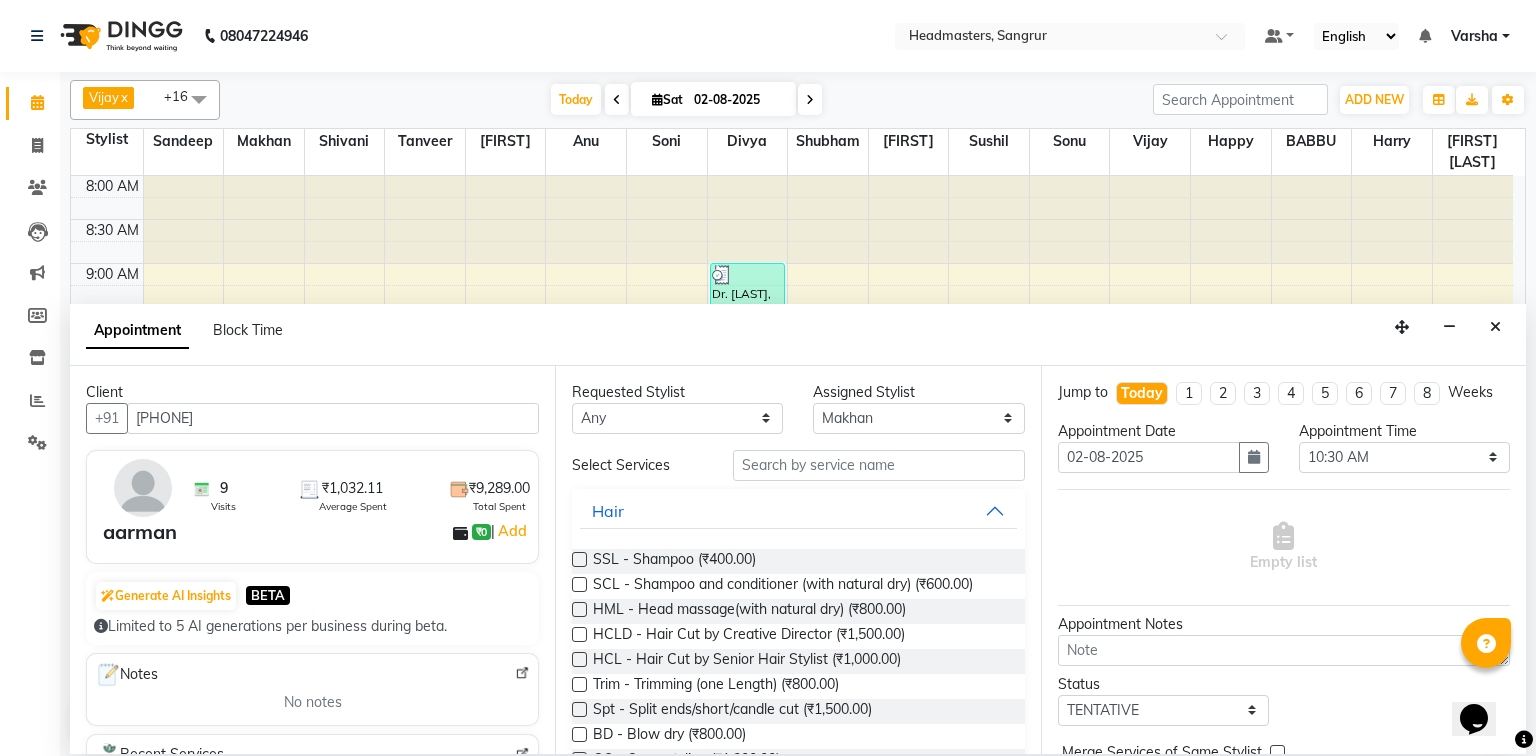 type on "8968404431" 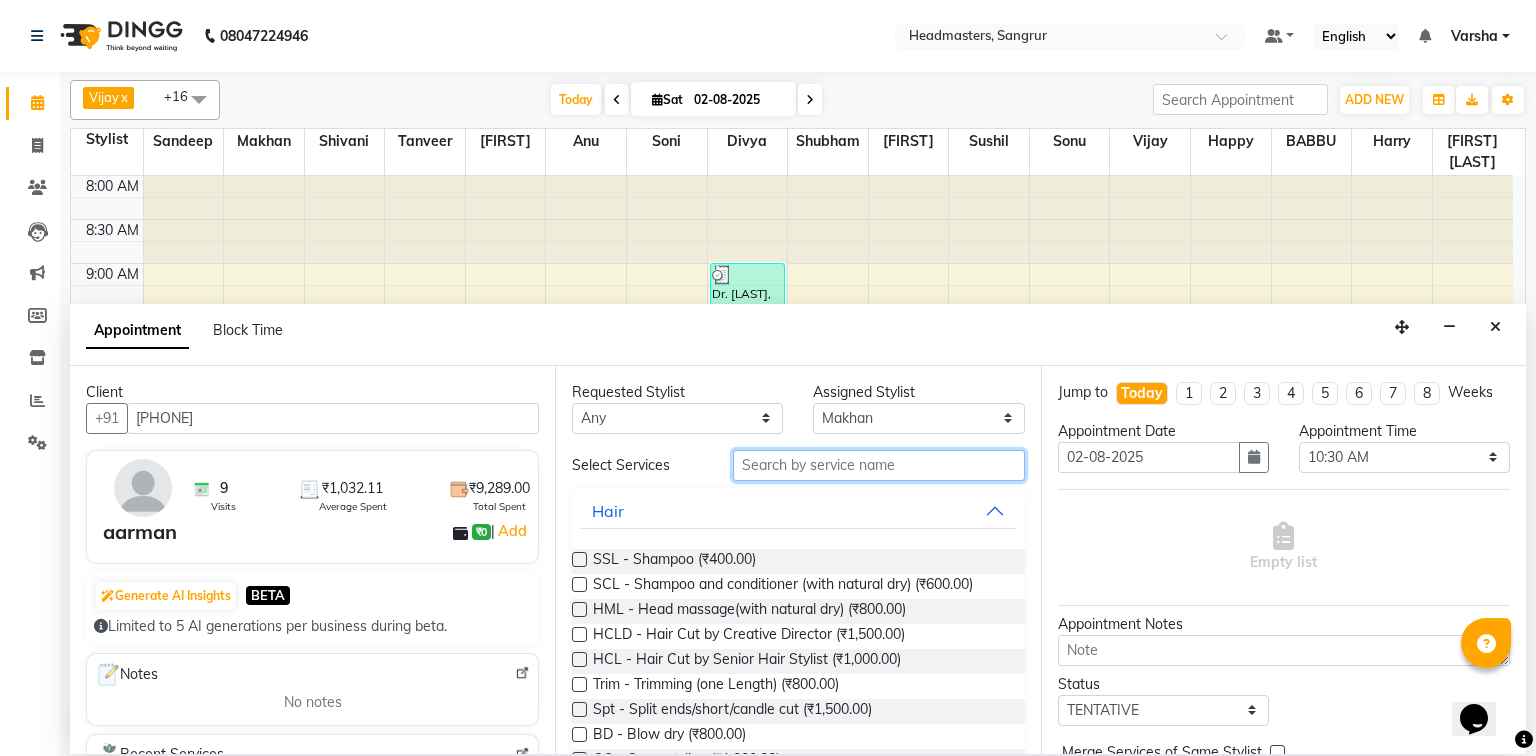 click at bounding box center (879, 465) 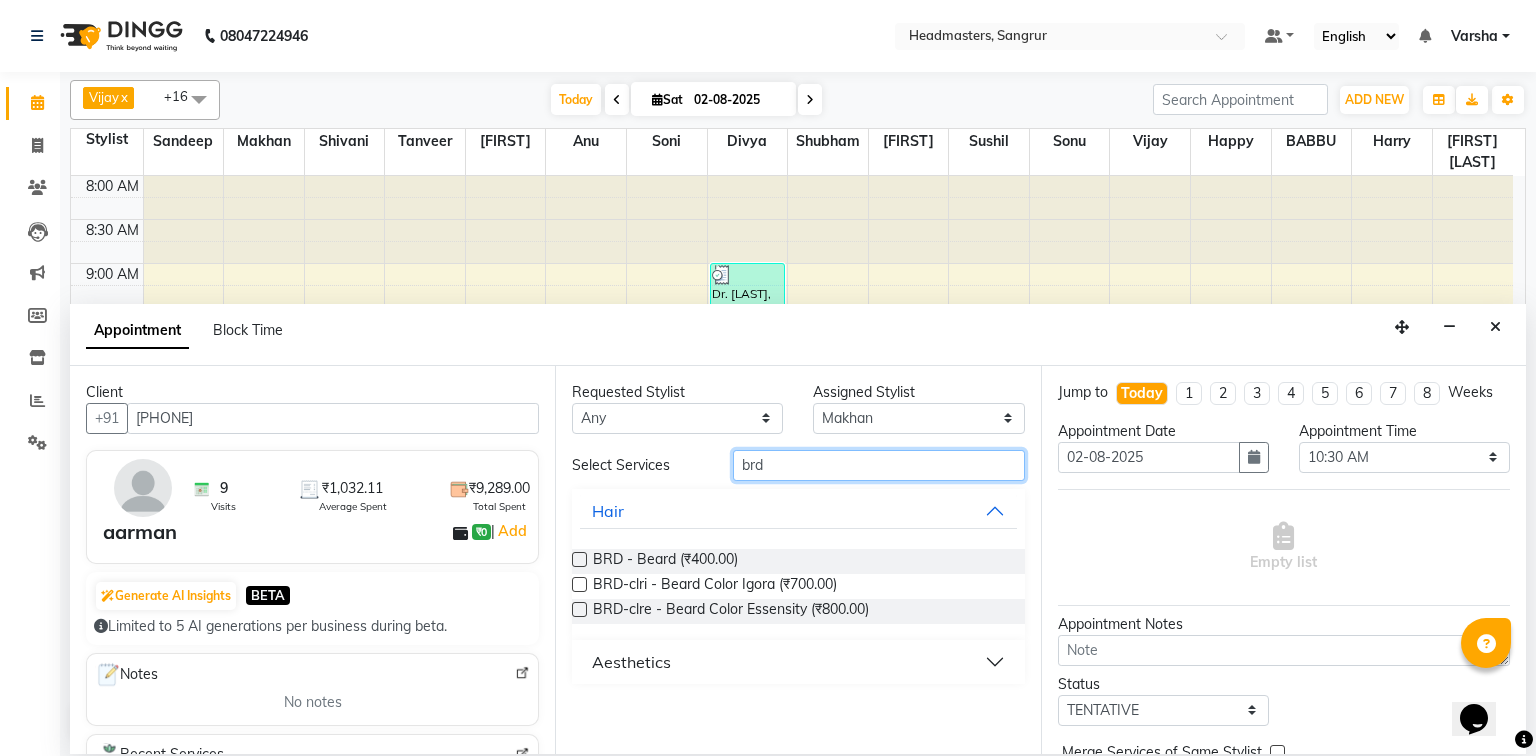 type on "brd" 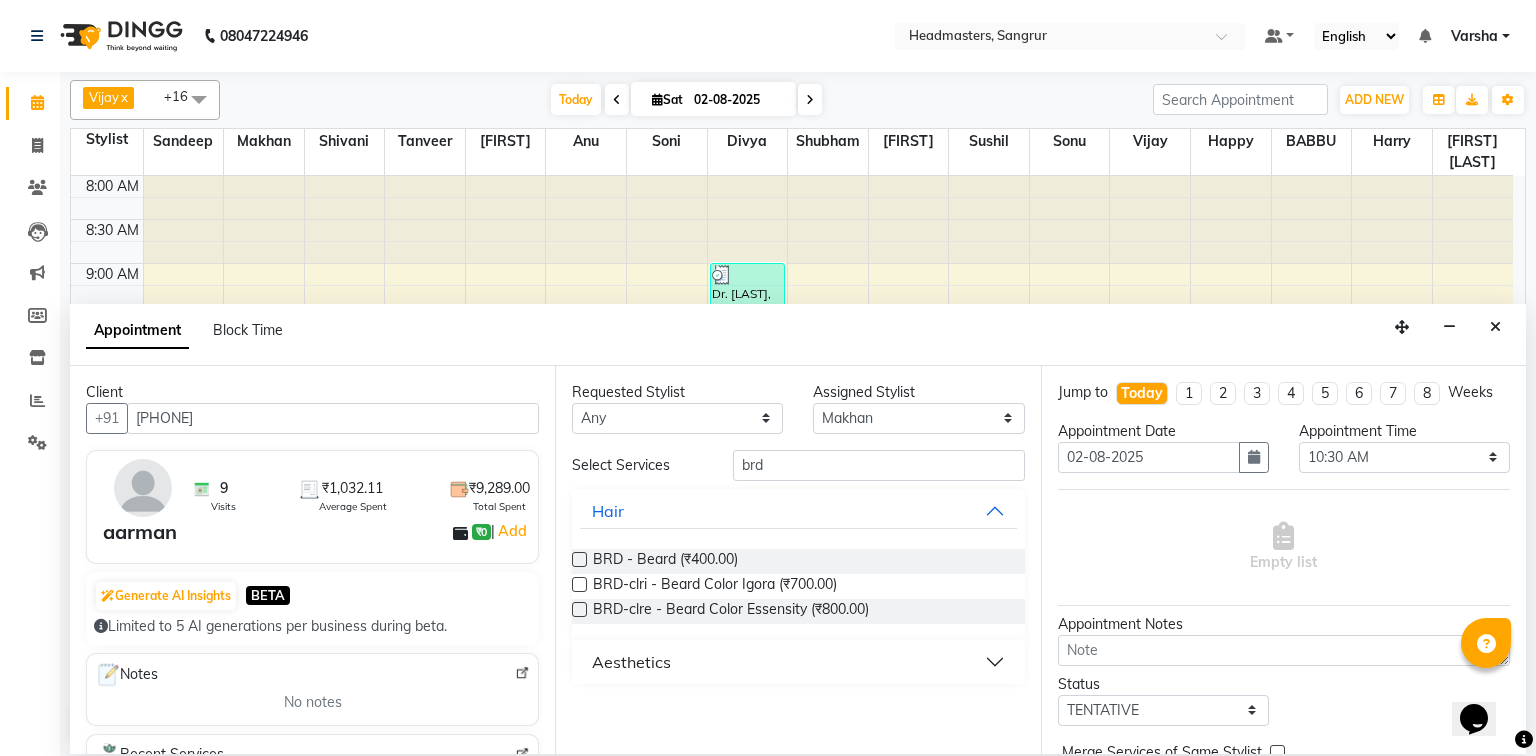 click on "Requested Stylist Any [FIRST]  [FIRST] [LAST] Anu BABBU DHIR Divya Happy Harmesh Harry  Headmasters Israr Jashan stockist Jitender Makhan Maninder [LAST] Rimpi Saima  Sandeep Shivani Shubham Soni Sonu Sunny Sushil Tanveer Varsha Vijay Assigned Stylist Select Afia  [FIRST] [LAST] Anu BABBU DHIR Divya Happy Harmesh Harry  Headmasters Israr Jashan stockist Jitender Makhan Maninder [LAST] Rimpi Saima  Sandeep Shivani Shubham Soni Sonu Sunny Sushil Tanveer Varsha Vijay Select Services brd    Hair BRD - Beard (₹400.00) BRD-clri - Beard Color Igora (₹700.00) BRD-clre - Beard Color Essensity (₹800.00)    Aesthetics" at bounding box center (797, 560) 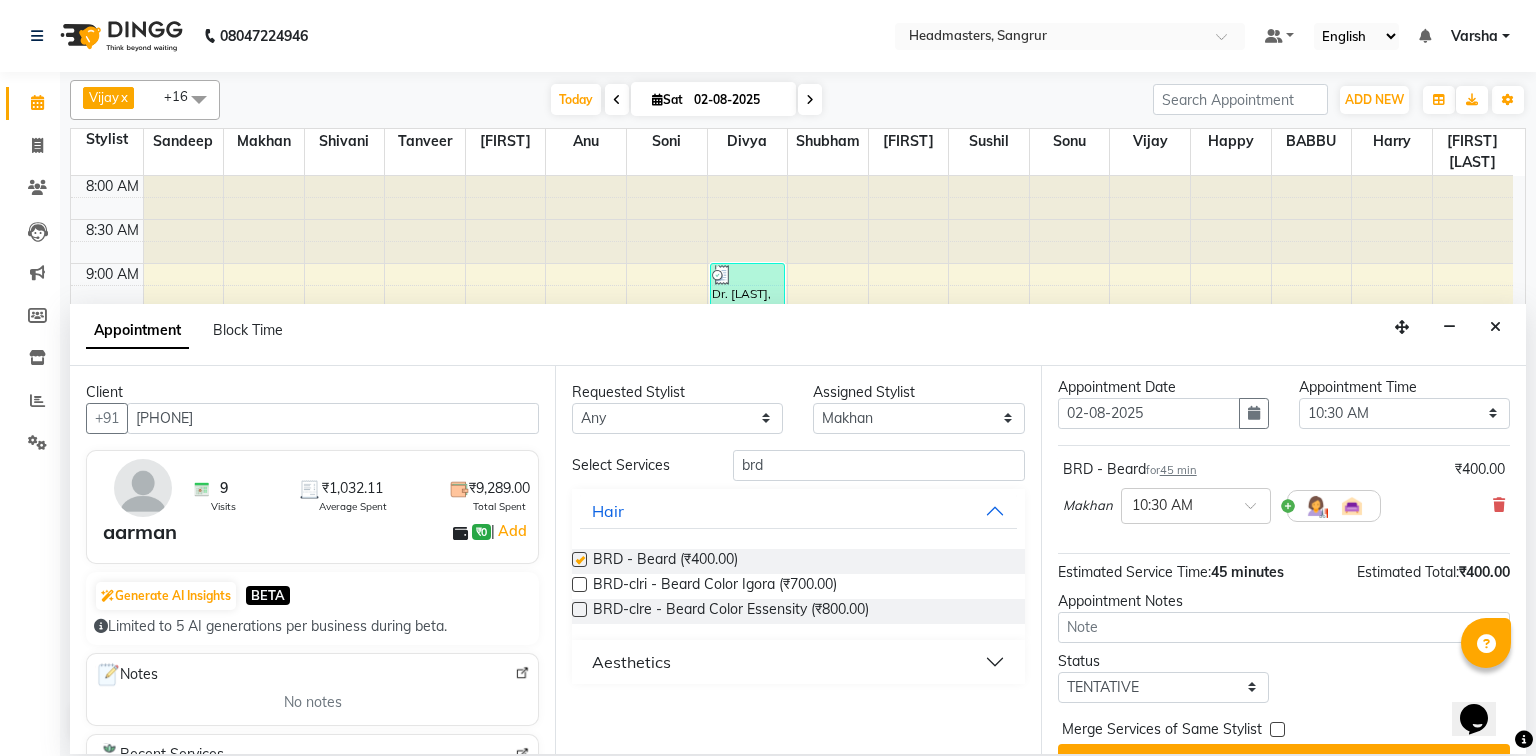 checkbox on "false" 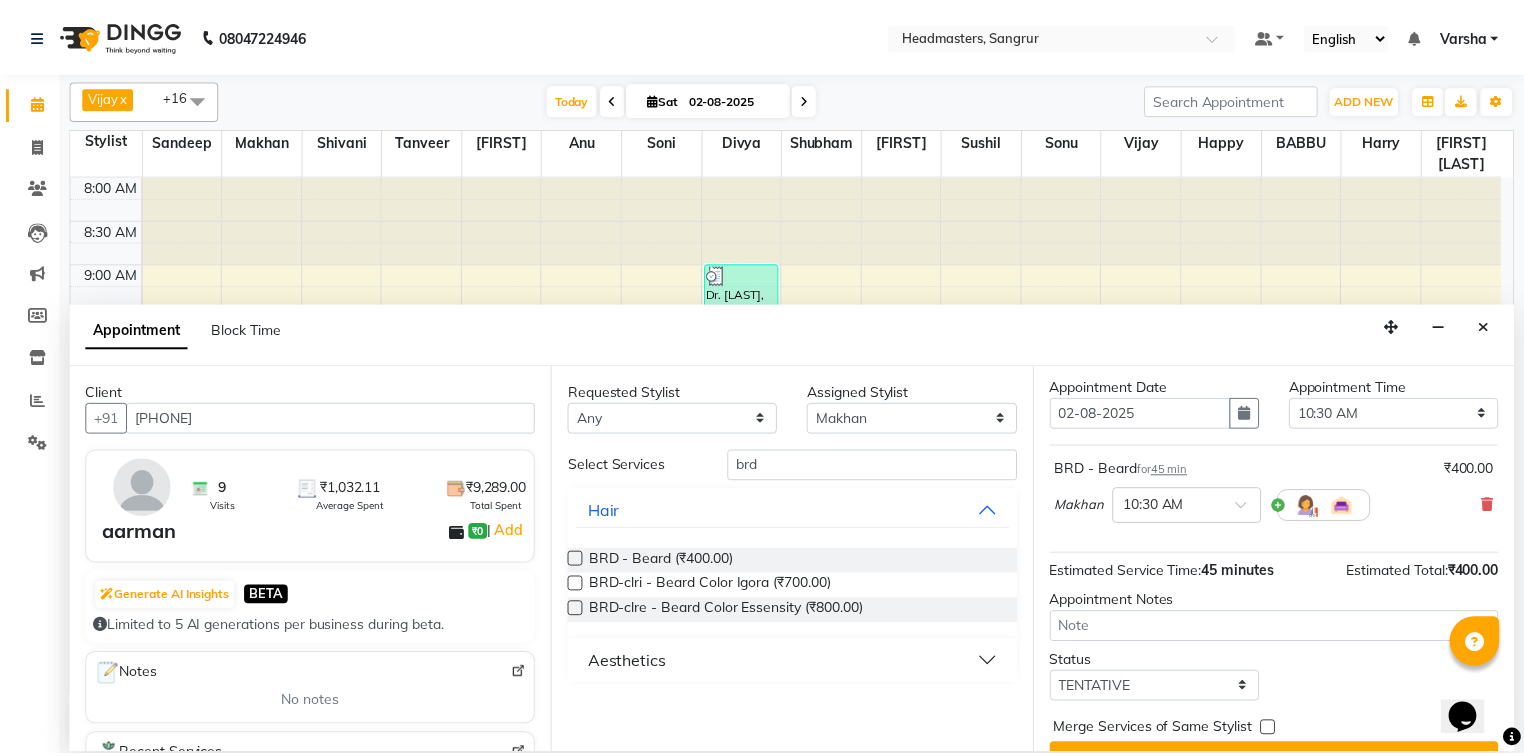 scroll, scrollTop: 85, scrollLeft: 0, axis: vertical 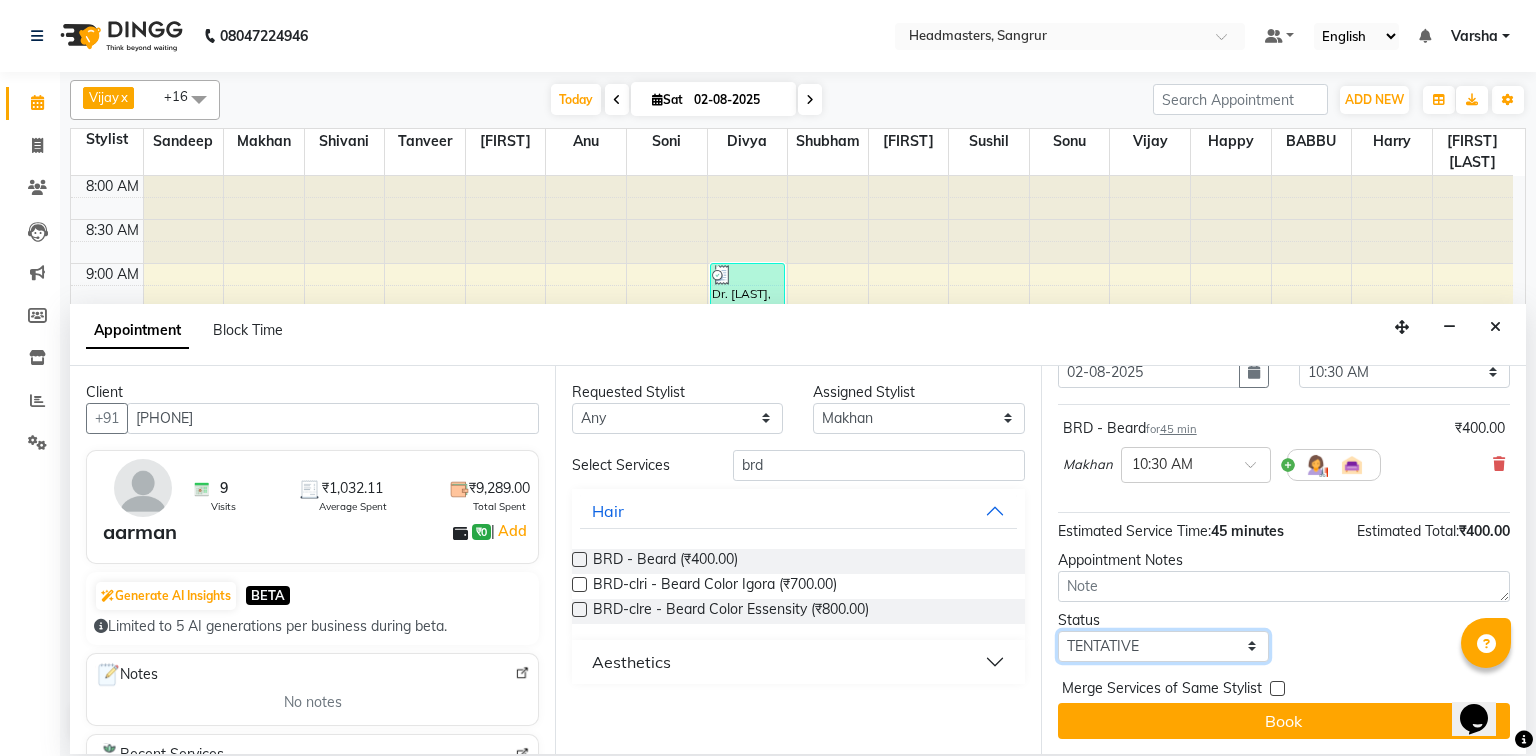 drag, startPoint x: 1176, startPoint y: 640, endPoint x: 1170, endPoint y: 629, distance: 12.529964 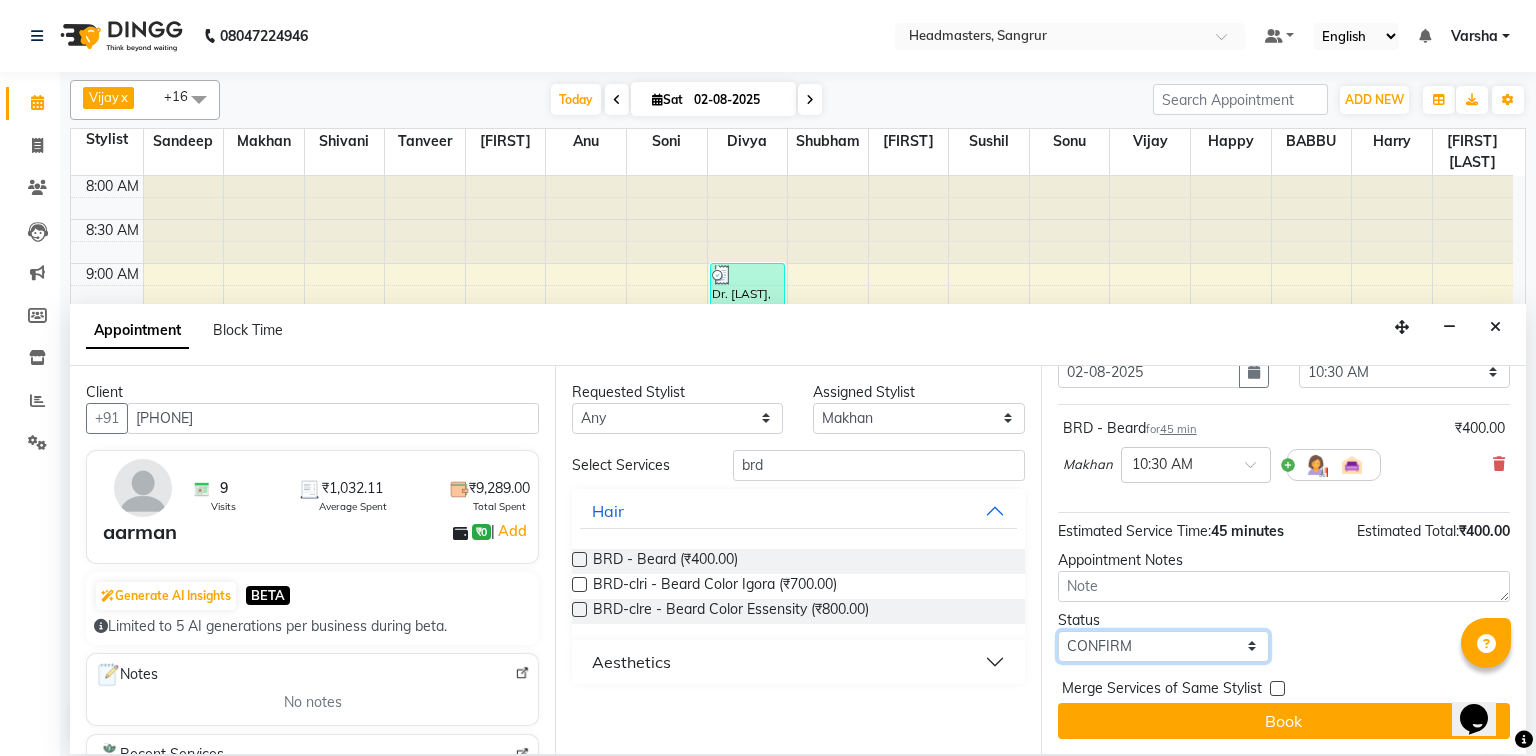 click on "Select TENTATIVE CONFIRM CHECK-IN UPCOMING" at bounding box center (1163, 646) 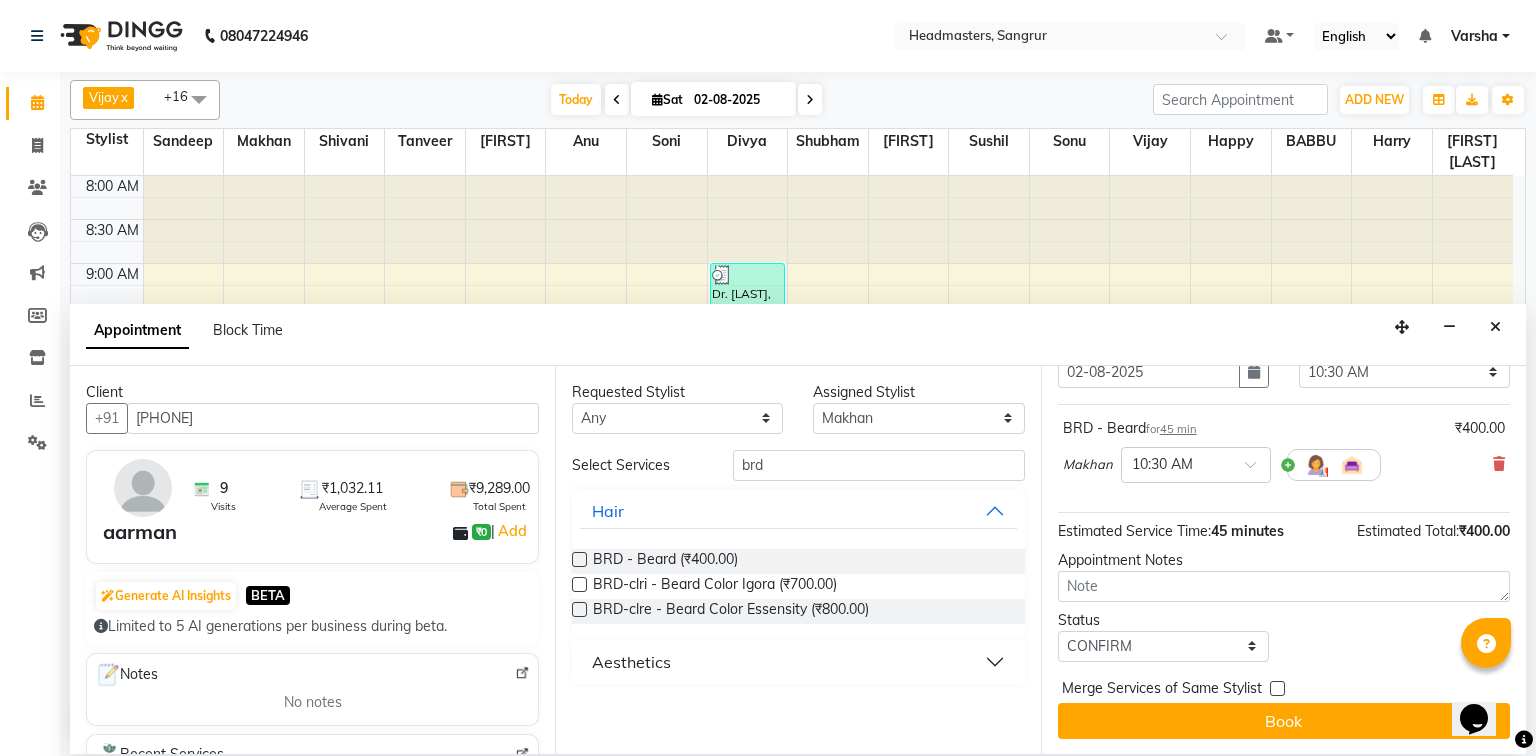 click on "Jump to Today 1 2 3 4 5 6 7 8 Weeks Appointment Date 02-08-2025 Appointment Time Select 09:00 AM 09:15 AM 09:30 AM 09:45 AM 10:00 AM 10:15 AM 10:30 AM 10:45 AM 11:00 AM 11:15 AM 11:30 AM 11:45 AM 12:00 PM 12:15 PM 12:30 PM 12:45 PM 01:00 PM 01:15 PM 01:30 PM 01:45 PM 02:00 PM 02:15 PM 02:30 PM 02:45 PM 03:00 PM 03:15 PM 03:30 PM 03:45 PM 04:00 PM 04:15 PM 04:30 PM 04:45 PM 05:00 PM 05:15 PM 05:30 PM 05:45 PM 06:00 PM 06:15 PM 06:30 PM 06:45 PM 07:00 PM 07:15 PM 07:30 PM 07:45 PM 08:00 PM BRD - Beard   for  45 min ₹400.00 Makhan × 10:30 AM Estimated Service Time:  45 minutes Estimated Total:  ₹400.00 Appointment Notes Status Select TENTATIVE CONFIRM CHECK-IN UPCOMING Merge Services of Same Stylist  Book" at bounding box center (1283, 560) 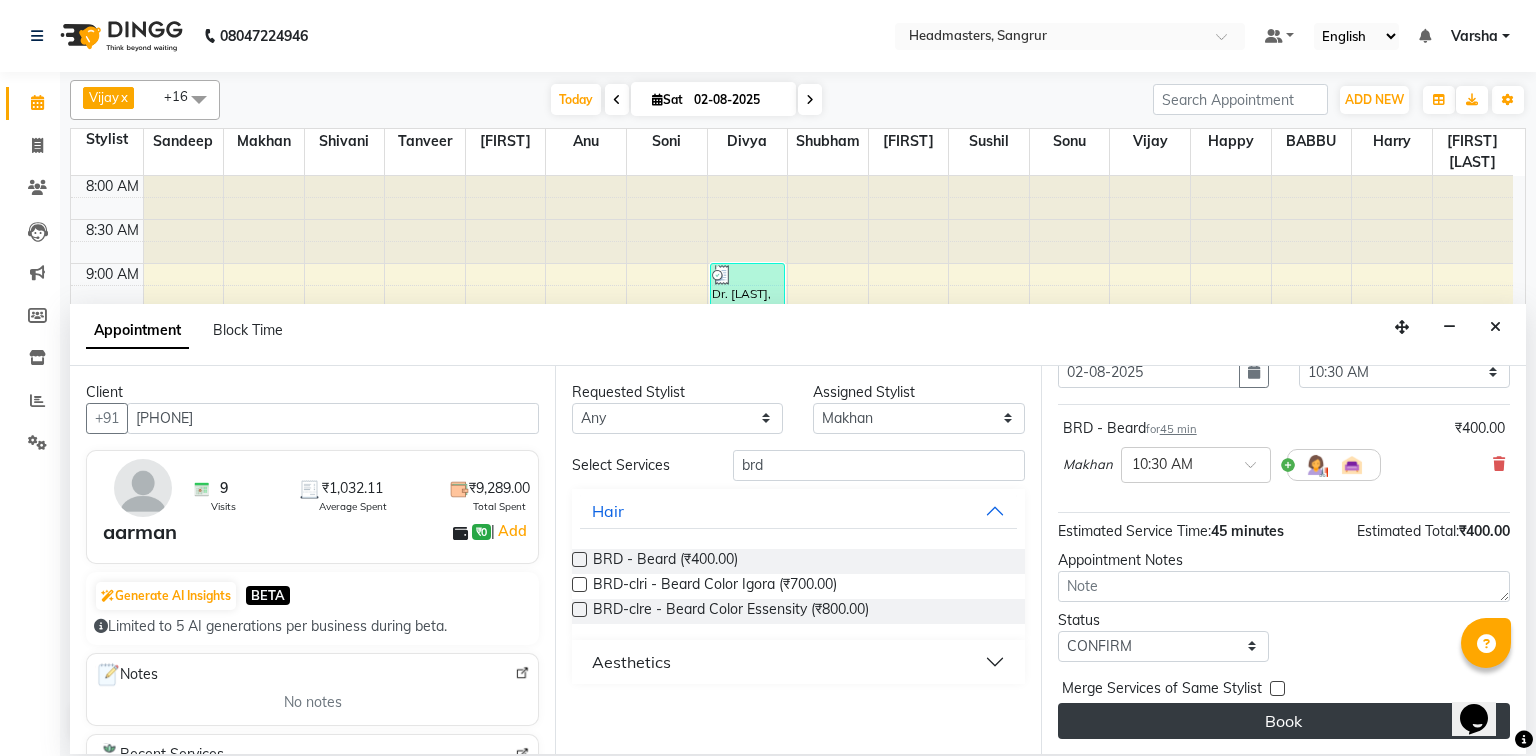 click on "Book" at bounding box center (1284, 721) 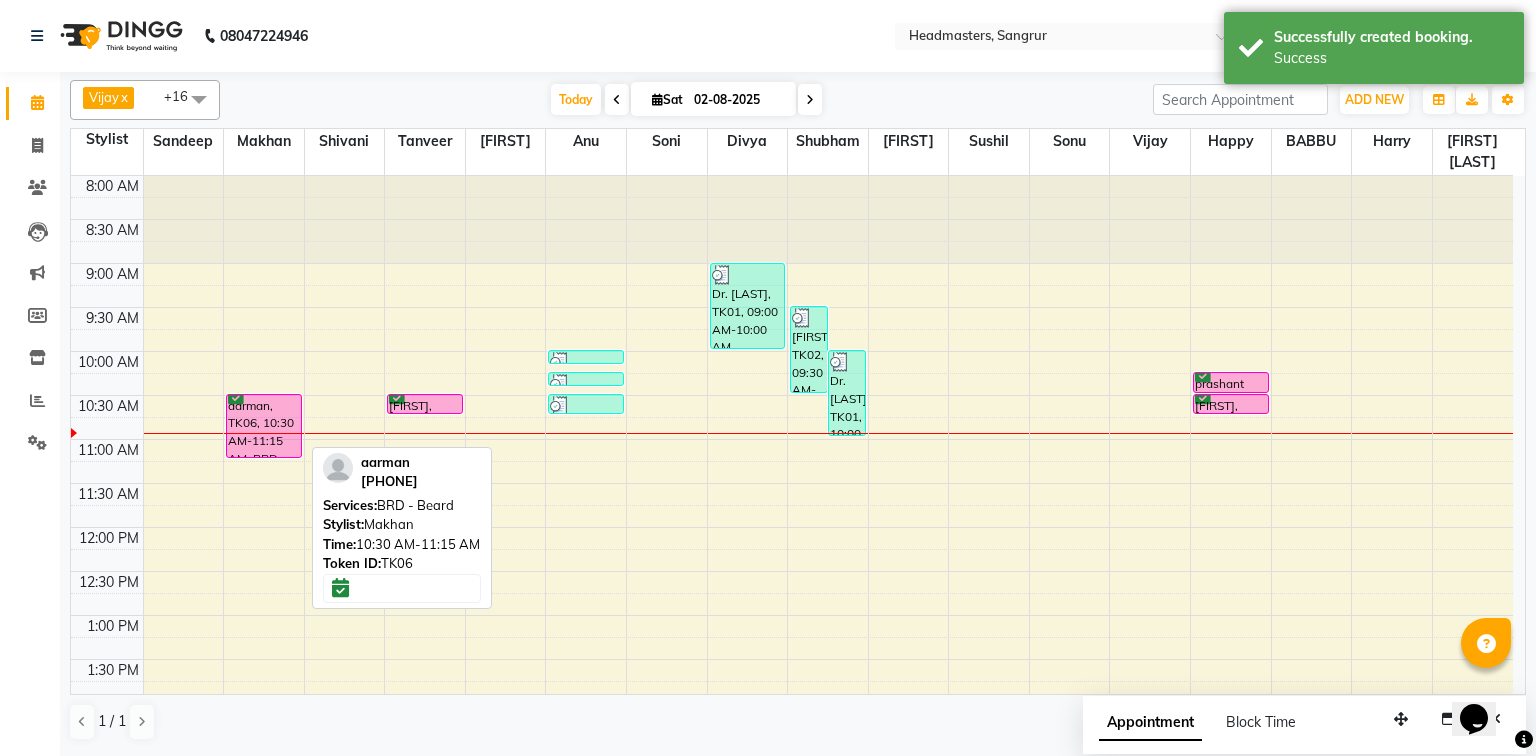 click on "aarman, TK06, 10:30 AM-11:15 AM, BRD - Beard" at bounding box center (264, 426) 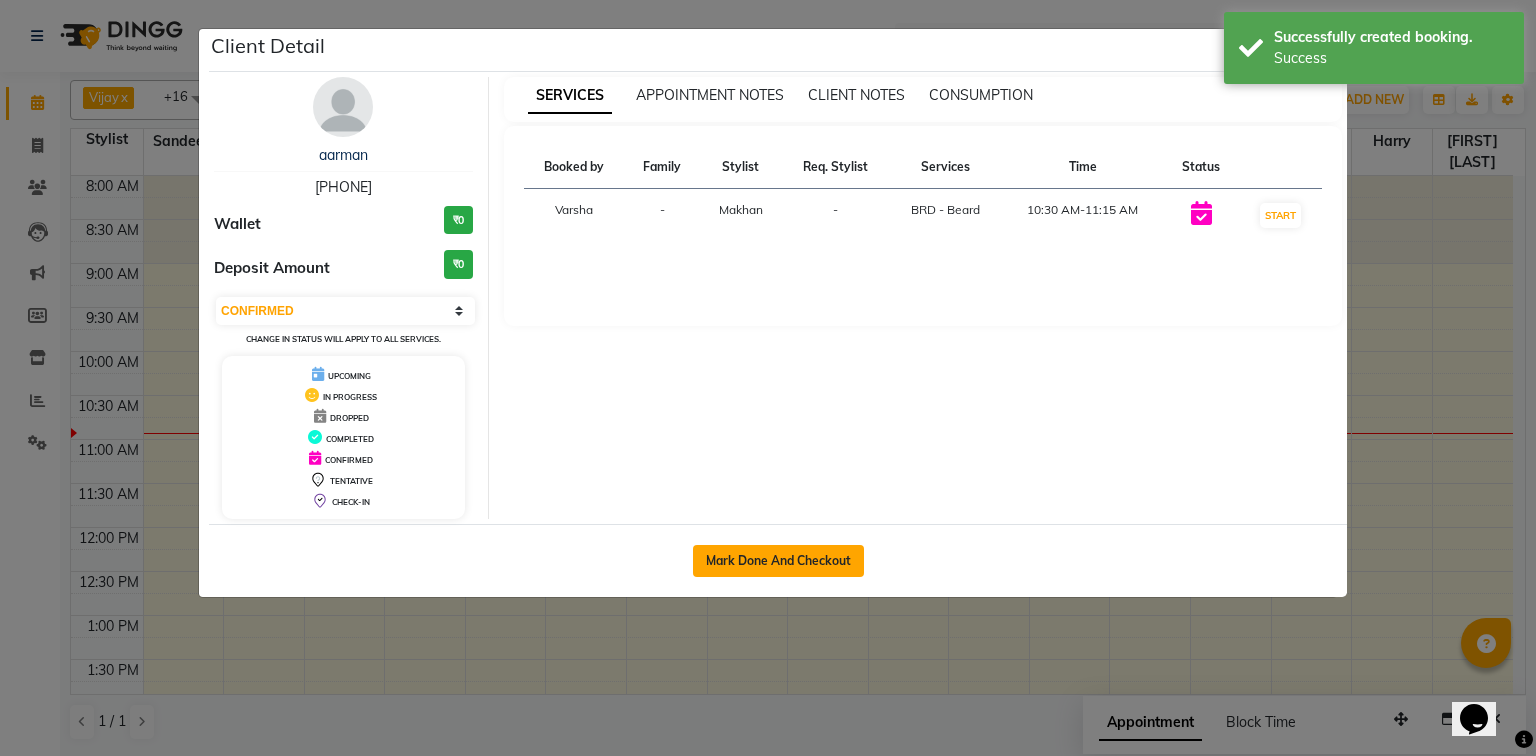 click on "Mark Done And Checkout" 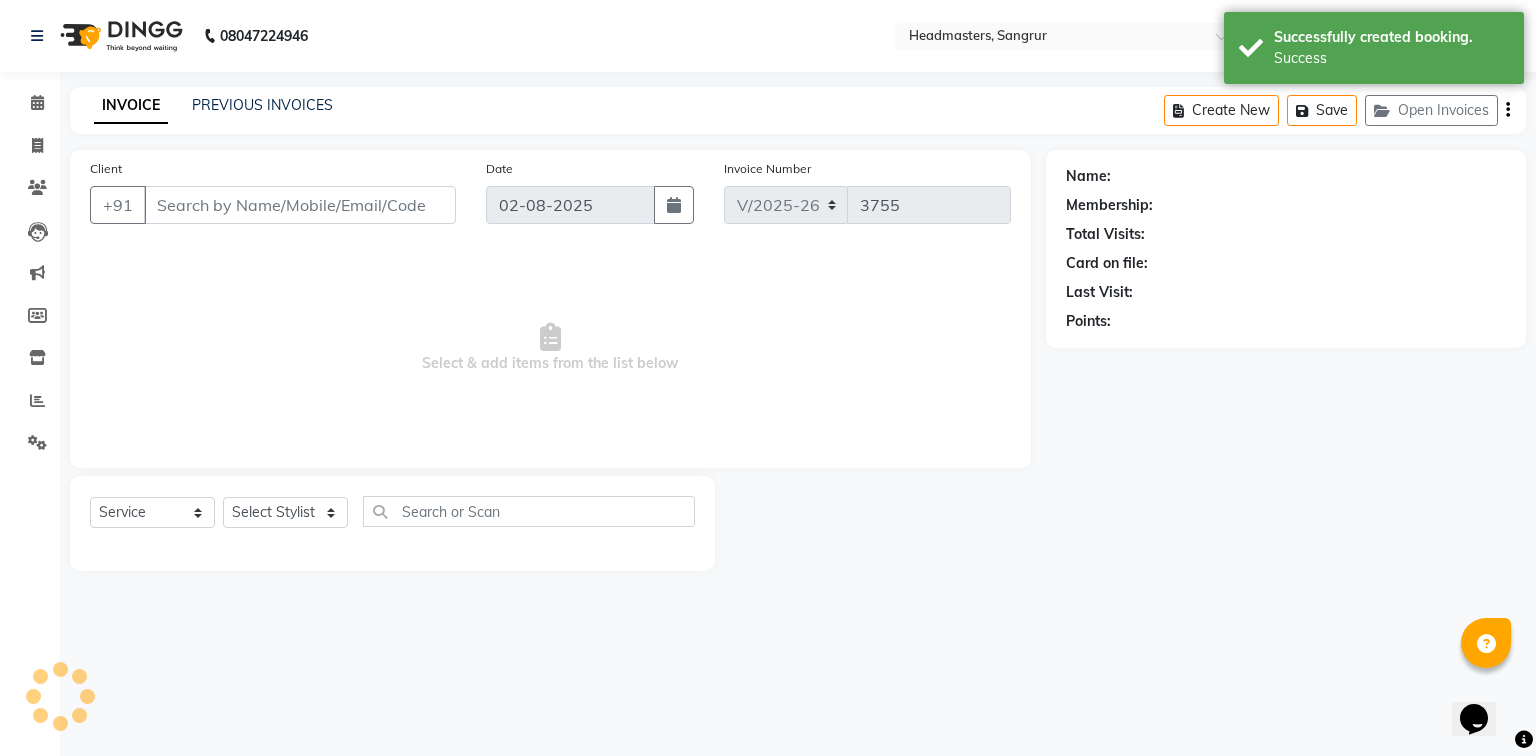 type on "8968404431" 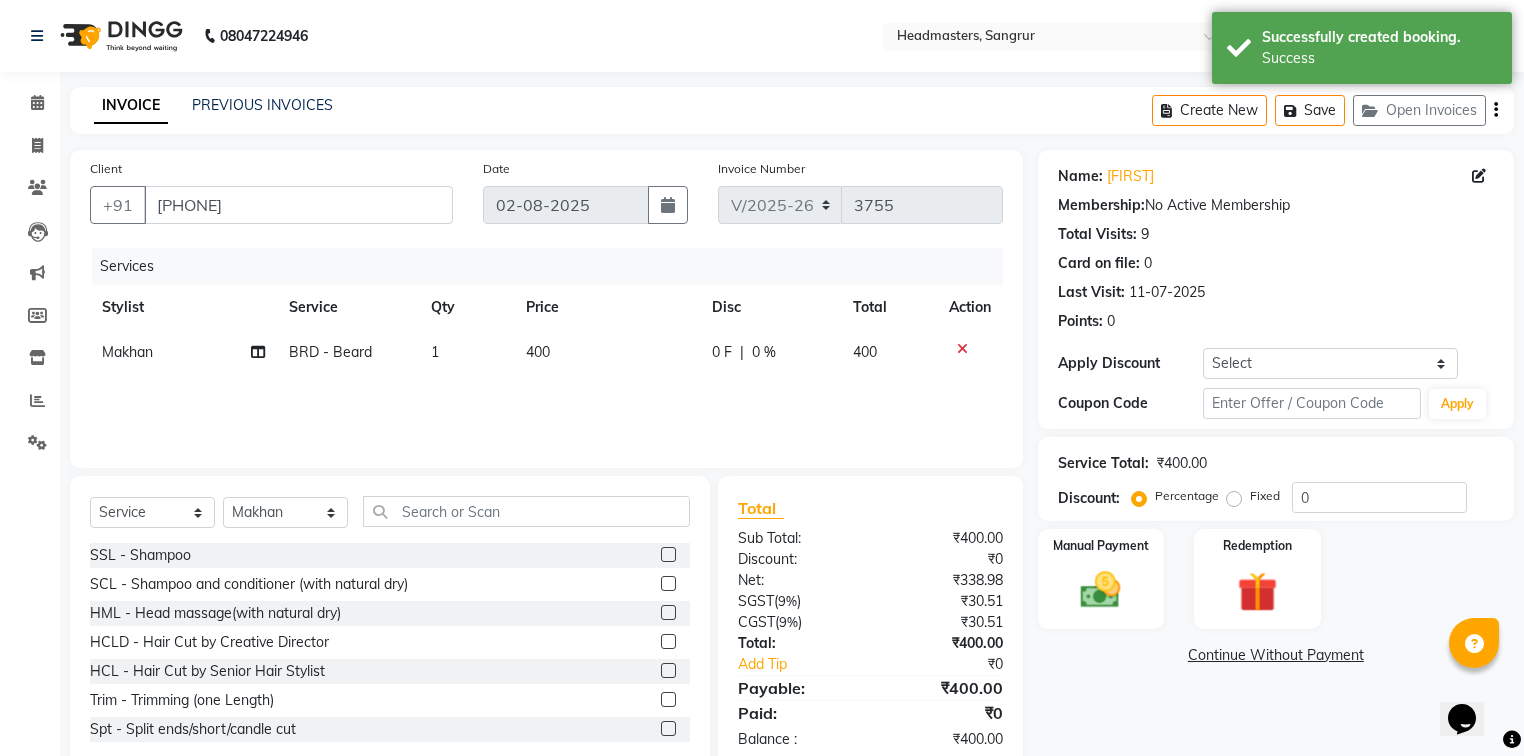 click on "0 F" 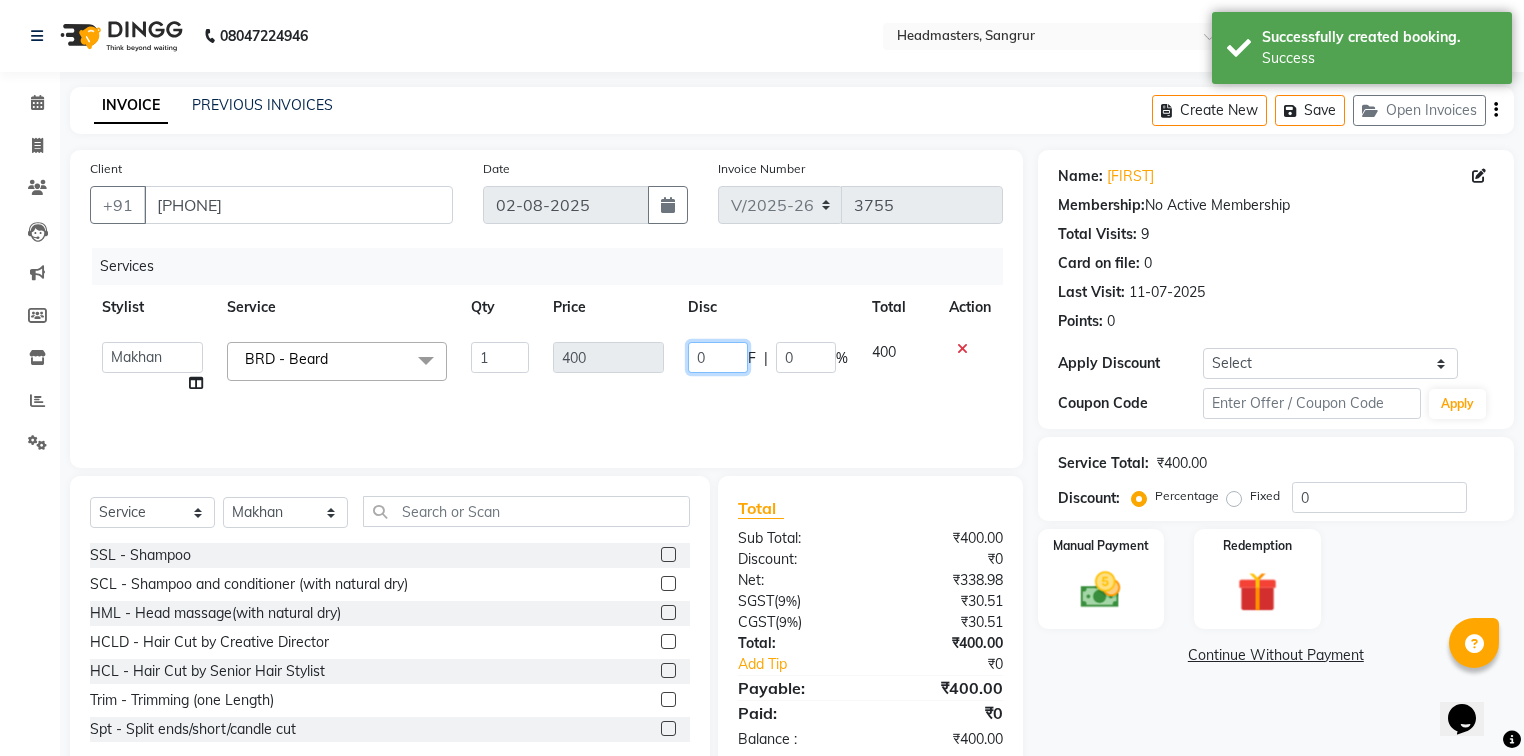 click on "0" 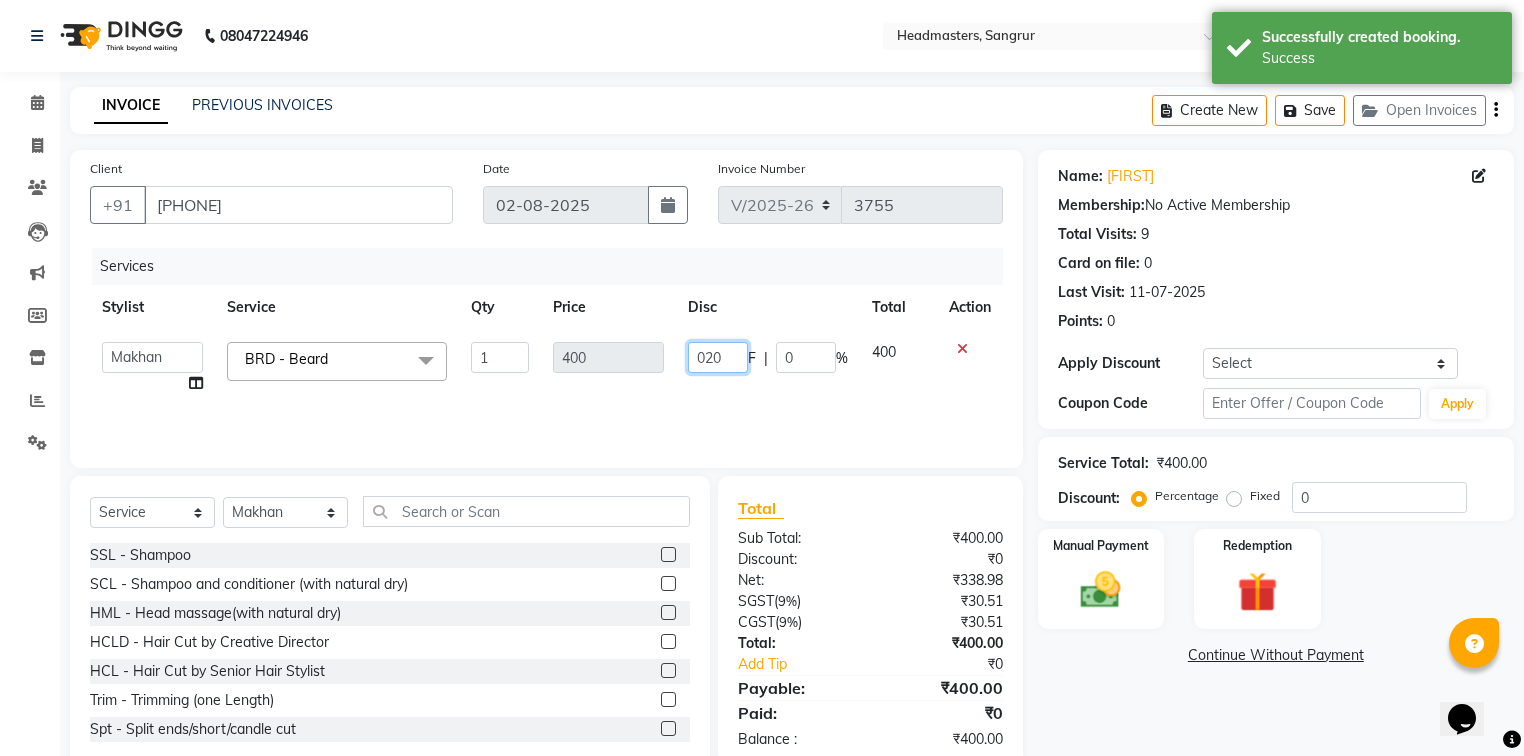 type on "0200" 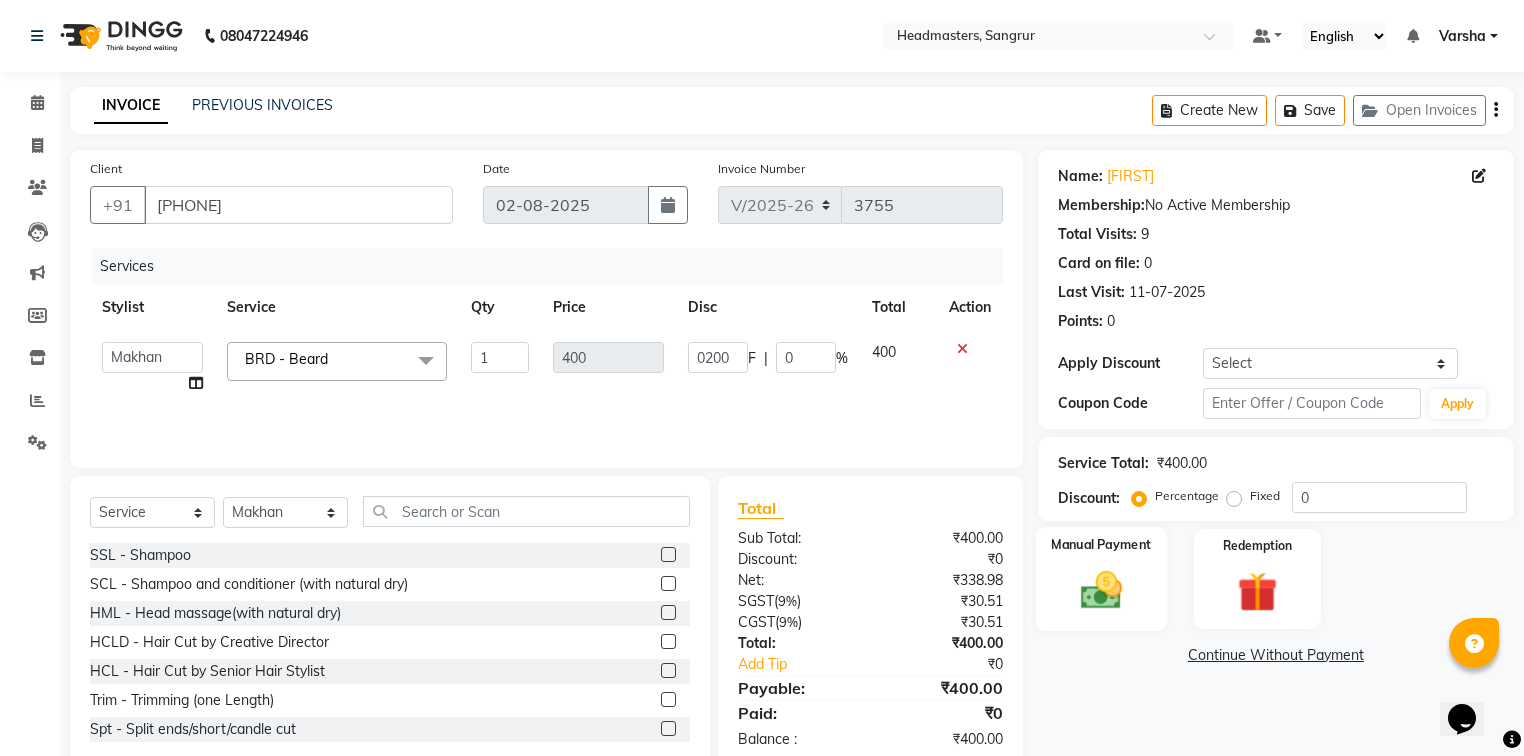 click on "Manual Payment" 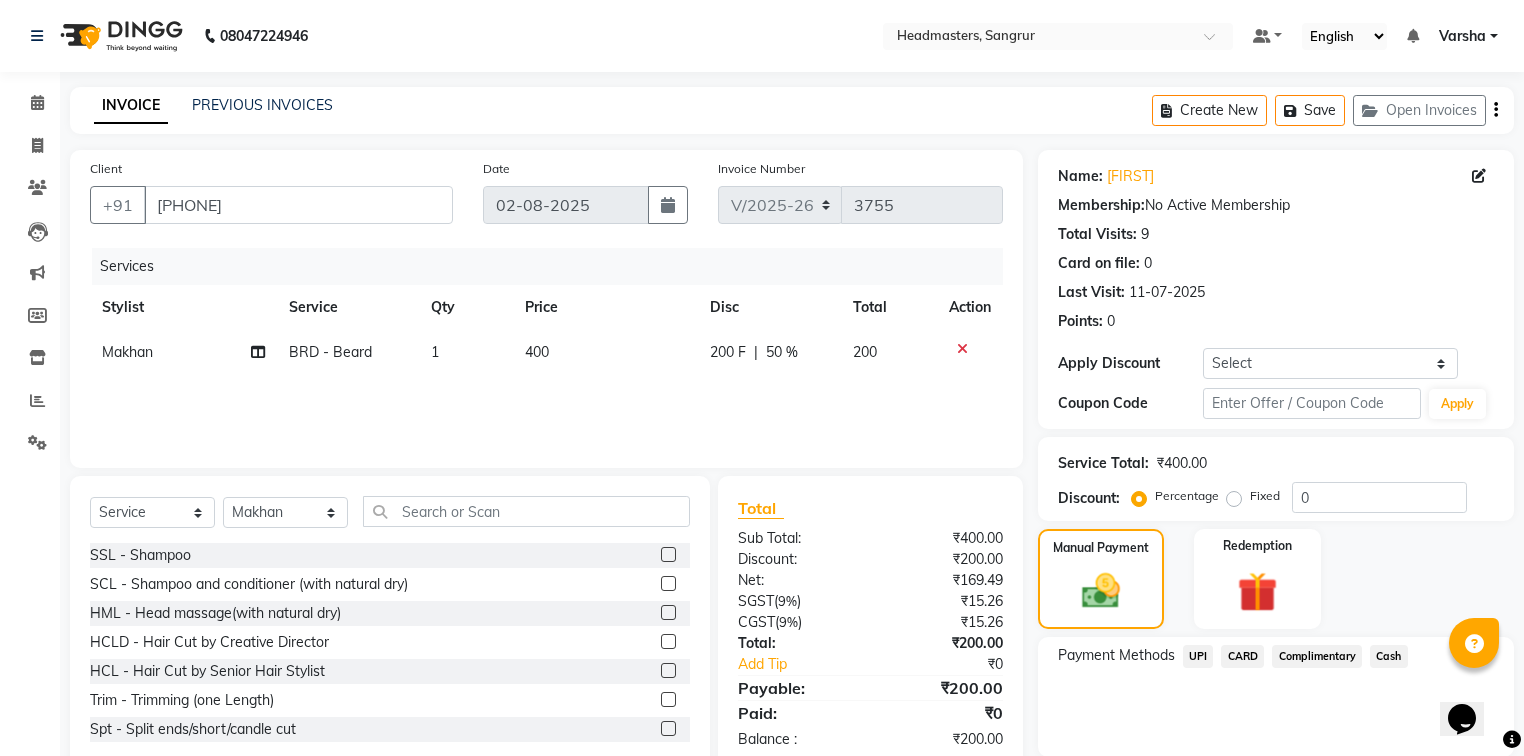 click on "UPI" 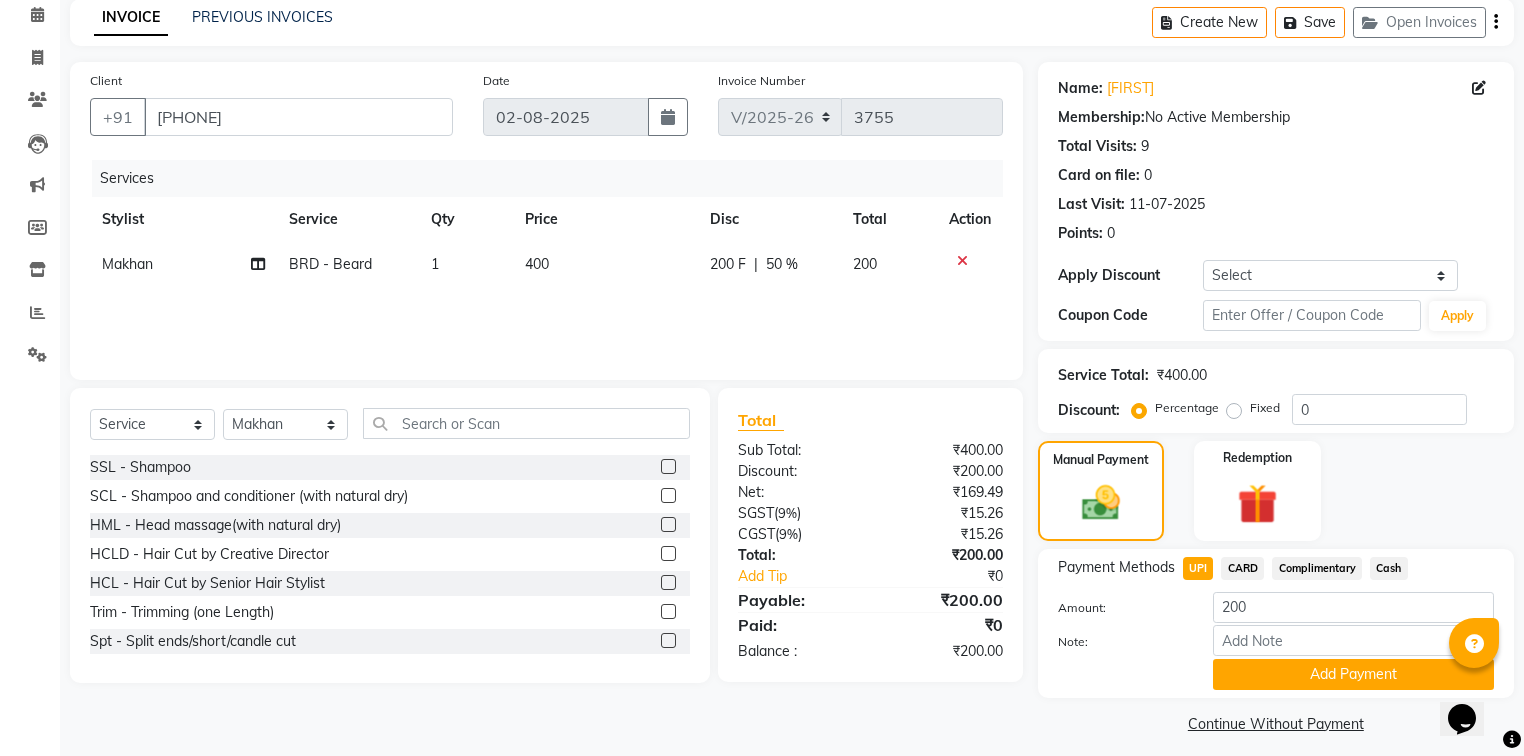 scroll, scrollTop: 102, scrollLeft: 0, axis: vertical 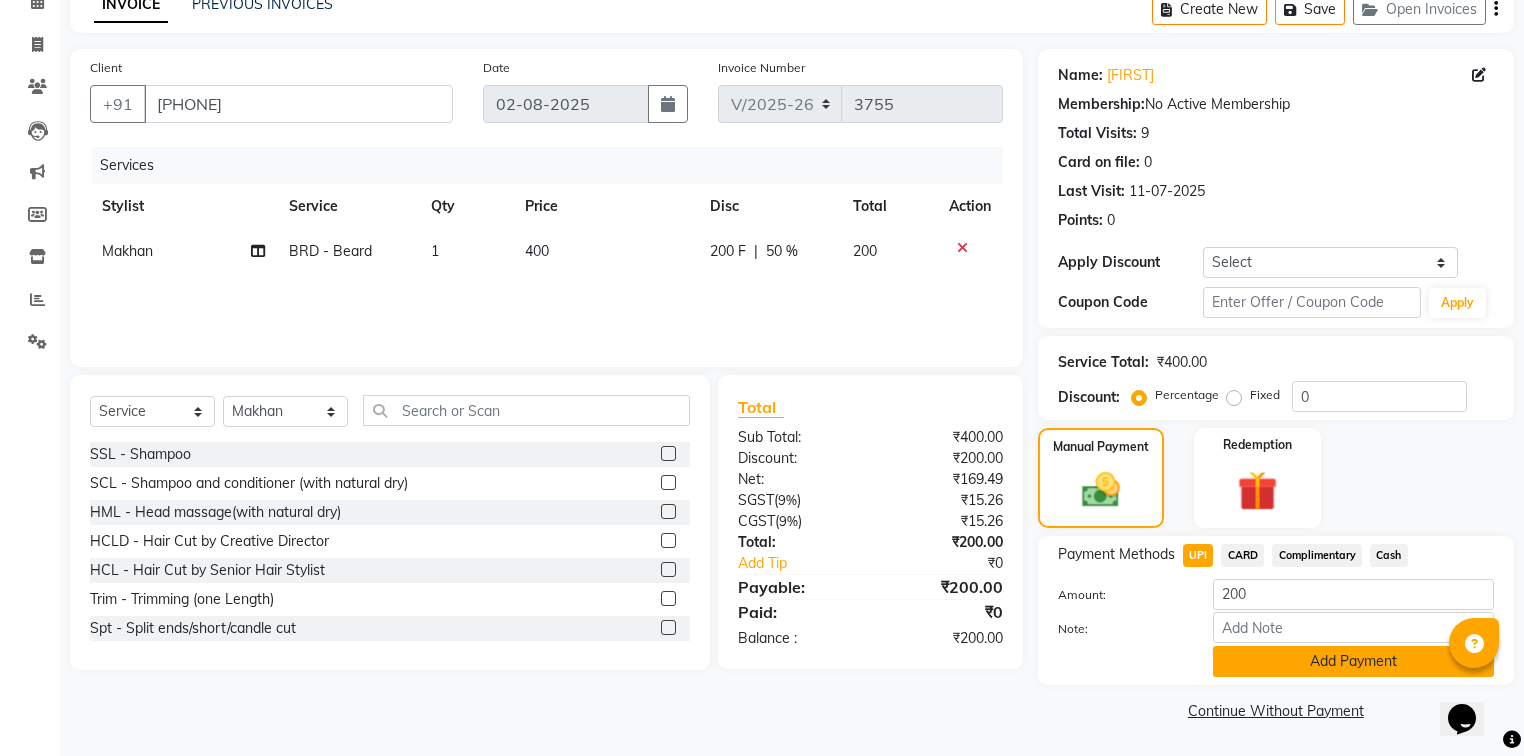click on "Add Payment" 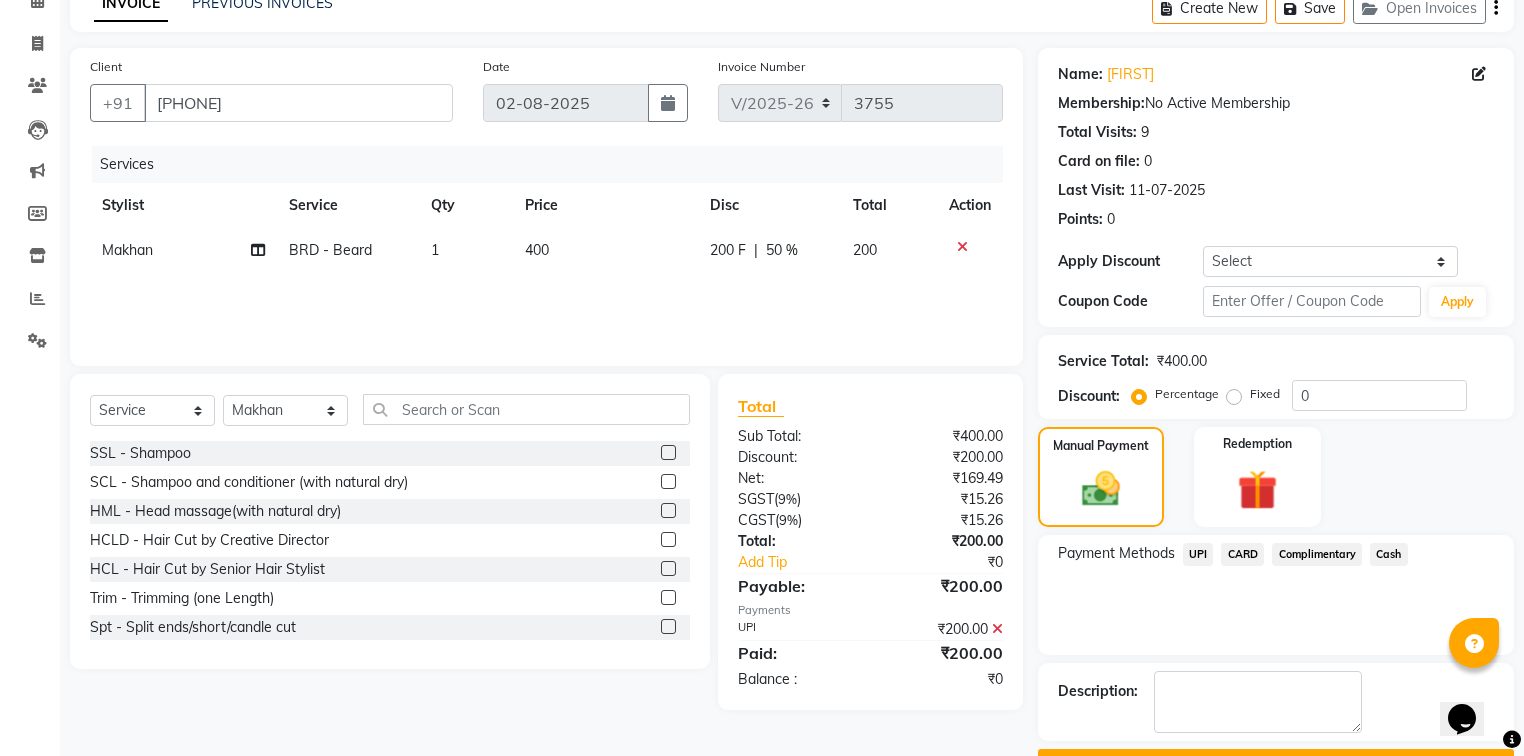 scroll, scrollTop: 154, scrollLeft: 0, axis: vertical 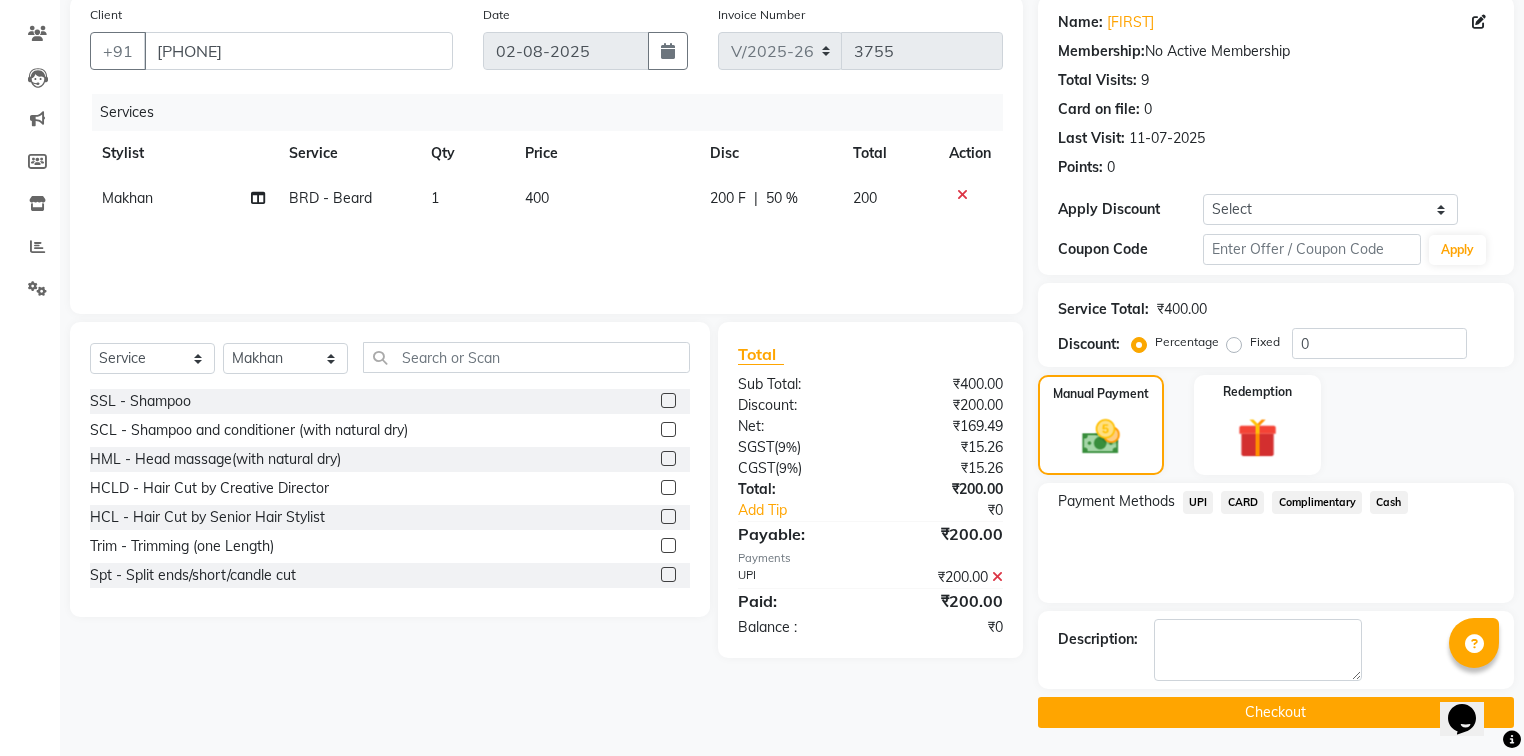 click on "Checkout" 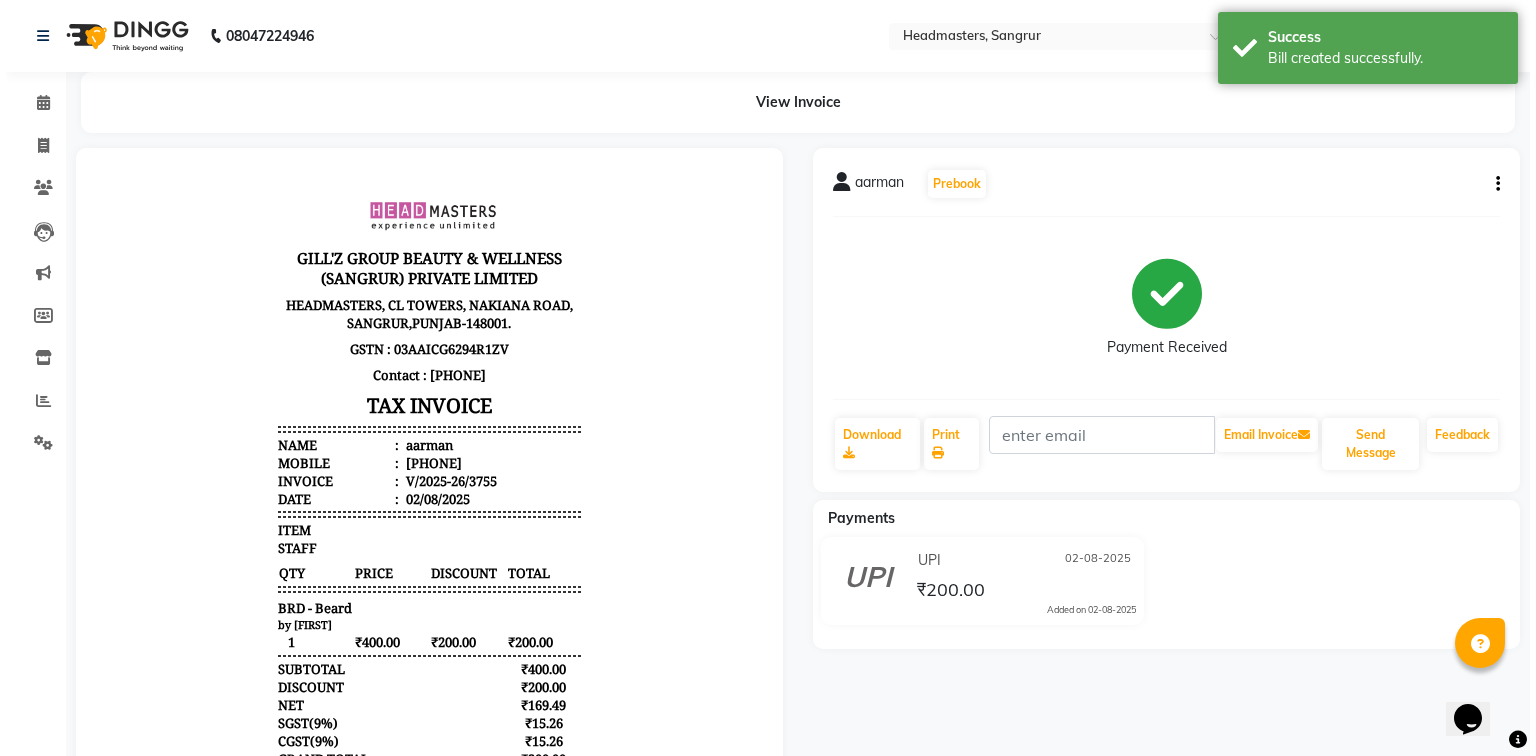 scroll, scrollTop: 0, scrollLeft: 0, axis: both 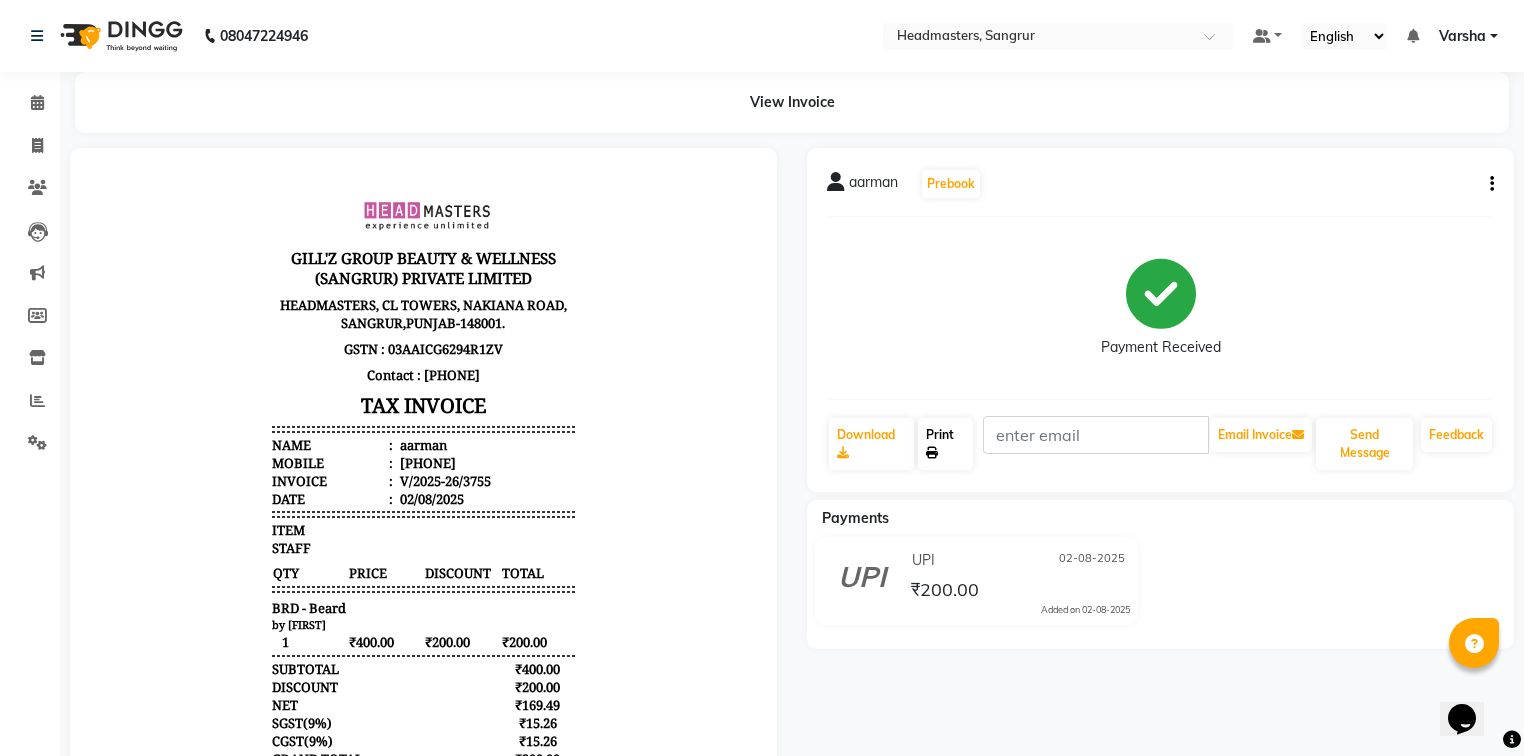 click on "Print" 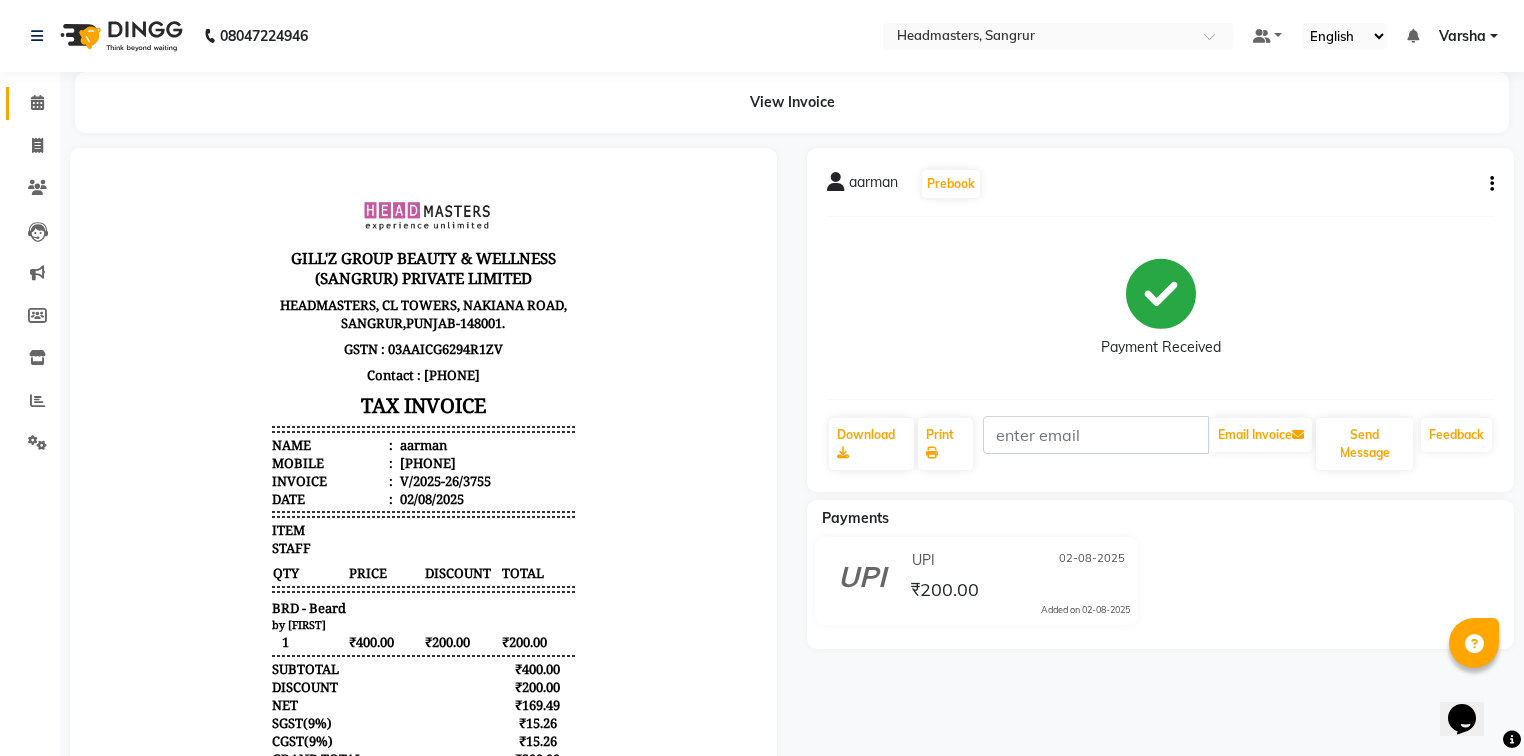 drag, startPoint x: 0, startPoint y: 692, endPoint x: 46, endPoint y: 122, distance: 571.85315 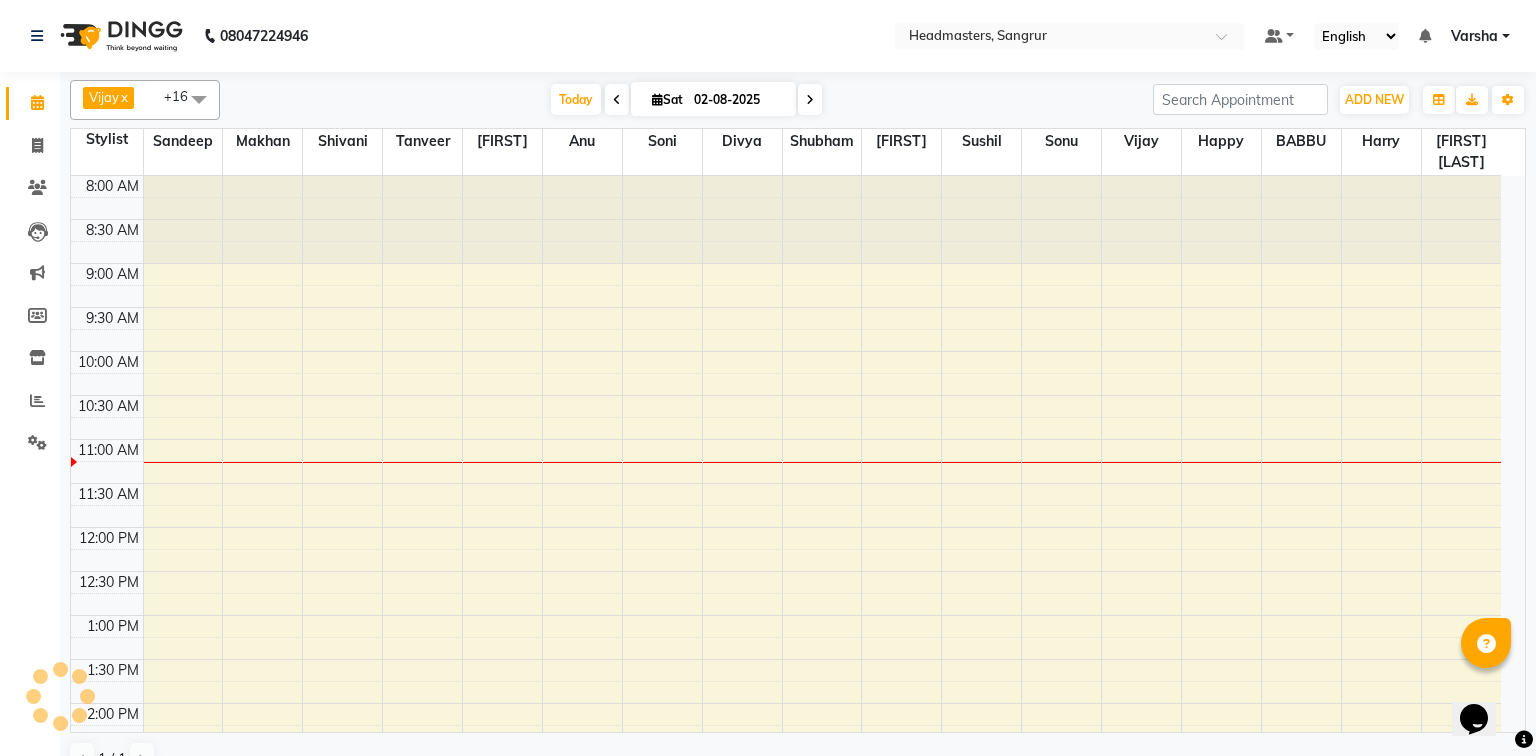 scroll, scrollTop: 0, scrollLeft: 0, axis: both 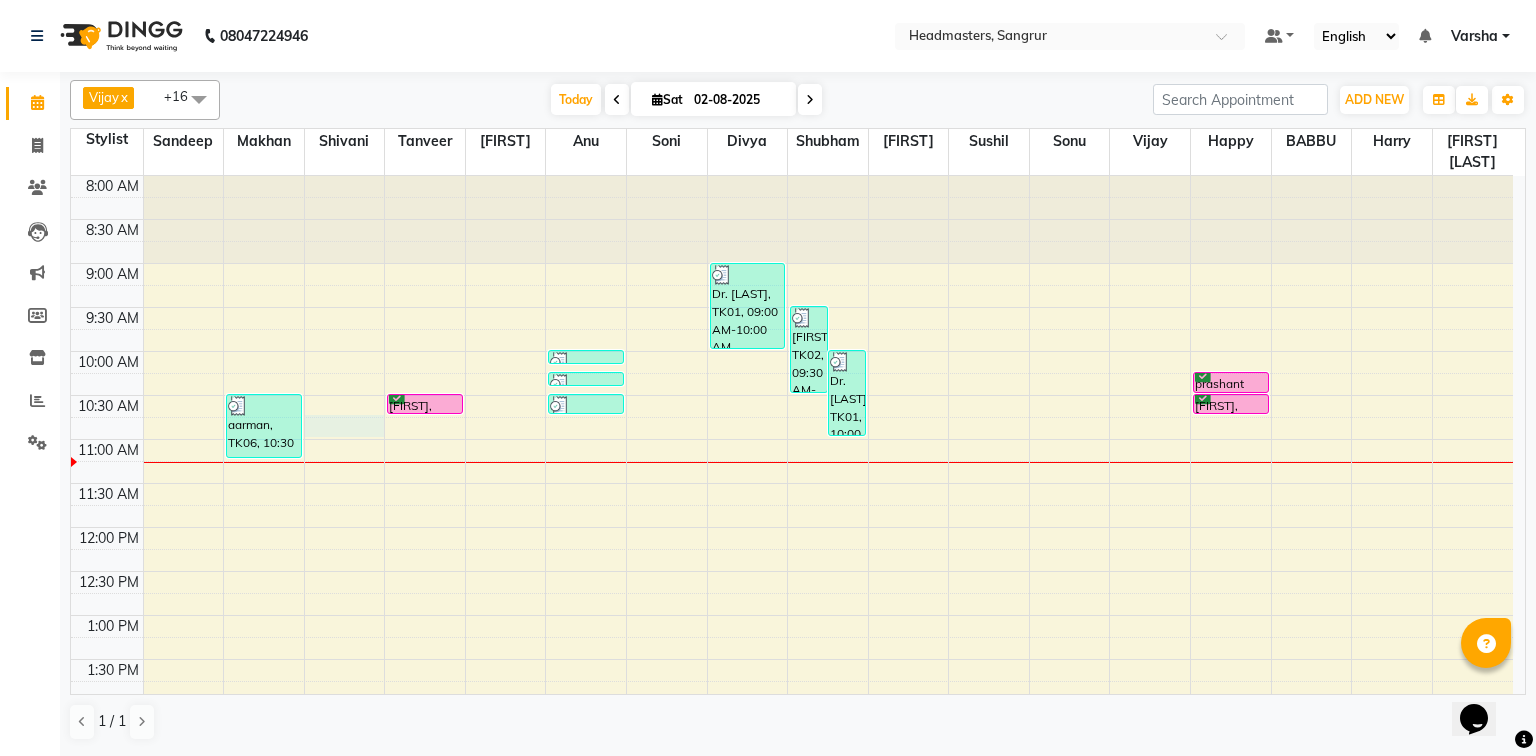 click on "8:00 AM 8:30 AM 9:00 AM 9:30 AM 10:00 AM 10:30 AM 11:00 AM 11:30 AM 12:00 PM 12:30 PM 1:00 PM 1:30 PM 2:00 PM 2:30 PM 3:00 PM 3:30 PM 4:00 PM 4:30 PM 5:00 PM 5:30 PM 6:00 PM 6:30 PM 7:00 PM 7:30 PM 8:00 PM 8:30 PM     aarman, TK06, 10:30 AM-11:15 AM, BRD - Beard     Rubal, TK05, 10:30 AM-10:45 AM, BRD - Beard     SUMANPREET KAUR, TK03, 10:00 AM-10:10 AM, WX-CHIN-RC - Waxing Chin - Premium     SUMANPREET KAUR, TK03, 10:15 AM-10:25 AM, WX-UL-RC - Waxing Upper Lip - Premium     SUMANPREET KAUR, TK03, 10:30 AM-10:45 AM, TH-EB - Eyebrows     Dr. Gurjot, TK01, 09:00 AM-10:00 AM, MUMAC-PARTY  - MAC - PARTY     taran, TK02, 09:30 AM-10:30 AM, MU-HDO  - Hairdo     Dr. Gurjot, TK01, 10:00 AM-11:00 AM, MU-HDO  - Hairdo     prashant walia, TK04, 10:15 AM-10:30 AM, HCG - Hair Cut by Senior Hair Stylist     prashant walia, TK04, 10:30 AM-10:45 AM, BRD - Beard" at bounding box center [792, 747] 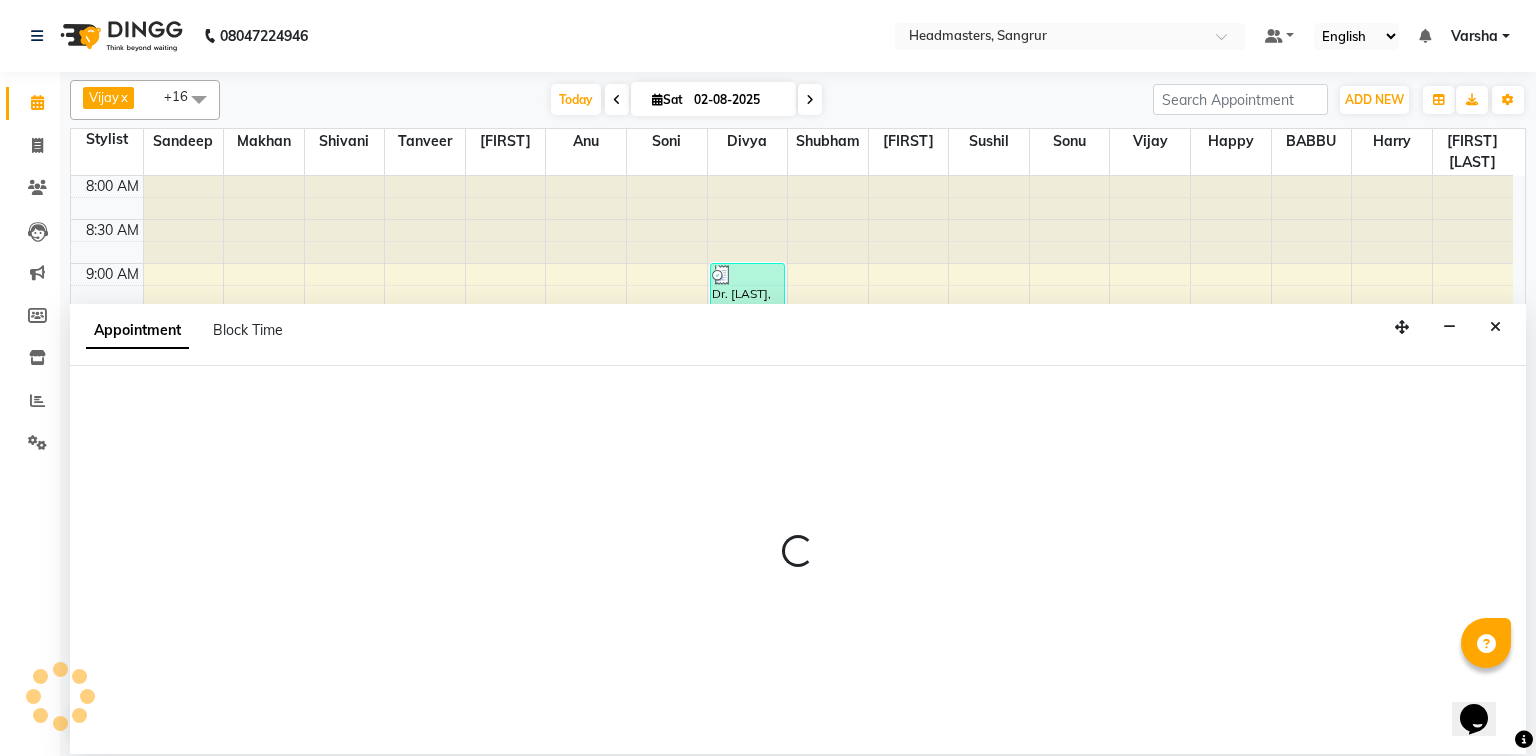 select on "60865" 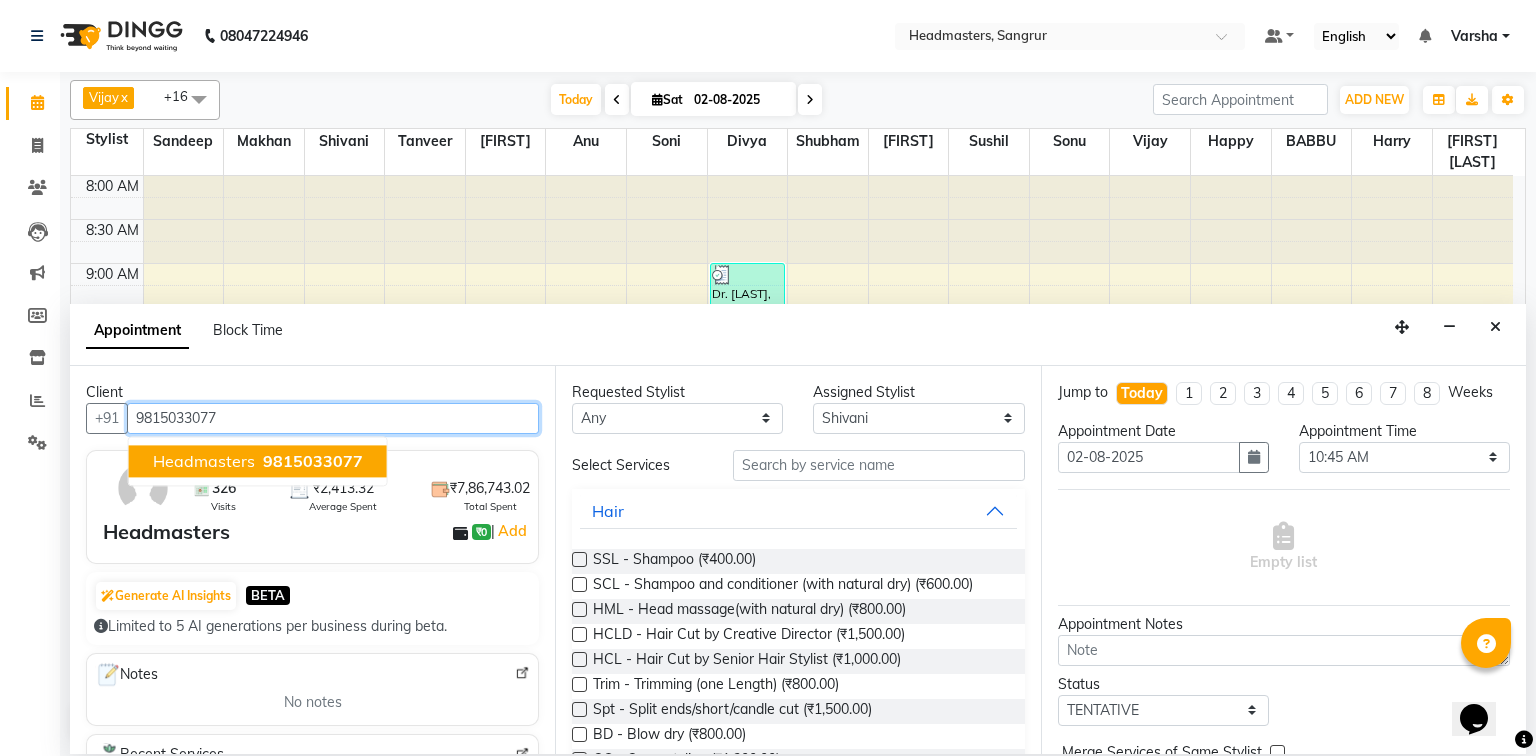 drag, startPoint x: 321, startPoint y: 444, endPoint x: 299, endPoint y: 480, distance: 42.190044 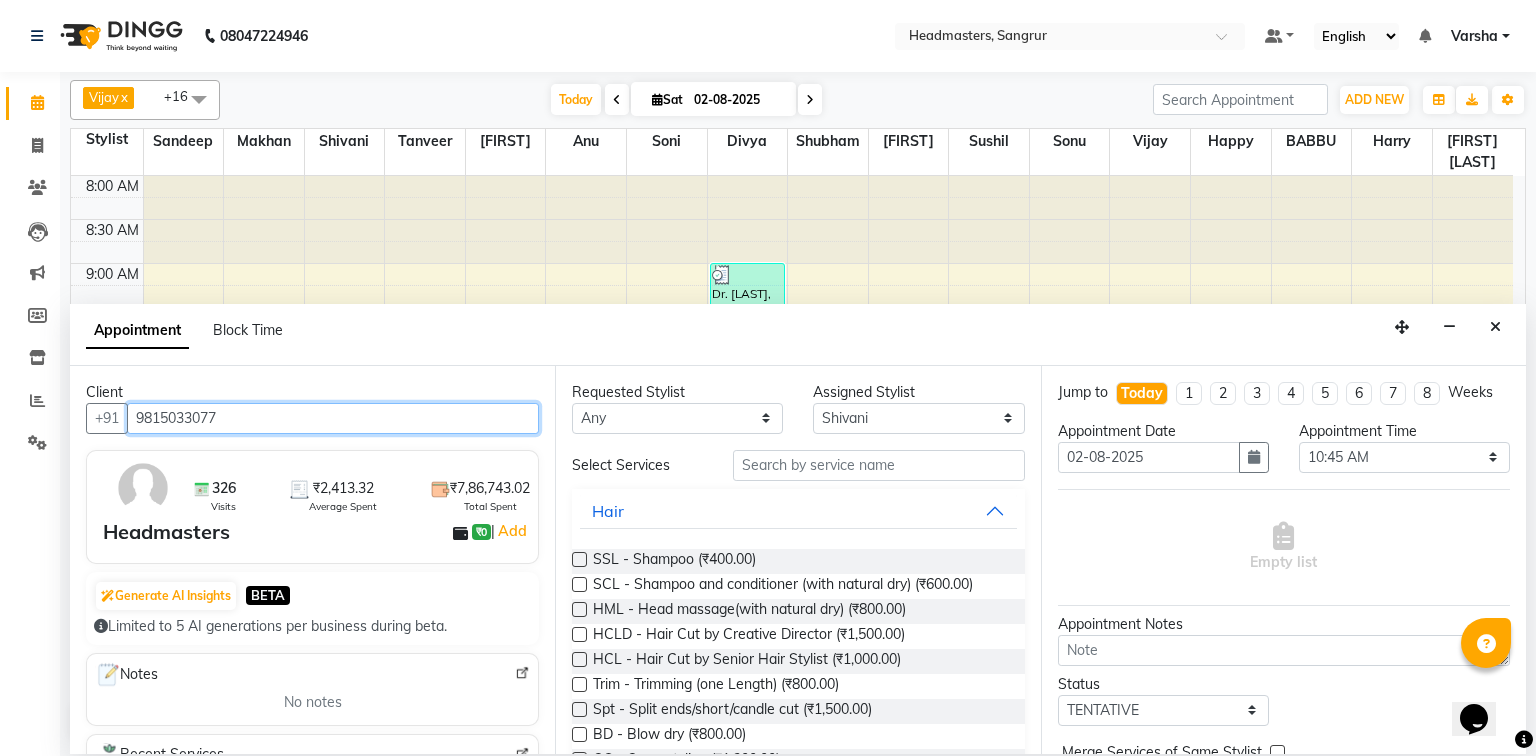 type on "9815033077" 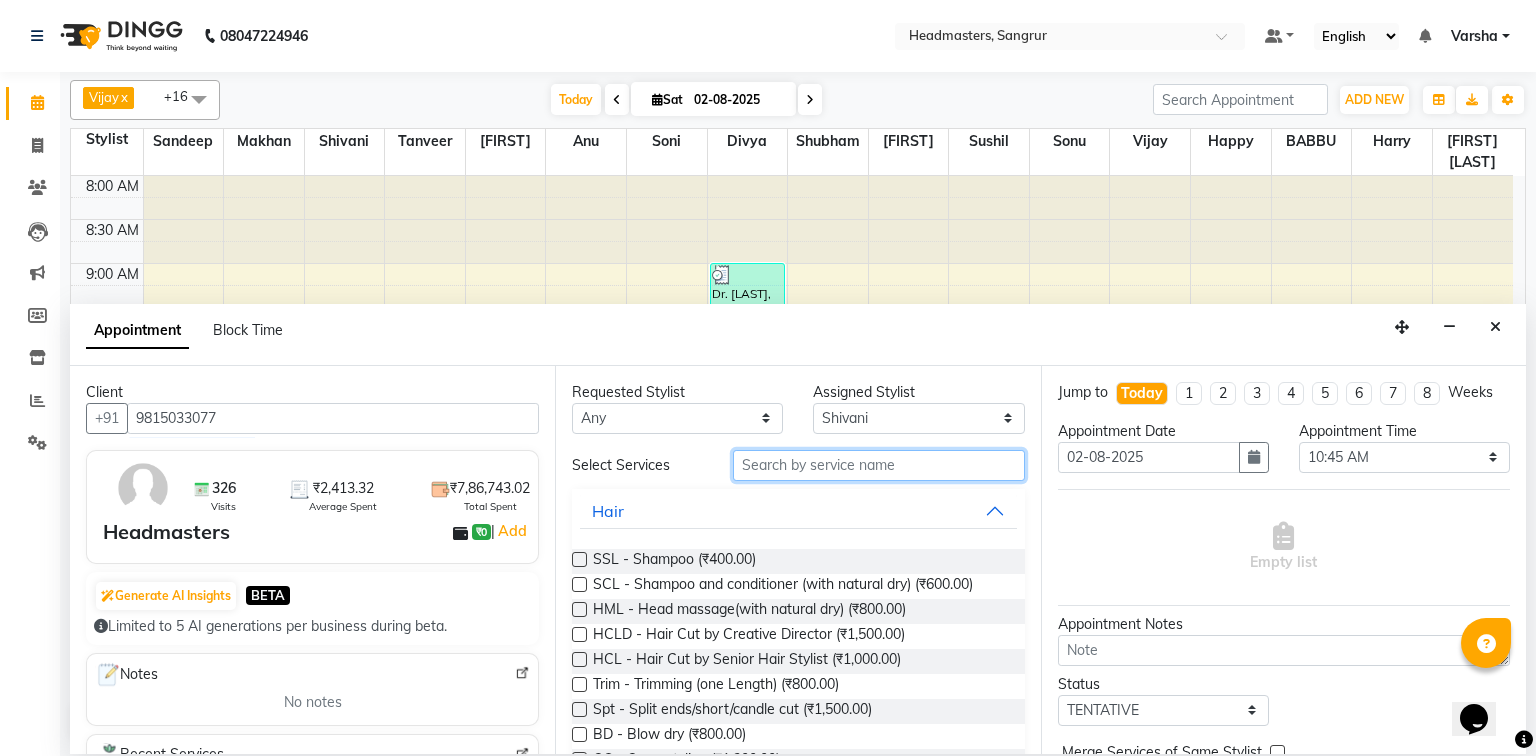 click at bounding box center [879, 465] 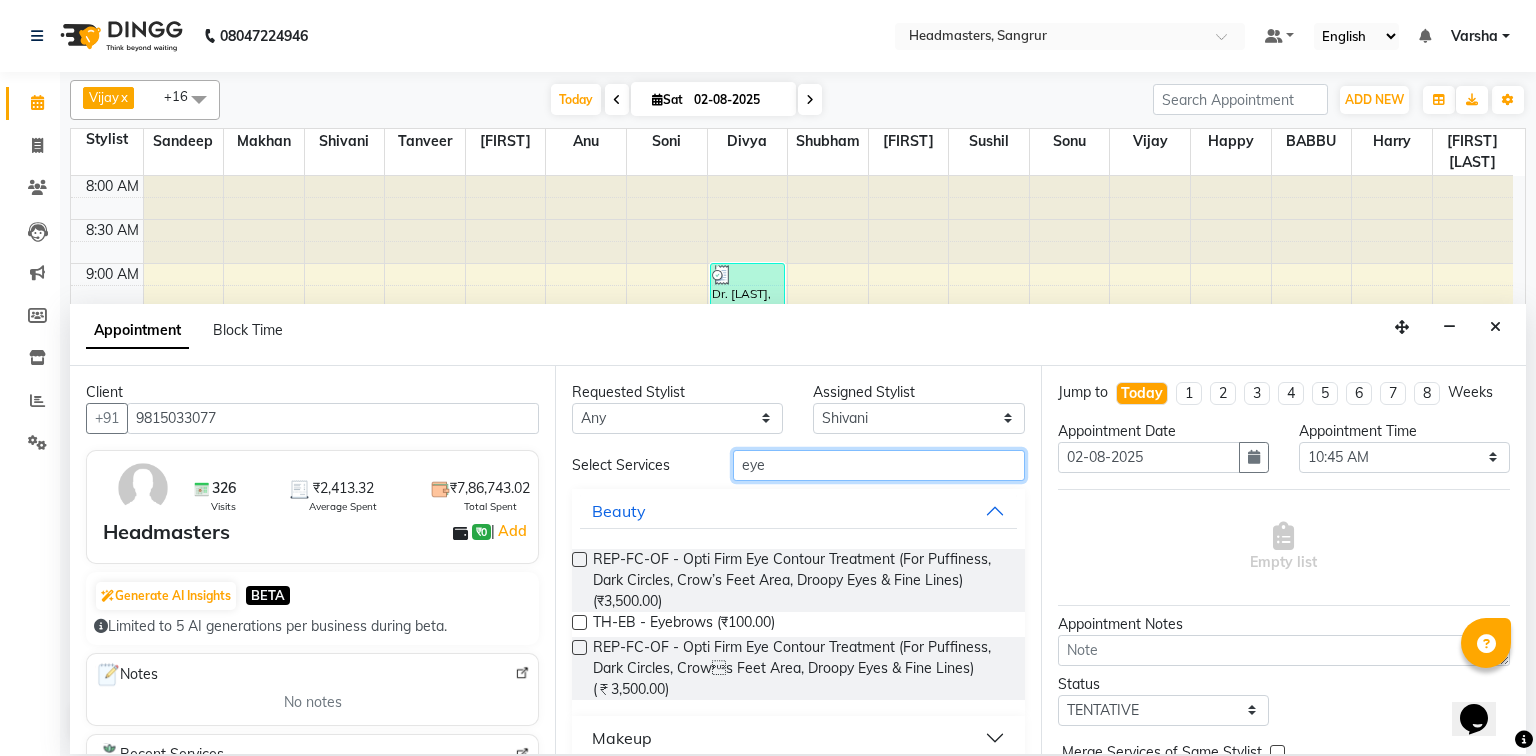 type on "eye" 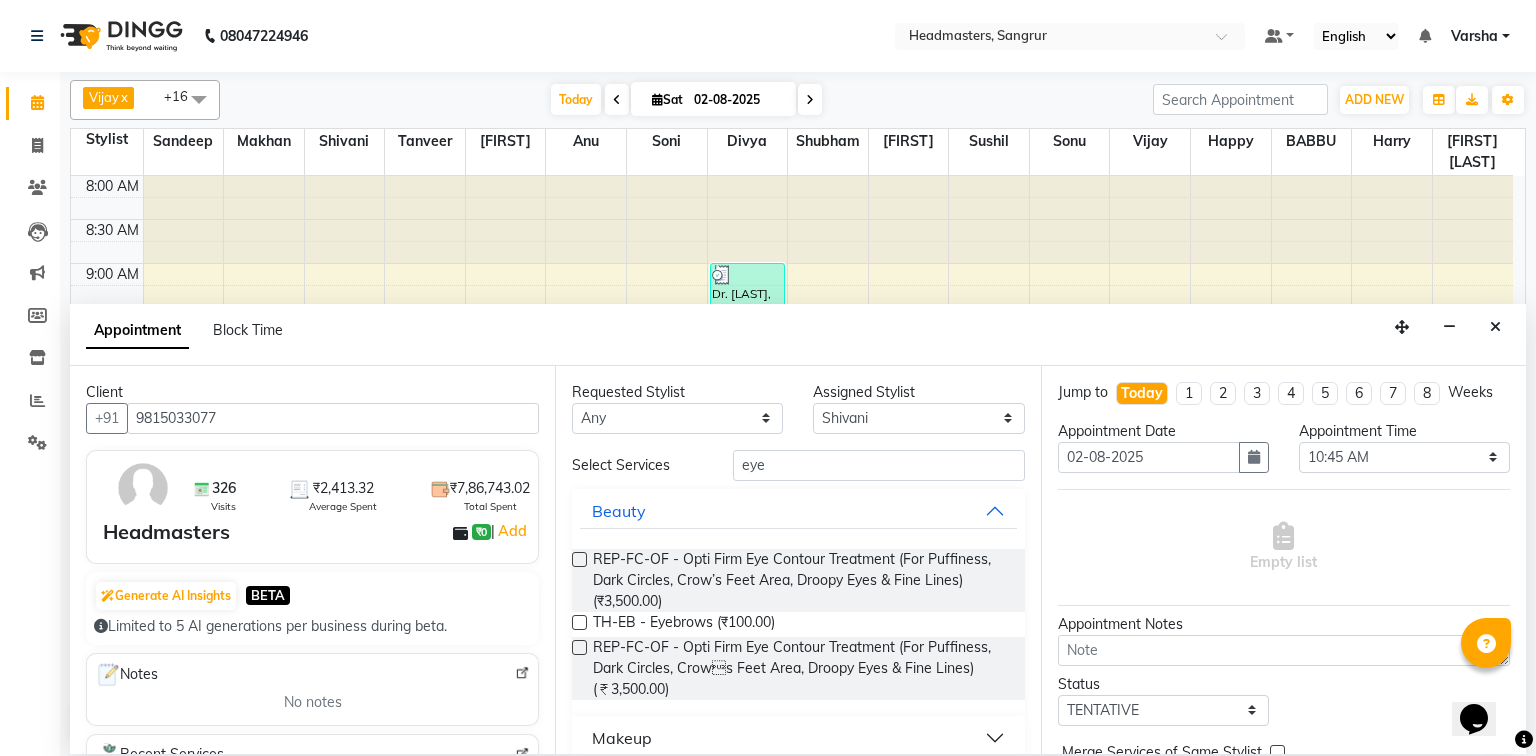 click at bounding box center (579, 622) 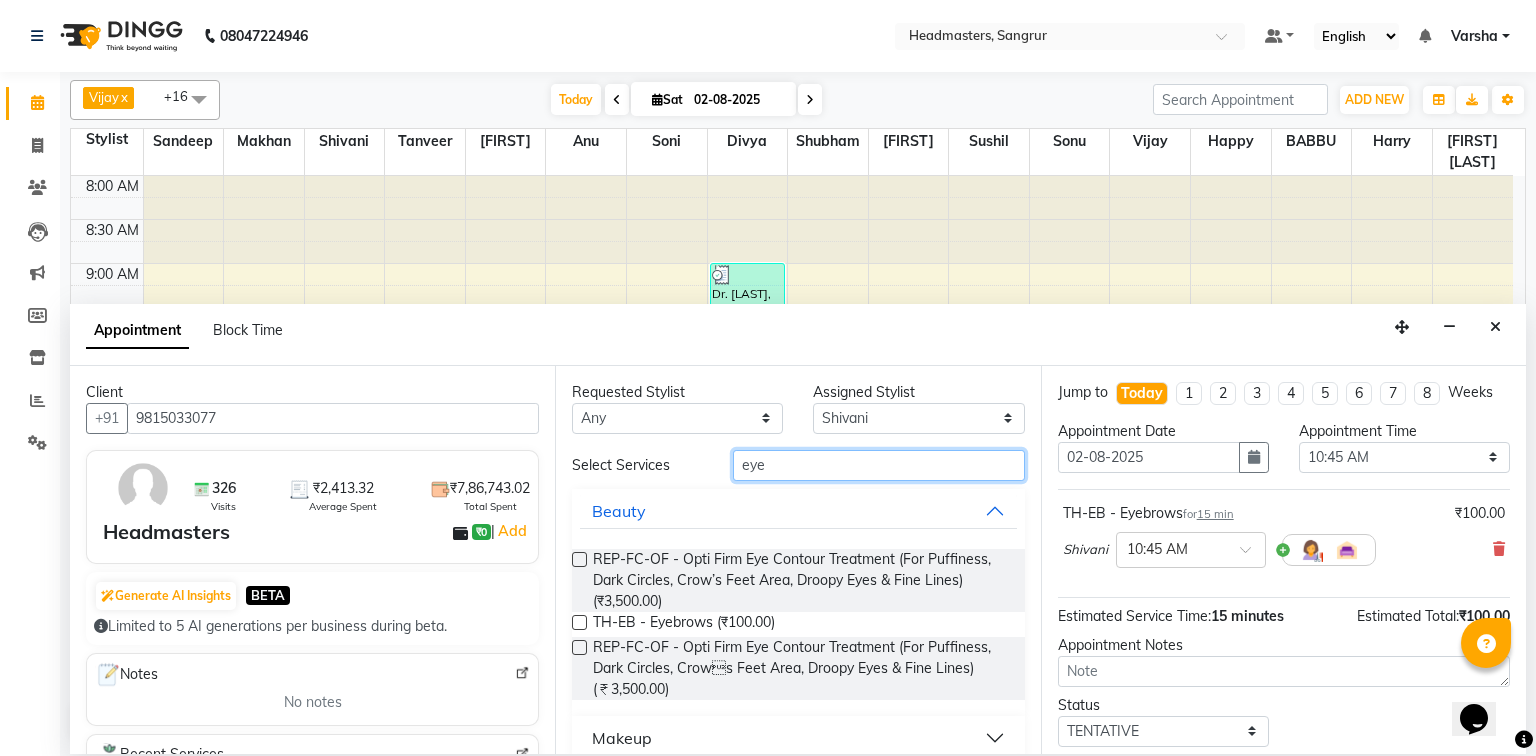 checkbox on "false" 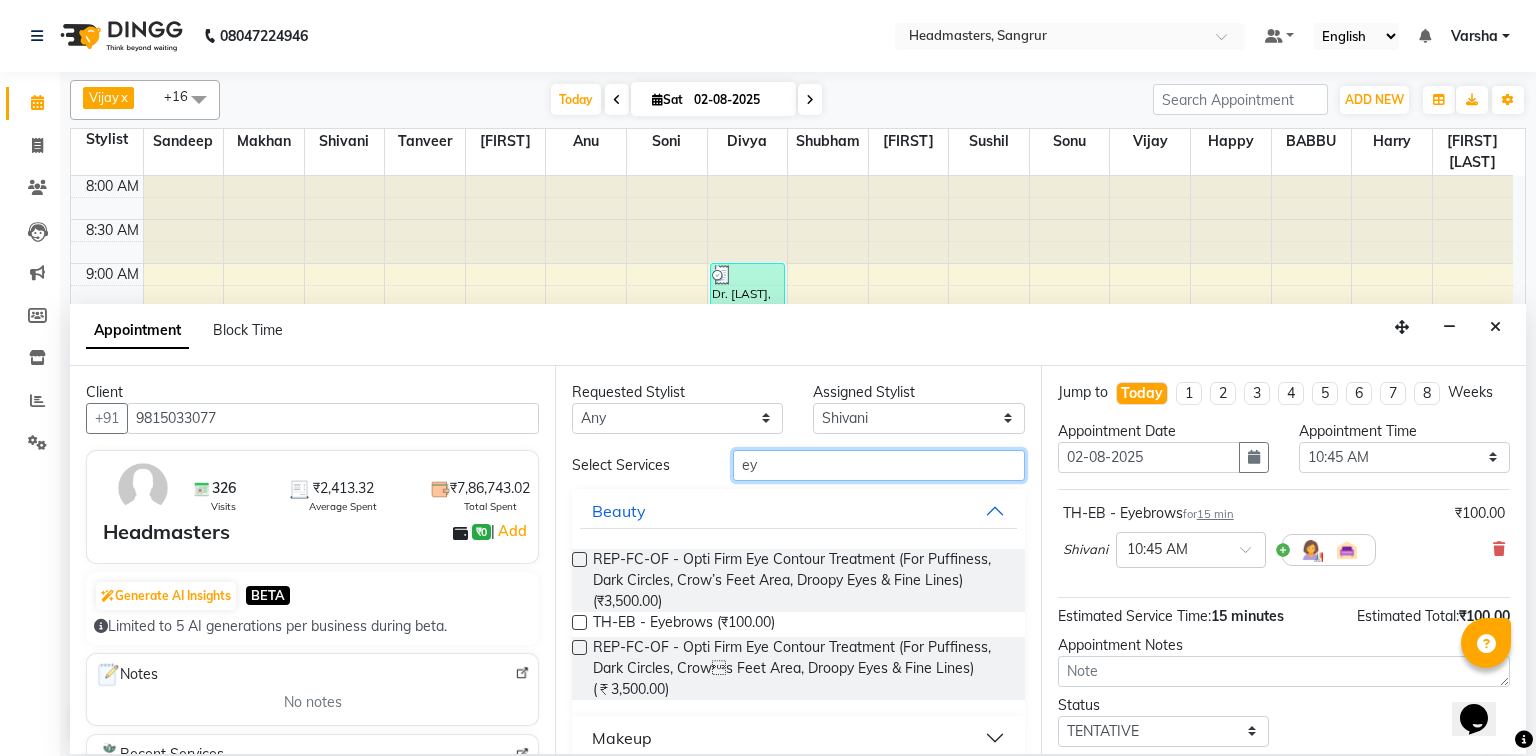 type on "e" 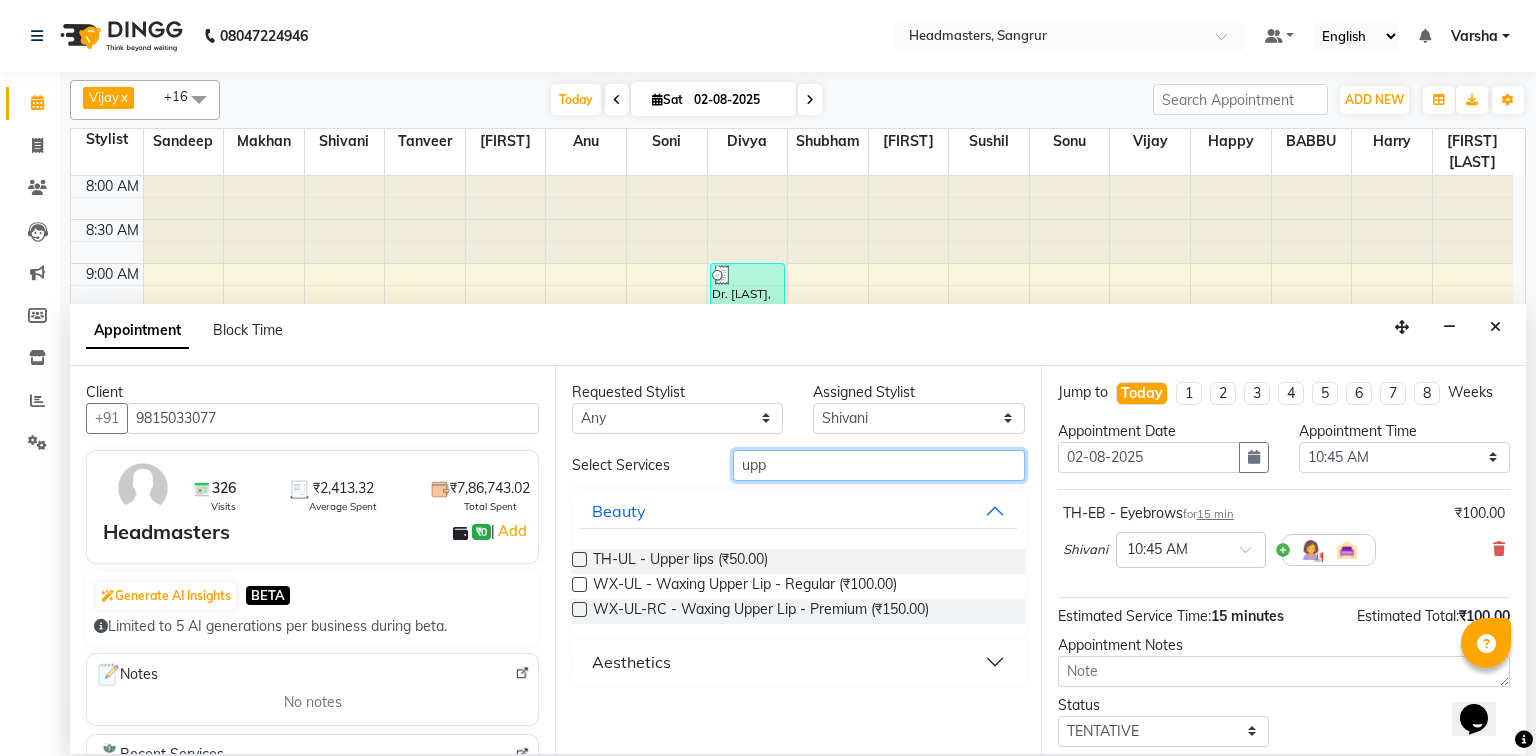 type on "upp" 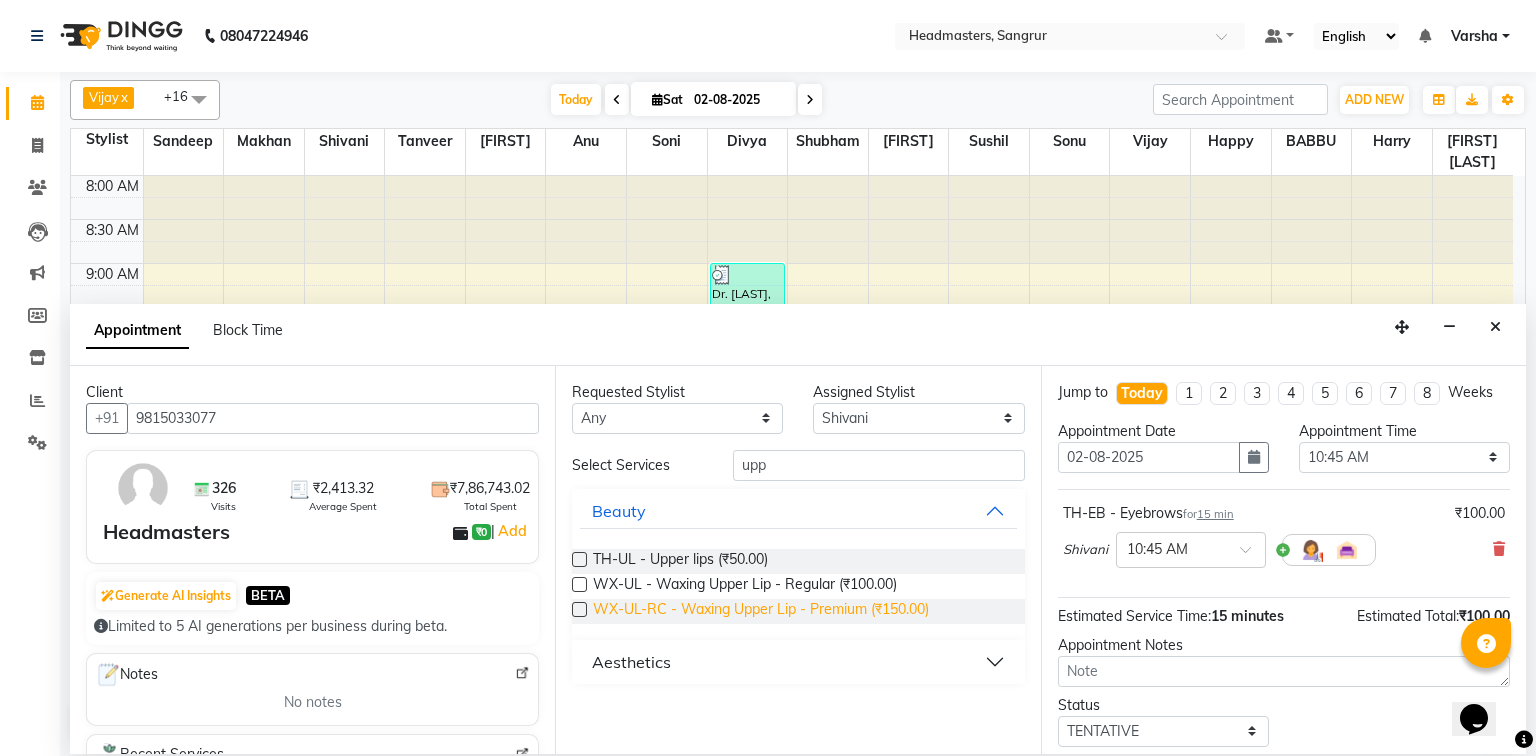 drag, startPoint x: 574, startPoint y: 557, endPoint x: 651, endPoint y: 616, distance: 97.00516 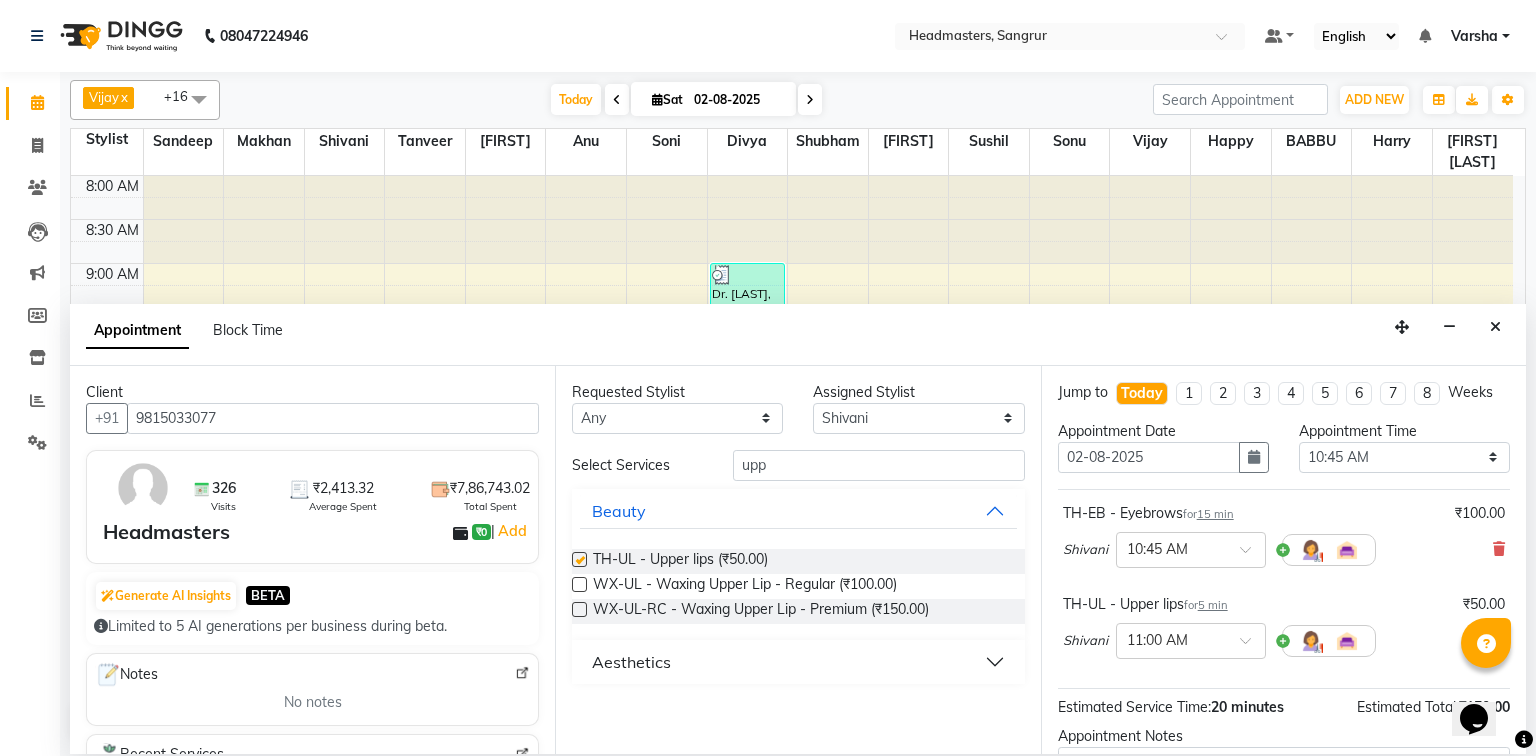 checkbox on "false" 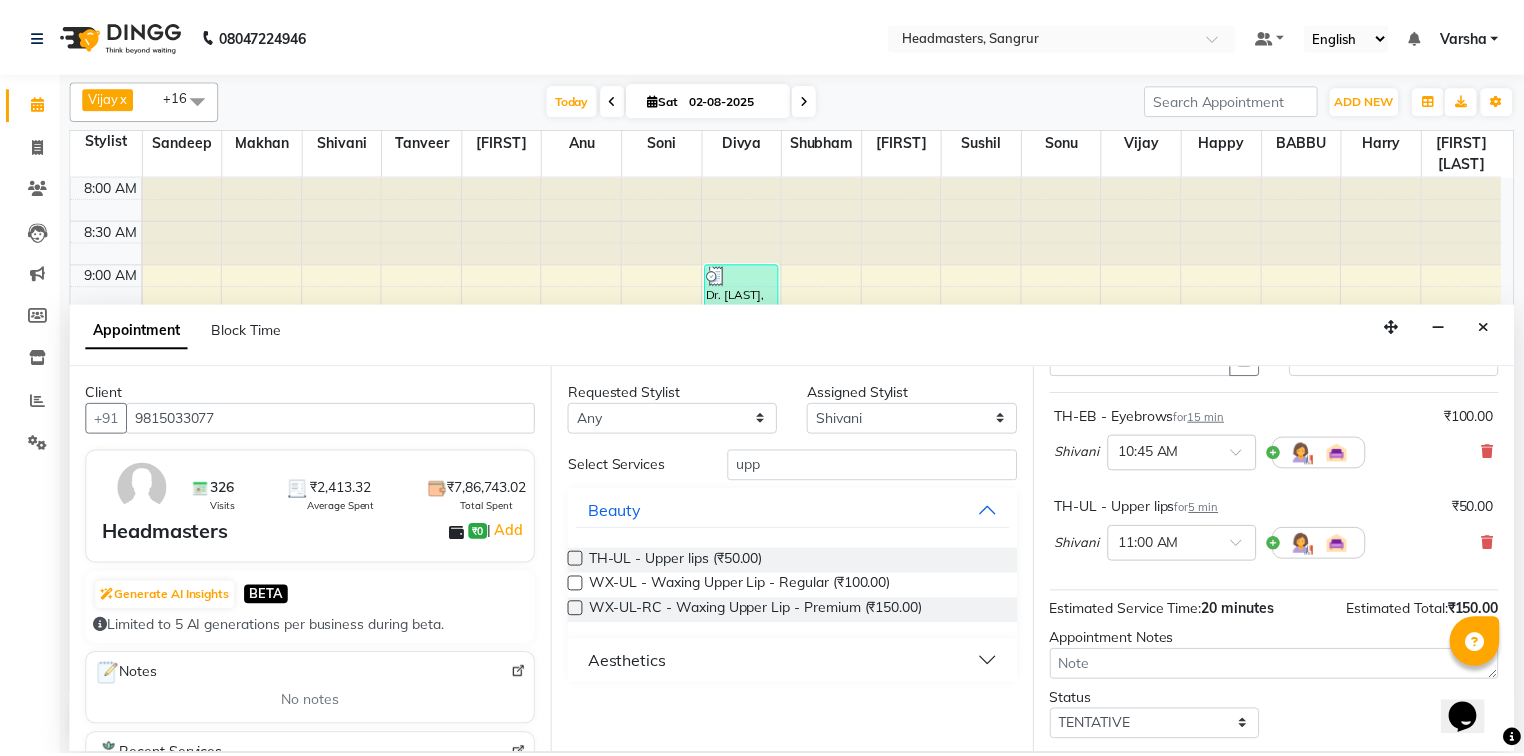 scroll, scrollTop: 176, scrollLeft: 0, axis: vertical 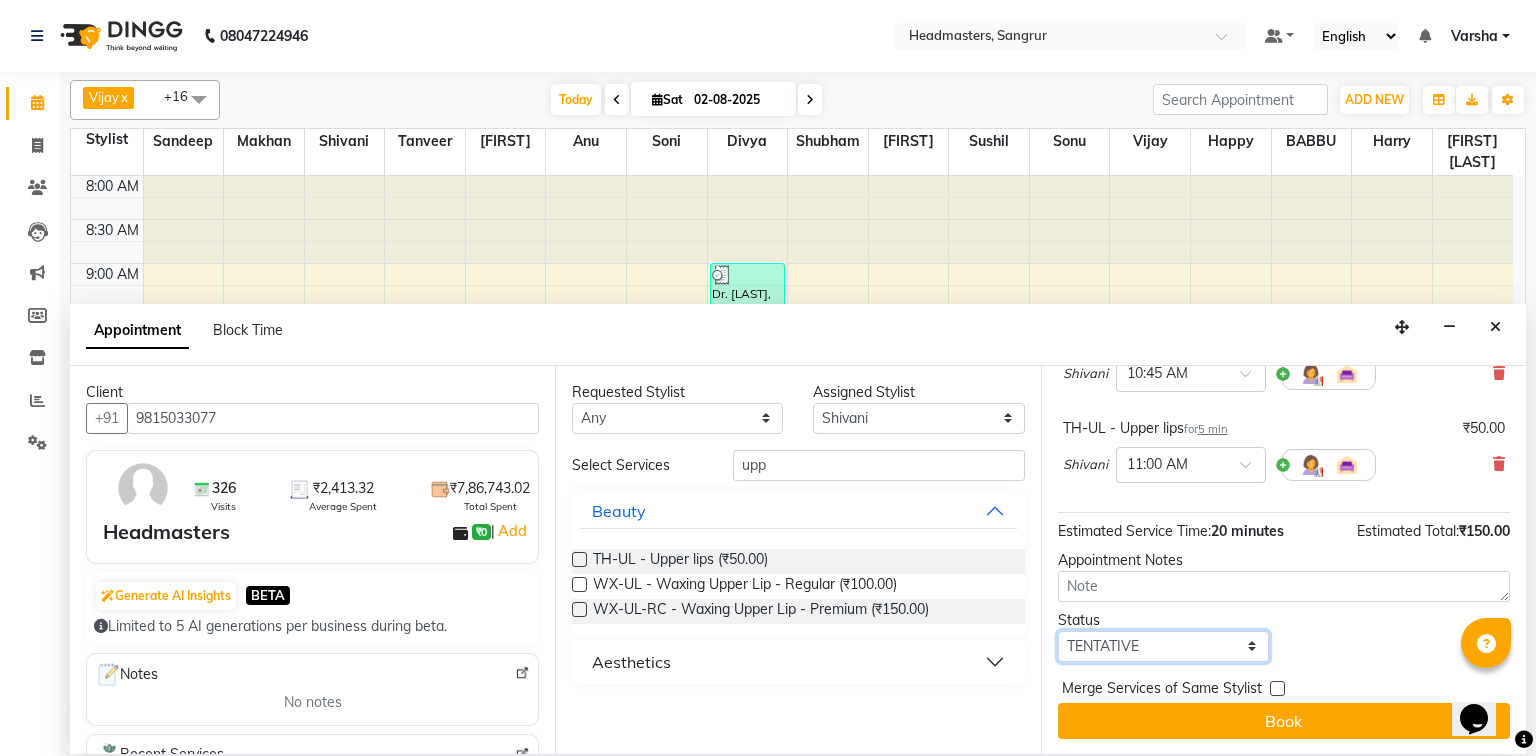 click on "Select TENTATIVE CONFIRM CHECK-IN UPCOMING" at bounding box center (1163, 646) 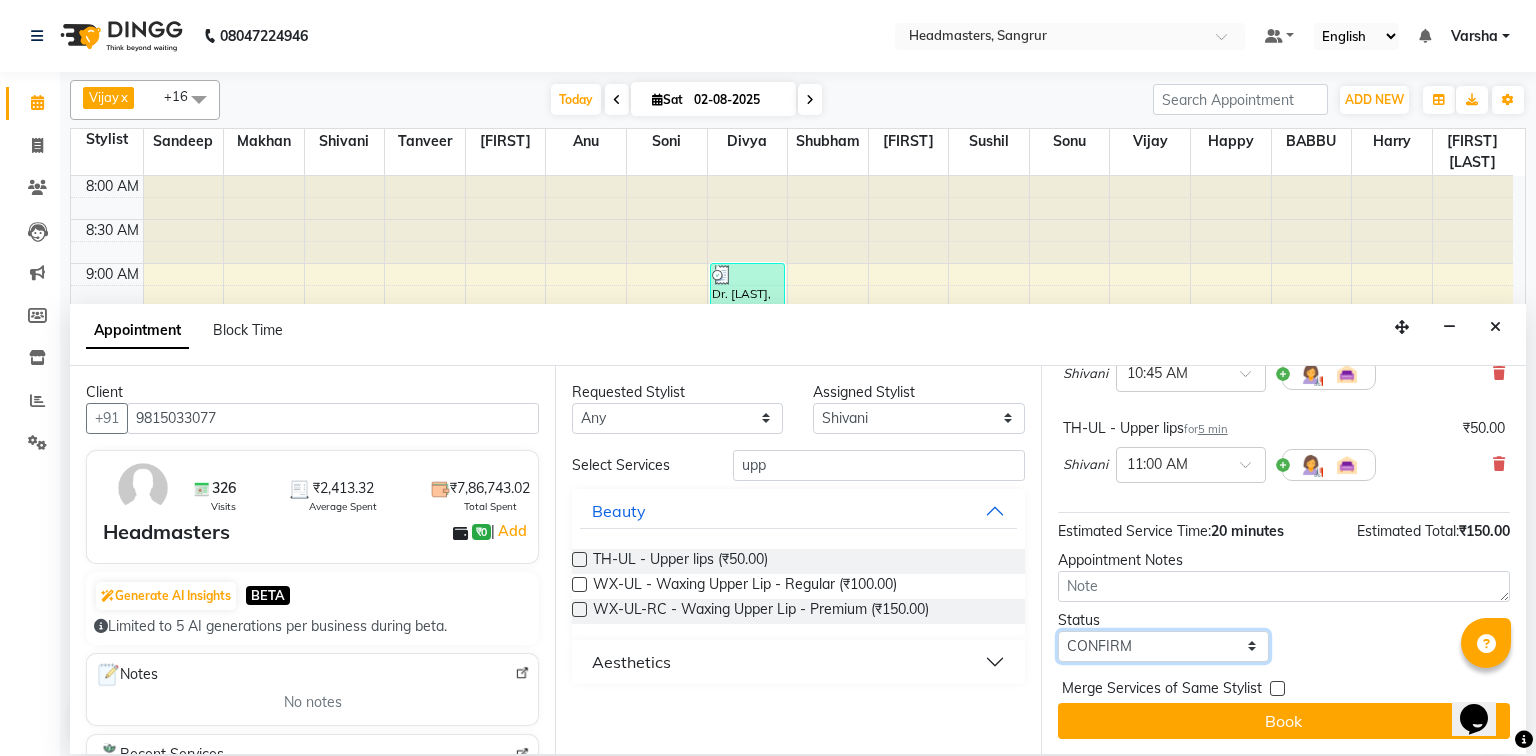 click on "Select TENTATIVE CONFIRM CHECK-IN UPCOMING" at bounding box center (1163, 646) 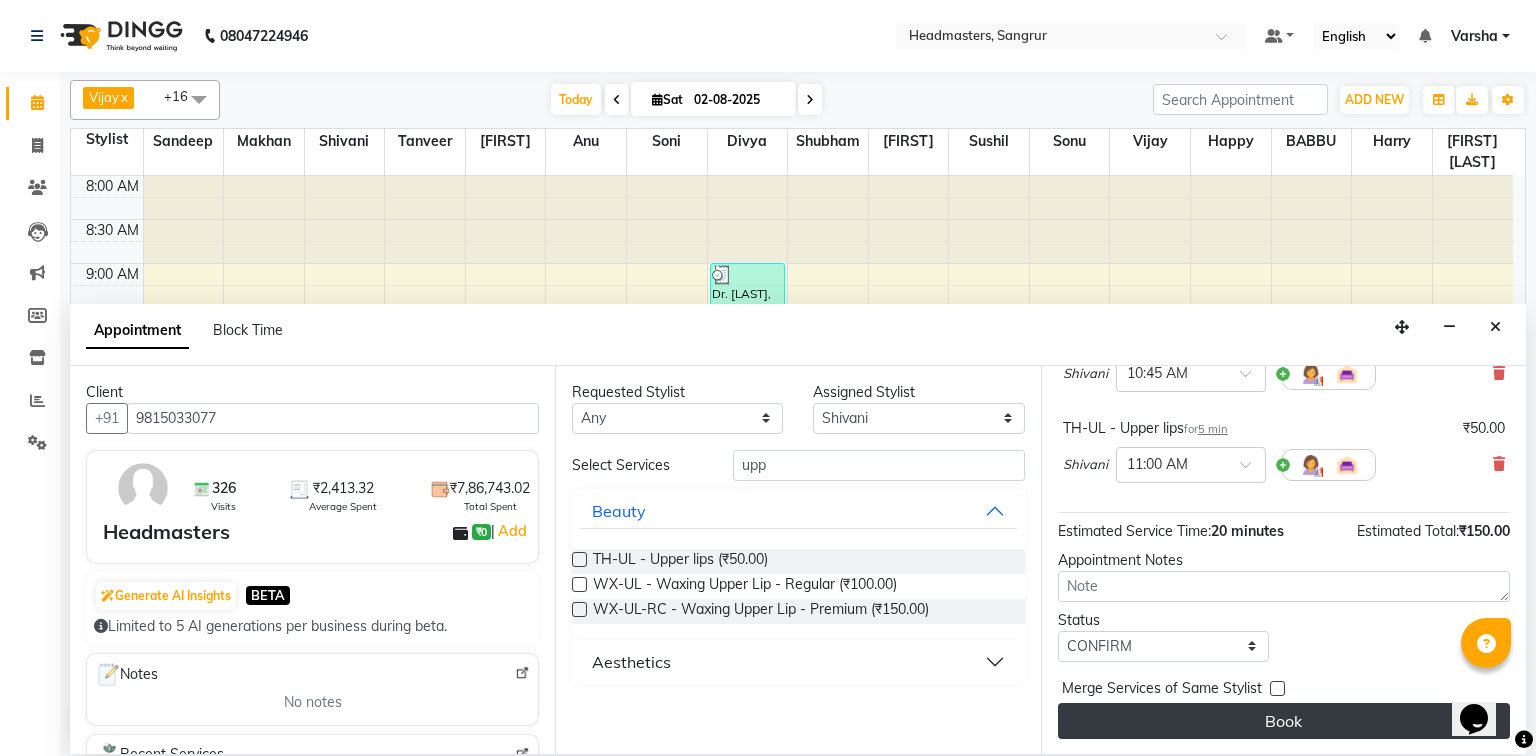 click on "Book" at bounding box center [1284, 721] 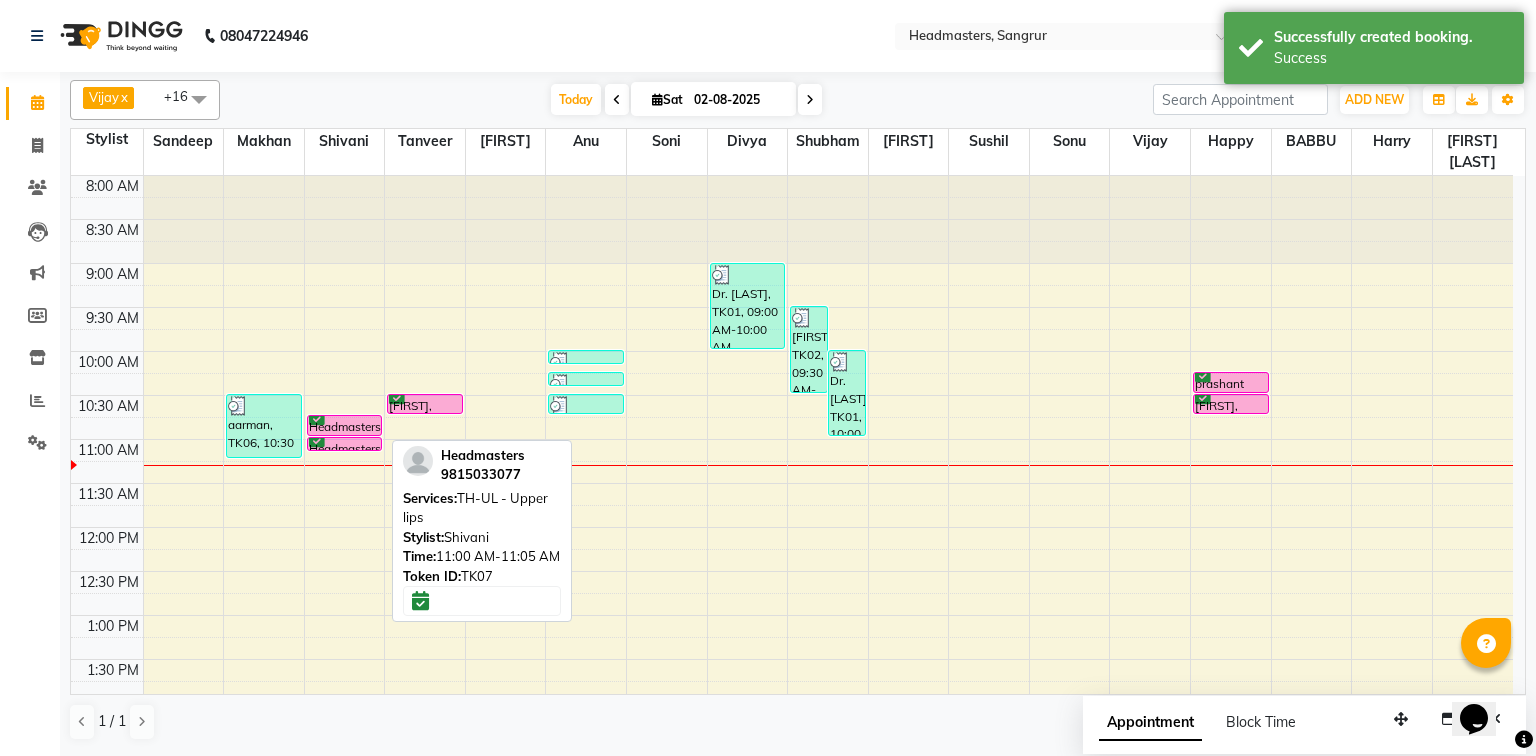 click at bounding box center [345, 450] 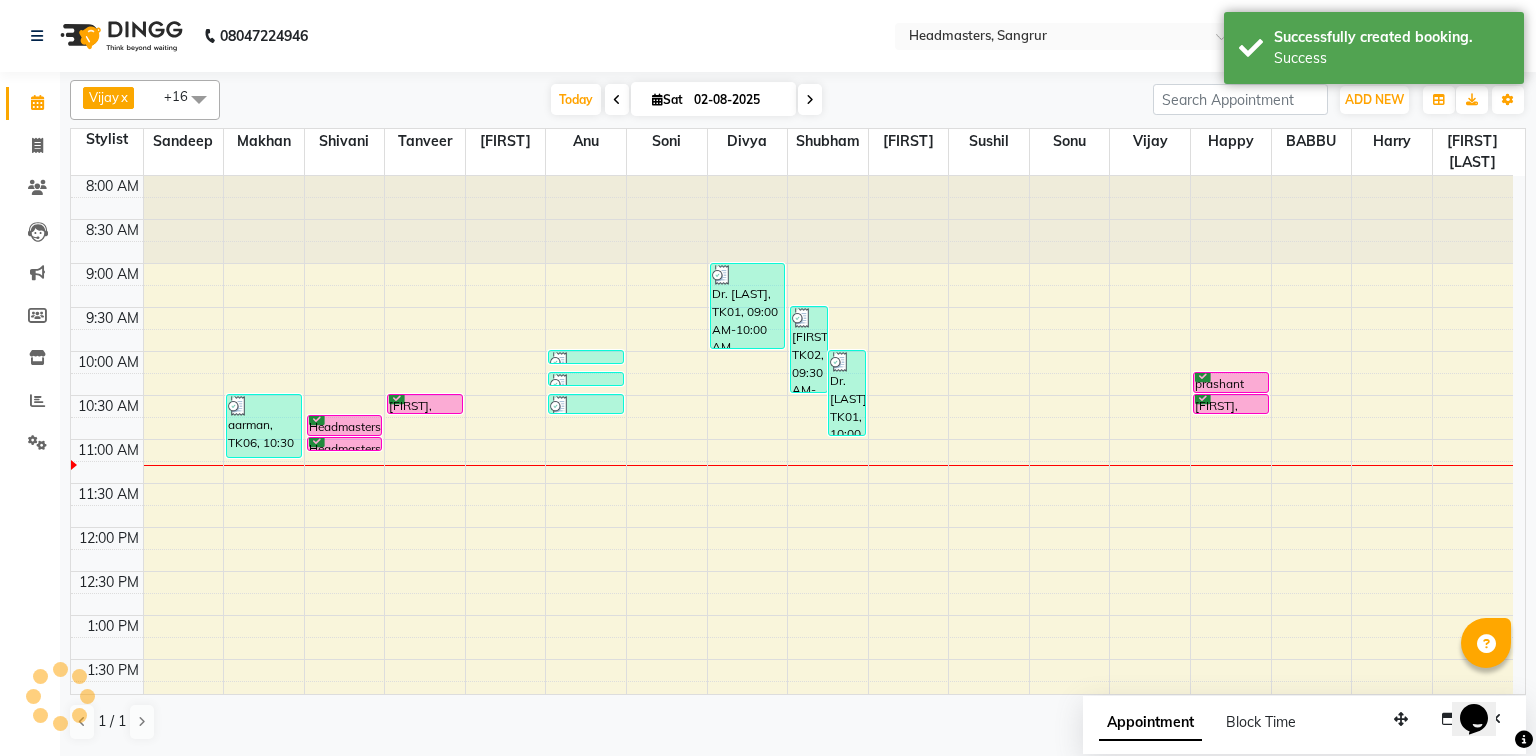 select on "6" 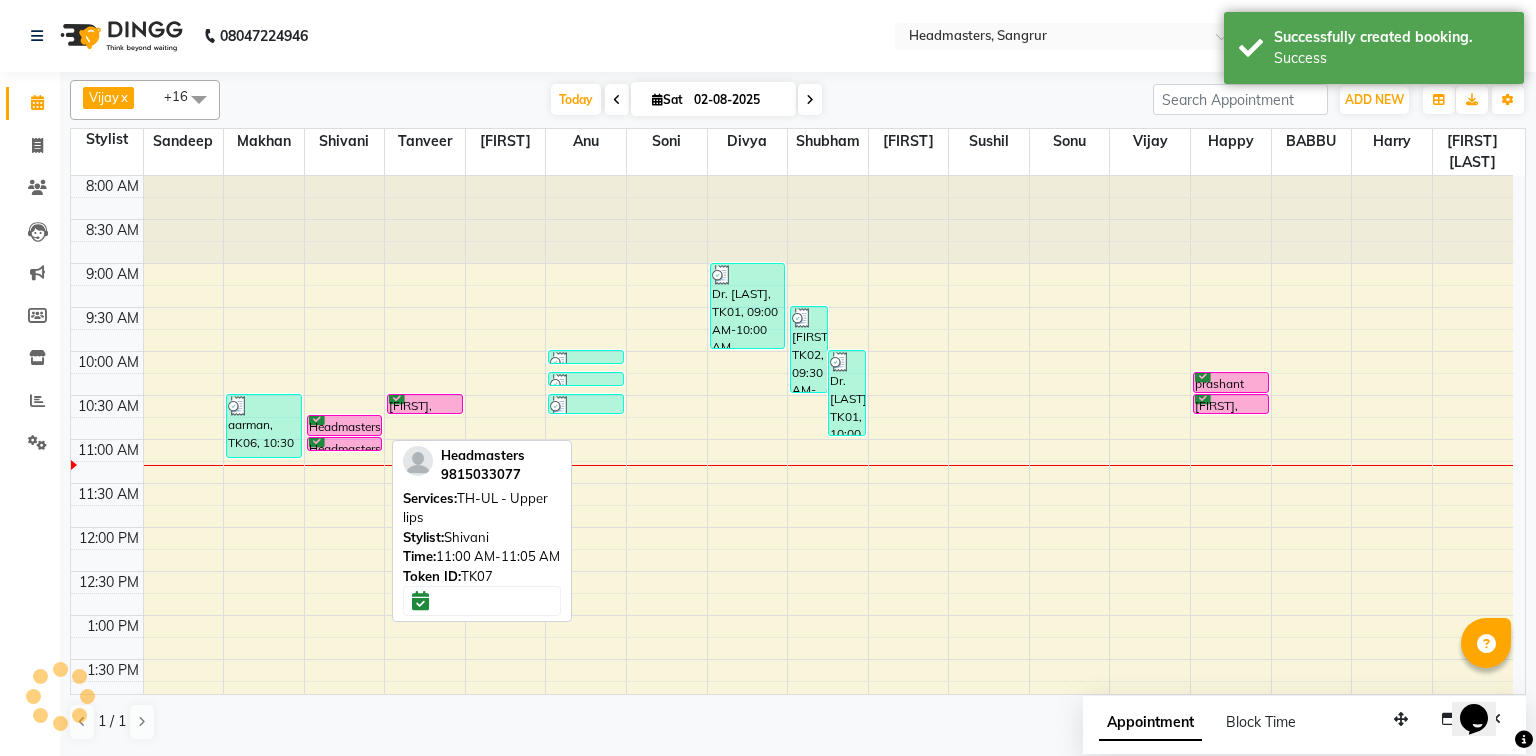 click at bounding box center (345, 450) 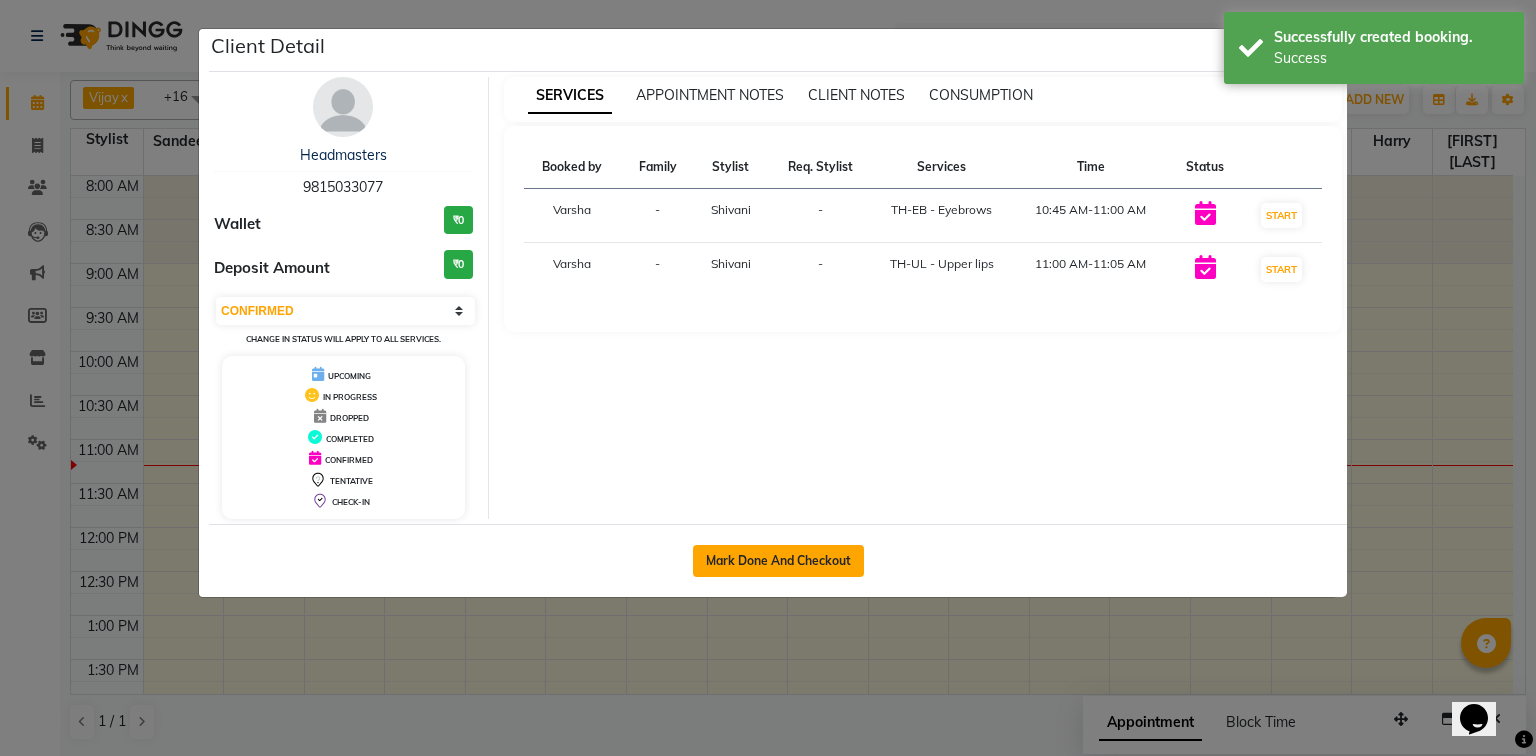 click on "Mark Done And Checkout" 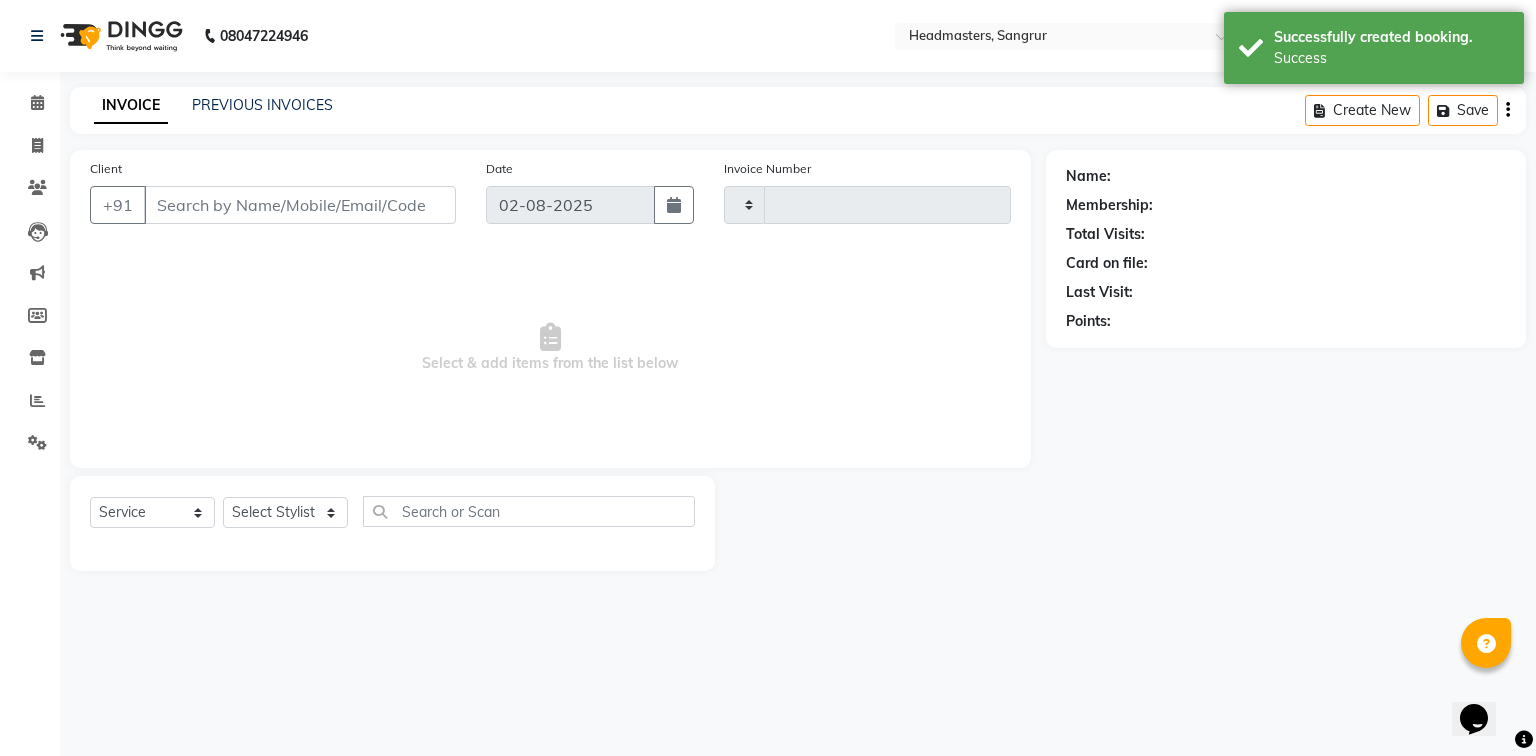 type on "3756" 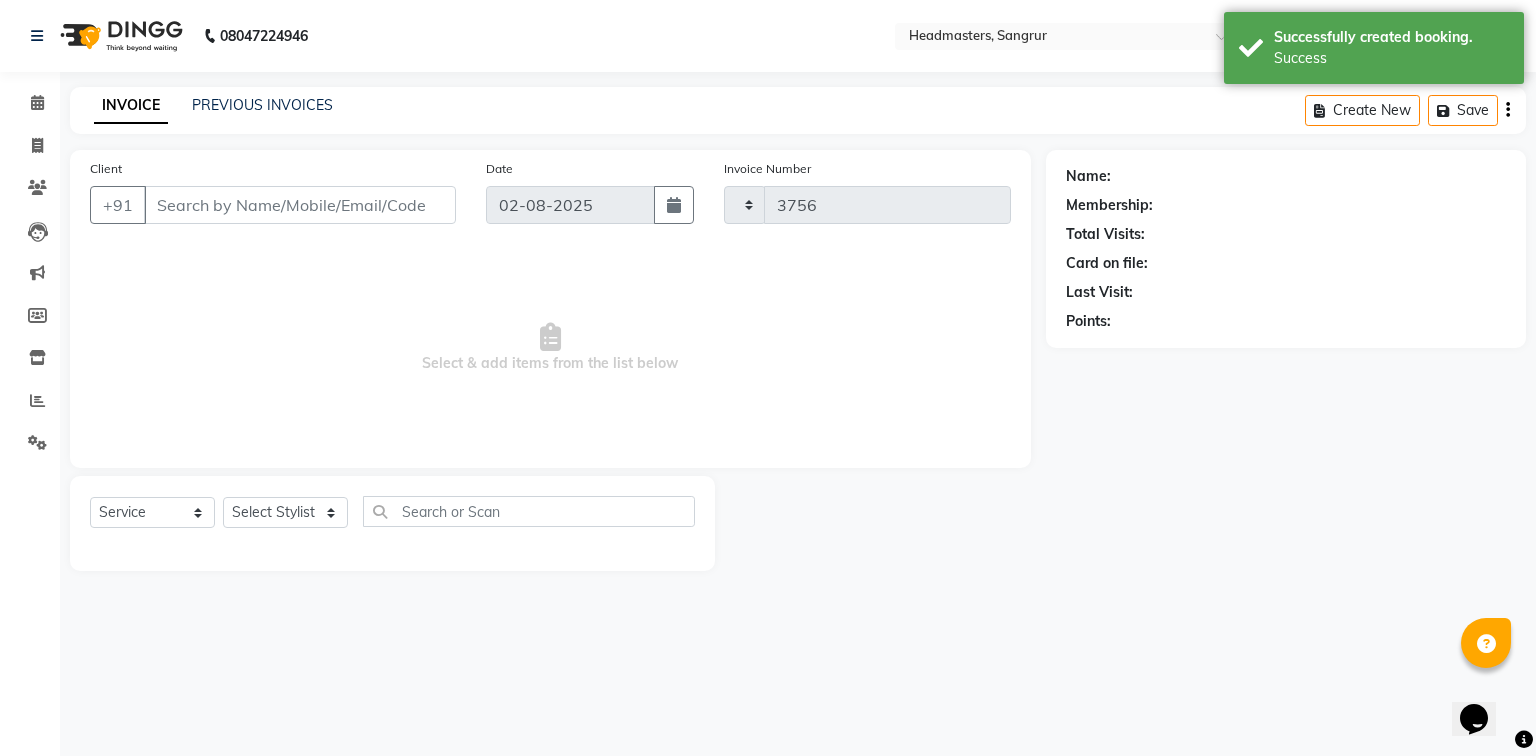 select on "7140" 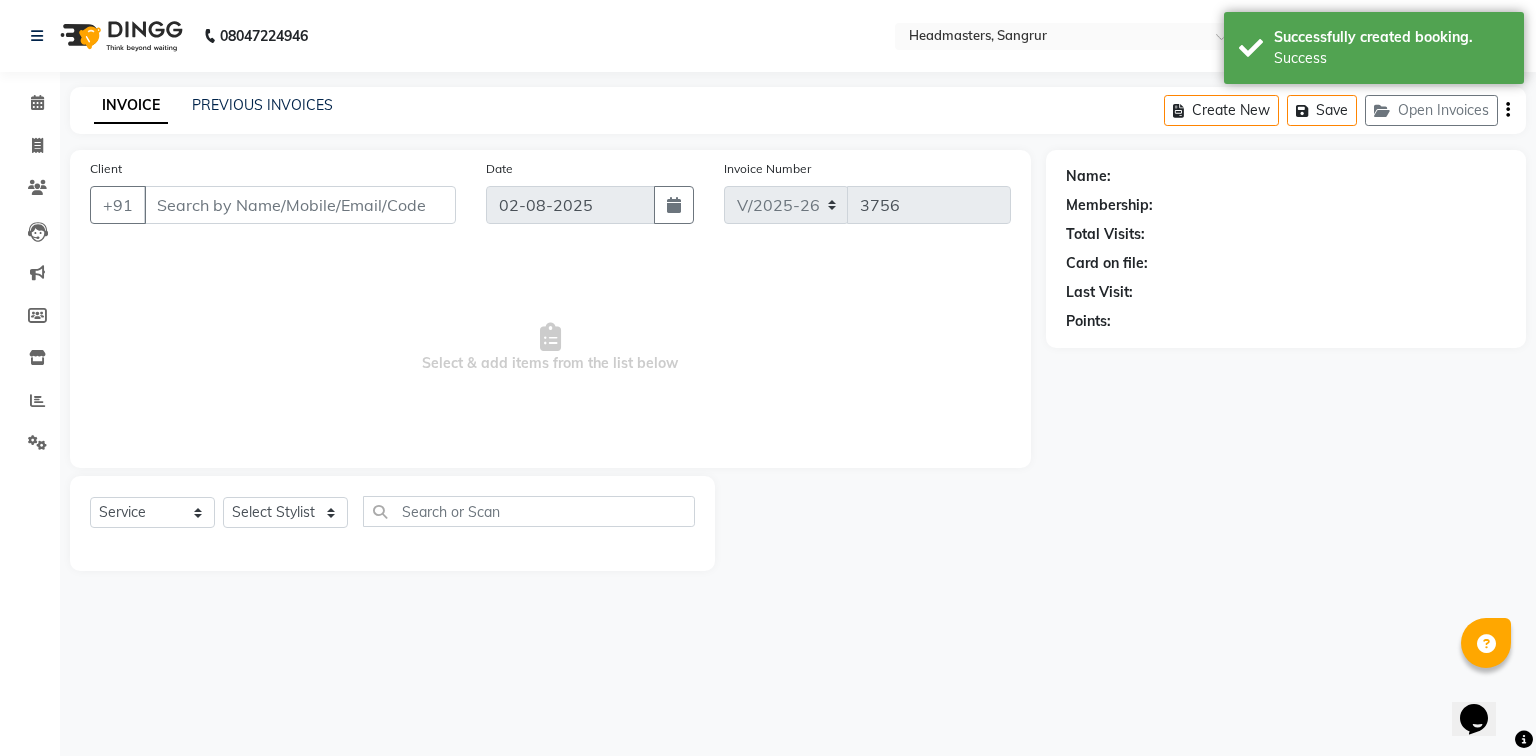 type on "9815033077" 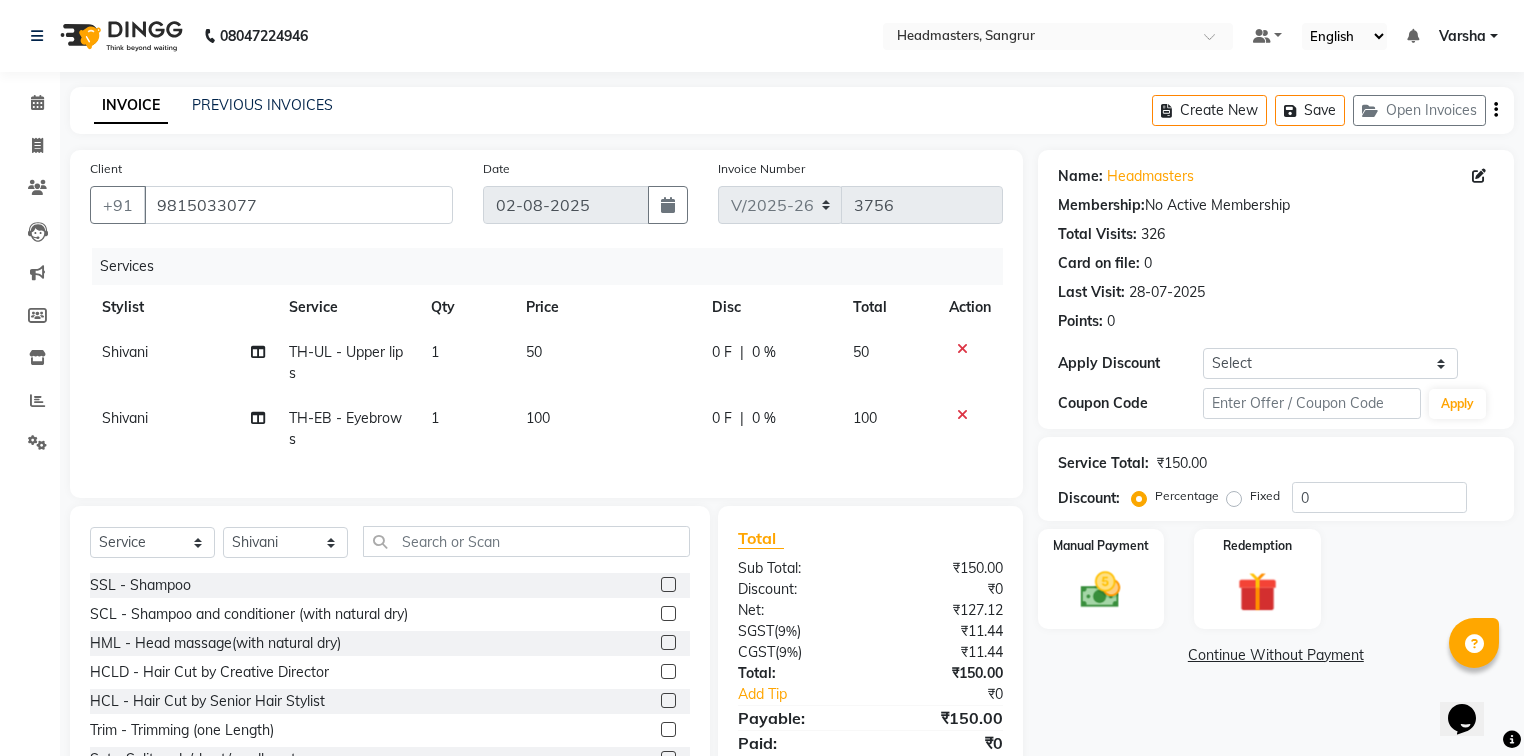 click on "0 F | 0 %" 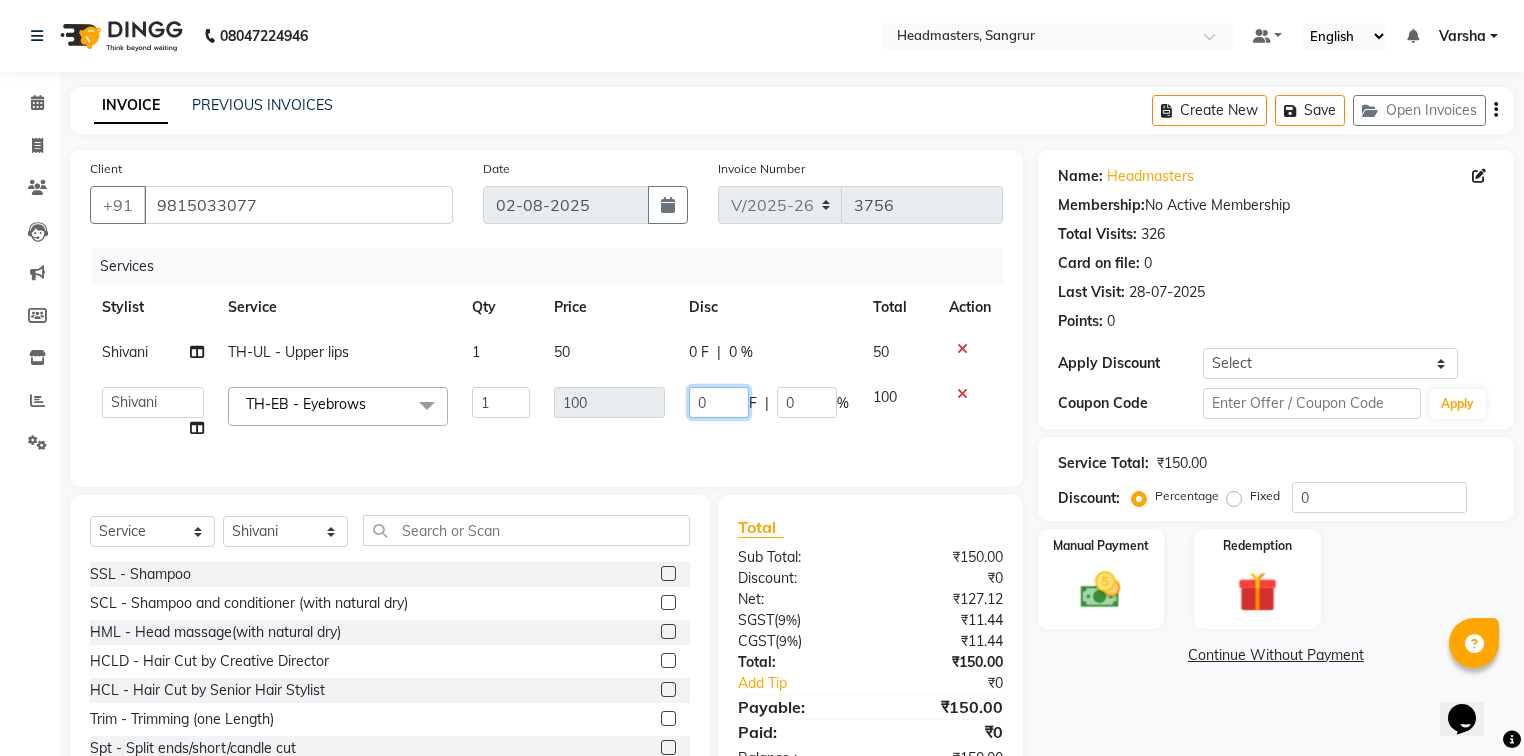click on "0" 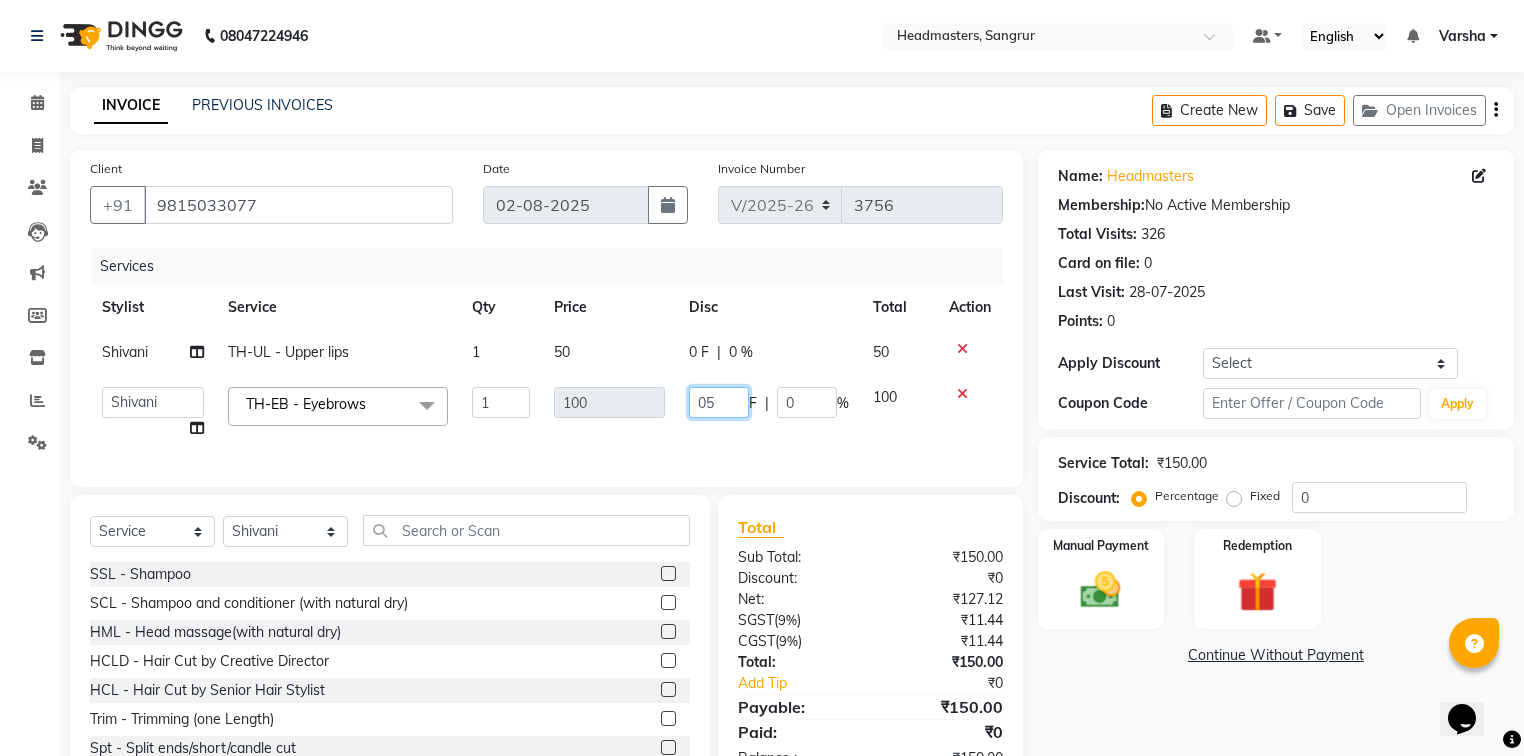 type on "050" 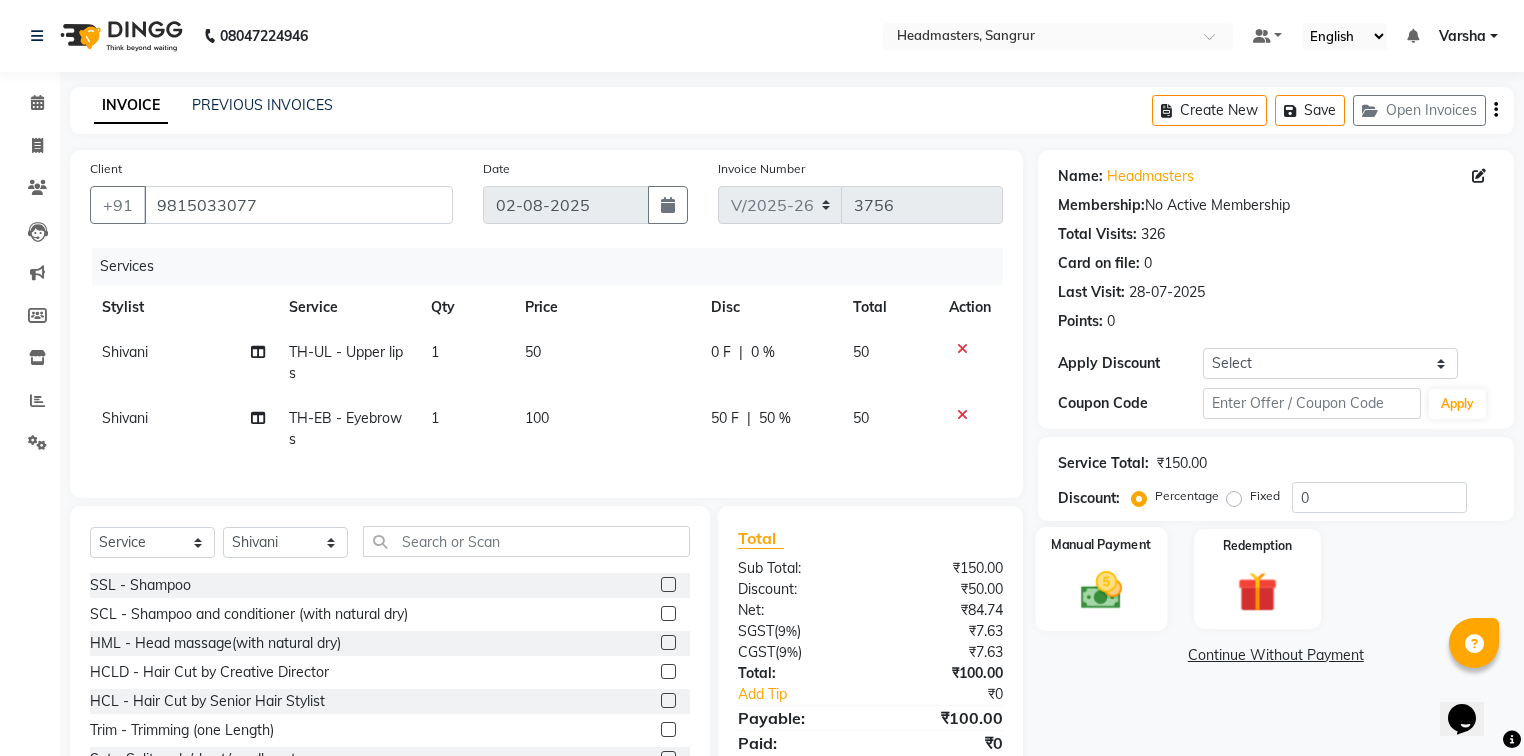 click on "Manual Payment" 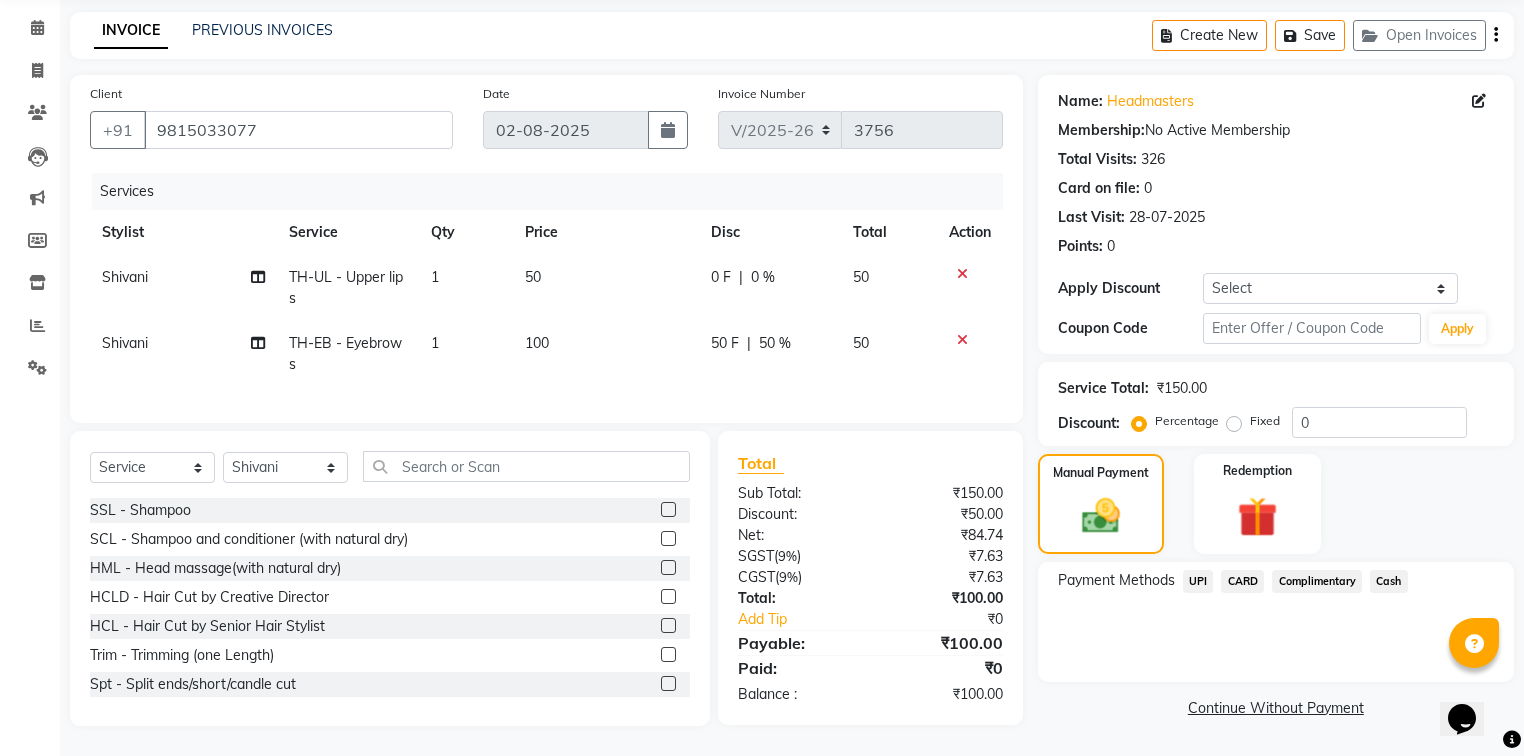 scroll, scrollTop: 88, scrollLeft: 0, axis: vertical 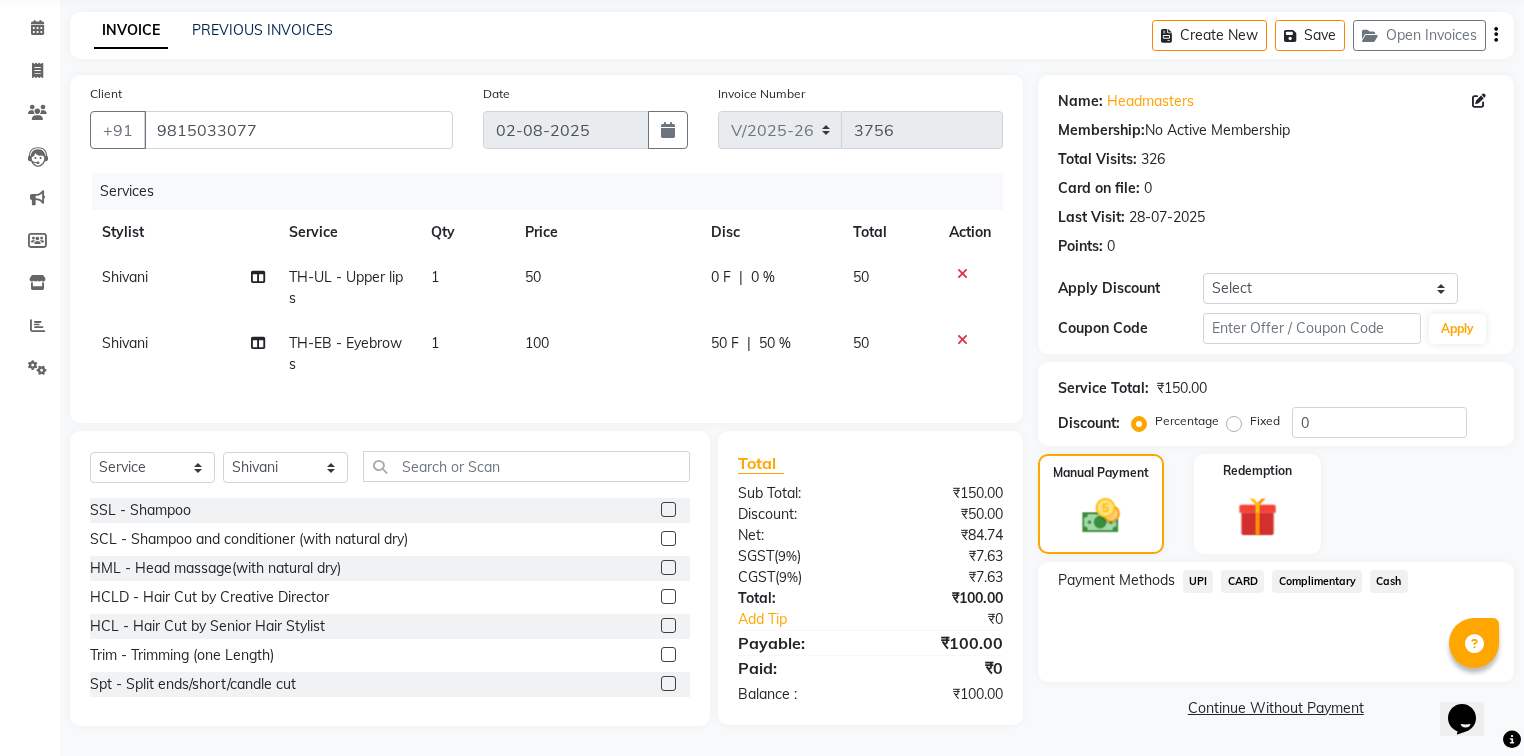 click on "Cash" 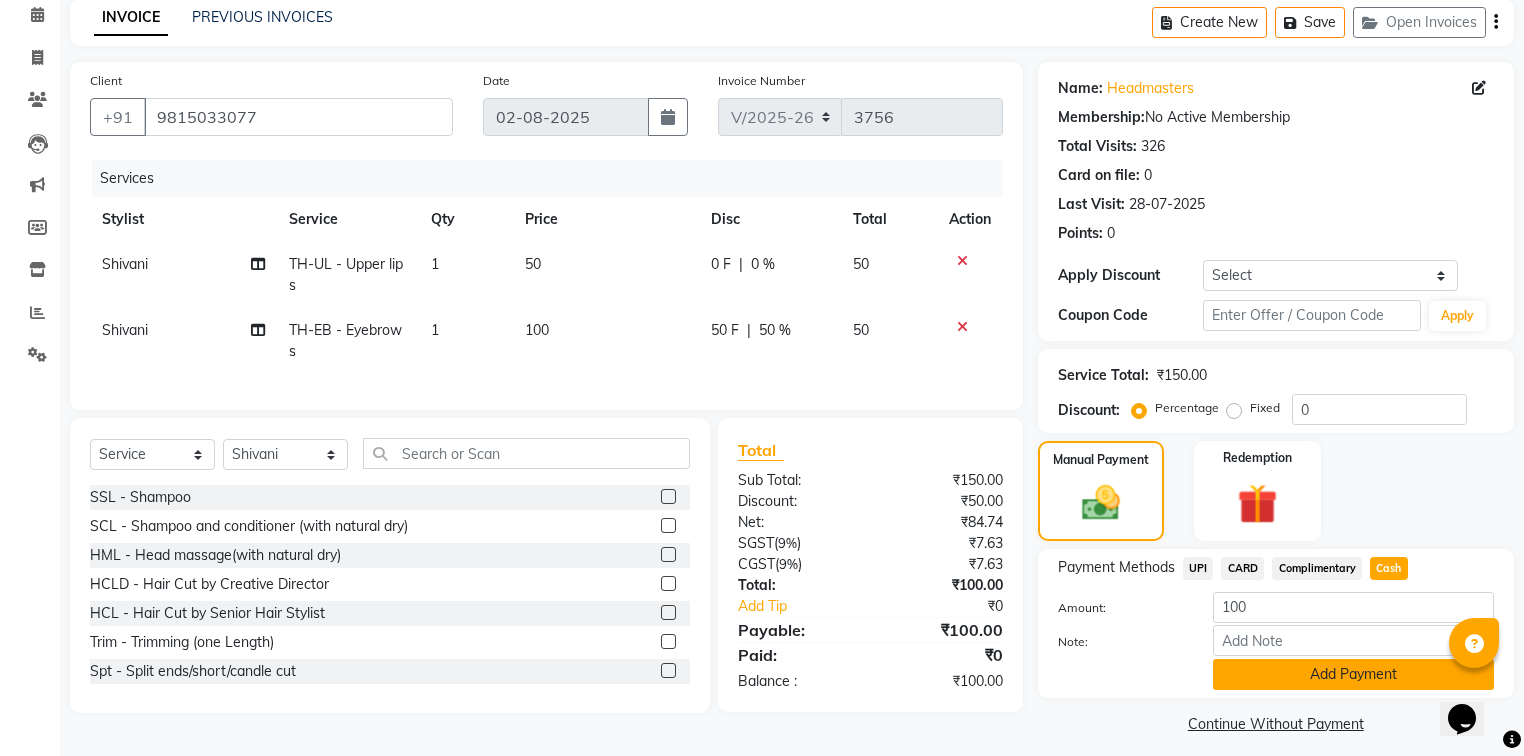 click on "Add Payment" 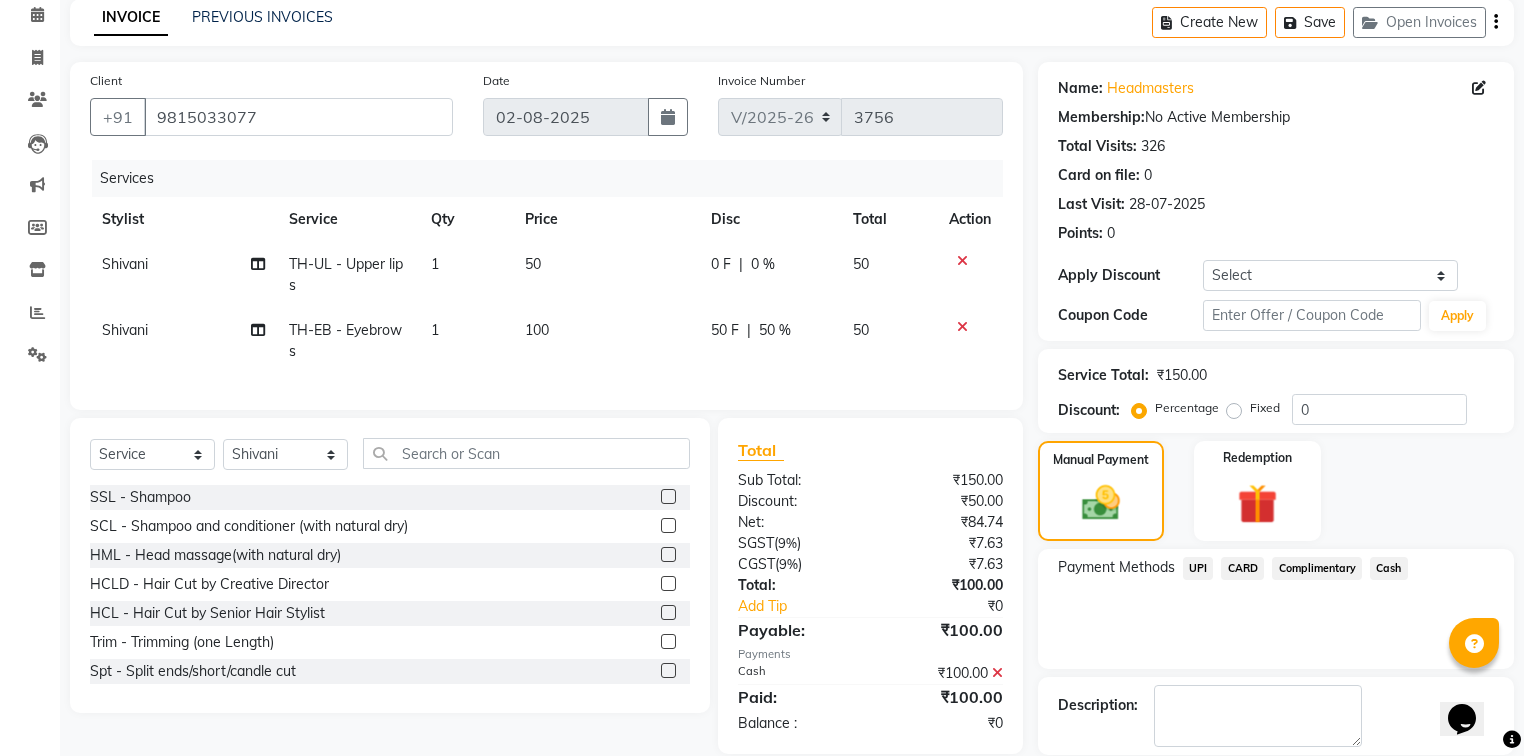 scroll, scrollTop: 154, scrollLeft: 0, axis: vertical 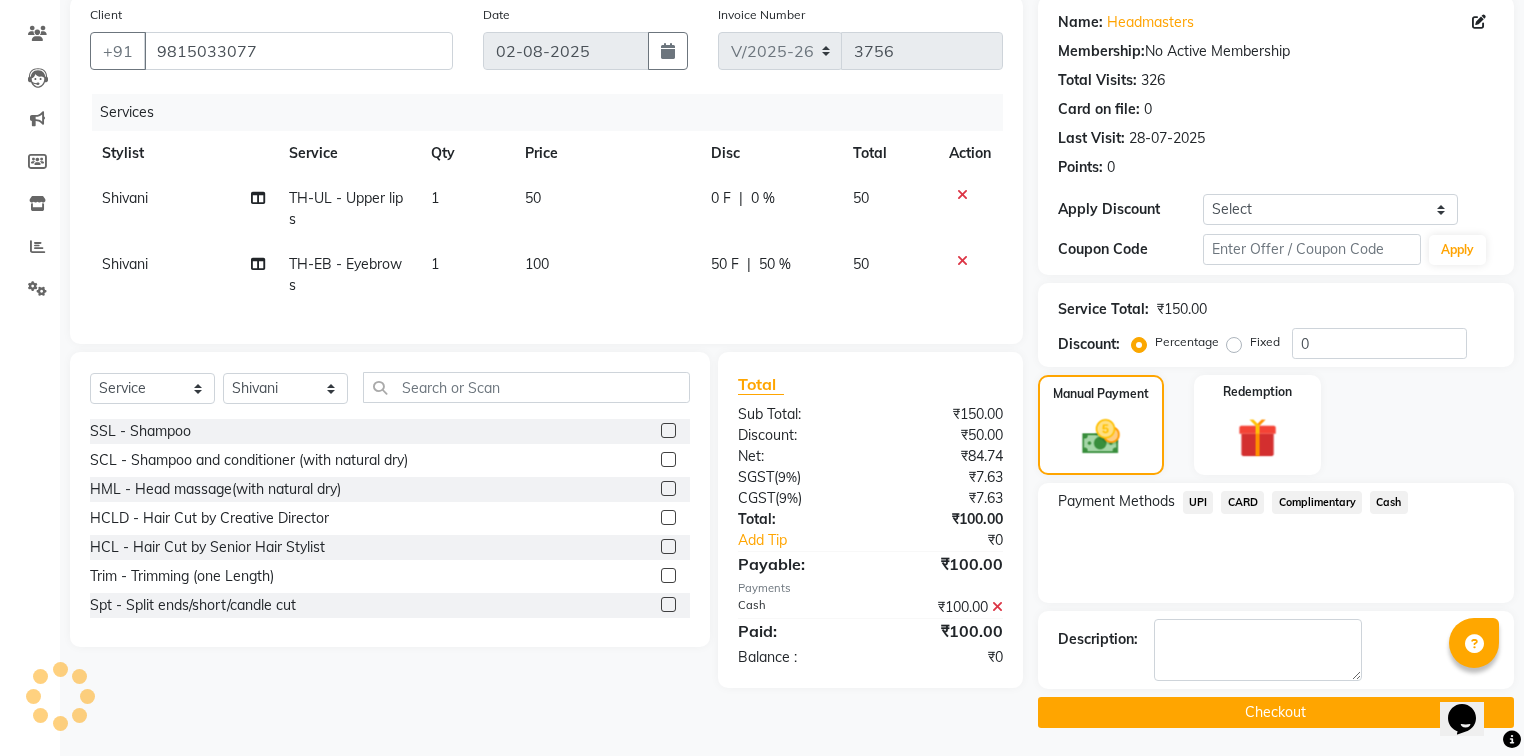 click on "Description:" 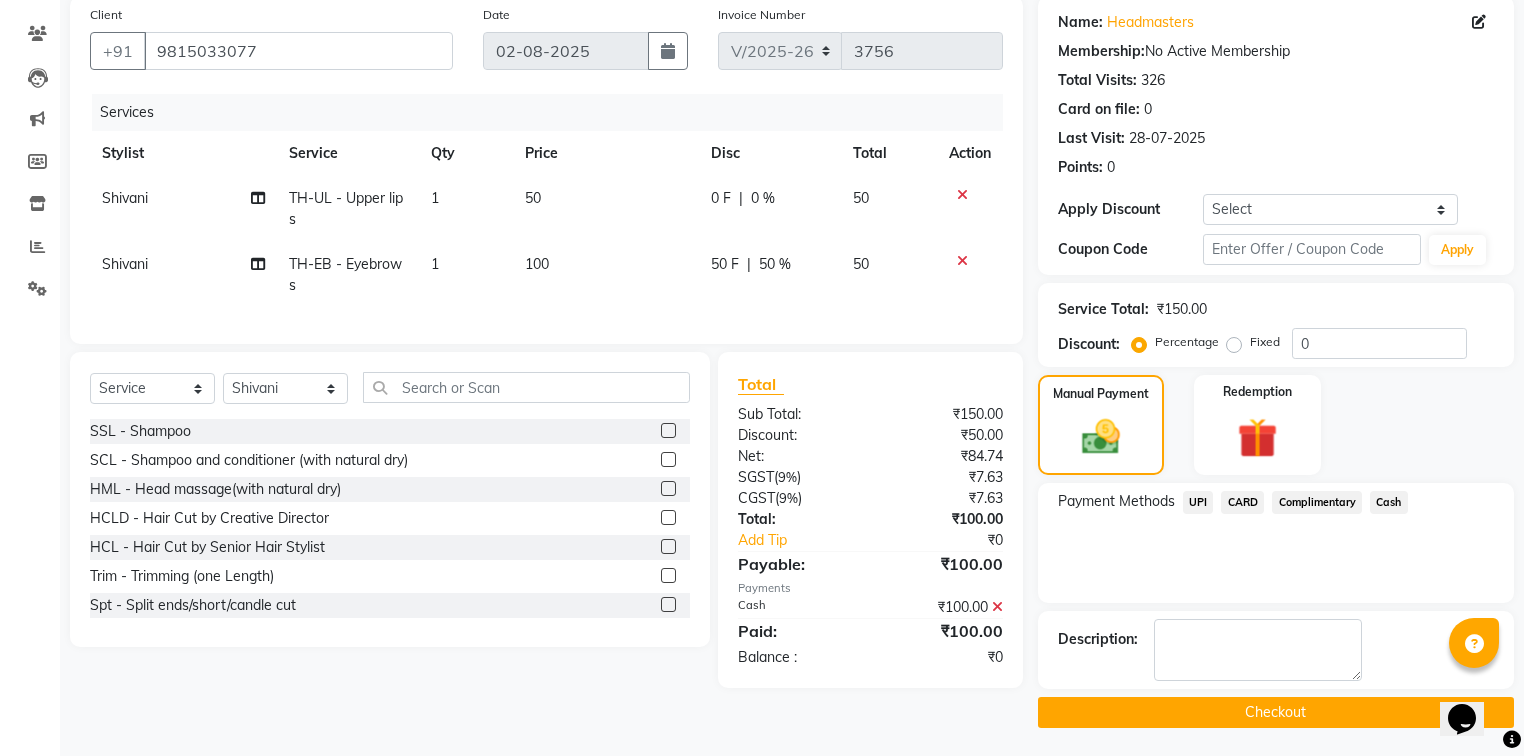 click on "Checkout" 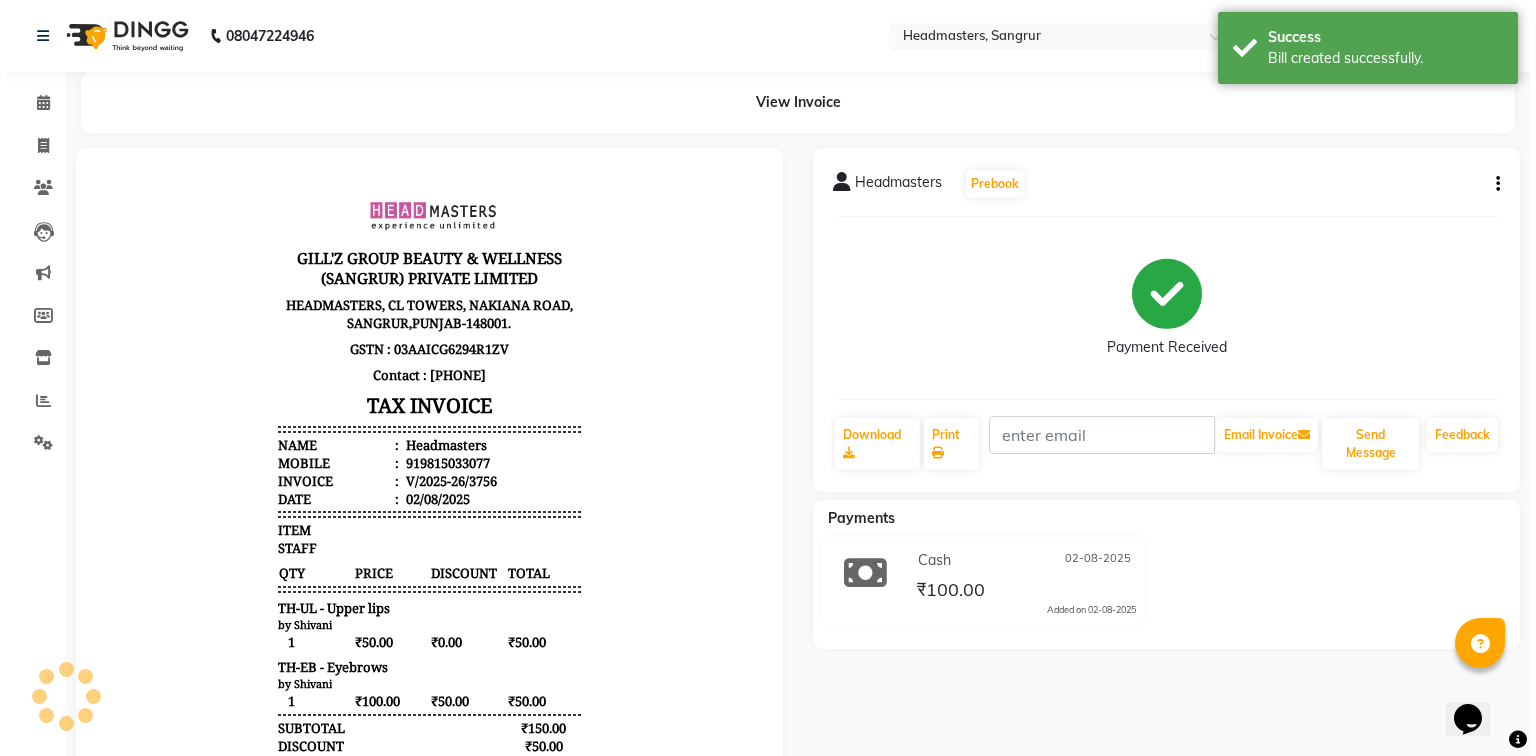 scroll, scrollTop: 0, scrollLeft: 0, axis: both 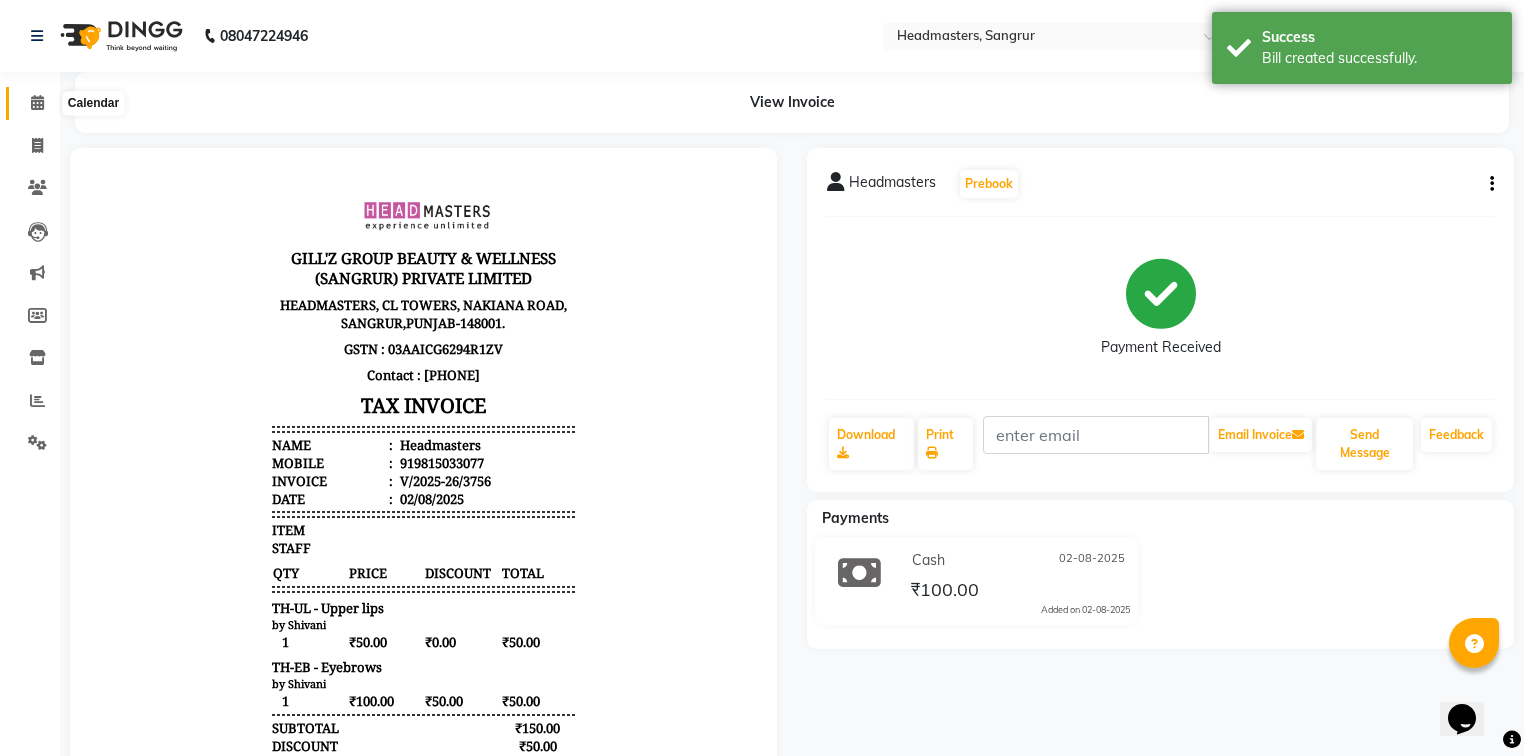 click 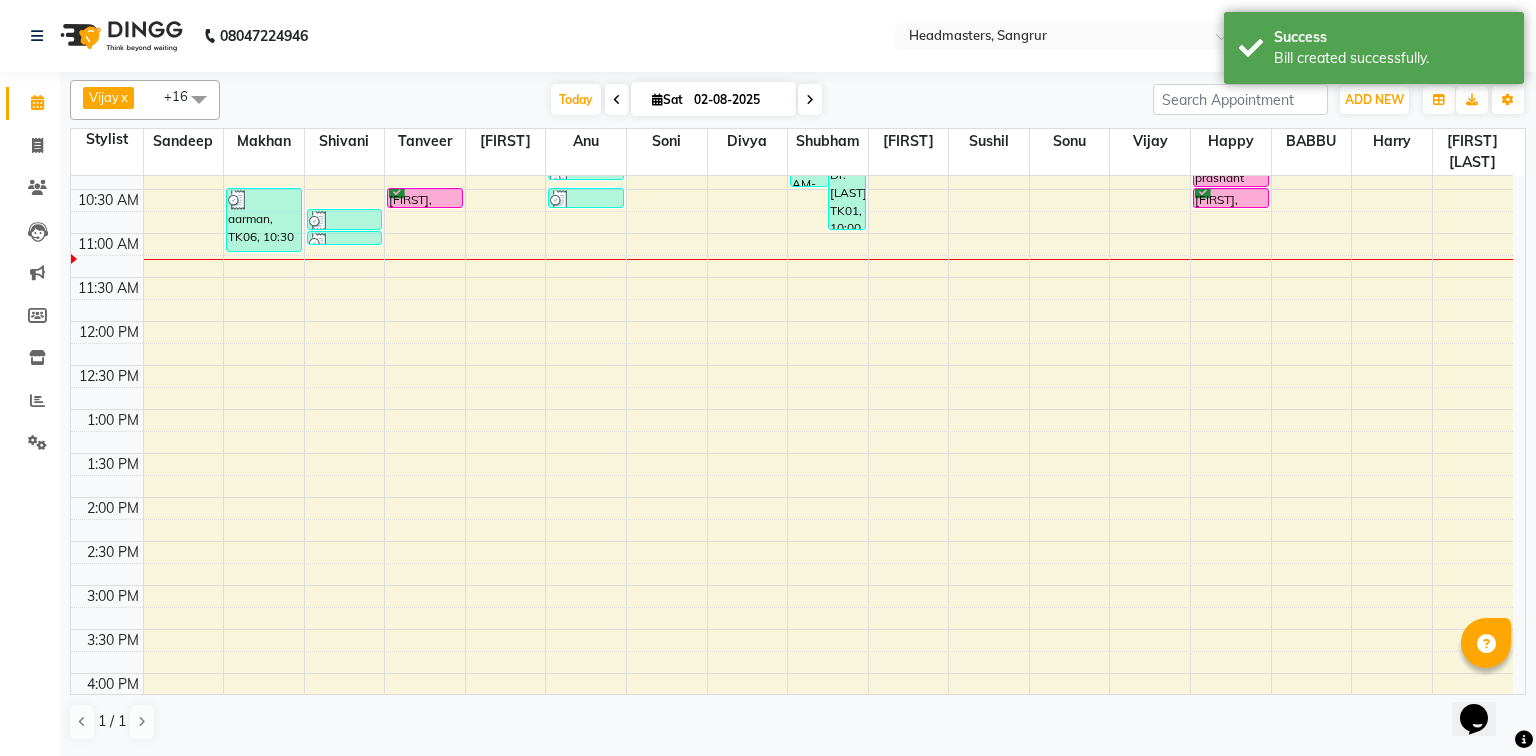 scroll, scrollTop: 0, scrollLeft: 0, axis: both 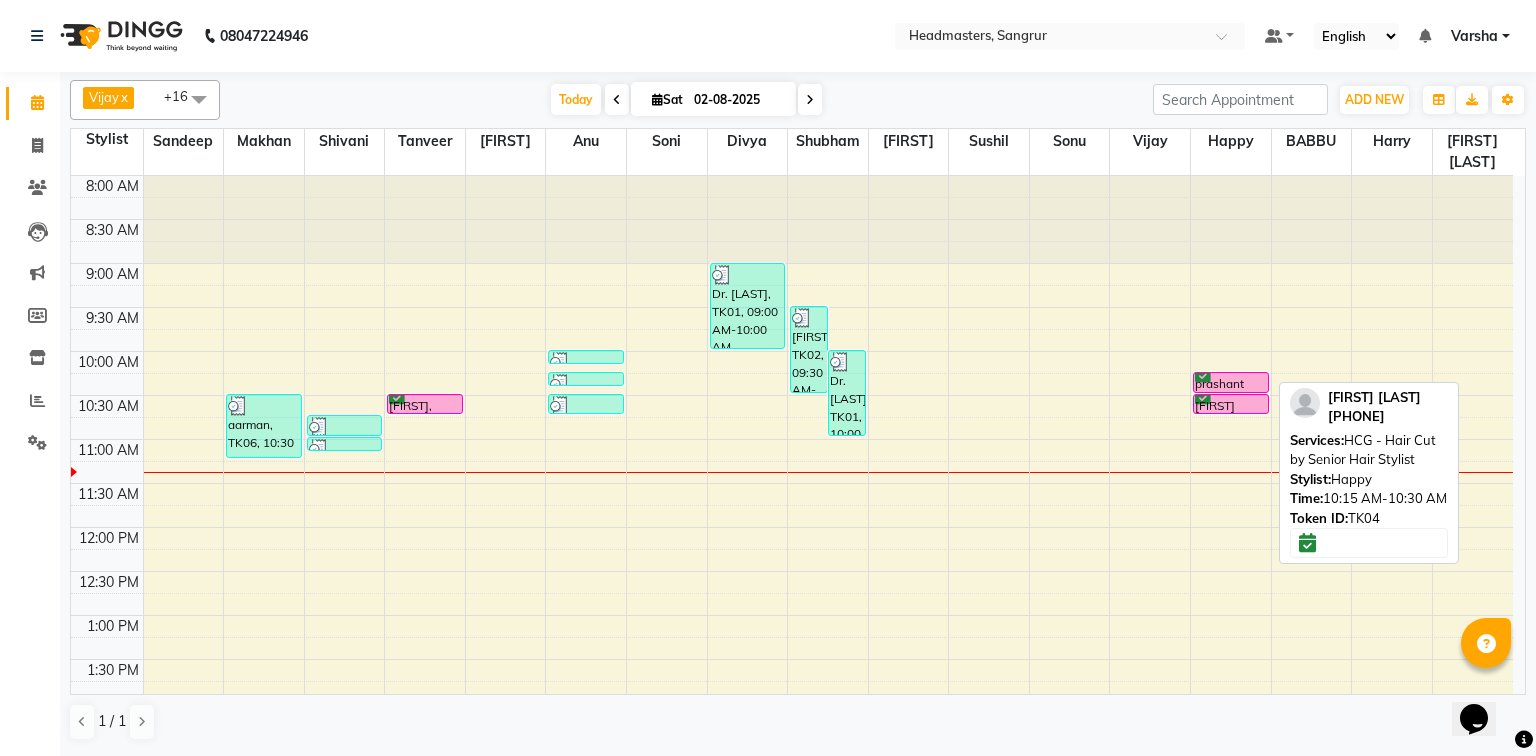 click on "prashant walia, TK04, 10:15 AM-10:30 AM, HCG - Hair Cut by Senior Hair Stylist" at bounding box center (1231, 382) 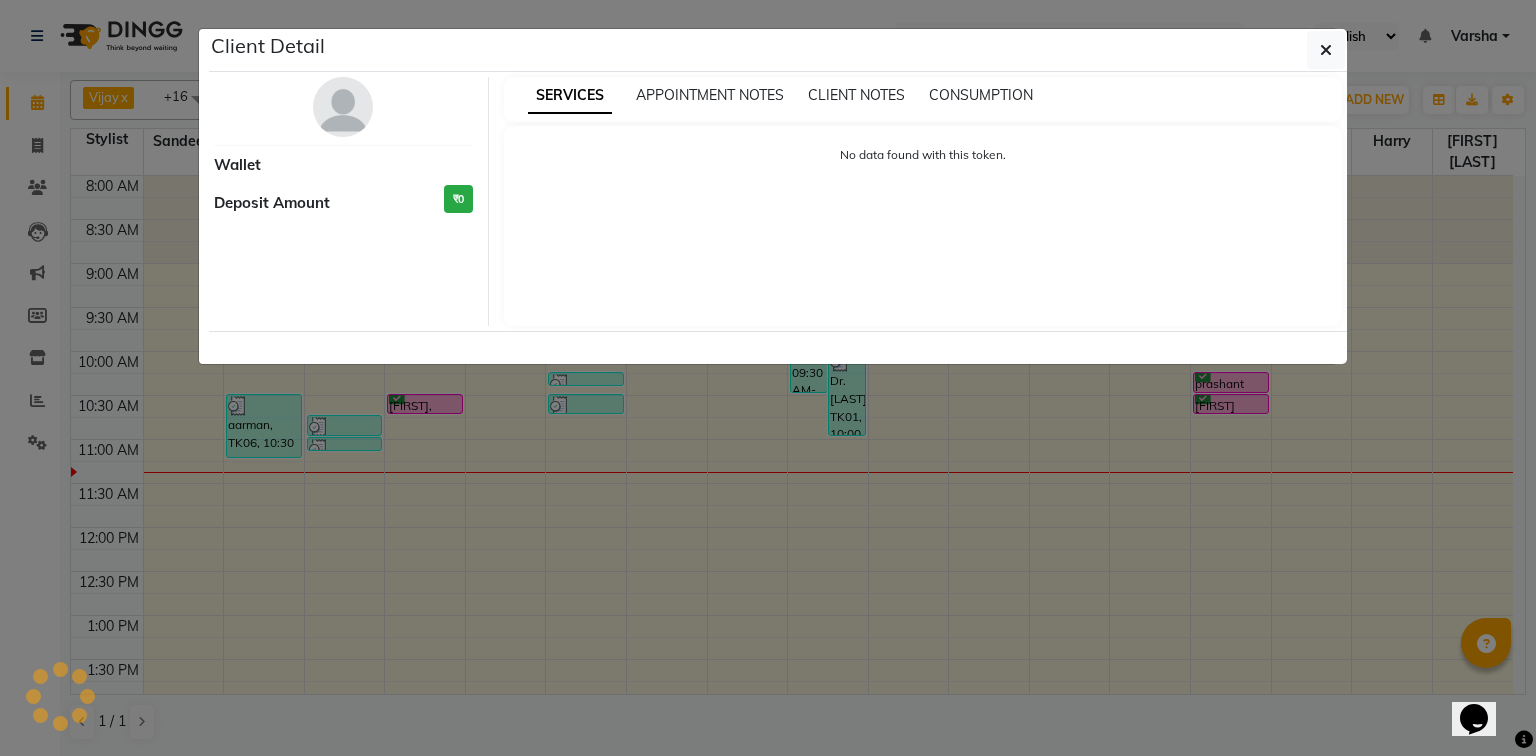 select on "6" 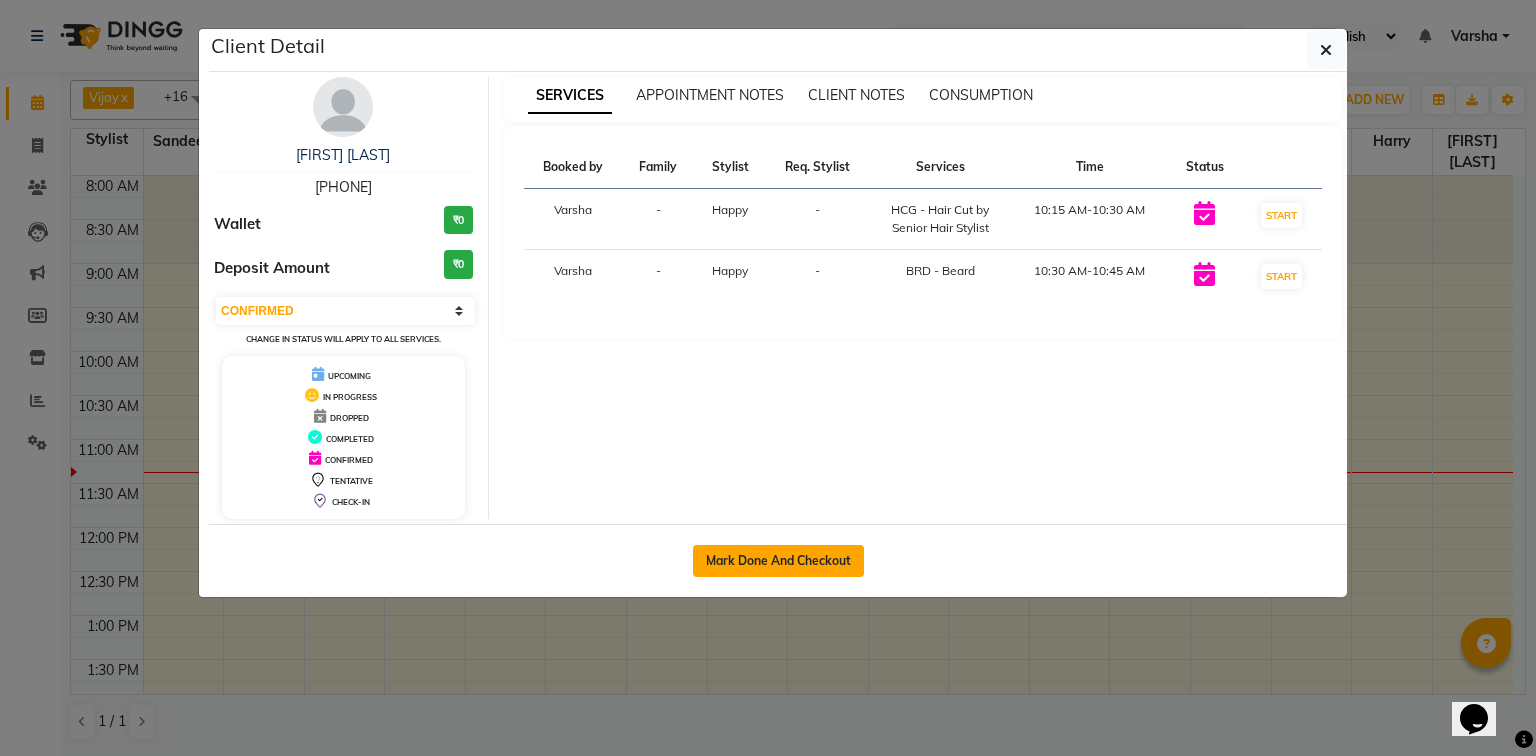 click on "Mark Done And Checkout" 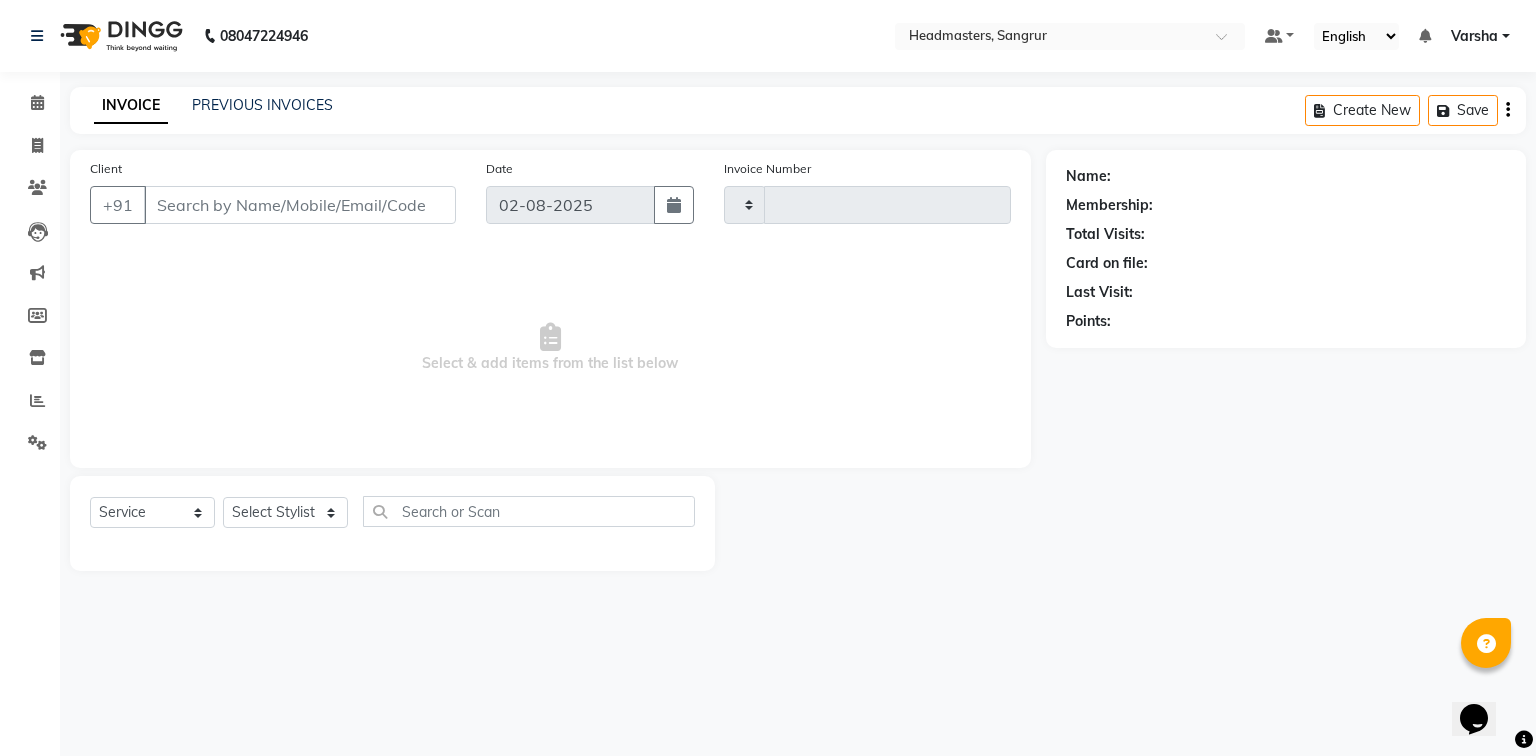 type on "3757" 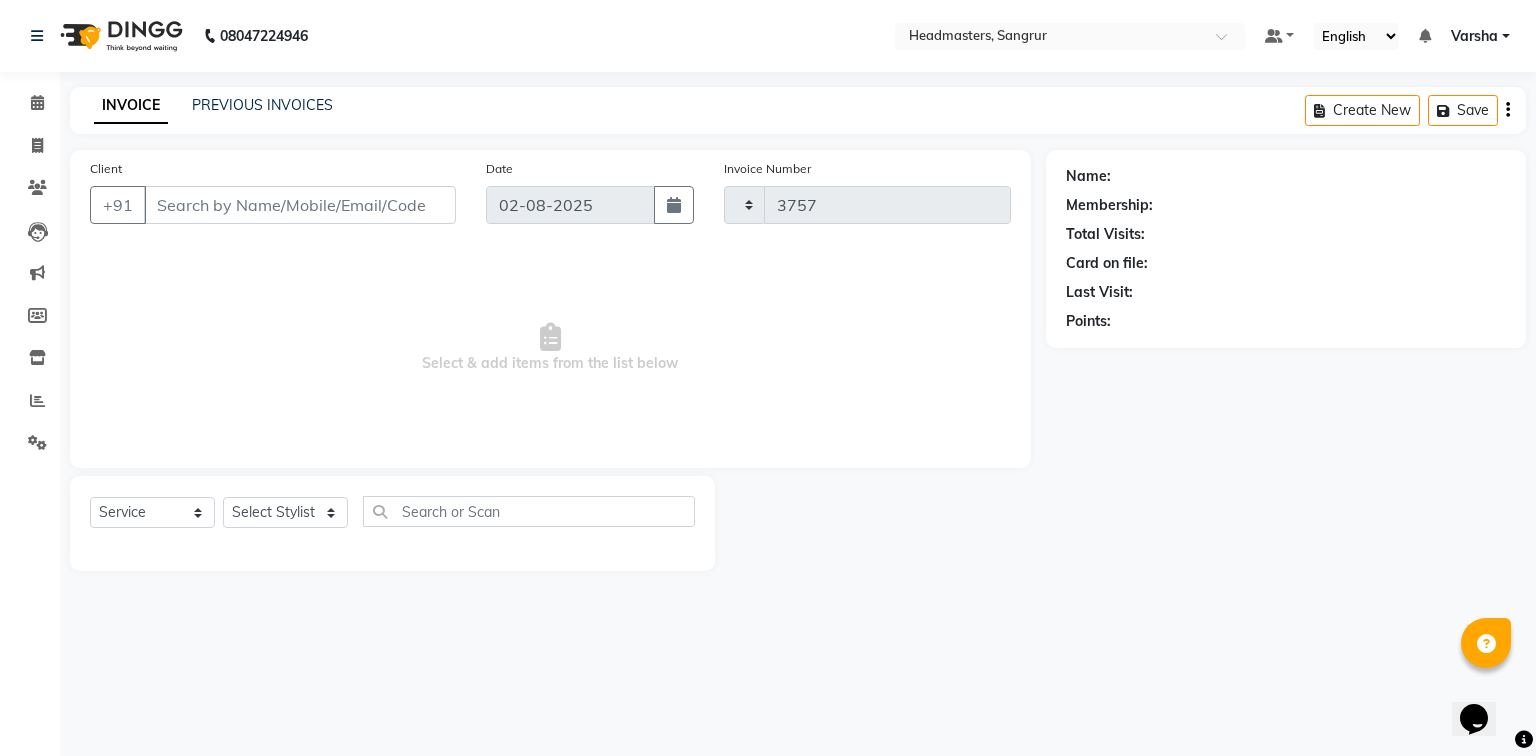 select on "7140" 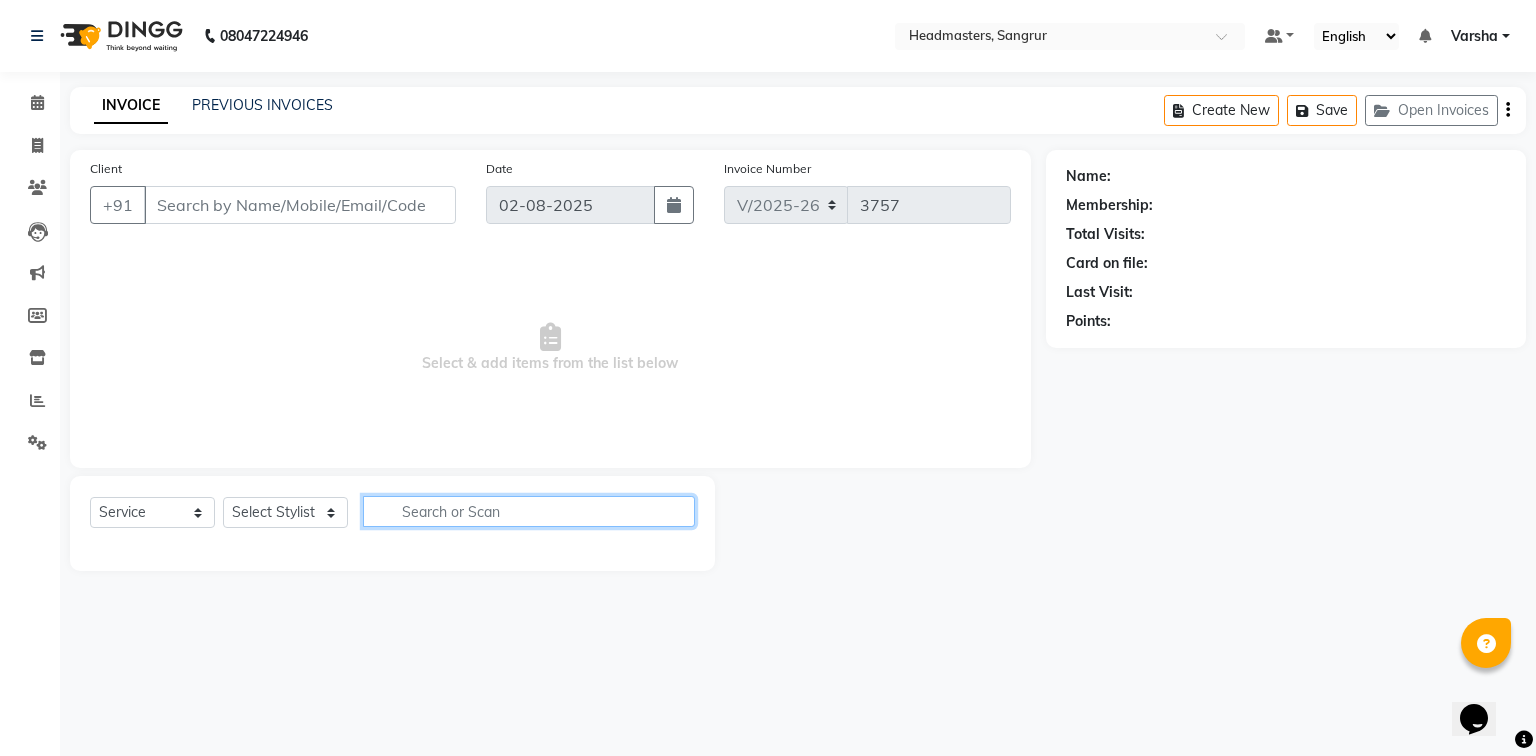 click 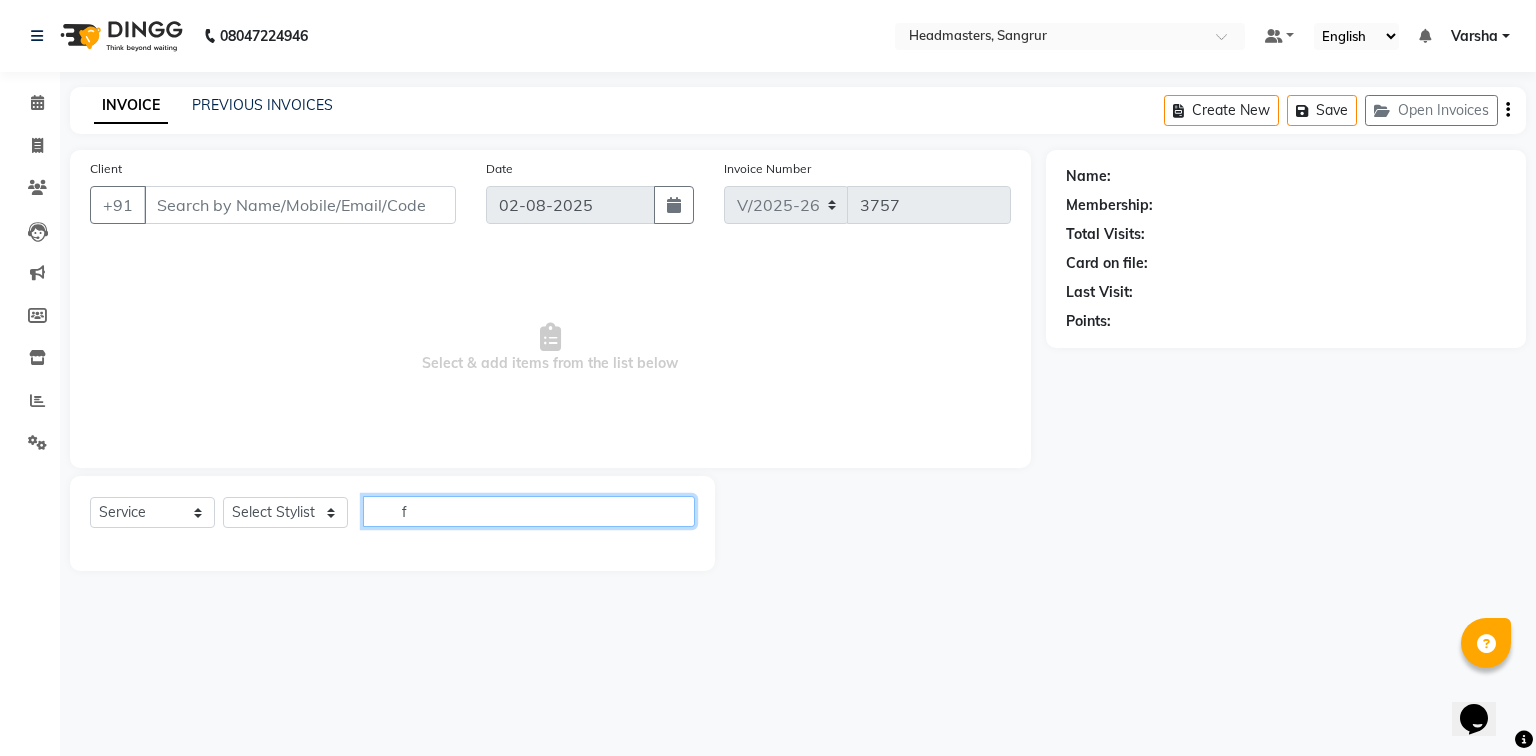 type on "7888431703" 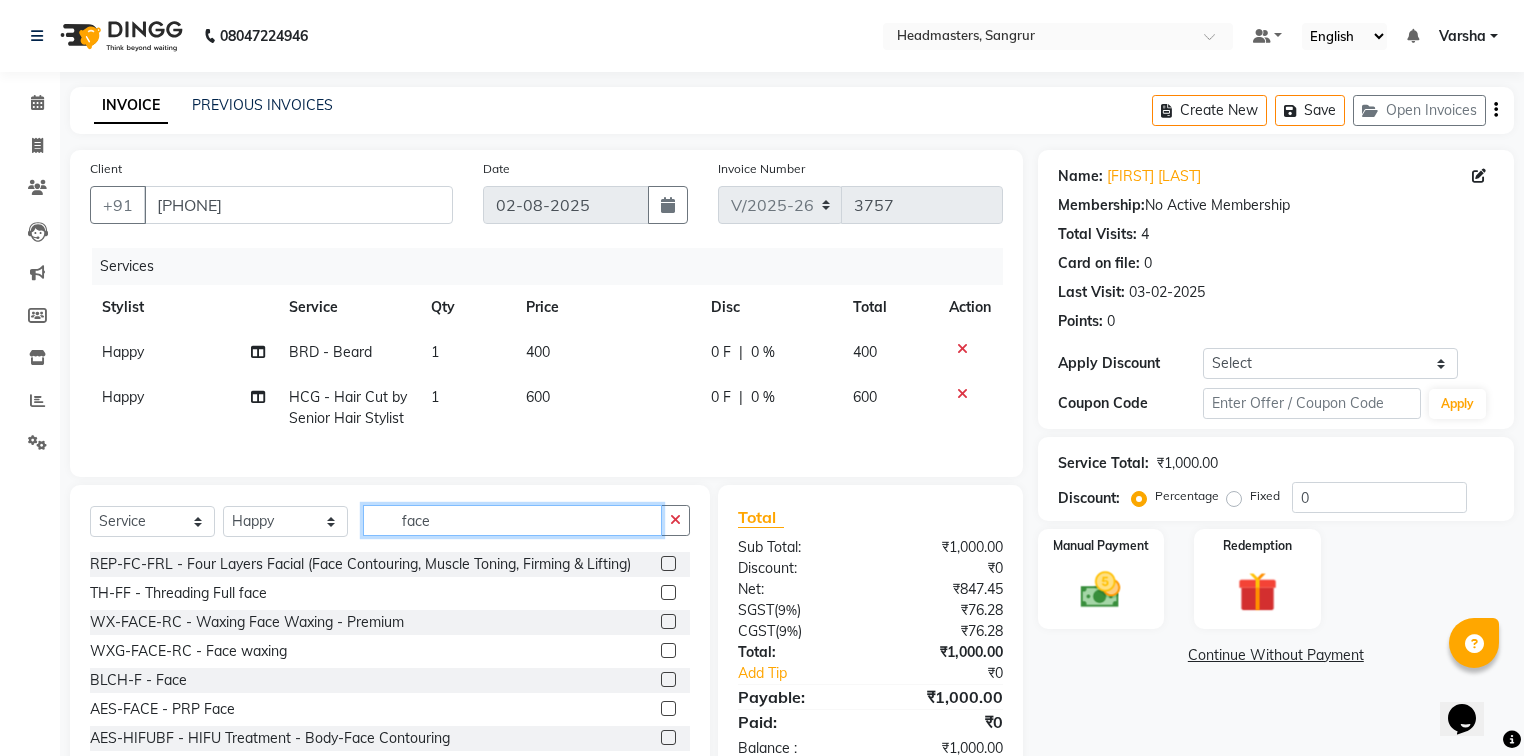 type on "face" 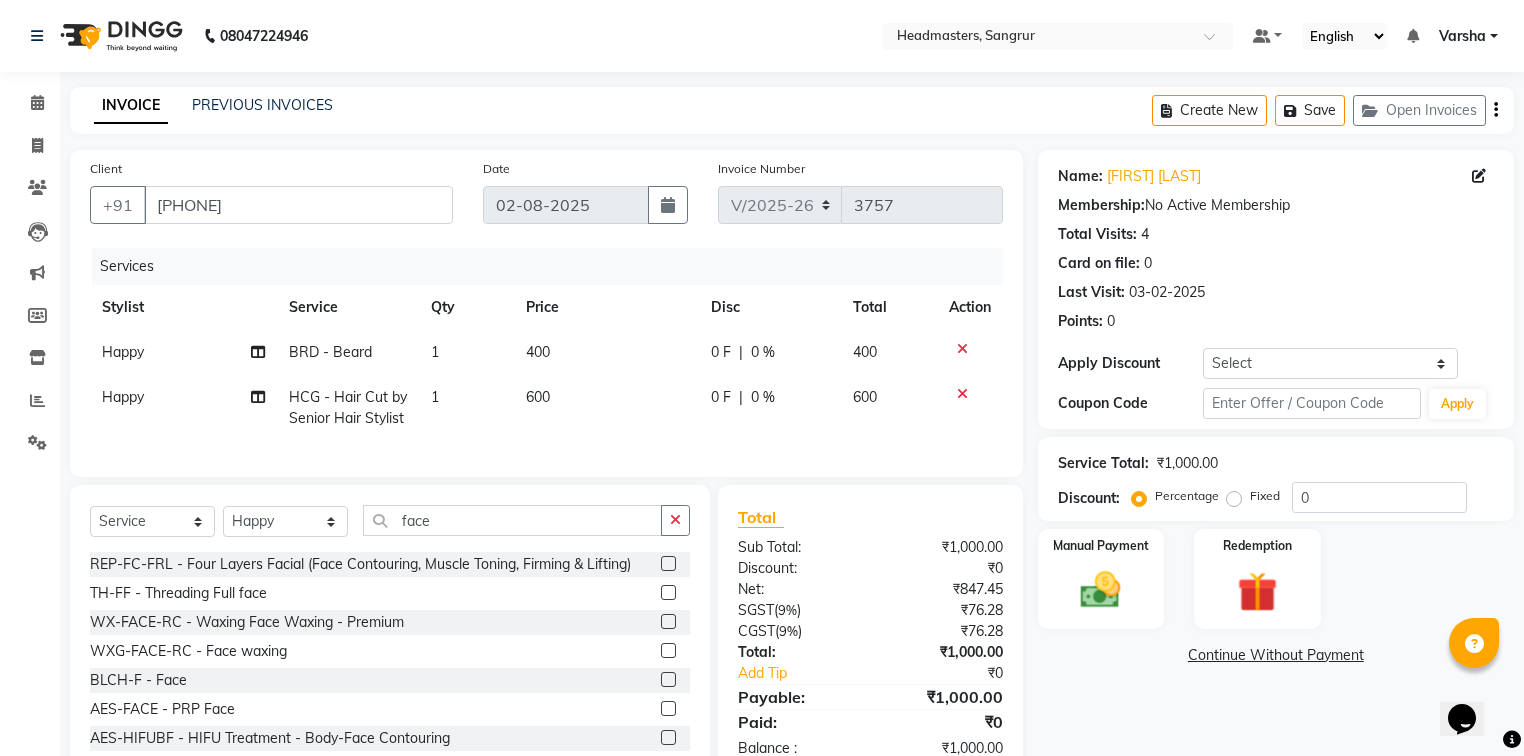 click 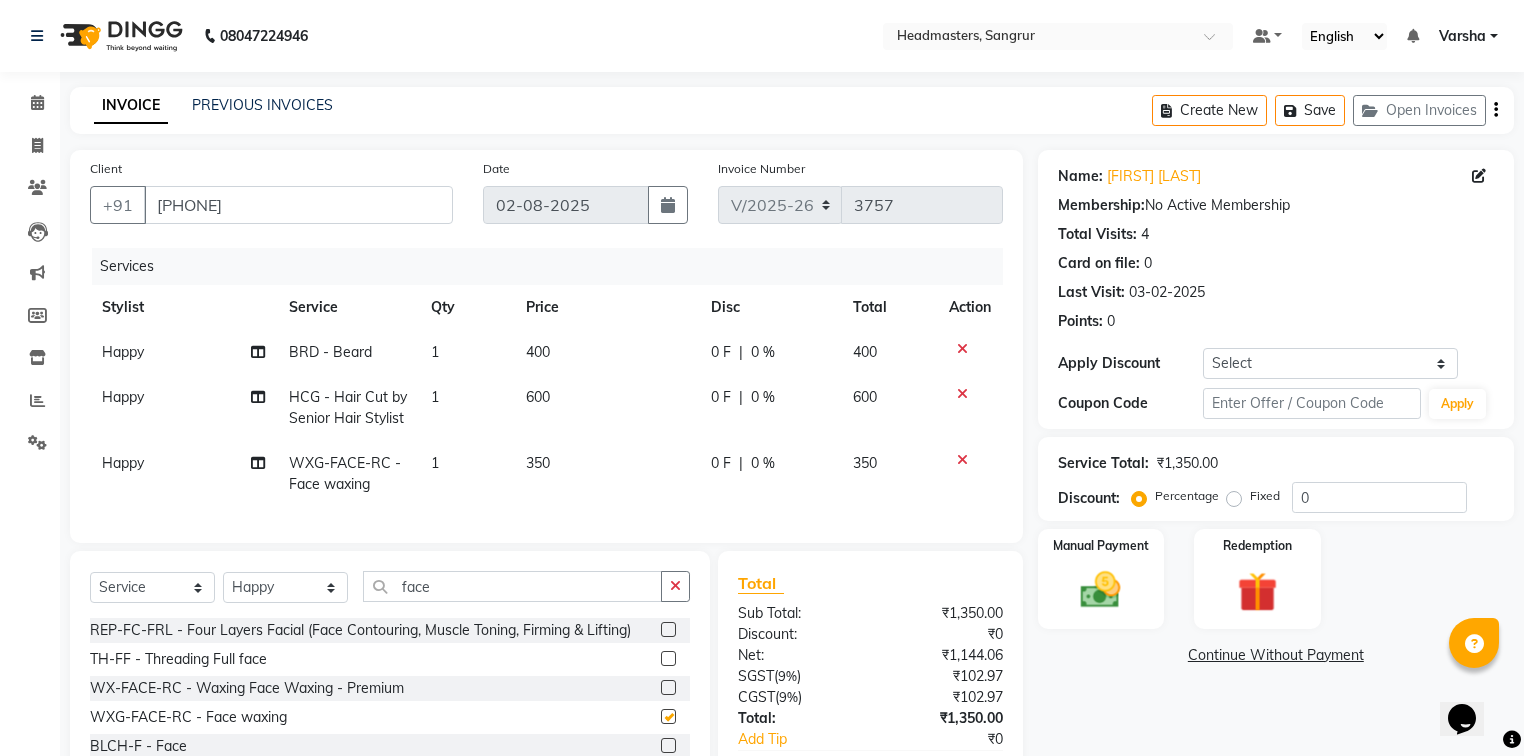 checkbox on "false" 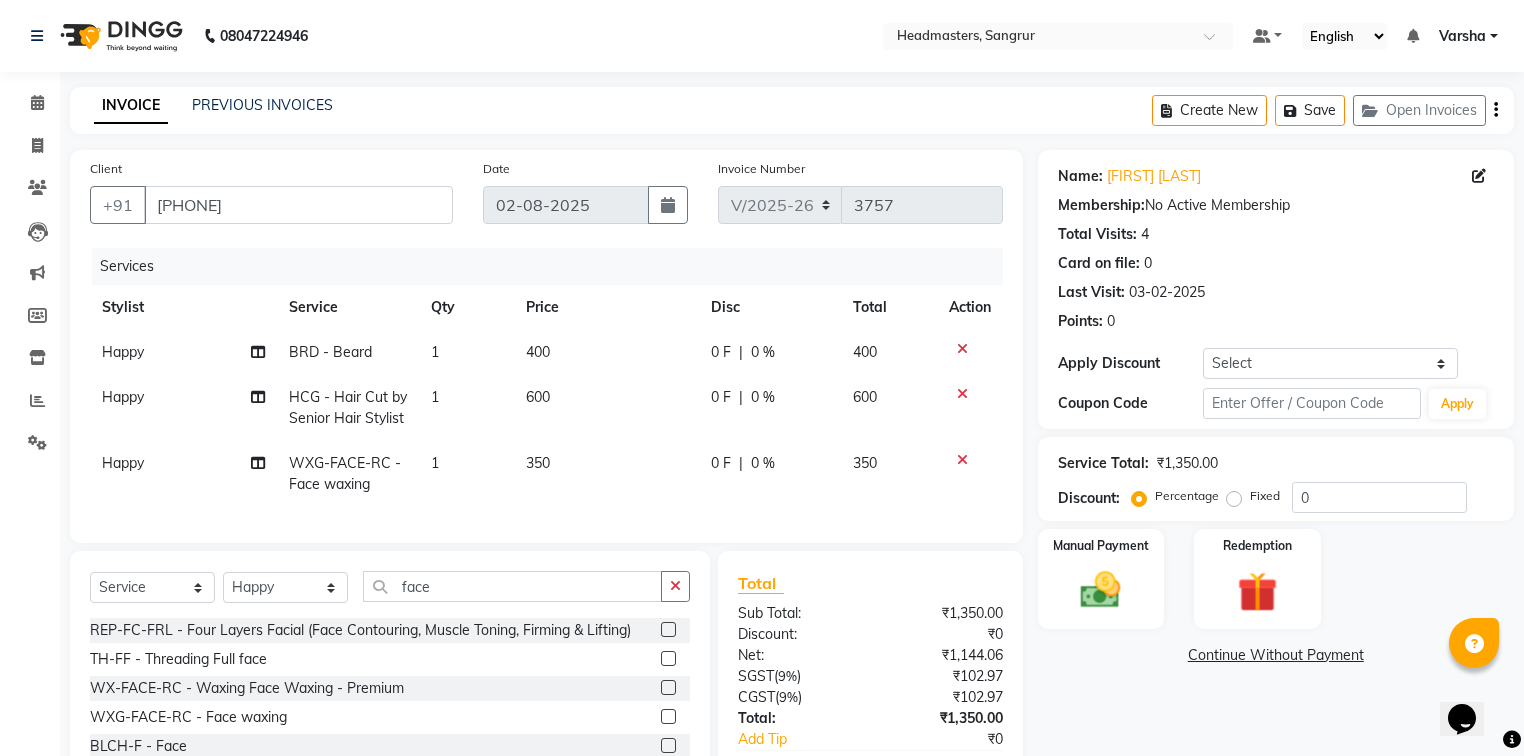click on "0 F | 0 %" 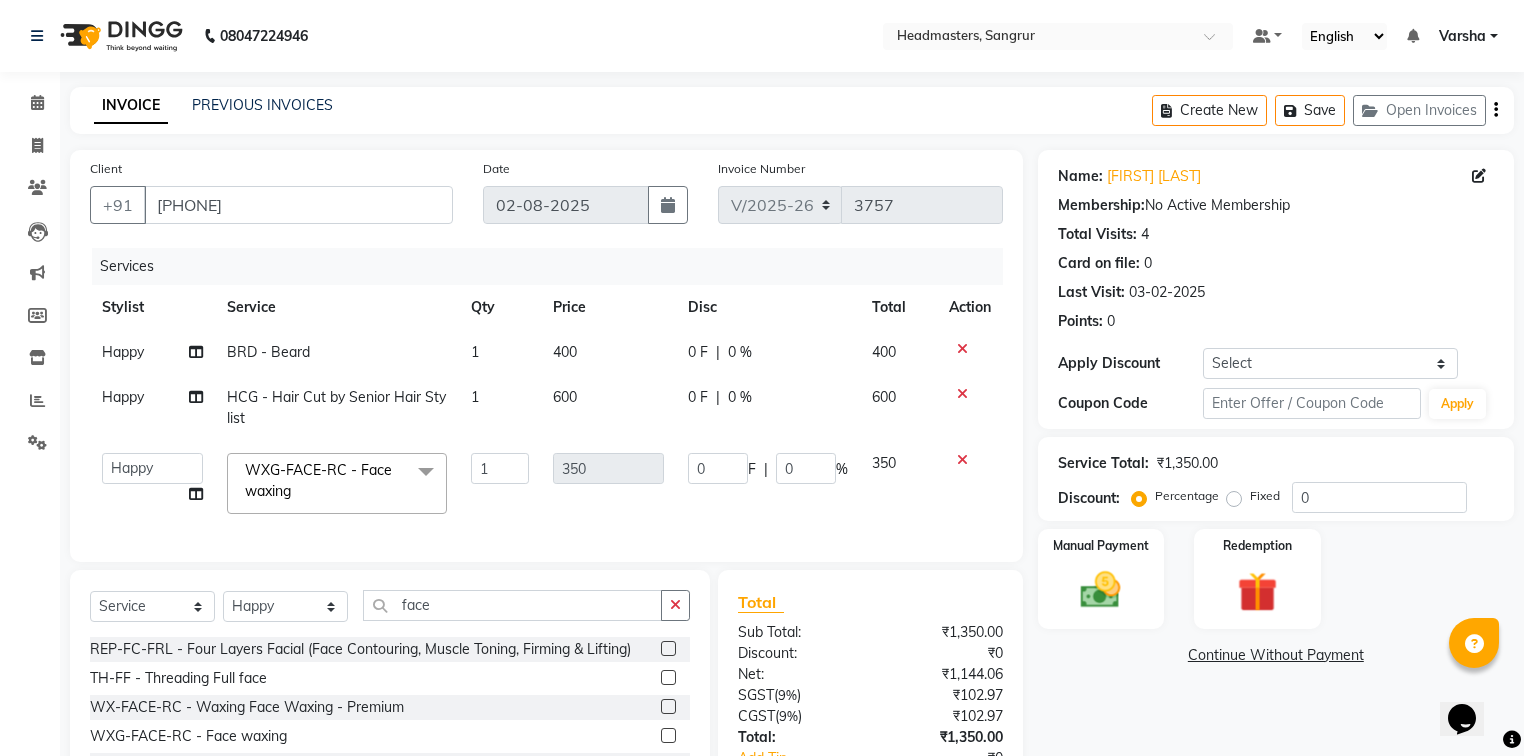click on "0 F | 0 %" 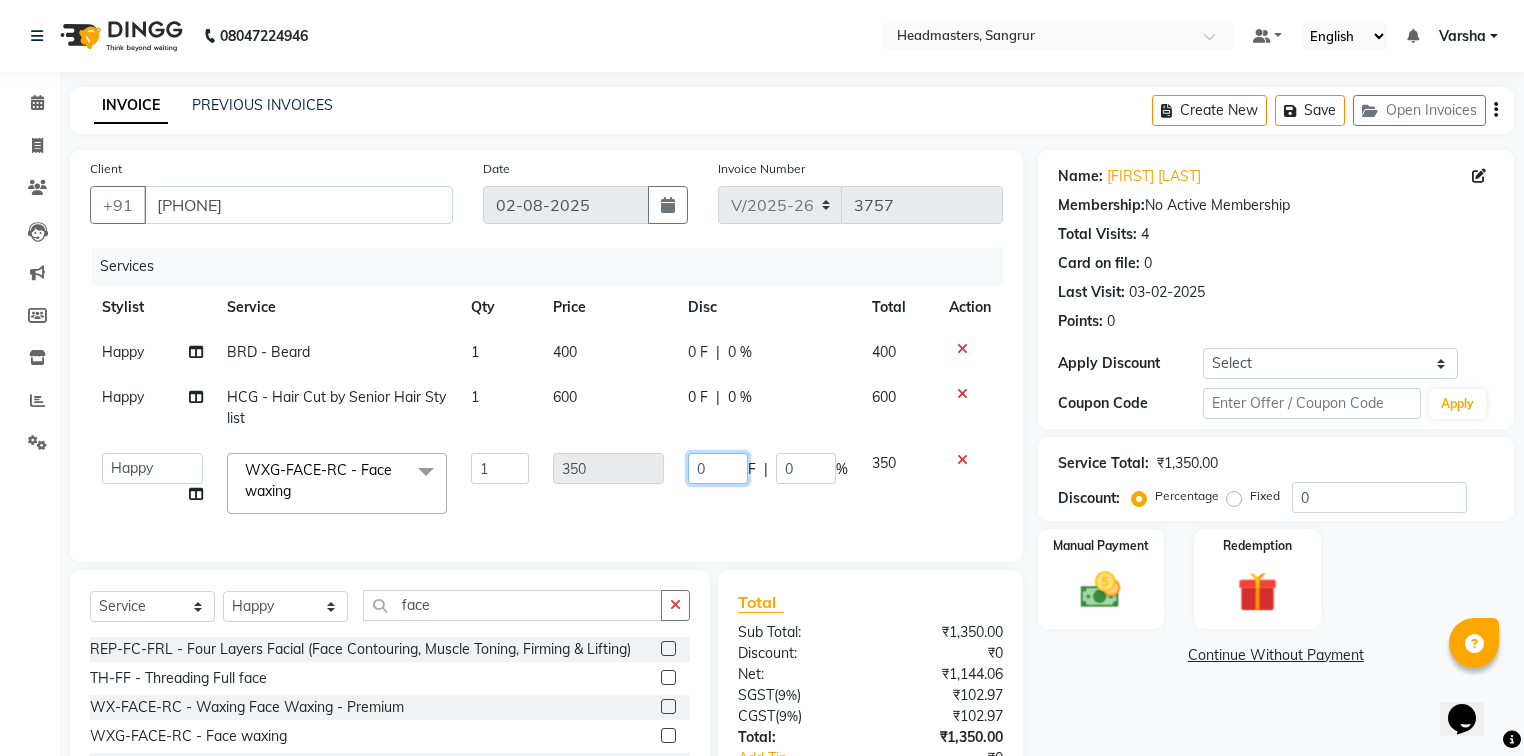 click on "0" 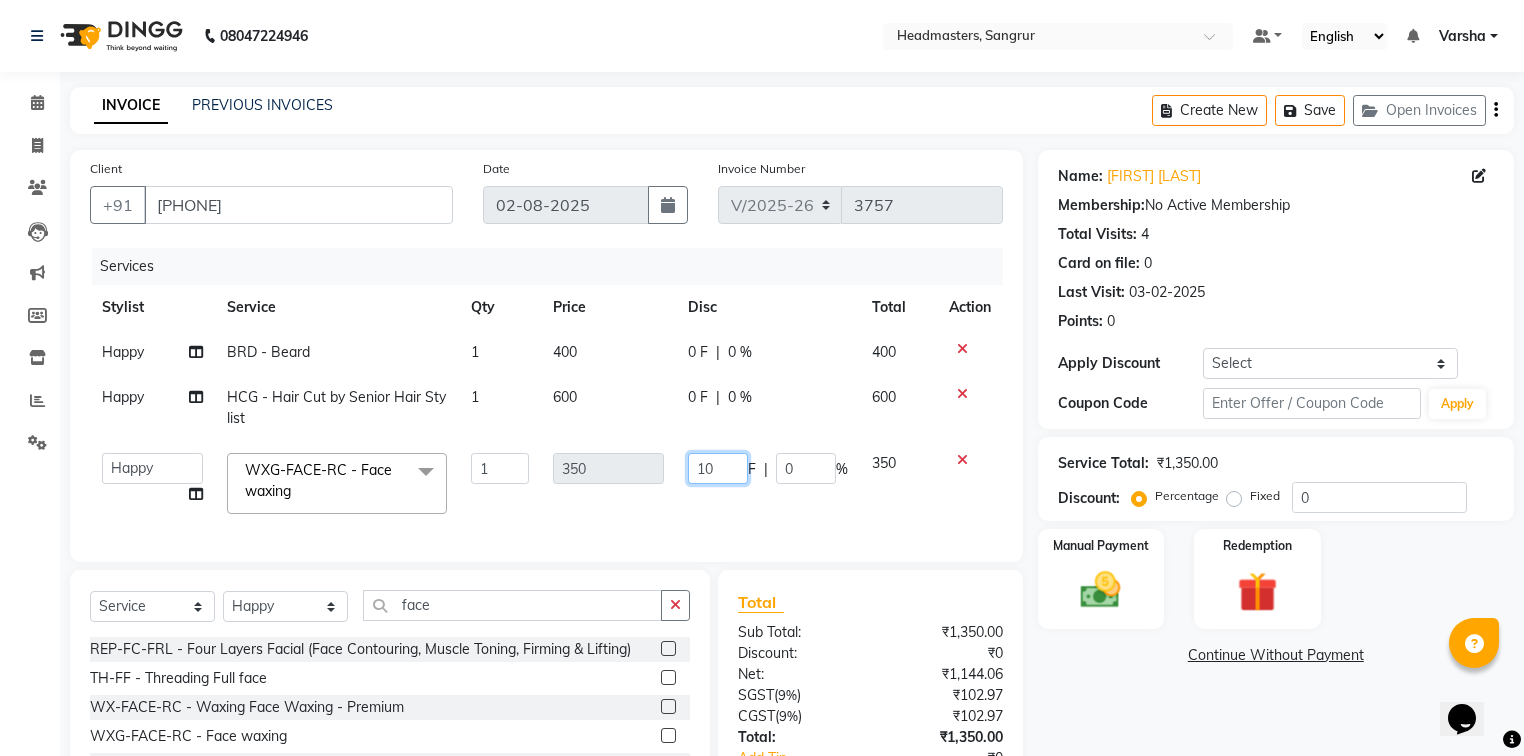 type on "150" 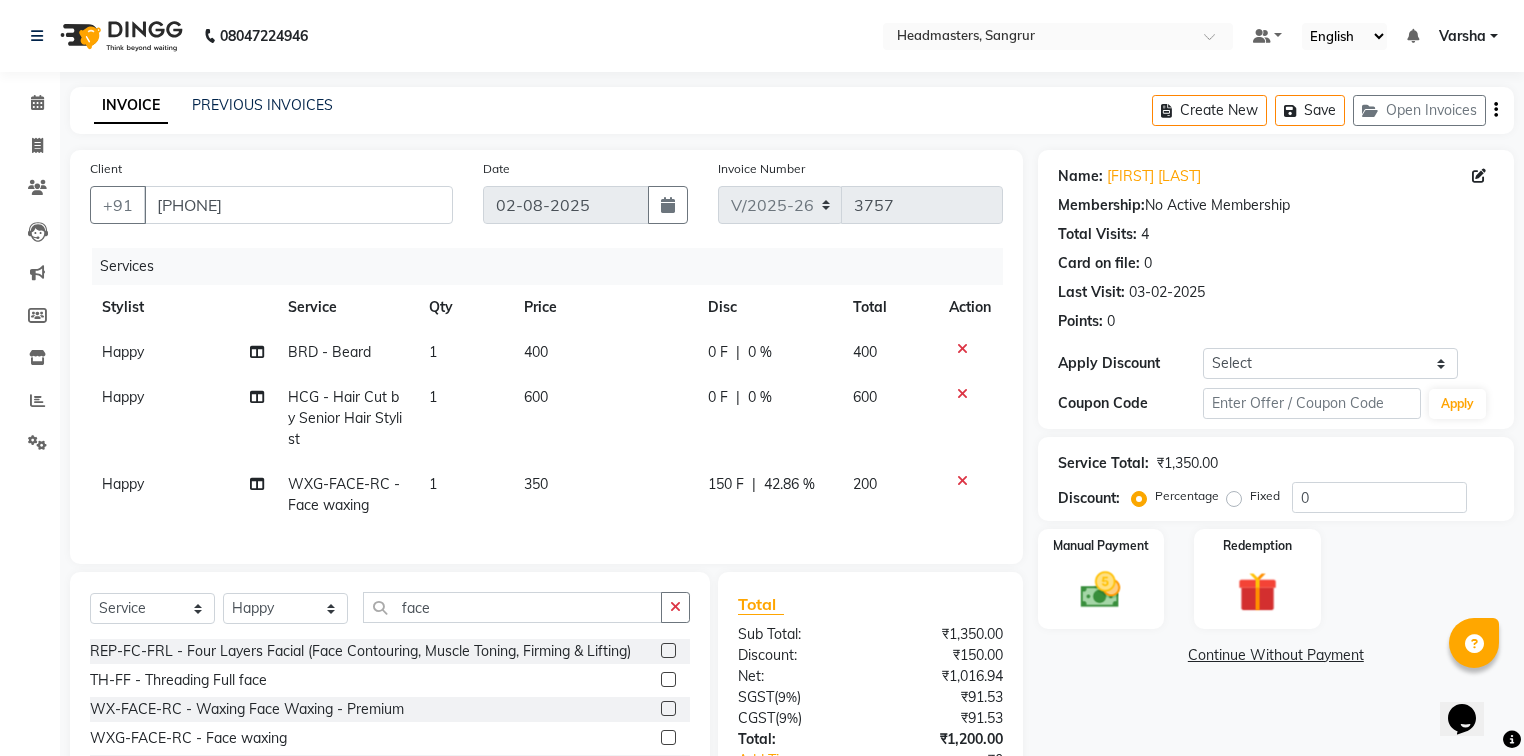 click on "0 F | 0 %" 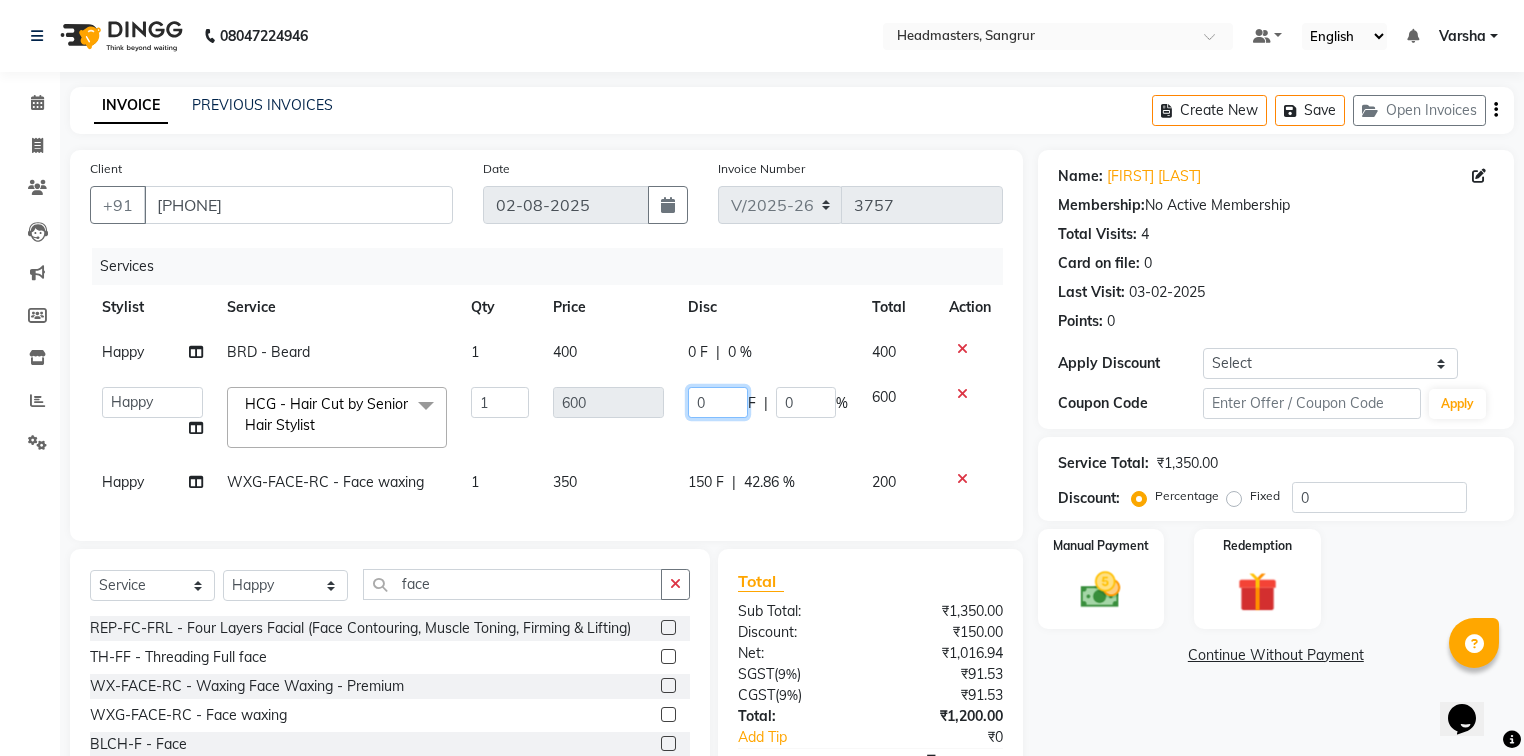 click on "0" 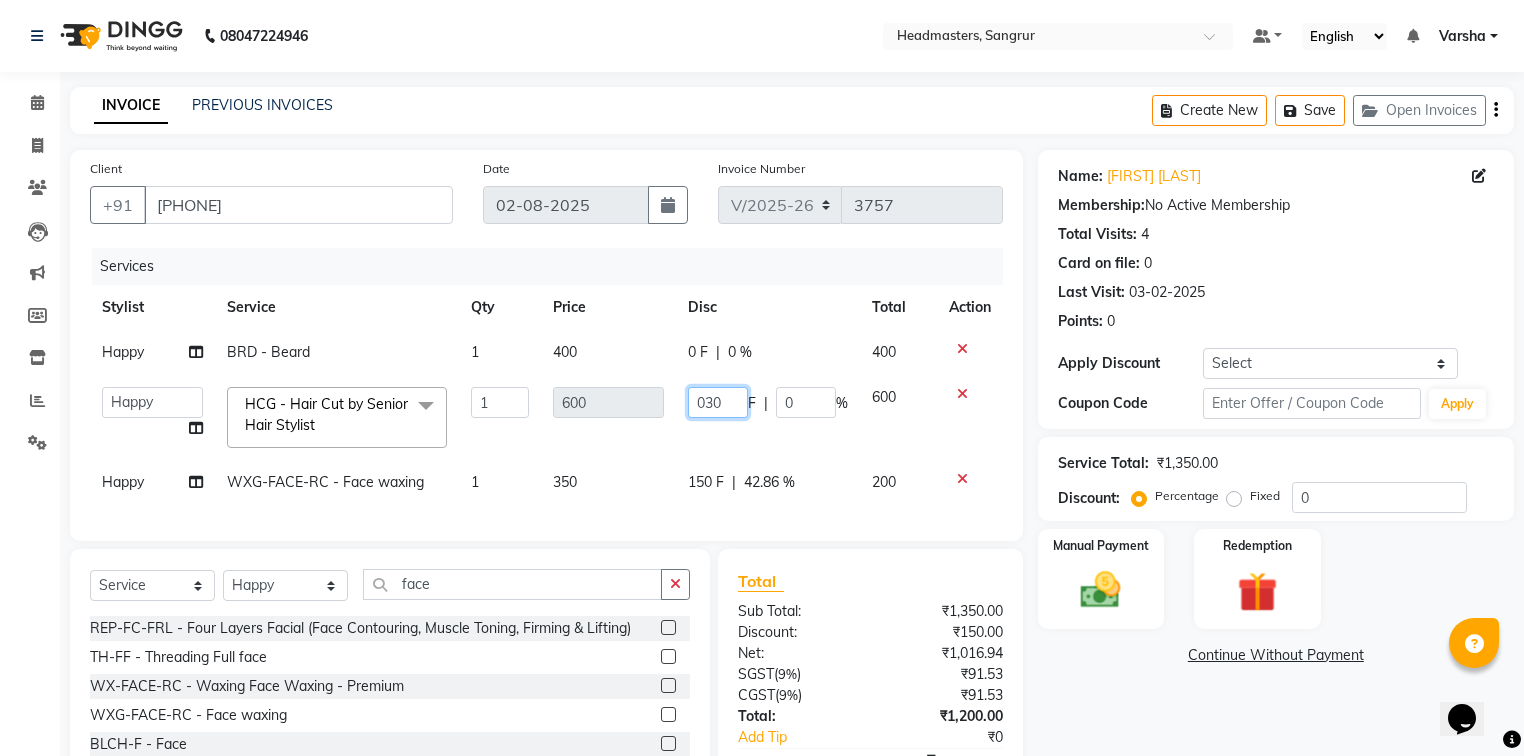 type on "0300" 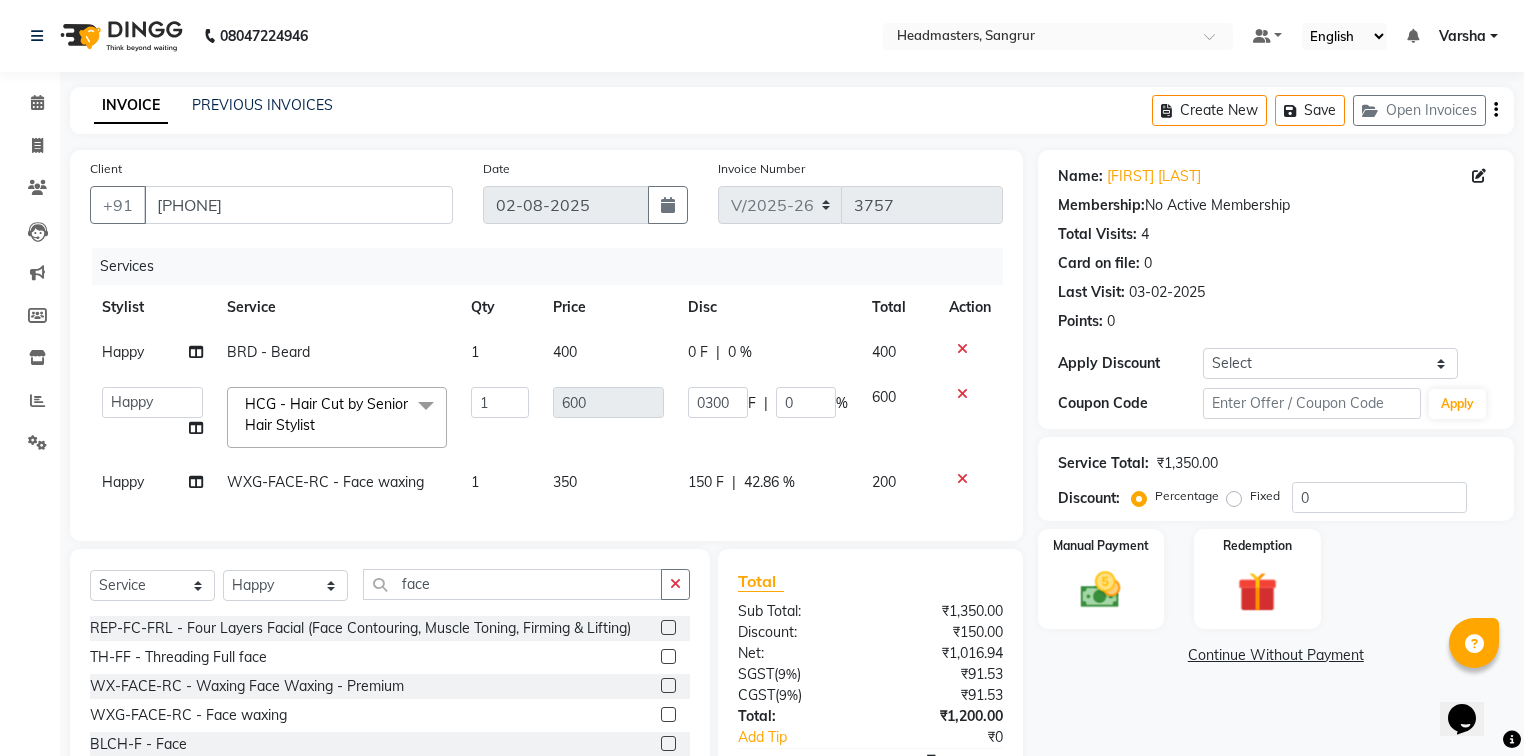 click on "0 F | 0 %" 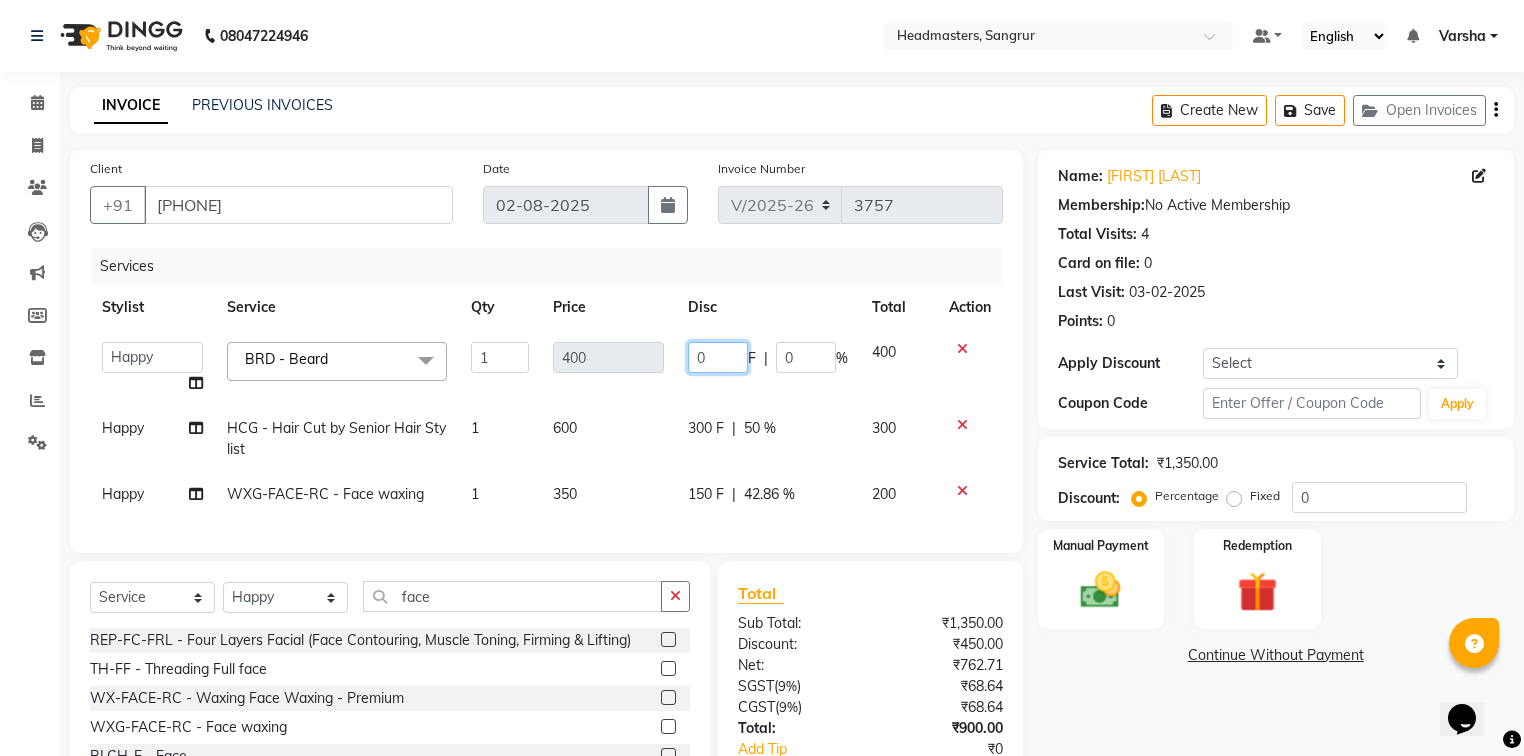click on "0" 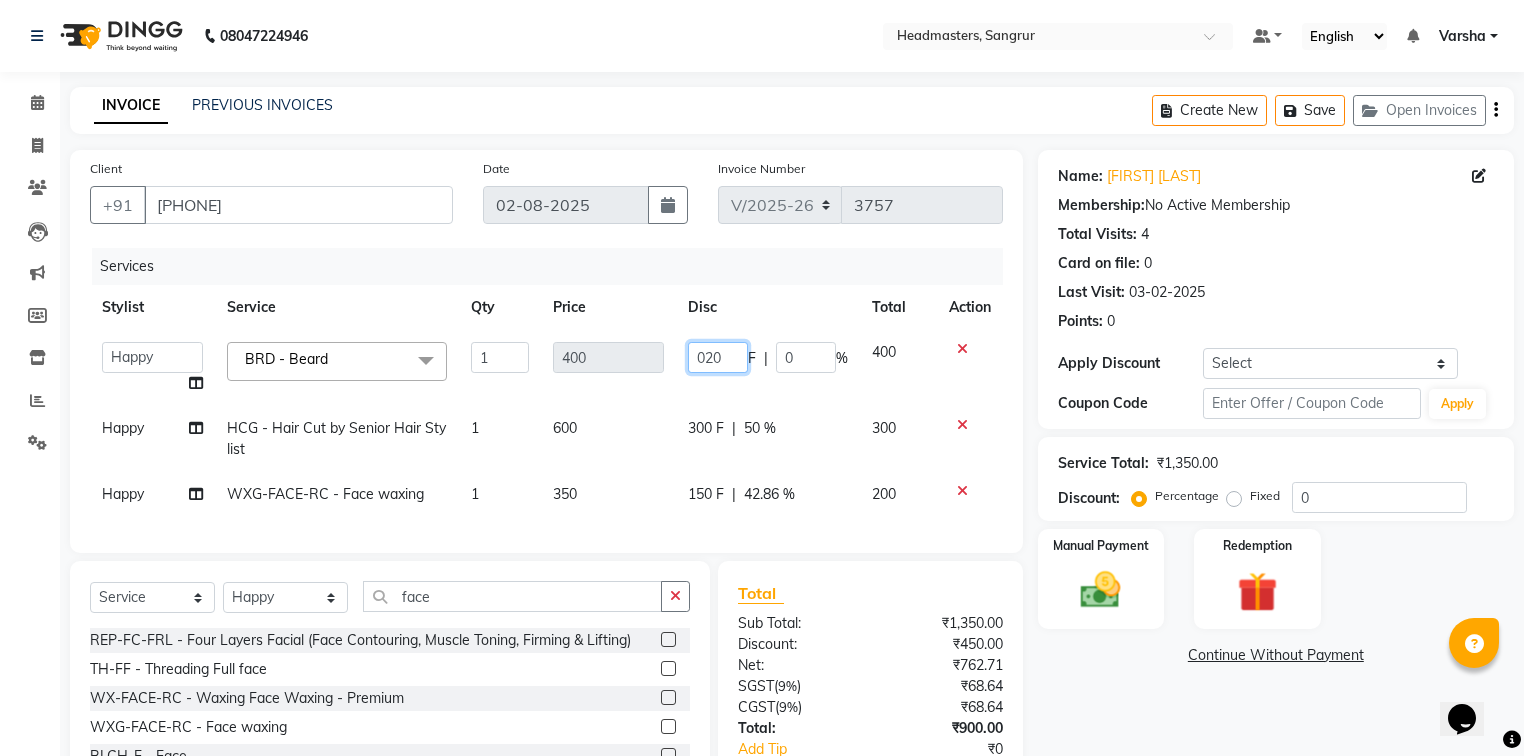 type on "0200" 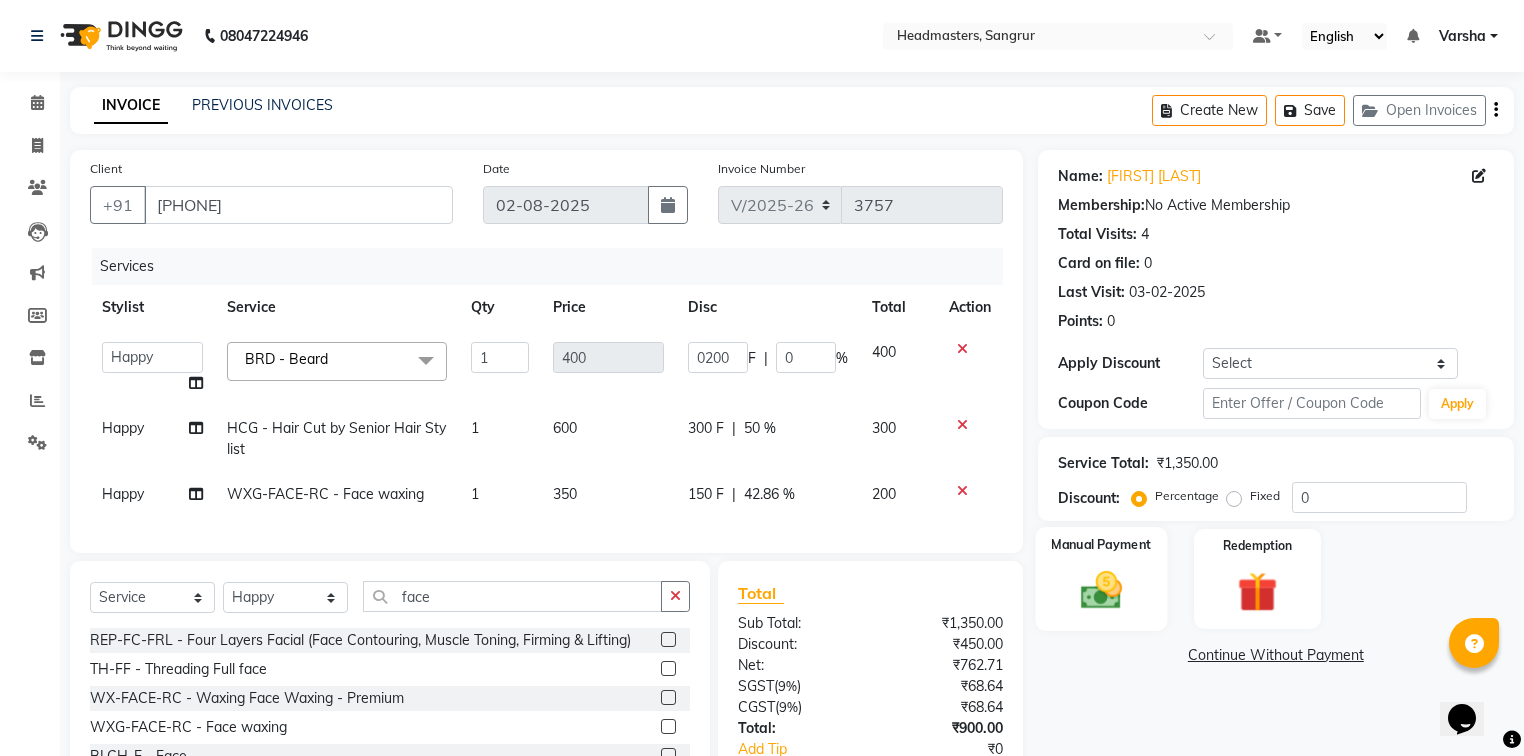 click on "Manual Payment" 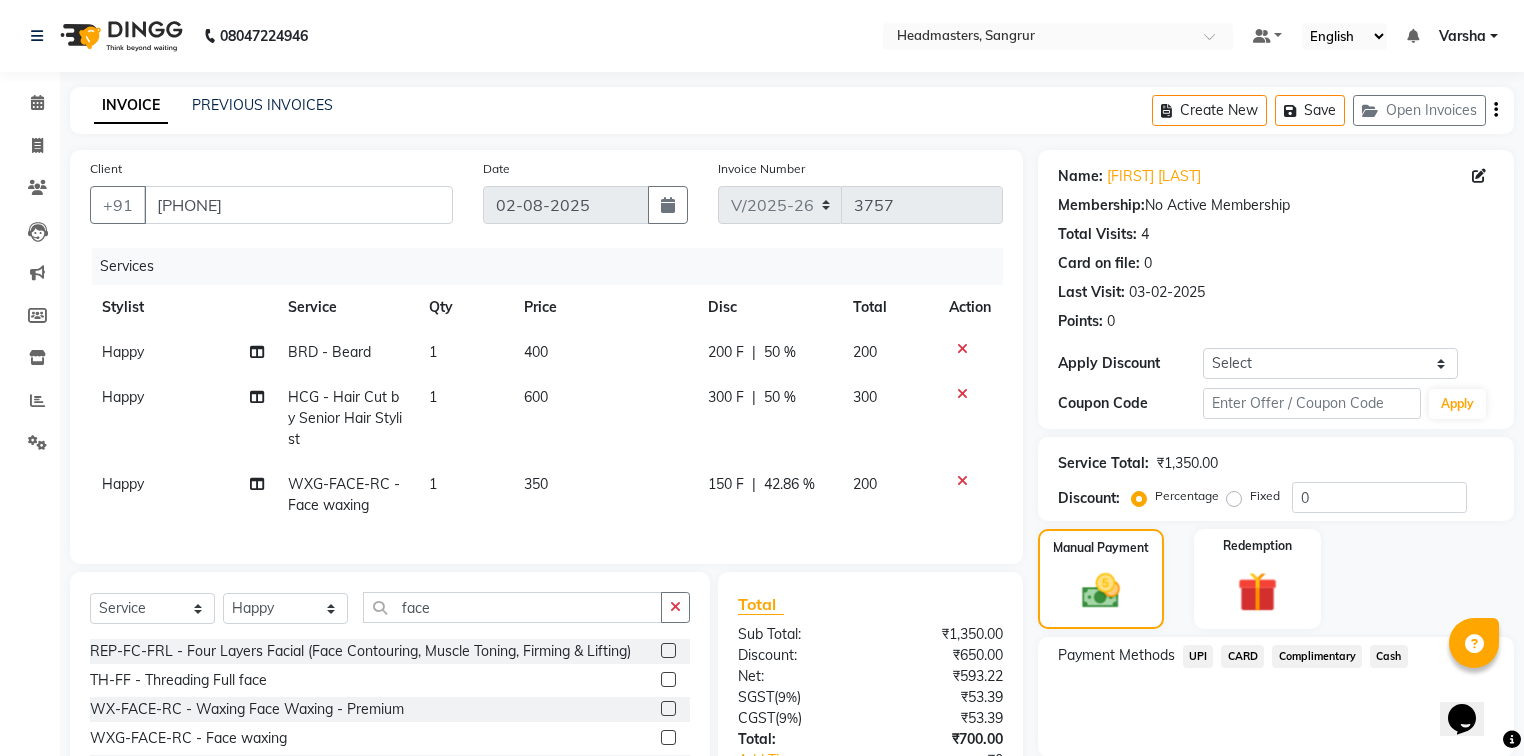 click on "UPI" 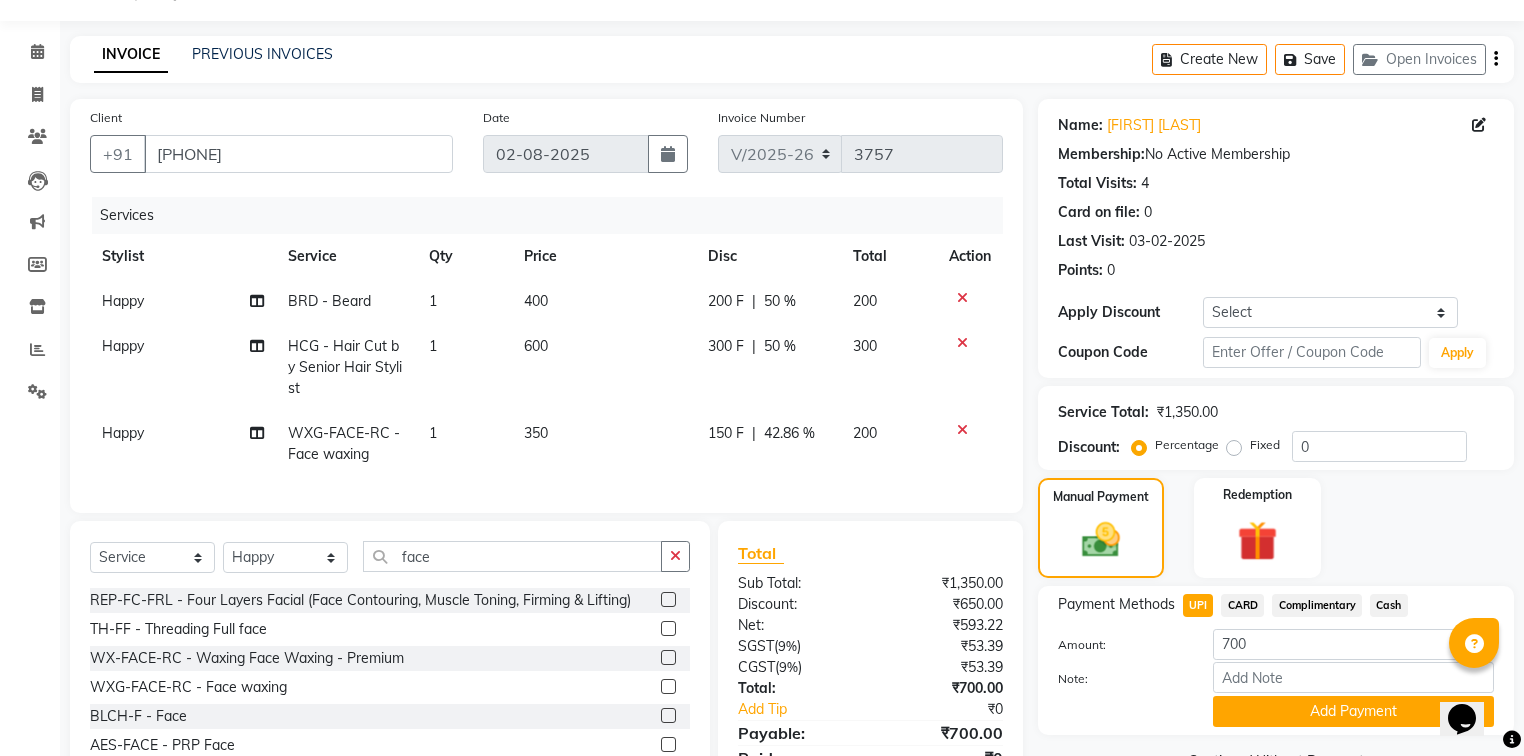 scroll, scrollTop: 80, scrollLeft: 0, axis: vertical 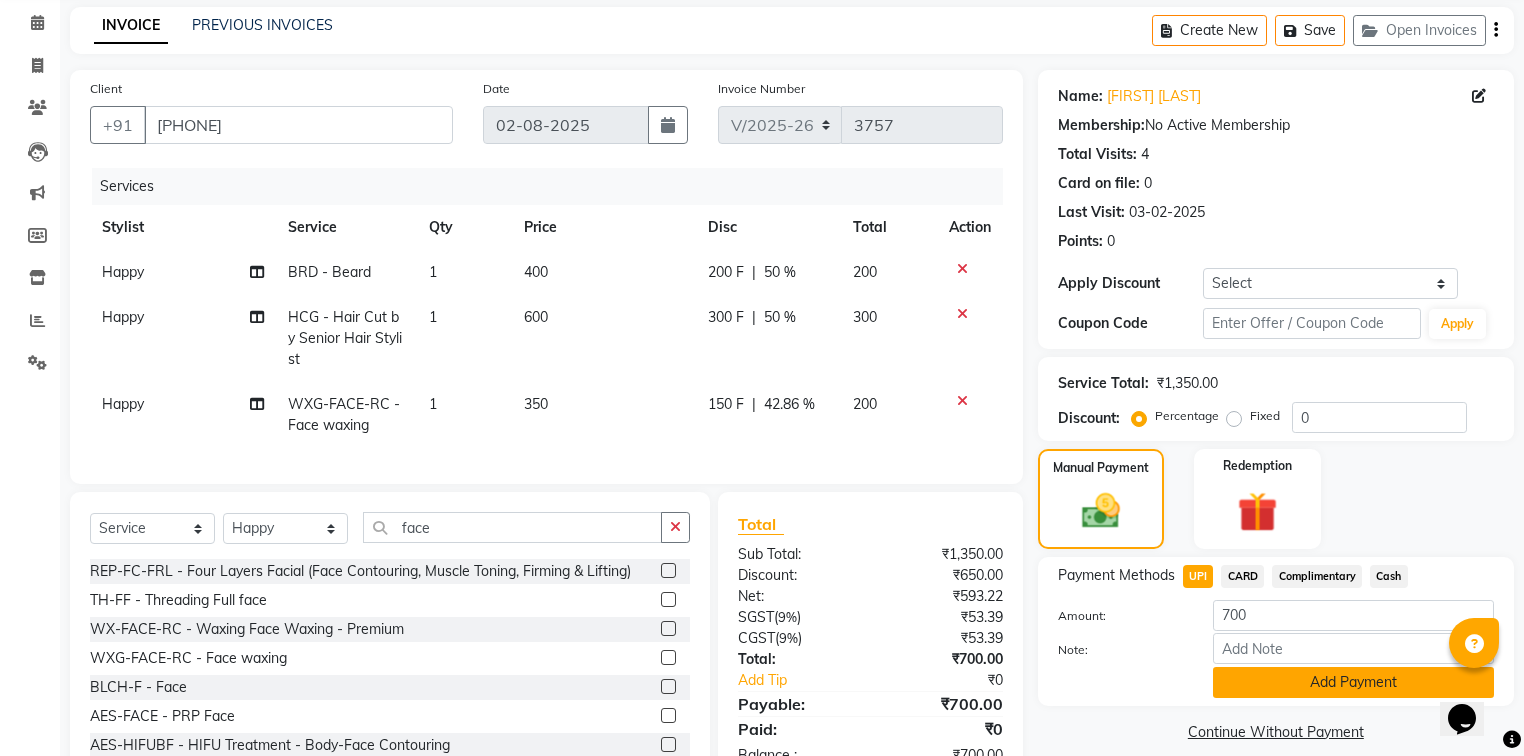 click on "Add Payment" 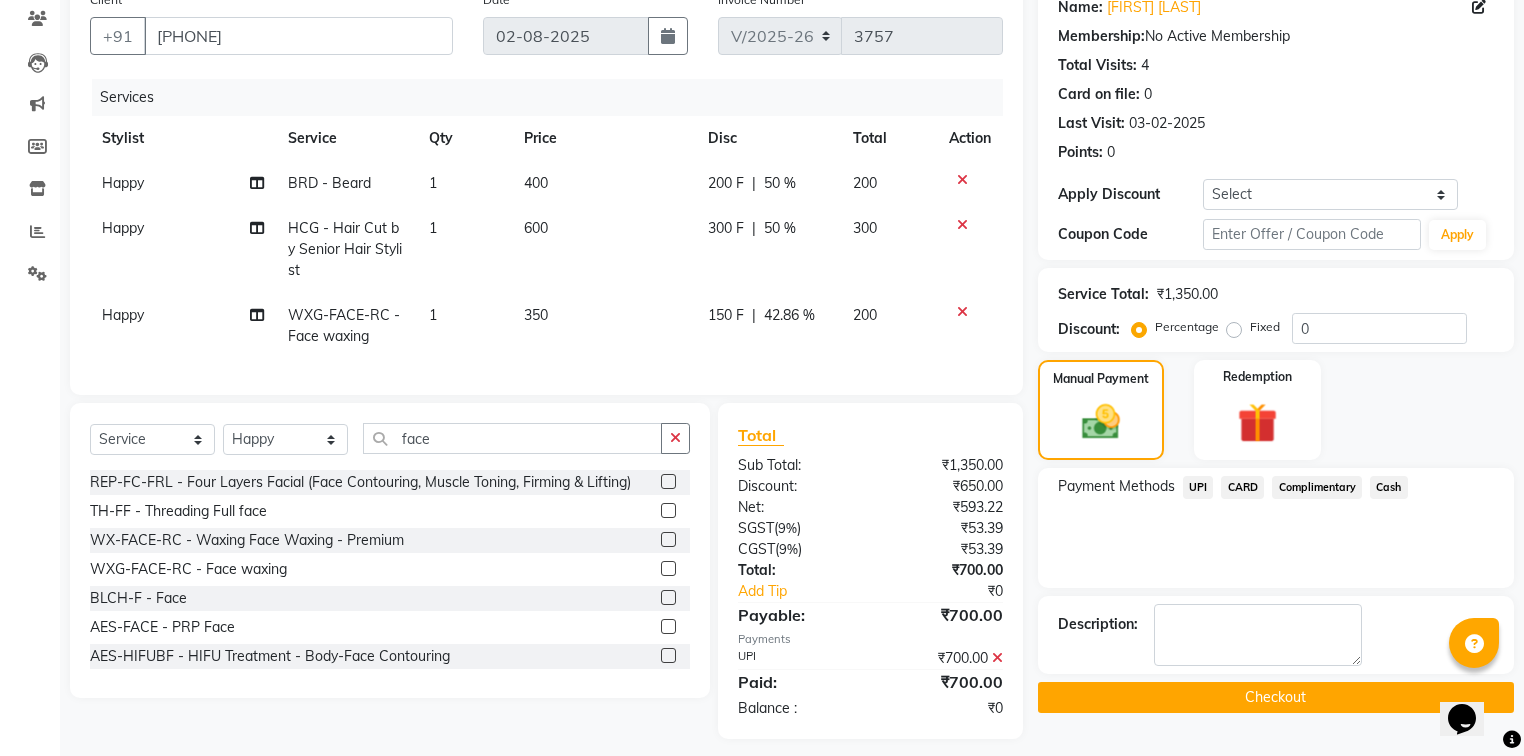 scroll, scrollTop: 173, scrollLeft: 0, axis: vertical 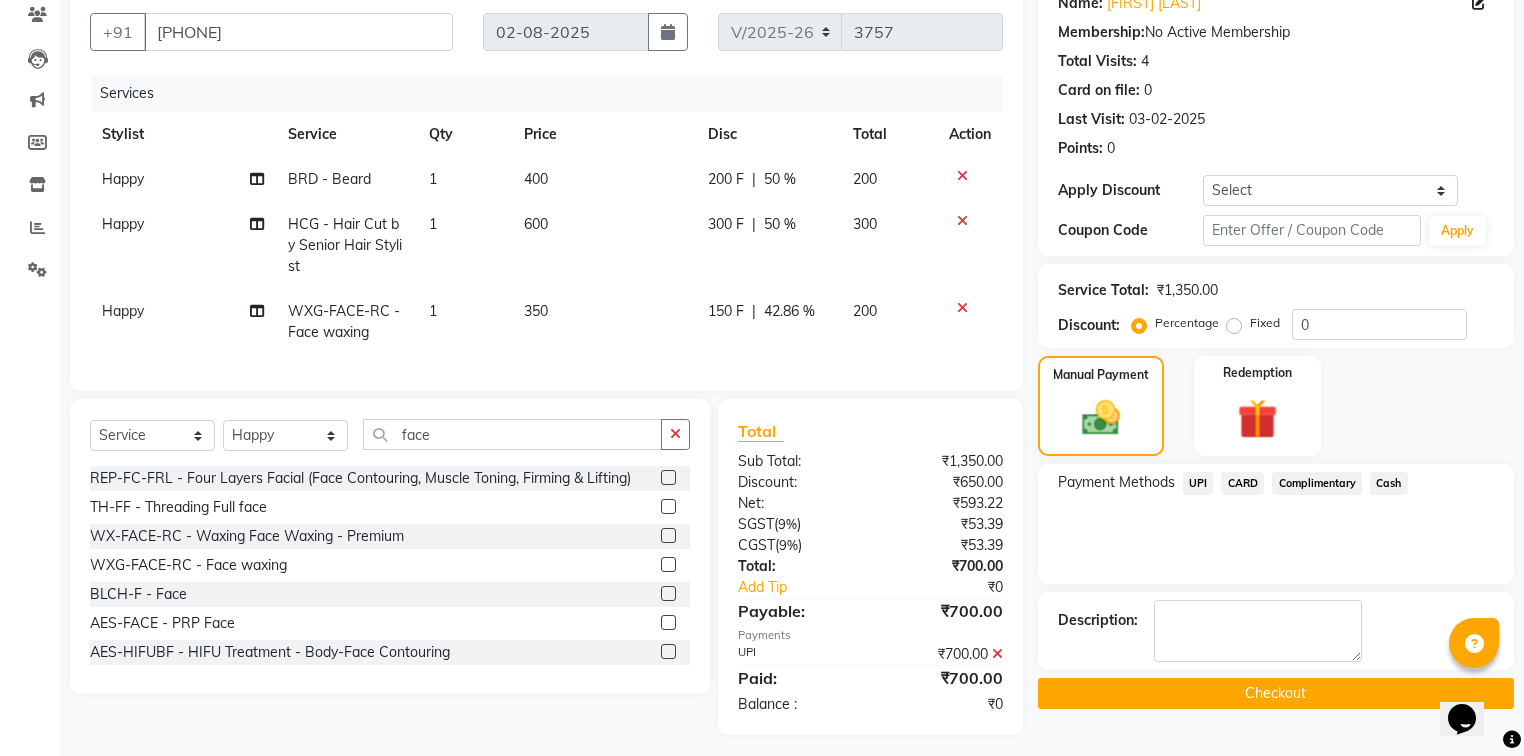 click on "Checkout" 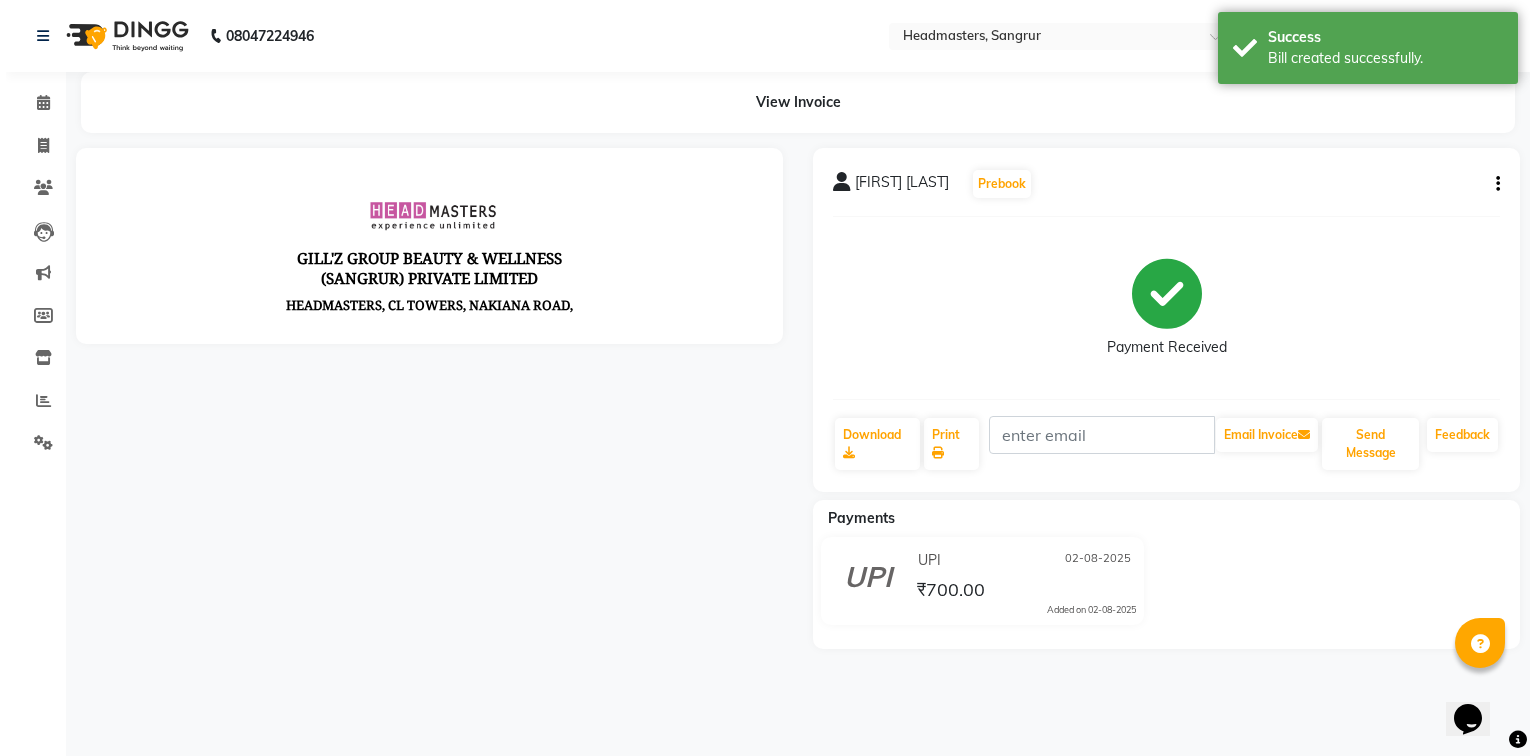 scroll, scrollTop: 0, scrollLeft: 0, axis: both 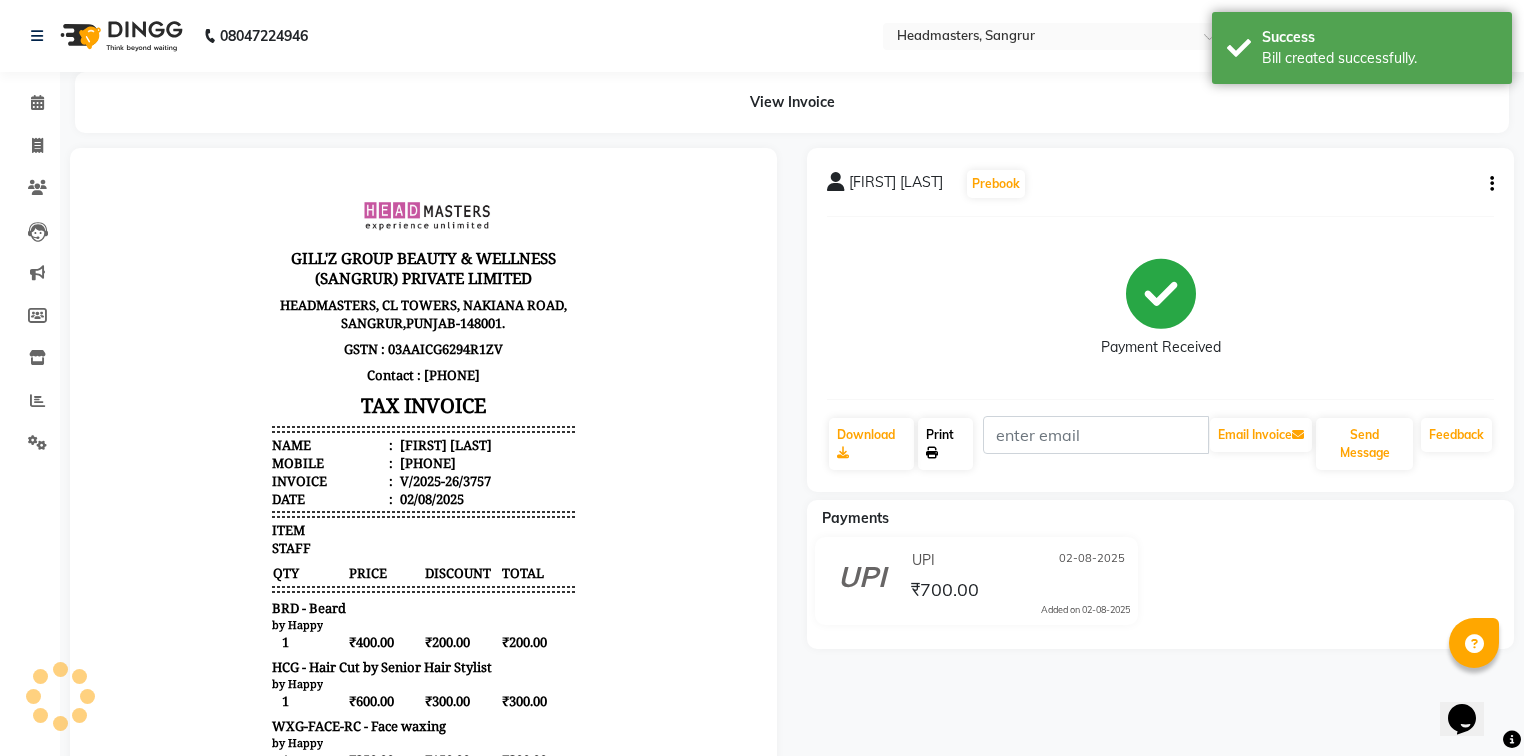 click on "Print" 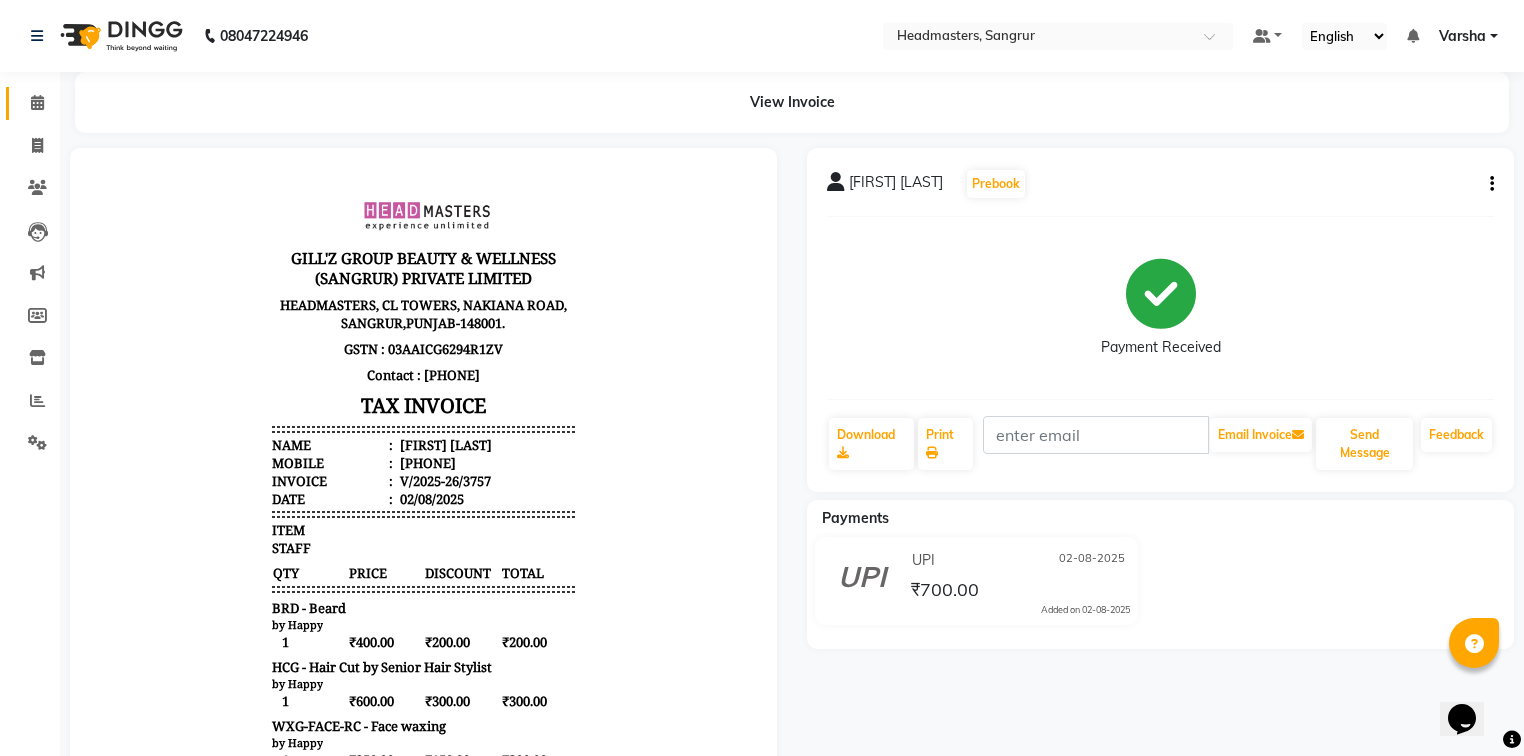 click on "Calendar" 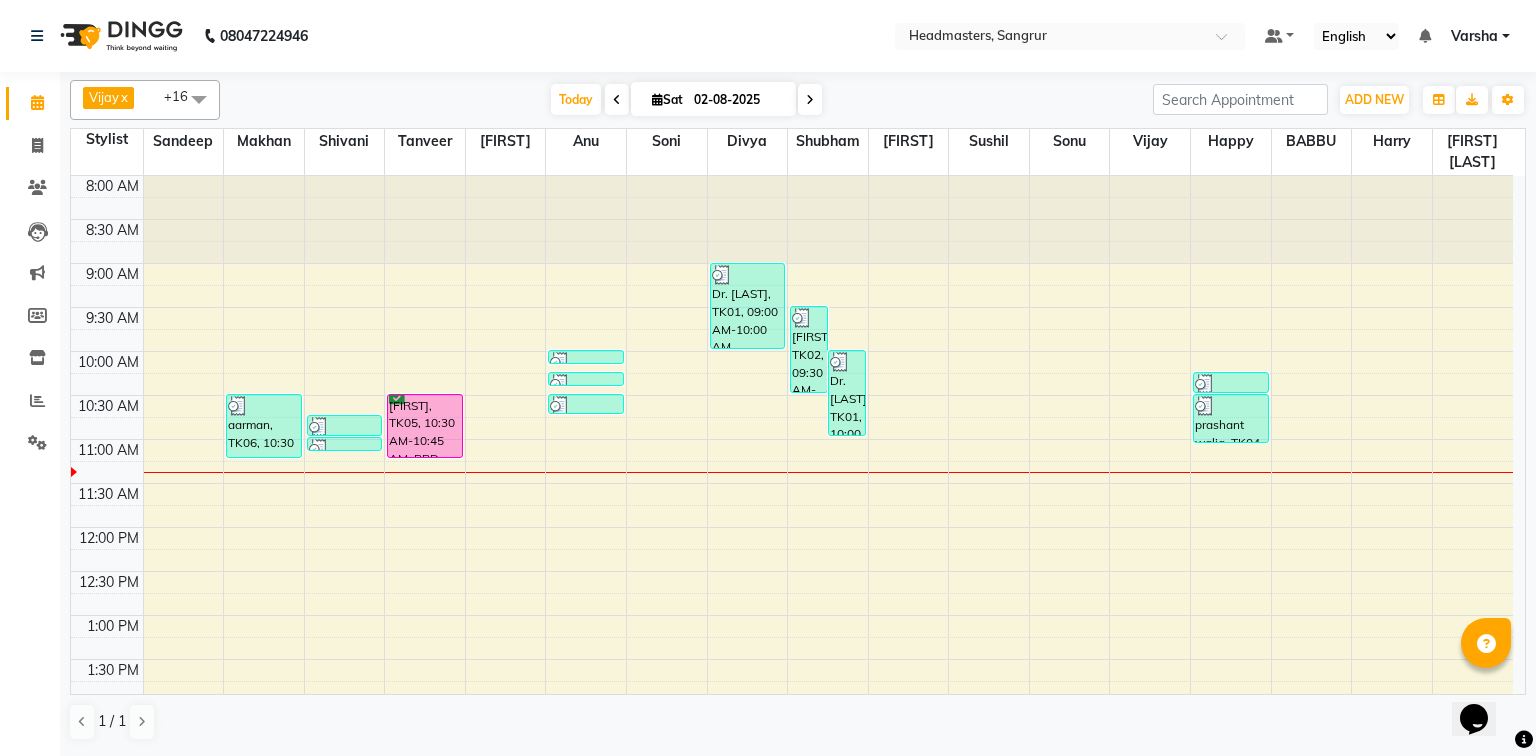 drag, startPoint x: 430, startPoint y: 412, endPoint x: 434, endPoint y: 447, distance: 35.22783 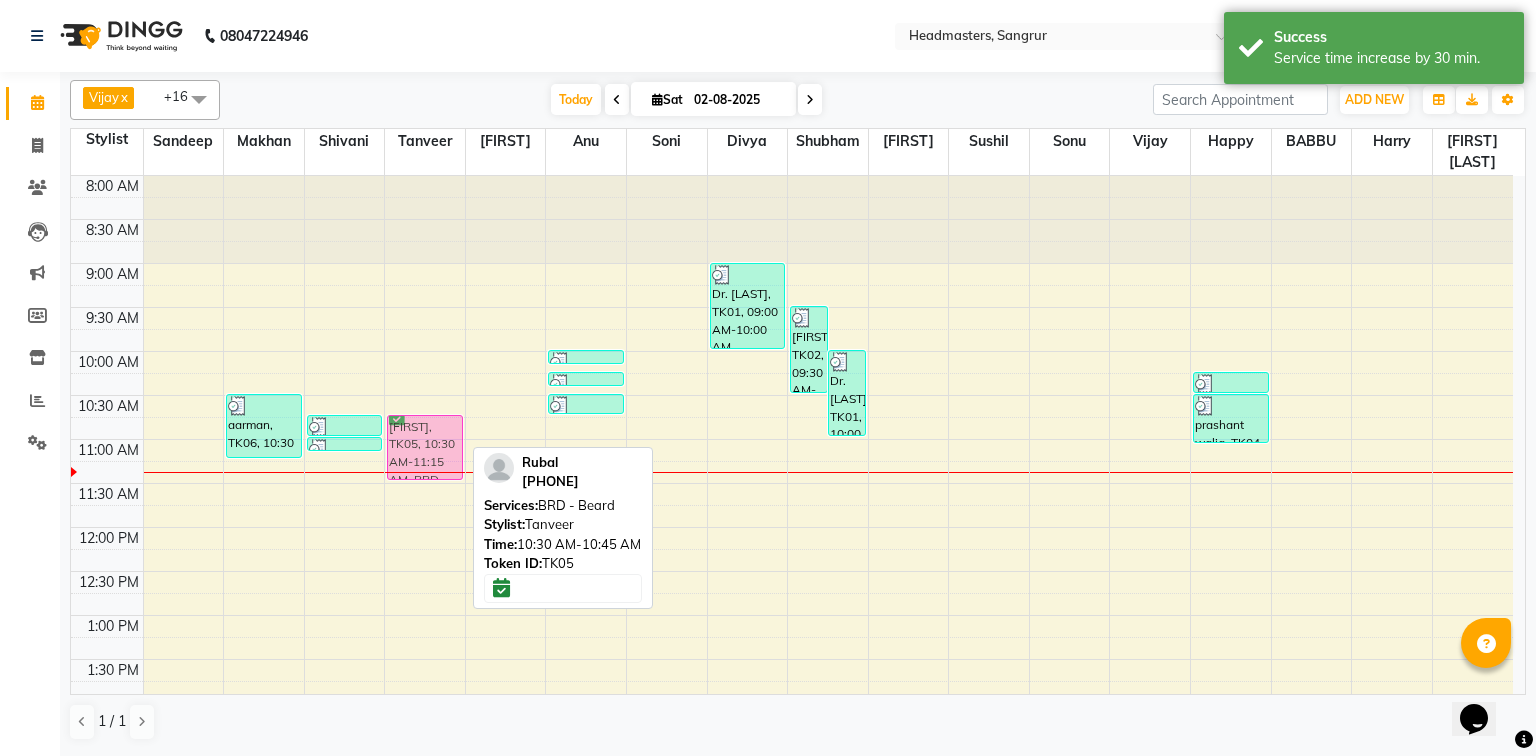 drag, startPoint x: 442, startPoint y: 406, endPoint x: 455, endPoint y: 432, distance: 29.068884 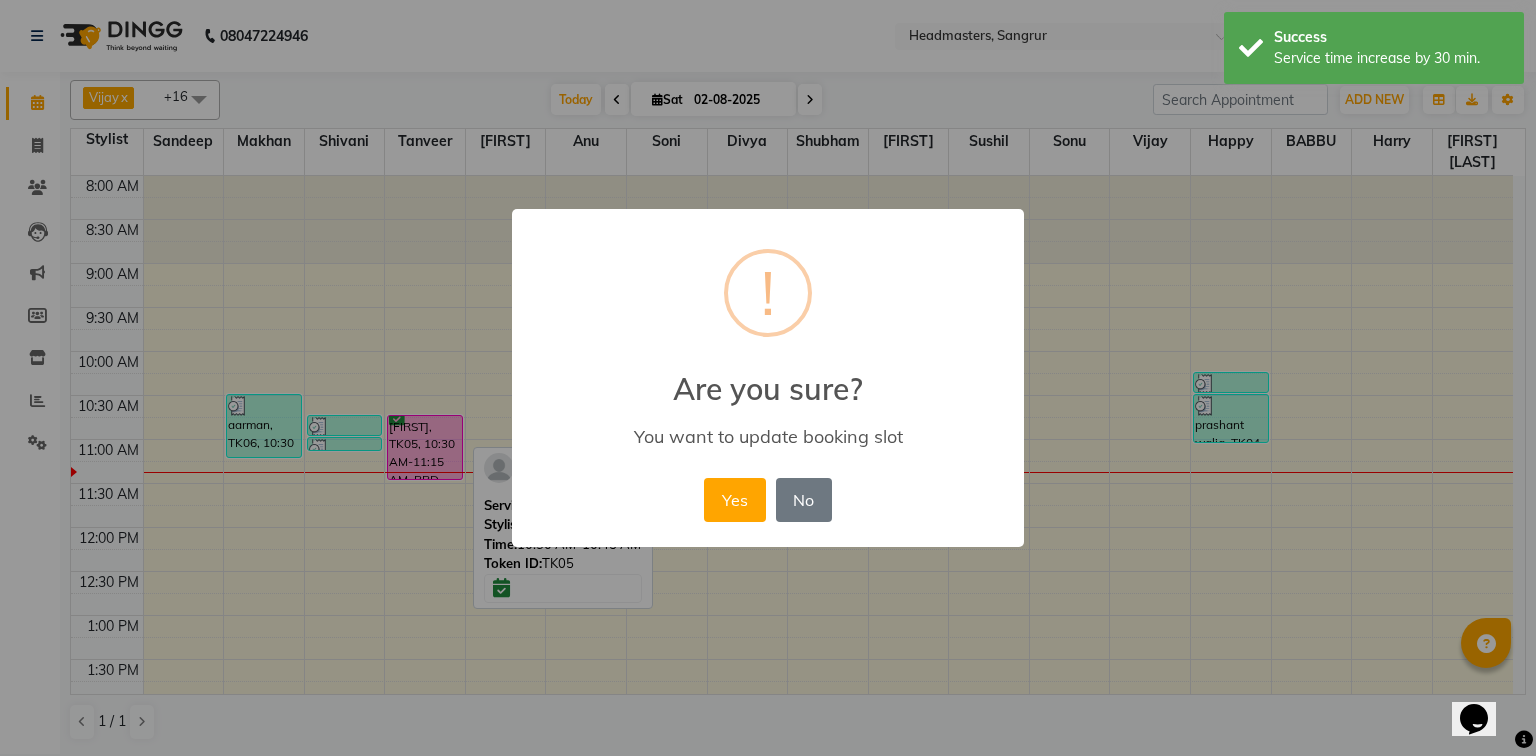 click on "× ! Are you sure? You want to update booking slot Yes No No" at bounding box center [768, 378] 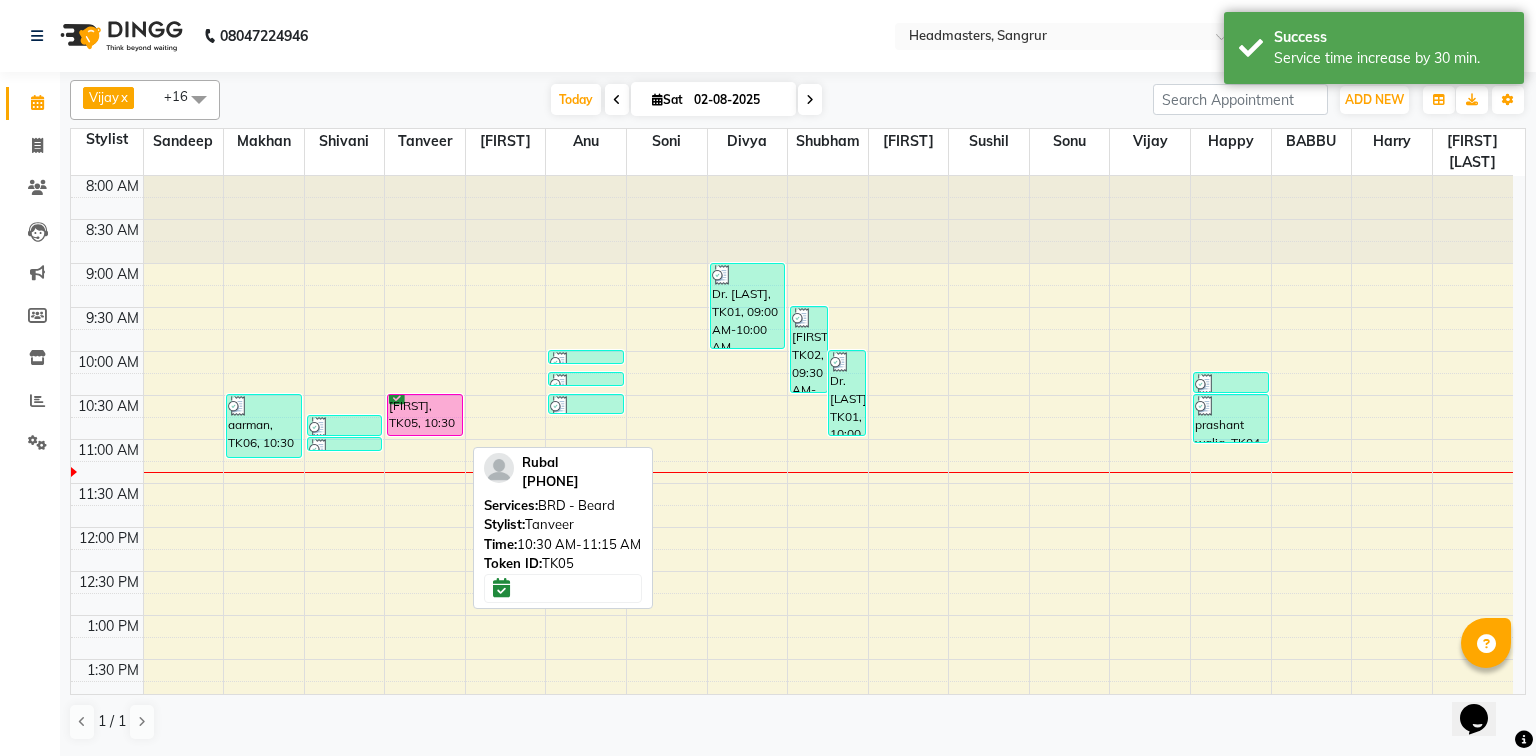 drag, startPoint x: 412, startPoint y: 452, endPoint x: 404, endPoint y: 427, distance: 26.24881 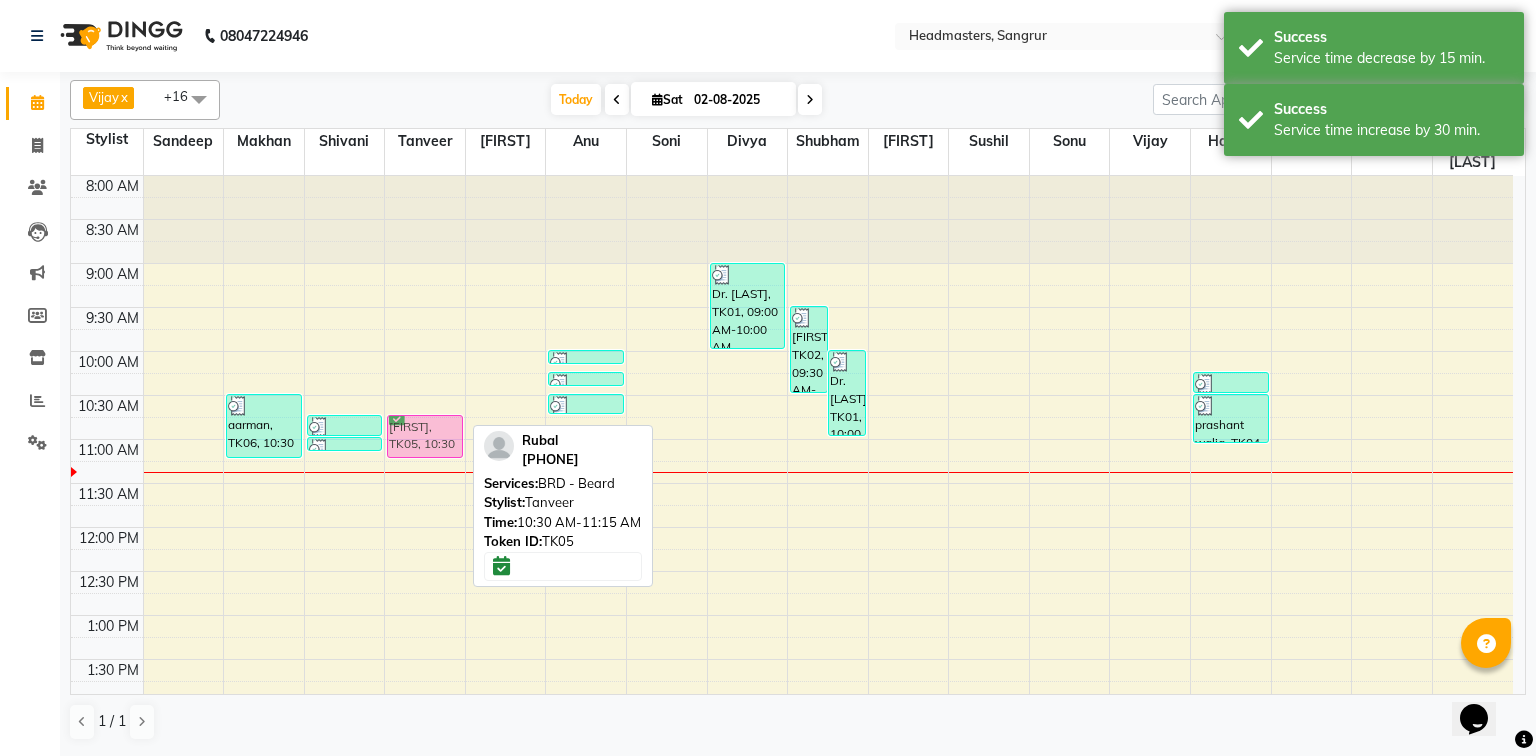 drag, startPoint x: 410, startPoint y: 408, endPoint x: 420, endPoint y: 444, distance: 37.363083 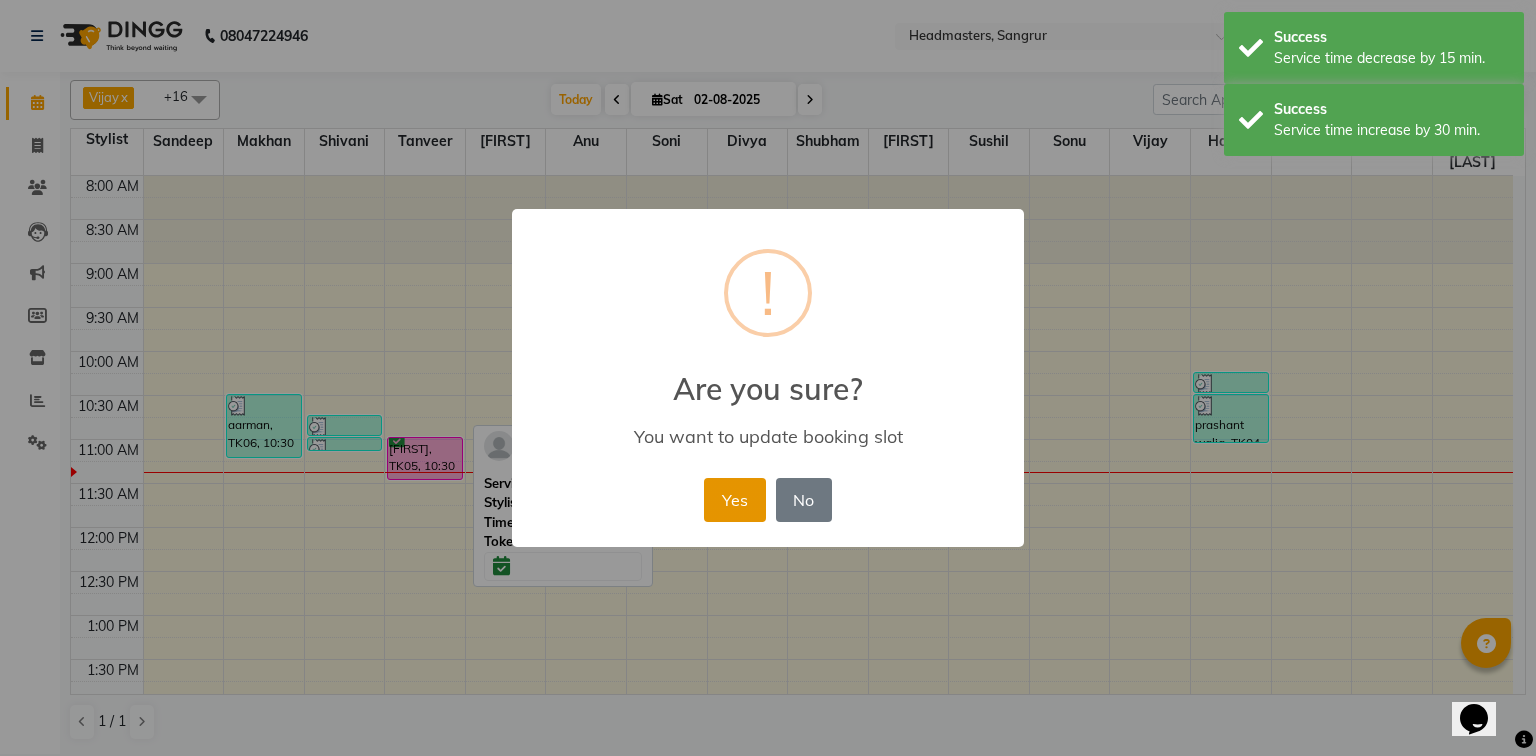 click on "Yes" at bounding box center [734, 500] 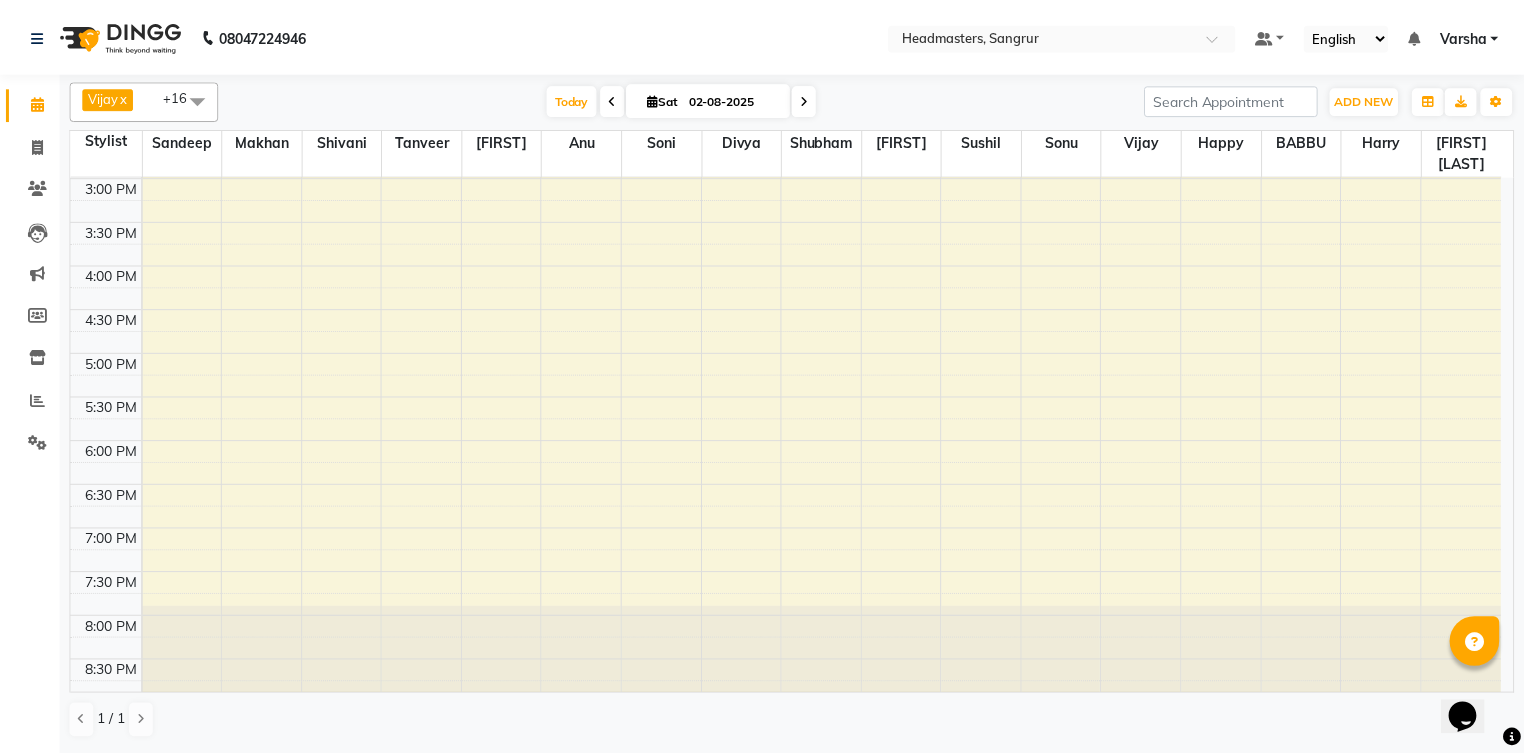 scroll, scrollTop: 0, scrollLeft: 0, axis: both 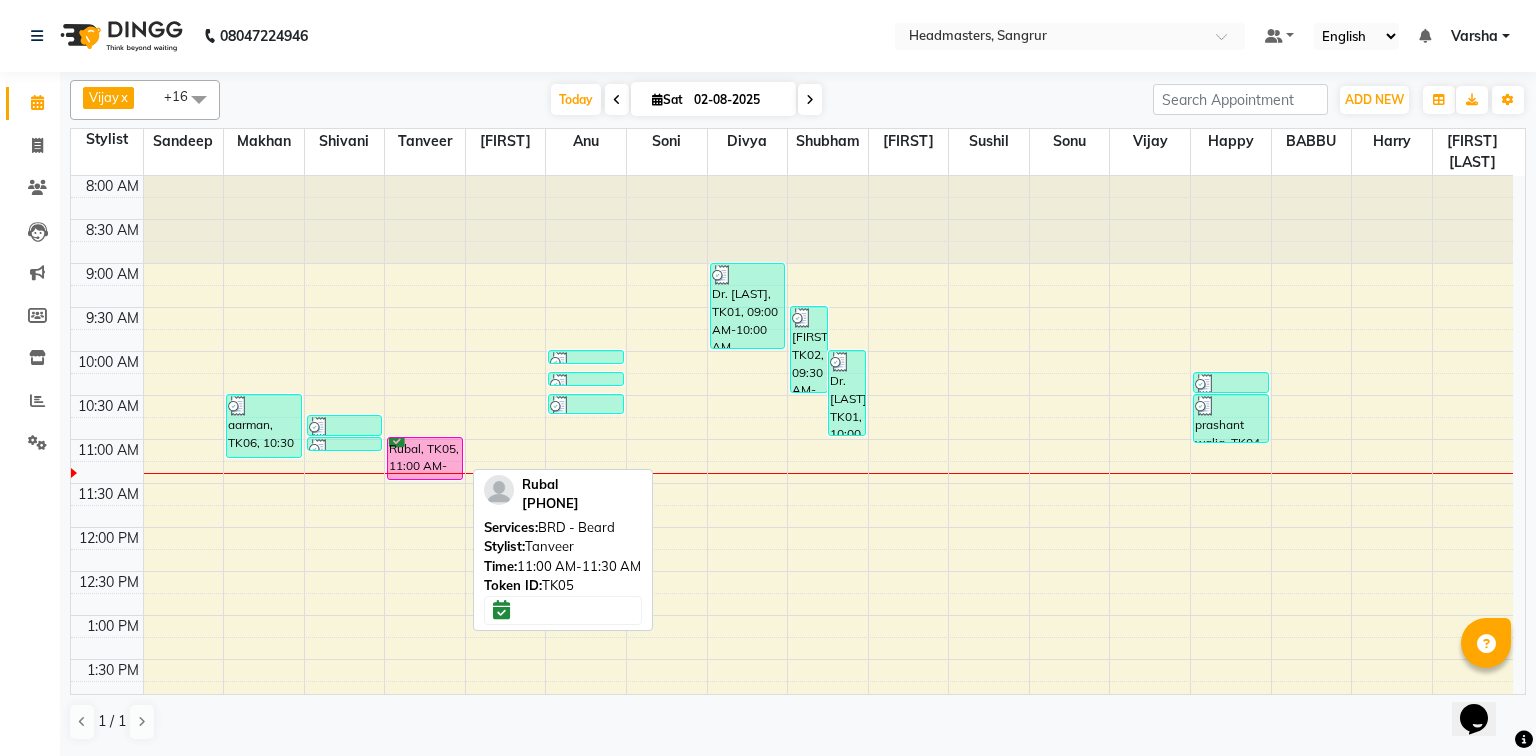 drag, startPoint x: 399, startPoint y: 474, endPoint x: 390, endPoint y: 464, distance: 13.453624 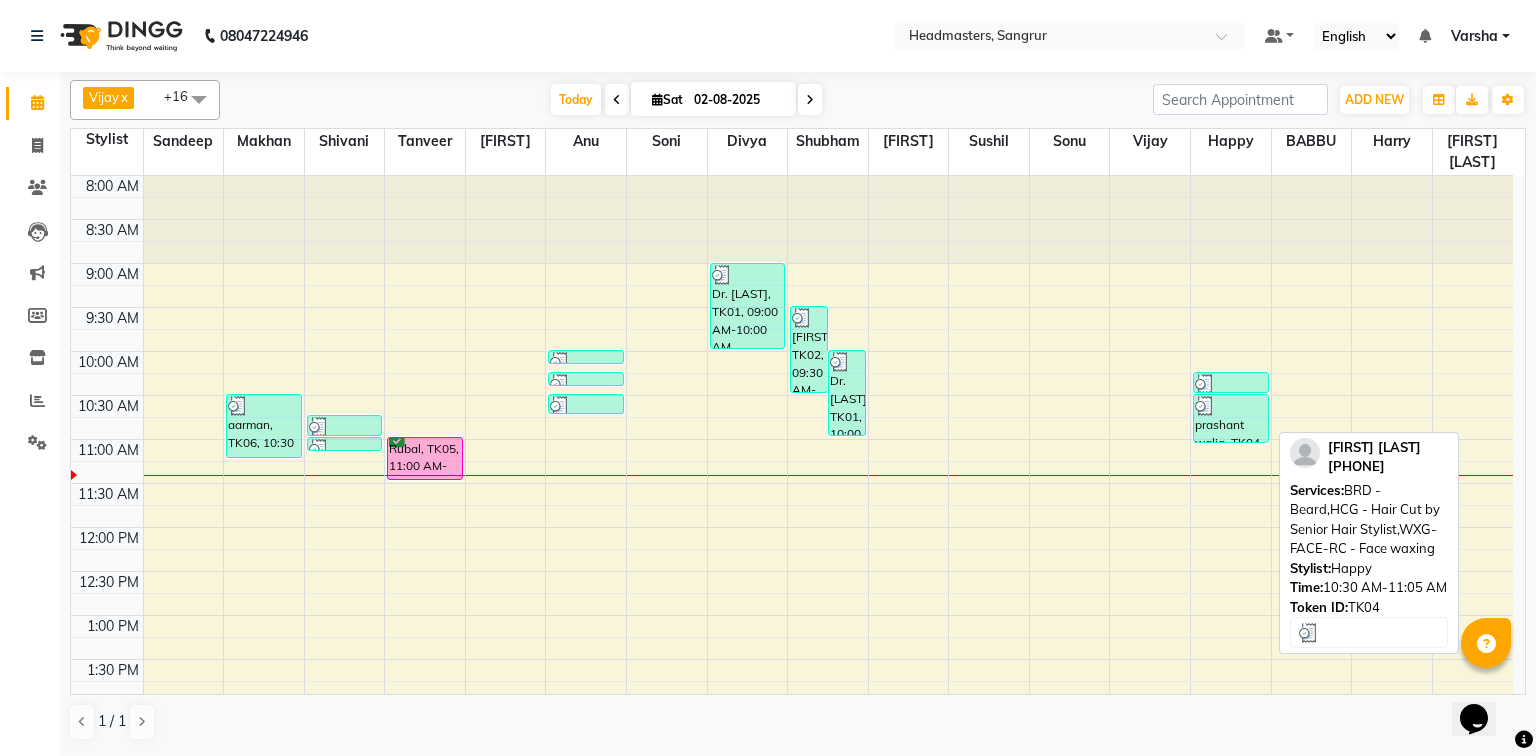 click at bounding box center (1231, 406) 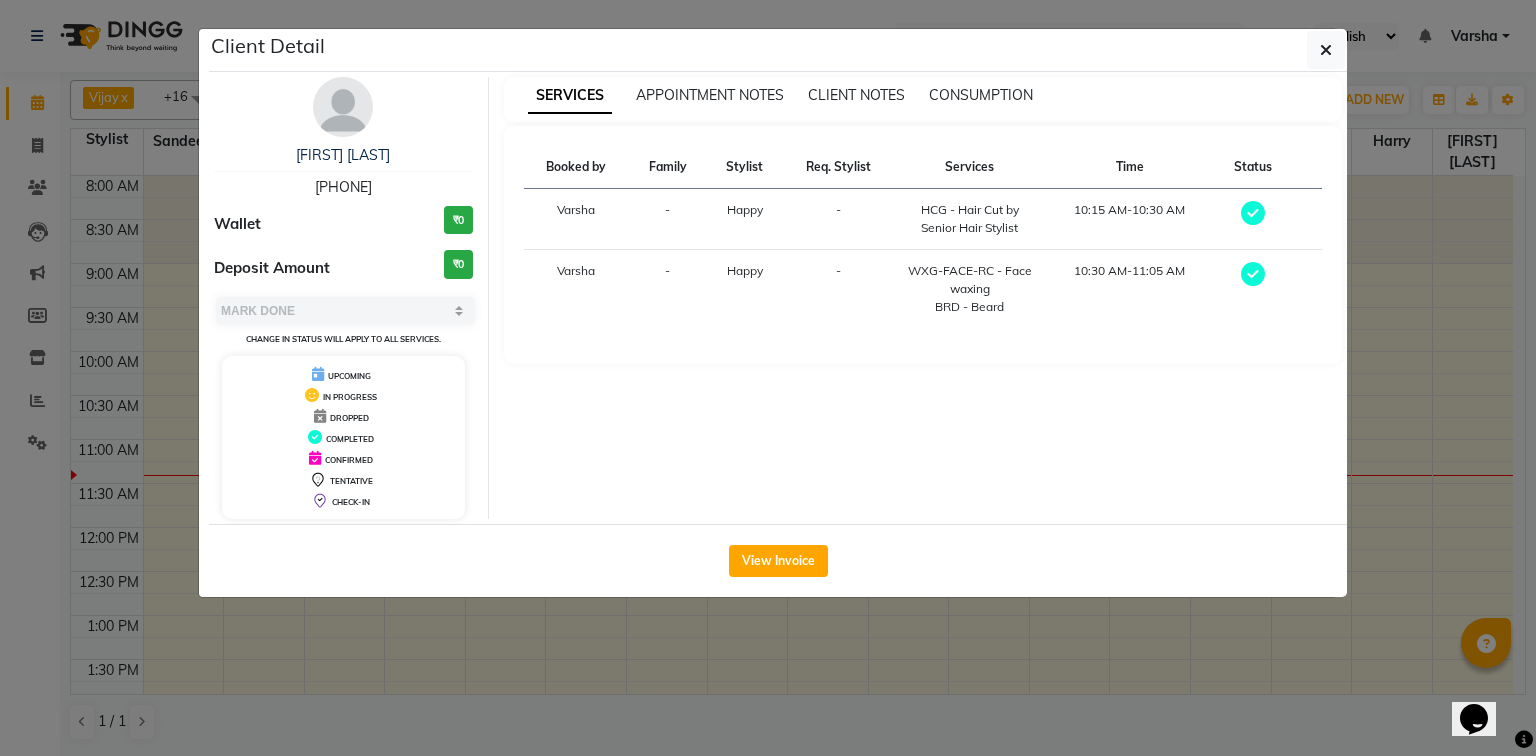click on "Client Detail  prashant walia   7888431703 Wallet ₹0 Deposit Amount  ₹0  Select MARK DONE UPCOMING Change in status will apply to all services. UPCOMING IN PROGRESS DROPPED COMPLETED CONFIRMED TENTATIVE CHECK-IN SERVICES APPOINTMENT NOTES CLIENT NOTES CONSUMPTION Booked by Family Stylist Req. Stylist Services Time Status  Varsha  - Happy -  HCG - Hair Cut by Senior Hair Stylist   10:15 AM-10:30 AM   Varsha  - Happy -  WXG-FACE-RC - Face waxing   BRD - Beard   10:30 AM-11:05 AM   View Invoice" 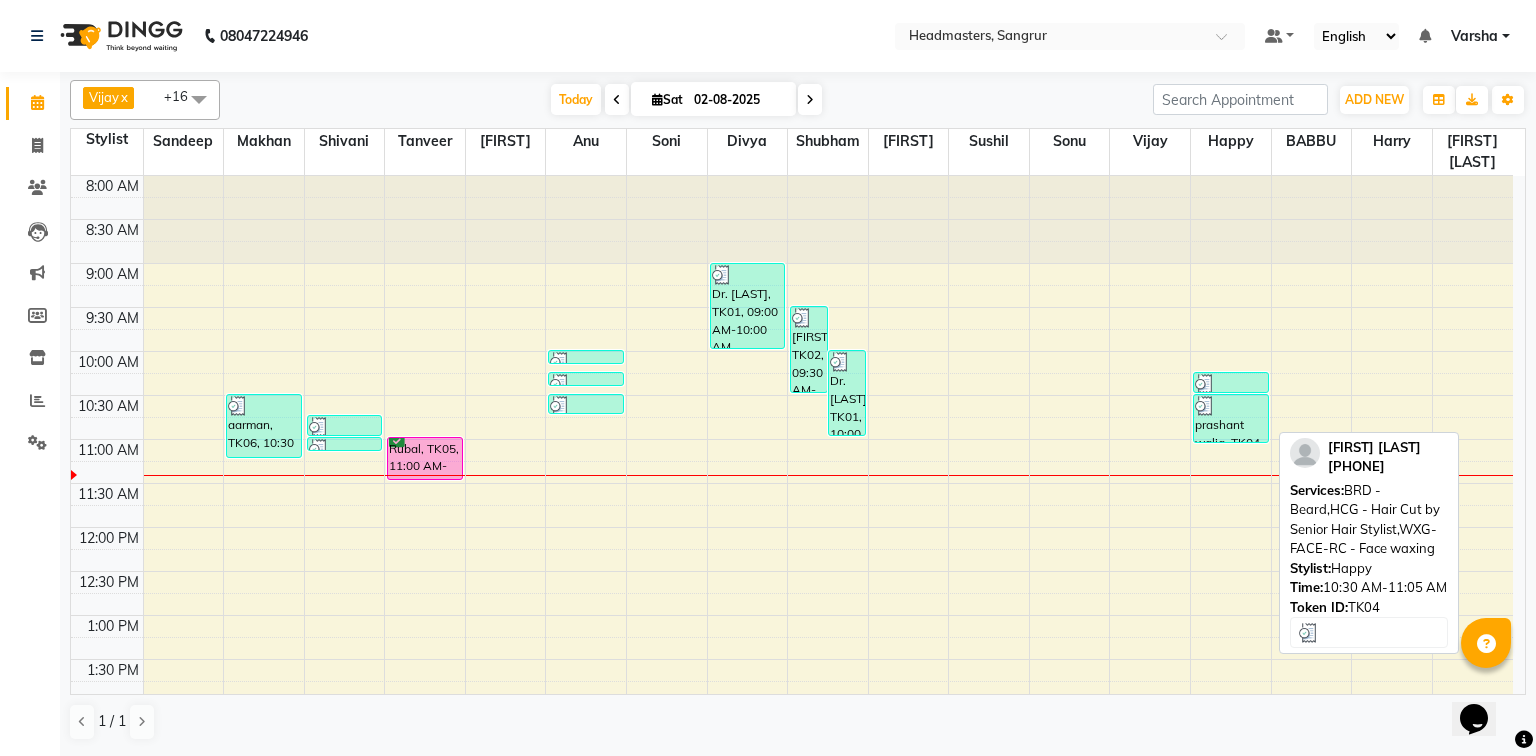 click on "prashant walia, TK04, 10:30 AM-11:05 AM, BRD - Beard,HCG - Hair Cut by Senior Hair Stylist,WXG-FACE-RC - Face waxing" at bounding box center (1231, 418) 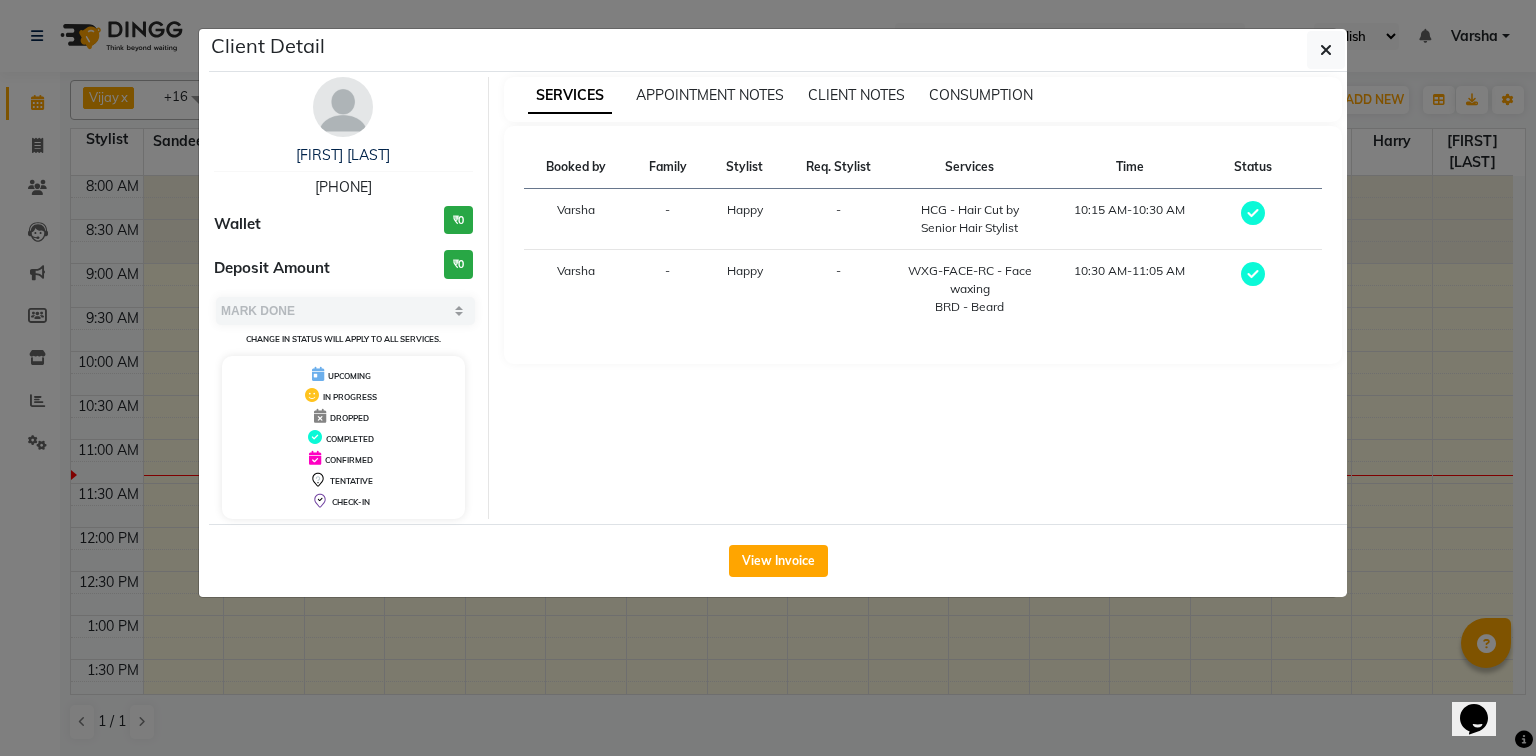 click on "View Invoice" 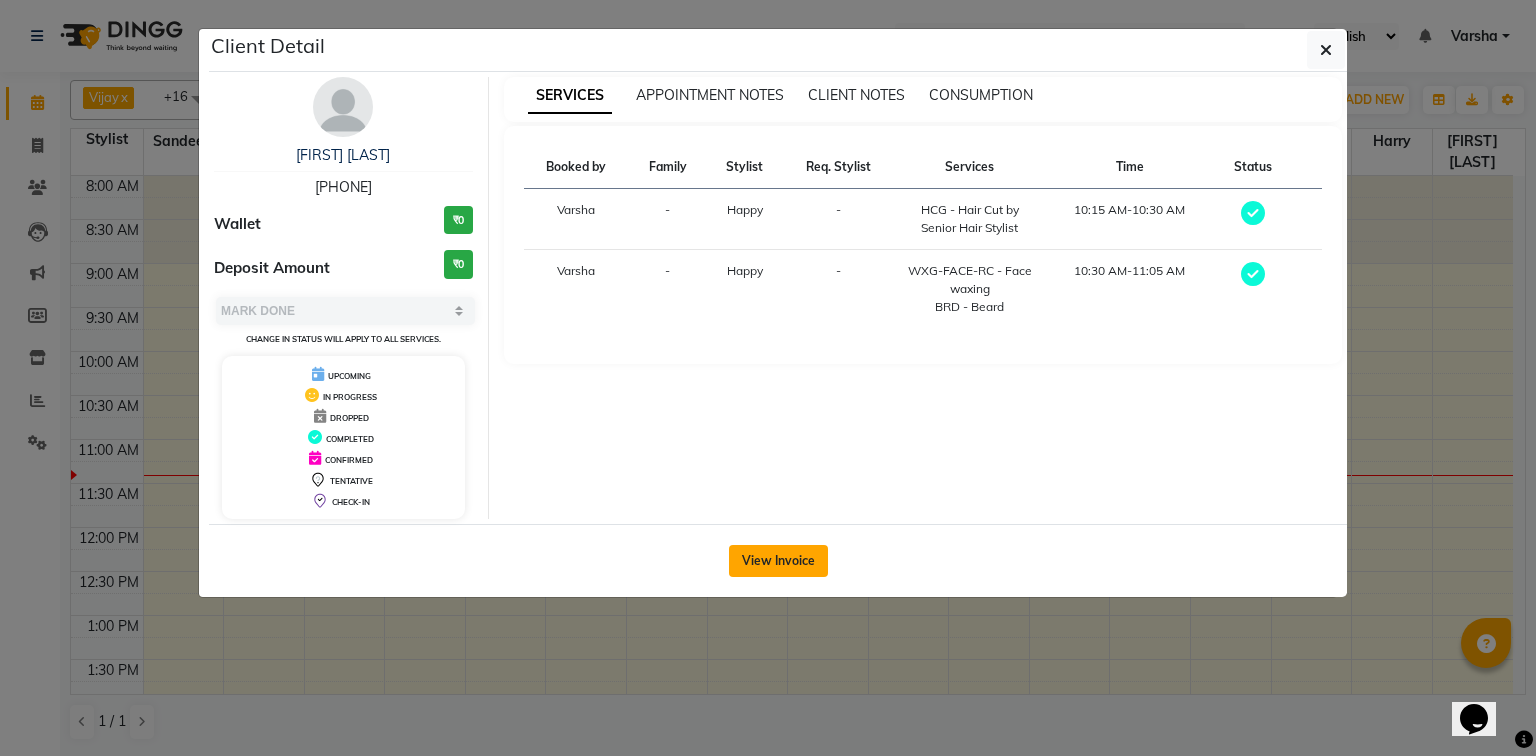click on "View Invoice" 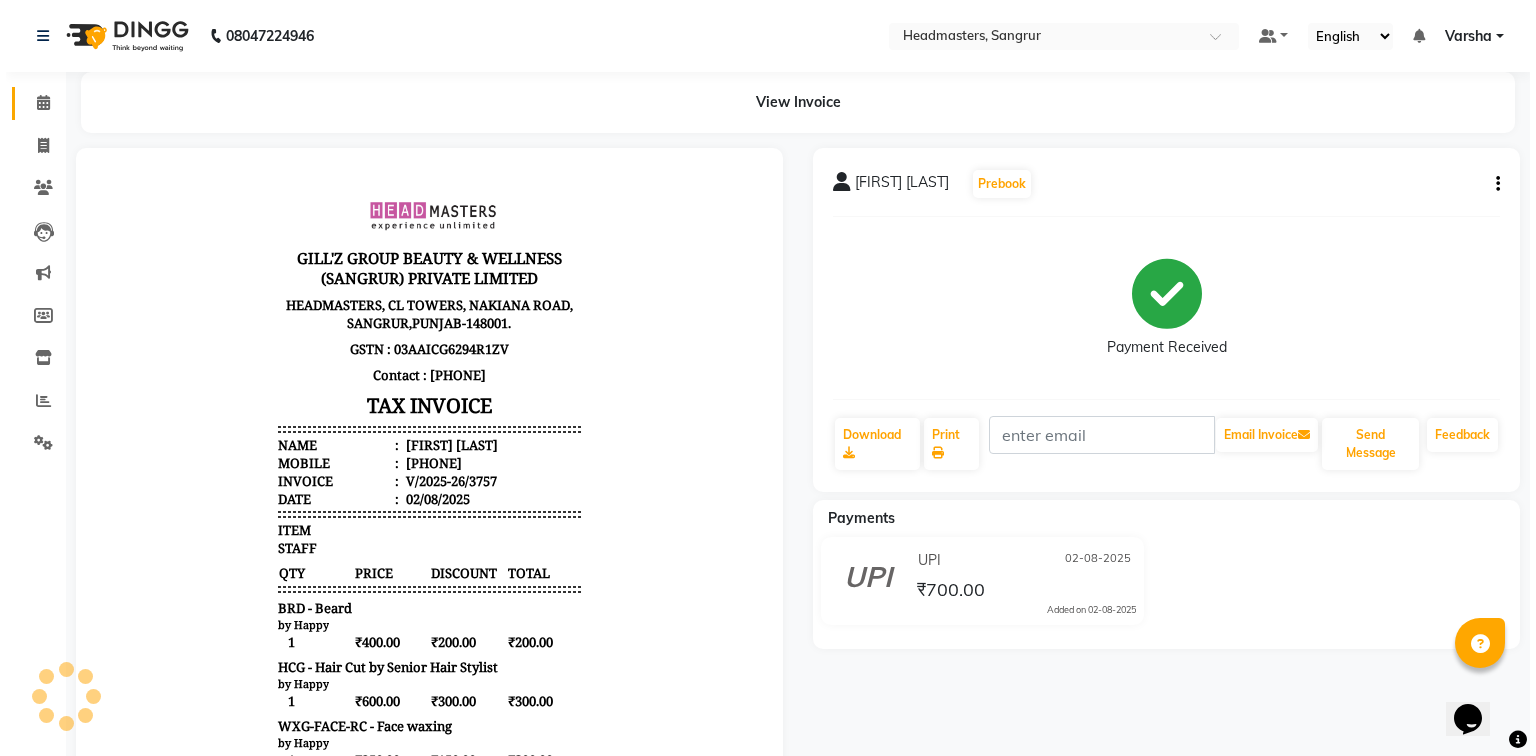 scroll, scrollTop: 0, scrollLeft: 0, axis: both 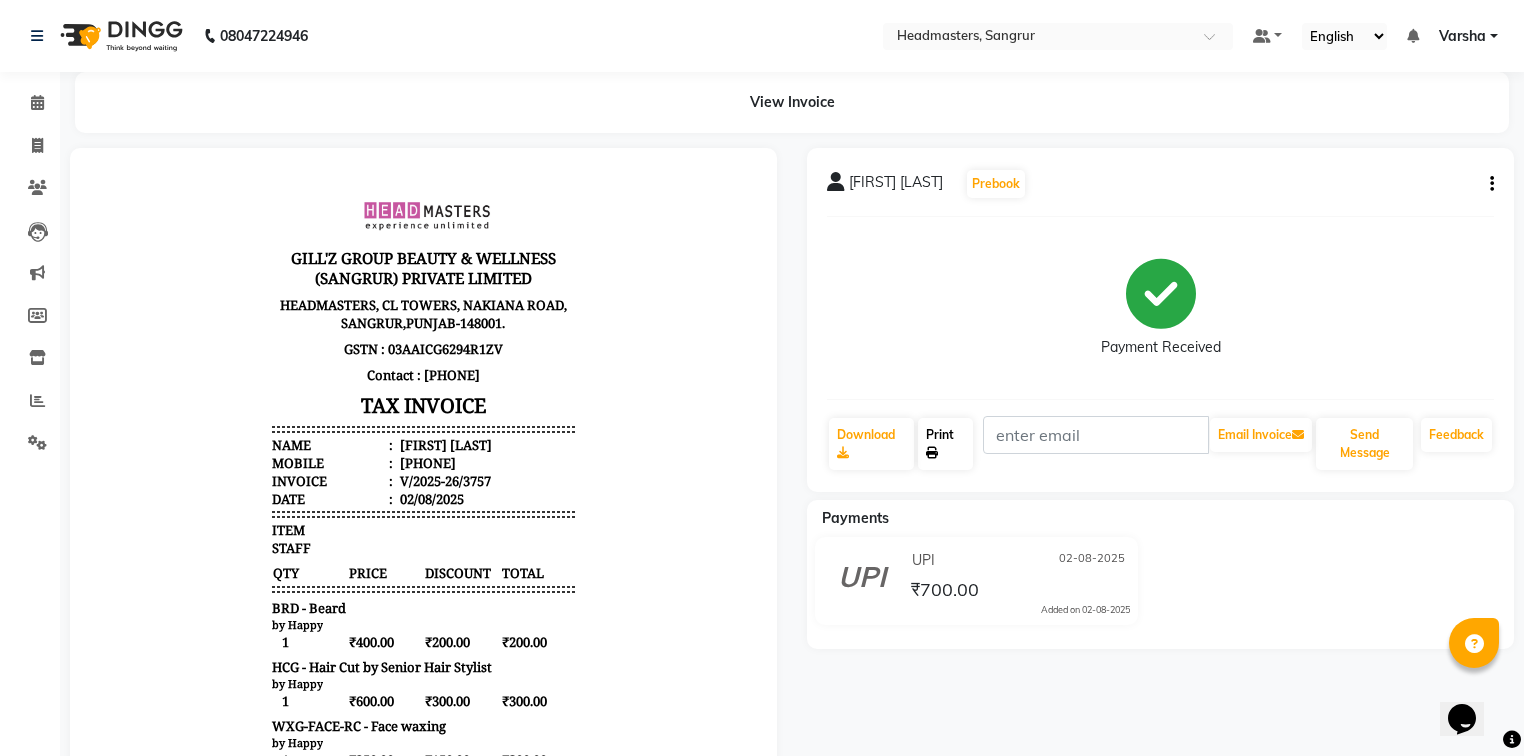 click 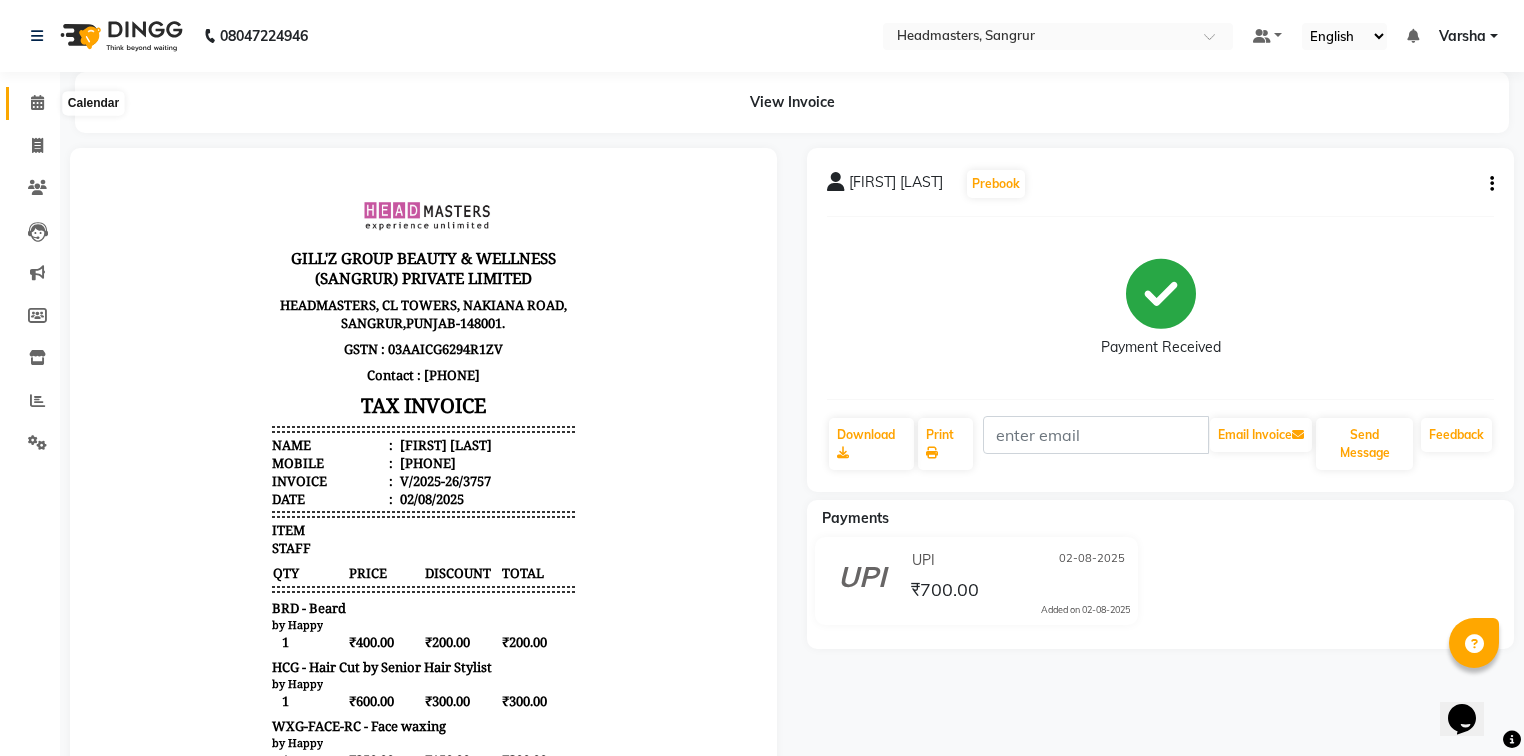 click 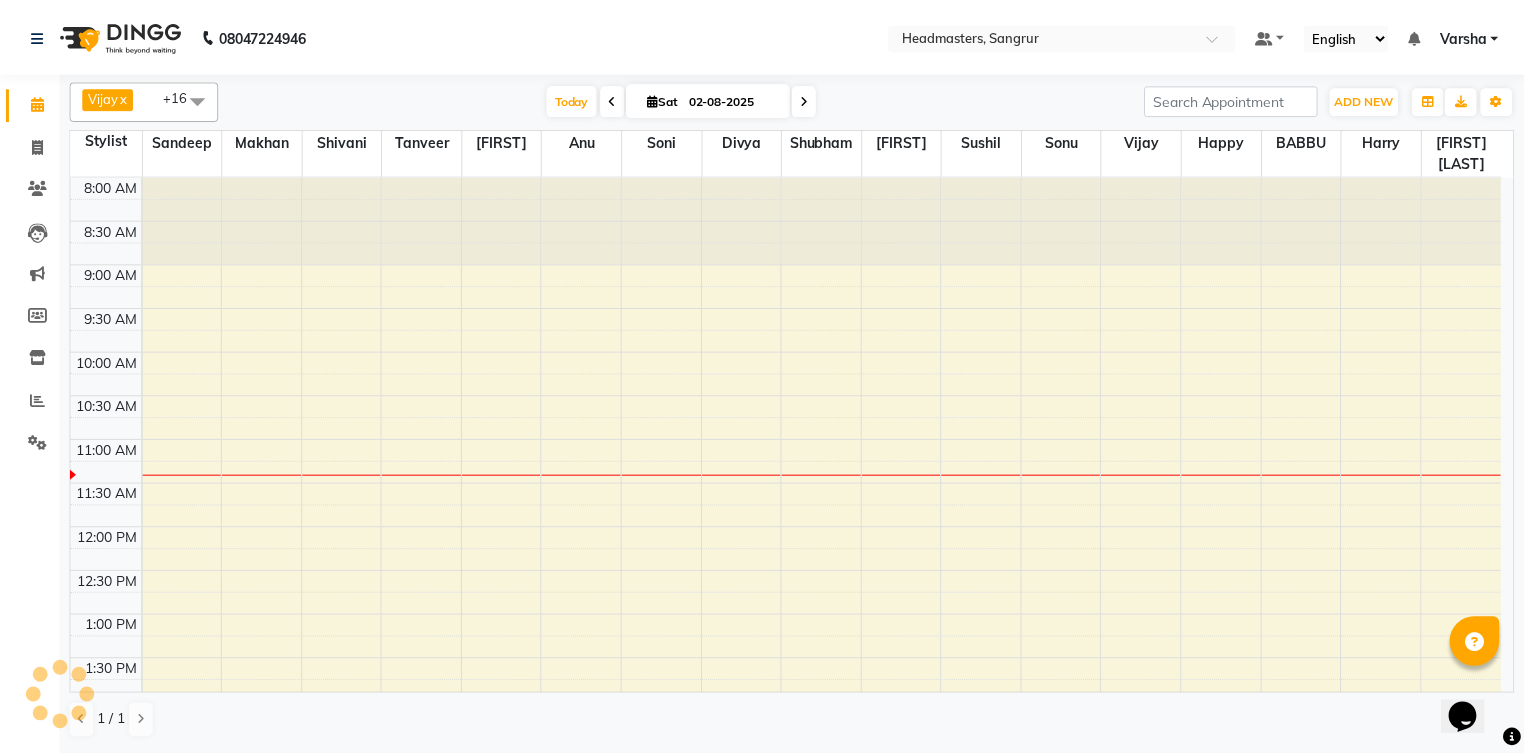 scroll, scrollTop: 0, scrollLeft: 0, axis: both 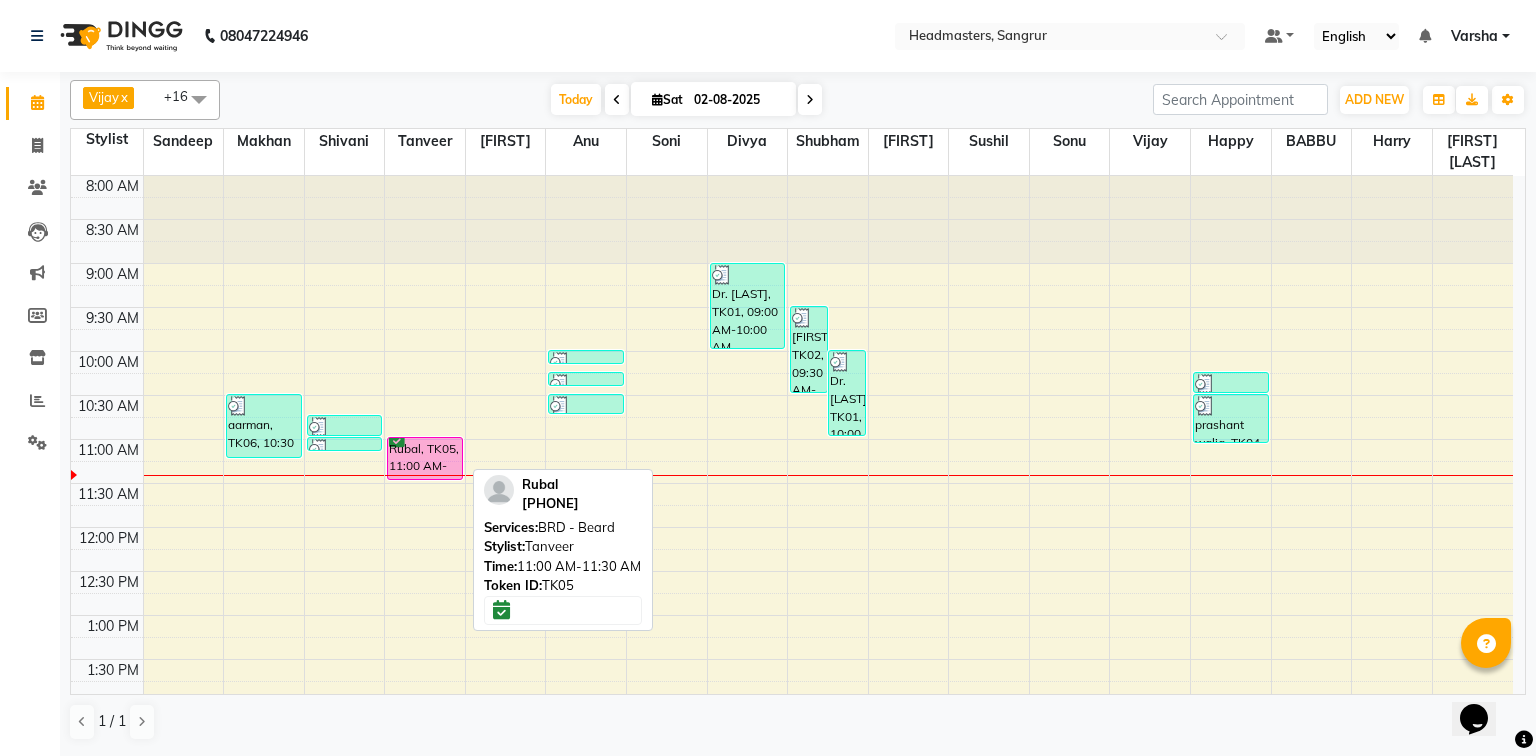 click on "Rubal, TK05, 11:00 AM-11:30 AM, BRD - Beard" at bounding box center (425, 458) 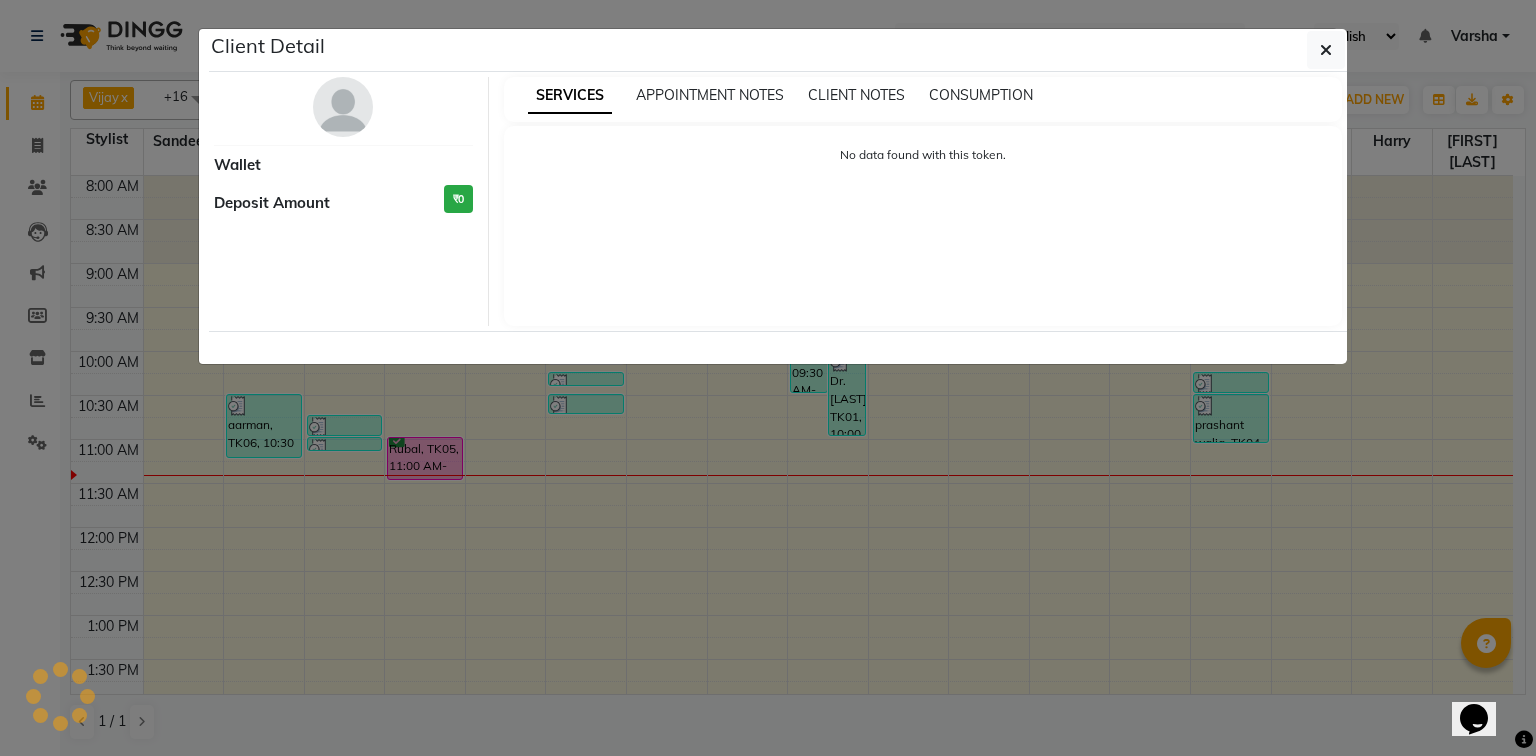 select on "6" 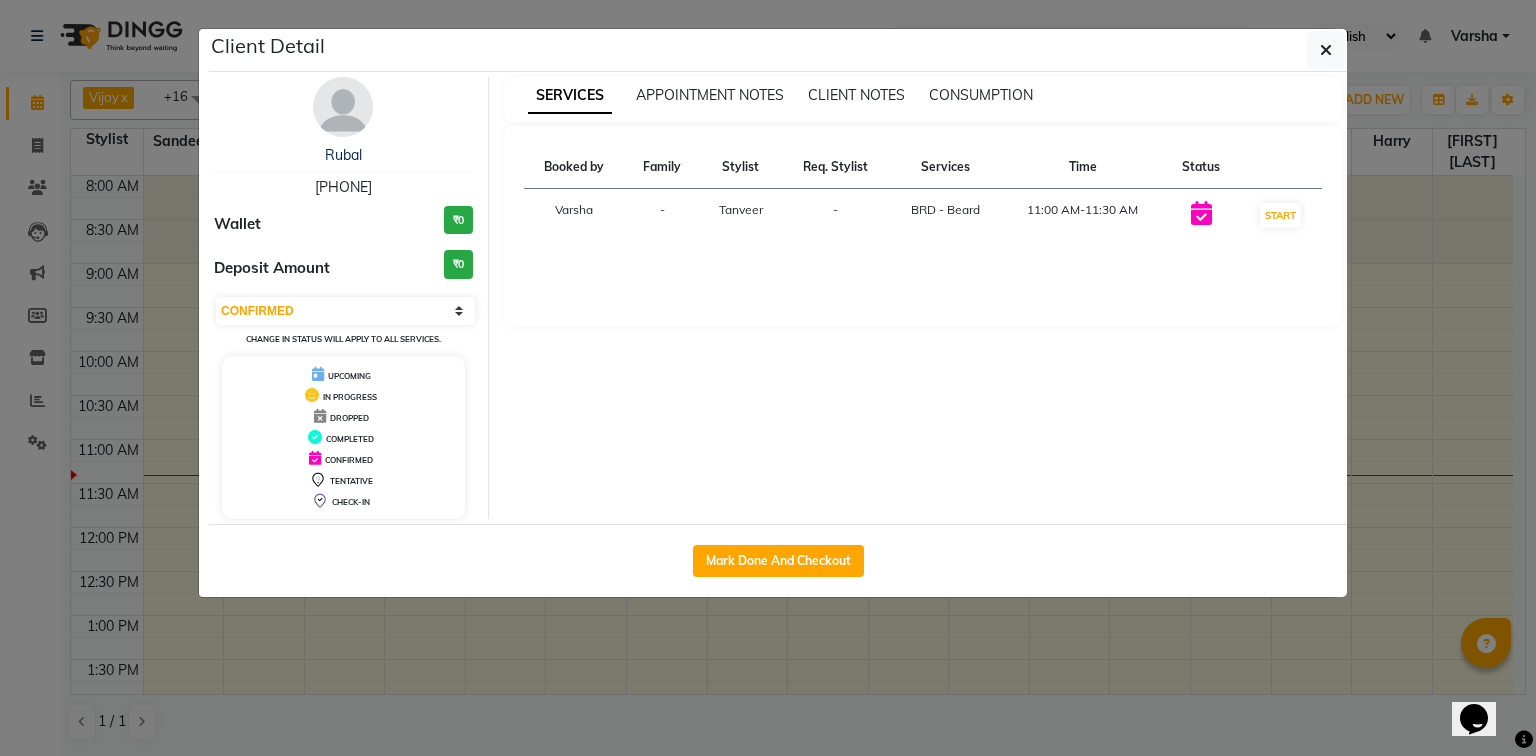 click on "Mark Done And Checkout" 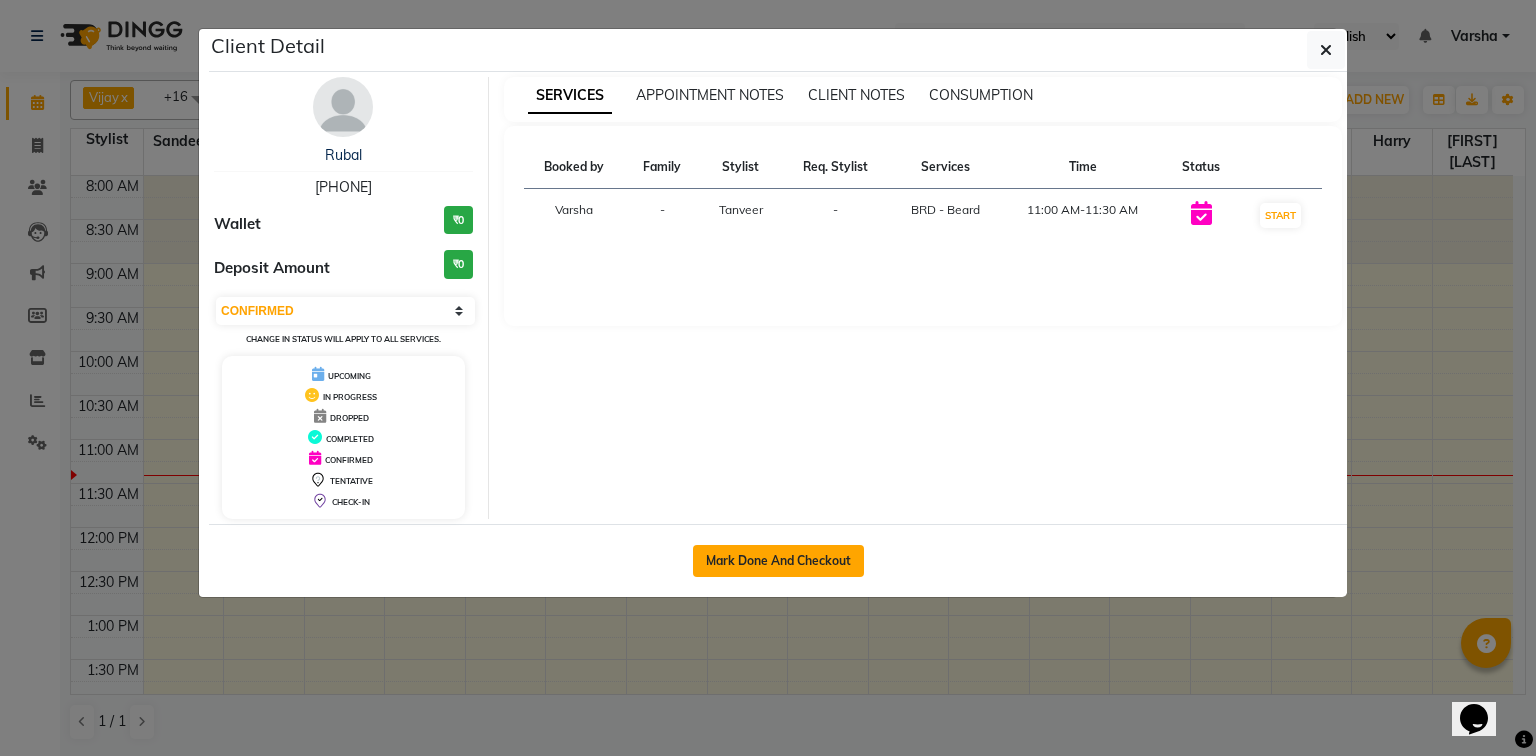 click on "Mark Done And Checkout" 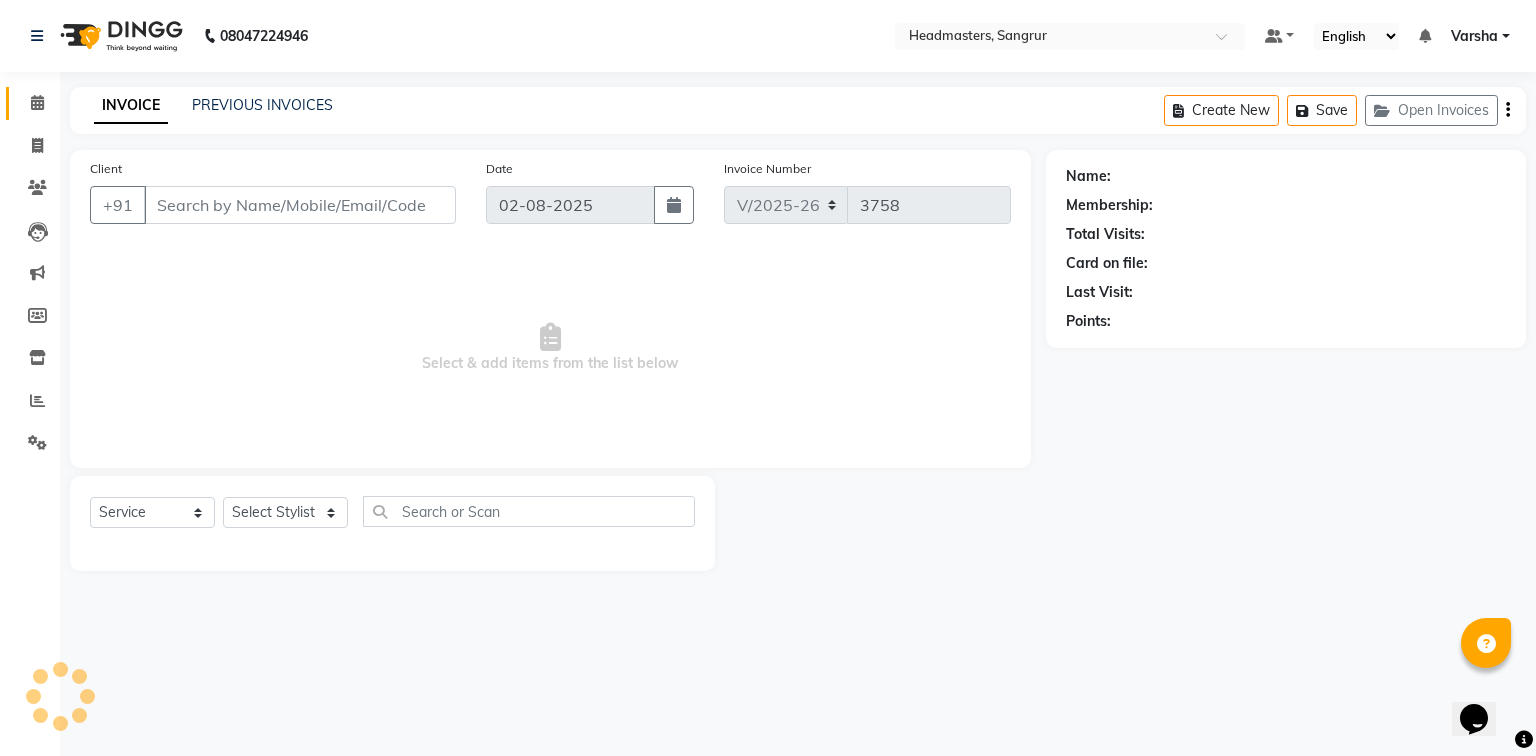 type on "9915714009" 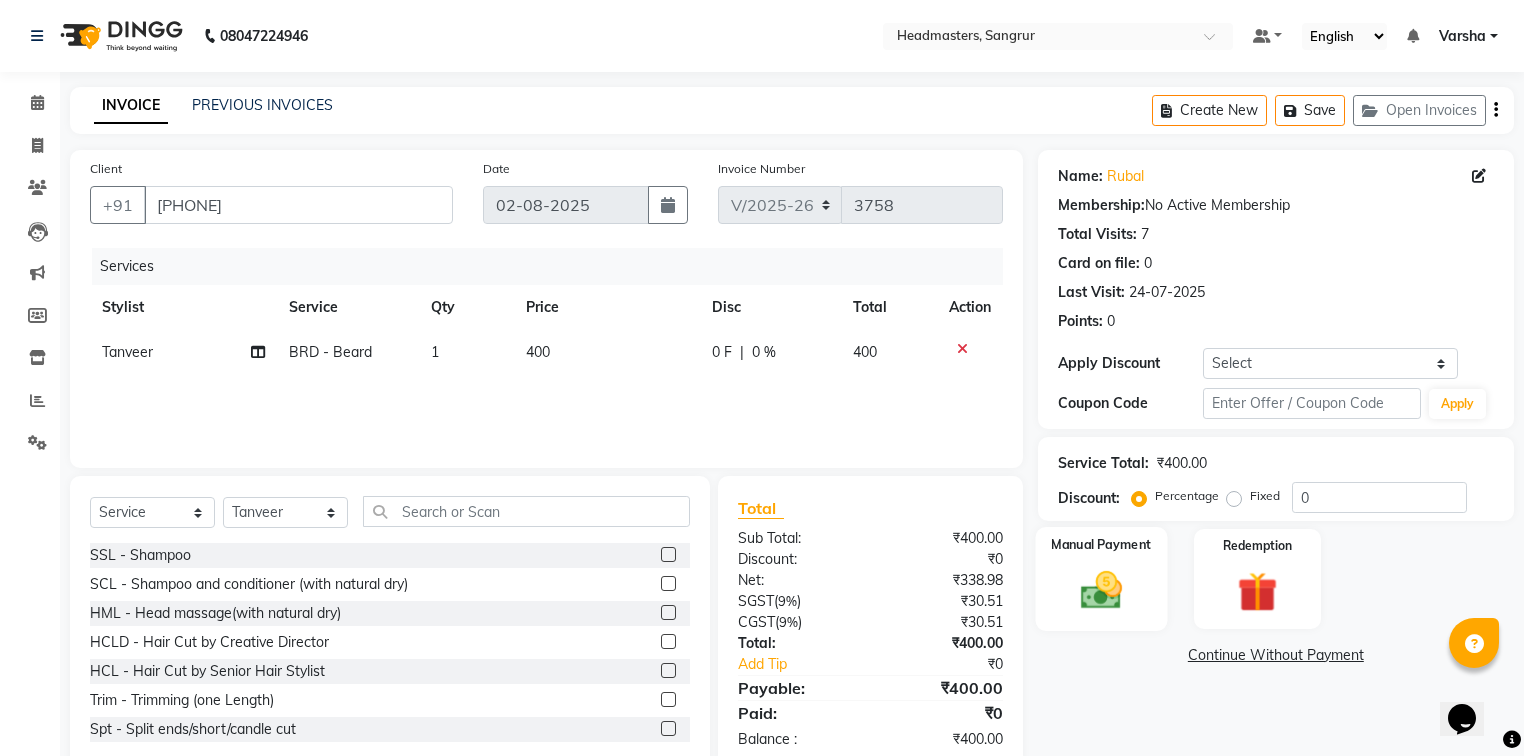 click on "Manual Payment" 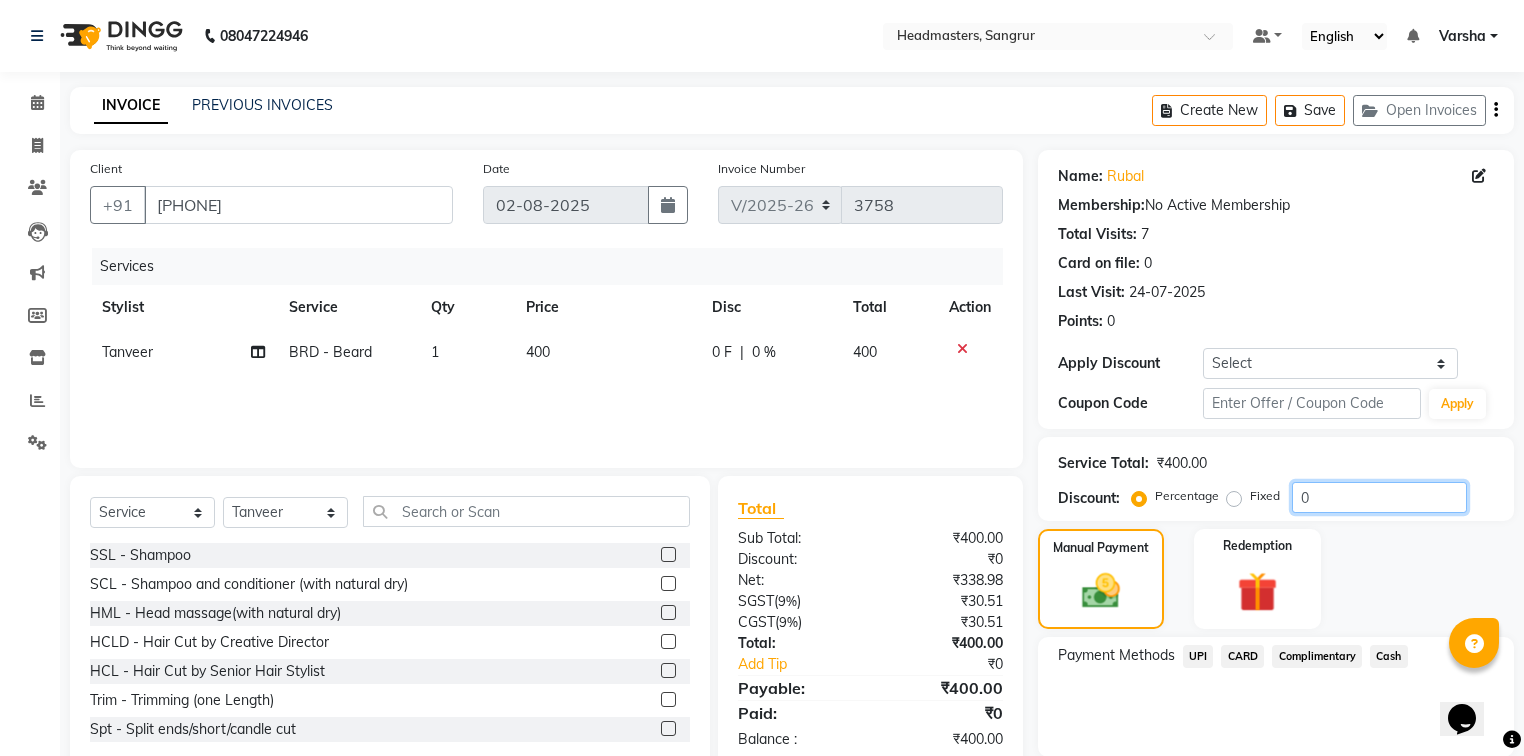 click on "0" 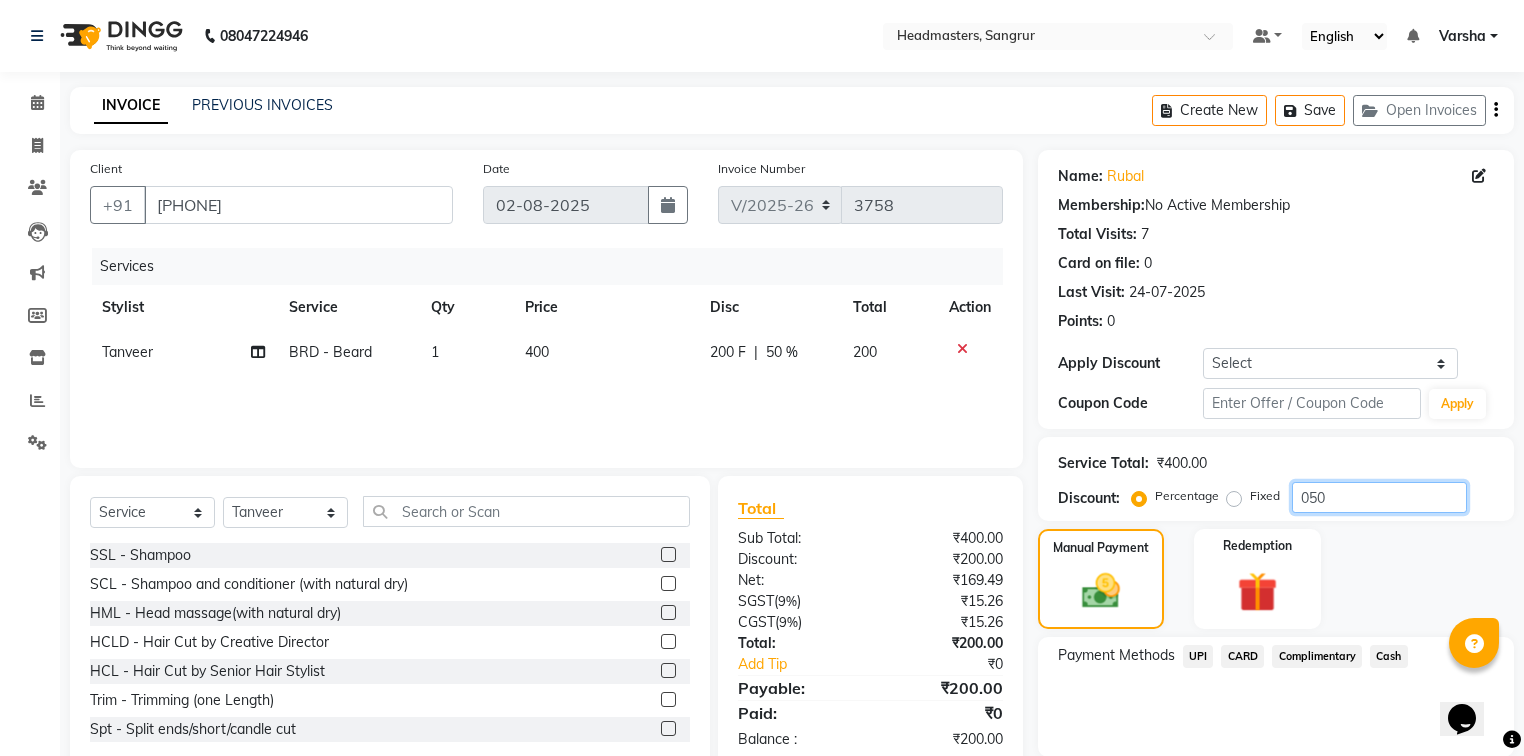 type on "050" 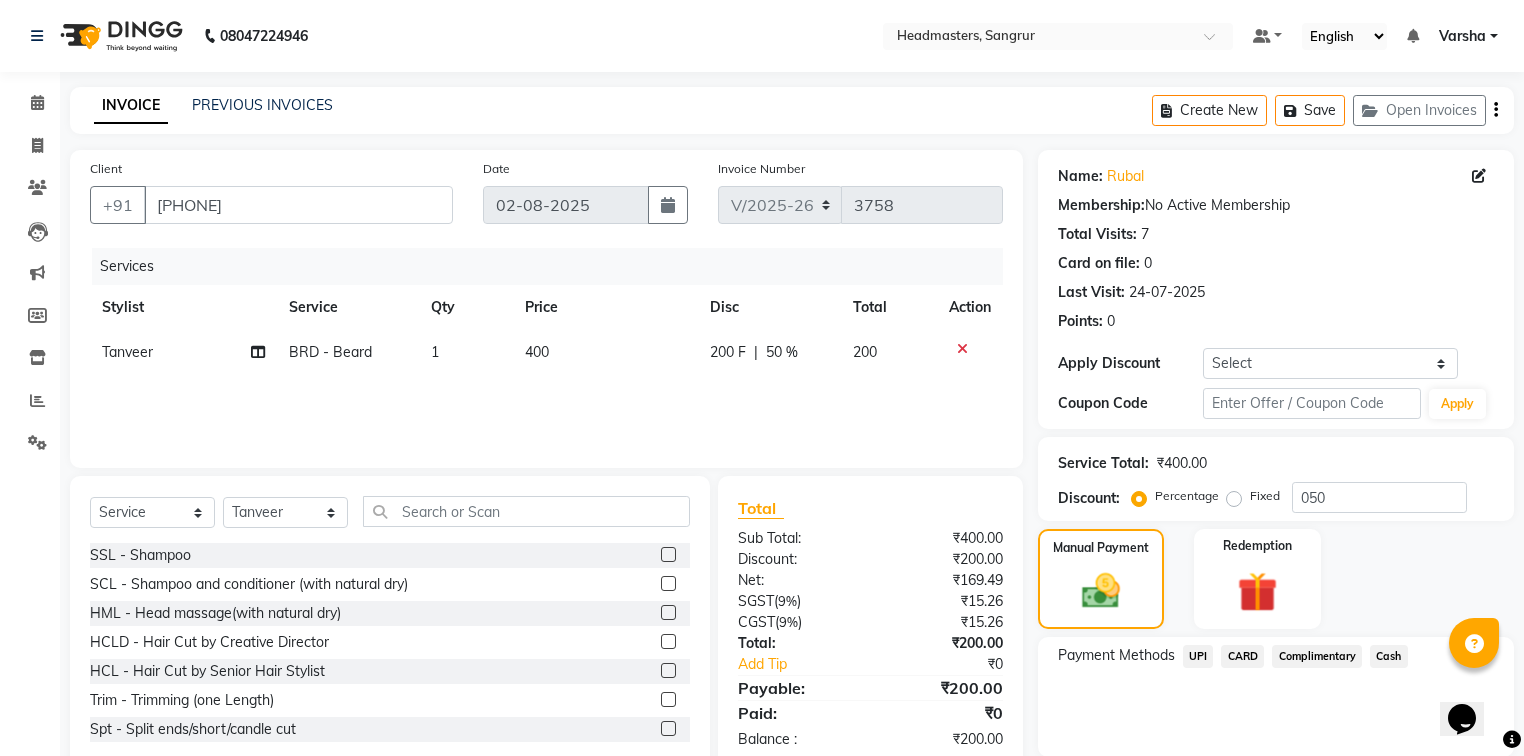 click on "UPI" 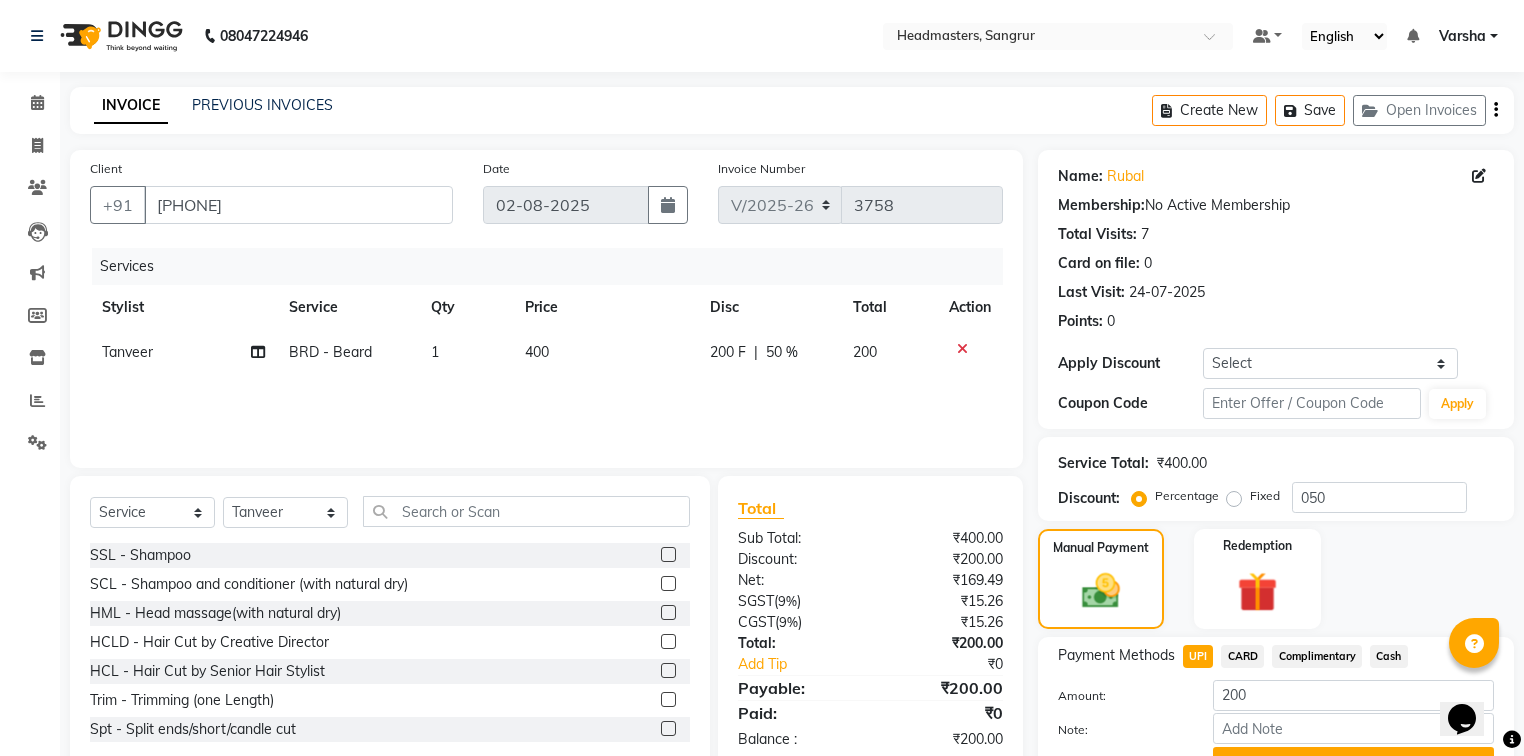 click on "UPI" 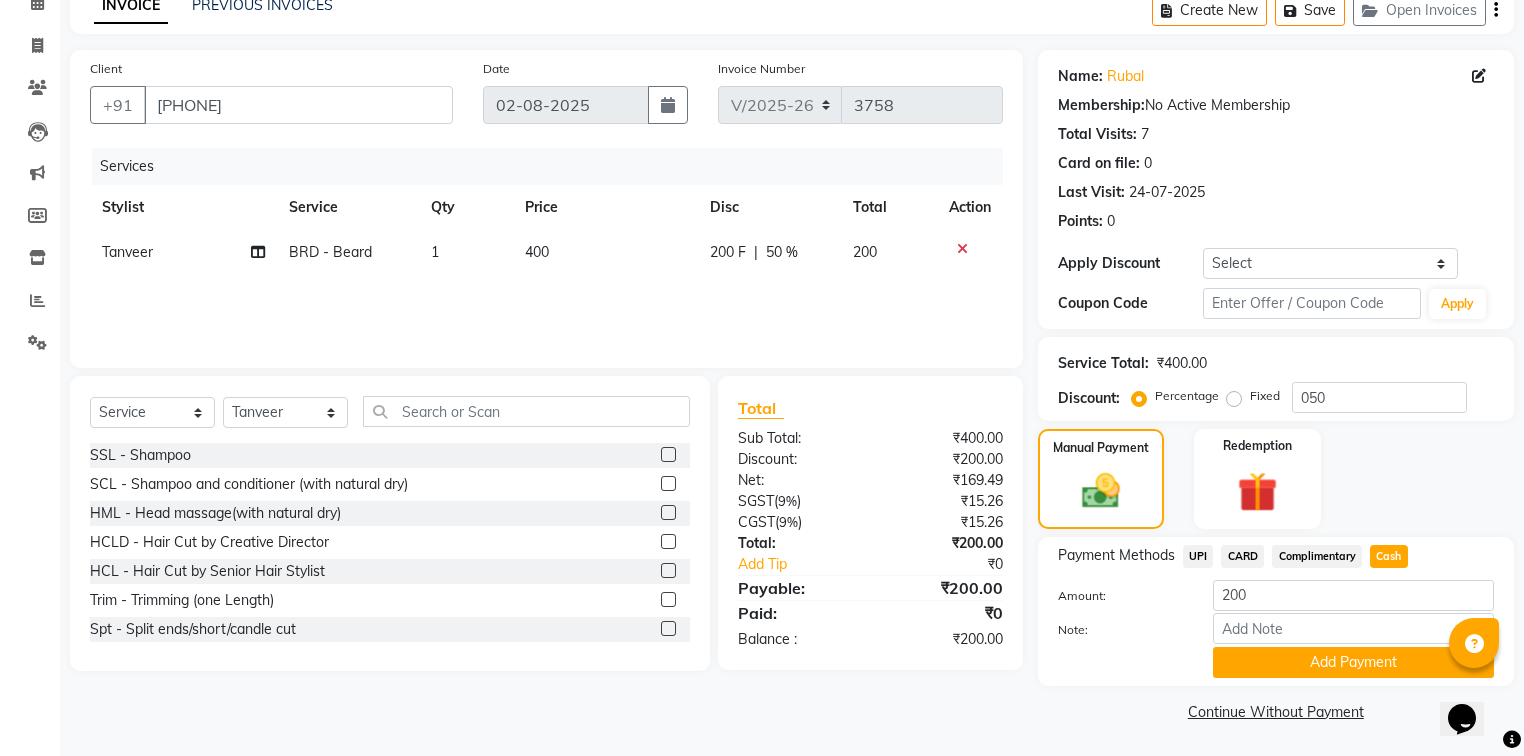 scroll, scrollTop: 102, scrollLeft: 0, axis: vertical 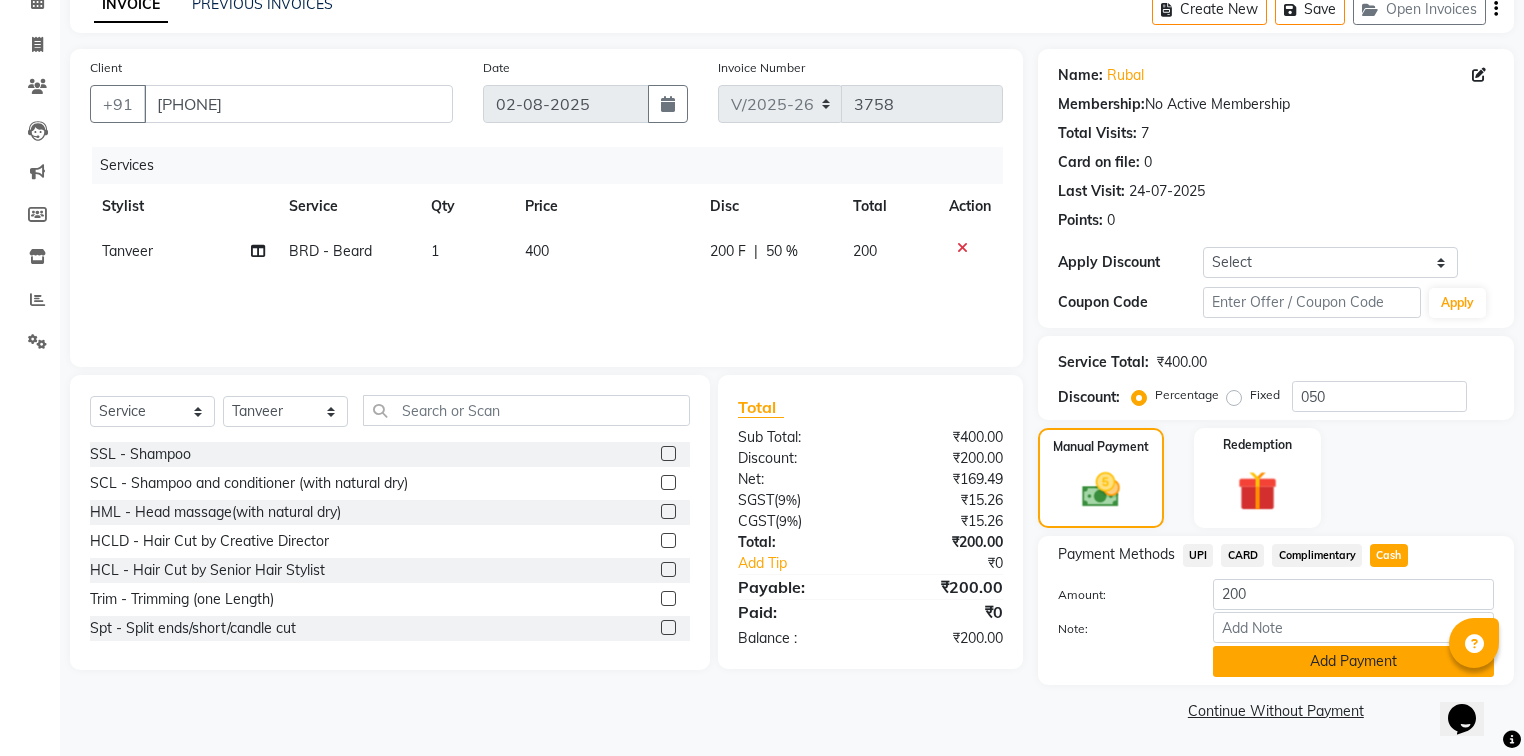 click on "Add Payment" 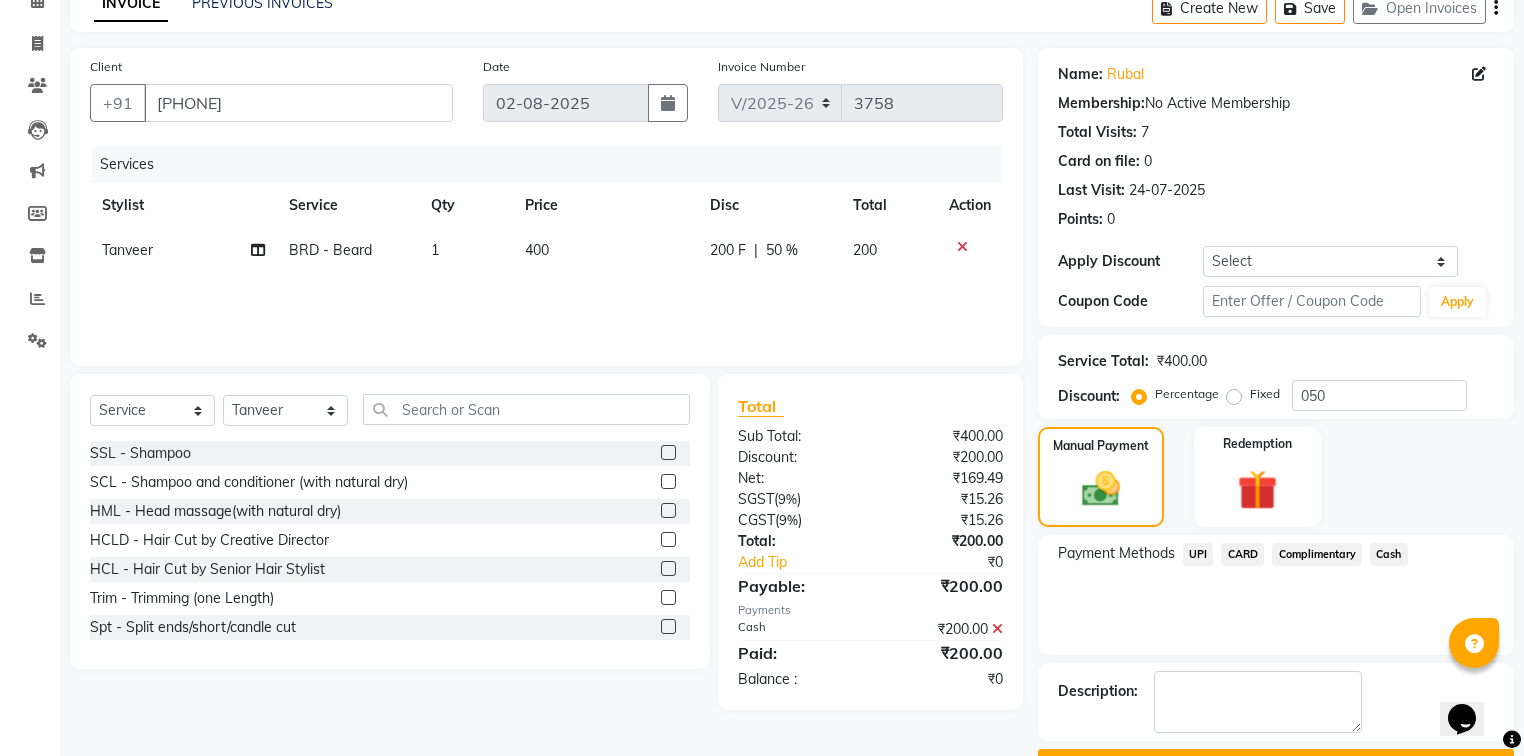 scroll, scrollTop: 154, scrollLeft: 0, axis: vertical 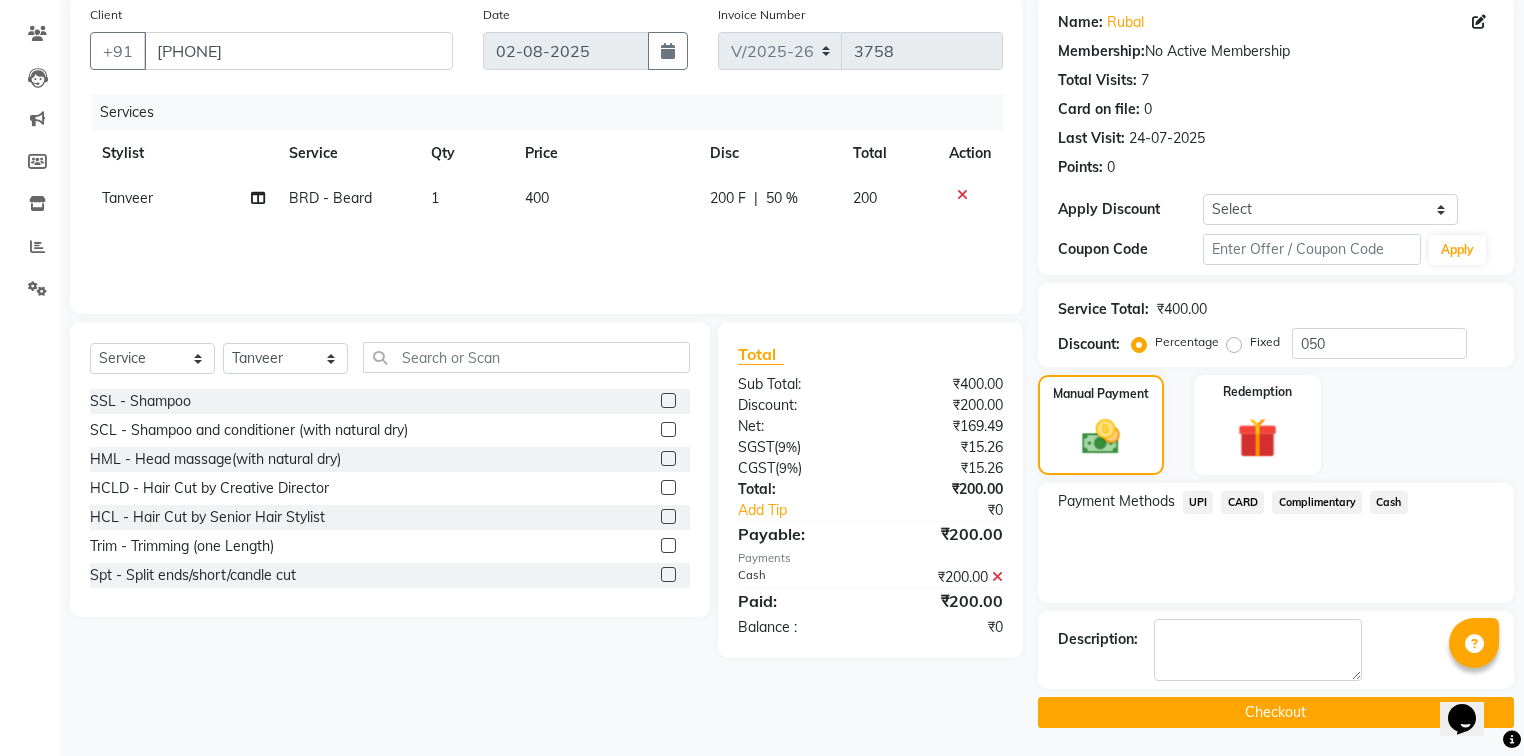 click on "INVOICE PREVIOUS INVOICES Create New   Save   Open Invoices  Client +91 9915714009 Date 02-08-2025 Invoice Number V/2025-26 3758 Services Stylist Service Qty Price Disc Total Action Tanveer BRD - Beard 1 400 200 F | 50 % 200 Select  Service  Product  Membership  Package Voucher Prepaid Gift Card  Select Stylist Afia  Amandeep Kaur Anu BABBU DHIR Divya Happy Harmesh Harry  Headmasters Israr Jashan stockist Jitender Makhan Maninder Navdeep Rimpi Saima  Sandeep Shivani Shubham Soni Sonu Sunny Sushil Tanveer Varsha Vijay SSL - Shampoo  SCL - Shampoo and conditioner (with natural dry)  HML - Head massage(with natural dry)  HCLD - Hair Cut by Creative Director  HCL - Hair Cut by Senior Hair Stylist  Trim - Trimming (one Length)  Spt - Split ends/short/candle cut  BD - Blow dry  OS - Open styling  GL-igora - Igora Global  GL-essensity - Essensity Global  Hlts-L - Highlights  Bal - Balayage  Chunks  - Chunks  CR  - Color removal  CRF - Color refresh  Stk - Per streak  RT-IG - Igora Root Touchup(one inch only)  Total" 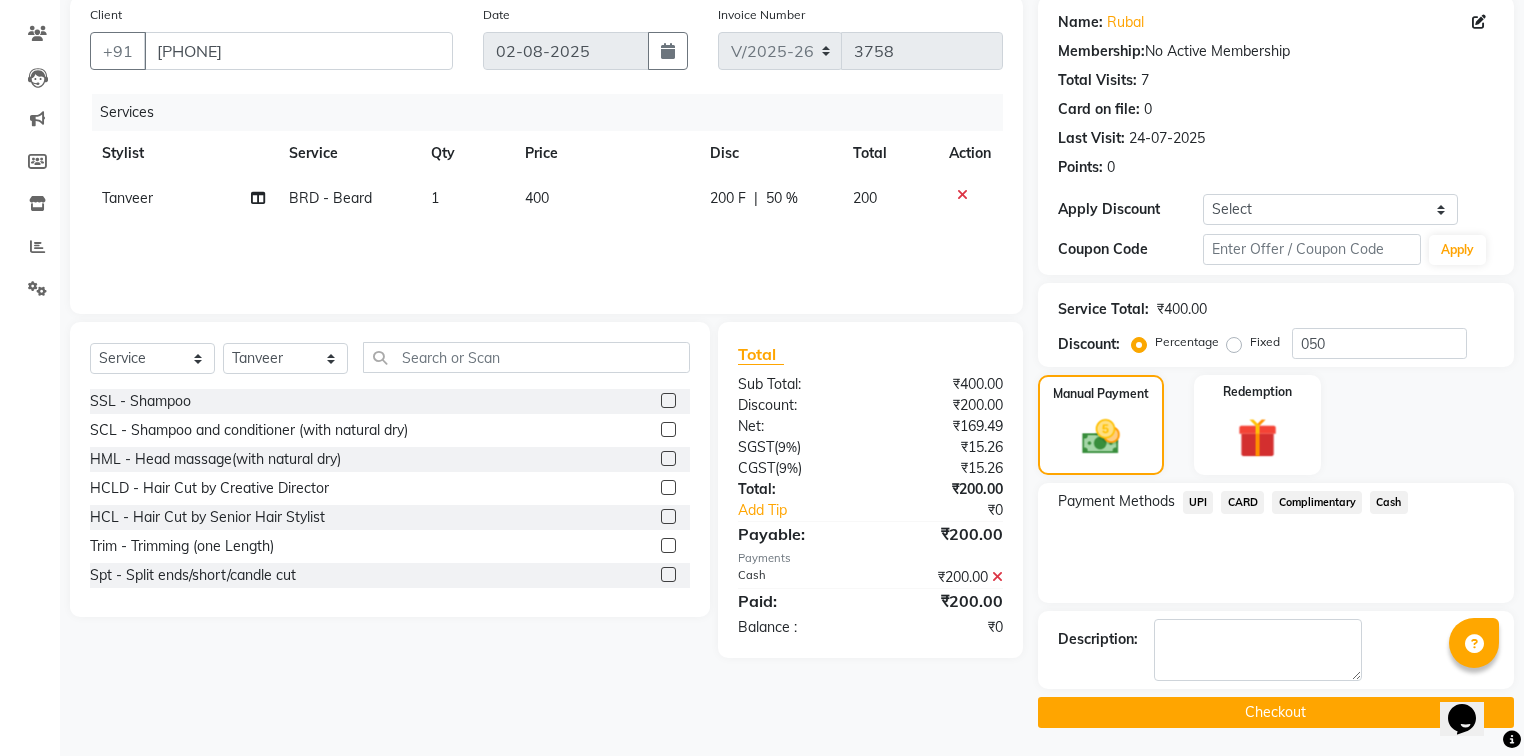 click on "Checkout" 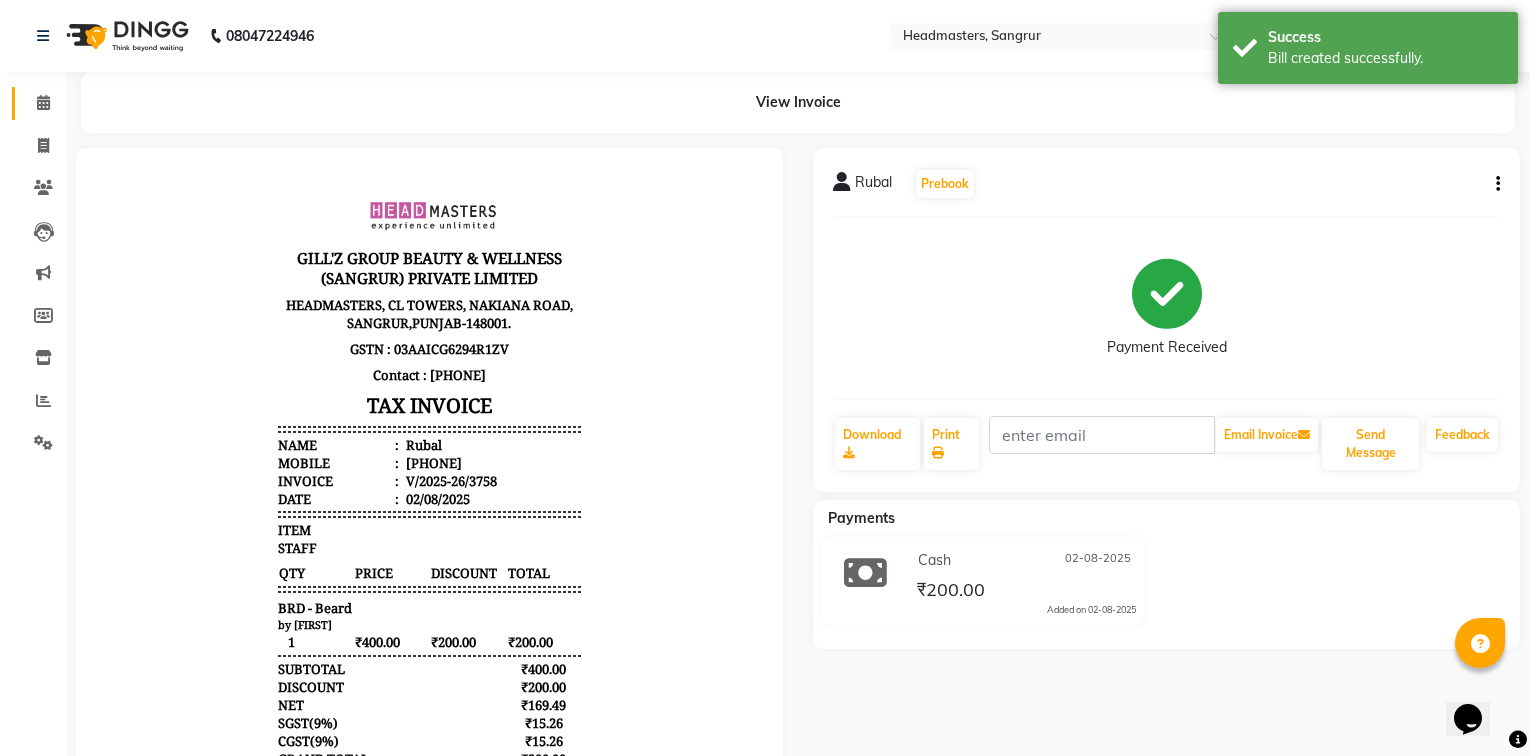 scroll, scrollTop: 0, scrollLeft: 0, axis: both 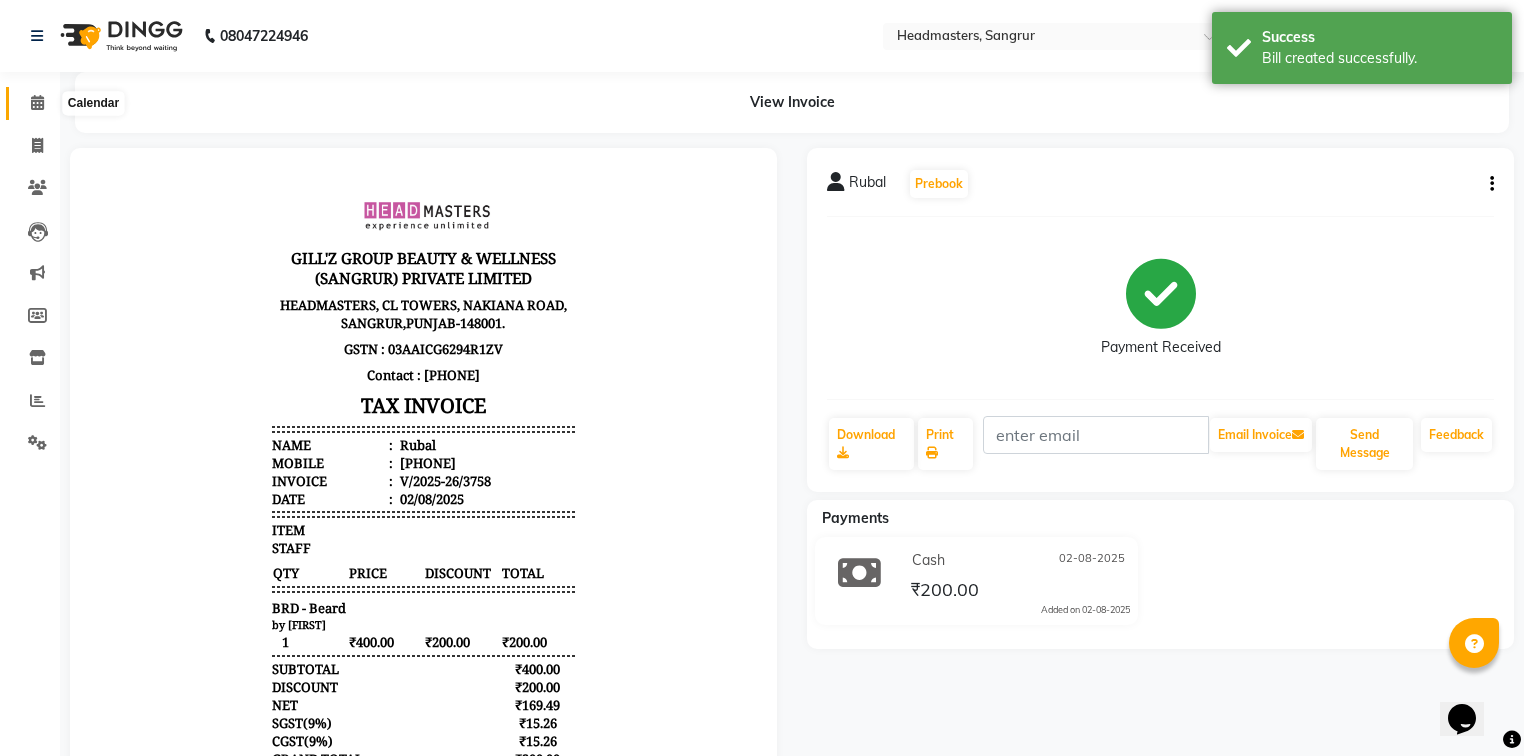 click 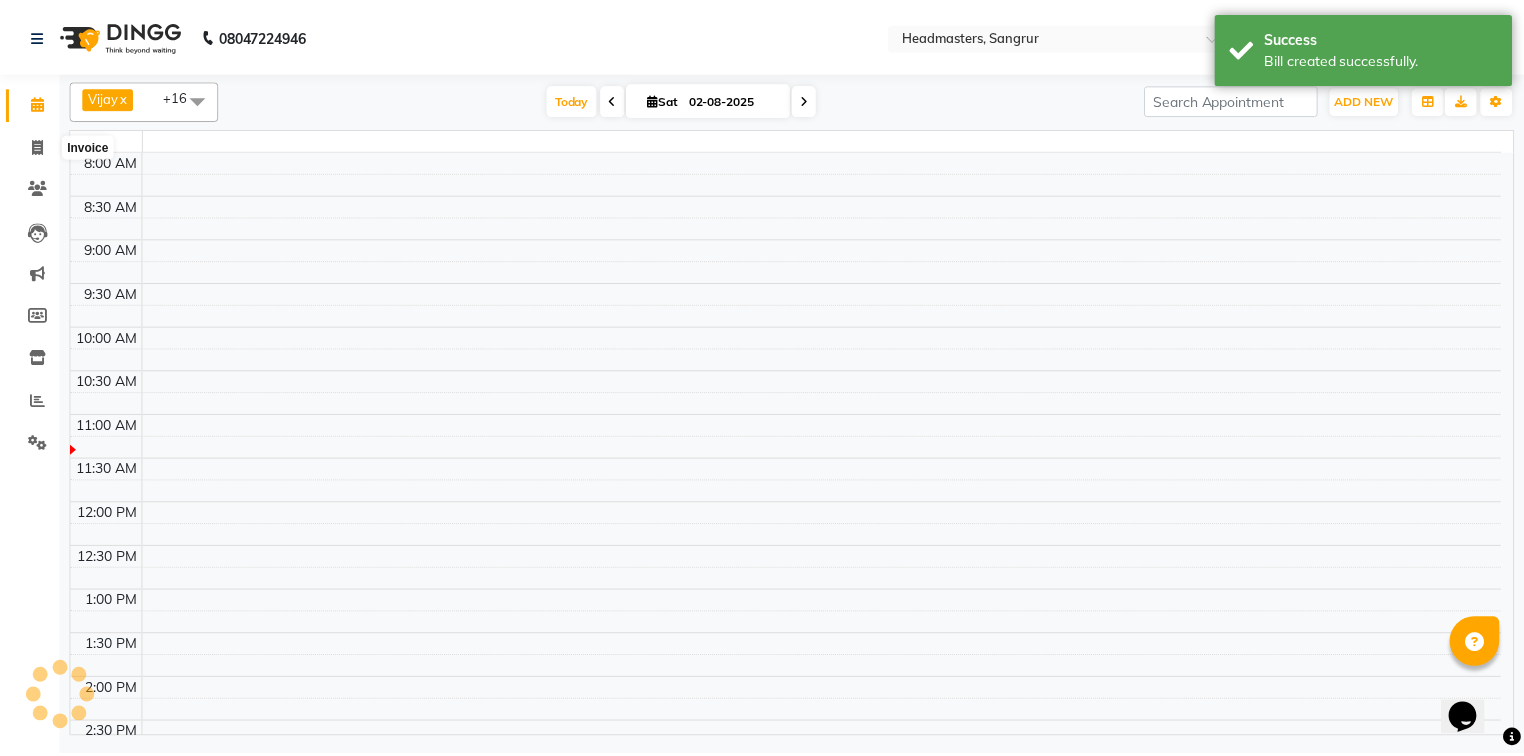 scroll, scrollTop: 0, scrollLeft: 0, axis: both 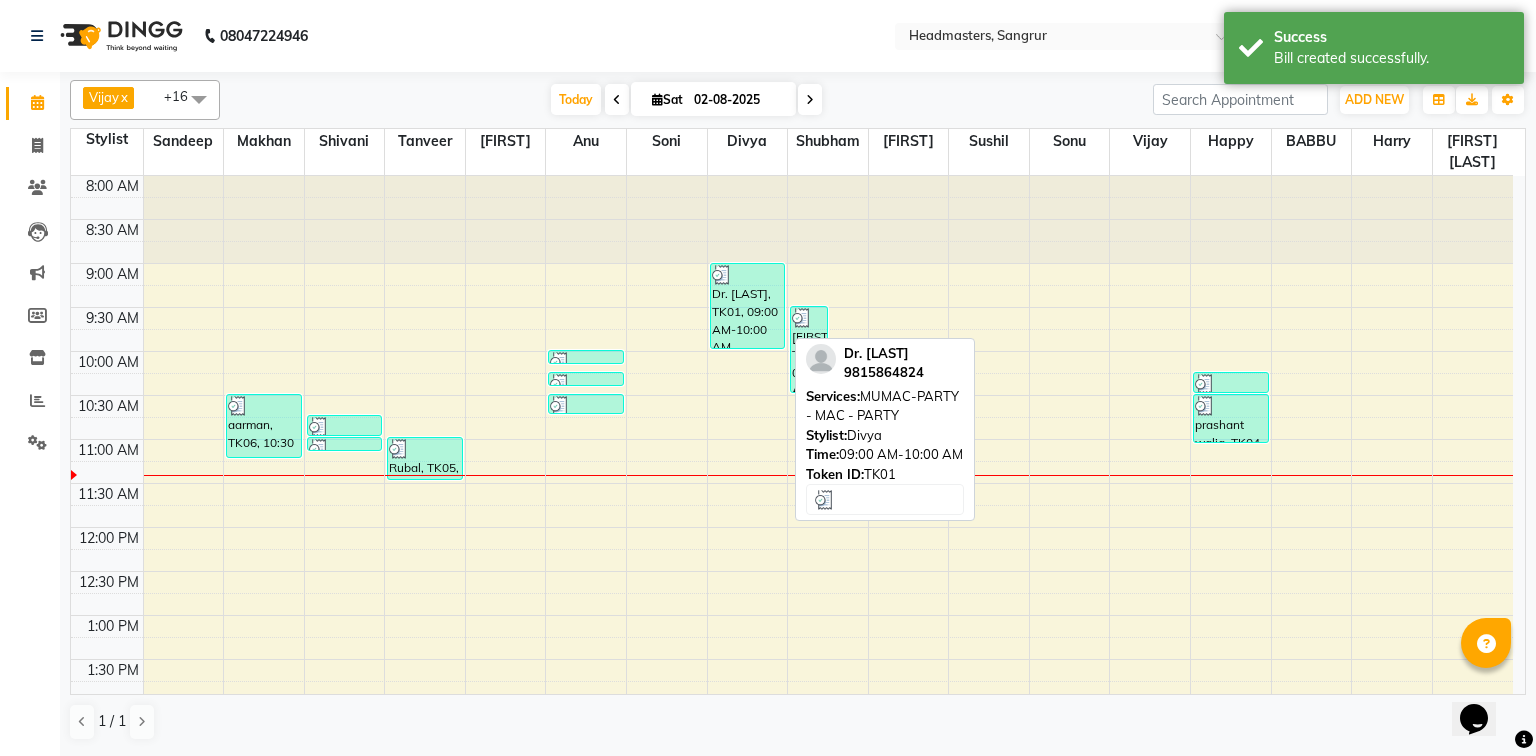 click on "Dr. [LAST], TK01, 09:00 AM-10:00 AM, MUMAC-PARTY  - MAC - PARTY" at bounding box center [748, 306] 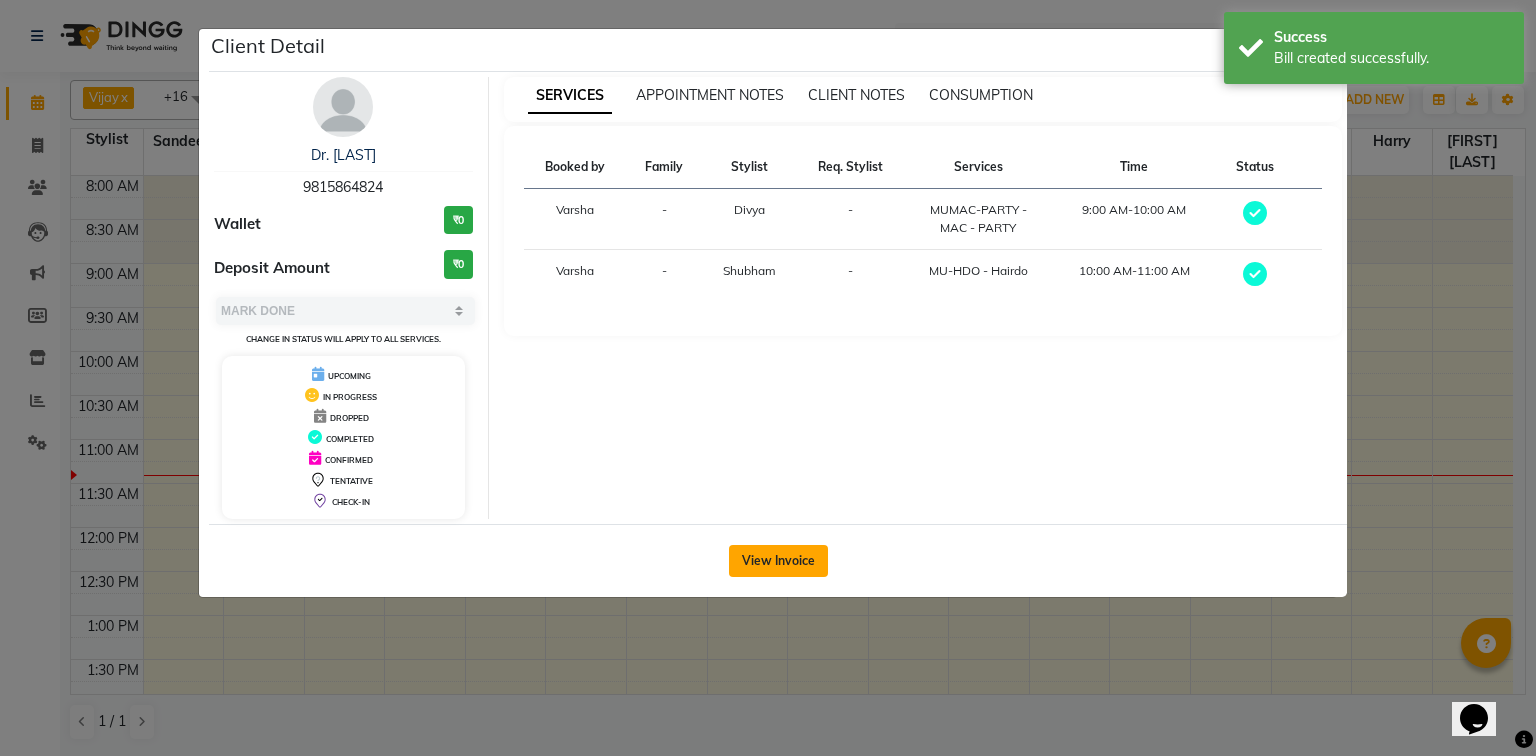 click on "View Invoice" 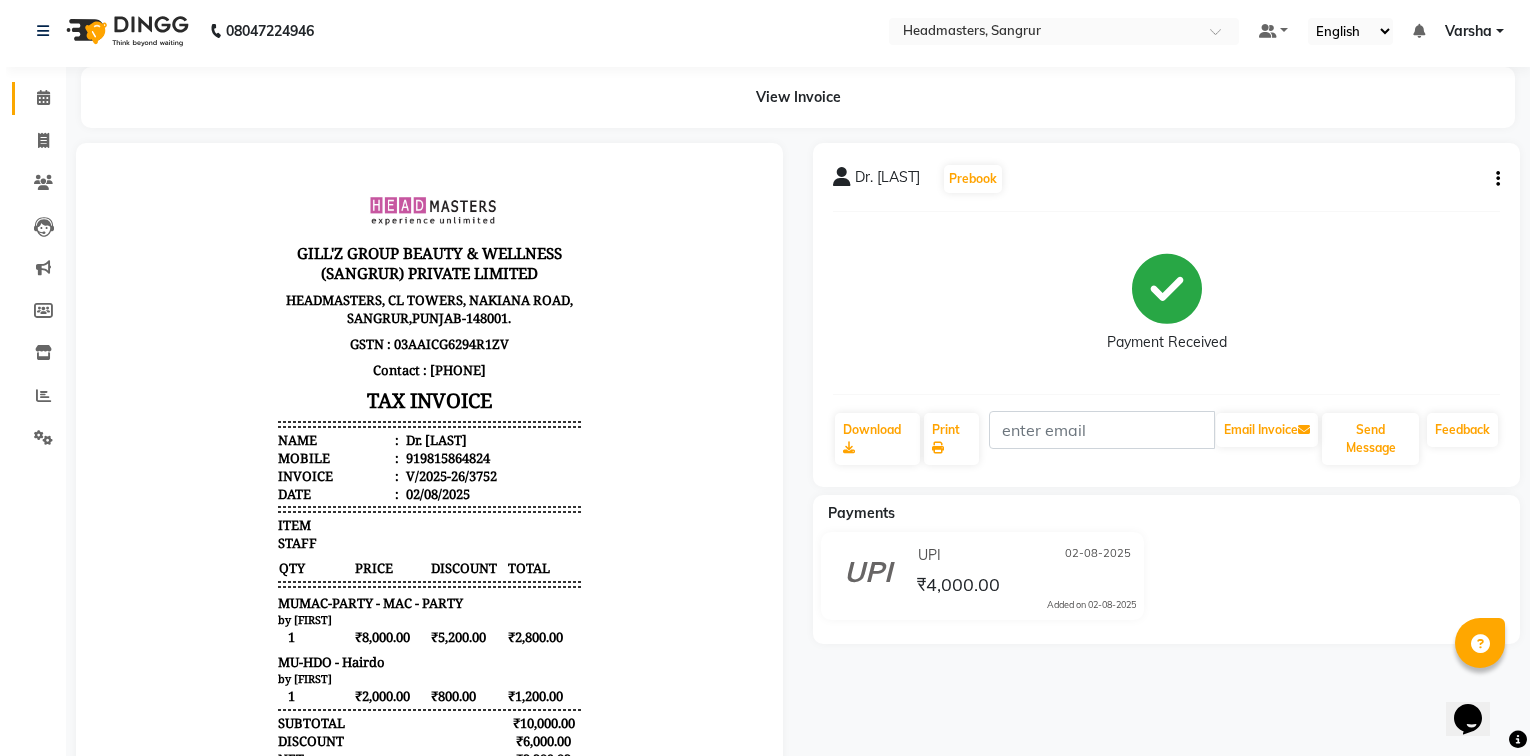 scroll, scrollTop: 0, scrollLeft: 0, axis: both 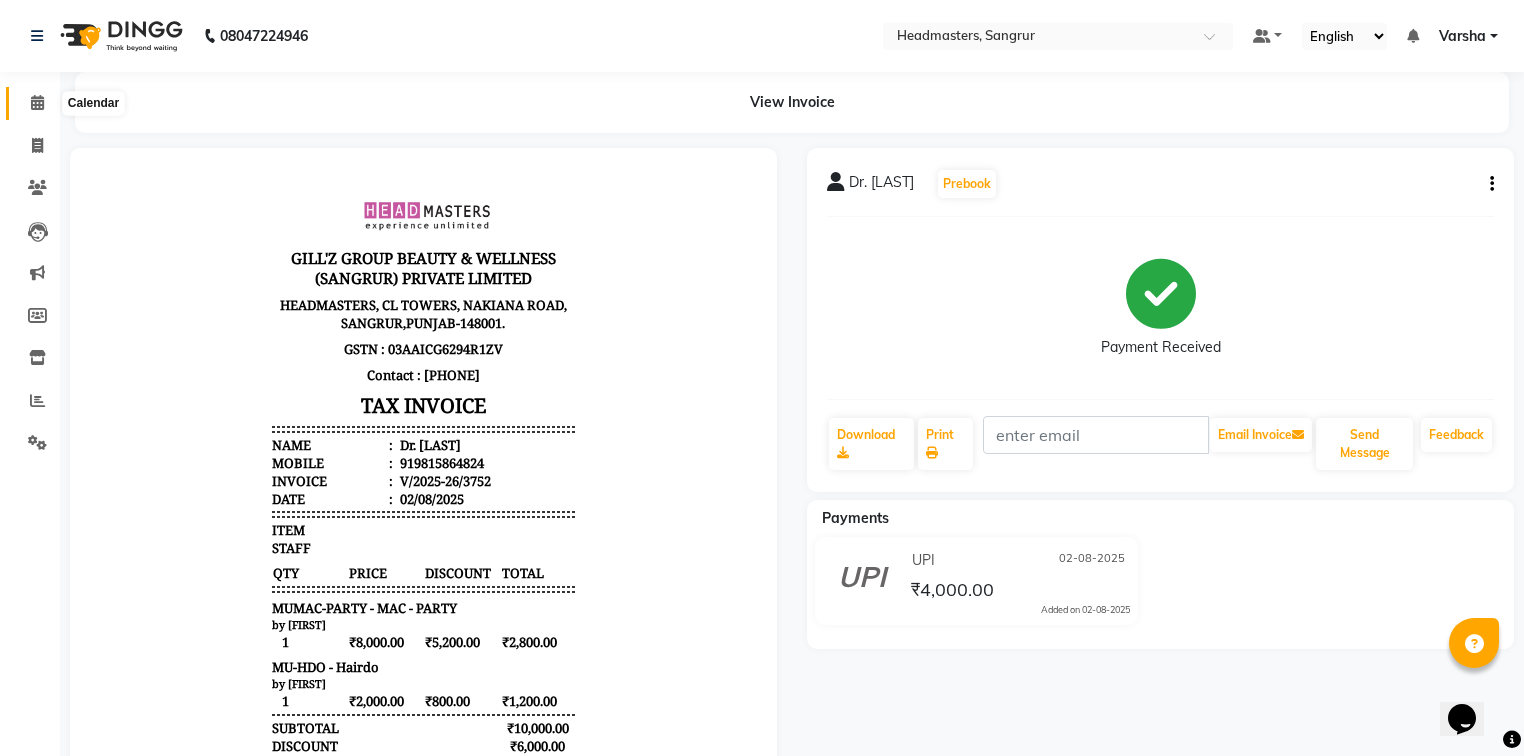click 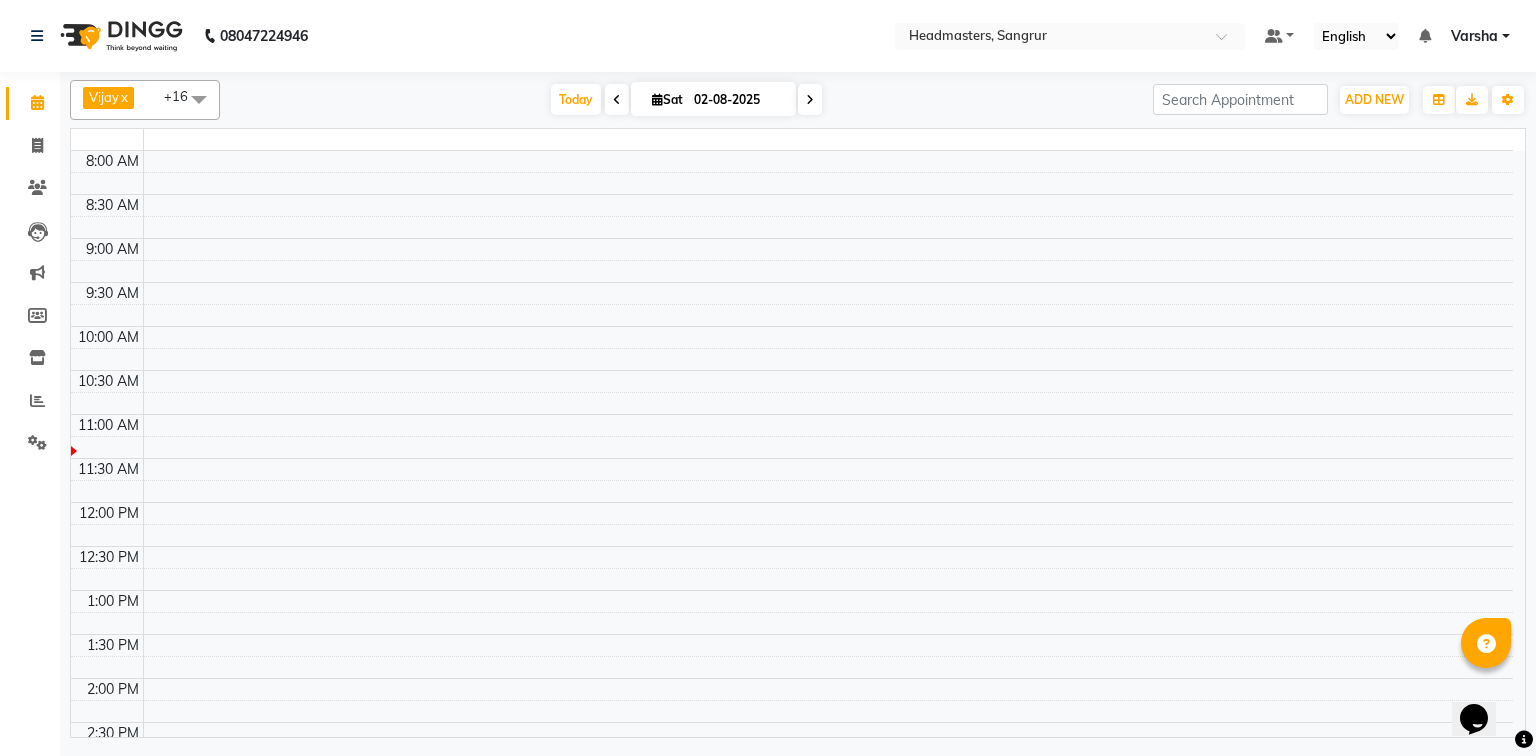 scroll, scrollTop: 0, scrollLeft: 0, axis: both 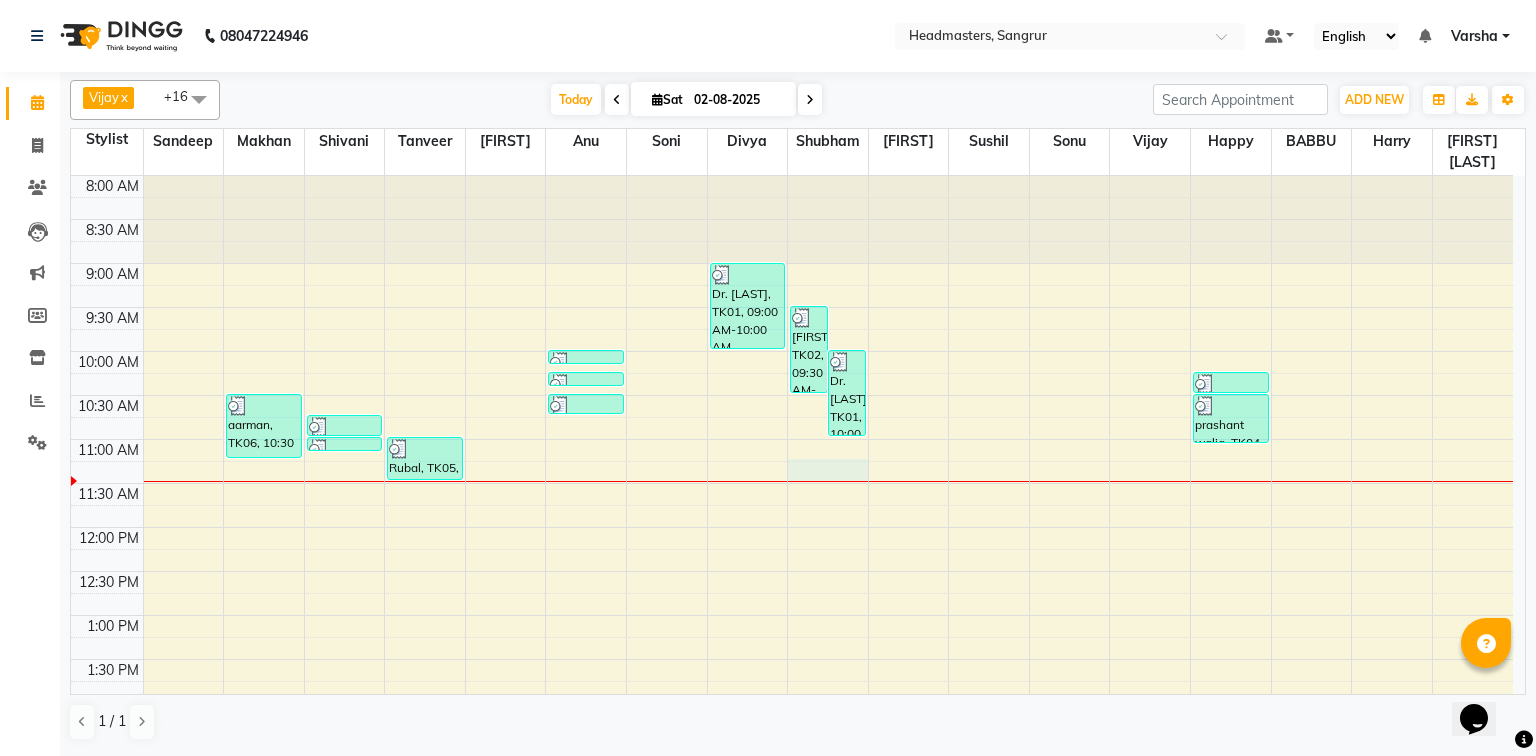 click on "8:00 AM 8:30 AM 9:00 AM 9:30 AM 10:00 AM 10:30 AM 11:00 AM 11:30 AM 12:00 PM 12:30 PM 1:00 PM 1:30 PM 2:00 PM 2:30 PM 3:00 PM 3:30 PM 4:00 PM 4:30 PM 5:00 PM 5:30 PM 6:00 PM 6:30 PM 7:00 PM 7:30 PM 8:00 PM 8:30 PM     aarman, TK06, 10:30 AM-11:15 AM, BRD - Beard     Headmasters, TK07, 10:45 AM-11:00 AM, TH-EB - Eyebrows     Headmasters, TK07, 11:00 AM-11:05 AM, TH-UL - Upper lips     Rubal, TK05, 11:00 AM-11:30 AM, BRD - Beard     SUMANPREET KAUR, TK03, 10:00 AM-10:10 AM, WX-CHIN-RC - Waxing Chin - Premium     SUMANPREET KAUR, TK03, 10:15 AM-10:25 AM, WX-UL-RC - Waxing Upper Lip - Premium     SUMANPREET KAUR, TK03, 10:30 AM-10:45 AM, TH-EB - Eyebrows     Dr. Gurjot, TK01, 09:00 AM-10:00 AM, MUMAC-PARTY  - MAC - PARTY     taran, TK02, 09:30 AM-10:30 AM, MU-HDO  - Hairdo     Dr. Gurjot, TK01, 10:00 AM-11:00 AM, MU-HDO  - Hairdo     prashant walia, TK04, 10:15 AM-10:30 AM, HCG - Hair Cut by Senior Hair Stylist" at bounding box center [792, 747] 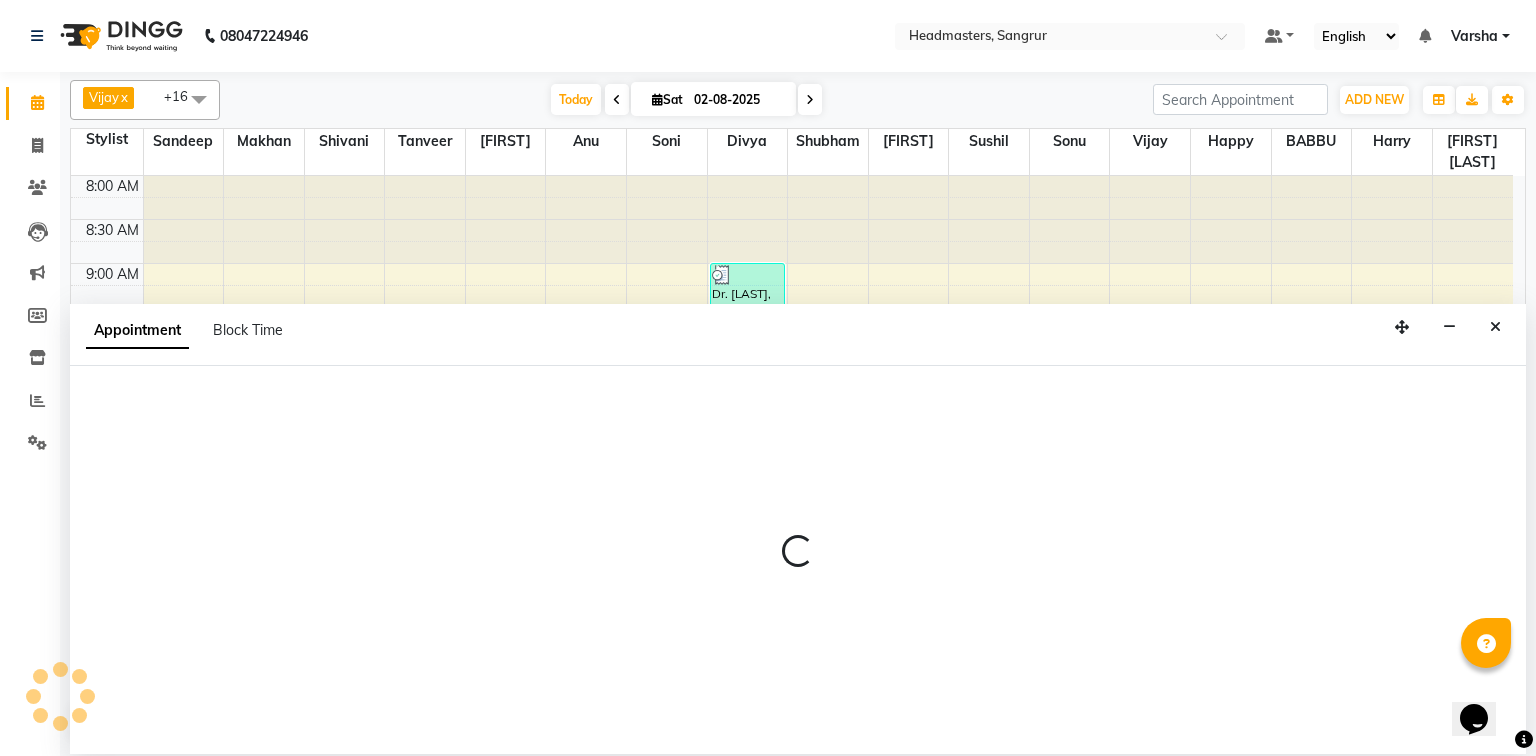 select on "60885" 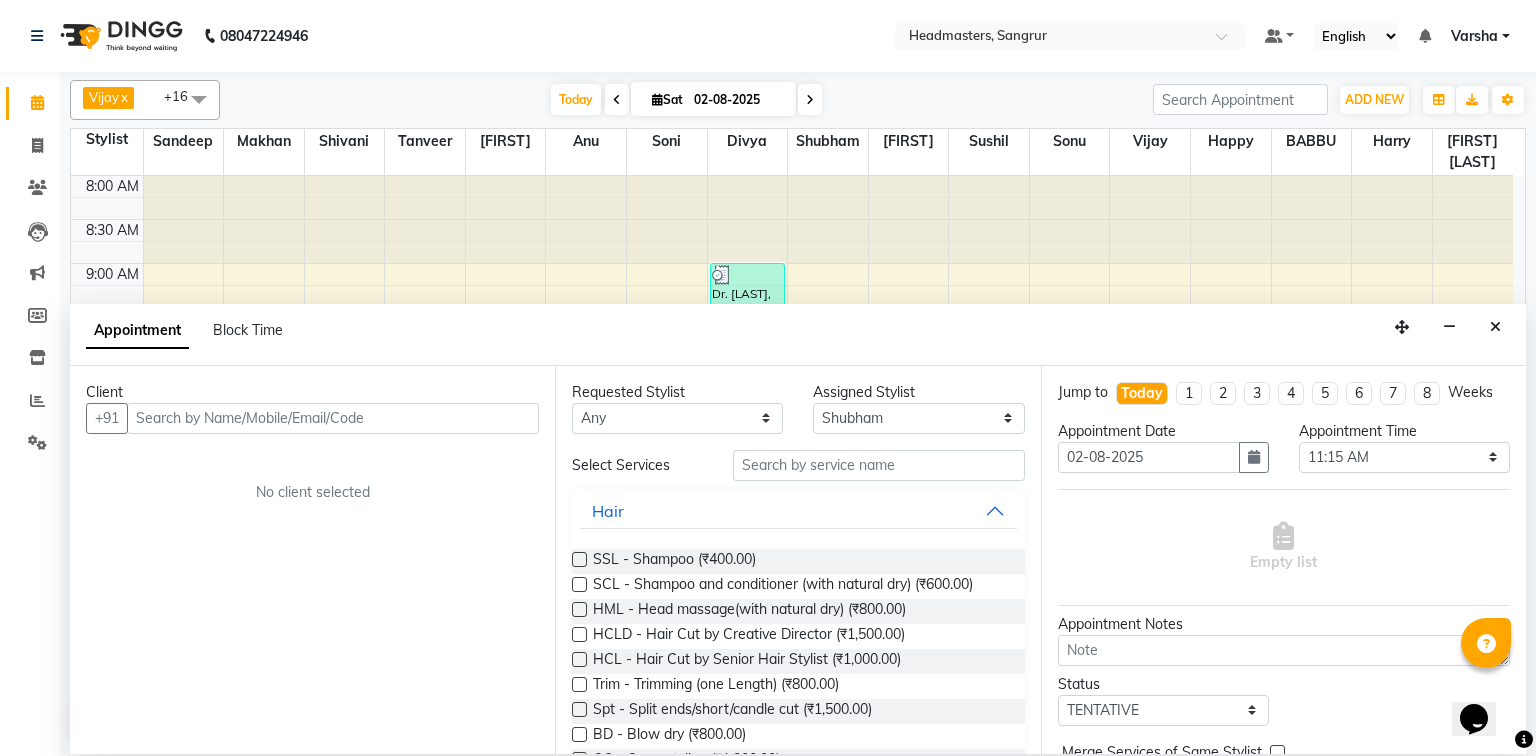 click at bounding box center [333, 418] 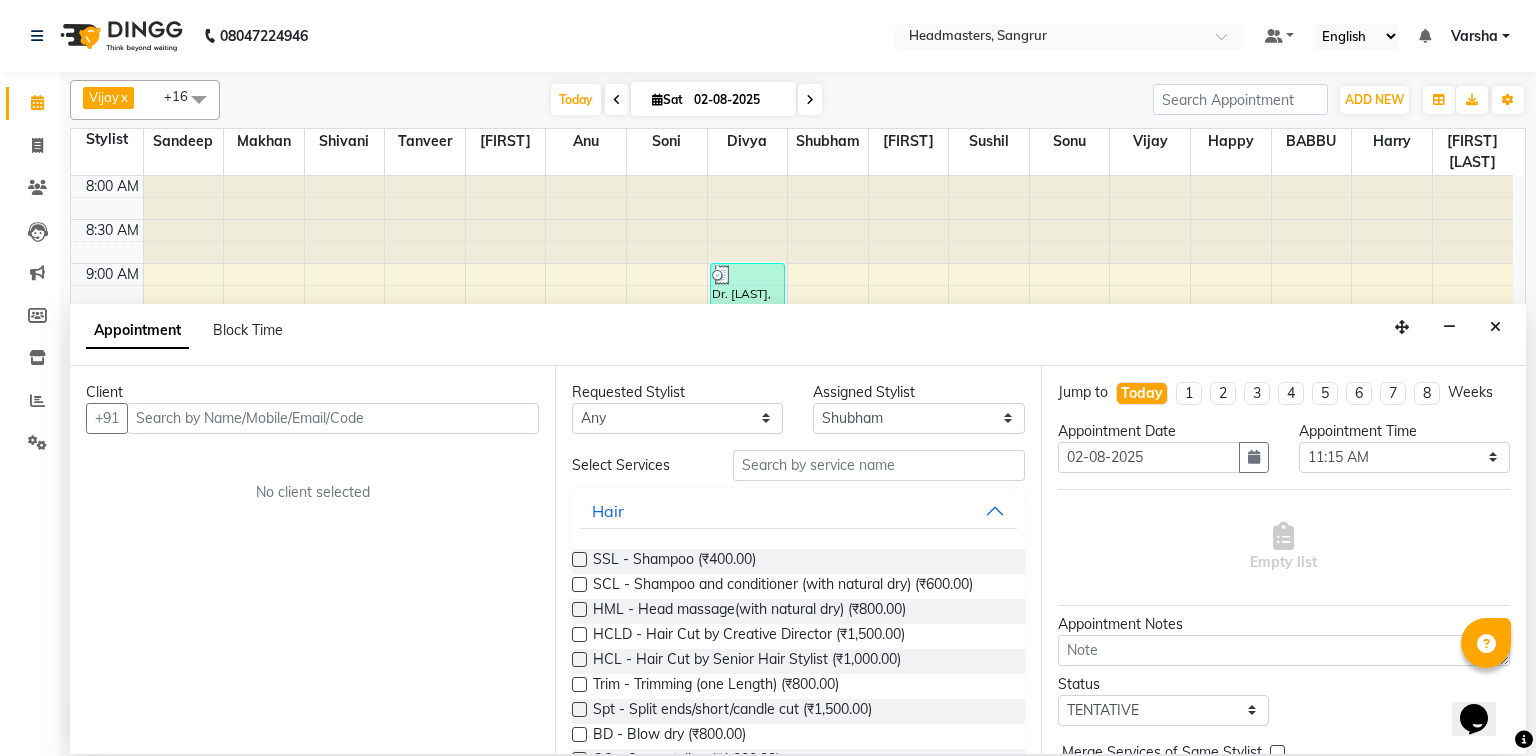 click at bounding box center [333, 418] 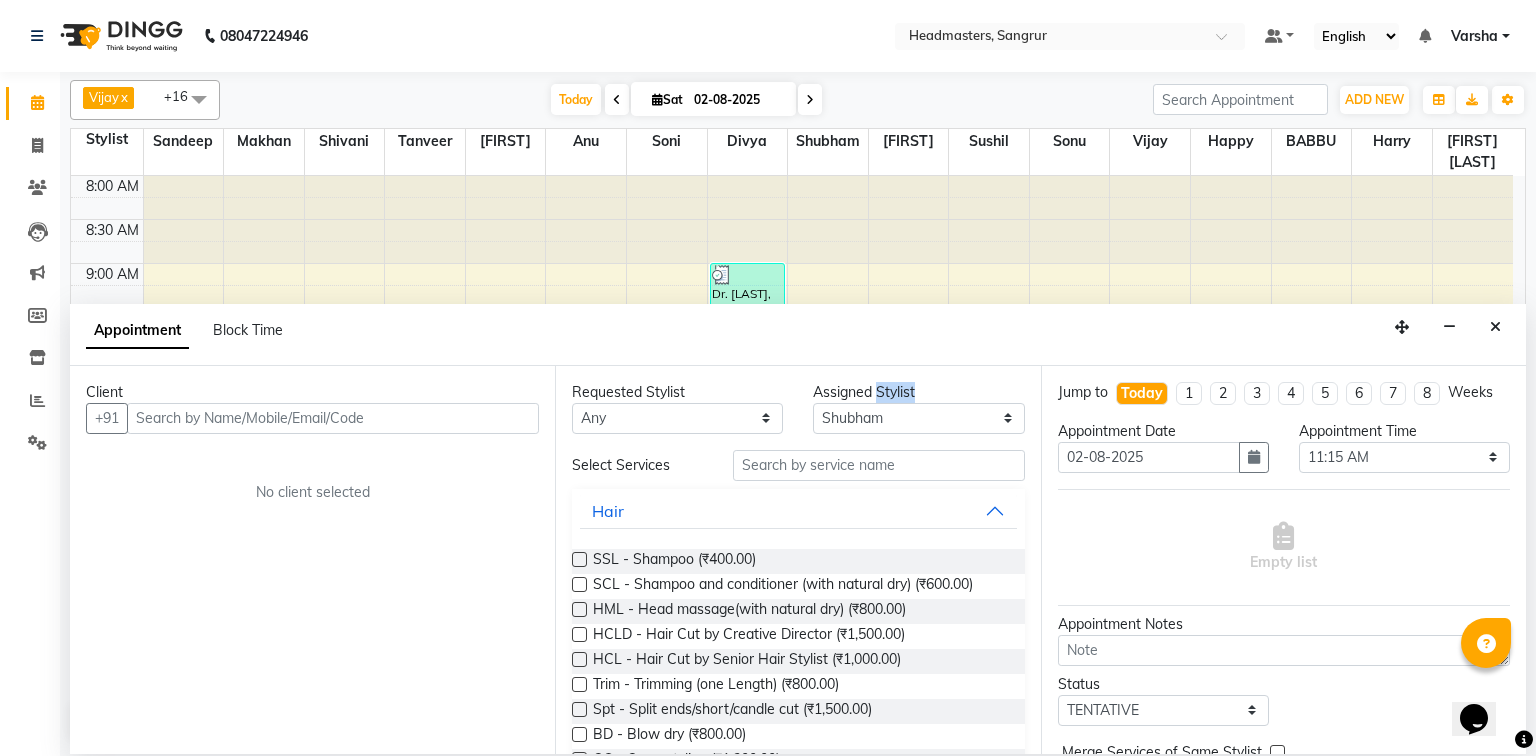 click on "Assigned Stylist" at bounding box center [918, 392] 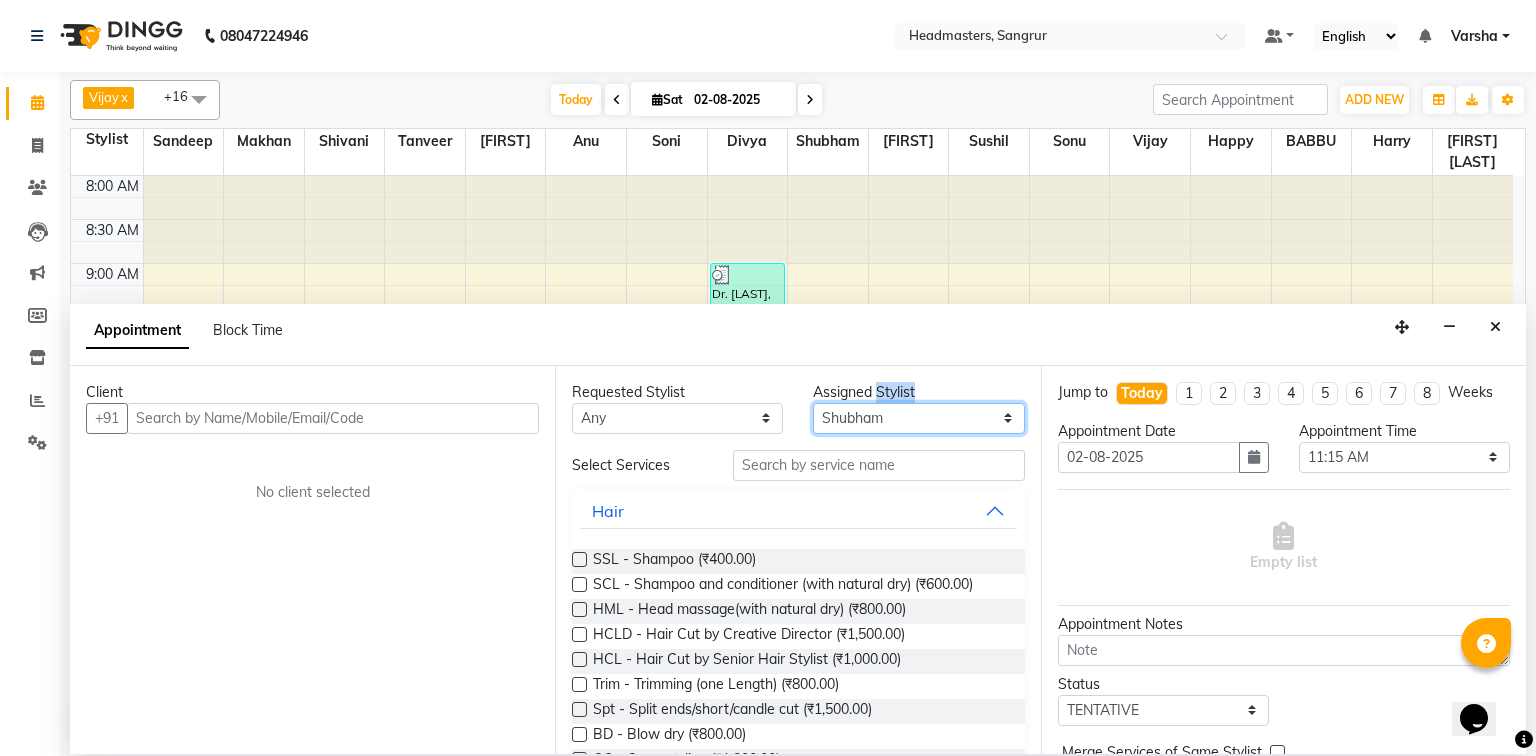 click on "Select Afia  Amandeep Kaur Anu BABBU DHIR Divya Happy Harmesh Harry  Headmasters Israr Jashan stockist Jitender Makhan Maninder Rimpi Saima  Sandeep Shivani Shubham Soni Sonu Sunny Sushil Tanveer Varsha Vijay" at bounding box center [918, 418] 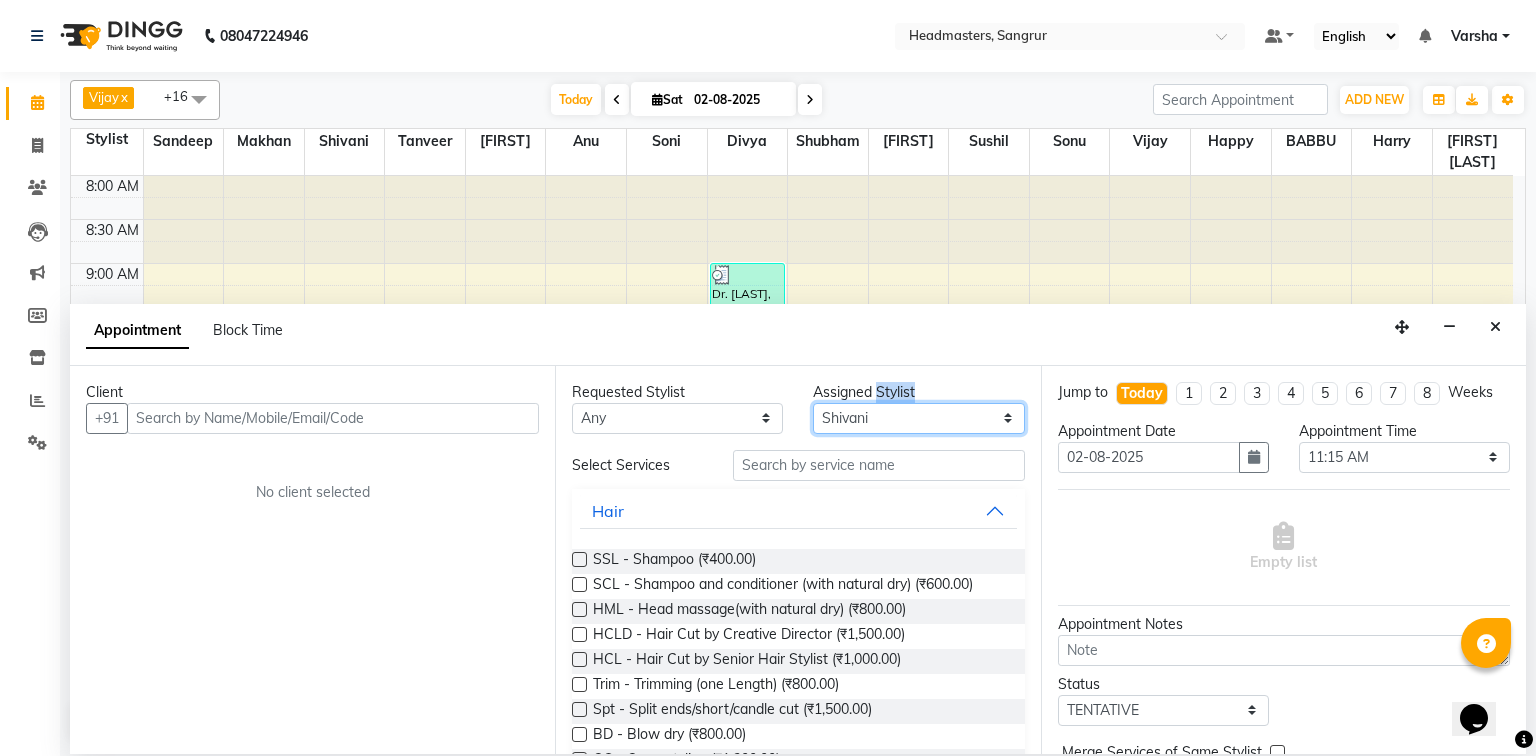 click on "Select Afia  Amandeep Kaur Anu BABBU DHIR Divya Happy Harmesh Harry  Headmasters Israr Jashan stockist Jitender Makhan Maninder Rimpi Saima  Sandeep Shivani Shubham Soni Sonu Sunny Sushil Tanveer Varsha Vijay" at bounding box center (918, 418) 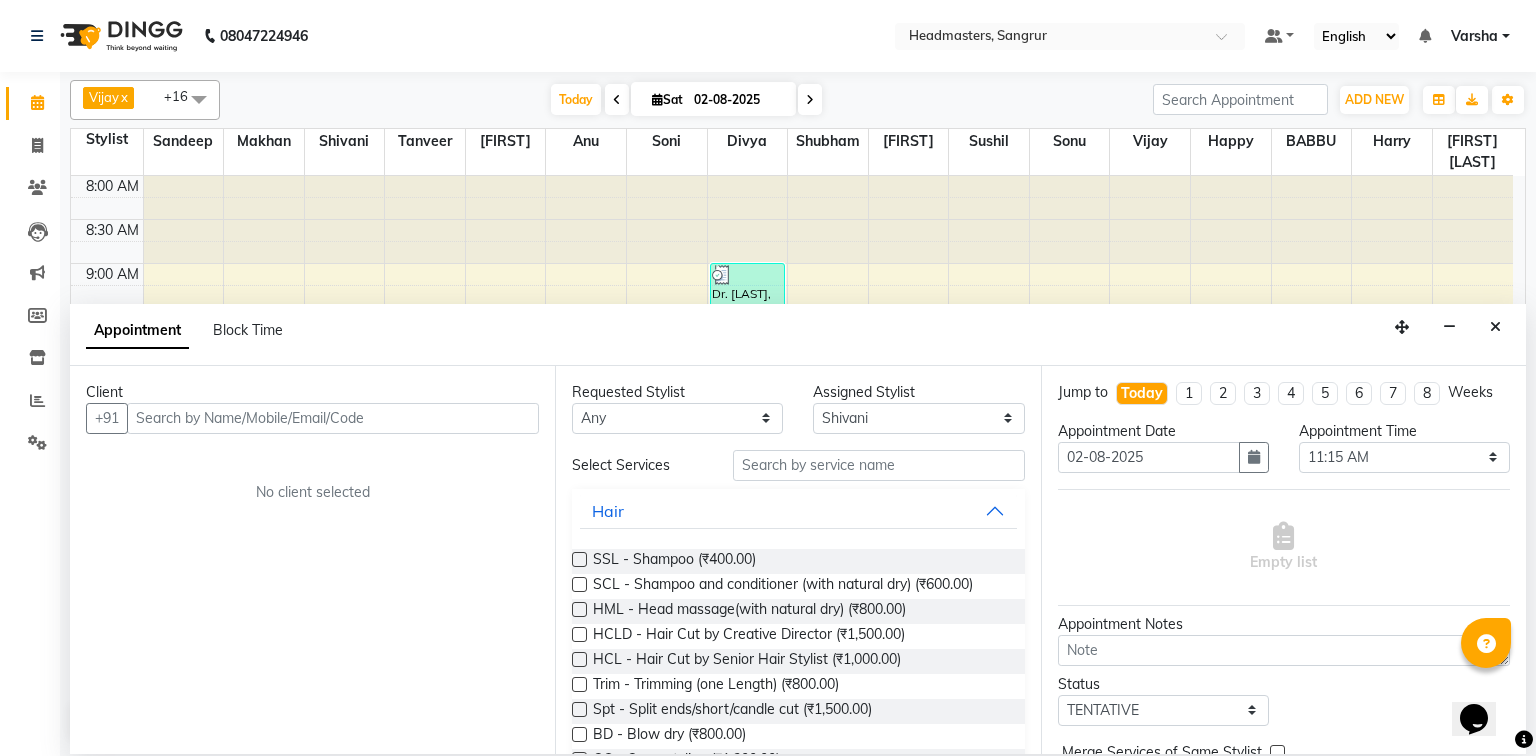 click on "Requested Stylist Any Afia  Amandeep Kaur Anu BABBU DHIR Divya Happy Harmesh Harry  Headmasters Israr Jashan stockist Jitender Makhan Maninder Rimpi Saima  Sandeep Shivani Shubham Soni Sonu Sunny Sushil Tanveer Varsha Vijay Assigned Stylist Select Afia  Amandeep Kaur Anu BABBU DHIR Divya Happy Harmesh Harry  Headmasters Israr Jashan stockist Jitender Makhan Maninder Rimpi Saima  Sandeep Shivani Shubham Soni Sonu Sunny Sushil Tanveer Varsha Vijay Select Services    Hair SSL - Shampoo (₹400.00) SCL - Shampoo and conditioner (with natural dry) (₹600.00) HML - Head massage(with natural dry) (₹800.00) HCLD - Hair Cut by Creative Director (₹1,500.00) HCL - Hair Cut by Senior Hair Stylist (₹1,000.00) Trim - Trimming (one Length) (₹800.00) Spt - Split ends/short/candle cut (₹1,500.00) BD - Blow dry (₹800.00) OS - Open styling (₹1,200.00) GL-igora - Igora Global (₹7,000.00) GL-essensity - Essensity Global (₹8,000.00) Hlts-L - Highlights (₹8,000.00) Bal - Balayage (₹12,000.00)    Beauty" at bounding box center (797, 560) 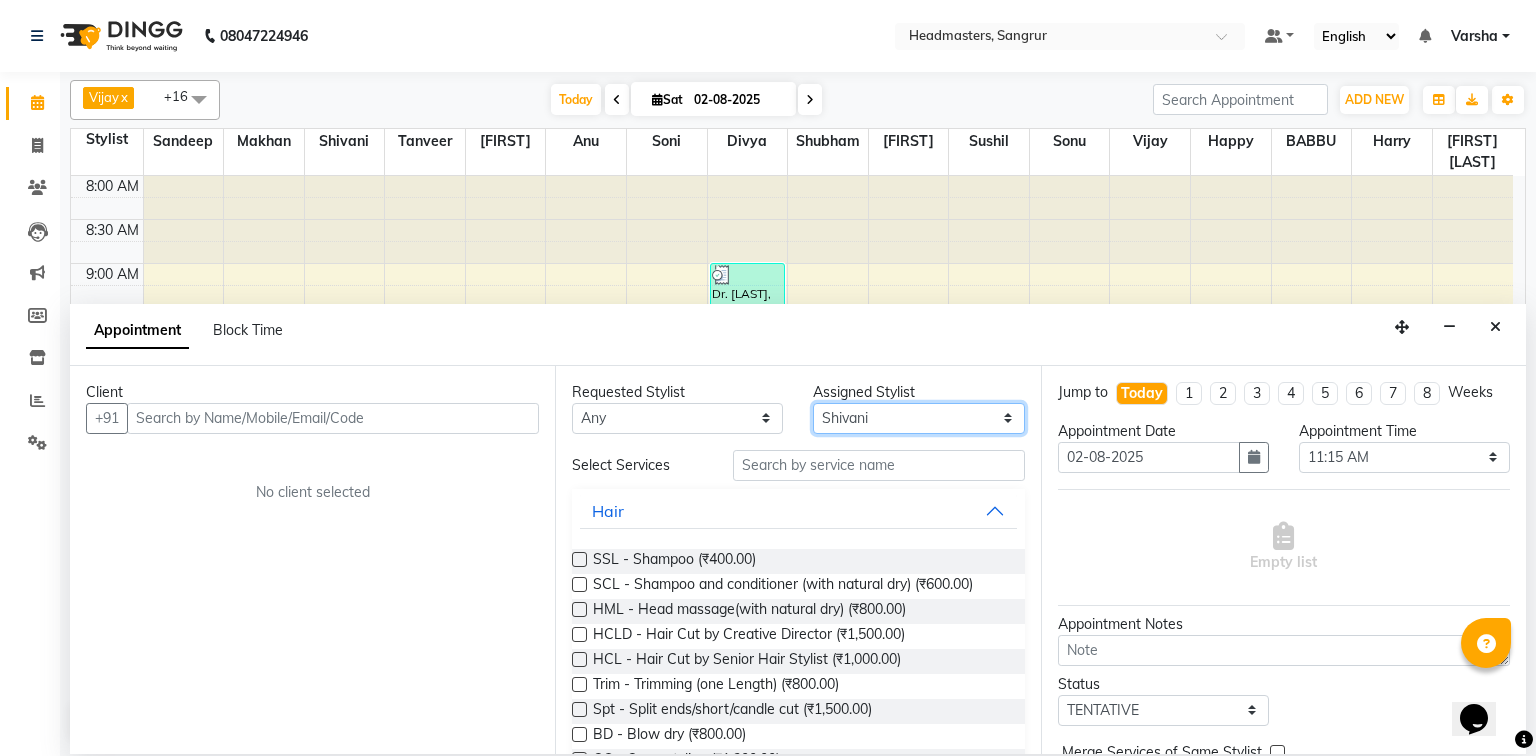 click on "Select Afia  Amandeep Kaur Anu BABBU DHIR Divya Happy Harmesh Harry  Headmasters Israr Jashan stockist Jitender Makhan Maninder Rimpi Saima  Sandeep Shivani Shubham Soni Sonu Sunny Sushil Tanveer Varsha Vijay" at bounding box center [918, 418] 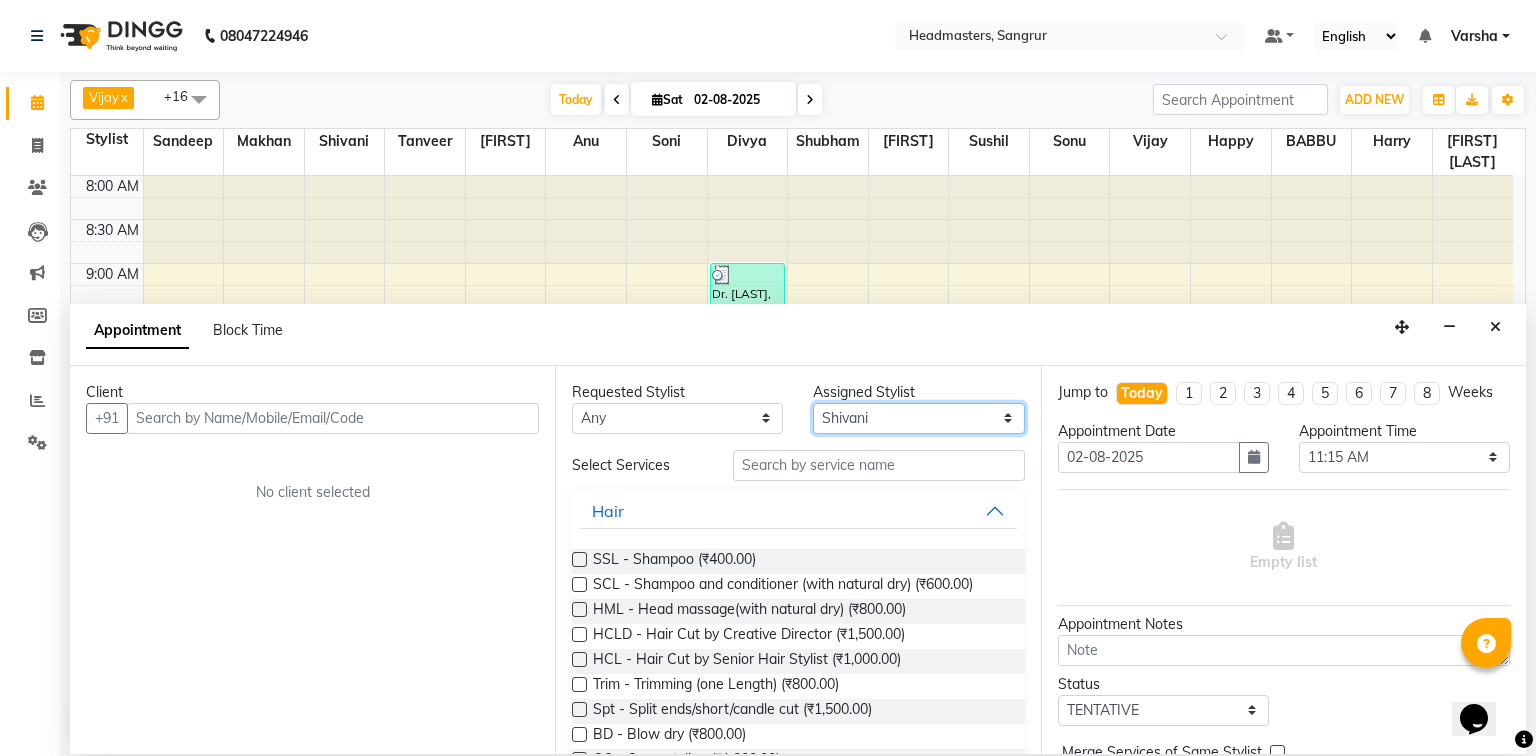 select on "60862" 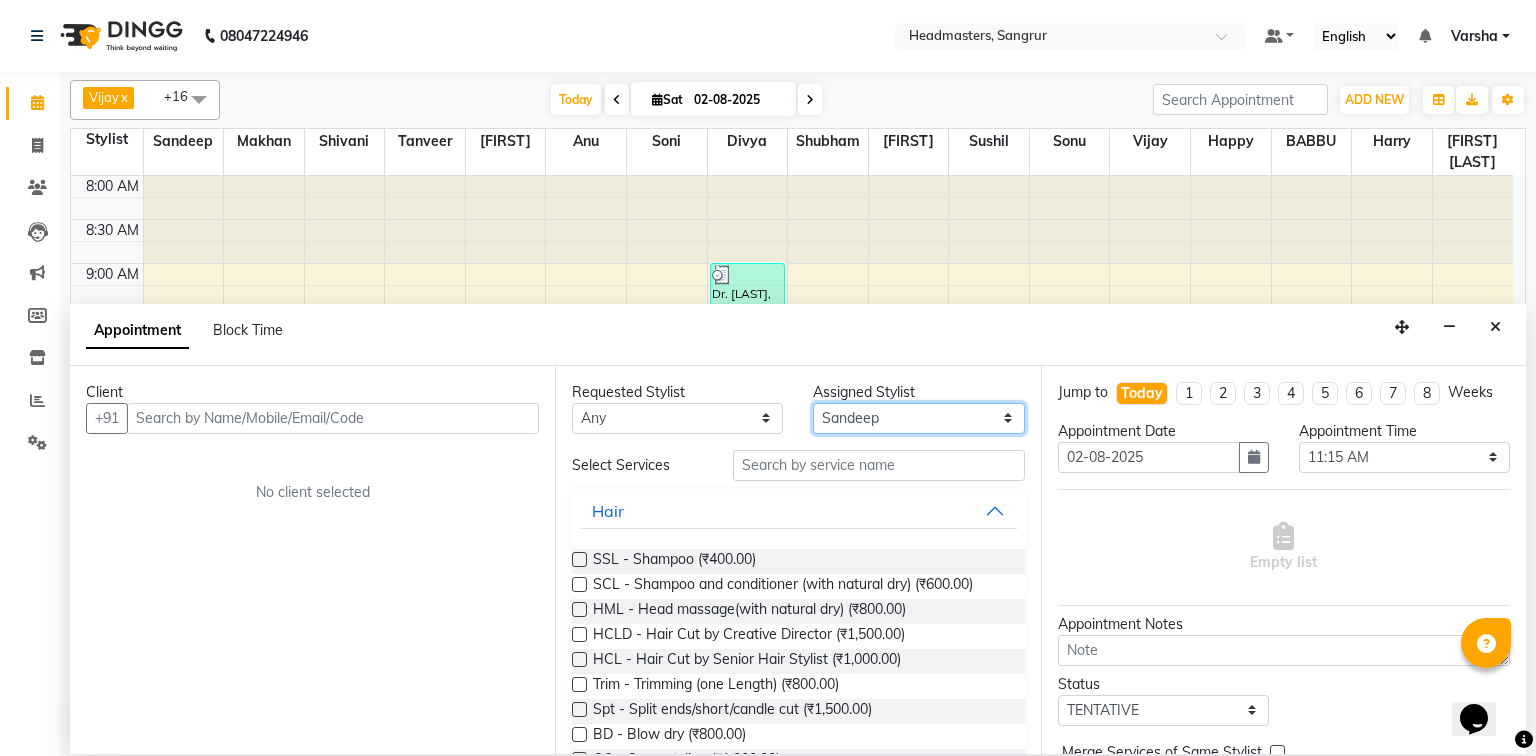 click on "Select Afia  Amandeep Kaur Anu BABBU DHIR Divya Happy Harmesh Harry  Headmasters Israr Jashan stockist Jitender Makhan Maninder Rimpi Saima  Sandeep Shivani Shubham Soni Sonu Sunny Sushil Tanveer Varsha Vijay" at bounding box center [918, 418] 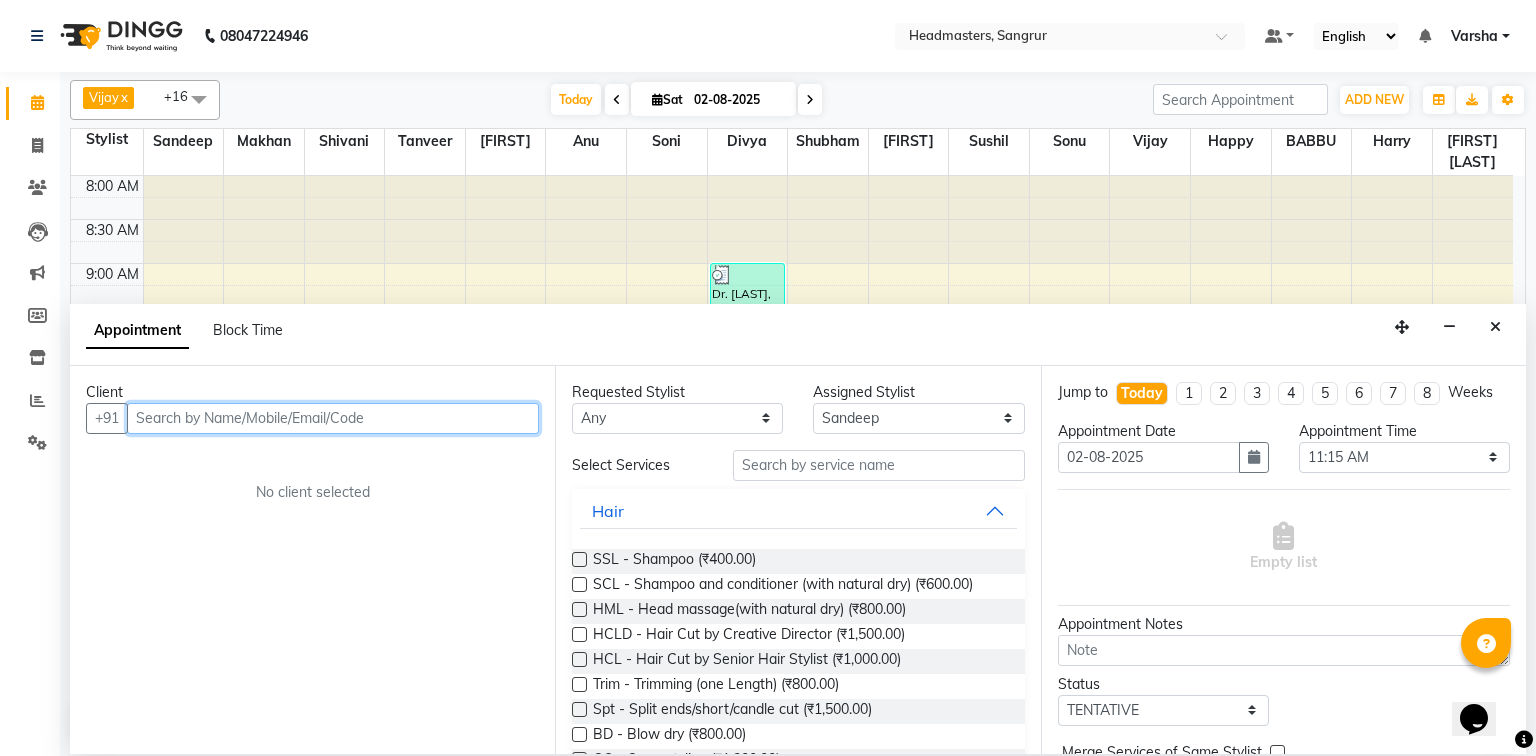 click at bounding box center (333, 418) 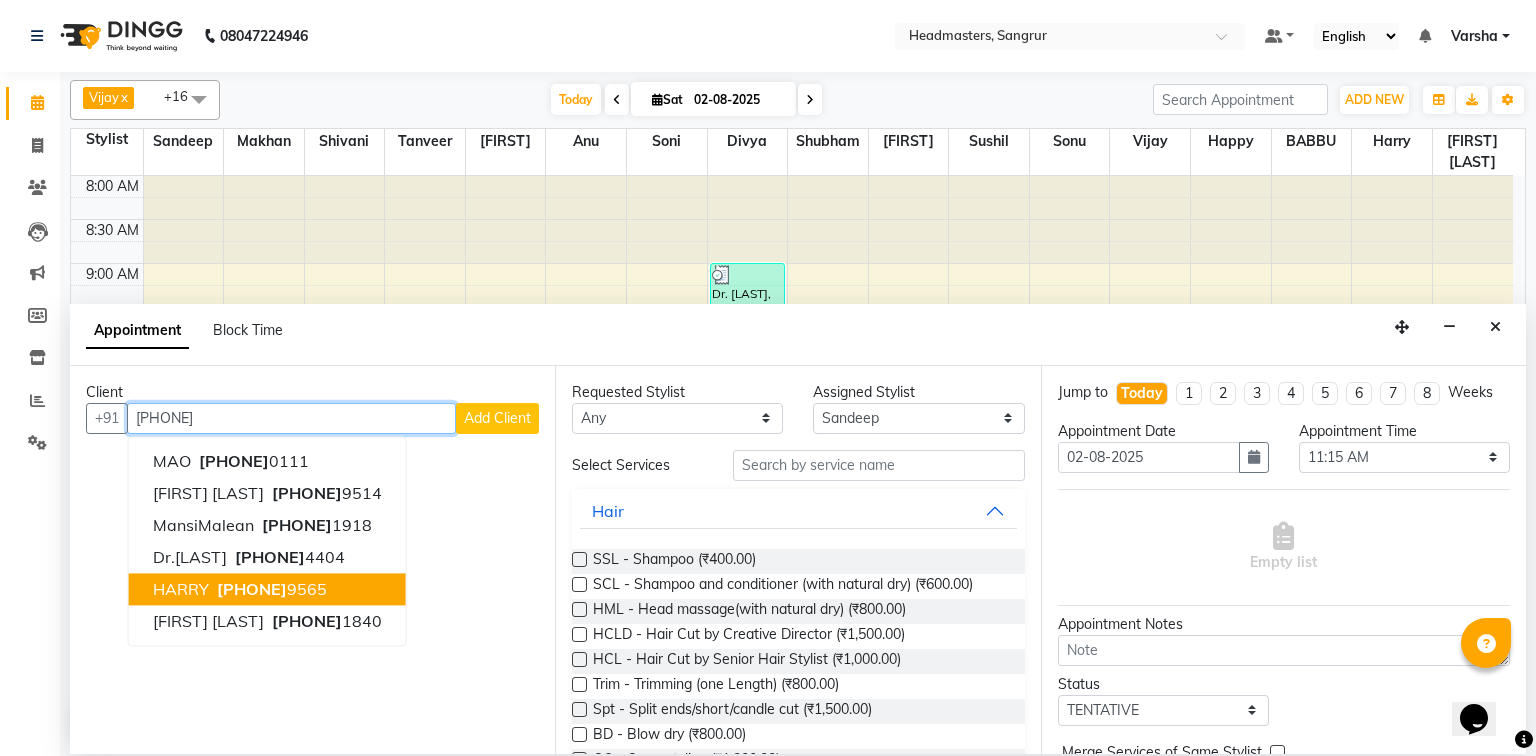 click on "HARRY   981414 9565" at bounding box center (267, 589) 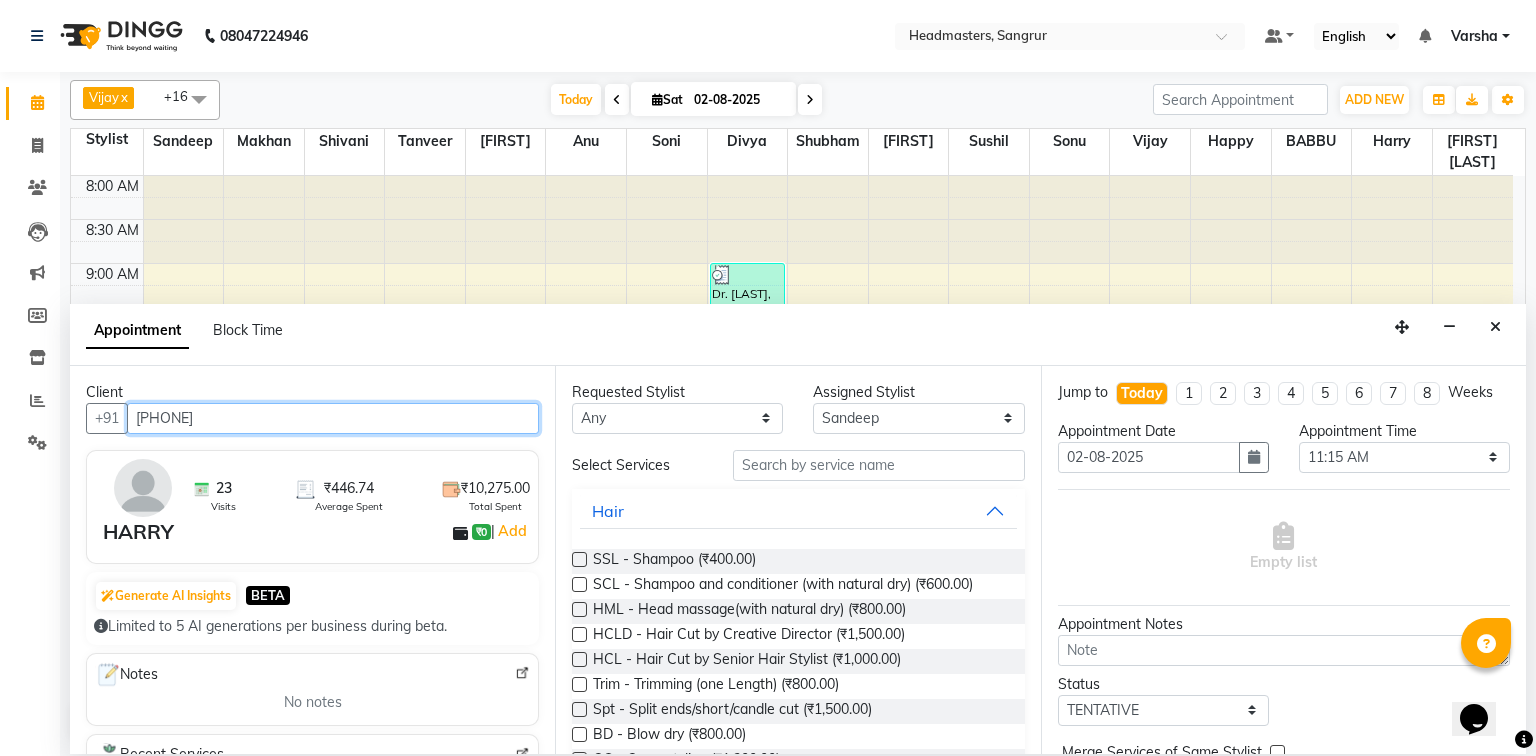 type on "9814149565" 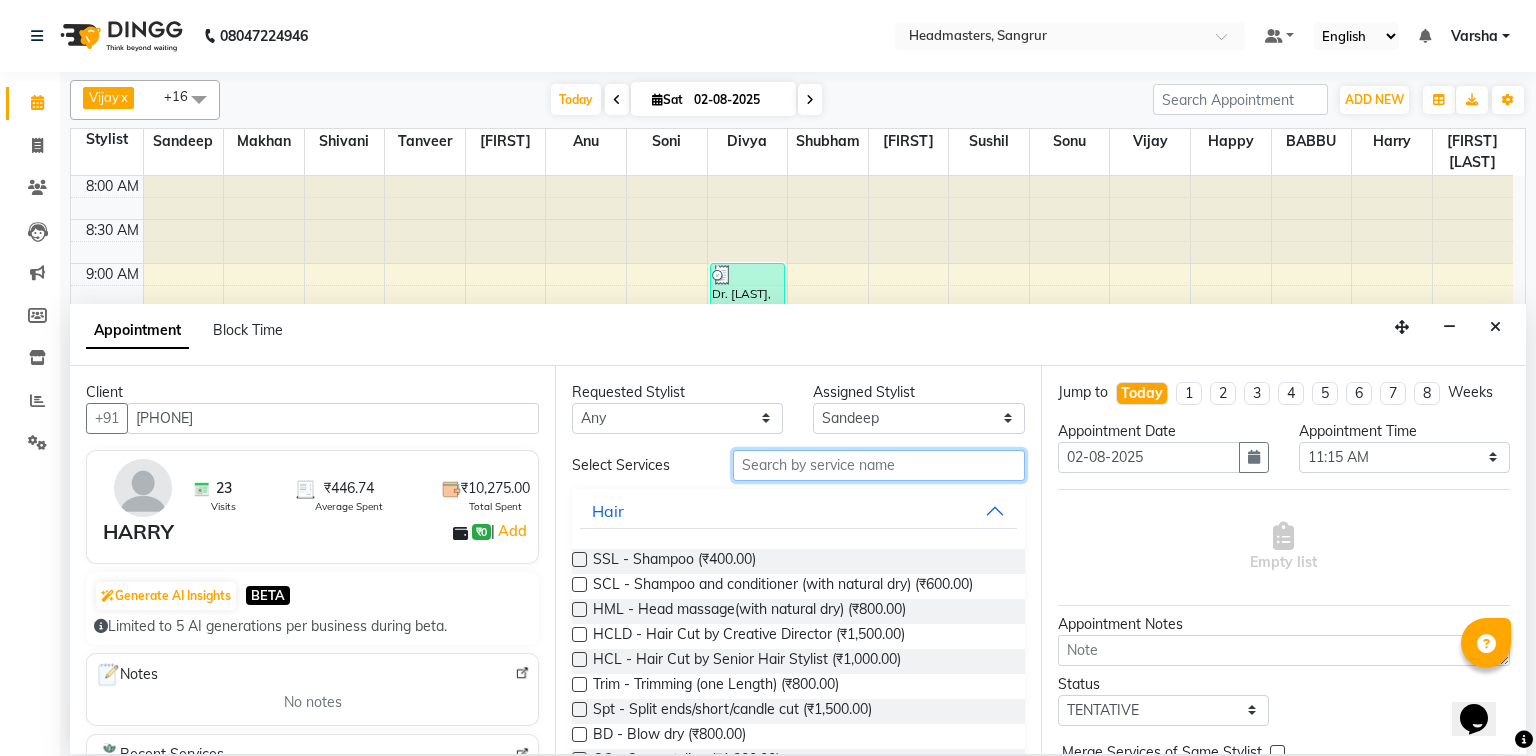 click at bounding box center [879, 465] 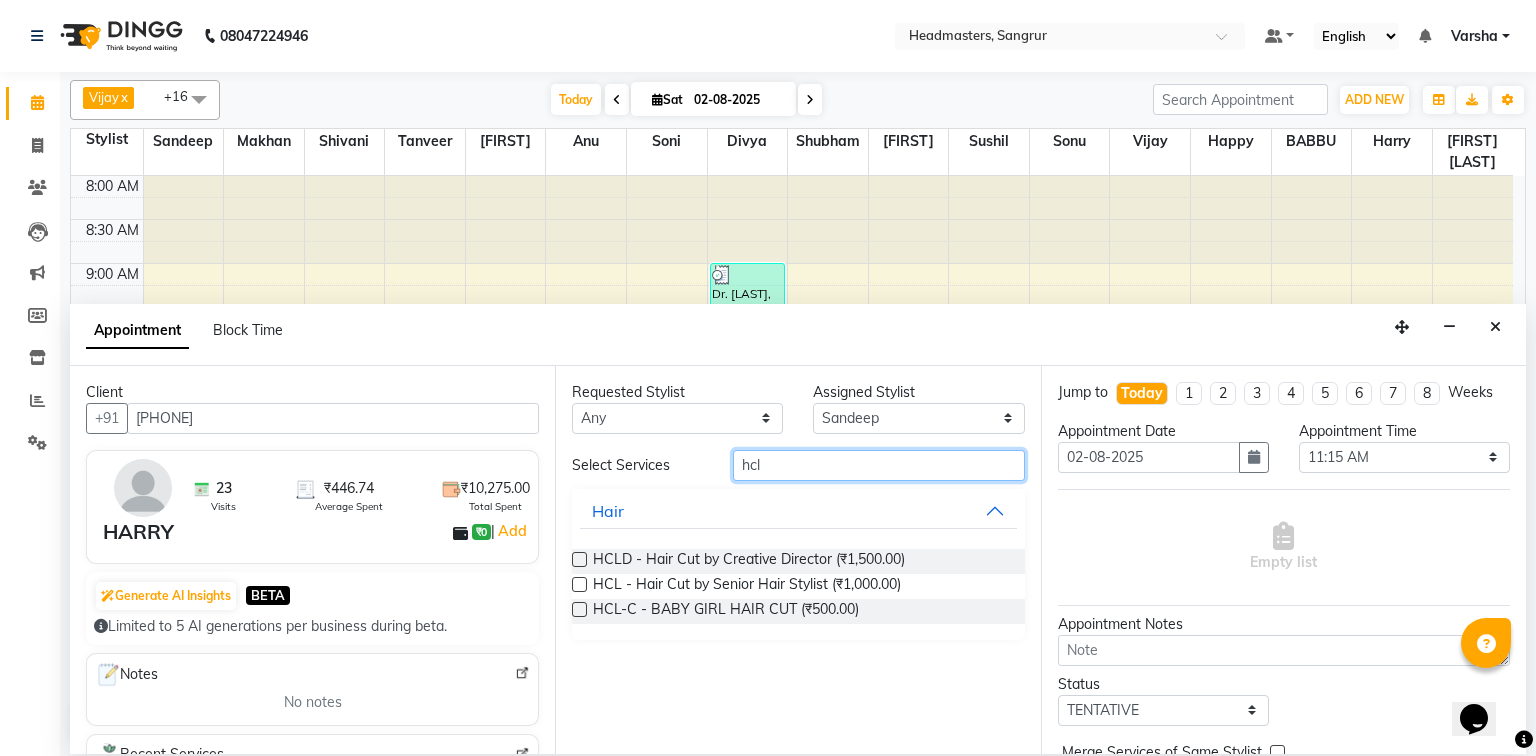 type on "hcl" 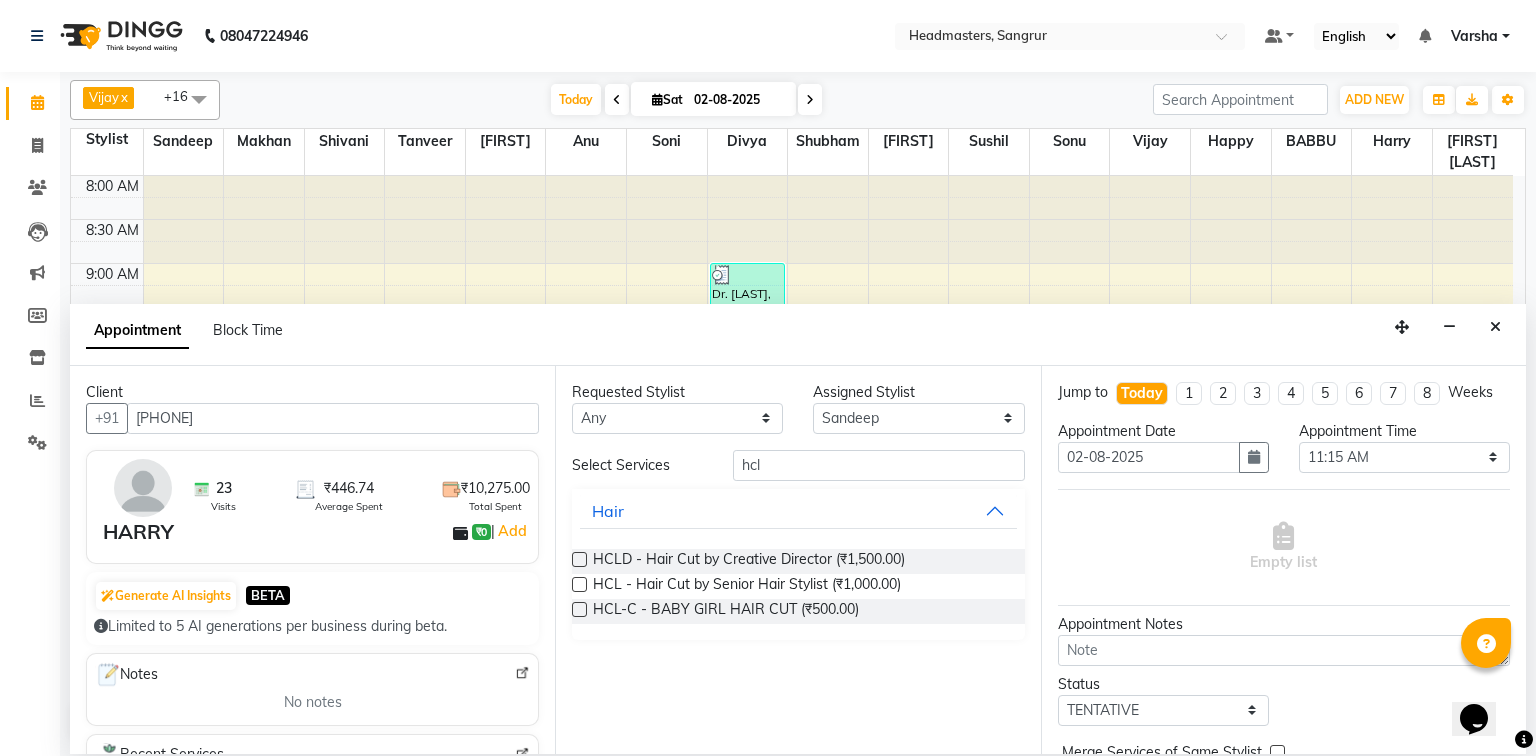 click at bounding box center (579, 584) 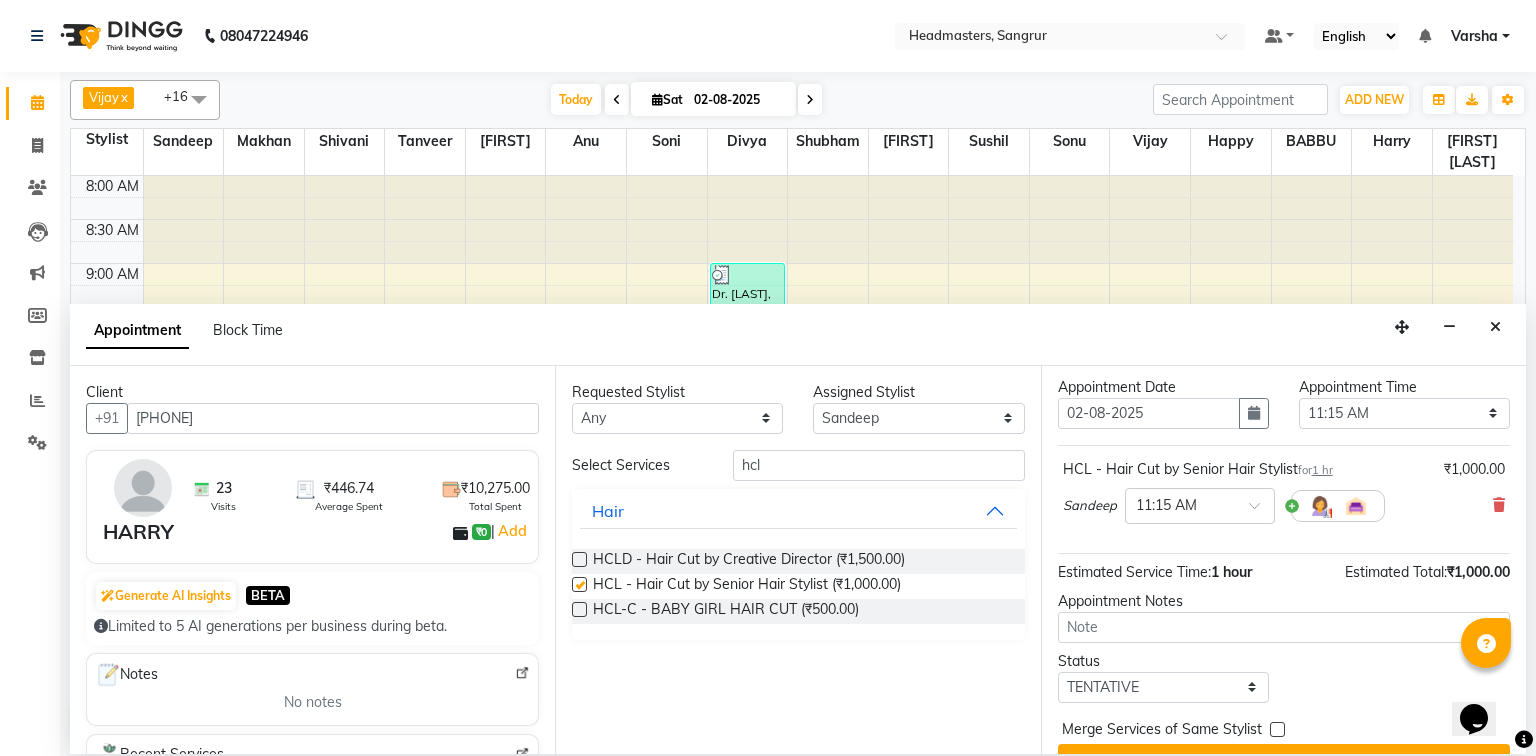 checkbox on "false" 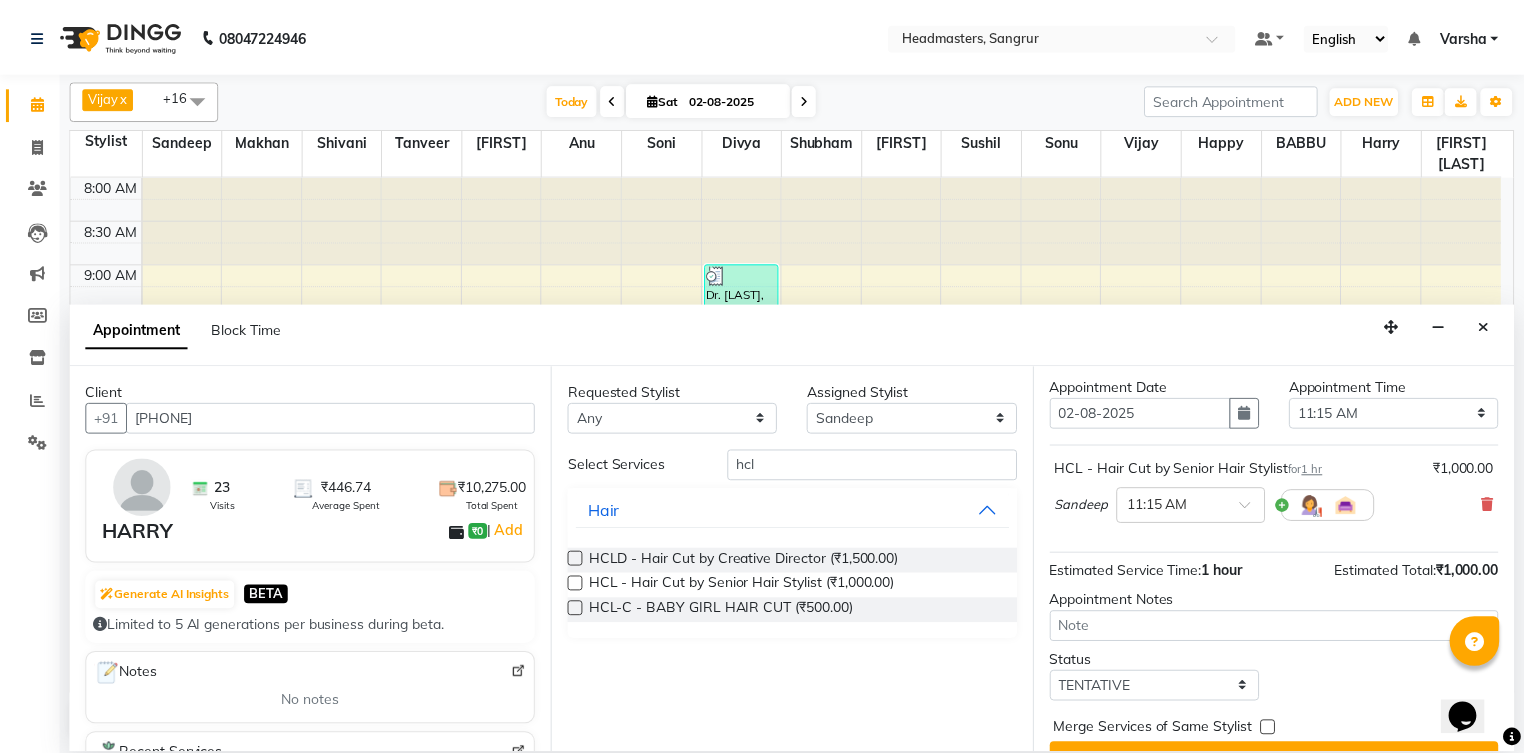 scroll, scrollTop: 85, scrollLeft: 0, axis: vertical 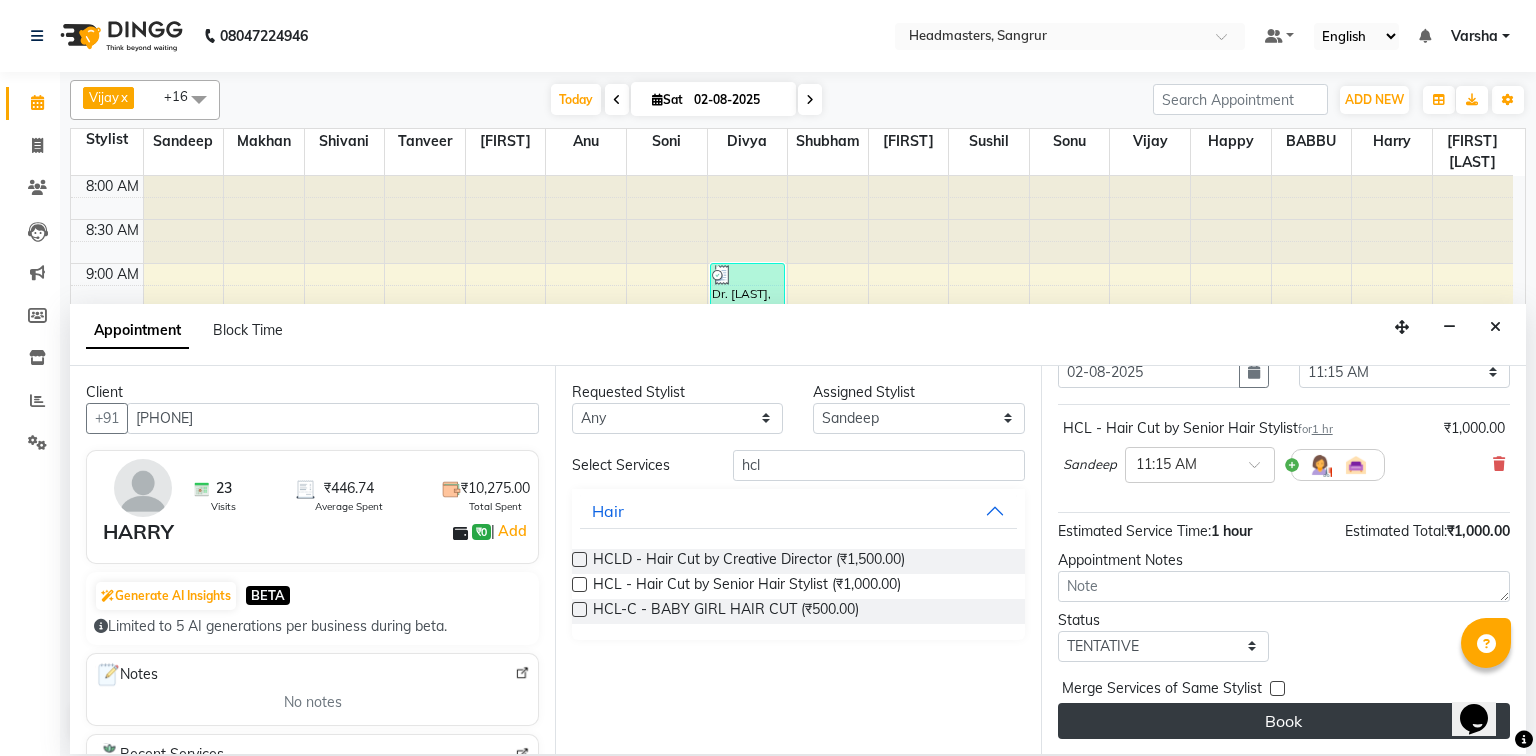 click on "Book" at bounding box center [1284, 721] 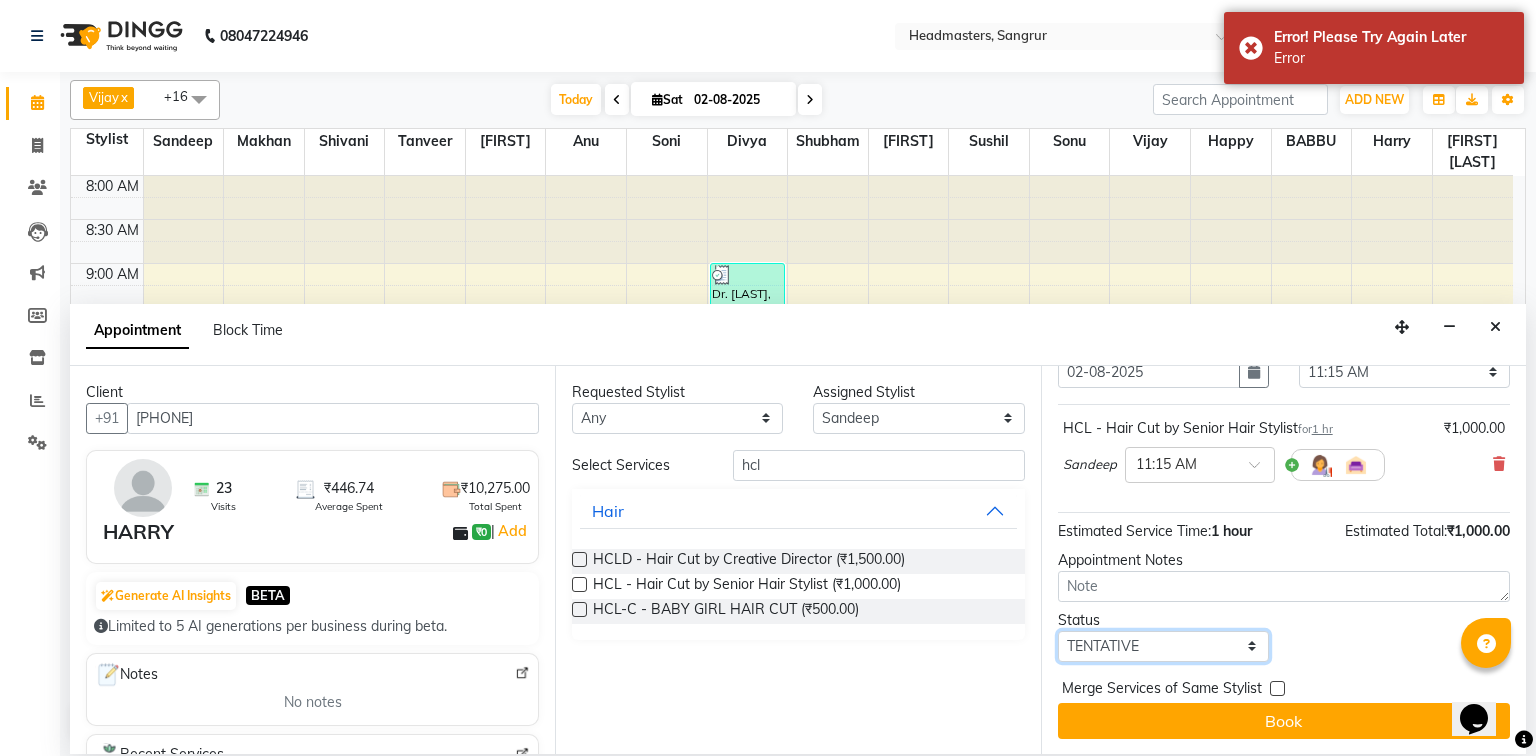 drag, startPoint x: 1175, startPoint y: 653, endPoint x: 1166, endPoint y: 644, distance: 12.727922 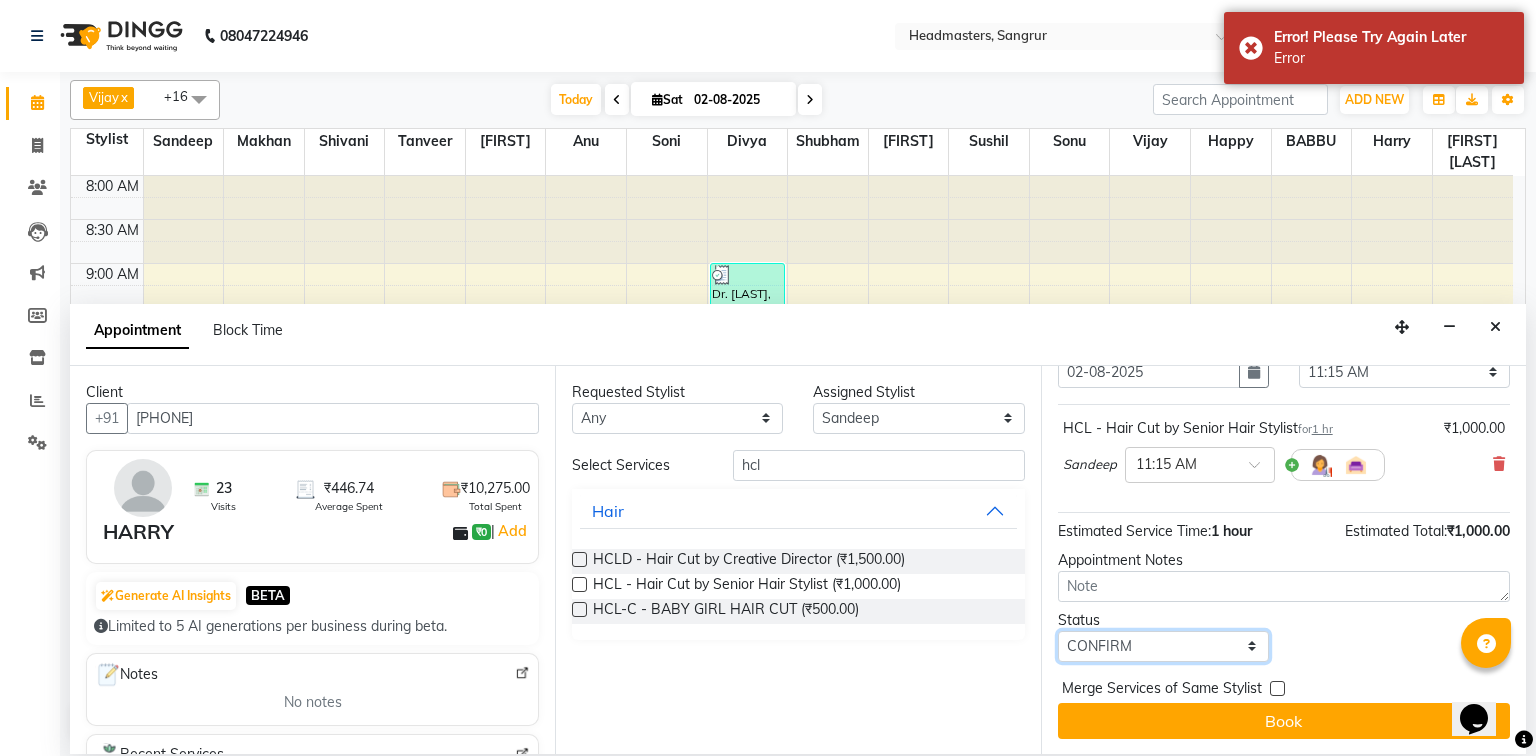 click on "Select TENTATIVE CONFIRM CHECK-IN UPCOMING" at bounding box center [1163, 646] 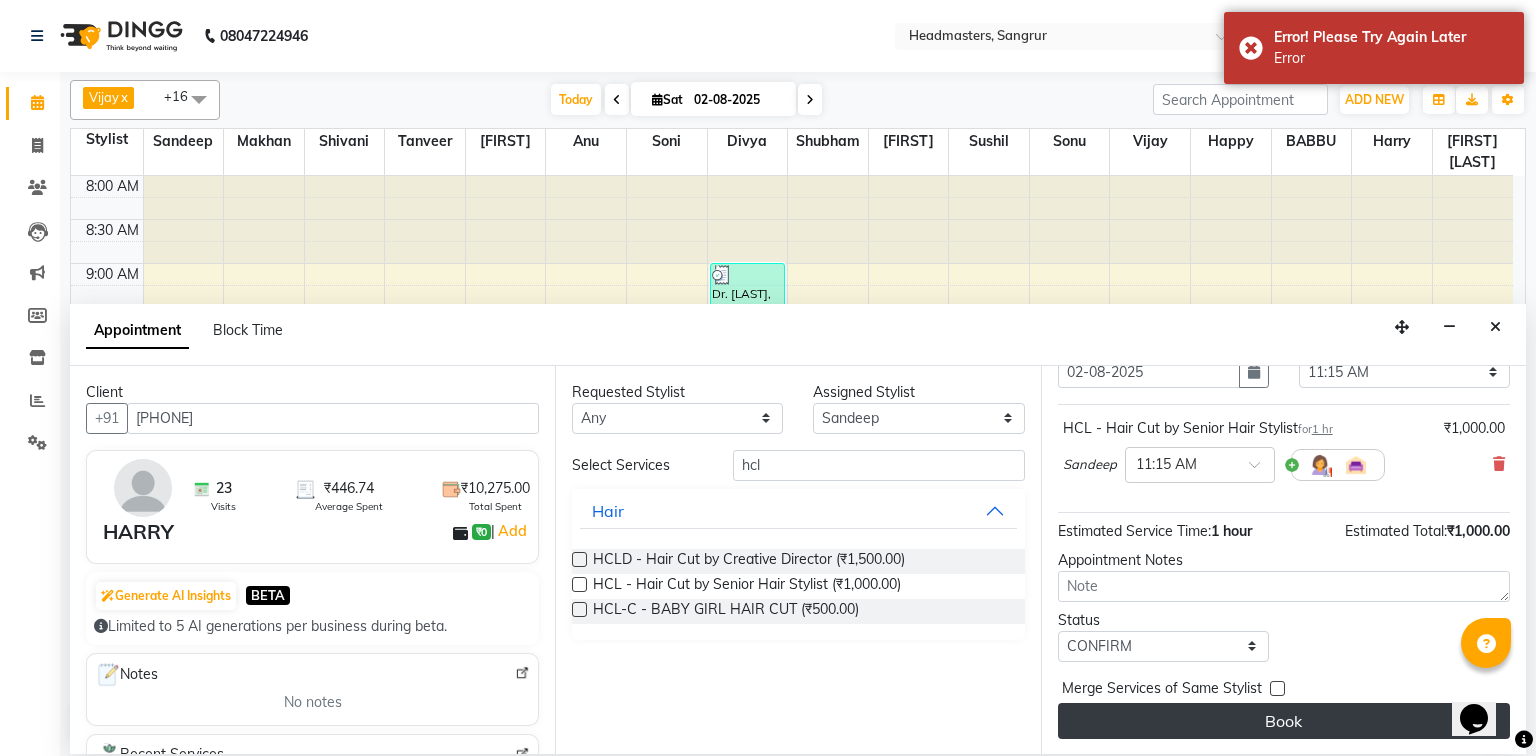 click on "Book" at bounding box center (1284, 721) 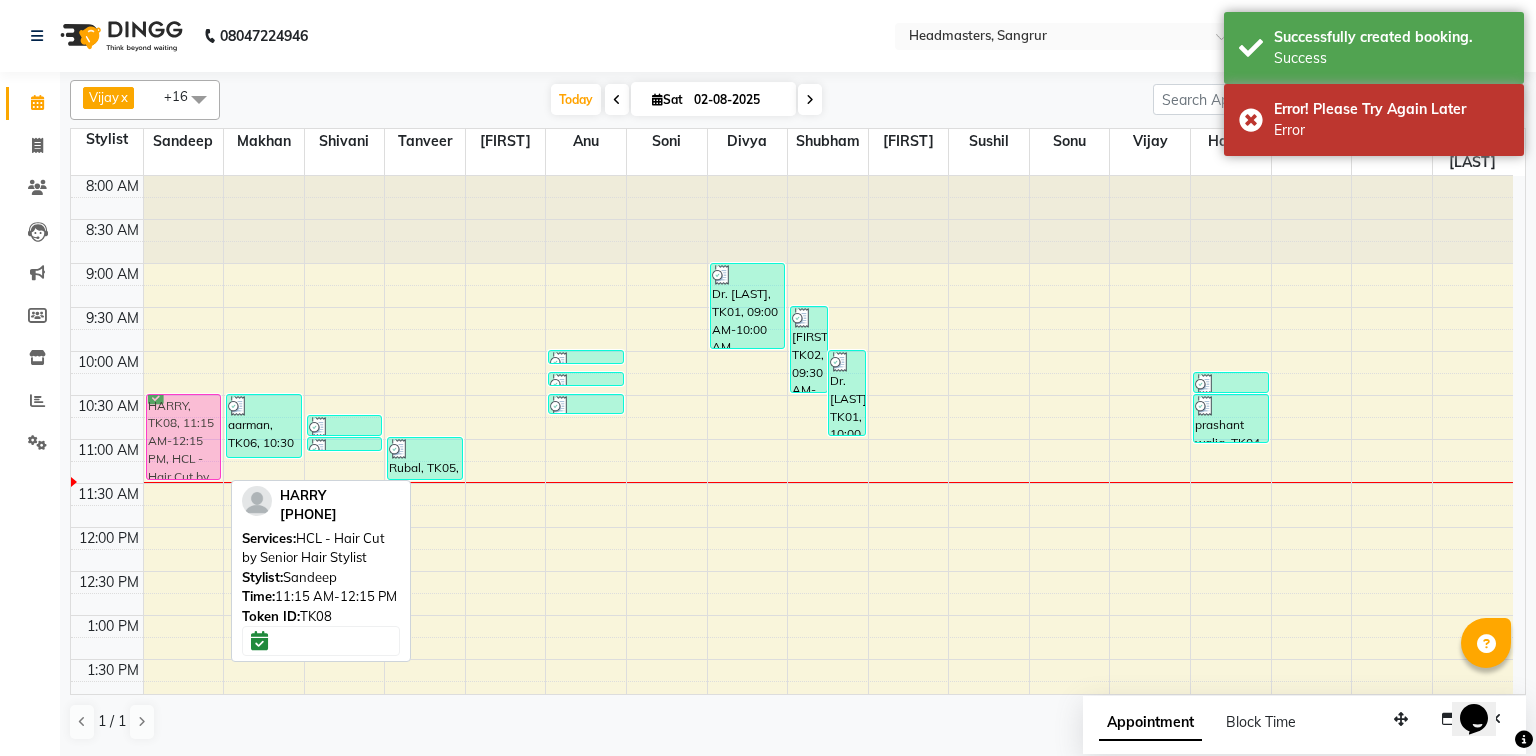 drag, startPoint x: 176, startPoint y: 527, endPoint x: 175, endPoint y: 468, distance: 59.008472 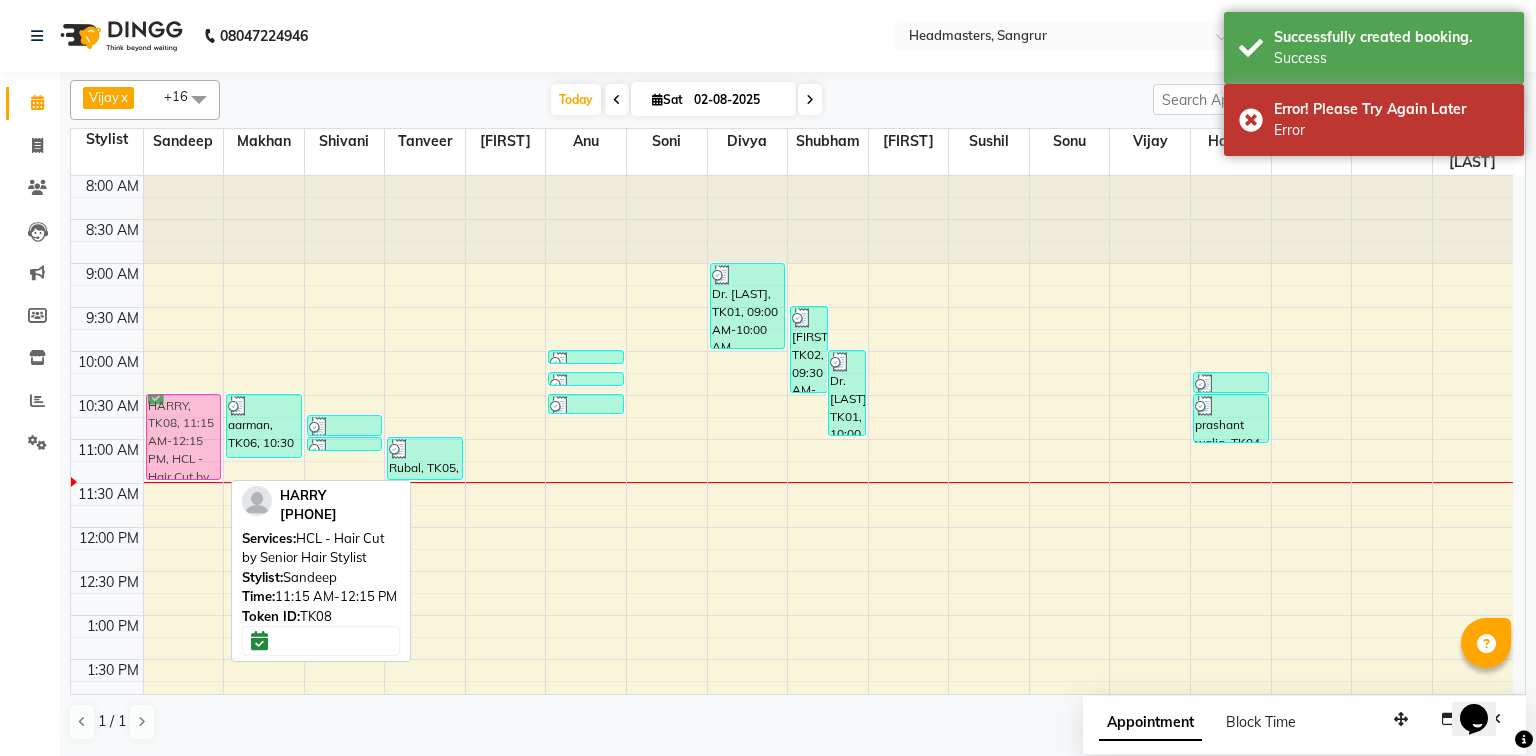 click on "HARRY, TK08, 11:15 AM-12:15 PM, HCL - Hair Cut by Senior Hair Stylist     HARRY, TK08, 11:15 AM-12:15 PM, HCL - Hair Cut by Senior Hair Stylist" at bounding box center (184, 747) 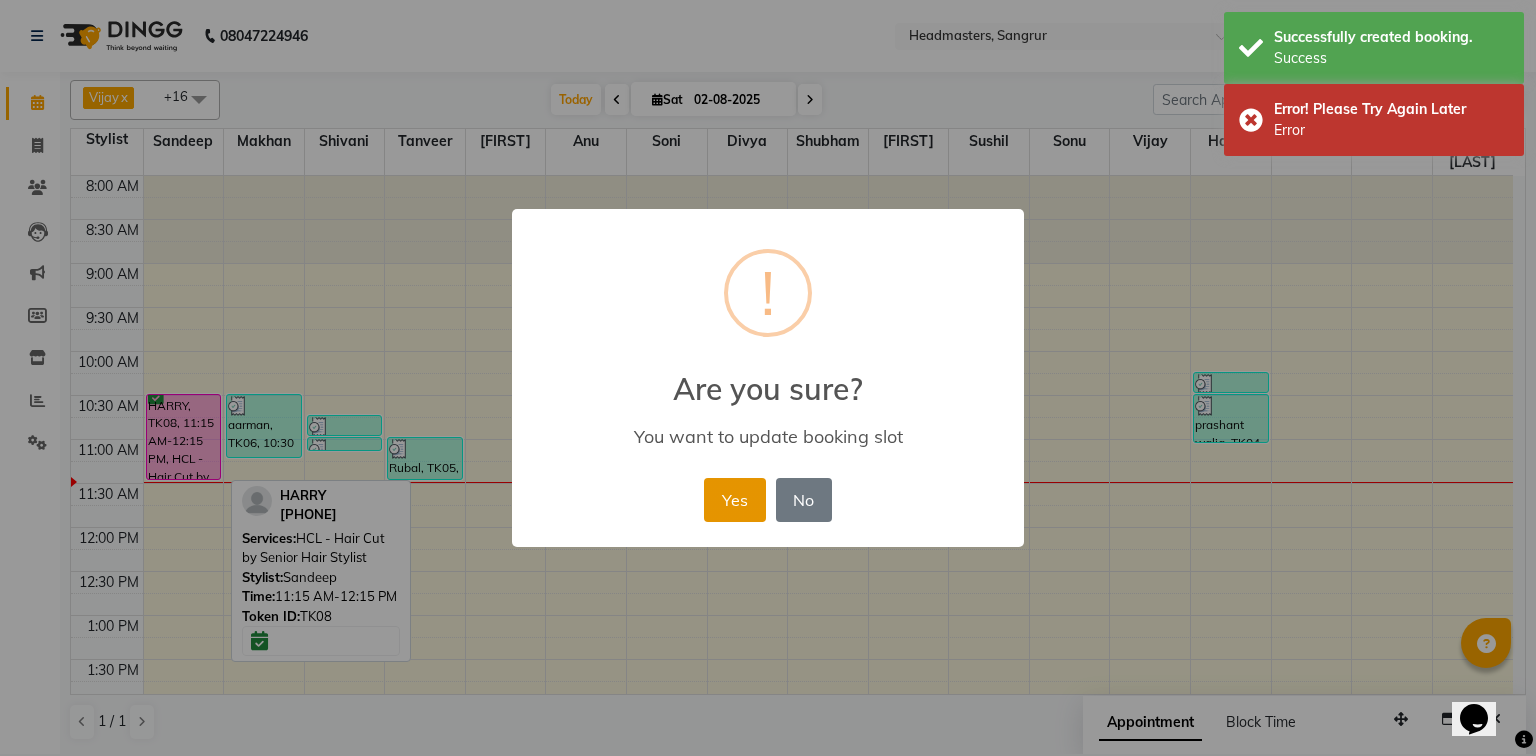 click on "Yes" at bounding box center (734, 500) 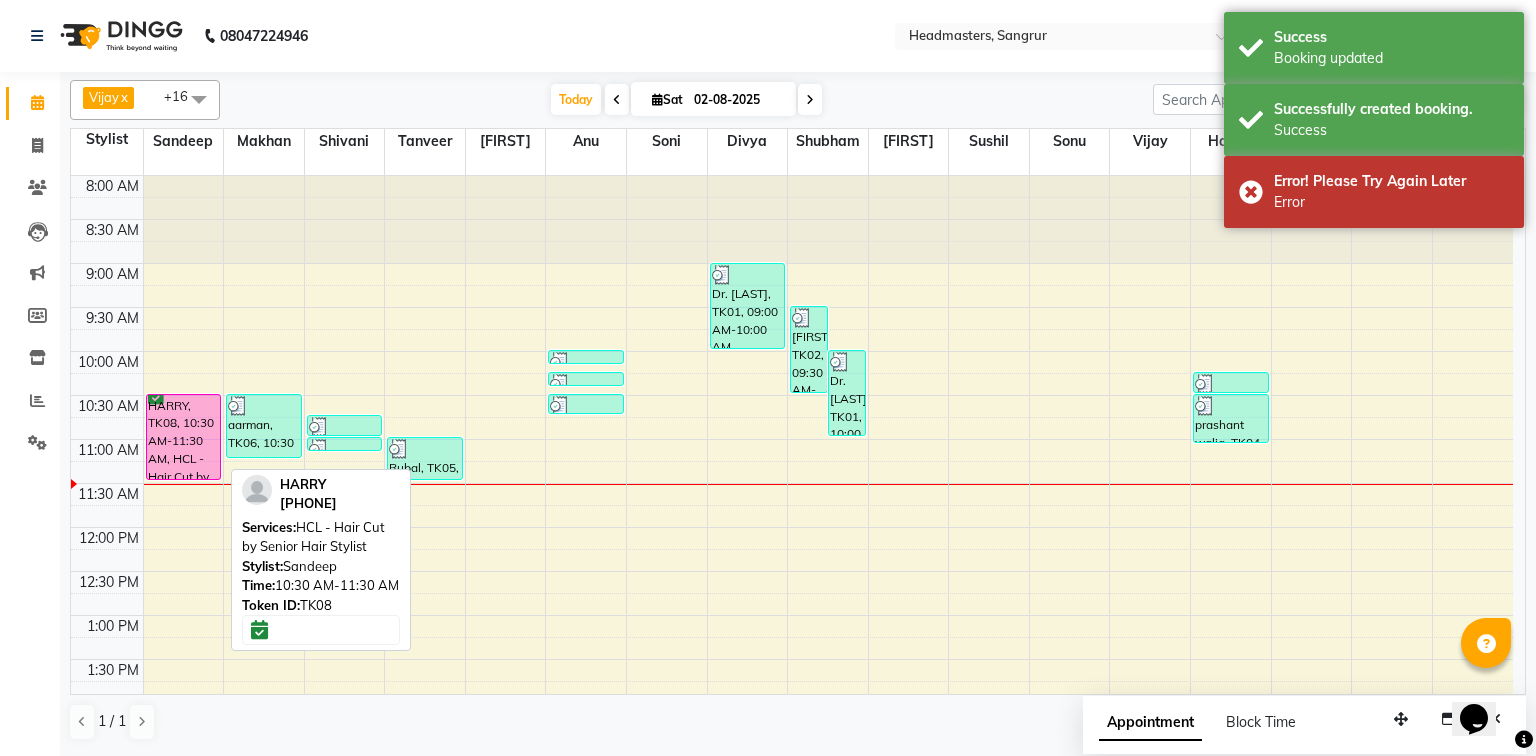 click on "HARRY, TK08, 10:30 AM-11:30 AM, HCL - Hair Cut by Senior Hair Stylist" at bounding box center (184, 437) 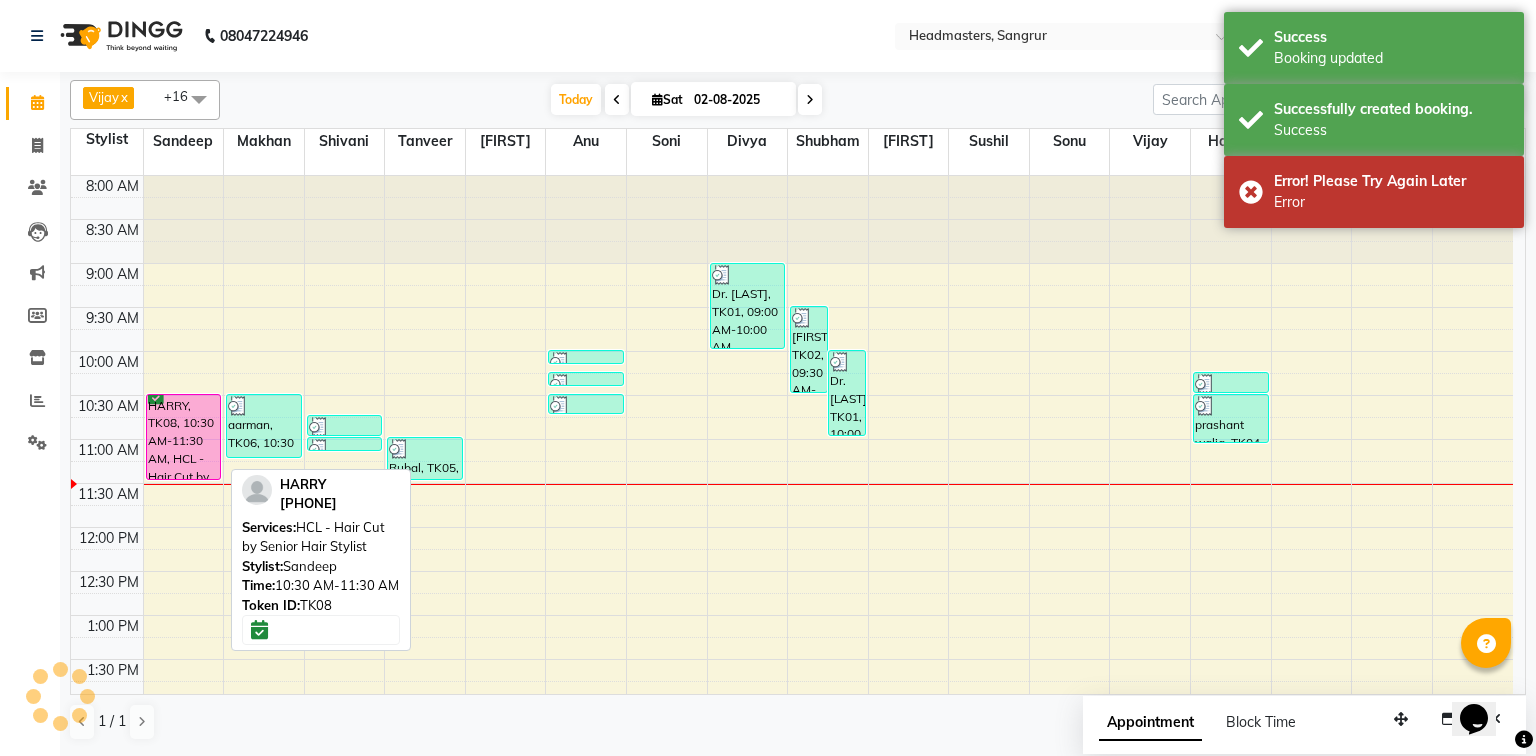 click on "HARRY, TK08, 10:30 AM-11:30 AM, HCL - Hair Cut by Senior Hair Stylist" at bounding box center (184, 437) 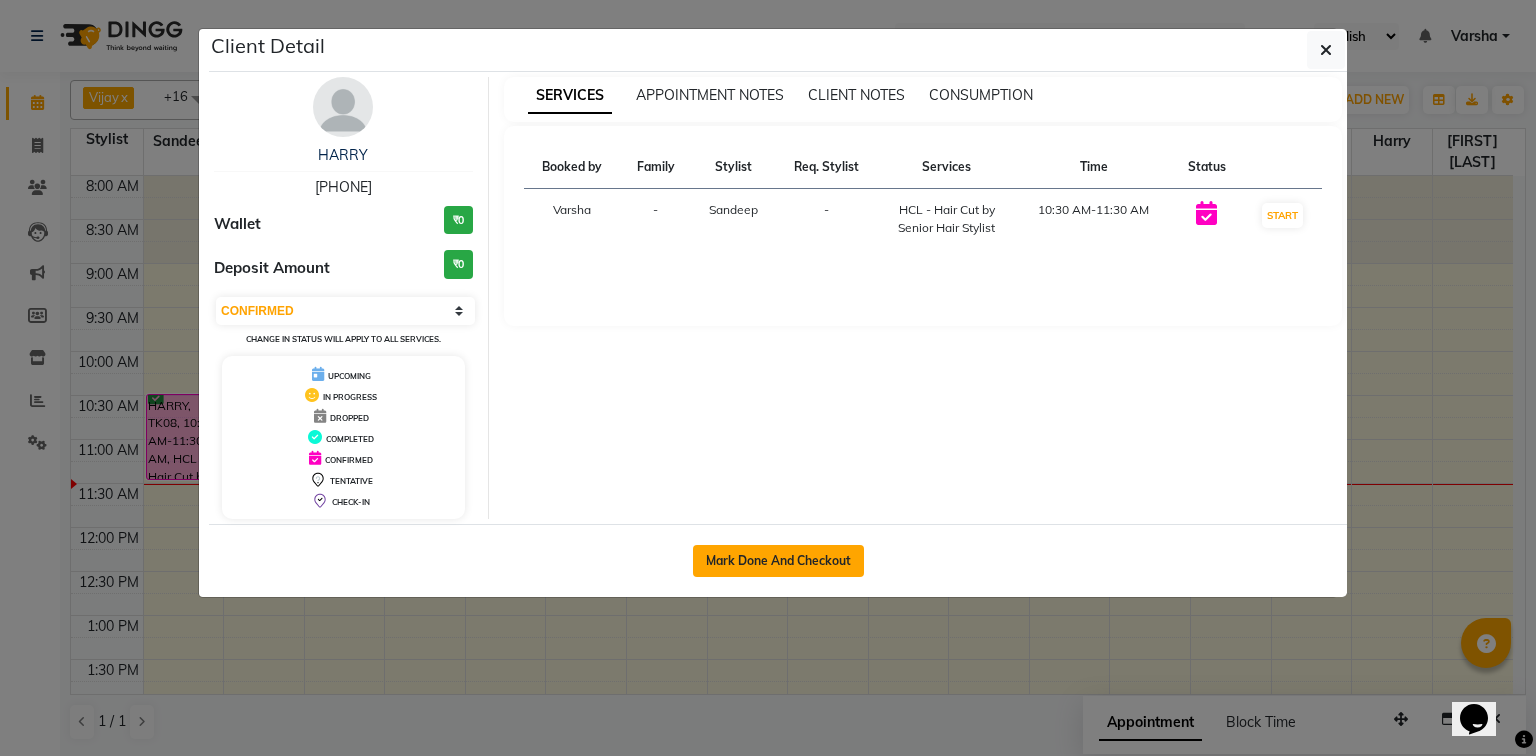 click on "Mark Done And Checkout" 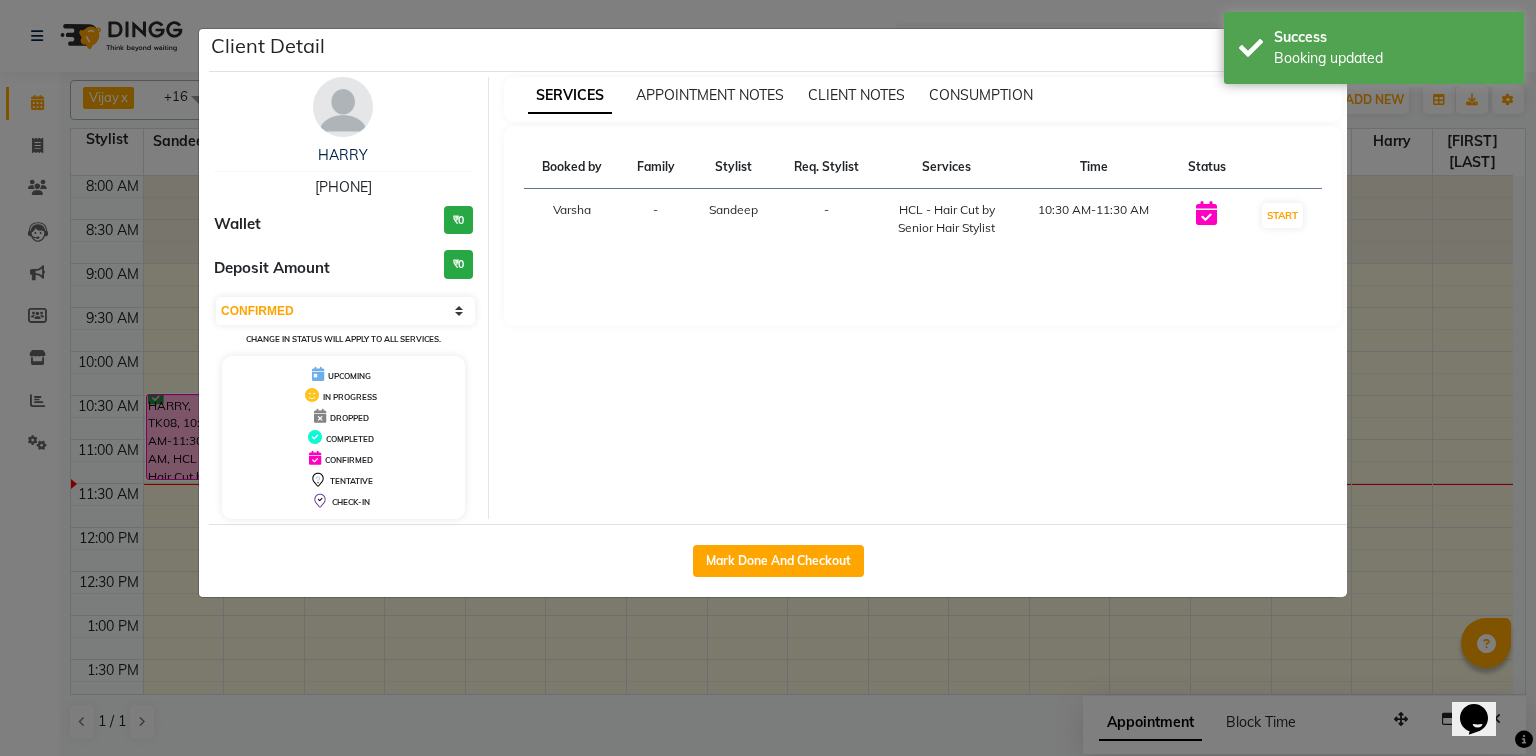 select on "service" 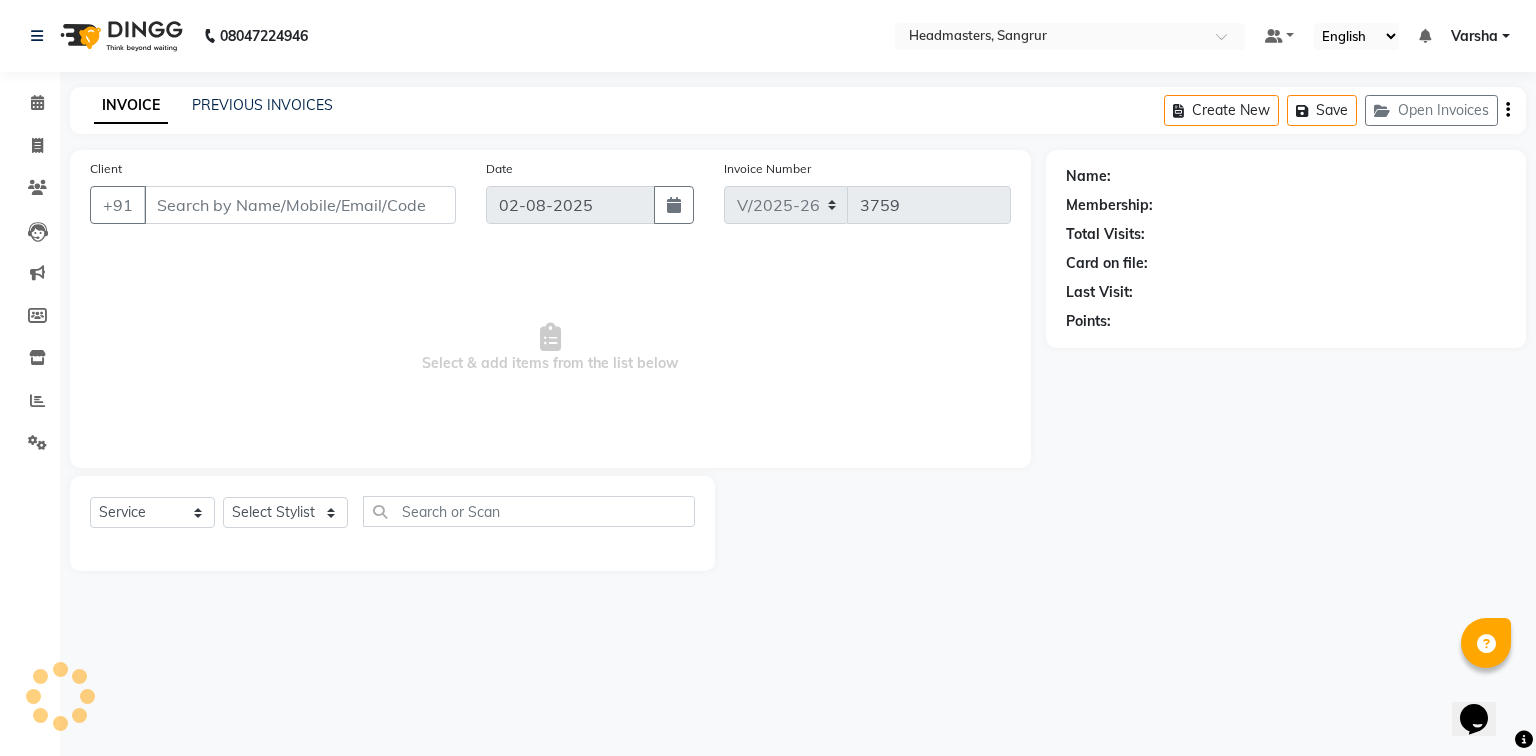 type on "9814149565" 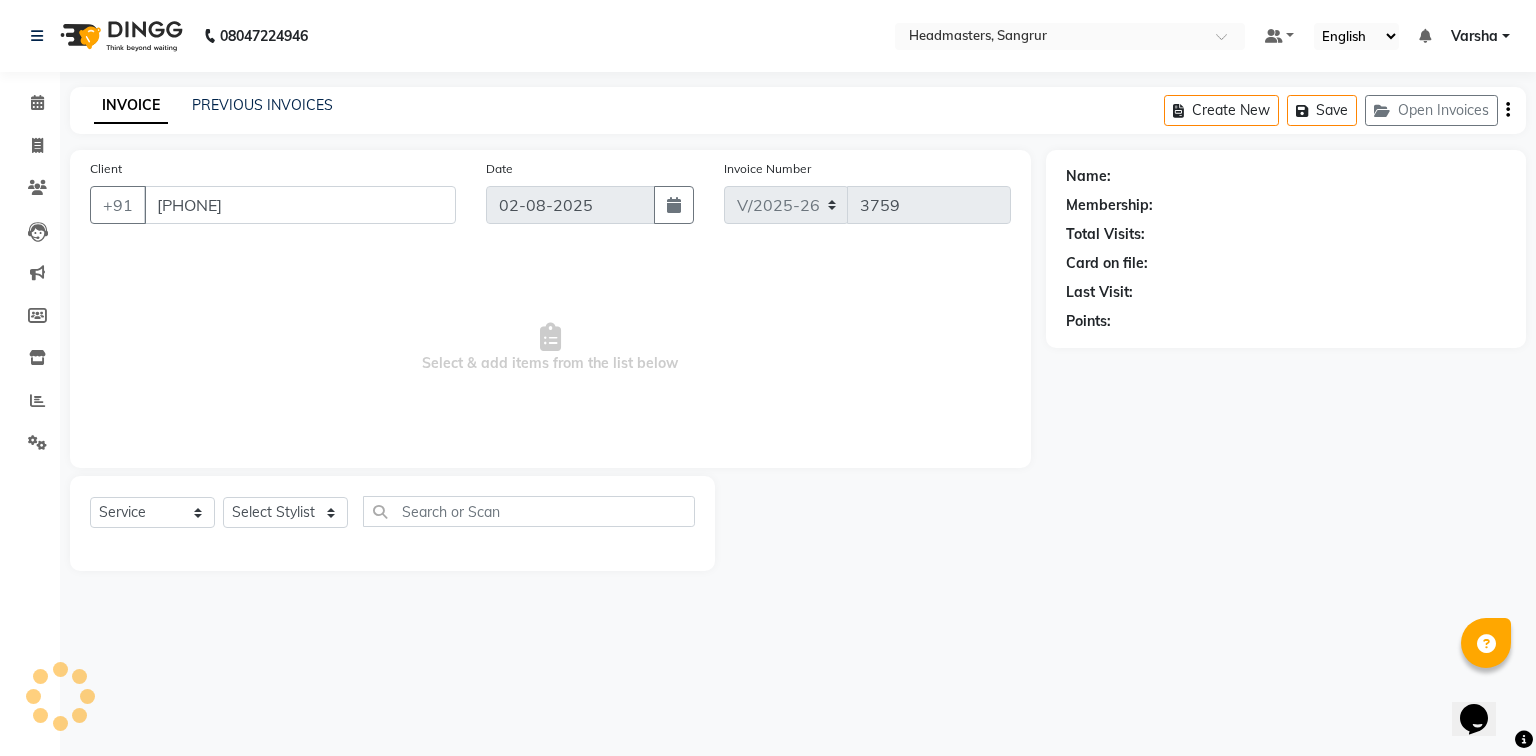 select on "60862" 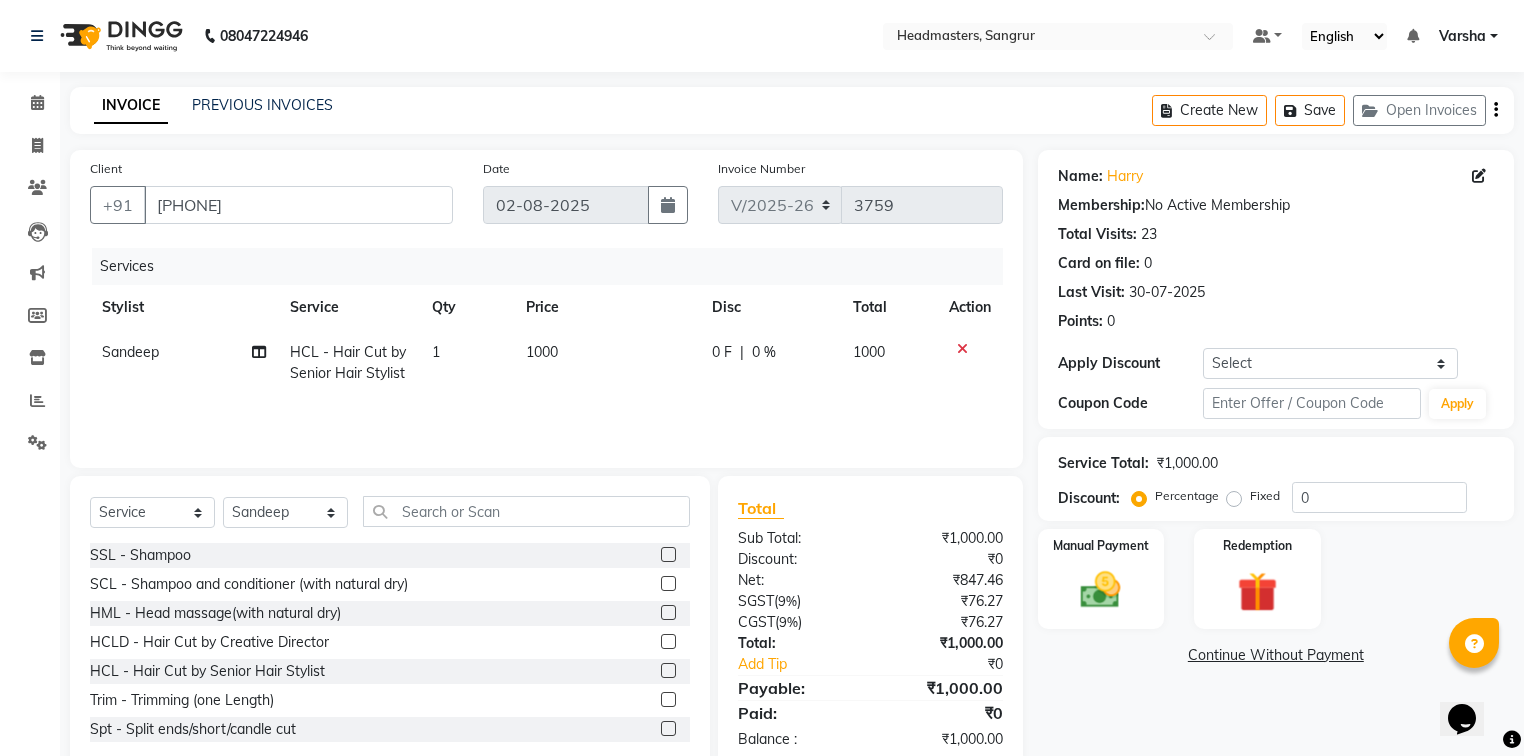 click on "0 F" 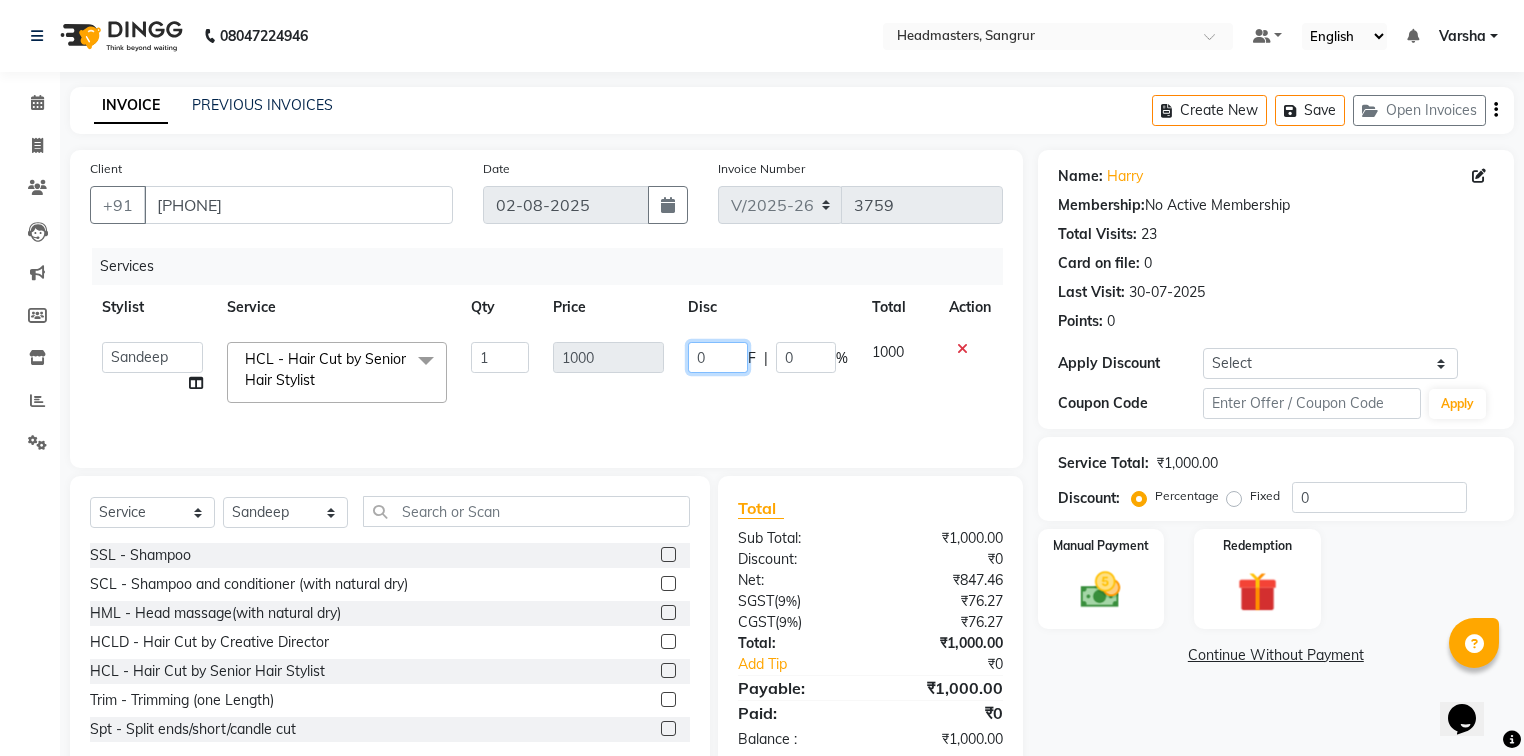 click on "0" 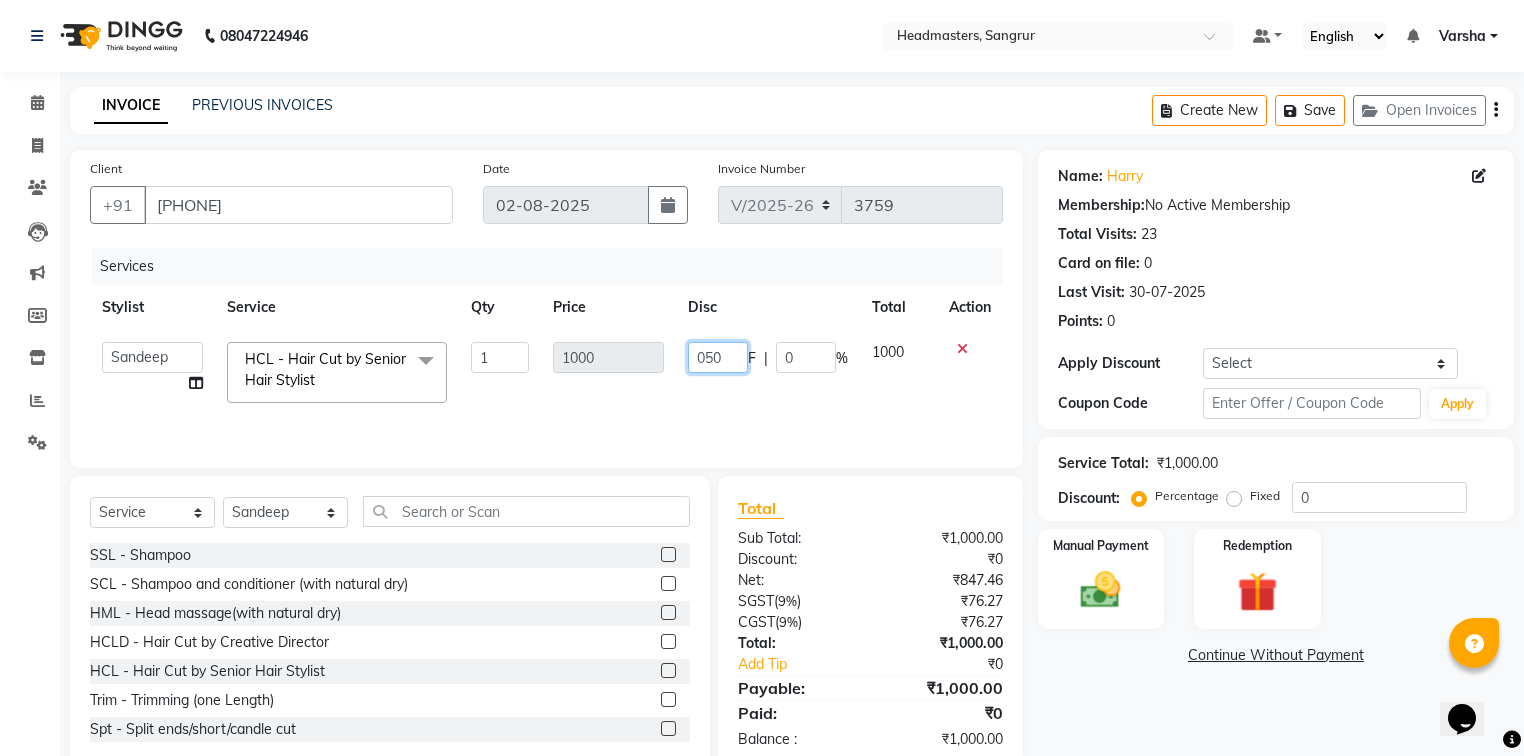 type on "0500" 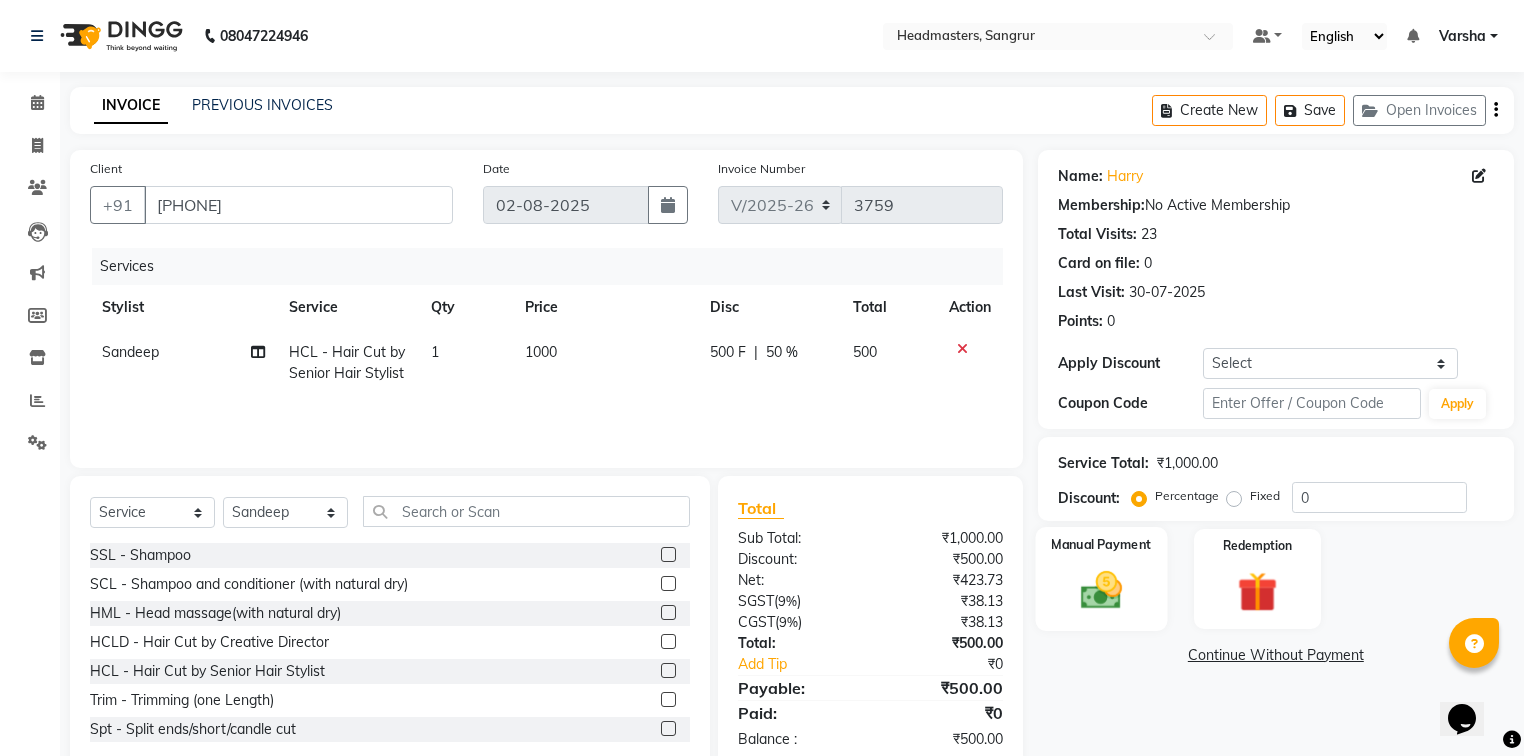 click 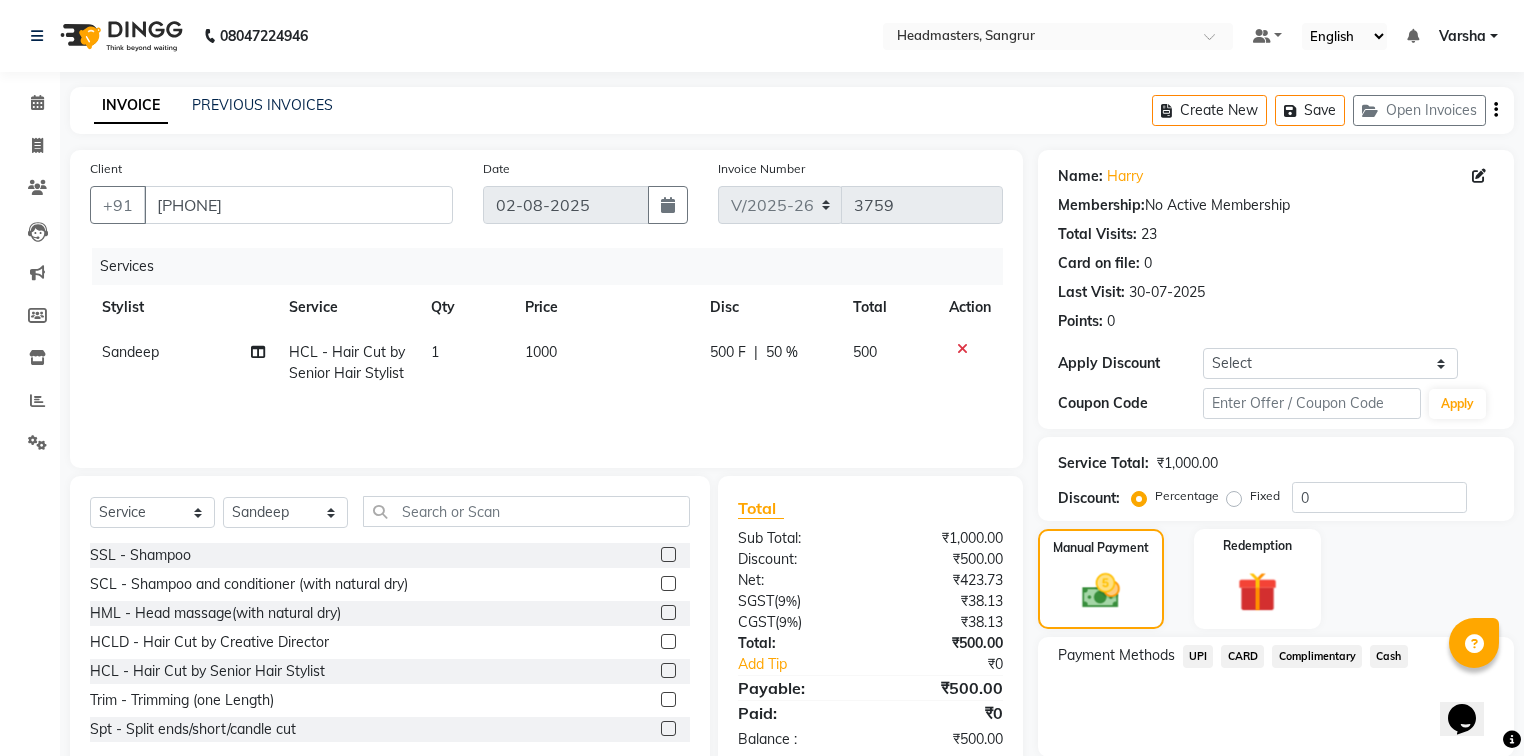 click on "UPI" 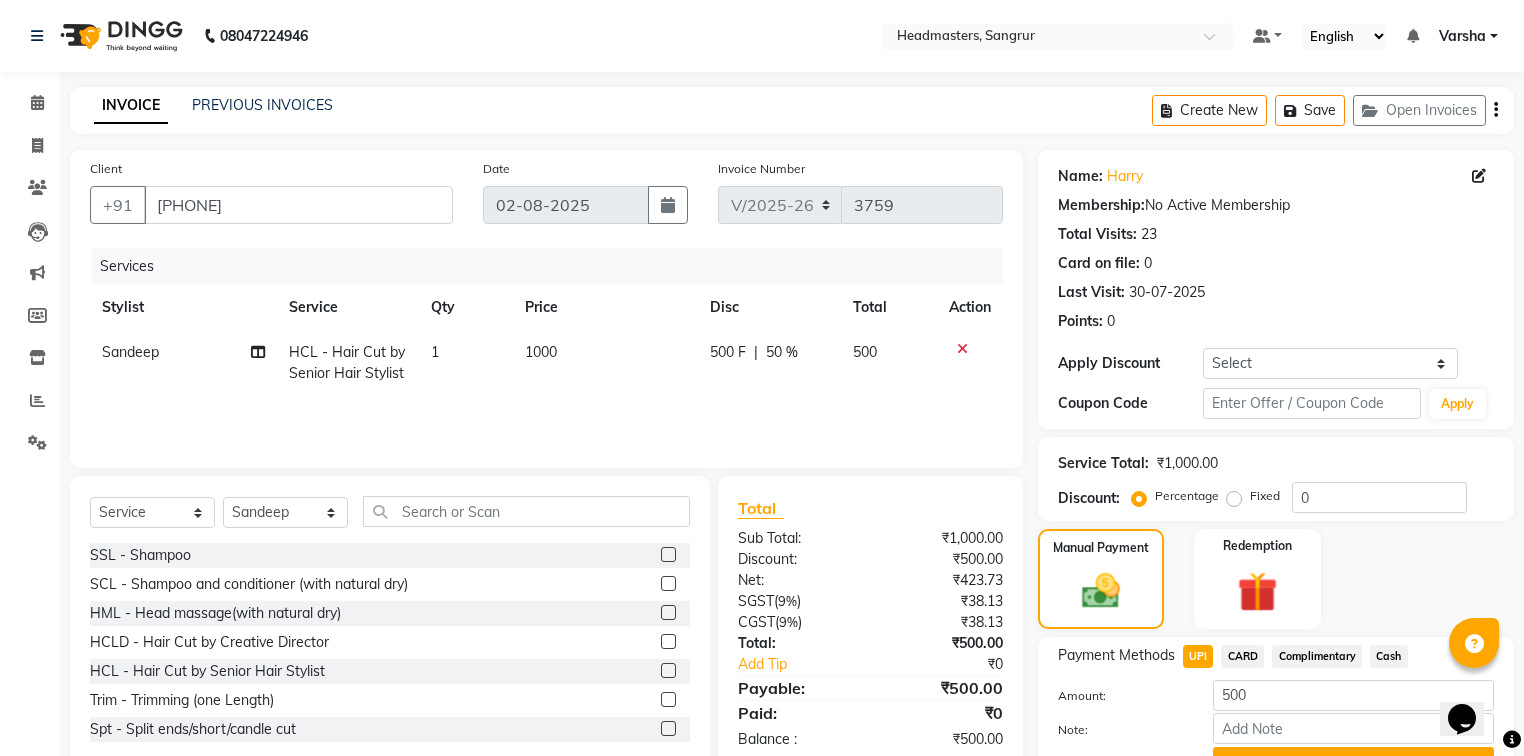 click on "Add Payment" 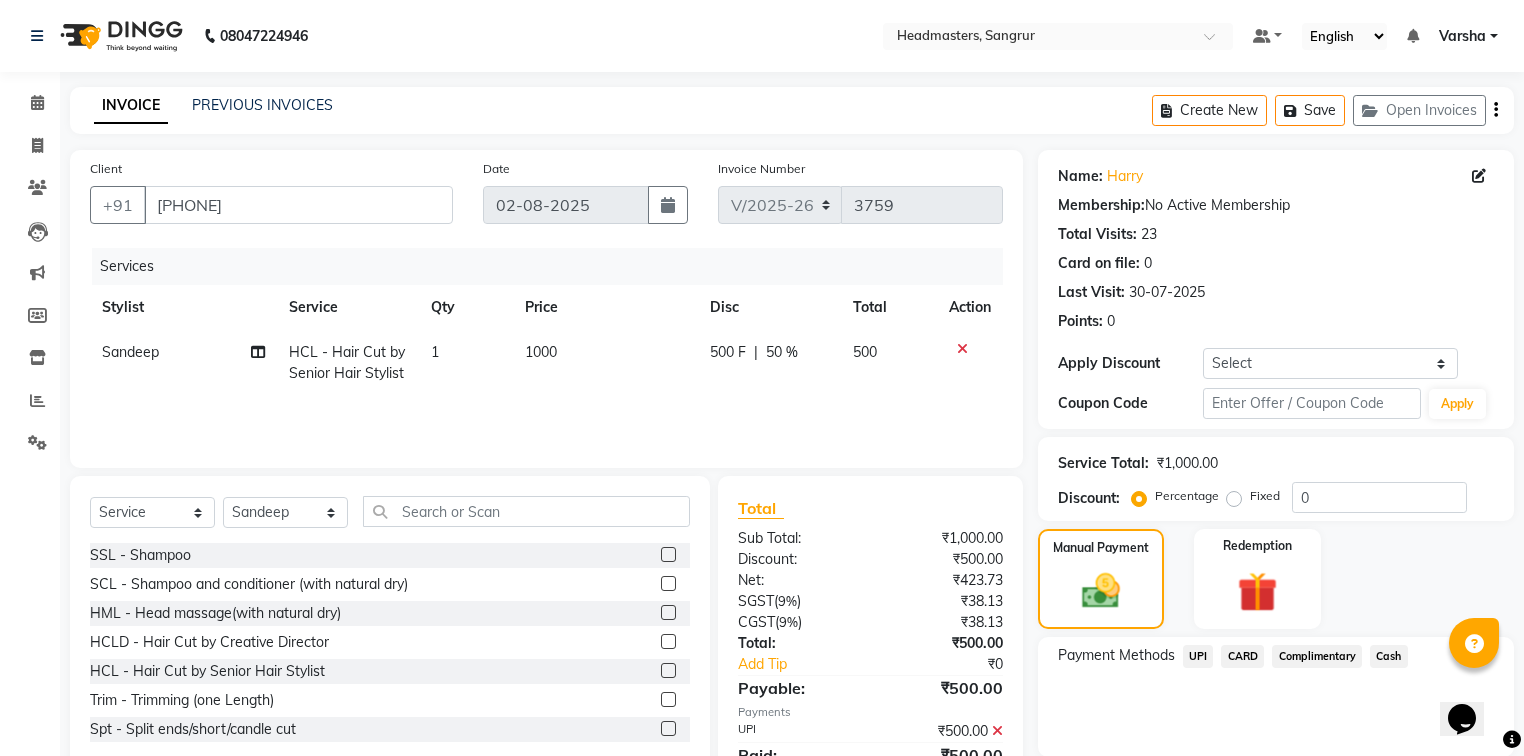 scroll, scrollTop: 154, scrollLeft: 0, axis: vertical 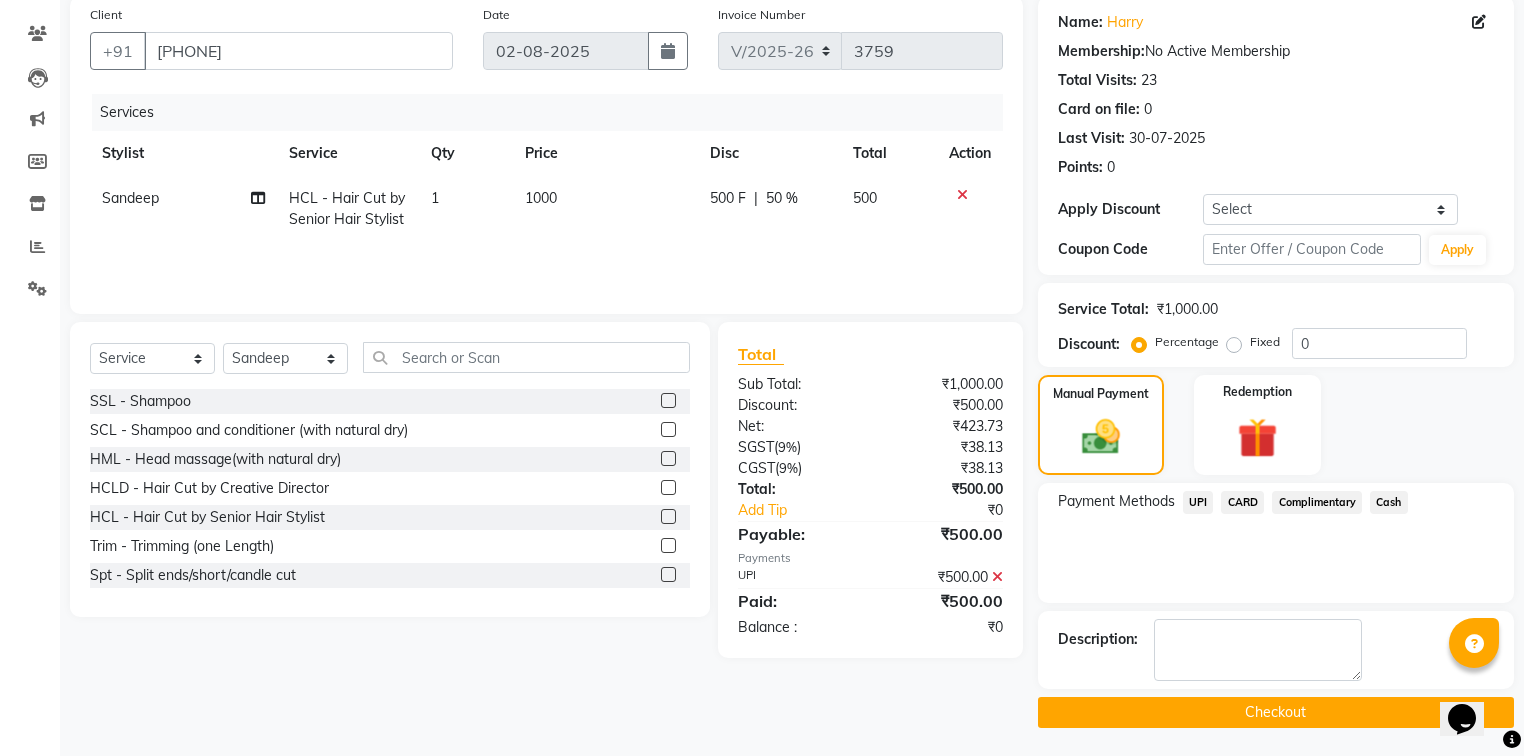 click on "Name: Harry  Membership:  No Active Membership  Total Visits:  23 Card on file:  0 Last Visit:   30-07-2025 Points:   0  Apply Discount Select Coupon → Wrong Job Card  Coupon → Complimentary  Coupon → Correction  Coupon → First Wash  Coupon → Free Of Cost  Coupon → Staff Service  Coupon → Service Not Done  Coupon → Already Paid  Coupon → Double Job Card  Coupon Code Apply Service Total:  ₹1,000.00  Discount:  Percentage   Fixed  0 Manual Payment Redemption Payment Methods  UPI   CARD   Complimentary   Cash  Description:                   Checkout" 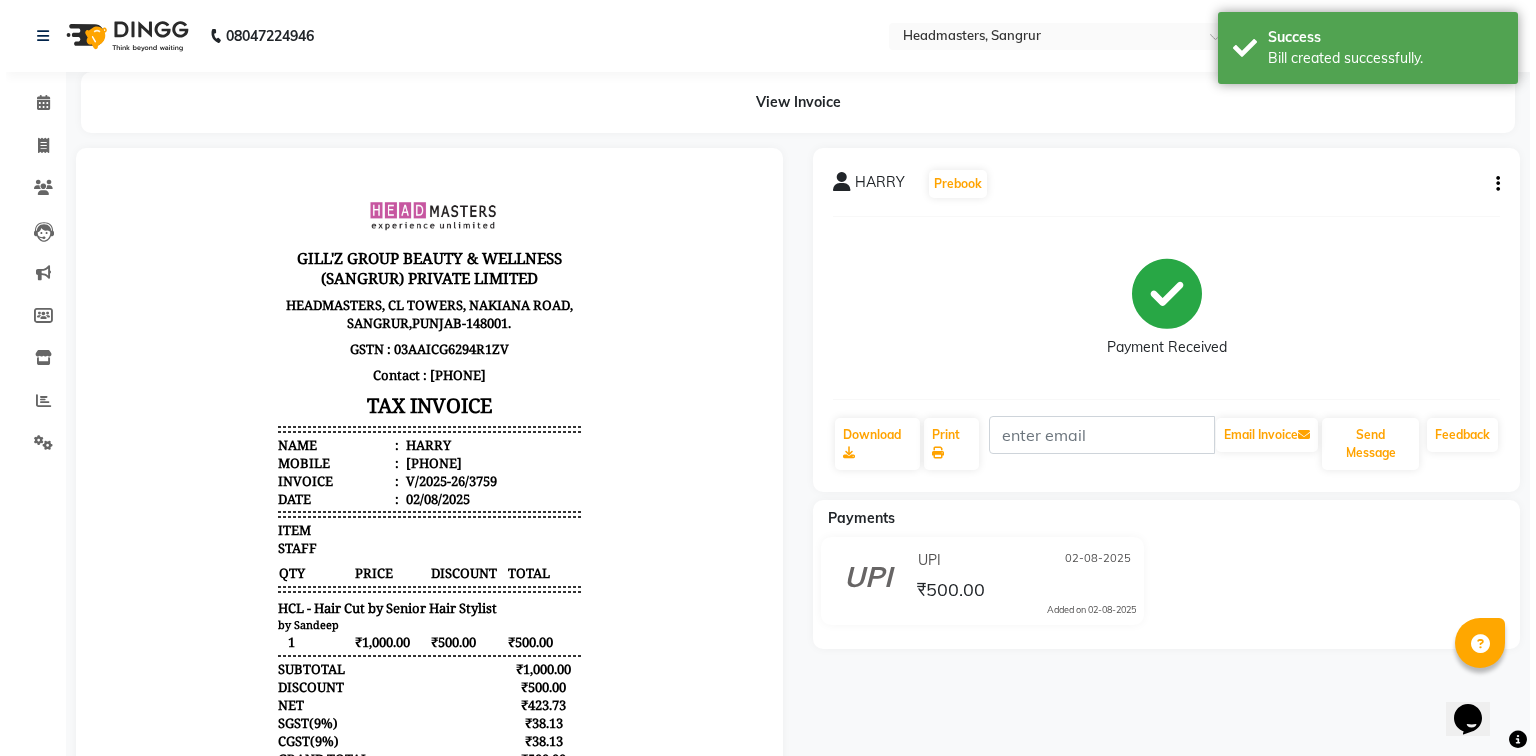 scroll, scrollTop: 0, scrollLeft: 0, axis: both 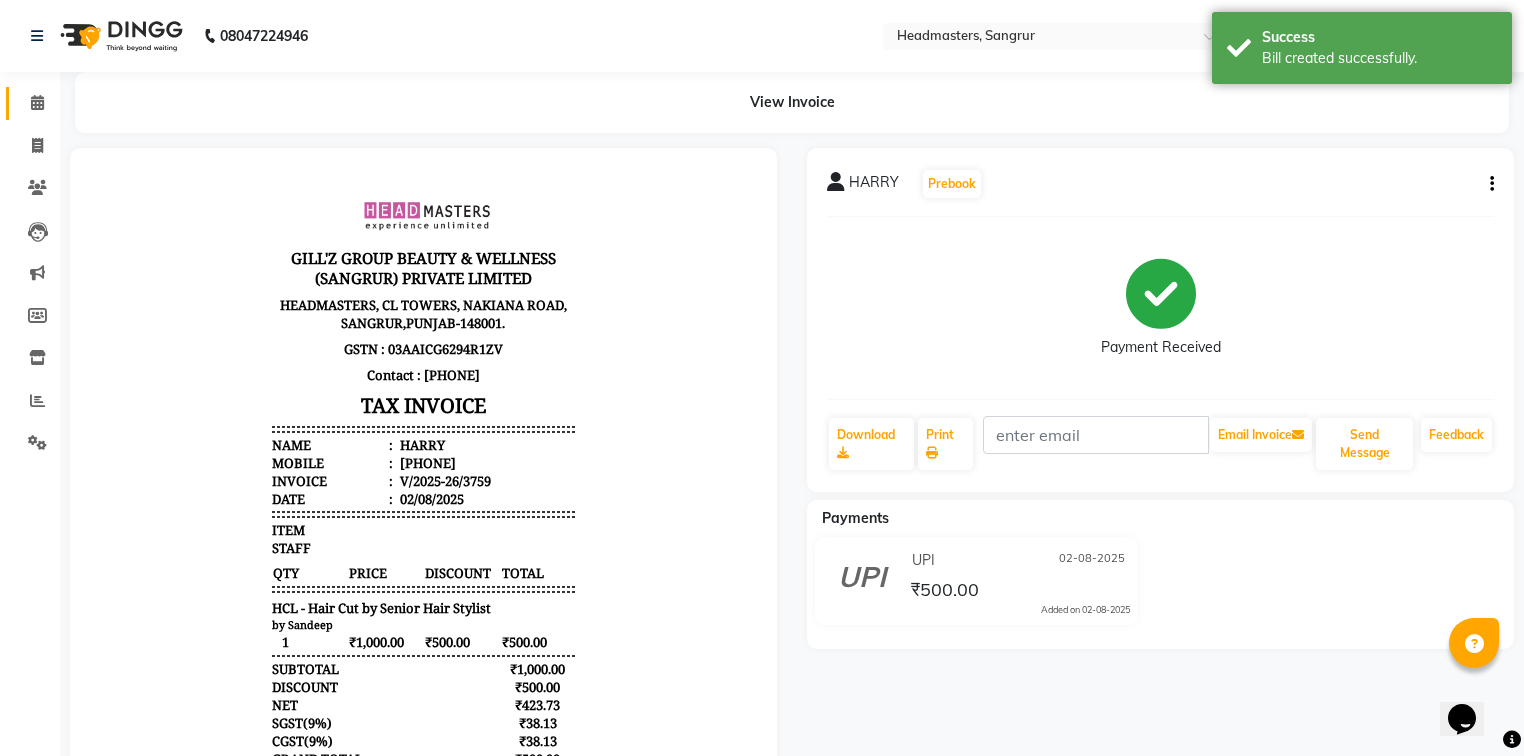 click on "Calendar" 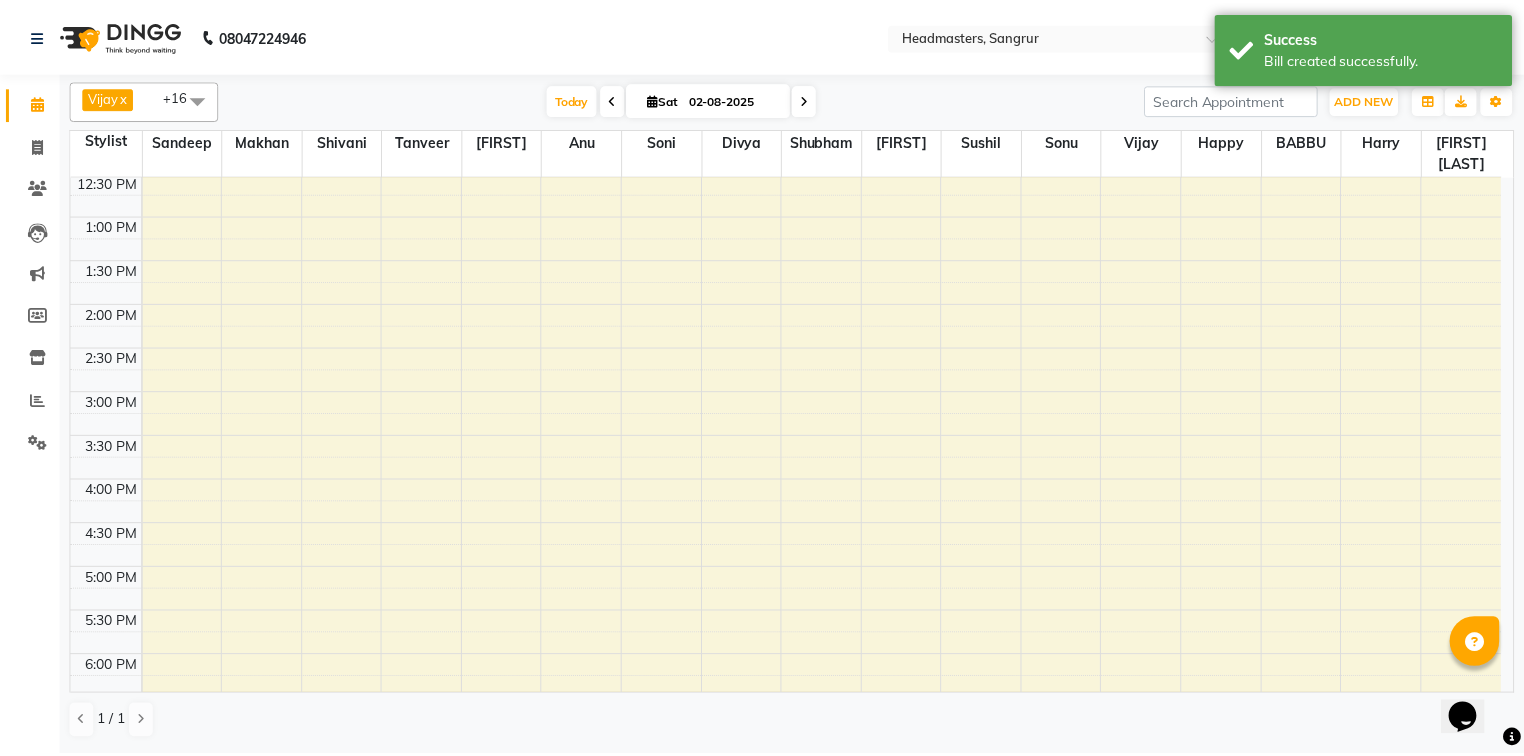 scroll, scrollTop: 0, scrollLeft: 0, axis: both 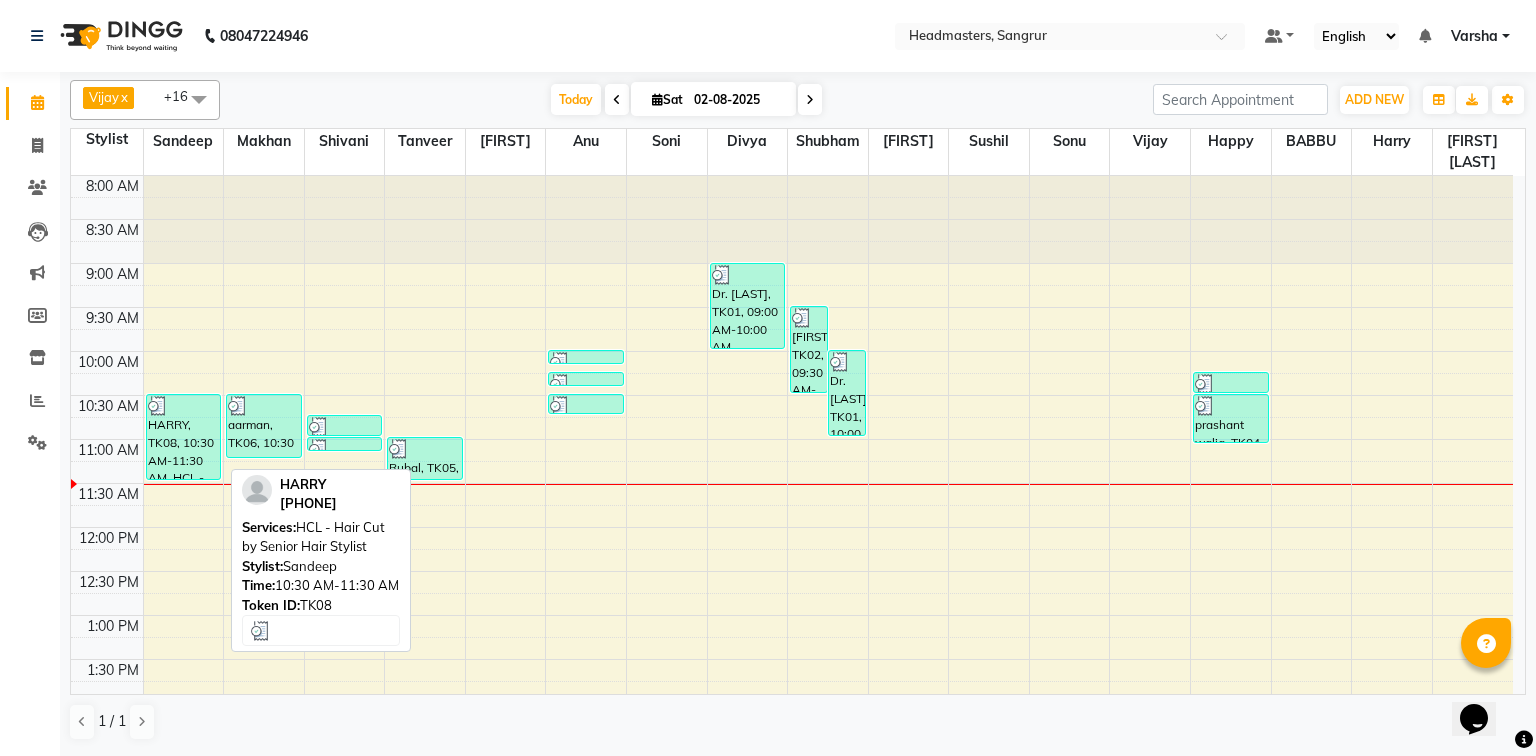 click at bounding box center (158, 406) 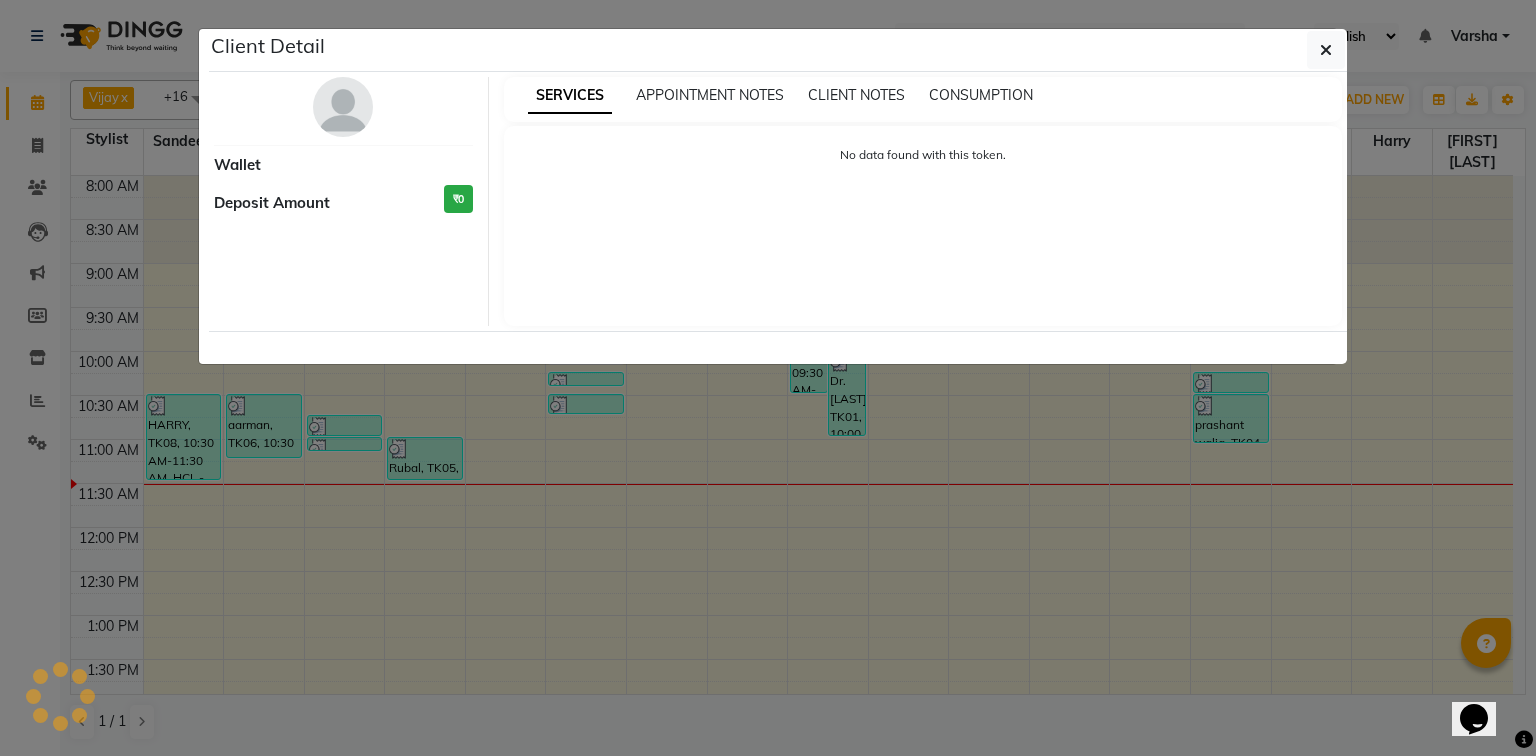 select on "3" 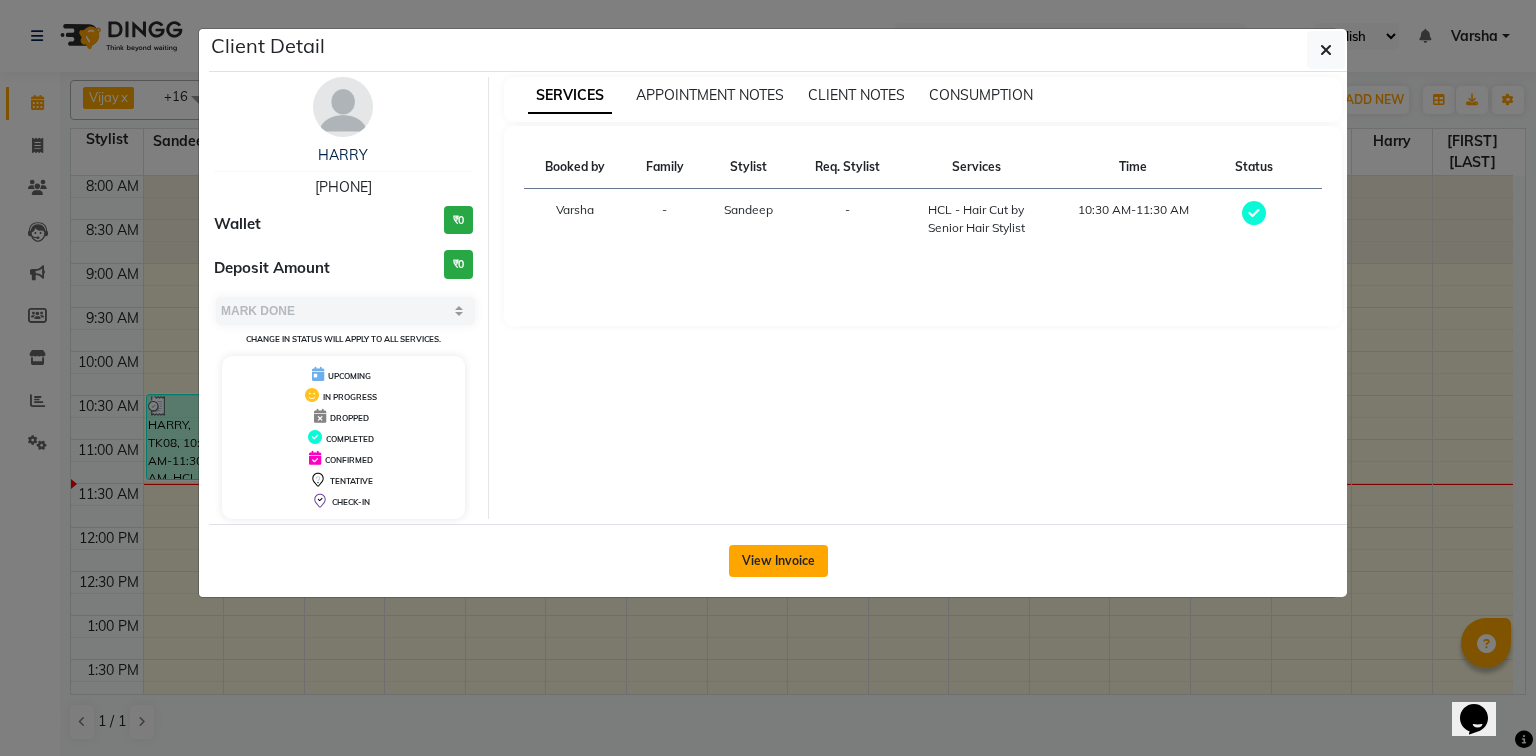 click on "View Invoice" 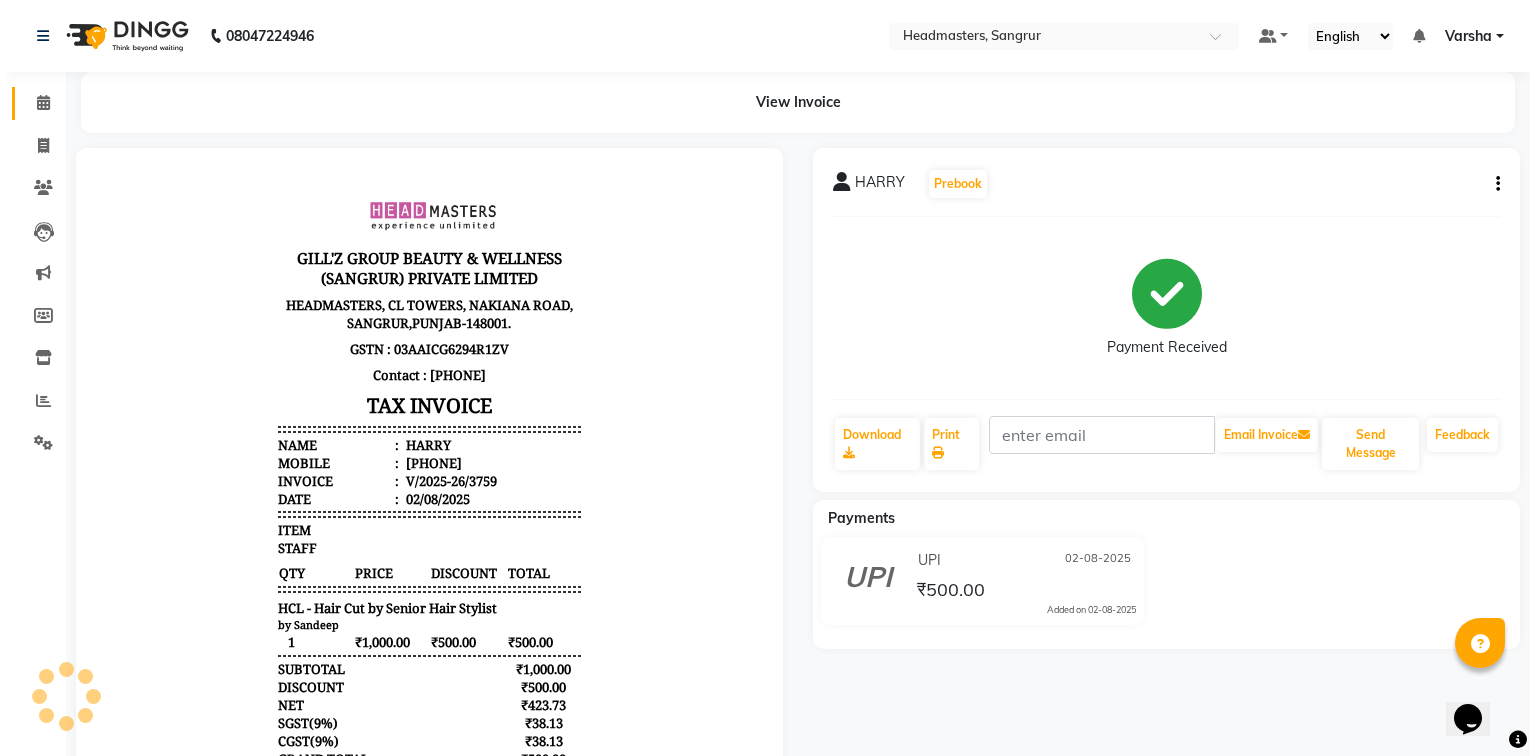 scroll, scrollTop: 0, scrollLeft: 0, axis: both 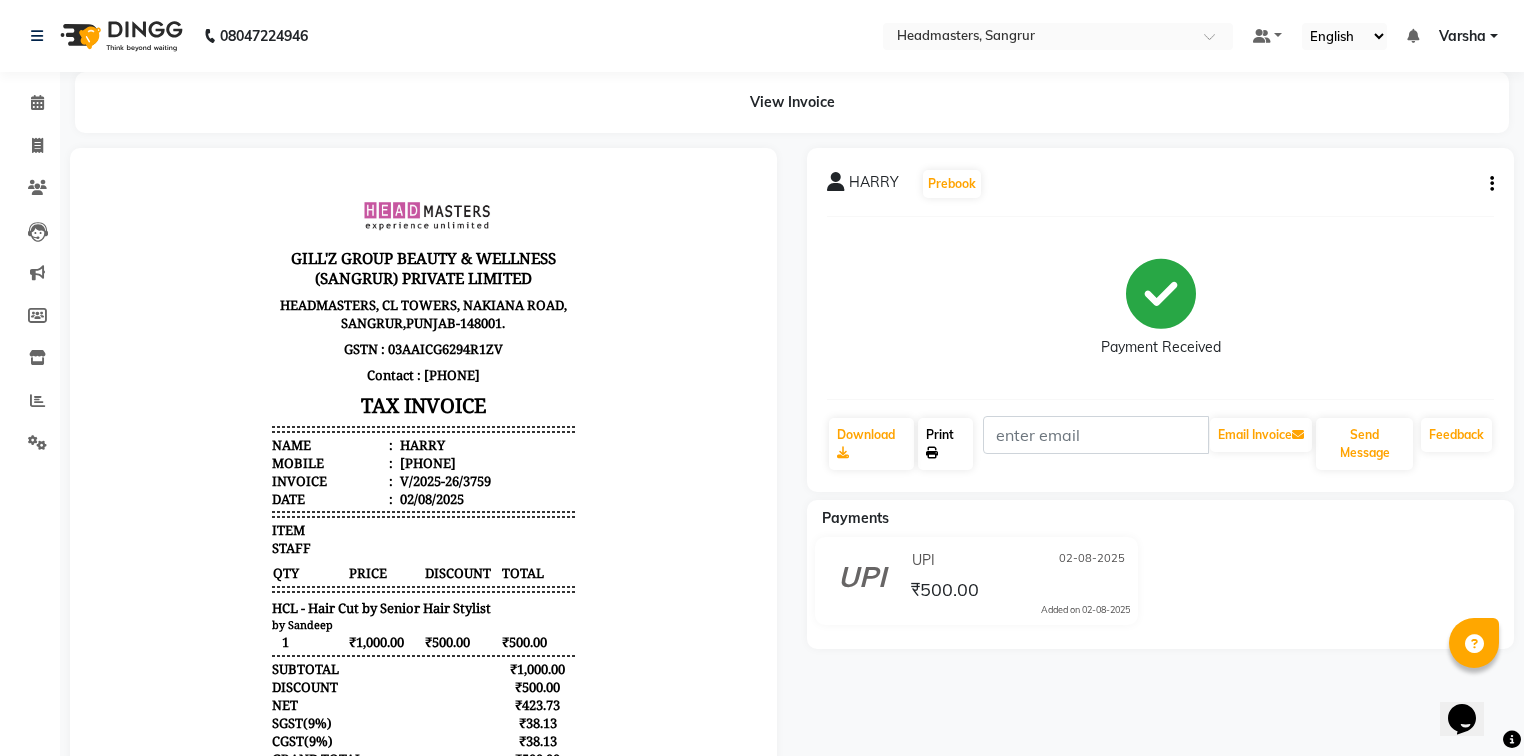 click 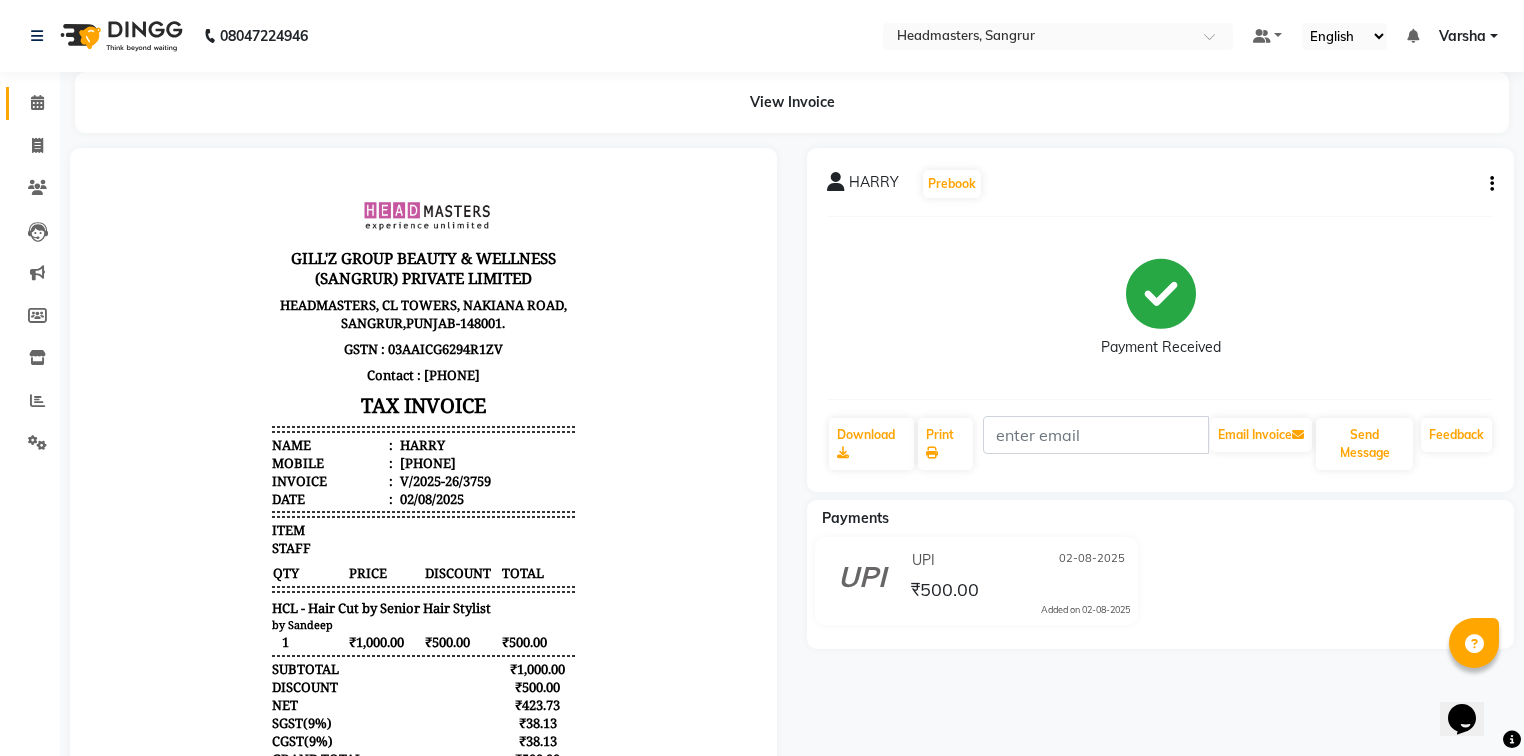 click on "Calendar" 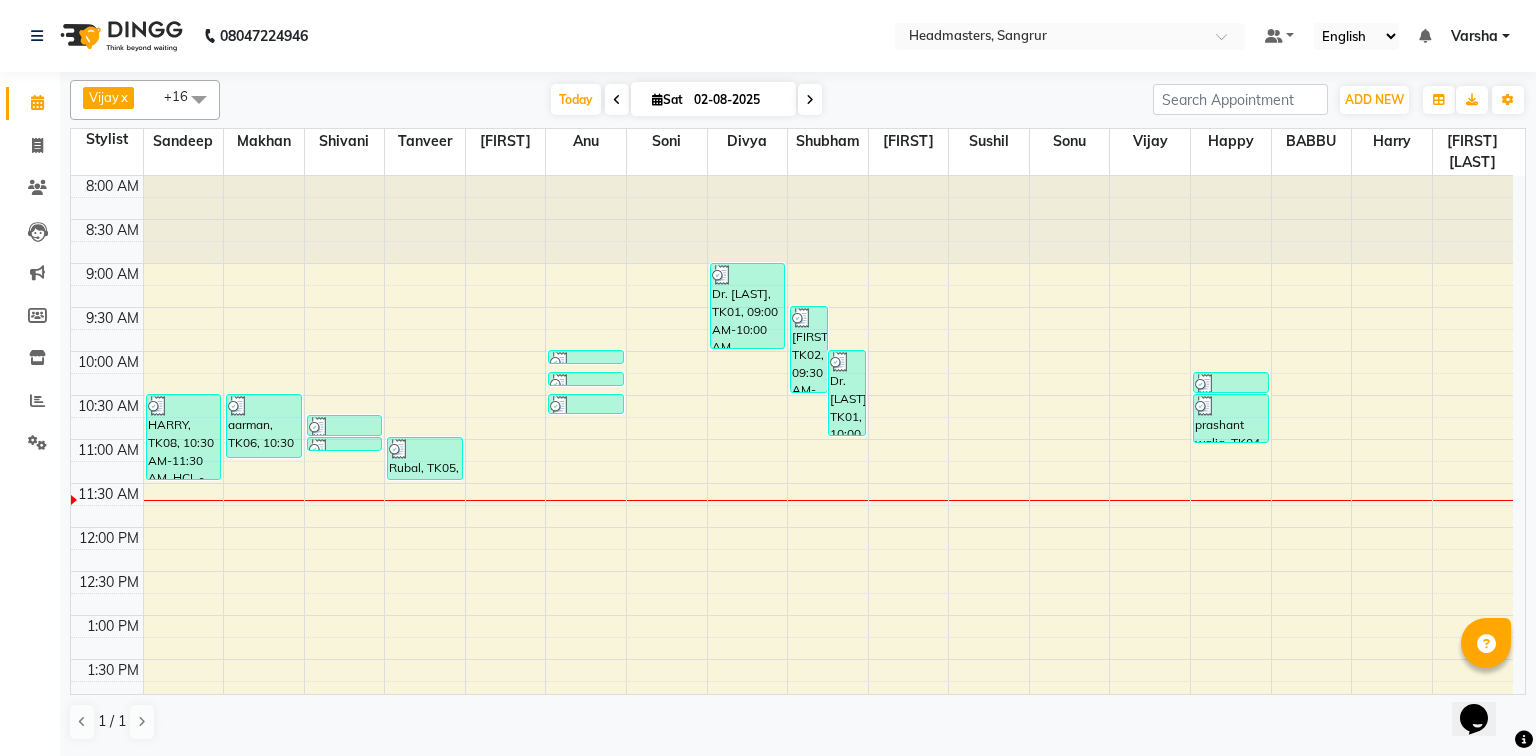 click on "8:00 AM 8:30 AM 9:00 AM 9:30 AM 10:00 AM 10:30 AM 11:00 AM 11:30 AM 12:00 PM 12:30 PM 1:00 PM 1:30 PM 2:00 PM 2:30 PM 3:00 PM 3:30 PM 4:00 PM 4:30 PM 5:00 PM 5:30 PM 6:00 PM 6:30 PM 7:00 PM 7:30 PM 8:00 PM 8:30 PM     HARRY, TK08, 10:30 AM-11:30 AM, HCL - Hair Cut by Senior Hair Stylist     aarman, TK06, 10:30 AM-11:15 AM, BRD - Beard     Headmasters, TK07, 10:45 AM-11:00 AM, TH-EB - Eyebrows     Headmasters, TK07, 11:00 AM-11:05 AM, TH-UL - Upper lips     Rubal, TK05, 11:00 AM-11:30 AM, BRD - Beard     SUMANPREET KAUR, TK03, 10:00 AM-10:10 AM, WX-CHIN-RC - Waxing Chin - Premium     SUMANPREET KAUR, TK03, 10:15 AM-10:25 AM, WX-UL-RC - Waxing Upper Lip - Premium     SUMANPREET KAUR, TK03, 10:30 AM-10:45 AM, TH-EB - Eyebrows     Dr. Gurjot, TK01, 09:00 AM-10:00 AM, MUMAC-PARTY  - MAC - PARTY     taran, TK02, 09:30 AM-10:30 AM, MU-HDO  - Hairdo     Dr. Gurjot, TK01, 10:00 AM-11:00 AM, MU-HDO  - Hairdo     prashant walia, TK04, 10:15 AM-10:30 AM, HCG - Hair Cut by Senior Hair Stylist" at bounding box center (792, 747) 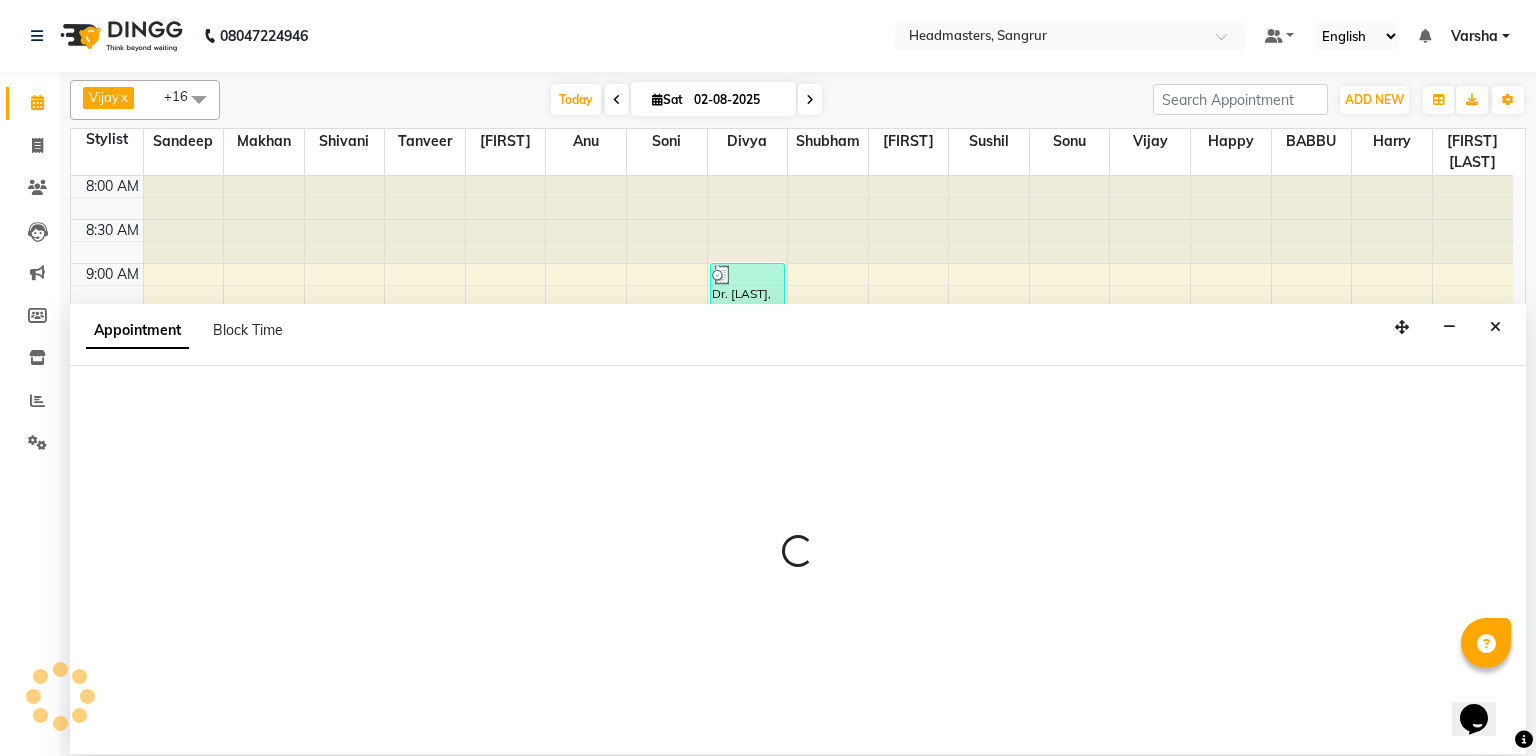 select on "60865" 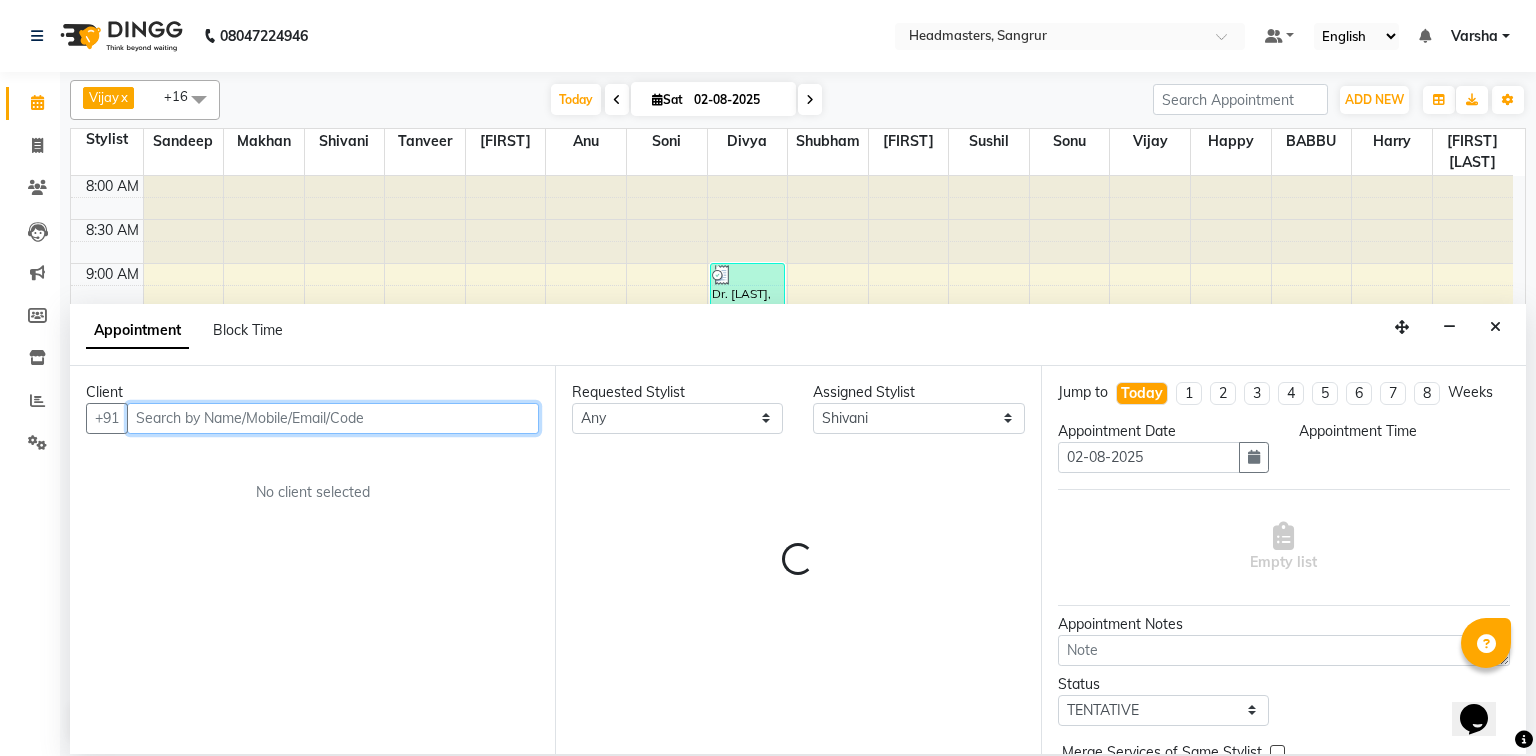 select on "675" 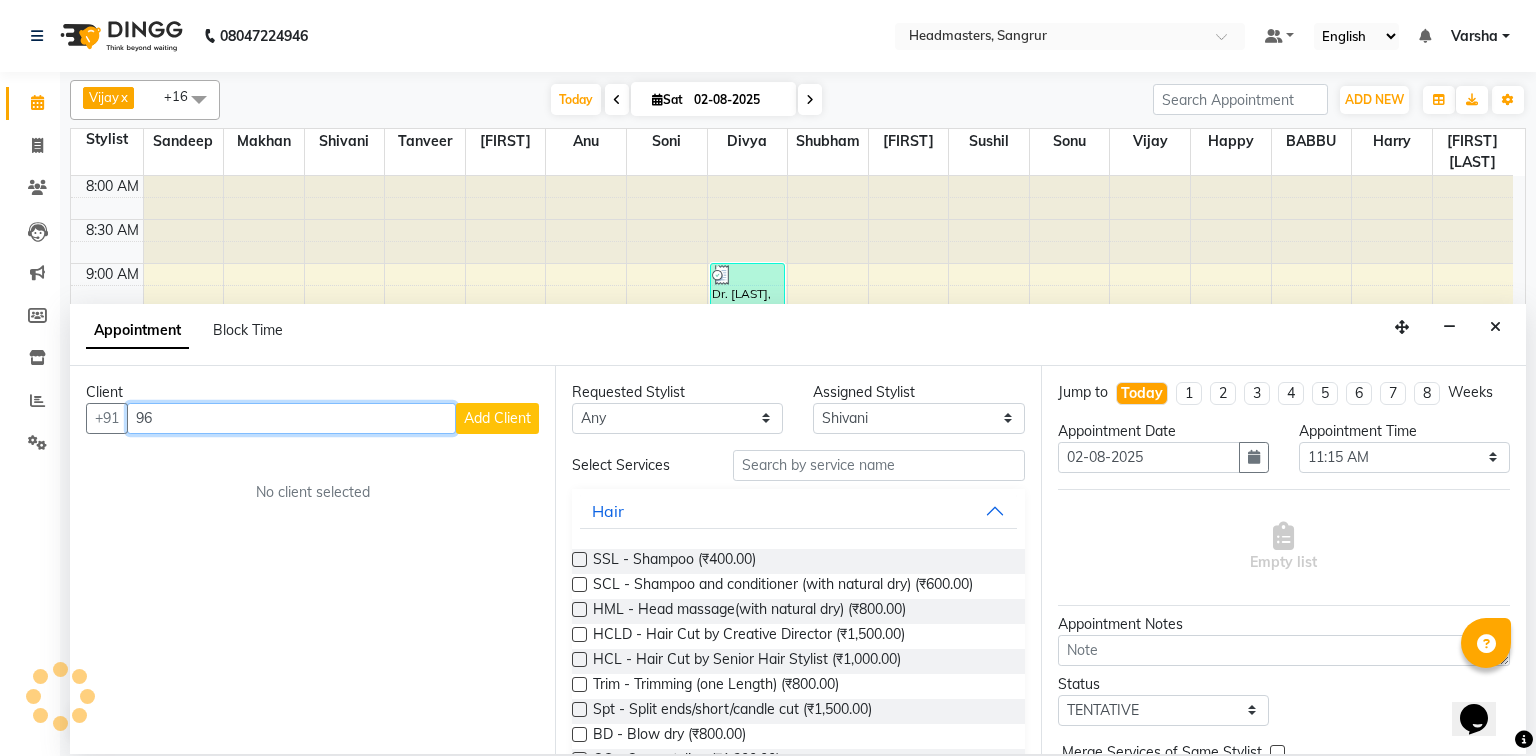type on "9" 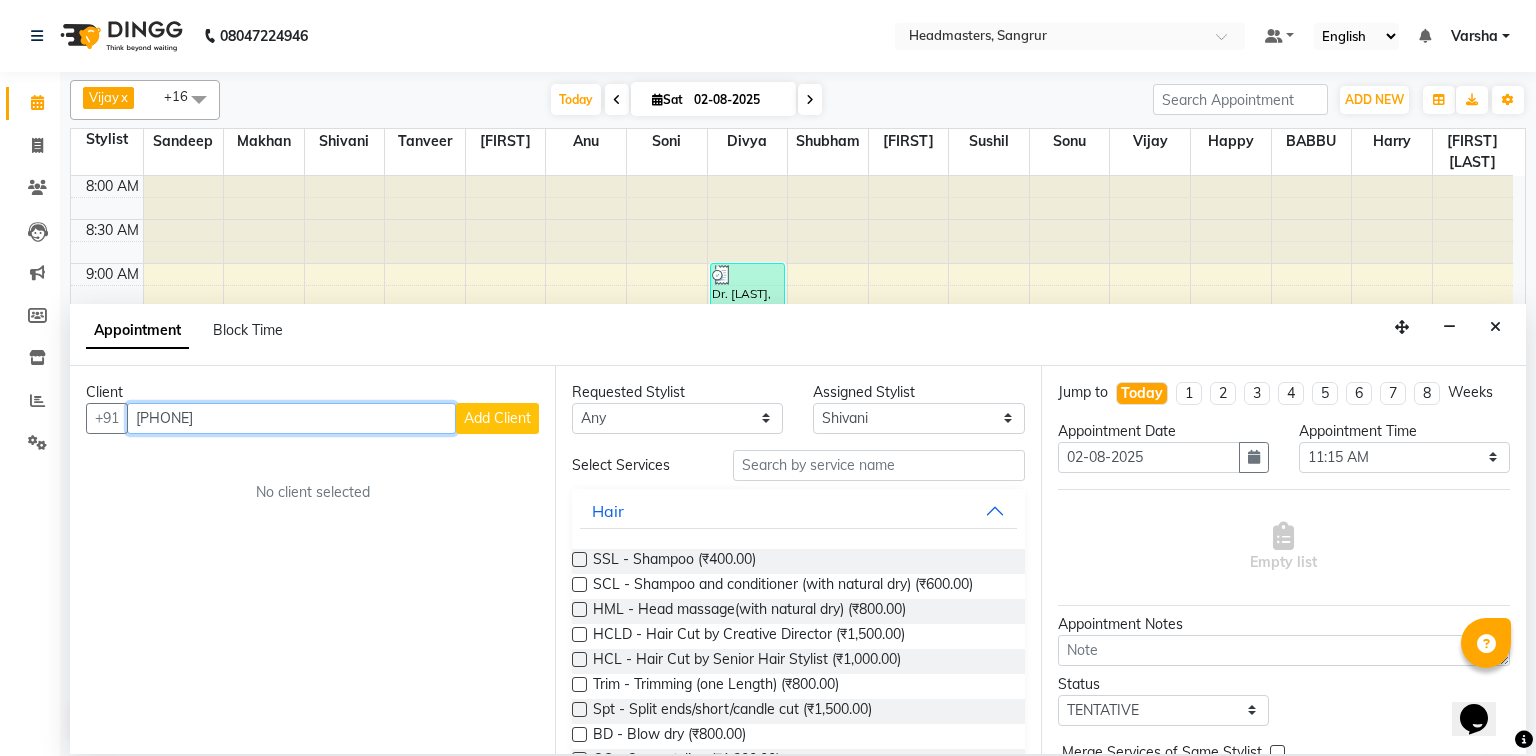 type on "[PHONE]" 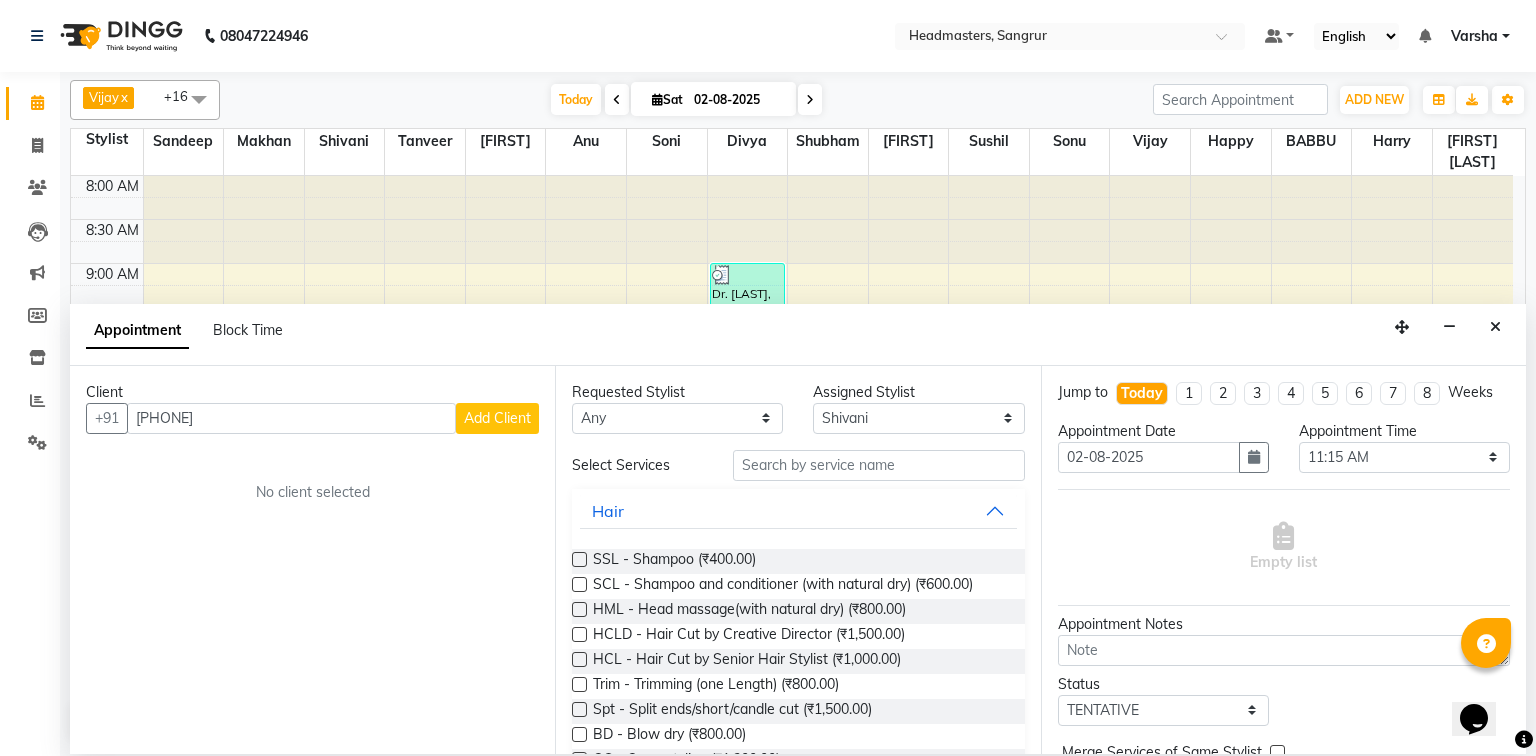 click on "Add Client" at bounding box center [497, 418] 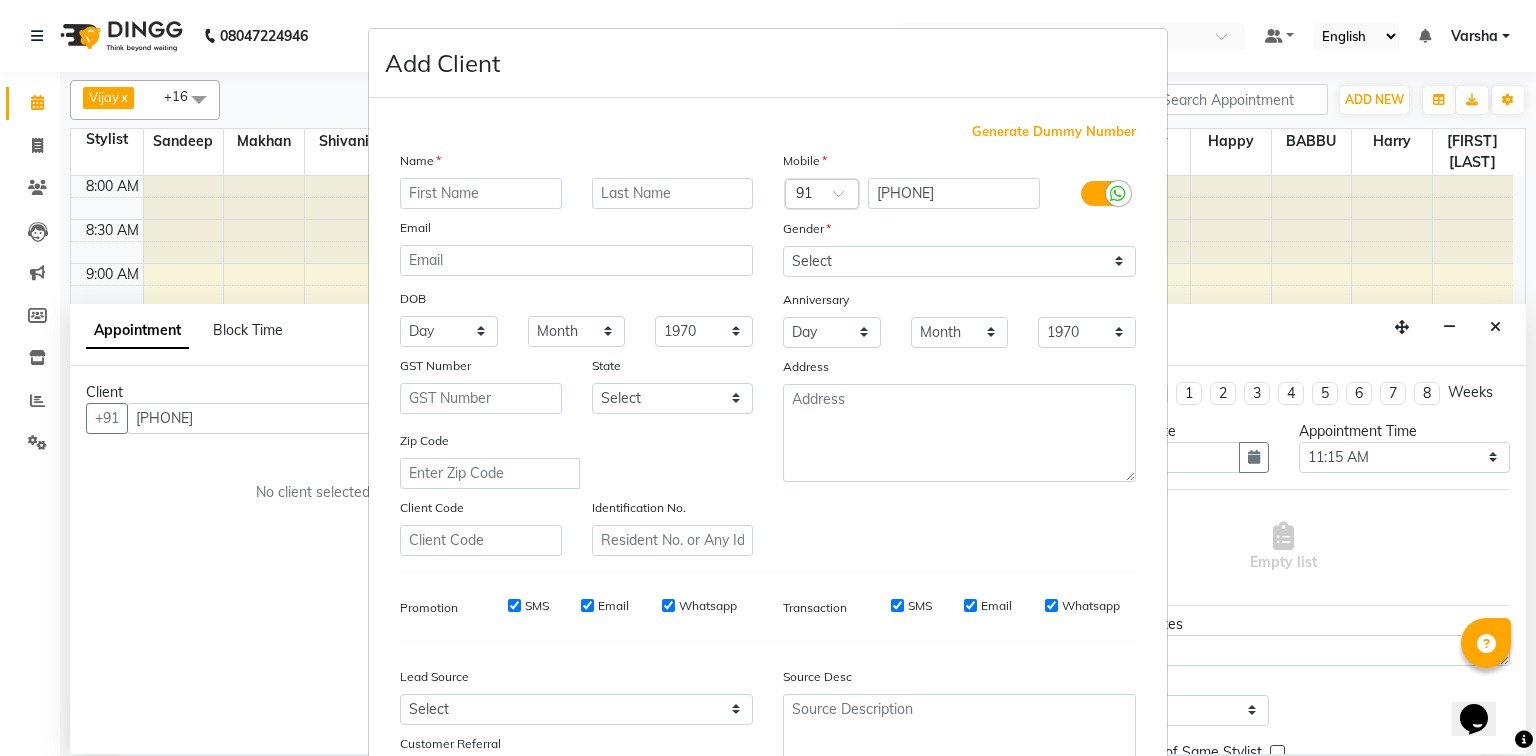 click at bounding box center [481, 193] 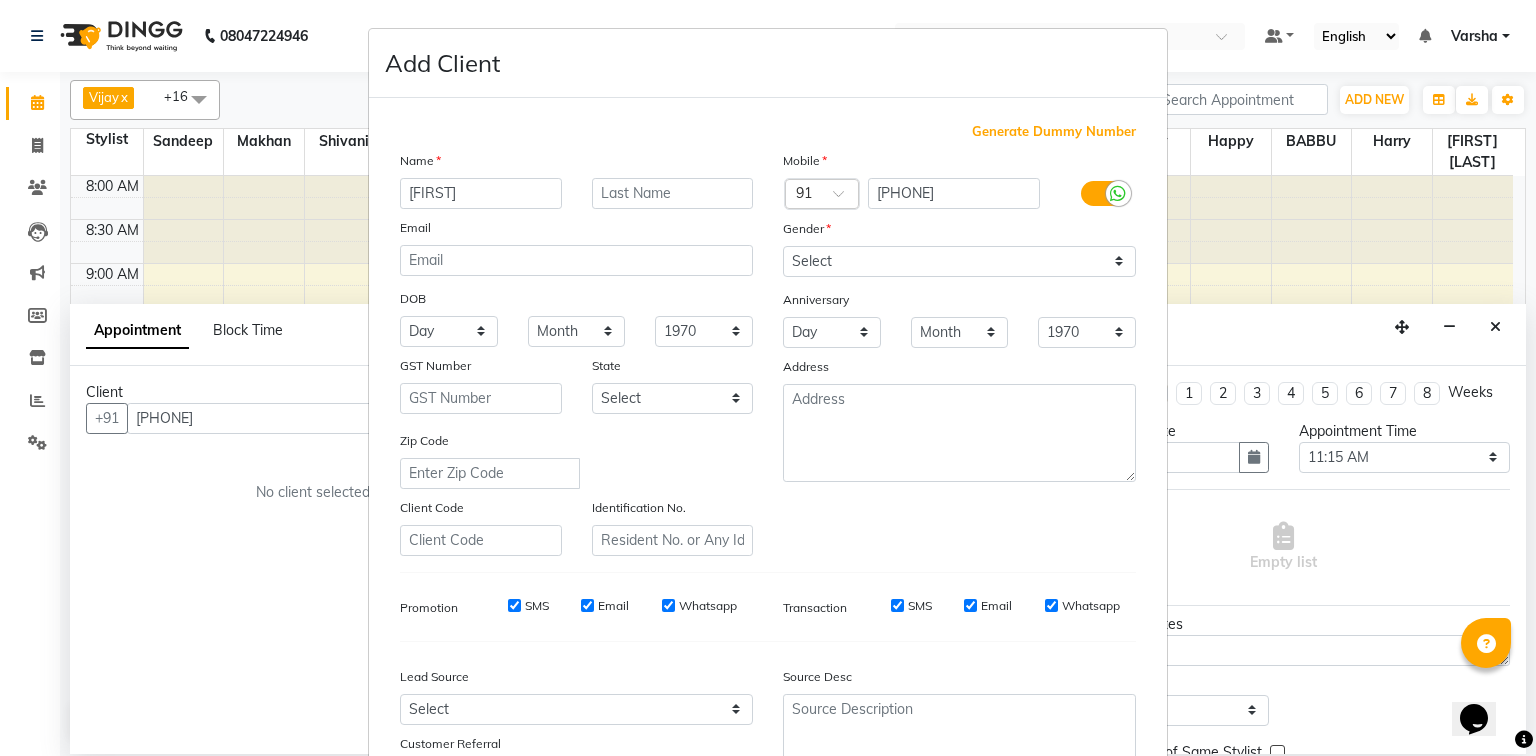 type on "[FIRST]" 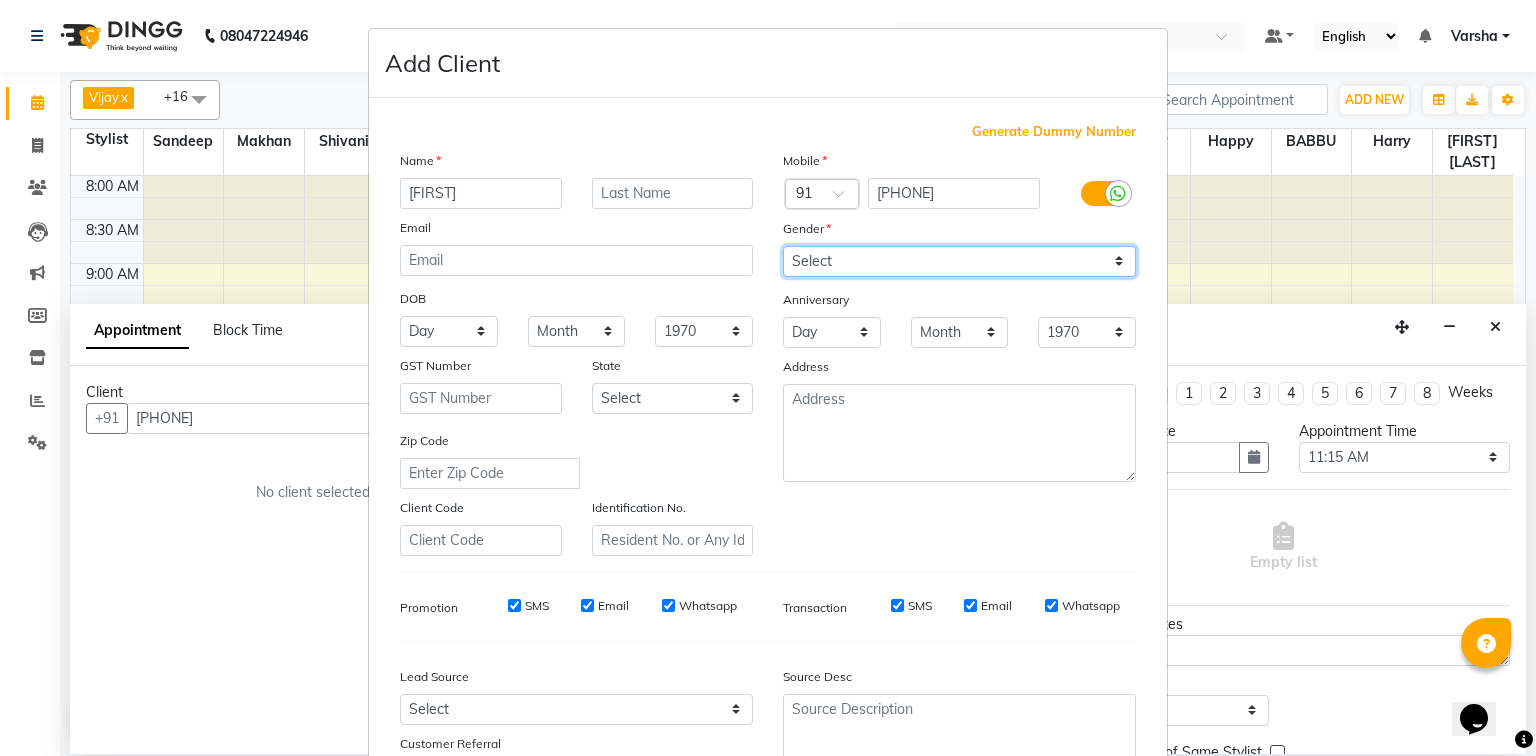 click on "Select Male Female Other Prefer Not To Say" at bounding box center (959, 261) 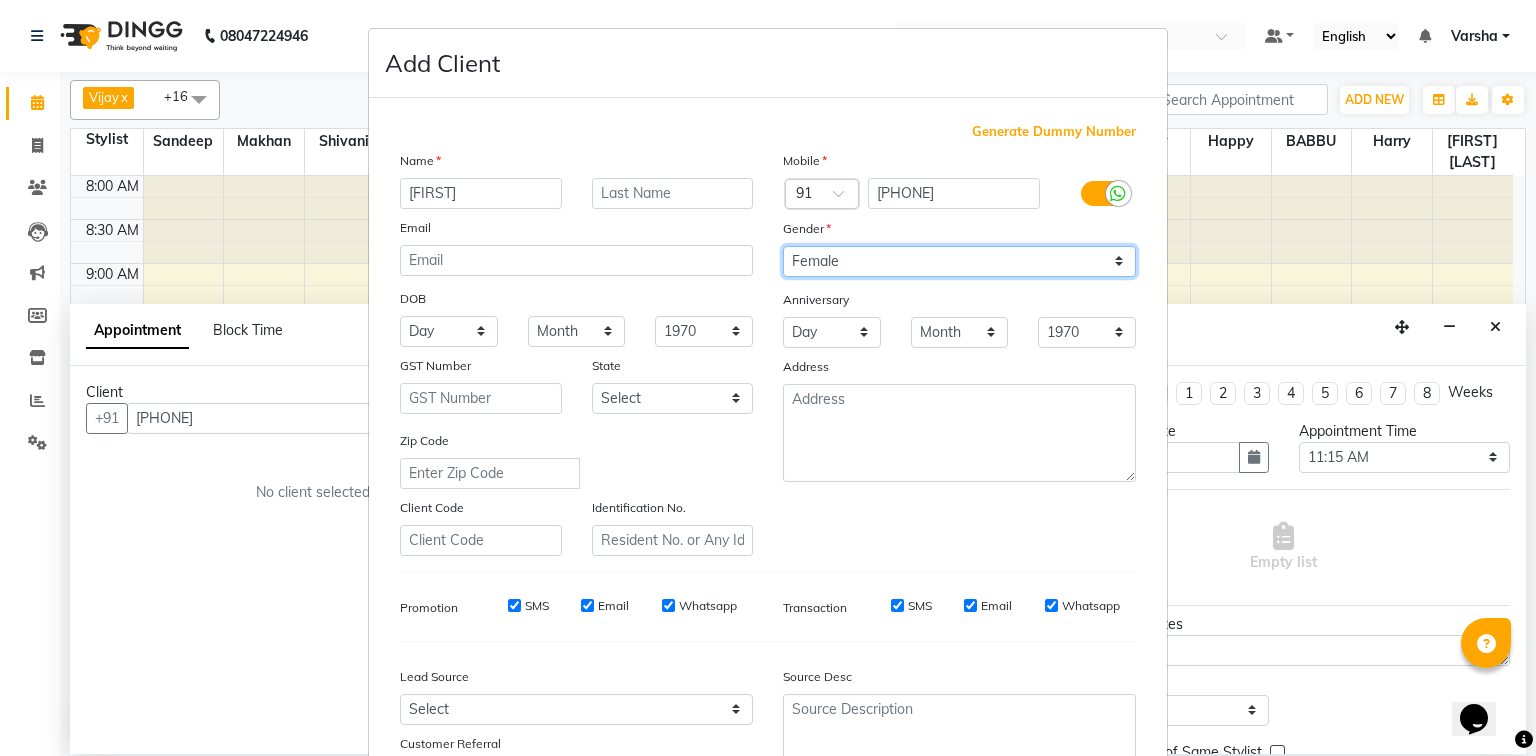click on "Select Male Female Other Prefer Not To Say" at bounding box center (959, 261) 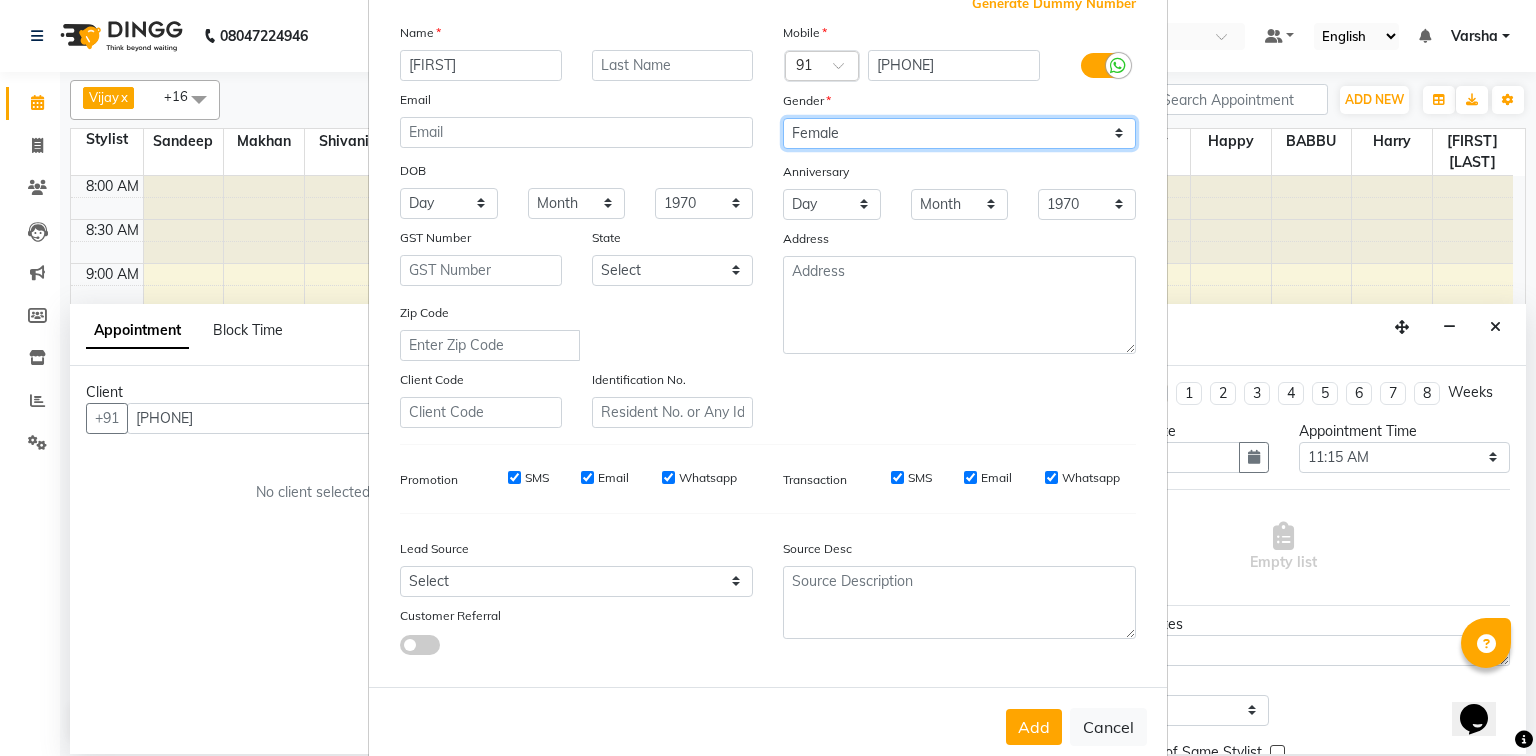 scroll, scrollTop: 176, scrollLeft: 0, axis: vertical 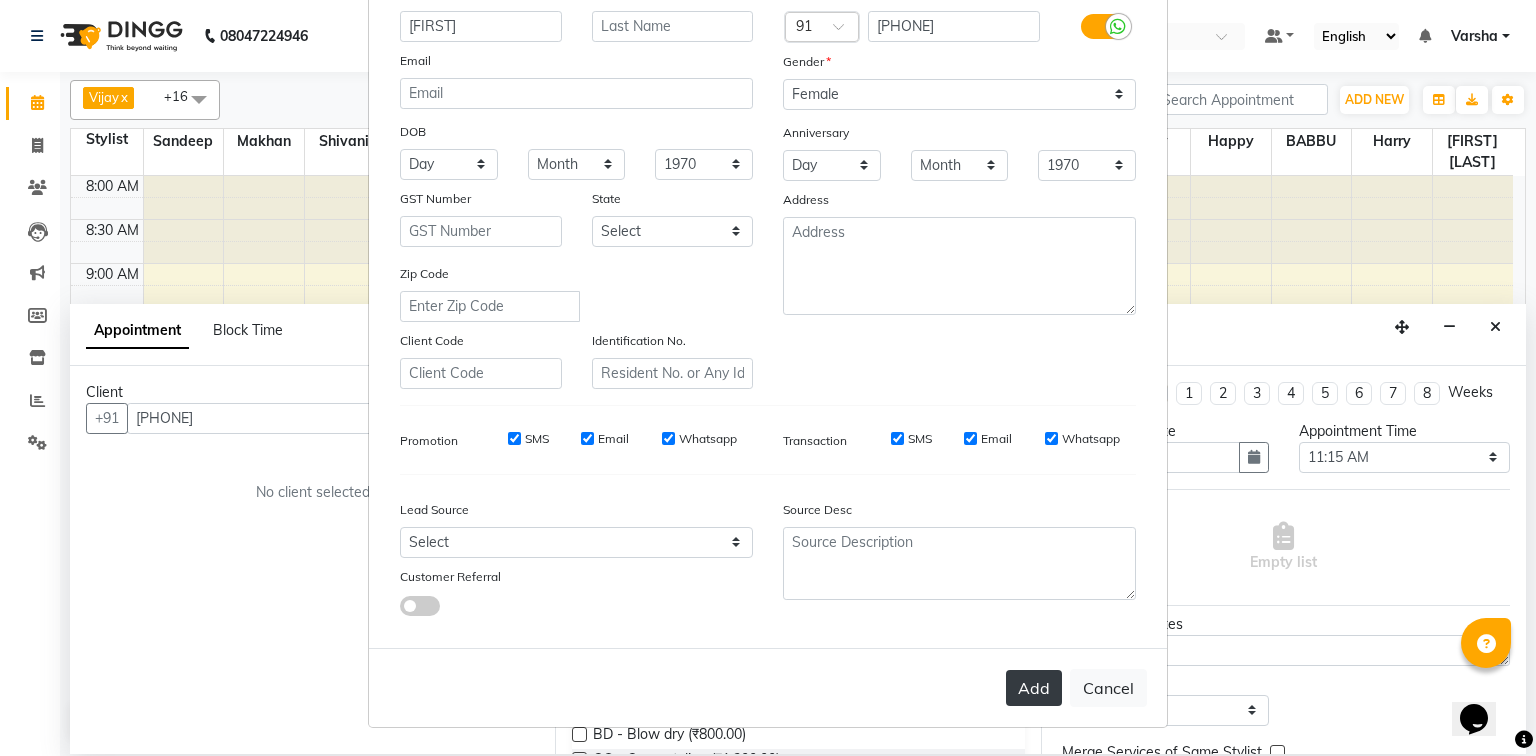 click on "Add" at bounding box center (1034, 688) 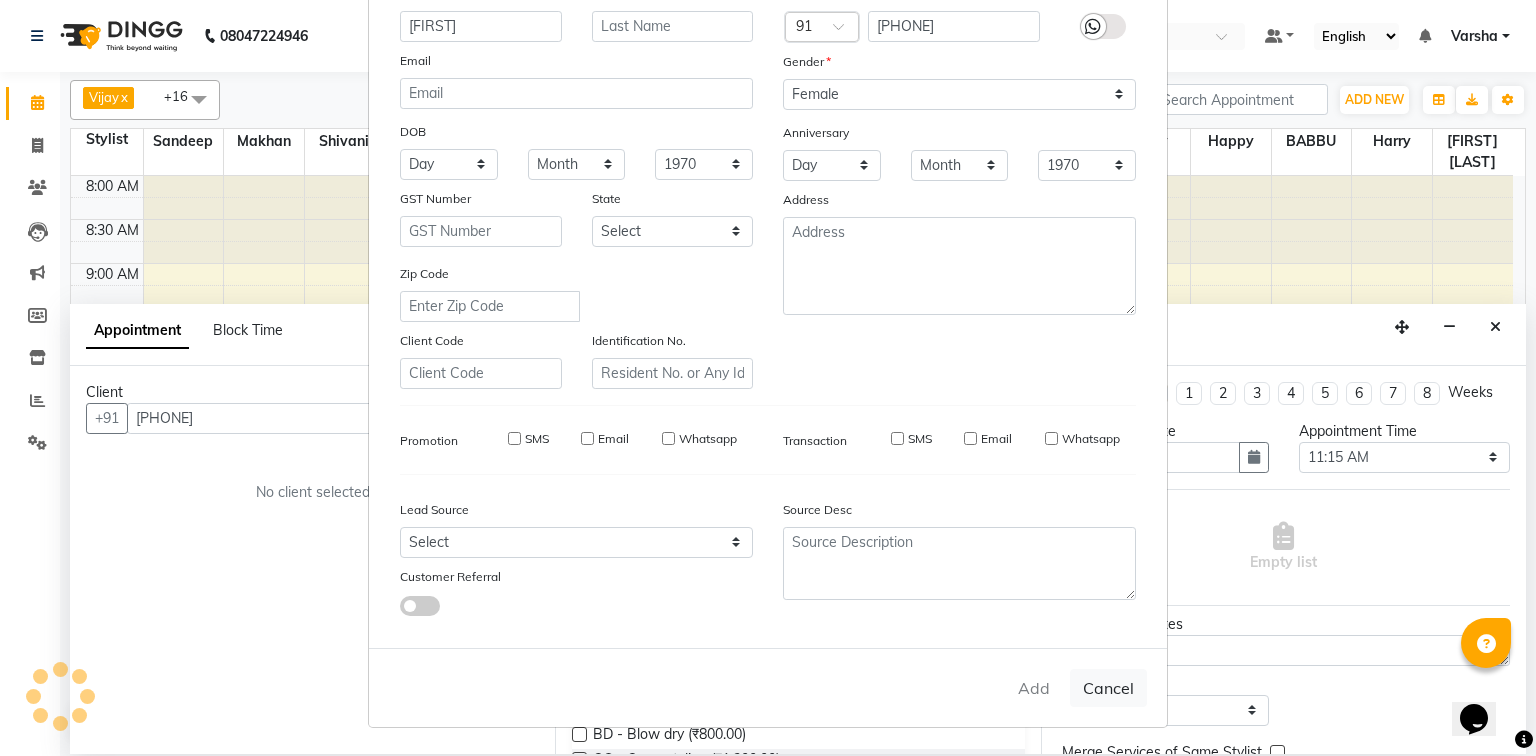 type 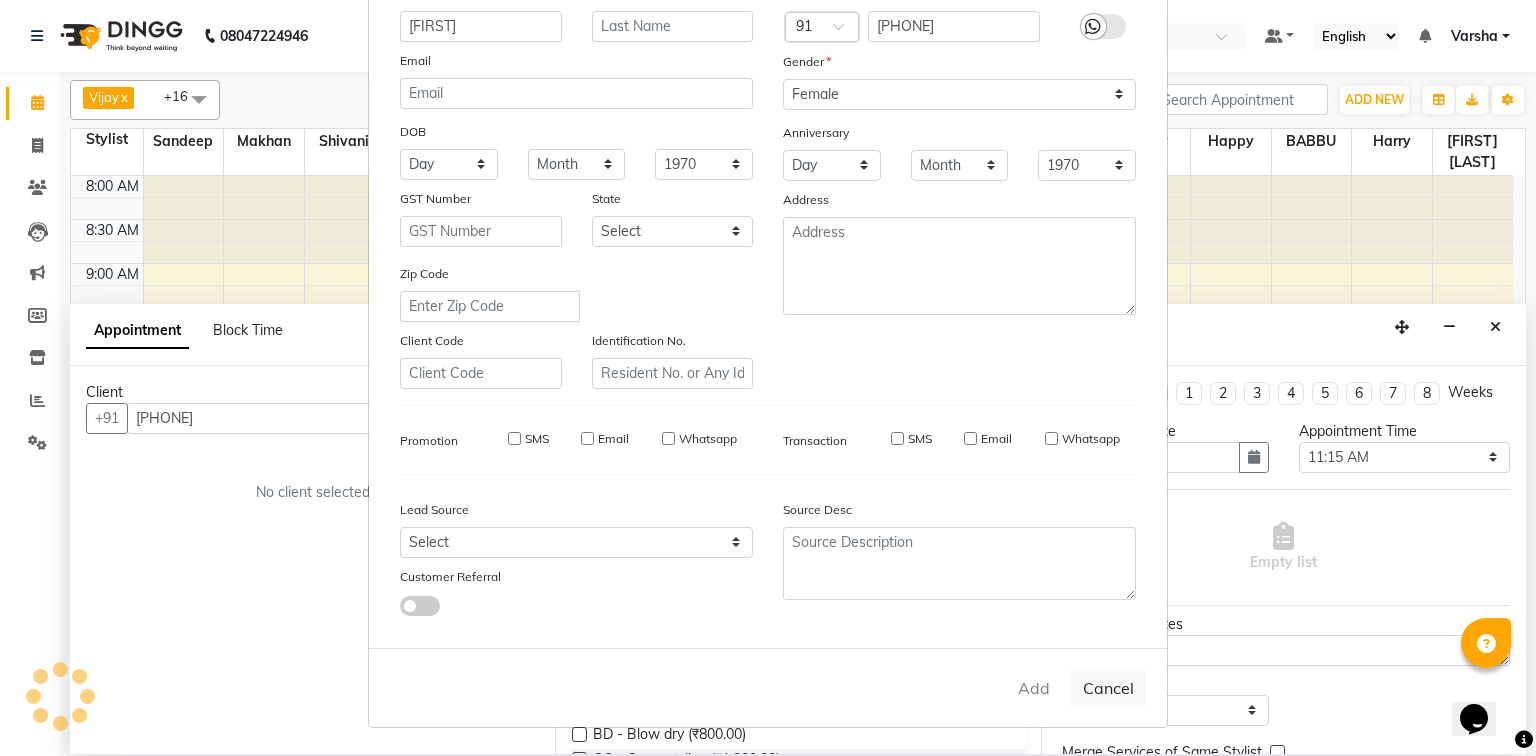 select 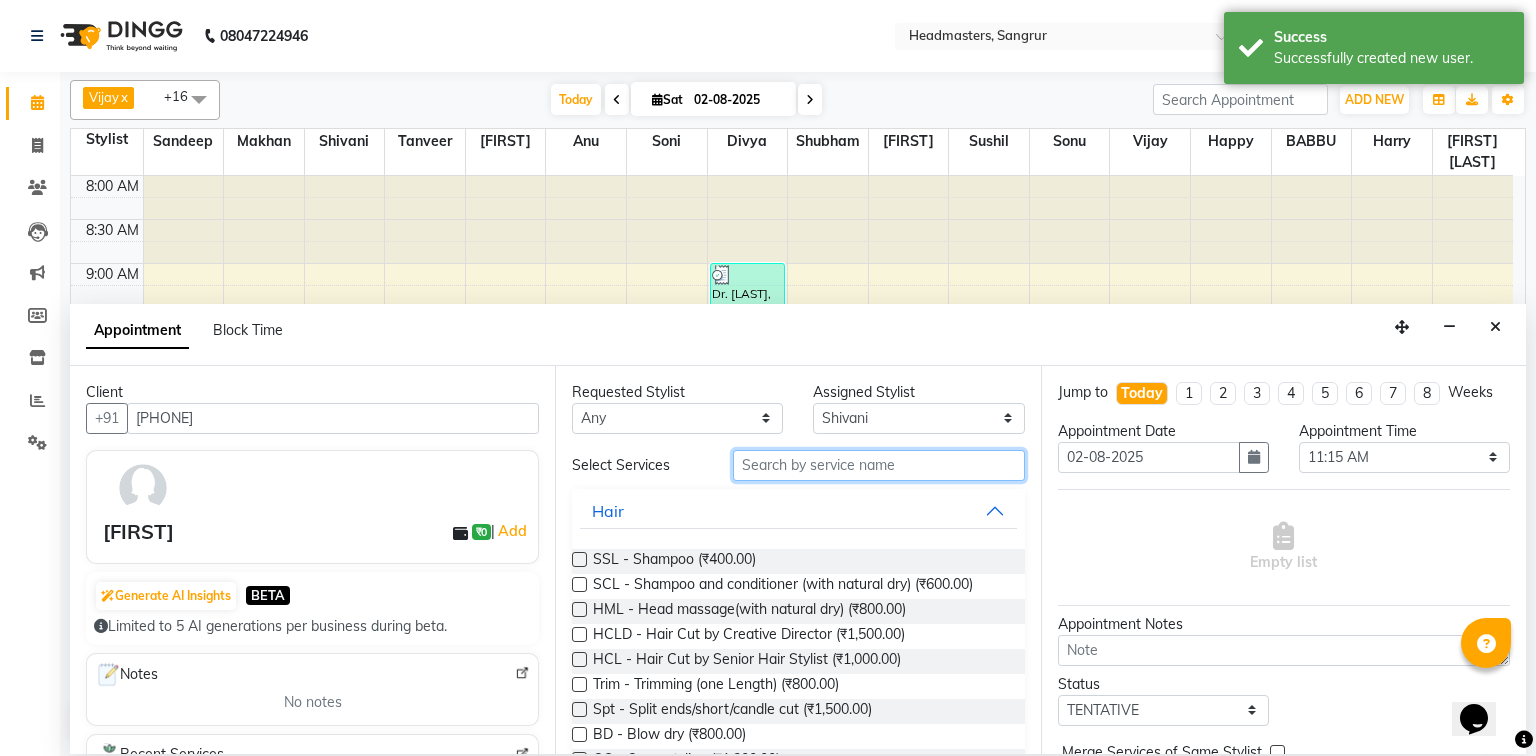 click at bounding box center (879, 465) 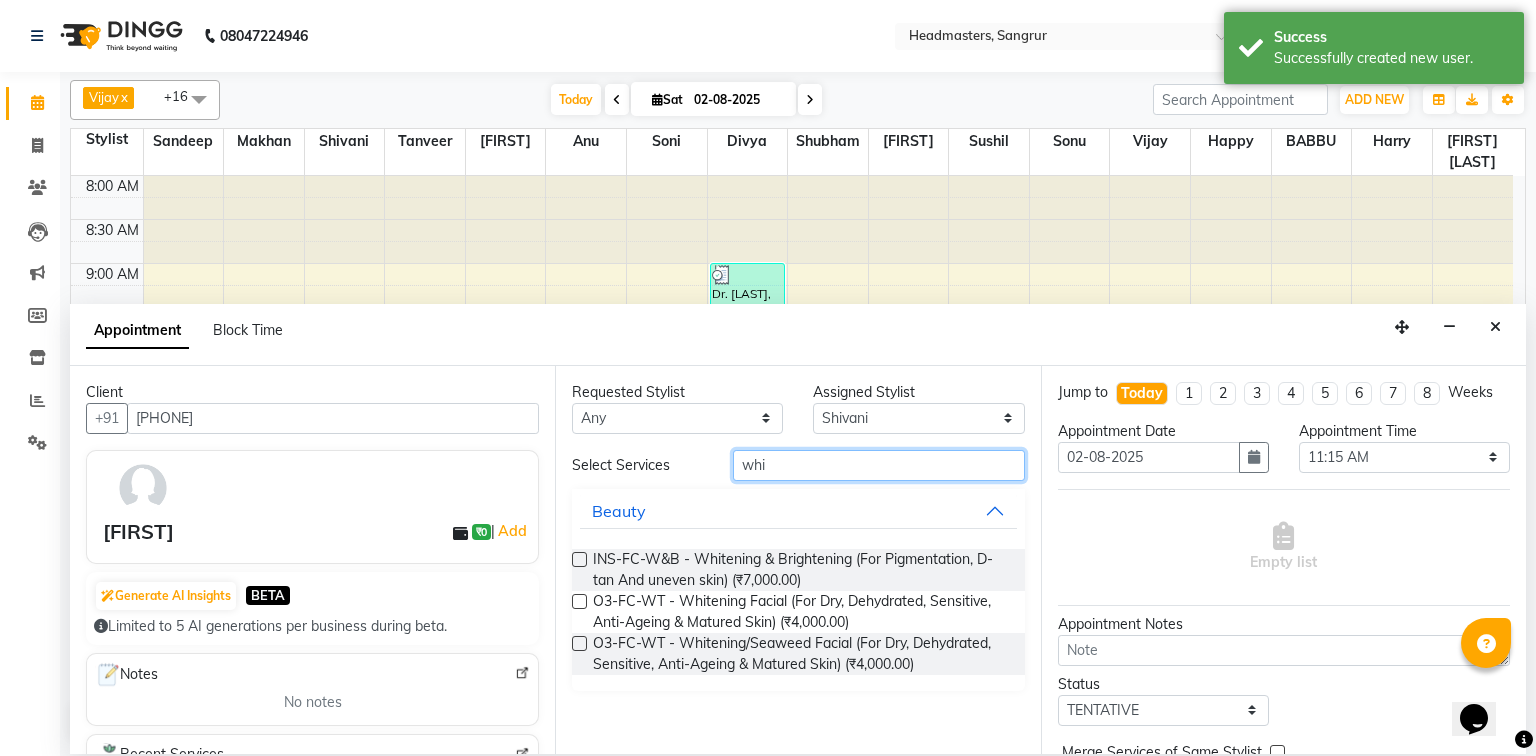 type on "whi" 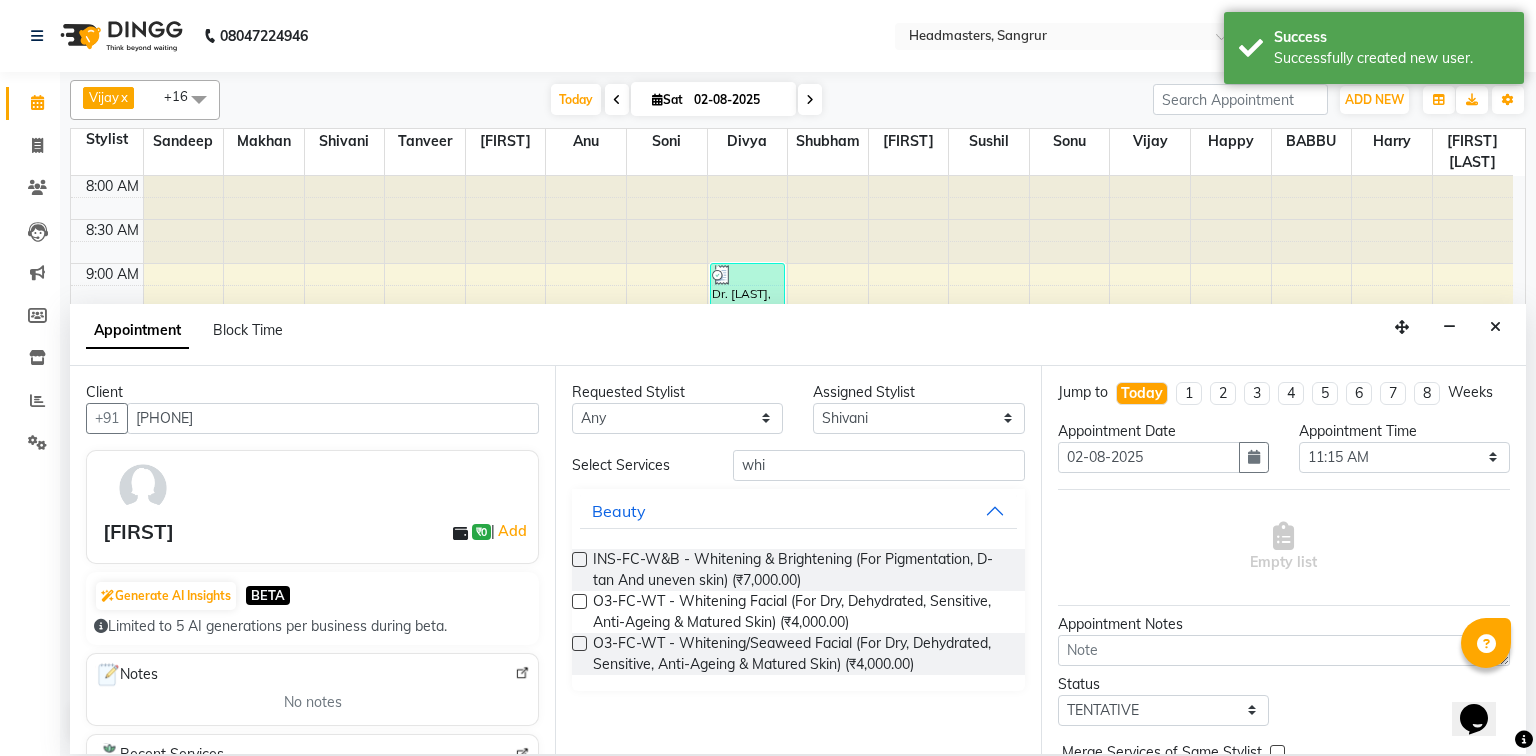 click at bounding box center (579, 559) 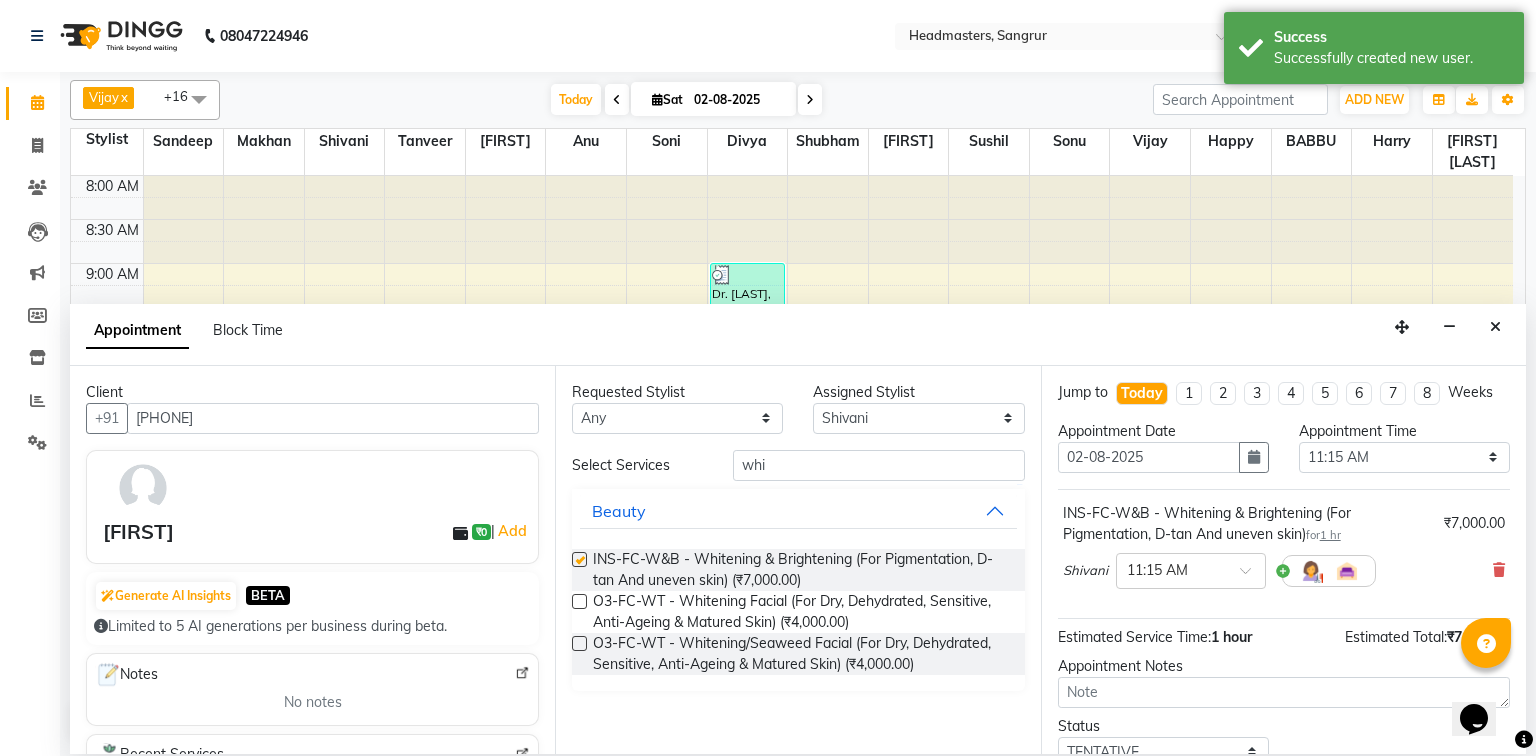 checkbox on "false" 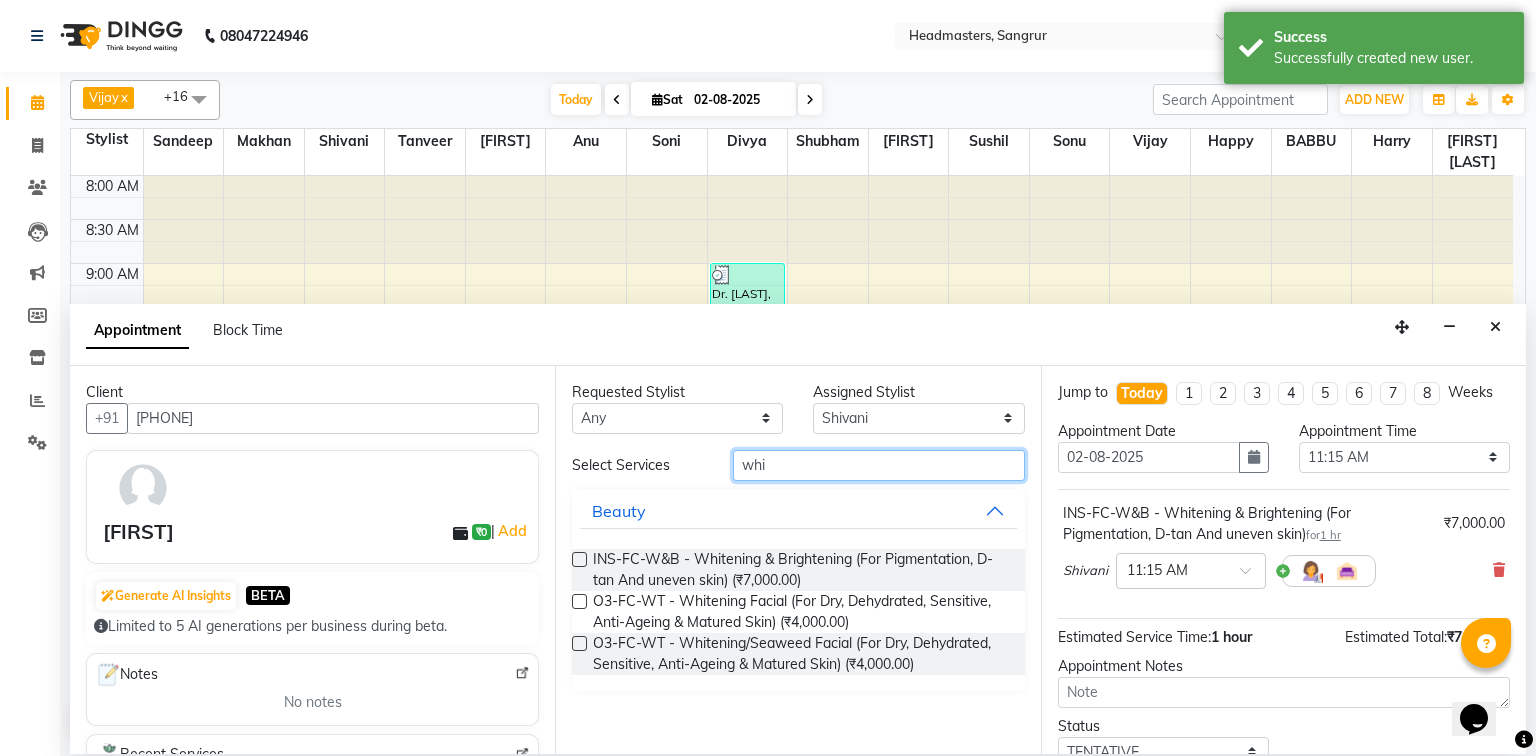 click on "whi" at bounding box center (879, 465) 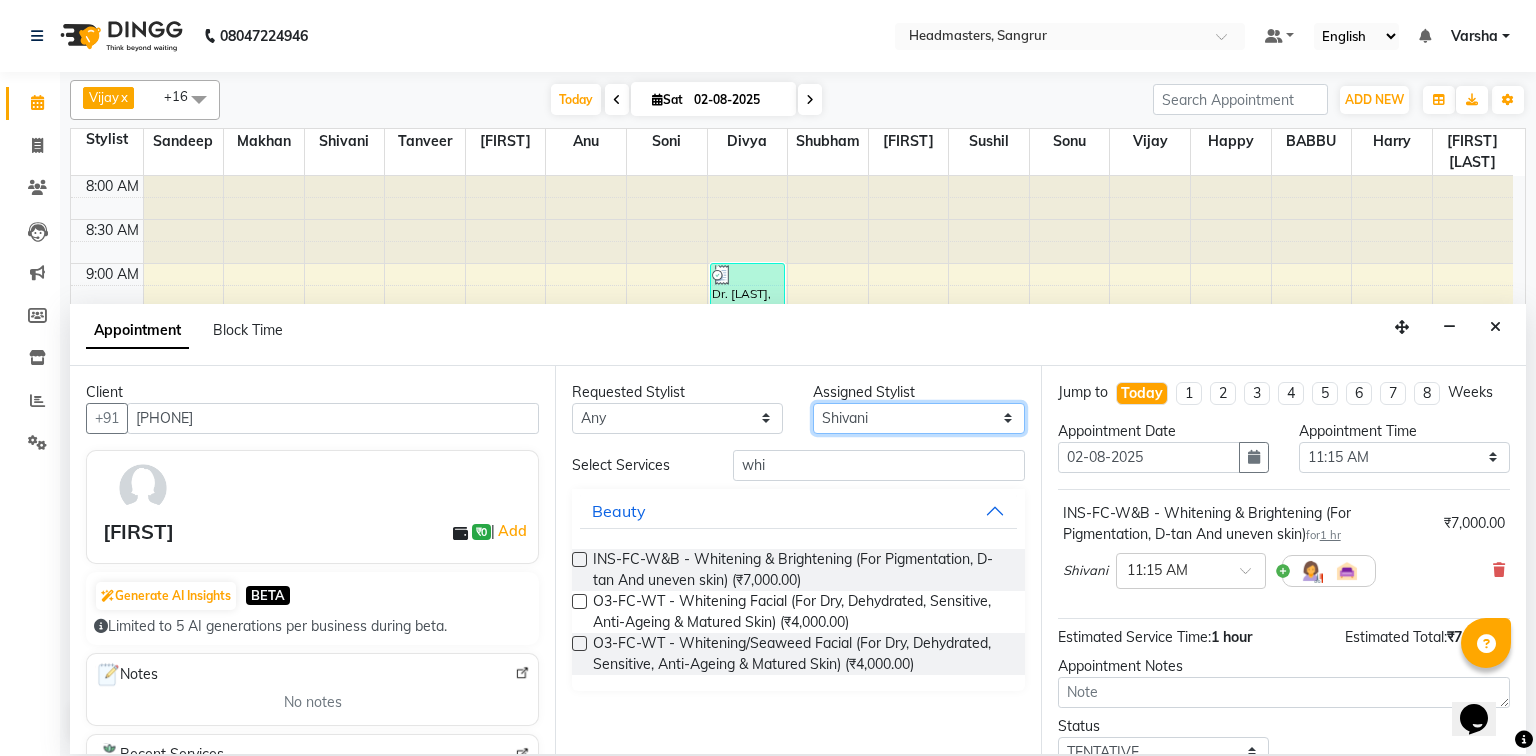 click on "Select Afia  Amandeep Kaur Anu BABBU DHIR Divya Happy Harmesh Harry  Headmasters Israr Jashan stockist Jitender Makhan Maninder Rimpi Saima  Sandeep Shivani Shubham Soni Sonu Sunny Sushil Tanveer Varsha Vijay" at bounding box center [918, 418] 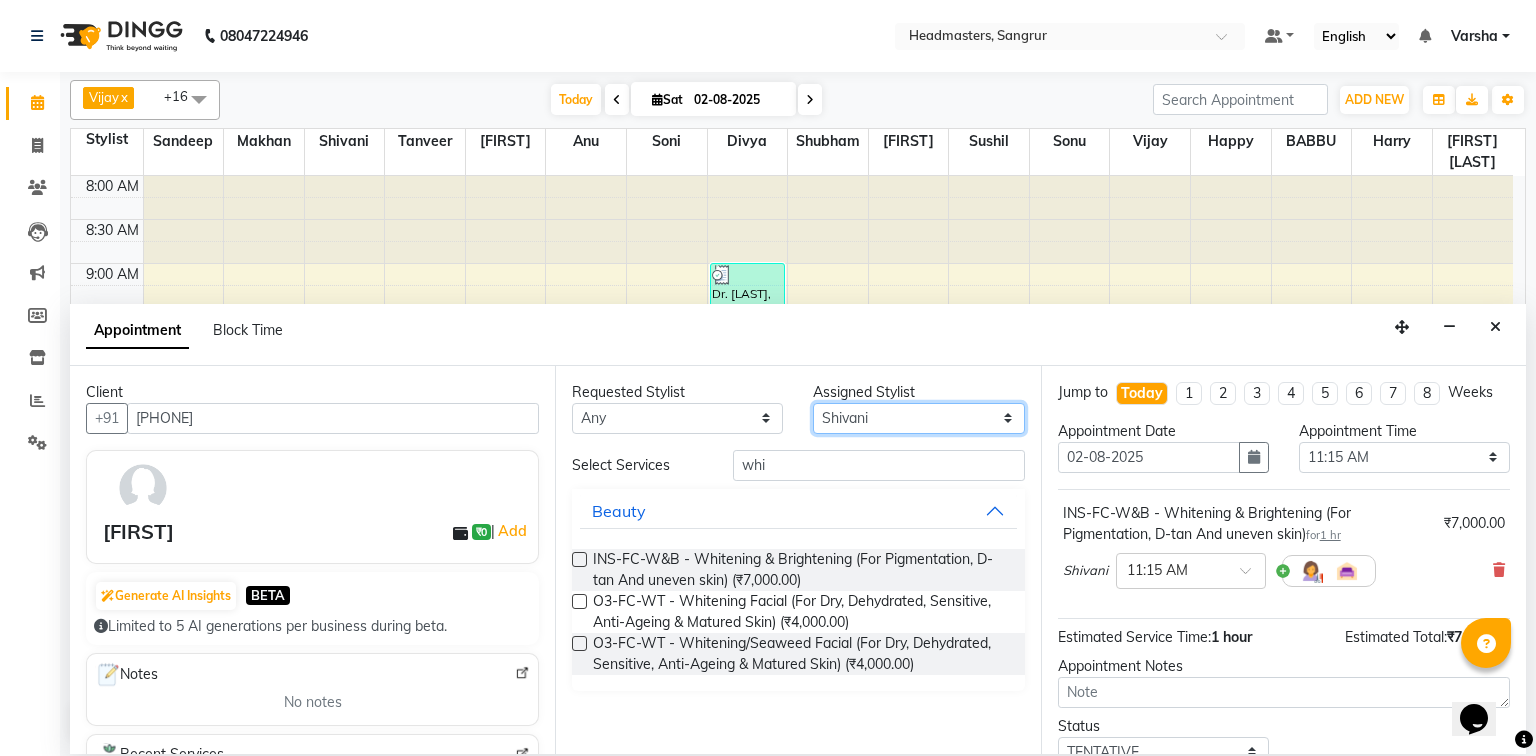 select on "60883" 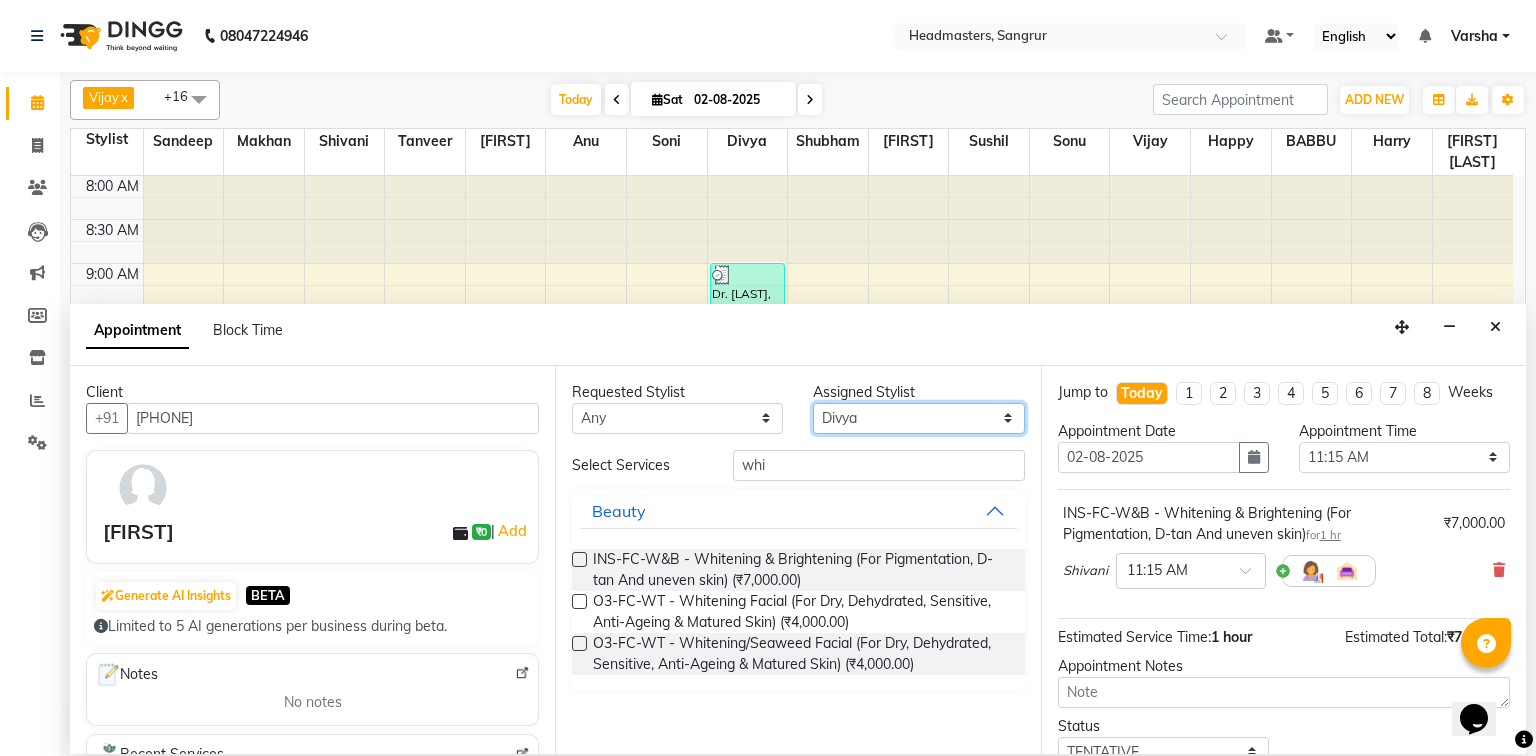 click on "Select Afia  Amandeep Kaur Anu BABBU DHIR Divya Happy Harmesh Harry  Headmasters Israr Jashan stockist Jitender Makhan Maninder Rimpi Saima  Sandeep Shivani Shubham Soni Sonu Sunny Sushil Tanveer Varsha Vijay" at bounding box center (918, 418) 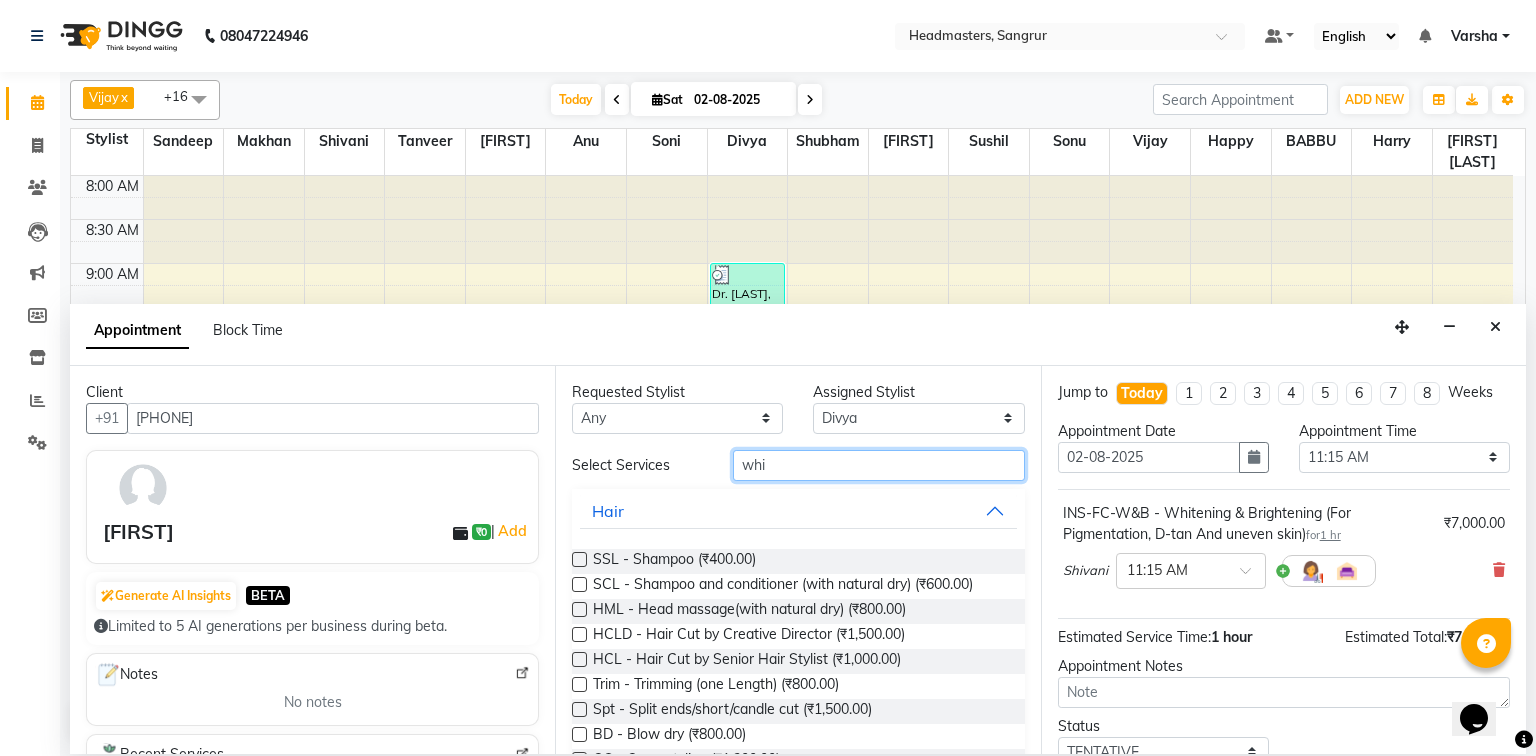 click on "whi" at bounding box center [879, 465] 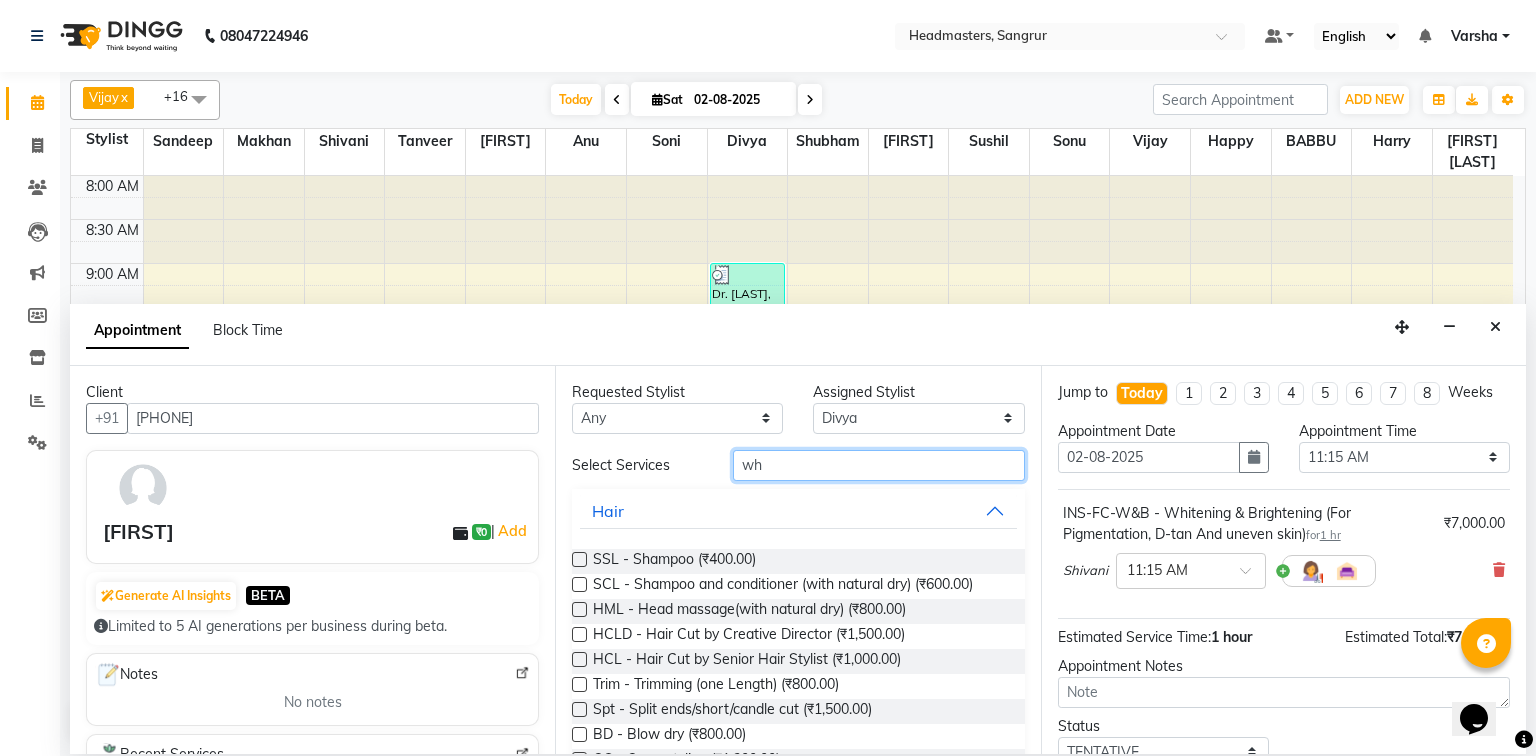 type on "w" 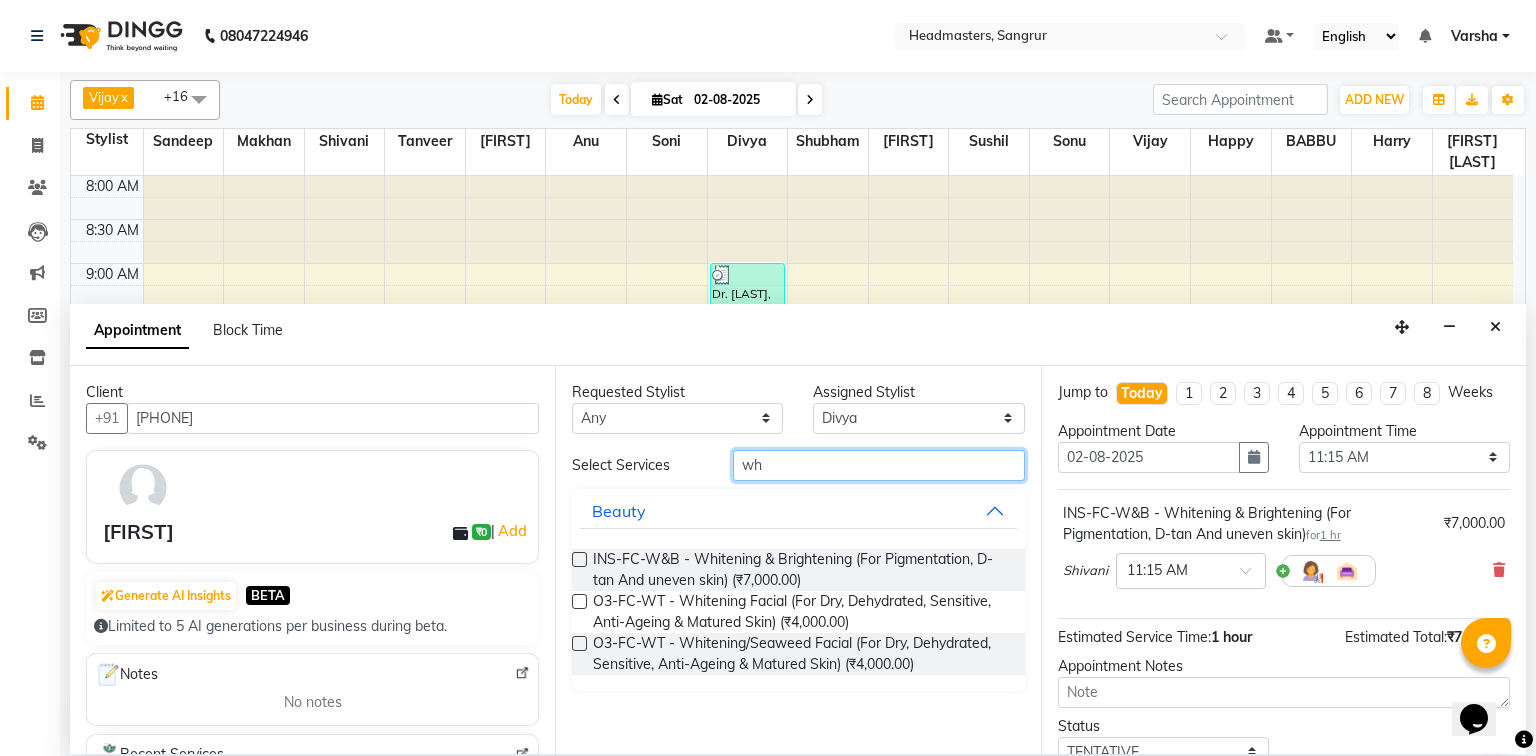 type on "wh" 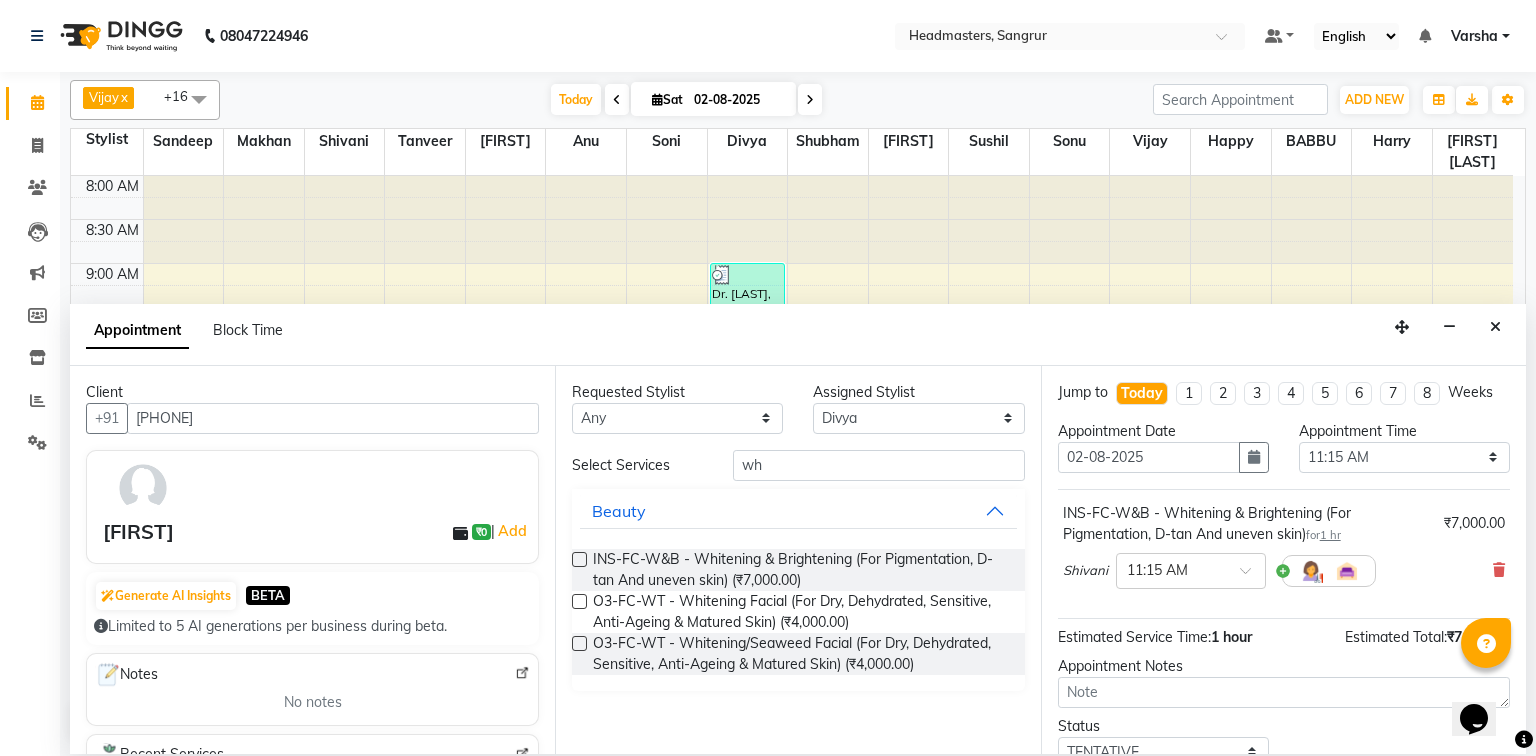 click at bounding box center (579, 559) 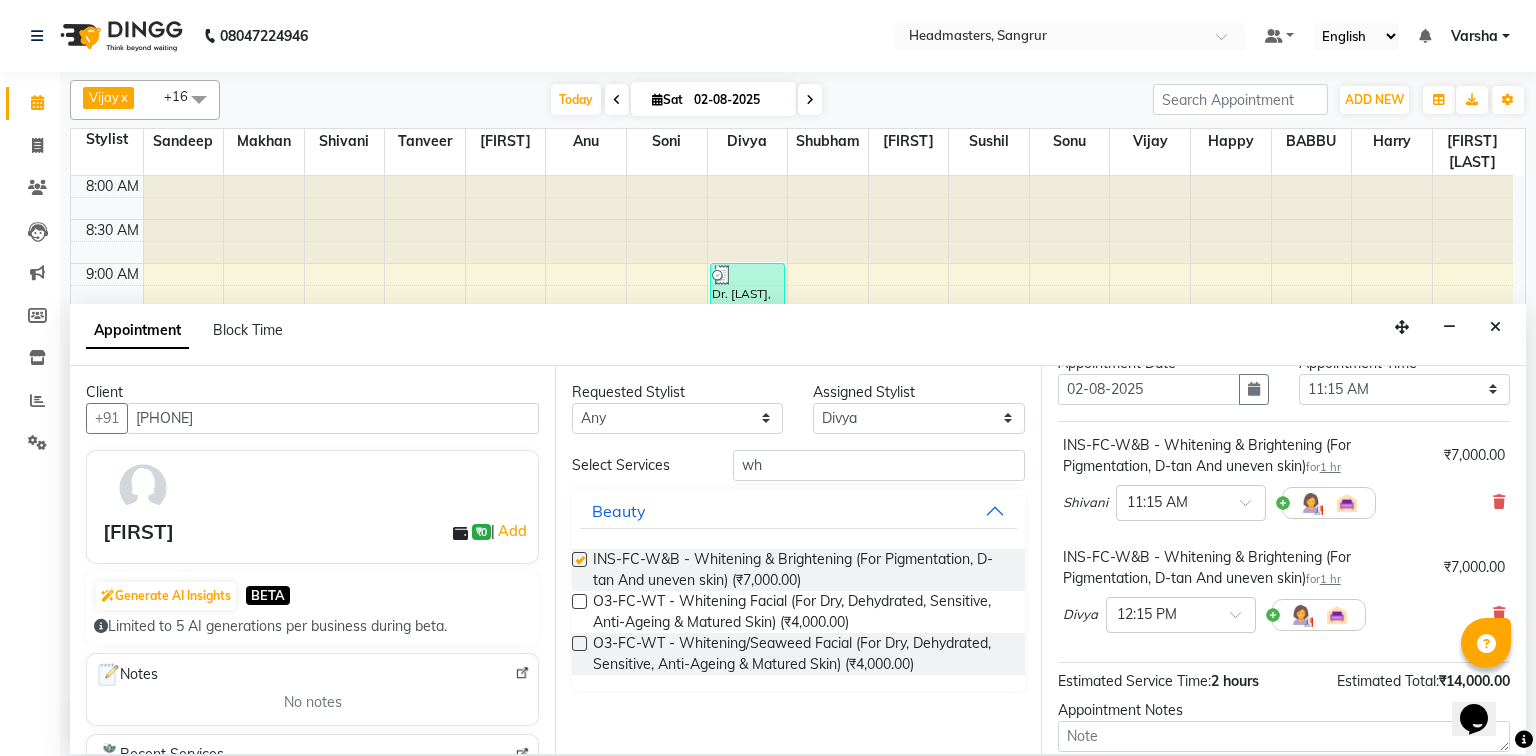 checkbox on "false" 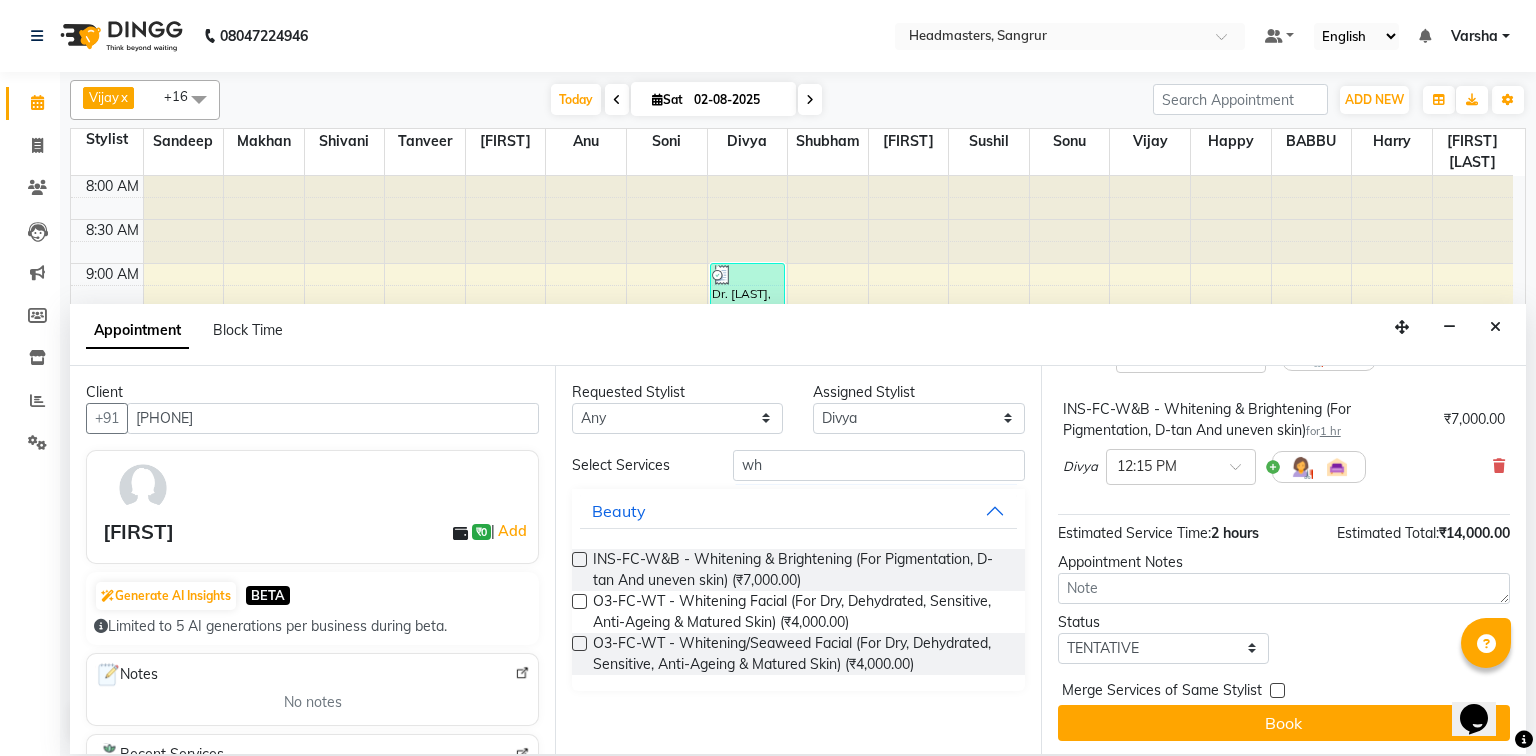 scroll, scrollTop: 218, scrollLeft: 0, axis: vertical 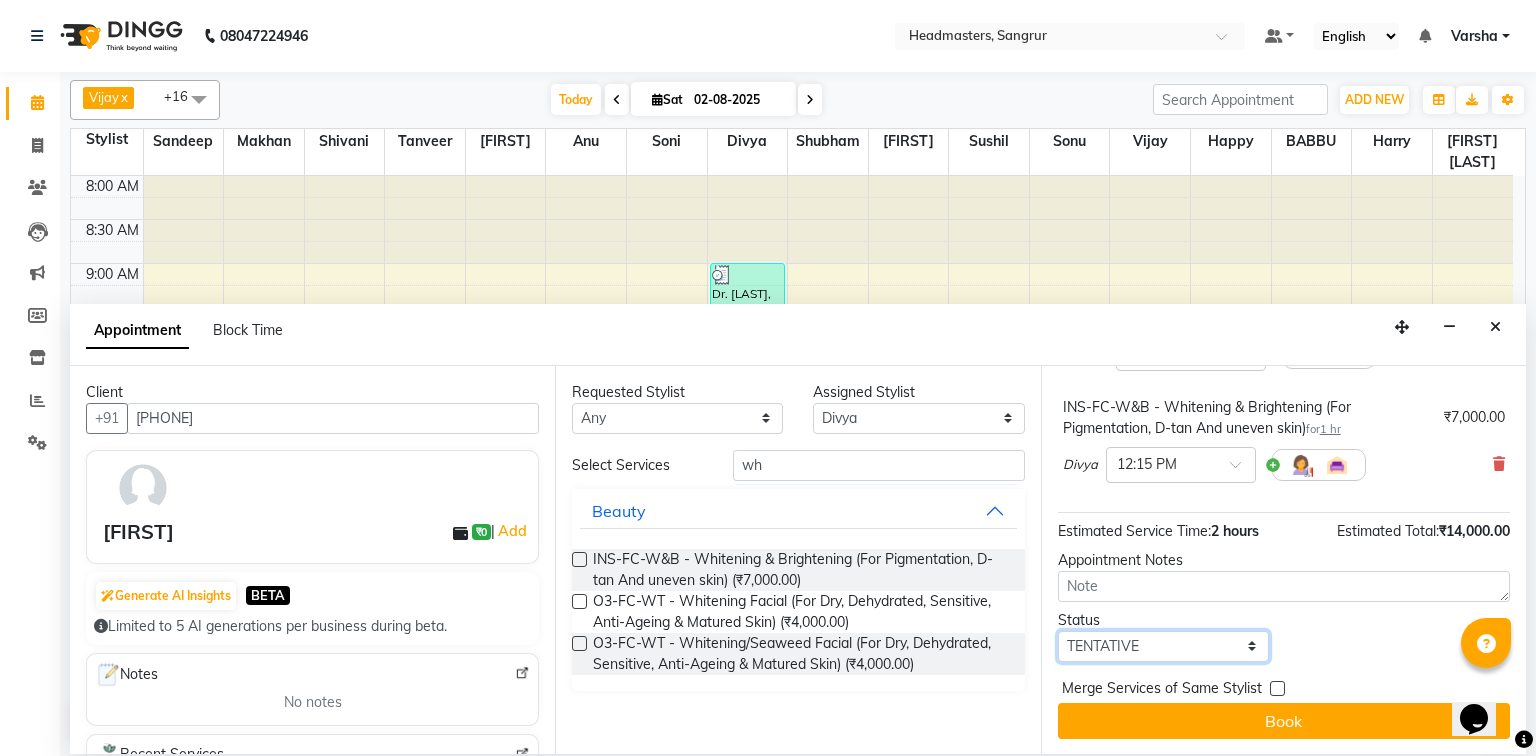 click on "Select TENTATIVE CONFIRM CHECK-IN UPCOMING" at bounding box center [1163, 646] 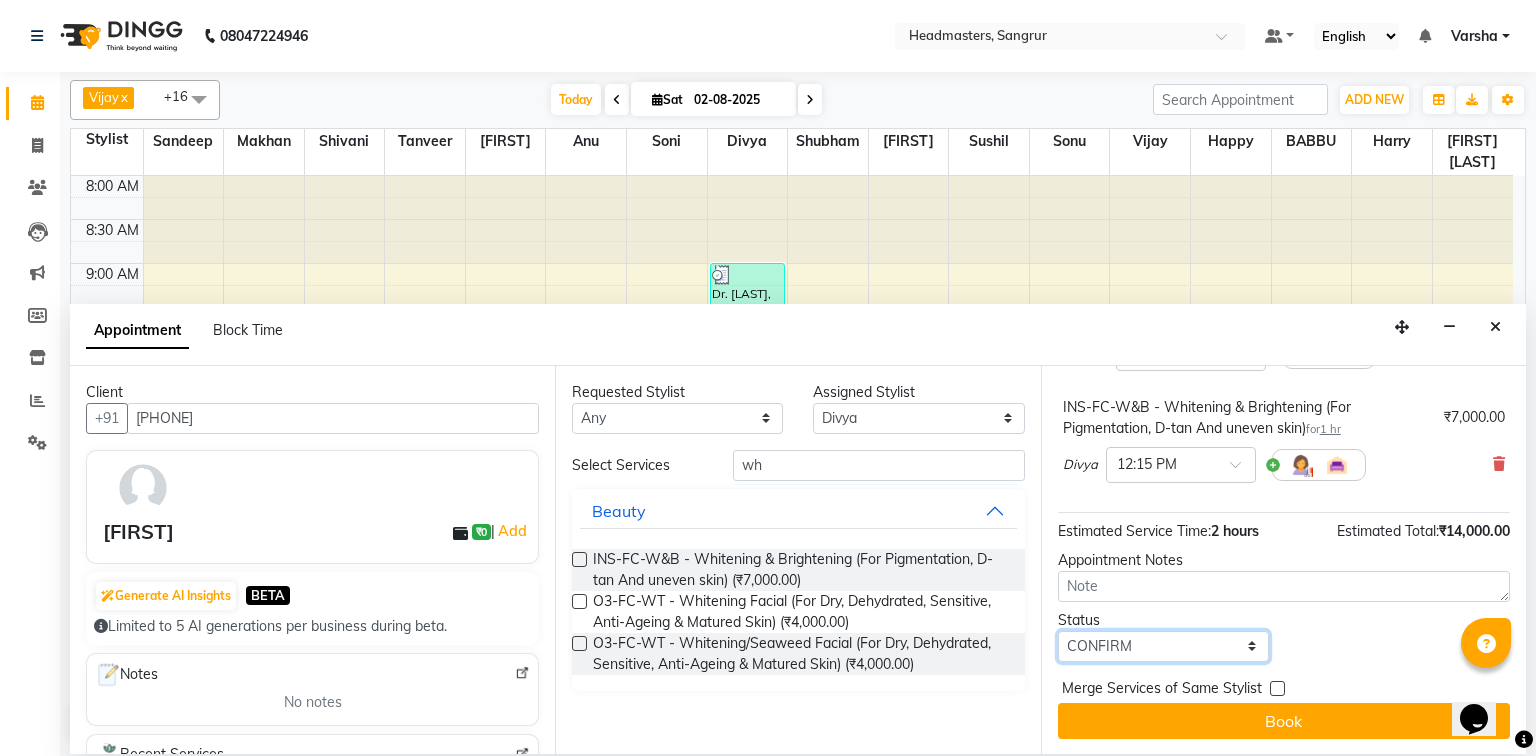 click on "Select TENTATIVE CONFIRM CHECK-IN UPCOMING" at bounding box center (1163, 646) 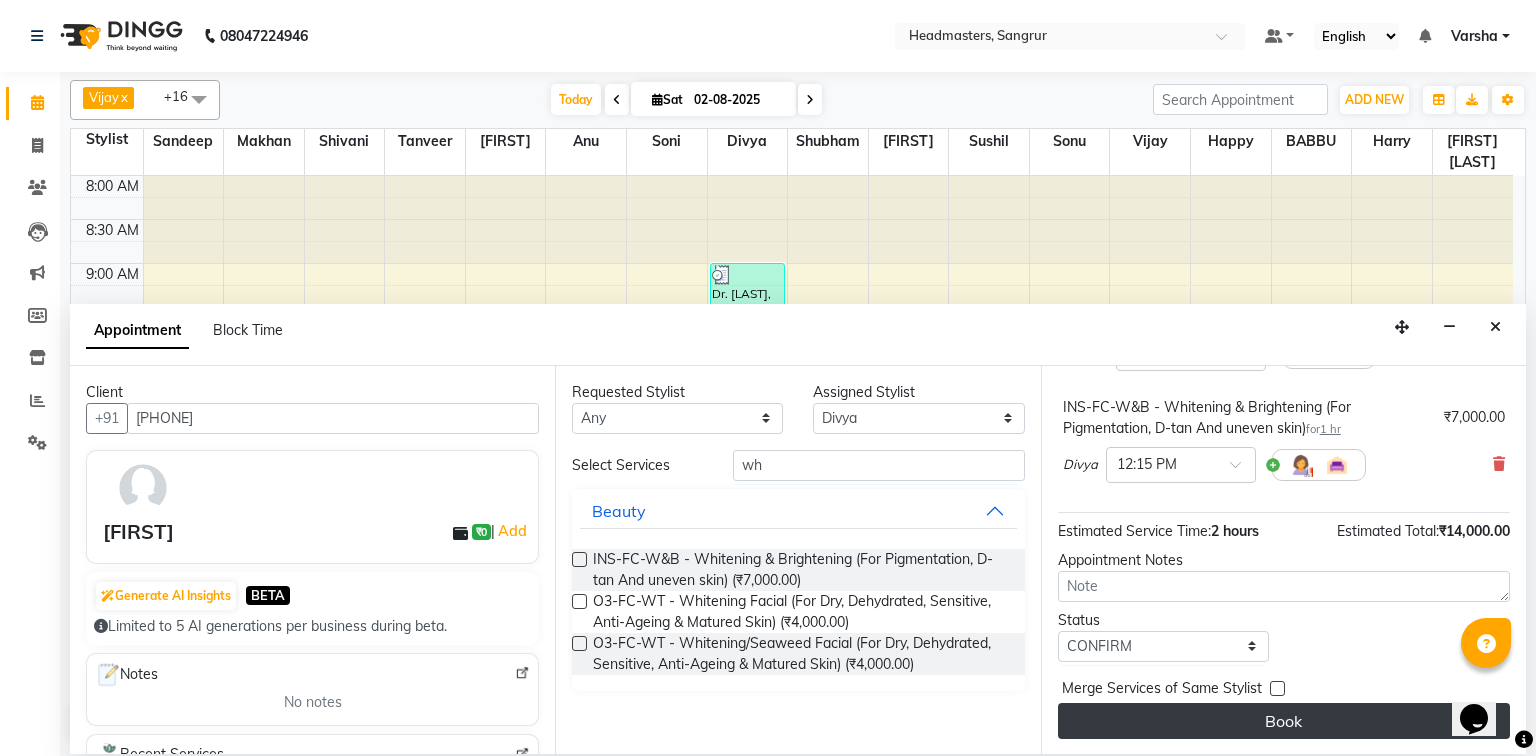 click on "Book" at bounding box center (1284, 721) 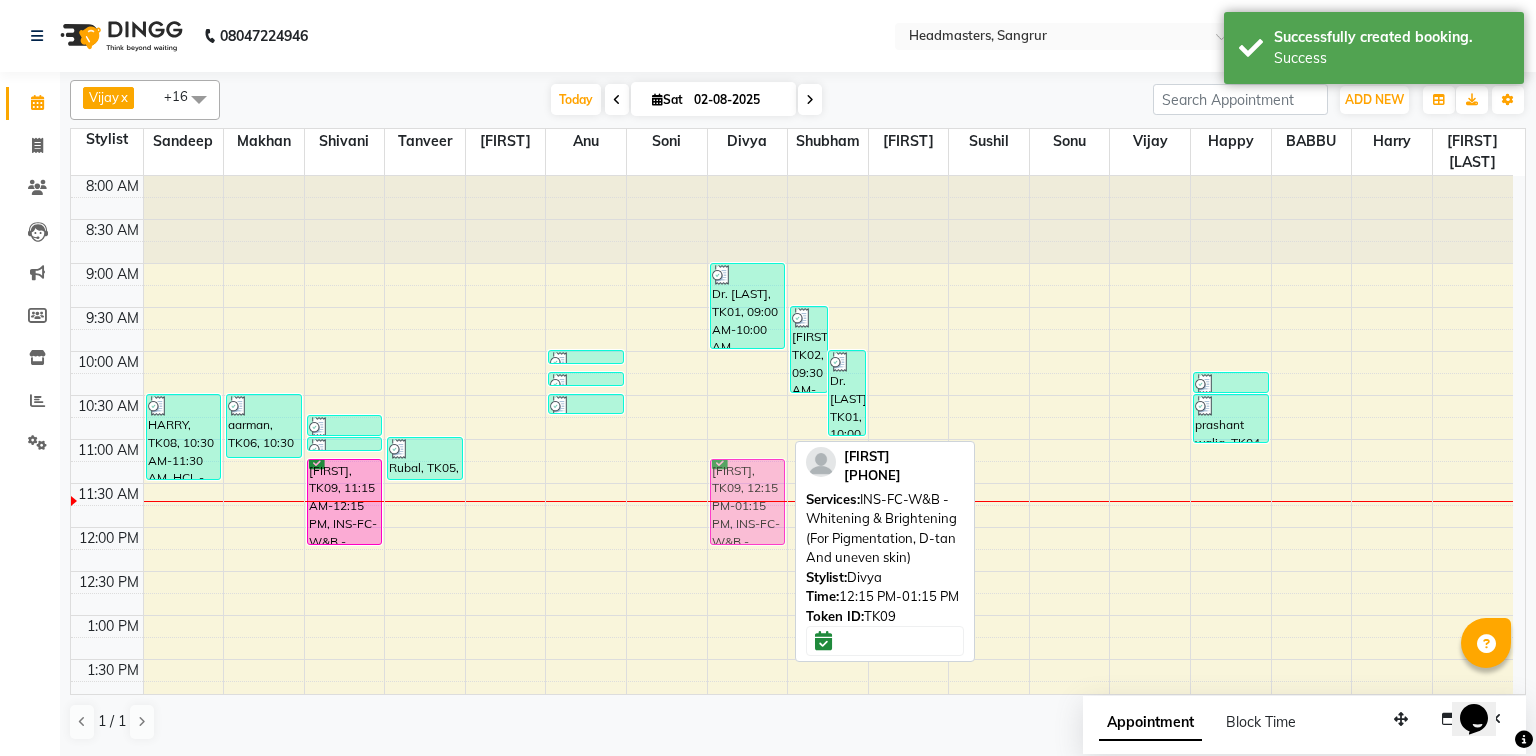 drag, startPoint x: 737, startPoint y: 602, endPoint x: 744, endPoint y: 513, distance: 89.27486 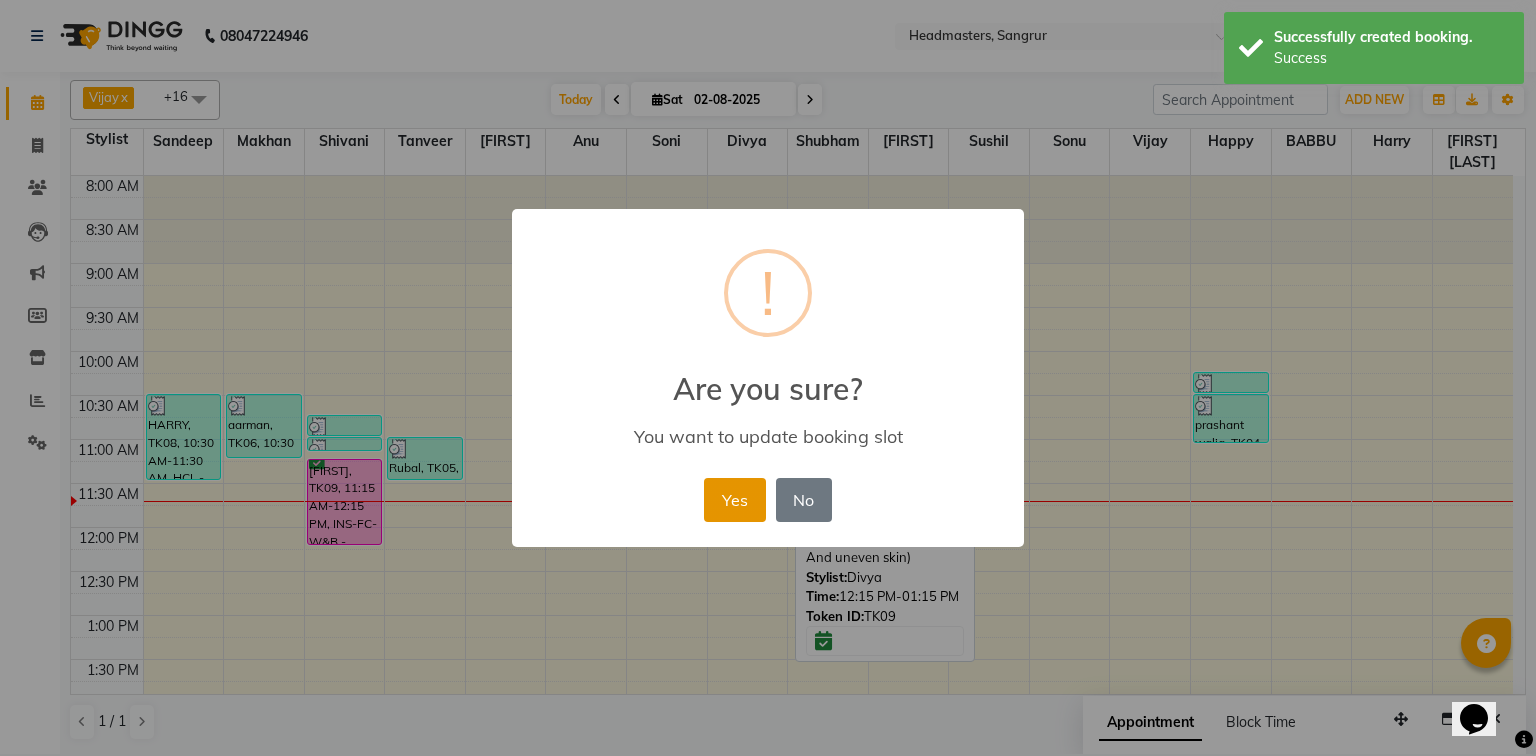 click on "Yes" at bounding box center [734, 500] 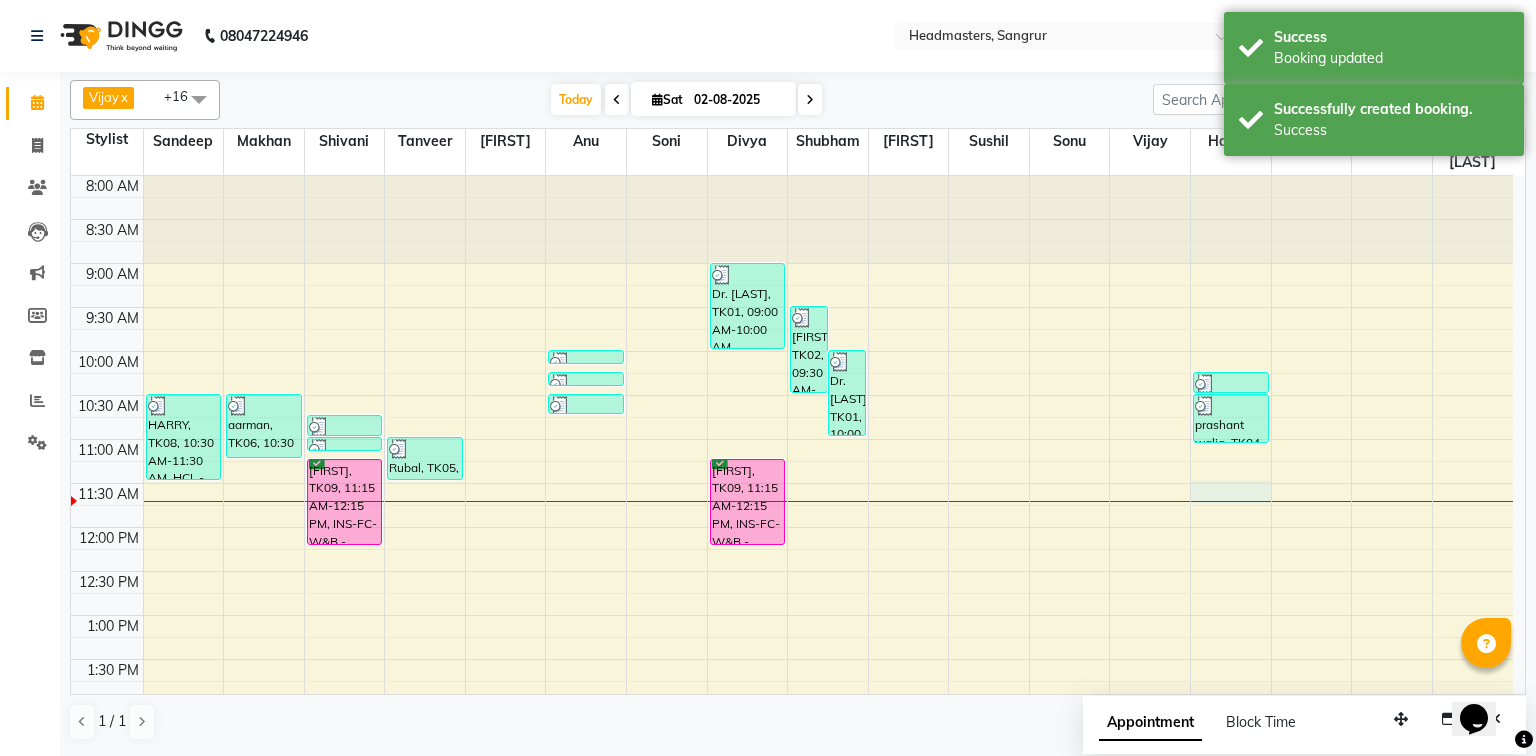 click on "8:00 AM 8:30 AM 9:00 AM 9:30 AM 10:00 AM 10:30 AM 11:00 AM 11:30 AM 12:00 PM 12:30 PM 1:00 PM 1:30 PM 2:00 PM 2:30 PM 3:00 PM 3:30 PM 4:00 PM 4:30 PM 5:00 PM 5:30 PM 6:00 PM 6:30 PM 7:00 PM 7:30 PM 8:00 PM 8:30 PM     HARRY, TK08, 10:30 AM-11:30 AM, HCL - Hair Cut by Senior Hair Stylist     aarman, TK06, 10:30 AM-11:15 AM, BRD - Beard     Headmasters, TK07, 10:45 AM-11:00 AM, TH-EB - Eyebrows     Headmasters, TK07, 11:00 AM-11:05 AM, TH-UL - Upper lips     rashan, TK09, 11:15 AM-12:15 PM, INS-FC-W&B - Whitening & Brightening (For Pigmentation, D-tan And uneven skin)     Rubal, TK05, 11:00 AM-11:30 AM, BRD - Beard     SUMANPREET KAUR, TK03, 10:00 AM-10:10 AM, WX-CHIN-RC - Waxing Chin - Premium     SUMANPREET KAUR, TK03, 10:15 AM-10:25 AM, WX-UL-RC - Waxing Upper Lip - Premium     SUMANPREET KAUR, TK03, 10:30 AM-10:45 AM, TH-EB - Eyebrows     Dr. Gurjot, TK01, 09:00 AM-10:00 AM, MUMAC-PARTY  - MAC - PARTY         taran, TK02, 09:30 AM-10:30 AM, MU-HDO  - Hairdo" at bounding box center [792, 747] 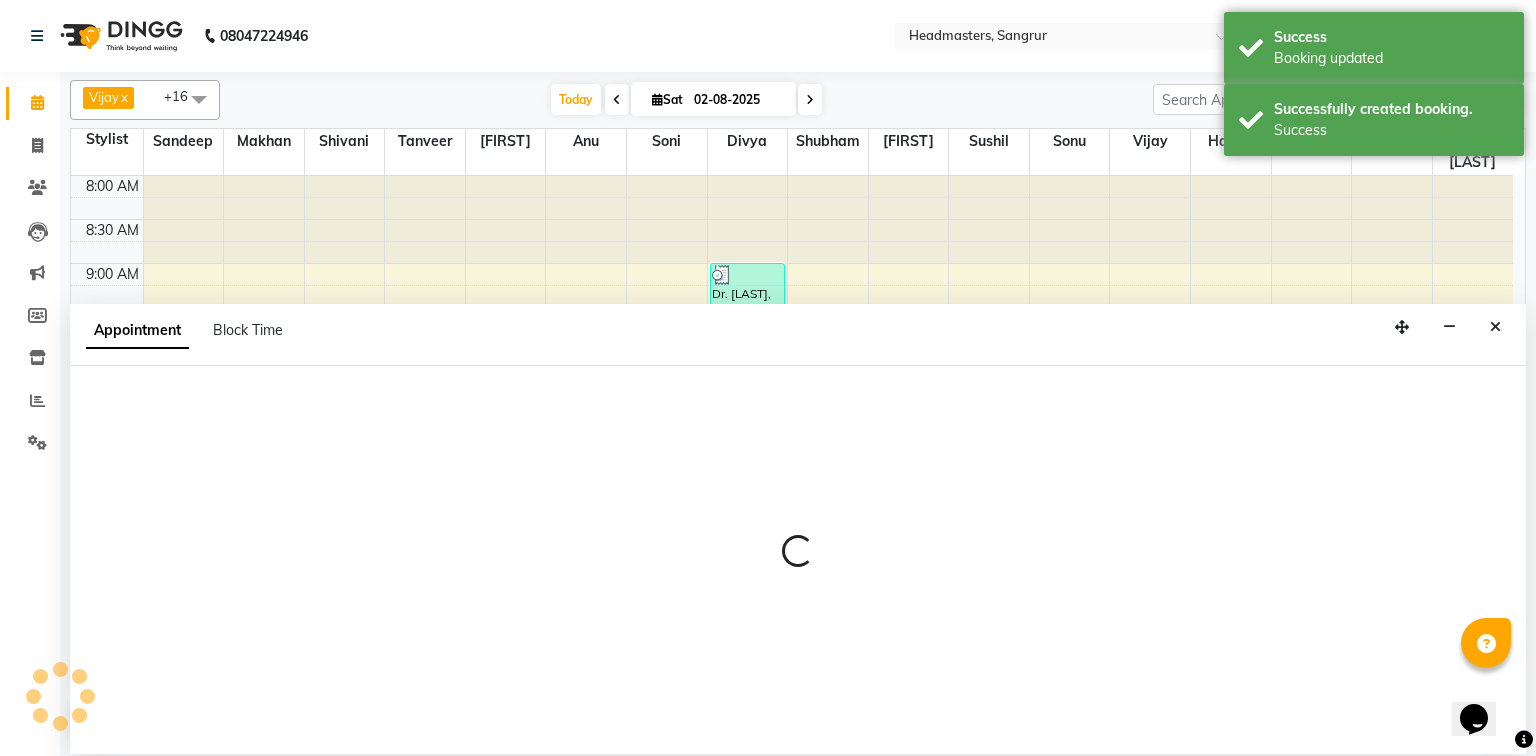 select on "62924" 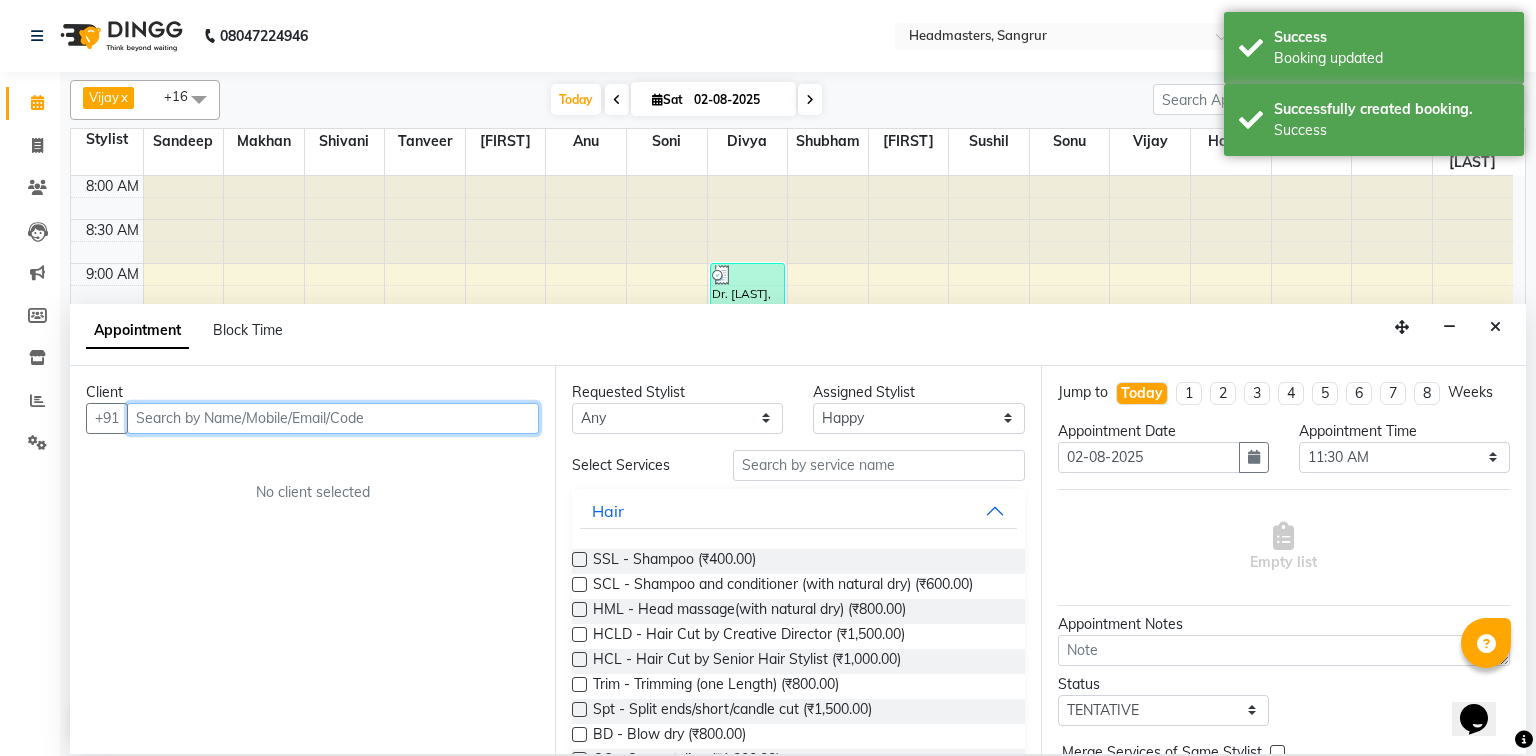 click at bounding box center [333, 418] 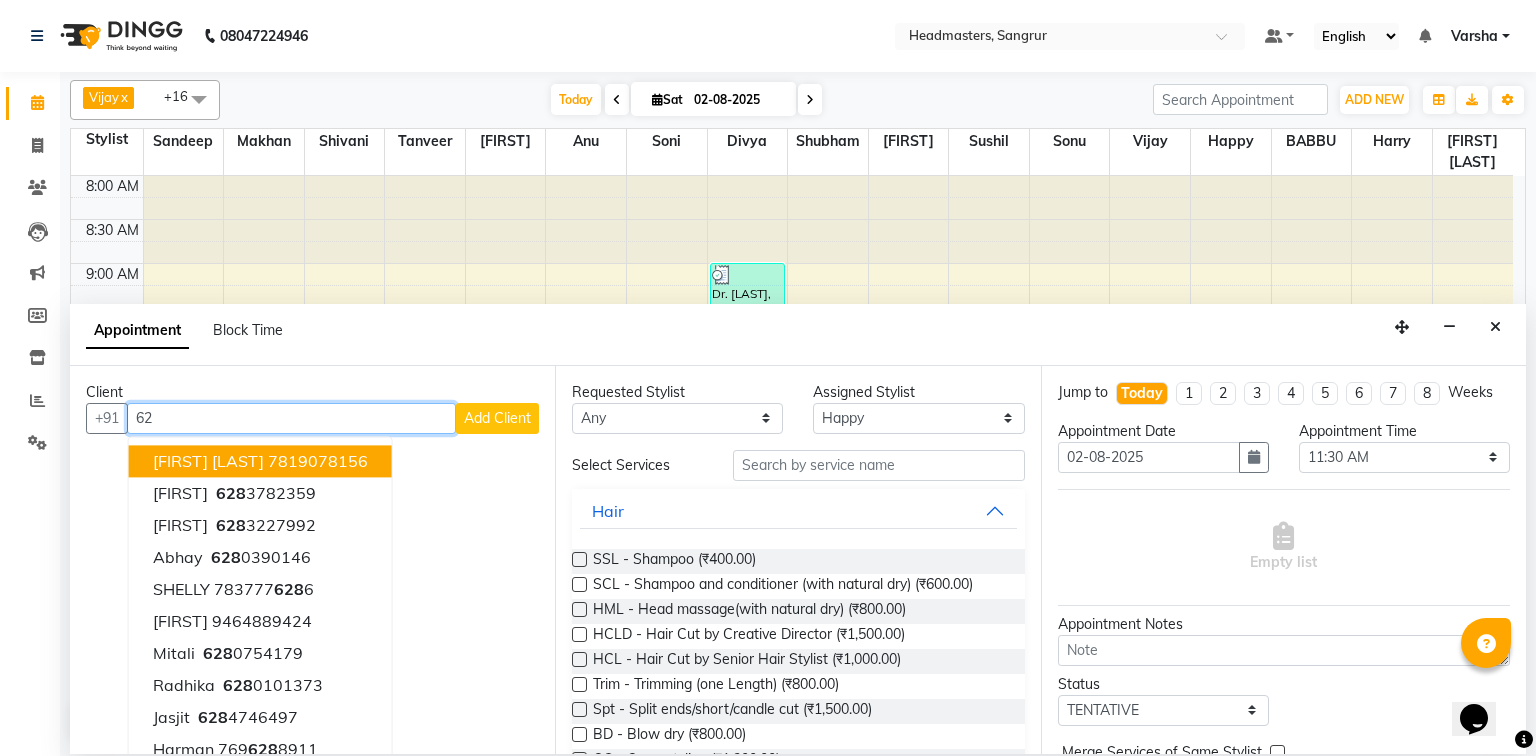 type on "6" 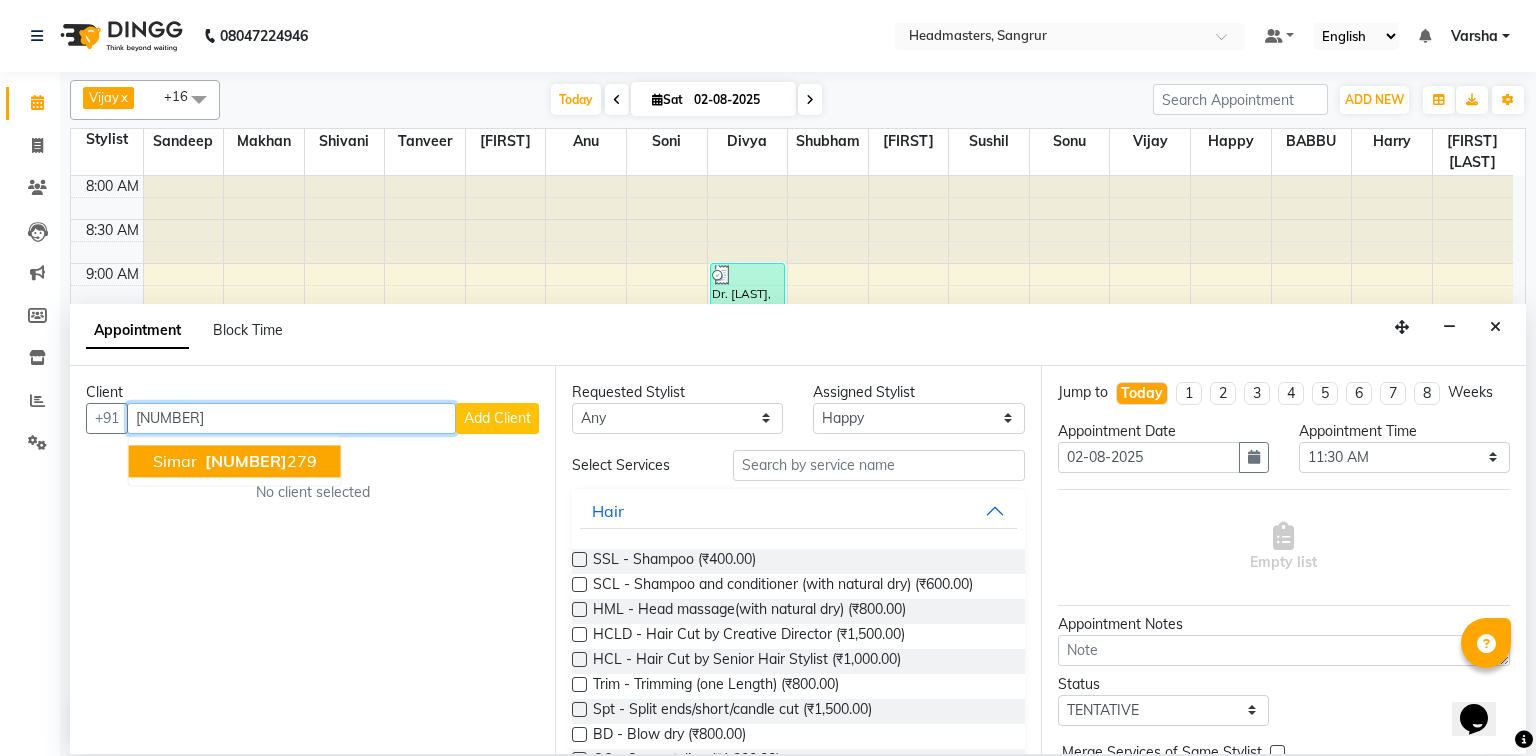 click on "6283963" at bounding box center (246, 461) 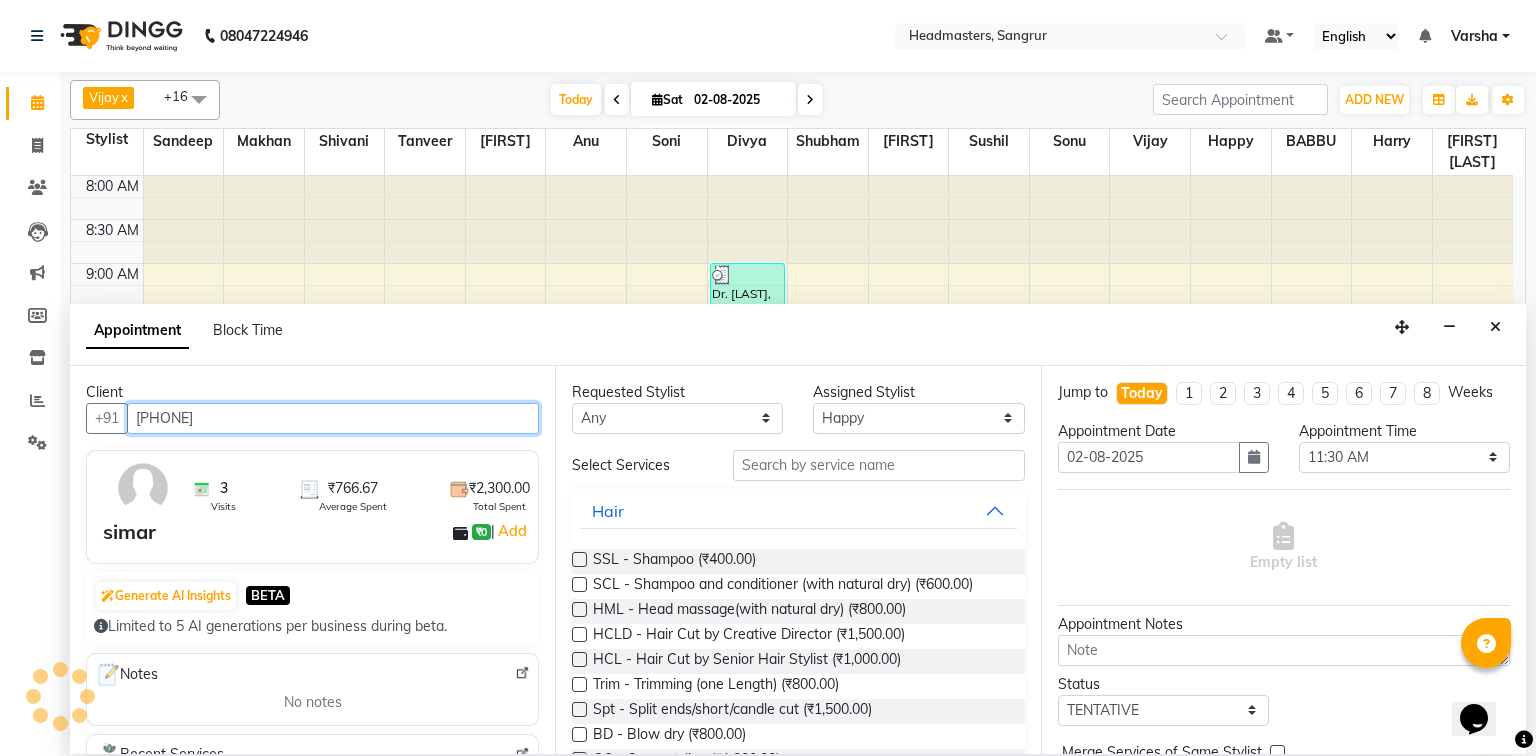 type on "[PHONE]" 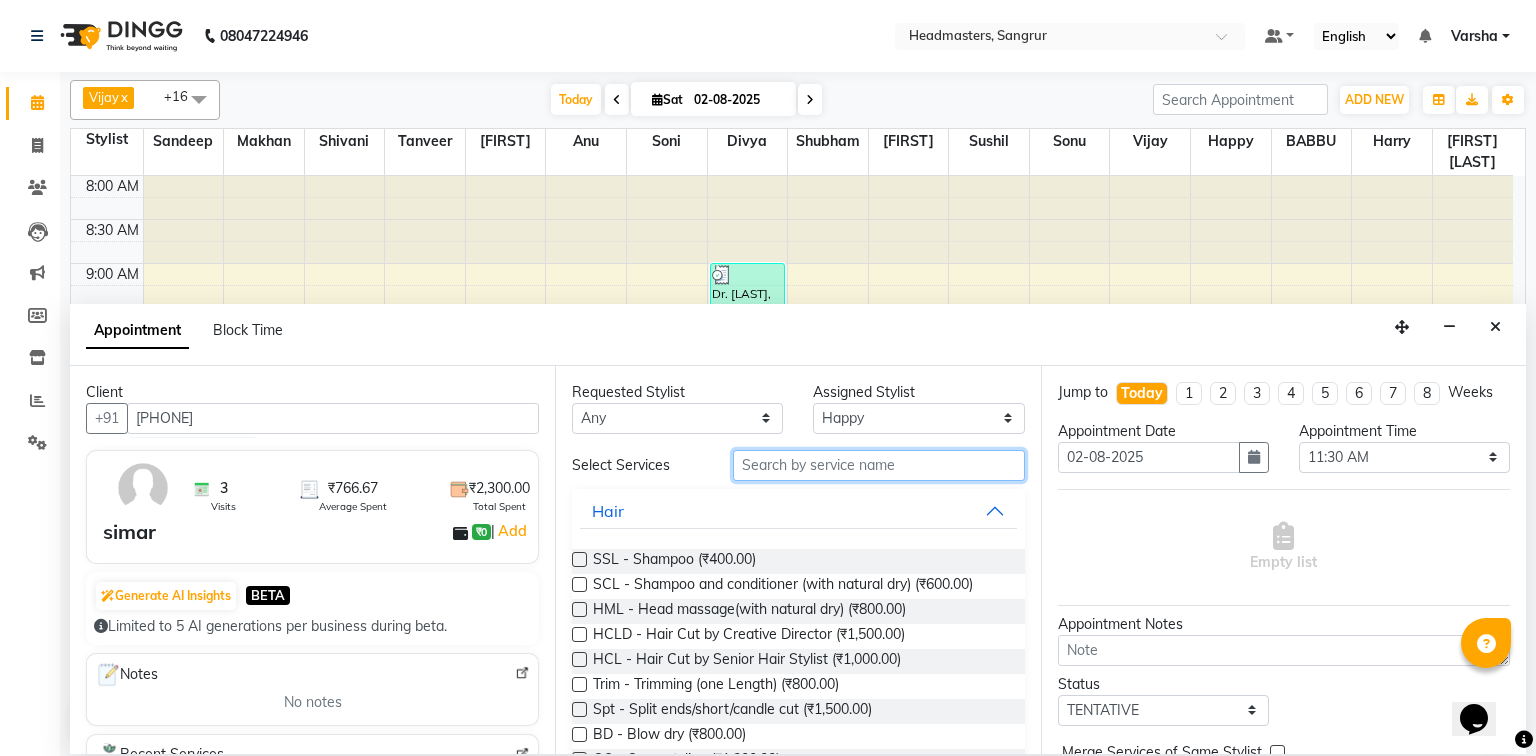 click at bounding box center [879, 465] 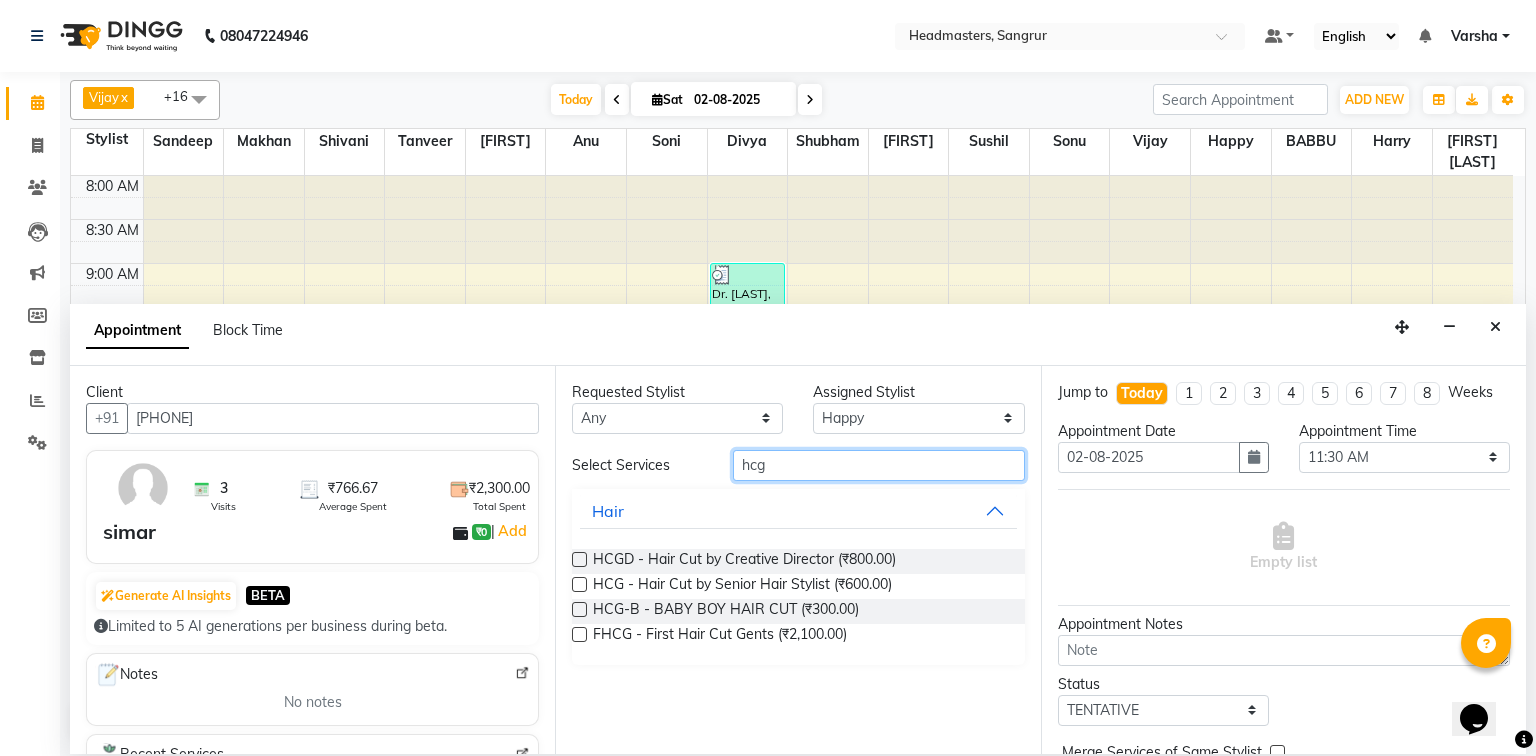 type on "hcg" 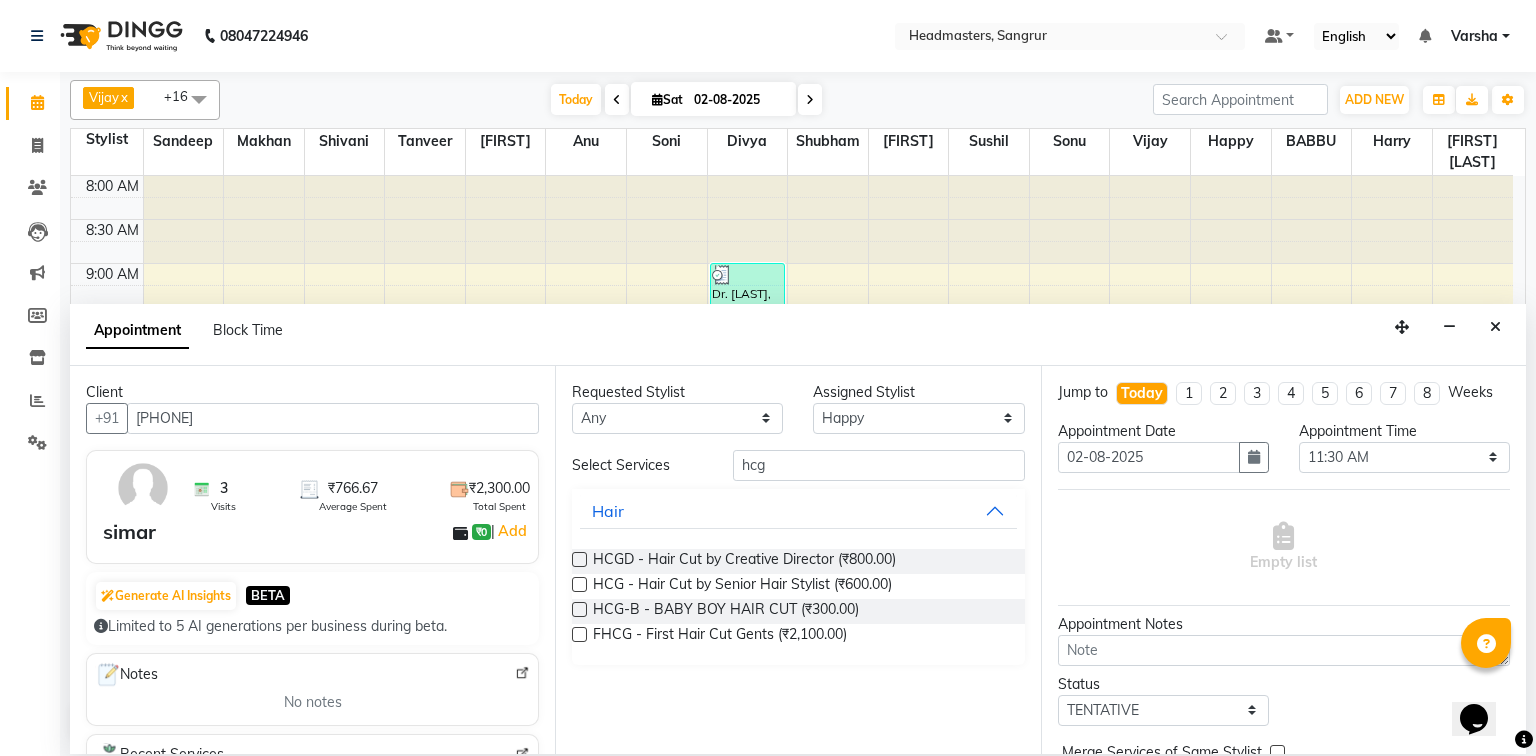 click at bounding box center [579, 584] 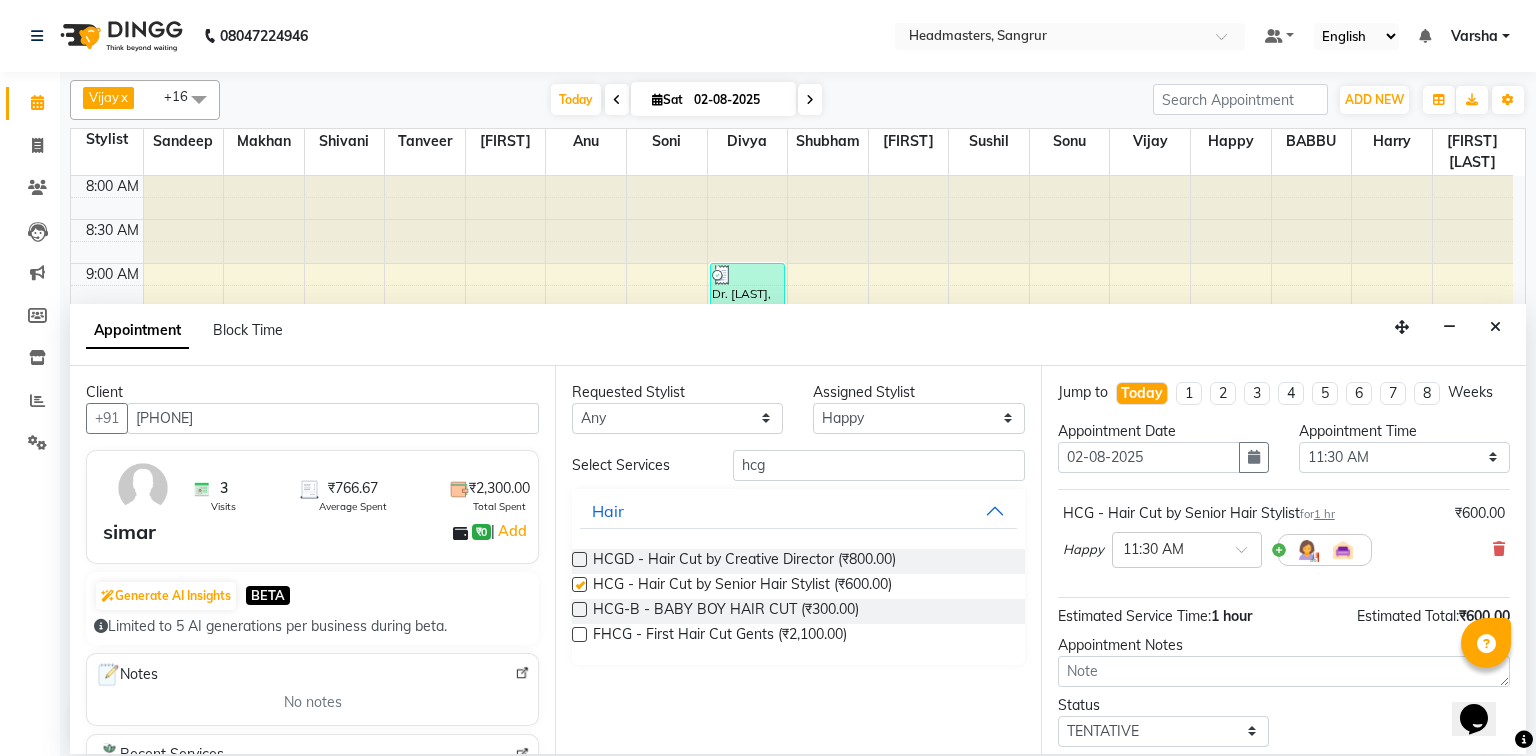 checkbox on "false" 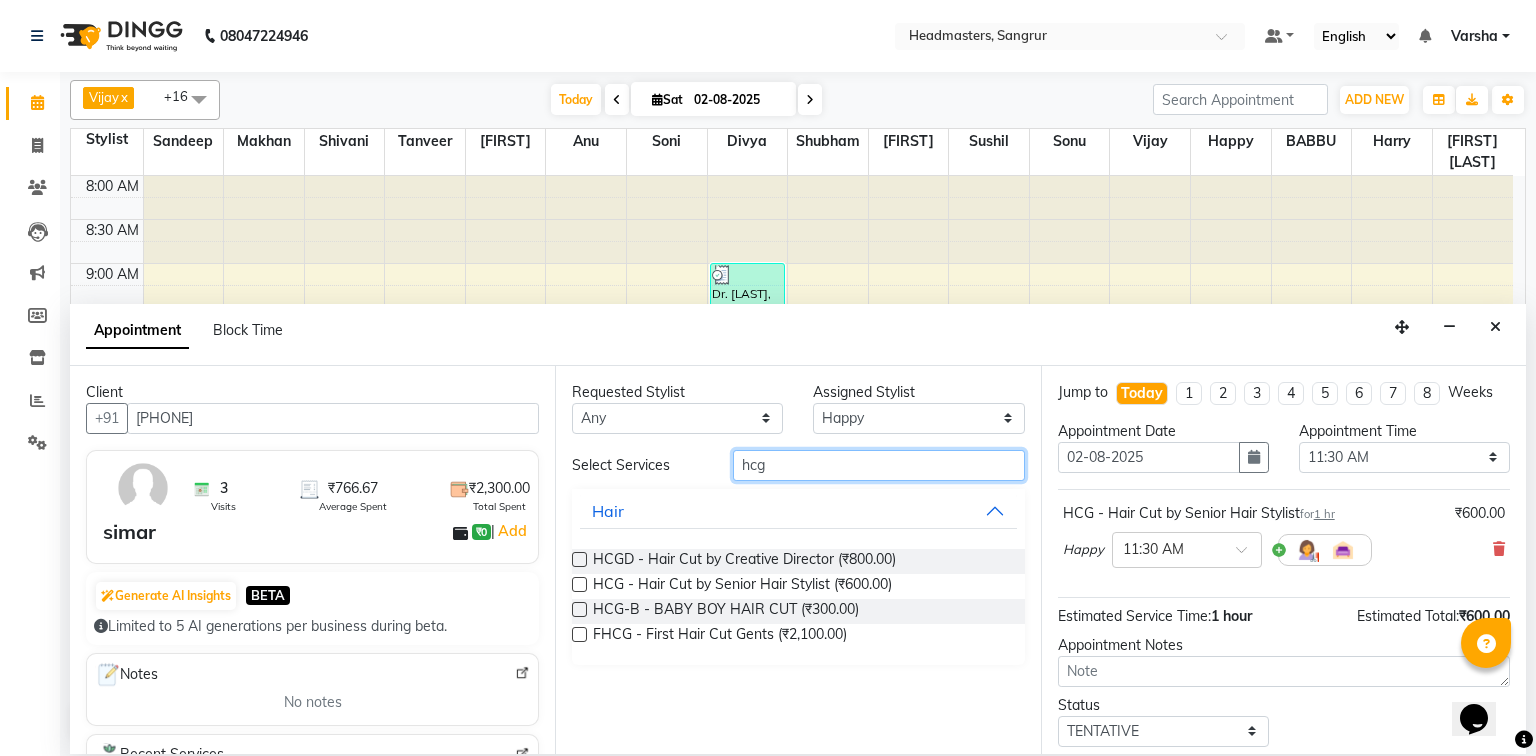 click on "hcg" at bounding box center [879, 465] 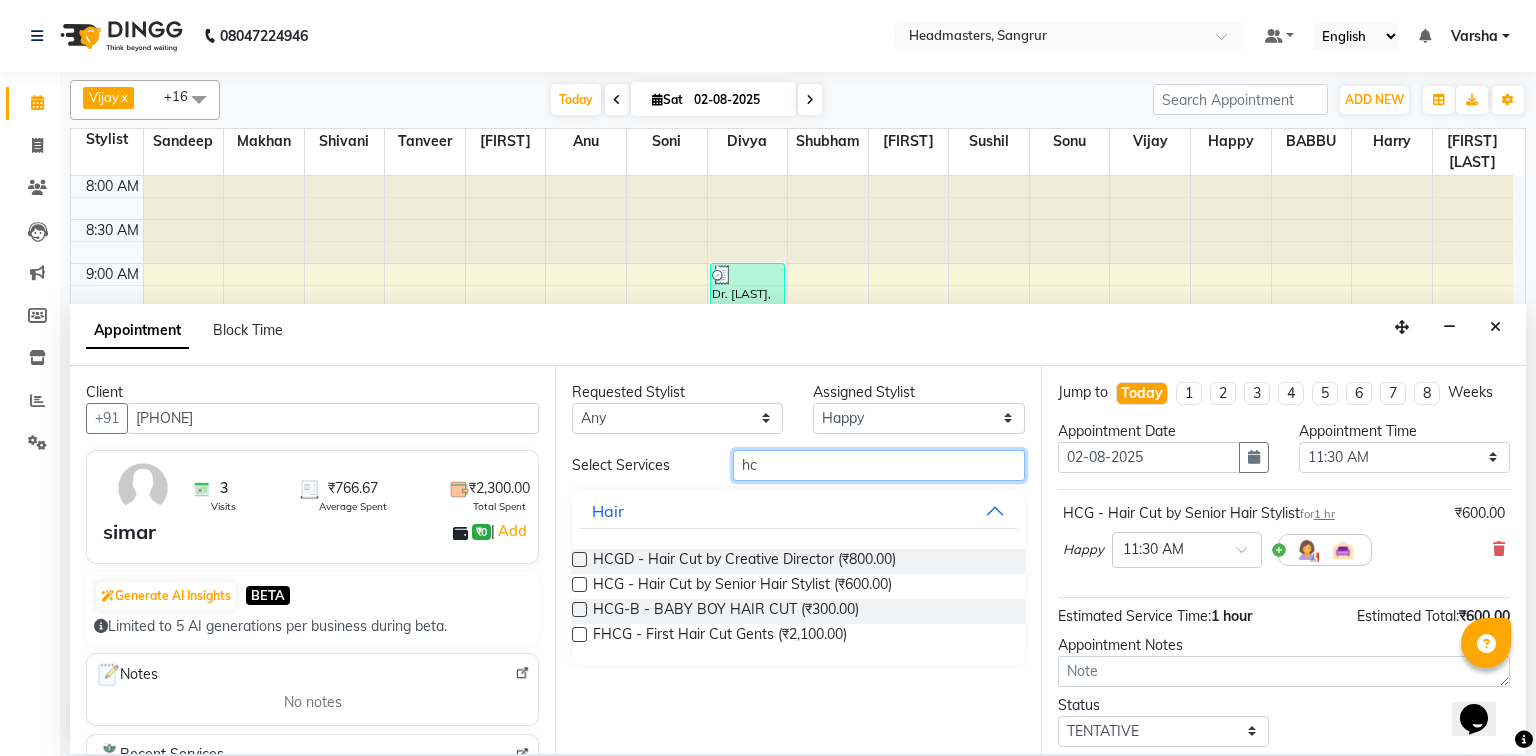 type on "h" 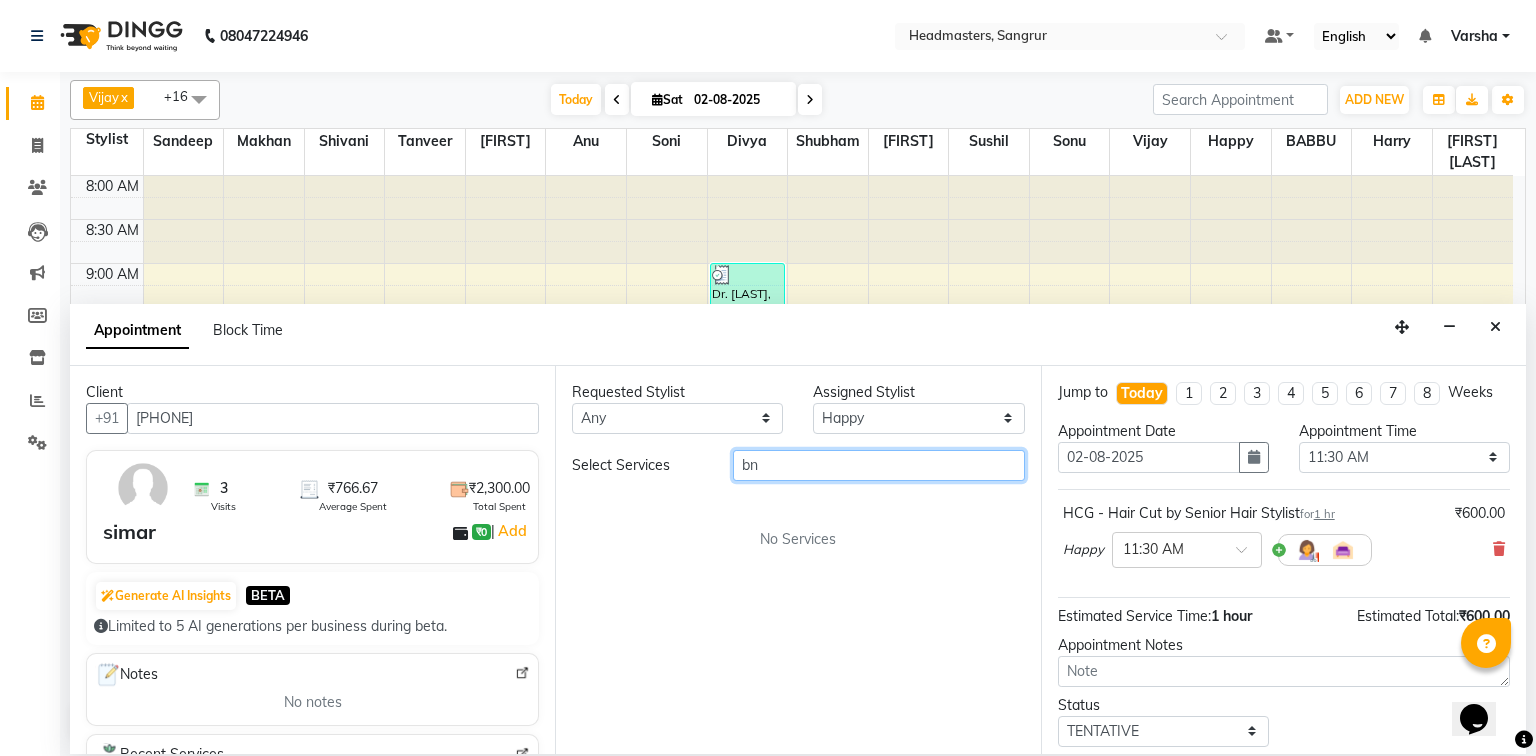 type on "b" 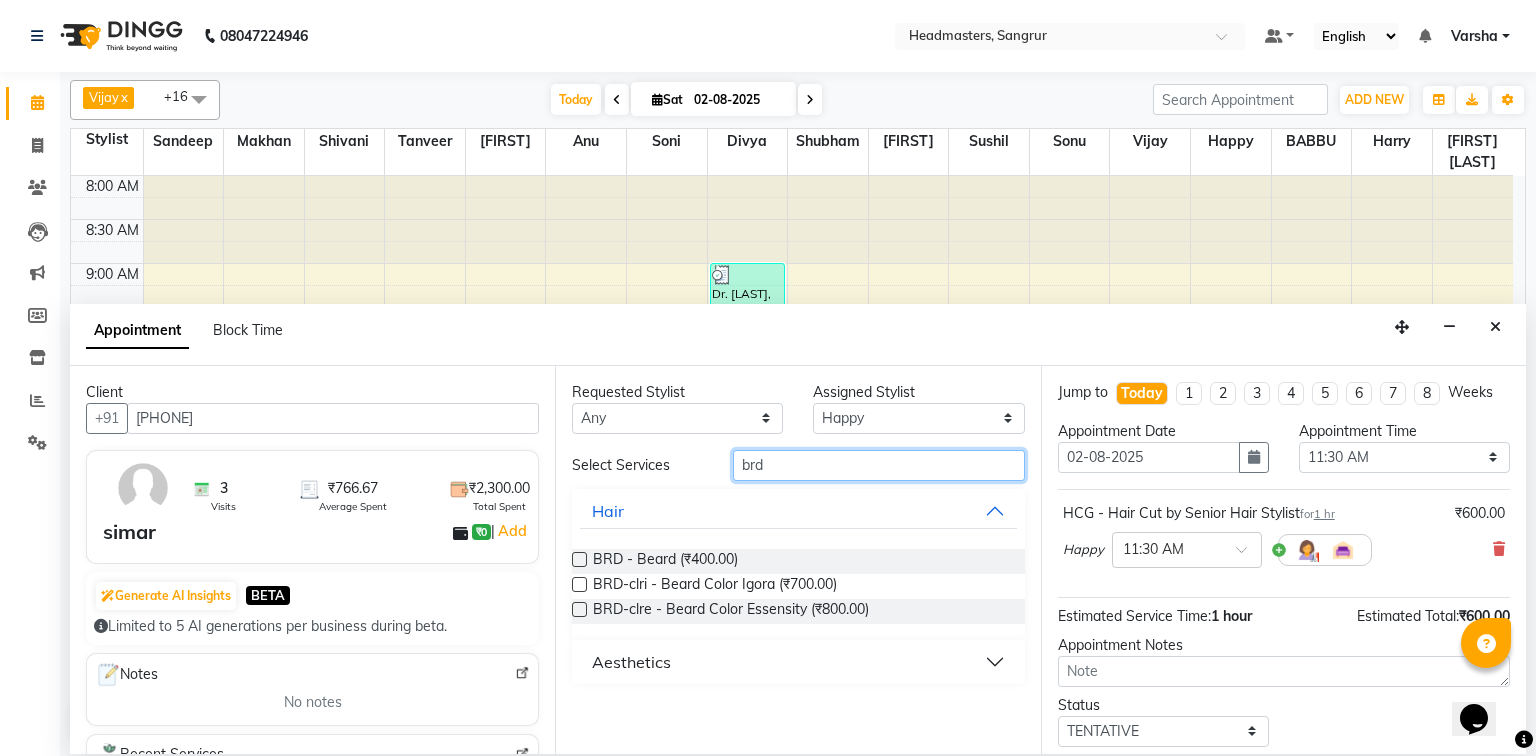 type on "brd" 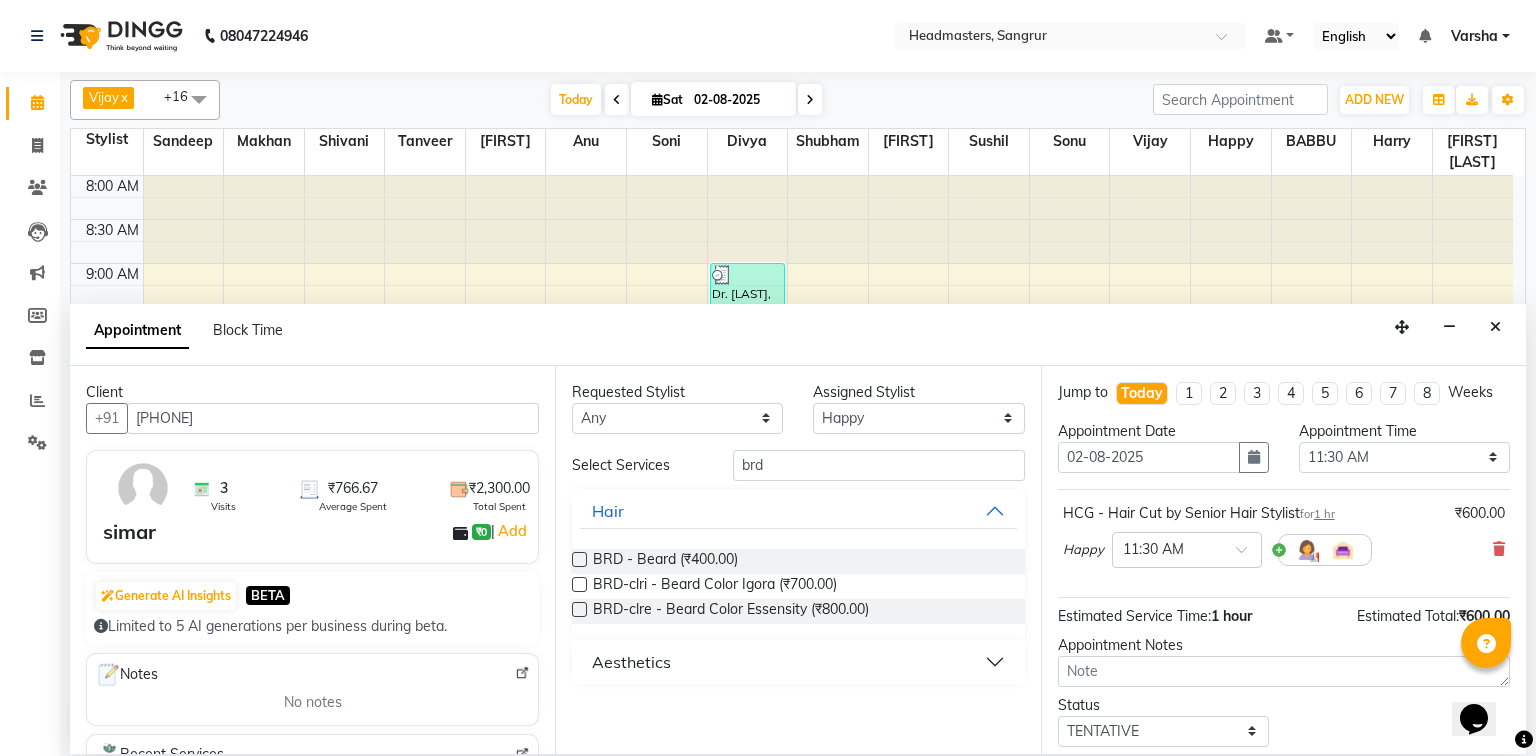 click at bounding box center (579, 559) 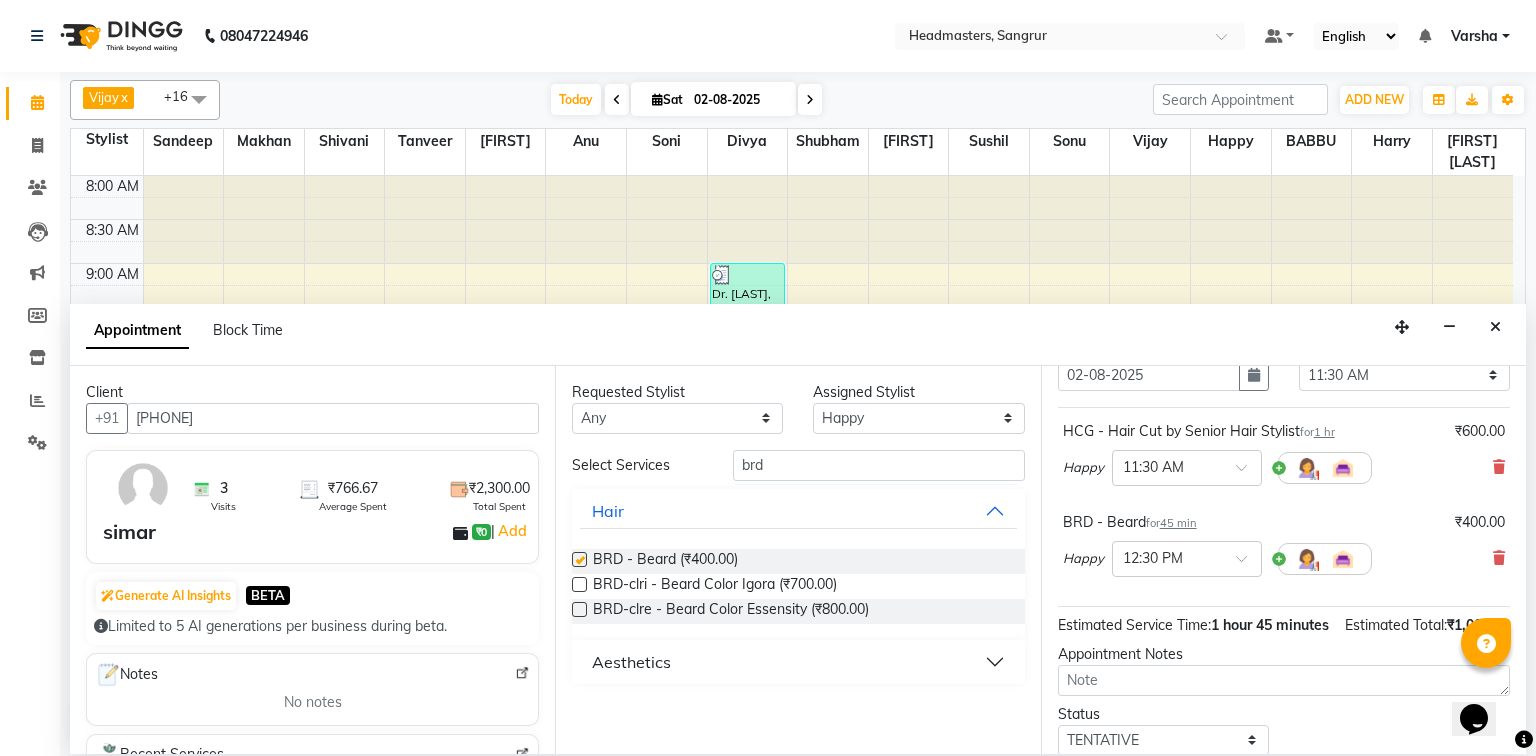 checkbox on "false" 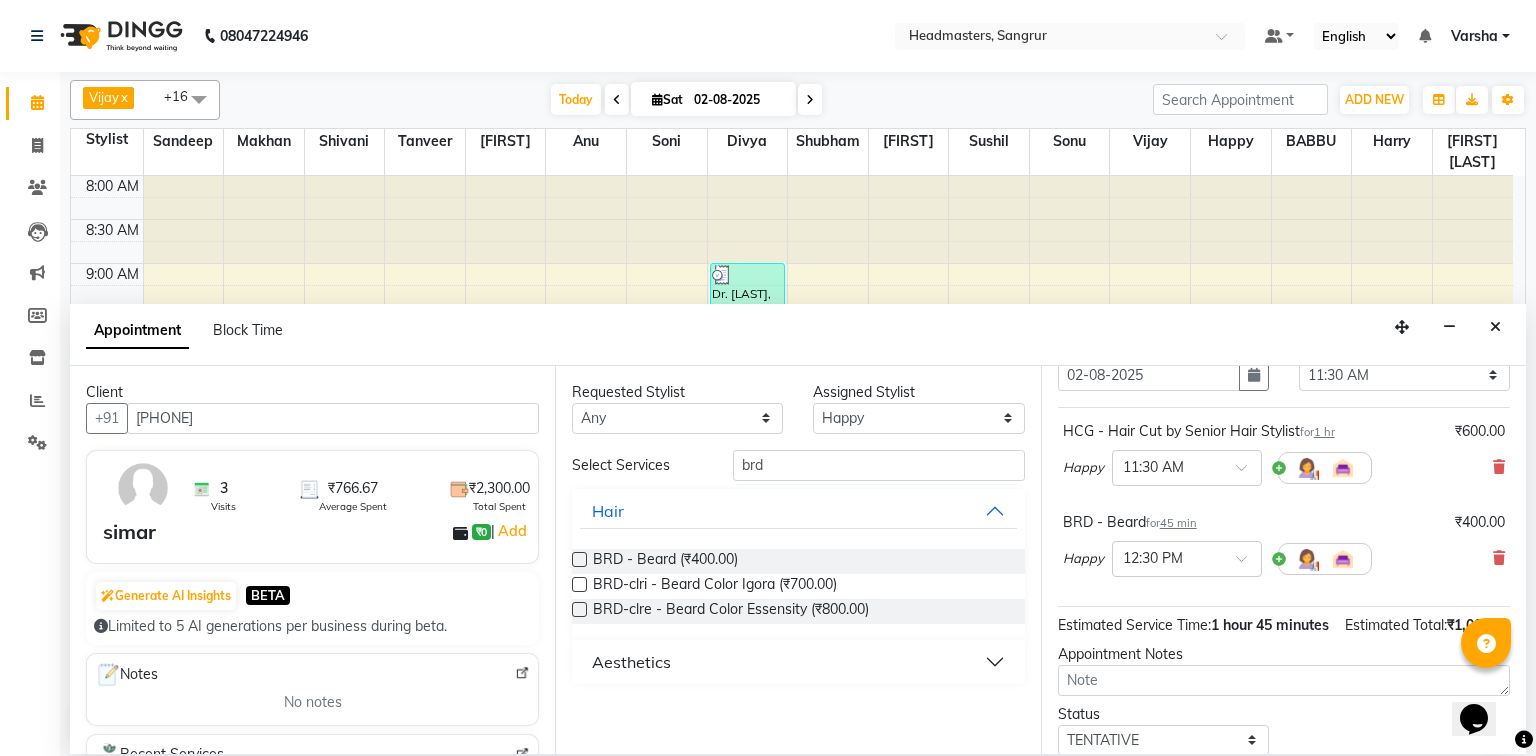scroll, scrollTop: 197, scrollLeft: 0, axis: vertical 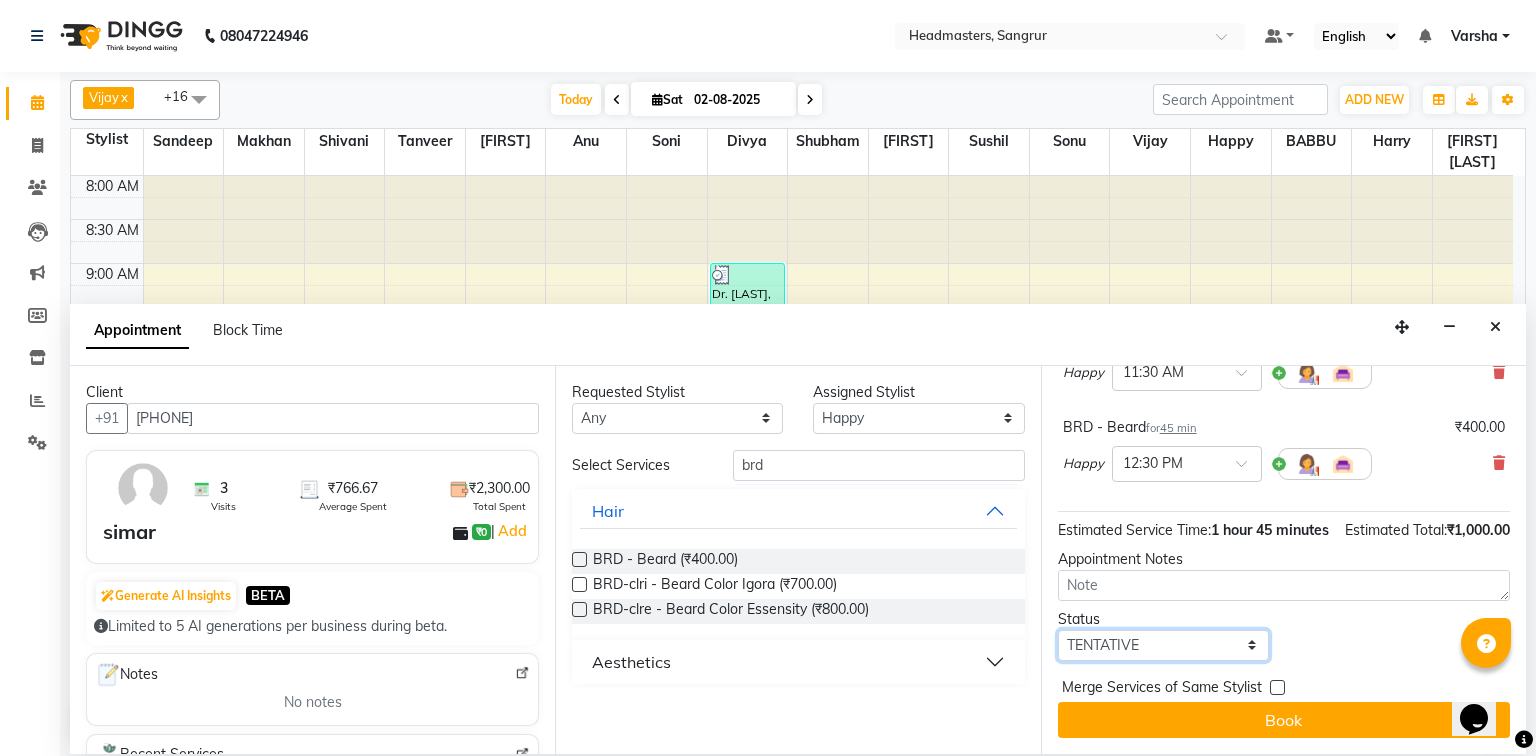 click on "Select TENTATIVE CONFIRM CHECK-IN UPCOMING" at bounding box center [1163, 645] 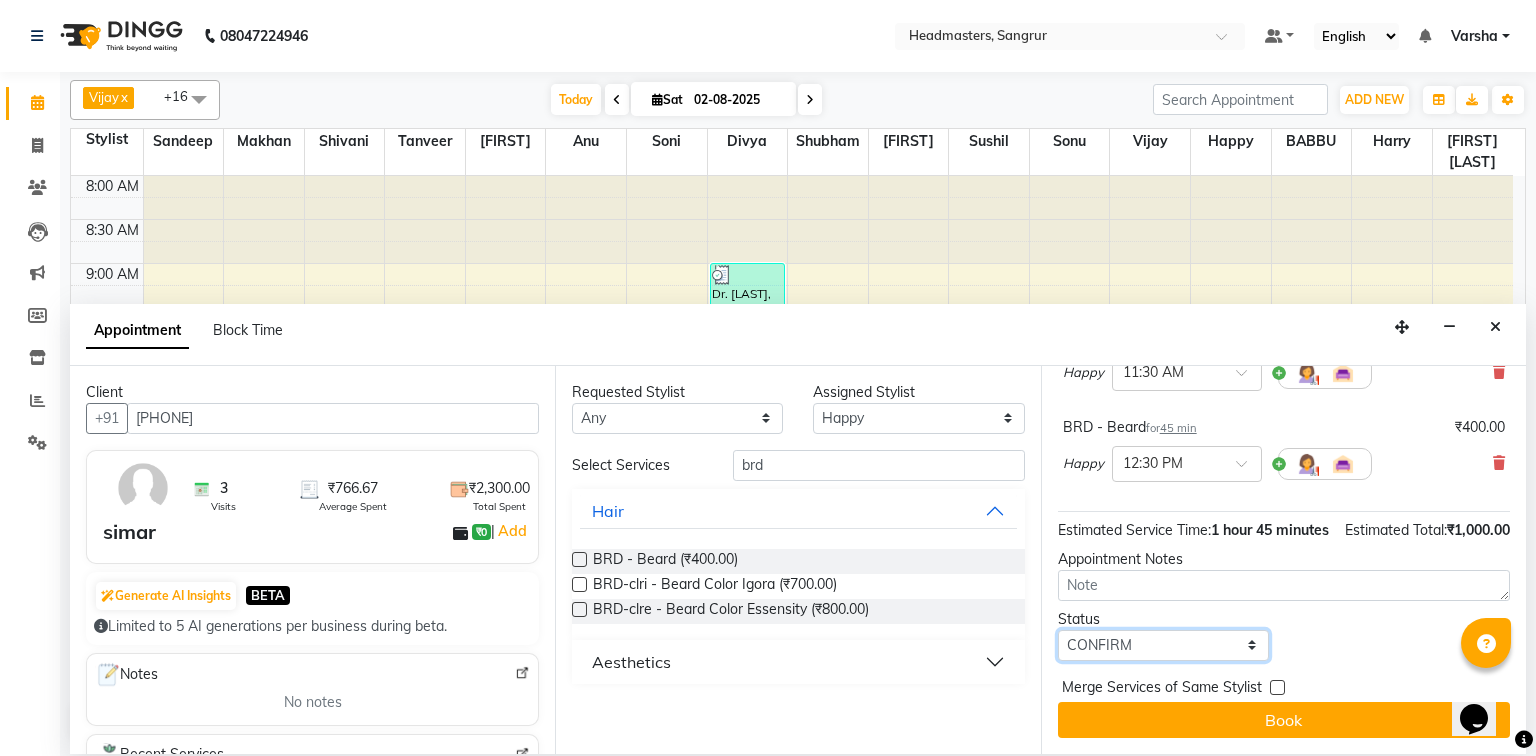 click on "Select TENTATIVE CONFIRM CHECK-IN UPCOMING" at bounding box center [1163, 645] 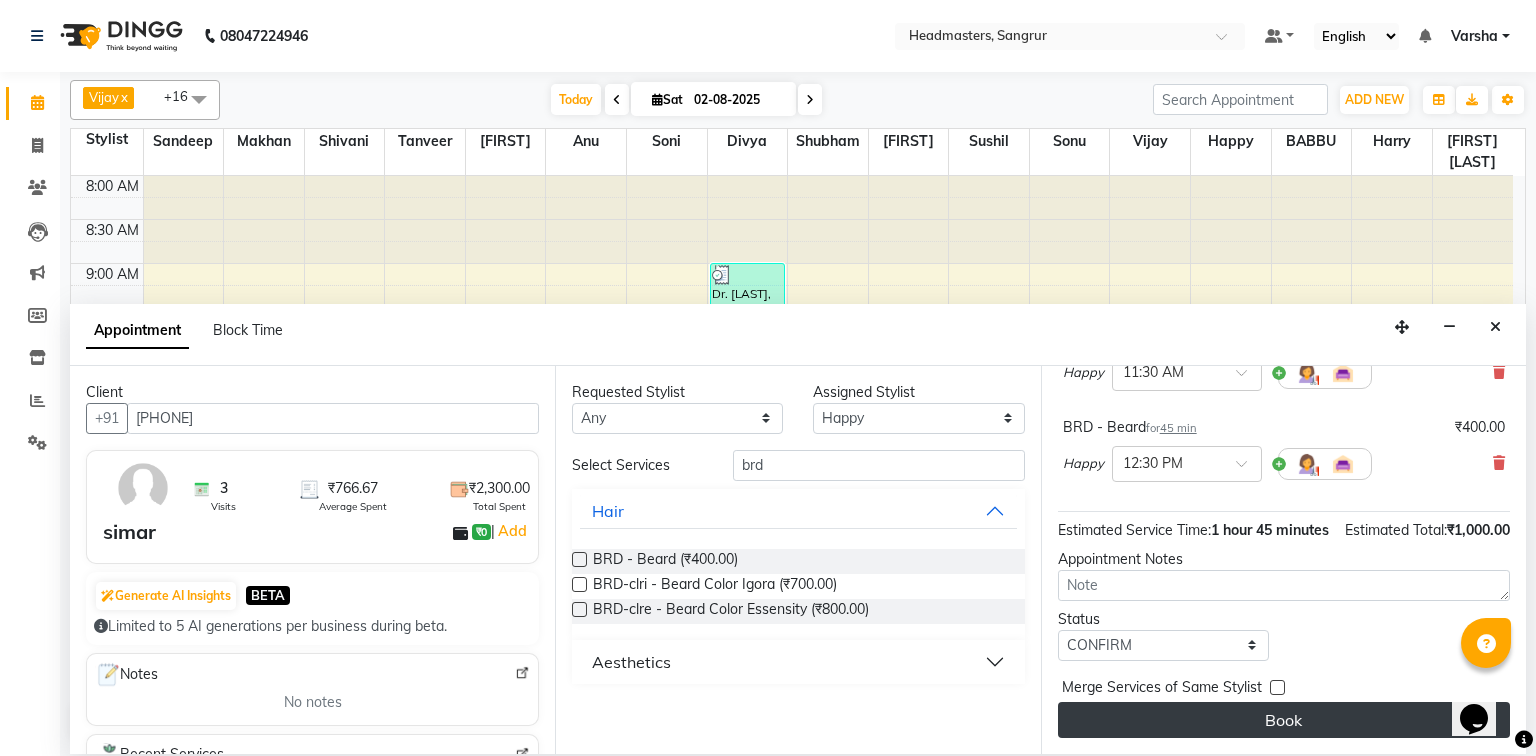 click on "Book" at bounding box center (1284, 720) 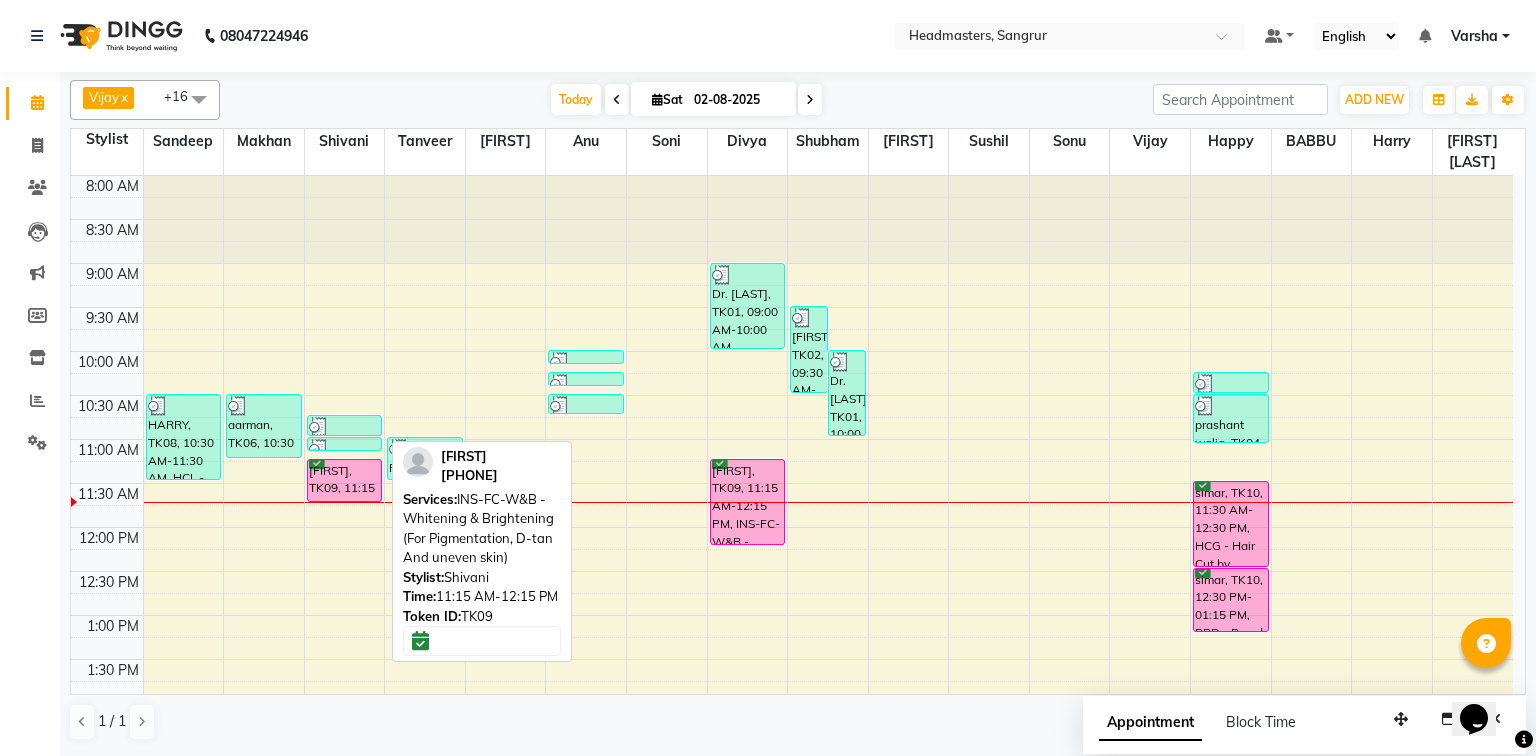 drag, startPoint x: 328, startPoint y: 541, endPoint x: 324, endPoint y: 491, distance: 50.159744 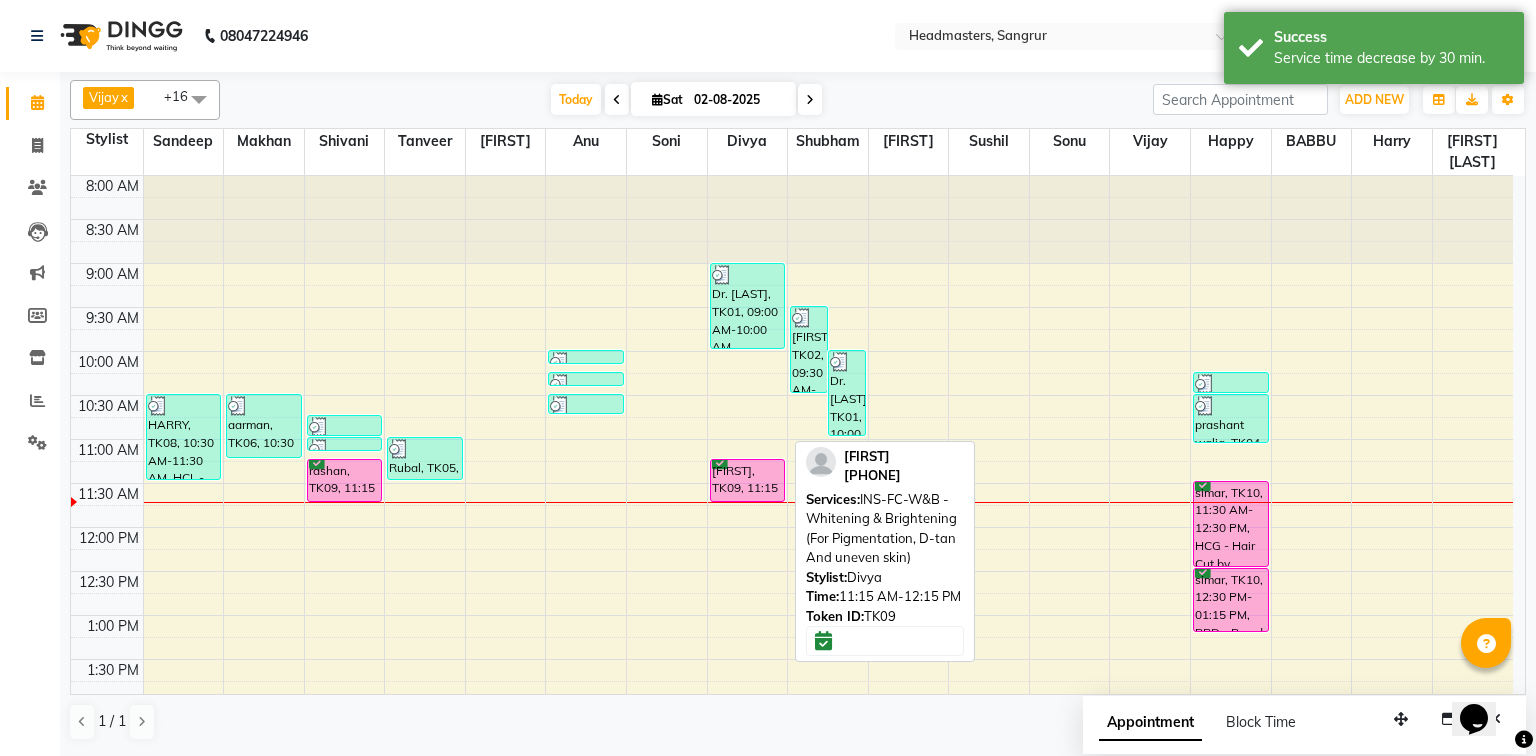 drag, startPoint x: 749, startPoint y: 543, endPoint x: 744, endPoint y: 486, distance: 57.21888 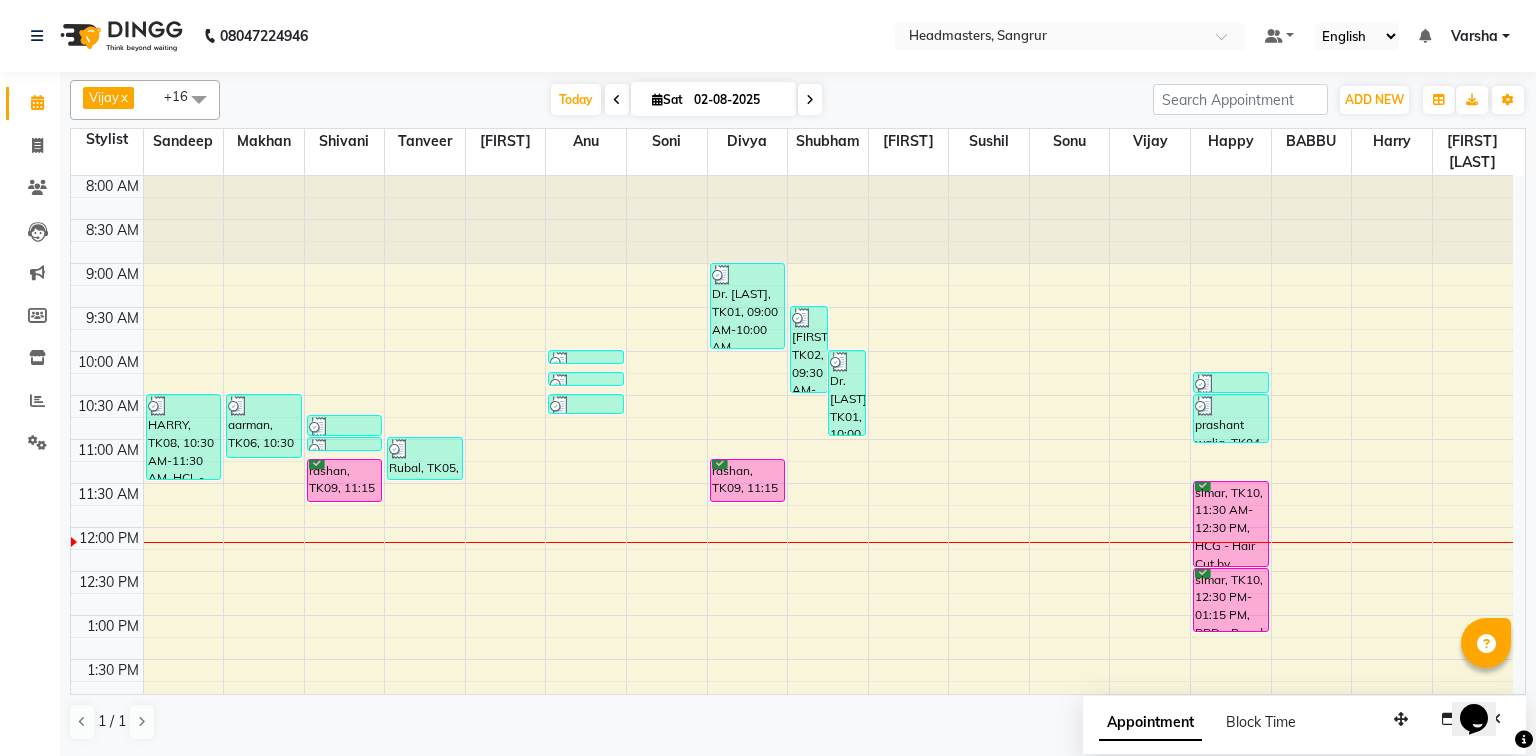 click on "8:00 AM 8:30 AM 9:00 AM 9:30 AM 10:00 AM 10:30 AM 11:00 AM 11:30 AM 12:00 PM 12:30 PM 1:00 PM 1:30 PM 2:00 PM 2:30 PM 3:00 PM 3:30 PM 4:00 PM 4:30 PM 5:00 PM 5:30 PM 6:00 PM 6:30 PM 7:00 PM 7:30 PM 8:00 PM 8:30 PM     HARRY, TK08, 10:30 AM-11:30 AM, HCL - Hair Cut by Senior Hair Stylist     aarman, TK06, 10:30 AM-11:15 AM, BRD - Beard     Headmasters, TK07, 10:45 AM-11:00 AM, TH-EB - Eyebrows     Headmasters, TK07, 11:00 AM-11:05 AM, TH-UL - Upper lips     rashan, TK09, 11:15 AM-11:45 AM, INS-FC-W&B - Whitening & Brightening (For Pigmentation, D-tan And uneven skin)     Rubal, TK05, 11:00 AM-11:30 AM, BRD - Beard     SUMANPREET KAUR, TK03, 10:00 AM-10:10 AM, WX-CHIN-RC - Waxing Chin - Premium     SUMANPREET KAUR, TK03, 10:15 AM-10:25 AM, WX-UL-RC - Waxing Upper Lip - Premium     SUMANPREET KAUR, TK03, 10:30 AM-10:45 AM, TH-EB - Eyebrows     Dr. Gurjot, TK01, 09:00 AM-10:00 AM, MUMAC-PARTY  - MAC - PARTY         taran, TK02, 09:30 AM-10:30 AM, MU-HDO  - Hairdo" at bounding box center (792, 747) 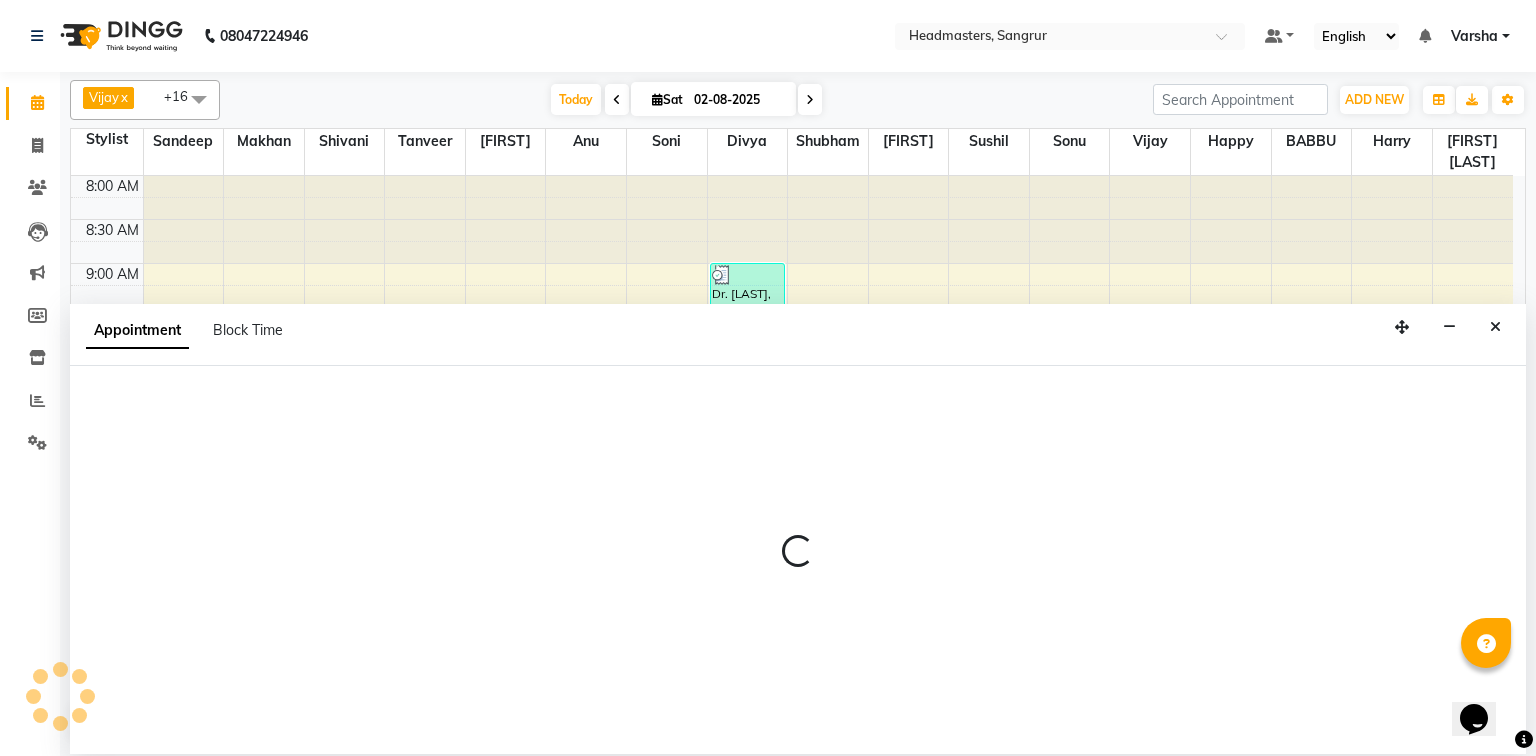 select on "60866" 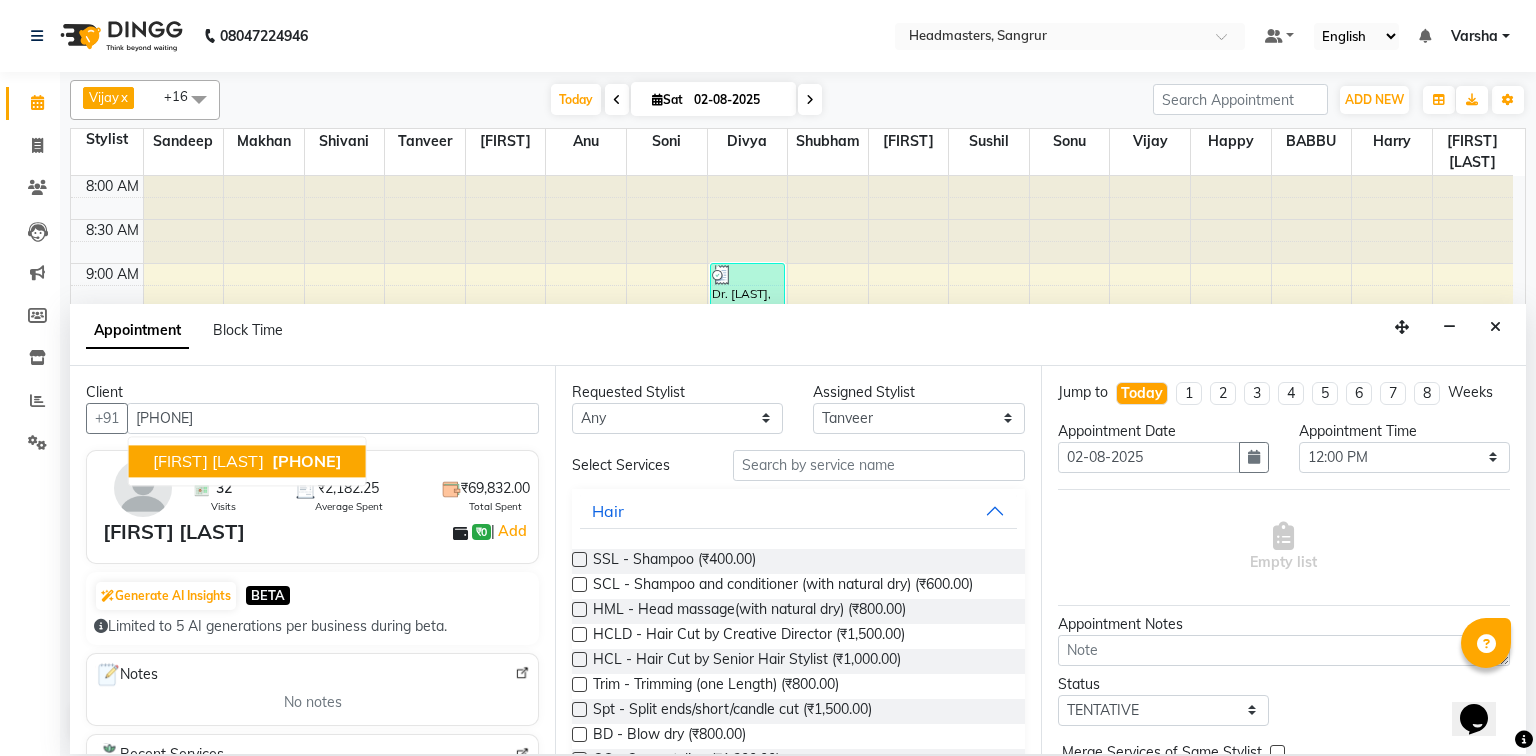 click on "[FIRST] [LAST]" at bounding box center (208, 461) 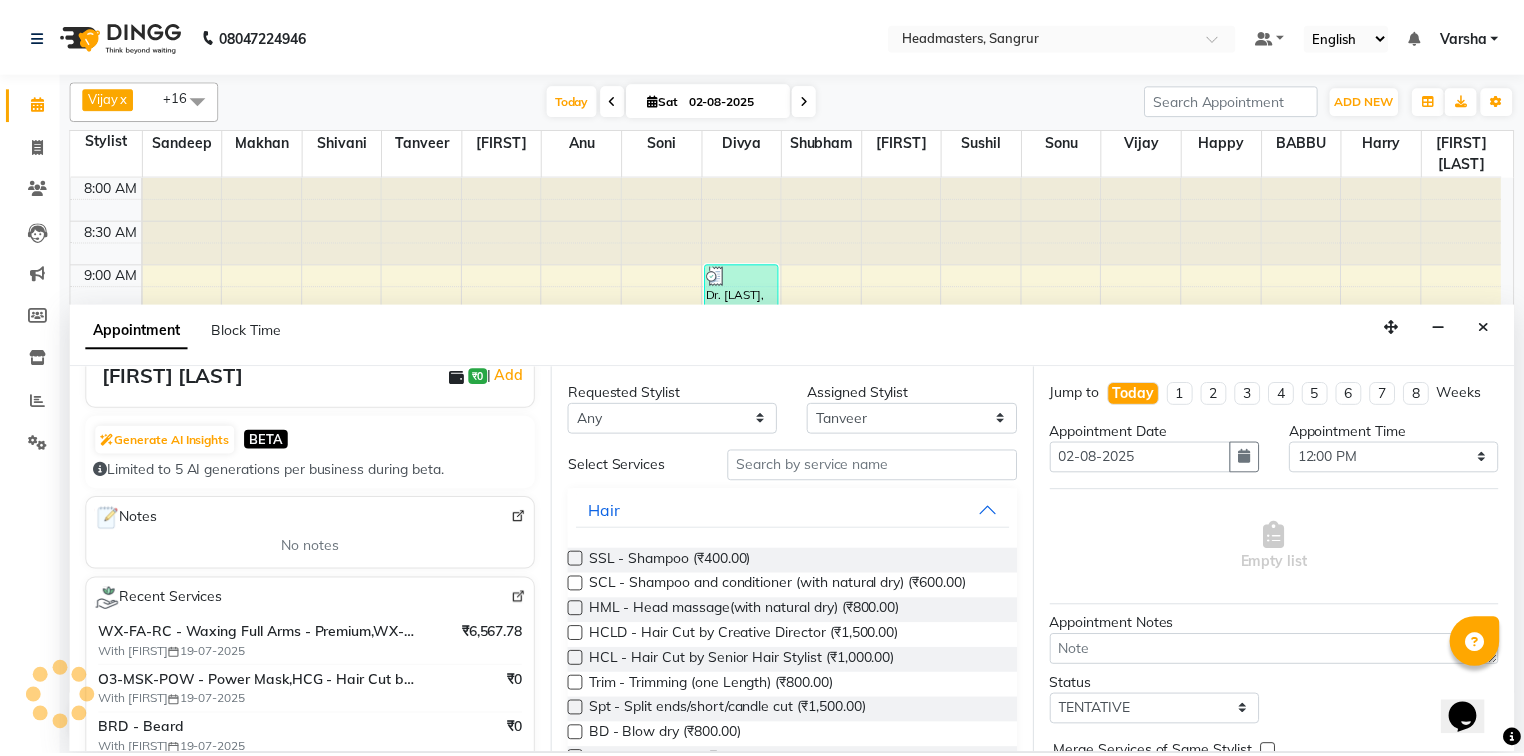 scroll, scrollTop: 160, scrollLeft: 0, axis: vertical 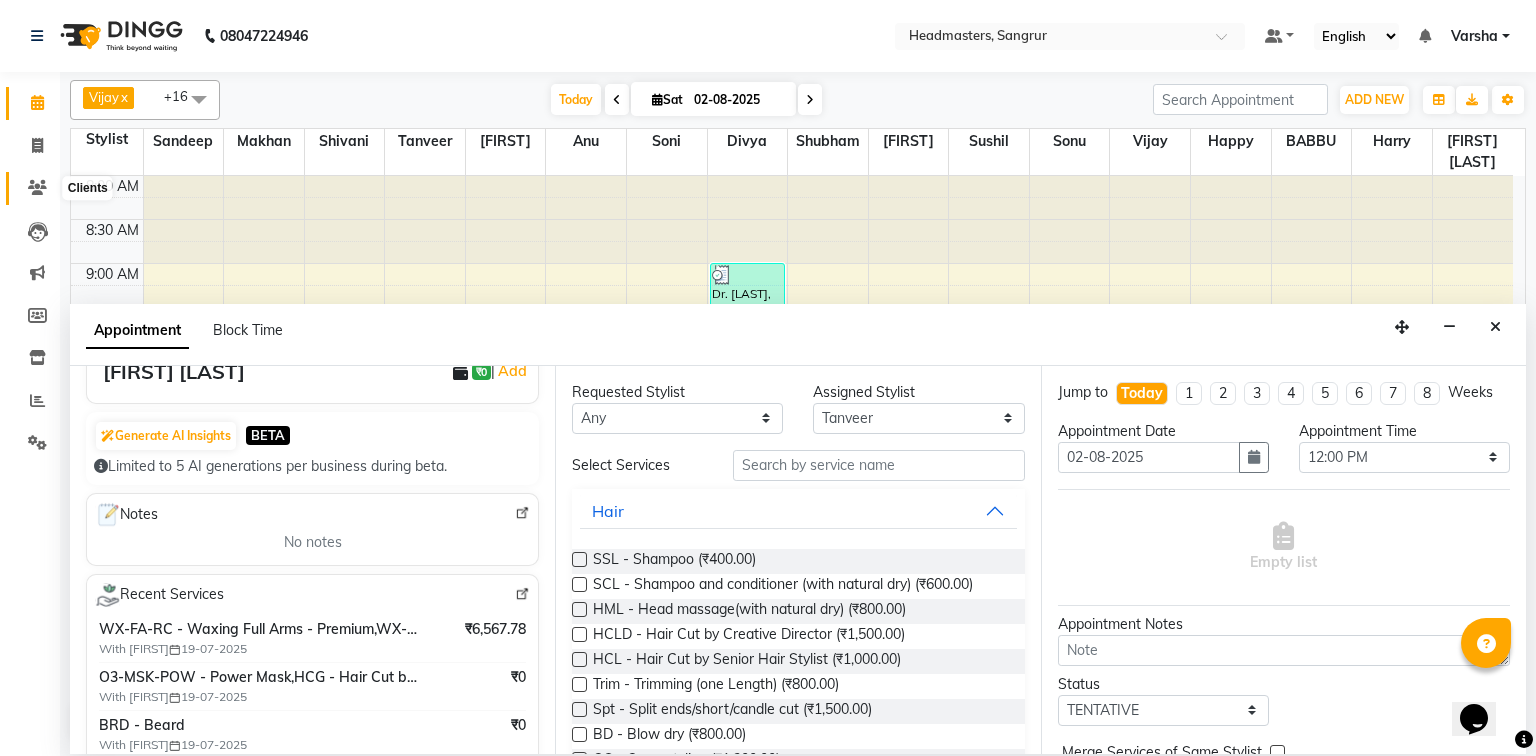 type on "[PHONE]" 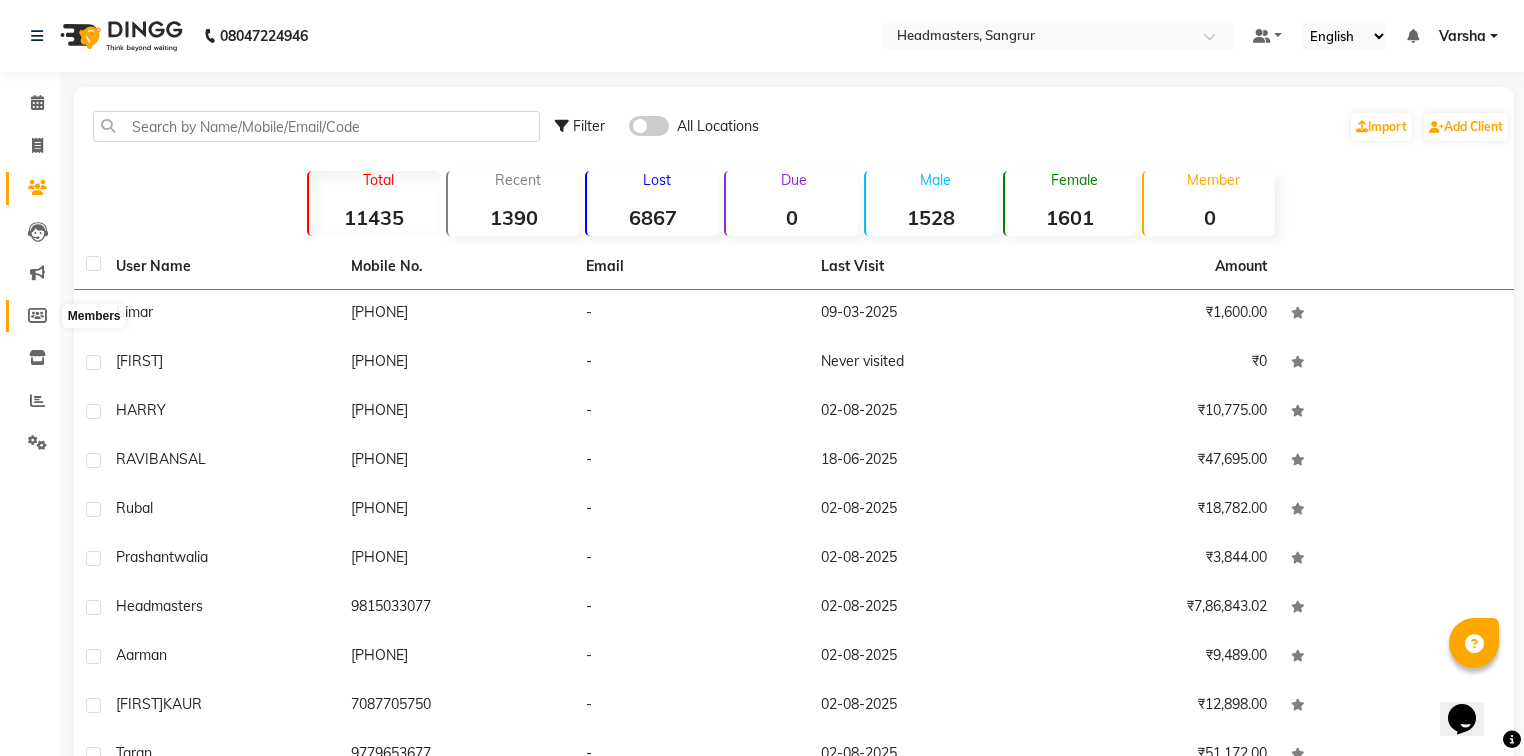 click 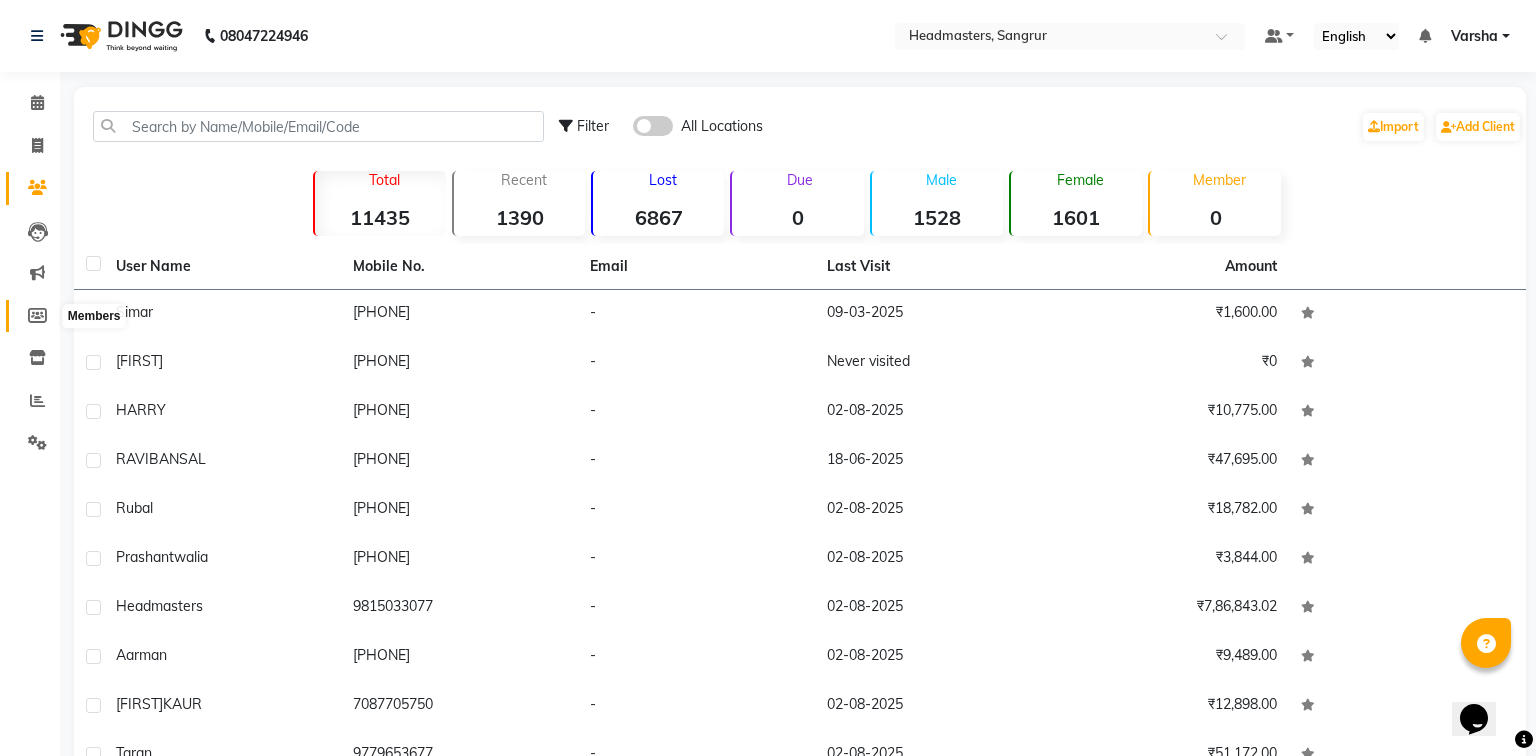 select 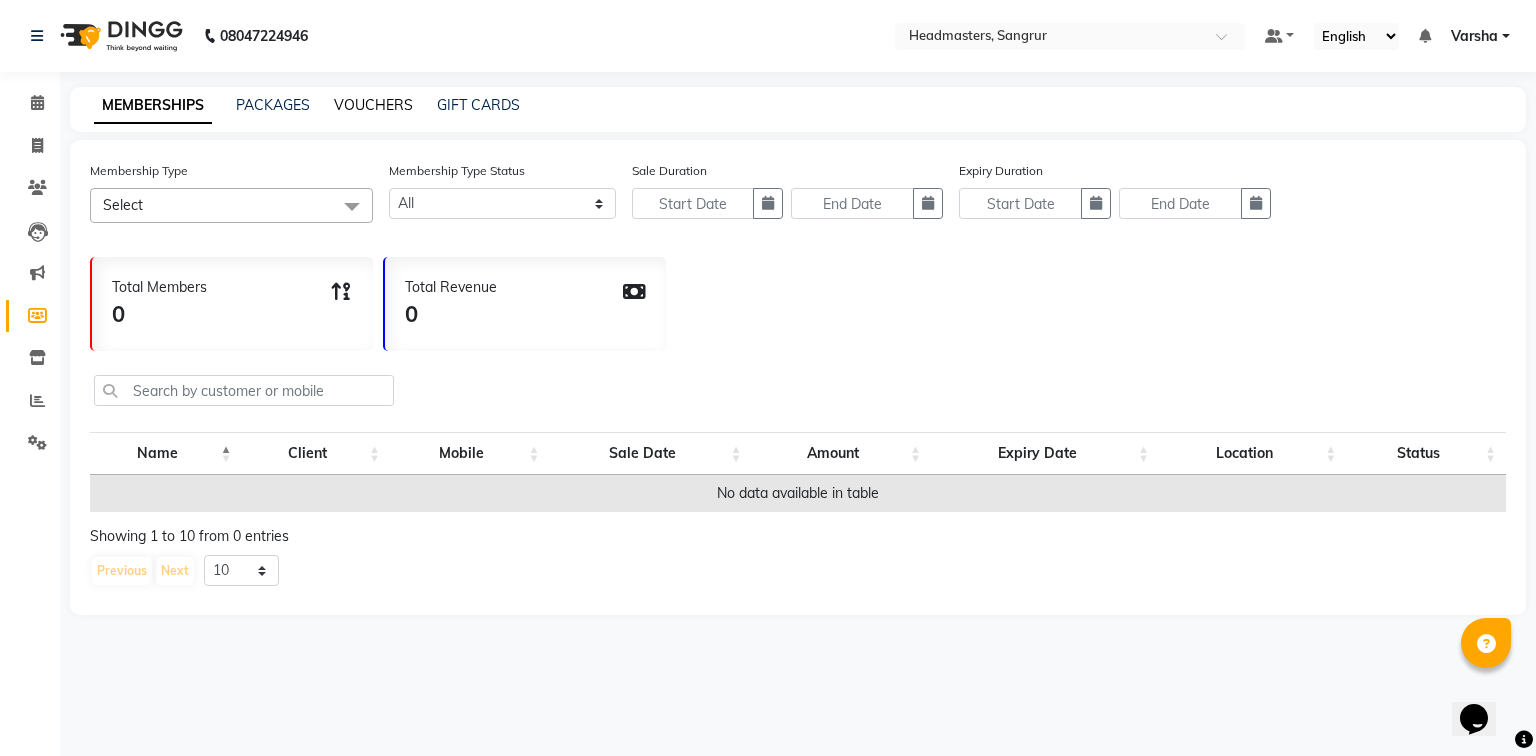 click on "VOUCHERS" 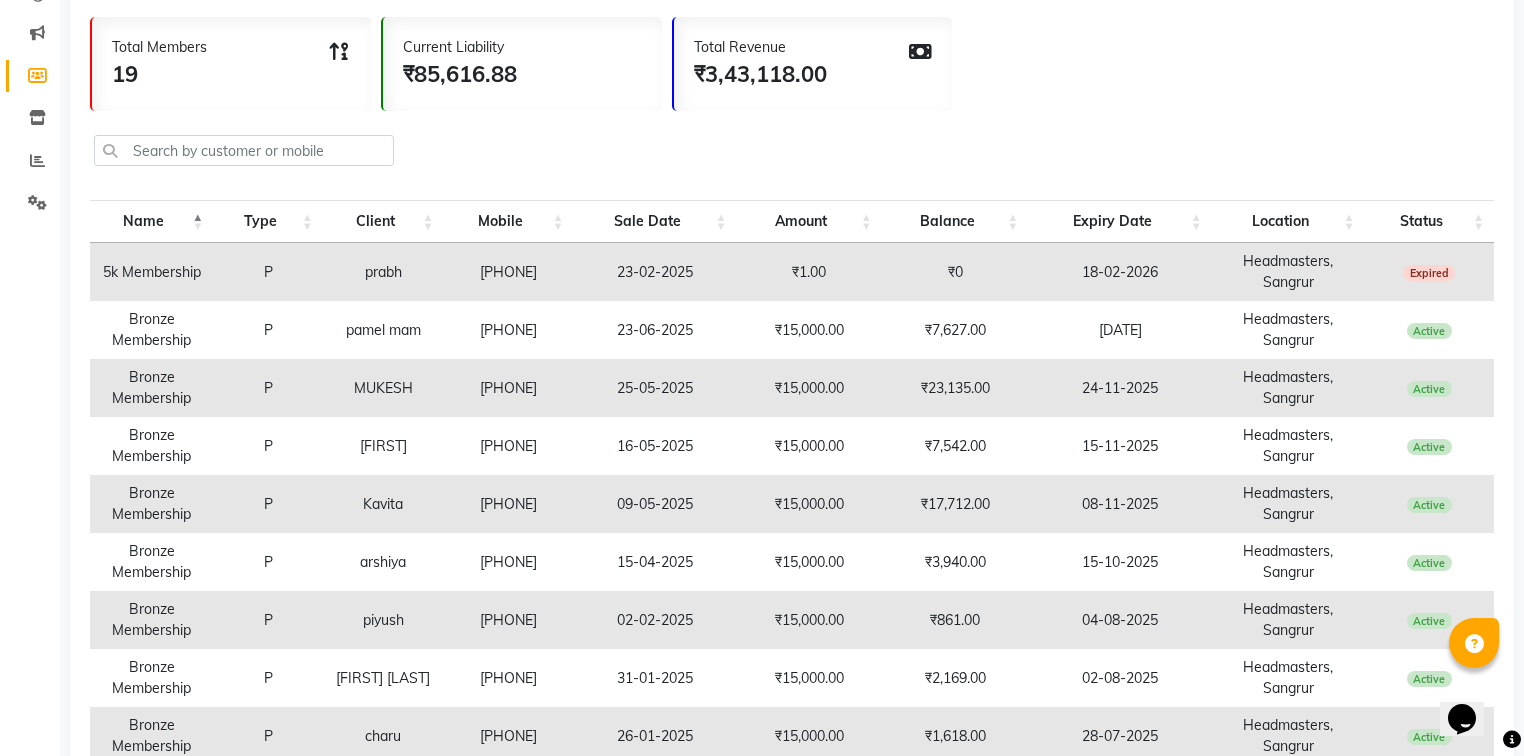 scroll, scrollTop: 320, scrollLeft: 0, axis: vertical 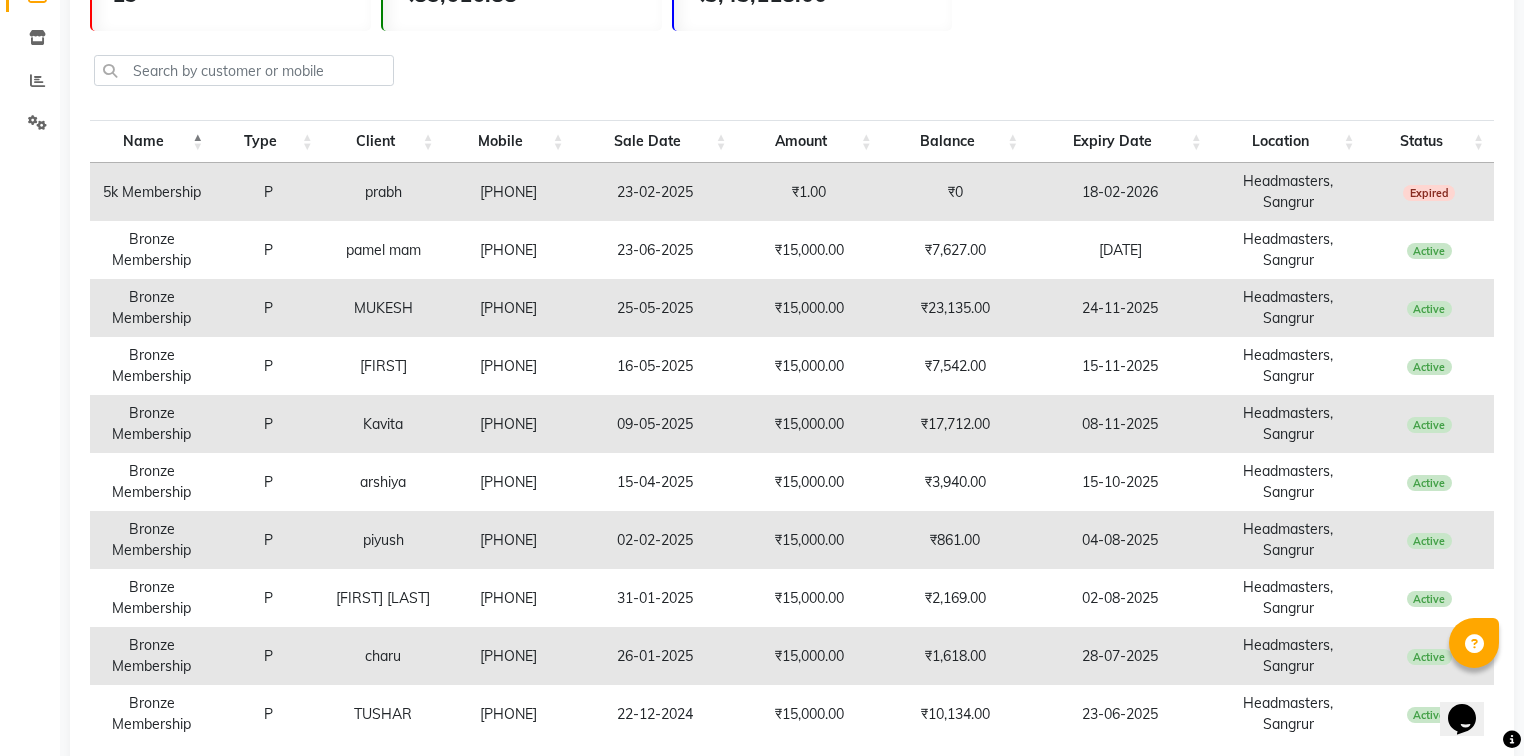 drag, startPoint x: 561, startPoint y: 592, endPoint x: 460, endPoint y: 591, distance: 101.00495 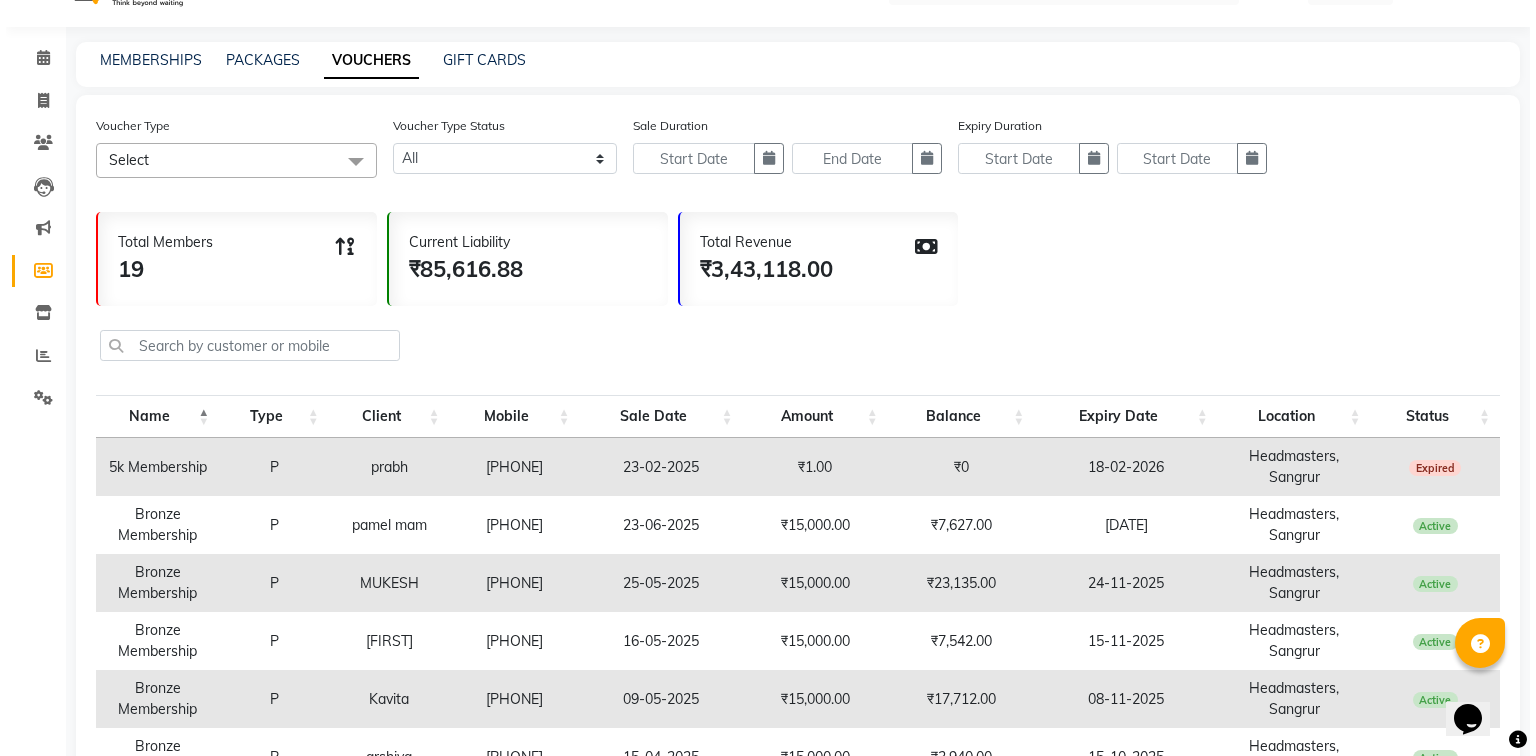 scroll, scrollTop: 0, scrollLeft: 0, axis: both 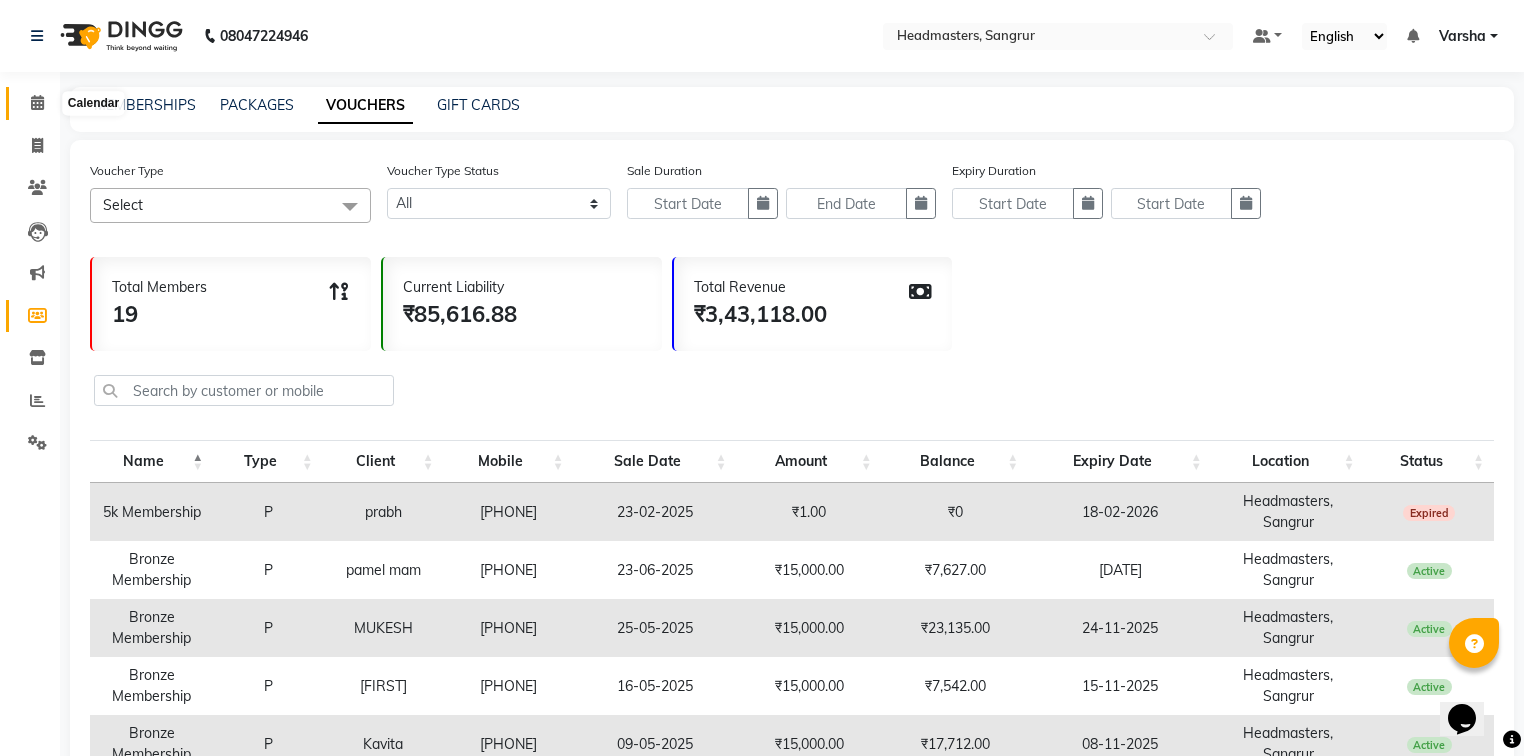 click 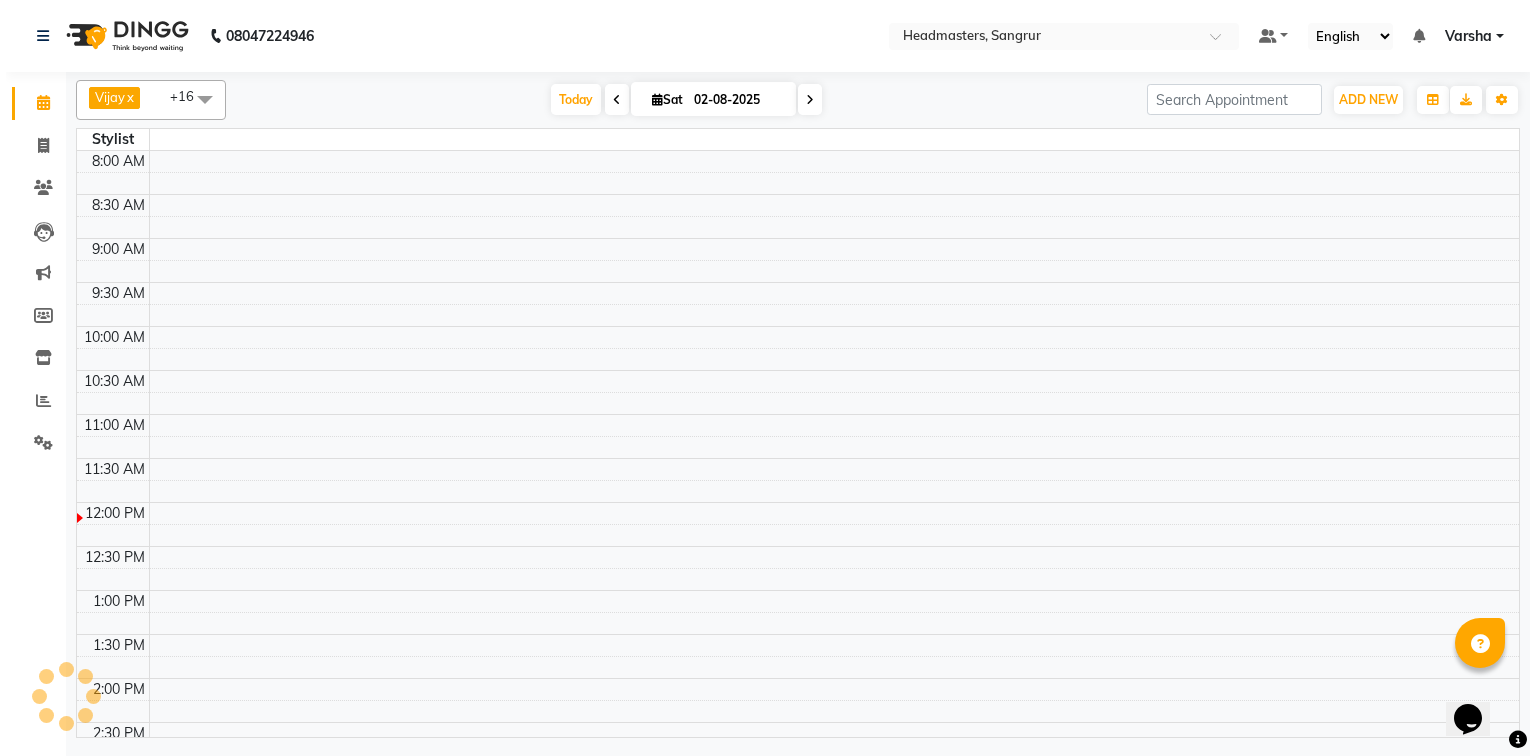 scroll, scrollTop: 0, scrollLeft: 0, axis: both 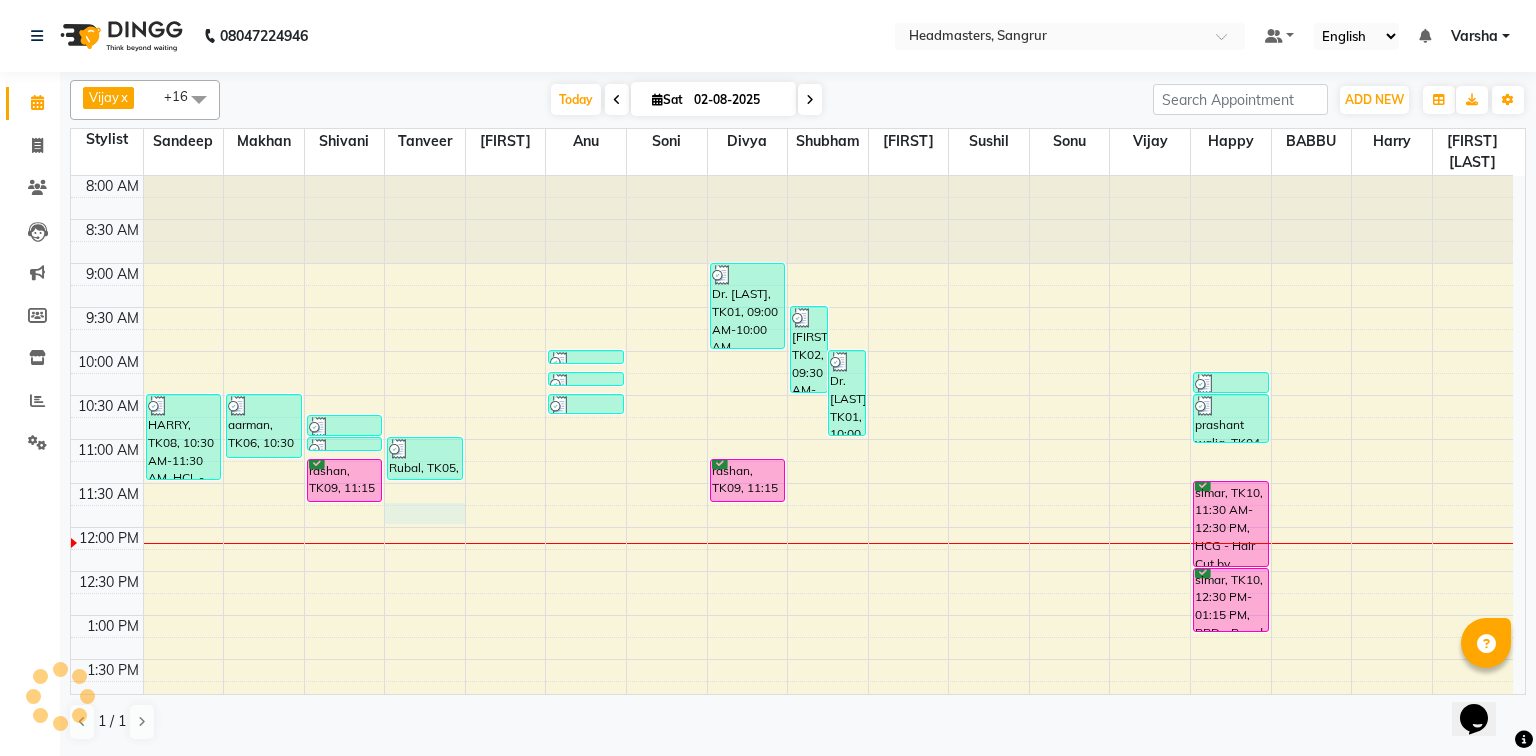 click on "8:00 AM 8:30 AM 9:00 AM 9:30 AM 10:00 AM 10:30 AM 11:00 AM 11:30 AM 12:00 PM 12:30 PM 1:00 PM 1:30 PM 2:00 PM 2:30 PM 3:00 PM 3:30 PM 4:00 PM 4:30 PM 5:00 PM 5:30 PM 6:00 PM 6:30 PM 7:00 PM 7:30 PM 8:00 PM 8:30 PM     HARRY, TK08, 10:30 AM-11:30 AM, HCL - Hair Cut by Senior Hair Stylist     aarman, TK06, 10:30 AM-11:15 AM, BRD - Beard     Headmasters, TK07, 10:45 AM-11:00 AM, TH-EB - Eyebrows     Headmasters, TK07, 11:00 AM-11:05 AM, TH-UL - Upper lips     rashan, TK09, 11:15 AM-11:45 AM, INS-FC-W&B - Whitening & Brightening (For Pigmentation, D-tan And uneven skin)     Rubal, TK05, 11:00 AM-11:30 AM, BRD - Beard     SUMANPREET KAUR, TK03, 10:00 AM-10:10 AM, WX-CHIN-RC - Waxing Chin - Premium     SUMANPREET KAUR, TK03, 10:15 AM-10:25 AM, WX-UL-RC - Waxing Upper Lip - Premium     SUMANPREET KAUR, TK03, 10:30 AM-10:45 AM, TH-EB - Eyebrows     Dr. Gurjot, TK01, 09:00 AM-10:00 AM, MUMAC-PARTY  - MAC - PARTY         taran, TK02, 09:30 AM-10:30 AM, MU-HDO  - Hairdo" at bounding box center [792, 747] 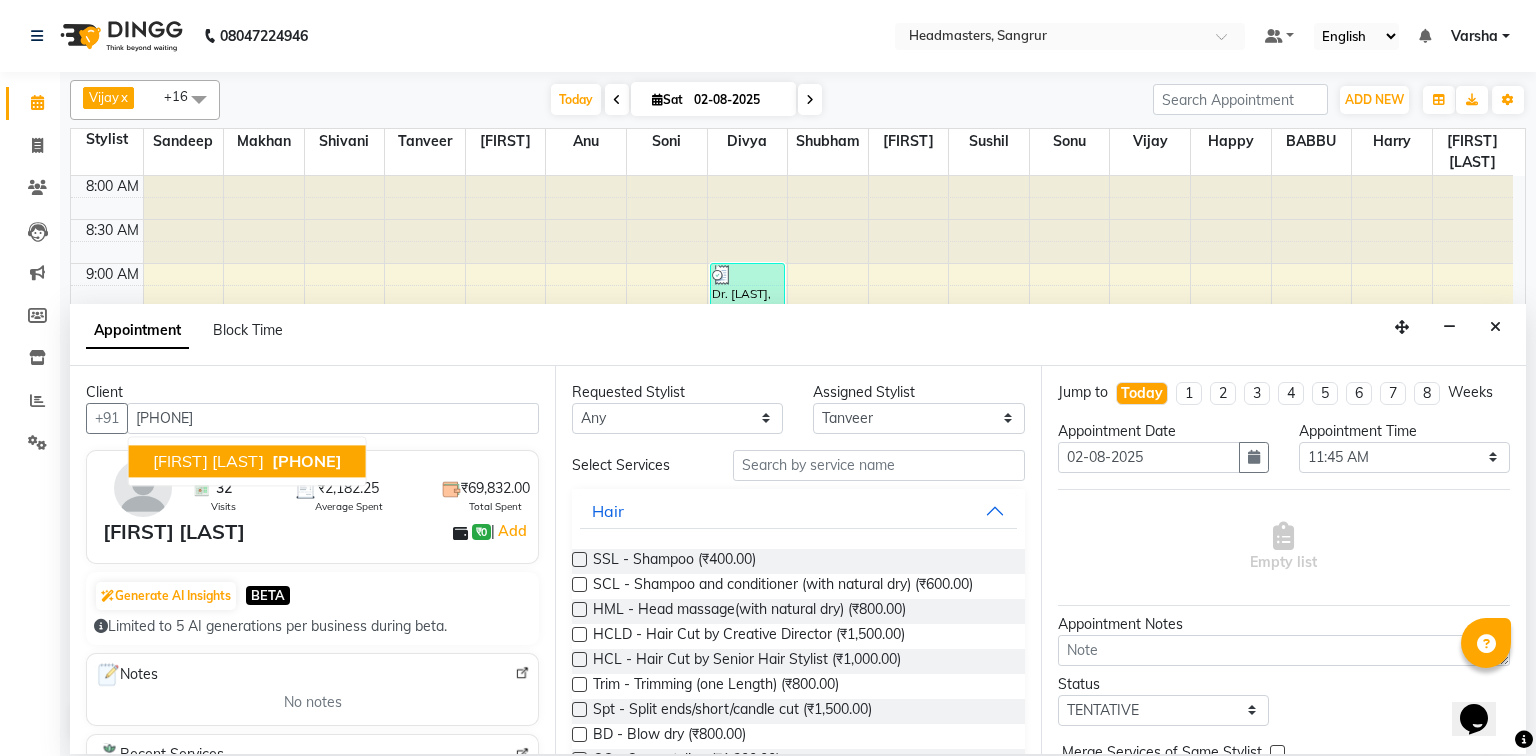 click on "[PHONE]" at bounding box center (307, 461) 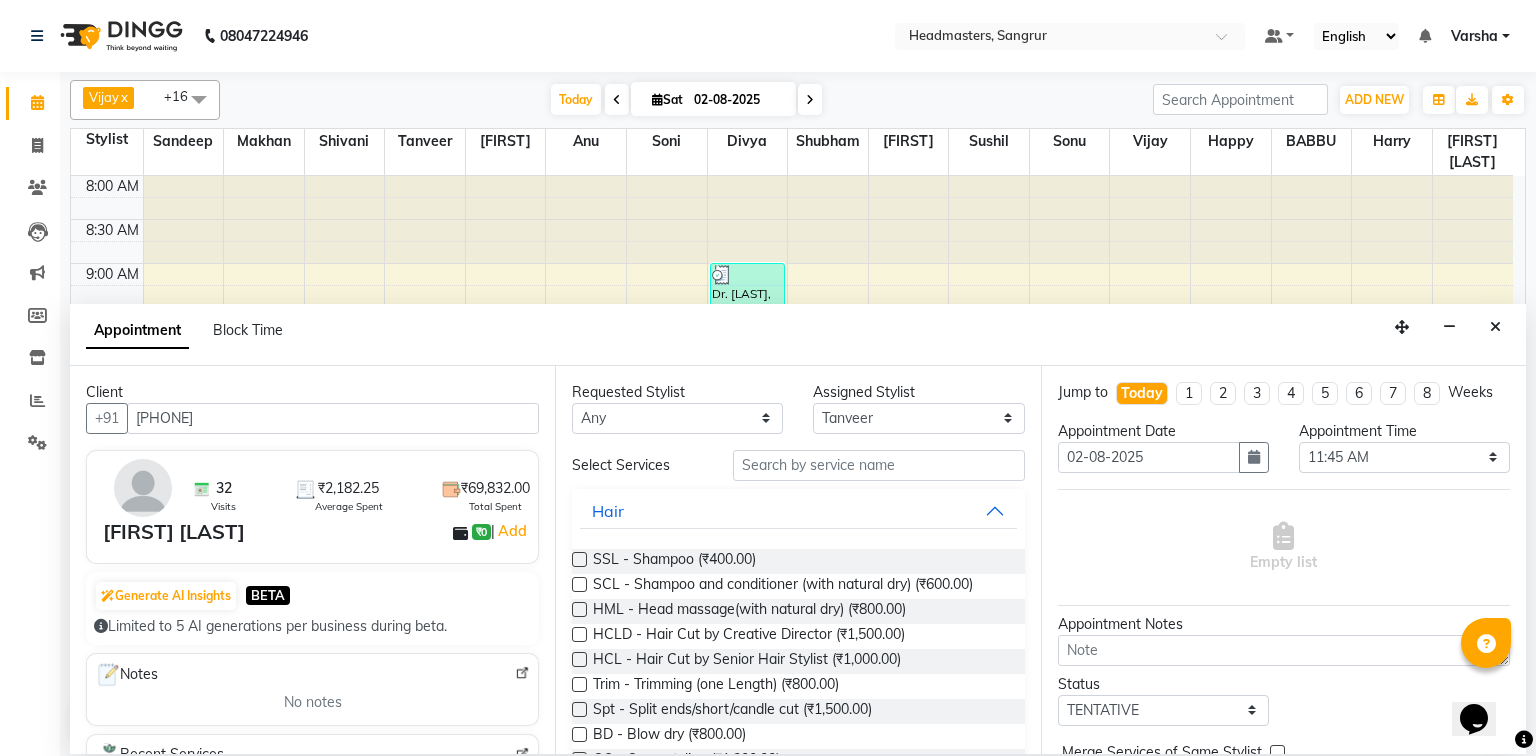 type on "[PHONE]" 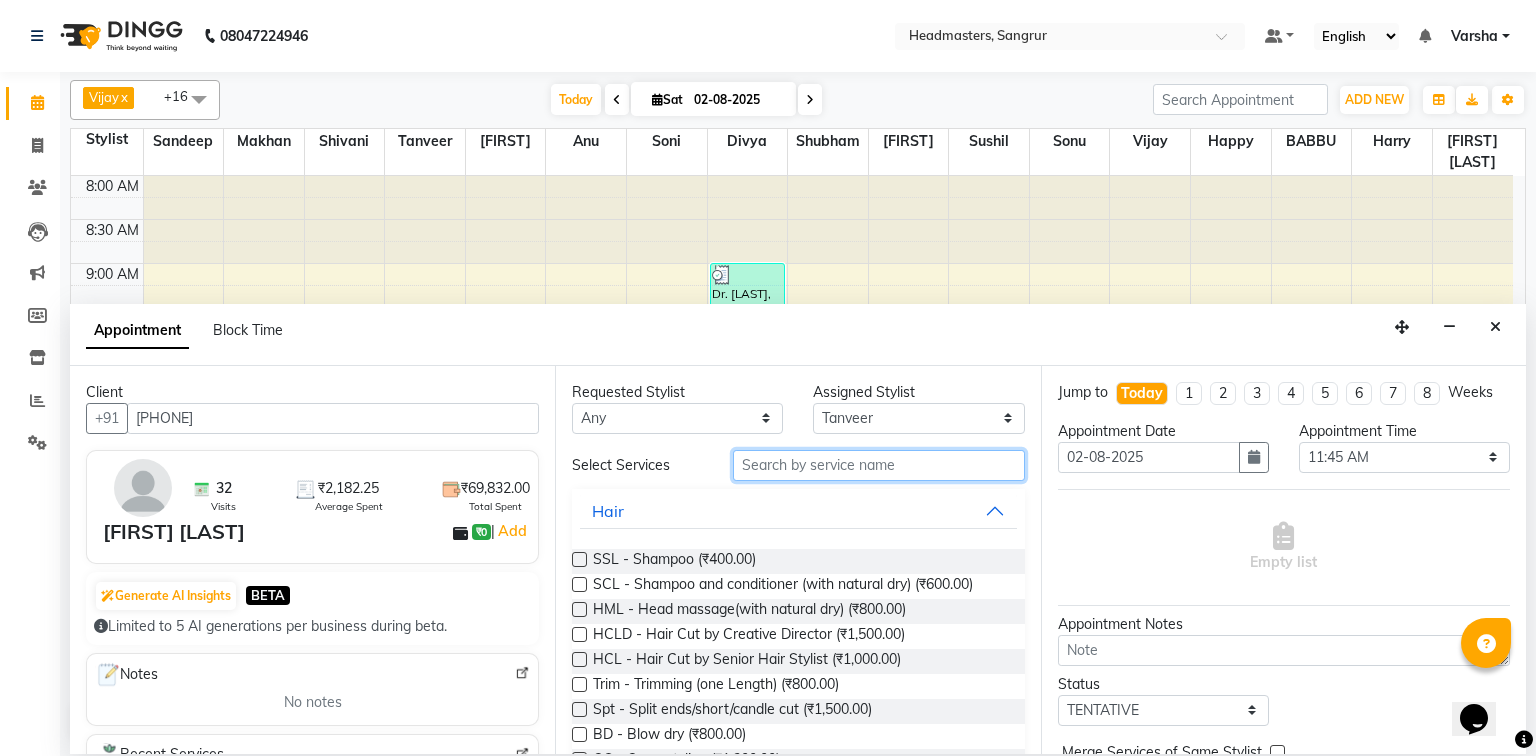 click at bounding box center [879, 465] 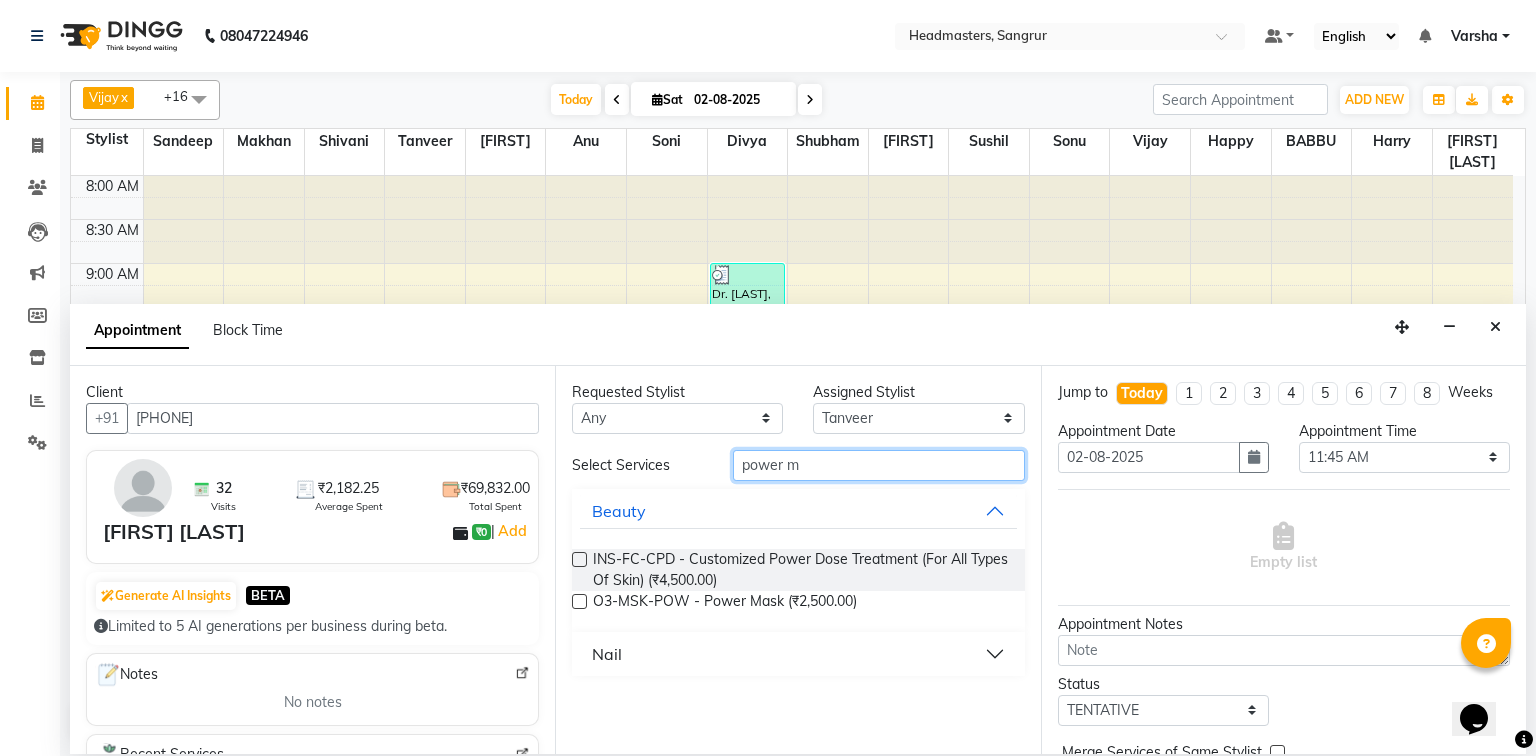 type on "power m" 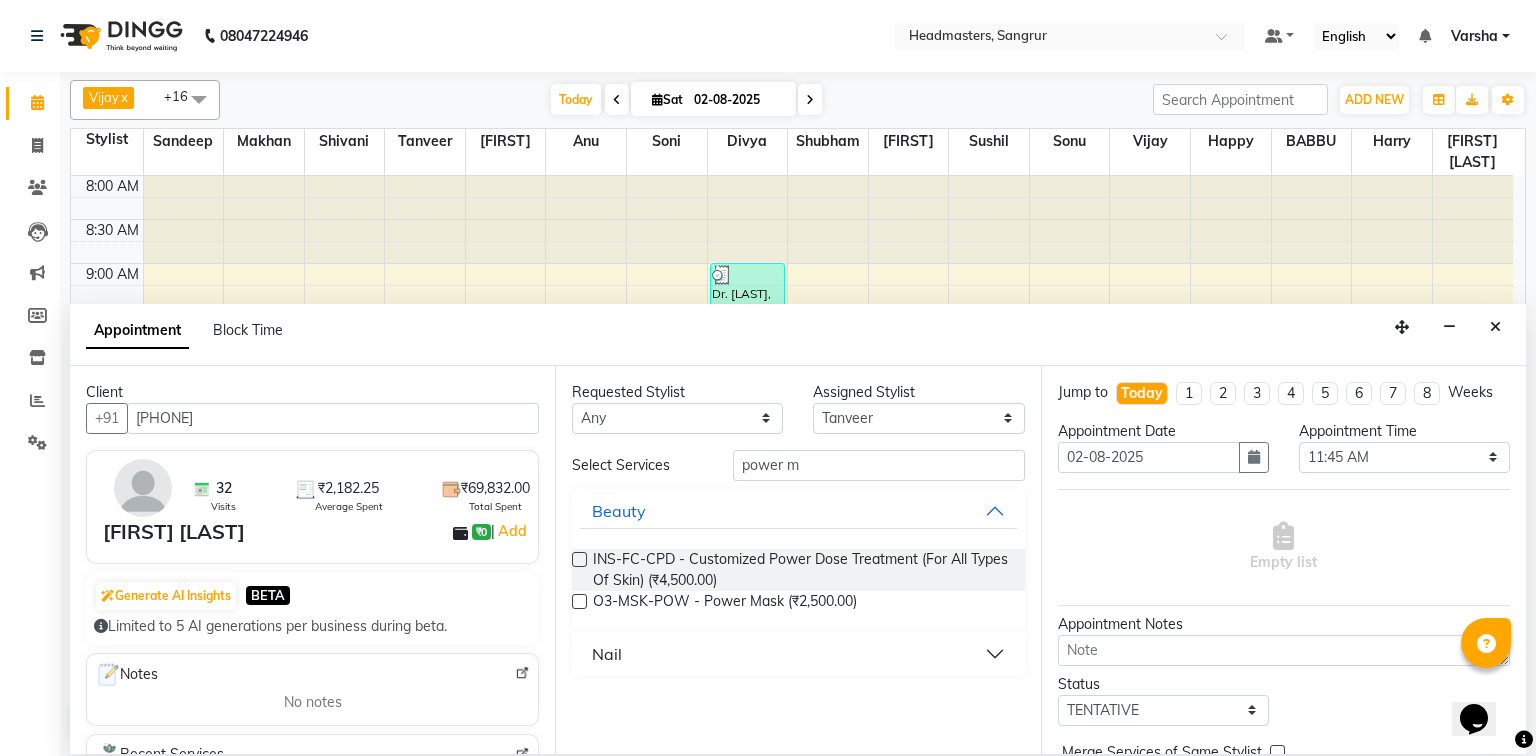 click at bounding box center (579, 601) 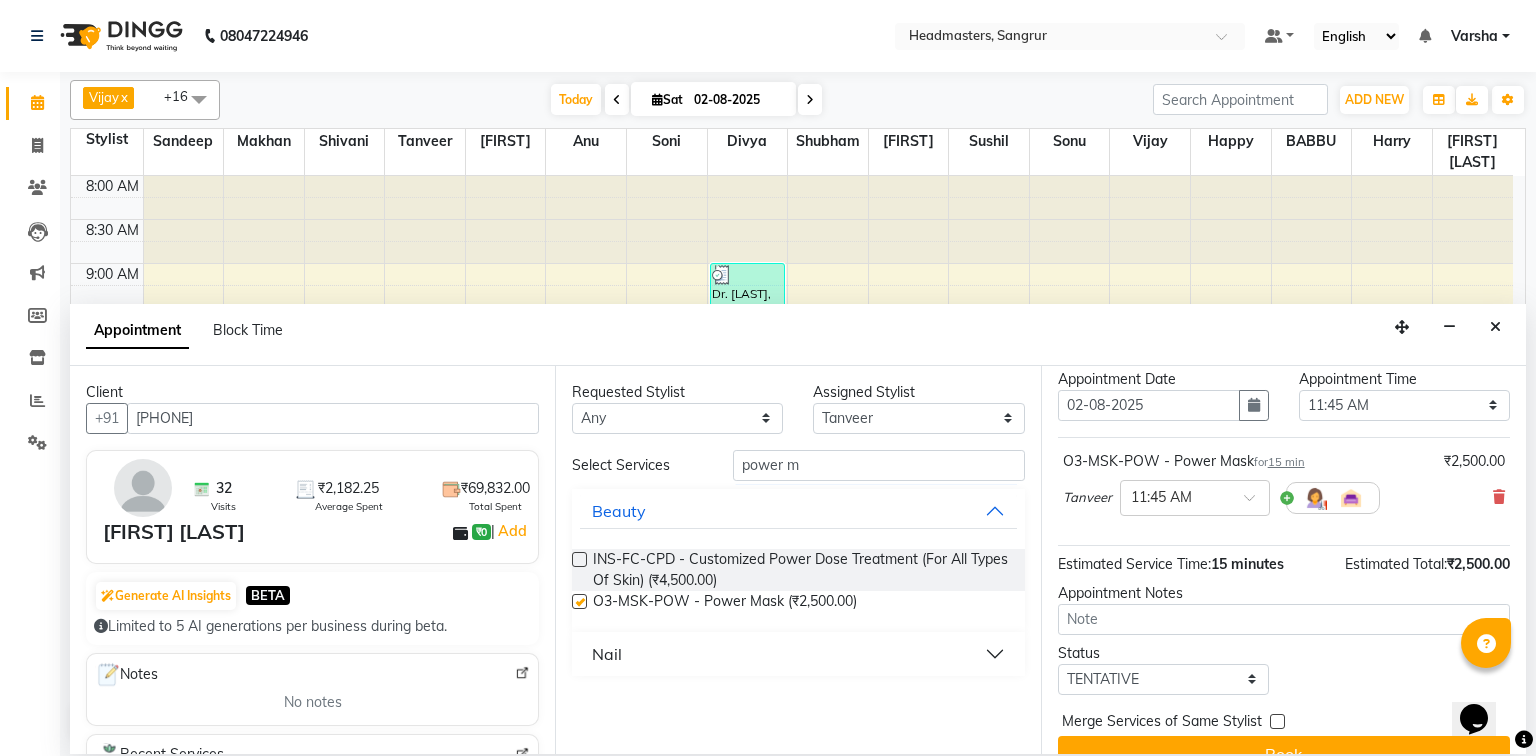 checkbox on "false" 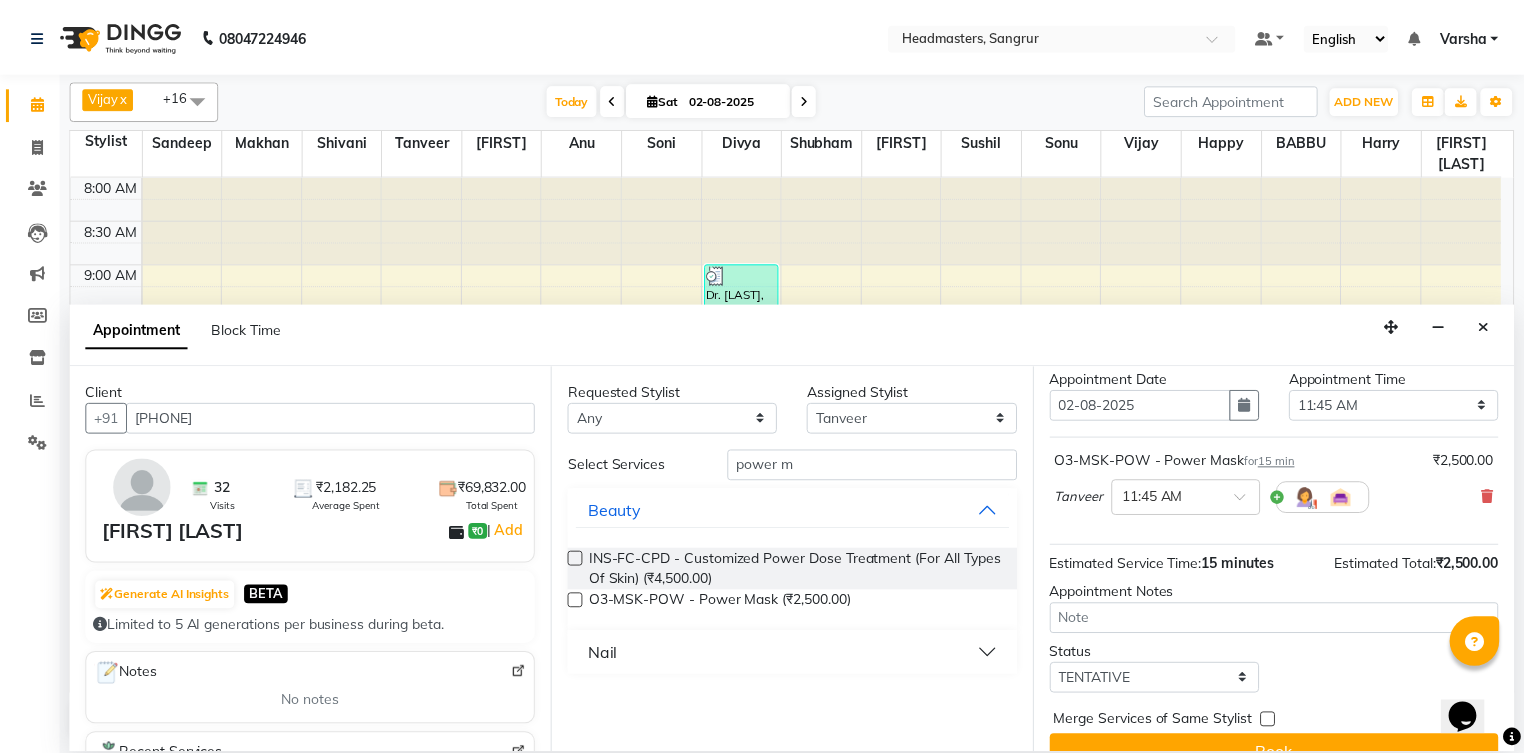 scroll, scrollTop: 80, scrollLeft: 0, axis: vertical 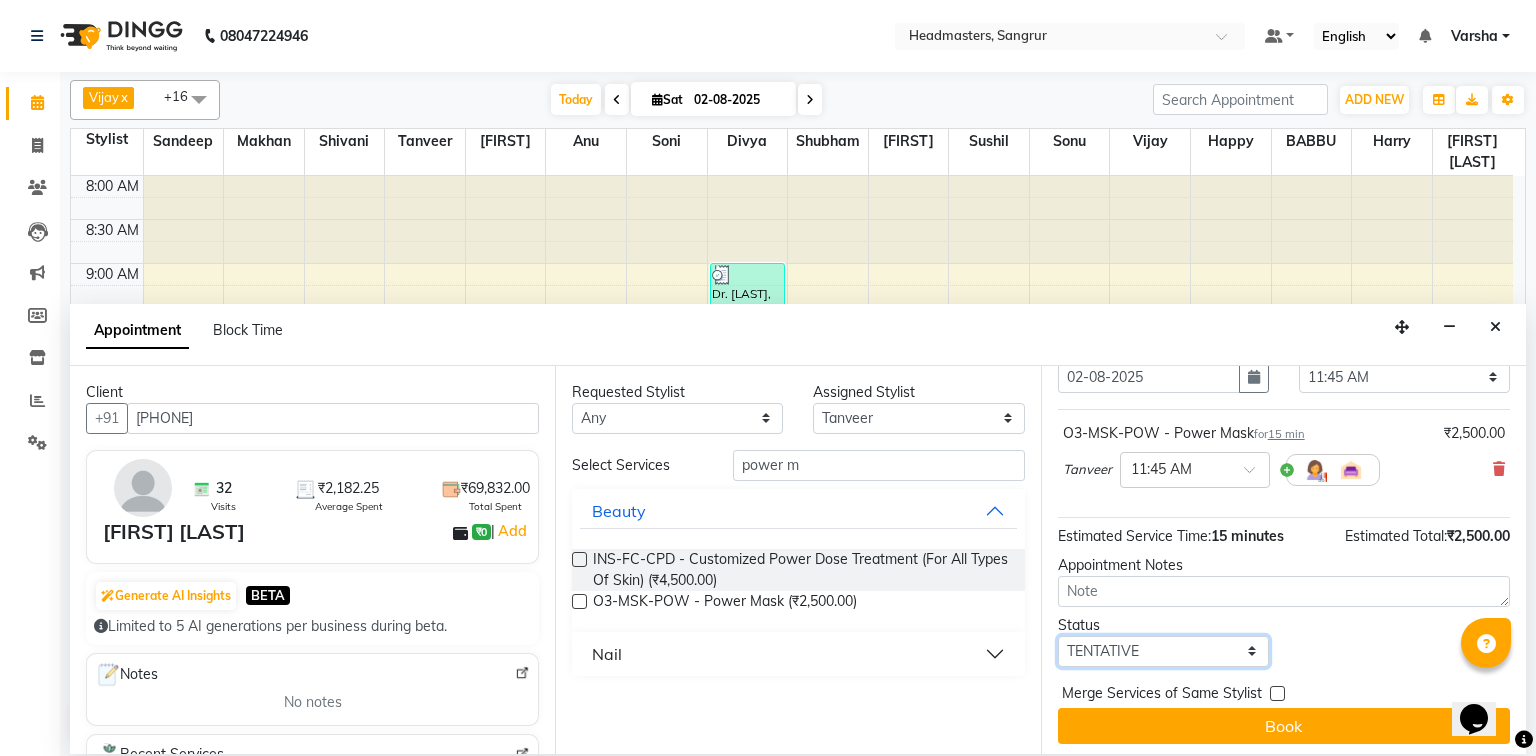 click on "Select TENTATIVE CONFIRM CHECK-IN UPCOMING" at bounding box center (1163, 651) 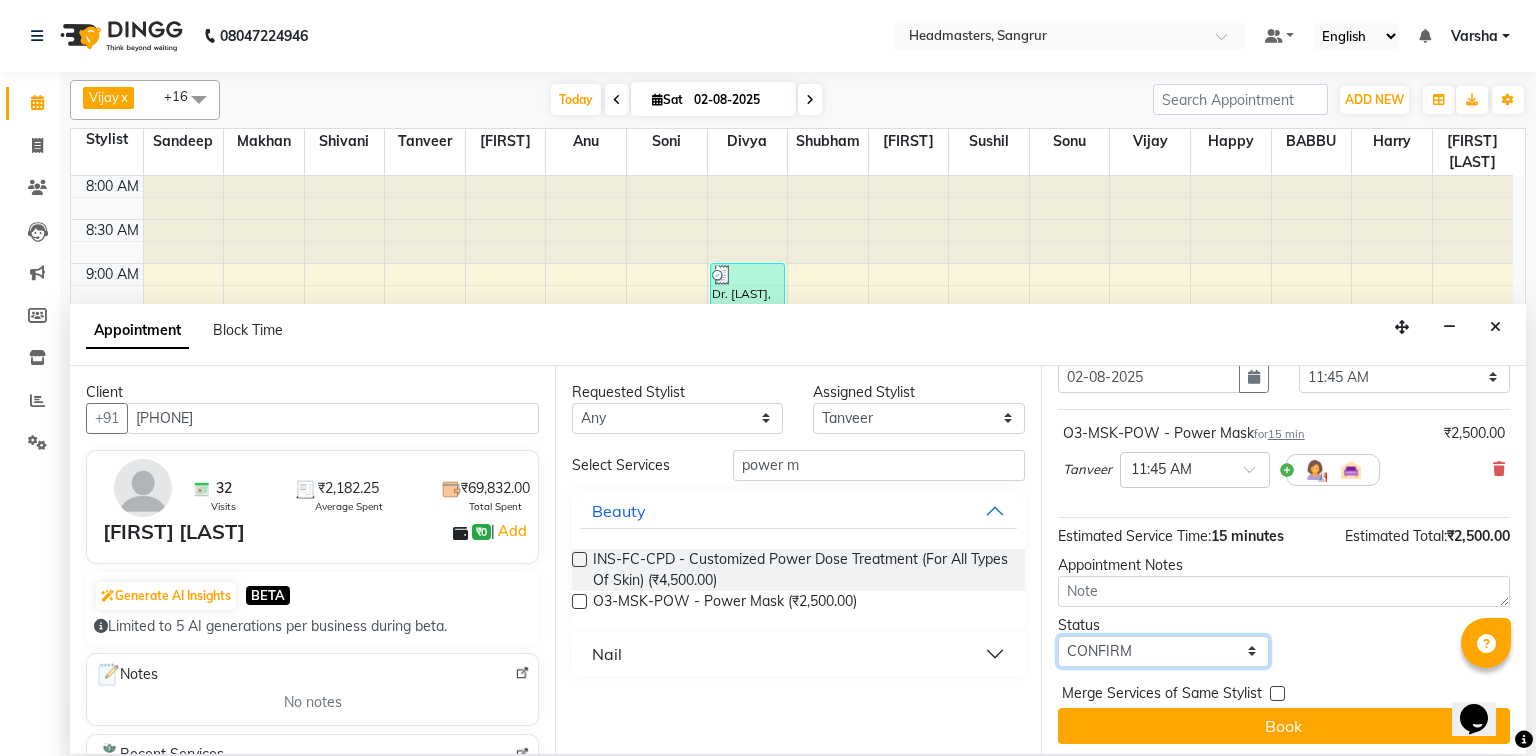 click on "Select TENTATIVE CONFIRM CHECK-IN UPCOMING" at bounding box center [1163, 651] 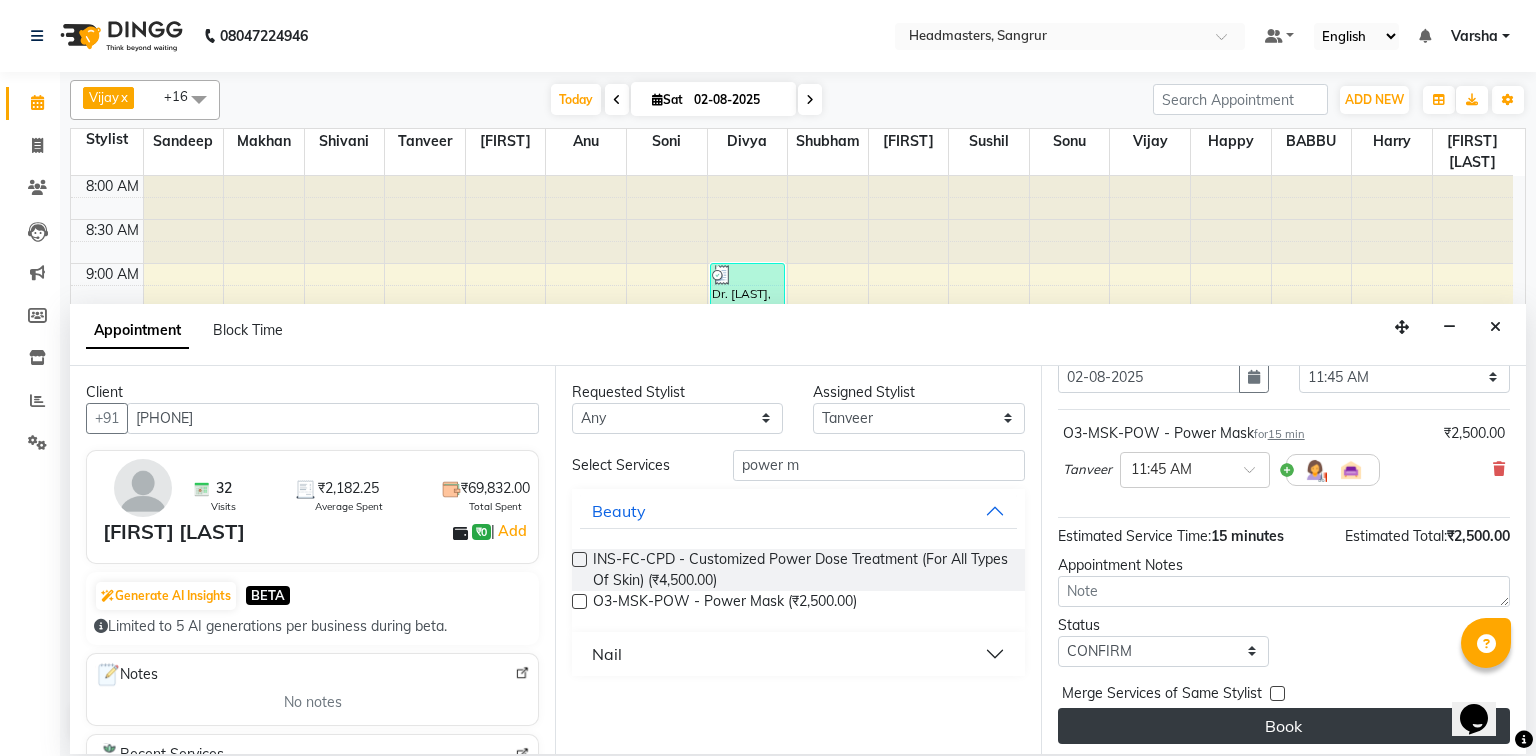 click on "Book" at bounding box center [1284, 726] 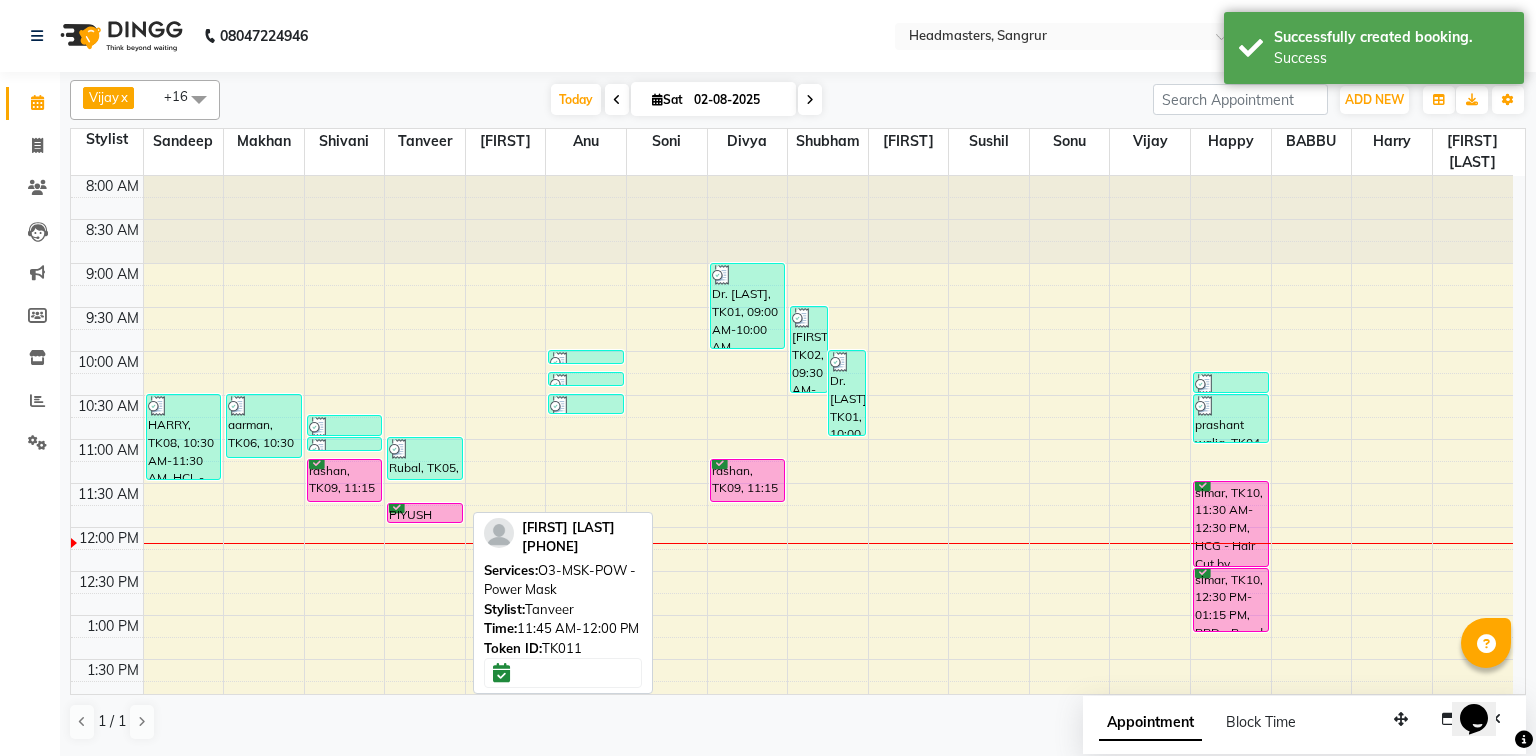 click on "PIYUSH GOYAl, TK11, 11:45 AM-12:00 PM, O3-MSK-POW - Power Mask" at bounding box center (425, 513) 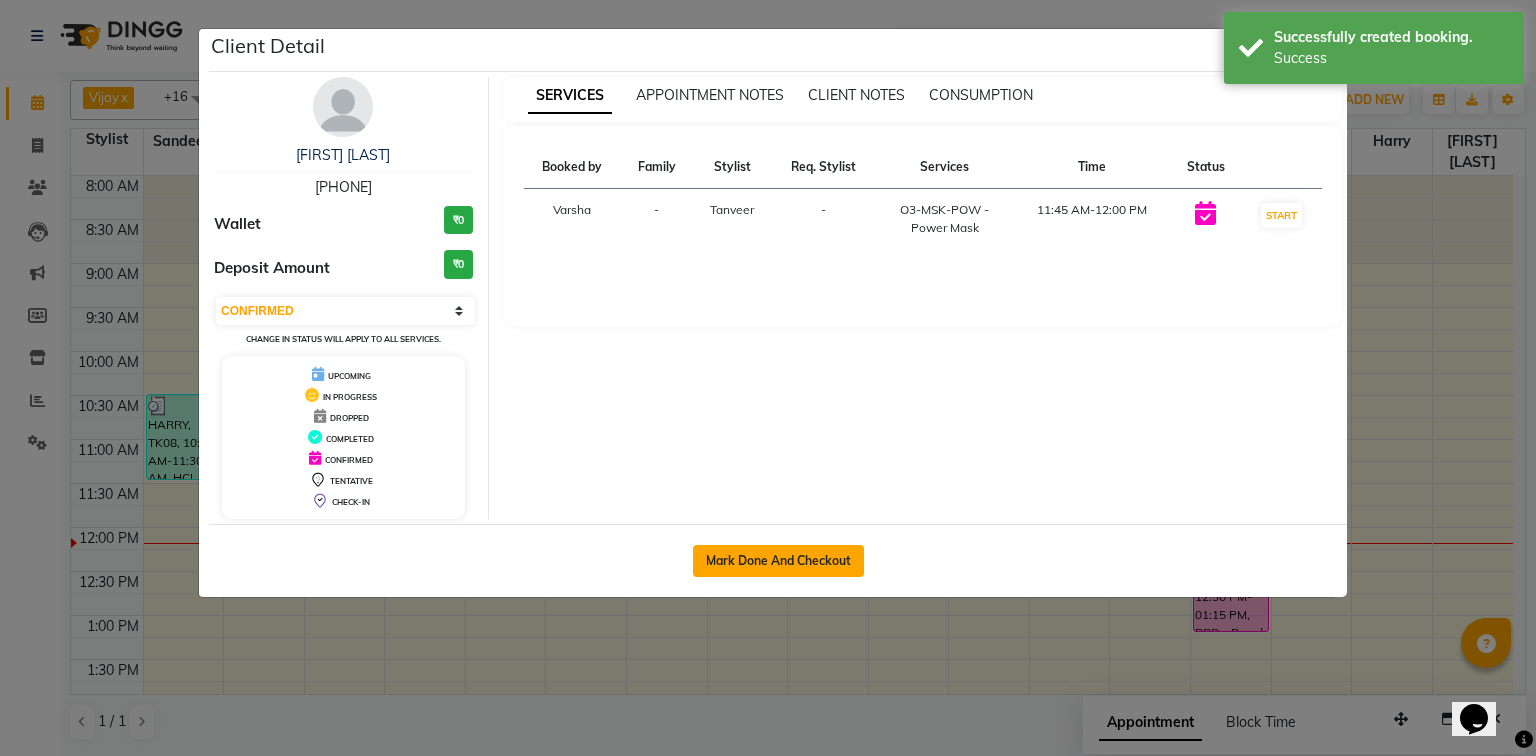 click on "Mark Done And Checkout" 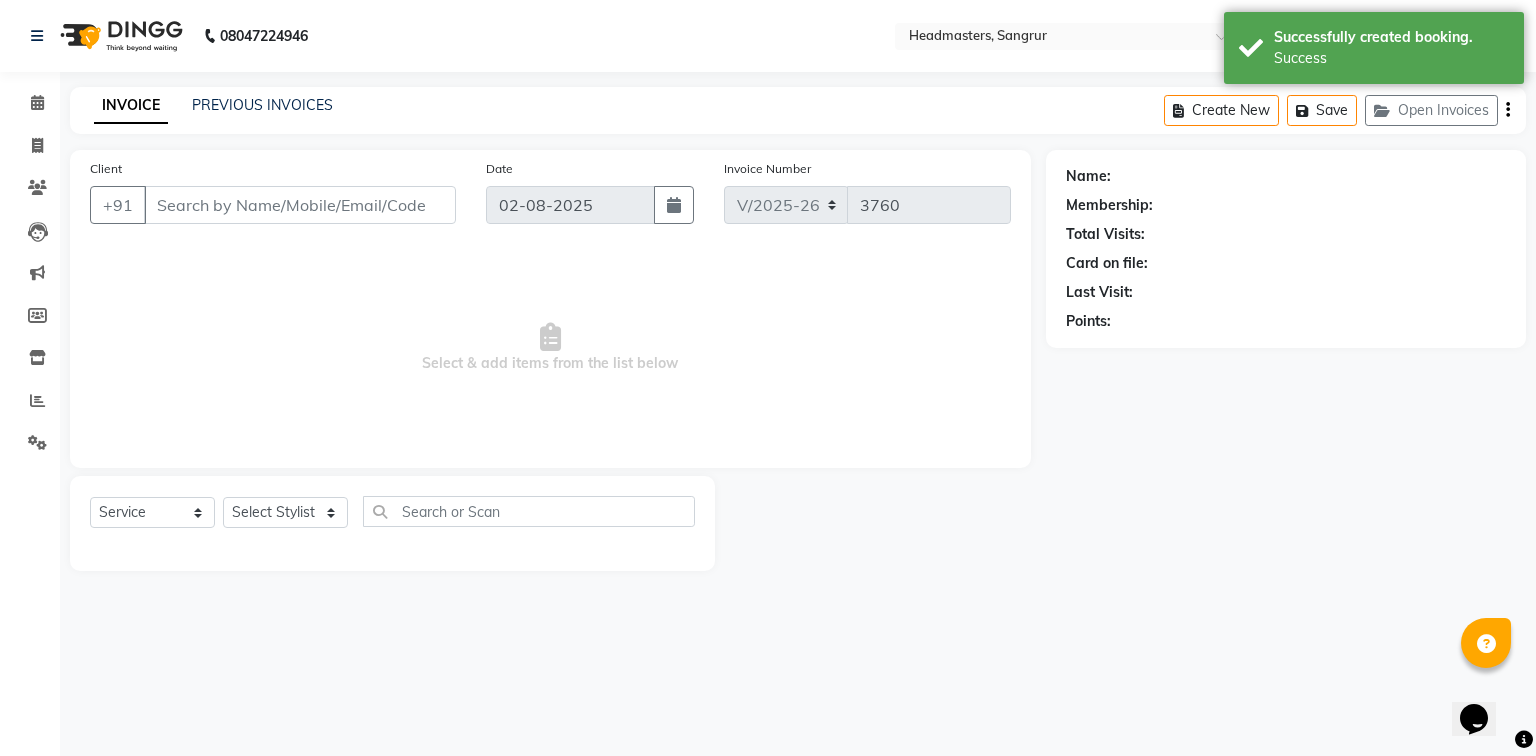 type on "[PHONE]" 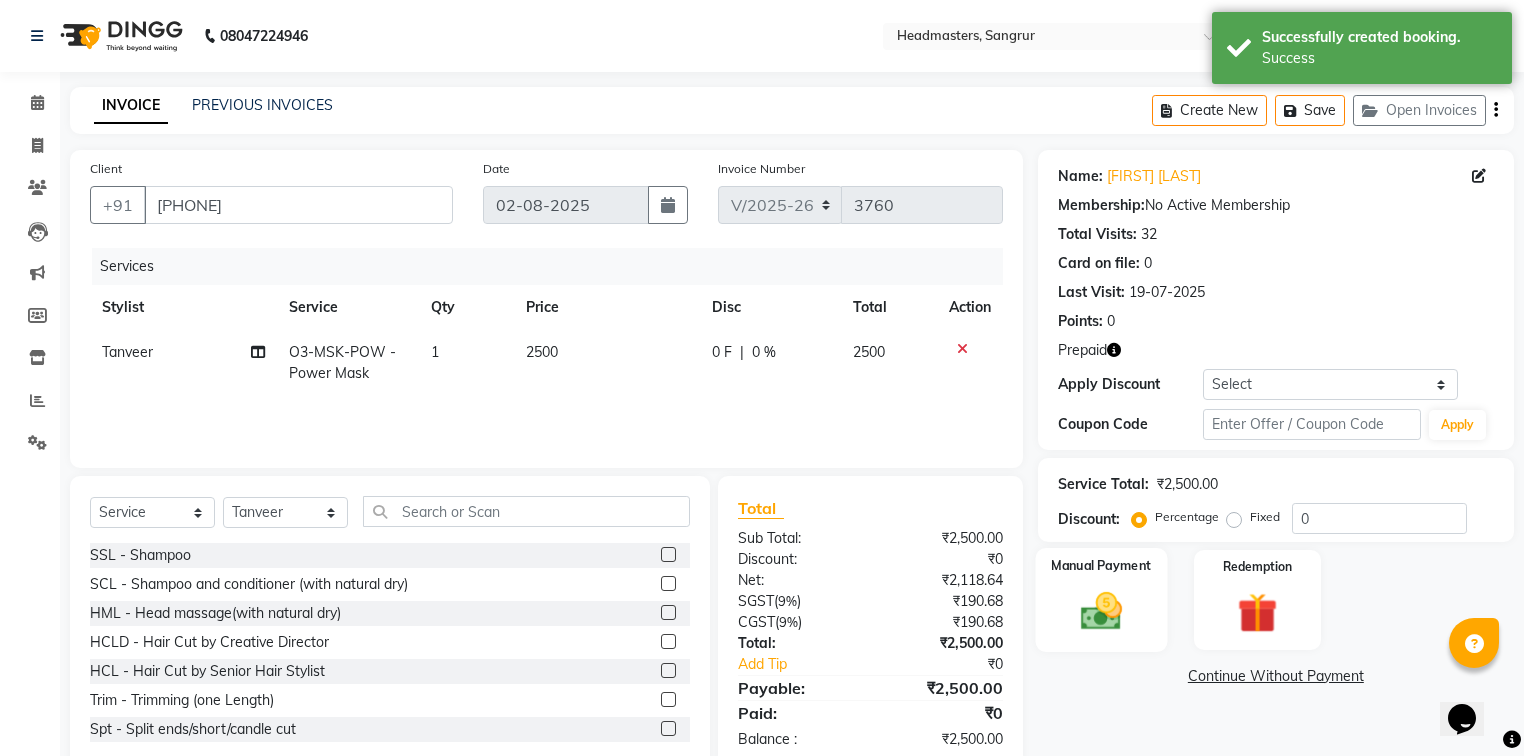 scroll, scrollTop: 45, scrollLeft: 0, axis: vertical 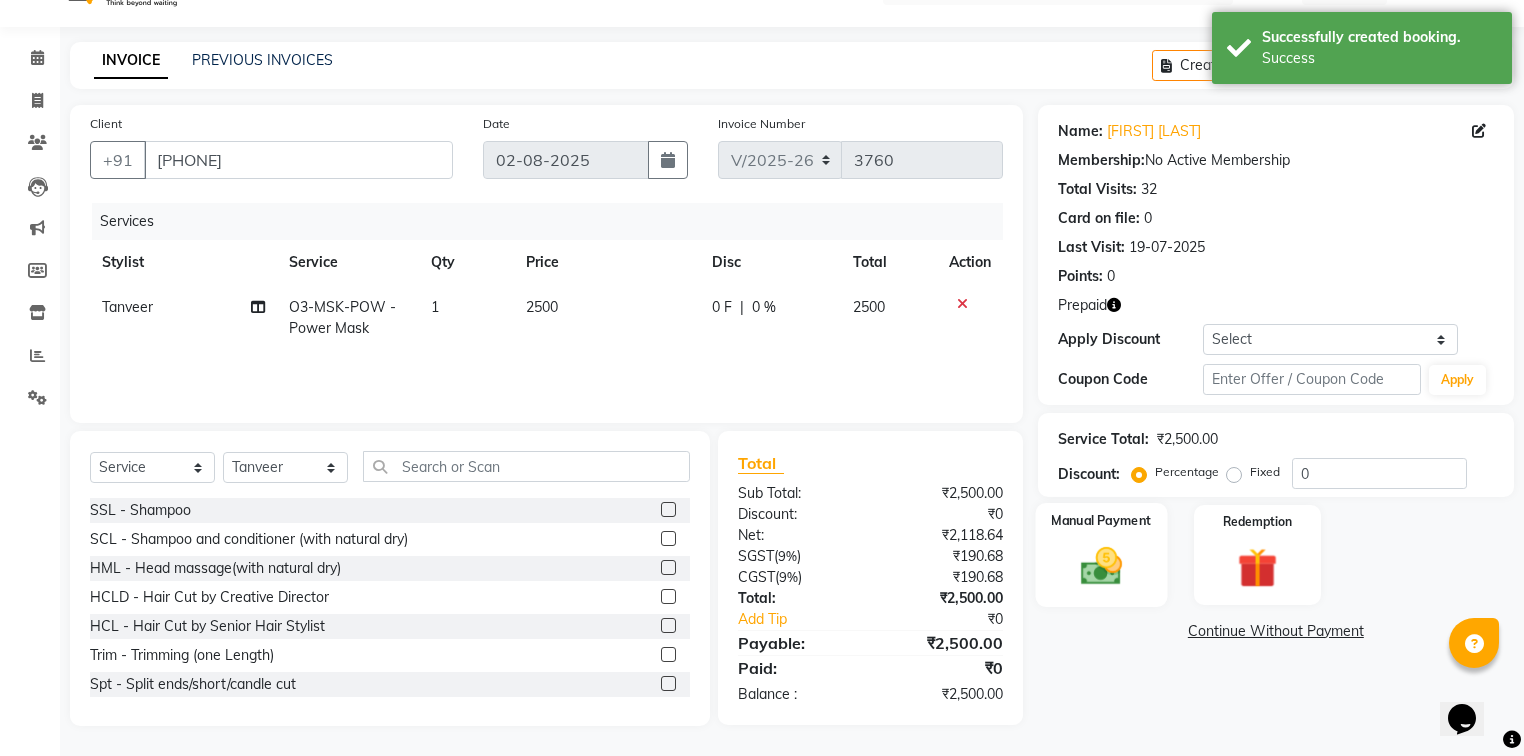 click 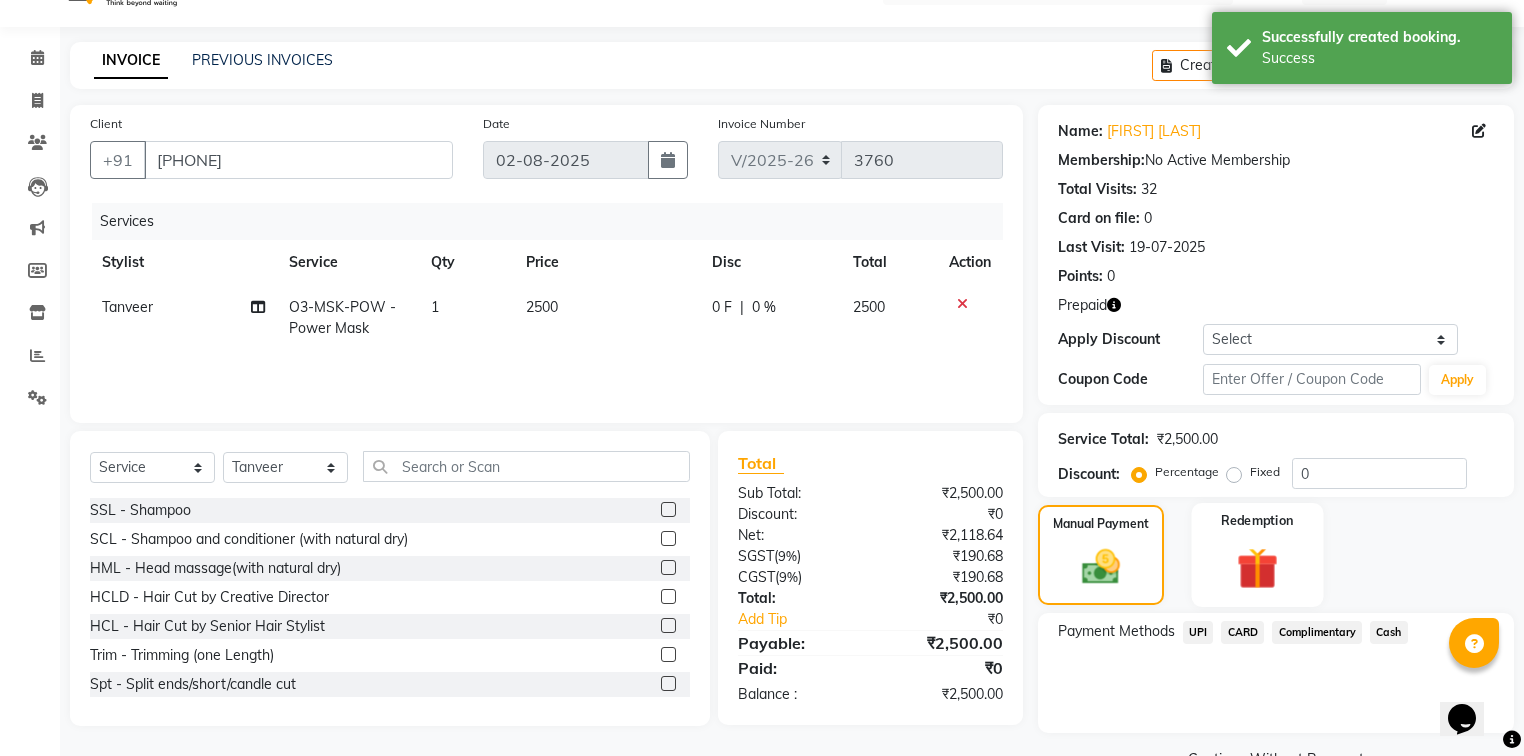 click 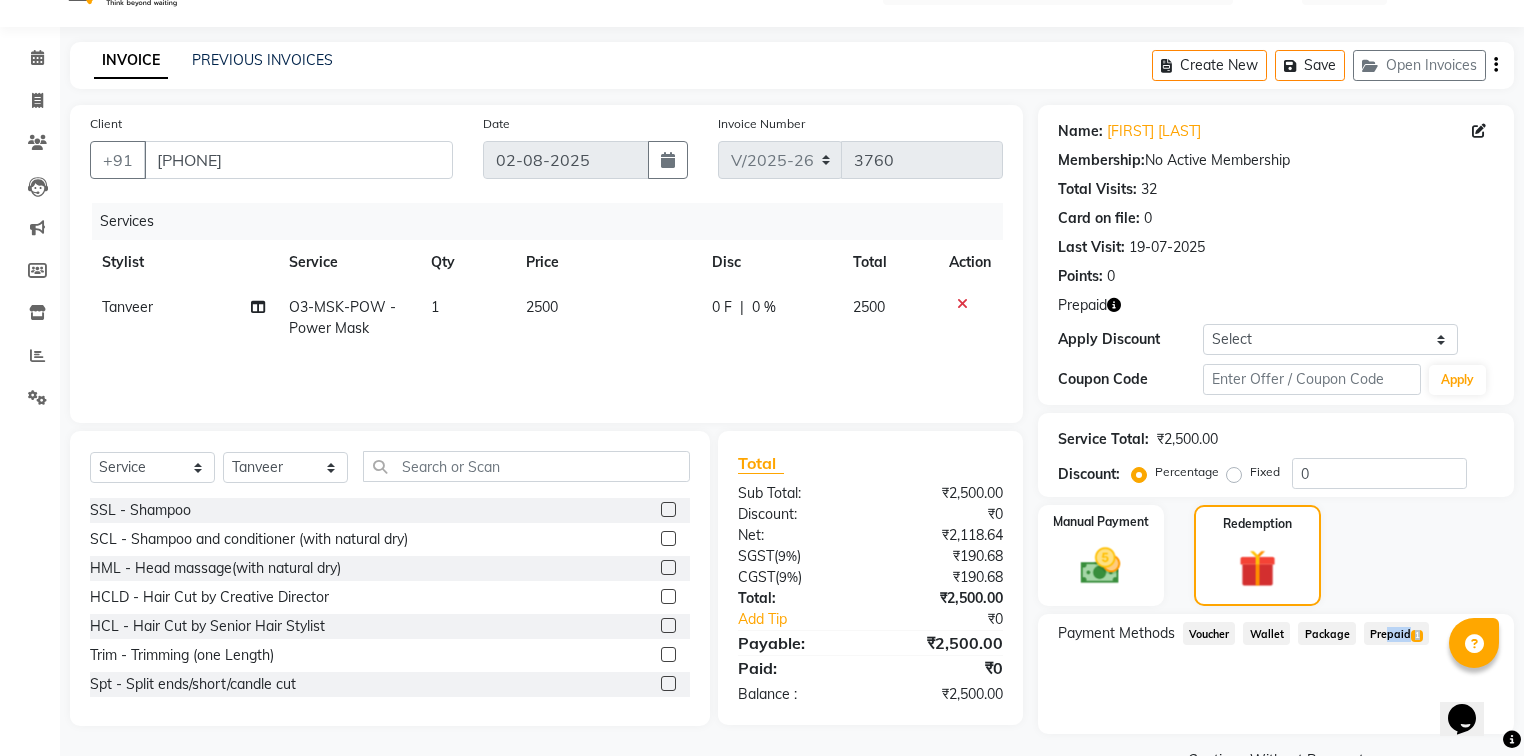 click on "Prepaid  1" 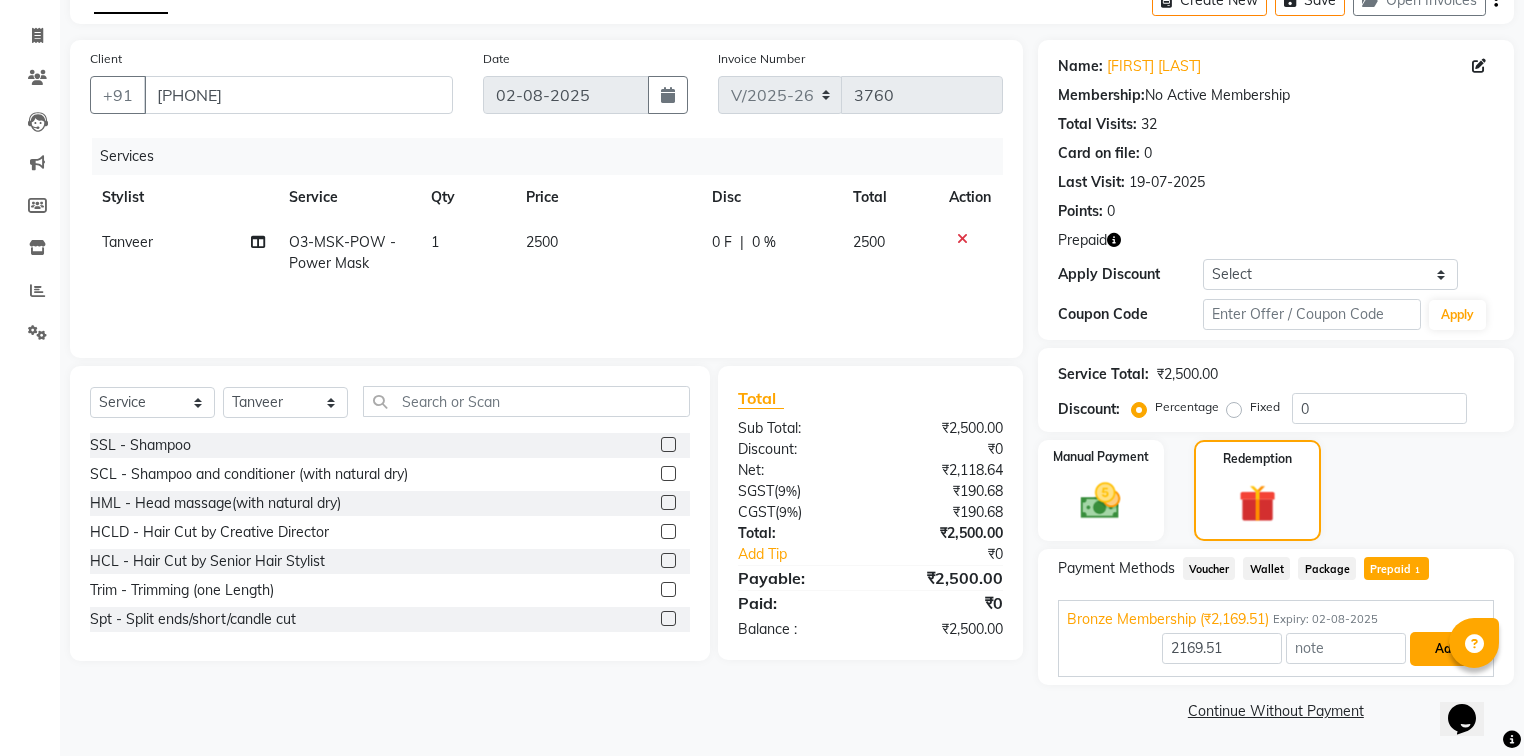 click on "Add" at bounding box center (1446, 649) 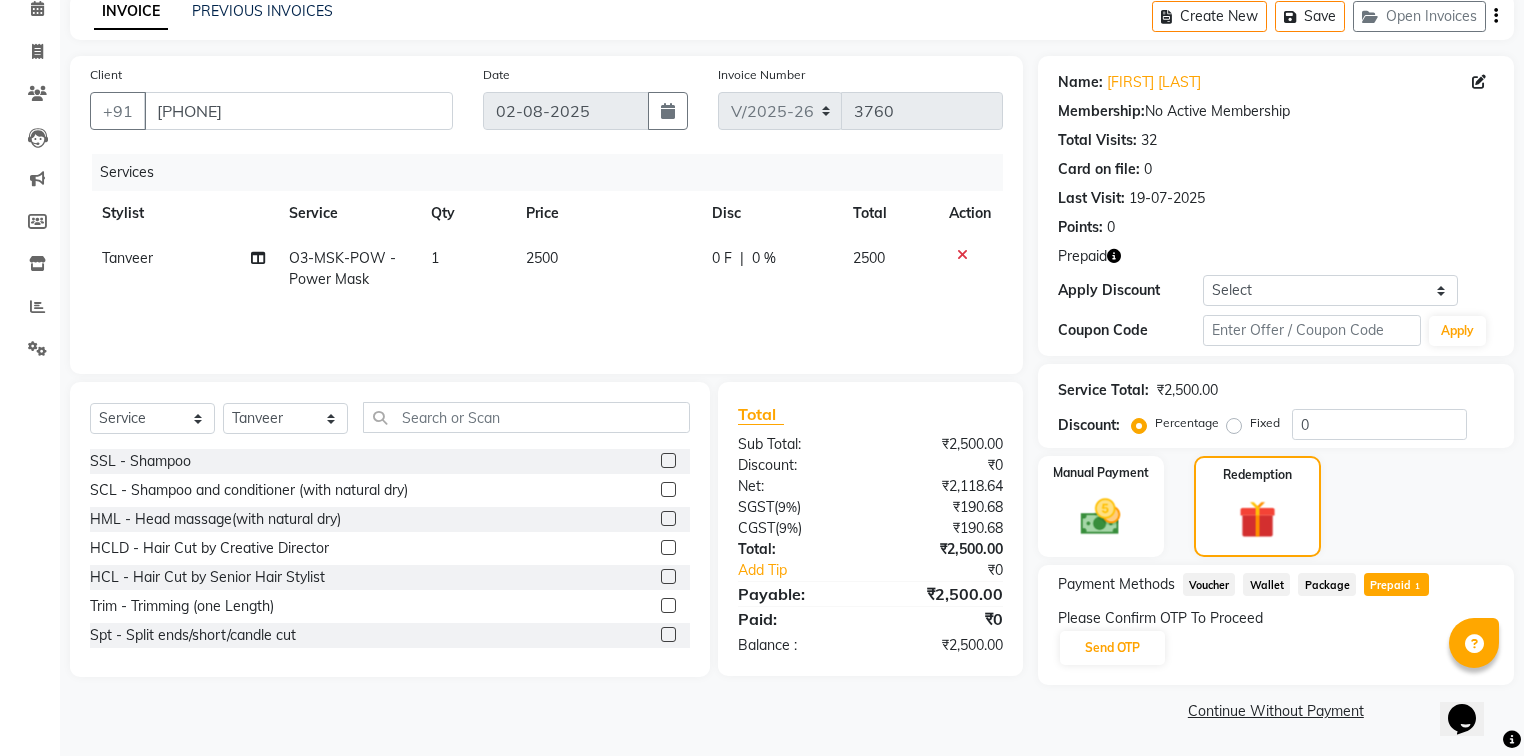 scroll, scrollTop: 93, scrollLeft: 0, axis: vertical 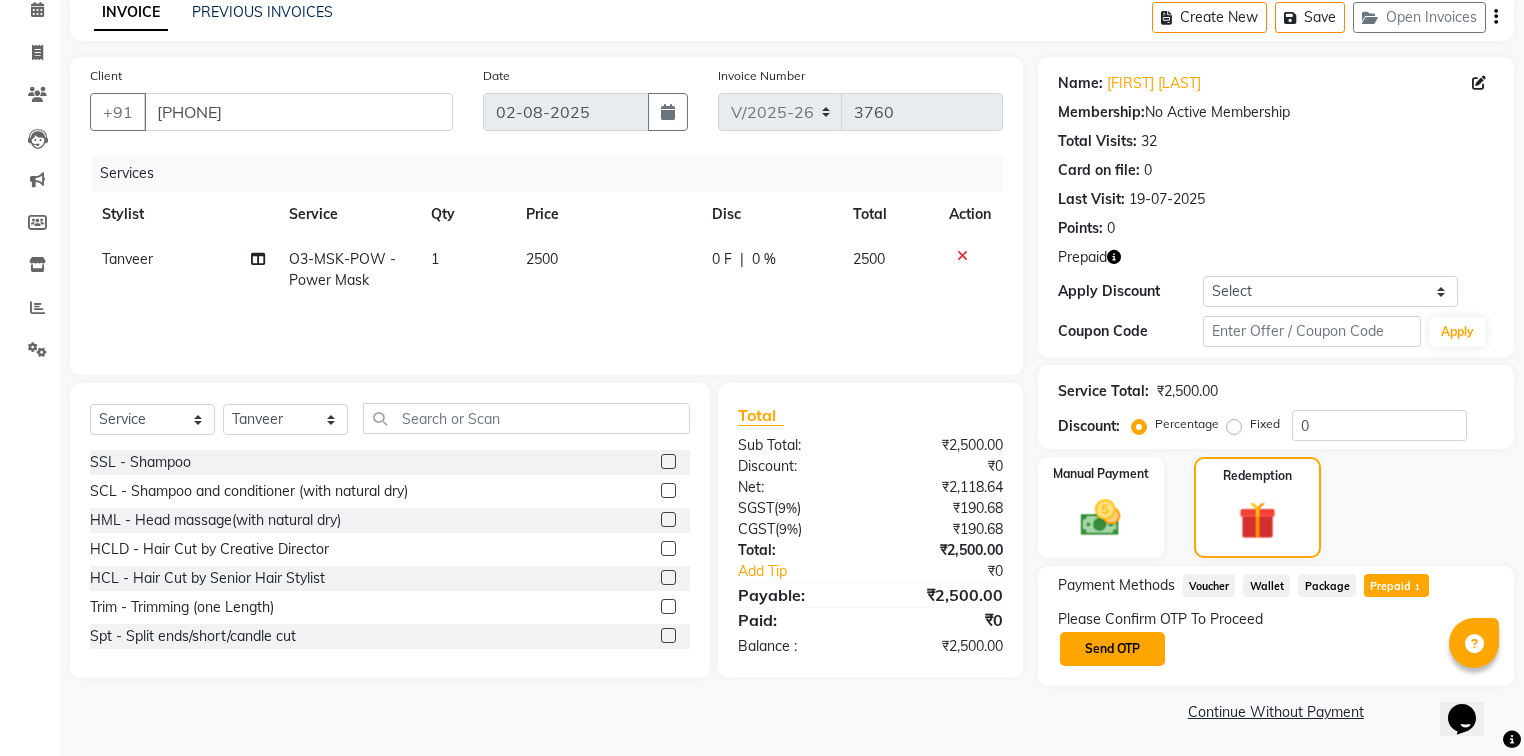click on "Send OTP" 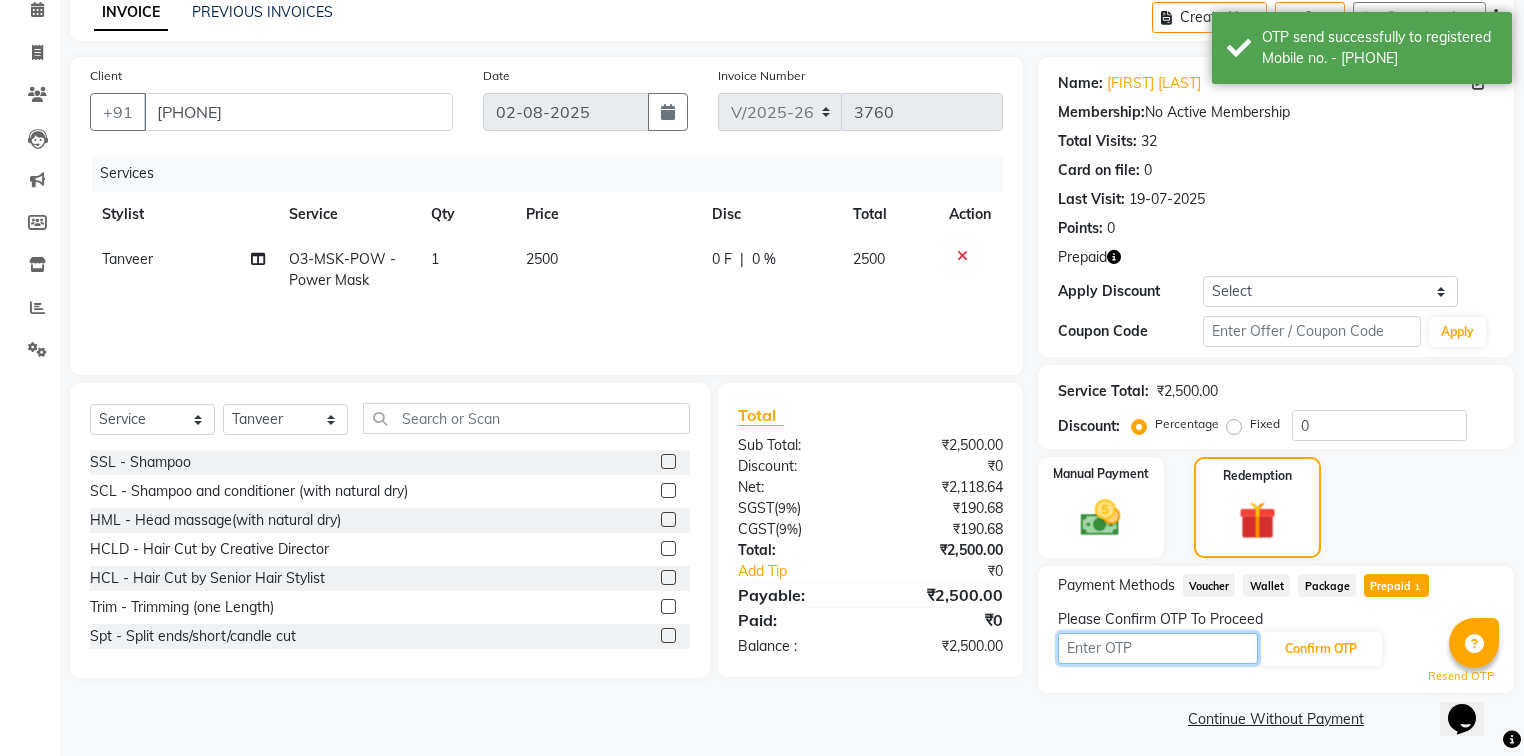 click at bounding box center [1158, 648] 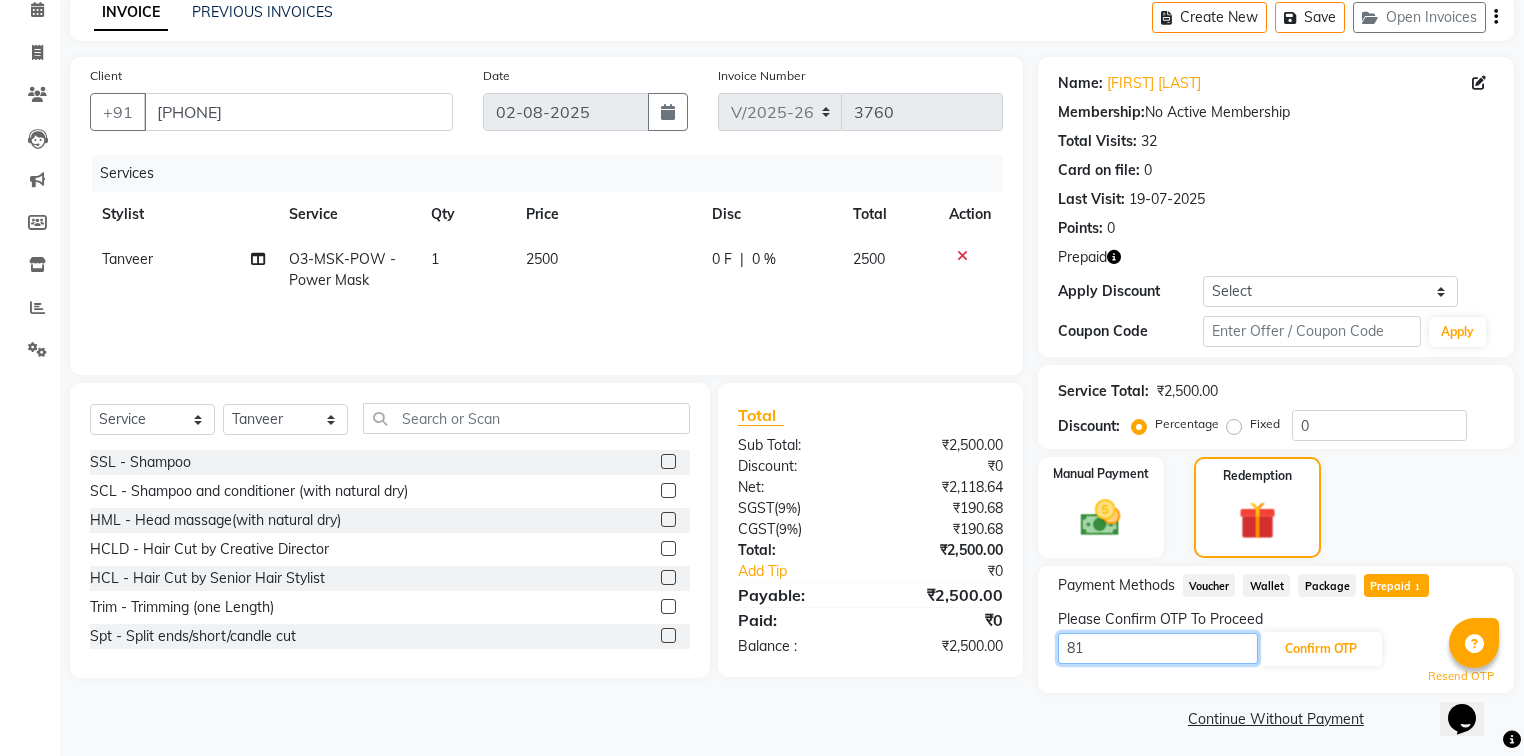 type on "8" 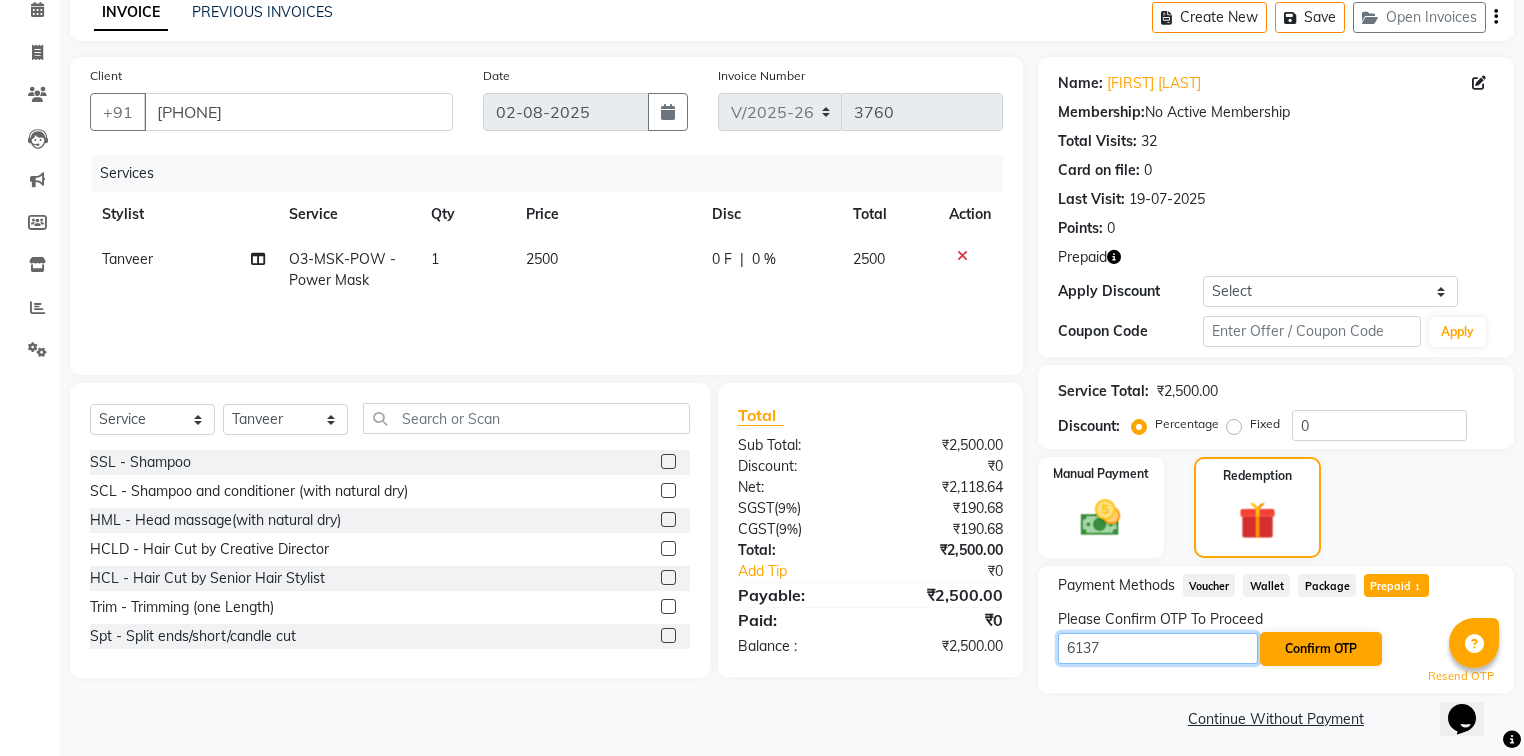 type on "6137" 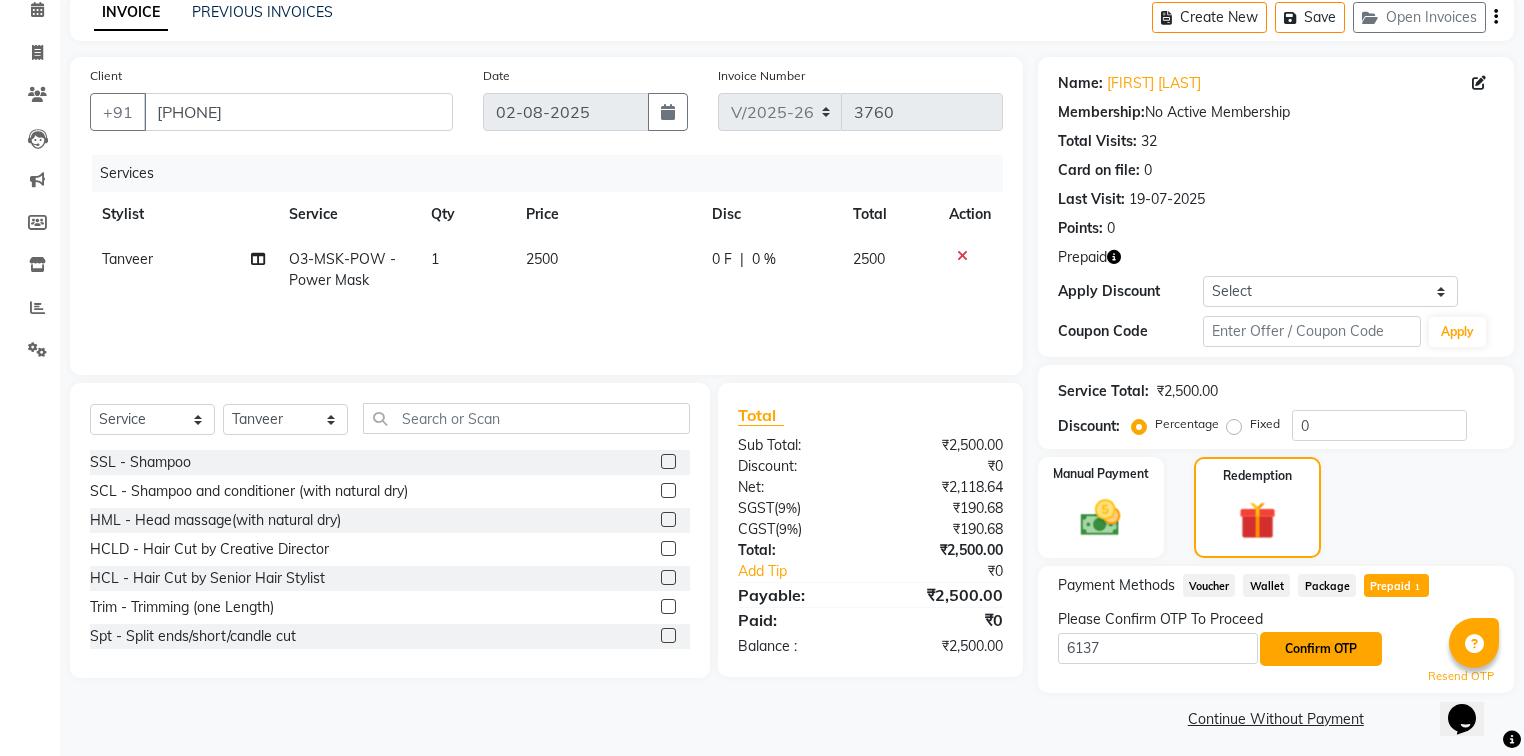click on "Confirm OTP" 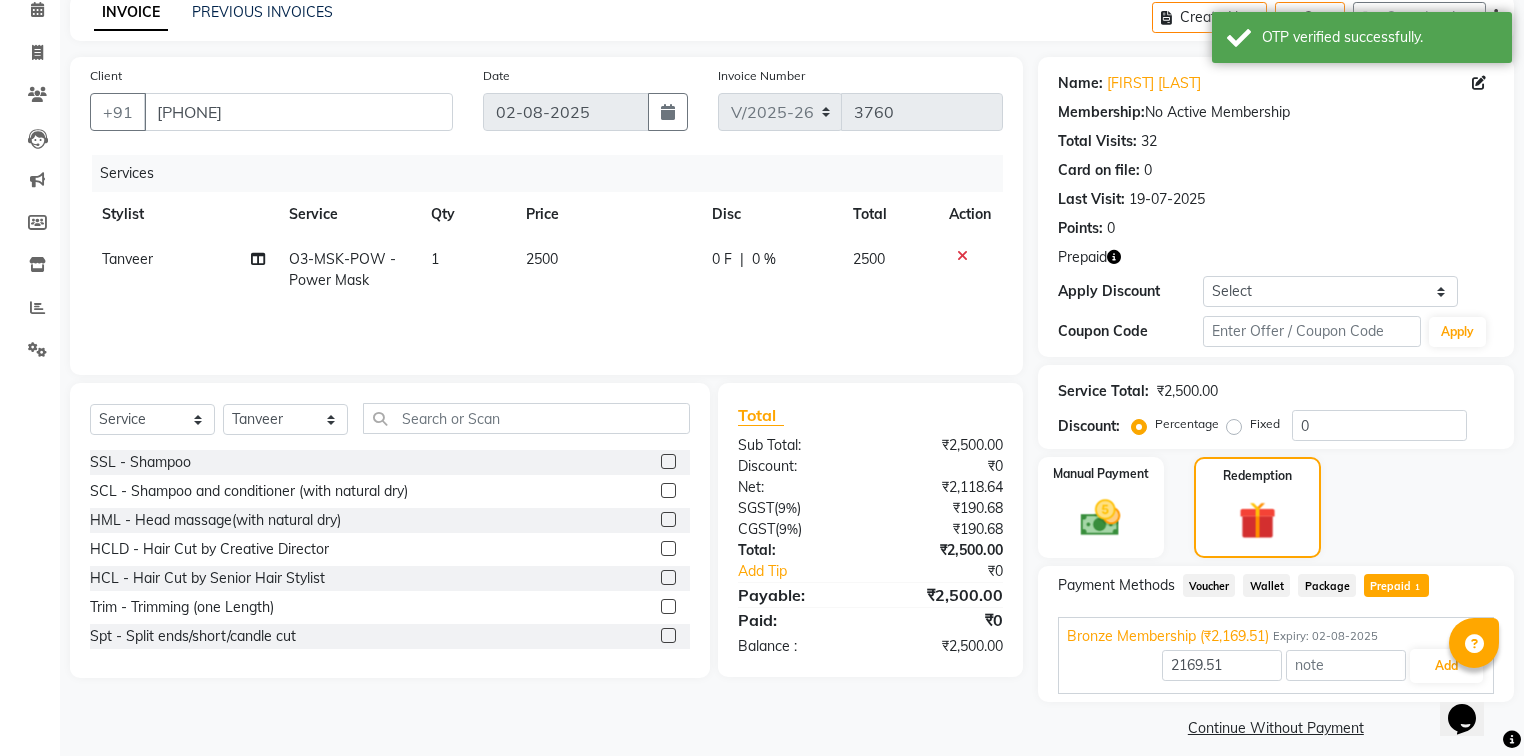 scroll, scrollTop: 110, scrollLeft: 0, axis: vertical 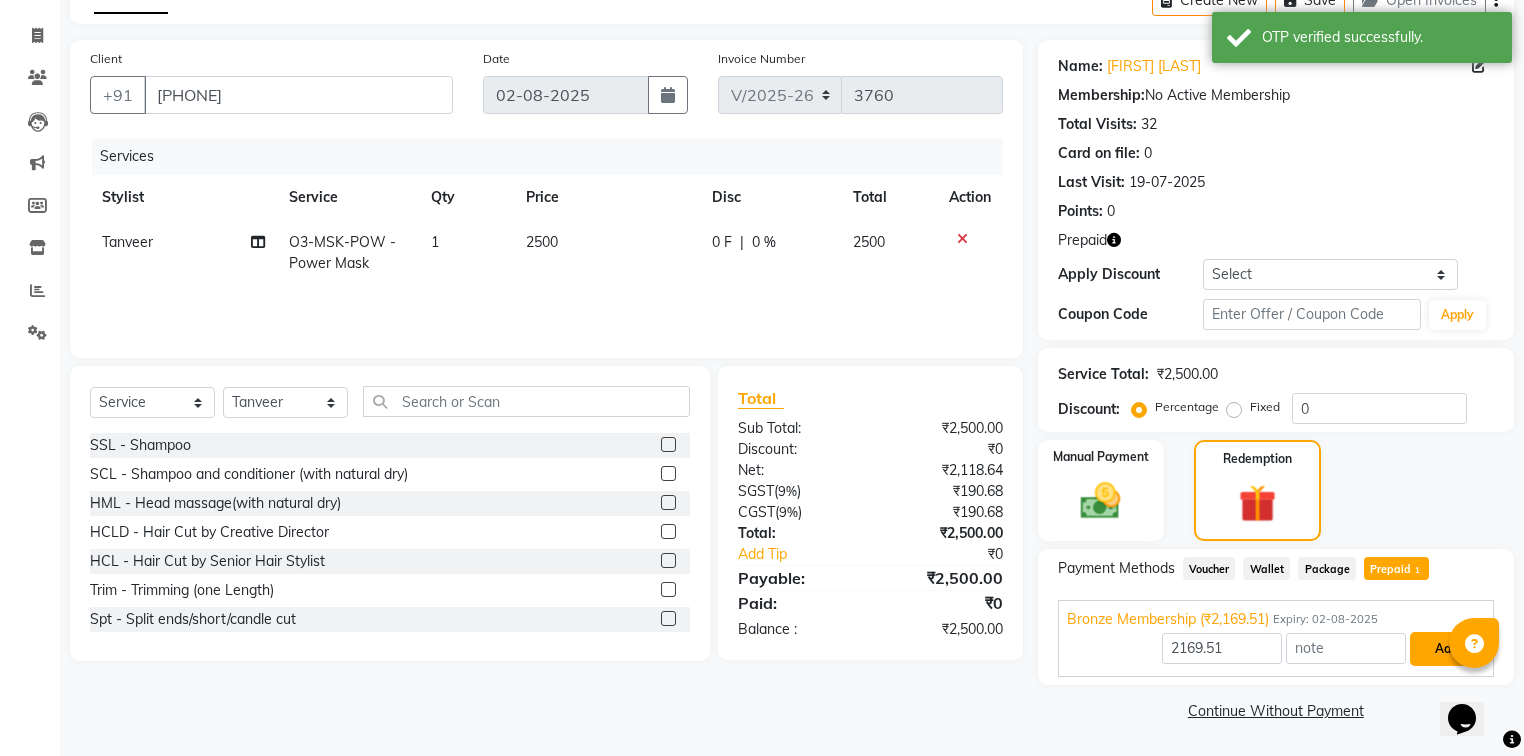 click on "Add" at bounding box center (1446, 649) 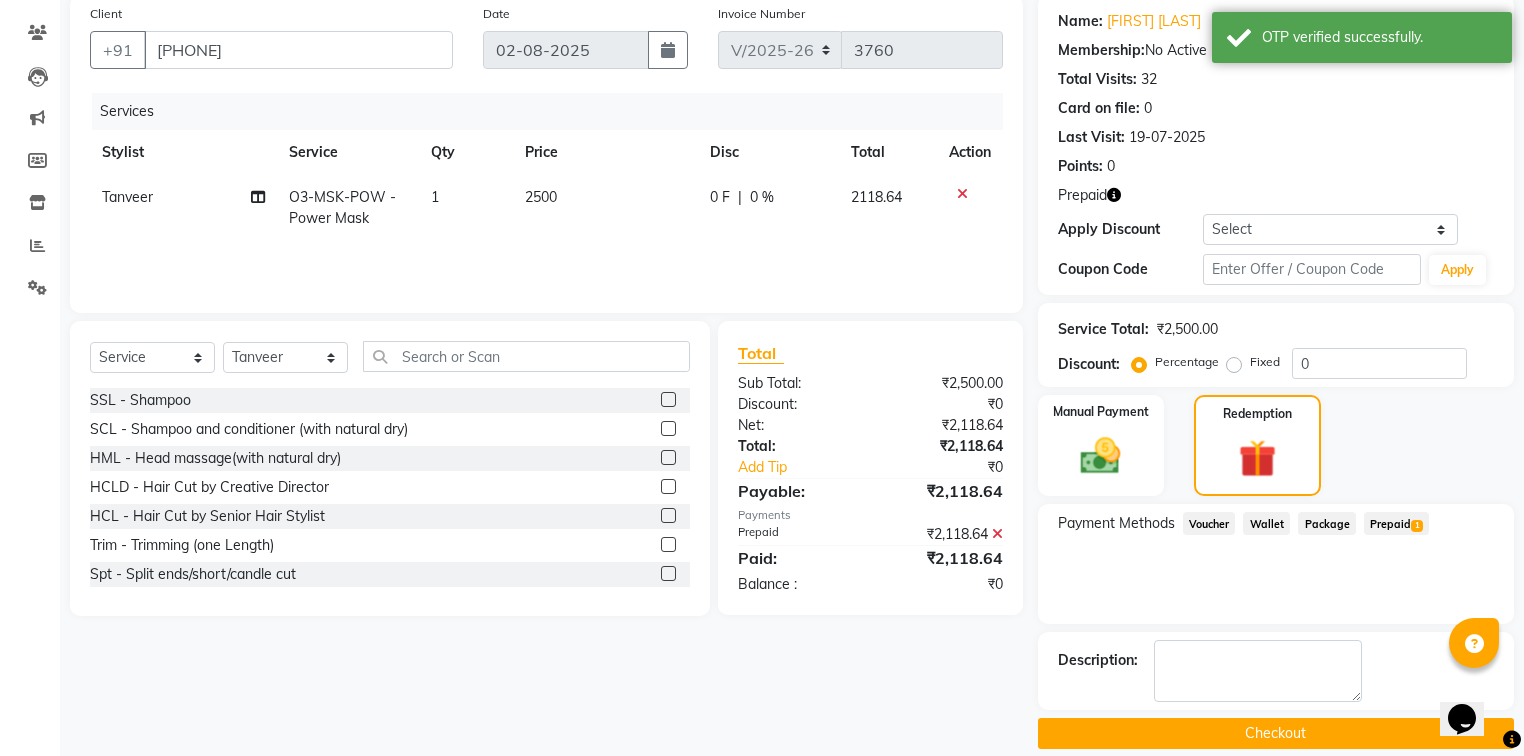 scroll, scrollTop: 176, scrollLeft: 0, axis: vertical 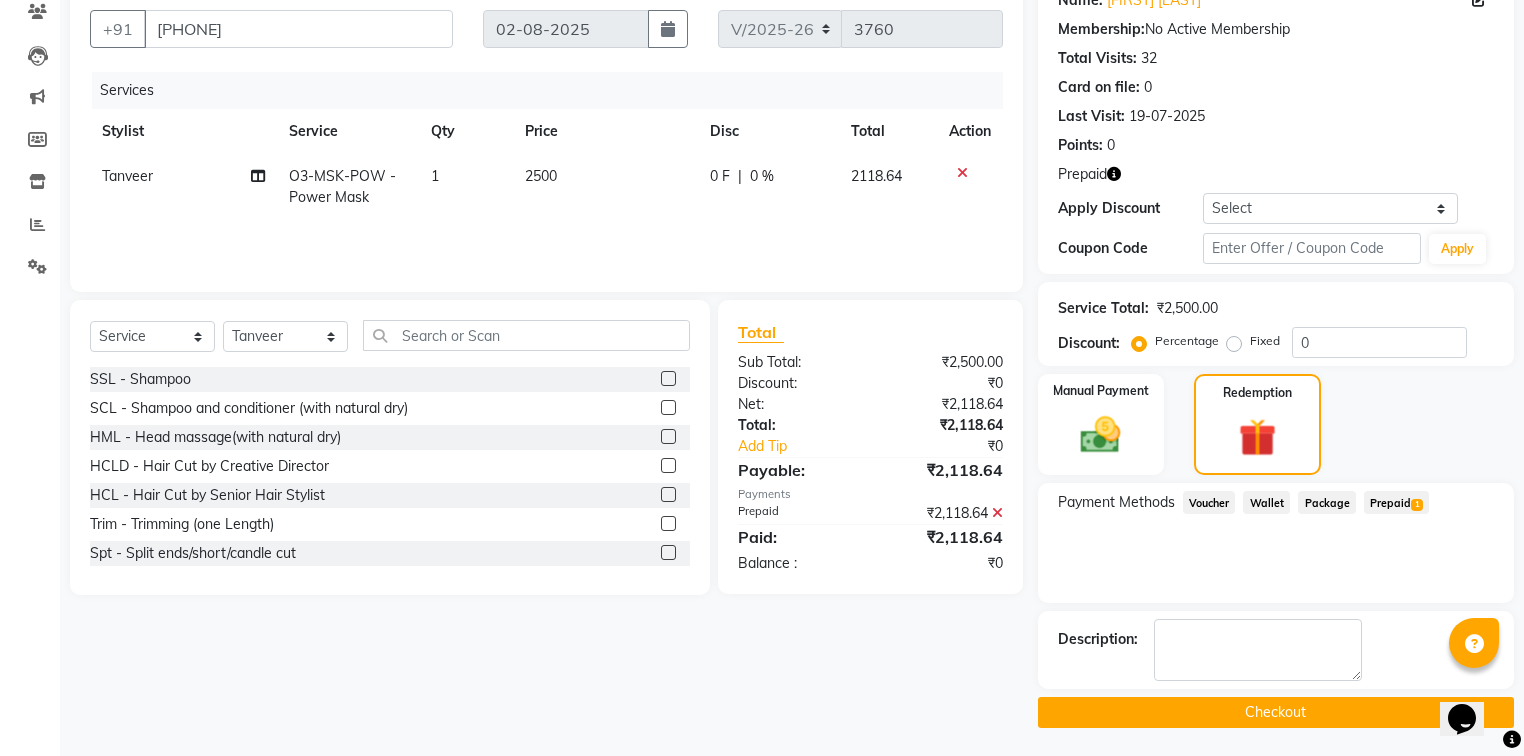 click on "Checkout" 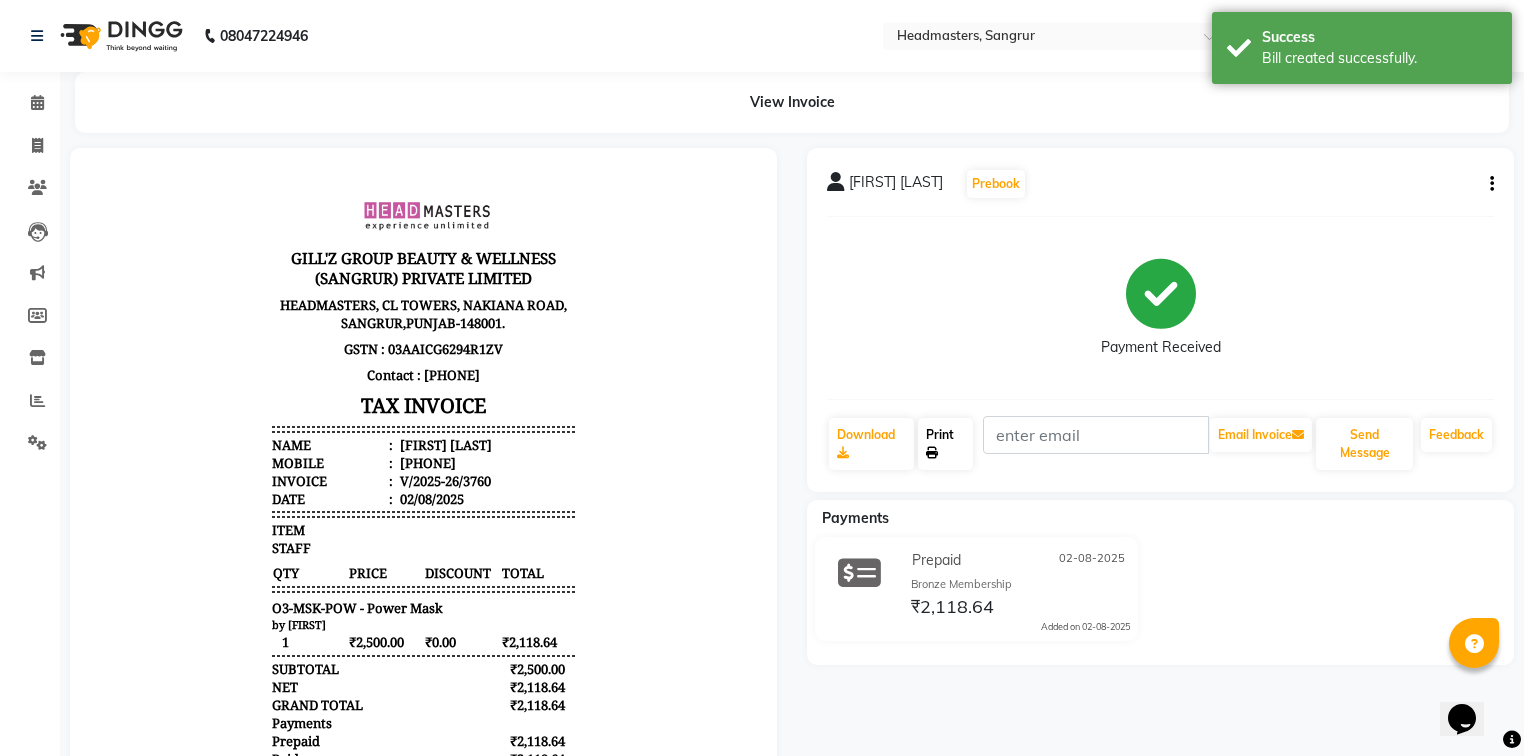 scroll, scrollTop: 0, scrollLeft: 0, axis: both 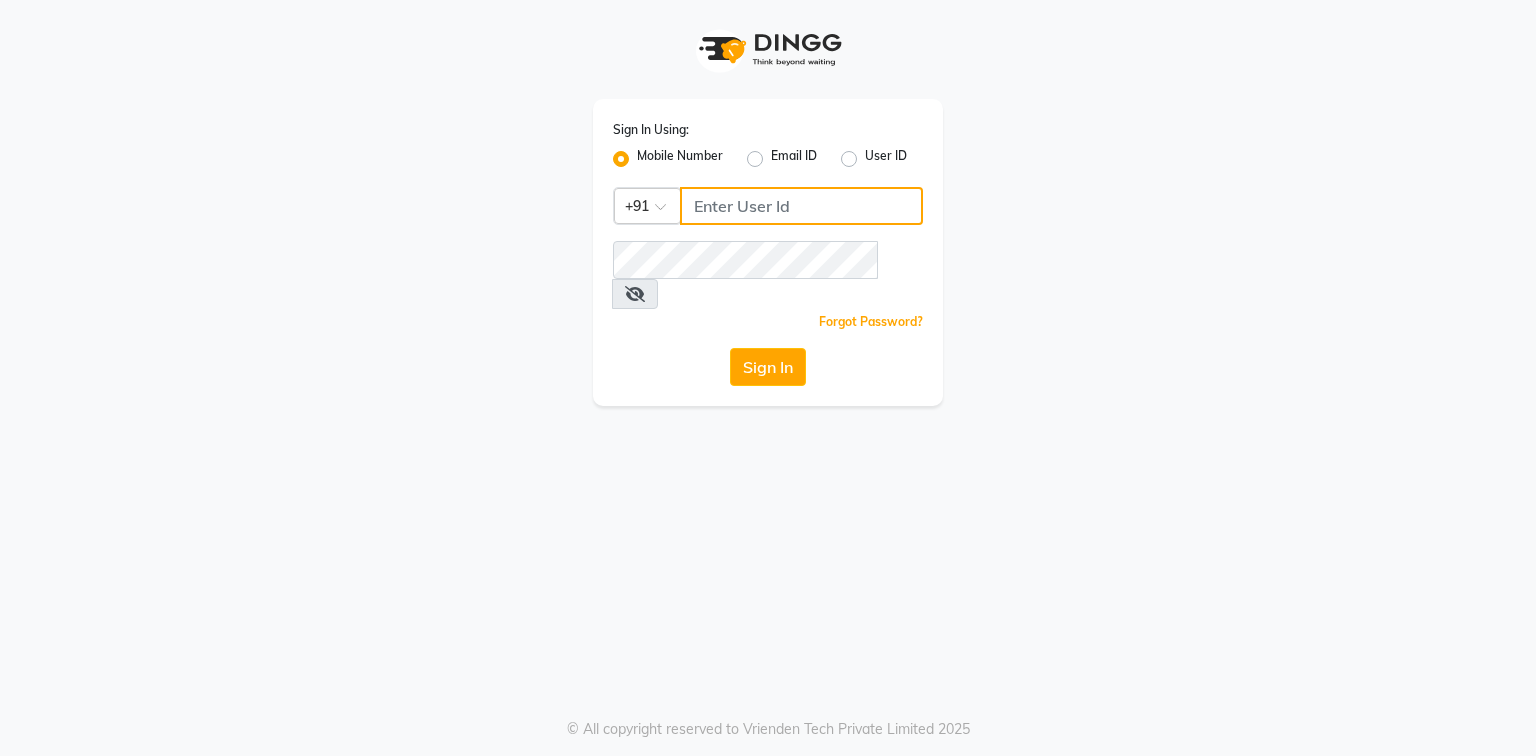 click 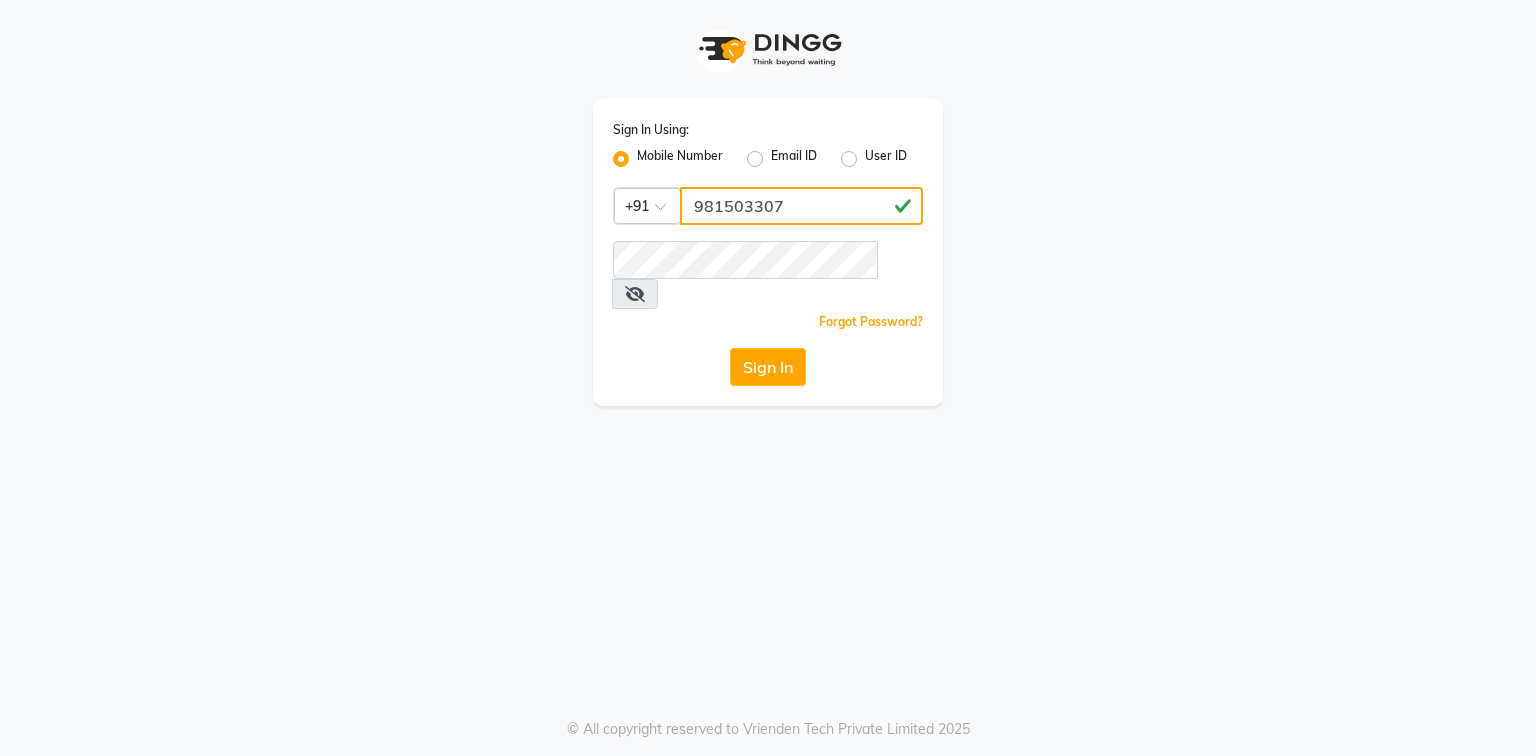 click on "981503307" 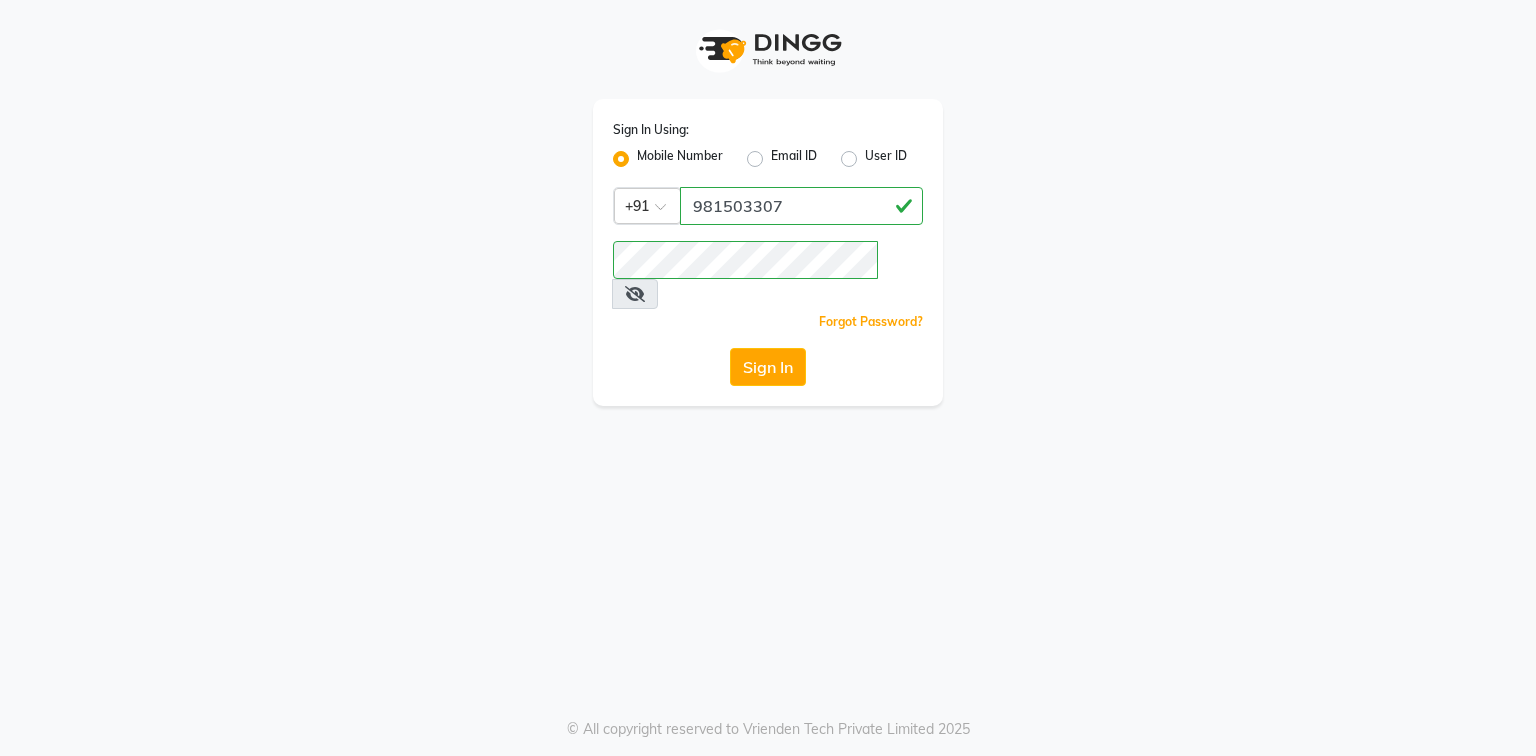 click at bounding box center (635, 294) 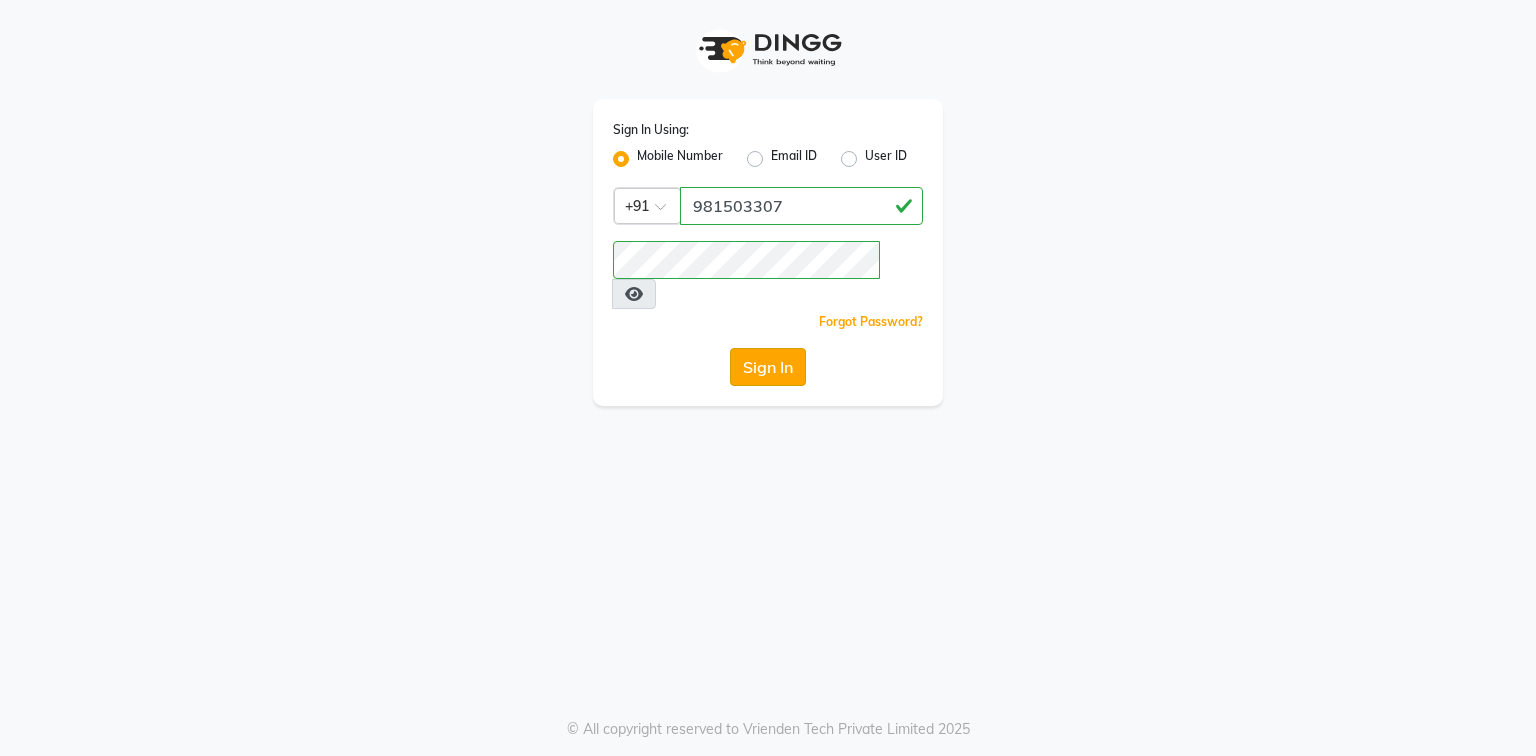 click on "Sign In" 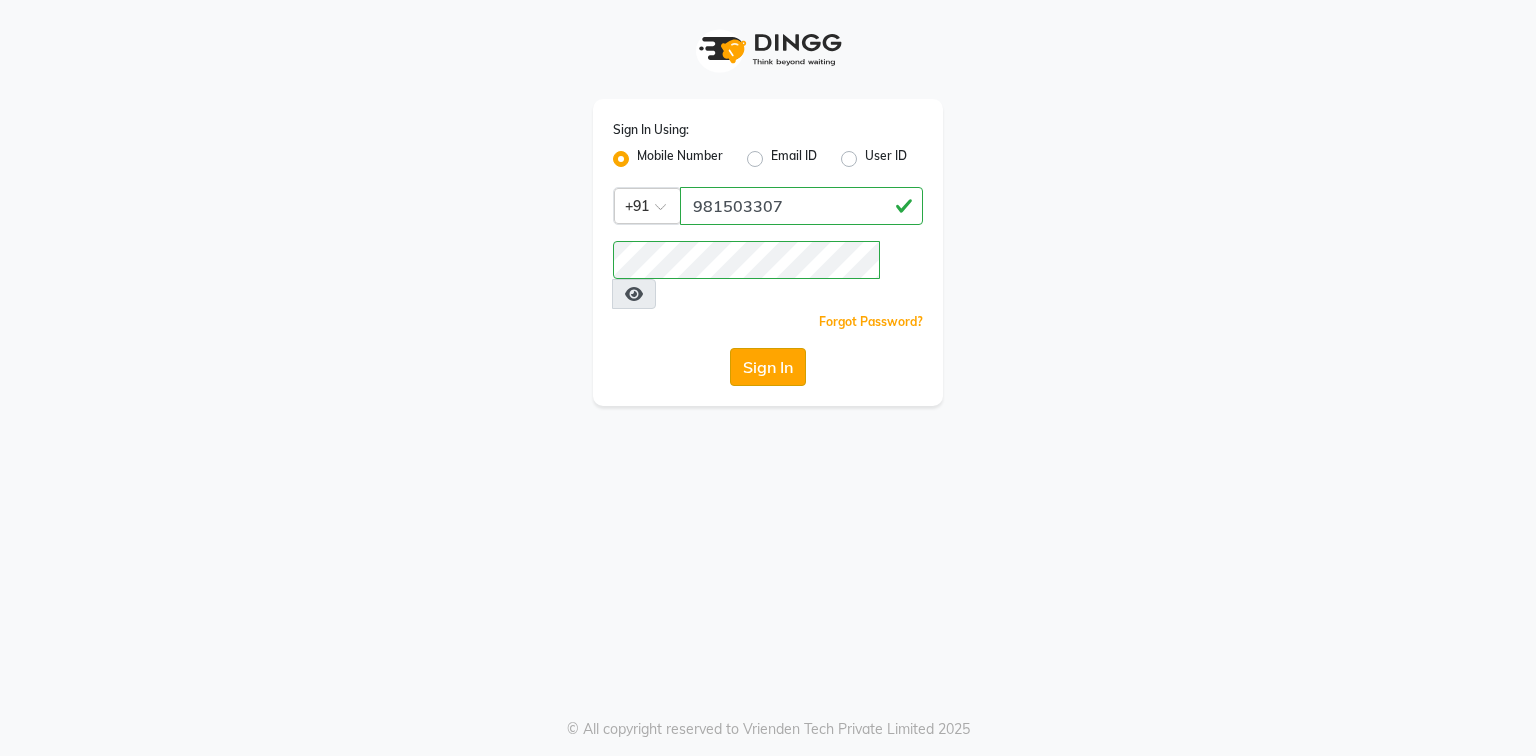 click on "Sign In" 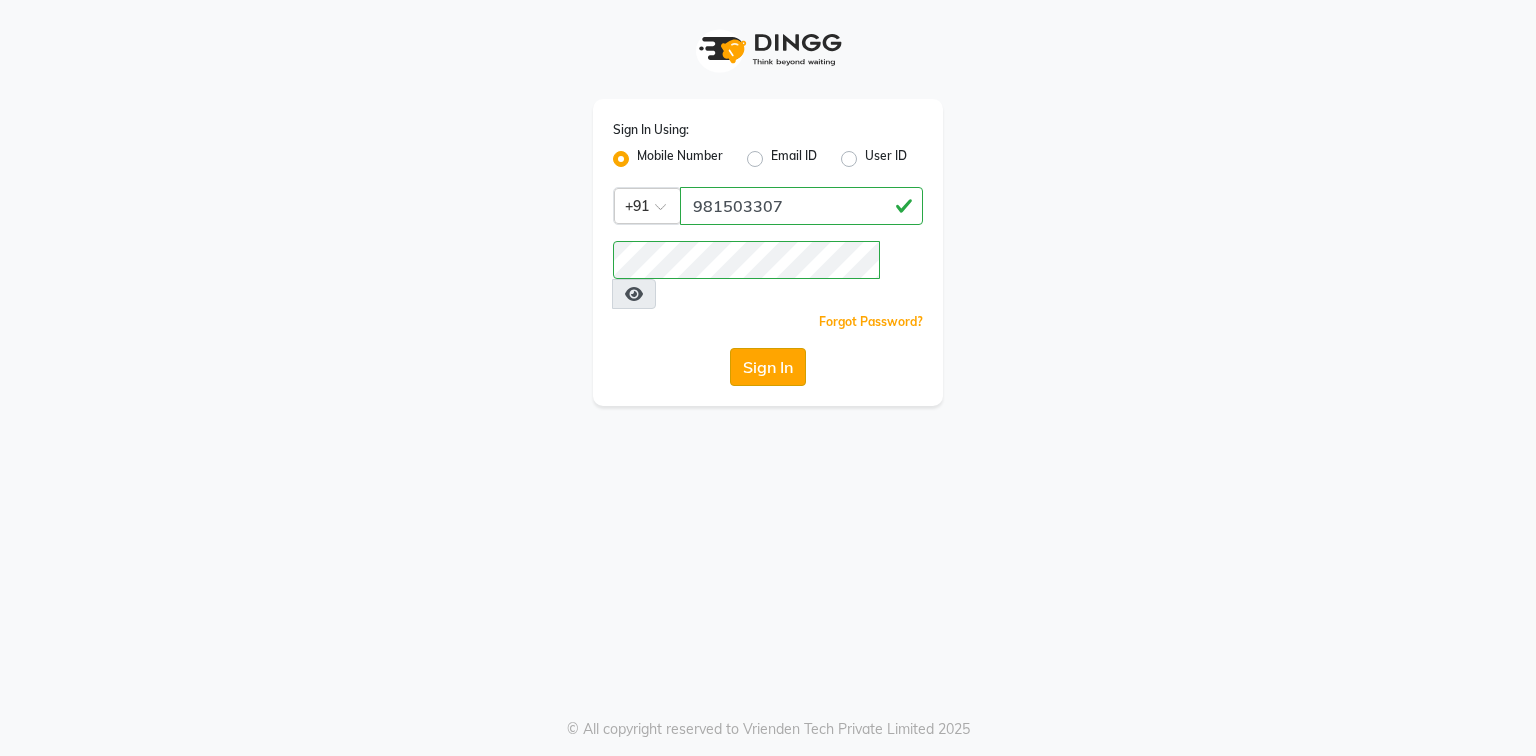 click on "Sign In" 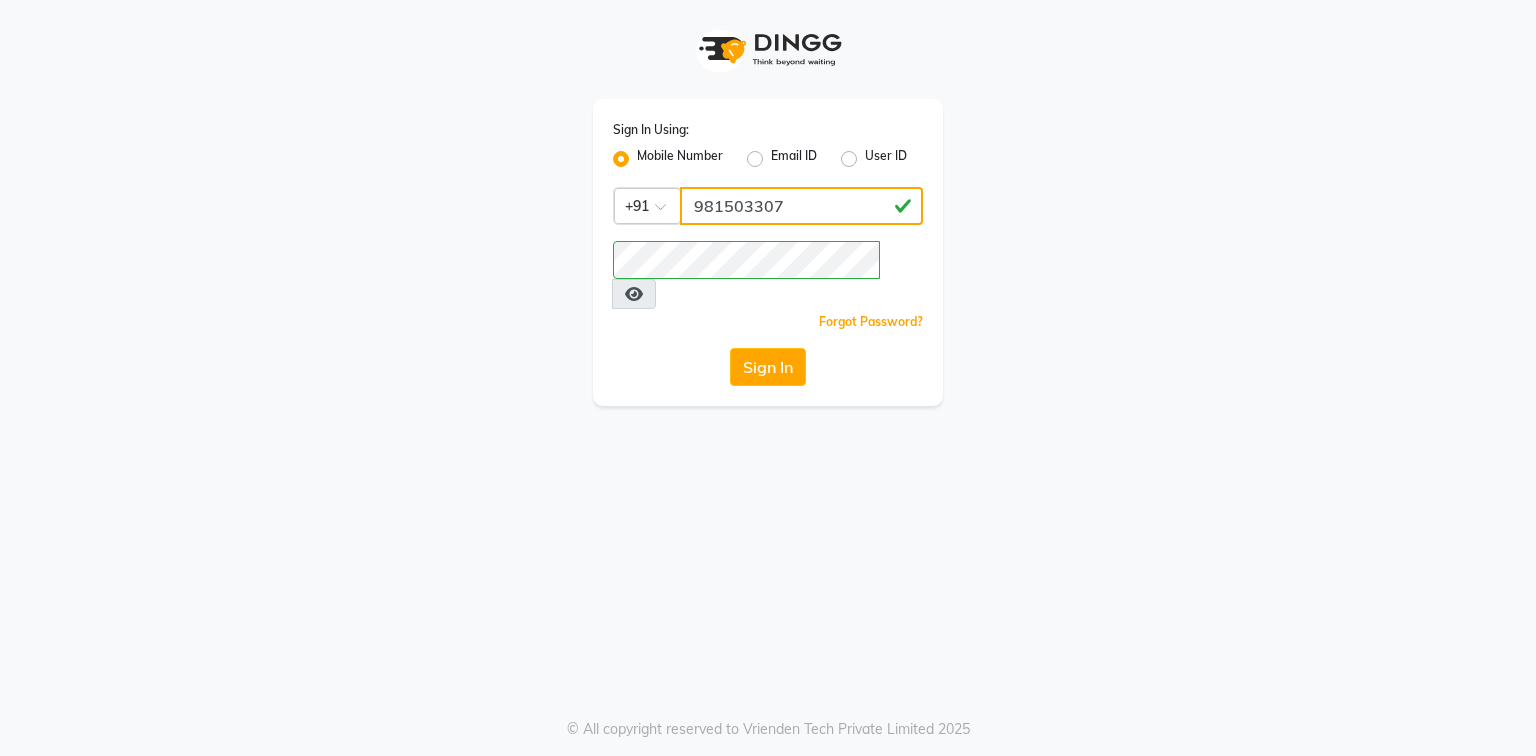 click on "981503307" 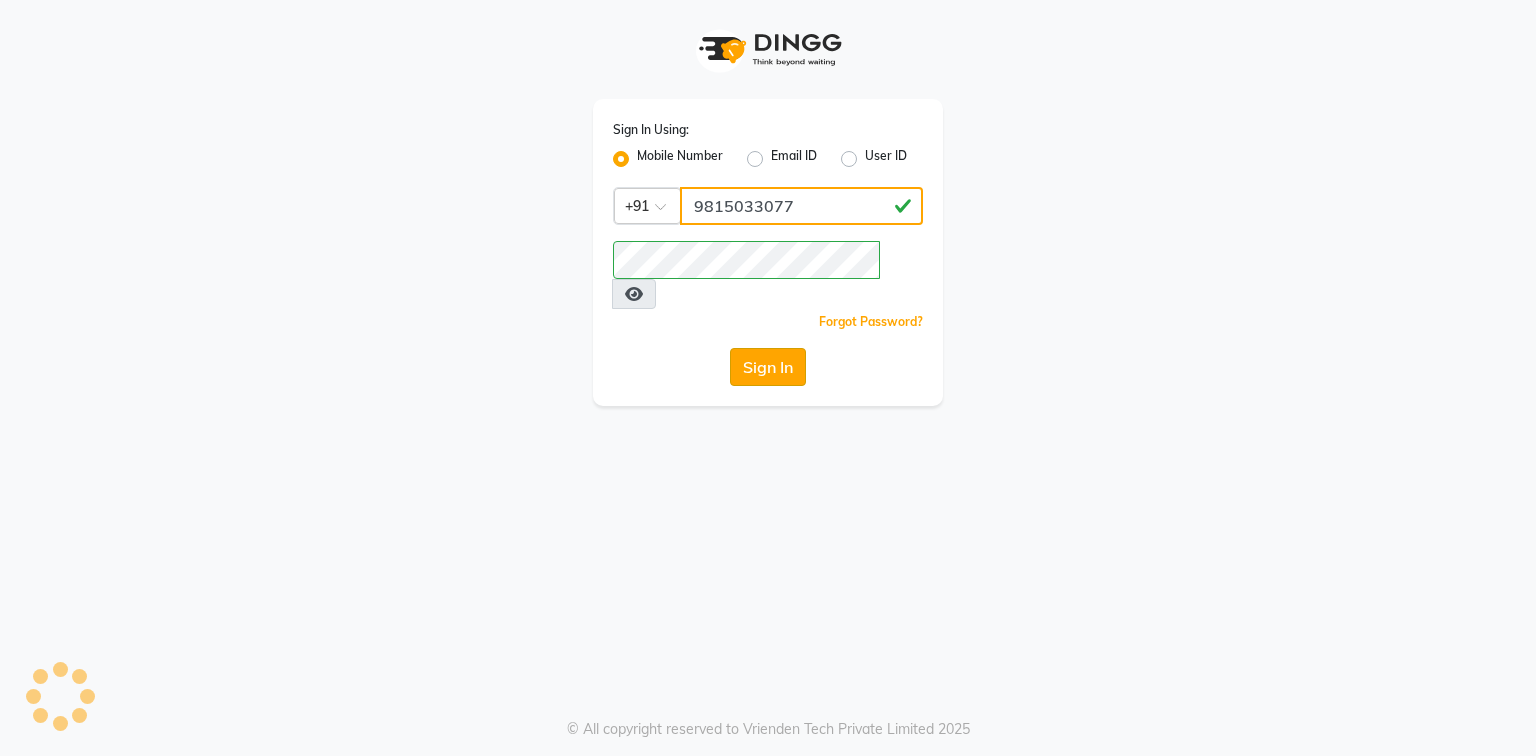 type on "9815033077" 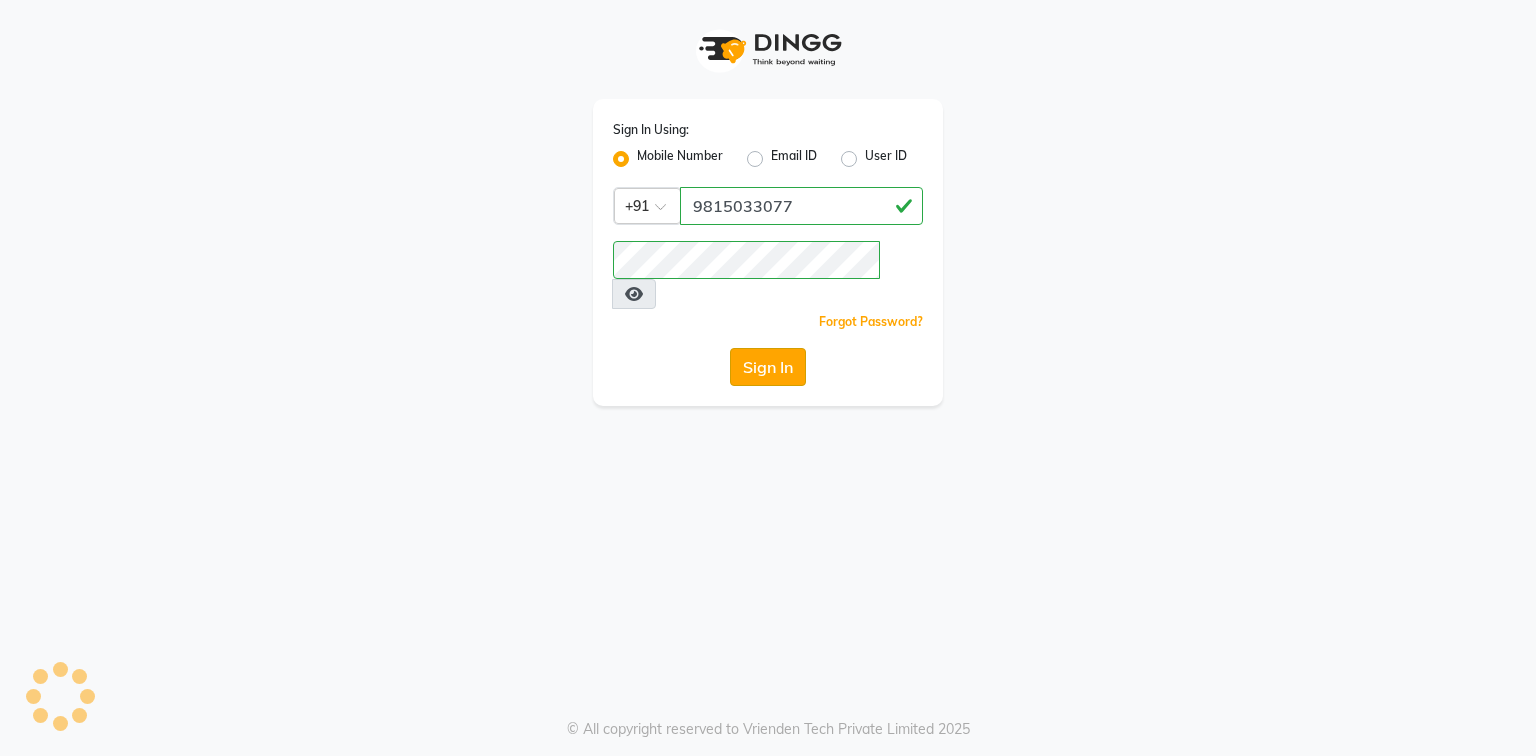 click on "Sign In" 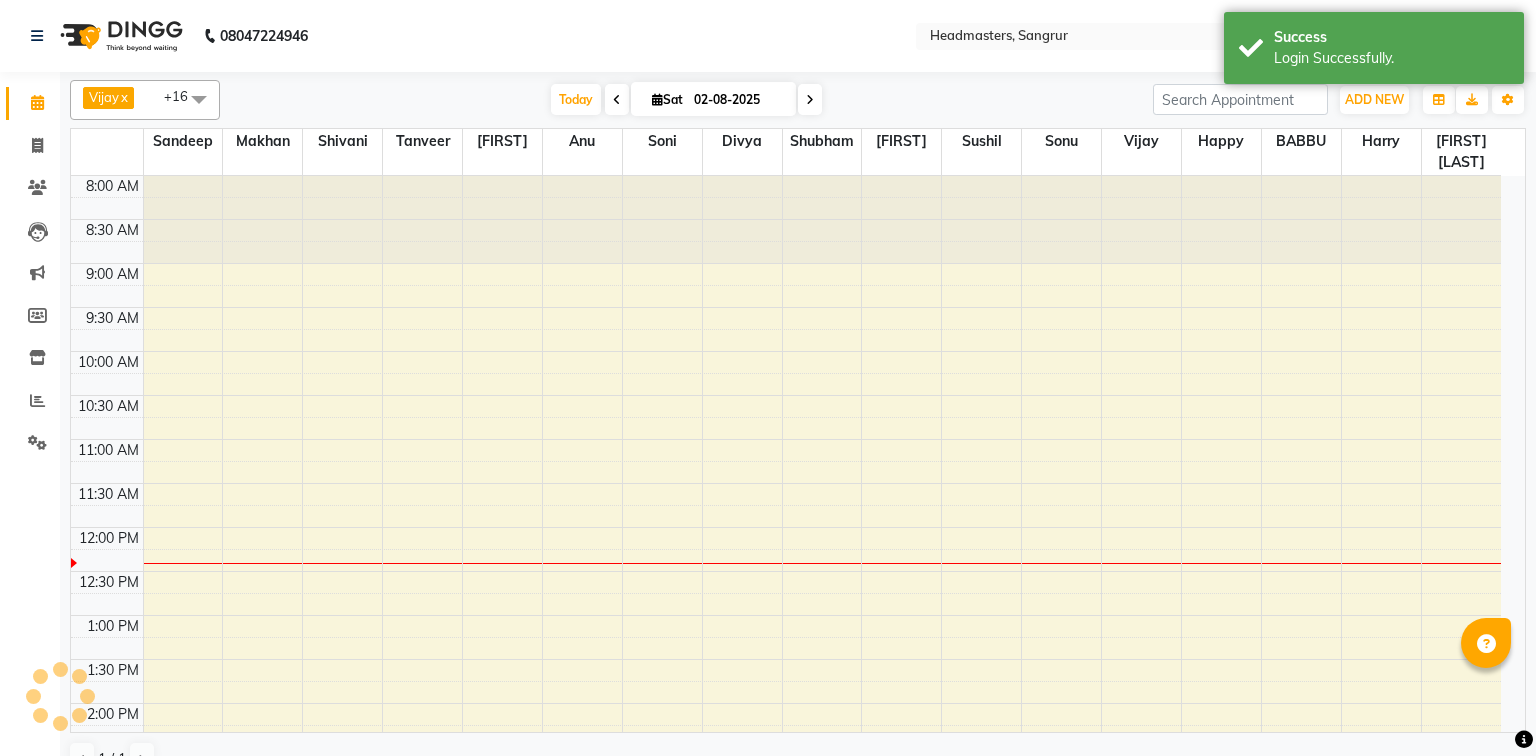 scroll, scrollTop: 0, scrollLeft: 0, axis: both 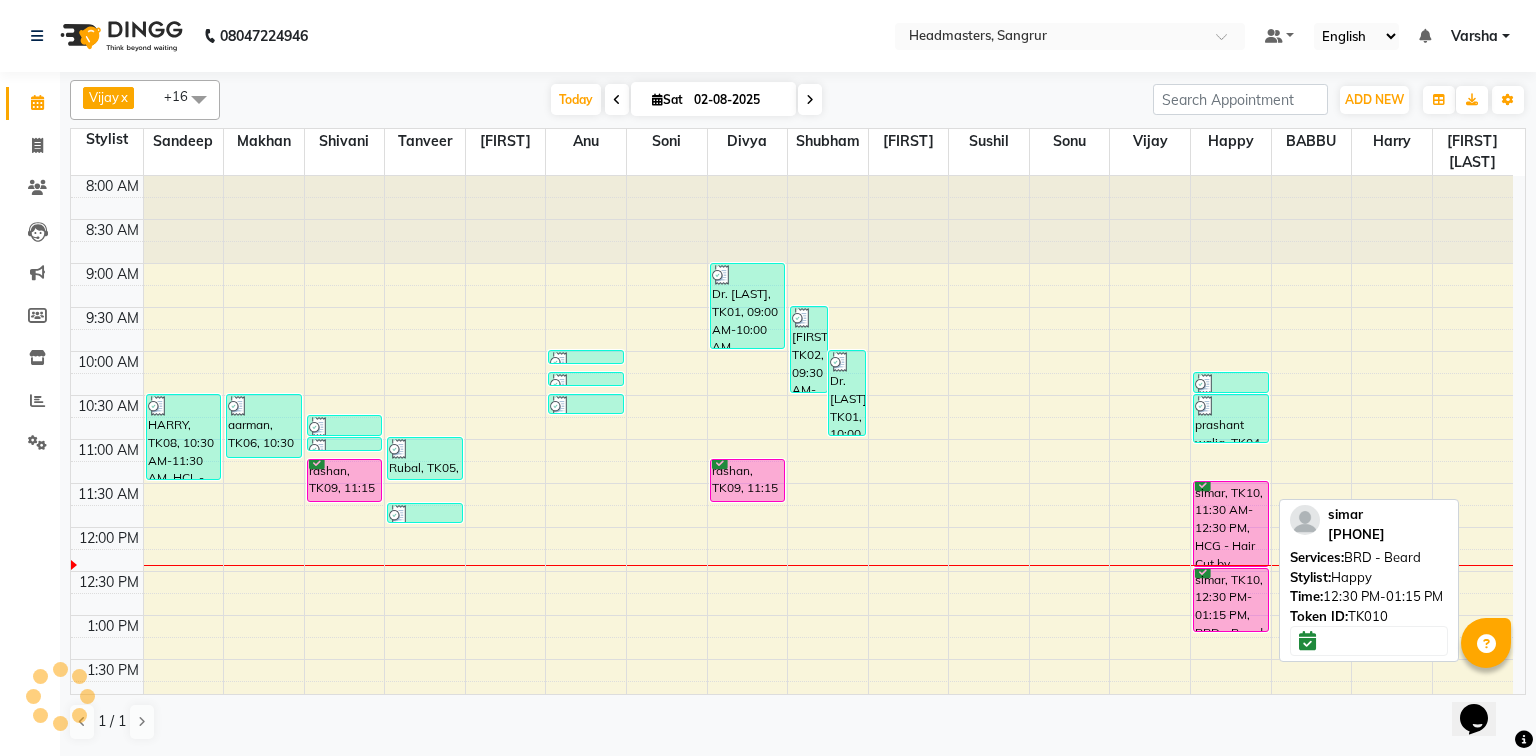 click on "simar, TK10, 12:30 PM-01:15 PM, BRD - Beard" at bounding box center (1231, 600) 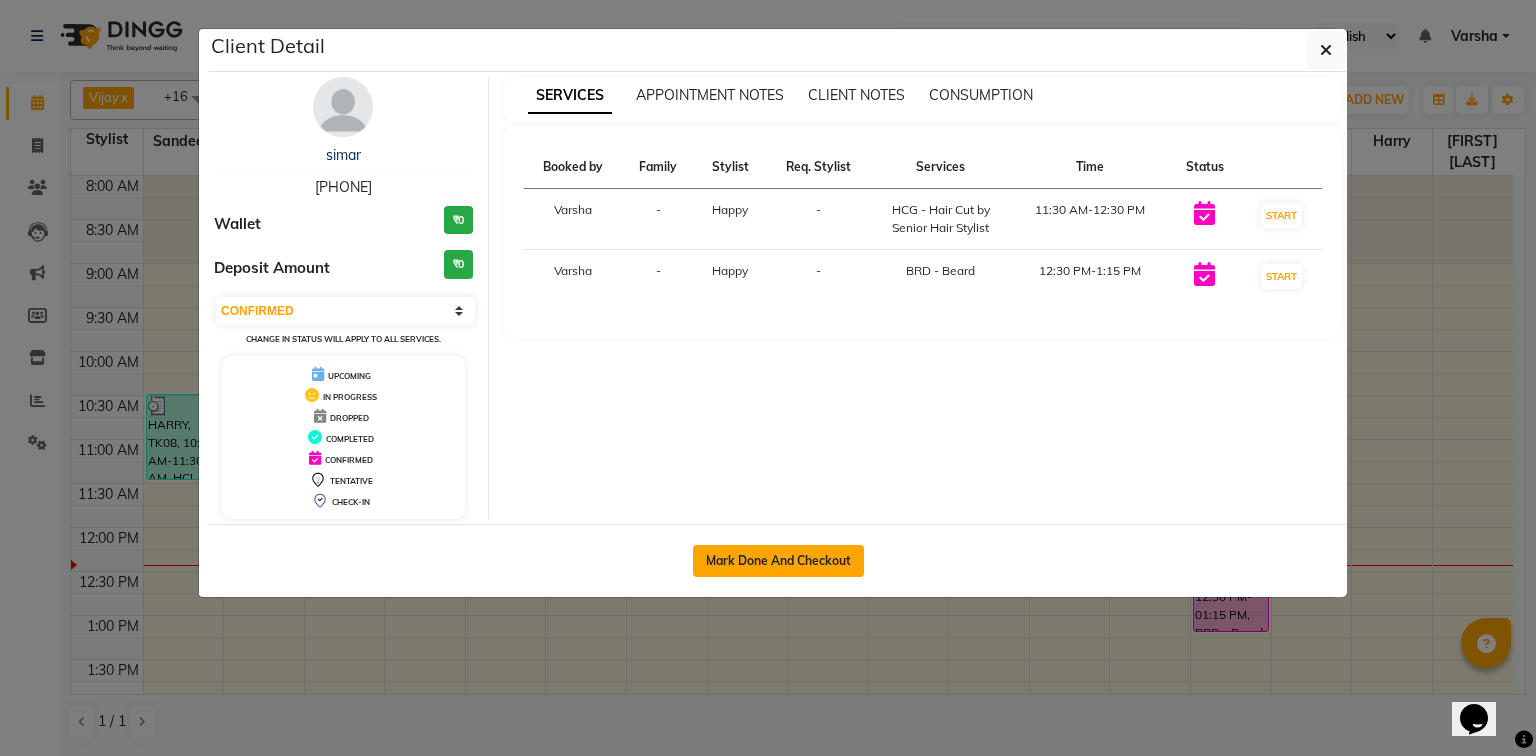 click on "Mark Done And Checkout" 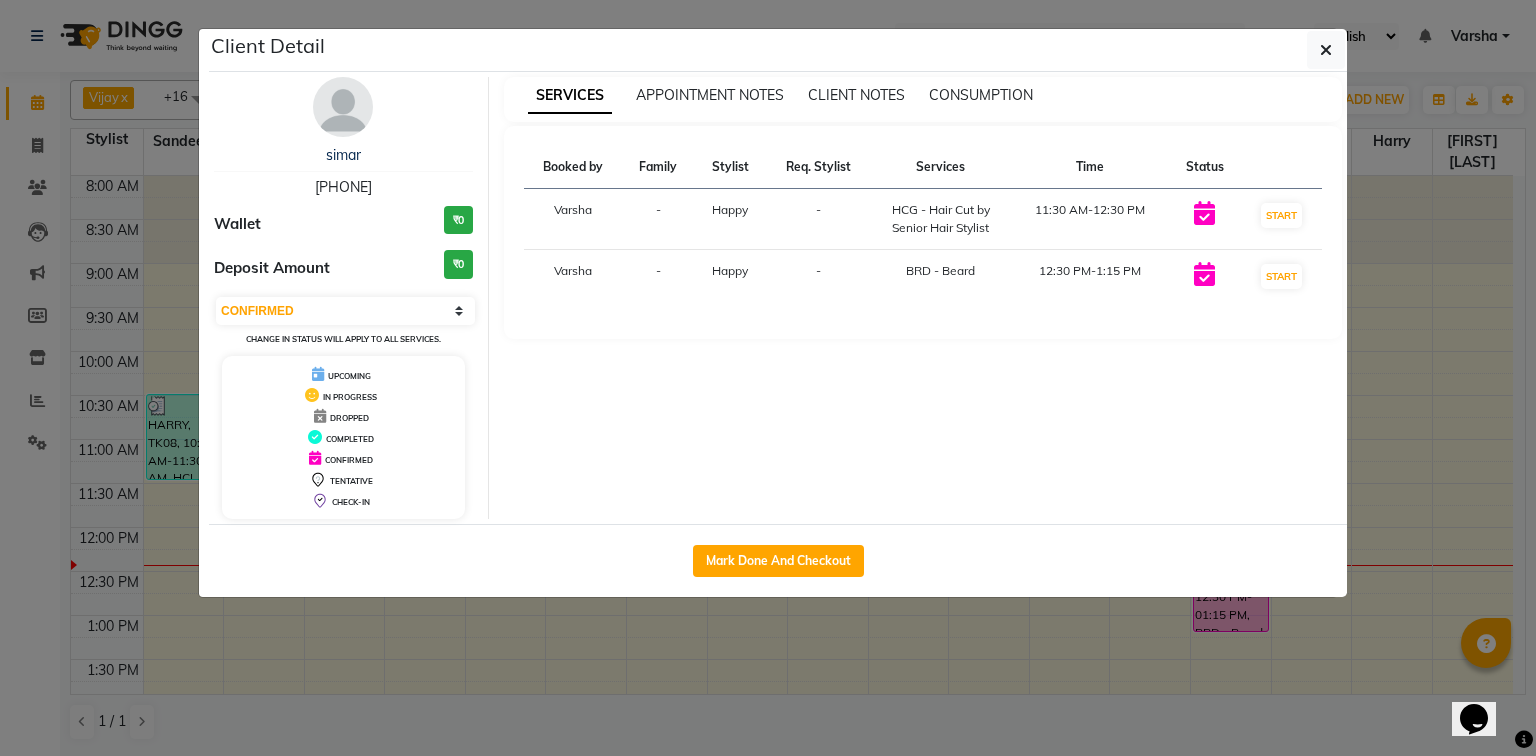 select on "service" 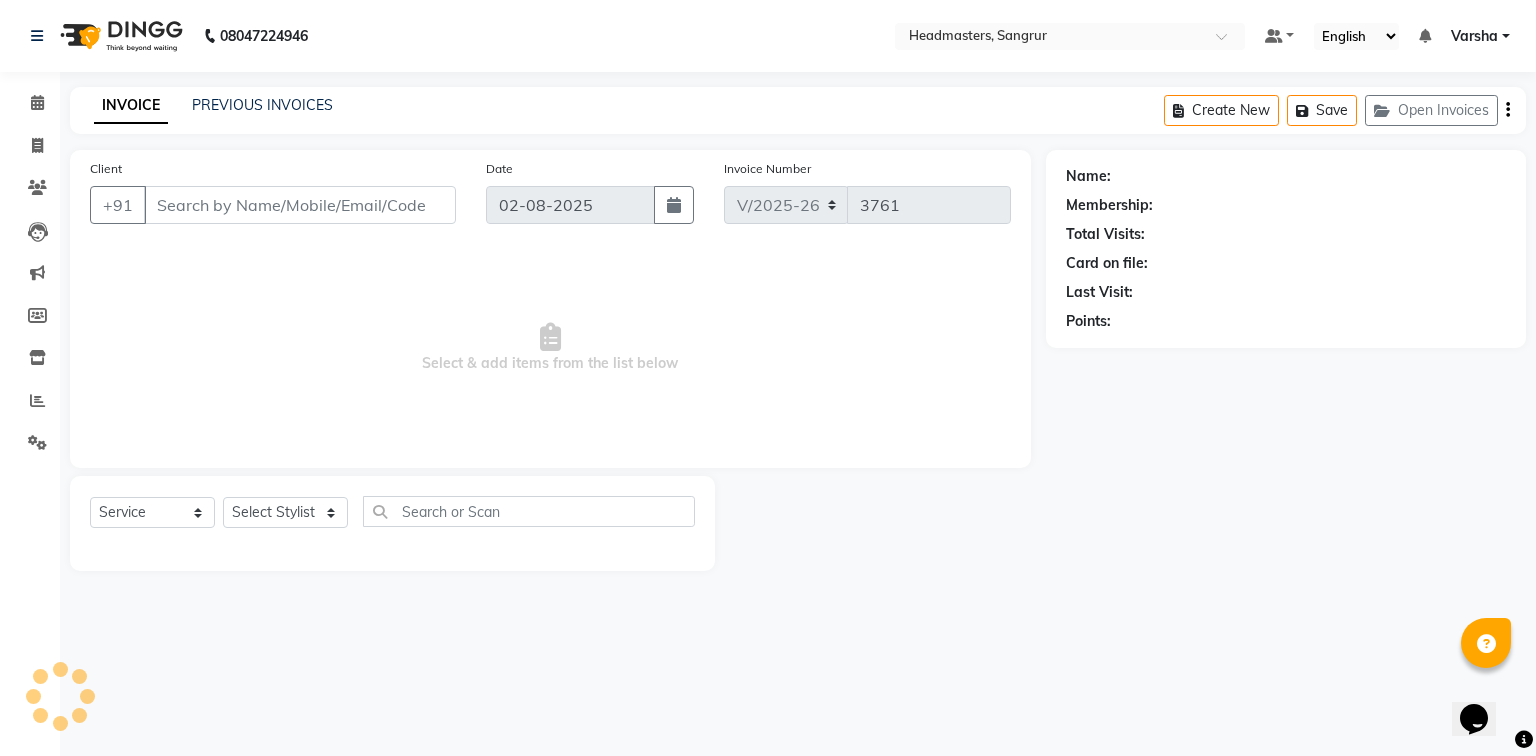 type on "[PHONE]" 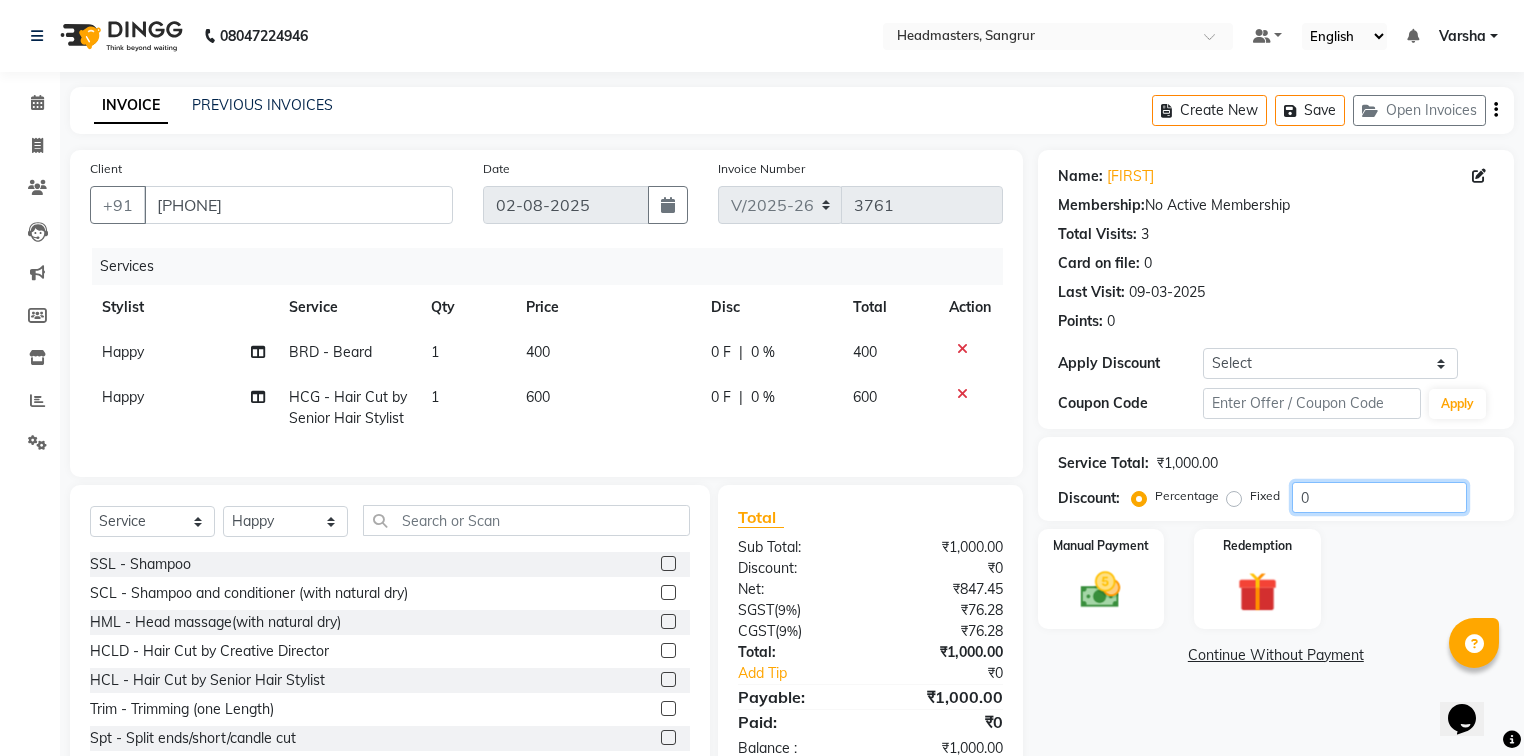 click on "0" 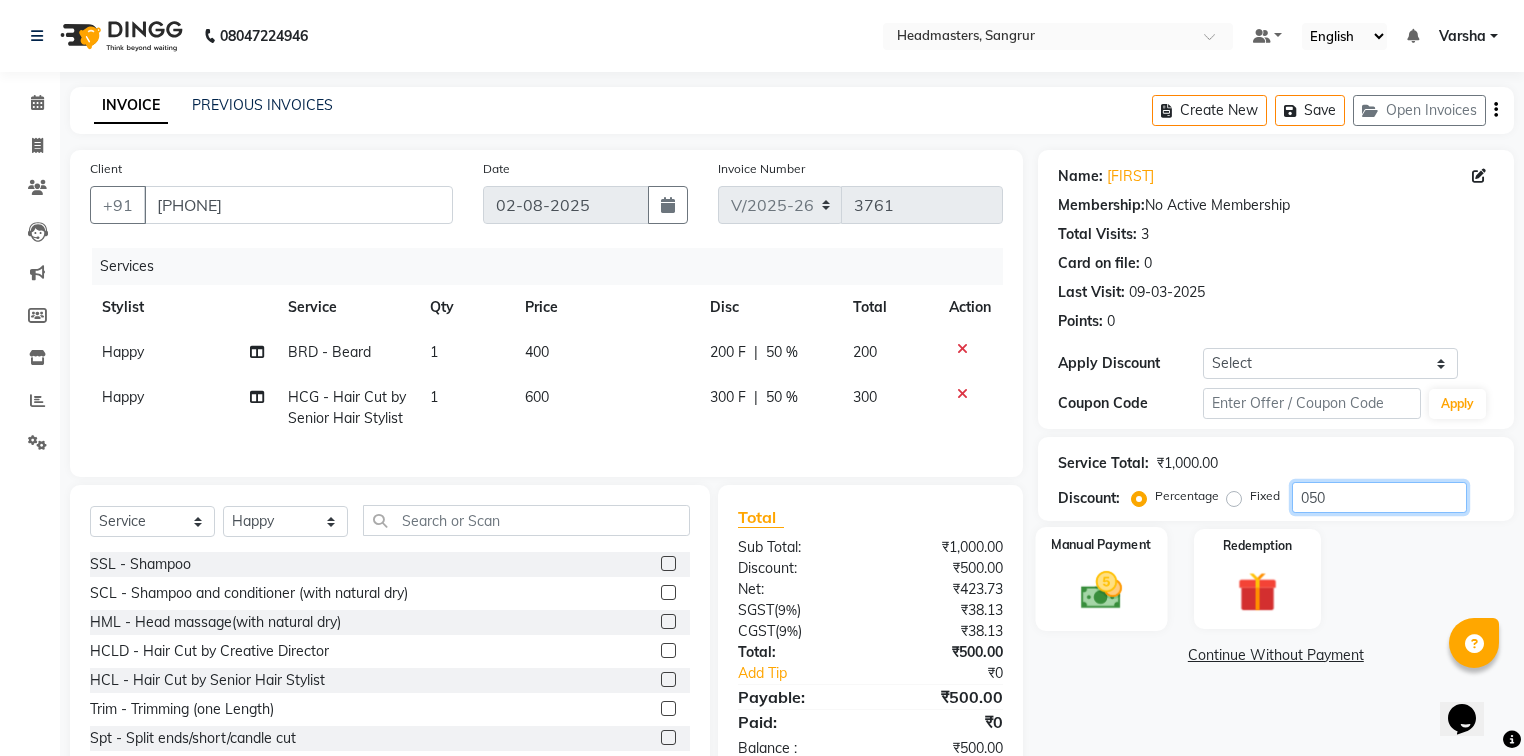 type on "050" 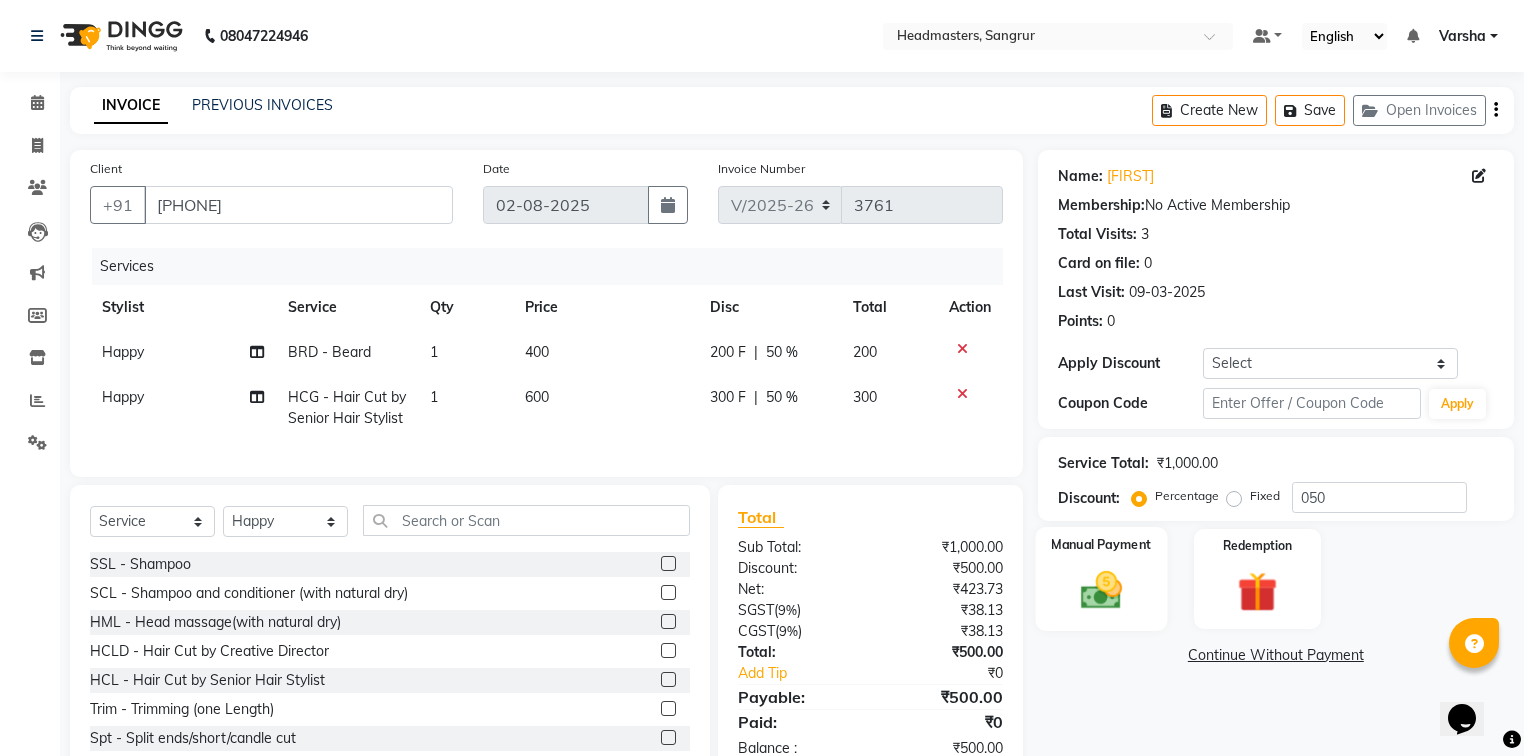 click 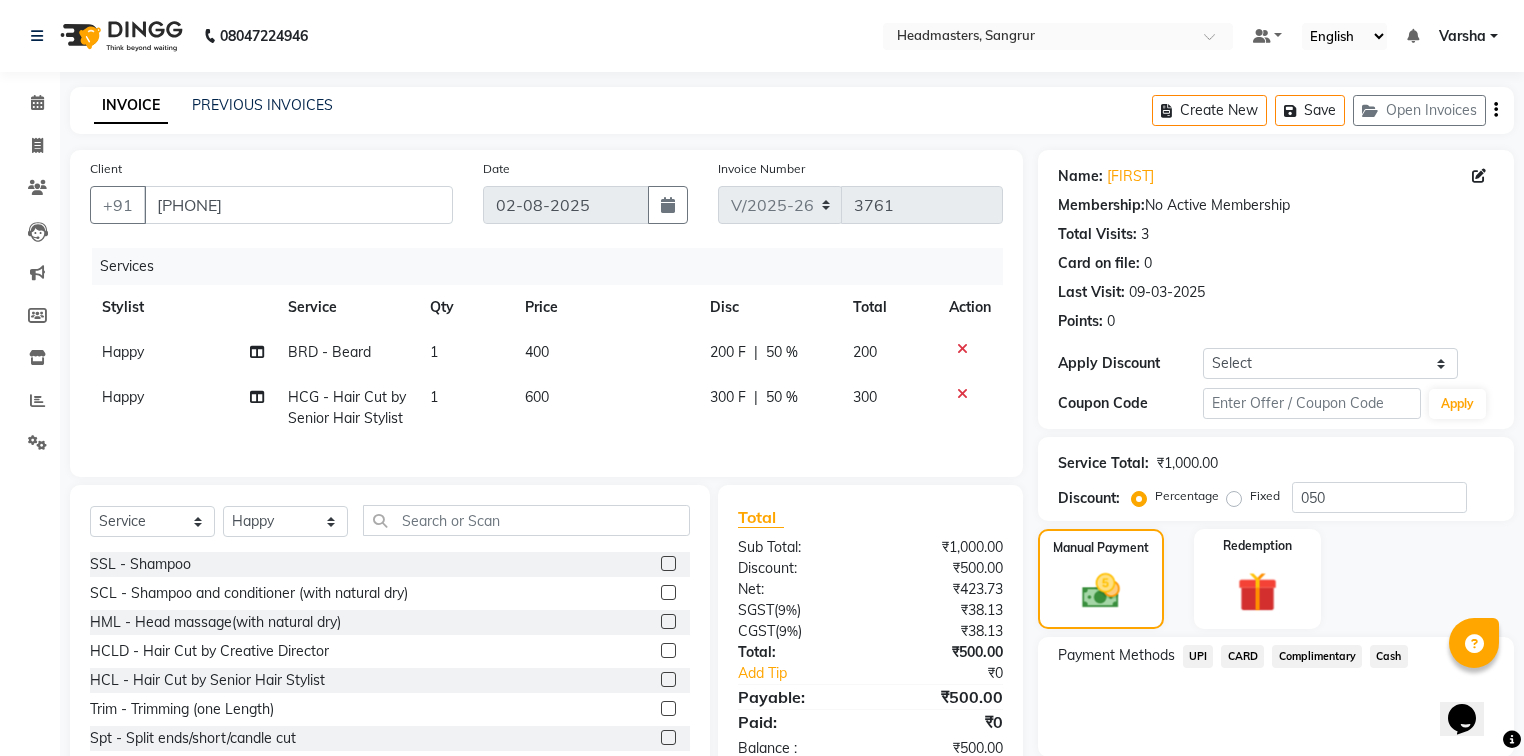 click on "Cash" 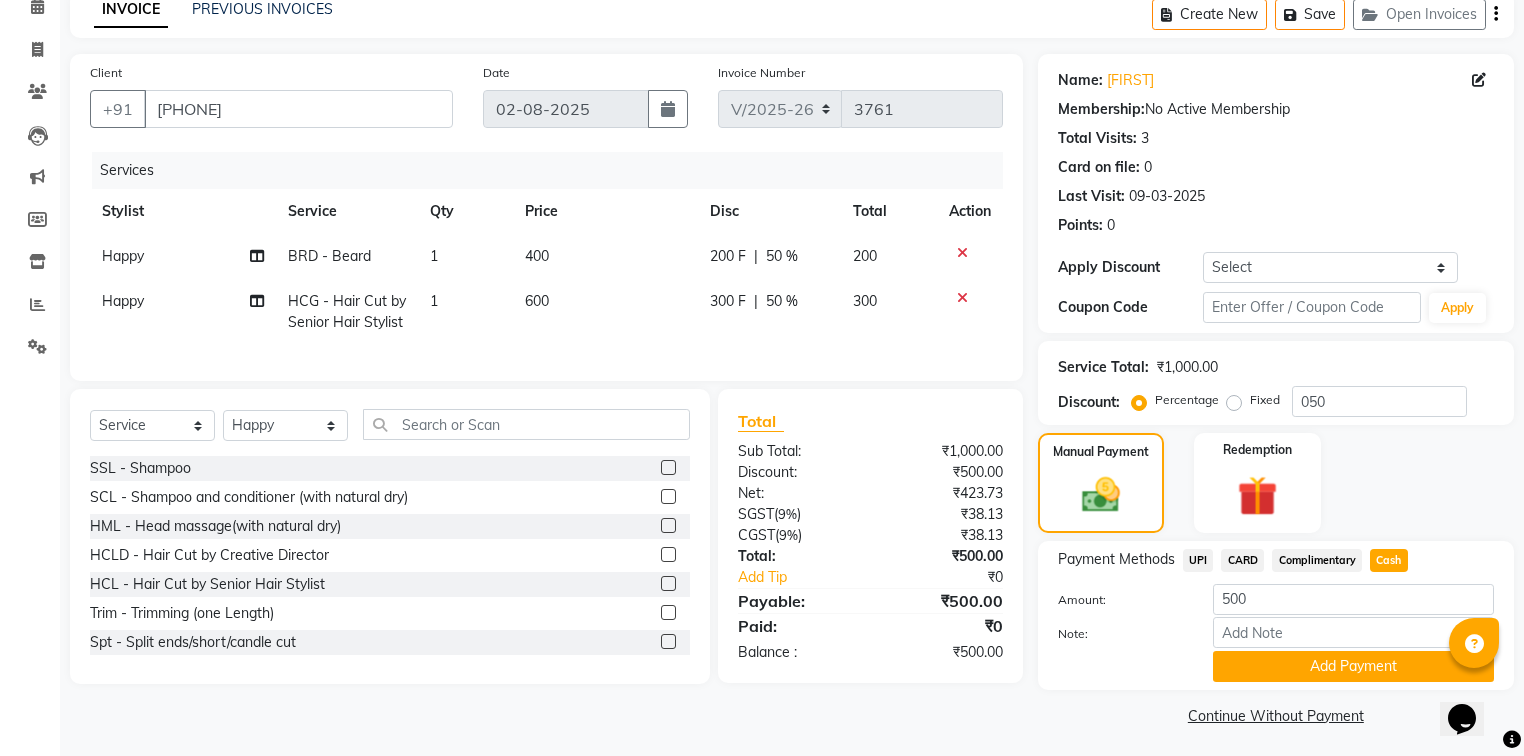 scroll, scrollTop: 102, scrollLeft: 0, axis: vertical 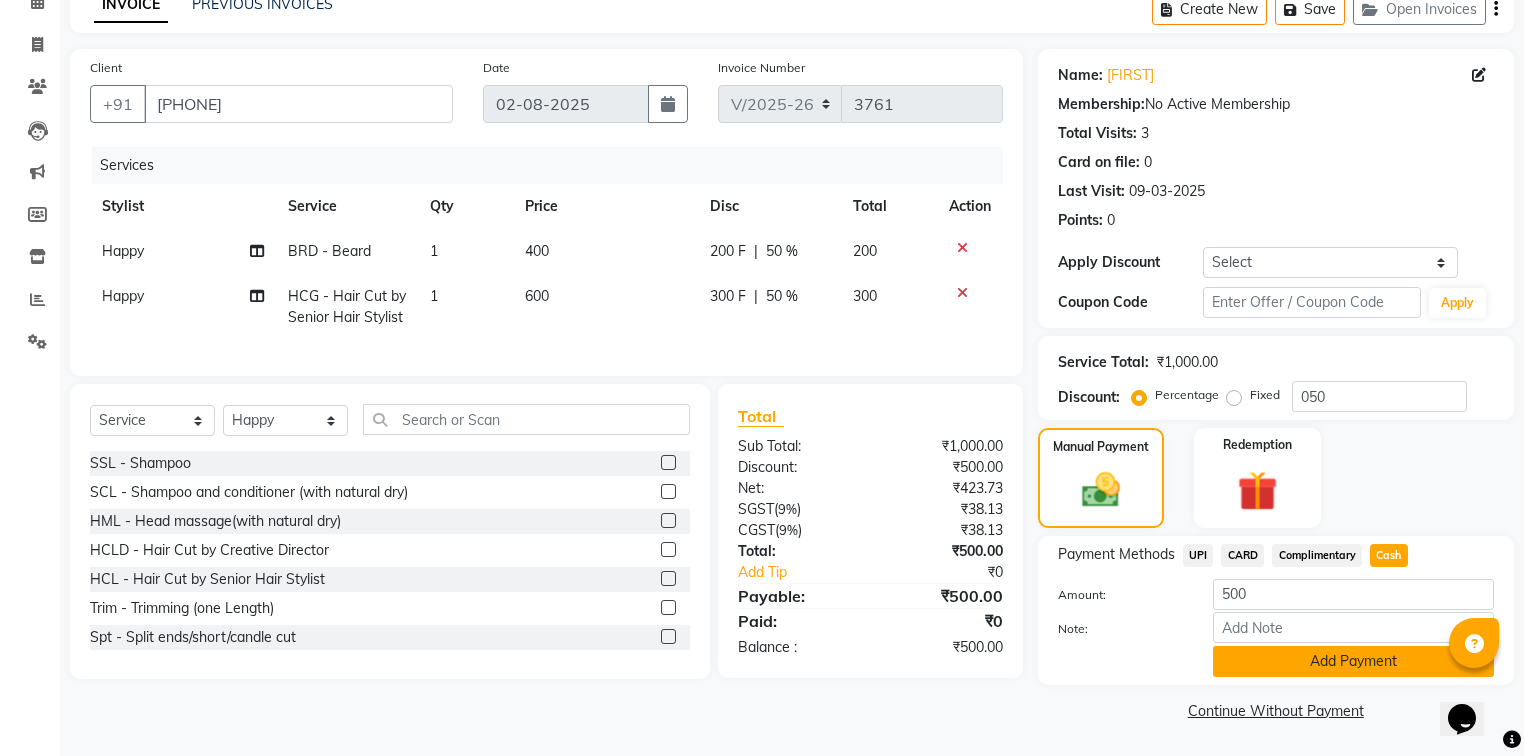 click on "Add Payment" 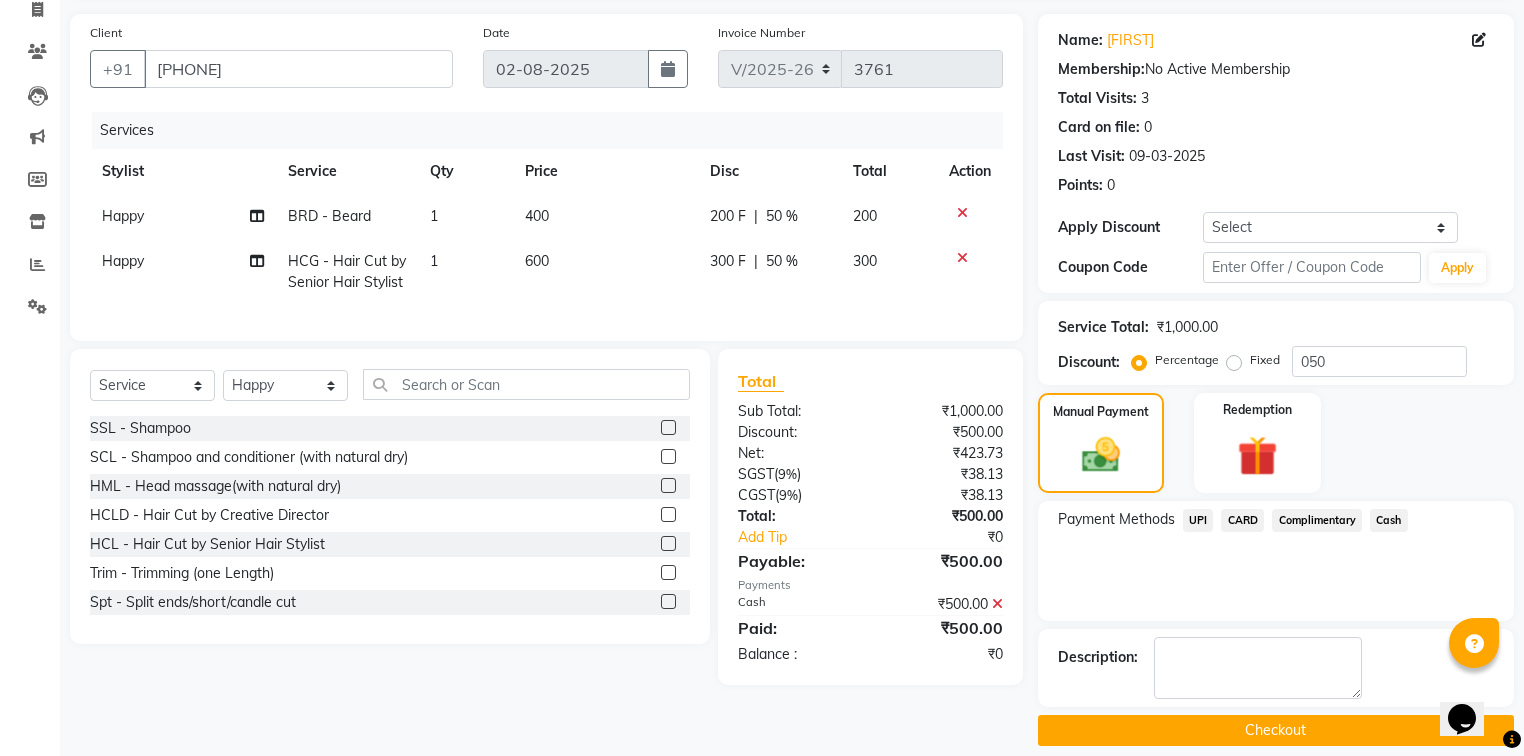 scroll, scrollTop: 154, scrollLeft: 0, axis: vertical 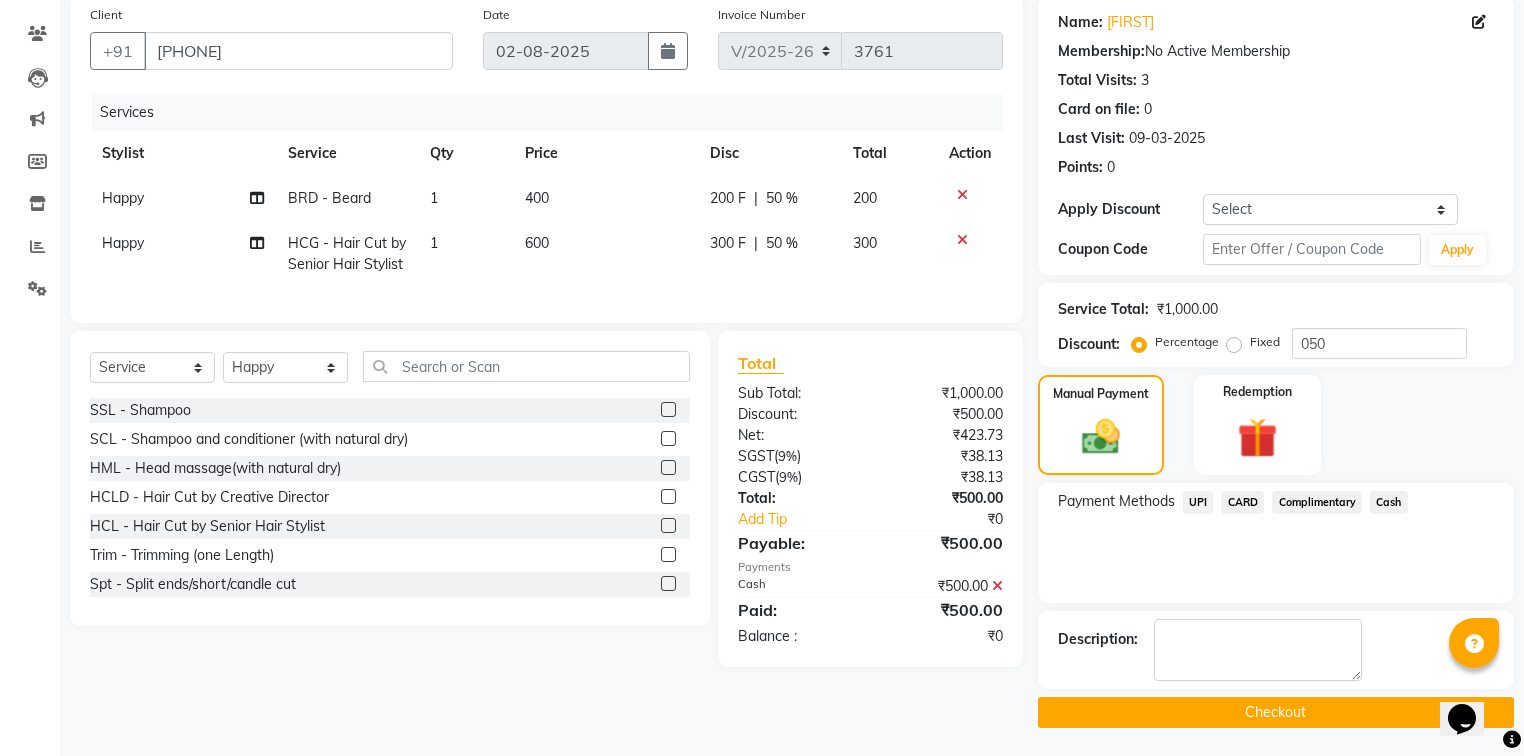 click on "Name: [FIRST]  Membership:  No Active Membership  Total Visits:  3 Card on file:  0 Last Visit:   09-03-2025 Points:   0  Apply Discount Select Coupon → Wrong Job Card  Coupon → Complimentary  Coupon → Correction  Coupon → First Wash  Coupon → Free Of Cost  Coupon → Staff Service  Coupon → Service Not Done  Coupon → Already Paid  Coupon → Double Job Card  Coupon Code Apply Service Total:  ₹1,000.00  Discount:  Percentage   Fixed  050 Manual Payment Redemption Payment Methods  UPI   CARD   Complimentary   Cash  Description:                   Checkout" 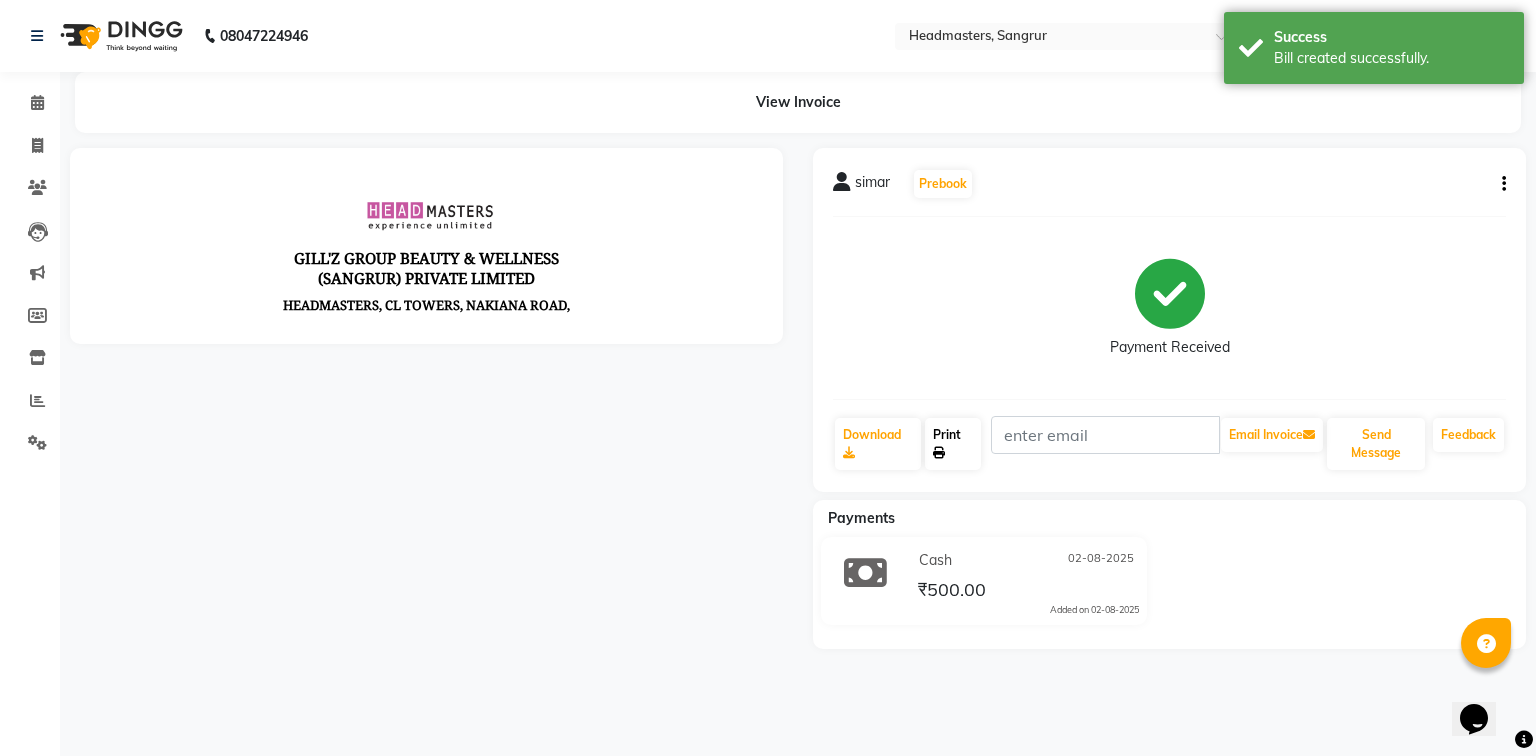 scroll, scrollTop: 0, scrollLeft: 0, axis: both 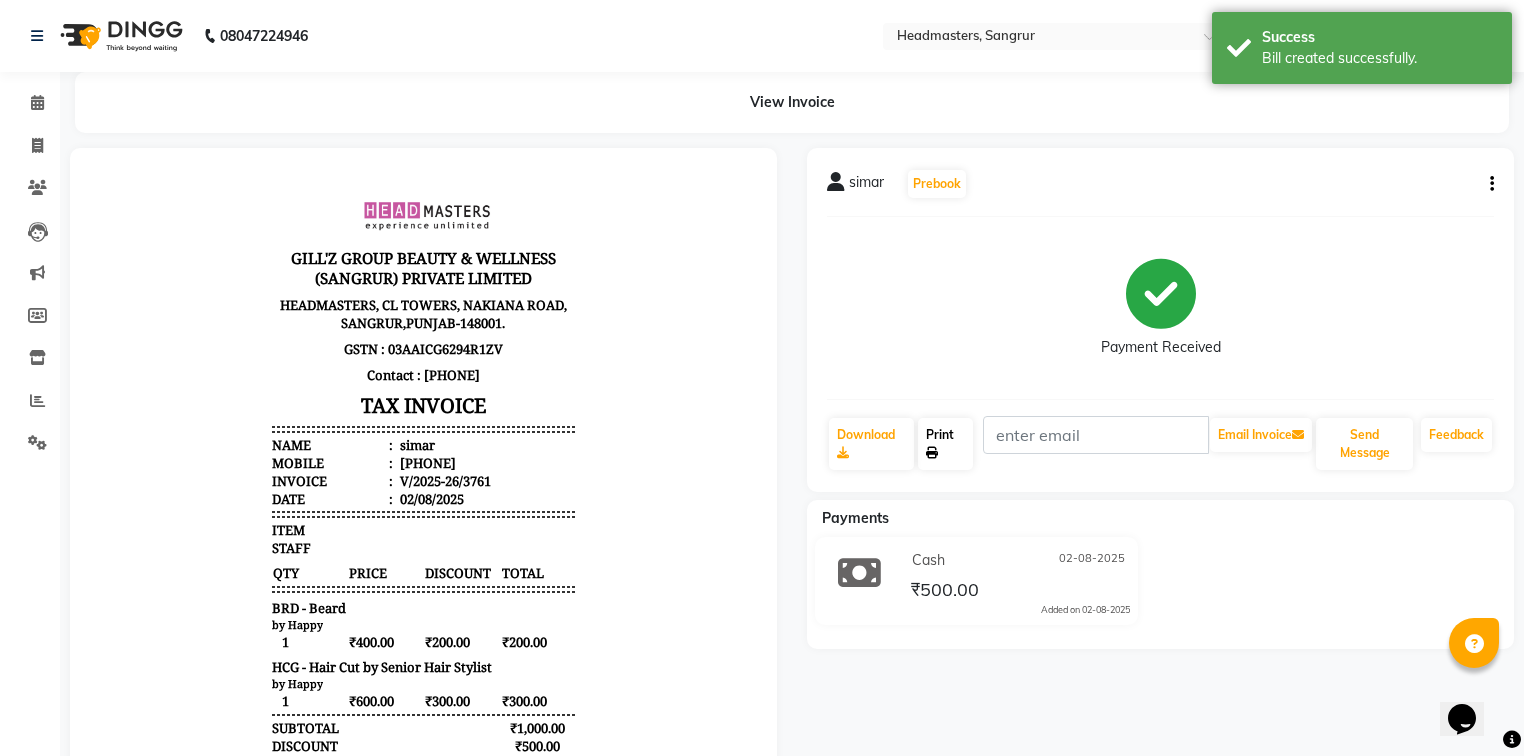 click on "Print" 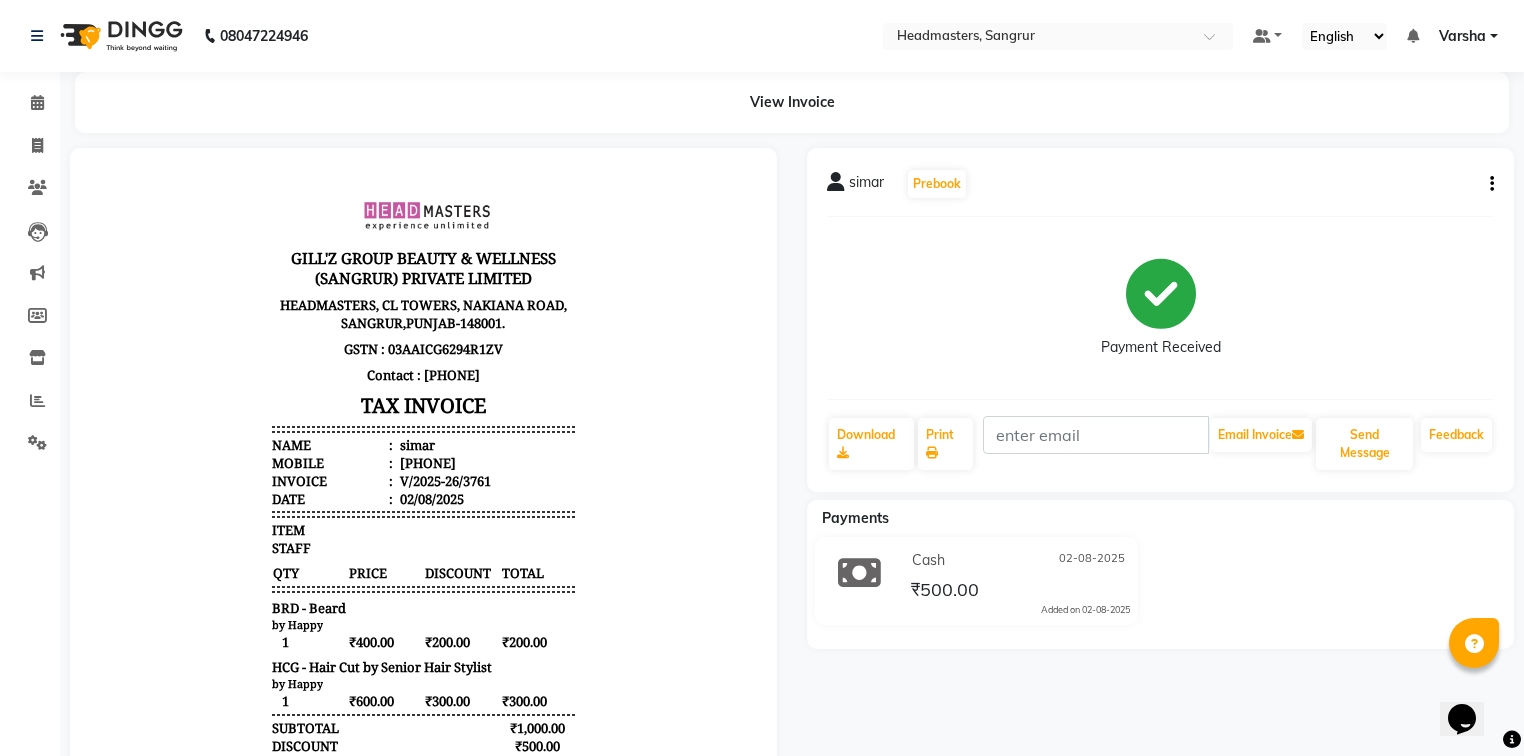 click on "Cash 02-08-2025 ₹500.00  Added on 02-08-2025" 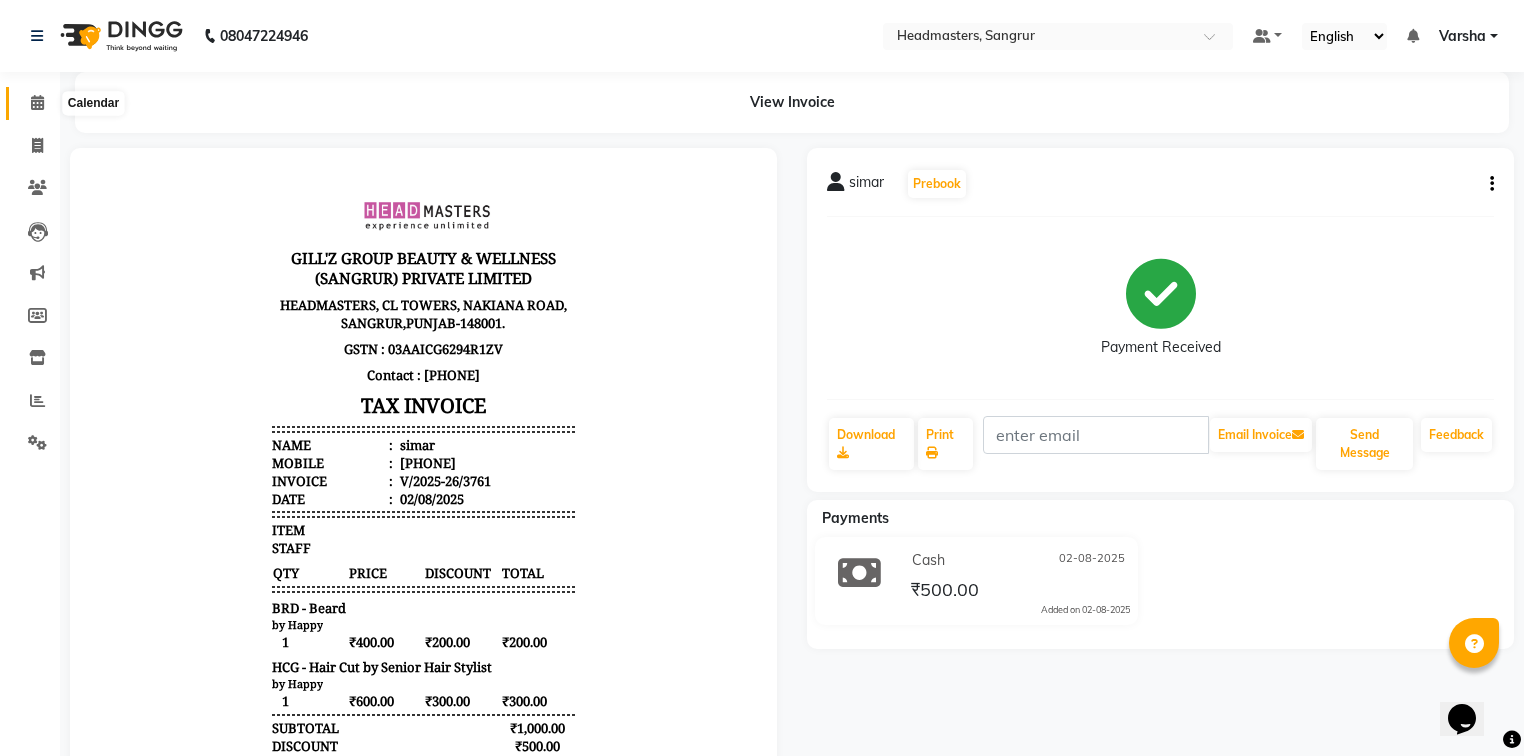click 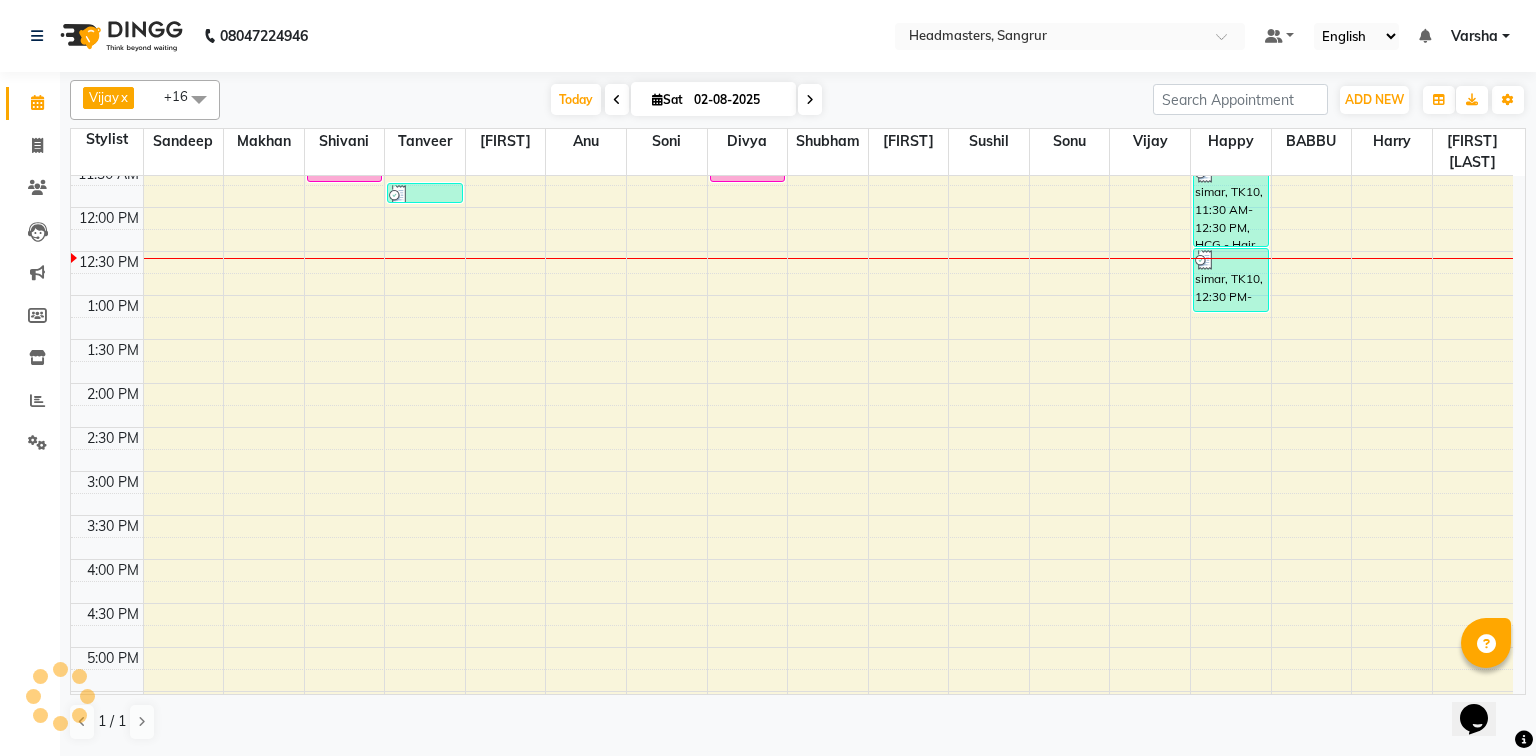 scroll, scrollTop: 0, scrollLeft: 0, axis: both 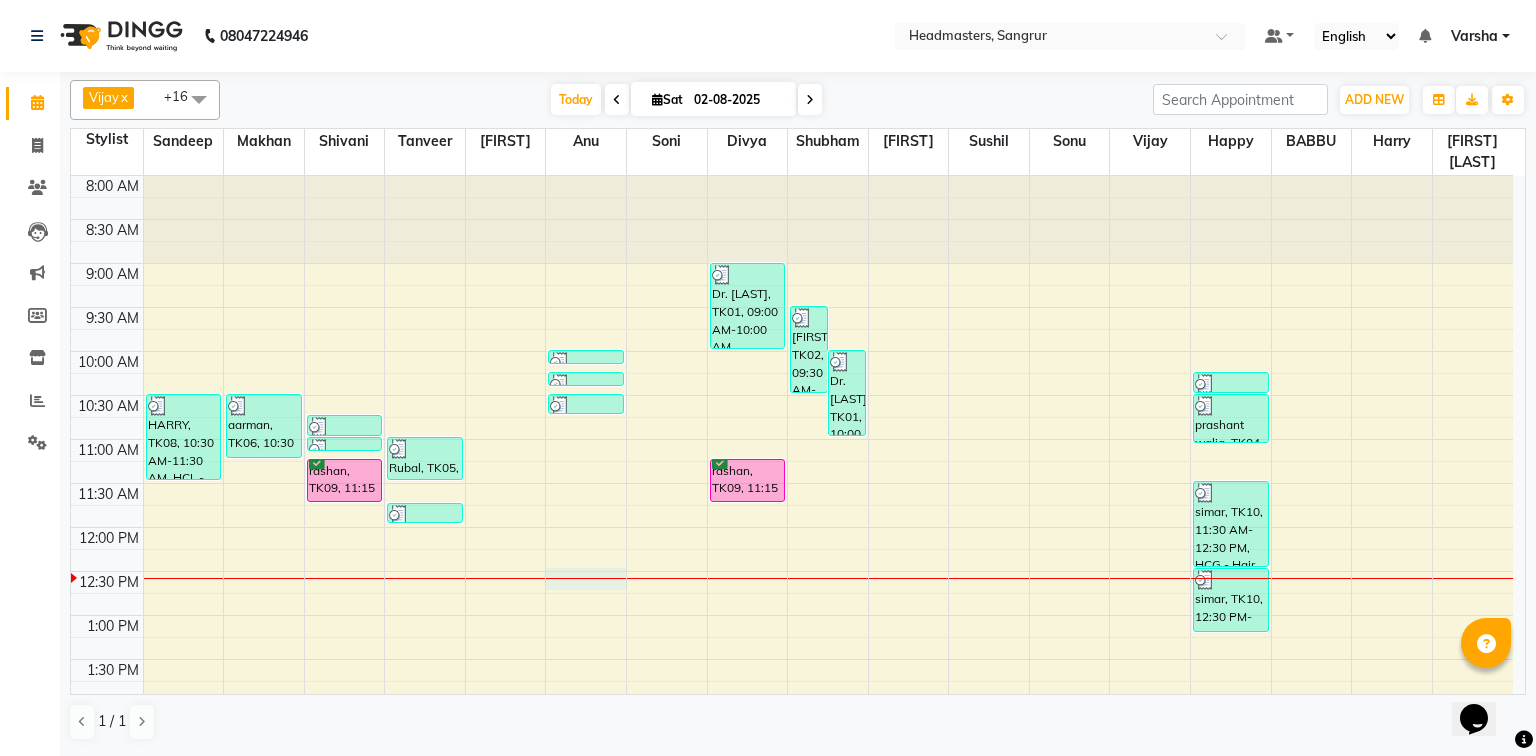 click on "8:00 AM 8:30 AM 9:00 AM 9:30 AM 10:00 AM 10:30 AM 11:00 AM 11:30 AM 12:00 PM 12:30 PM 1:00 PM 1:30 PM 2:00 PM 2:30 PM 3:00 PM 3:30 PM 4:00 PM 4:30 PM 5:00 PM 5:30 PM 6:00 PM 6:30 PM 7:00 PM 7:30 PM 8:00 PM 8:30 PM     [FIRST], TK08, 10:30 AM-11:30 AM, HCL - Hair Cut by Senior Hair Stylist     [FIRST], TK06, 10:30 AM-11:15 AM, BRD - Beard     Headmasters, TK07, 10:45 AM-11:00 AM, TH-EB - Eyebrows     Headmasters, TK07, 11:00 AM-11:05 AM, TH-UL - Upper lips     [FIRST], TK09, 11:15 AM-11:45 AM, INS-FC-W&B - Whitening & Brightening (For Pigmentation, D-tan And uneven skin)     [FIRST], TK05, 11:00 AM-11:30 AM, BRD - Beard     [FIRST] [LAST], TK11, 11:45 AM-12:00 PM, O3-MSK-POW - Power Mask     [FIRST] [LAST], TK03, 10:00 AM-10:10 AM, WX-CHIN-RC - Waxing Chin - Premium     [FIRST] [LAST], TK03, 10:15 AM-10:25 AM, WX-UL-RC - Waxing Upper Lip - Premium     [FIRST] [LAST], TK03, 10:30 AM-10:45 AM, TH-EB - Eyebrows     Dr. [LAST], TK01, 09:00 AM-10:00 AM, MUMAC-PARTY  - MAC - PARTY" at bounding box center (792, 747) 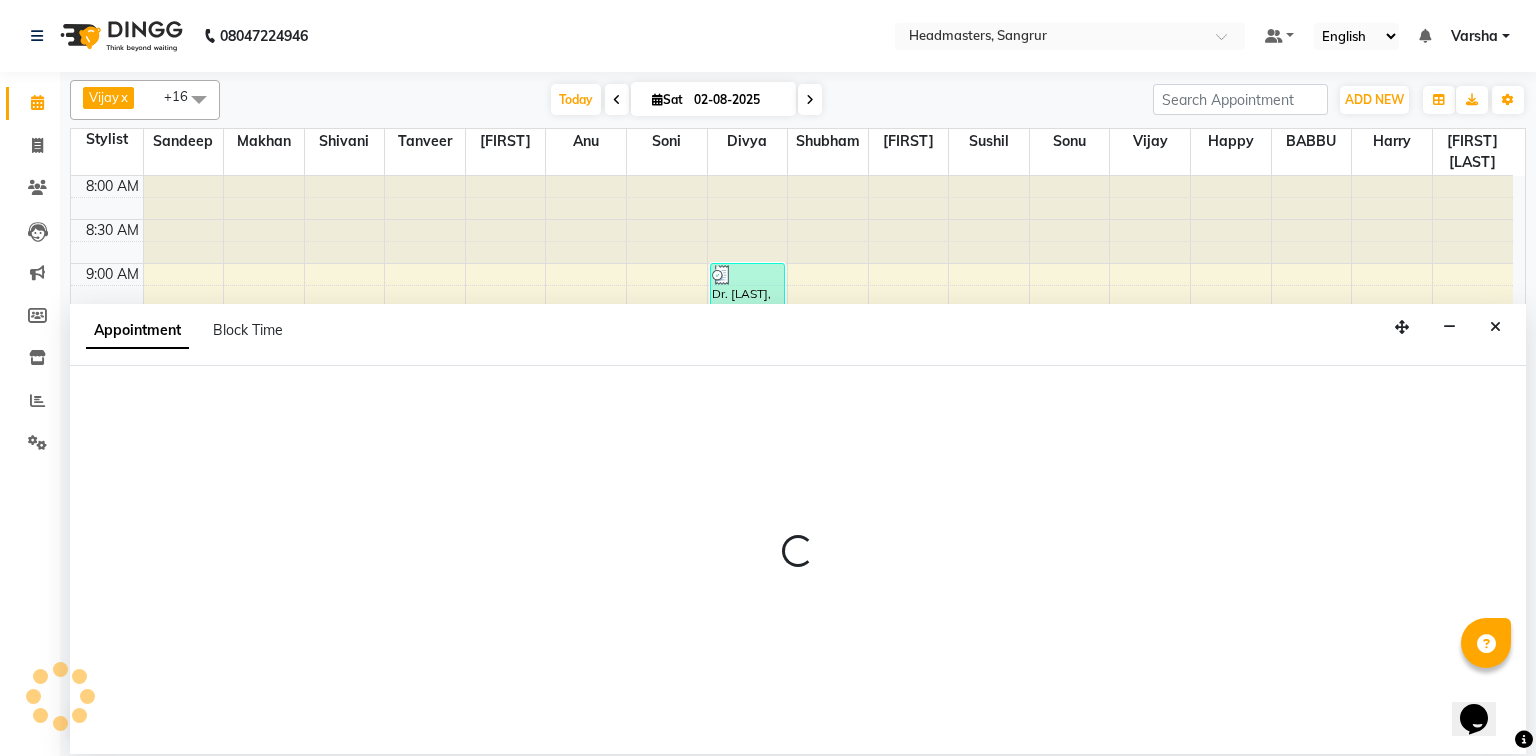 drag, startPoint x: 1499, startPoint y: 340, endPoint x: 1472, endPoint y: 328, distance: 29.546574 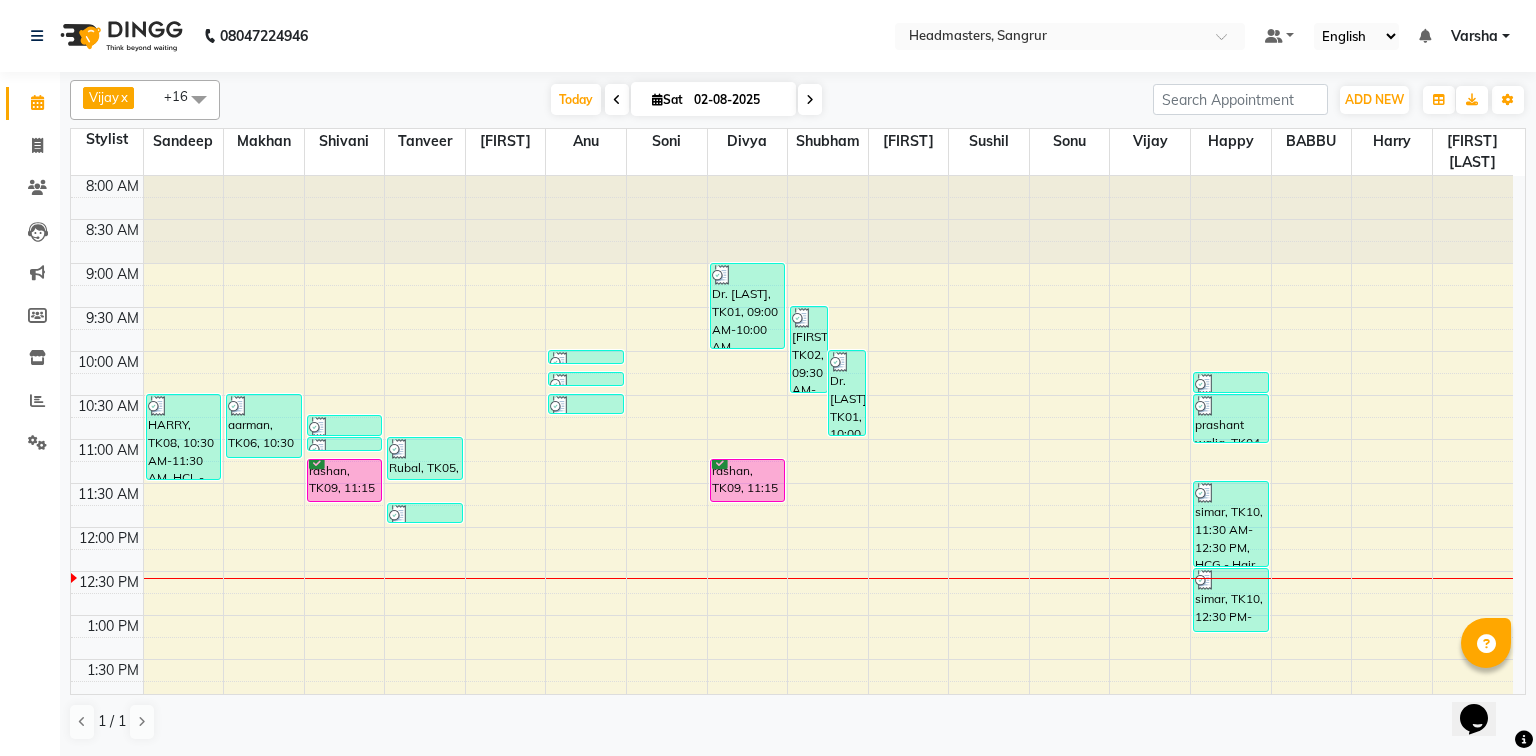 click on "8:00 AM 8:30 AM 9:00 AM 9:30 AM 10:00 AM 10:30 AM 11:00 AM 11:30 AM 12:00 PM 12:30 PM 1:00 PM 1:30 PM 2:00 PM 2:30 PM 3:00 PM 3:30 PM 4:00 PM 4:30 PM 5:00 PM 5:30 PM 6:00 PM 6:30 PM 7:00 PM 7:30 PM 8:00 PM 8:30 PM     [FIRST], TK08, 10:30 AM-11:30 AM, HCL - Hair Cut by Senior Hair Stylist     [FIRST], TK06, 10:30 AM-11:15 AM, BRD - Beard     Headmasters, TK07, 10:45 AM-11:00 AM, TH-EB - Eyebrows     Headmasters, TK07, 11:00 AM-11:05 AM, TH-UL - Upper lips     [FIRST], TK09, 11:15 AM-11:45 AM, INS-FC-W&B - Whitening & Brightening (For Pigmentation, D-tan And uneven skin)     [FIRST], TK05, 11:00 AM-11:30 AM, BRD - Beard     [FIRST] [LAST], TK11, 11:45 AM-12:00 PM, O3-MSK-POW - Power Mask     [FIRST] [LAST], TK03, 10:00 AM-10:10 AM, WX-CHIN-RC - Waxing Chin - Premium     [FIRST] [LAST], TK03, 10:15 AM-10:25 AM, WX-UL-RC - Waxing Upper Lip - Premium     [FIRST] [LAST], TK03, 10:30 AM-10:45 AM, TH-EB - Eyebrows     Dr. [LAST], TK01, 09:00 AM-10:00 AM, MUMAC-PARTY  - MAC - PARTY" at bounding box center [792, 747] 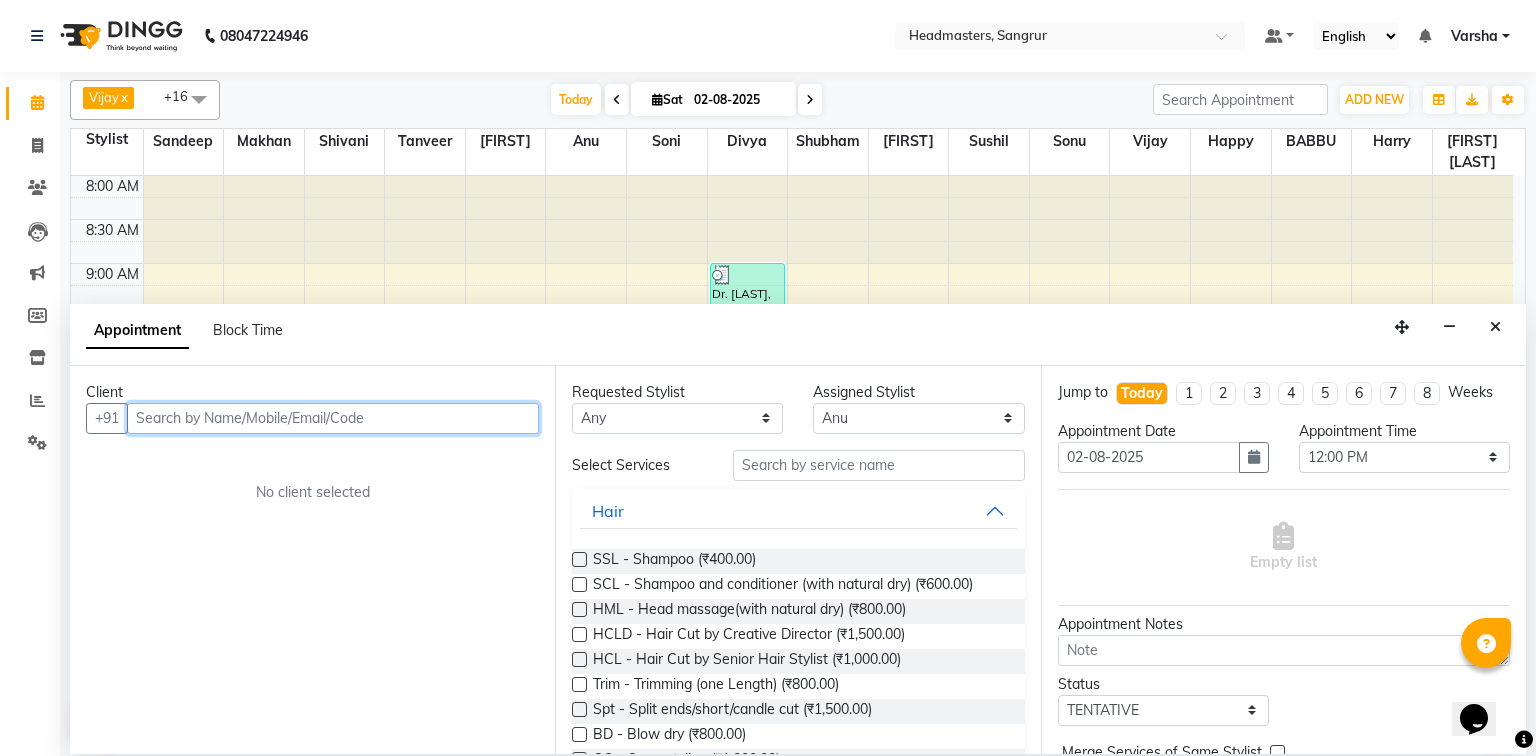 click at bounding box center [333, 418] 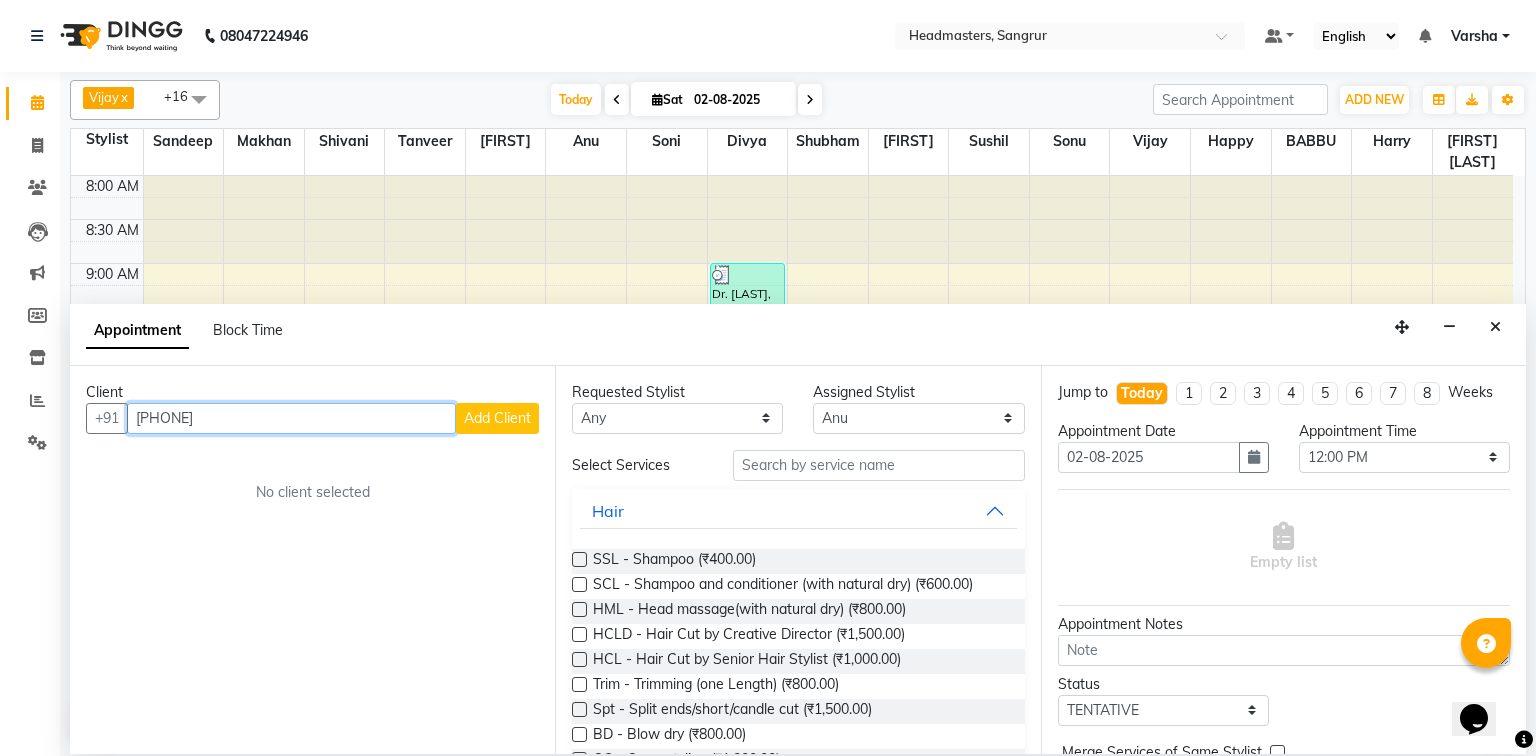type on "[PHONE]" 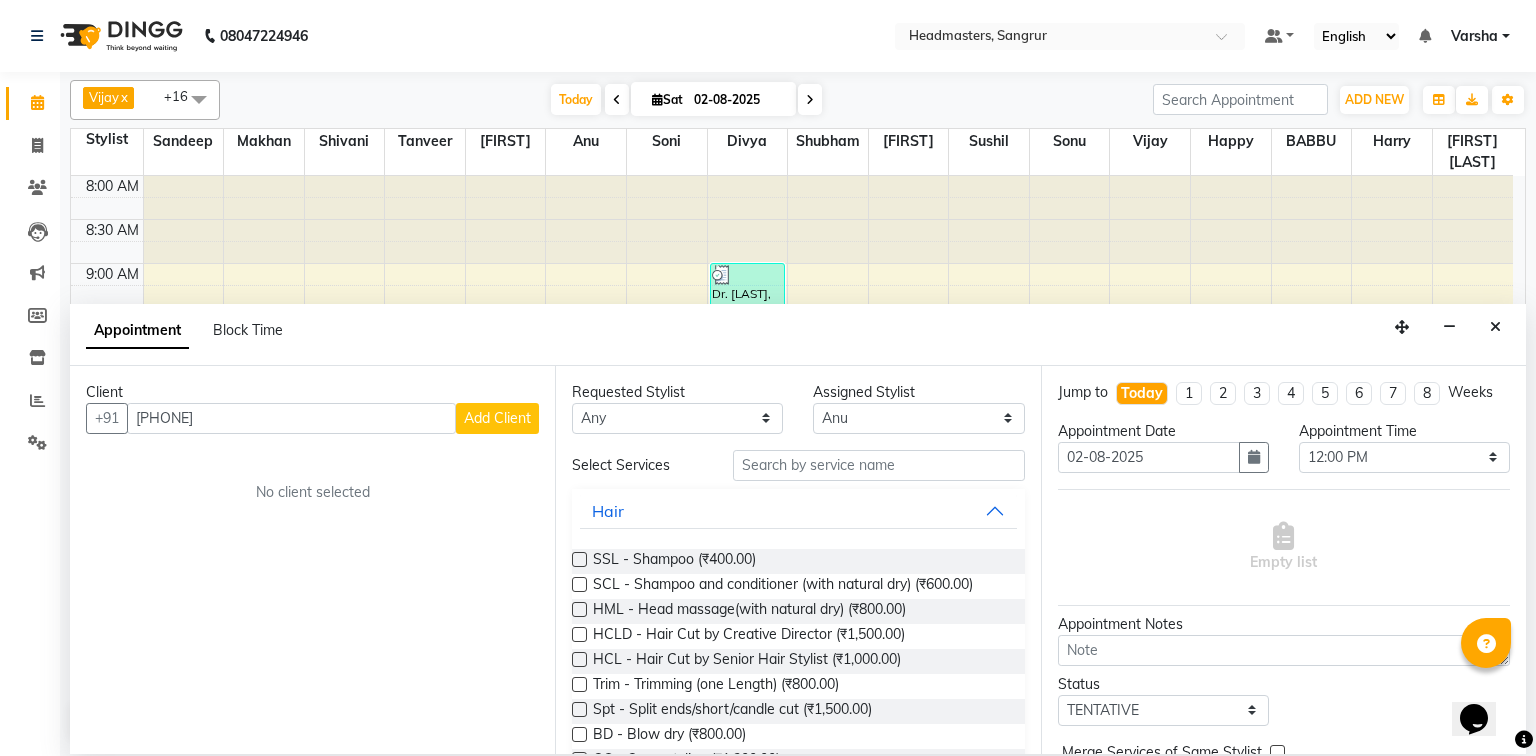 click on "Add Client" at bounding box center [497, 418] 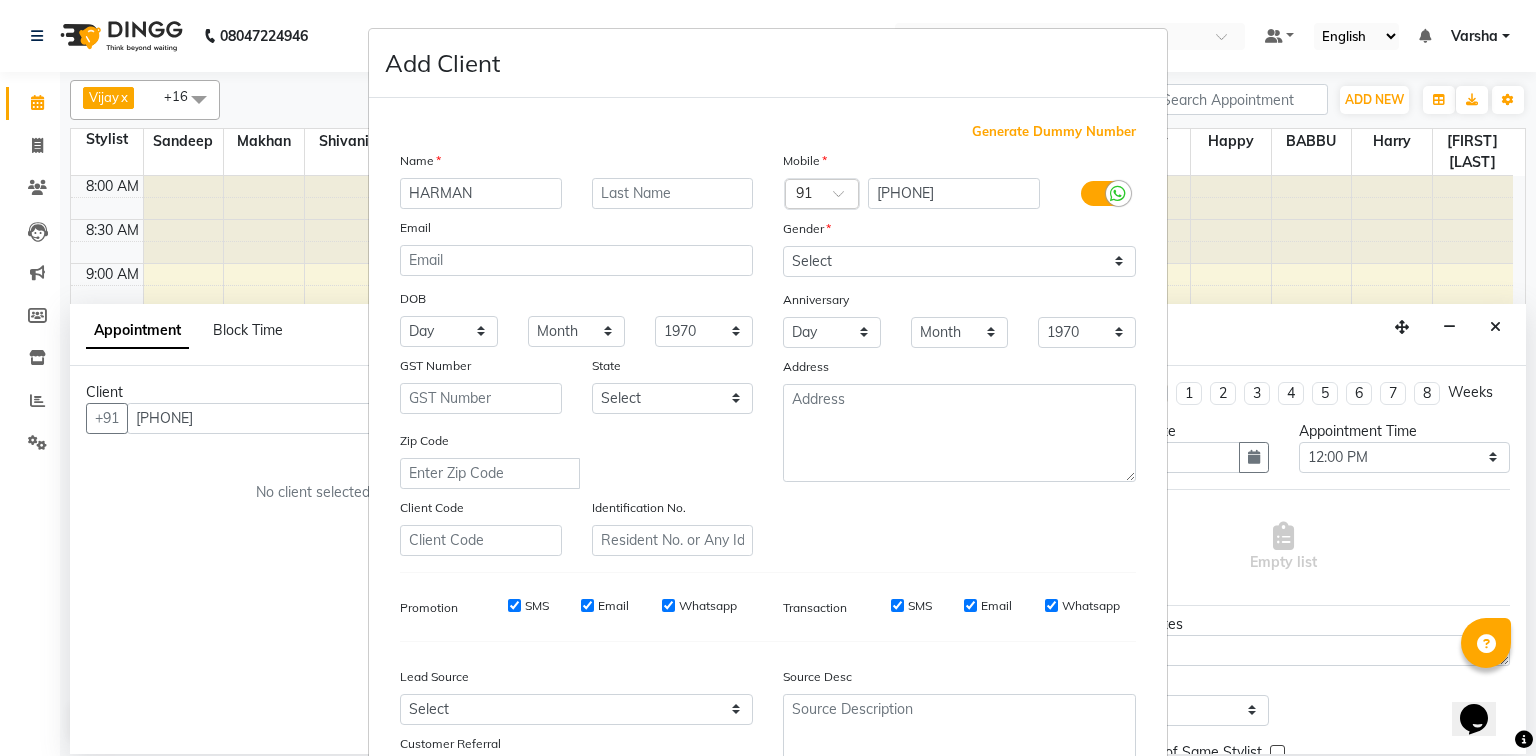 type on "HARMAN" 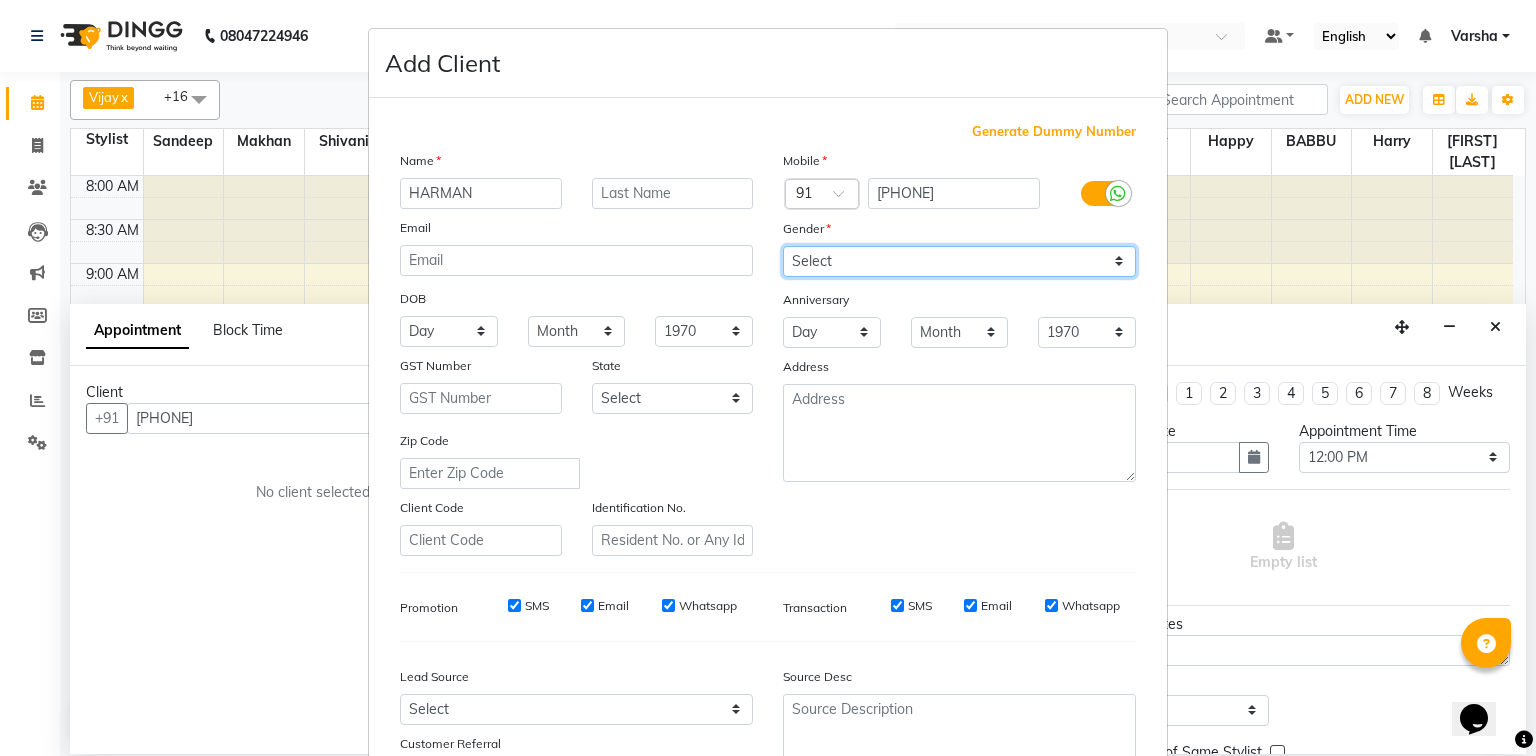 click on "Select Male Female Other Prefer Not To Say" at bounding box center (959, 261) 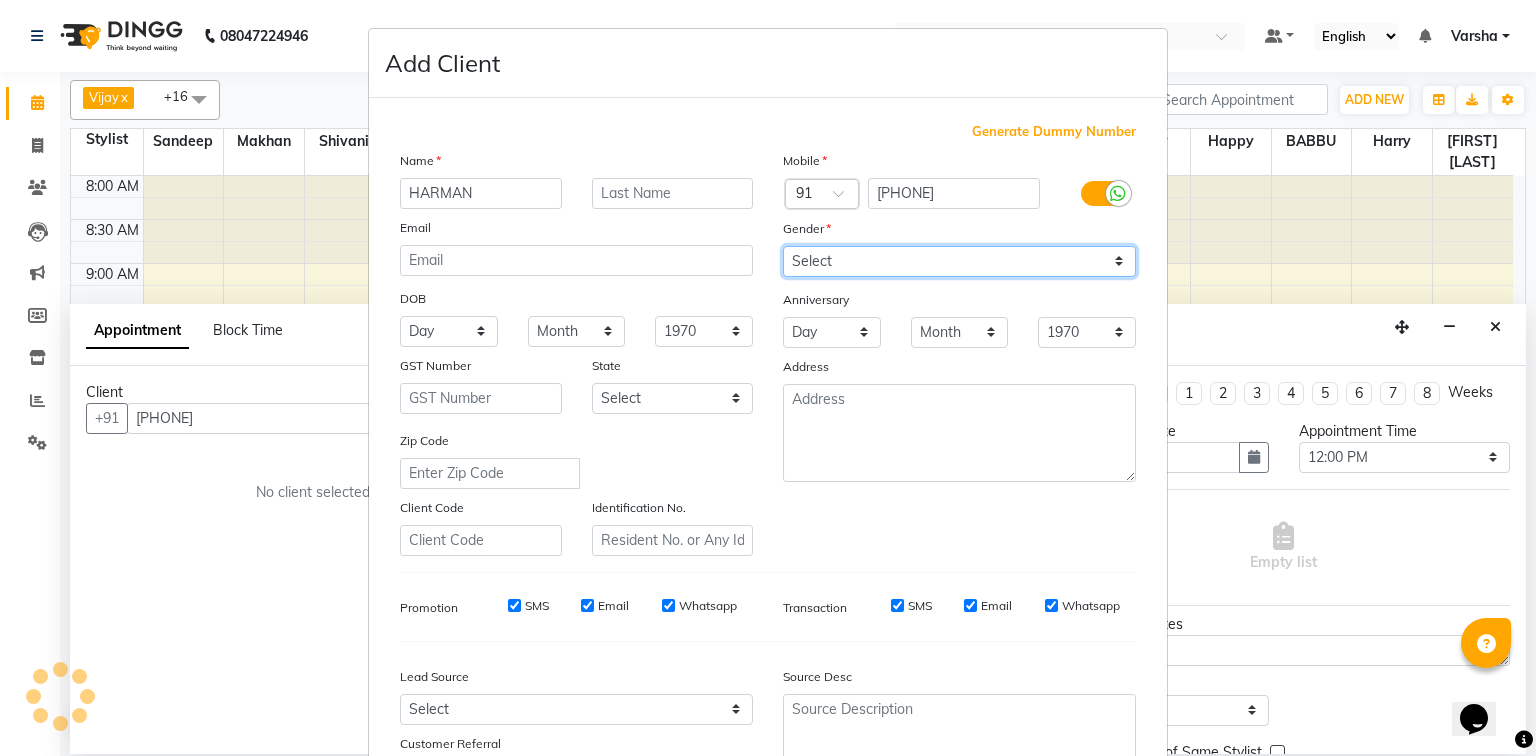 select on "female" 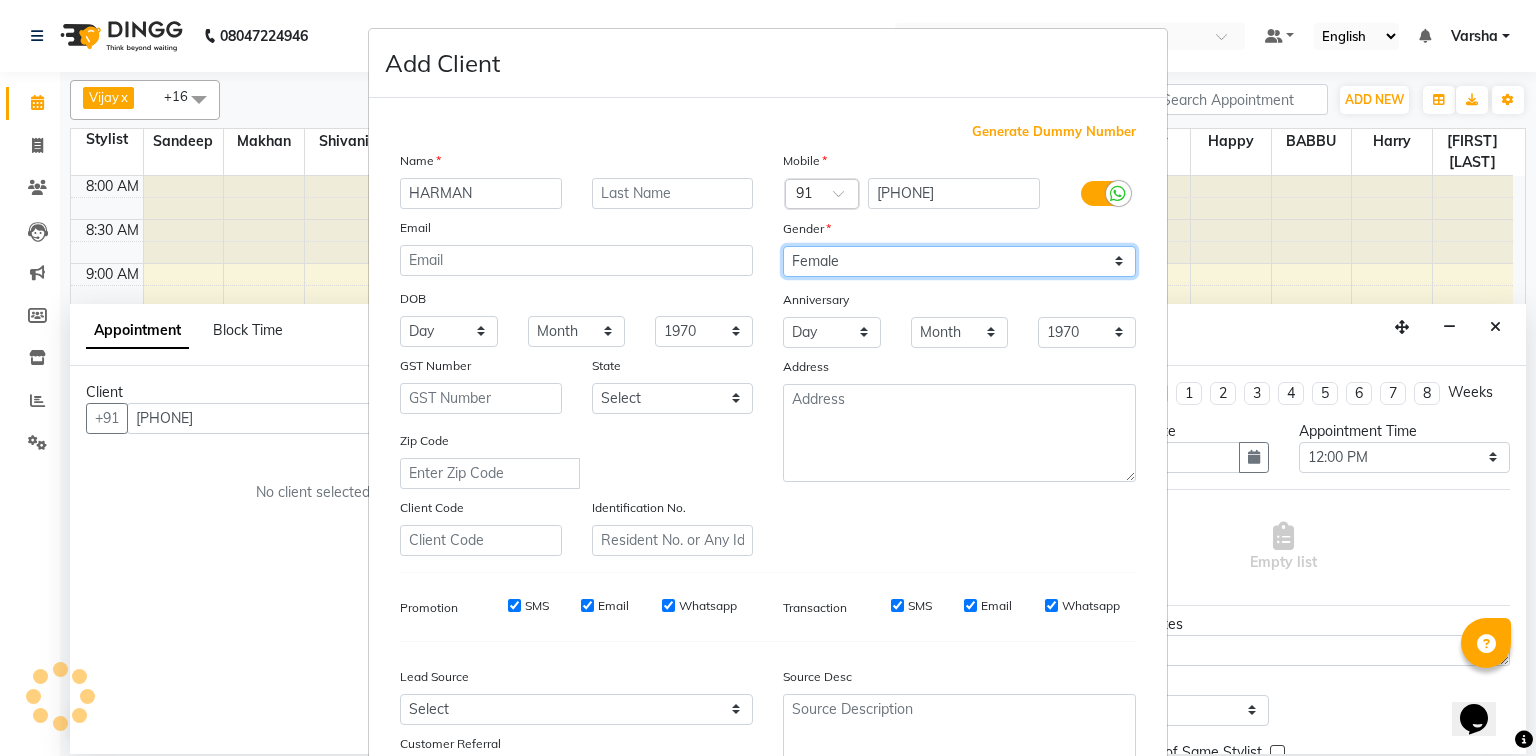 click on "Select Male Female Other Prefer Not To Say" at bounding box center (959, 261) 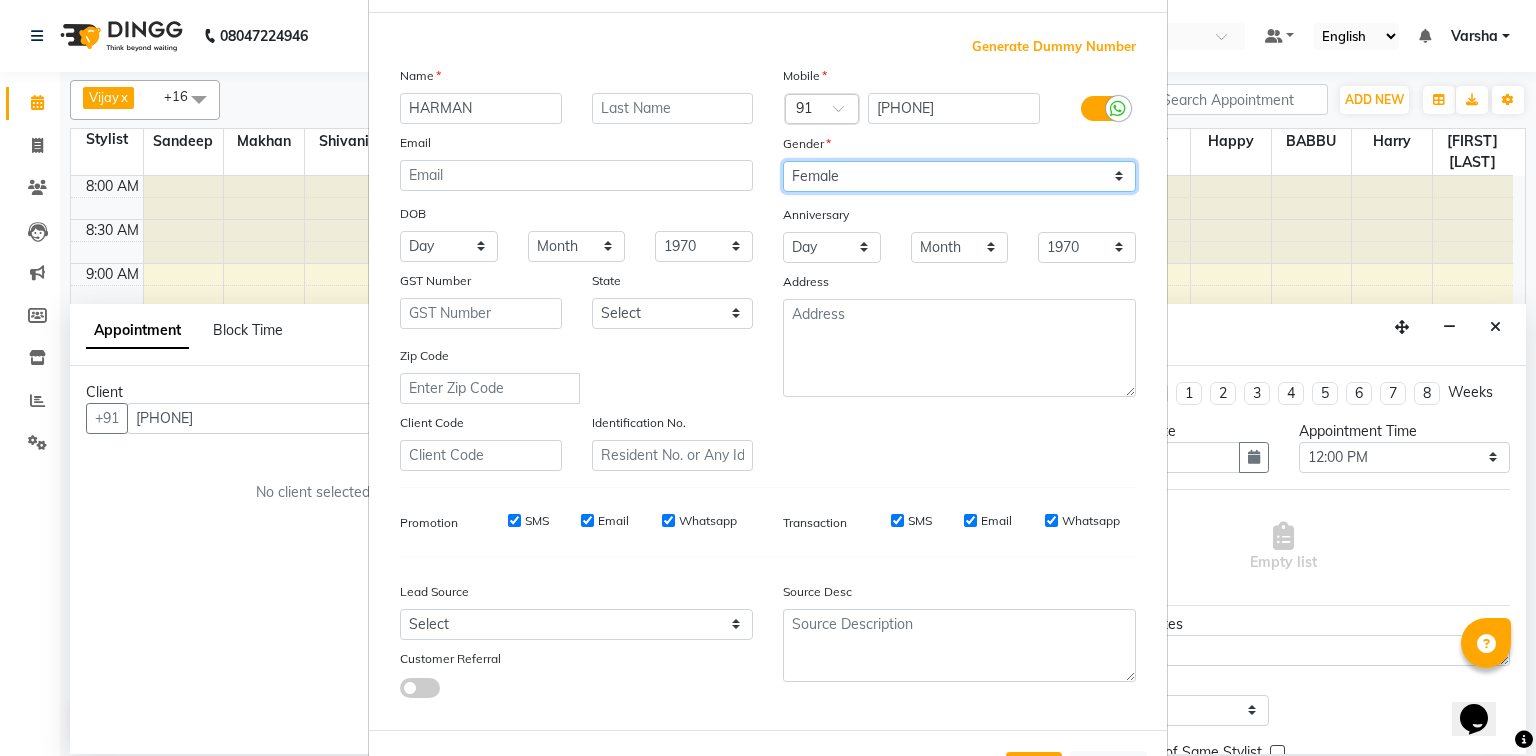scroll, scrollTop: 176, scrollLeft: 0, axis: vertical 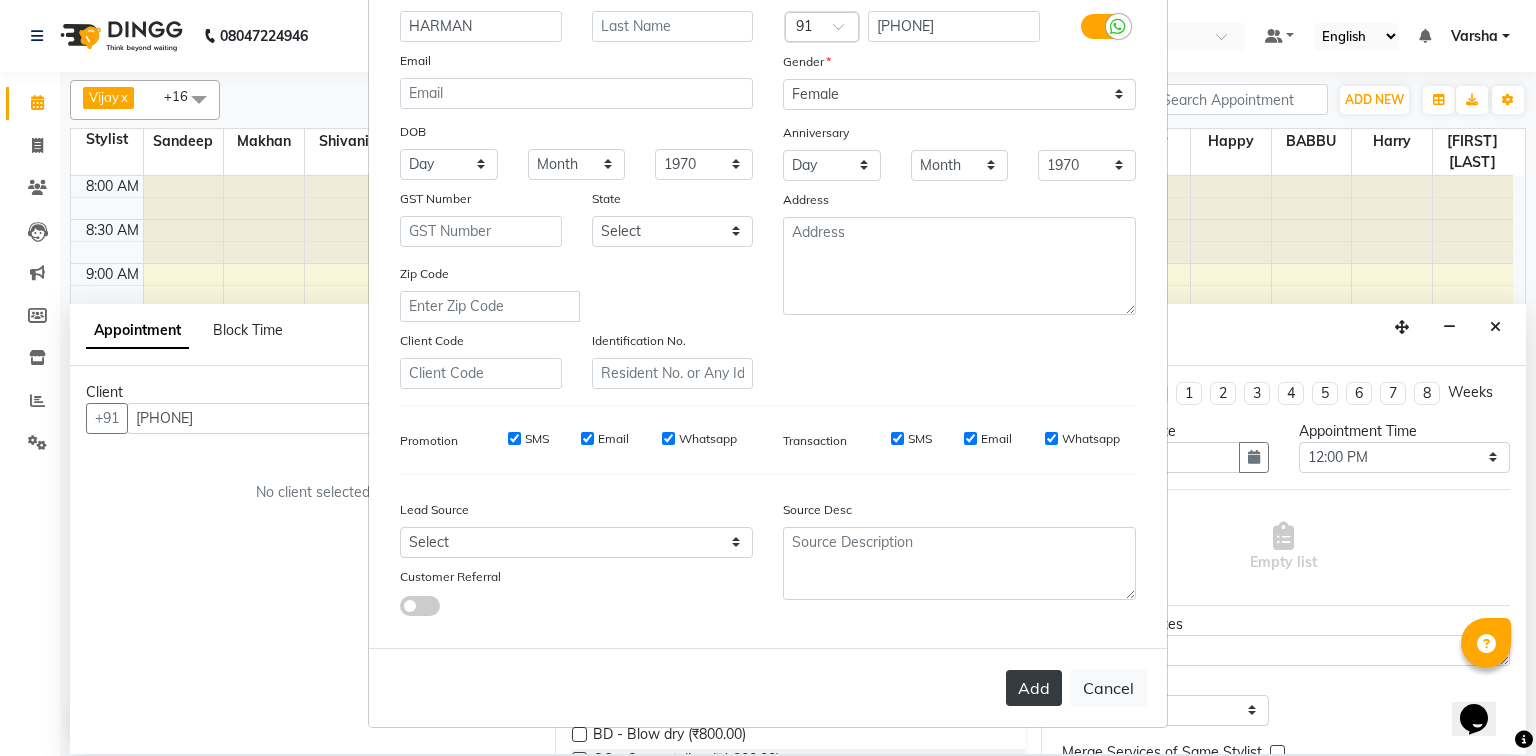 drag, startPoint x: 1017, startPoint y: 680, endPoint x: 1023, endPoint y: 695, distance: 16.155495 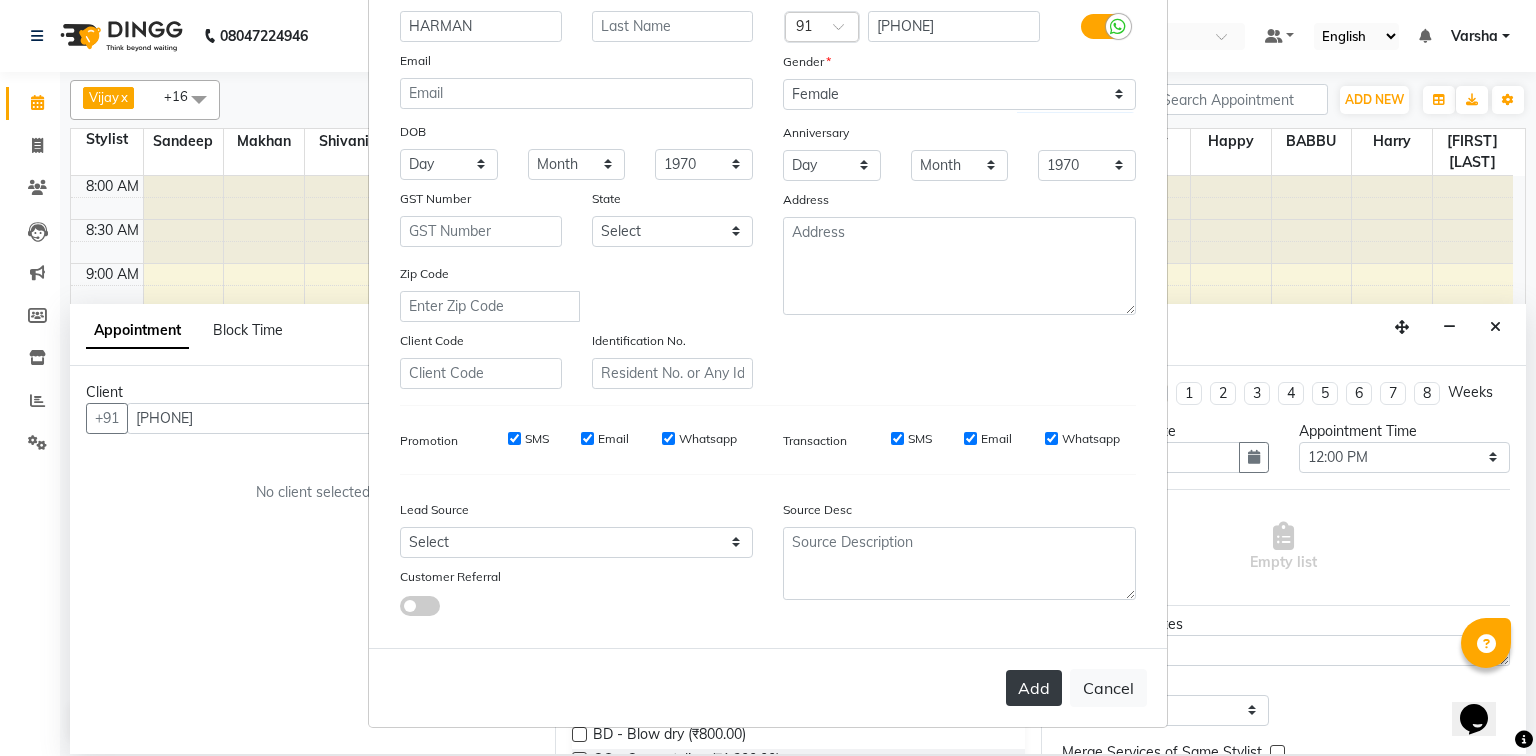 click on "Add" at bounding box center (1034, 688) 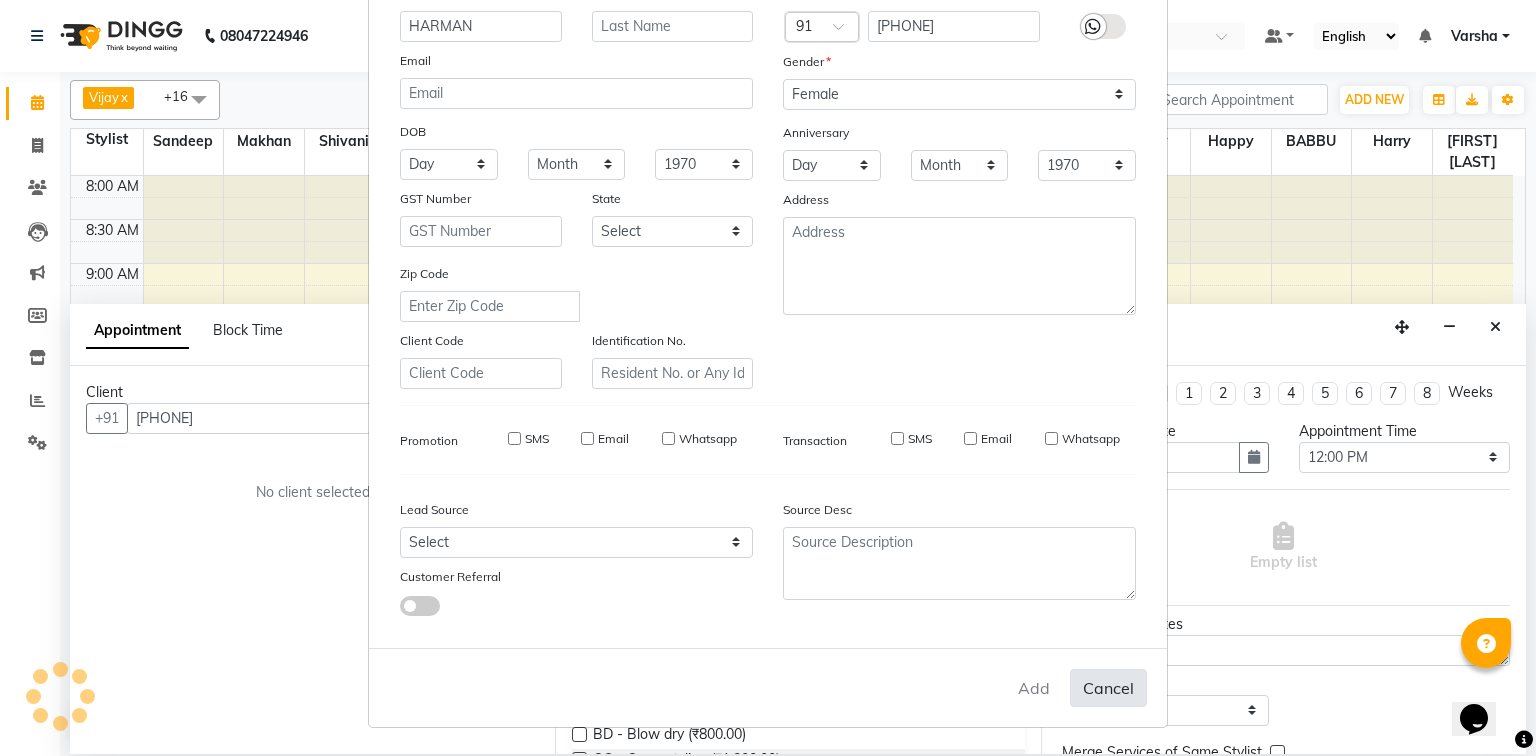 type 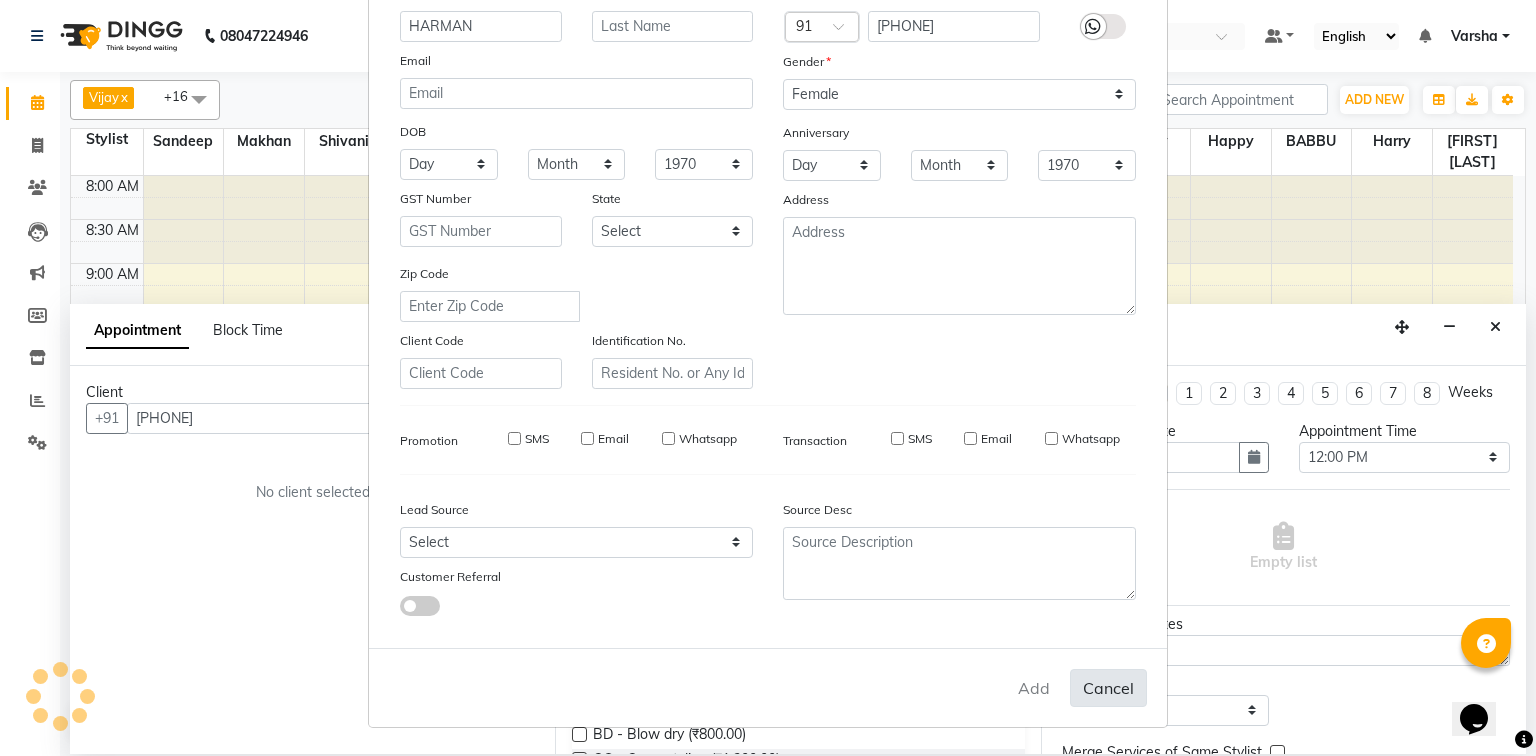 select 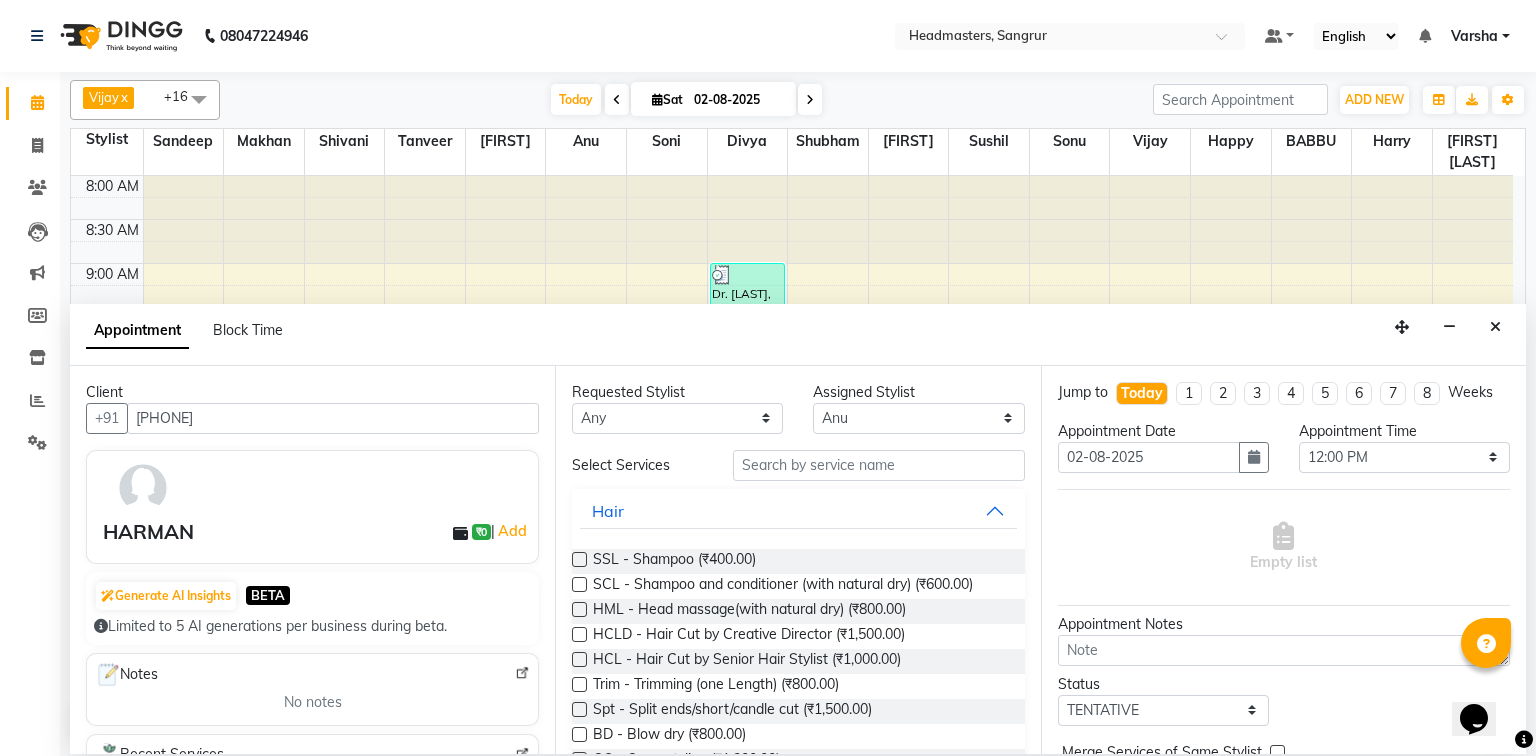 drag, startPoint x: 855, startPoint y: 486, endPoint x: 846, endPoint y: 468, distance: 20.12461 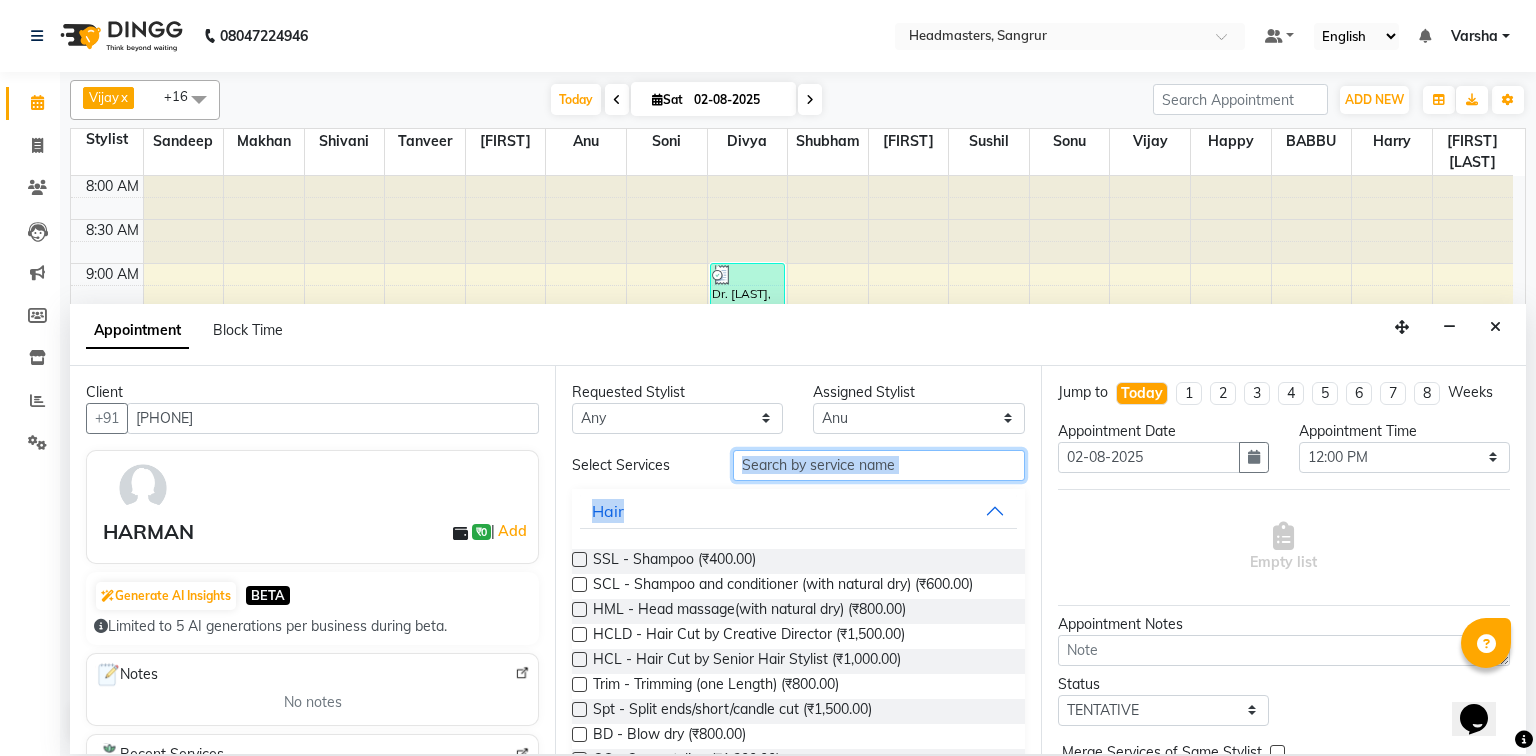 click at bounding box center [879, 465] 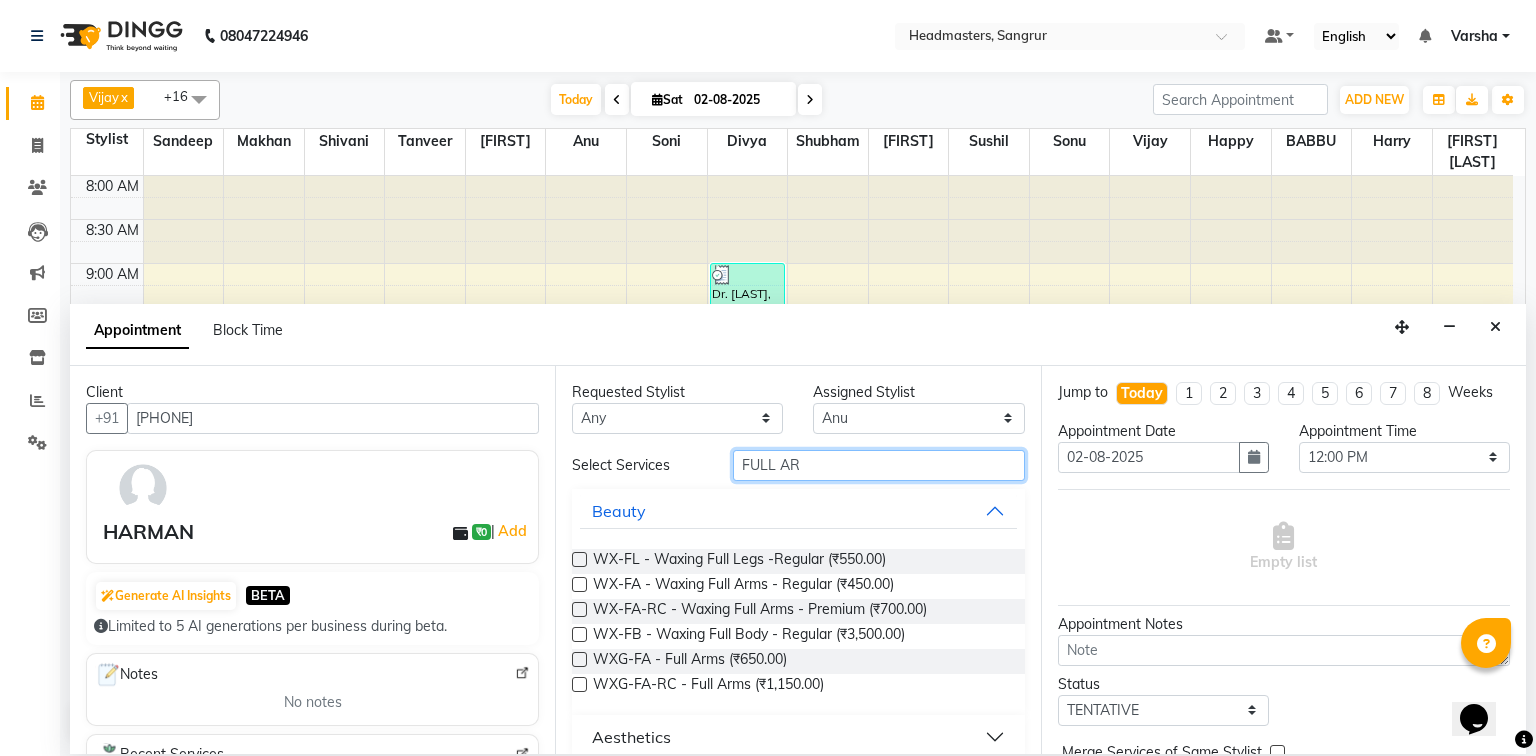 type on "FULL AR" 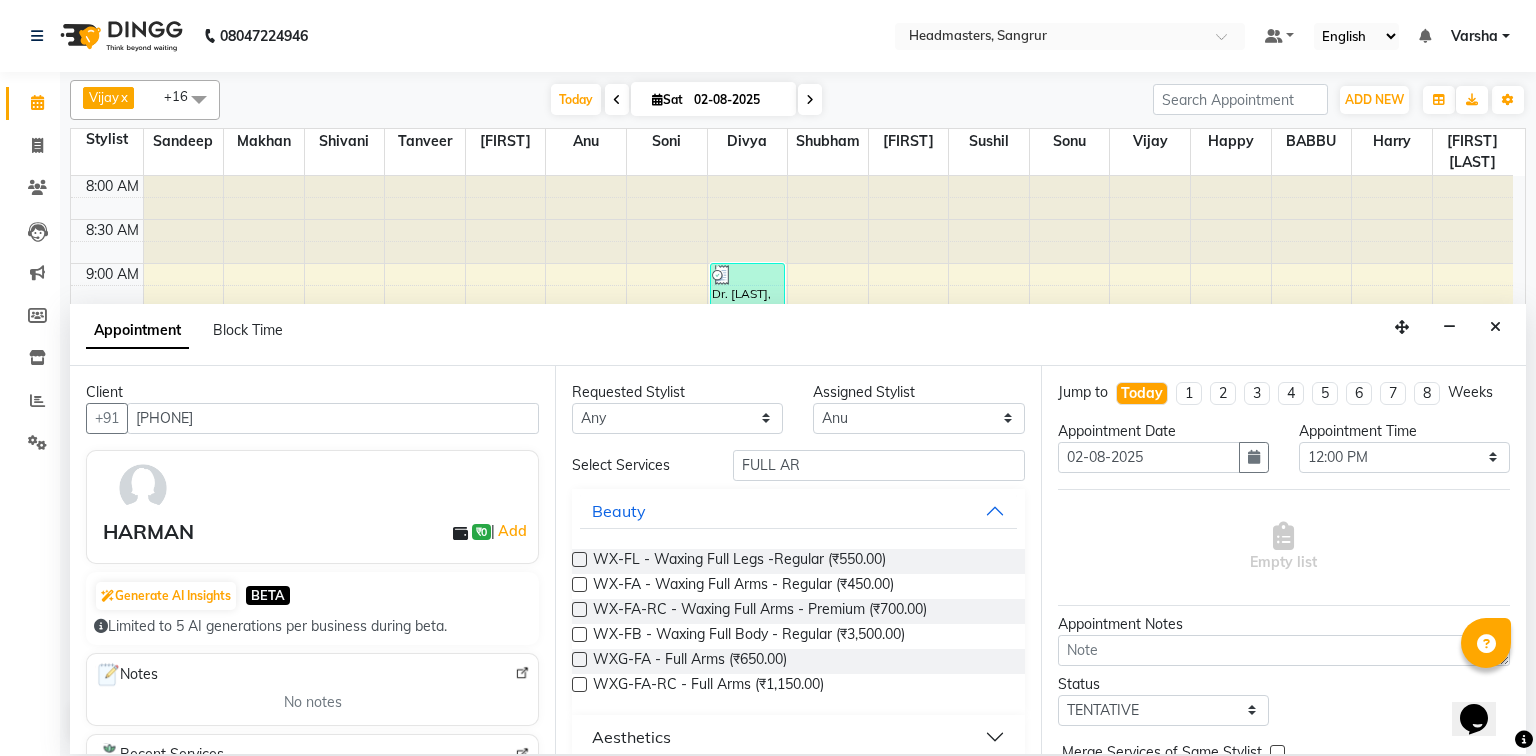 drag, startPoint x: 564, startPoint y: 627, endPoint x: 588, endPoint y: 600, distance: 36.124783 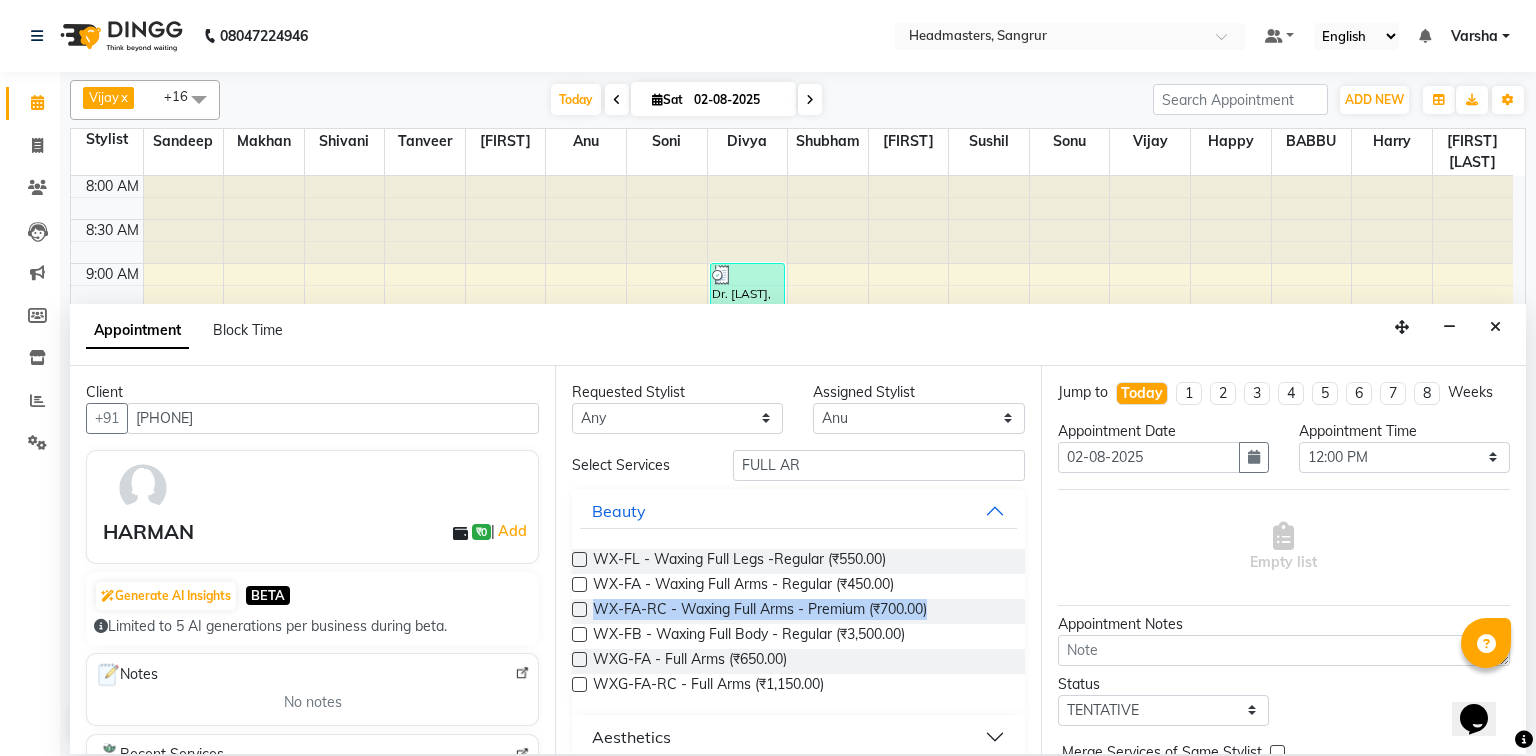 click at bounding box center (579, 609) 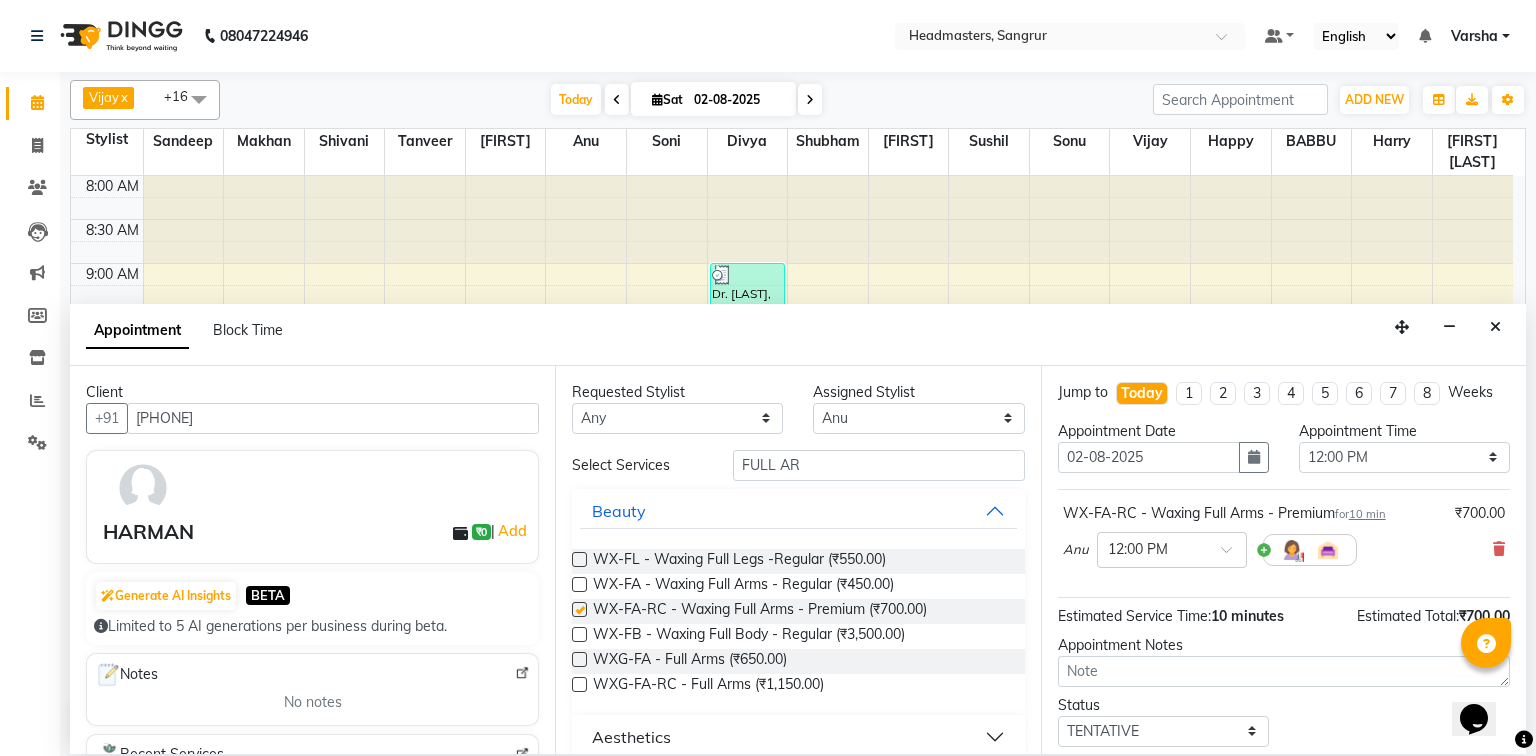 checkbox on "false" 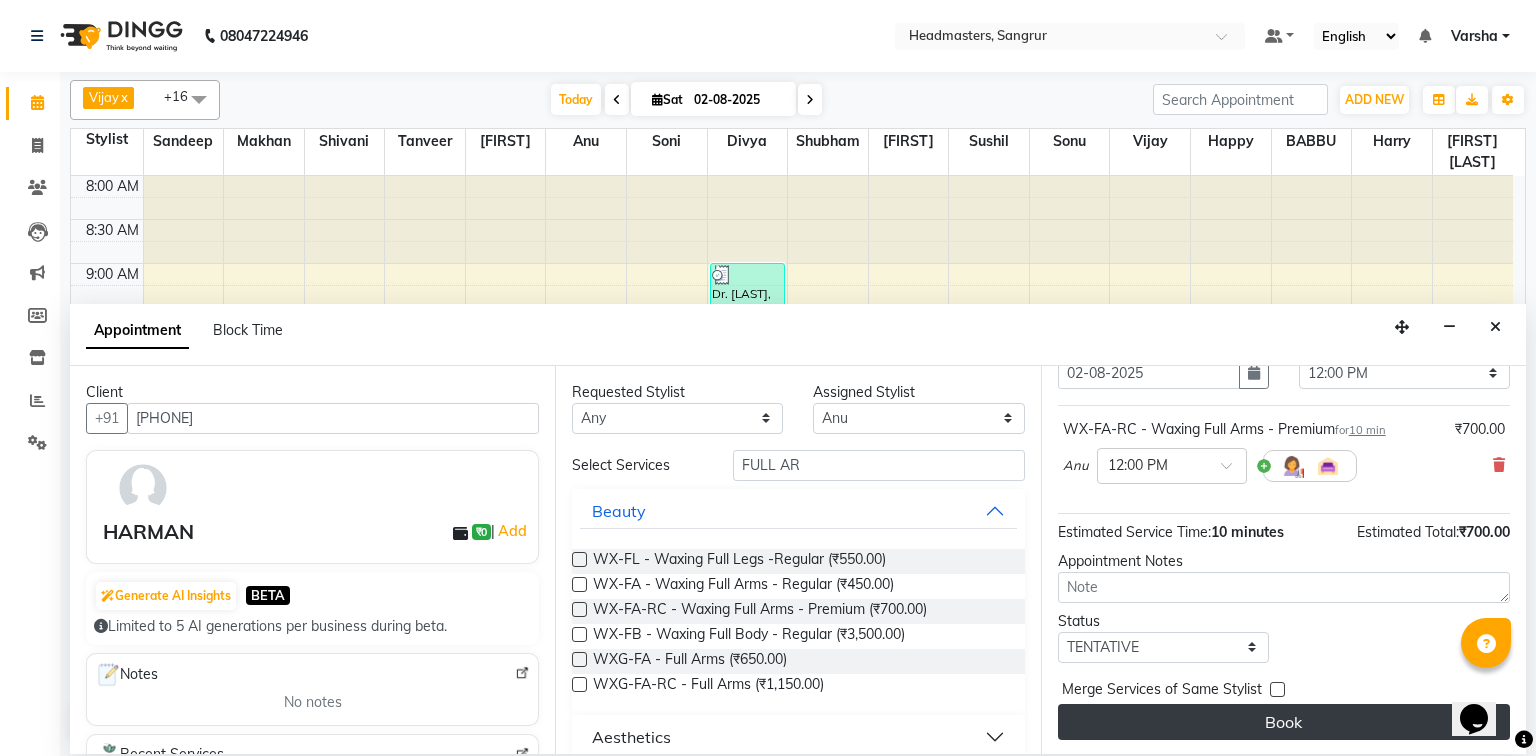 scroll, scrollTop: 85, scrollLeft: 0, axis: vertical 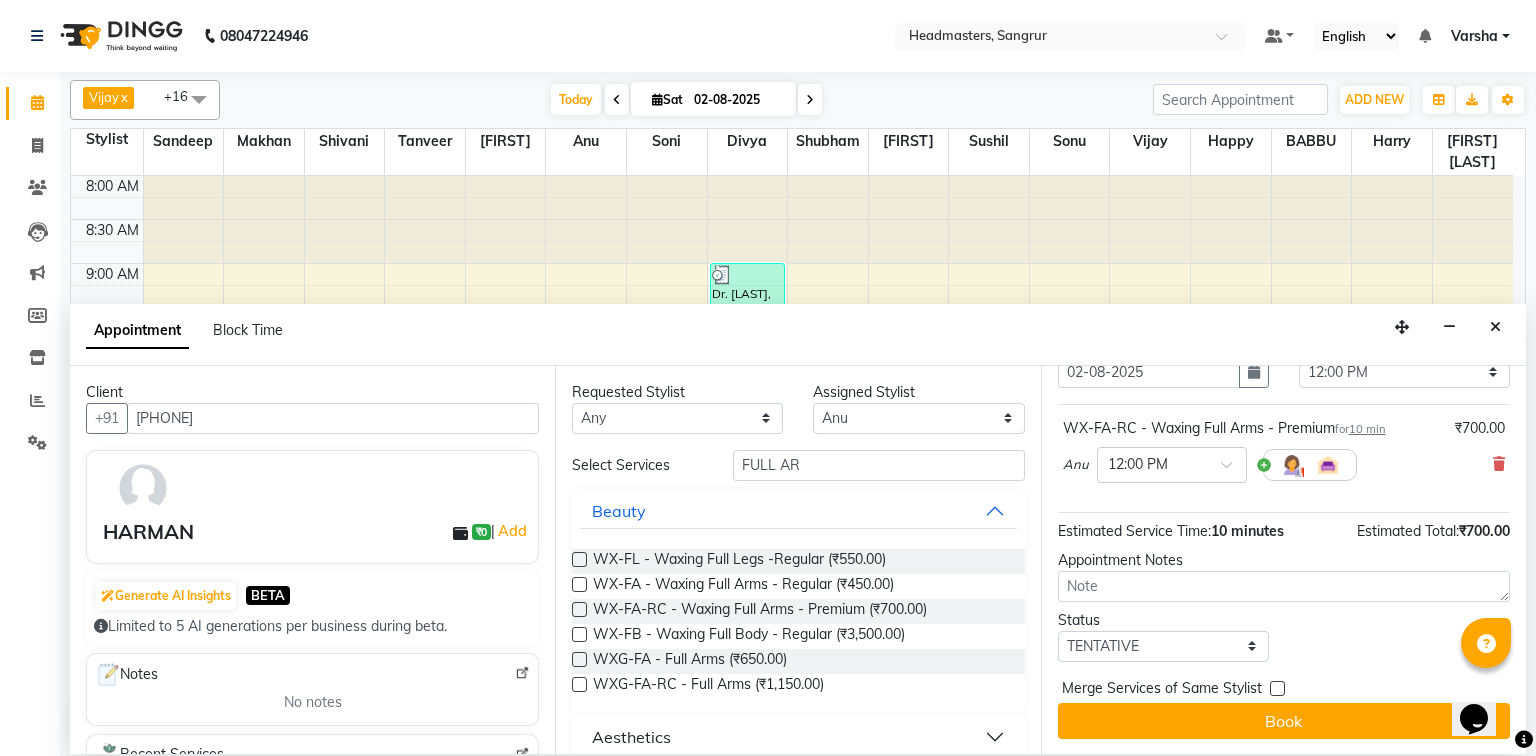 click on "Status" at bounding box center [1163, 620] 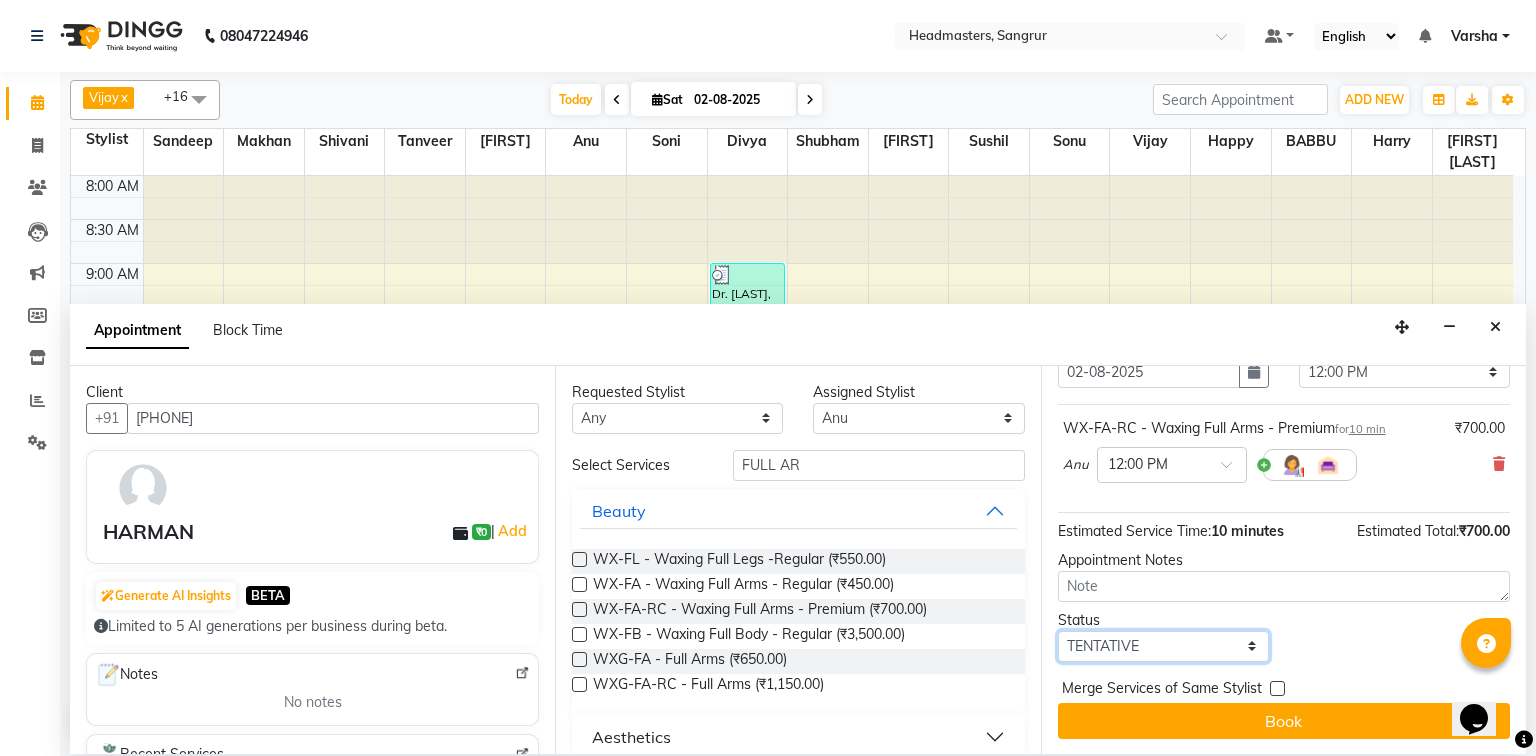 click on "Select TENTATIVE CONFIRM CHECK-IN UPCOMING" at bounding box center (1163, 646) 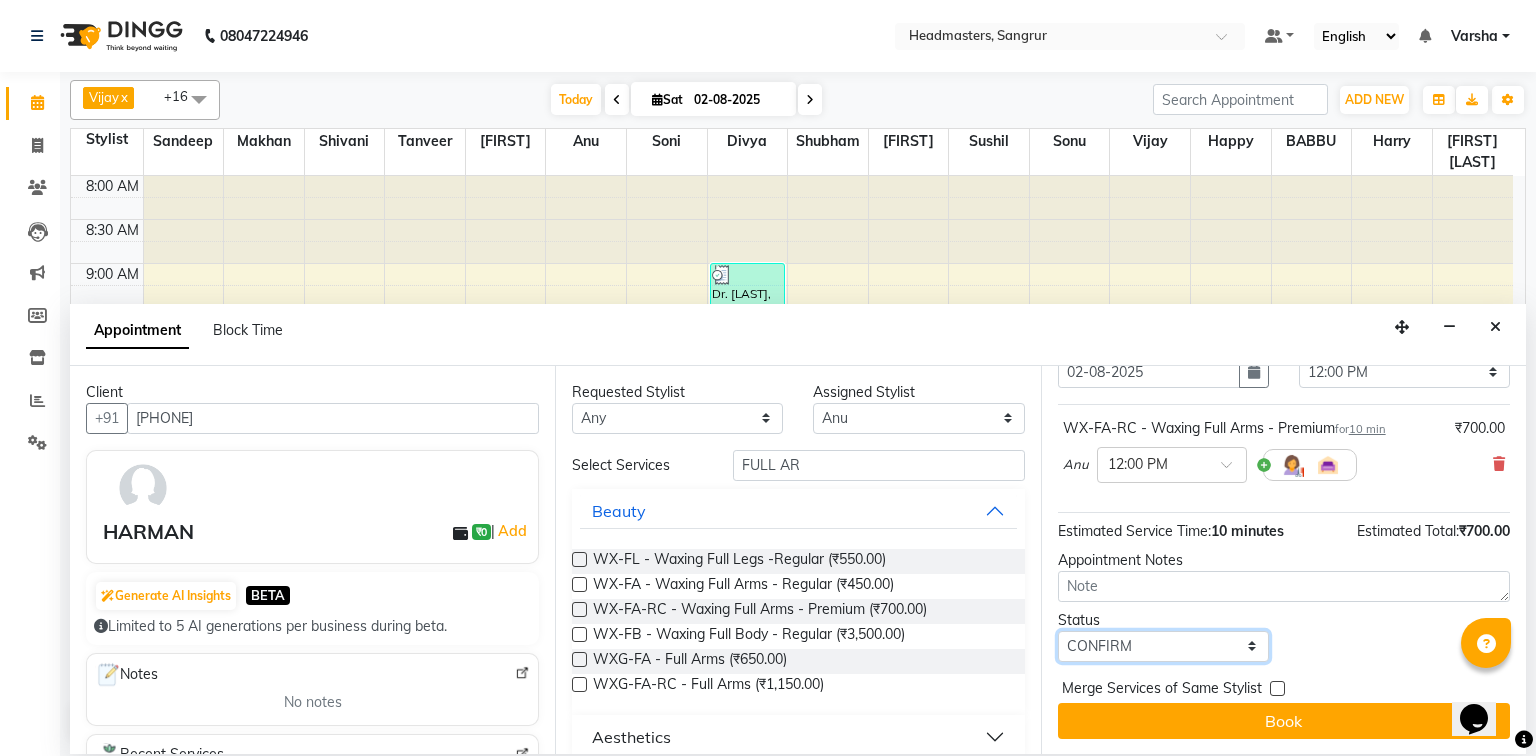 click on "Select TENTATIVE CONFIRM CHECK-IN UPCOMING" at bounding box center (1163, 646) 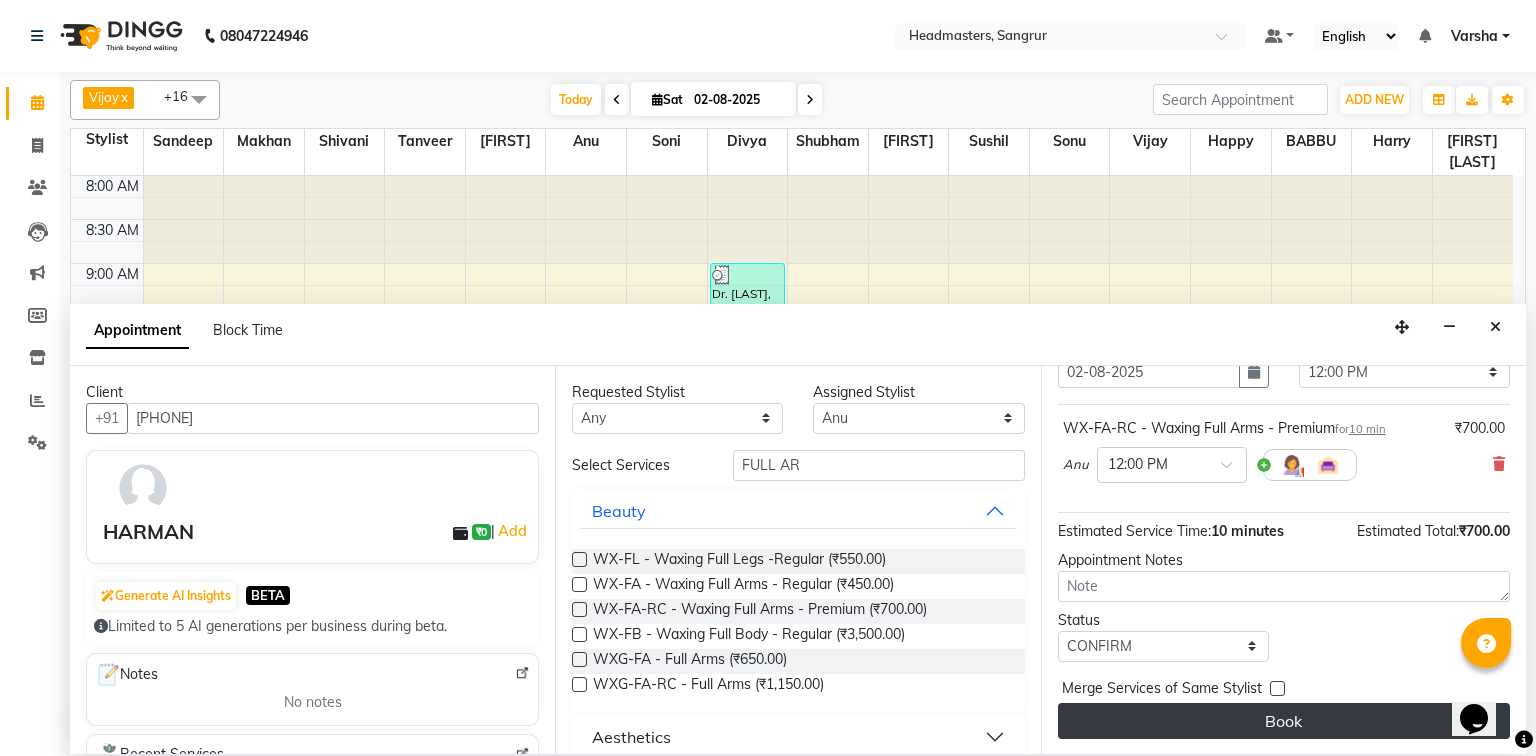 click on "Book" at bounding box center (1284, 721) 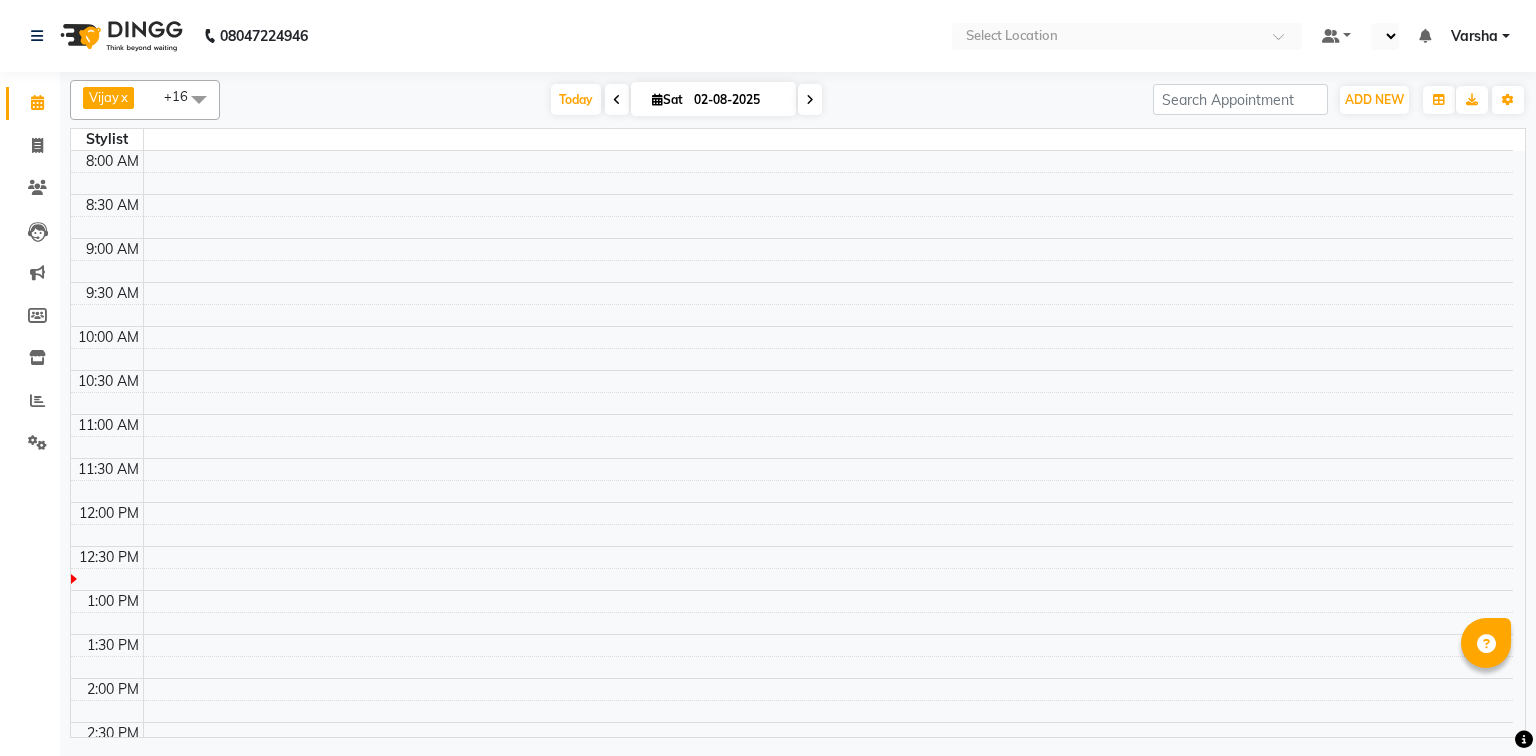 scroll, scrollTop: 0, scrollLeft: 0, axis: both 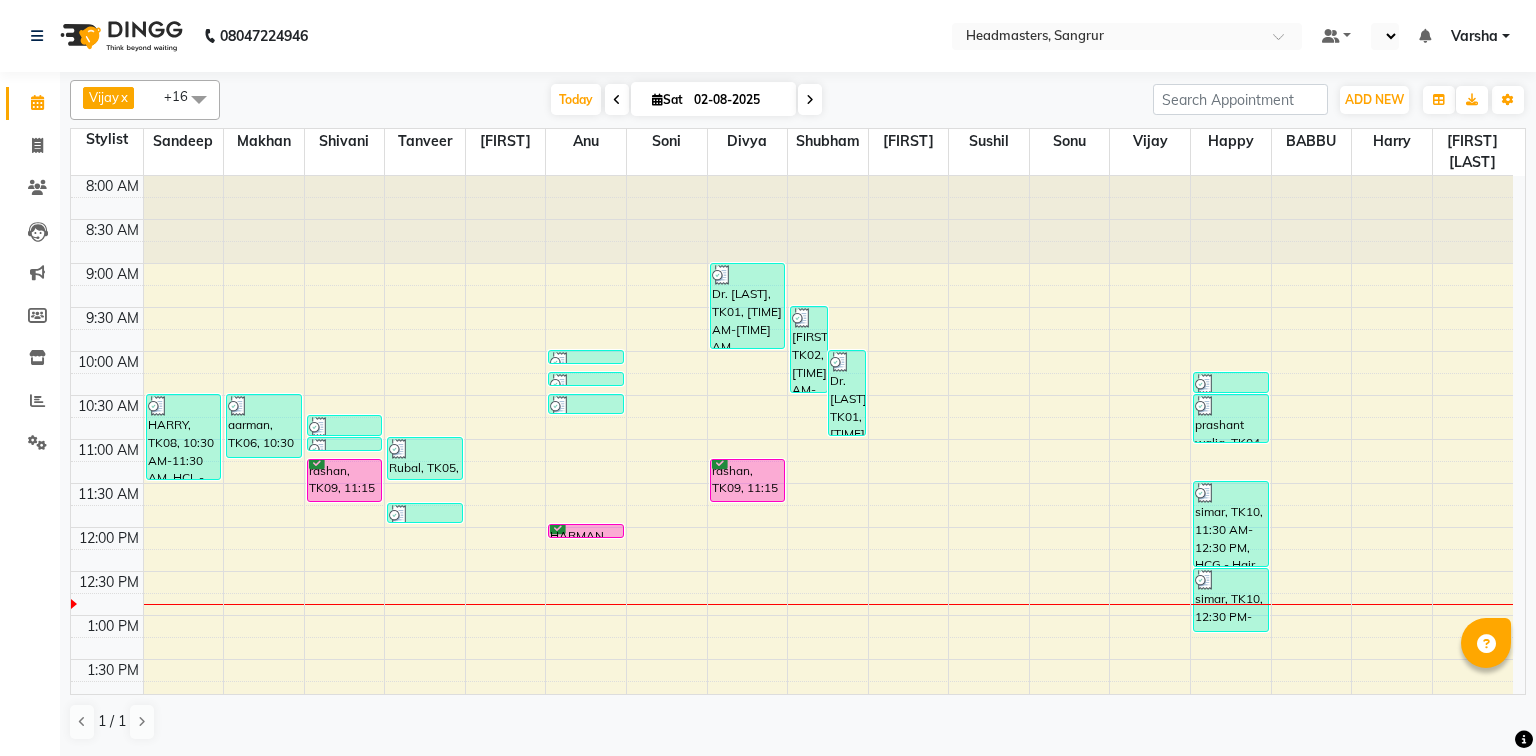 select on "en" 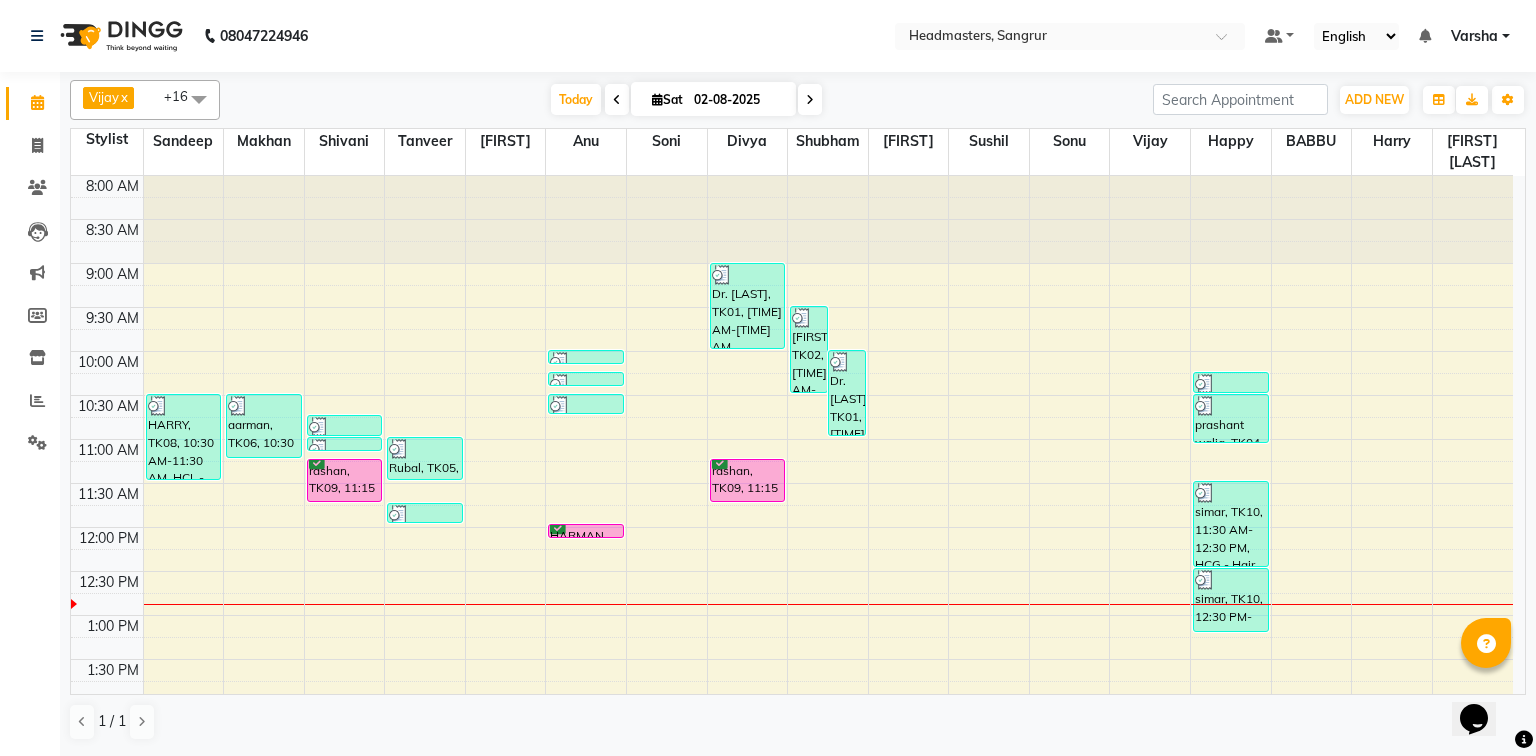 scroll, scrollTop: 0, scrollLeft: 0, axis: both 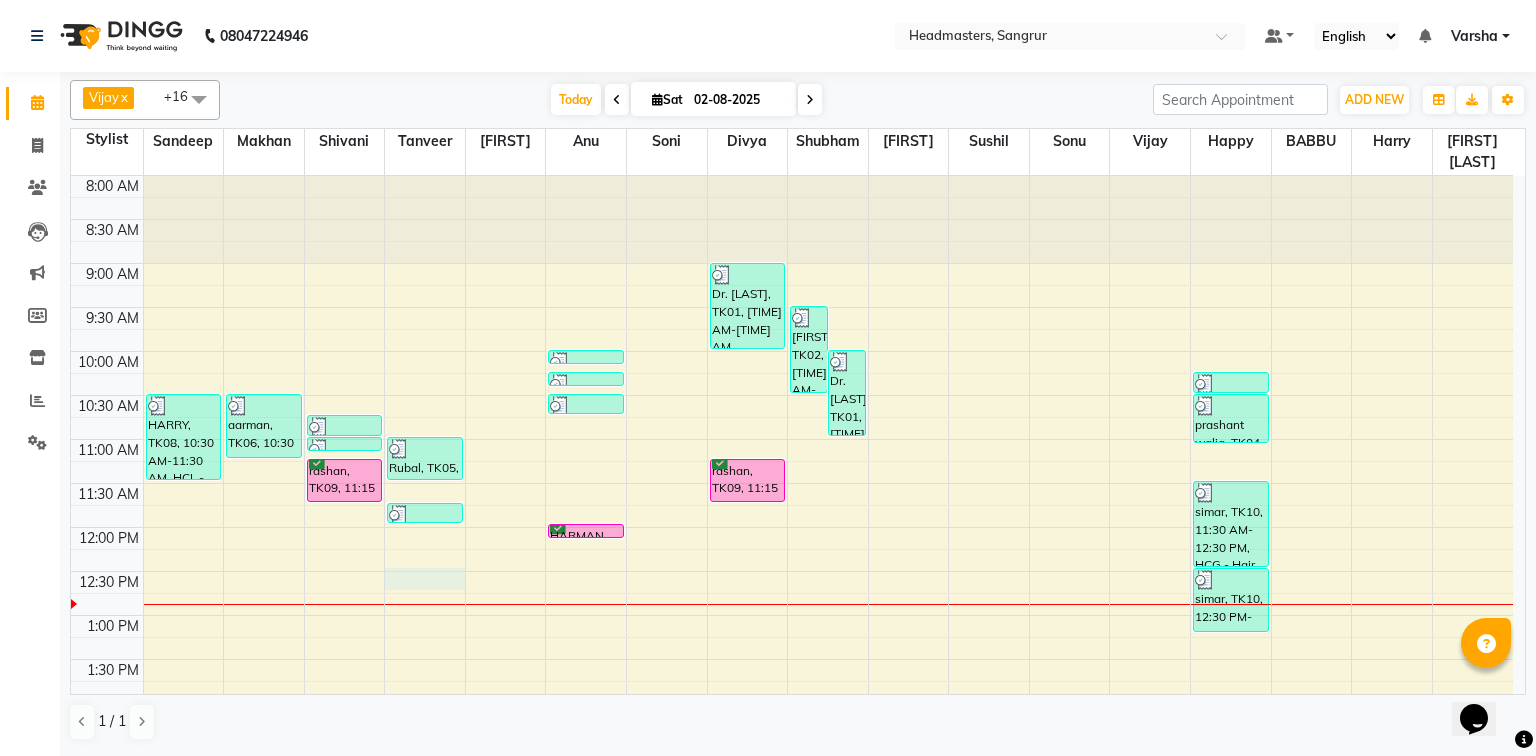 click on "8:00 AM 8:30 AM 9:00 AM 9:30 AM 10:00 AM 10:30 AM 11:00 AM 11:30 AM 12:00 PM 12:30 PM 1:00 PM 1:30 PM 2:00 PM 2:30 PM 3:00 PM 3:30 PM 4:00 PM 4:30 PM 5:00 PM 5:30 PM 6:00 PM 6:30 PM 7:00 PM 7:30 PM 8:00 PM 8:30 PM     HARRY, TK08, 10:30 AM-11:30 AM, HCL - Hair Cut by Senior Hair Stylist     aarman, TK06, 10:30 AM-11:15 AM, BRD - Beard     Headmasters, TK07, 10:45 AM-11:00 AM, TH-EB - Eyebrows     Headmasters, TK07, 11:00 AM-11:05 AM, TH-UL - Upper lips     rashan, TK09, 11:15 AM-11:45 AM, INS-FC-W&B - Whitening & Brightening (For Pigmentation, D-tan And uneven skin)     Rubal, TK05, 11:00 AM-11:30 AM, BRD - Beard     PIYUSH GOYAl, TK11, 11:45 AM-12:00 PM, O3-MSK-POW - Power Mask     SUMANPREET KAUR, TK03, 10:00 AM-10:10 AM, WX-CHIN-RC - Waxing Chin - Premium     SUMANPREET KAUR, TK03, 10:15 AM-10:25 AM, WX-UL-RC - Waxing Upper Lip - Premium     SUMANPREET KAUR, TK03, 10:30 AM-10:45 AM, TH-EB - Eyebrows     HARMAN, TK12, 12:00 PM-12:10 PM, WX-FA-RC - Waxing Full Arms - Premium" at bounding box center (792, 747) 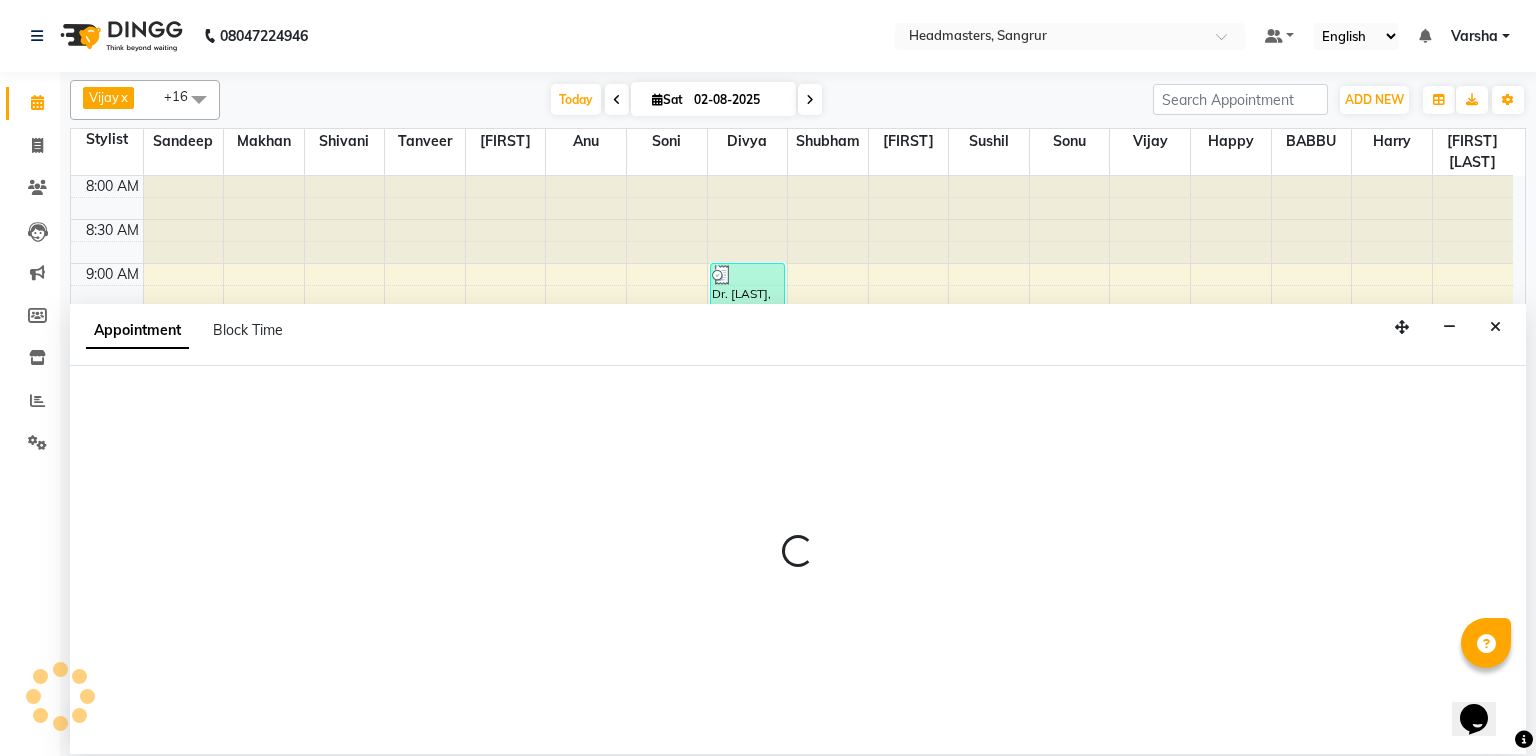 select on "60866" 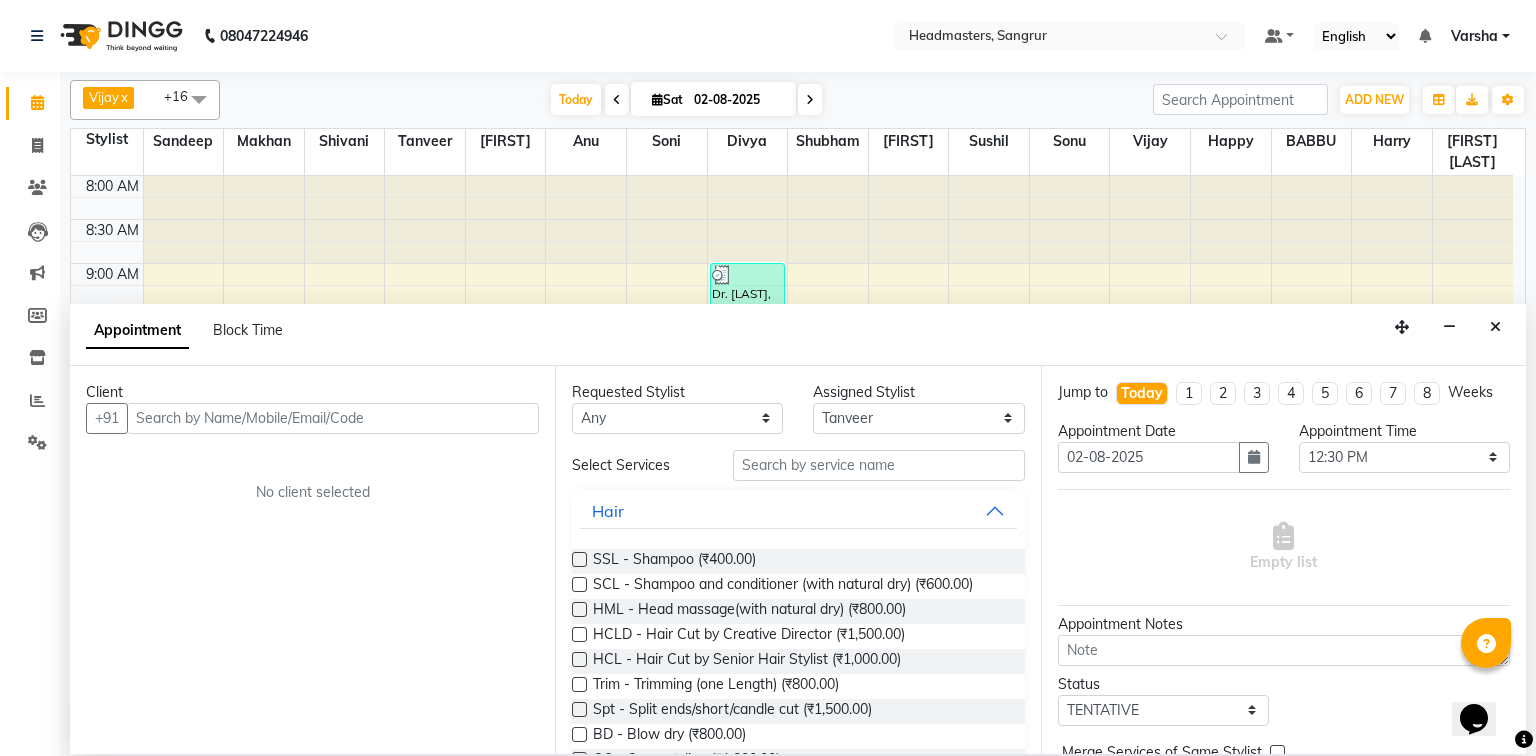 click at bounding box center (333, 418) 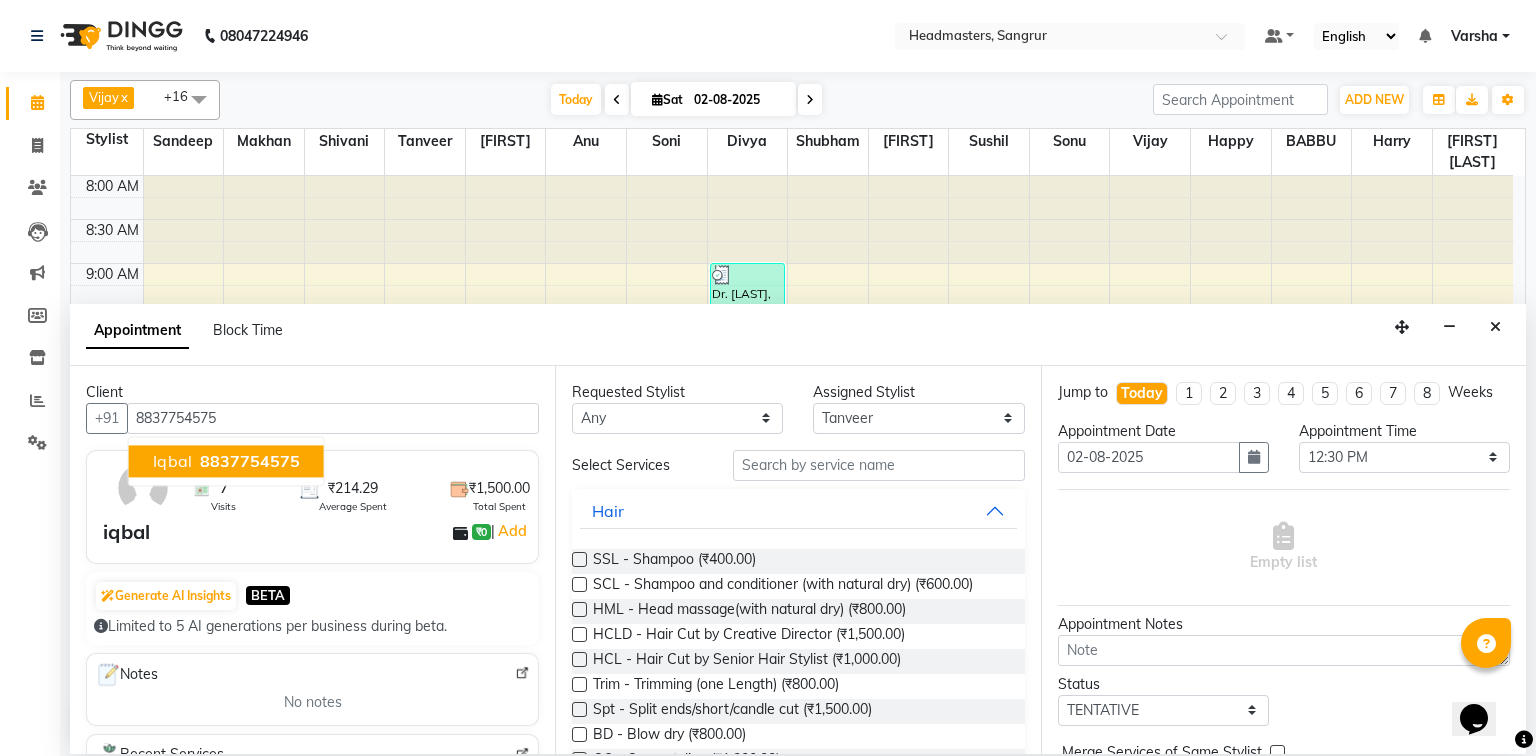 click on "[FIRST]   [PHONE]" at bounding box center [226, 461] 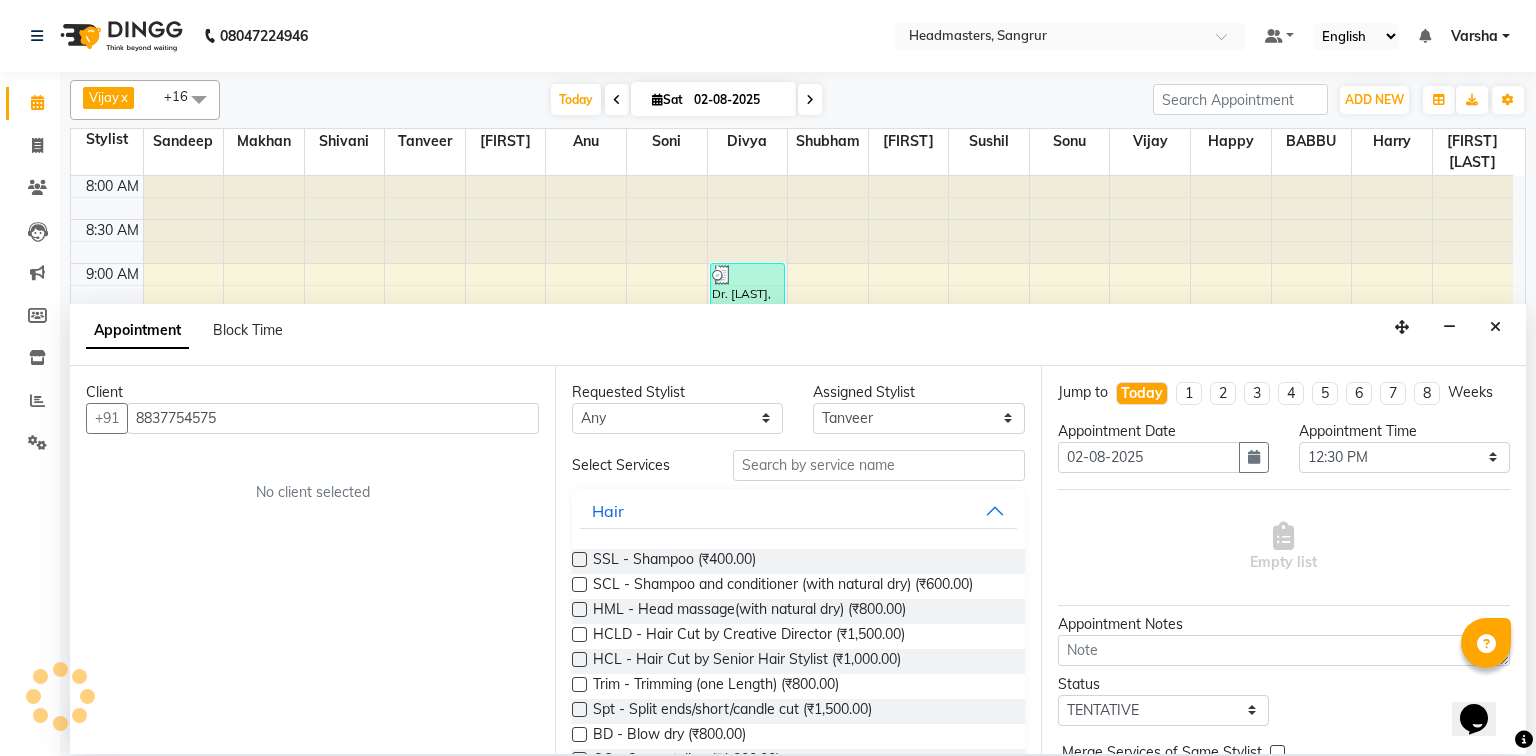 type on "8837754575" 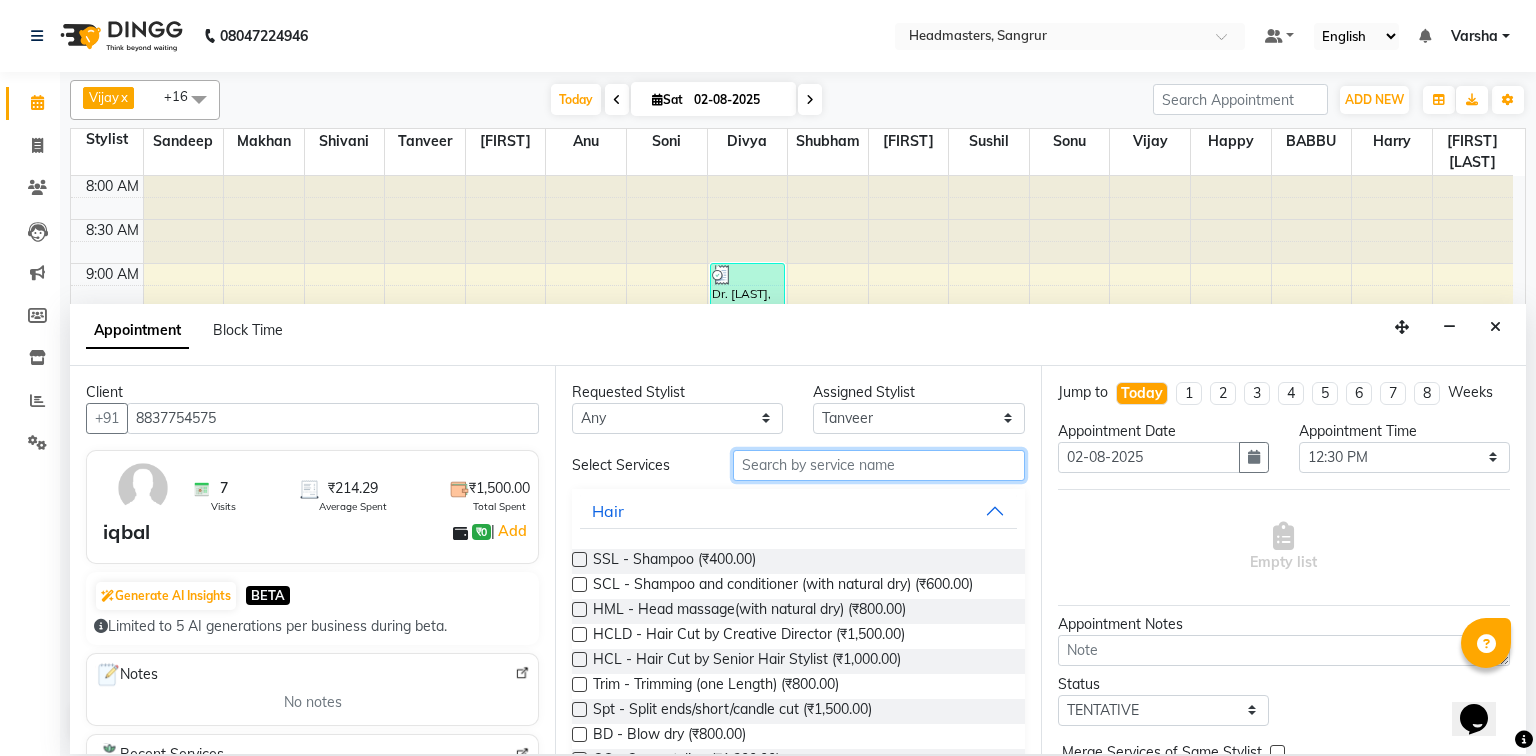 click at bounding box center [879, 465] 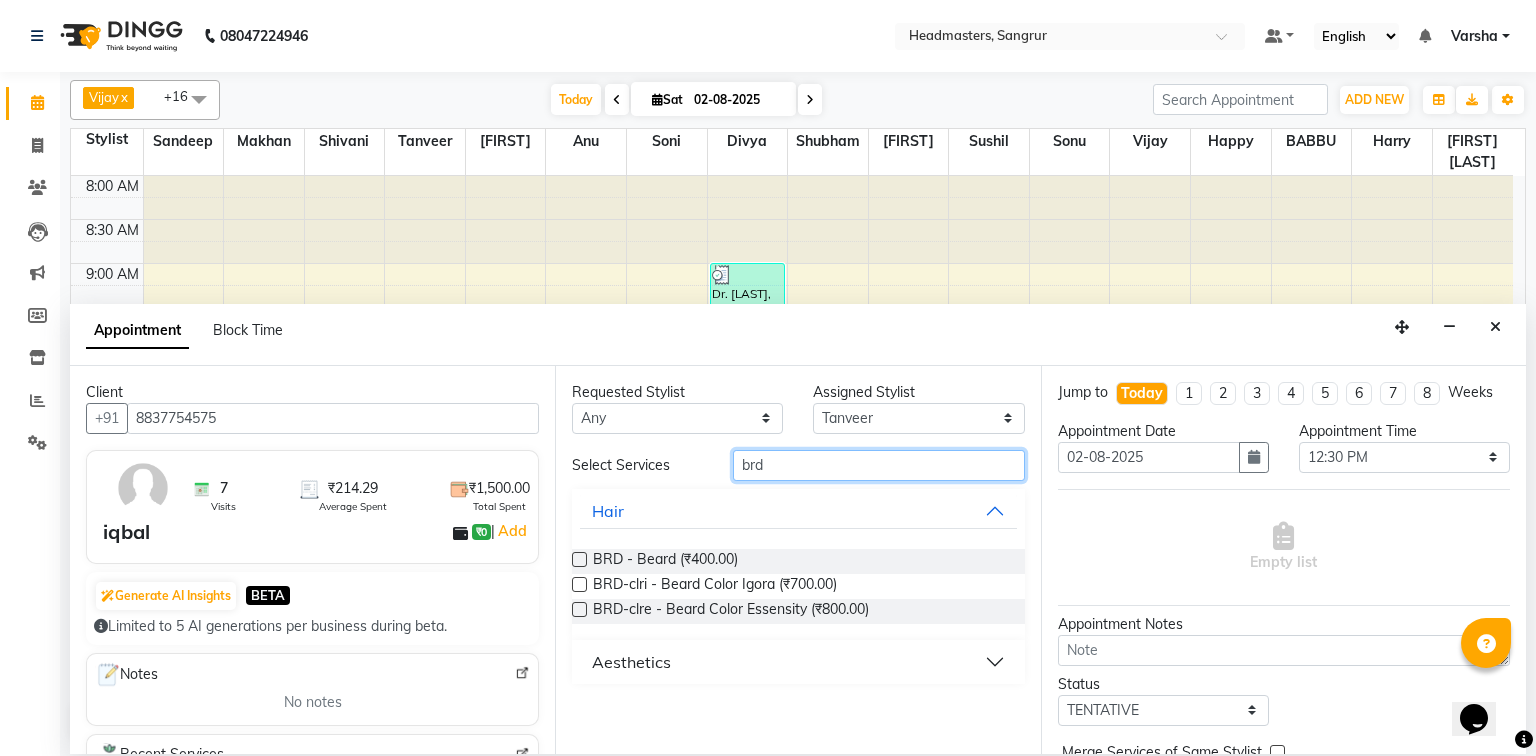 type on "brd" 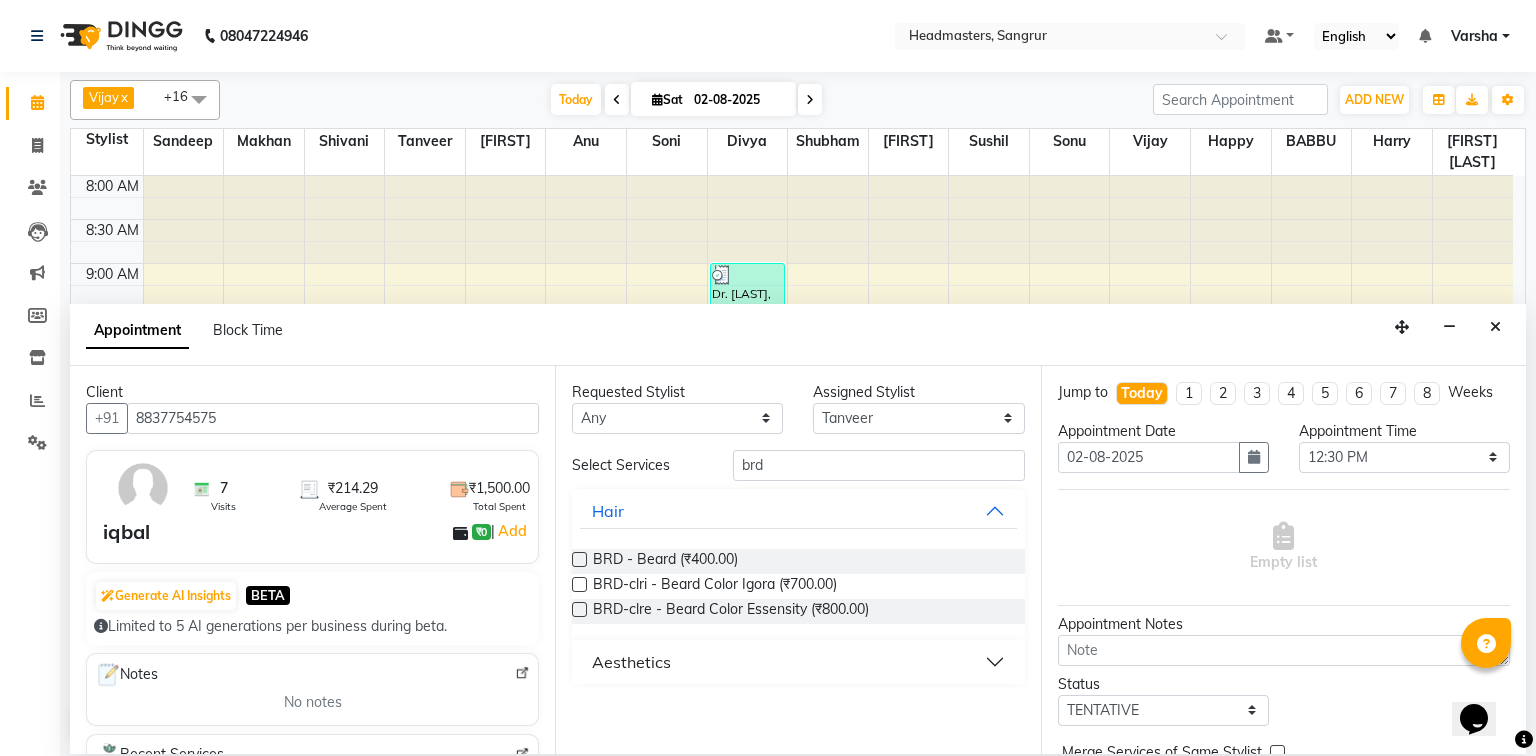 click at bounding box center [579, 559] 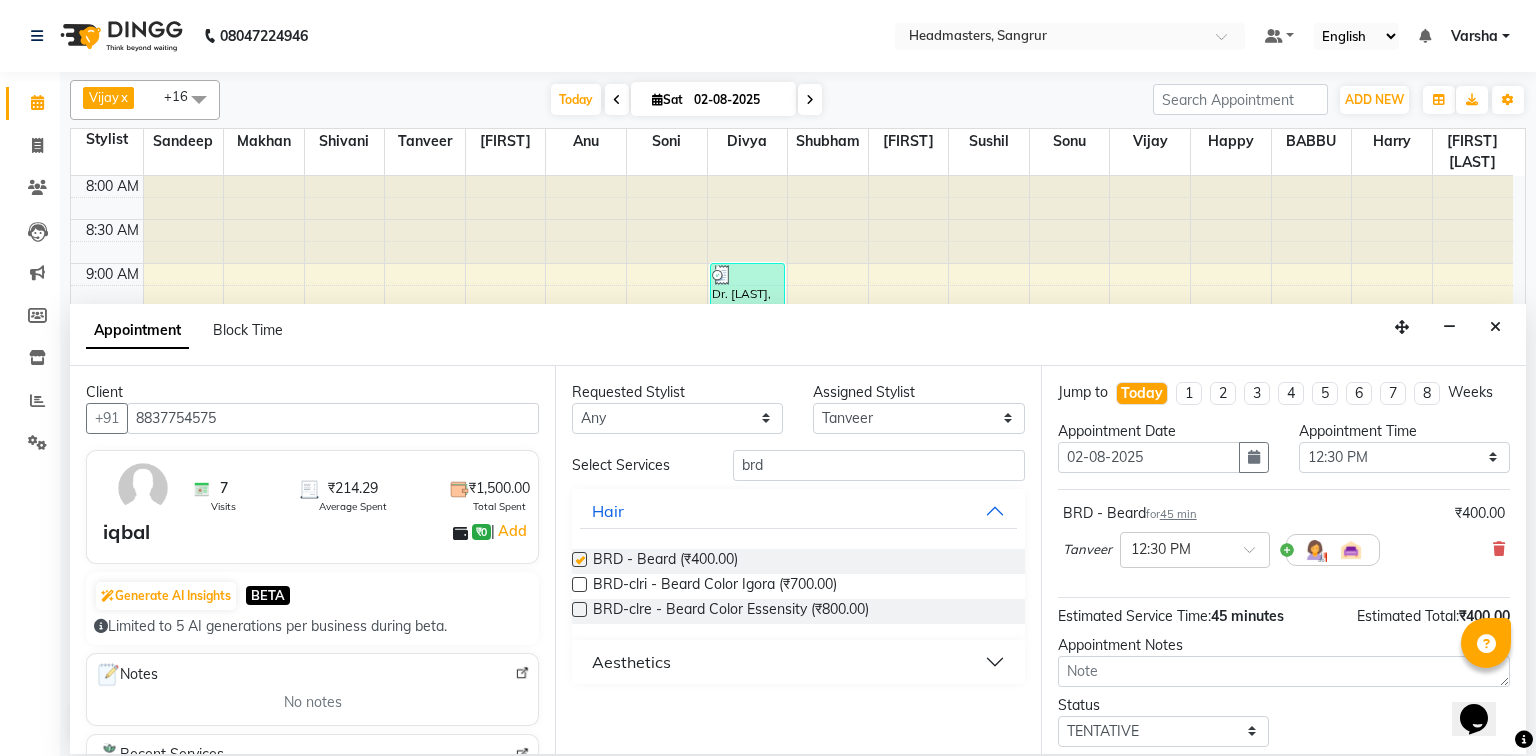 checkbox on "false" 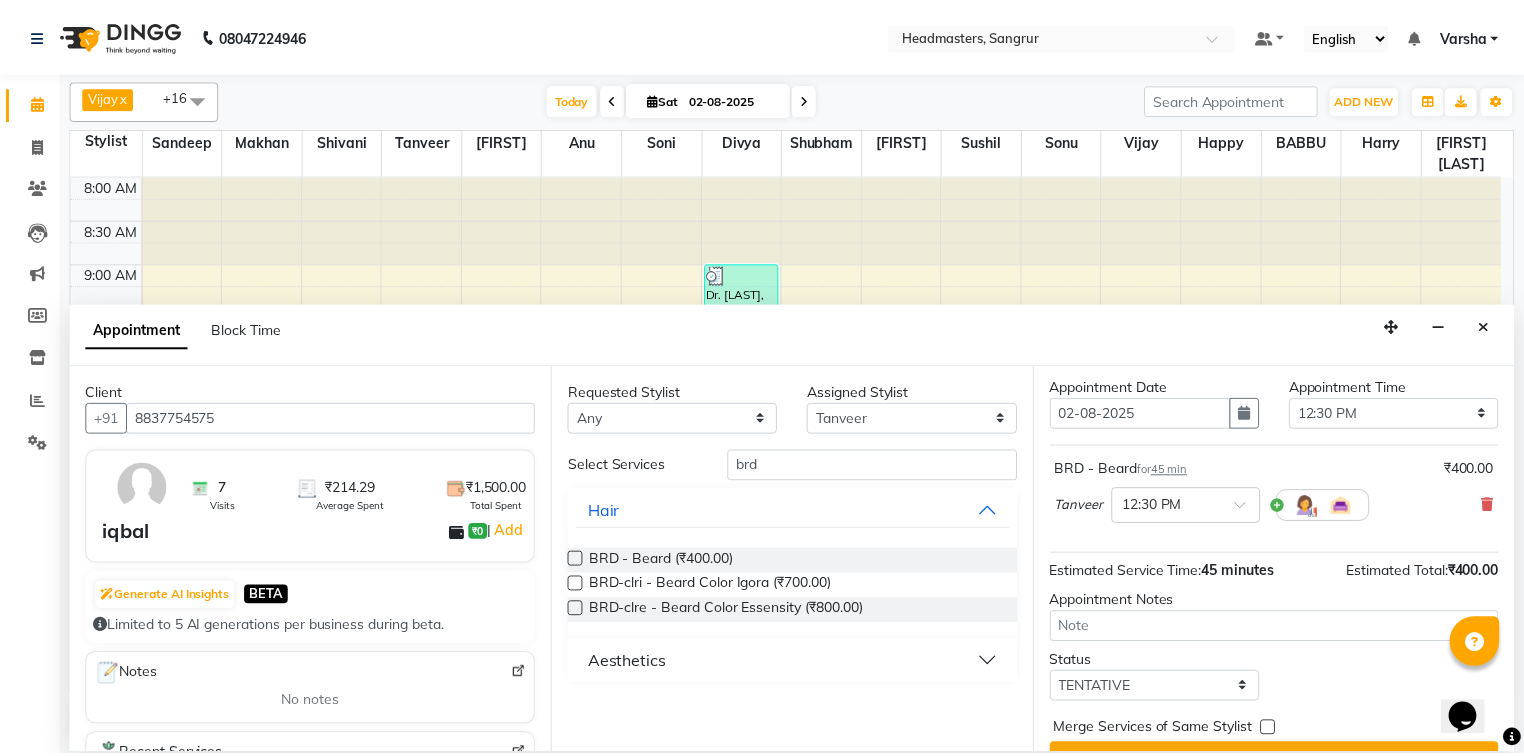 scroll, scrollTop: 85, scrollLeft: 0, axis: vertical 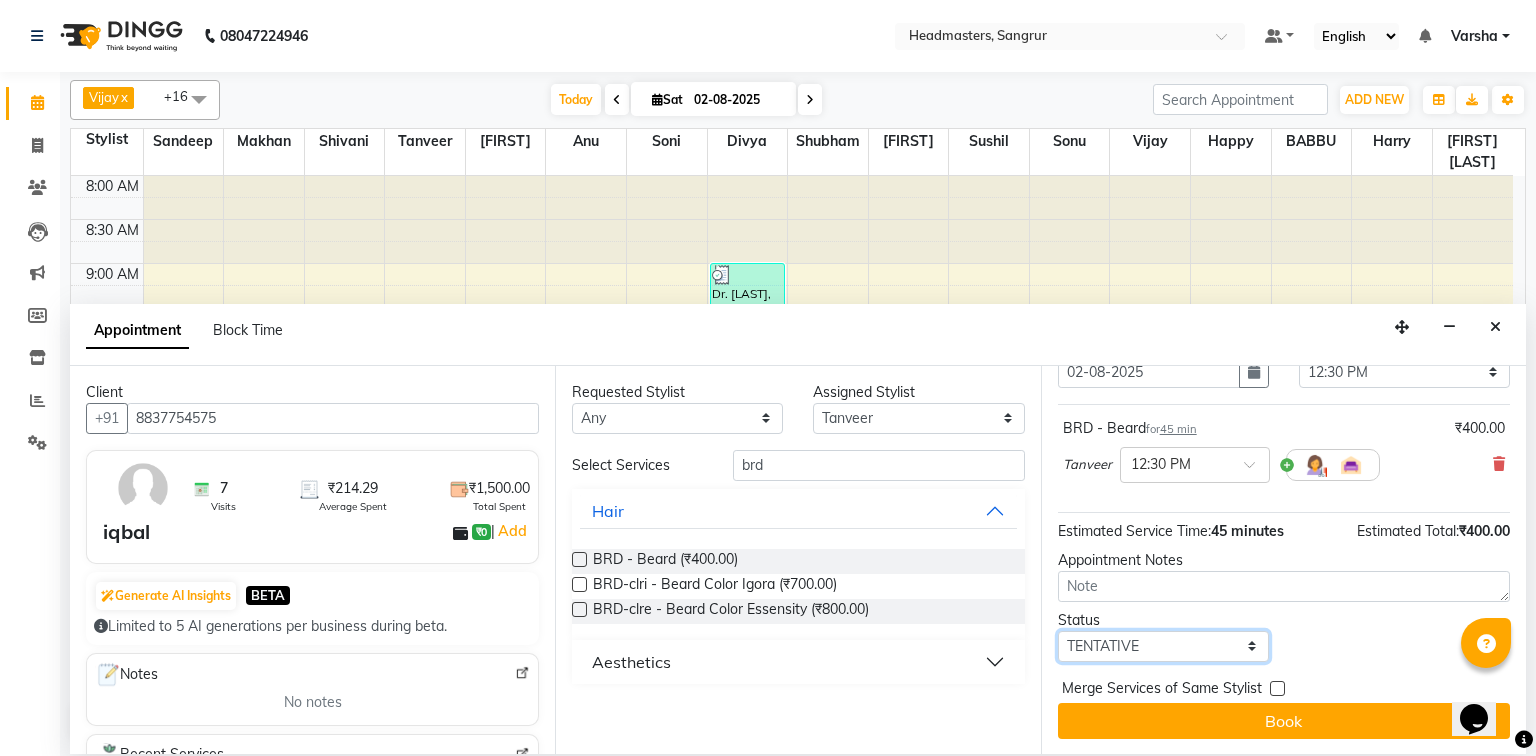drag, startPoint x: 1134, startPoint y: 647, endPoint x: 1126, endPoint y: 630, distance: 18.788294 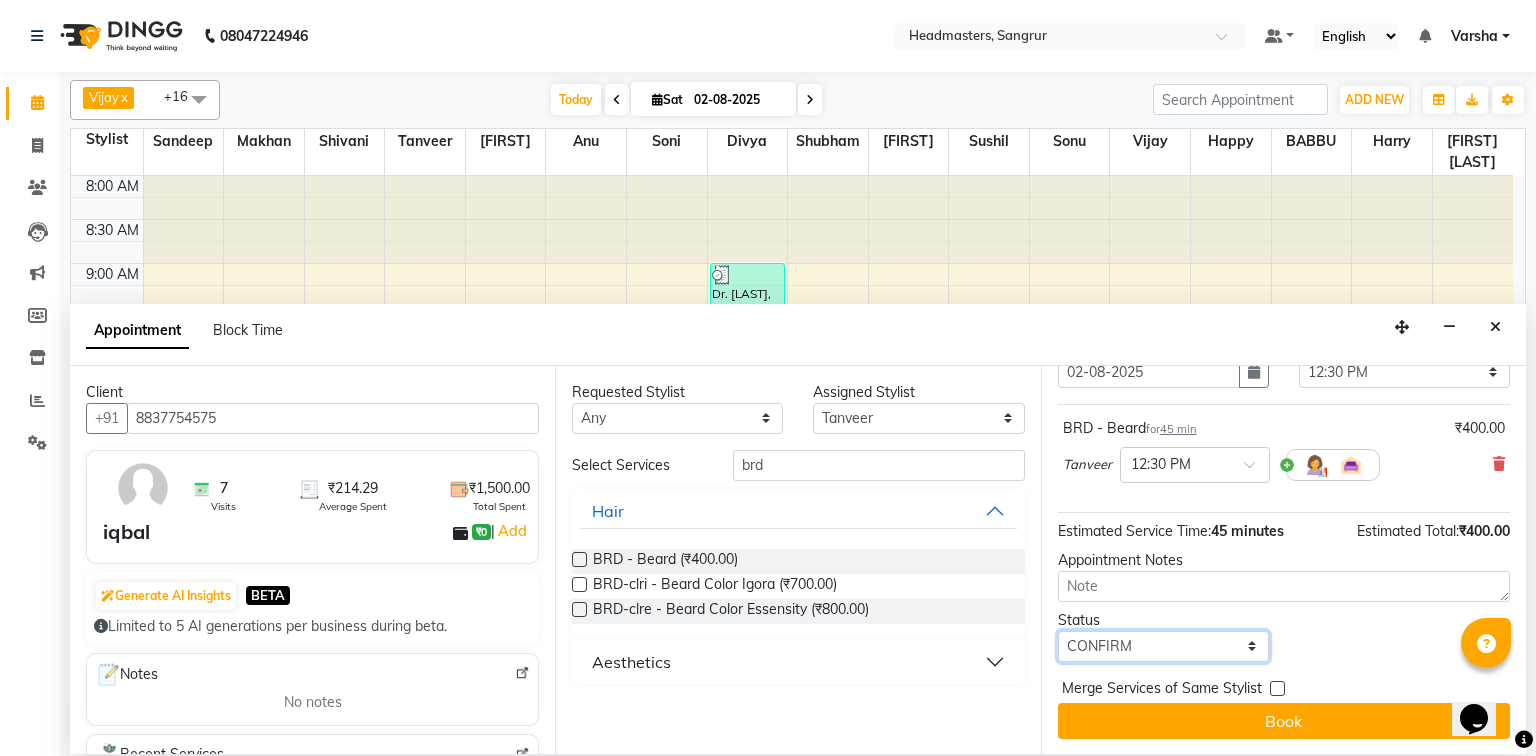 click on "Select TENTATIVE CONFIRM CHECK-IN UPCOMING" at bounding box center (1163, 646) 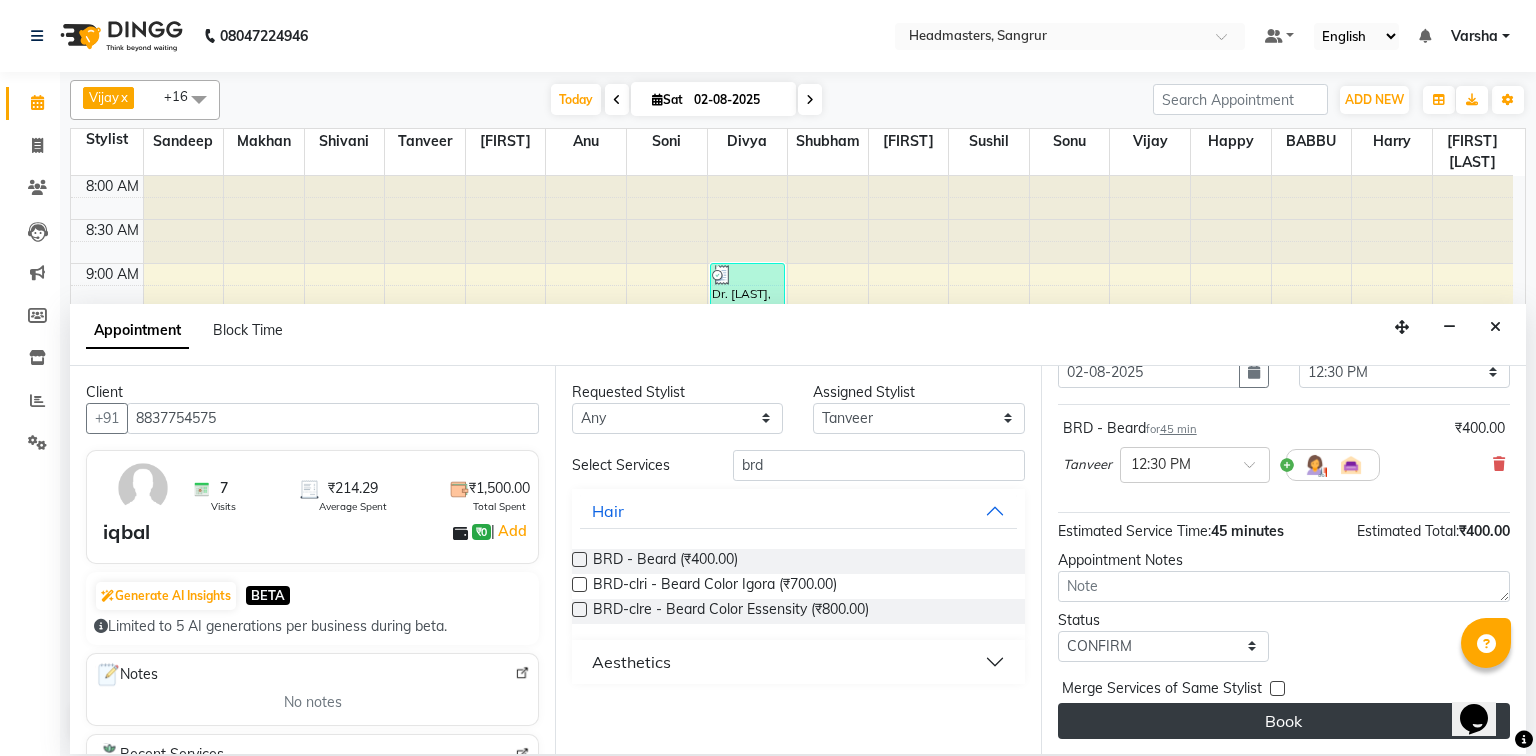 click on "Book" at bounding box center (1284, 721) 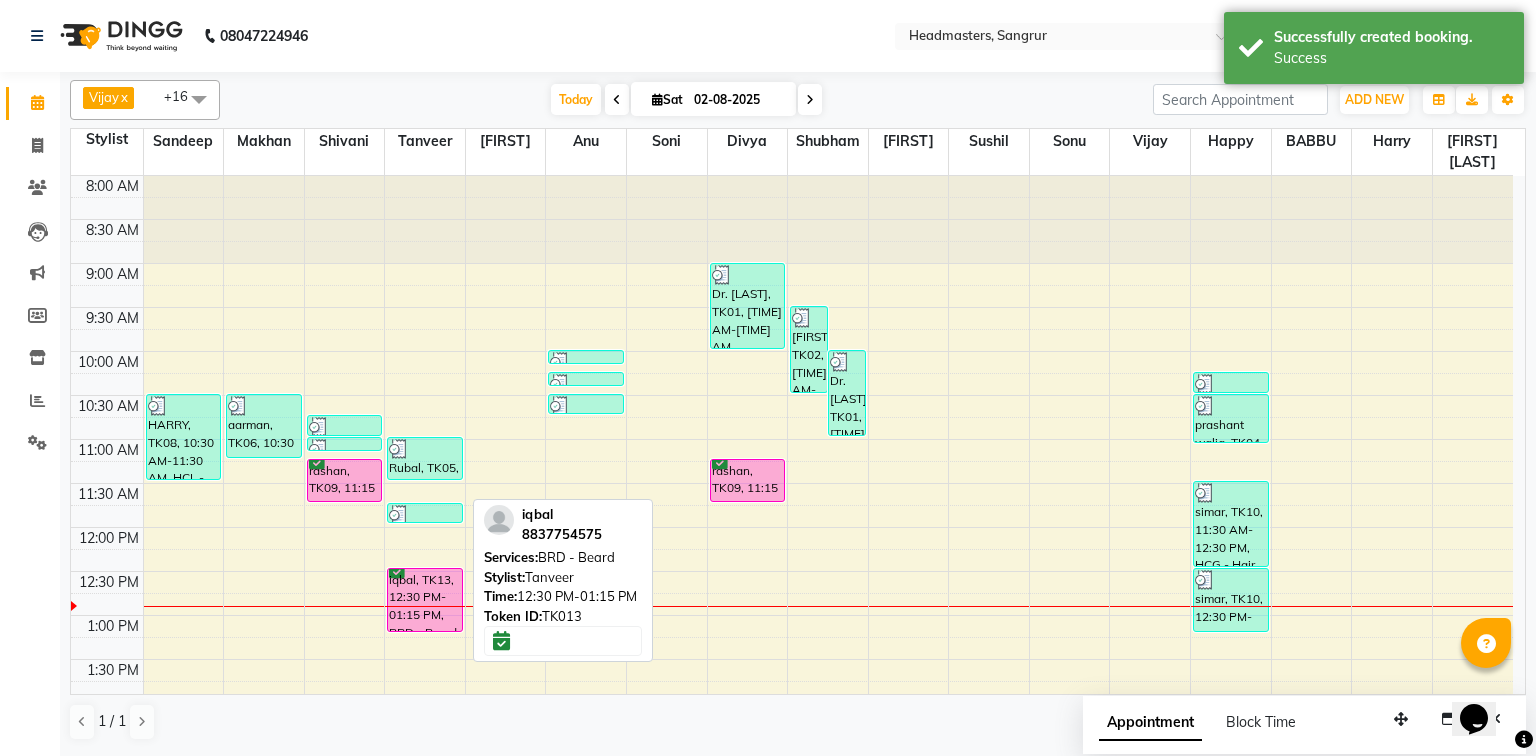 click on "iqbal, TK13, 12:30 PM-01:15 PM, BRD - Beard" at bounding box center [425, 600] 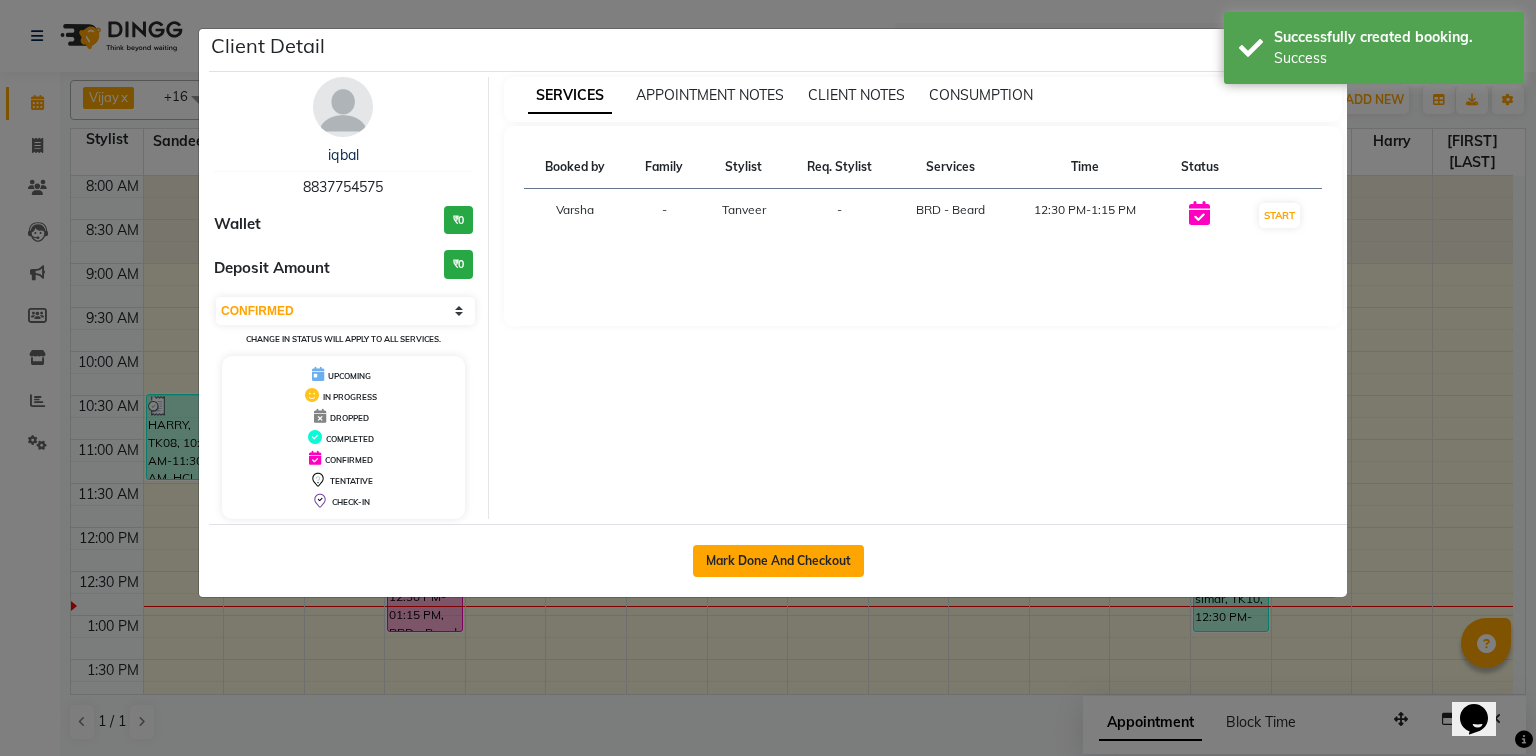 drag, startPoint x: 840, startPoint y: 563, endPoint x: 828, endPoint y: 563, distance: 12 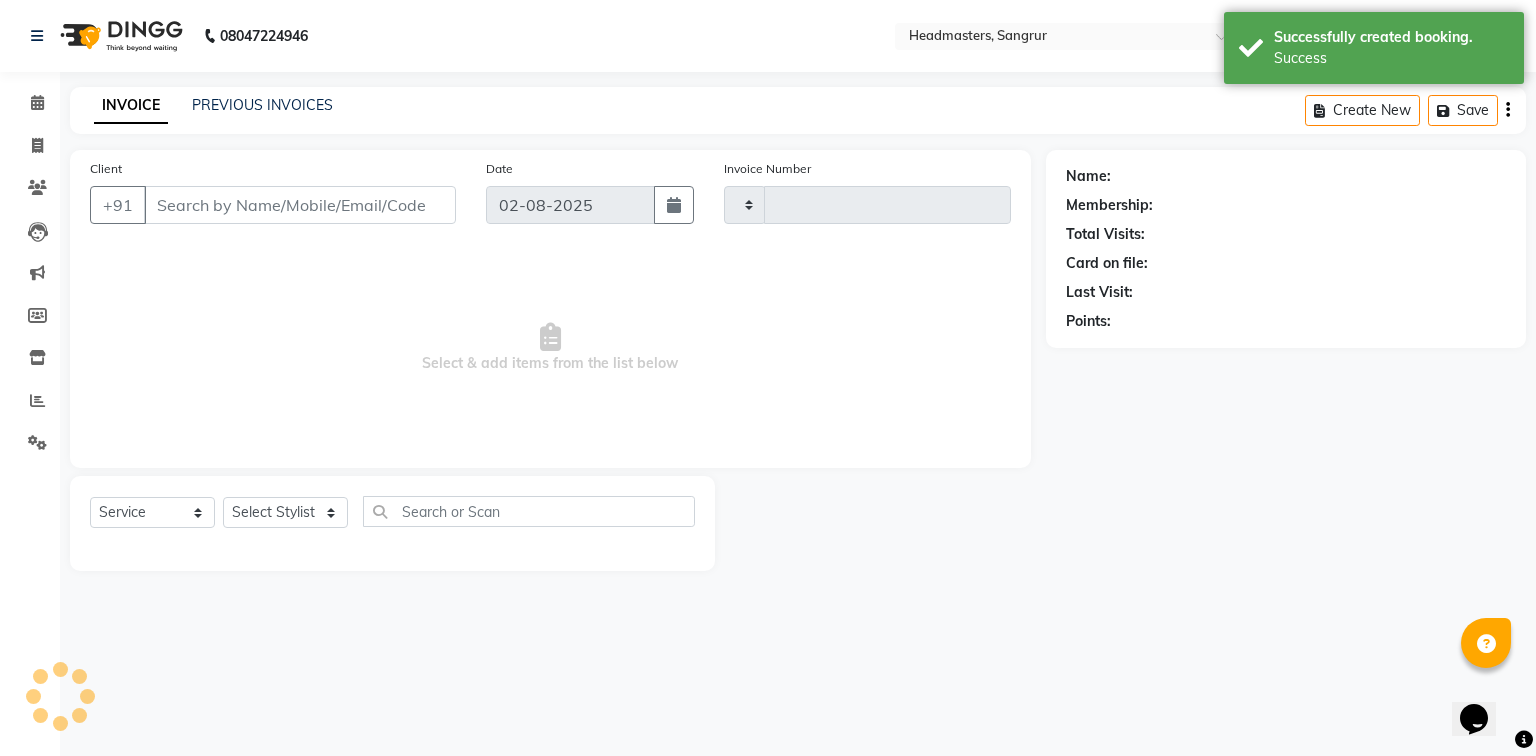 type on "3762" 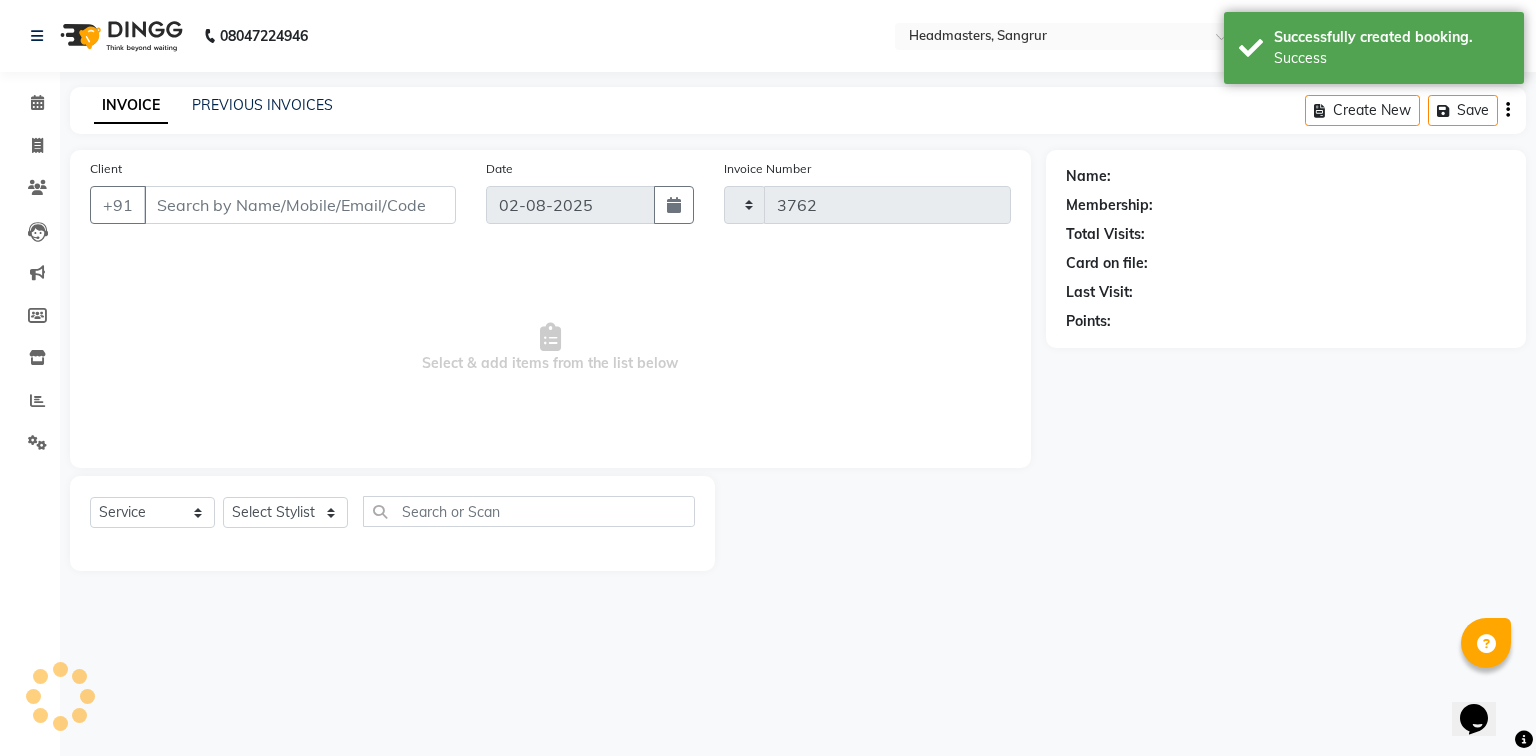 select on "3" 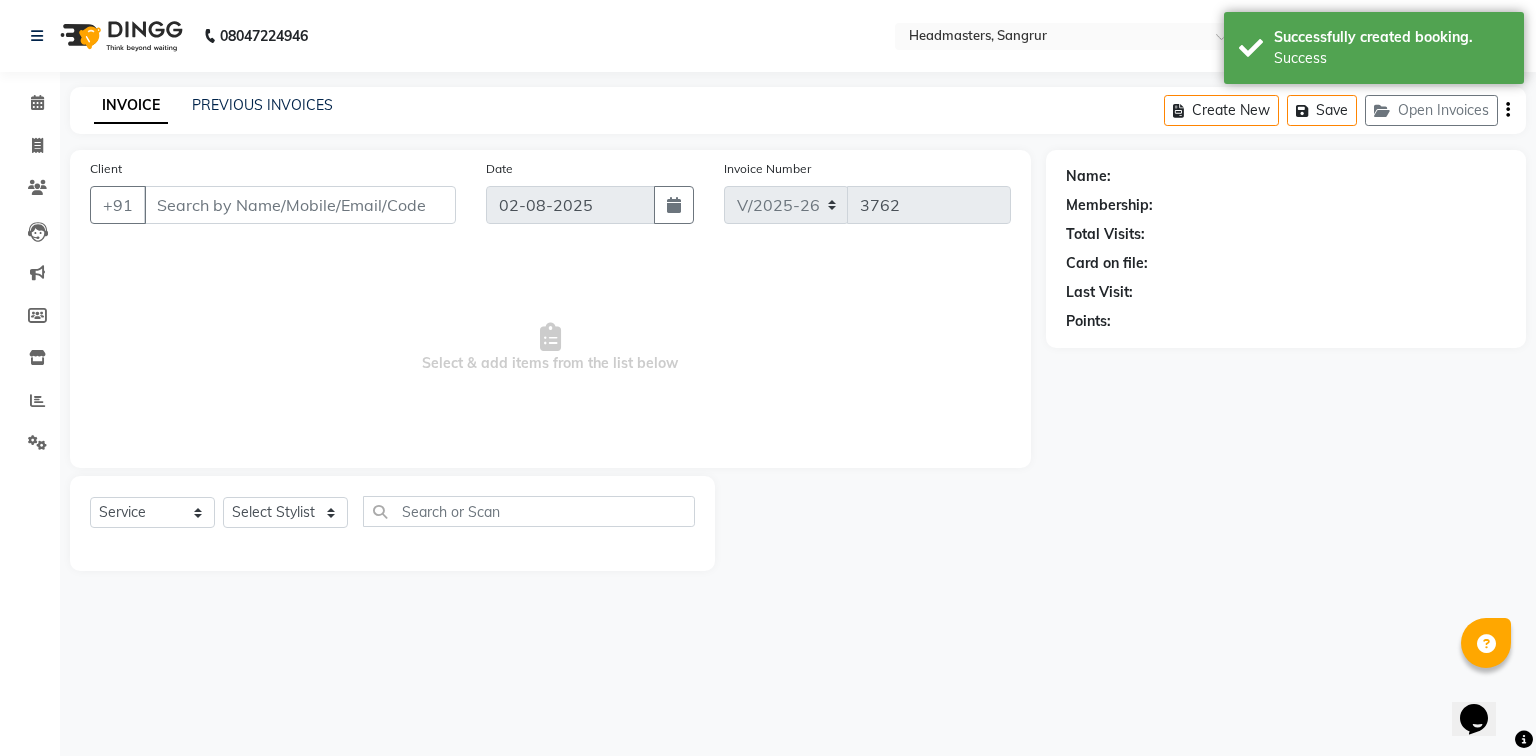 type on "8837754575" 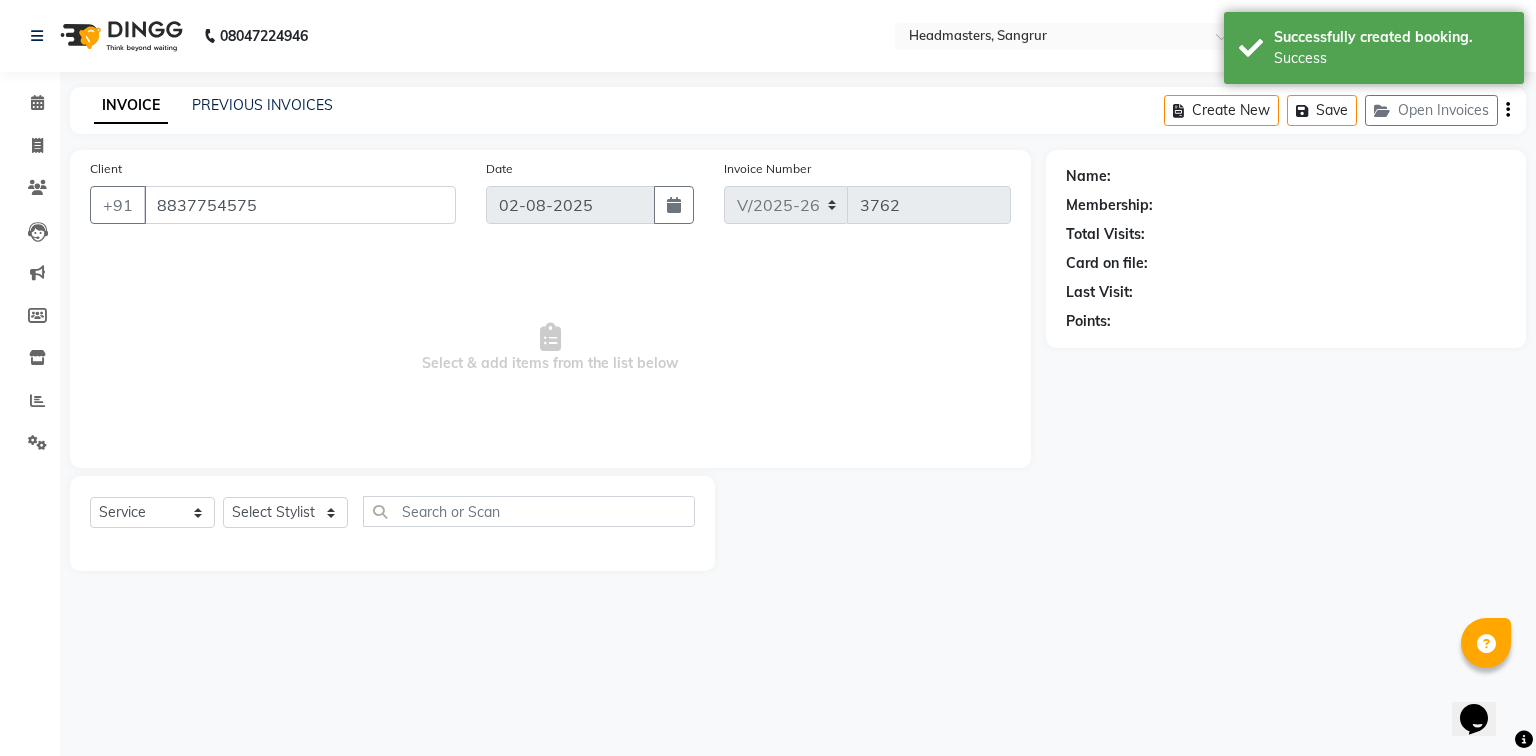 select on "60866" 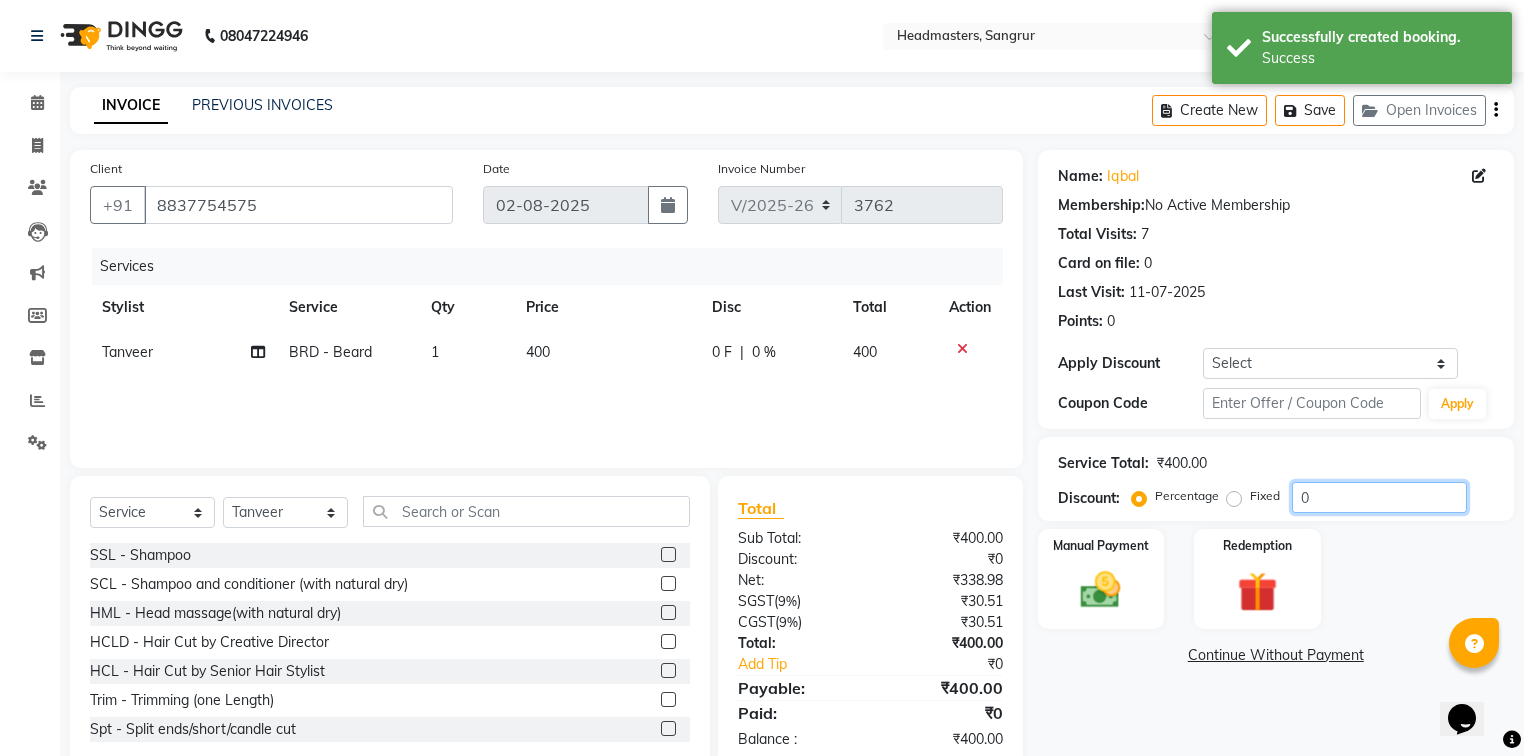 click on "0" 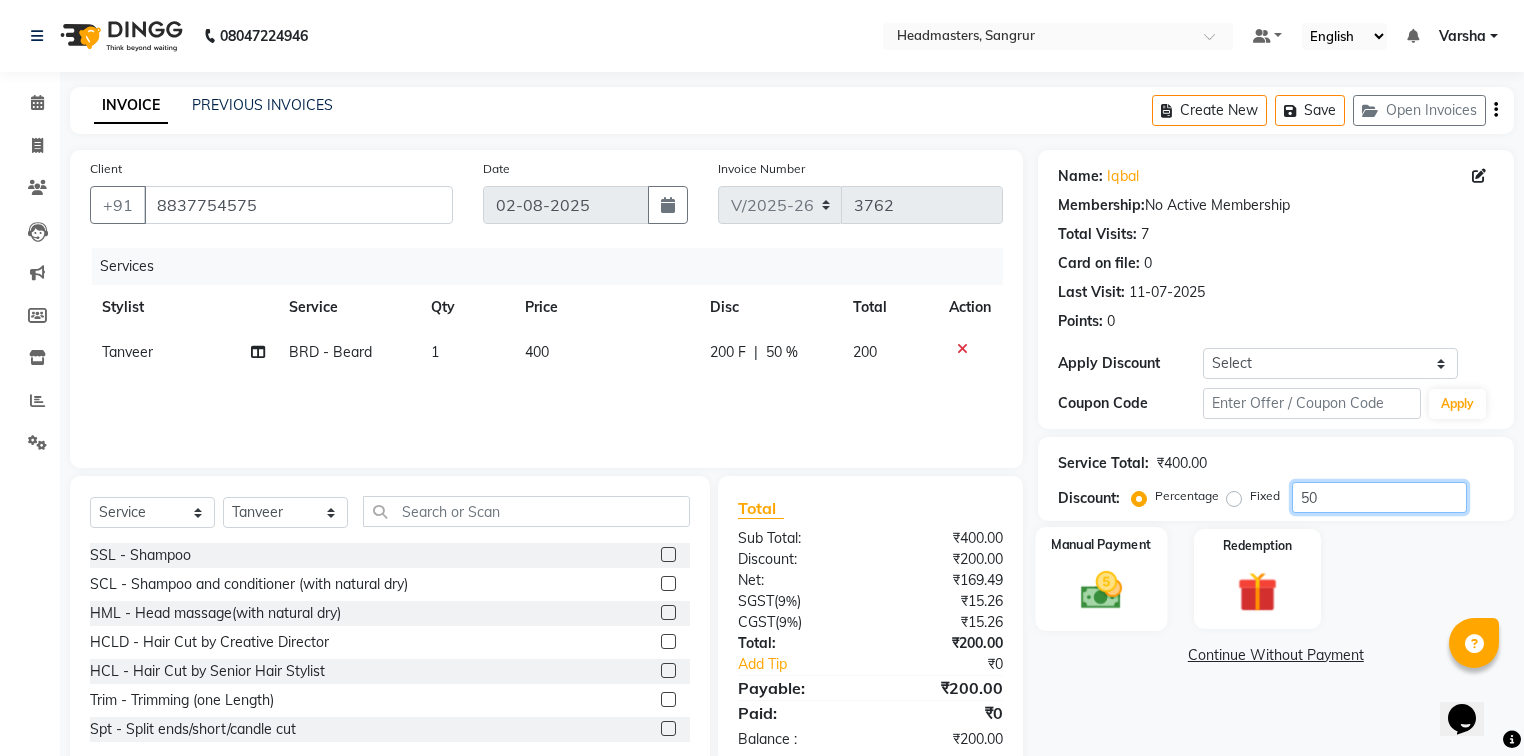 type on "50" 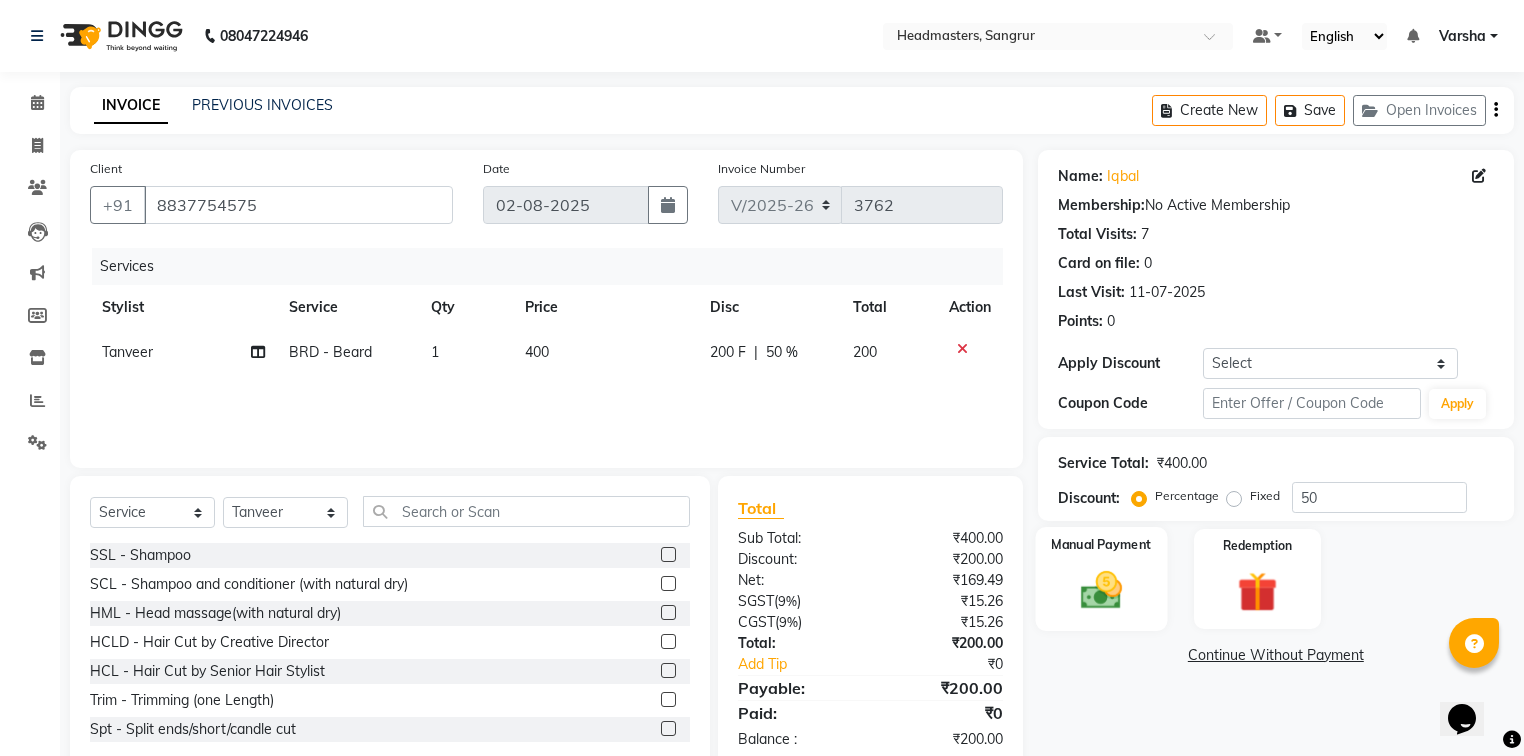click on "Manual Payment" 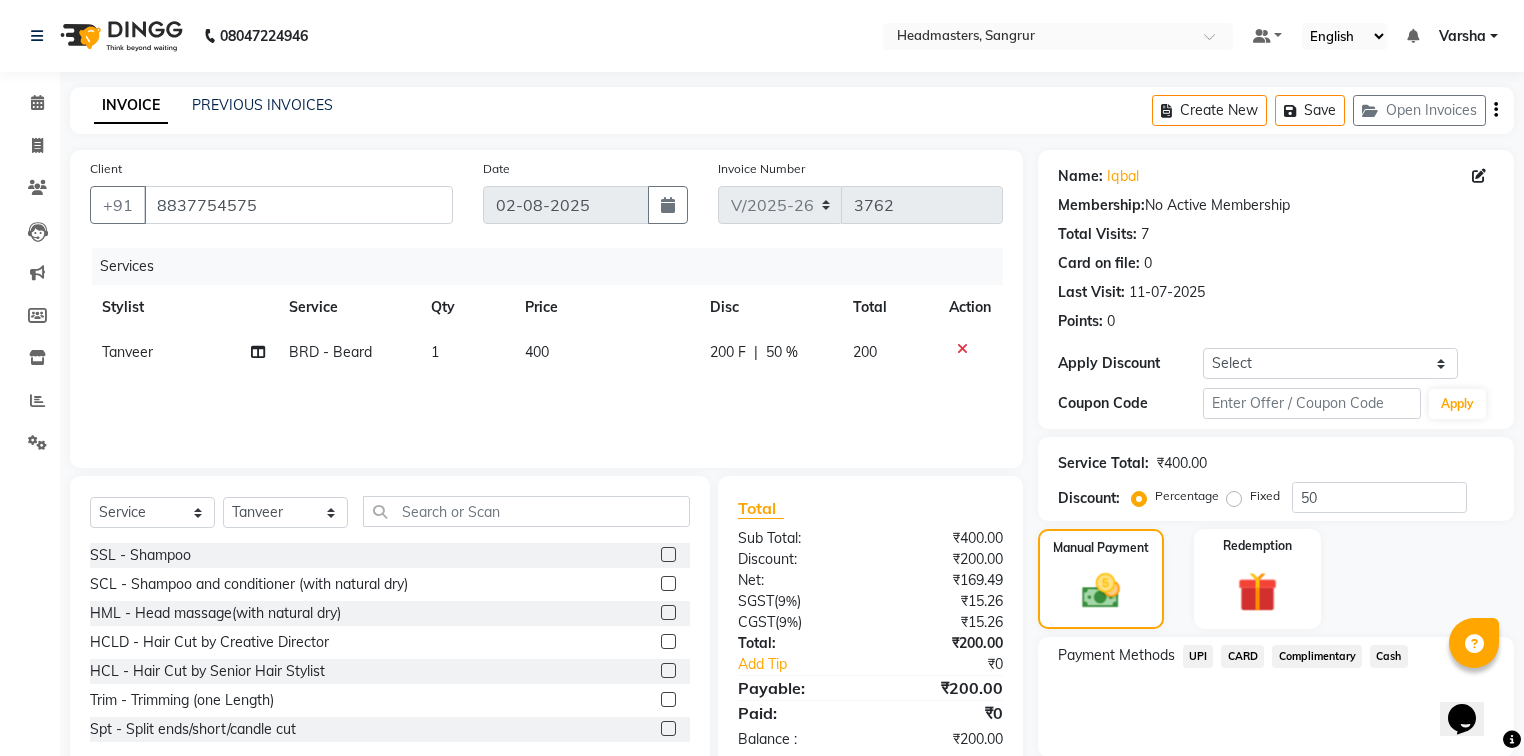 click on "Cash" 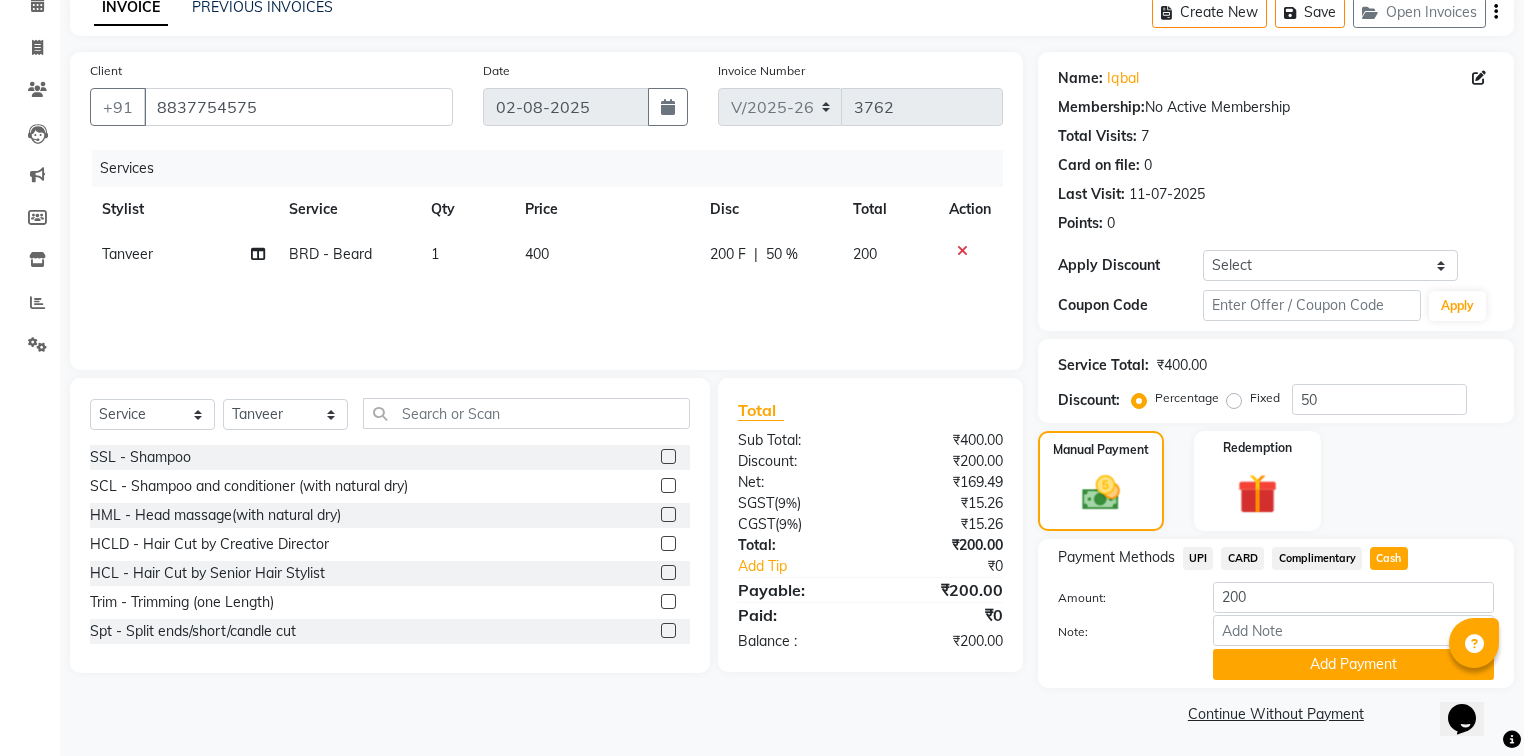 scroll, scrollTop: 102, scrollLeft: 0, axis: vertical 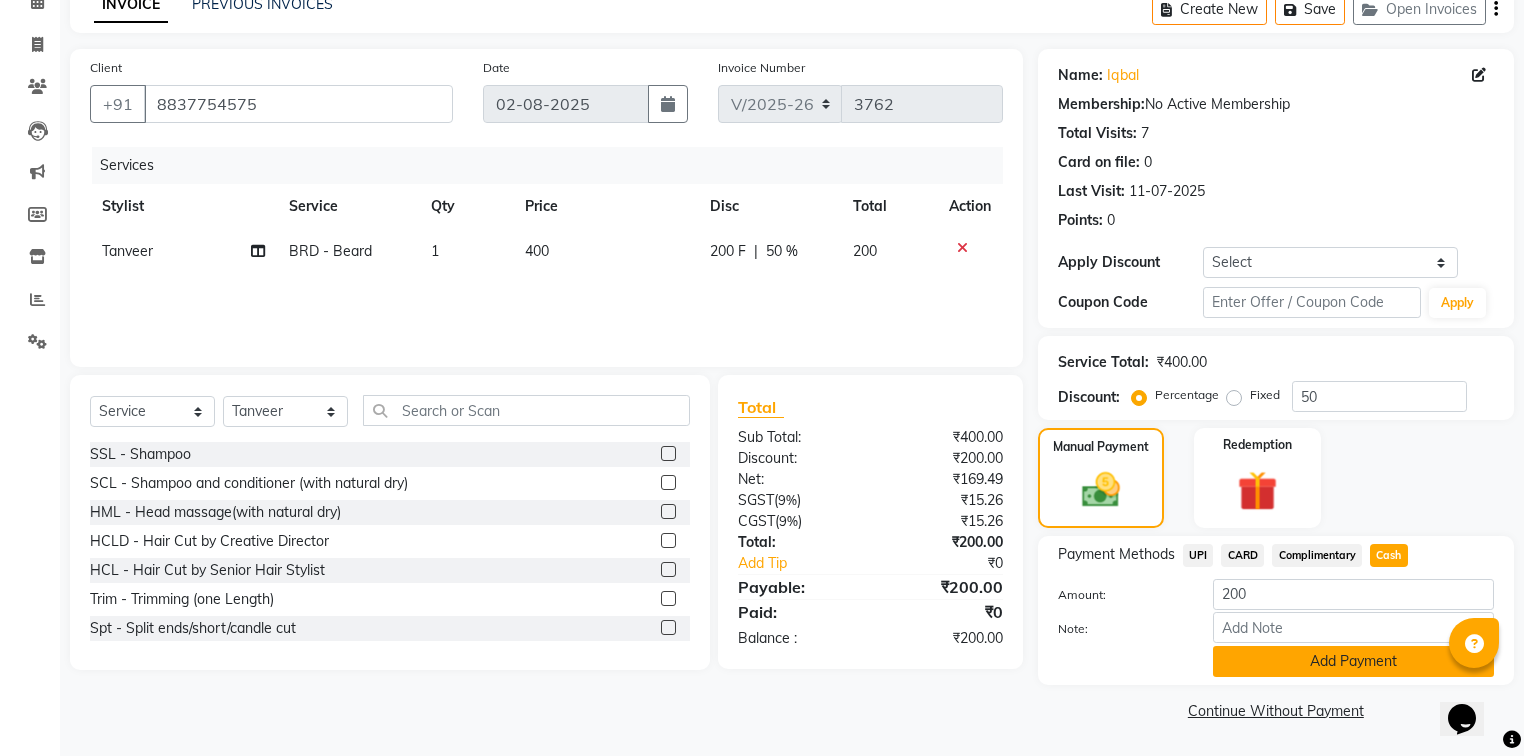 drag, startPoint x: 1394, startPoint y: 697, endPoint x: 1380, endPoint y: 669, distance: 31.304953 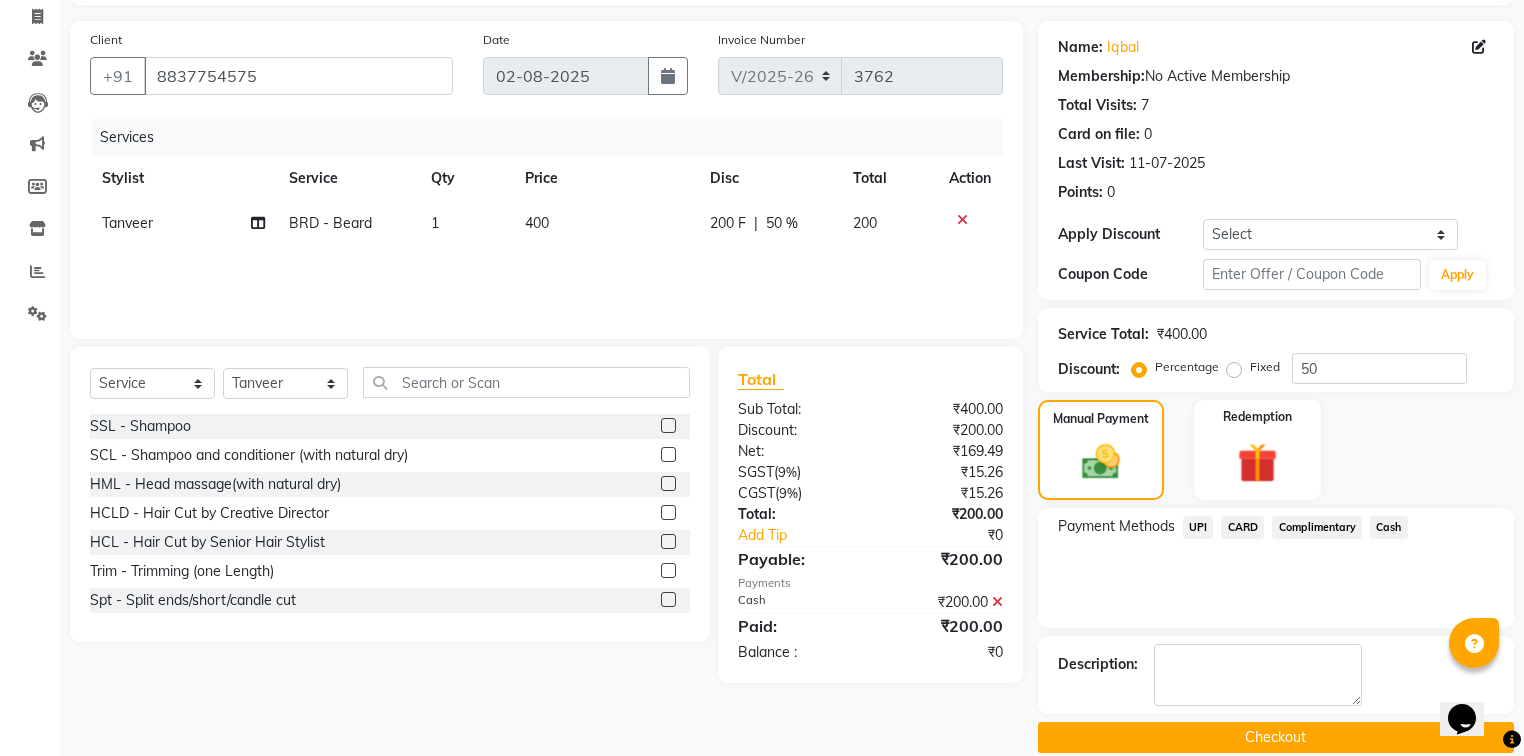 scroll, scrollTop: 154, scrollLeft: 0, axis: vertical 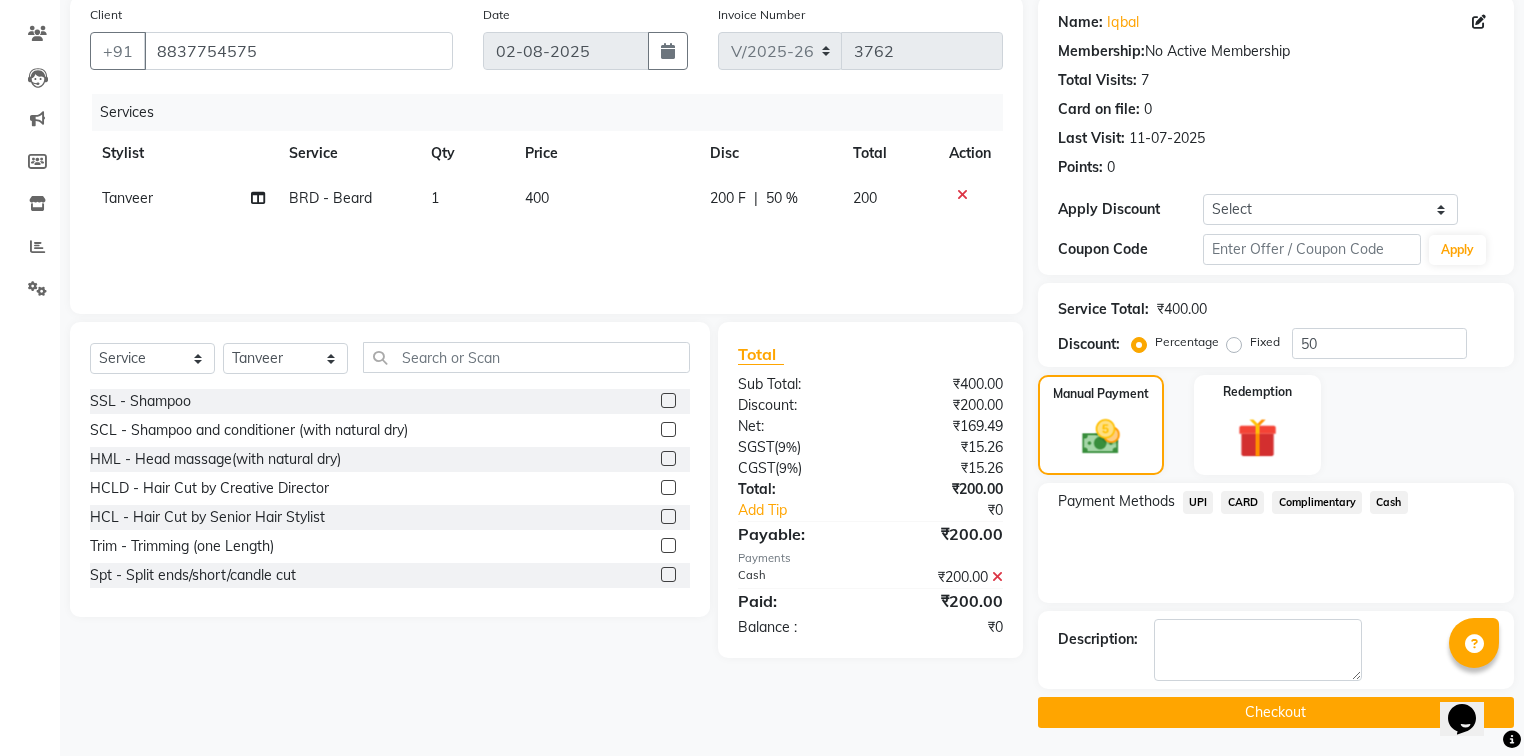 click on "Checkout" 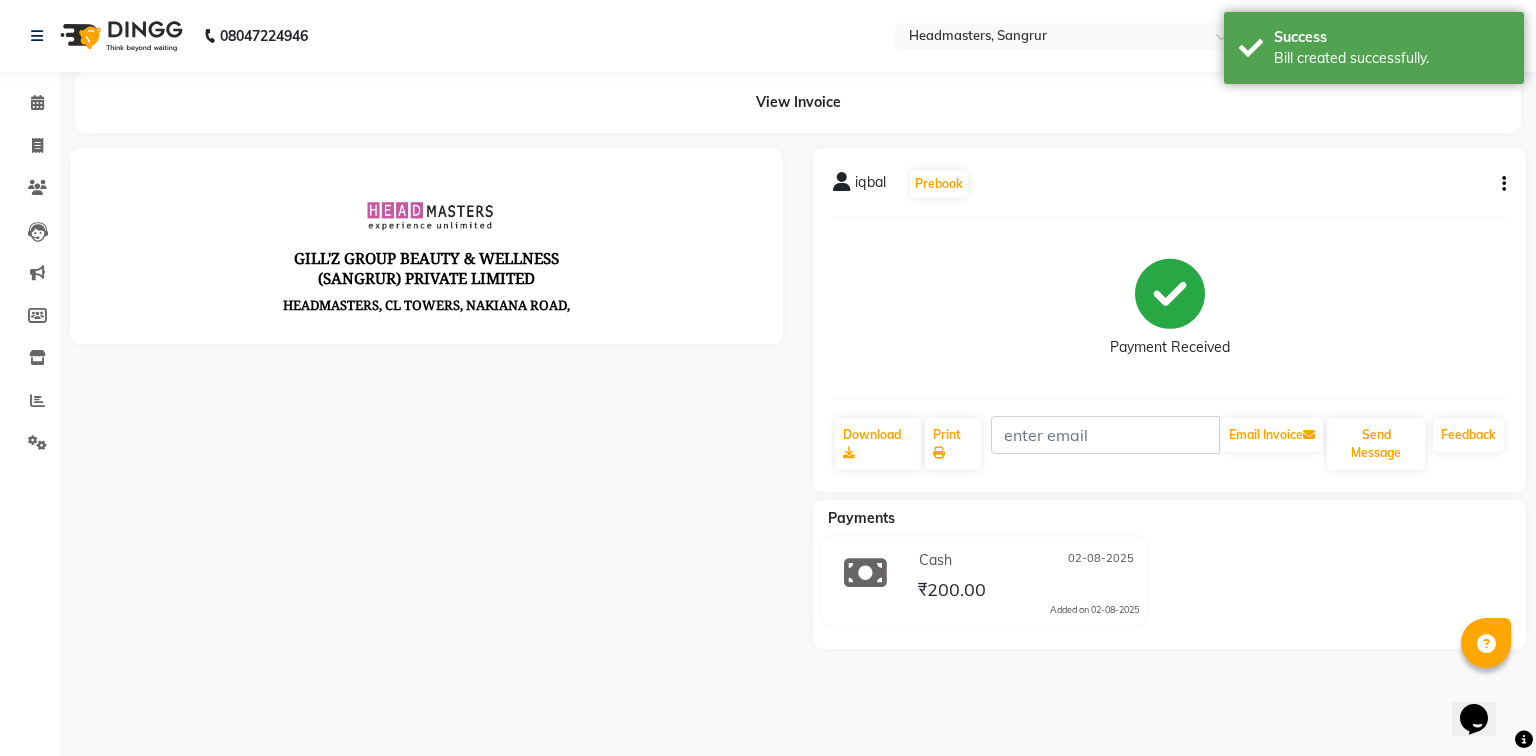 scroll, scrollTop: 0, scrollLeft: 0, axis: both 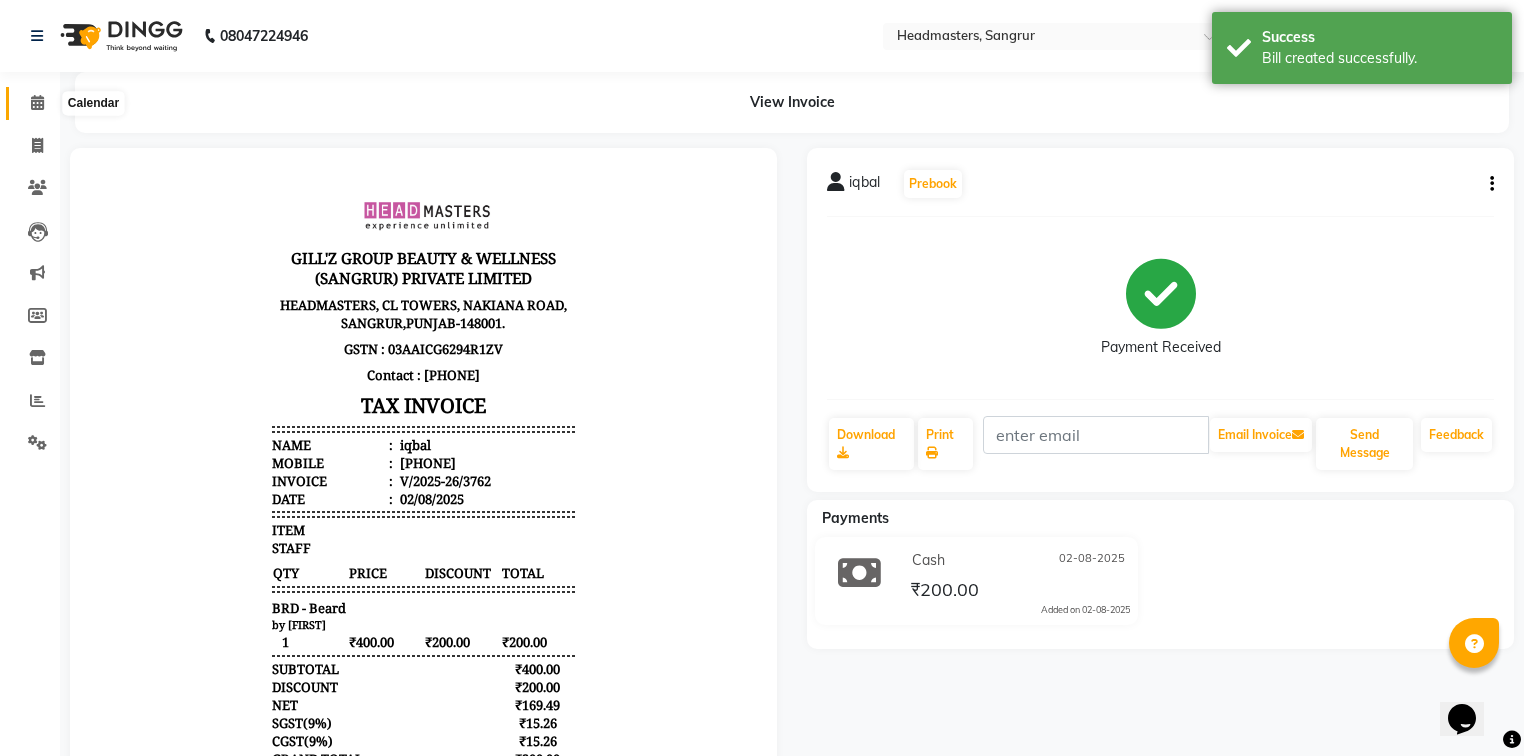 click 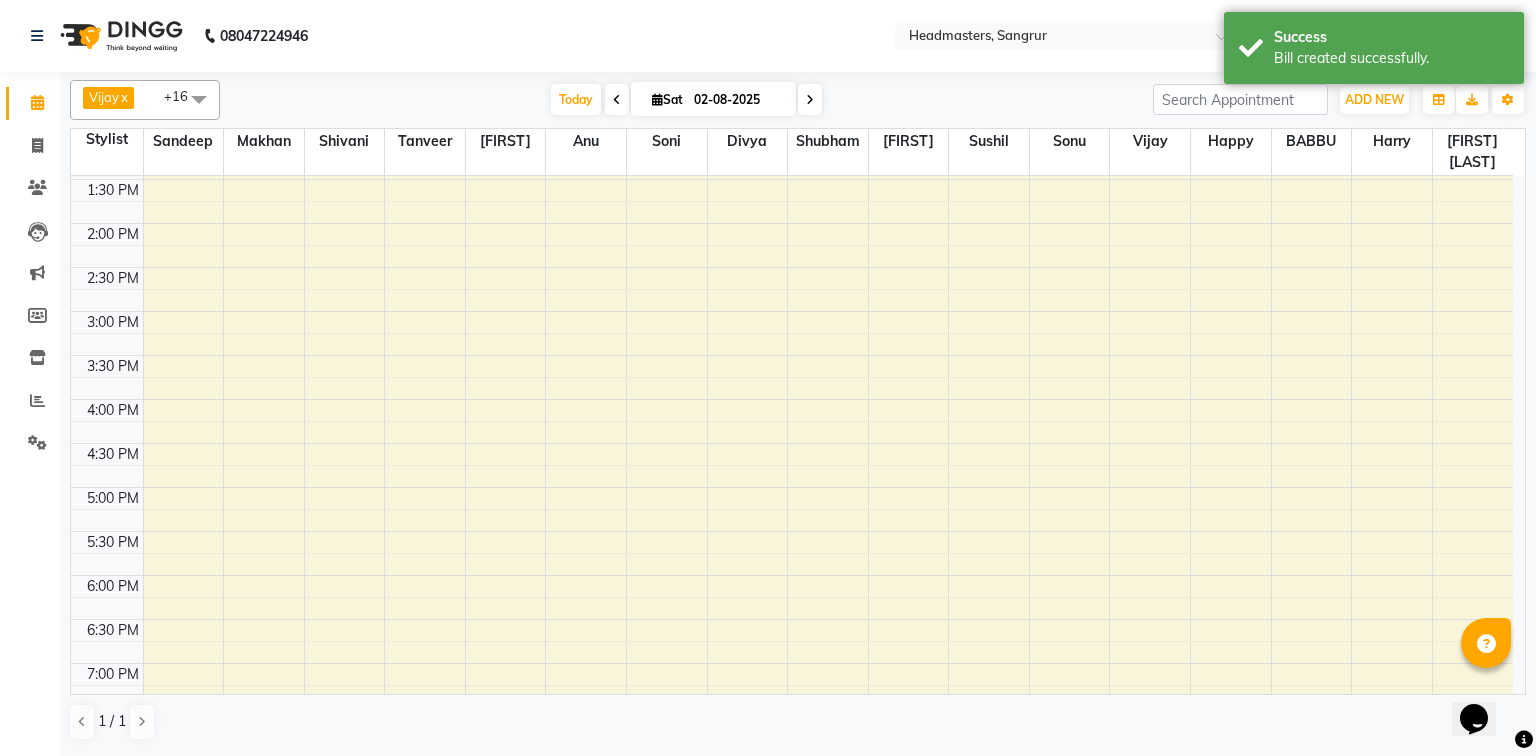 scroll, scrollTop: 0, scrollLeft: 0, axis: both 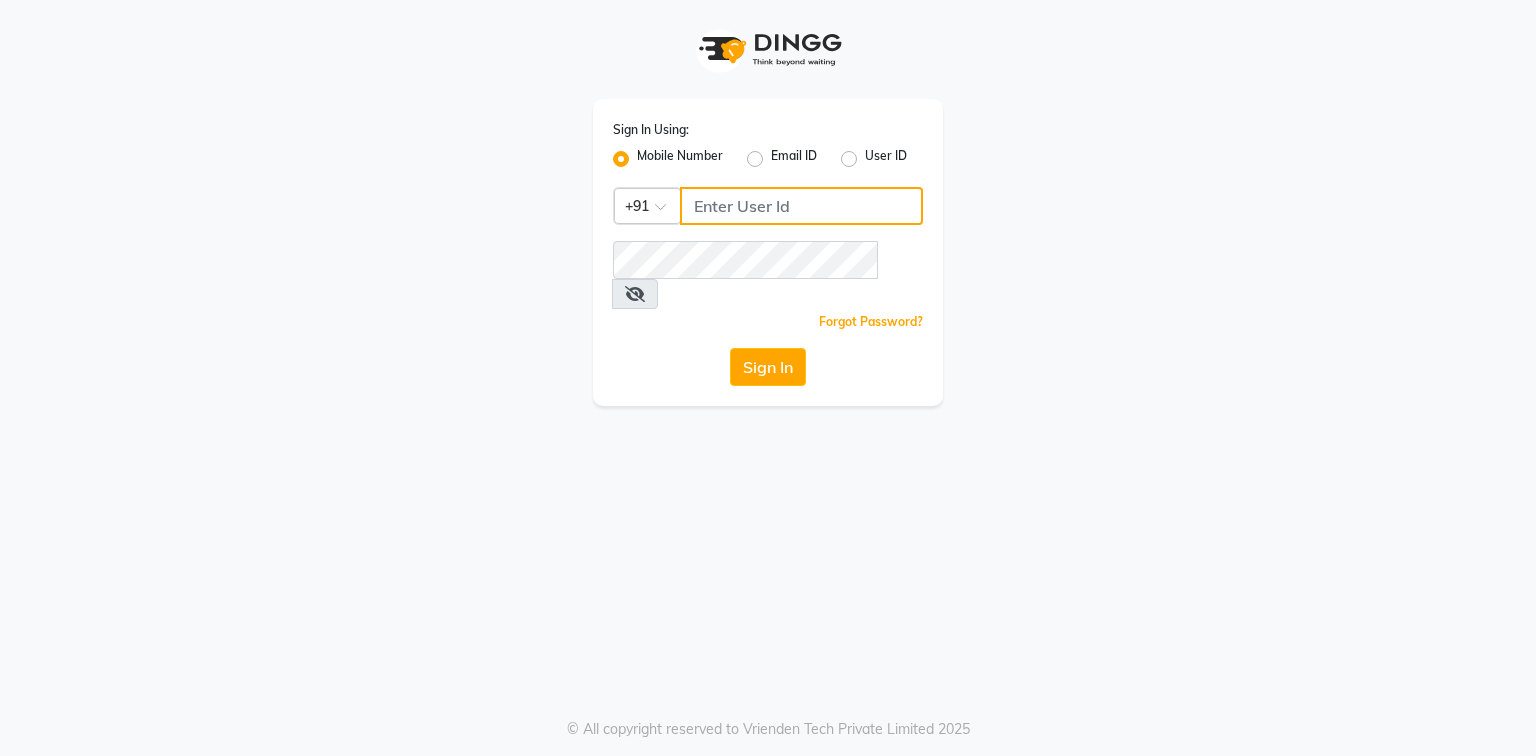 drag, startPoint x: 755, startPoint y: 197, endPoint x: 751, endPoint y: 212, distance: 15.524175 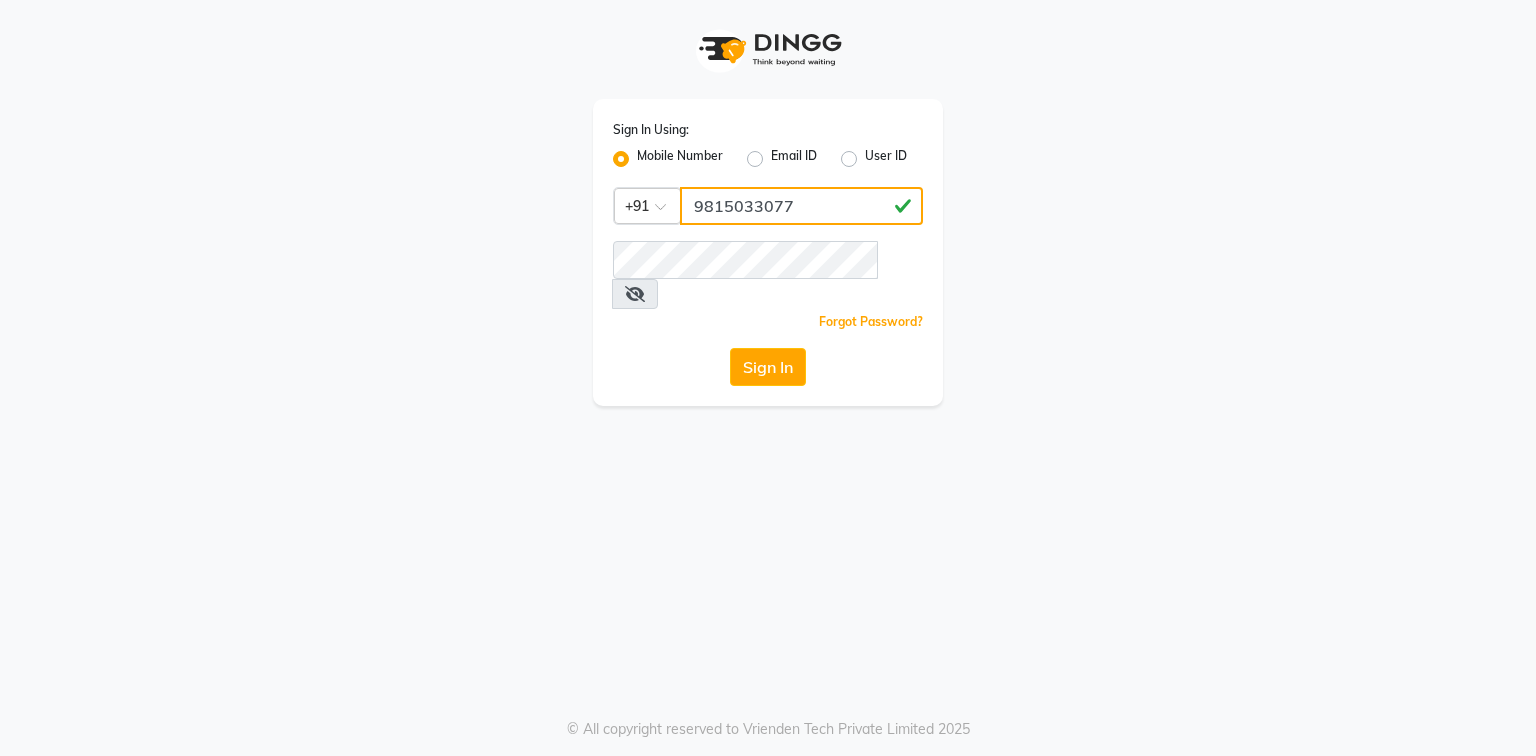 type on "9815033077" 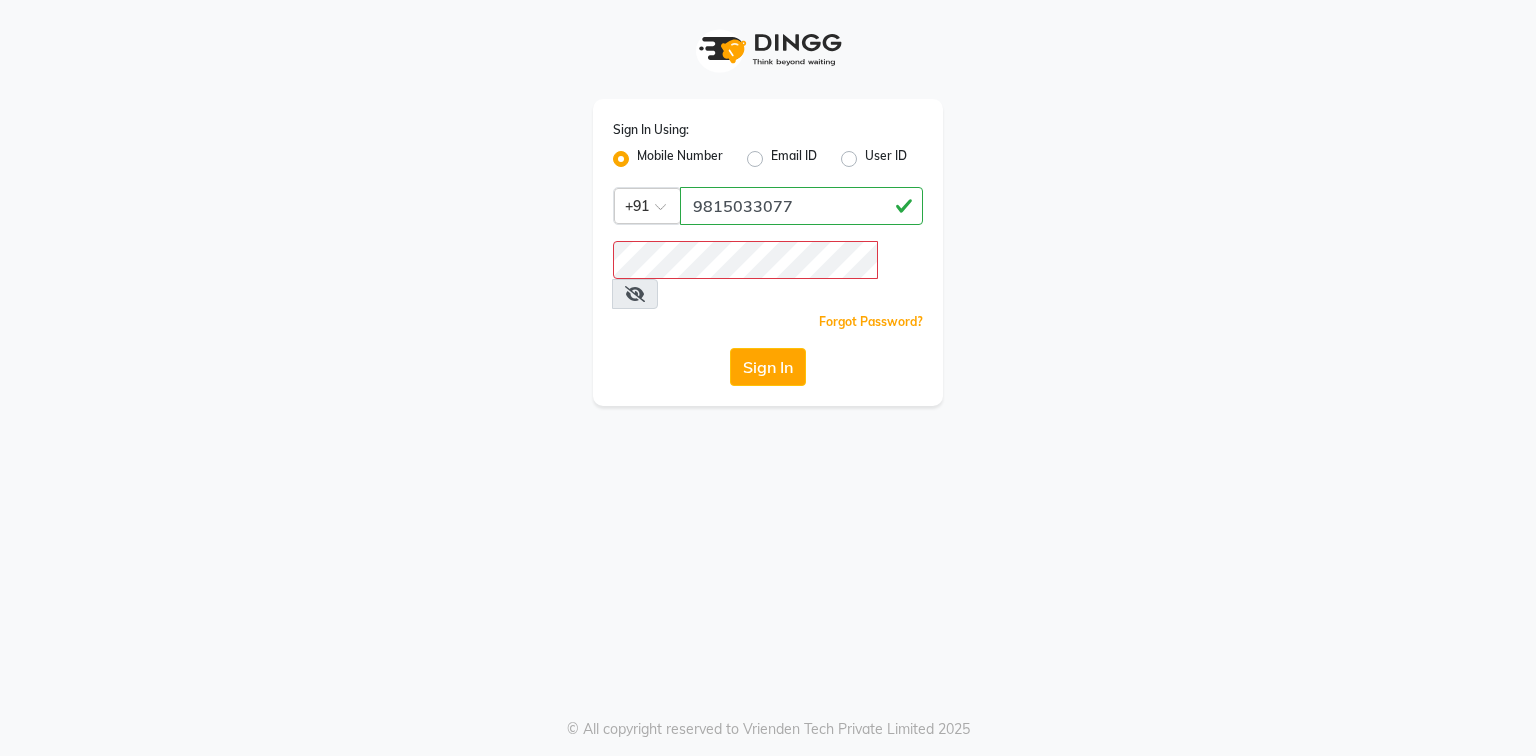 click at bounding box center [635, 294] 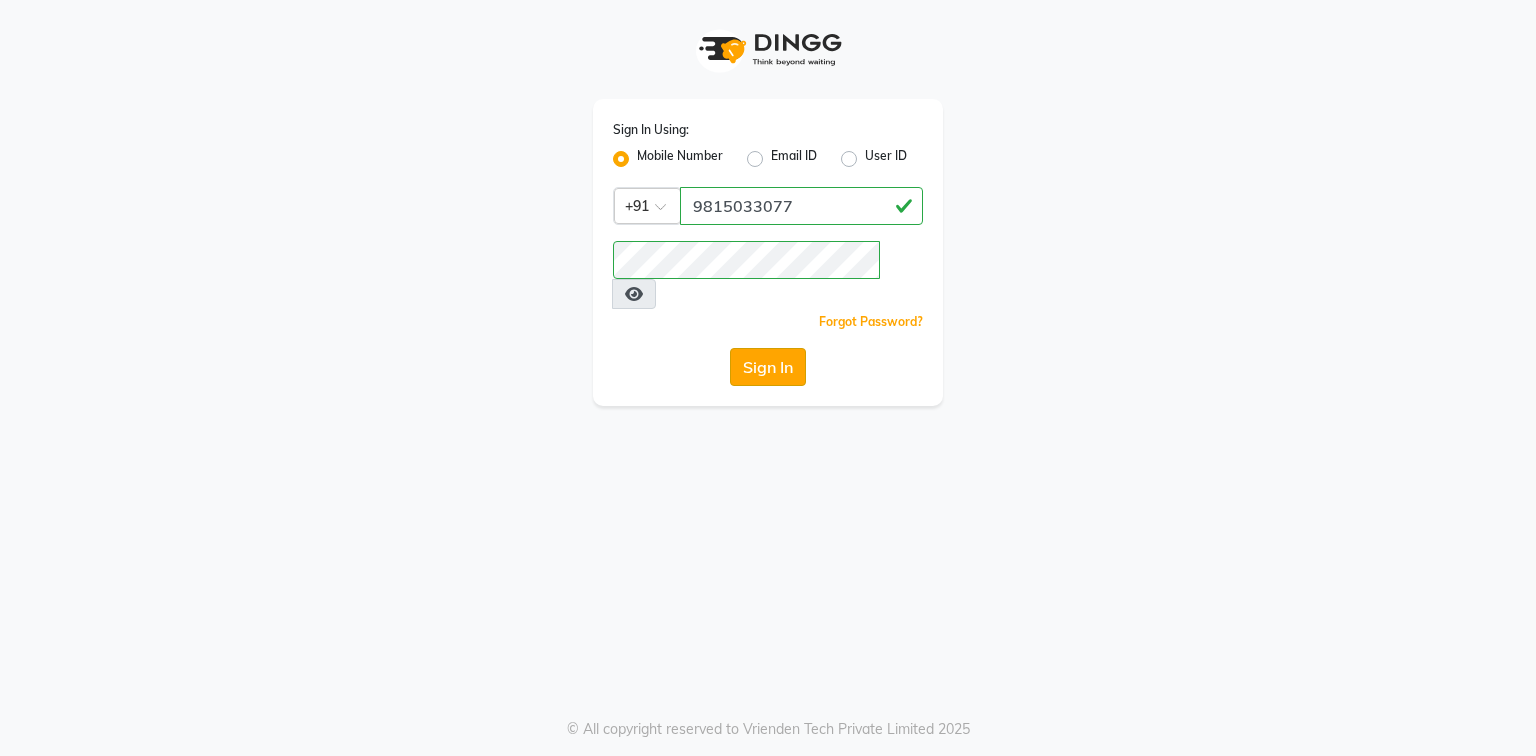 click on "Sign In" 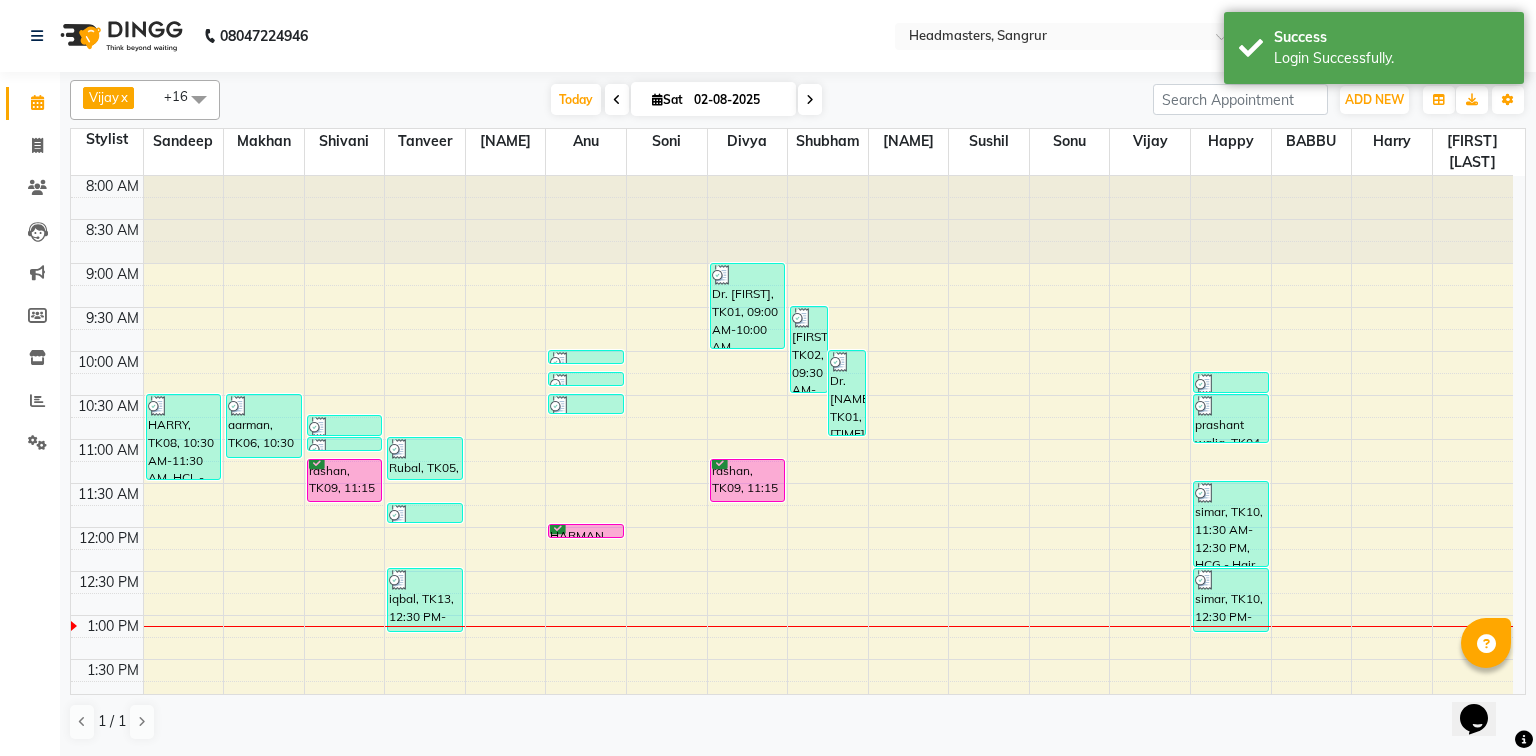 scroll, scrollTop: 0, scrollLeft: 0, axis: both 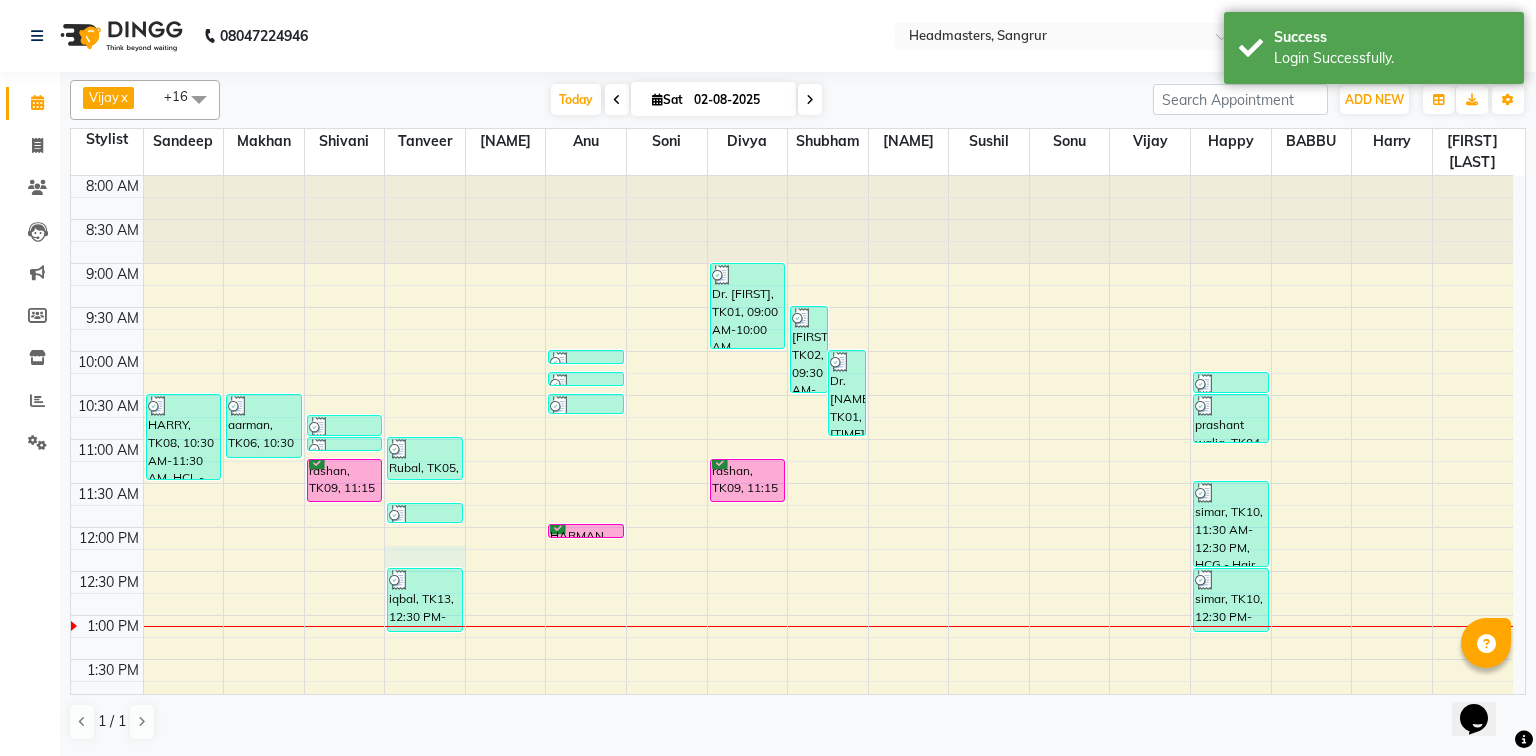 click on "8:00 AM 8:30 AM 9:00 AM 9:30 AM 10:00 AM 10:30 AM 11:00 AM 11:30 AM 12:00 PM 12:30 PM 1:00 PM 1:30 PM 2:00 PM 2:30 PM 3:00 PM 3:30 PM 4:00 PM 4:30 PM 5:00 PM 5:30 PM 6:00 PM 6:30 PM 7:00 PM 7:30 PM 8:00 PM 8:30 PM     [FIRST], TK08, 10:30 AM-11:30 AM, HCL - Hair Cut by Senior Hair Stylist     [FIRST], TK06, 10:30 AM-11:15 AM, BRD - Beard     Headmasters, TK07, 10:45 AM-11:00 AM, TH-EB - Eyebrows     Headmasters, TK07, 11:00 AM-11:05 AM, TH-UL - Upper lips     [FIRST], TK09, 11:15 AM-11:45 AM, INS-FC-W&B - Whitening & Brightening (For Pigmentation, D-tan And uneven skin)     [FIRST], TK05, 11:00 AM-11:30 AM, BRD - Beard     [FIRST] [LAST], TK11, 11:45 AM-12:00 PM, O3-MSK-POW - Power Mask     [FIRST], TK13, 12:30 PM-01:15 PM, BRD - Beard     [FIRST] [LAST], TK03, 10:00 AM-10:10 AM, WX-CHIN-RC - Waxing Chin - Premium     [FIRST] [LAST], TK03, 10:15 AM-10:25 AM, WX-UL-RC - Waxing Upper Lip - Premium     [FIRST] [LAST], TK03, 10:30 AM-10:45 AM, TH-EB - Eyebrows" at bounding box center (792, 747) 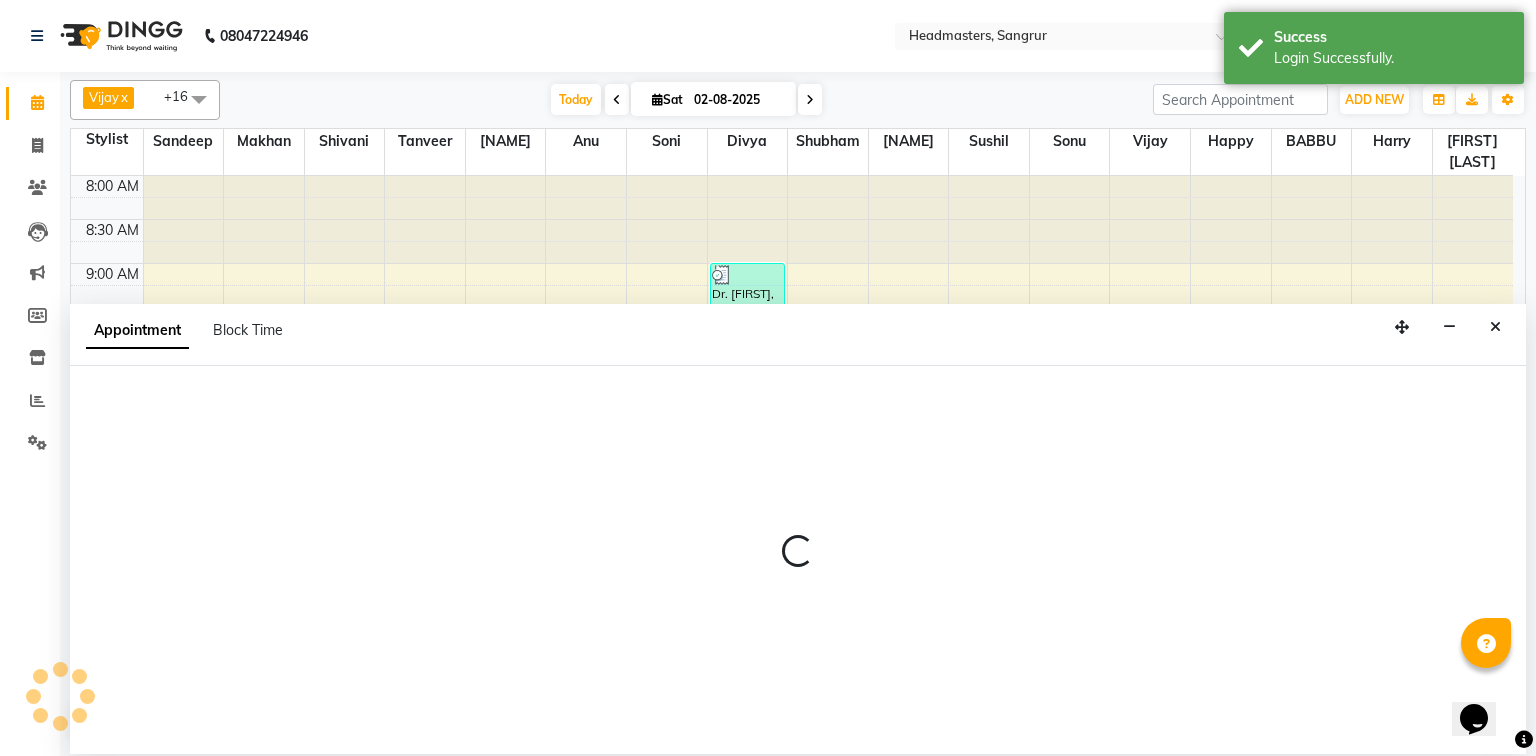 select on "60866" 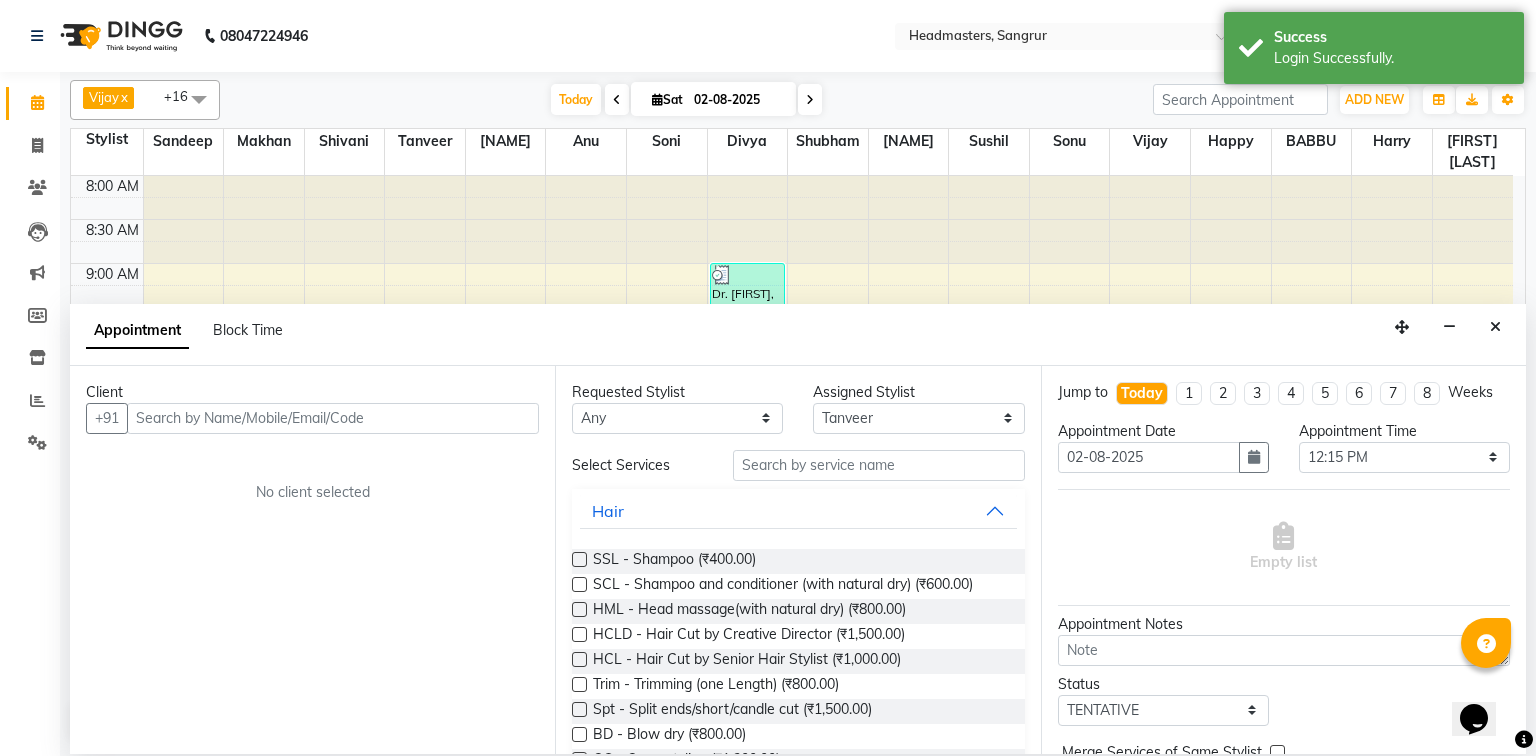 click at bounding box center [333, 418] 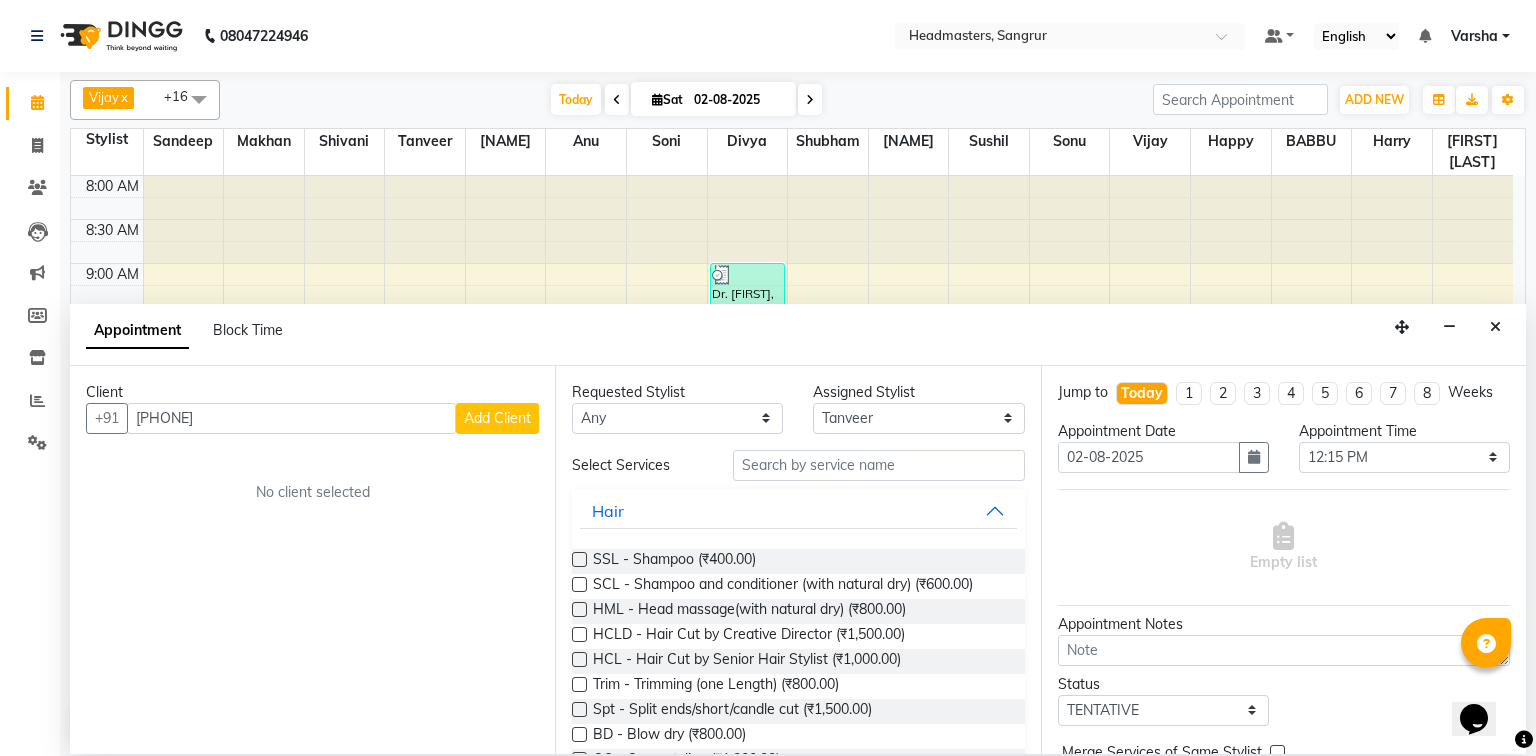 type on "[PHONE]" 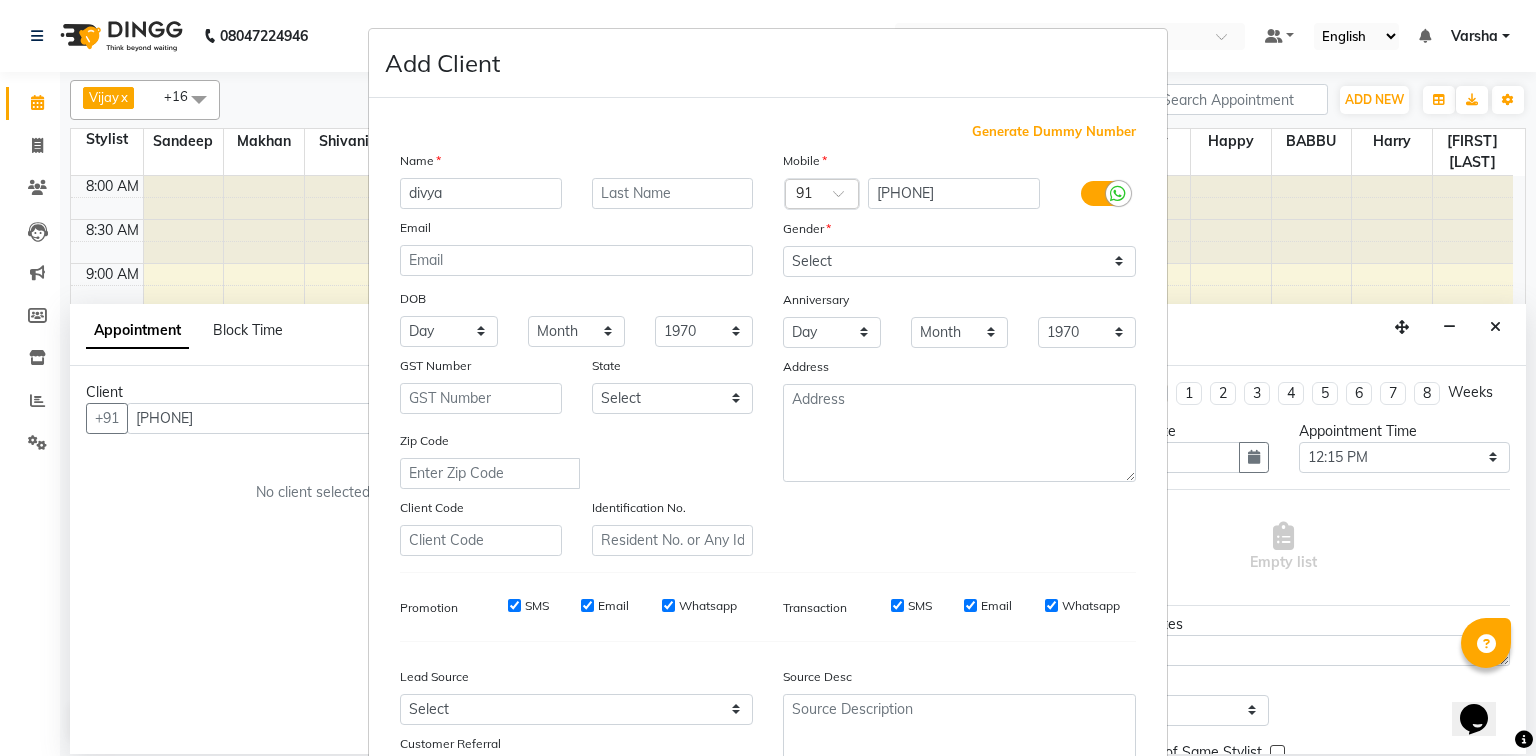 type on "divya" 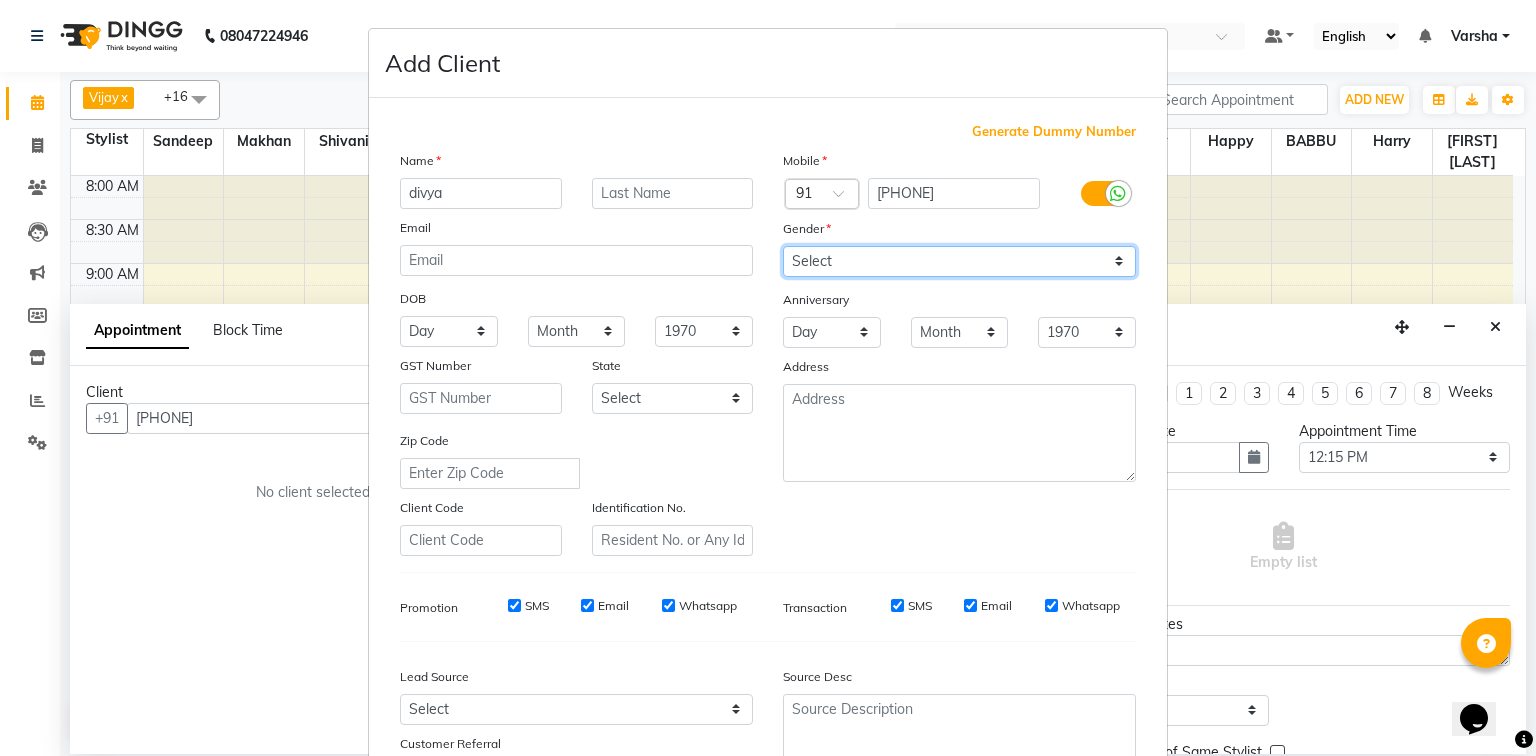 click on "Select Male Female Other Prefer Not To Say" at bounding box center [959, 261] 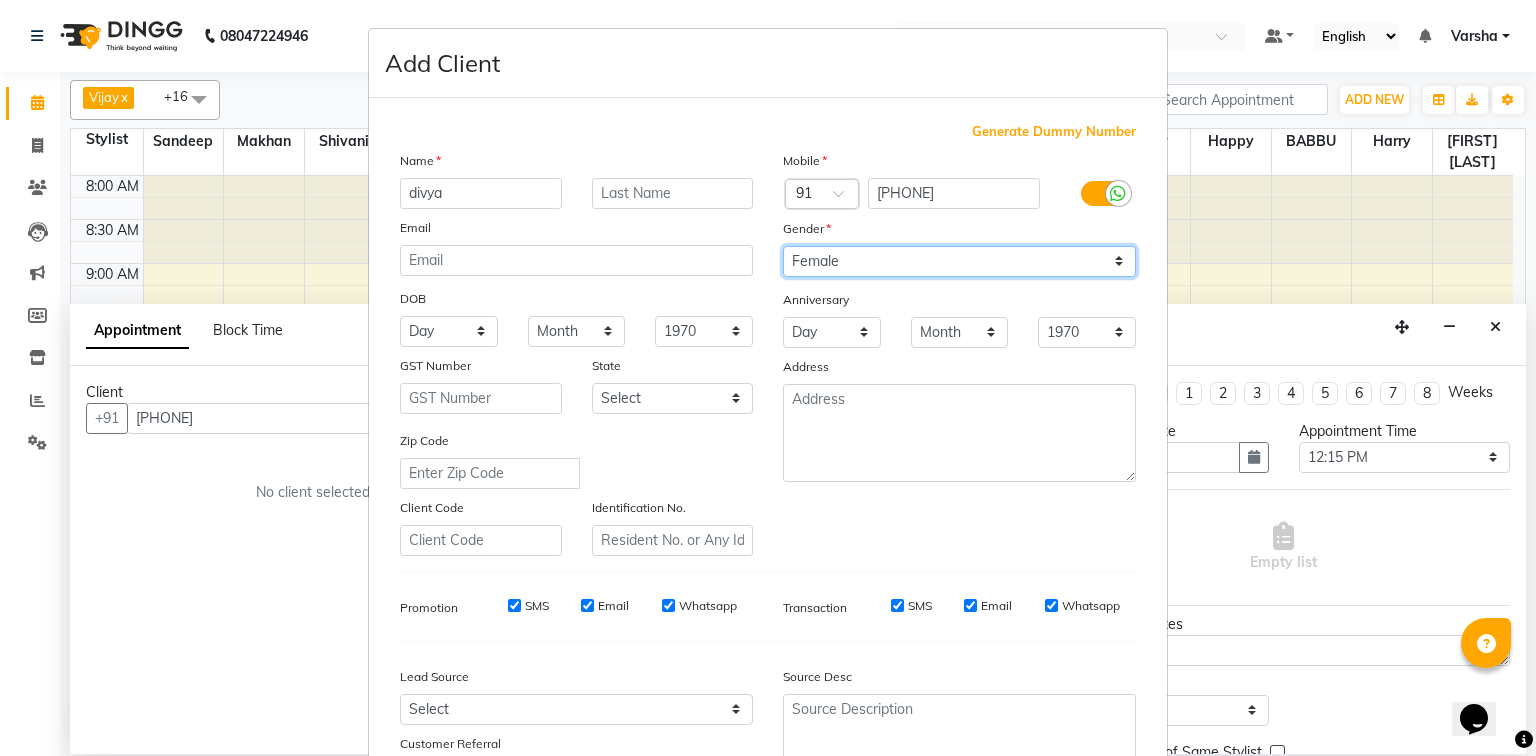 click on "Select Male Female Other Prefer Not To Say" at bounding box center (959, 261) 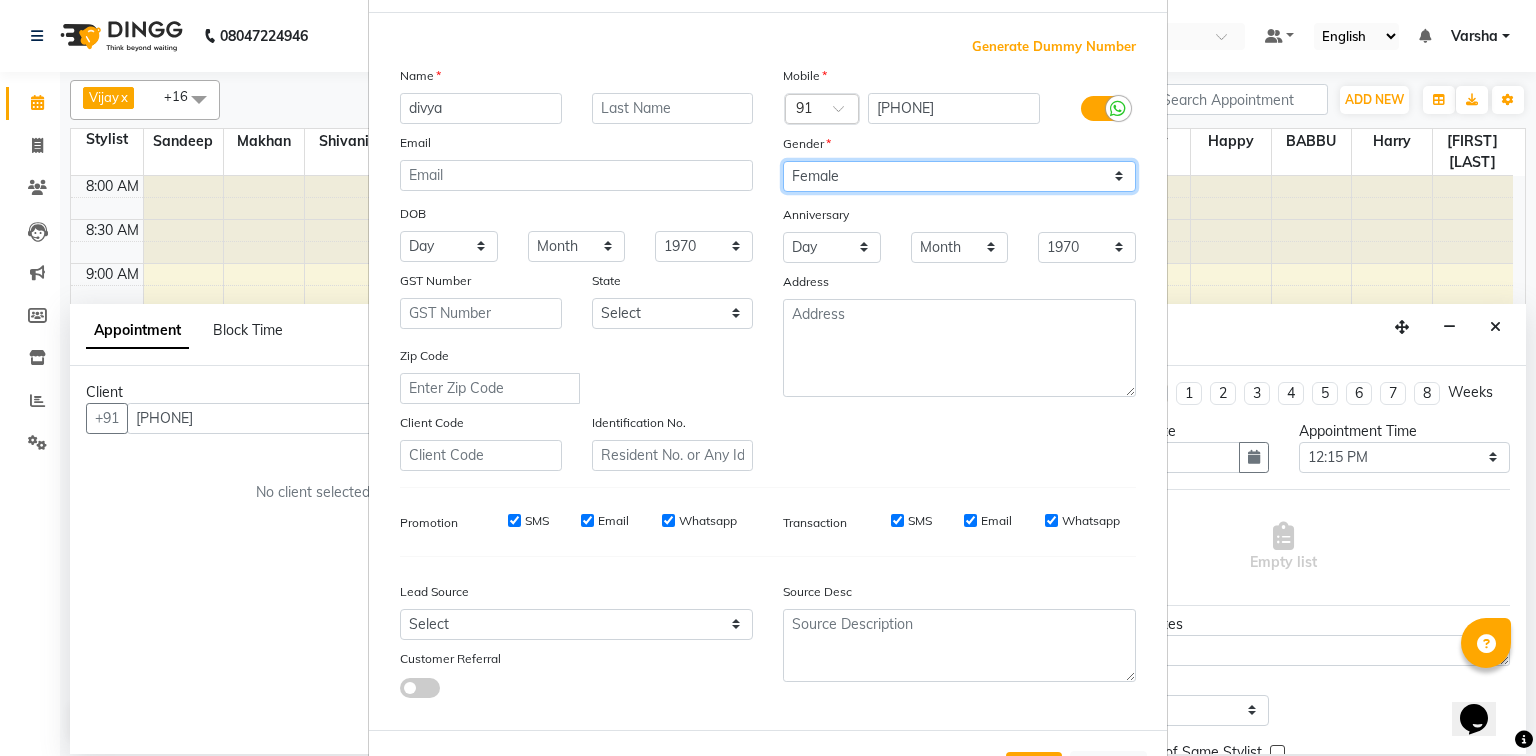 scroll, scrollTop: 176, scrollLeft: 0, axis: vertical 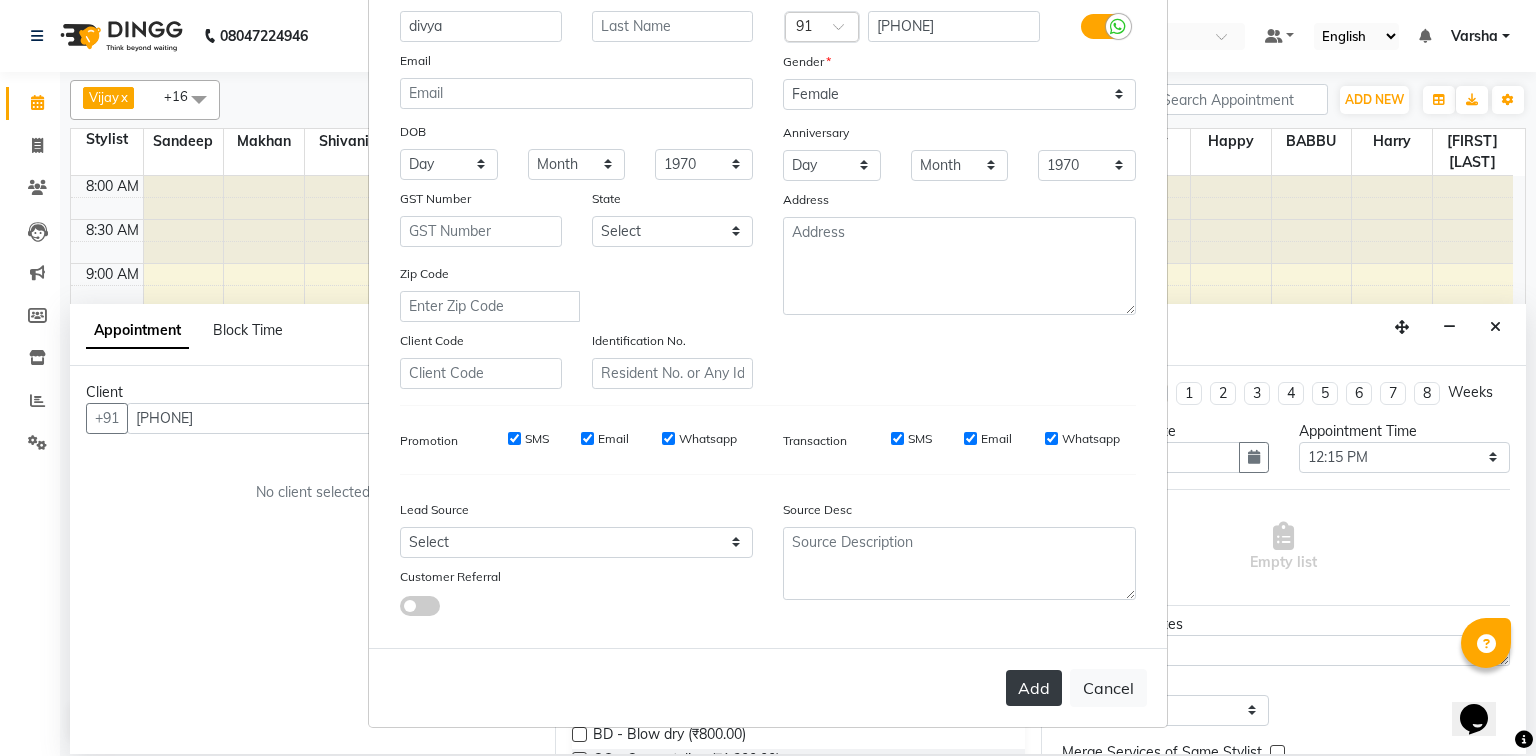 click on "Add" at bounding box center [1034, 688] 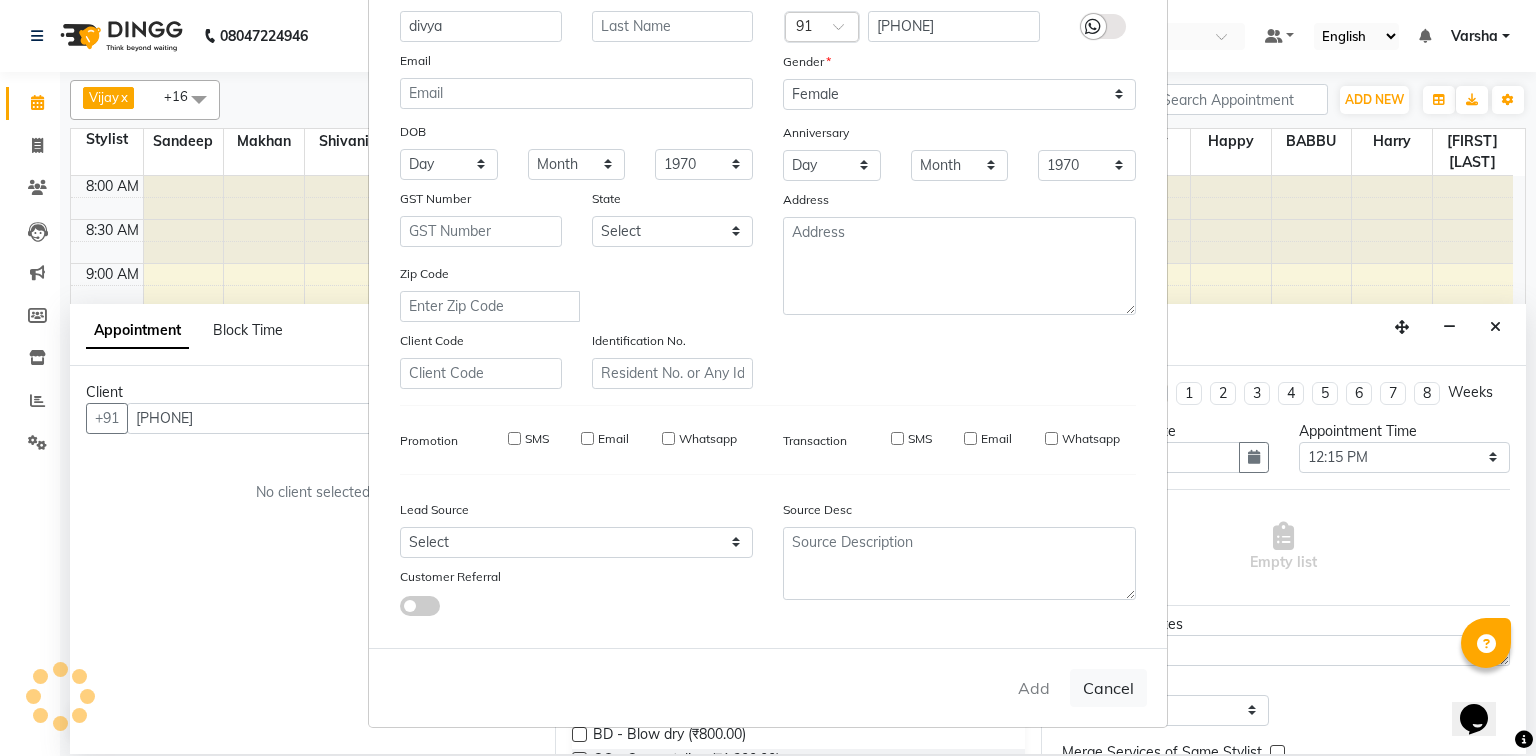 type 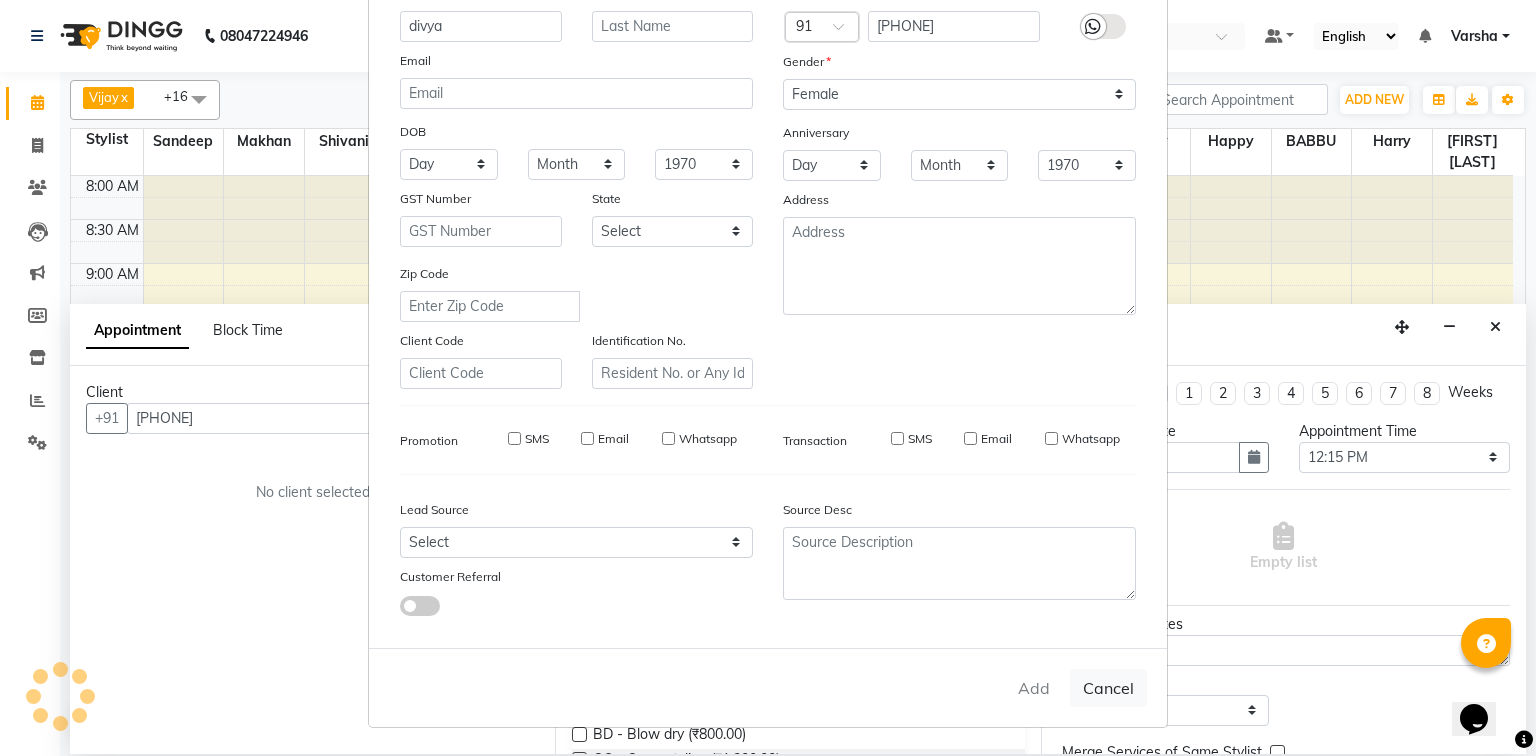 type 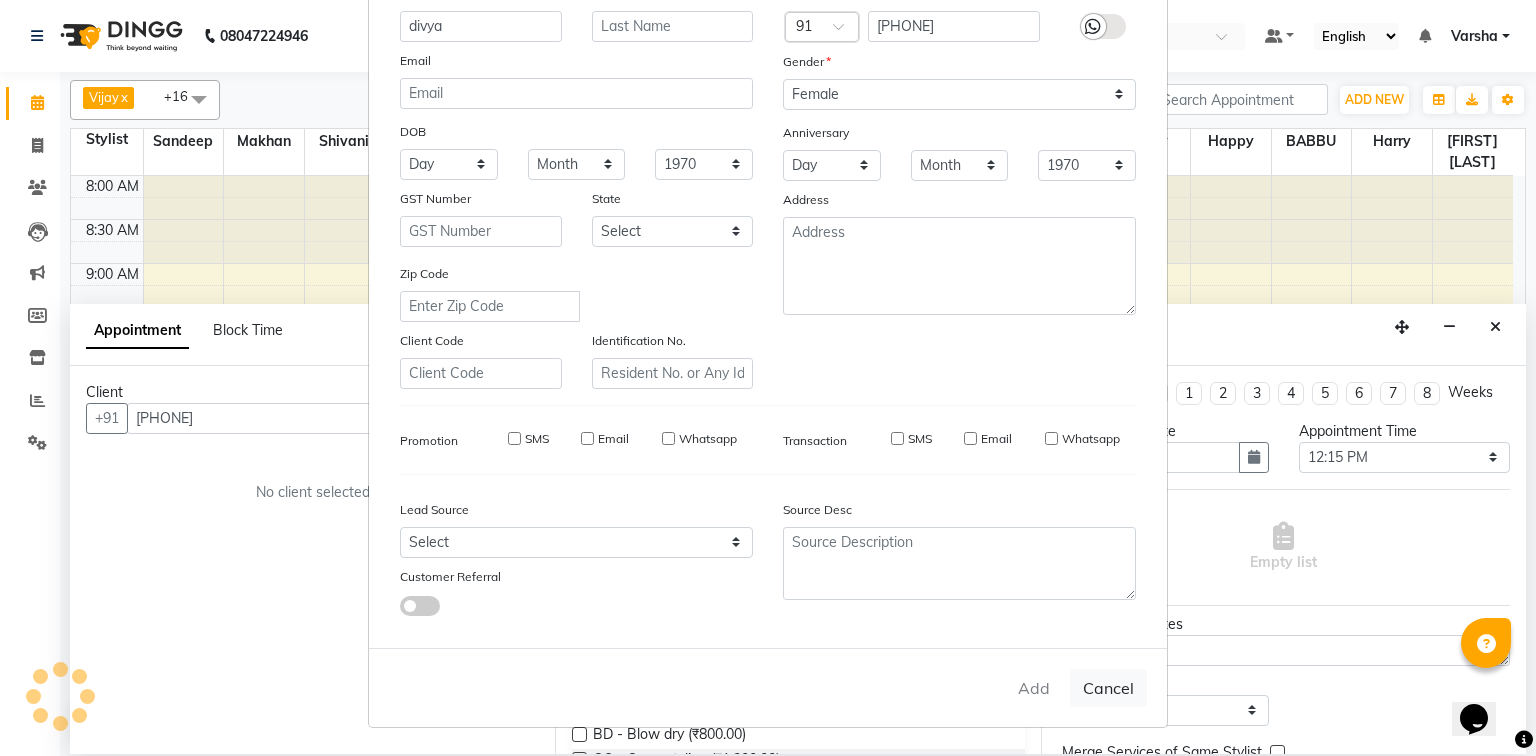 select 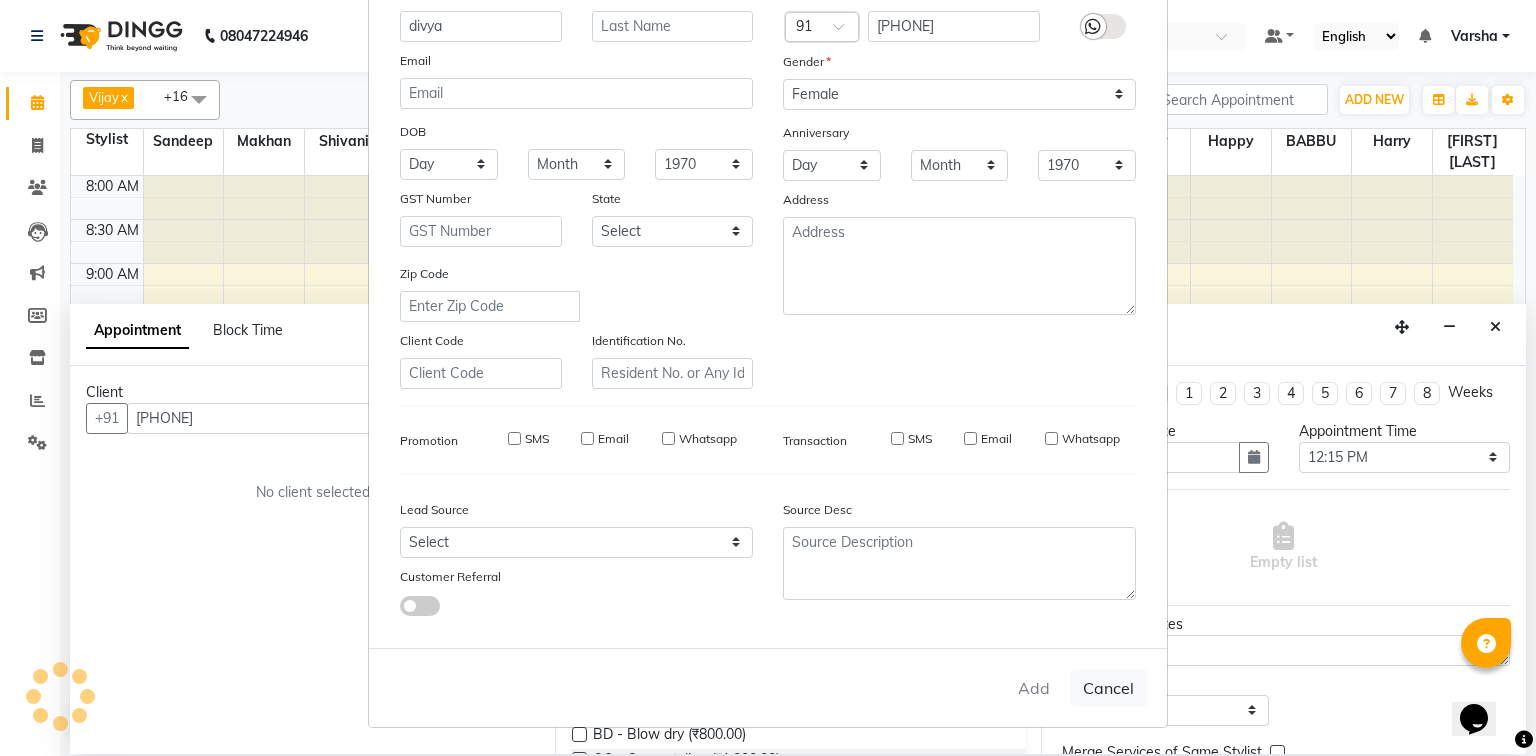 select 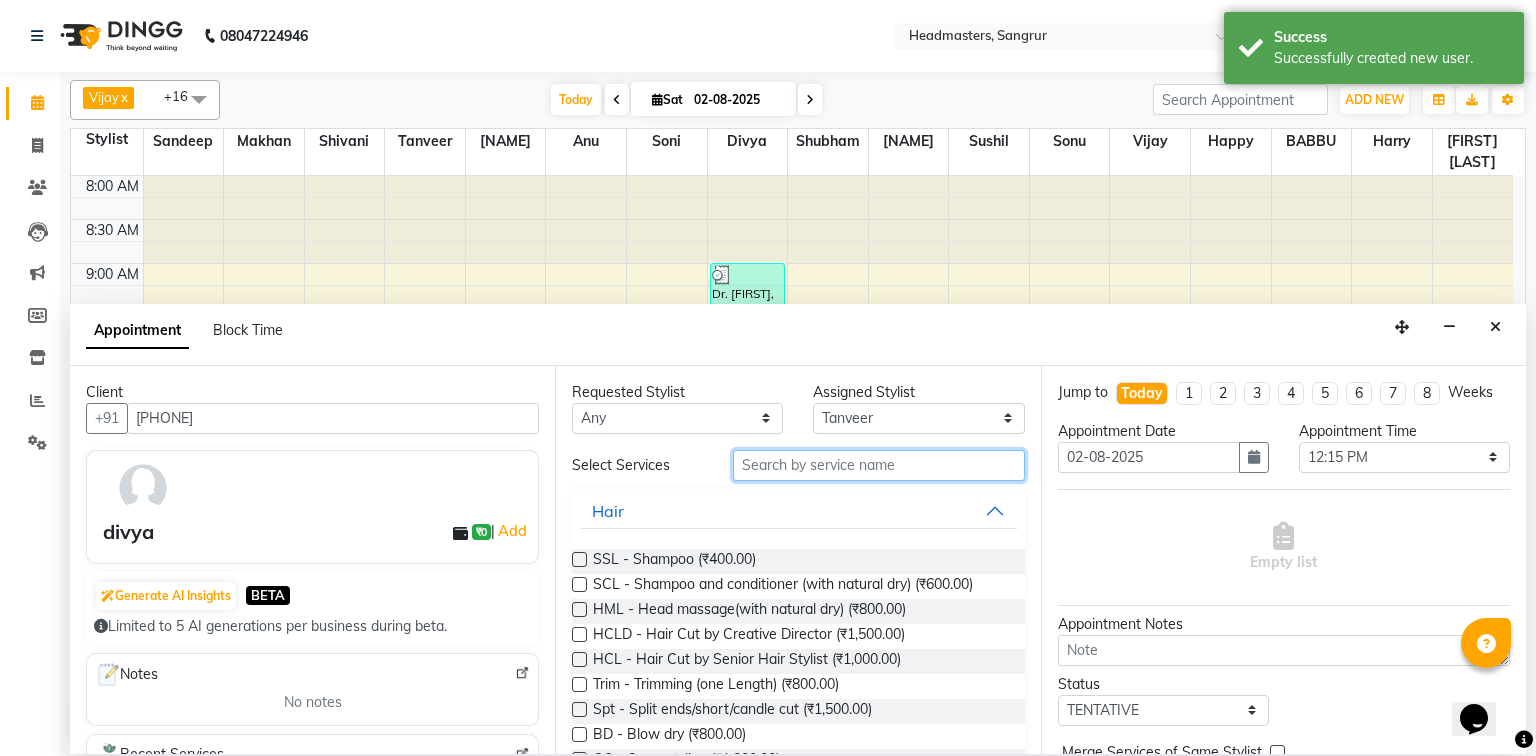 click at bounding box center (879, 465) 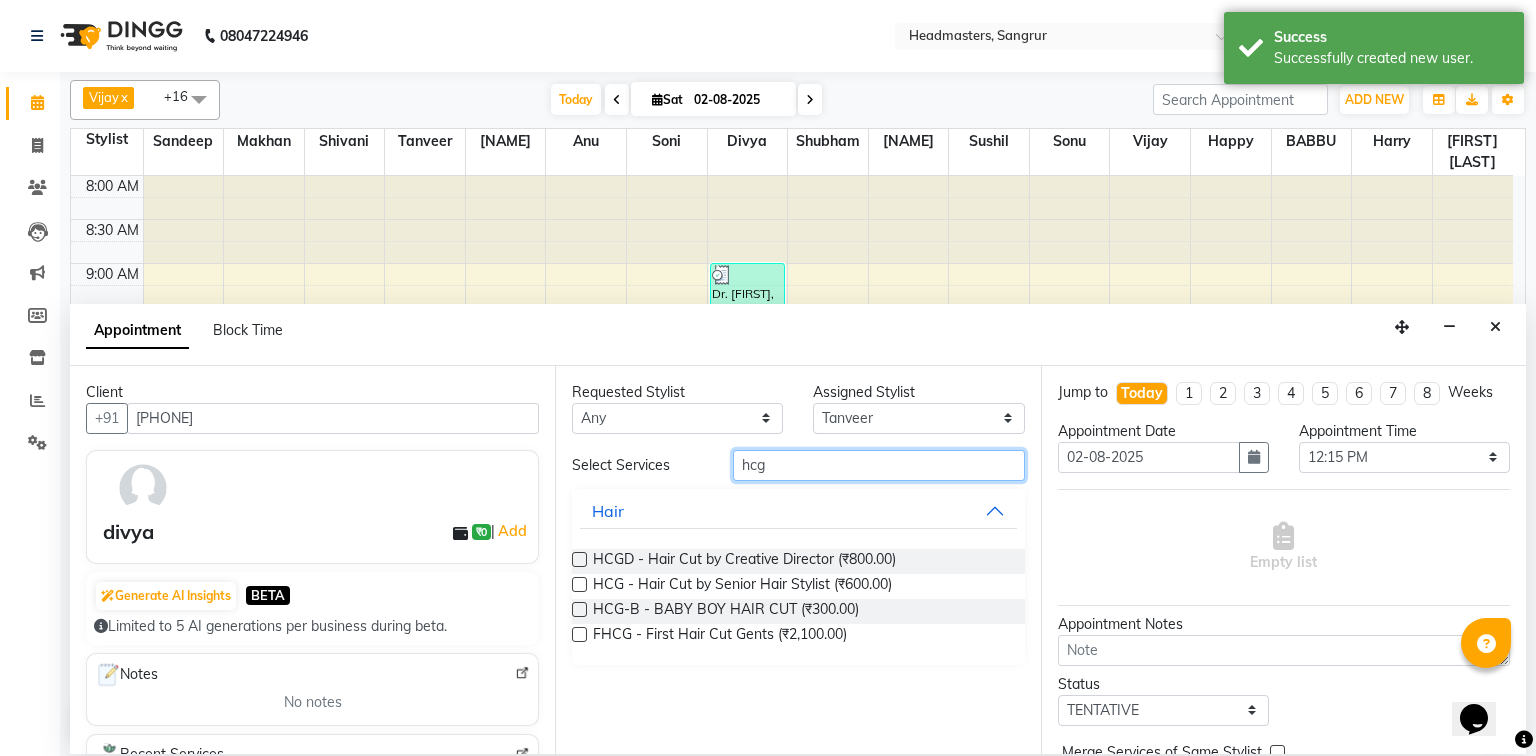 type on "hcg" 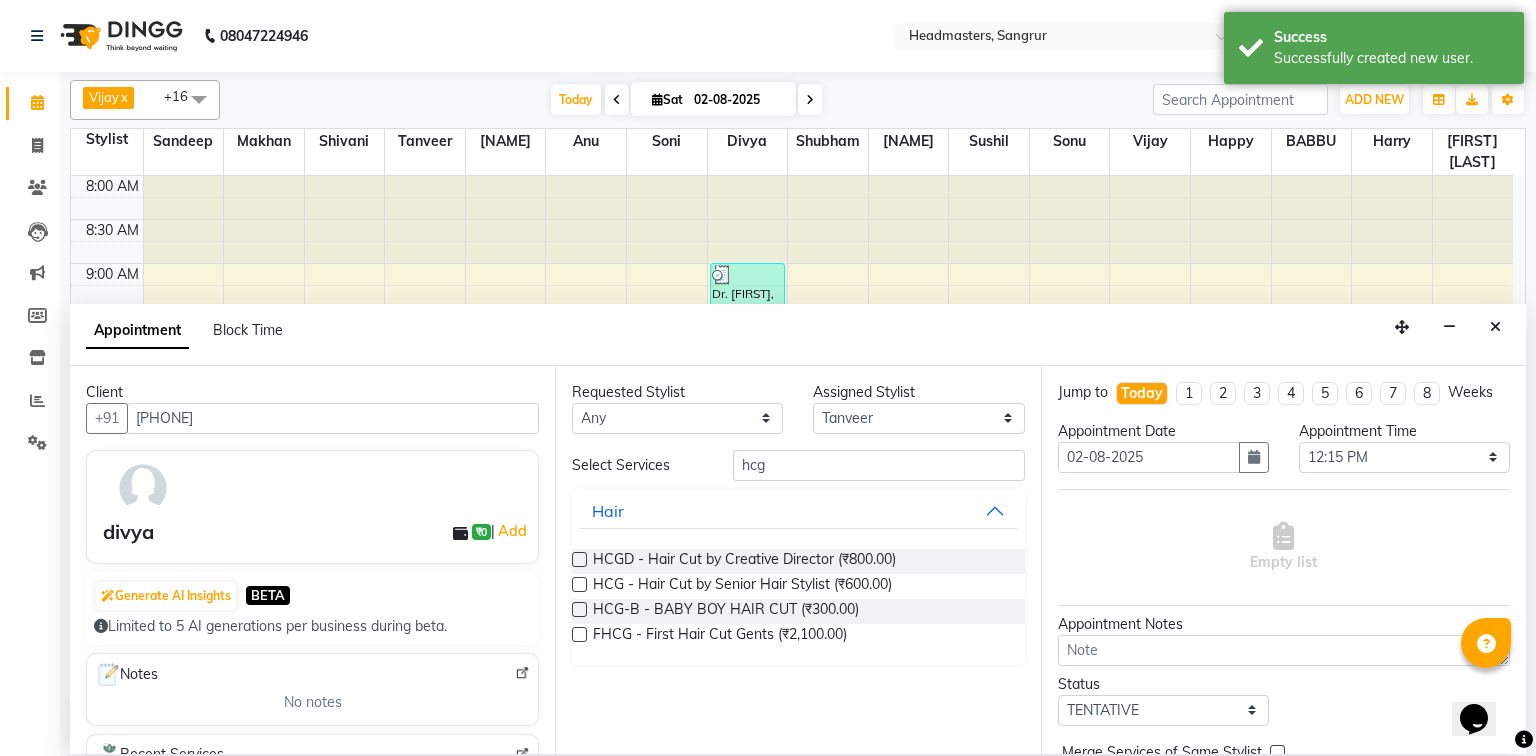 click on "HCG - Hair Cut by Senior Hair Stylist (₹600.00)" at bounding box center [798, 586] 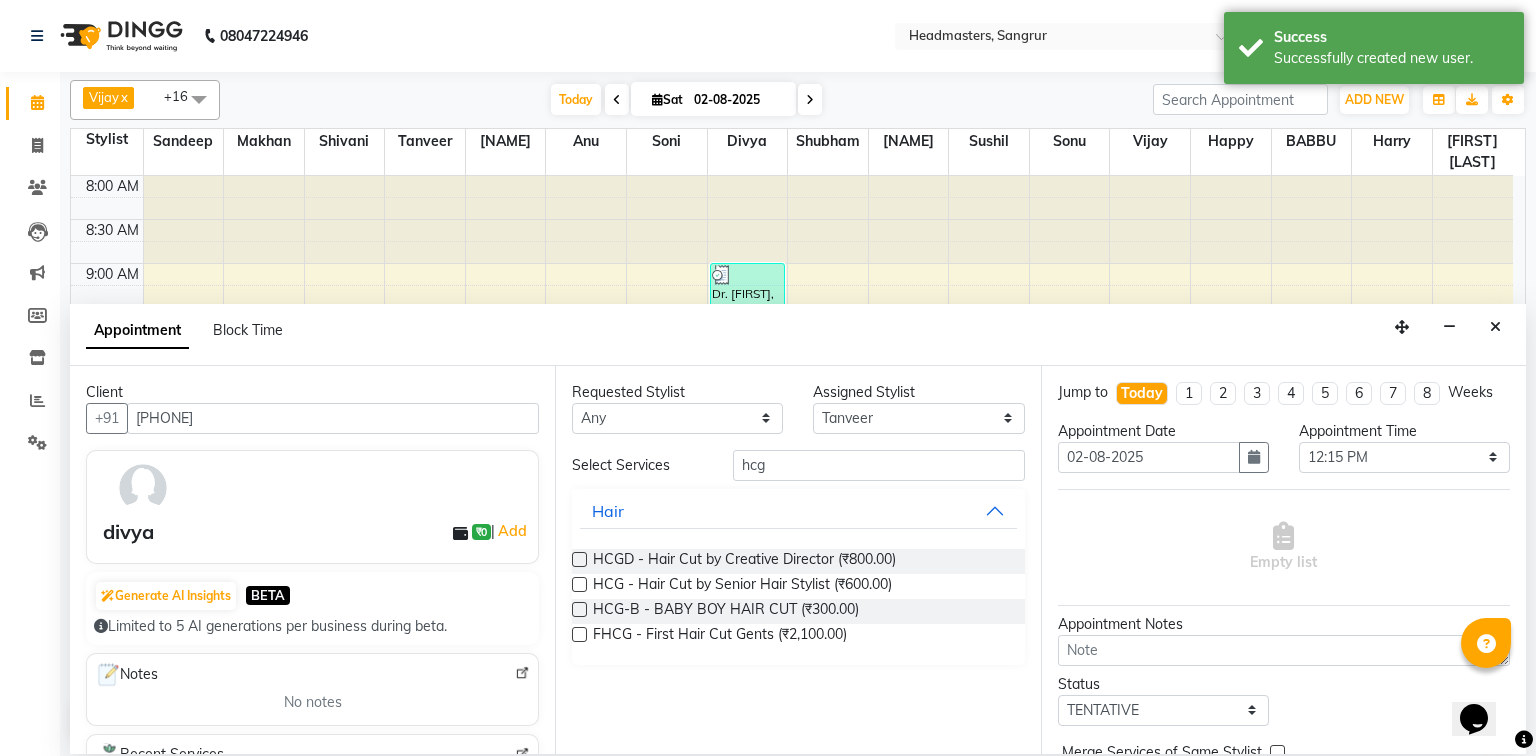 click at bounding box center (578, 588) 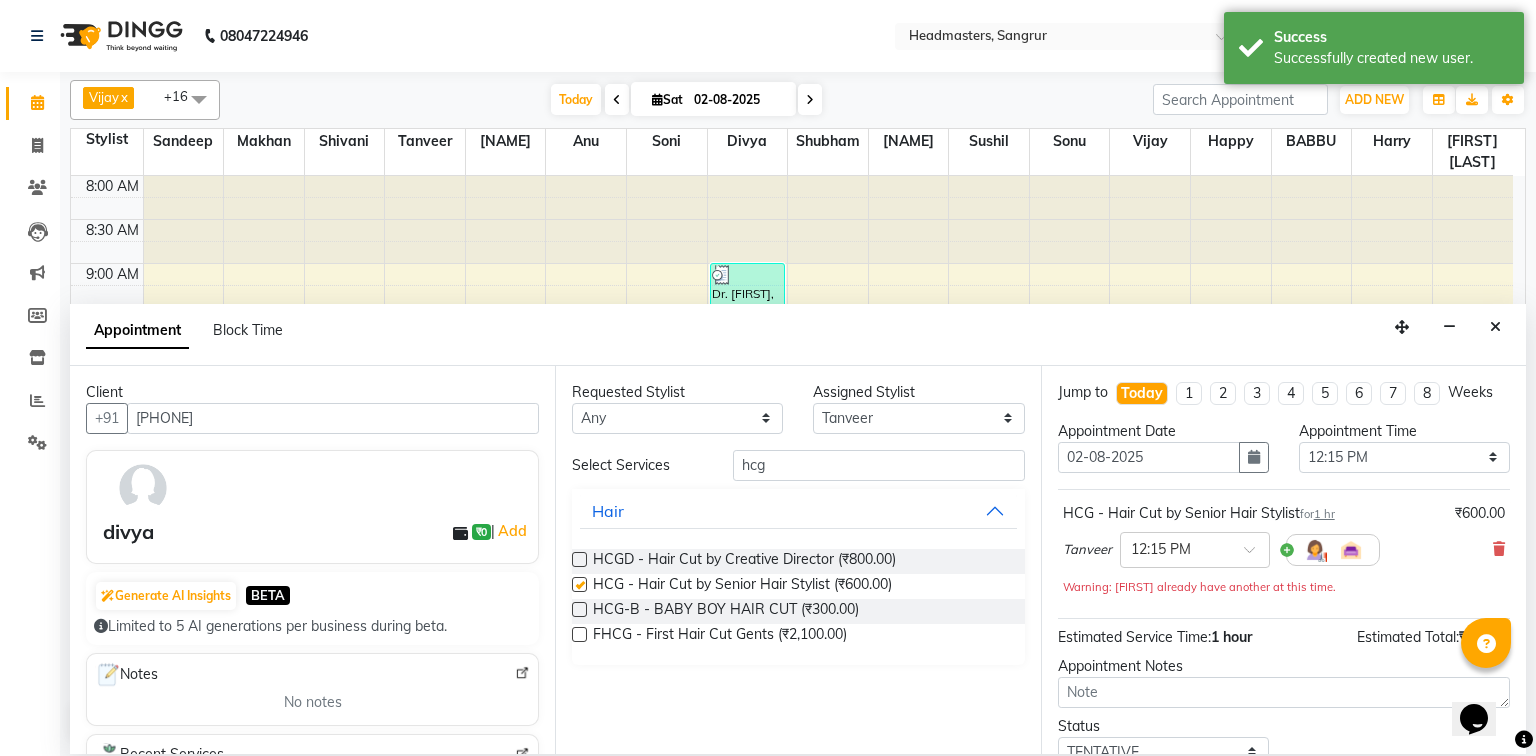 checkbox on "false" 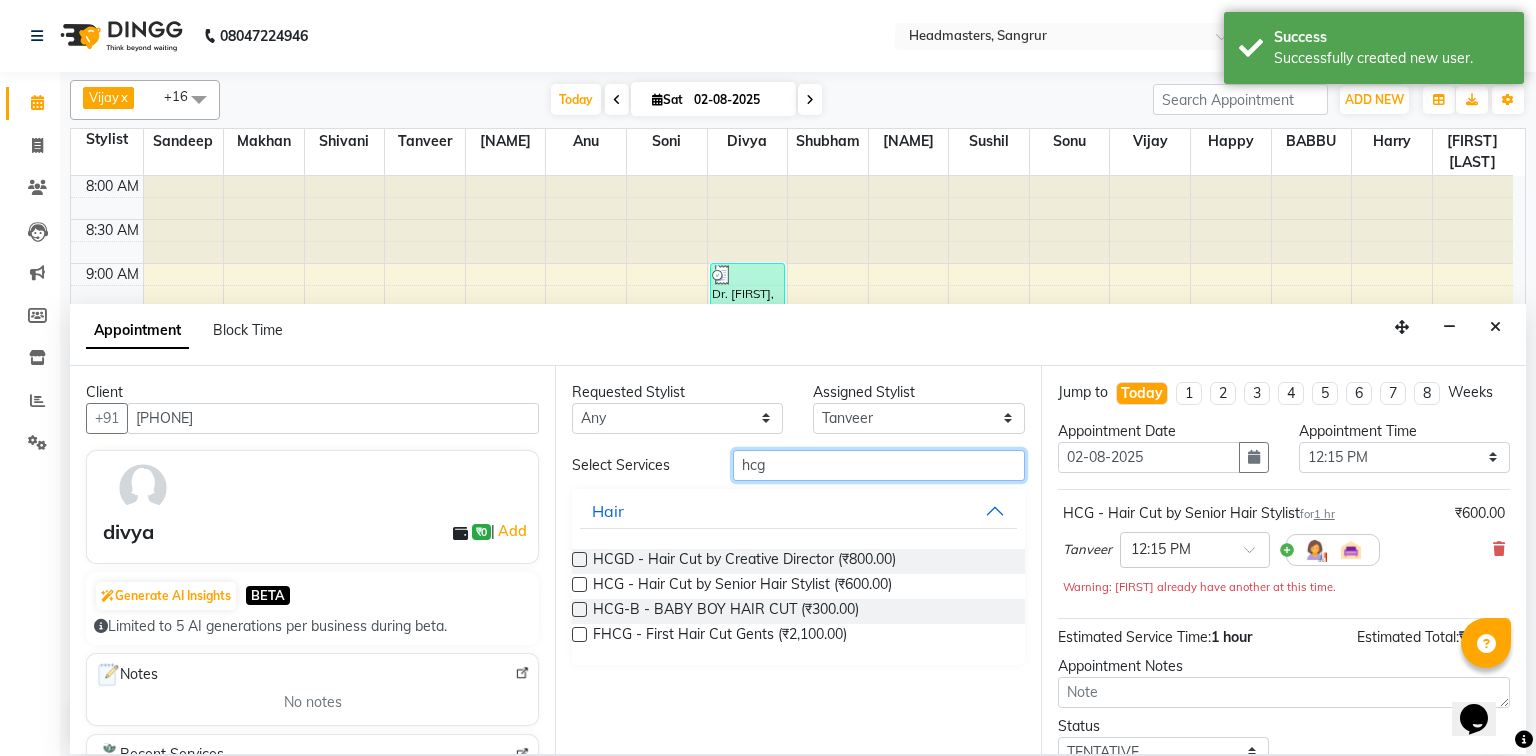 click on "hcg" at bounding box center (879, 465) 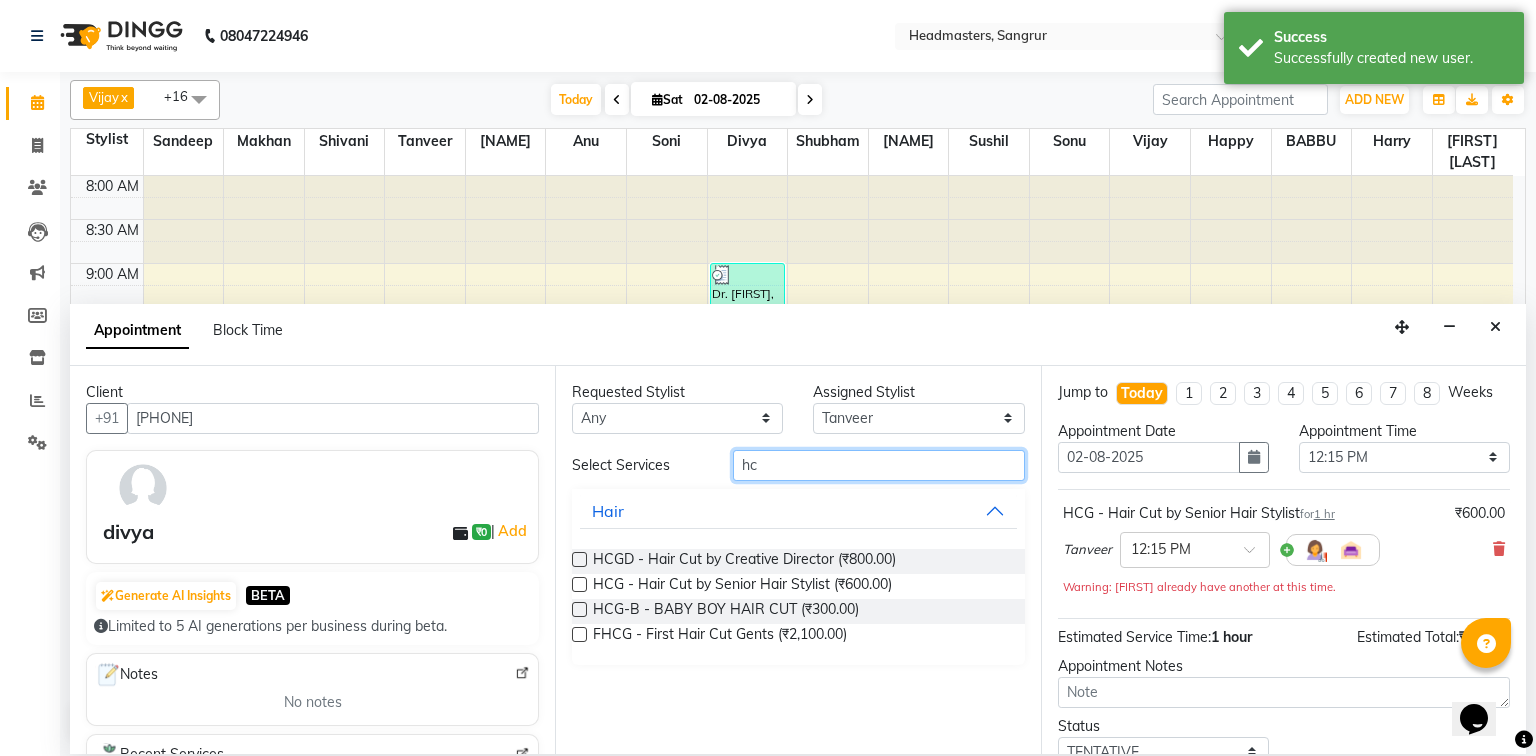 type on "h" 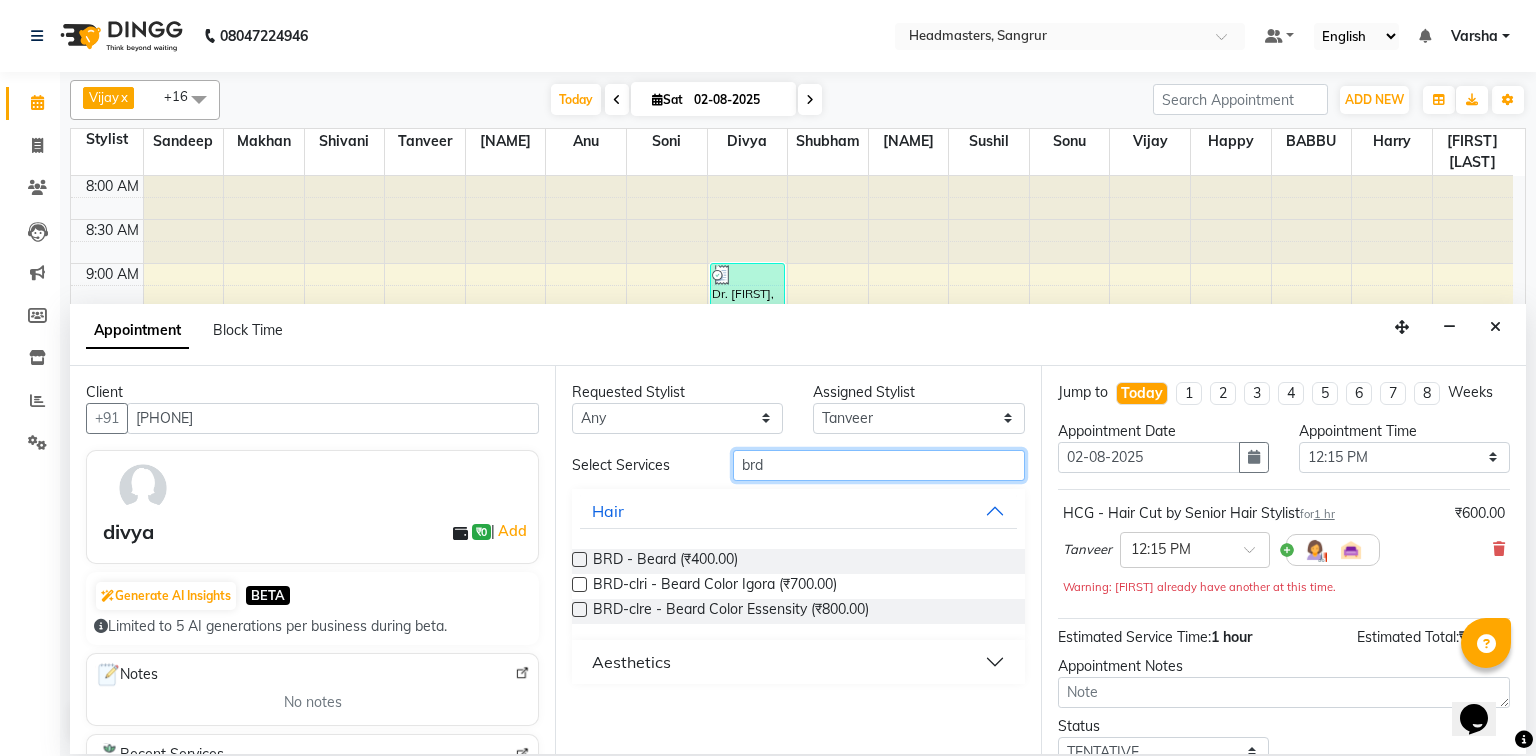 type on "brd" 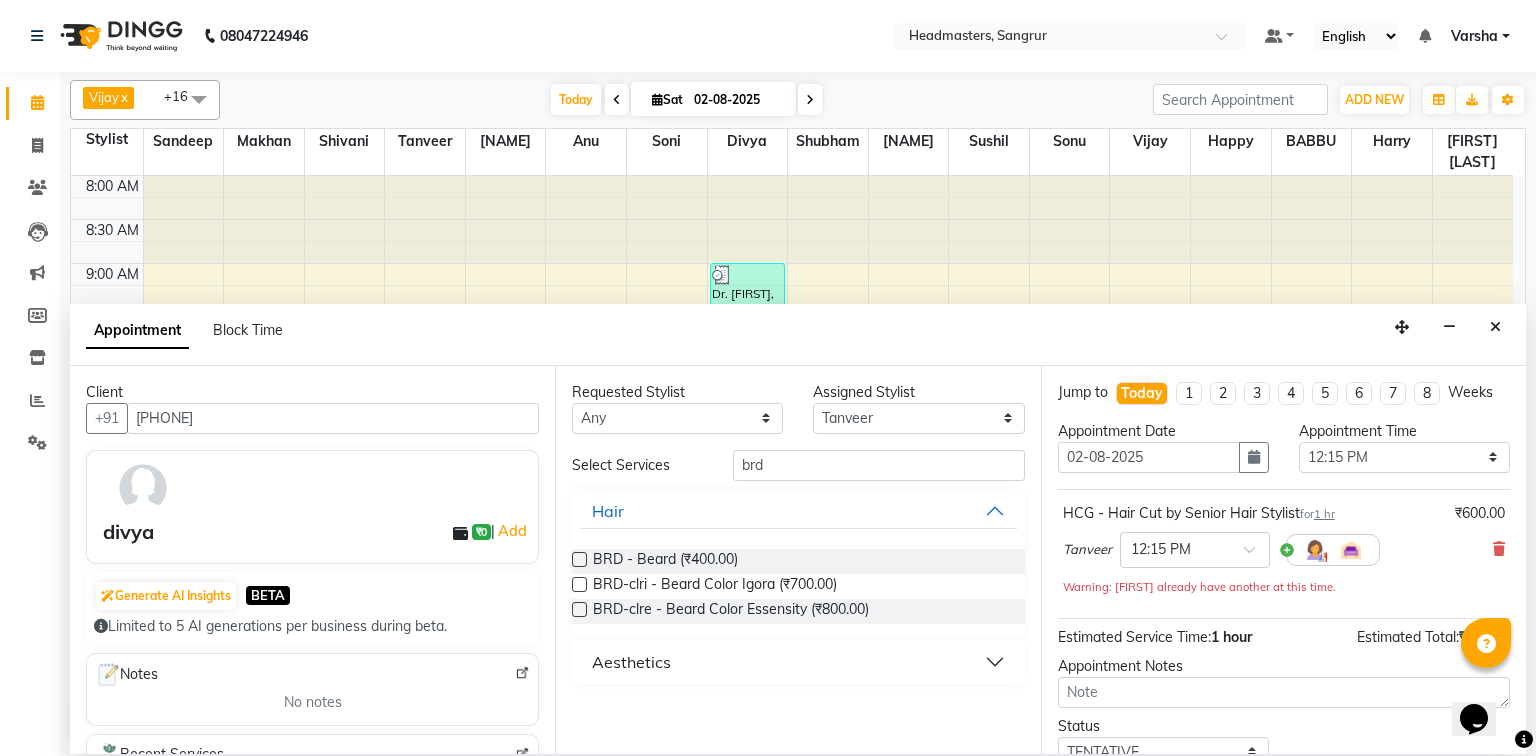 click on "Requested Stylist Any [FIRST]  [FIRST] [LAST] Anu BABBU DHIR Divya Happy Harmesh Harry  Headmasters Israr Jashan stockist Jitender Makhan Maninder [LAST] Rimpi Saima  Sandeep Shivani Shubham Soni Sonu Sunny Sushil Tanveer Varsha Vijay Assigned Stylist Select Afia  [FIRST] [LAST] Anu BABBU DHIR Divya Happy Harmesh Harry  Headmasters Israr Jashan stockist Jitender Makhan Maninder [LAST] Rimpi Saima  Sandeep Shivani Shubham Soni Sonu Sunny Sushil Tanveer Varsha Vijay Select Services brd    Hair BRD - Beard (₹400.00) BRD-clri - Beard Color Igora (₹700.00) BRD-clre - Beard Color Essensity (₹800.00)    Aesthetics" at bounding box center [797, 560] 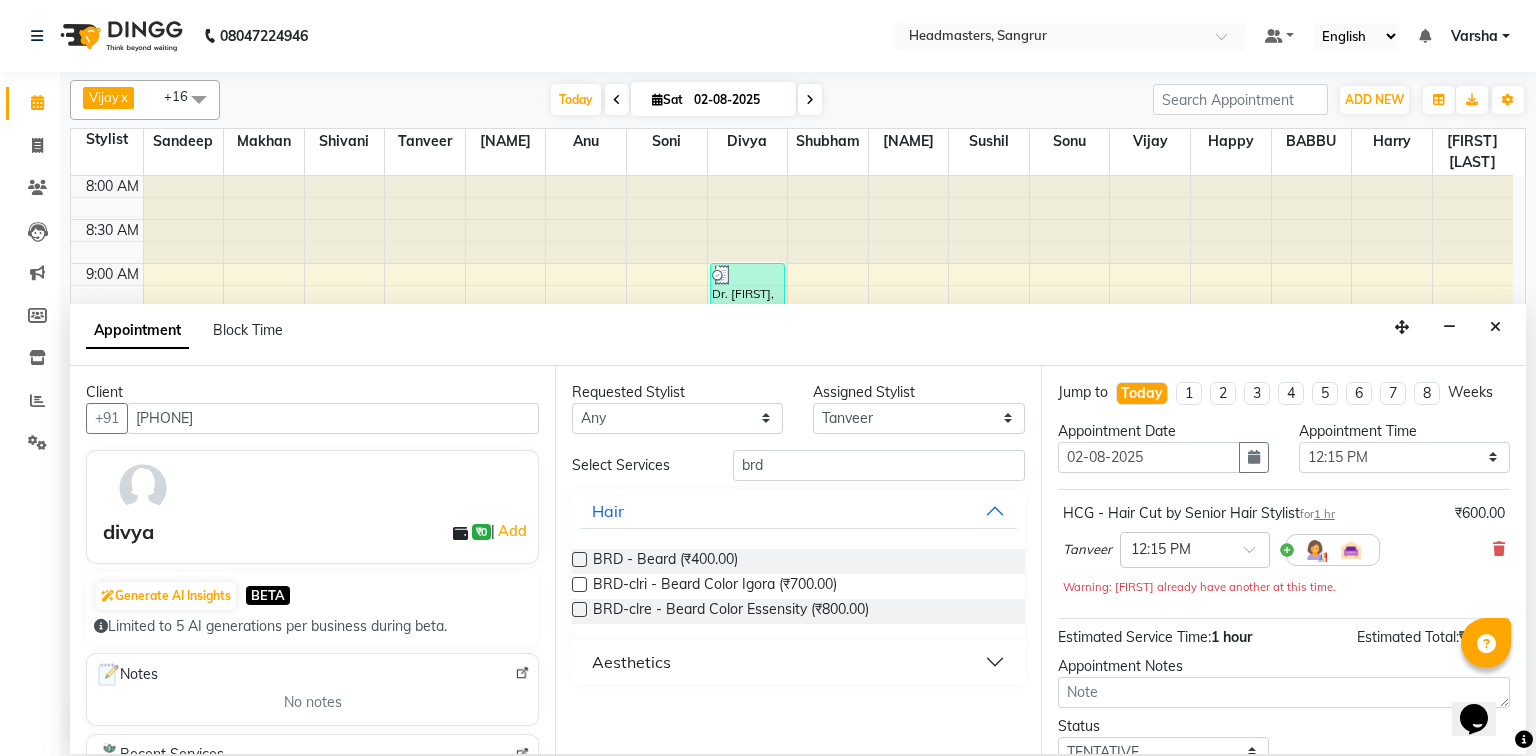 click at bounding box center [579, 559] 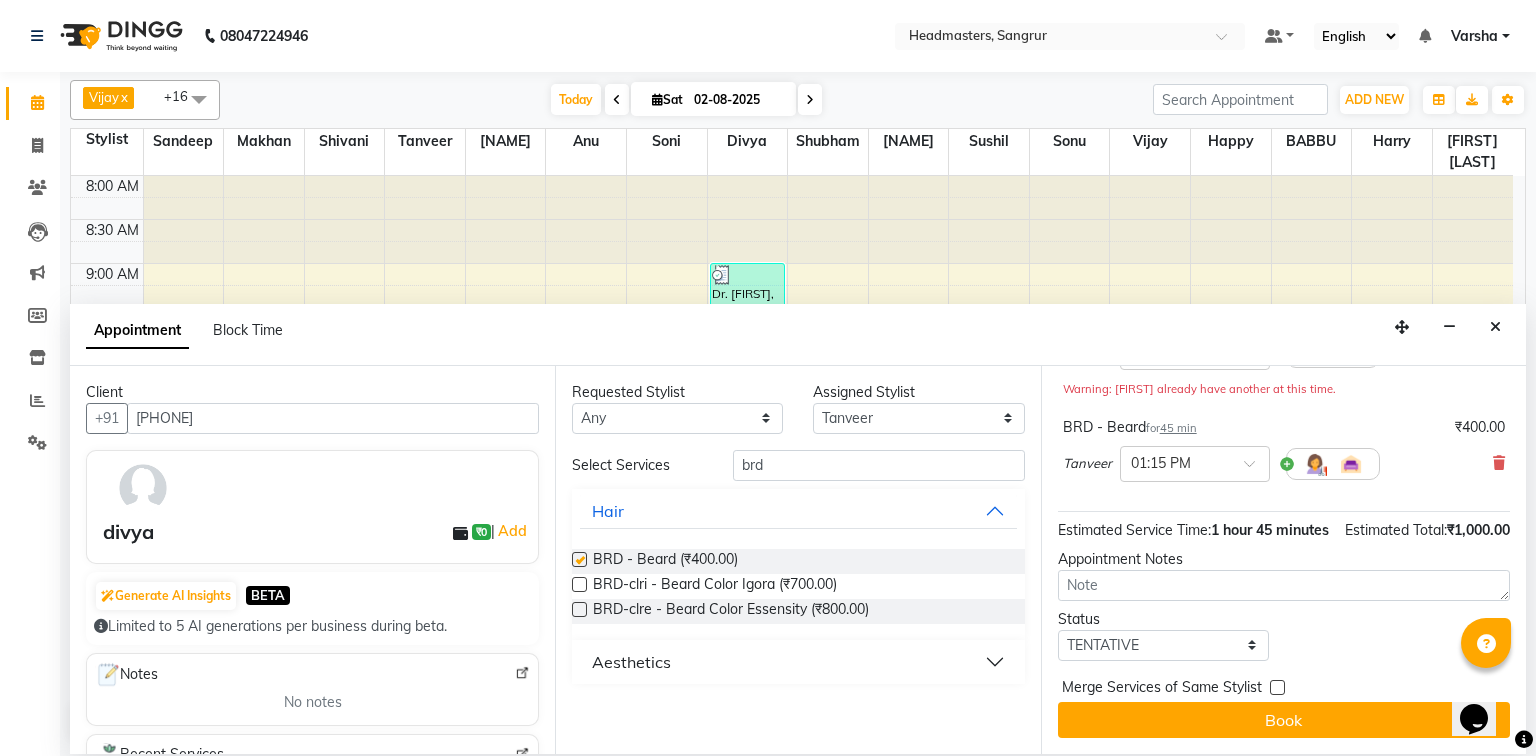 checkbox on "false" 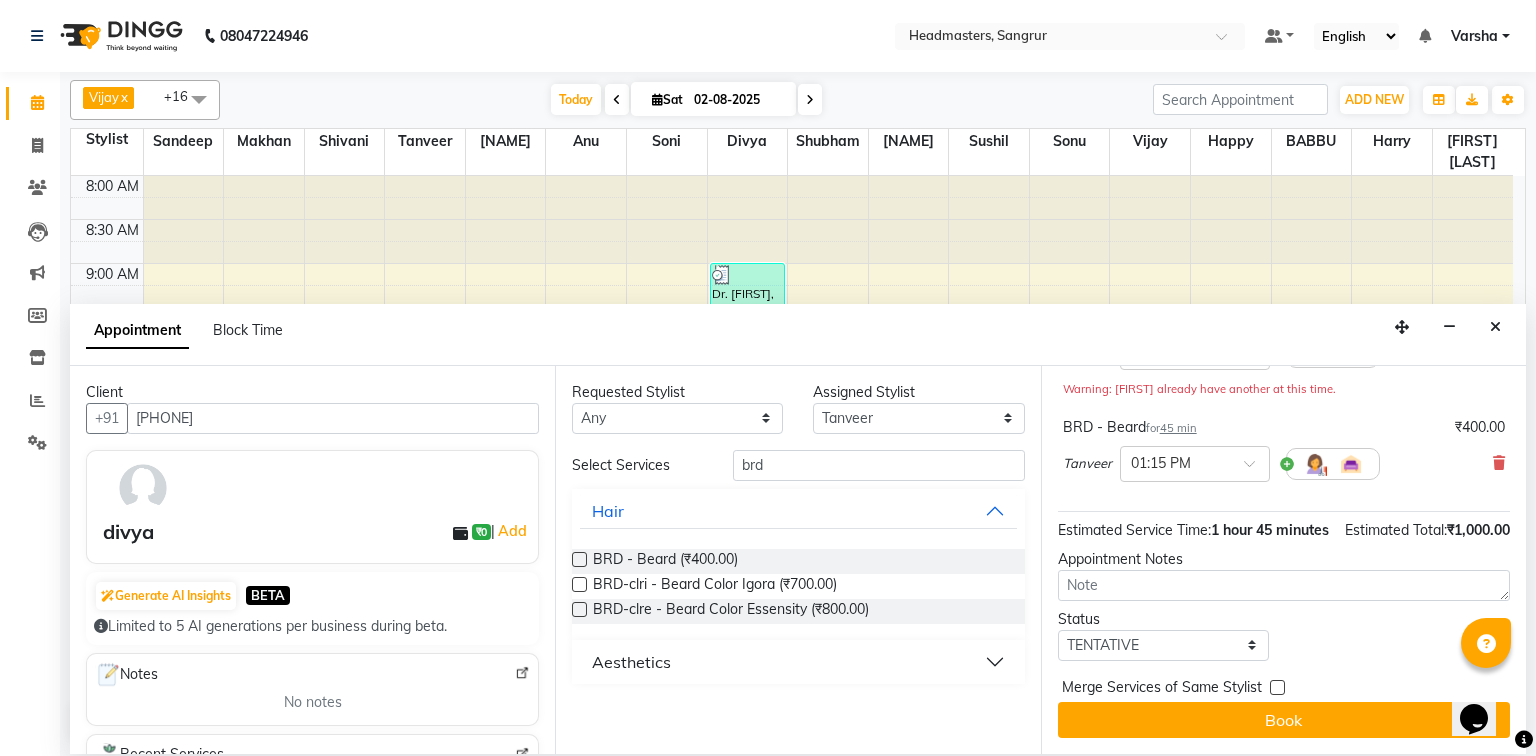scroll, scrollTop: 218, scrollLeft: 0, axis: vertical 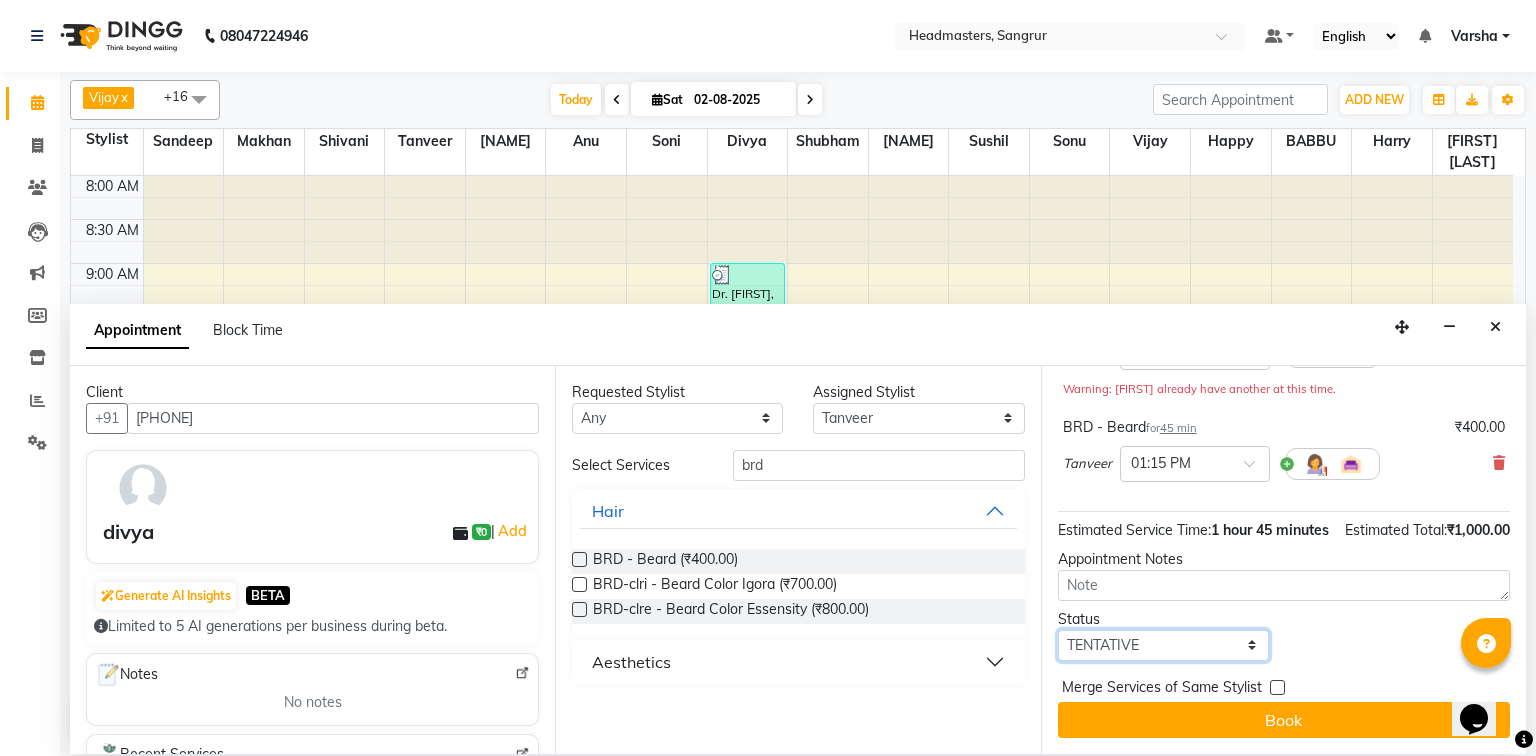 click on "Select TENTATIVE CONFIRM CHECK-IN UPCOMING" at bounding box center (1163, 645) 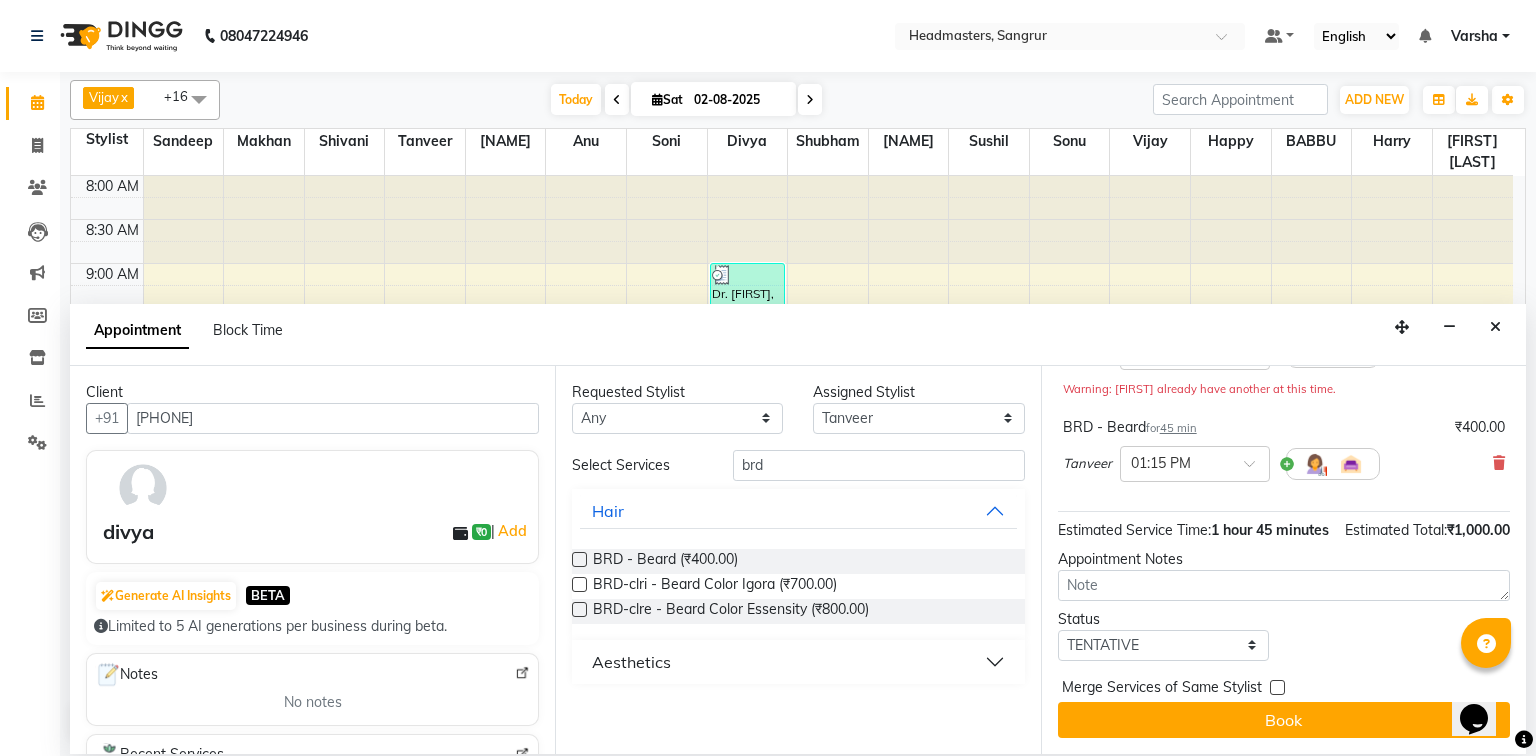 click on "Jump to Today 1 2 3 4 5 6 7 8 Weeks Appointment Date [DATE] Appointment Time Select 09:00 AM 09:15 AM 09:30 AM 09:45 AM 10:00 AM 10:15 AM 10:30 AM 10:45 AM 11:00 AM 11:15 AM 11:30 AM 11:45 AM 12:00 PM 12:15 PM 12:30 PM 12:45 PM 01:00 PM 01:15 PM 01:30 PM 01:45 PM 02:00 PM 02:15 PM 02:30 PM 02:45 PM 03:00 PM 03:15 PM 03:30 PM 03:45 PM 04:00 PM 04:15 PM 04:30 PM 04:45 PM 05:00 PM 05:15 PM 05:30 PM 05:45 PM 06:00 PM 06:15 PM 06:30 PM 06:45 PM 07:00 PM 07:15 PM 07:30 PM 07:45 PM 08:00 PM HCG - Hair Cut by Senior Hair Stylist   for  1 hr ₹600.00 [NAME] × 12:15 PM Warning: [NAME] already have another at this time. BRD - Beard   for  45 min ₹400.00 [NAME] × 01:15 PM Estimated Service Time:  1 hour 45 minutes Estimated Total:  ₹1,000.00 Appointment Notes Status Select TENTATIVE CONFIRM CHECK-IN UPCOMING Merge Services of Same Stylist  Book" at bounding box center (1283, 560) 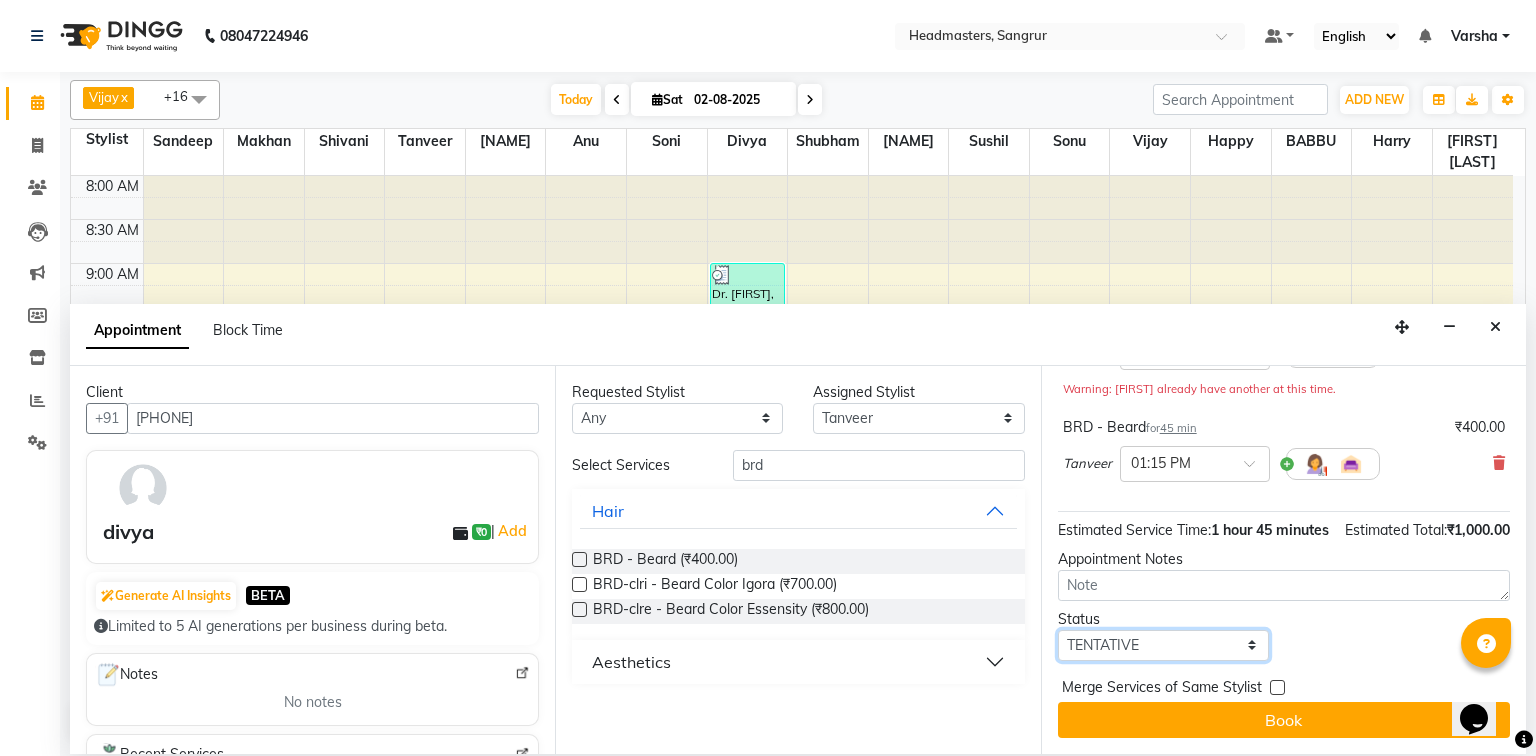 click on "Select TENTATIVE CONFIRM CHECK-IN UPCOMING" at bounding box center [1163, 645] 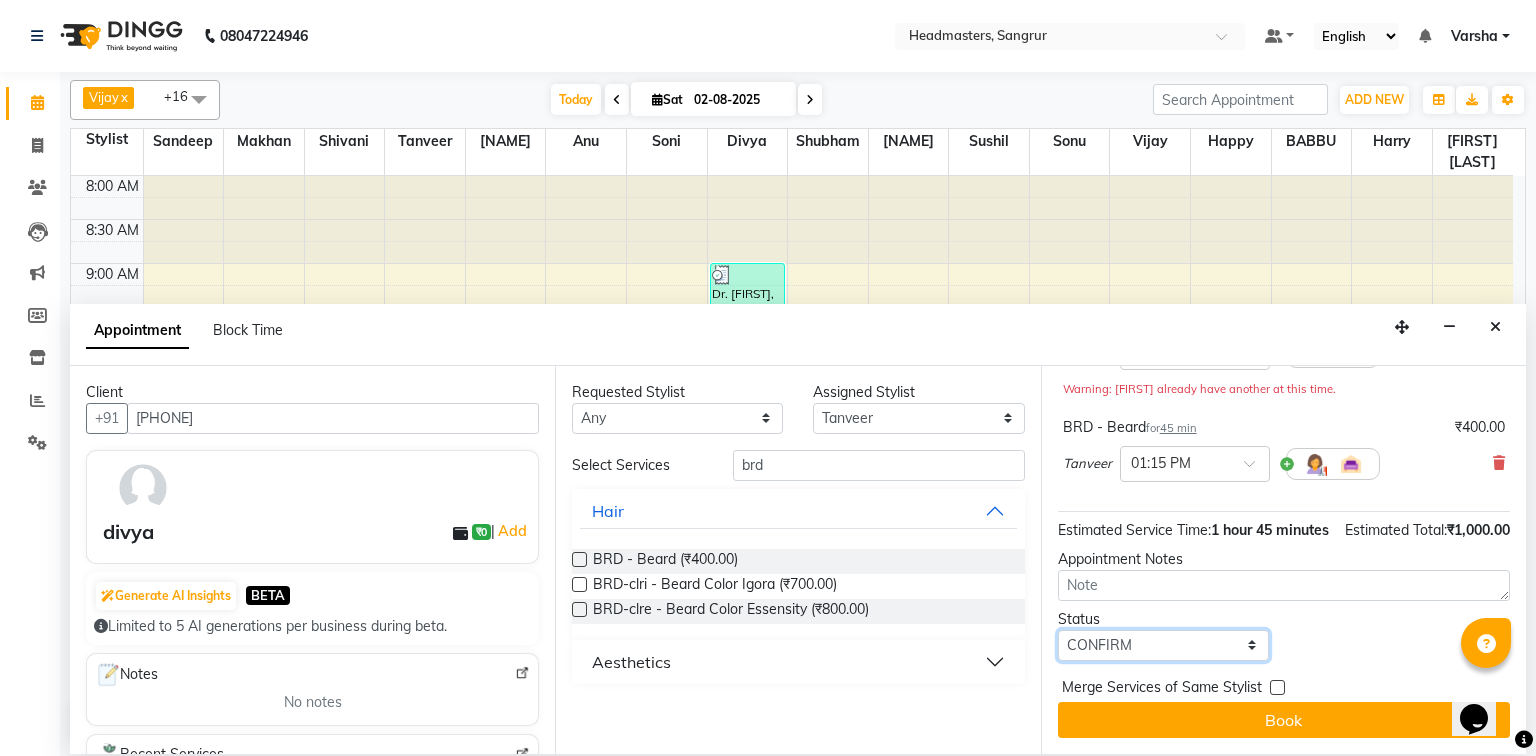click on "Select TENTATIVE CONFIRM CHECK-IN UPCOMING" at bounding box center (1163, 645) 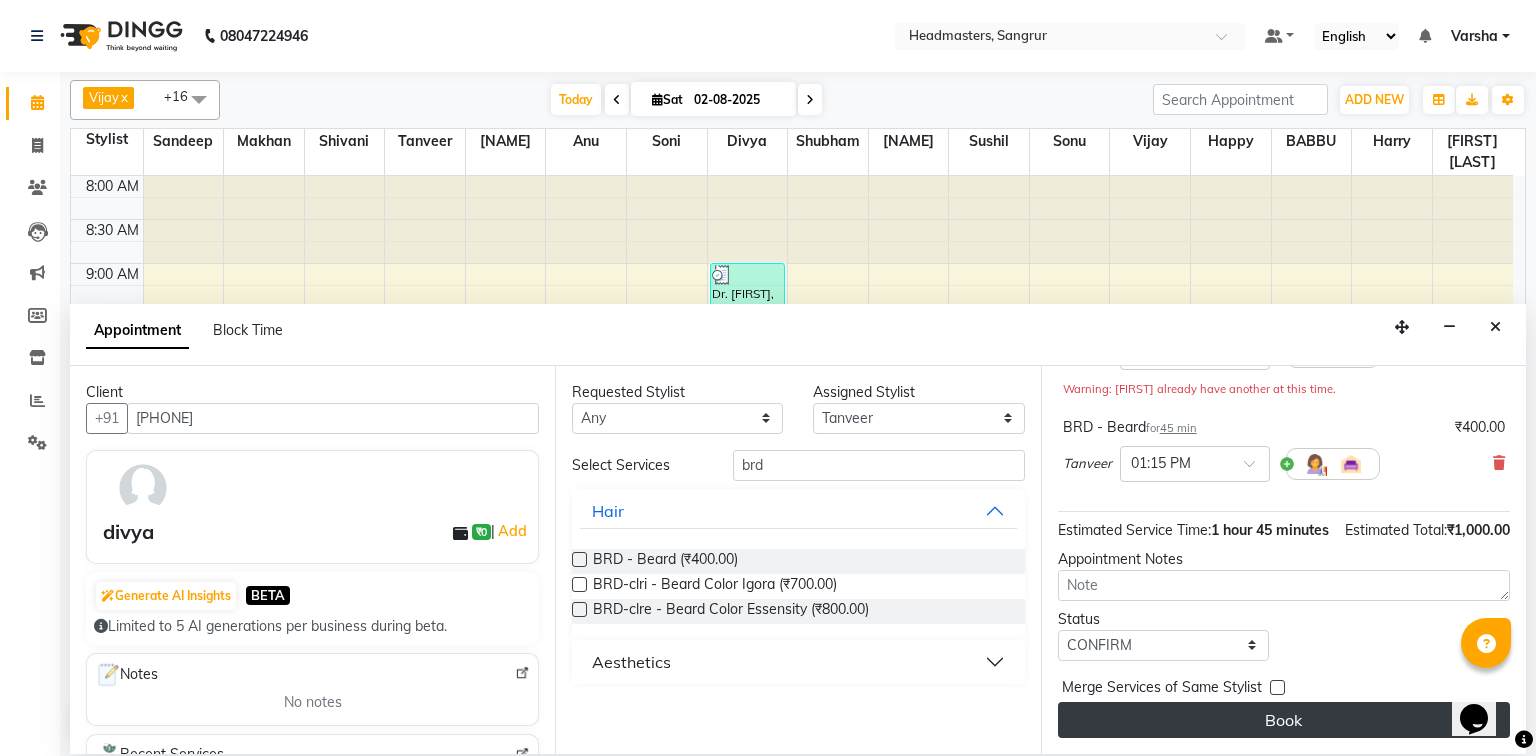 click on "Book" at bounding box center [1284, 720] 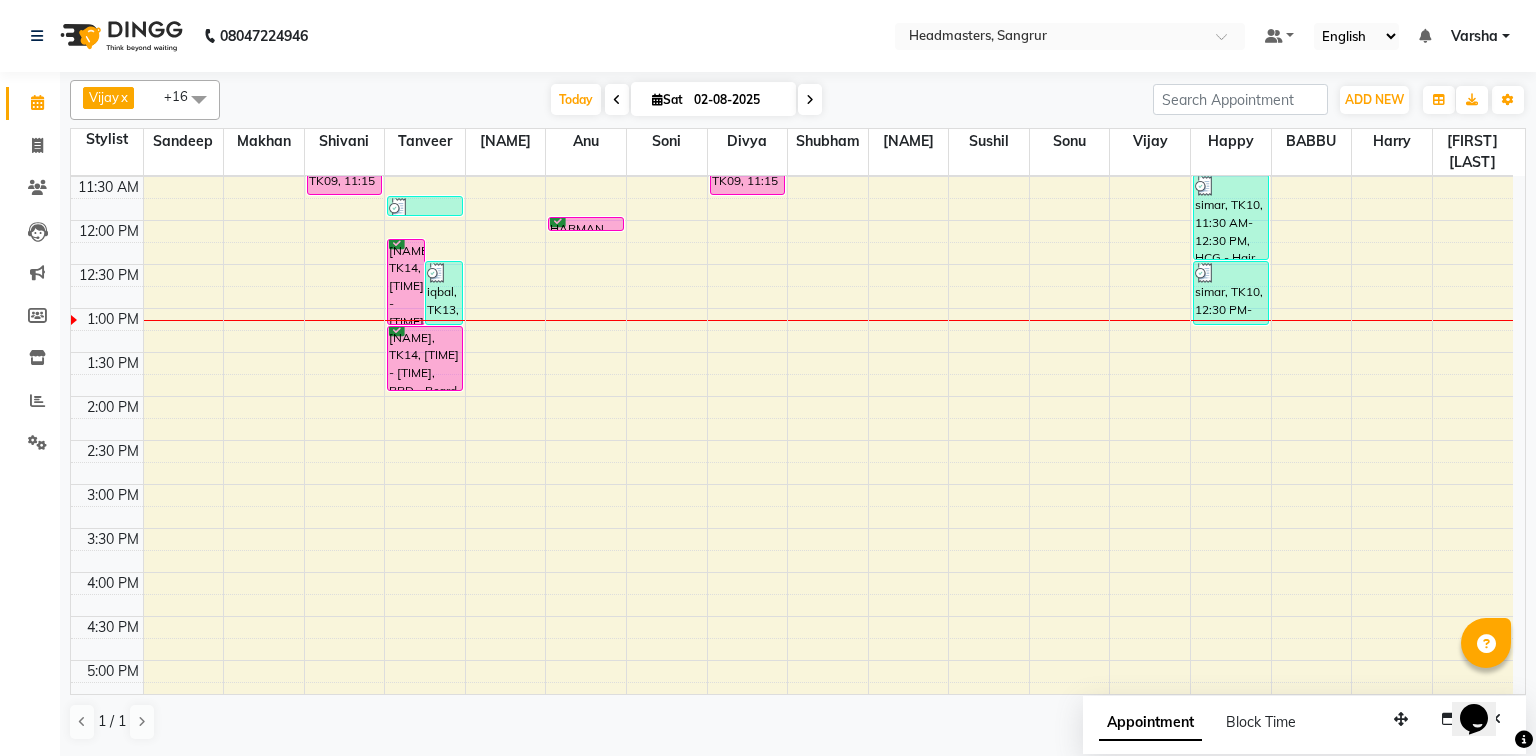 scroll, scrollTop: 320, scrollLeft: 0, axis: vertical 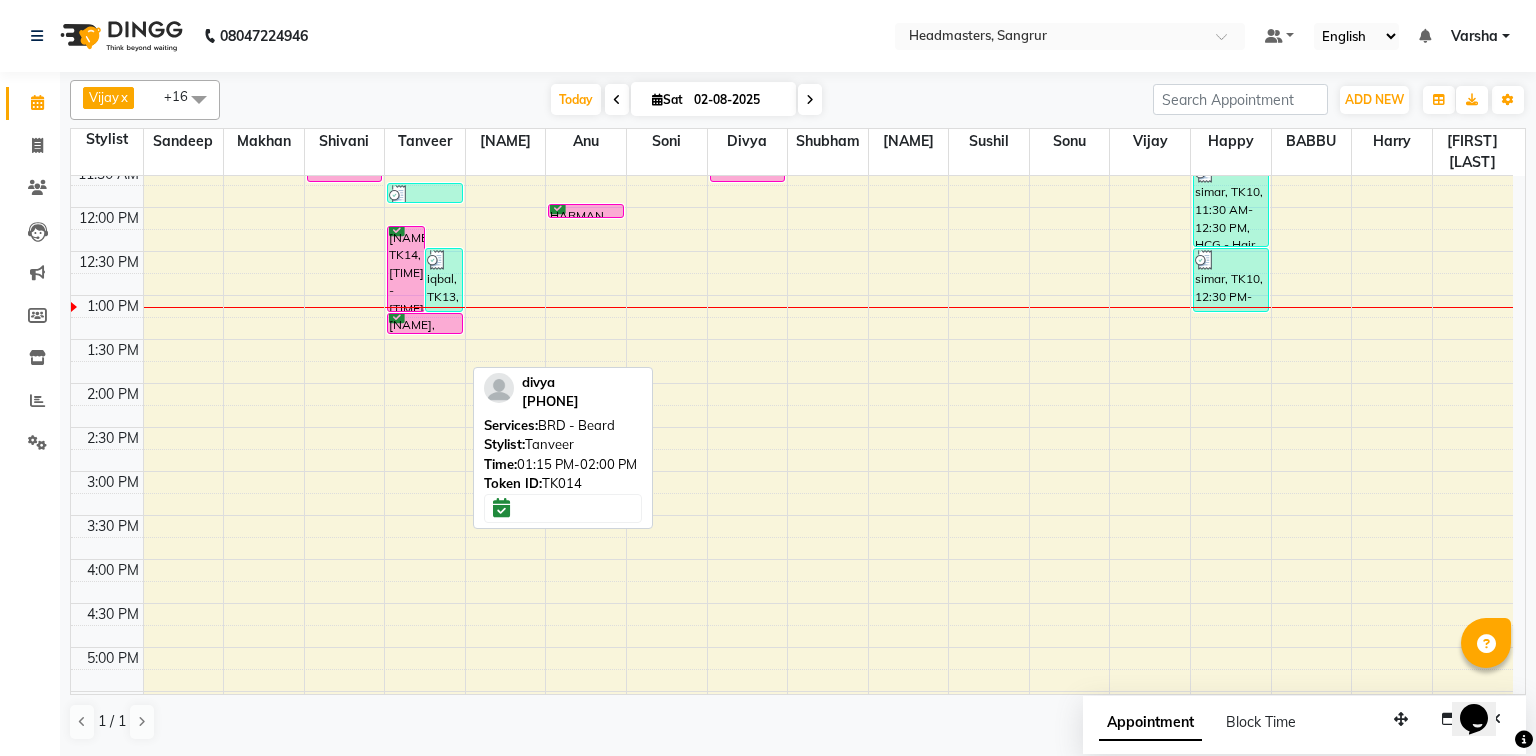 click on "[NAME], TK14, [TIME] - [TIME], HCG - Hair Cut by Senior Hair Stylist     [NAME], TK13, [TIME] - [TIME], BRD - Beard     [NAME], TK05, [TIME] - [TIME], BRD - Beard     [FIRST] [LAST], TK11, [TIME] - [TIME], O3-MSK-POW - Power Mask     [NAME], TK14, [TIME] - [TIME], BRD - Beard     [NAME], TK14, [TIME] - [TIME], BRD - Beard" at bounding box center (425, 427) 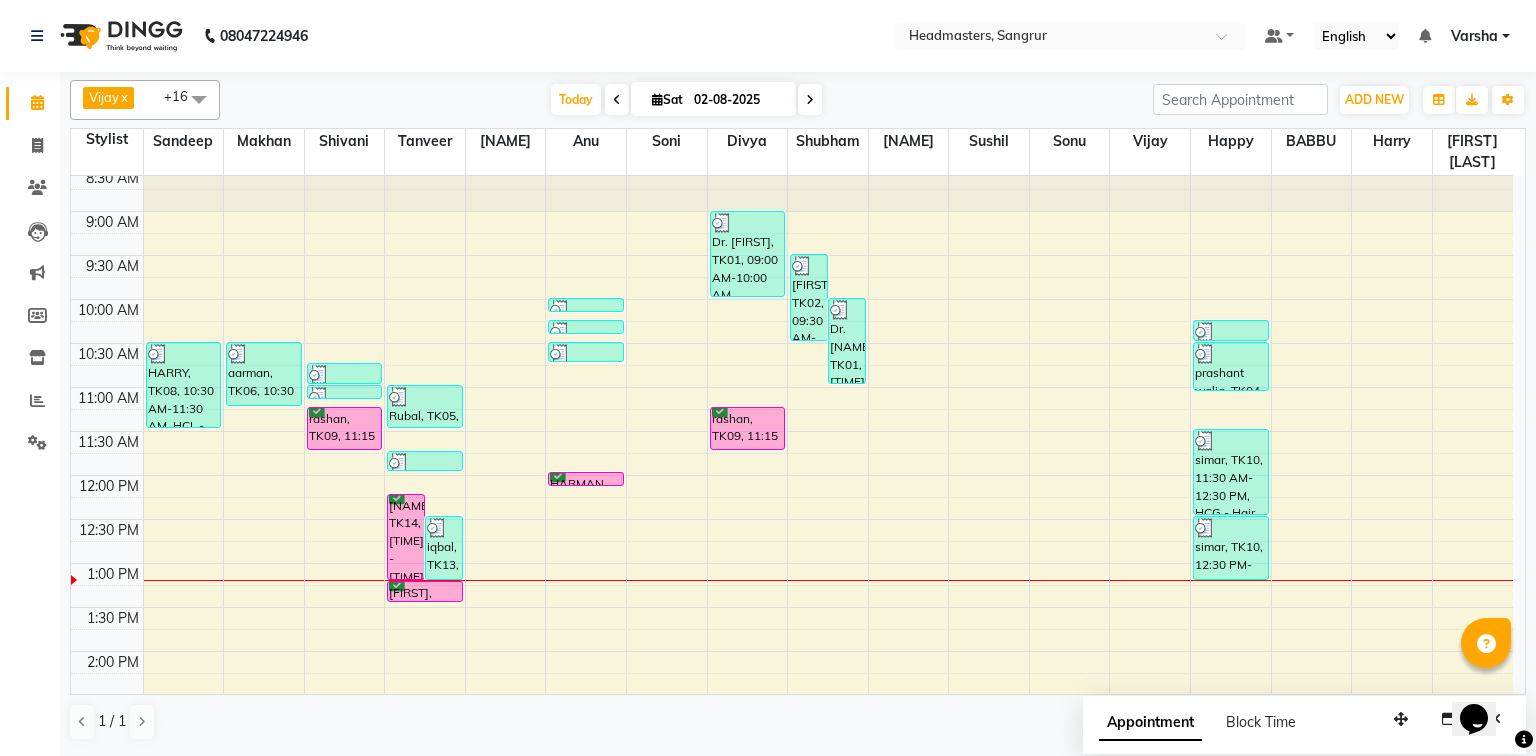 scroll, scrollTop: 80, scrollLeft: 0, axis: vertical 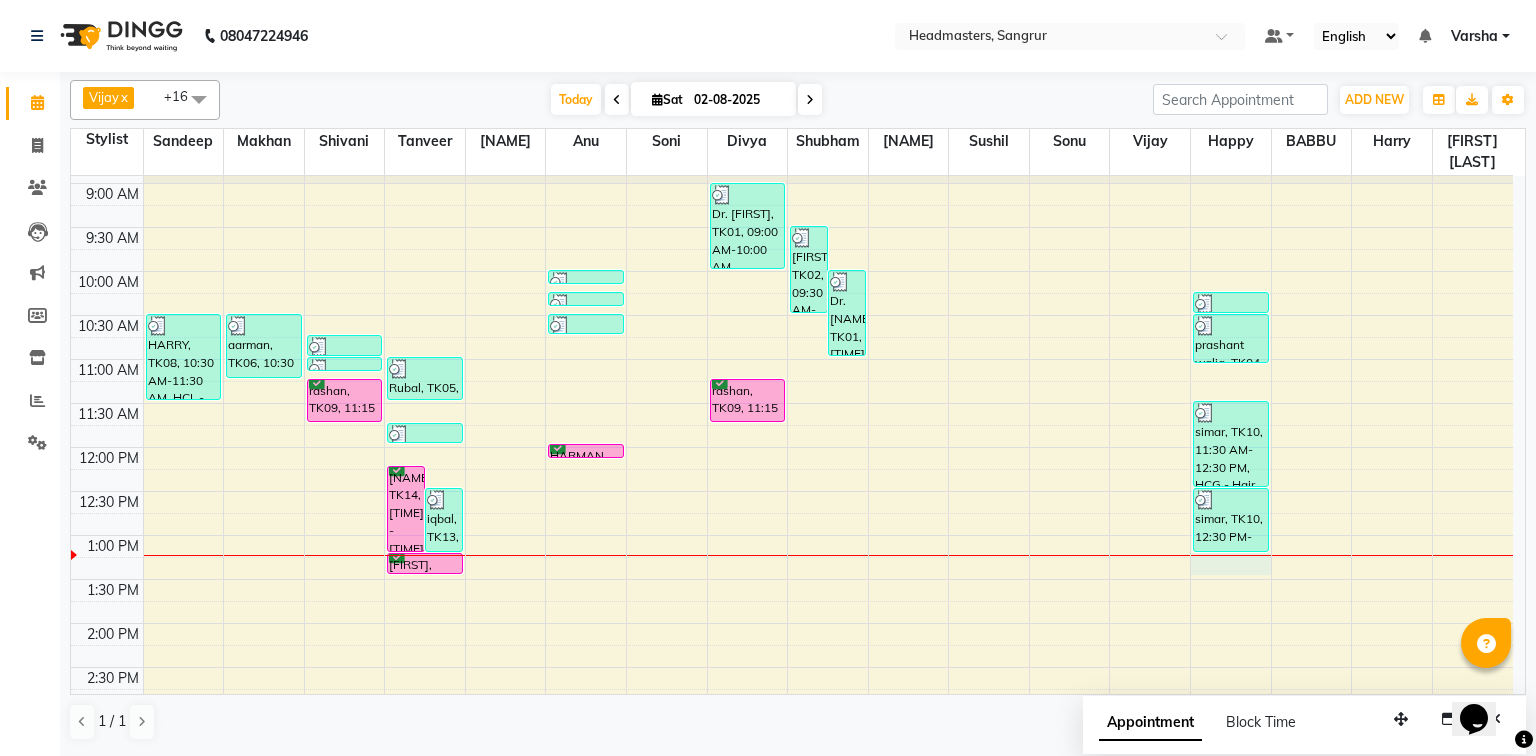click on "8:00 AM 8:30 AM 9:00 AM 9:30 AM 10:00 AM 10:30 AM 11:00 AM 11:30 AM 12:00 PM 12:30 PM 1:00 PM 1:30 PM 2:00 PM 2:30 PM 3:00 PM 3:30 PM 4:00 PM 4:30 PM 5:00 PM 5:30 PM 6:00 PM 6:30 PM 7:00 PM 7:30 PM 8:00 PM 8:30 PM     [FIRST], TK08, 10:30 AM-11:30 AM, HCL - Hair Cut by Senior Hair Stylist     [FIRST], TK06, 10:30 AM-11:15 AM, BRD - Beard     Headmasters, TK07, 10:45 AM-11:00 AM, TH-EB - Eyebrows     Headmasters, TK07, 11:00 AM-11:05 AM, TH-UL - Upper lips     [FIRST], TK09, 11:15 AM-11:45 AM, INS-FC-W&B - Whitening & Brightening (For Pigmentation, D-tan And uneven skin)     [FIRST], TK14, 12:15 PM-01:15 PM, HCG - Hair Cut by Senior Hair Stylist     [FIRST], TK13, 12:30 PM-01:15 PM, BRD - Beard     [FIRST], TK05, 11:00 AM-11:30 AM, BRD - Beard     [FIRST] [LAST], TK11, 11:45 AM-12:00 PM, O3-MSK-POW - Power Mask     [FIRST], TK14, 01:15 PM-01:30 PM, BRD - Beard     [FIRST] [LAST], TK03, 10:00 AM-10:10 AM, WX-CHIN-RC - Waxing Chin - Premium     [FIRST] [LAST], TK03, 10:15 AM-10:25 AM, WX-UL-RC - Waxing Upper Lip - Premium" at bounding box center [792, 667] 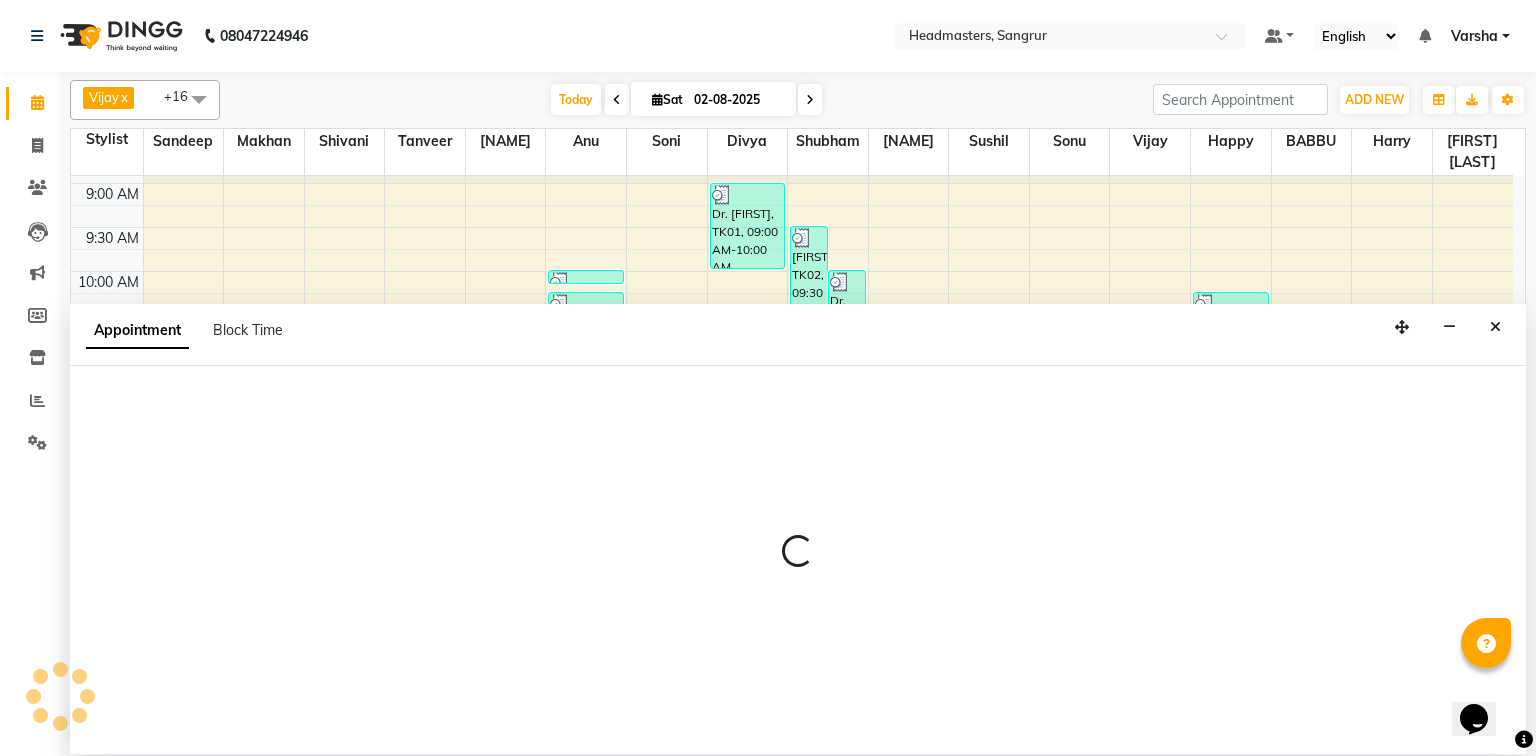 select on "62924" 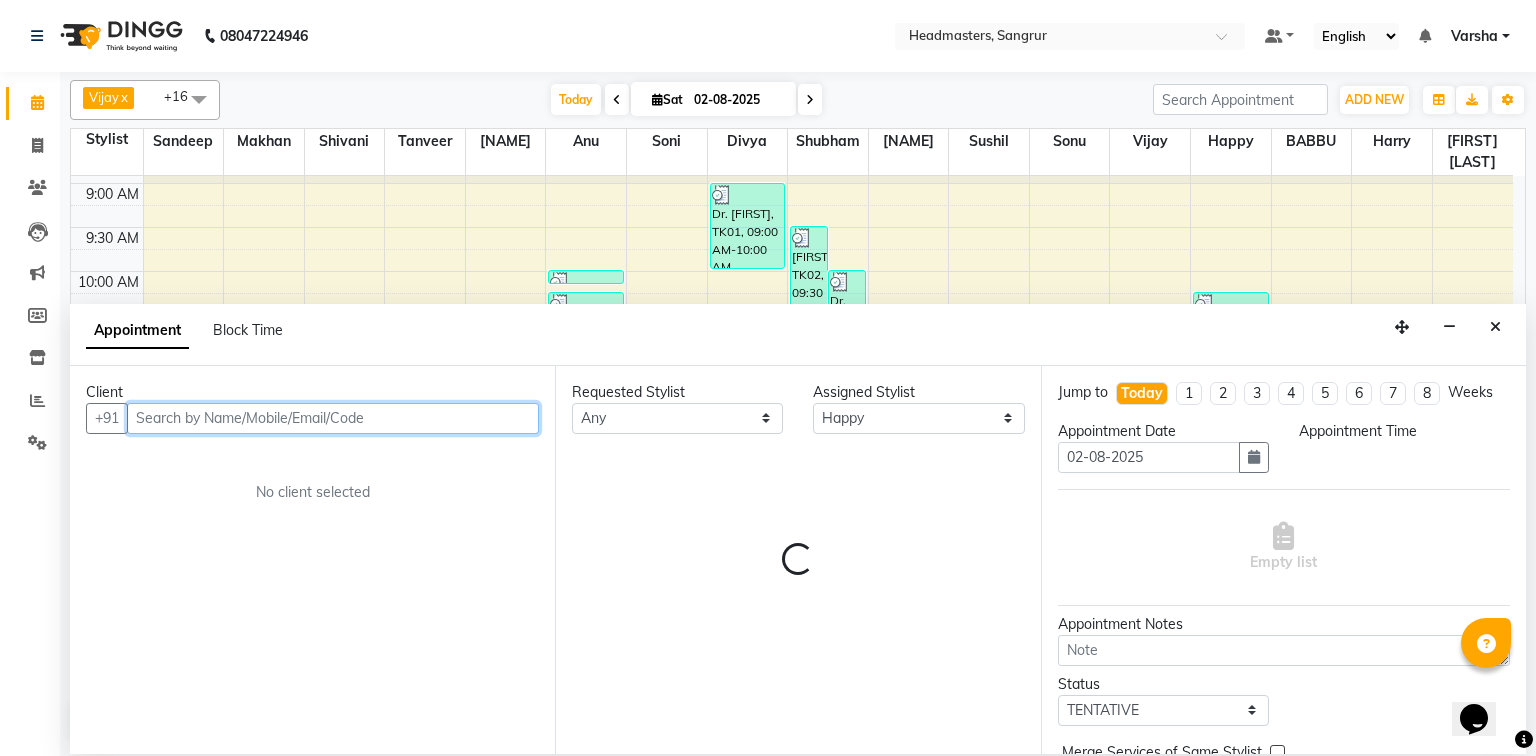 select on "795" 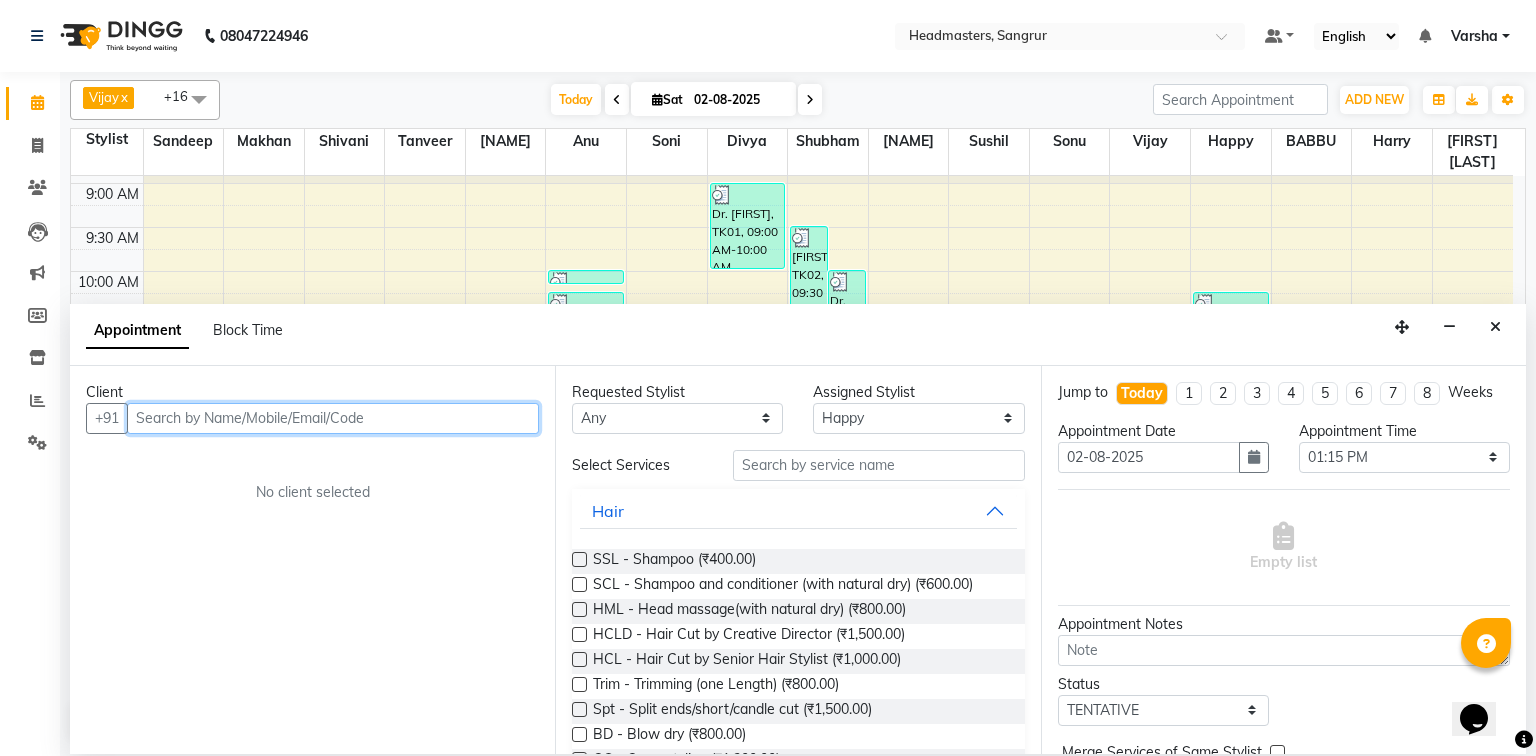 click at bounding box center [333, 418] 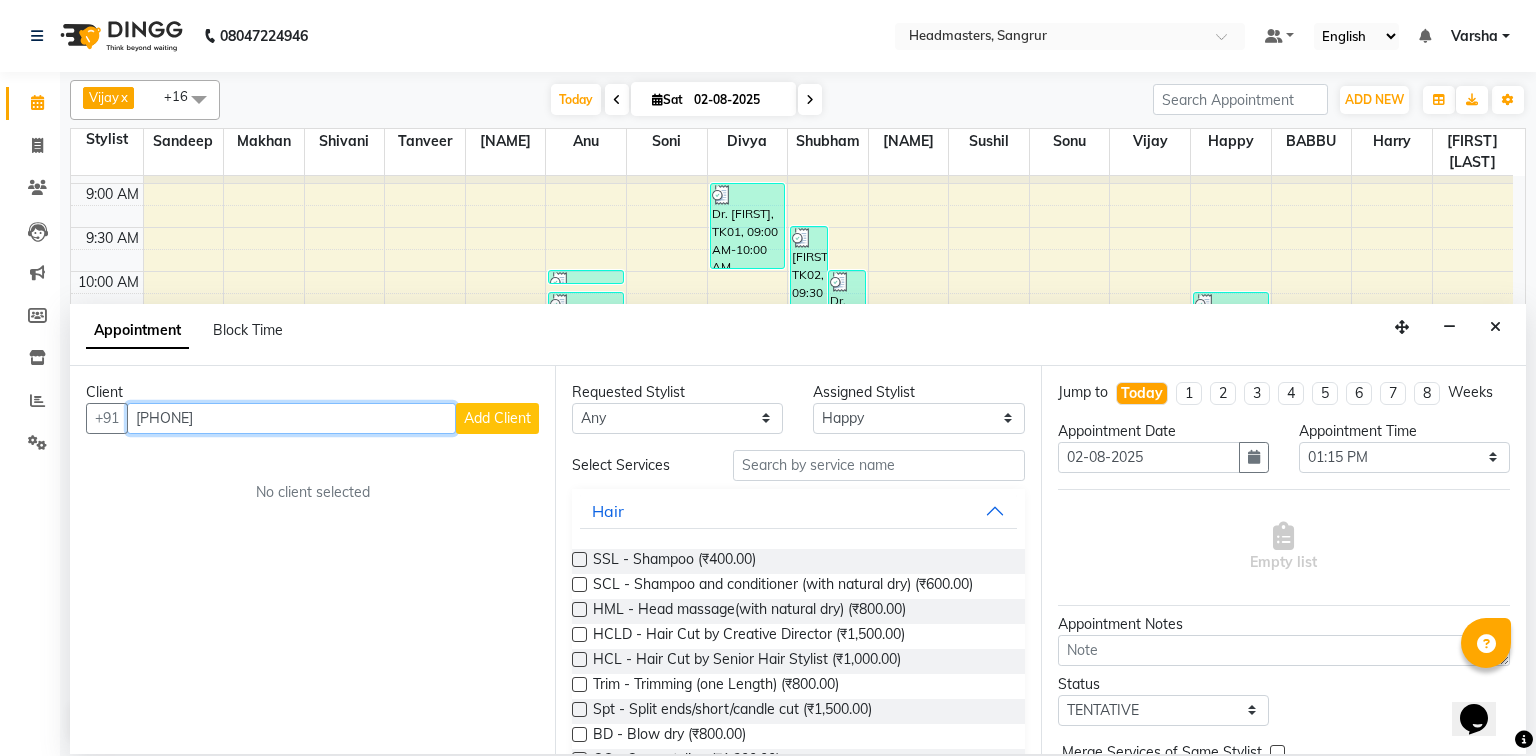 type on "[PHONE]" 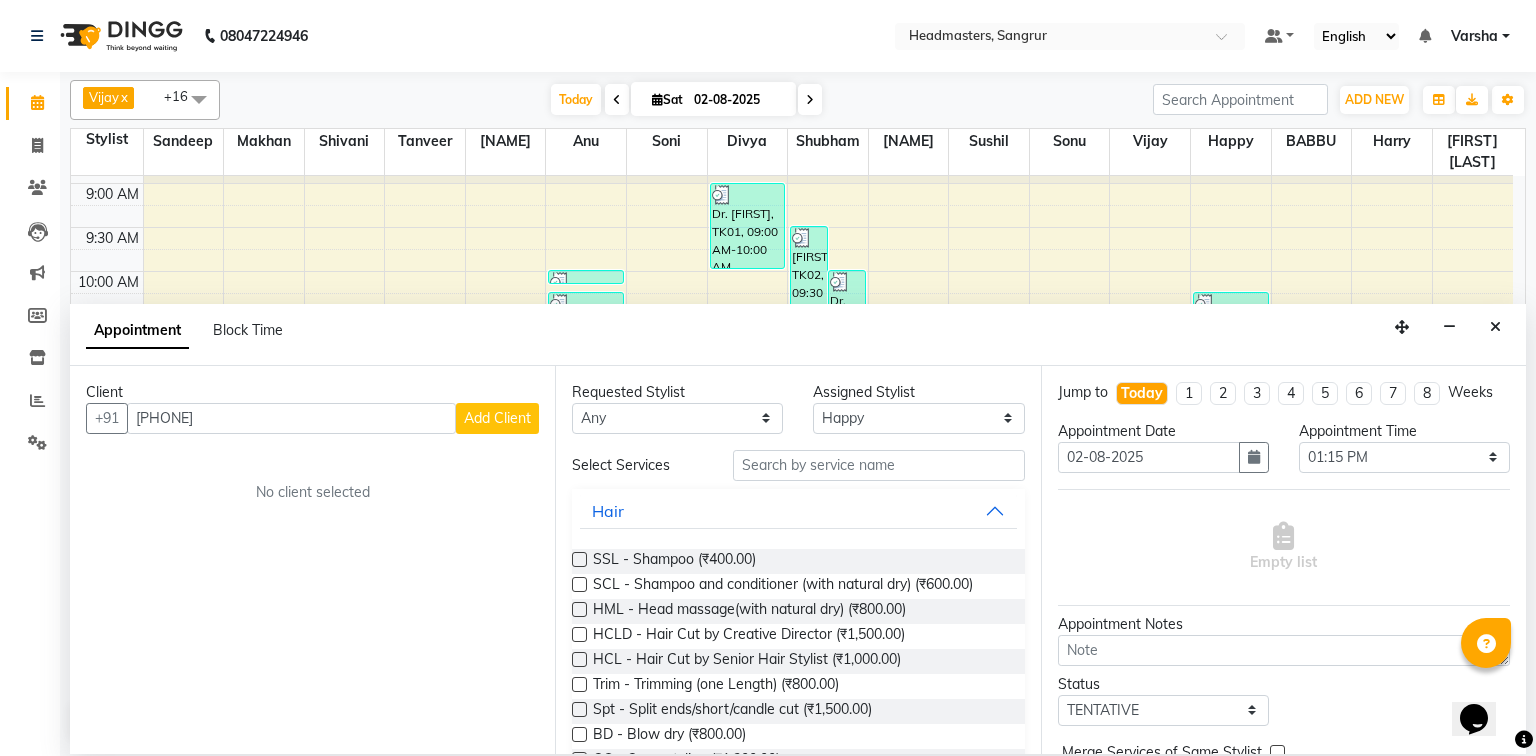 click on "Add Client" at bounding box center [497, 418] 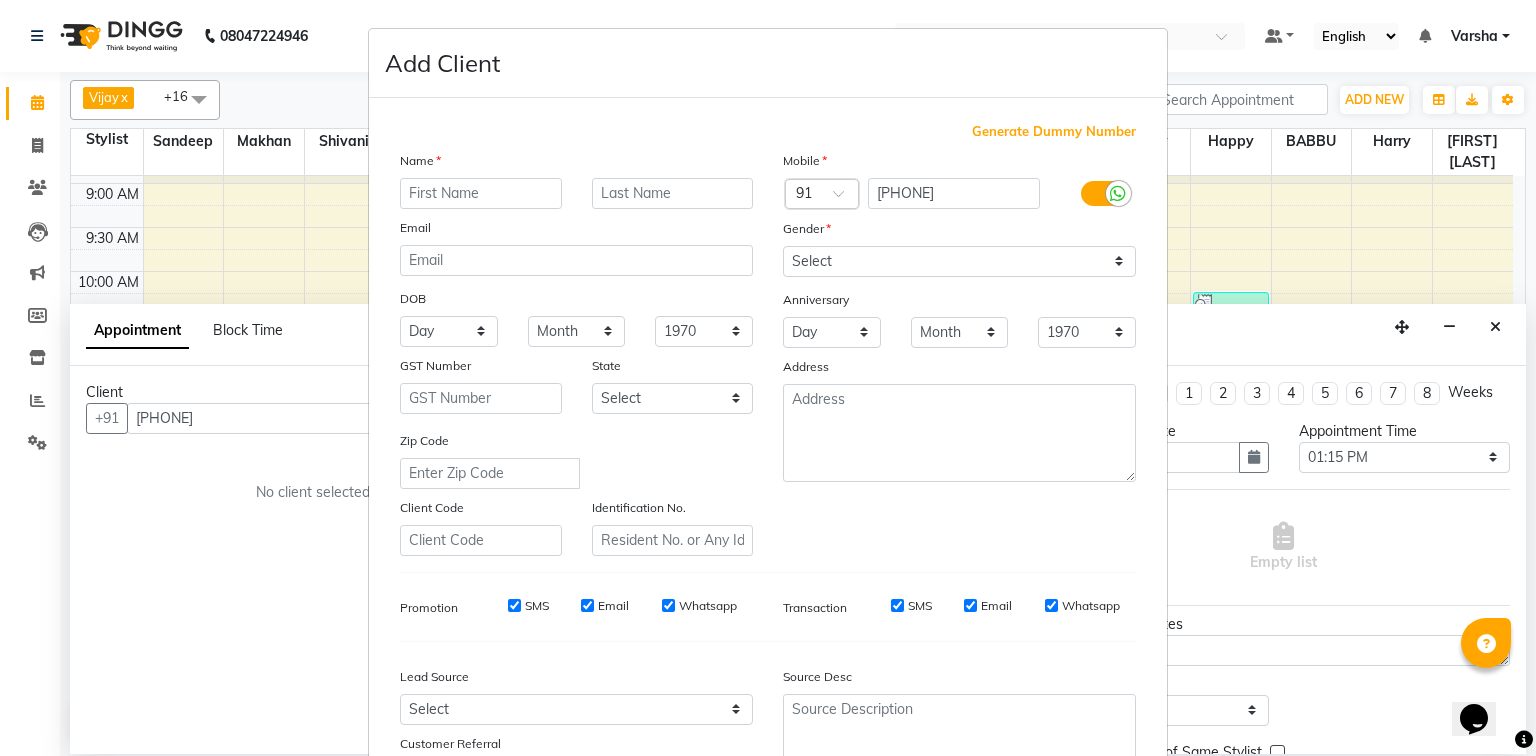 click at bounding box center [481, 193] 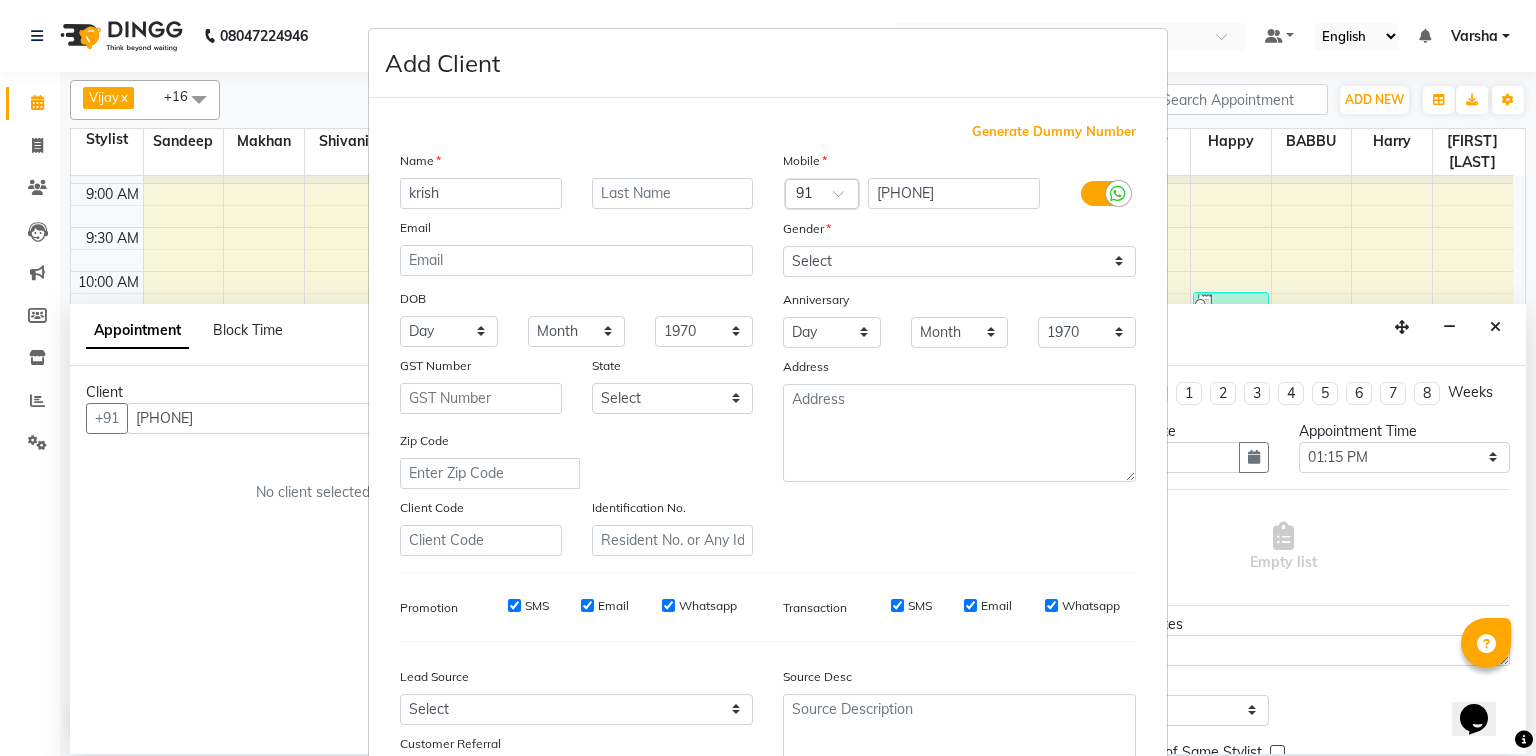 type on "krish" 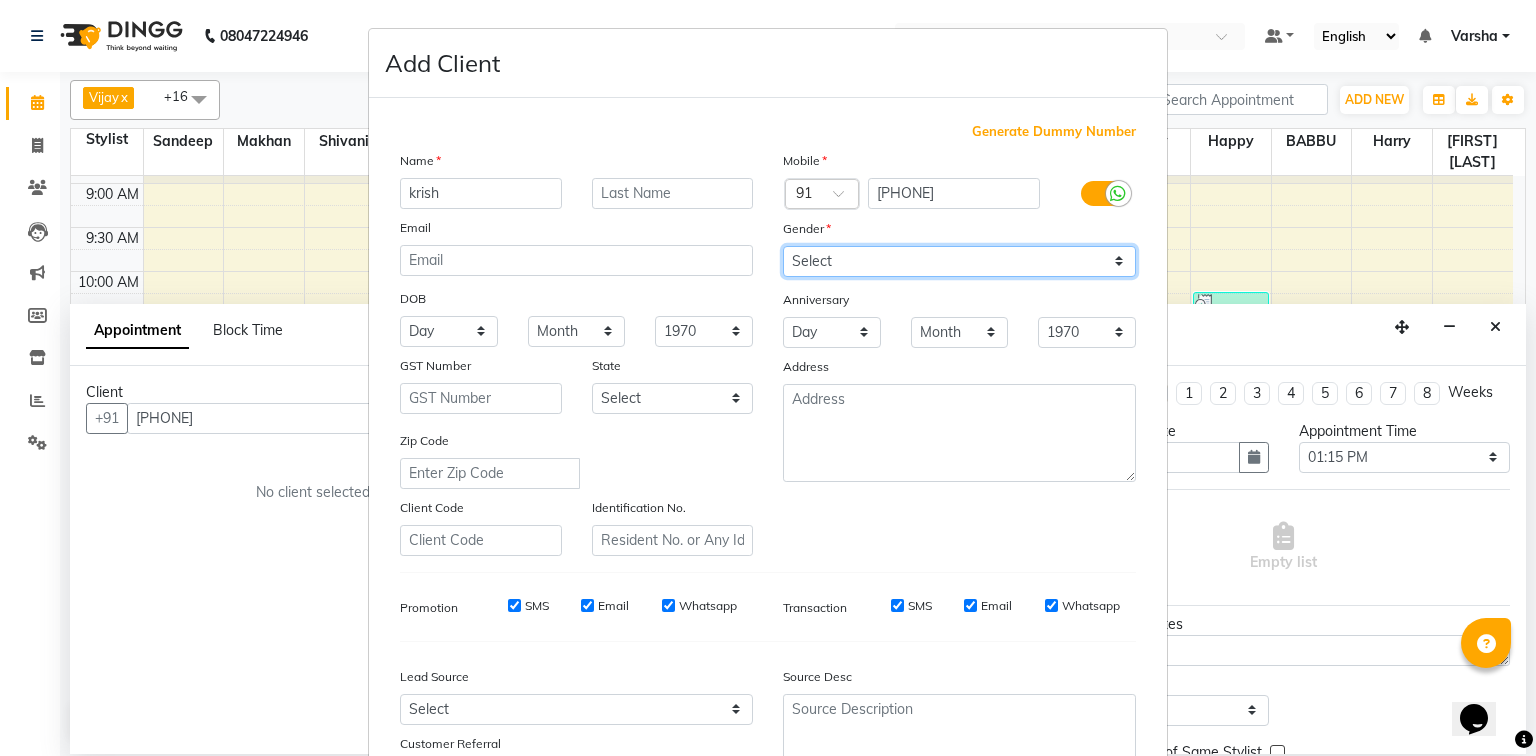 click on "Select Male Female Other Prefer Not To Say" at bounding box center [959, 261] 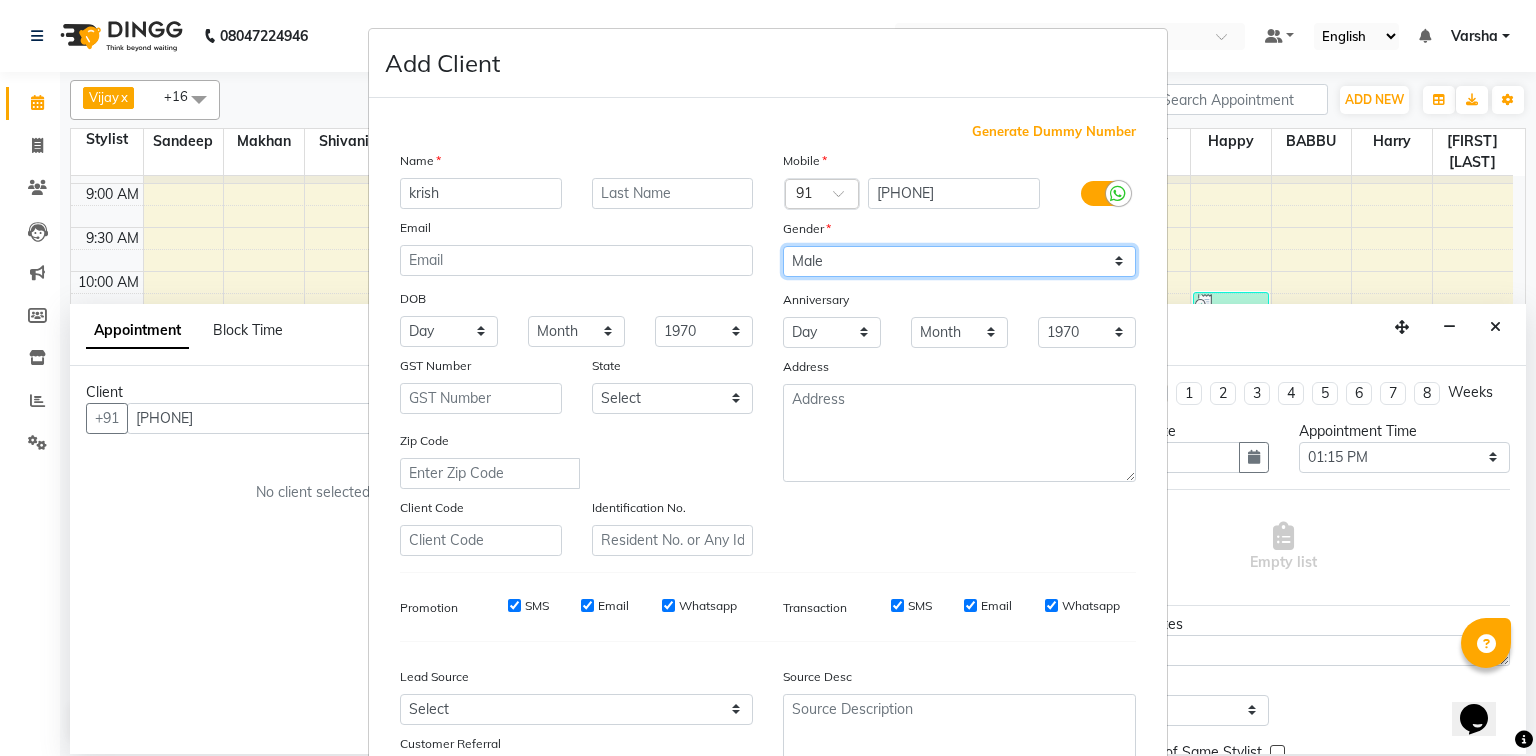 click on "Select Male Female Other Prefer Not To Say" at bounding box center [959, 261] 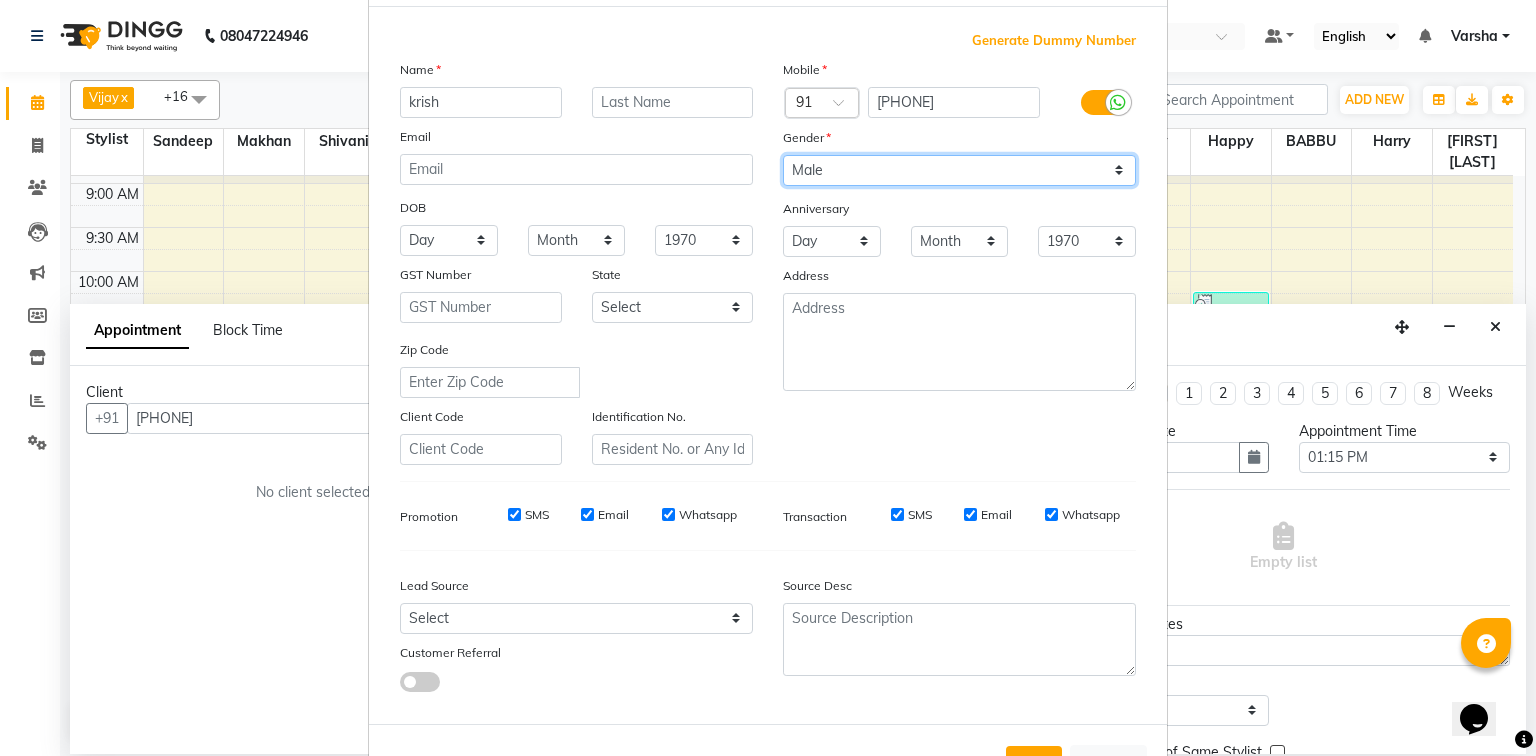 scroll, scrollTop: 176, scrollLeft: 0, axis: vertical 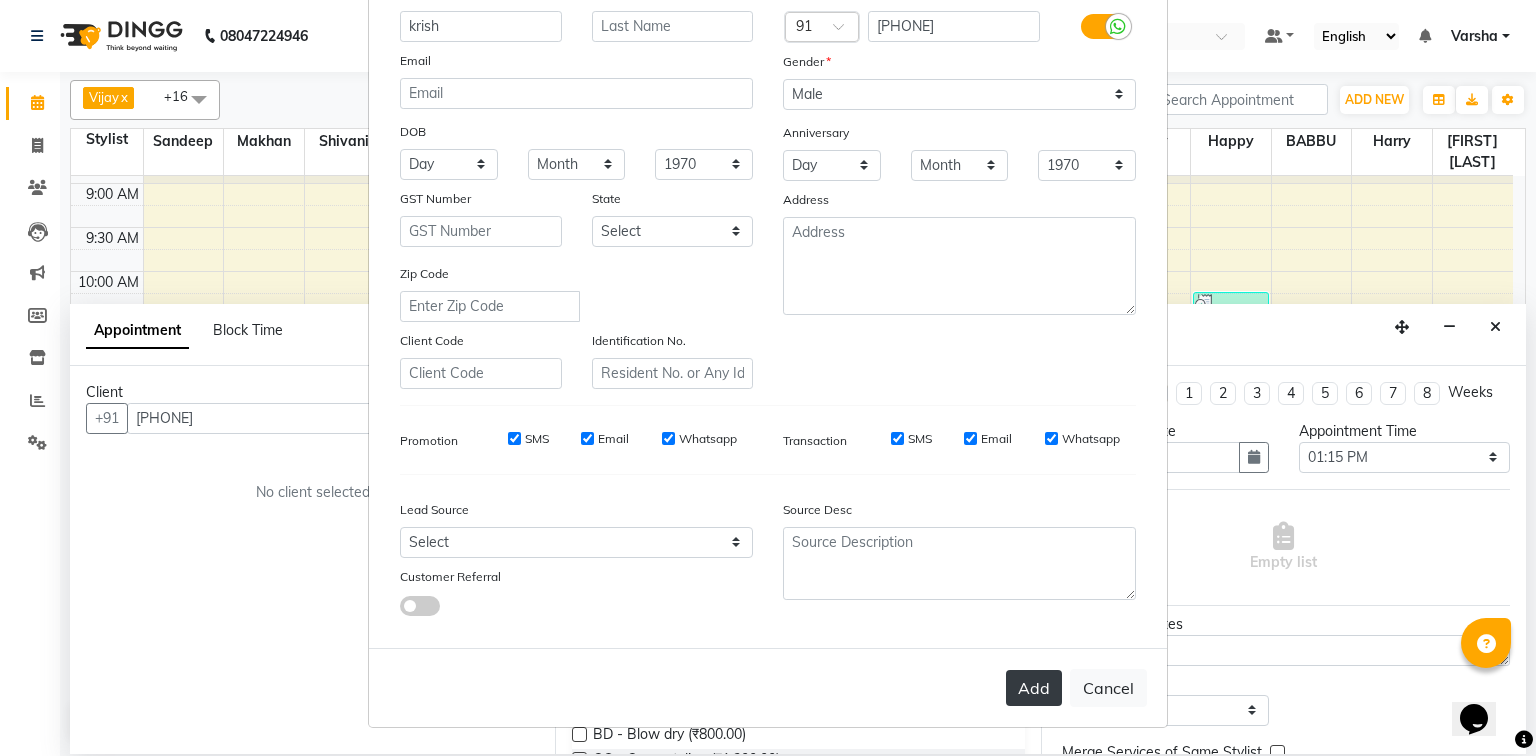 click on "Add" at bounding box center [1034, 688] 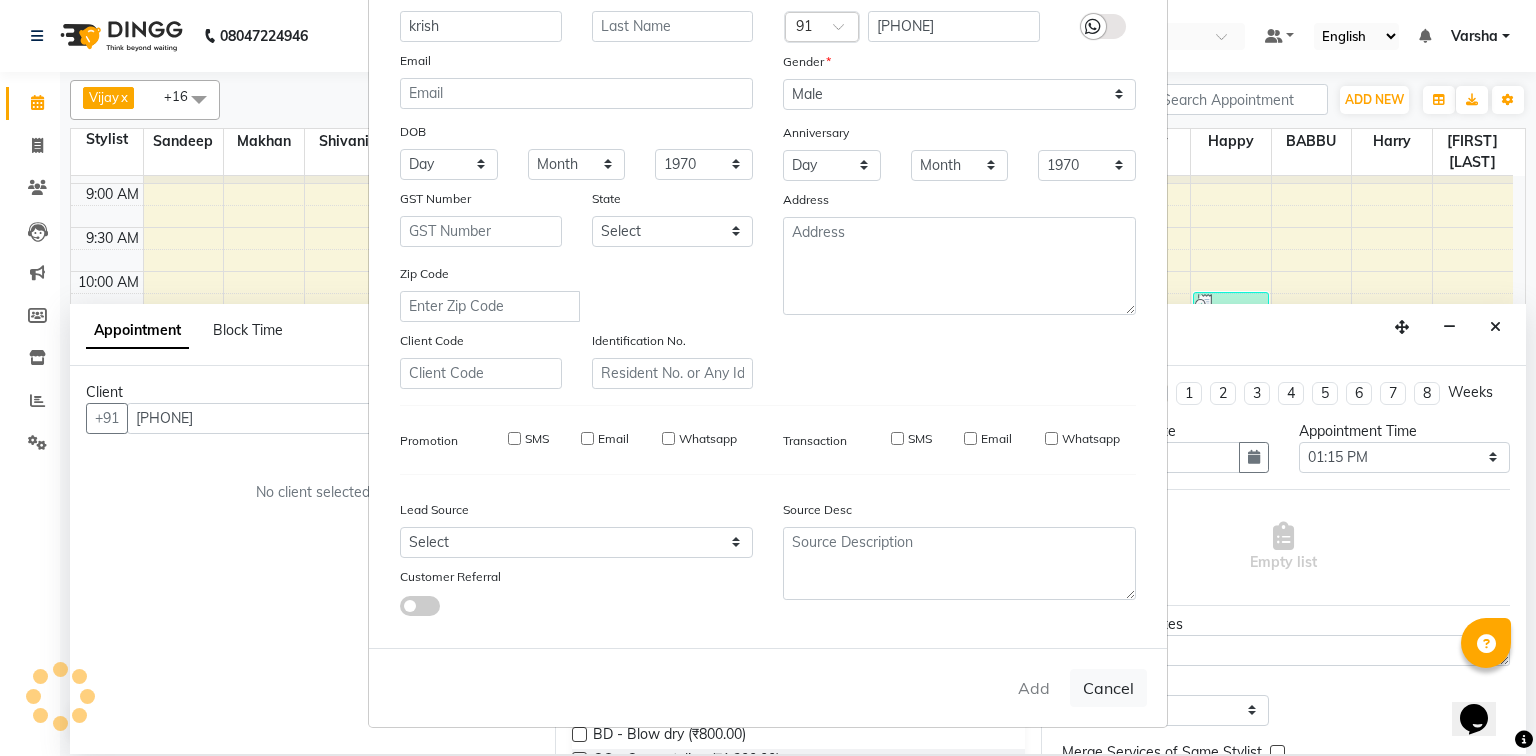 type 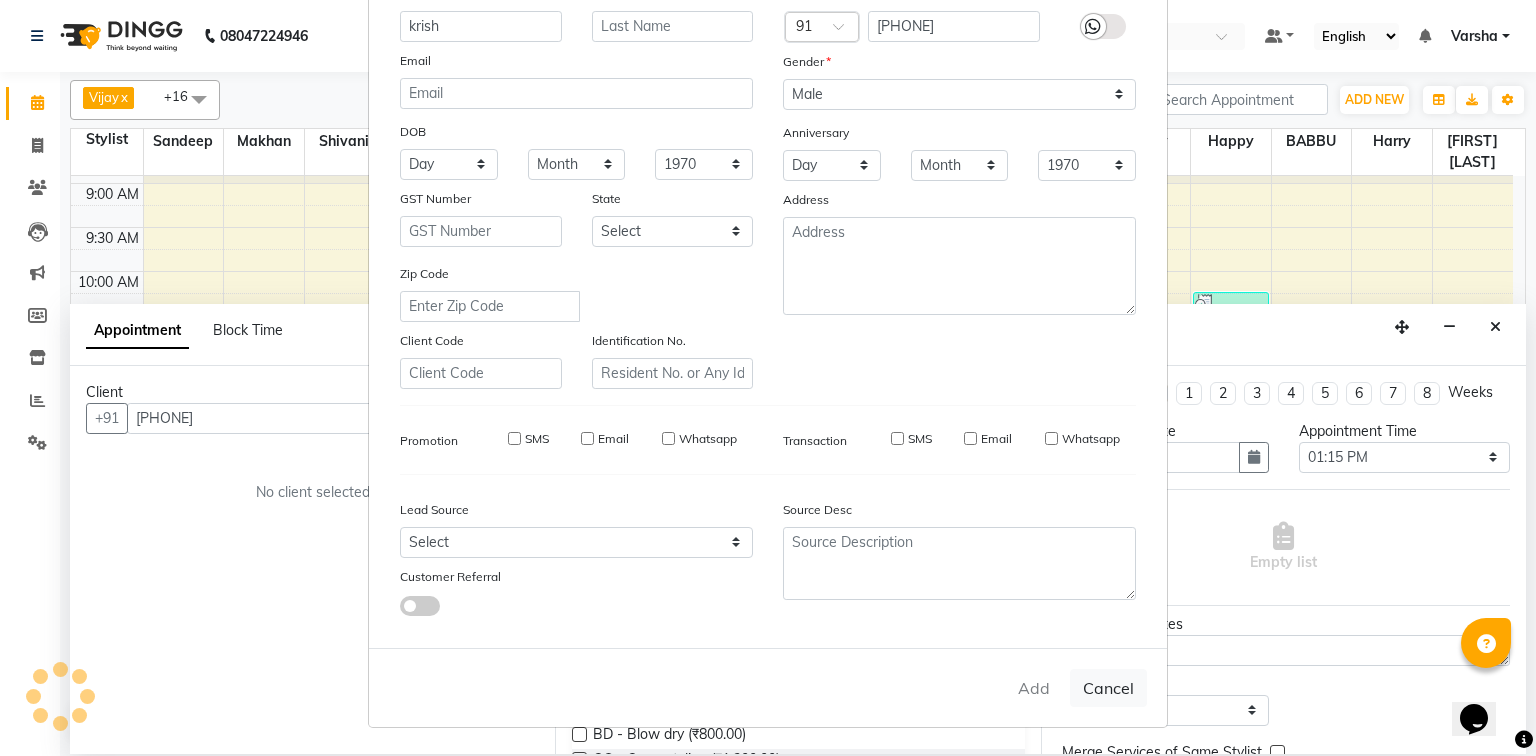 select 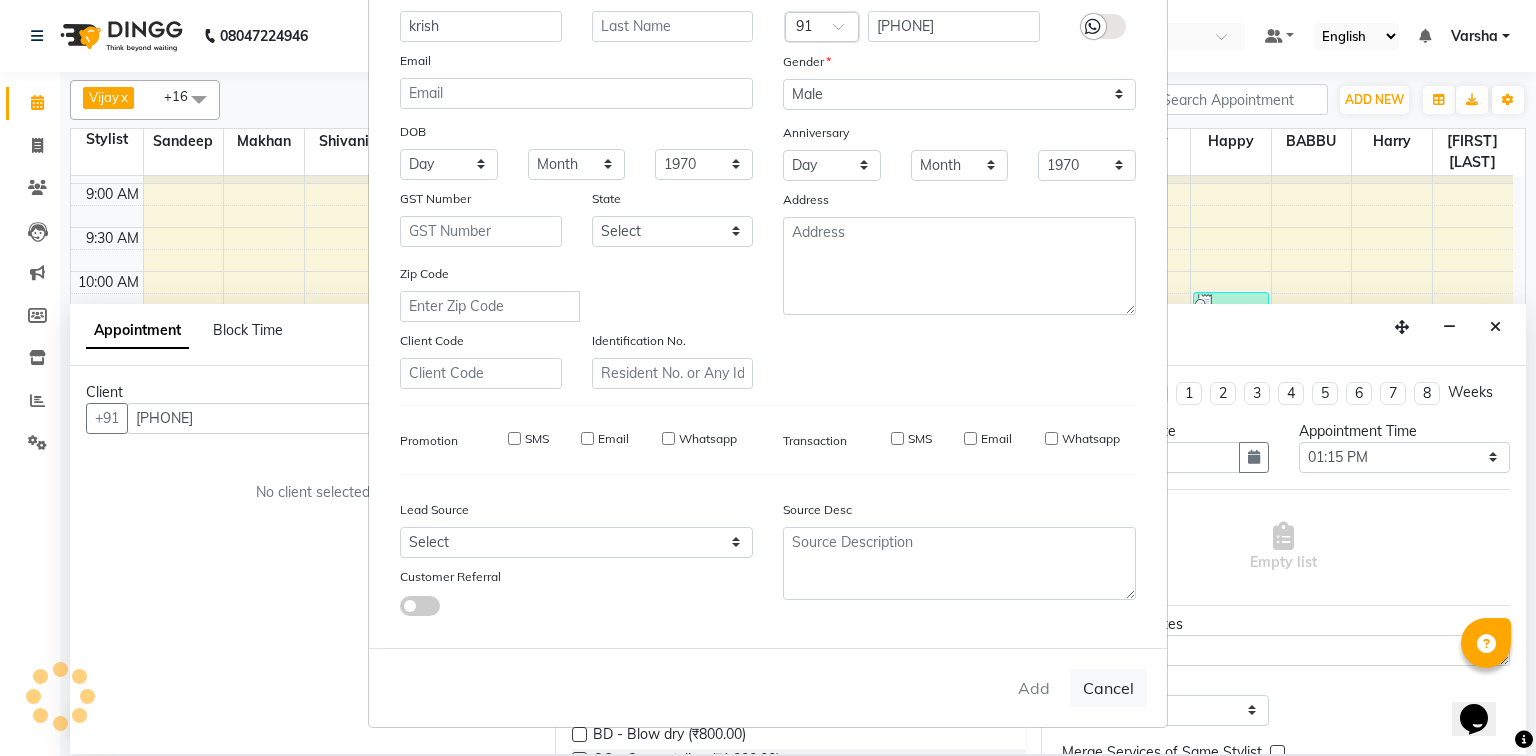 select 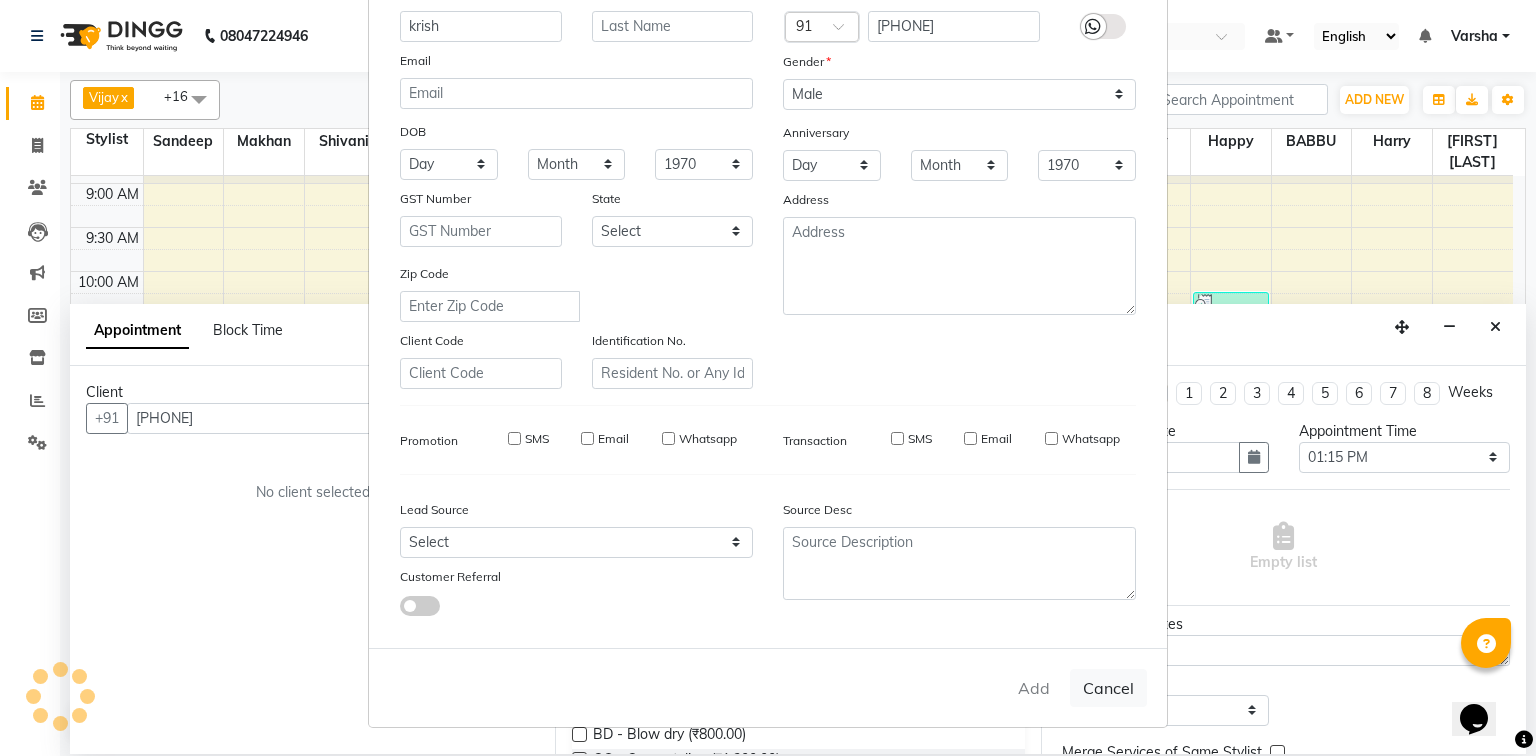 checkbox on "false" 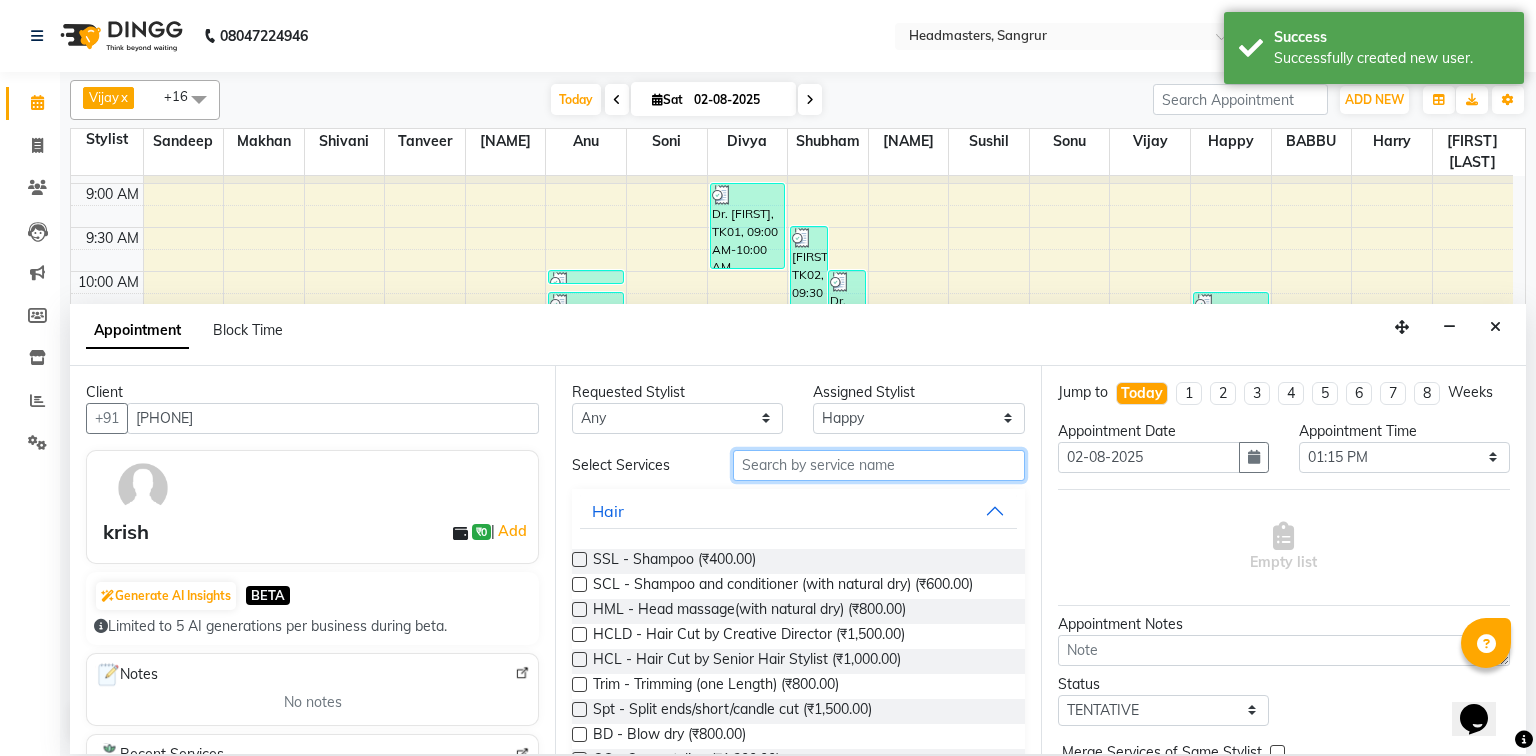 click at bounding box center (879, 465) 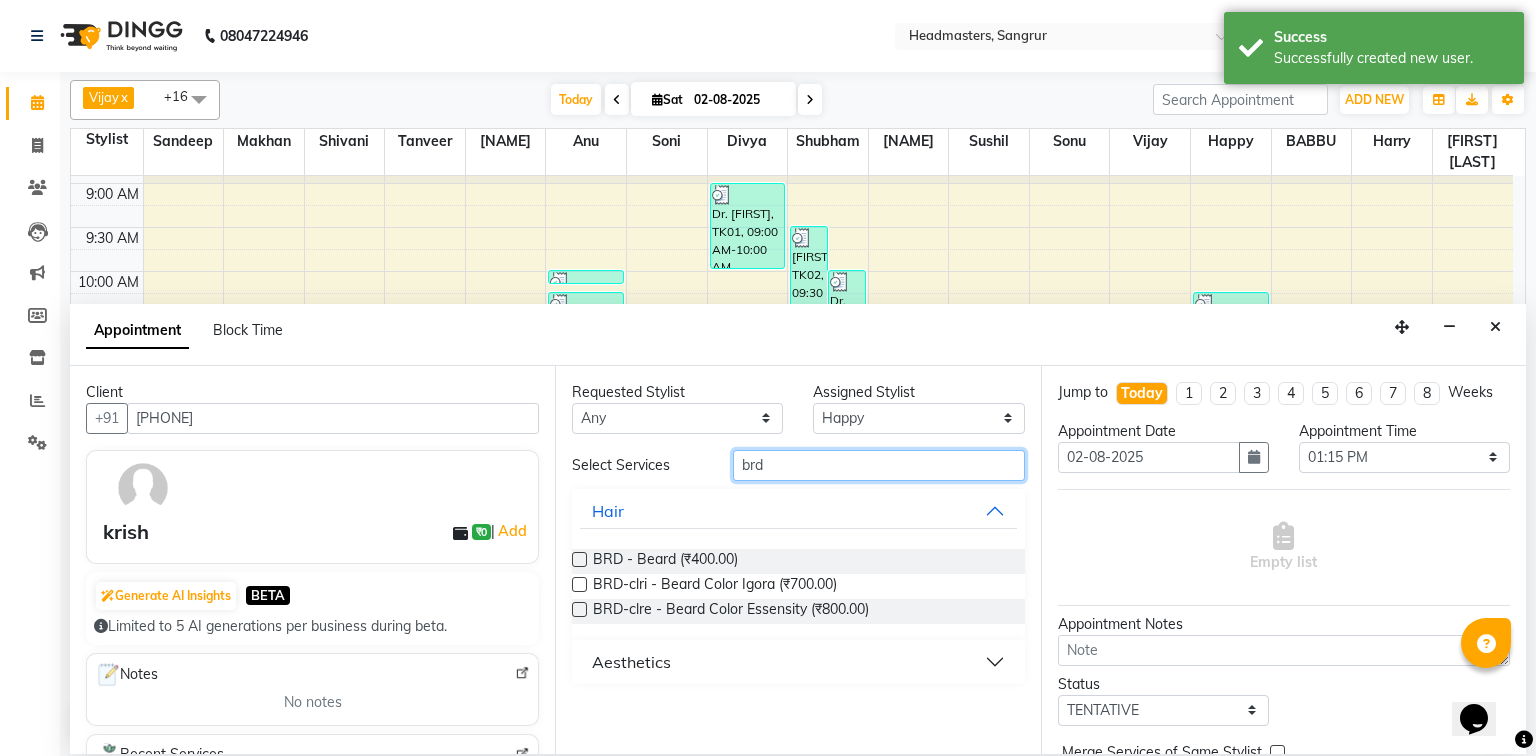 type on "brd" 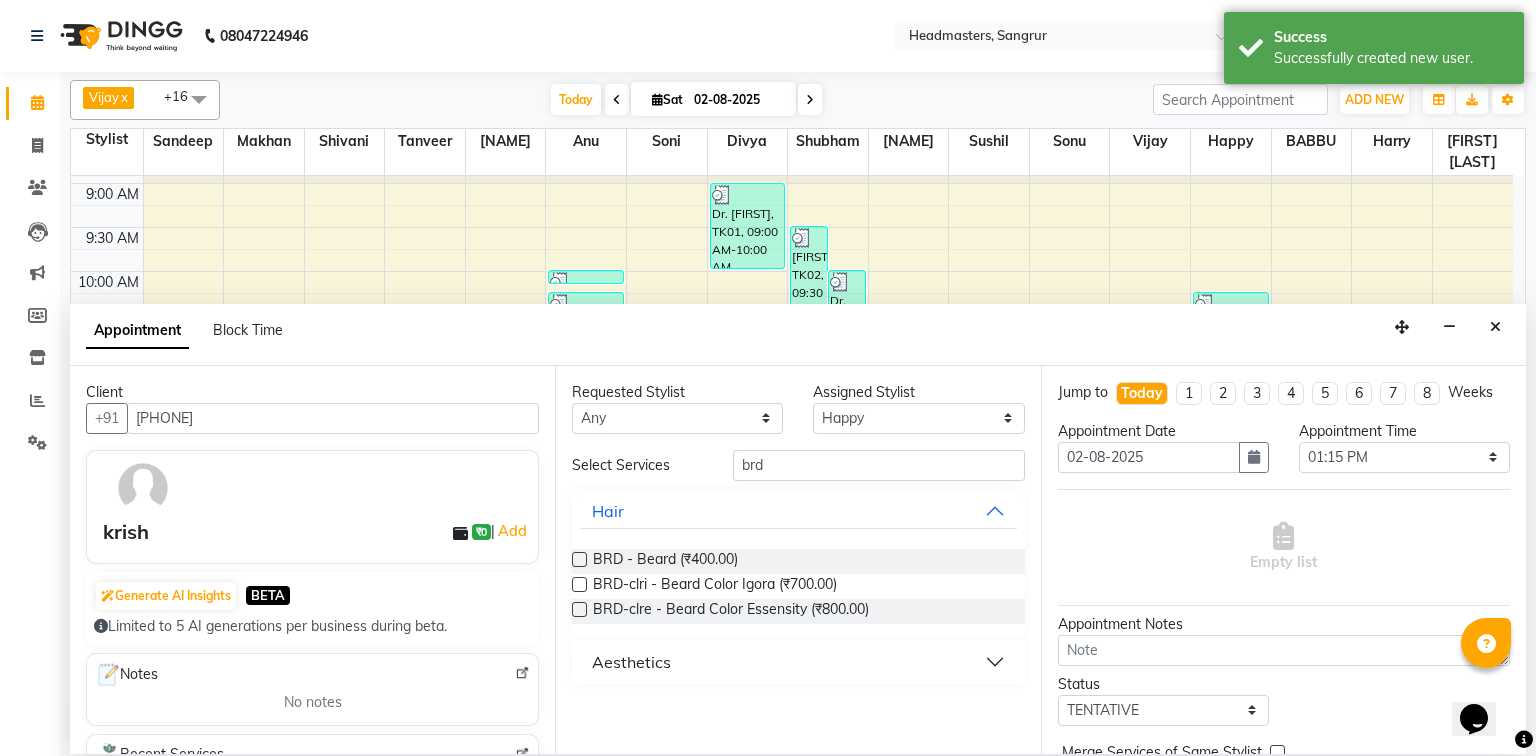 click at bounding box center (579, 559) 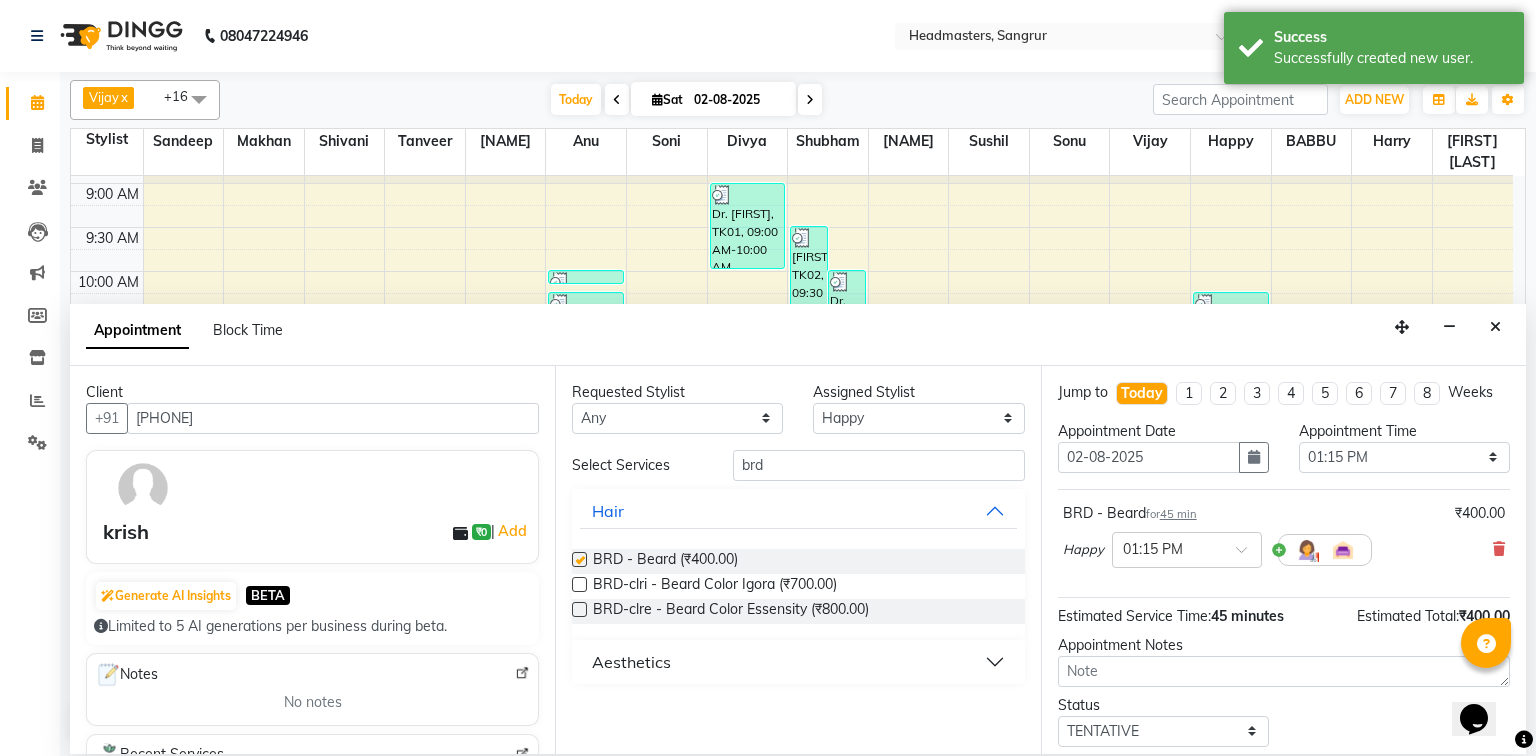 checkbox on "false" 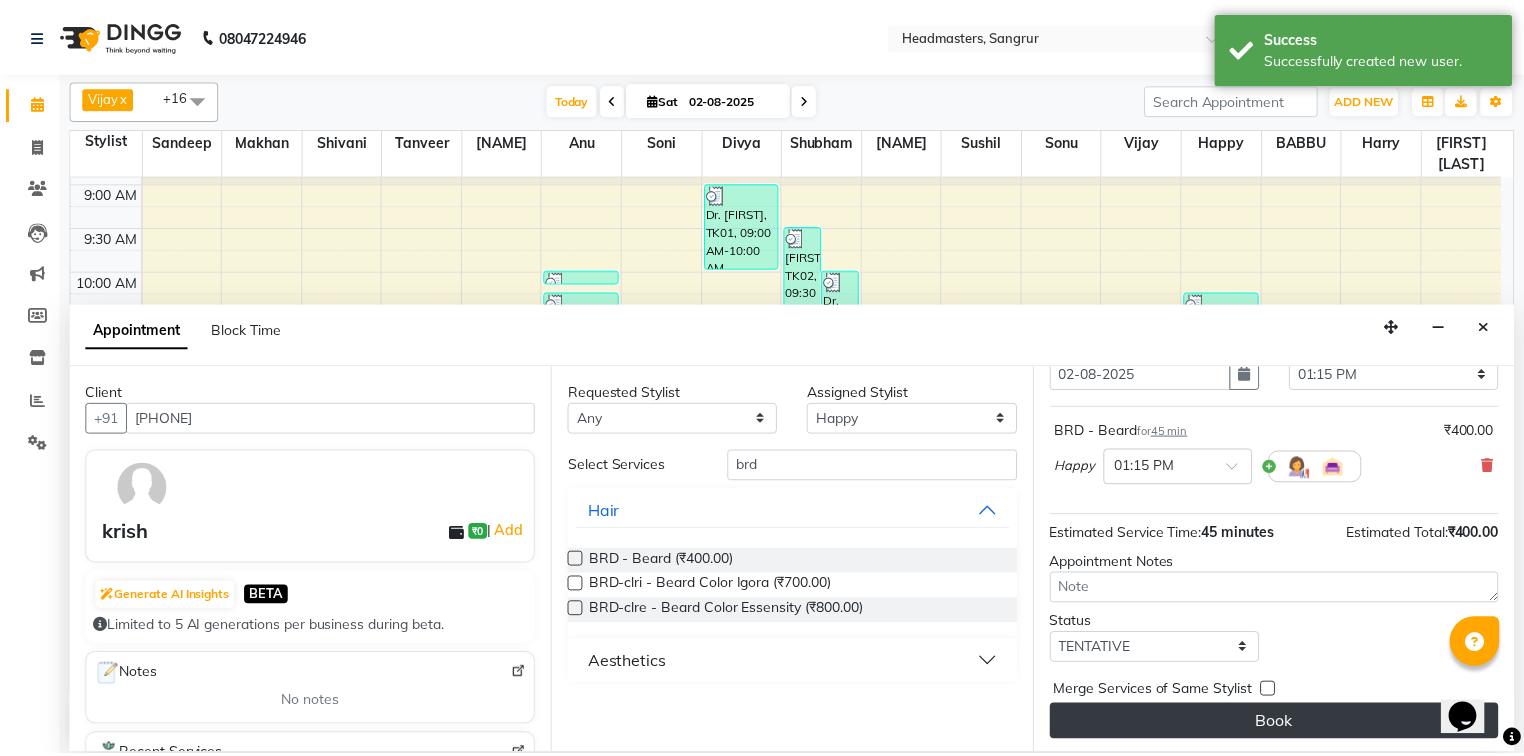 scroll, scrollTop: 85, scrollLeft: 0, axis: vertical 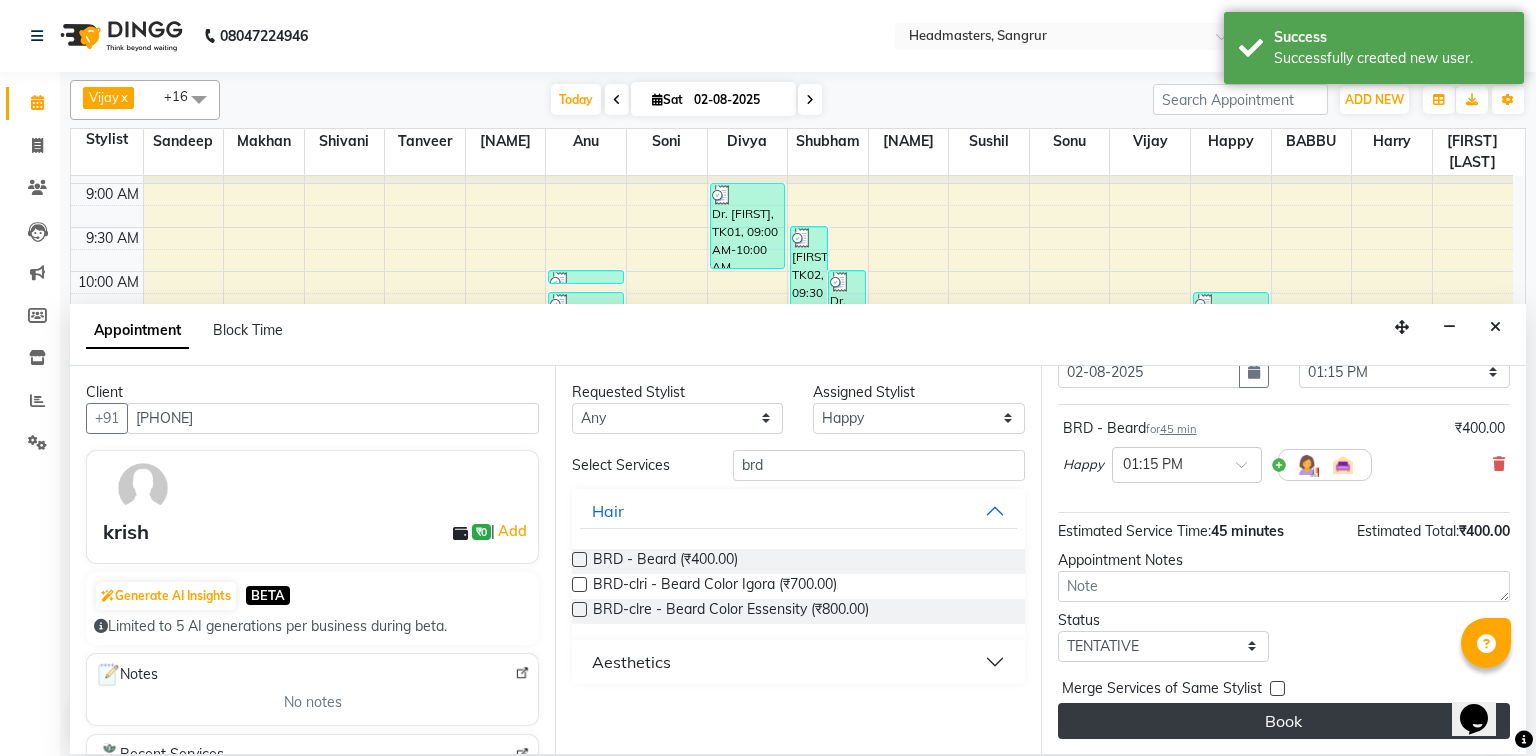 click on "Book" at bounding box center (1284, 721) 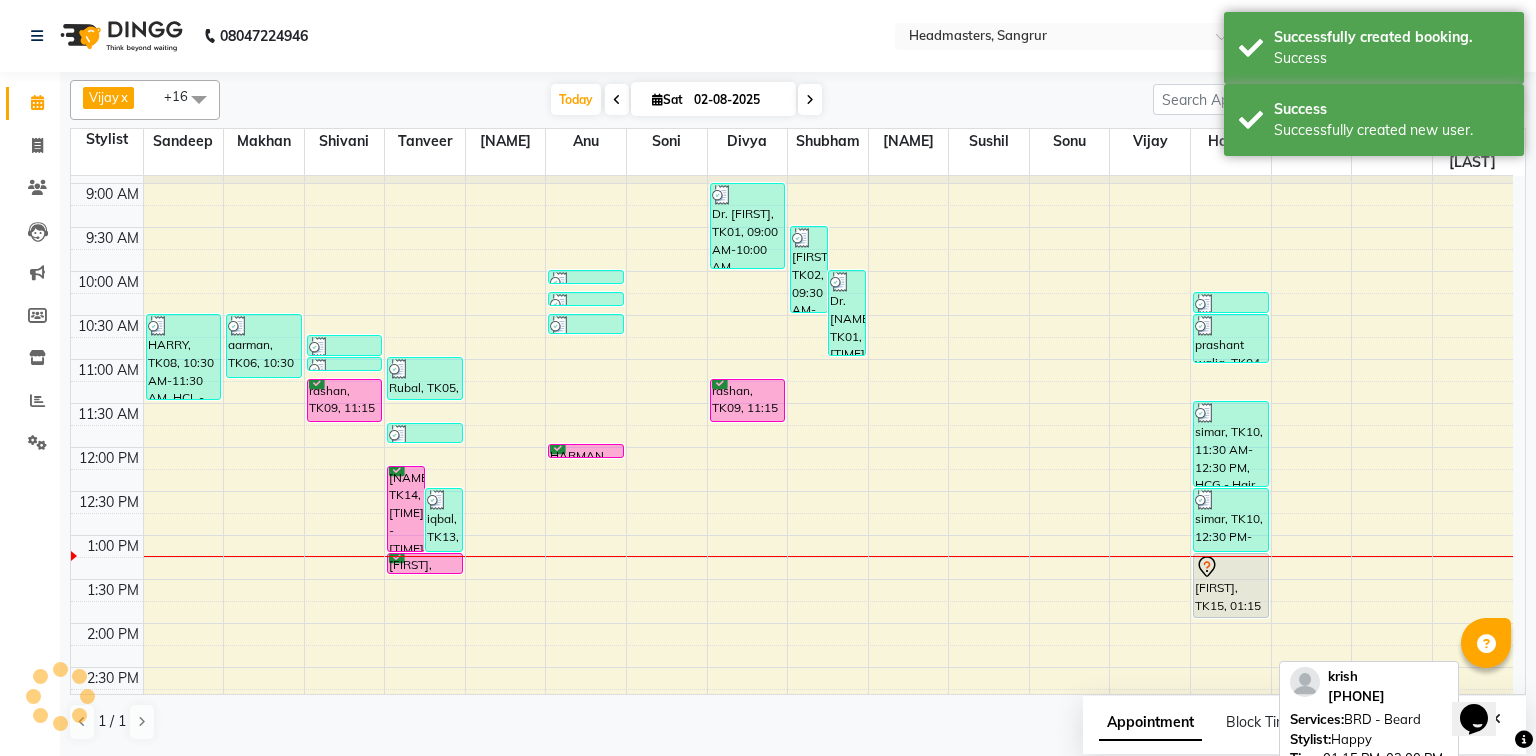 click on "[FIRST], TK15, 01:15 PM-02:00 PM, BRD - Beard" at bounding box center [1231, 585] 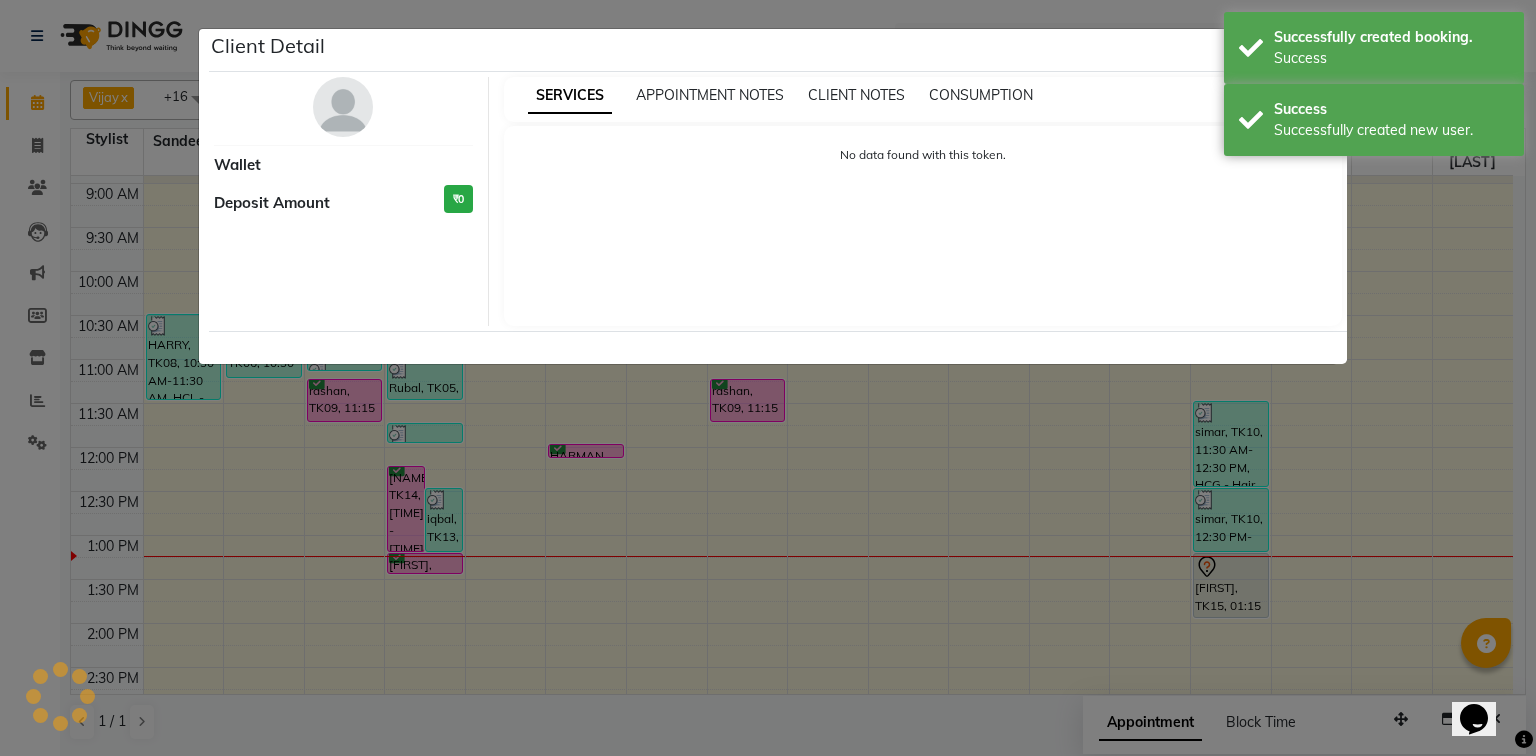 select on "7" 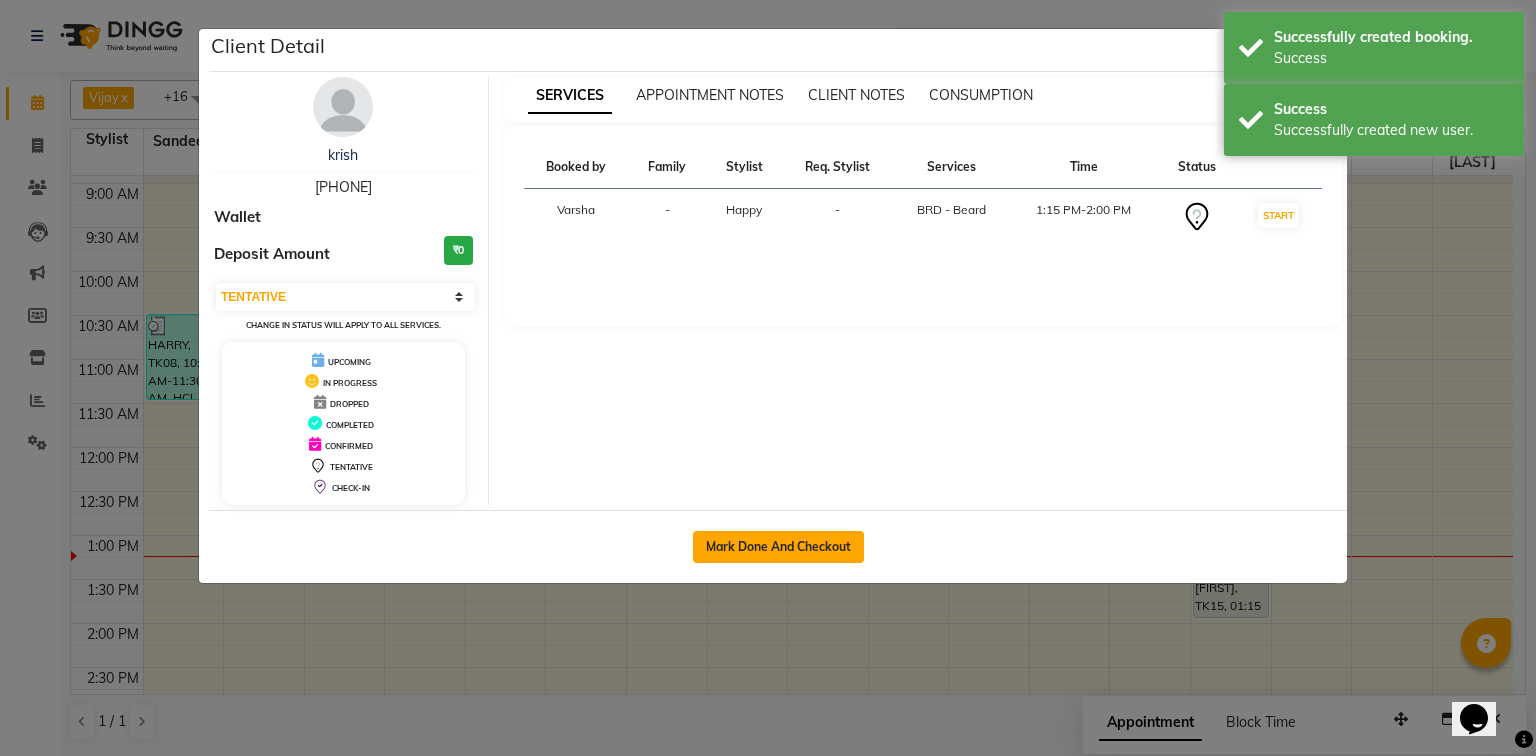 click on "Mark Done And Checkout" 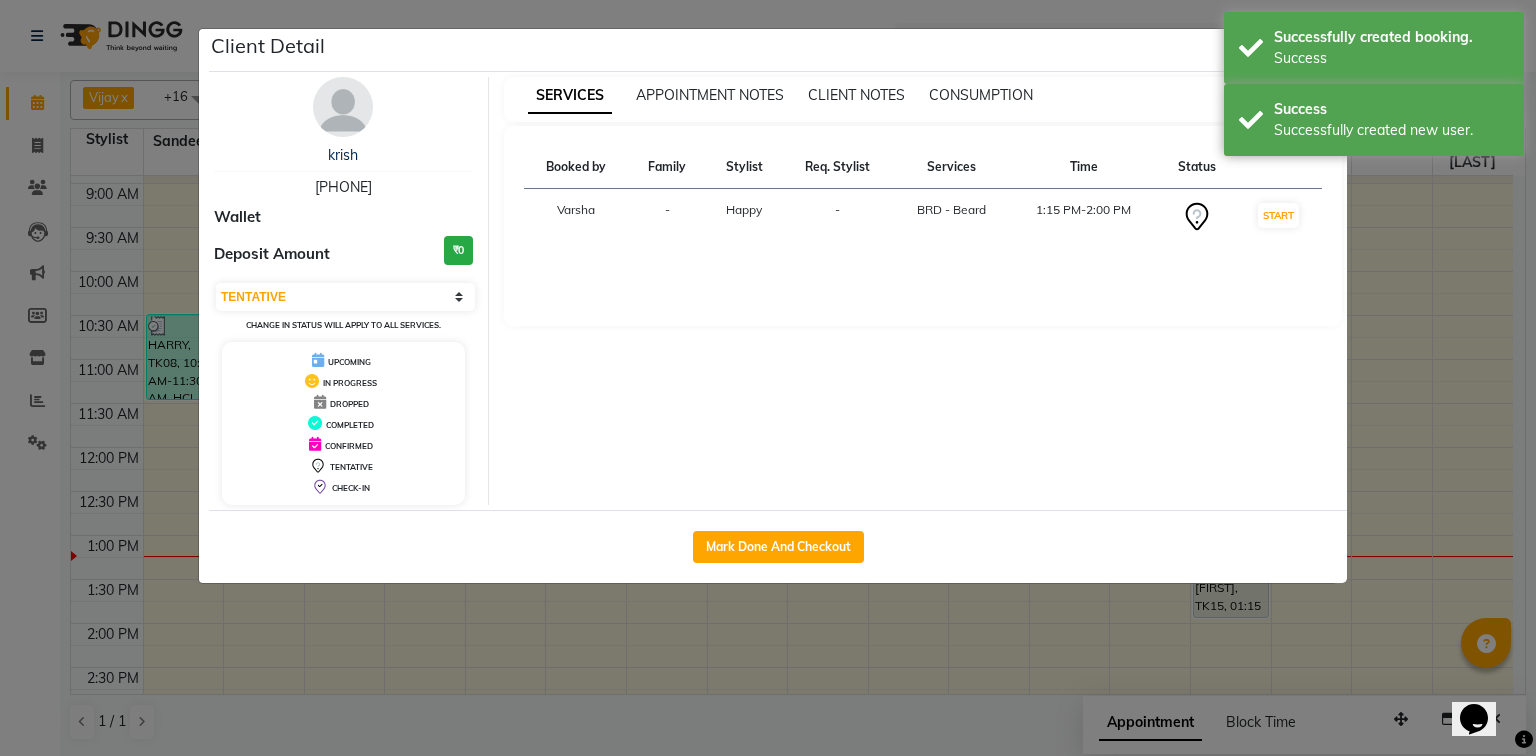 select on "service" 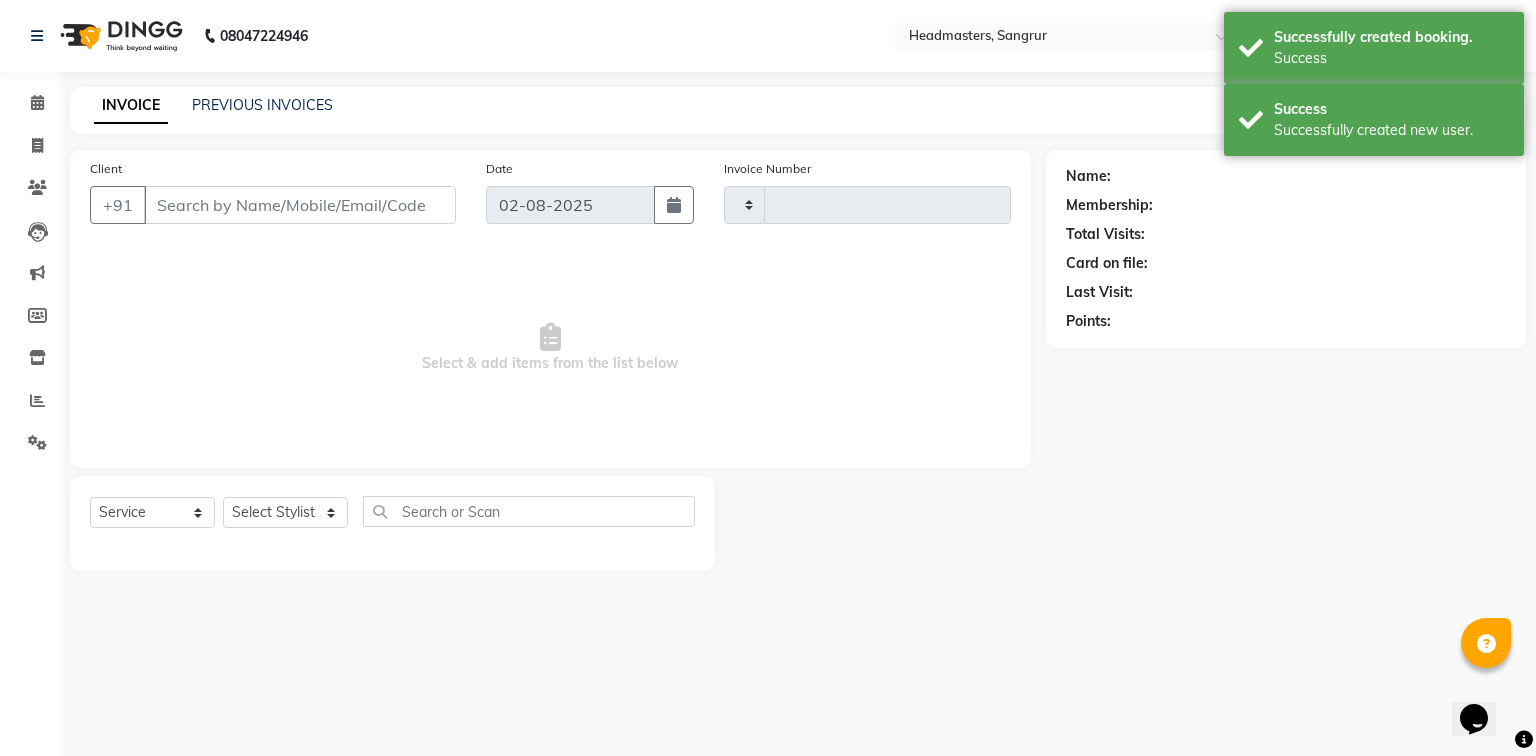 type on "3763" 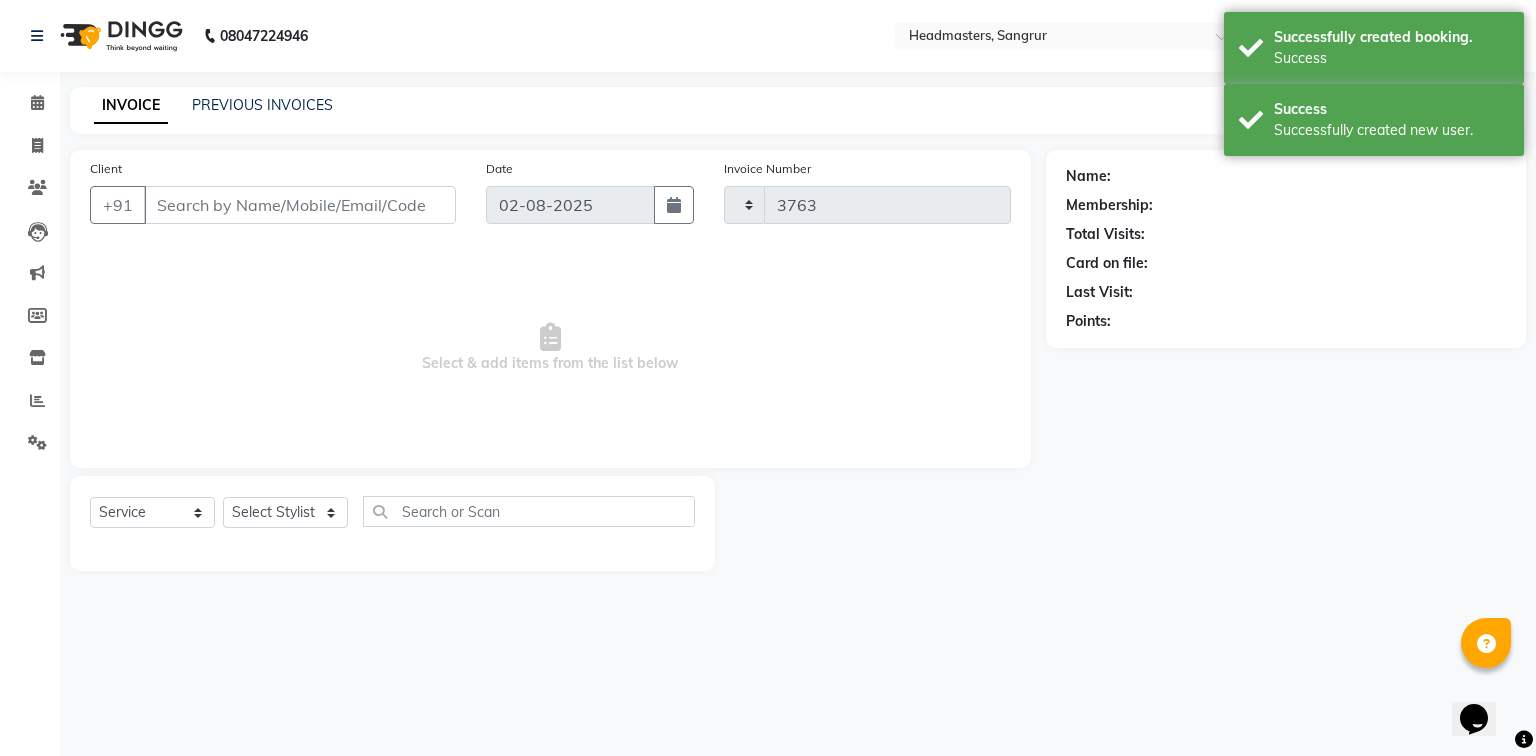 select on "3" 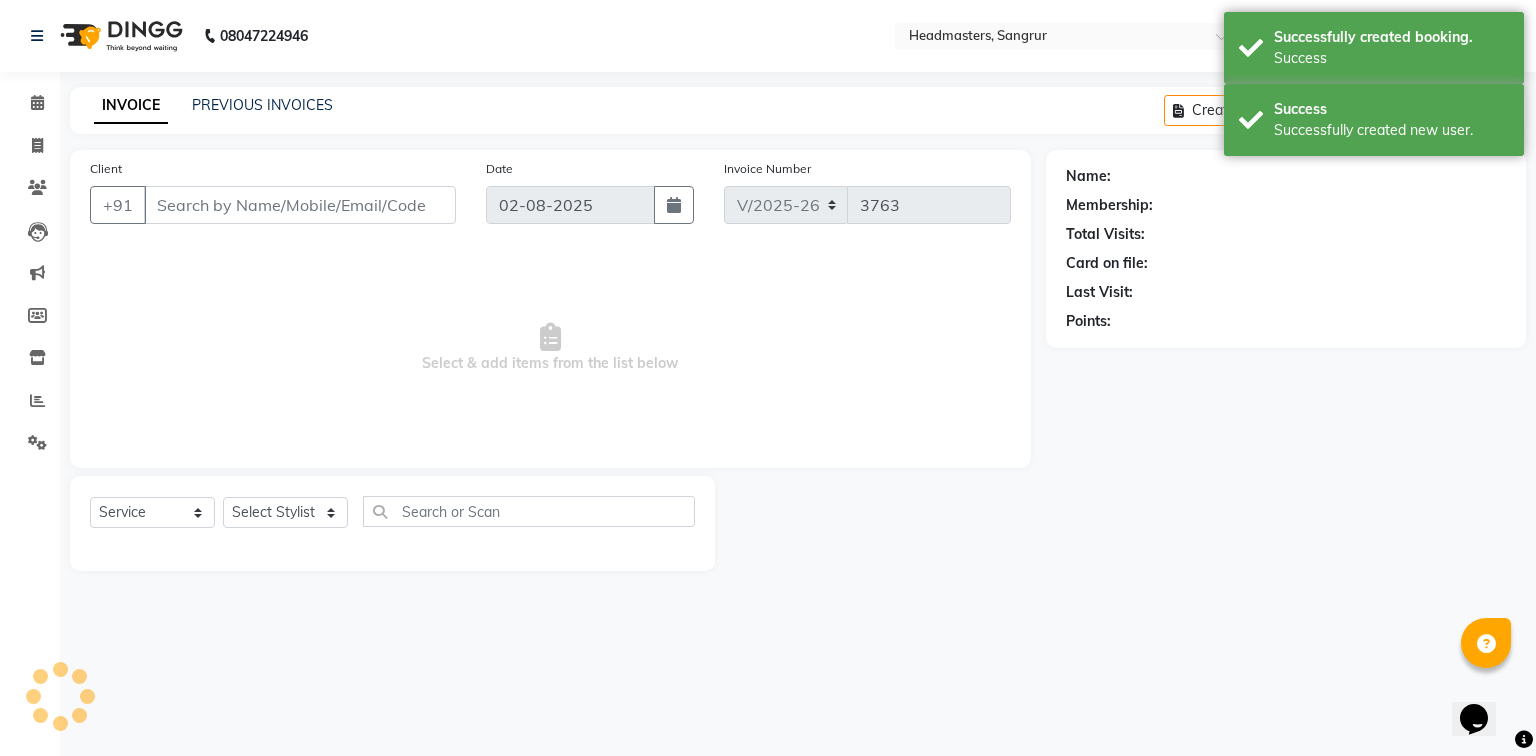 type on "[PHONE]" 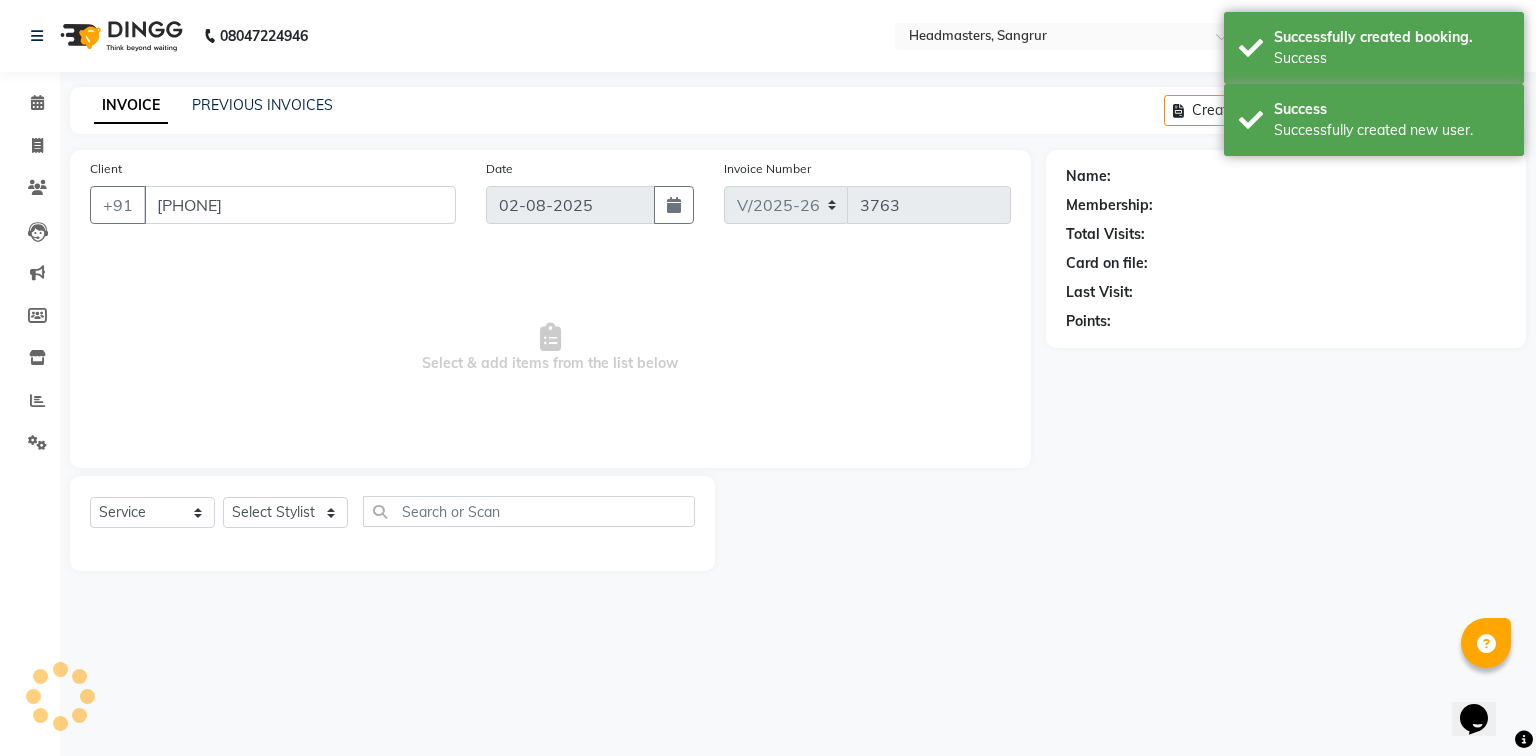select on "62924" 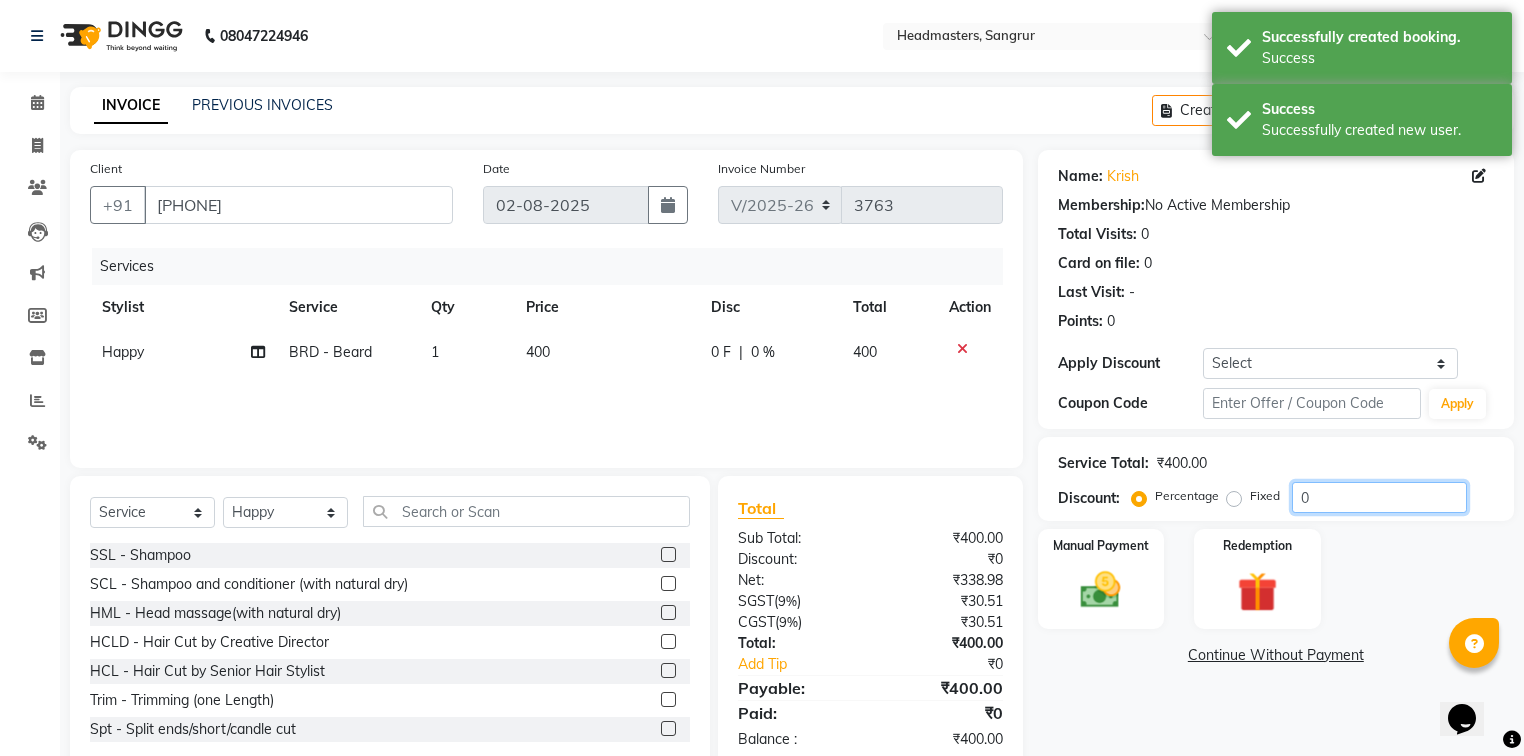 click on "0" 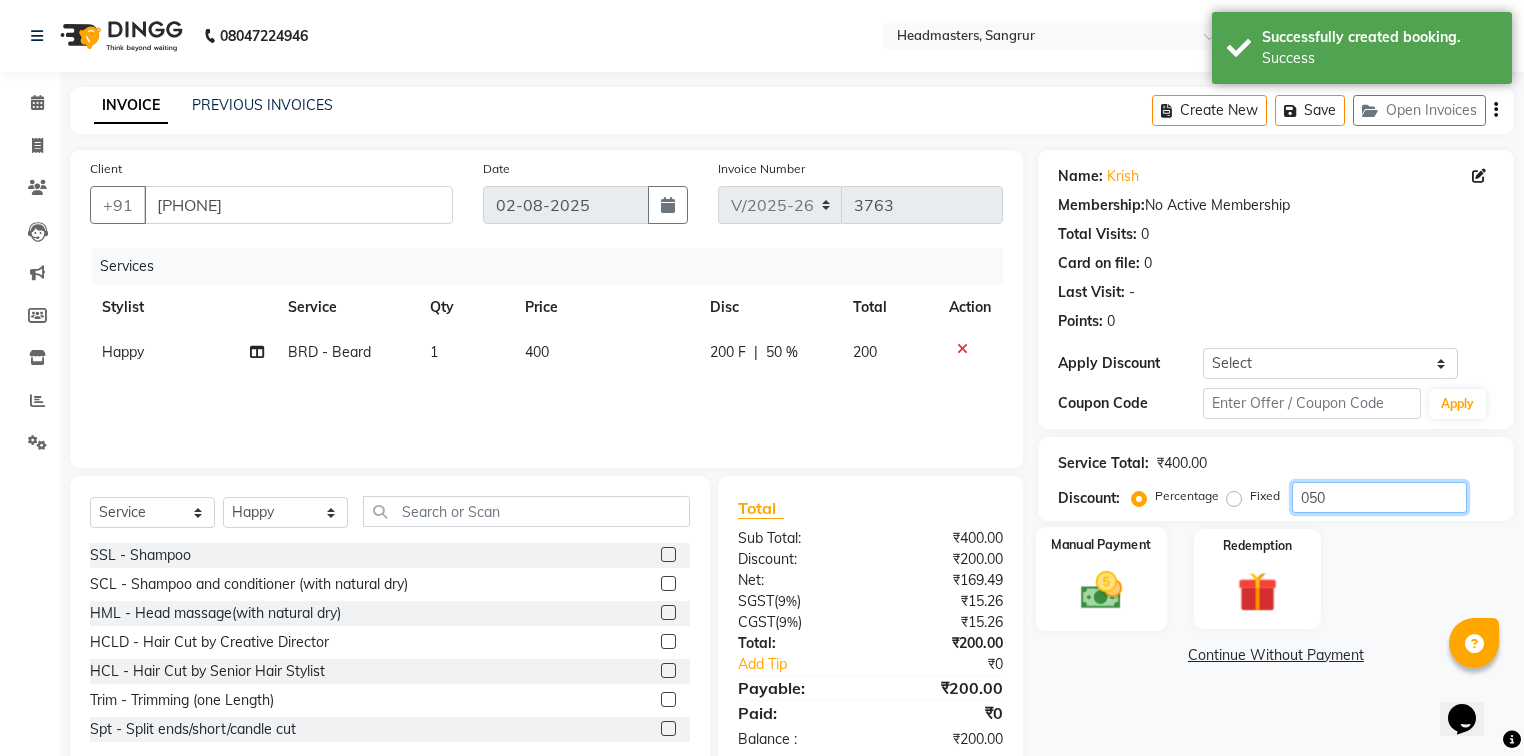 type on "050" 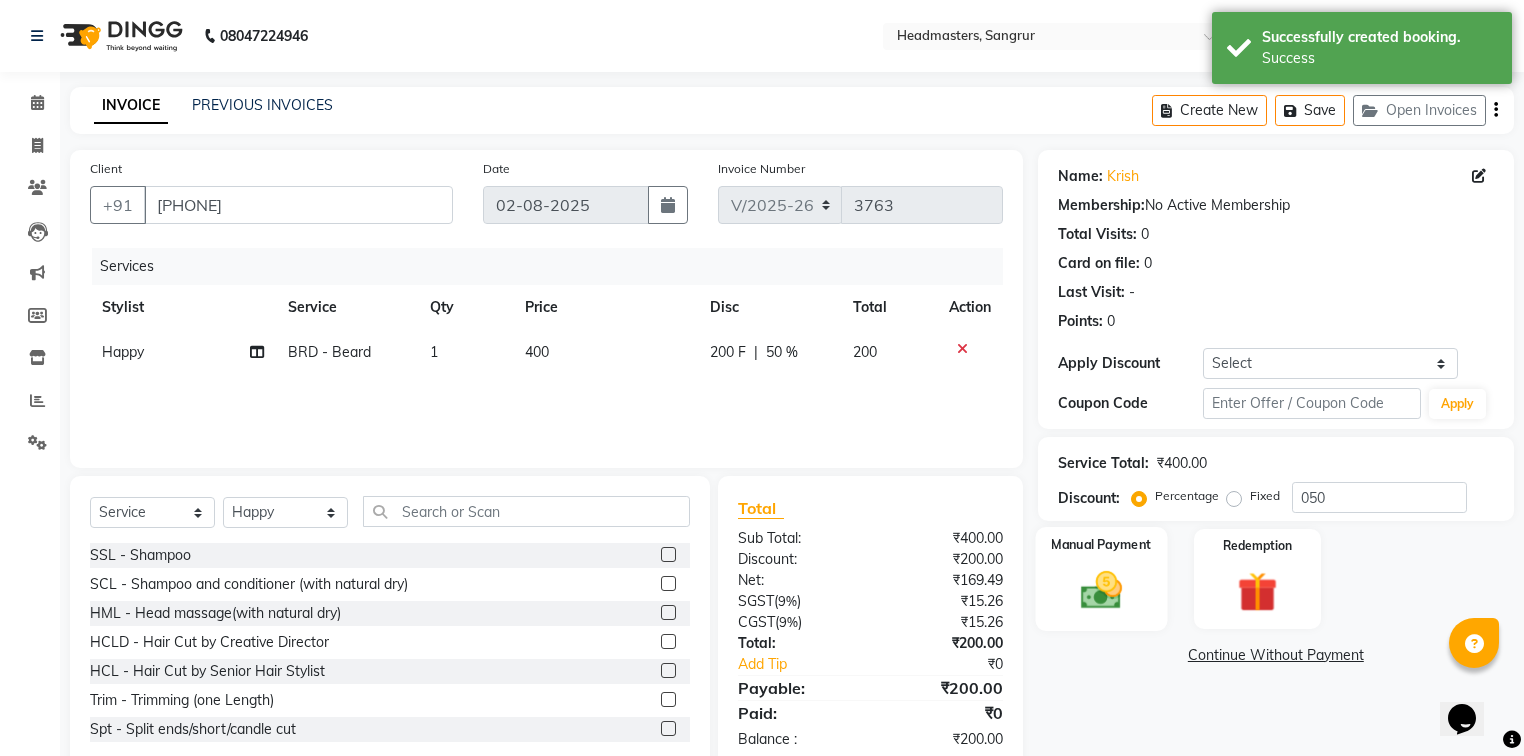 click 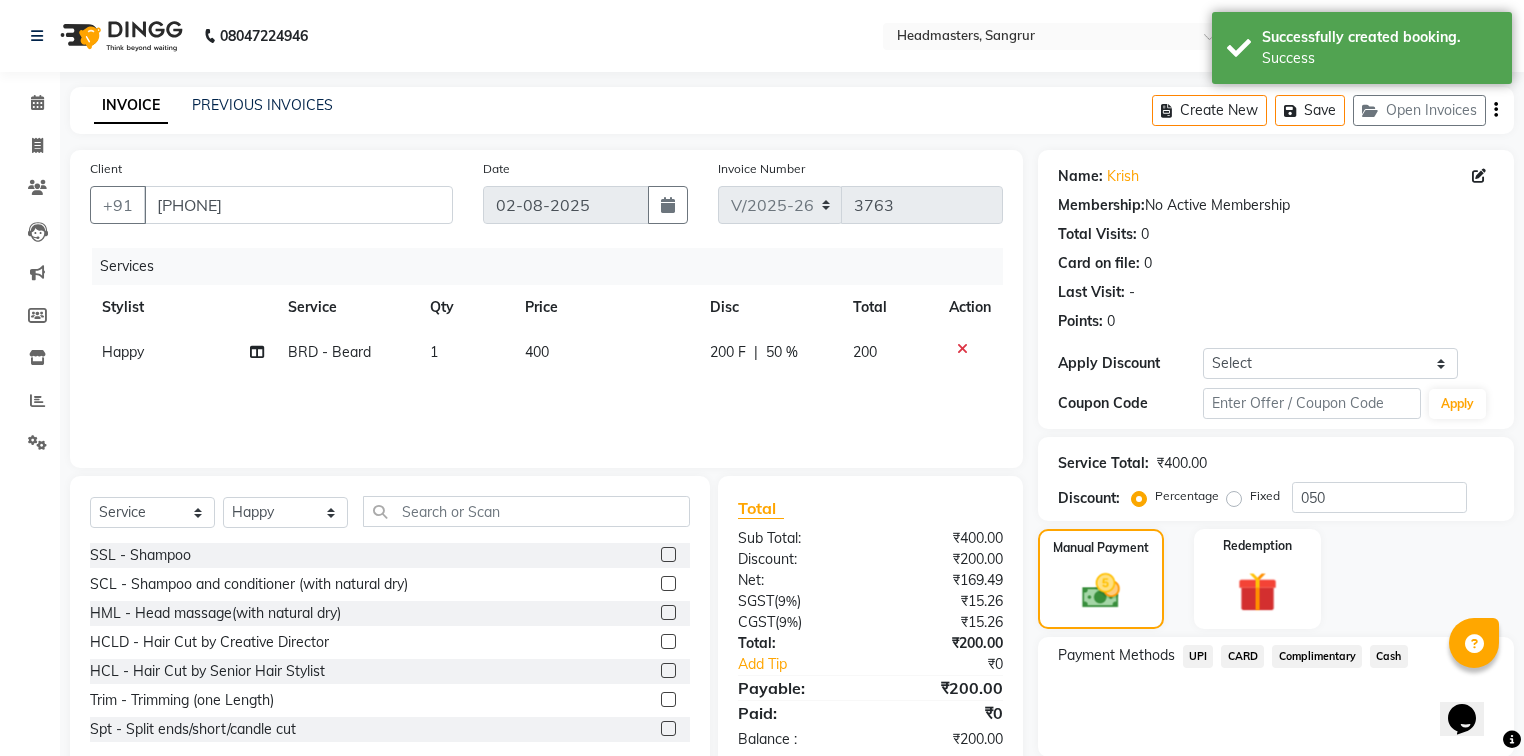 scroll, scrollTop: 71, scrollLeft: 0, axis: vertical 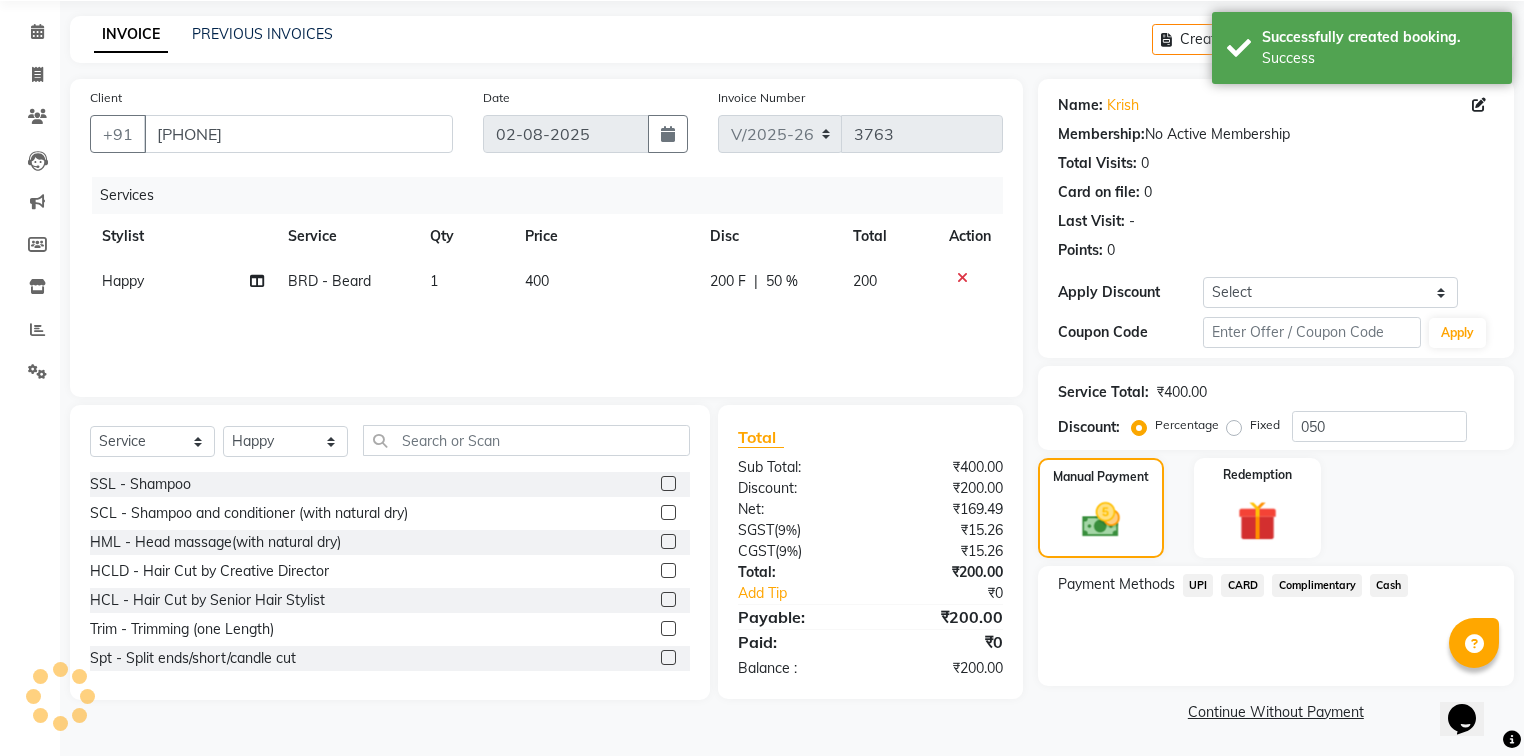 click on "UPI" 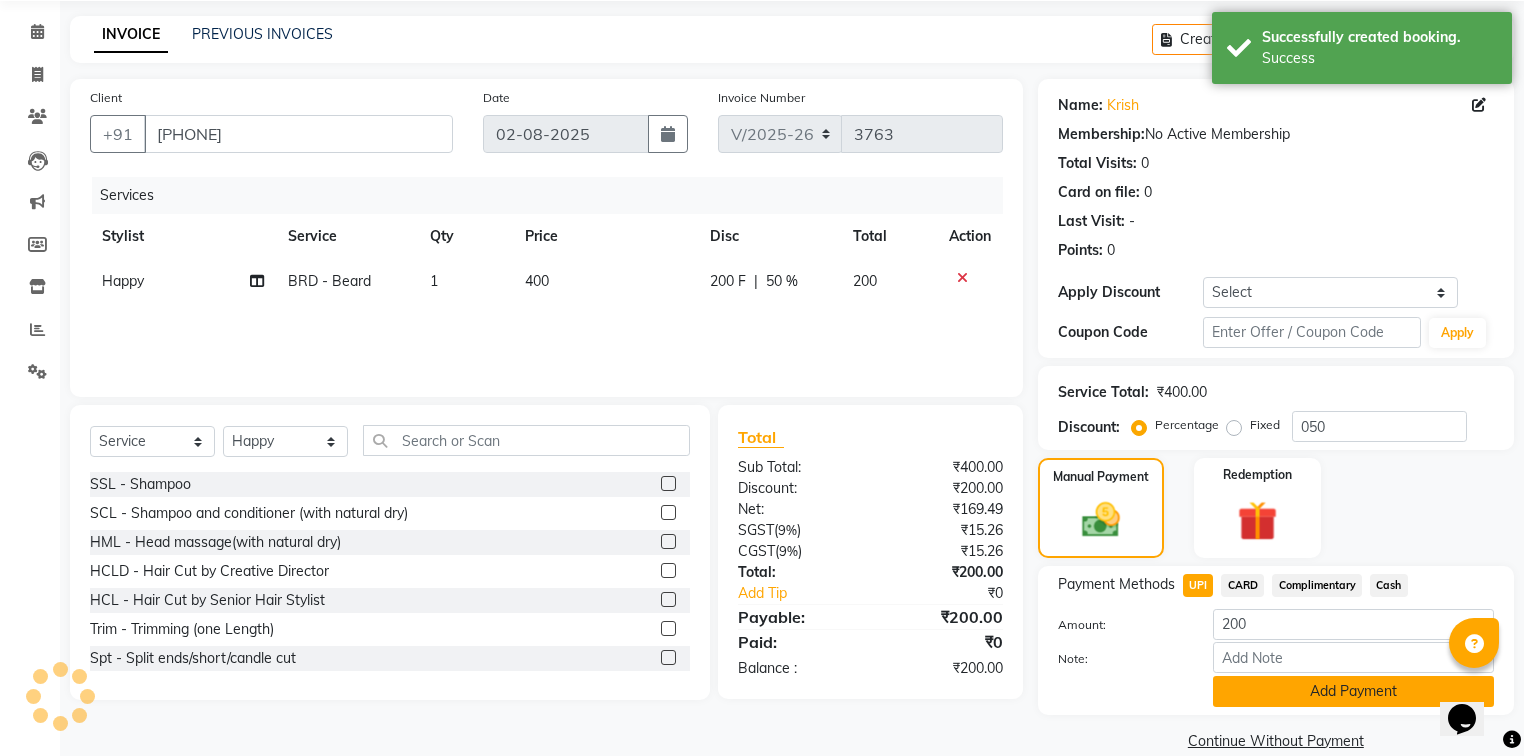 click on "Add Payment" 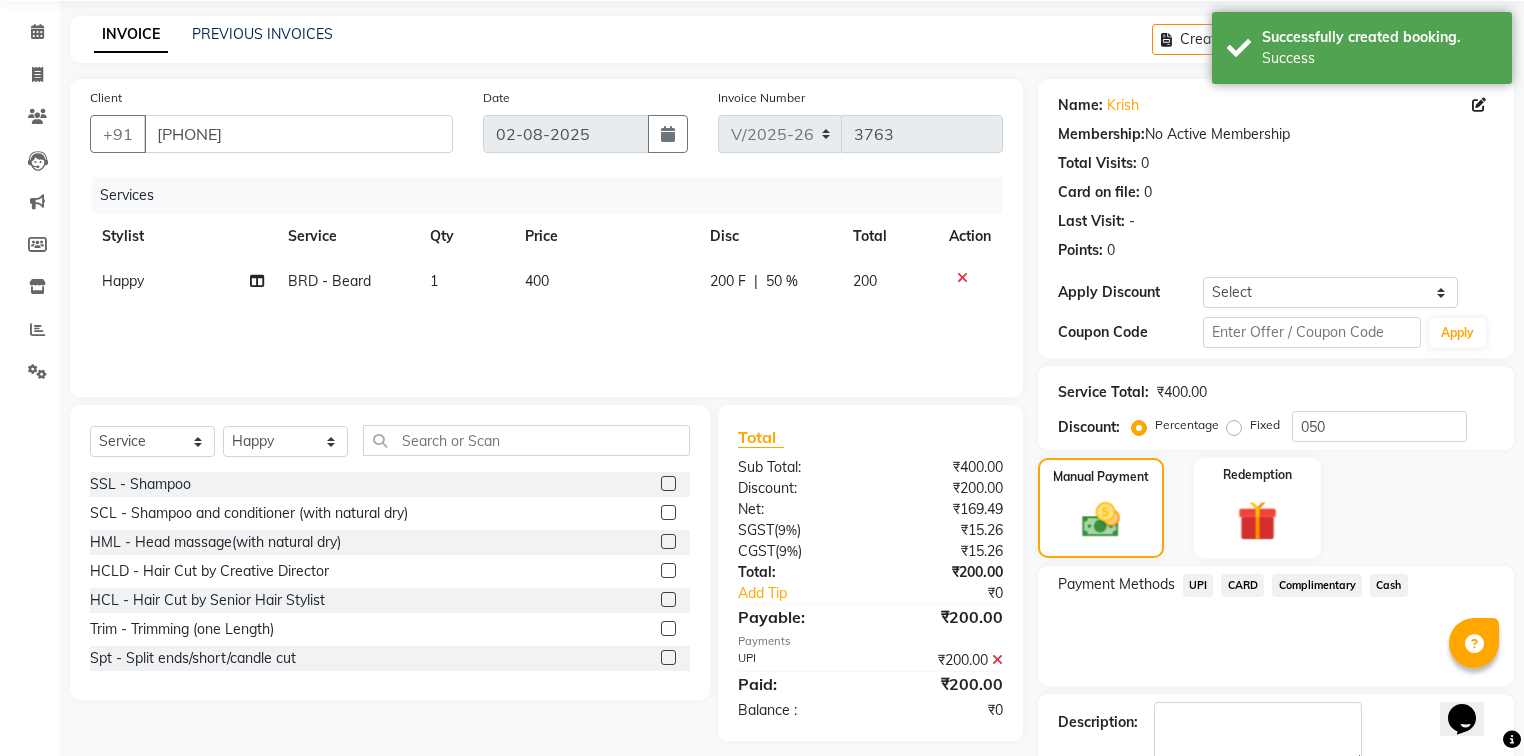 scroll, scrollTop: 154, scrollLeft: 0, axis: vertical 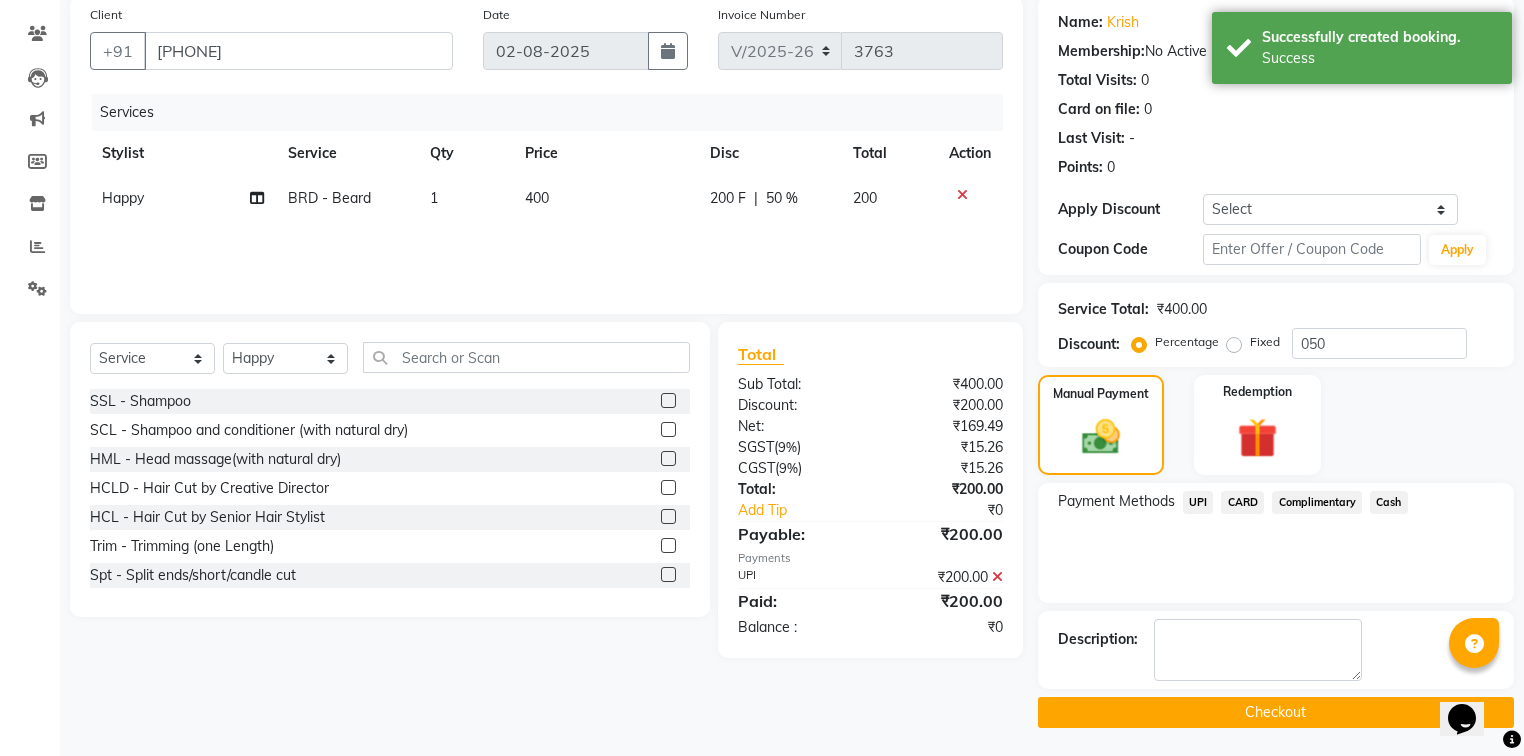 click on "Checkout" 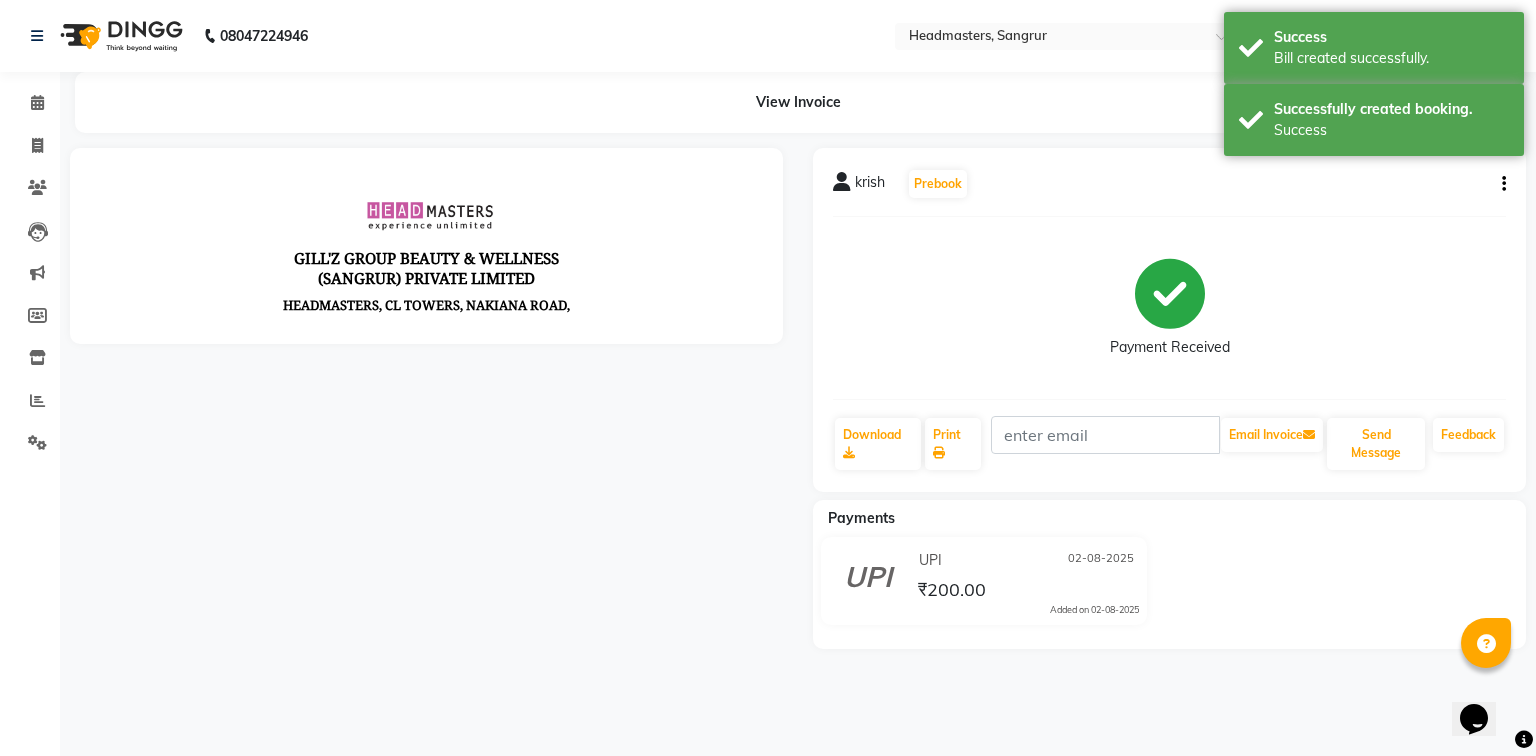 scroll, scrollTop: 0, scrollLeft: 0, axis: both 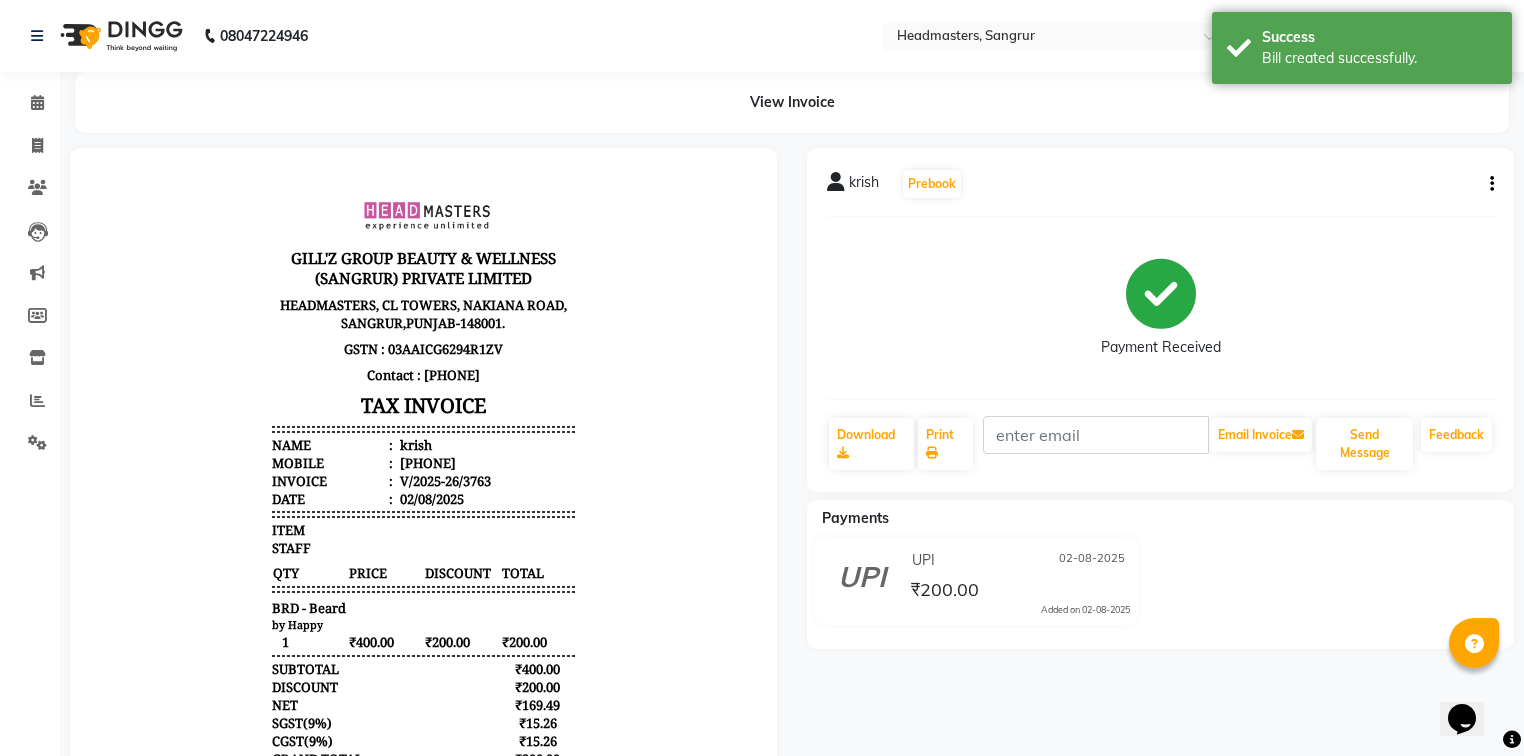 click on "Download  Print   Email Invoice   Send Message Feedback" 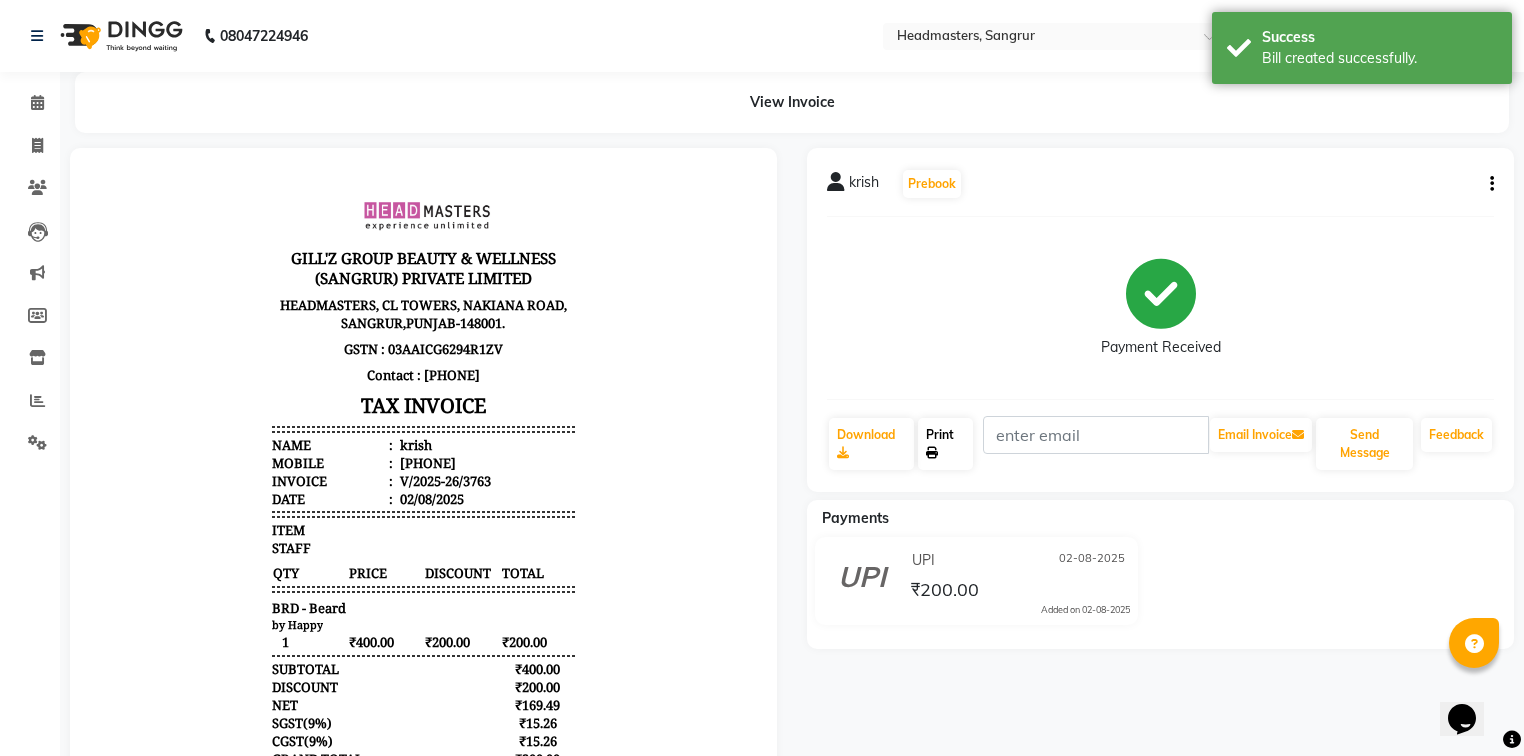 click on "Print" 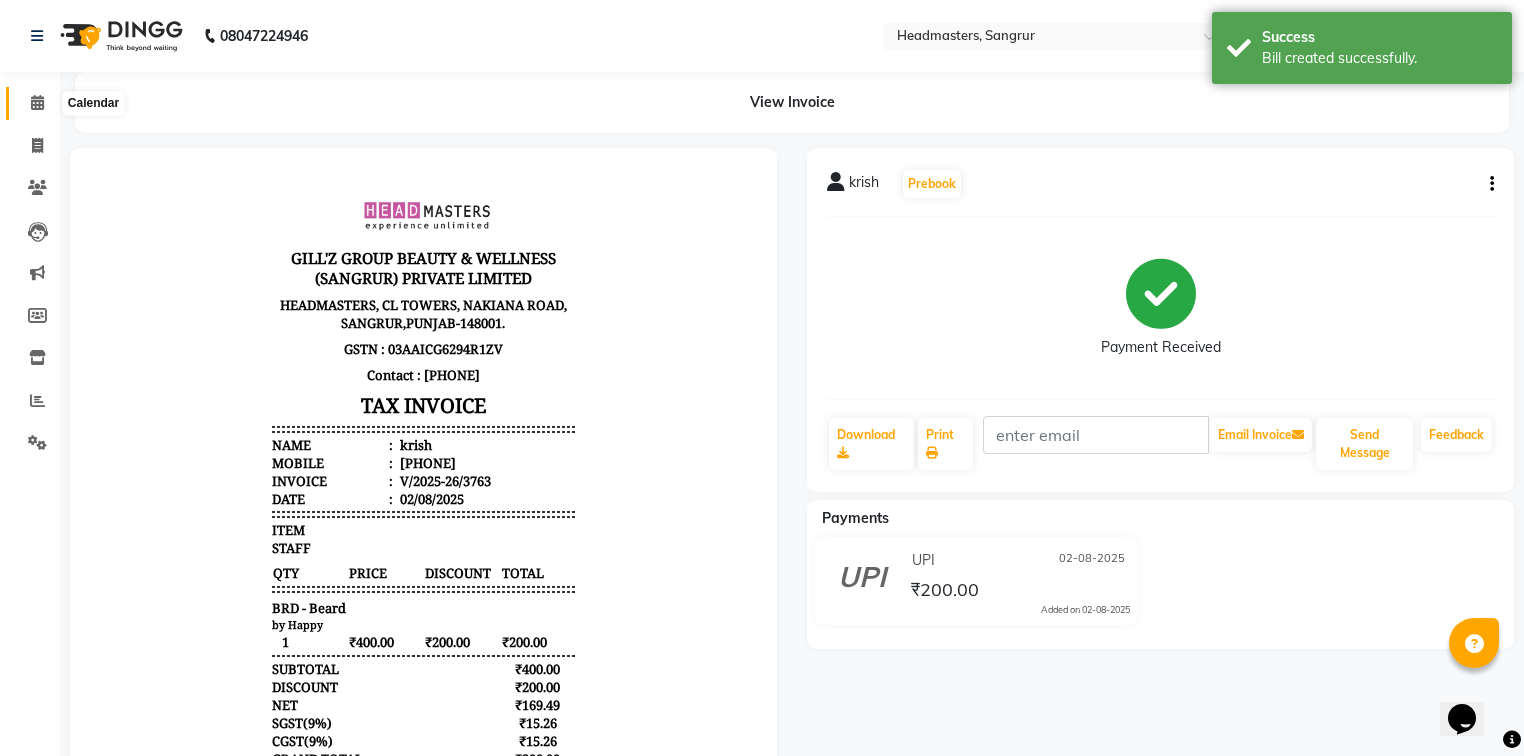 click 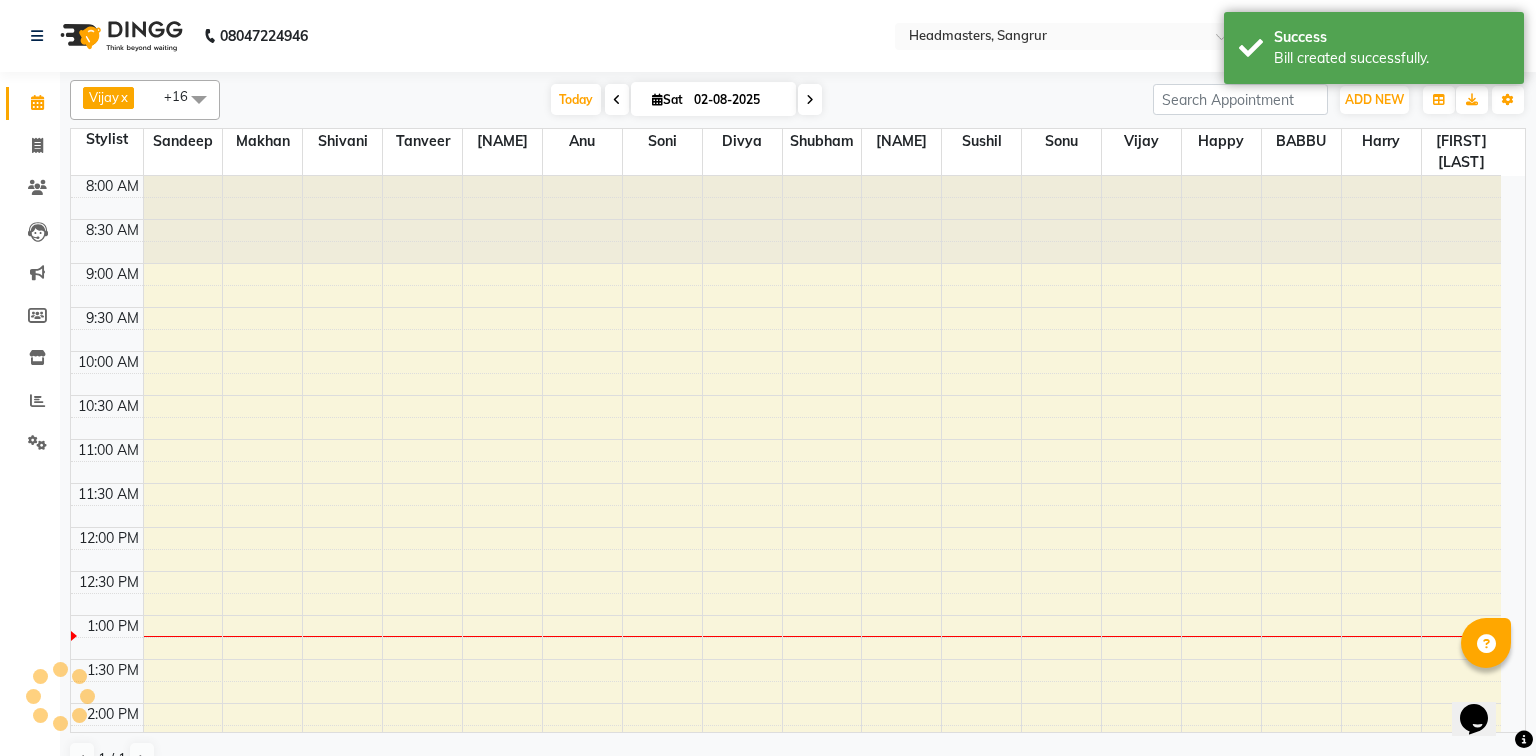 scroll, scrollTop: 0, scrollLeft: 0, axis: both 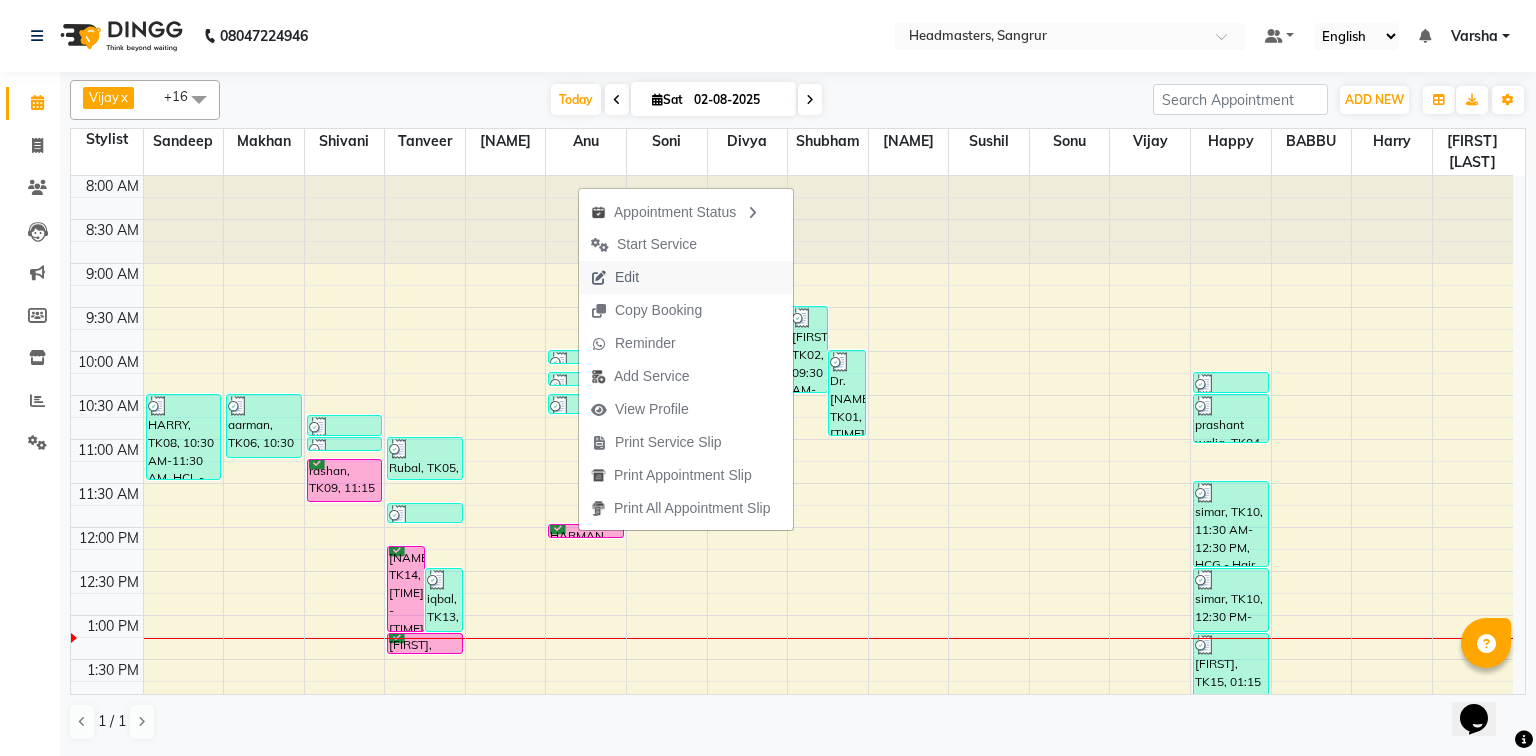 click on "Edit" at bounding box center [686, 277] 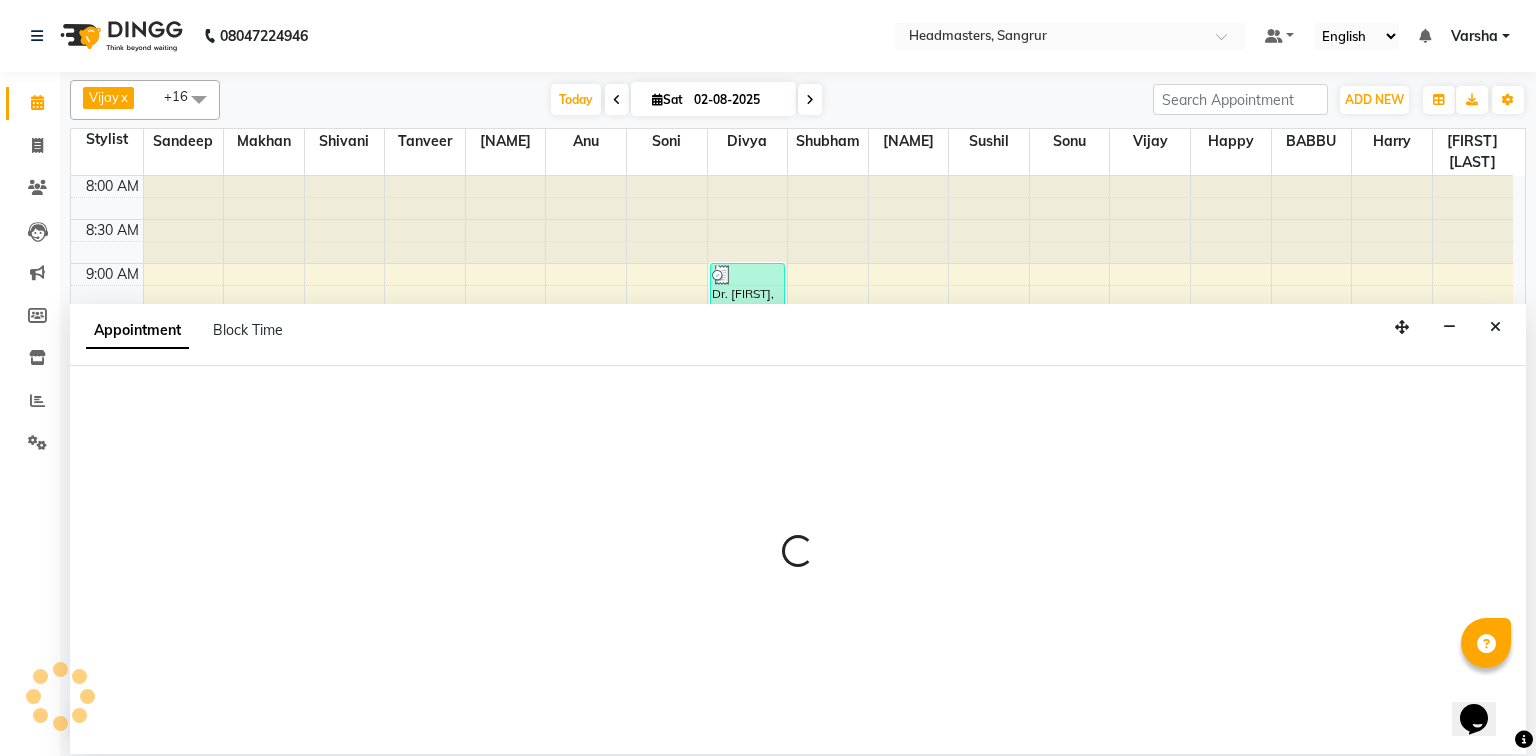 select on "720" 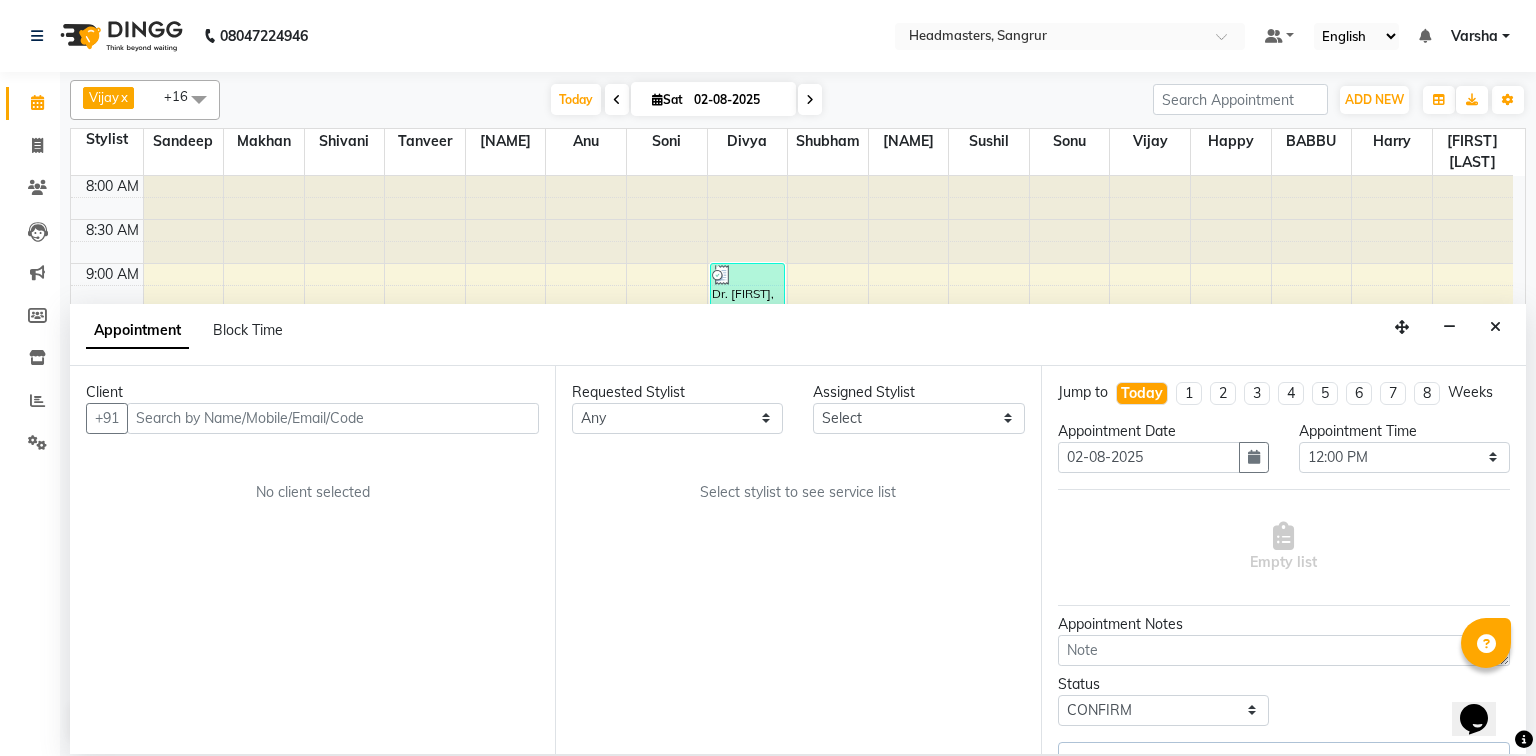 select on "60873" 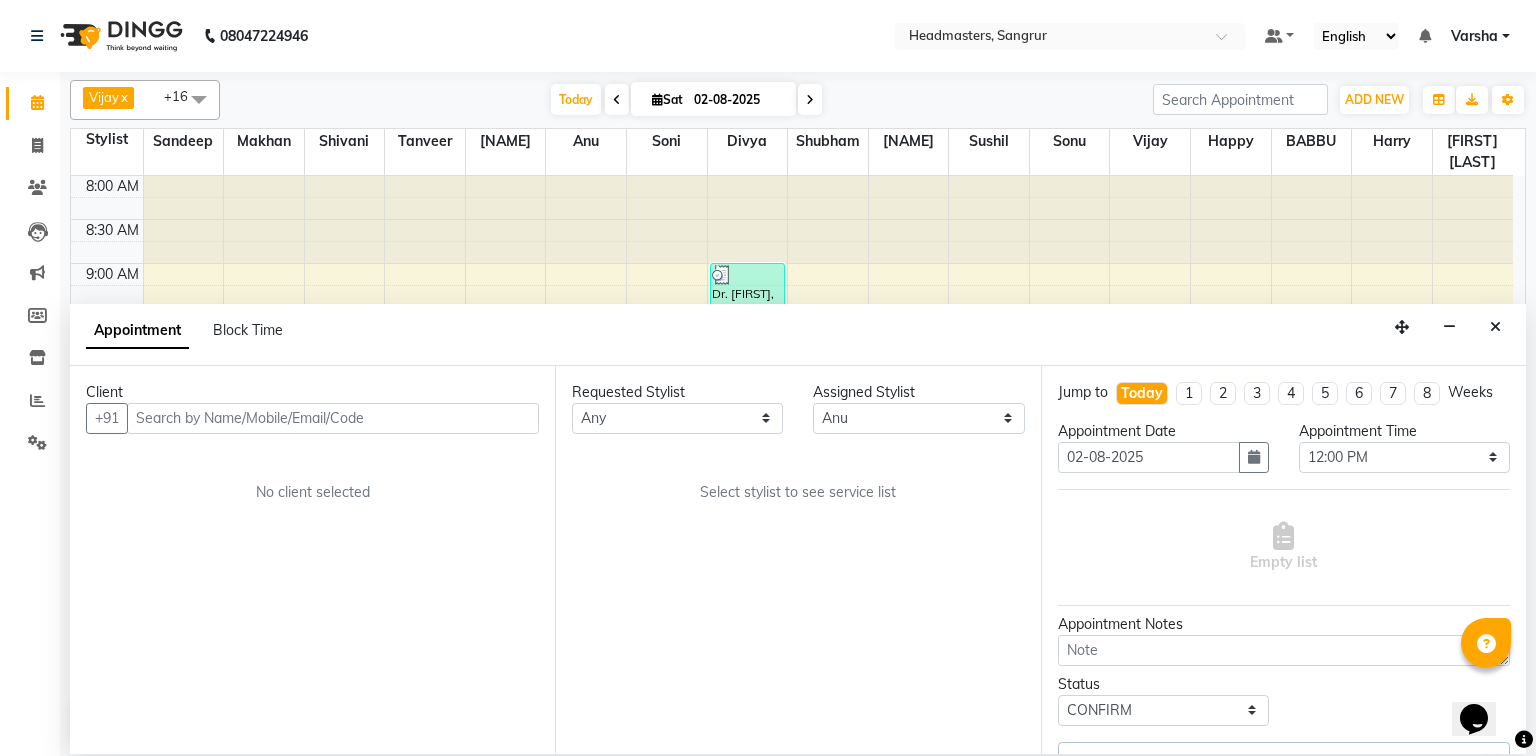 scroll, scrollTop: 436, scrollLeft: 0, axis: vertical 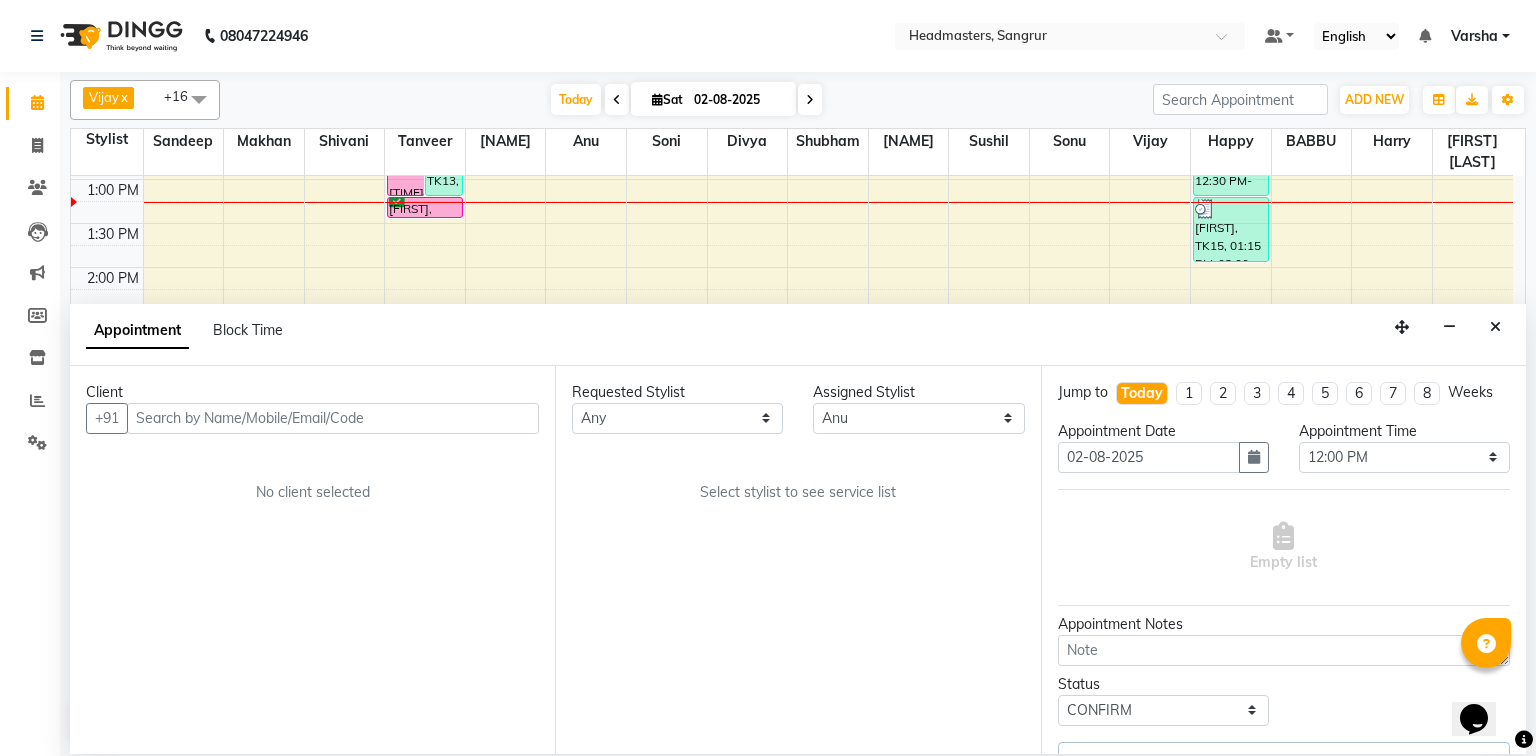 select on "3612" 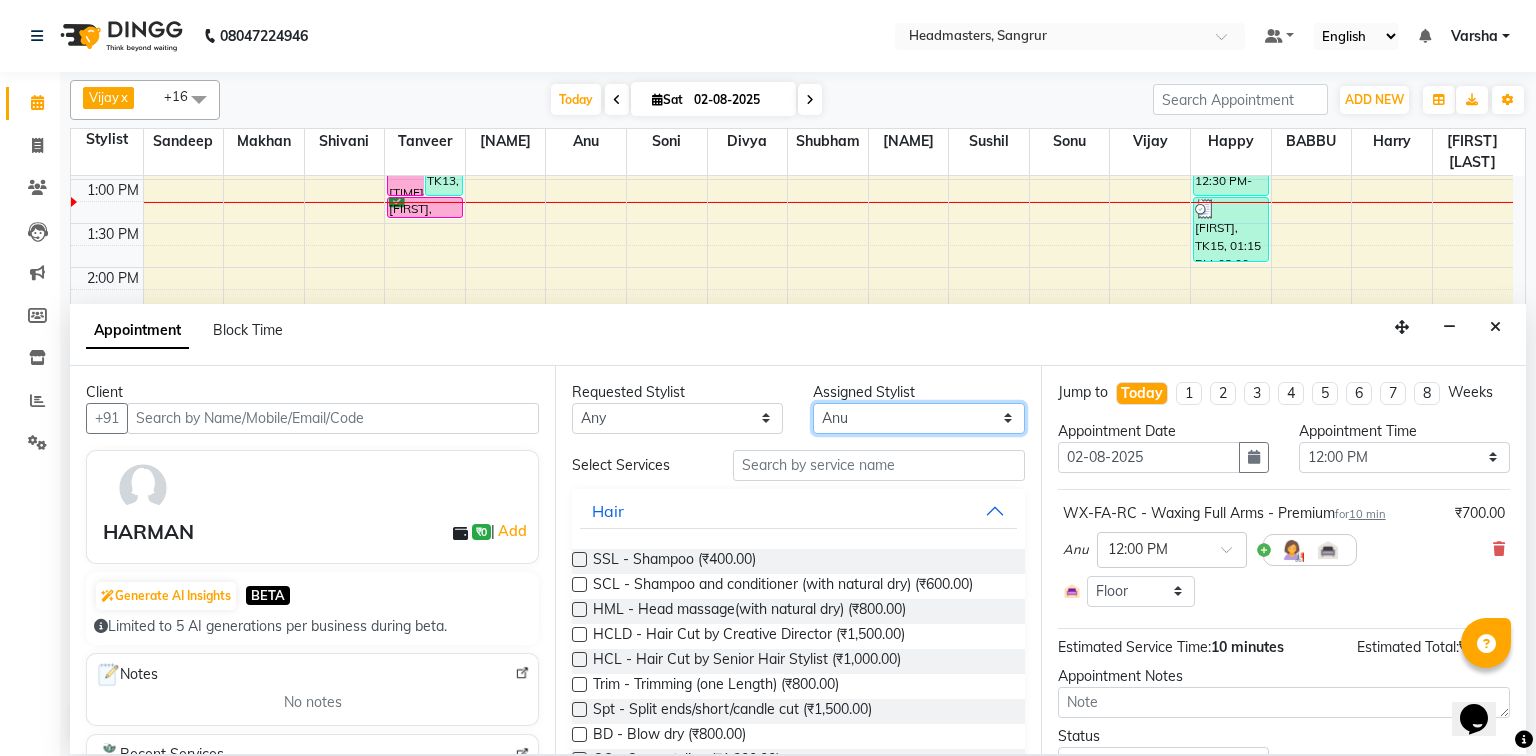 click on "Select Afia  Amandeep Kaur Anu BABBU DHIR Divya Happy Harmesh Harry  Headmasters Israr Jashan stockist Jitender Makhan Maninder Rimpi Saima  Sandeep Shivani Shubham Soni Sonu Sunny Sushil Tanveer Varsha Vijay" at bounding box center [918, 418] 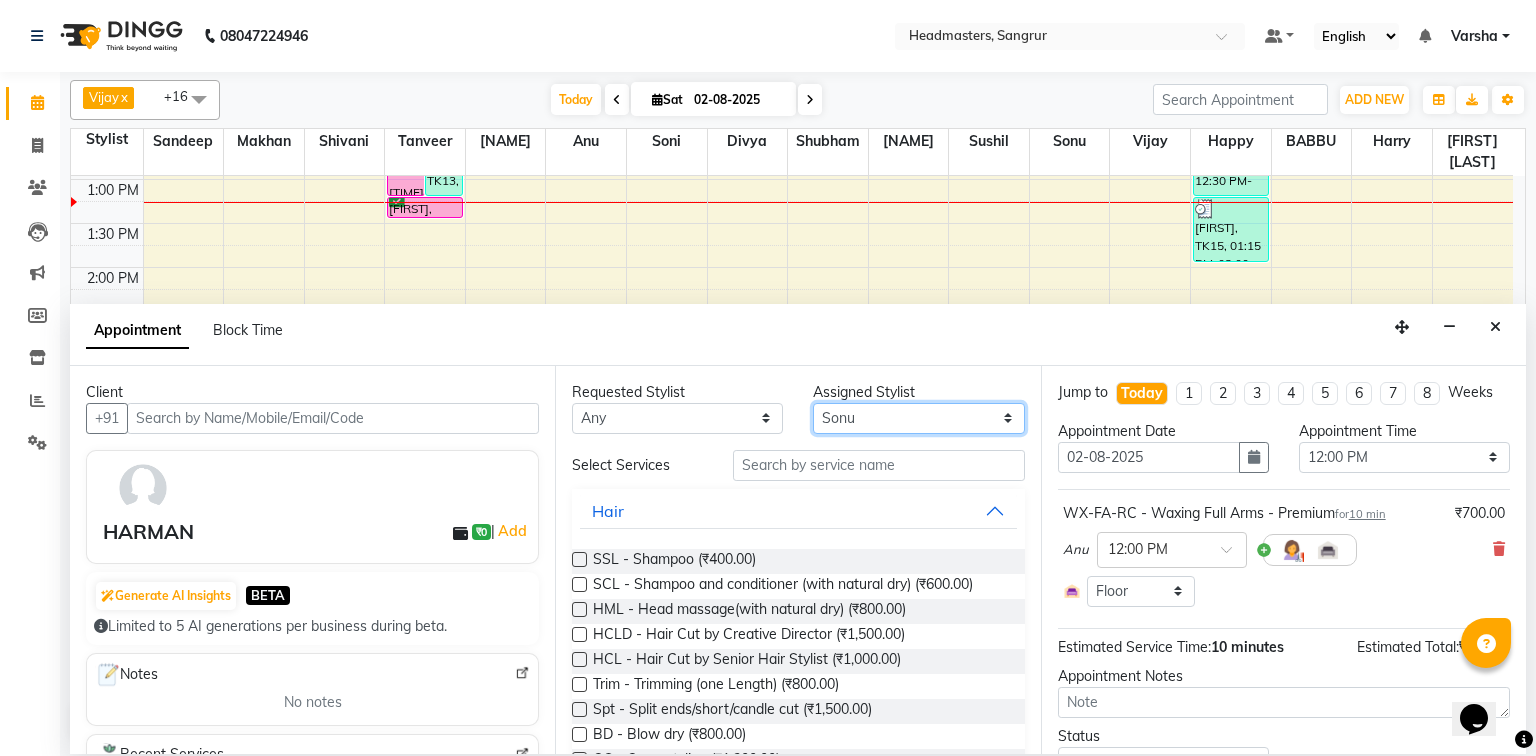 click on "Select Afia  Amandeep Kaur Anu BABBU DHIR Divya Happy Harmesh Harry  Headmasters Israr Jashan stockist Jitender Makhan Maninder Rimpi Saima  Sandeep Shivani Shubham Soni Sonu Sunny Sushil Tanveer Varsha Vijay" at bounding box center (918, 418) 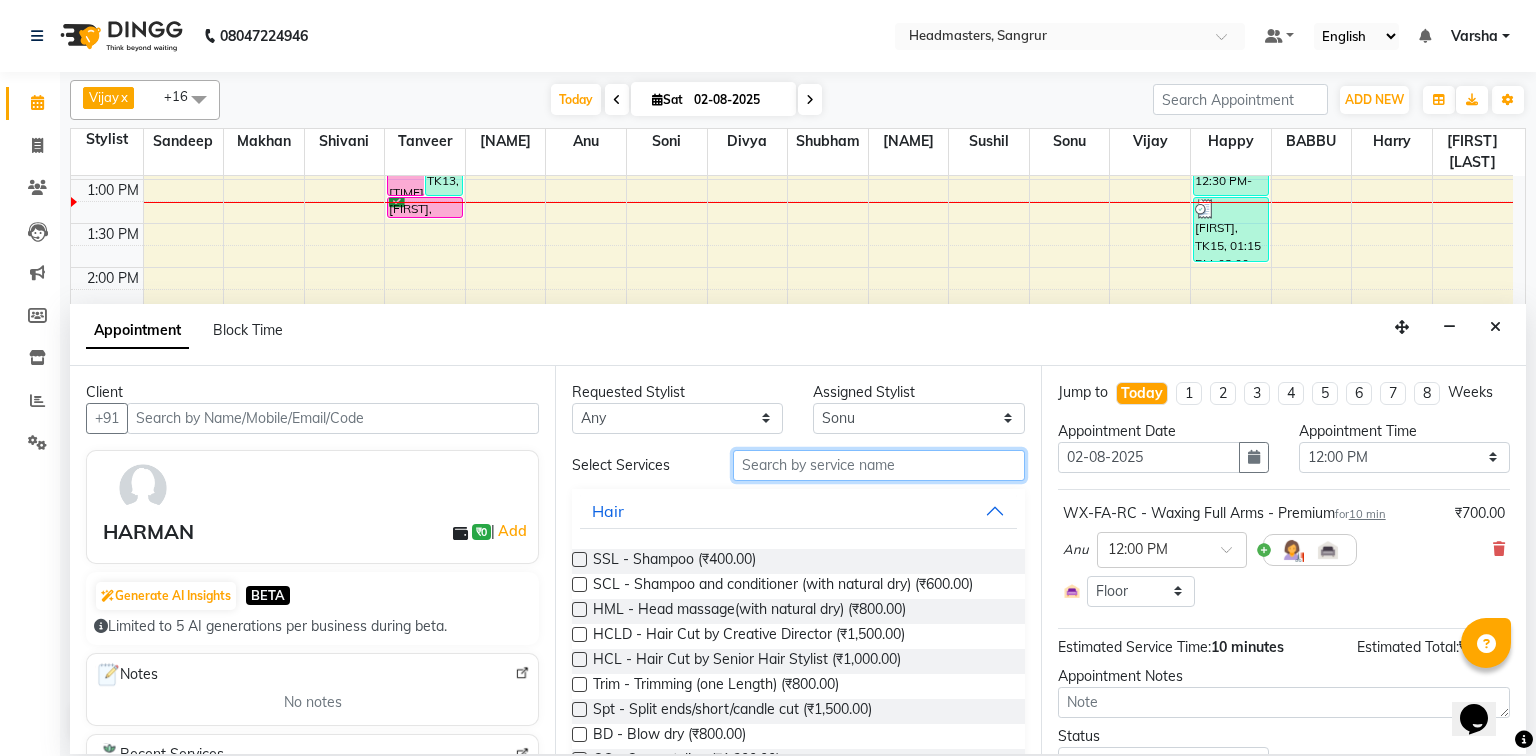 click at bounding box center (879, 465) 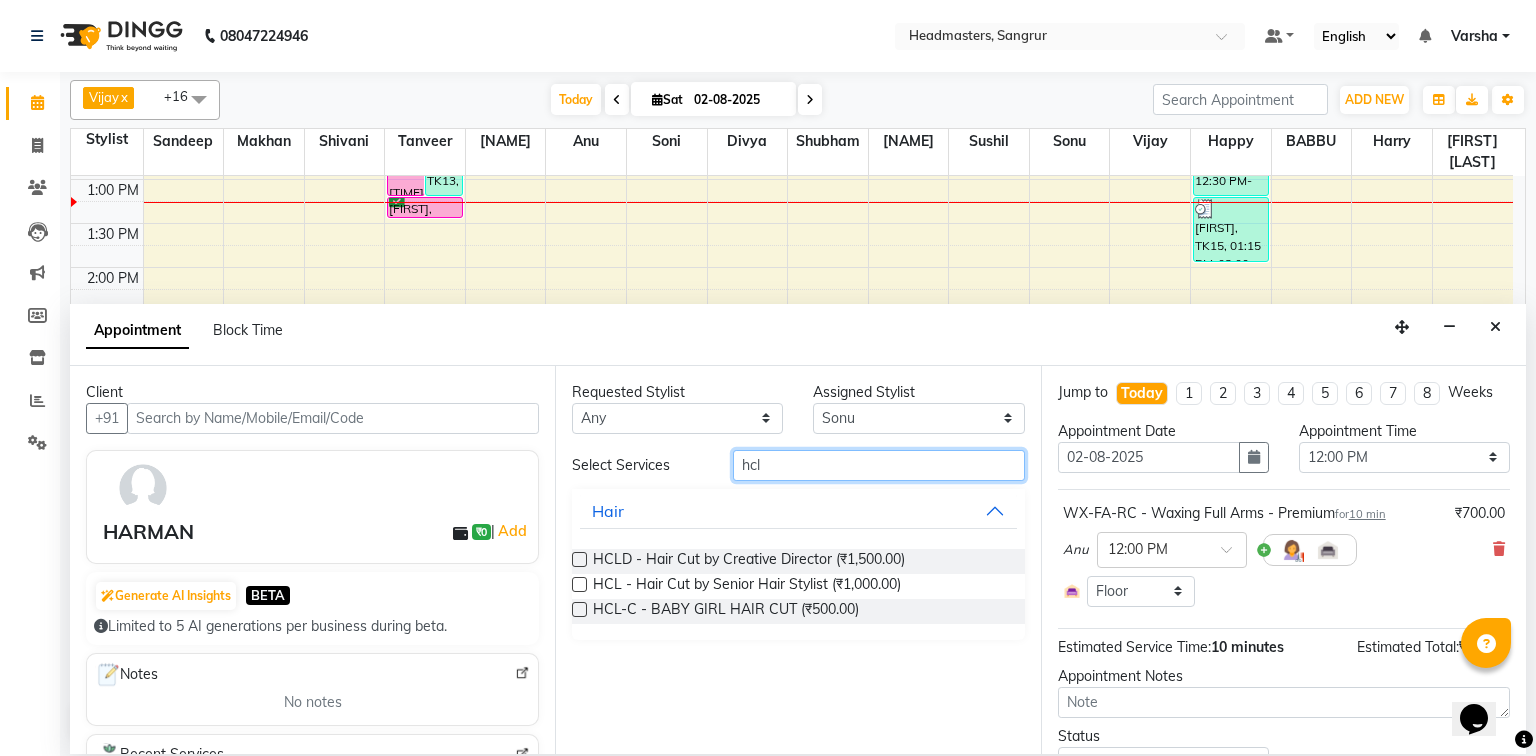 type on "hcl" 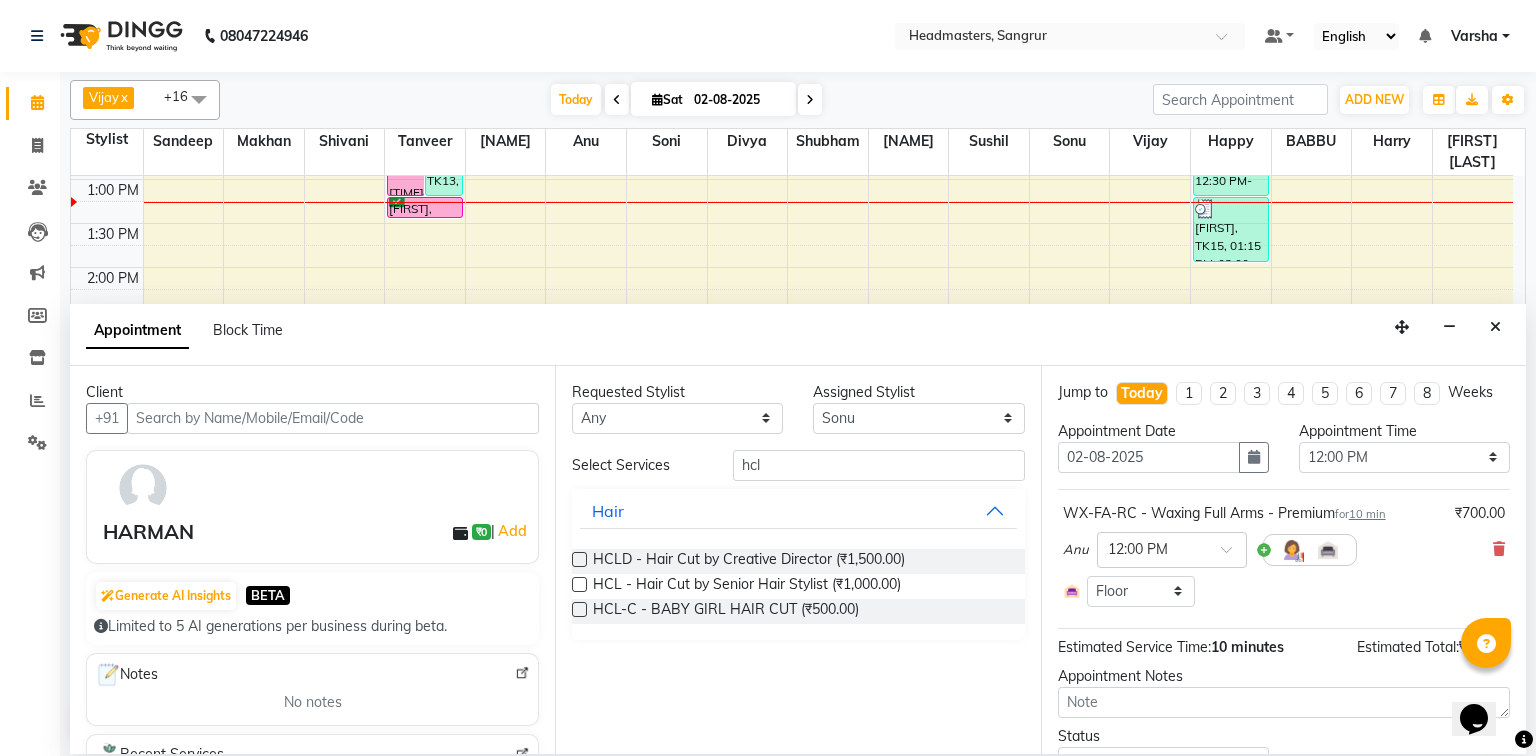 click at bounding box center (579, 584) 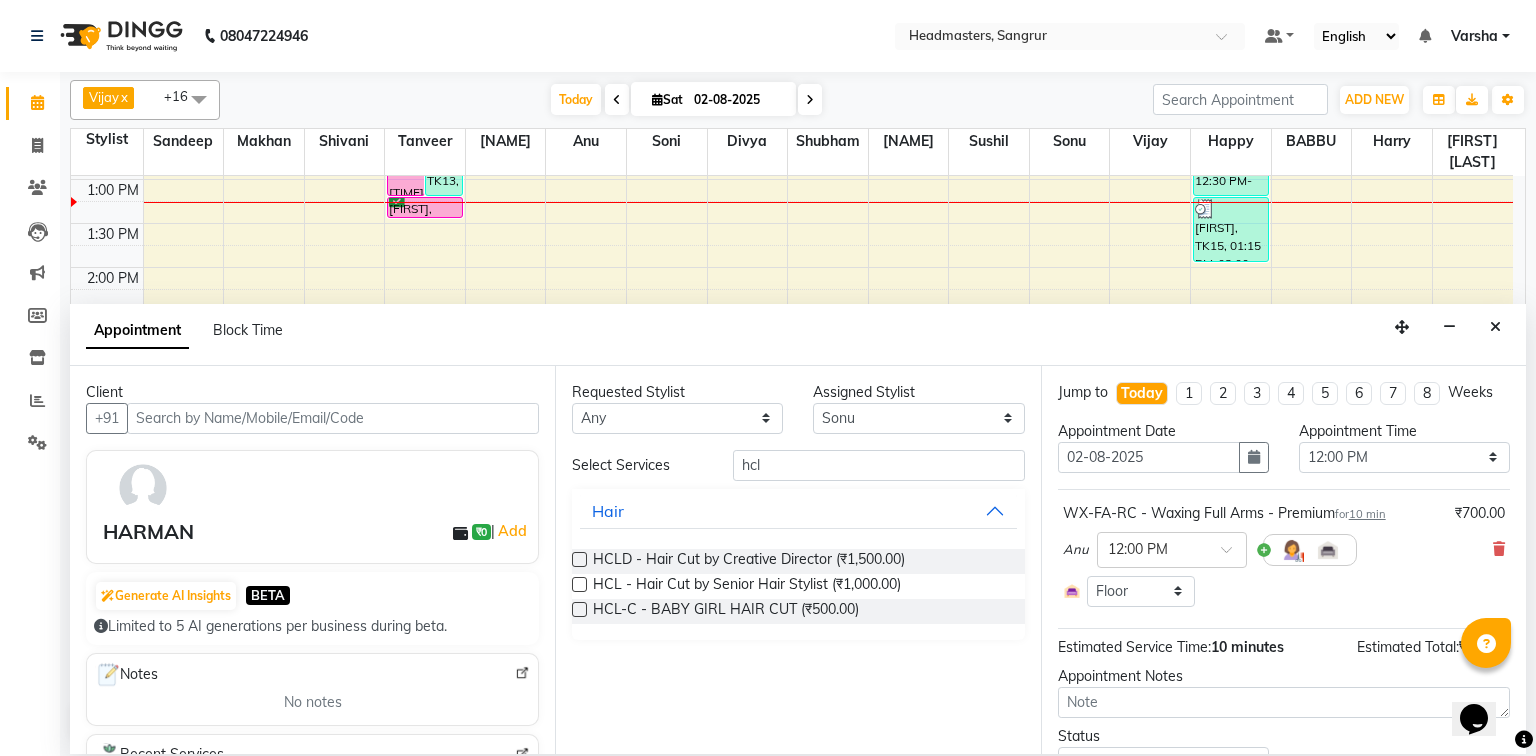 click at bounding box center [578, 586] 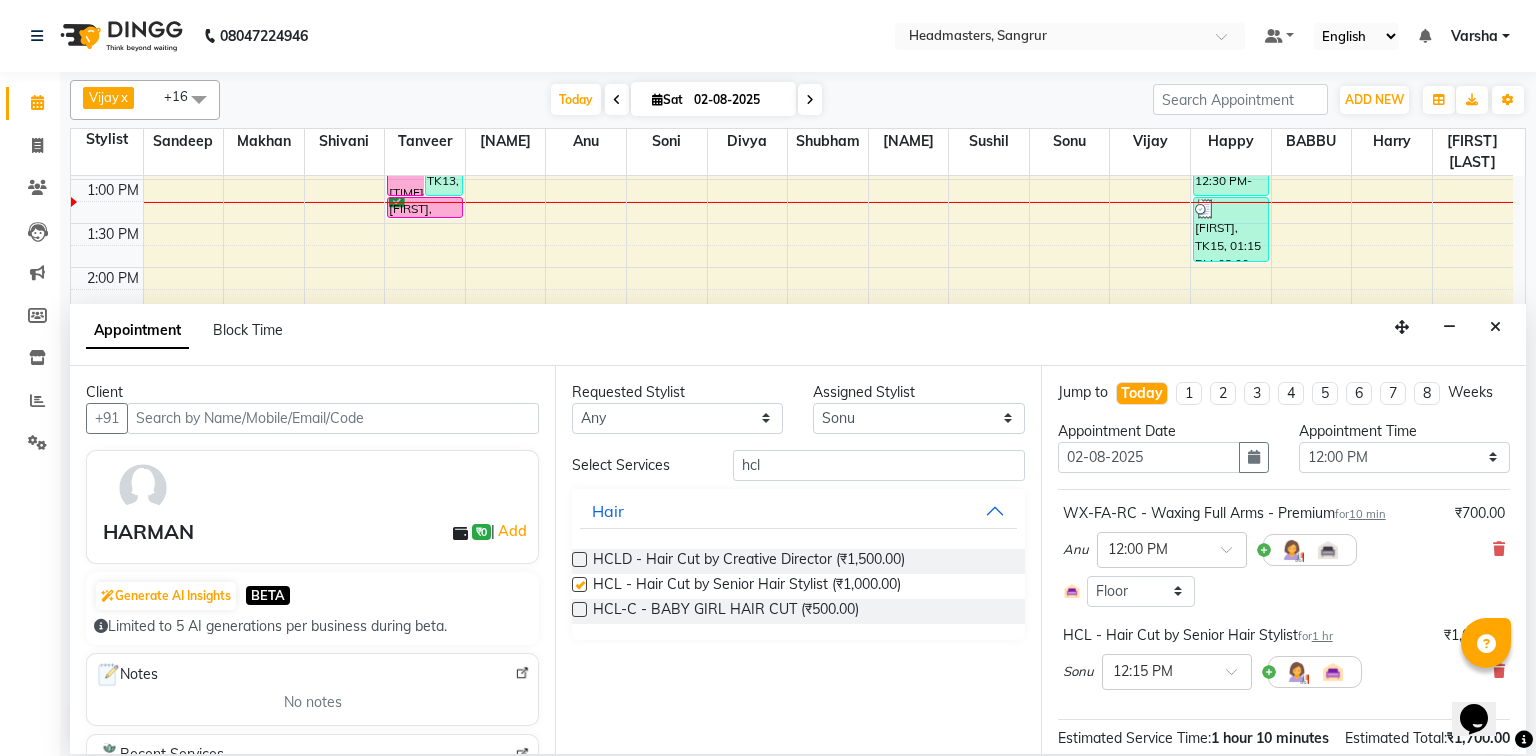 checkbox on "false" 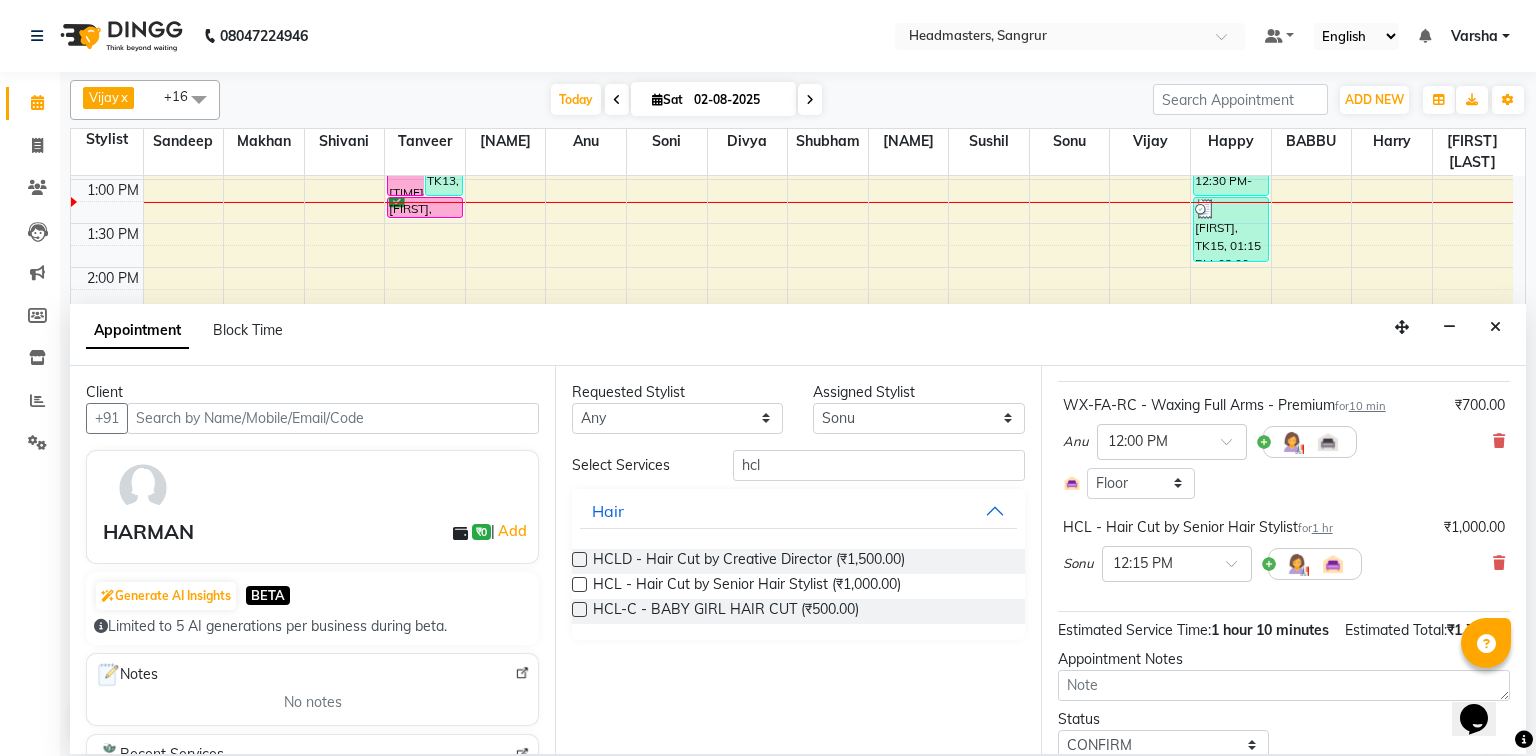 scroll, scrollTop: 203, scrollLeft: 0, axis: vertical 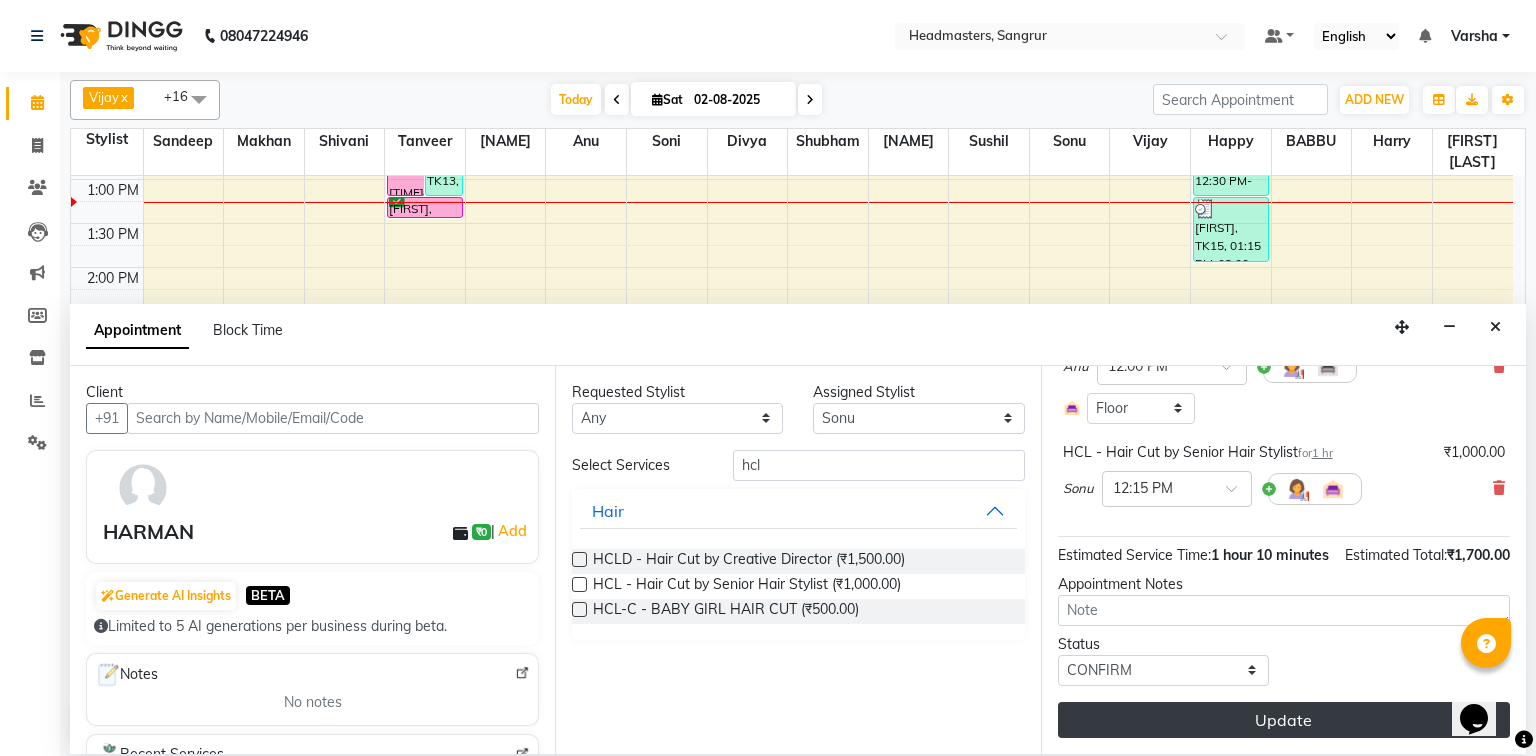 click on "Update" at bounding box center (1284, 720) 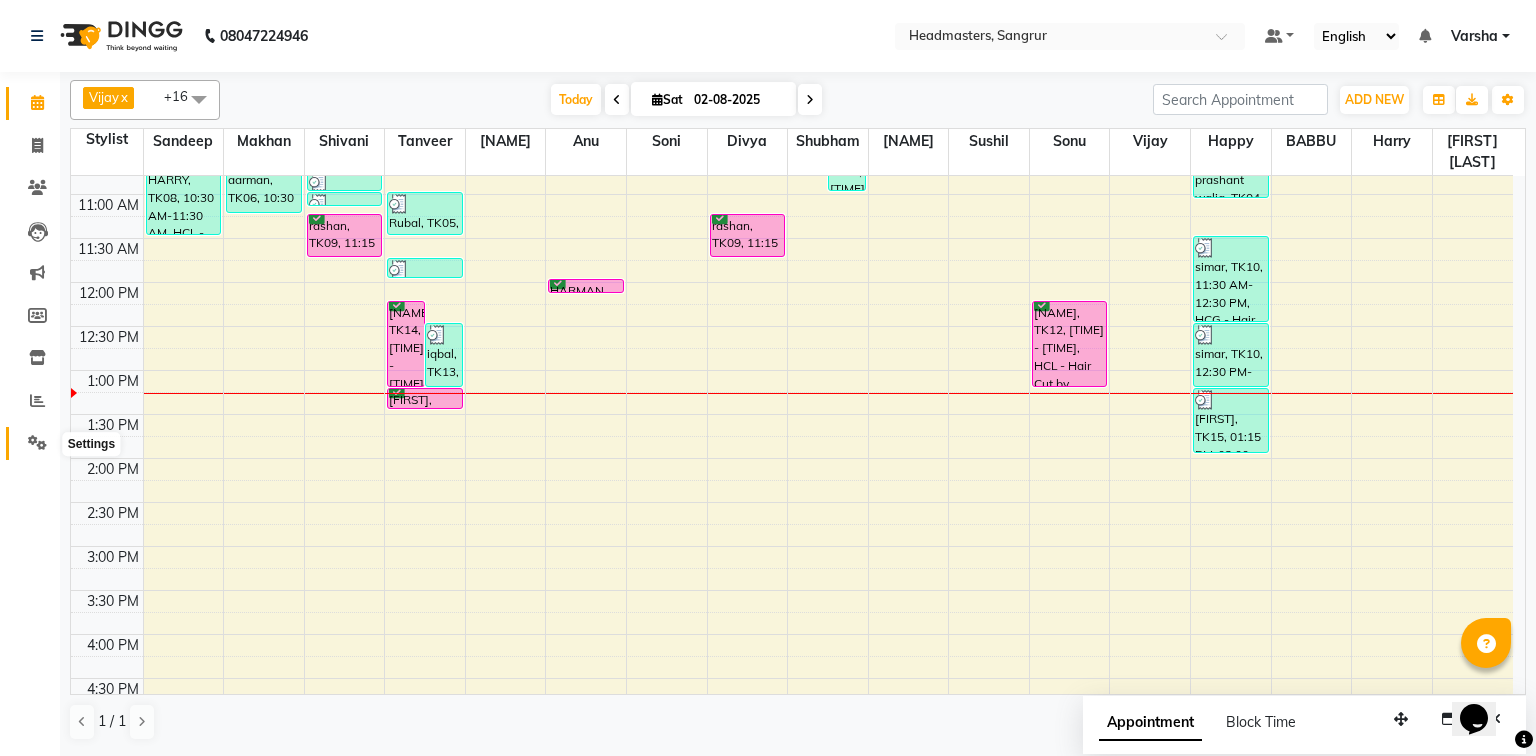 scroll, scrollTop: 54, scrollLeft: 0, axis: vertical 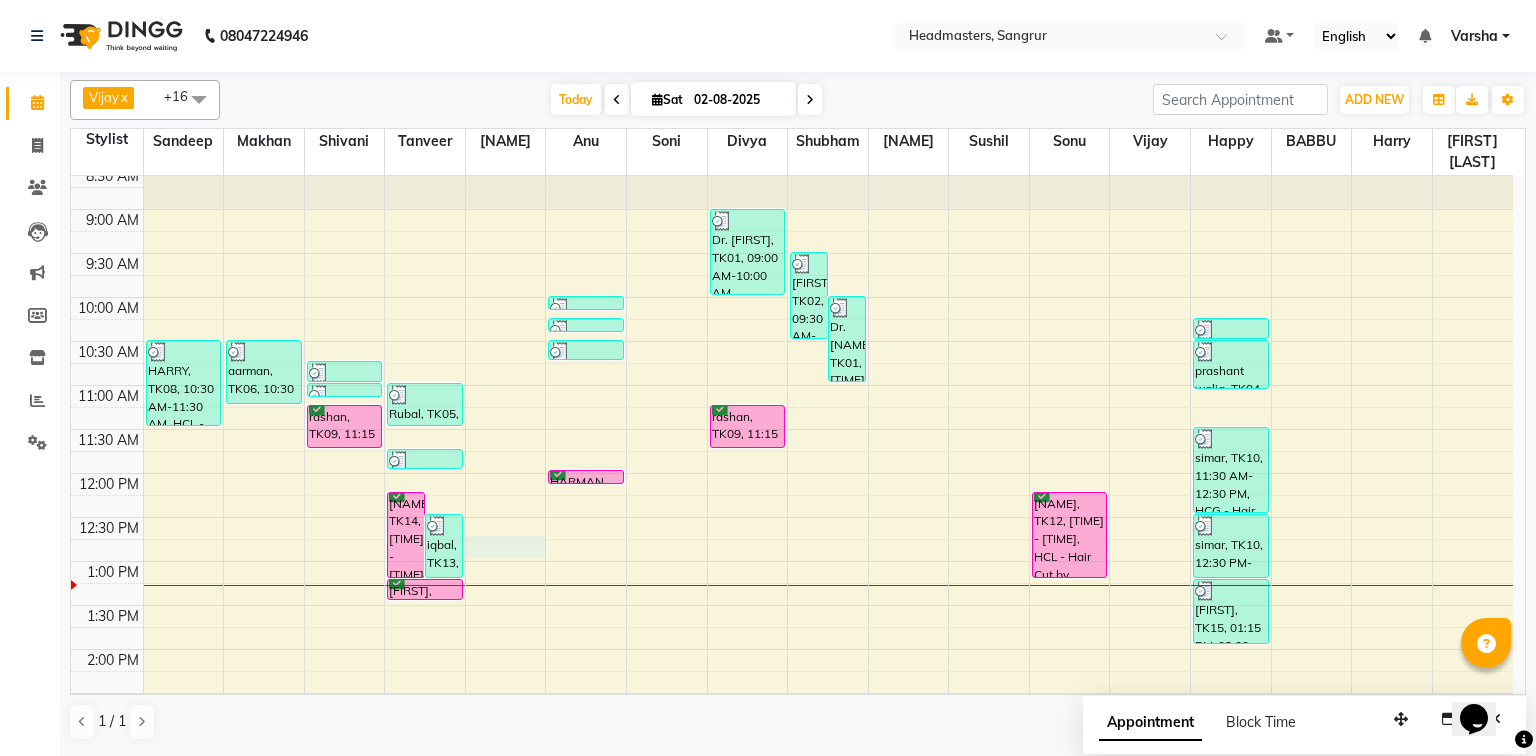click on "8:00 AM 8:30 AM 9:00 AM 9:30 AM 10:00 AM 10:30 AM 11:00 AM 11:30 AM 12:00 PM 12:30 PM 1:00 PM 1:30 PM 2:00 PM 2:30 PM 3:00 PM 3:30 PM 4:00 PM 4:30 PM 5:00 PM 5:30 PM 6:00 PM 6:30 PM 7:00 PM 7:30 PM 8:00 PM 8:30 PM     [FIRST], TK08, 10:30 AM-11:30 AM, HCL - Hair Cut by Senior Hair Stylist     [FIRST], TK06, 10:30 AM-11:15 AM, BRD - Beard     Headmasters, TK07, 10:45 AM-11:00 AM, TH-EB - Eyebrows     Headmasters, TK07, 11:00 AM-11:05 AM, TH-UL - Upper lips     [FIRST], TK09, 11:15 AM-11:45 AM, INS-FC-W&B - Whitening & Brightening (For Pigmentation, D-tan And uneven skin)     [FIRST], TK14, 12:15 PM-01:15 PM, HCG - Hair Cut by Senior Hair Stylist     [FIRST], TK13, 12:30 PM-01:15 PM, BRD - Beard     [FIRST], TK05, 11:00 AM-11:30 AM, BRD - Beard     [FIRST] [LAST], TK11, 11:45 AM-12:00 PM, O3-MSK-POW - Power Mask     [FIRST], TK14, 01:15 PM-01:30 PM, BRD - Beard     [FIRST] [LAST], TK03, 10:00 AM-10:10 AM, WX-CHIN-RC - Waxing Chin - Premium     [FIRST] [LAST], TK03, 10:15 AM-10:25 AM, WX-UL-RC - Waxing Upper Lip - Premium" at bounding box center [792, 693] 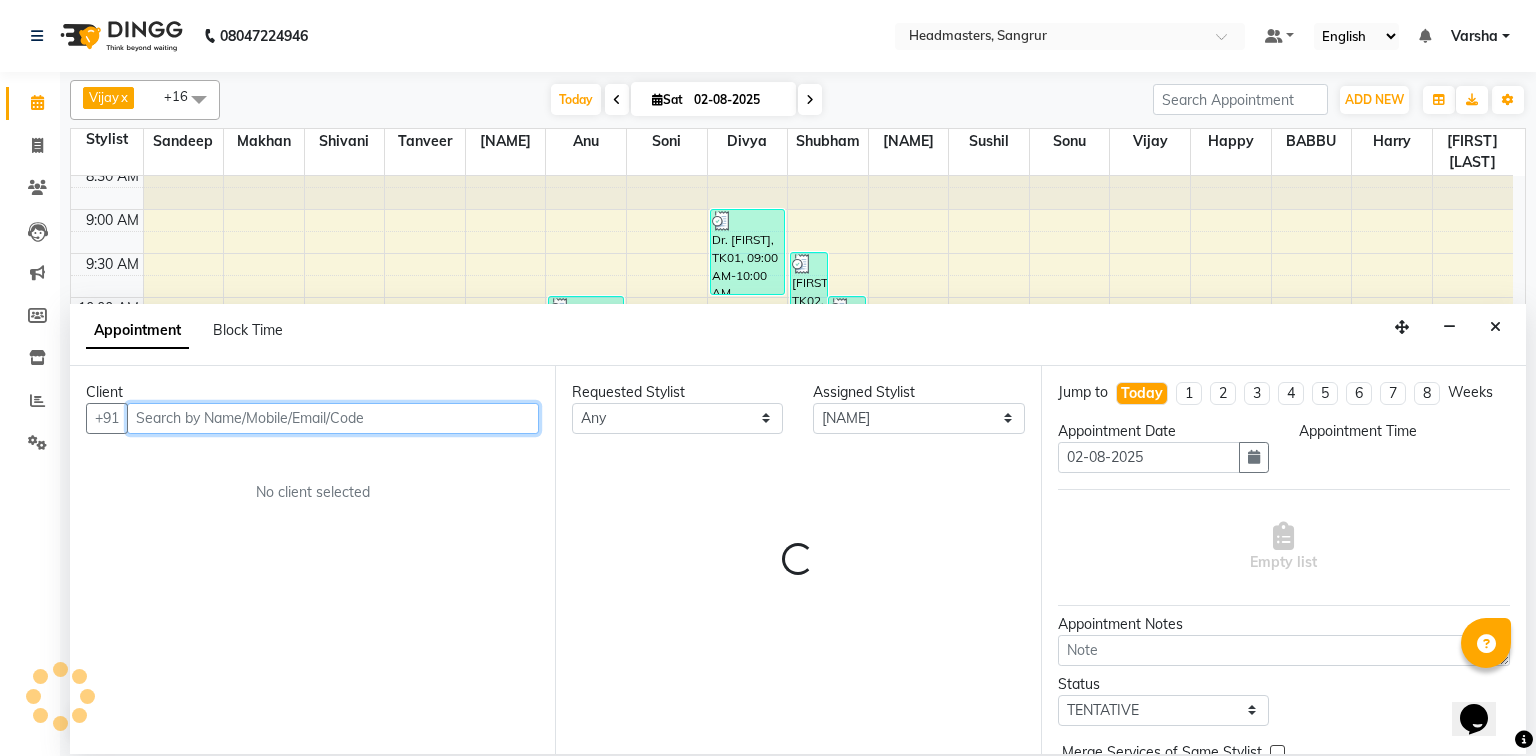 select on "765" 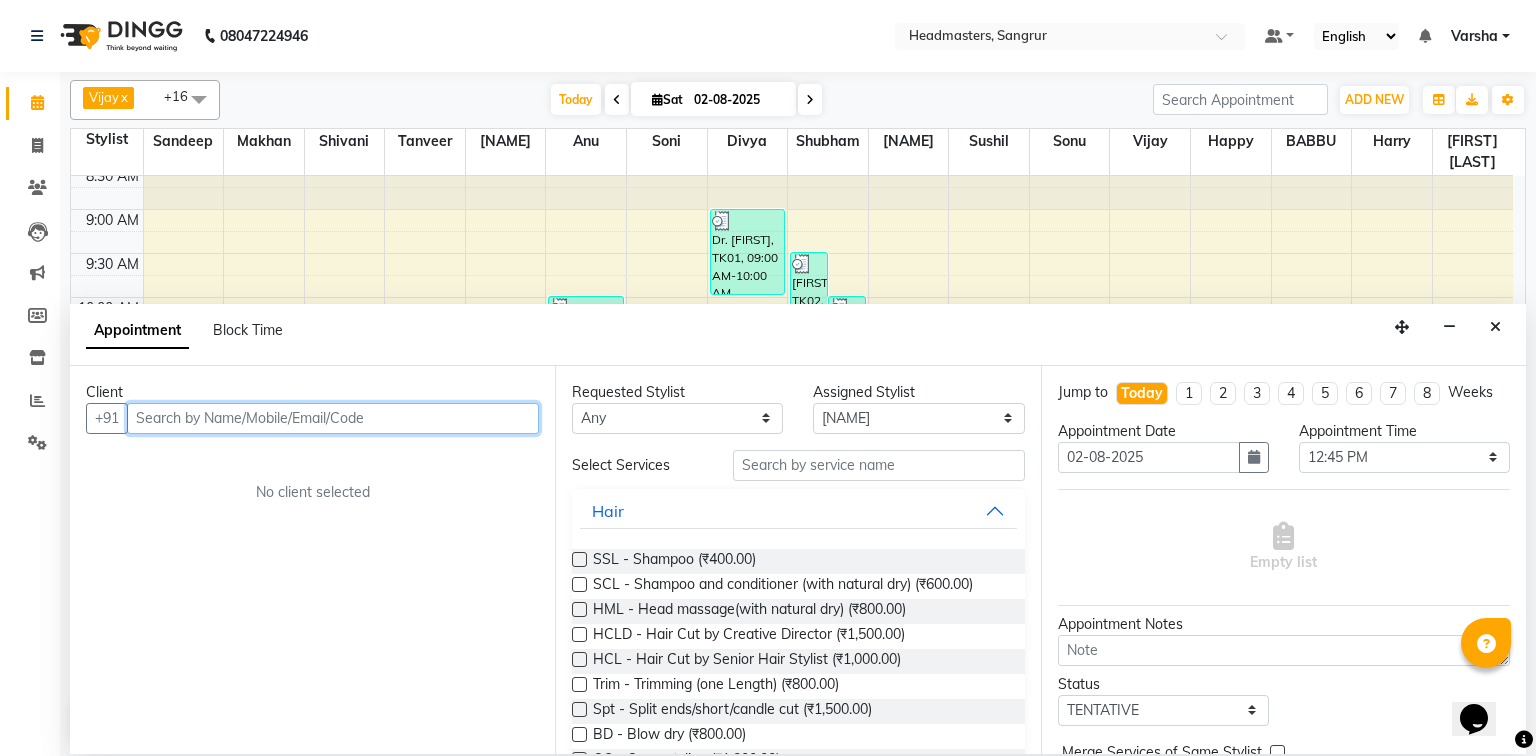 click at bounding box center [333, 418] 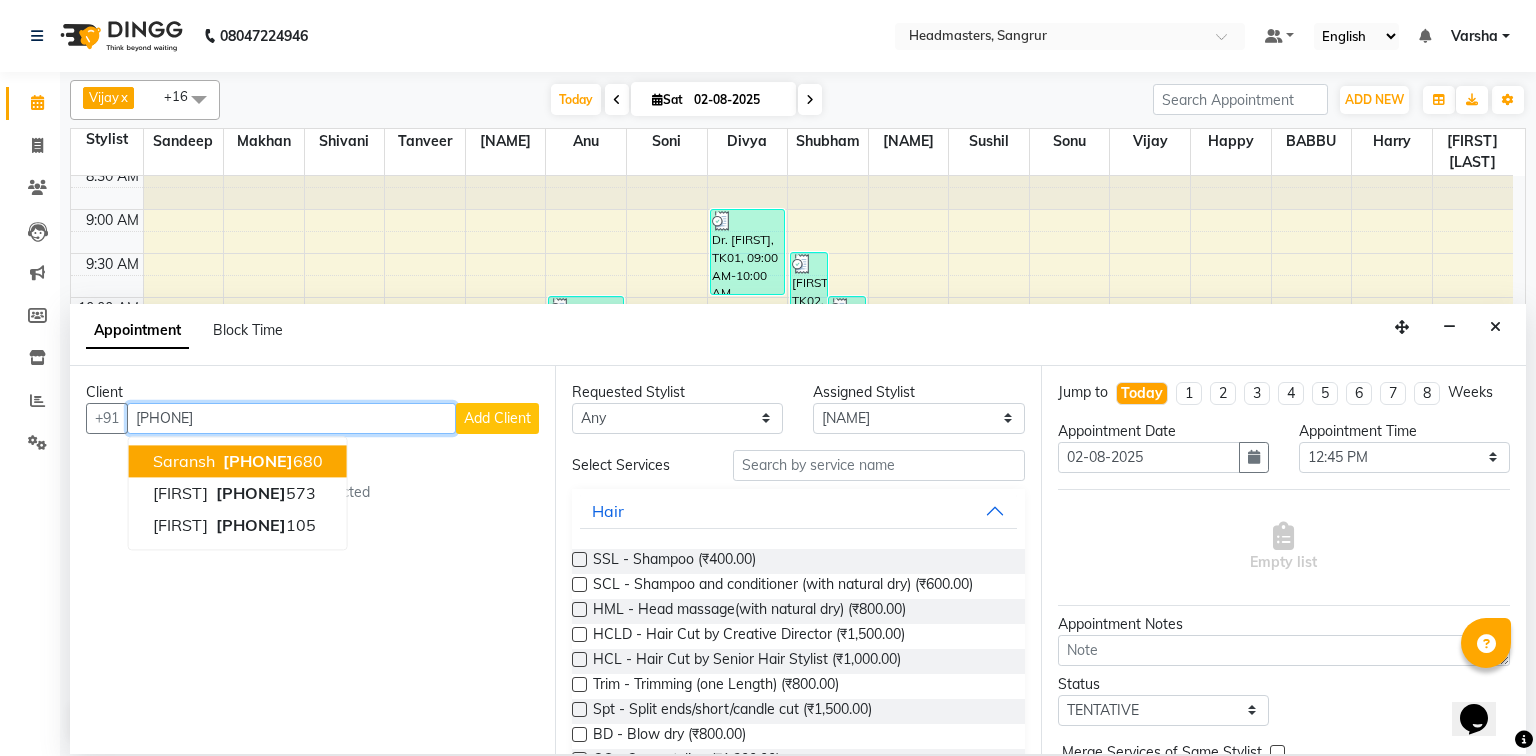 click on "Saransh" at bounding box center [184, 461] 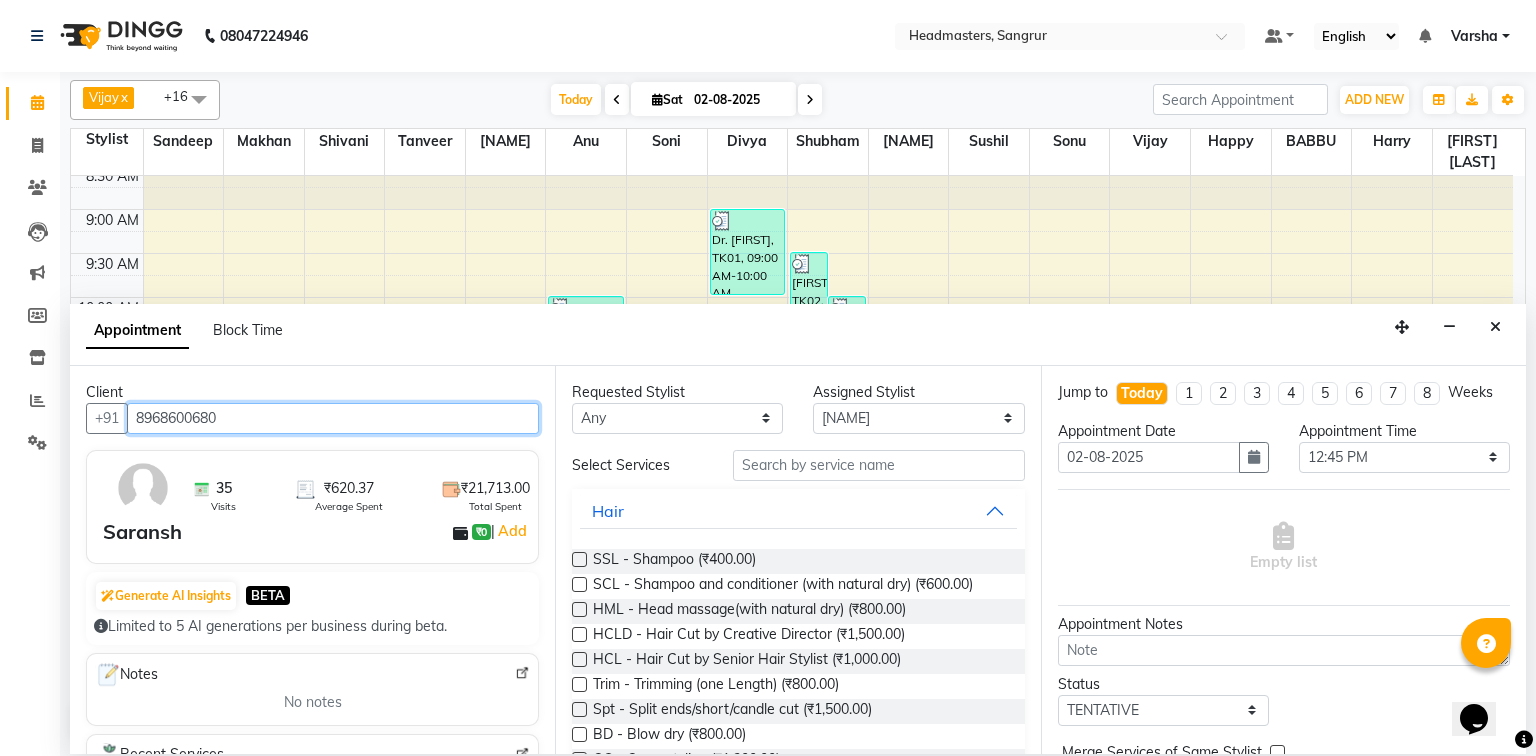 type on "8968600680" 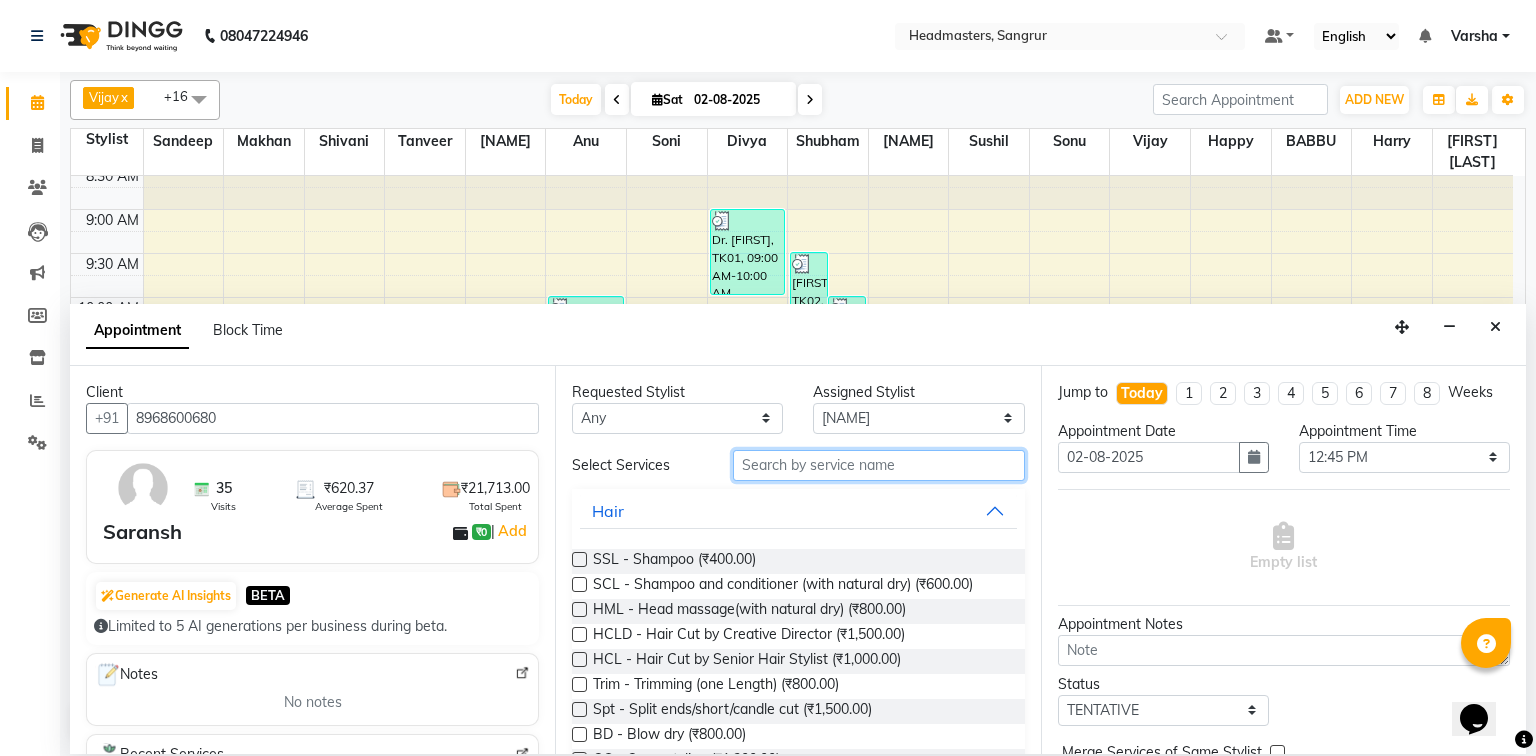 click at bounding box center (879, 465) 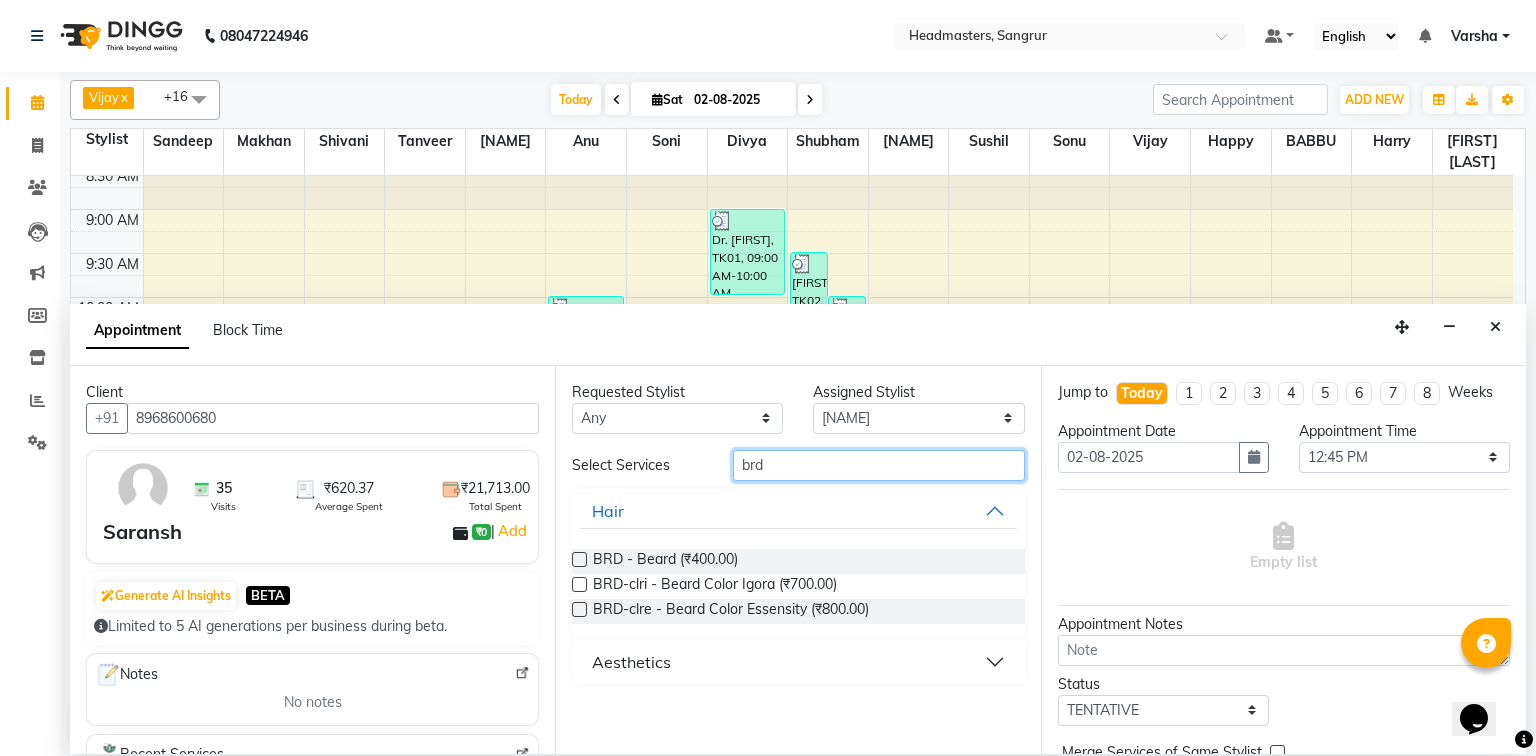 type on "brd" 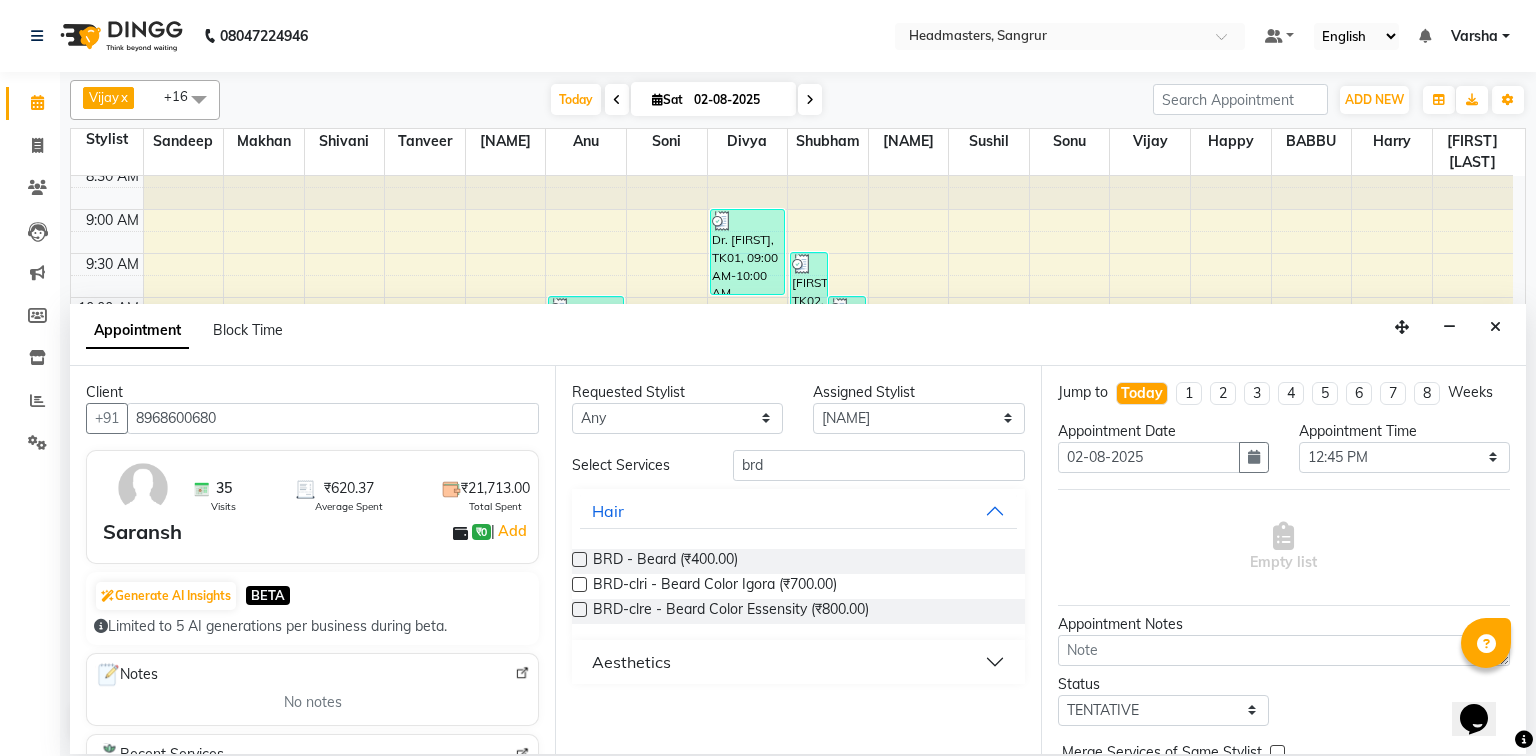 click at bounding box center [579, 559] 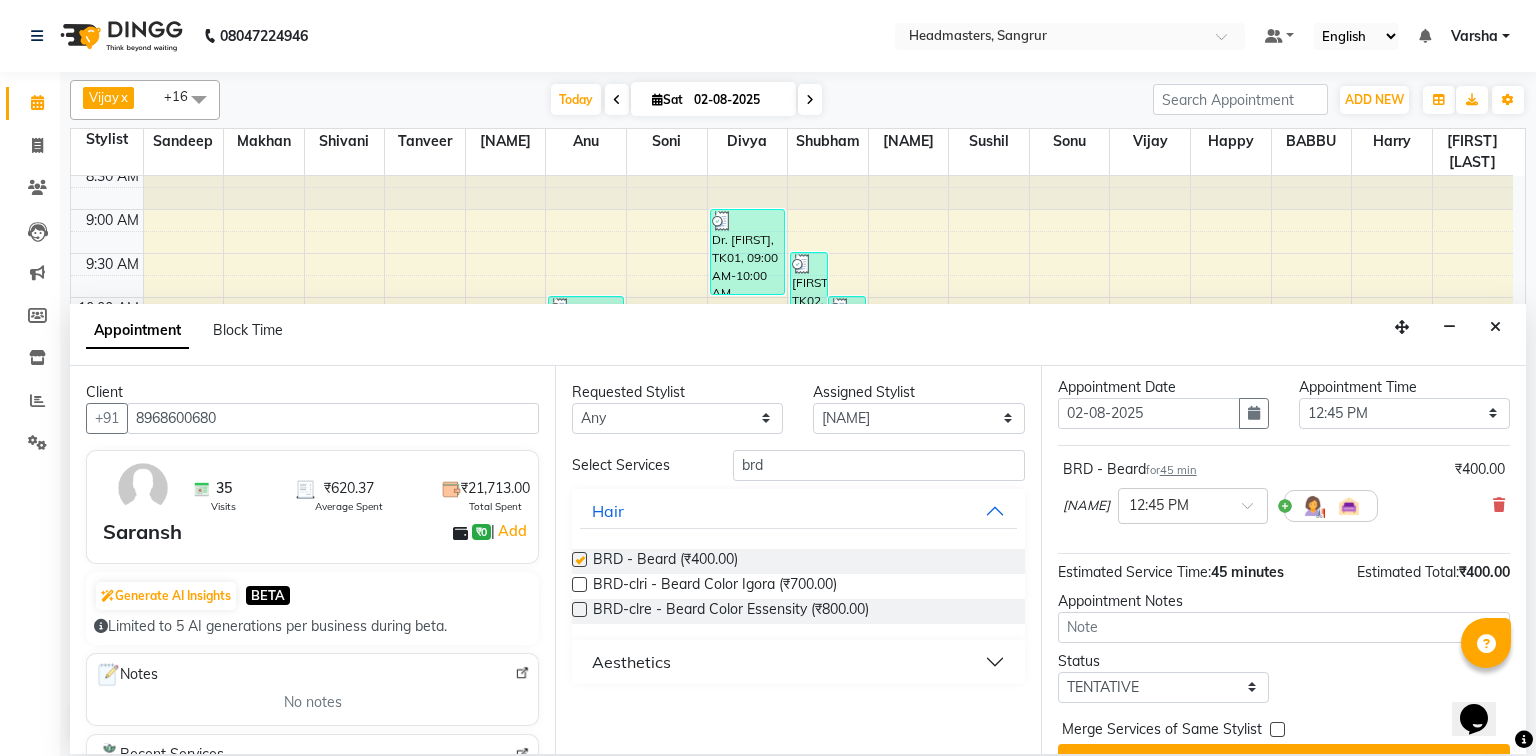 scroll, scrollTop: 85, scrollLeft: 0, axis: vertical 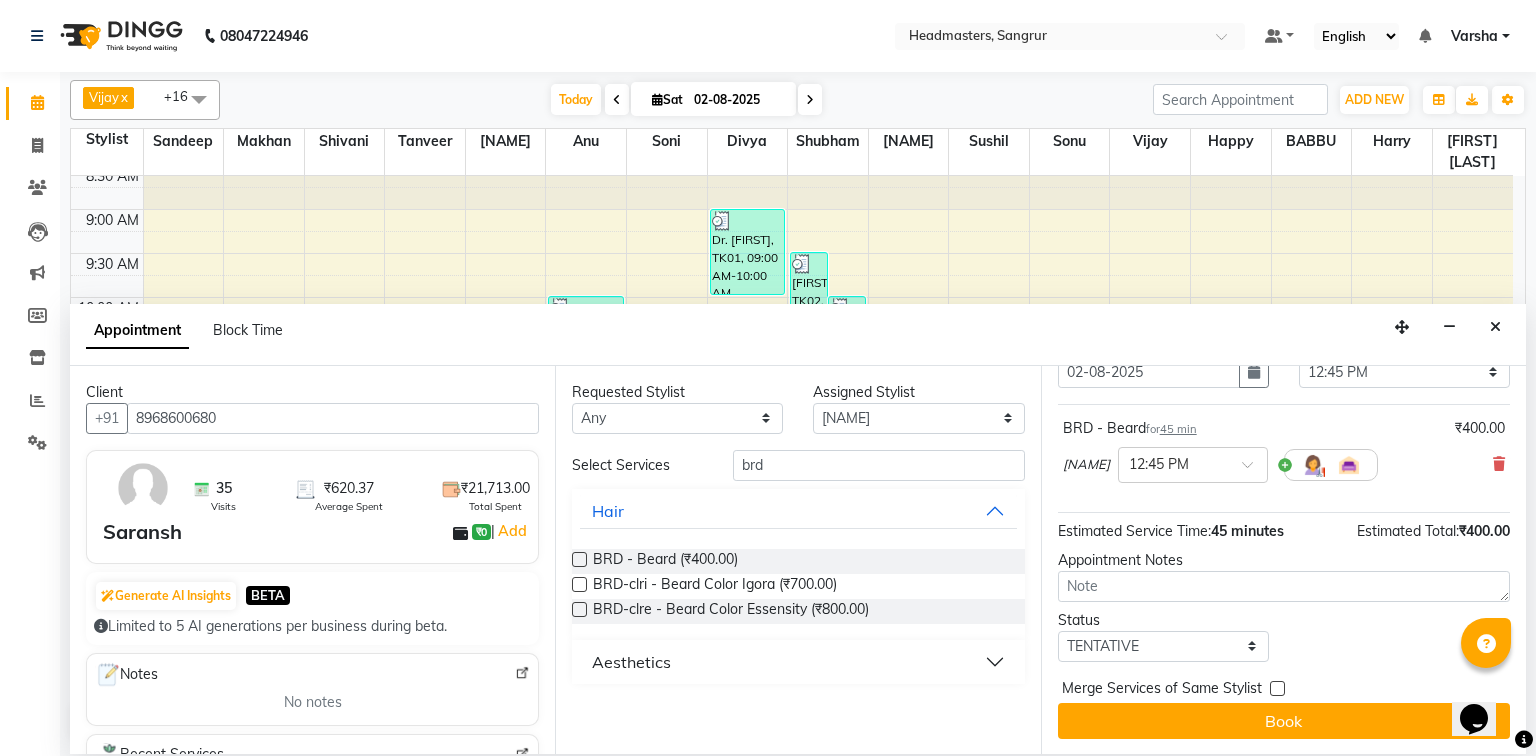 checkbox on "false" 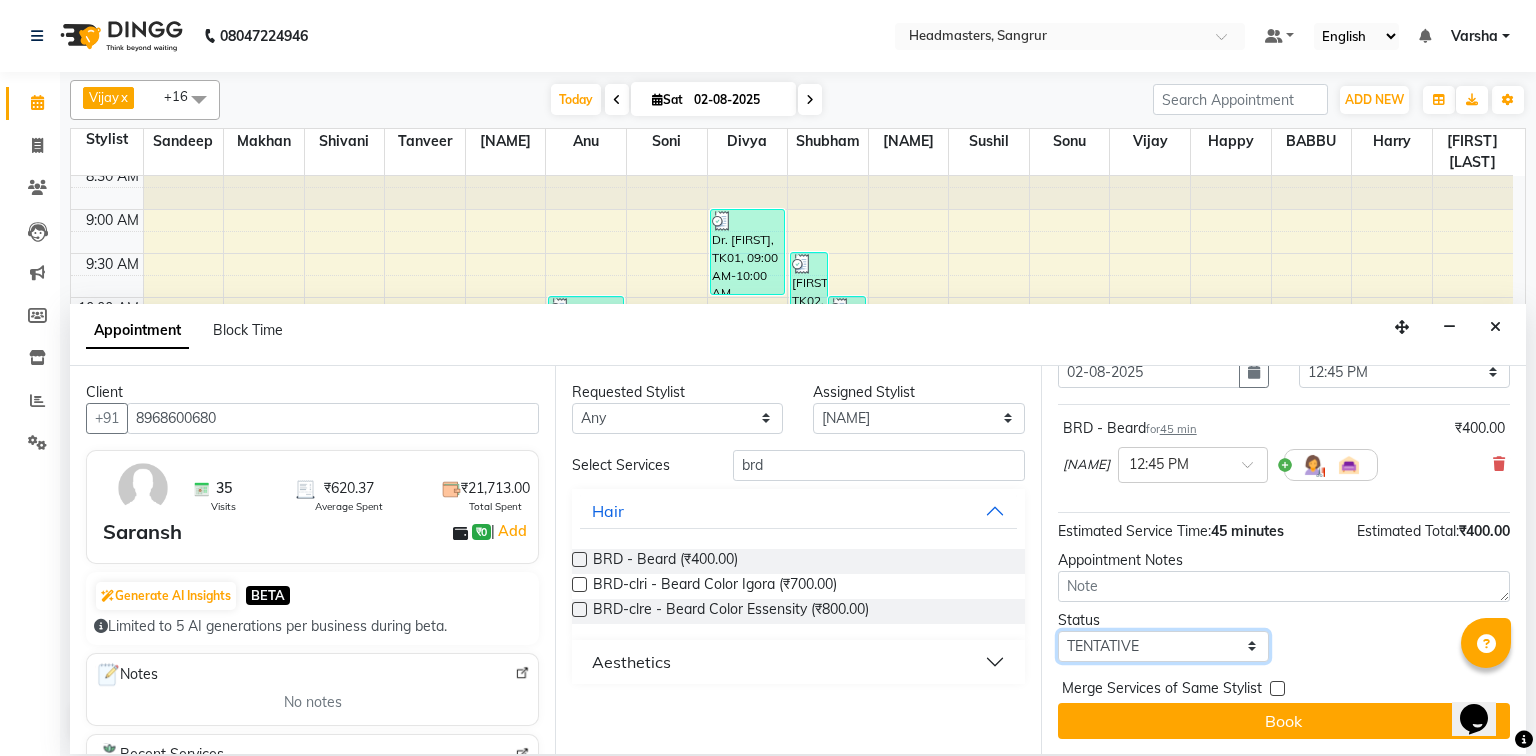 click on "Select TENTATIVE CONFIRM CHECK-IN UPCOMING" at bounding box center [1163, 646] 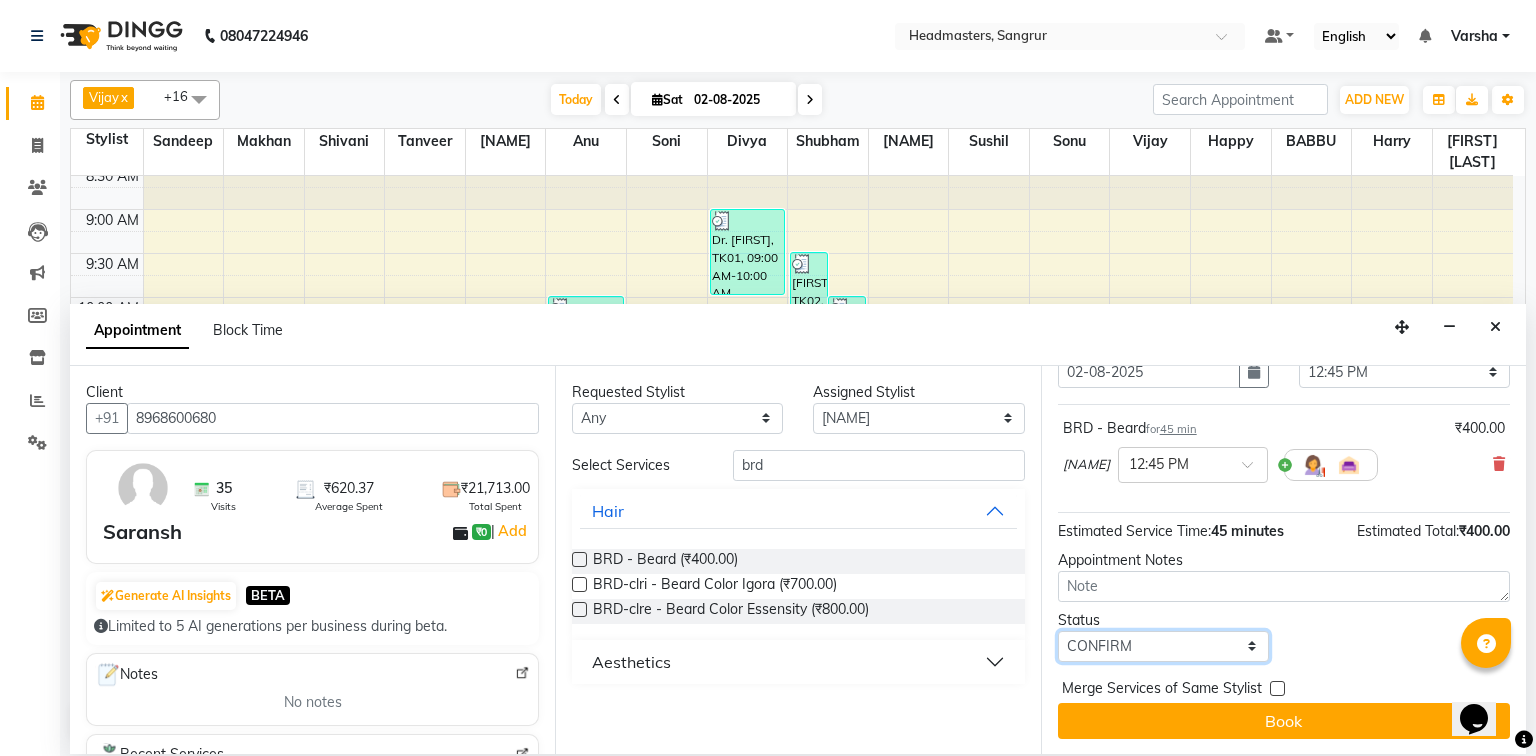 click on "Select TENTATIVE CONFIRM CHECK-IN UPCOMING" at bounding box center [1163, 646] 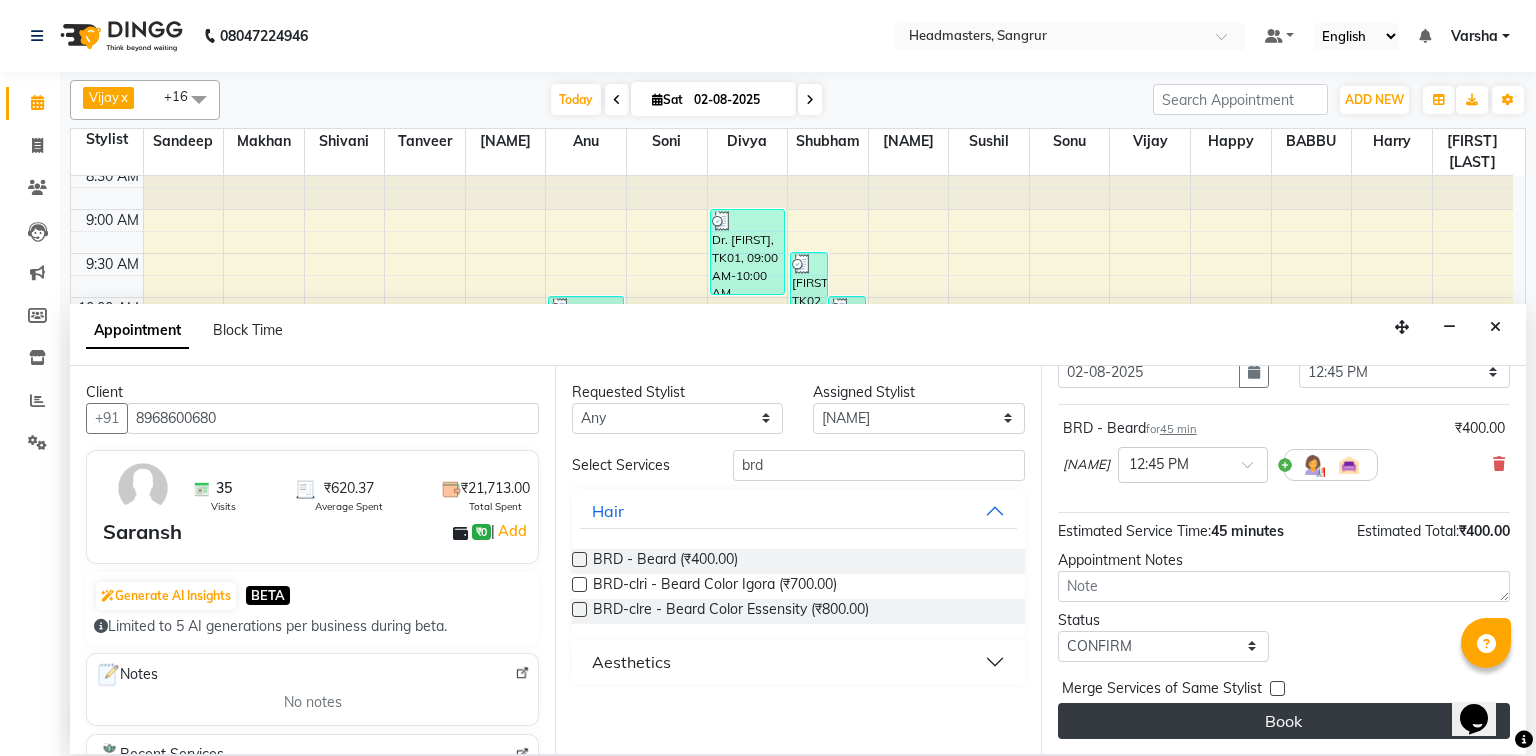 click on "Book" at bounding box center [1284, 721] 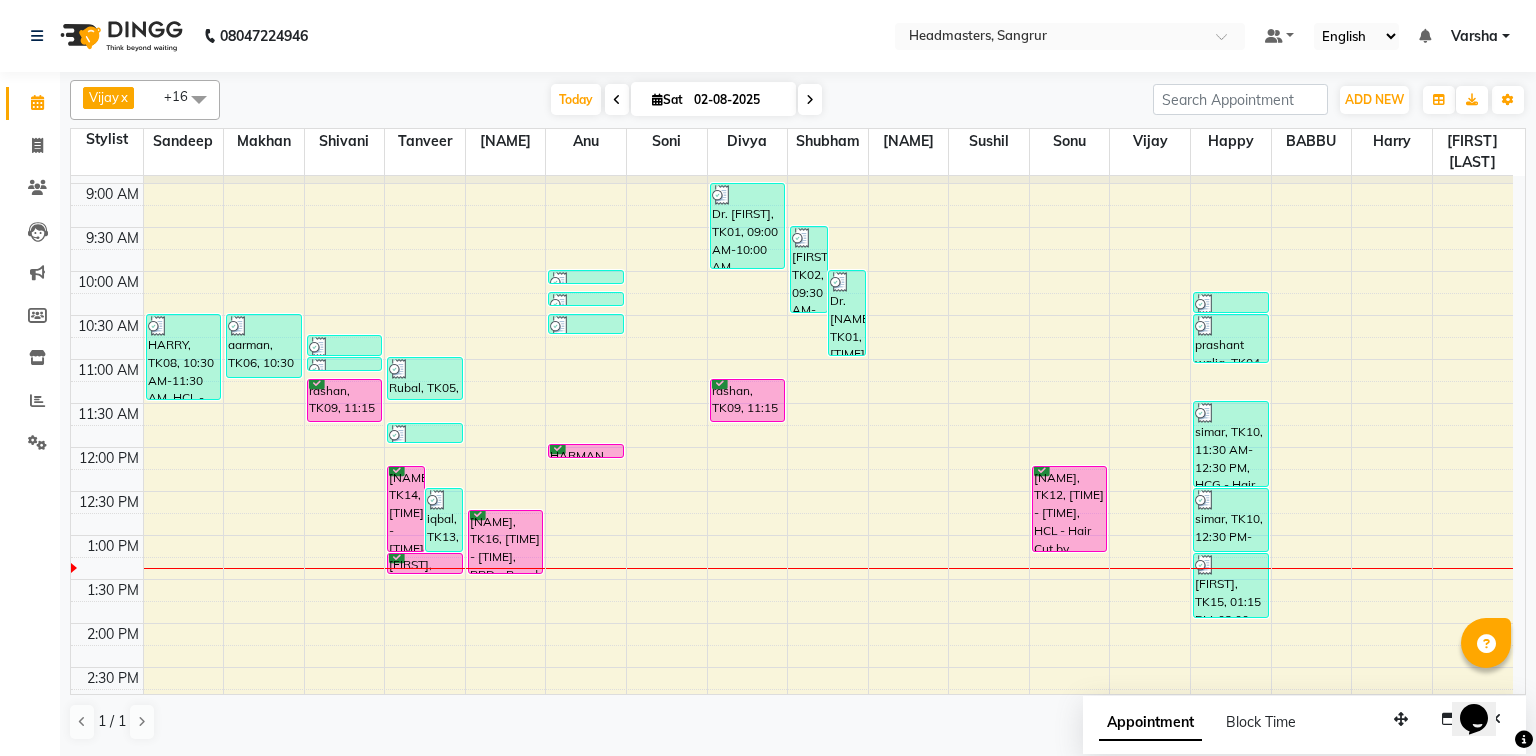 scroll, scrollTop: 0, scrollLeft: 0, axis: both 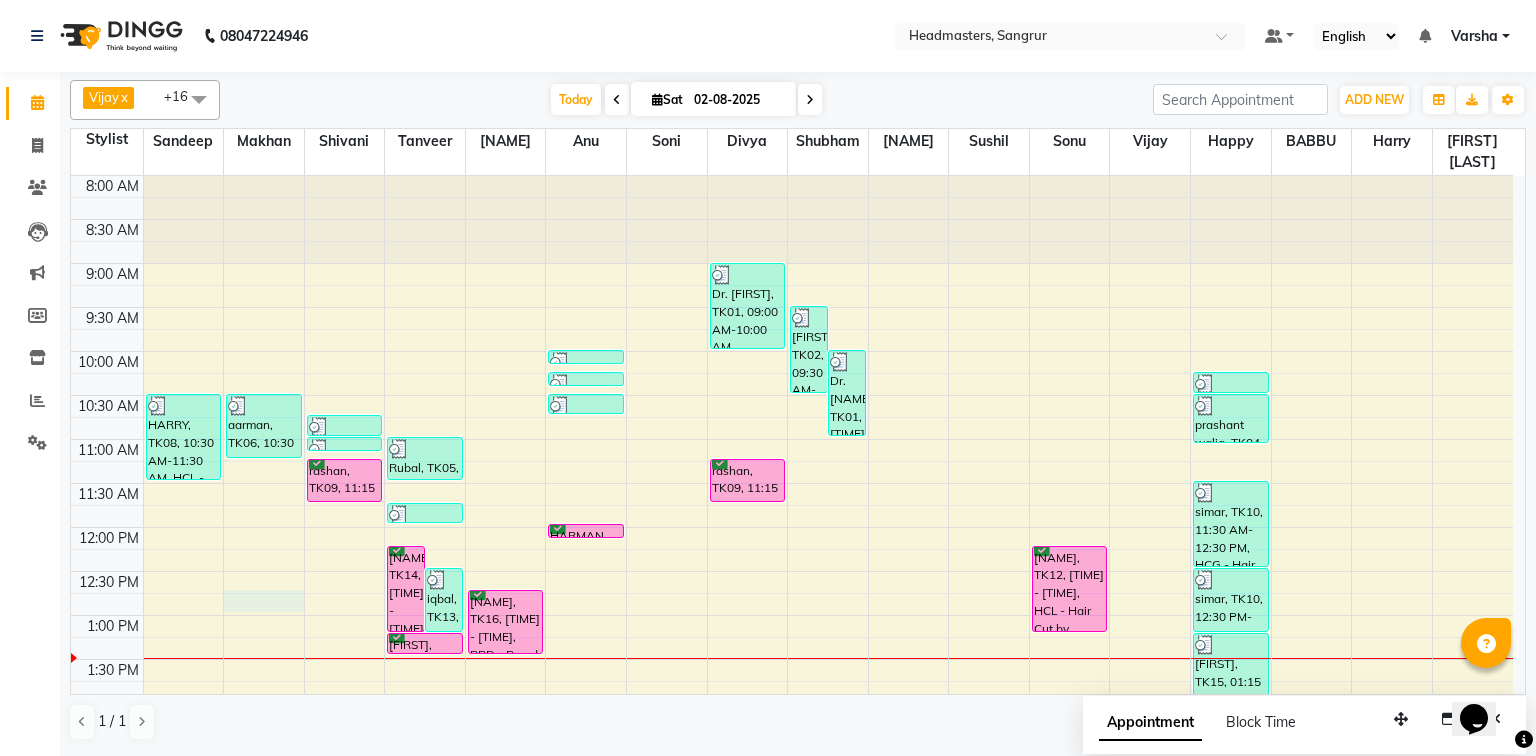 click on "8:00 AM 8:30 AM 9:00 AM 9:30 AM 10:00 AM 10:30 AM 11:00 AM 11:30 AM 12:00 PM 12:30 PM 1:00 PM 1:30 PM 2:00 PM 2:30 PM 3:00 PM 3:30 PM 4:00 PM 4:30 PM 5:00 PM 5:30 PM 6:00 PM 6:30 PM 7:00 PM 7:30 PM 8:00 PM 8:30 PM     [NAME], TK08, [TIME] - [TIME], HCL - Hair Cut by Senior Hair Stylist     [NAME], TK06, [TIME] - [TIME], BRD - Beard     [NAME], TK07, [TIME] - [TIME], TH-EB - Eyebrows     [NAME], TK07, [TIME] - [TIME], TH-UL - Upper lips     [NAME], TK09, [TIME] - [TIME], INS-FC-W&B - Whitening & Brightening (For Pigmentation, D-tan And uneven skin)     [NAME], TK14, [TIME] - [TIME], HCG - Hair Cut by Senior Hair Stylist     [NAME], TK13, [TIME] - [TIME], BRD - Beard     [NAME], TK05, [TIME] - [TIME], BRD - Beard     [FIRST] [LAST], TK11, [TIME] - [TIME], O3-MSK-POW - Power Mask     [NAME], TK14, [TIME] - [TIME], BRD - Beard     [NAME], TK16, [TIME] - [TIME], BRD - Beard     [NAME], TK03, [TIME] - [TIME], WX-CHIN-RC - Waxing Chin - Premium" at bounding box center [792, 747] 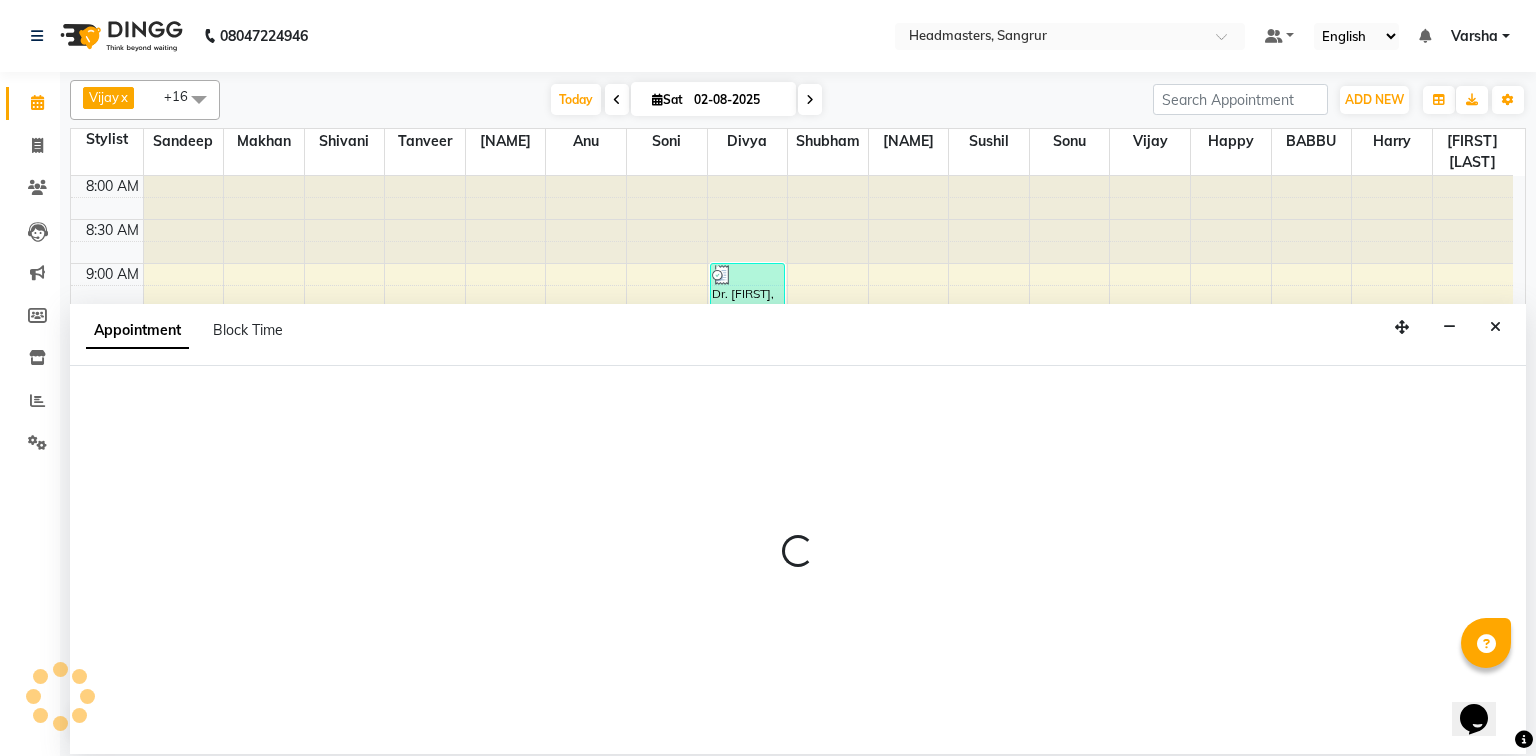 select on "60863" 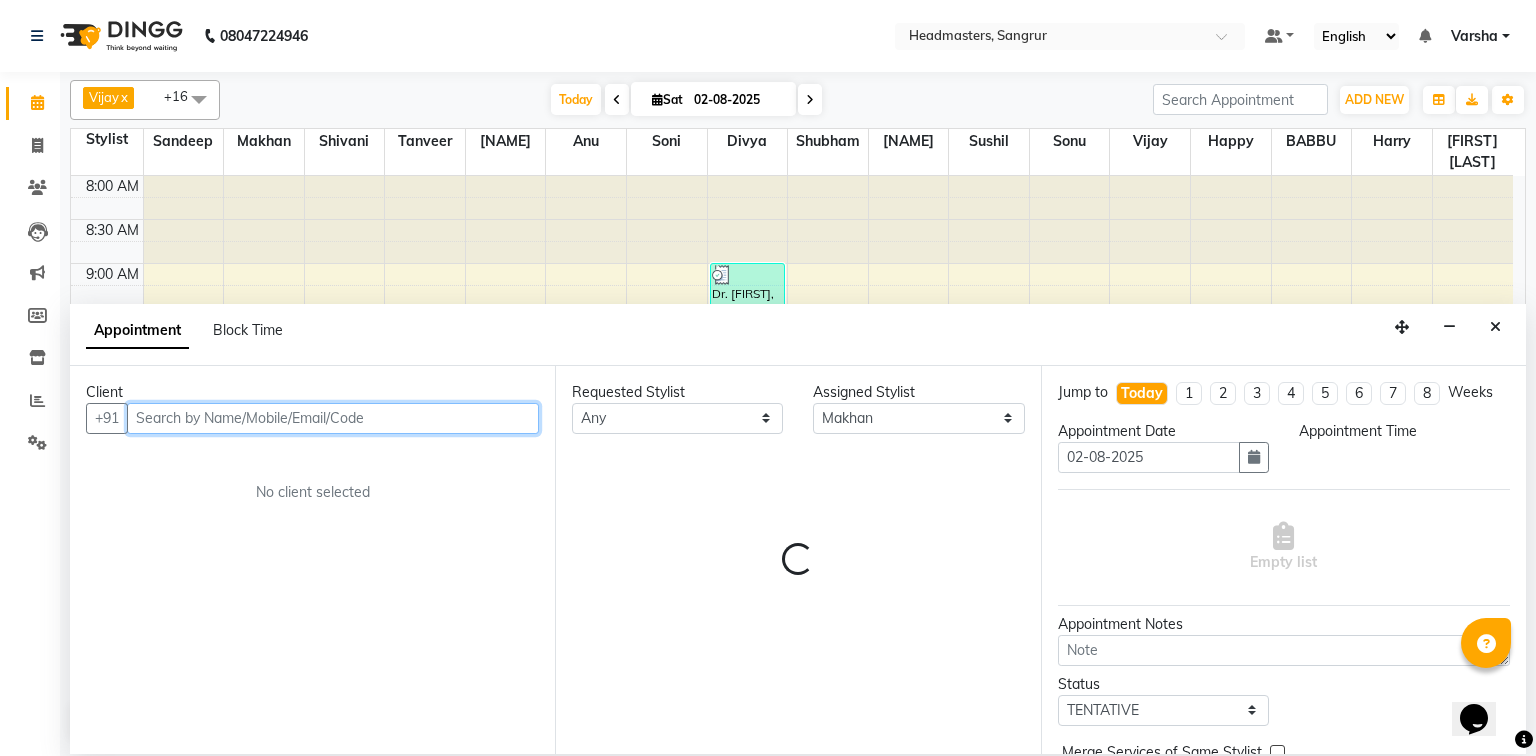 select on "765" 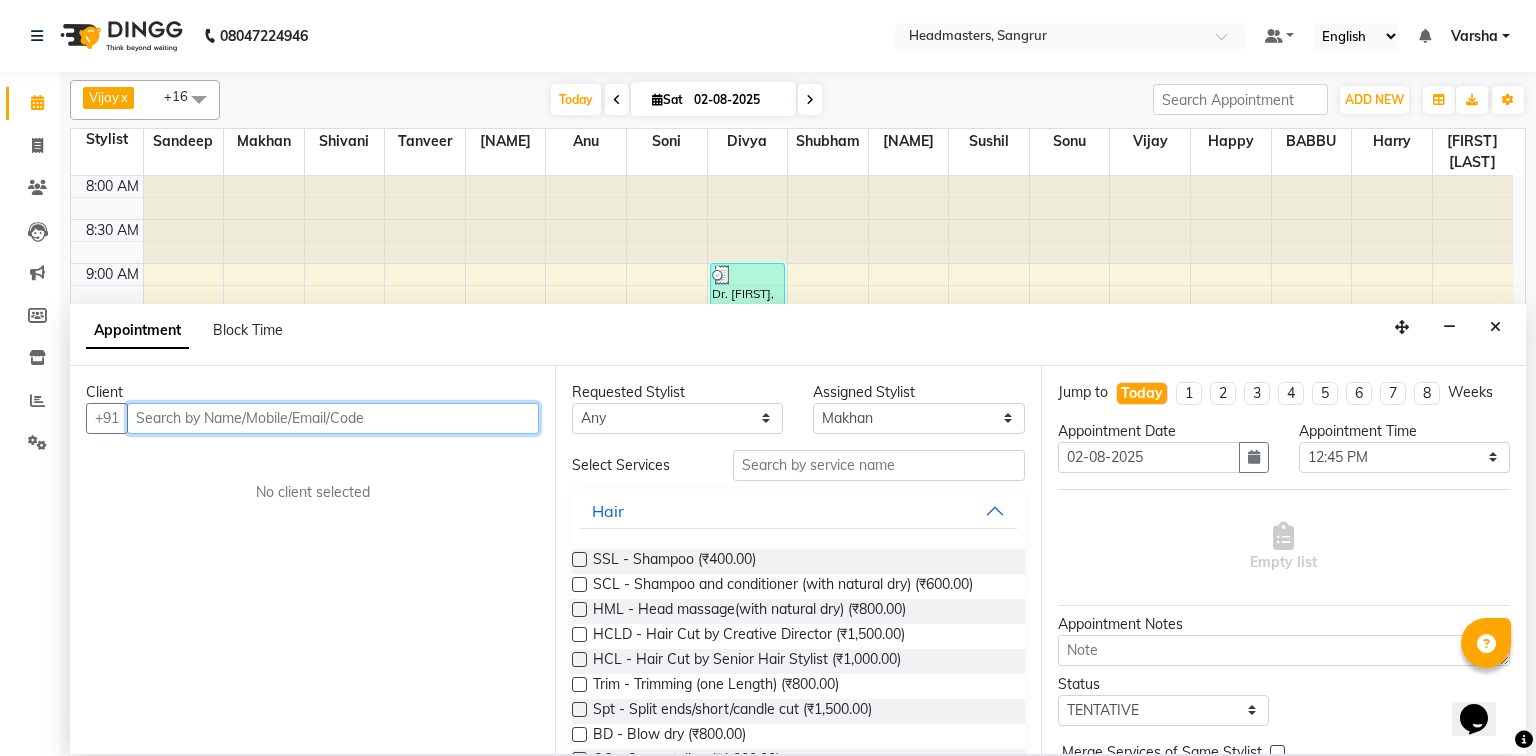 click at bounding box center (333, 418) 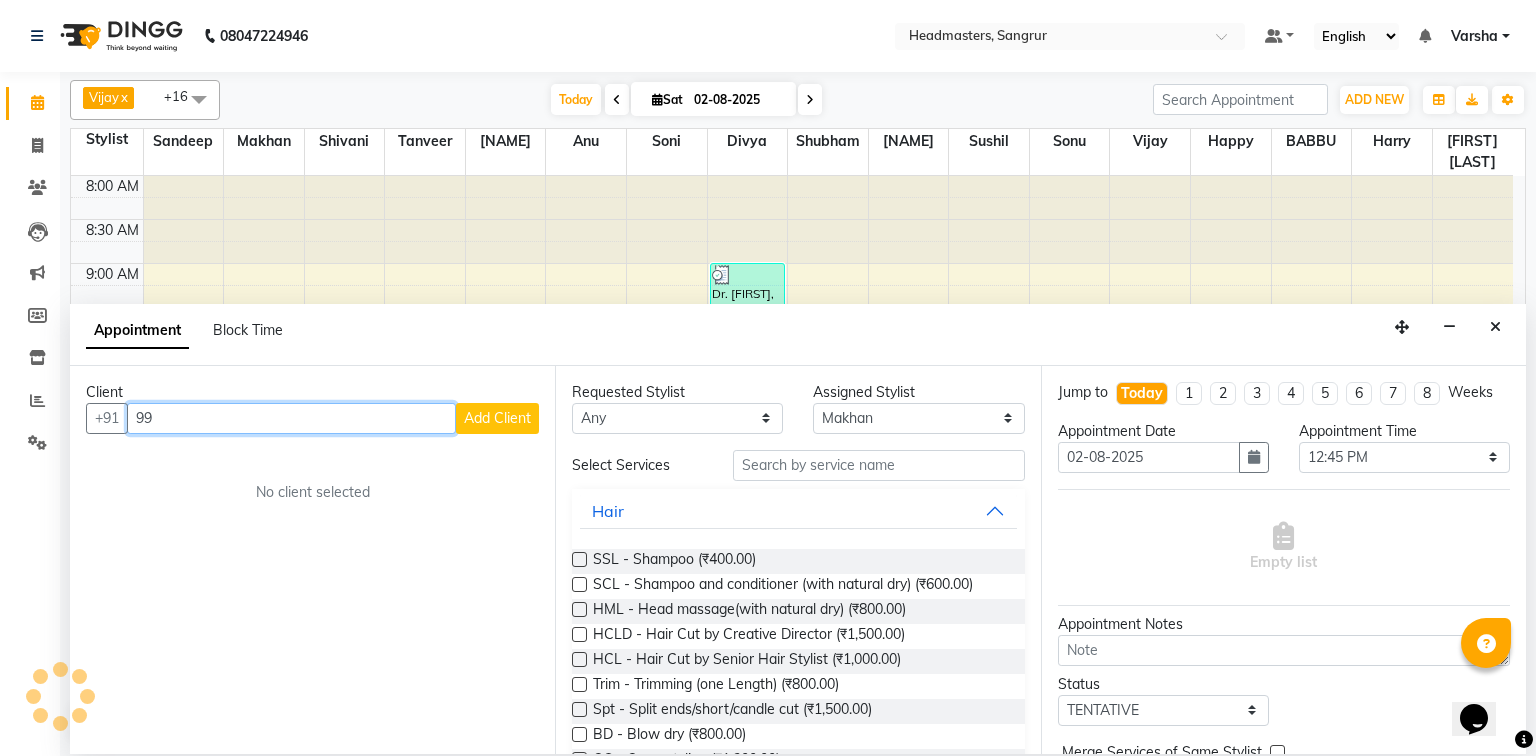 type on "9" 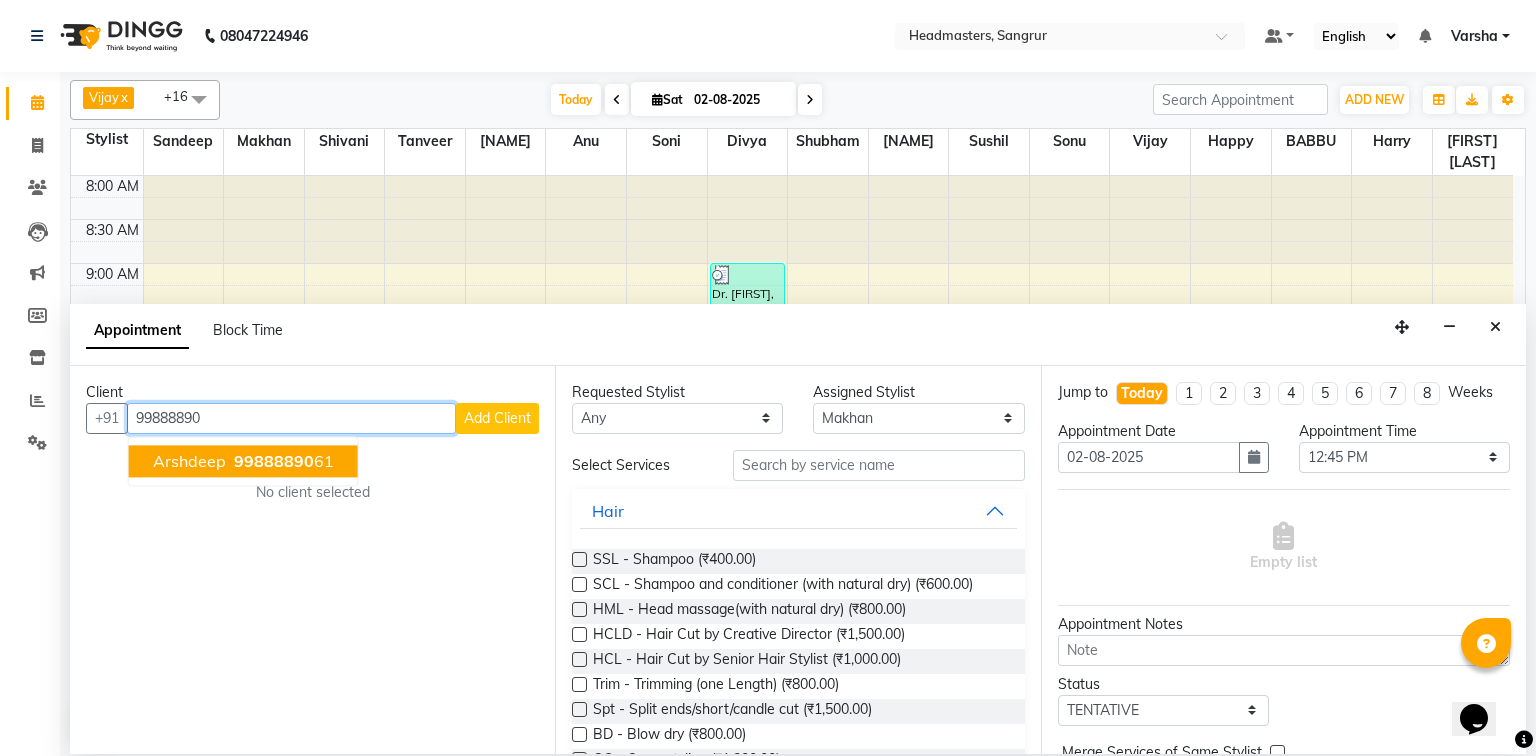 click on "Arshdeep" at bounding box center (189, 461) 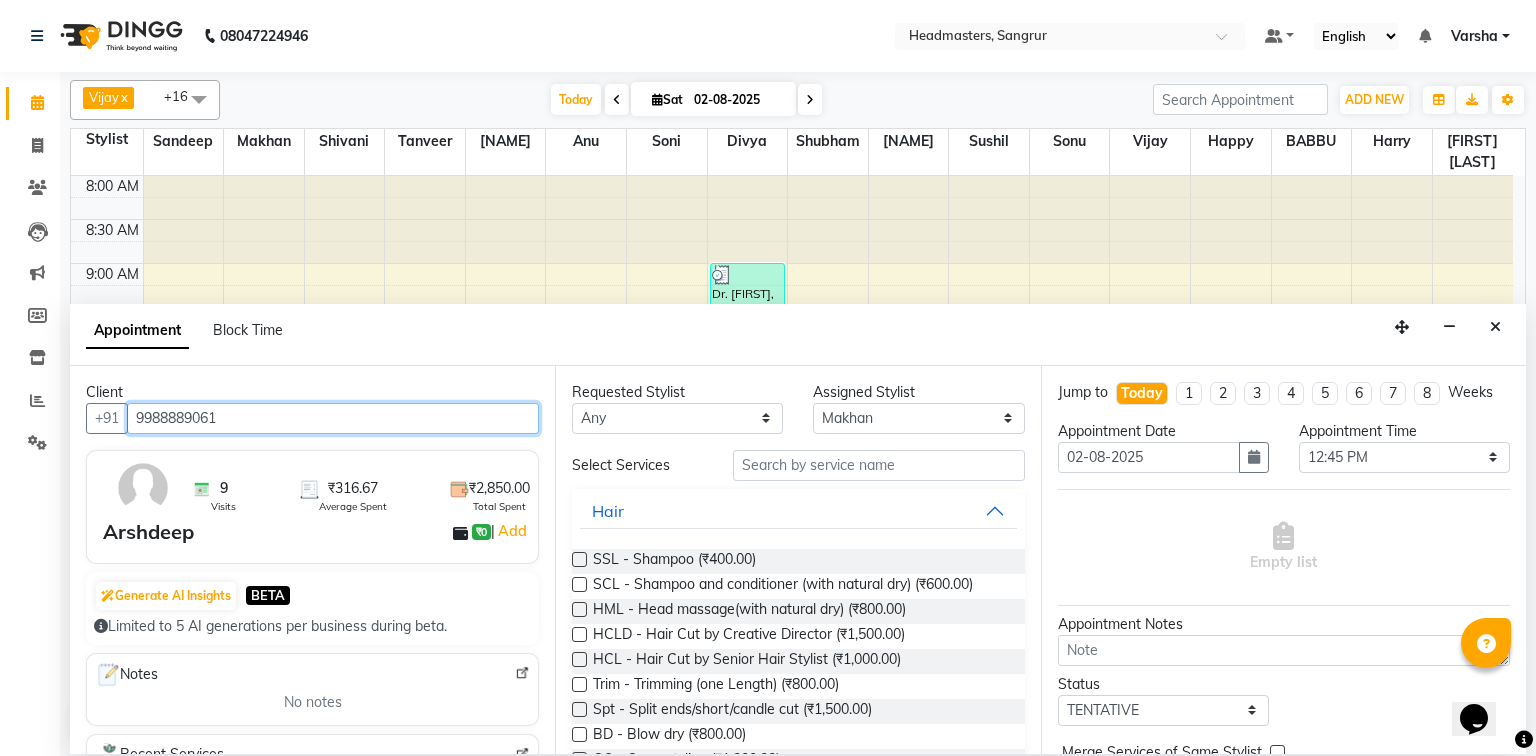type on "9988889061" 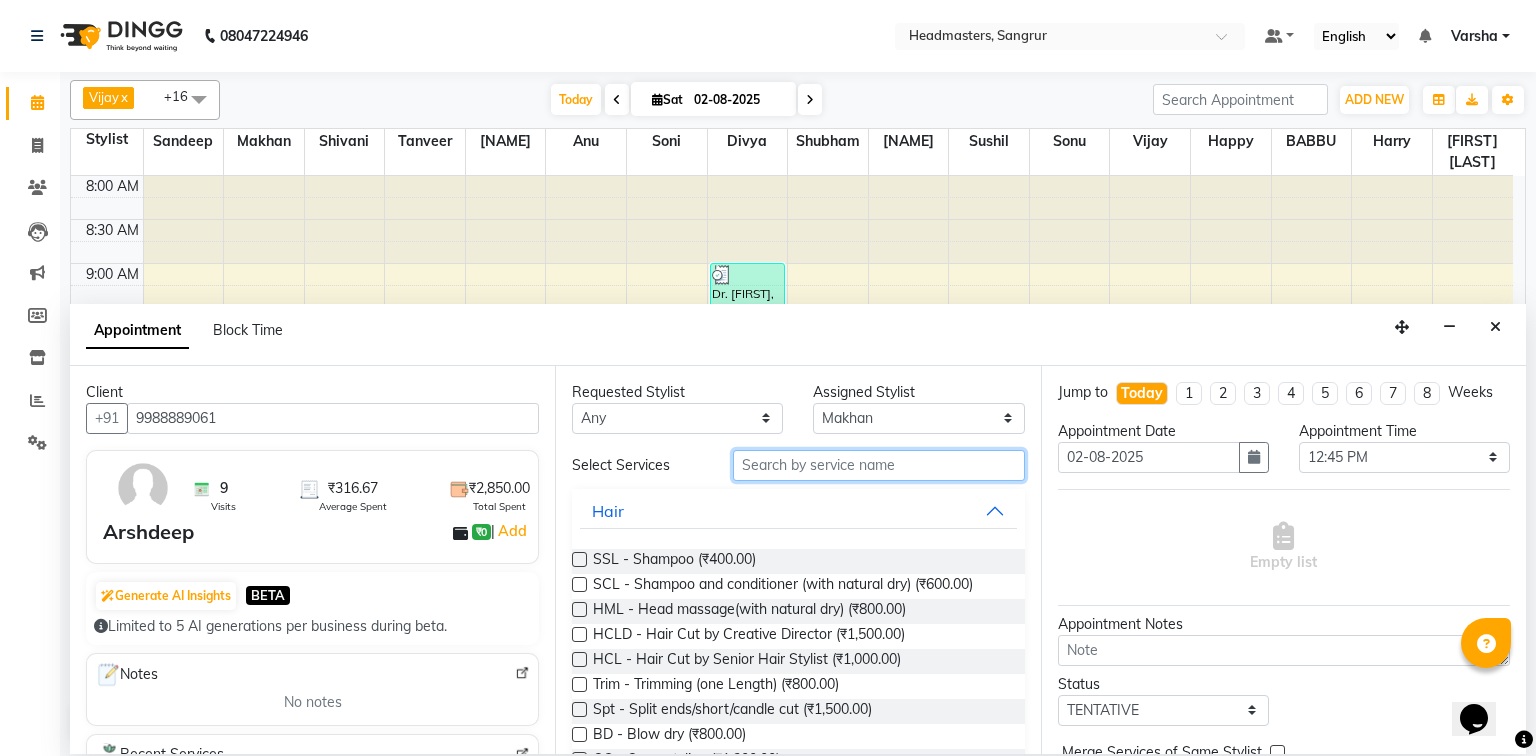 click at bounding box center [879, 465] 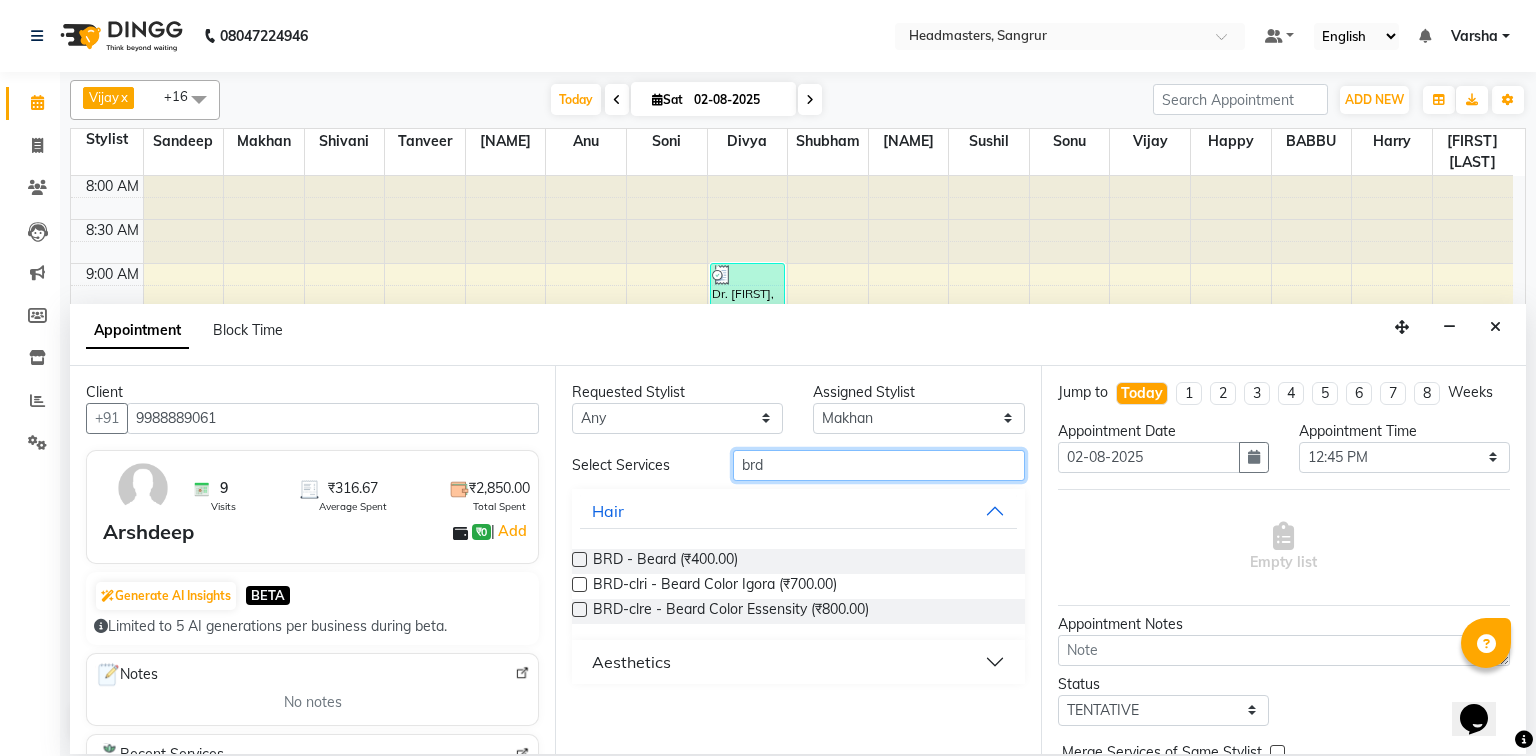 type on "brd" 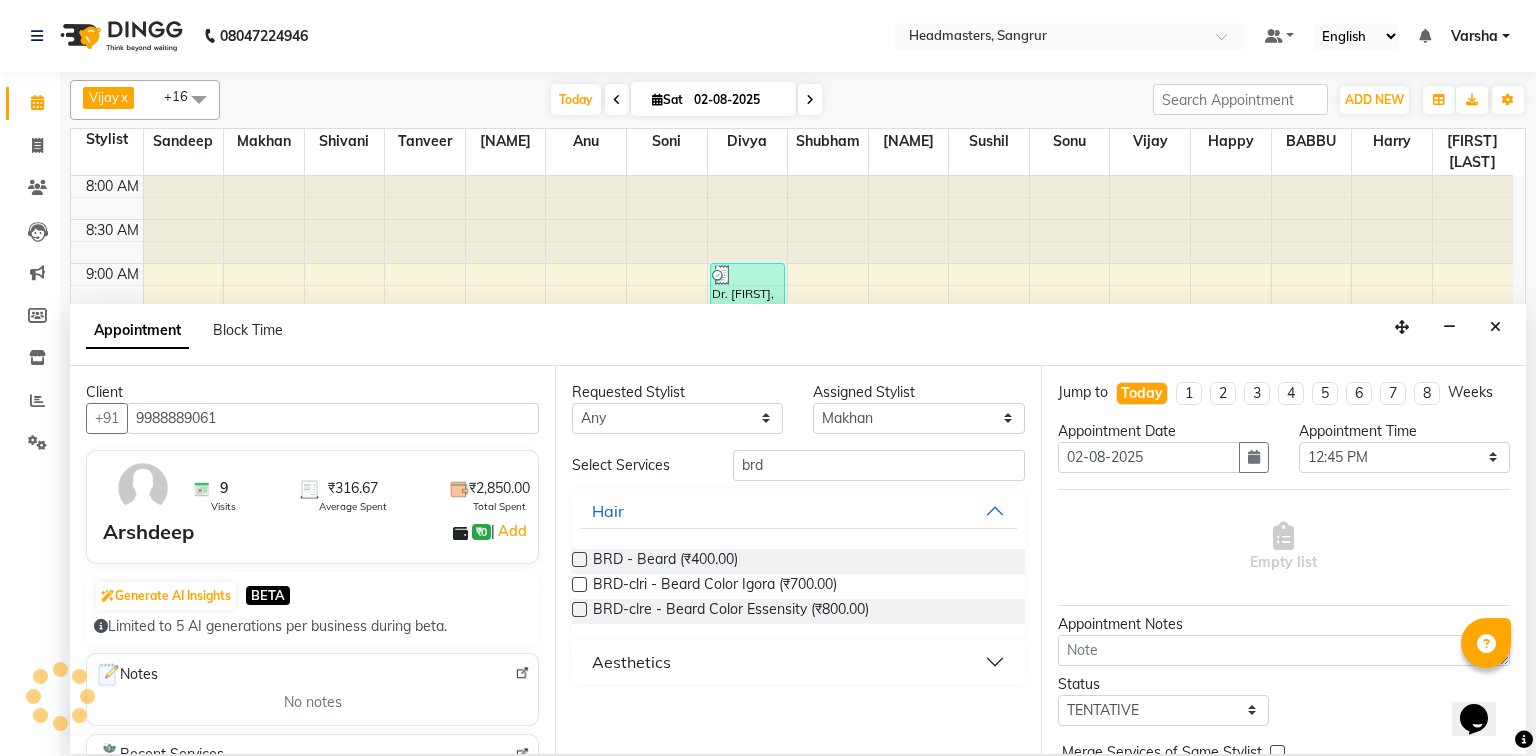 click at bounding box center (579, 559) 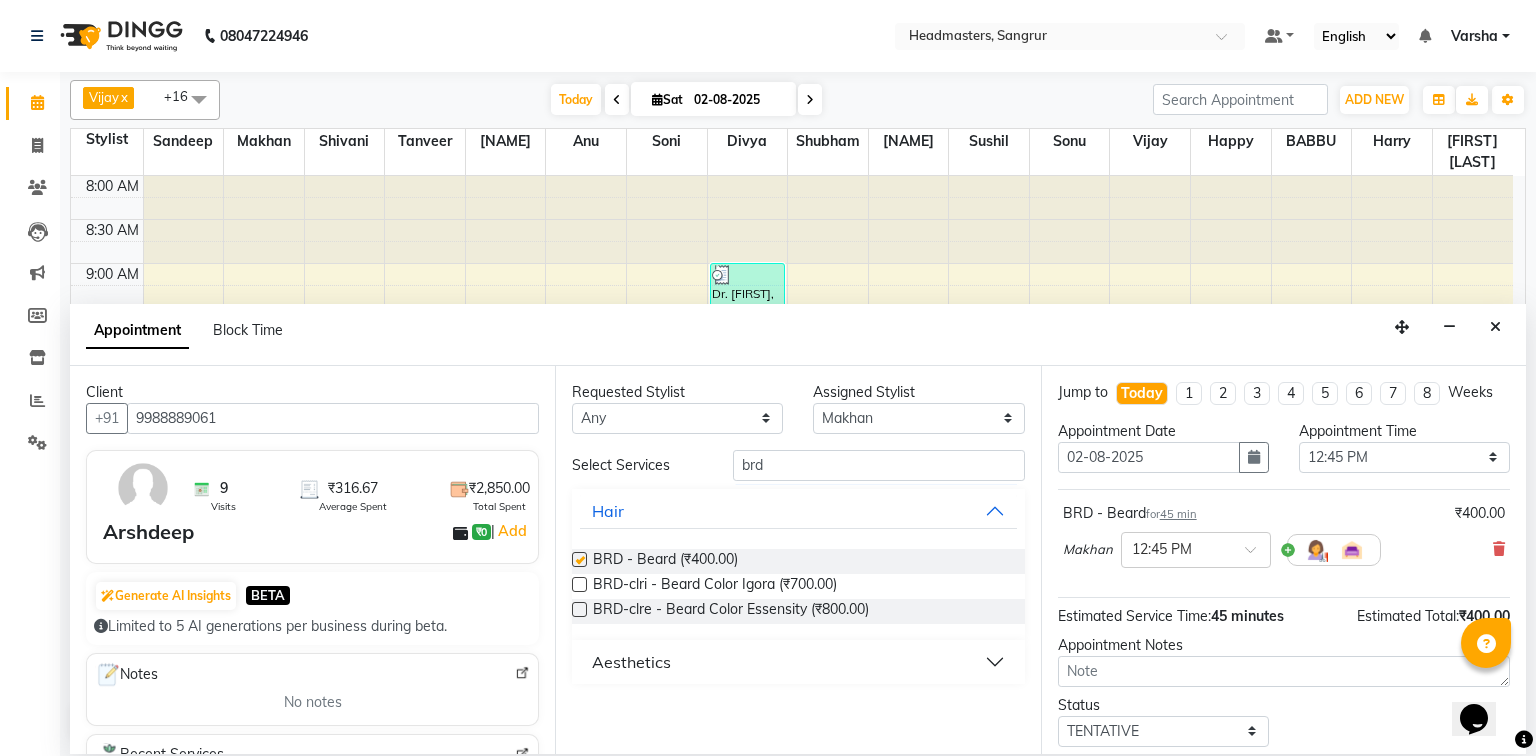 checkbox on "false" 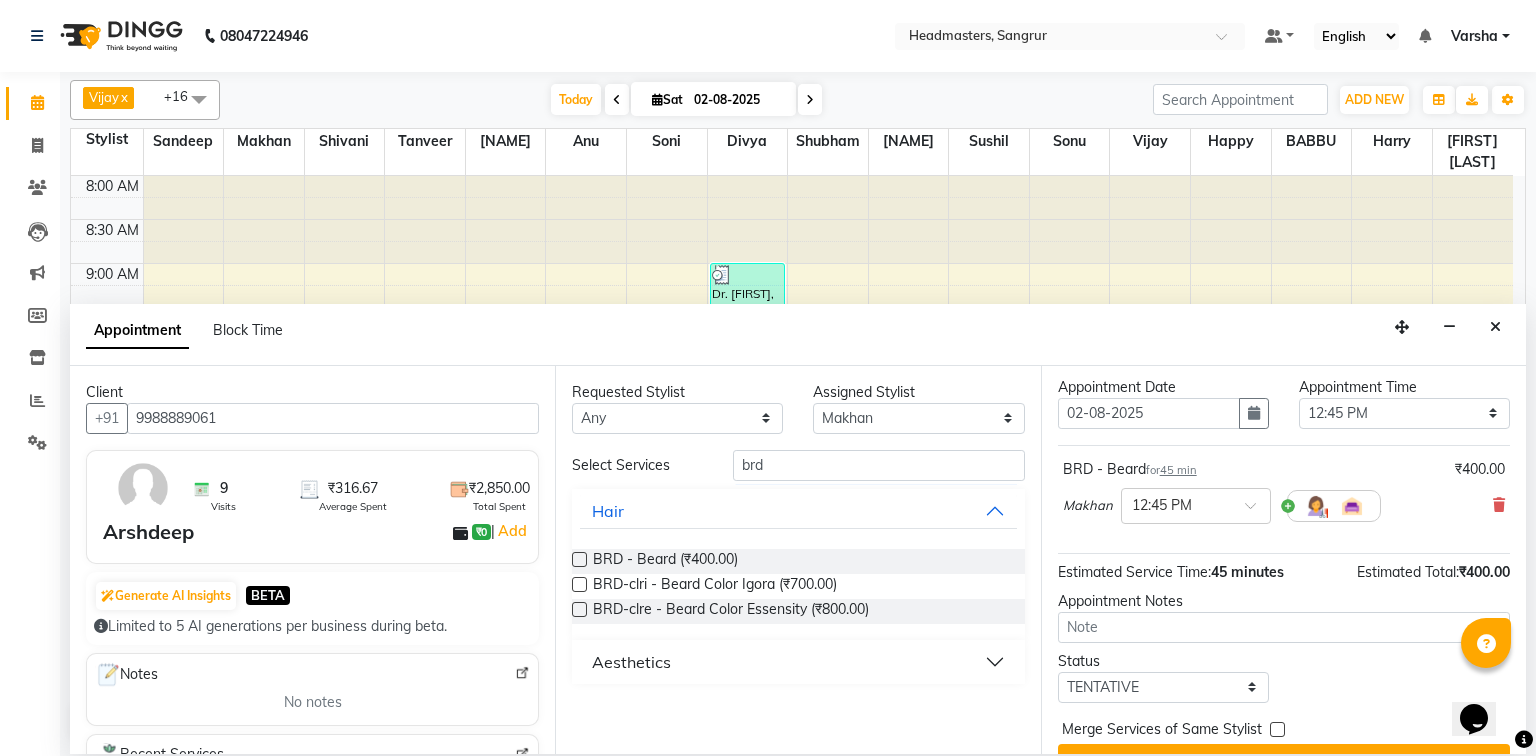scroll, scrollTop: 85, scrollLeft: 0, axis: vertical 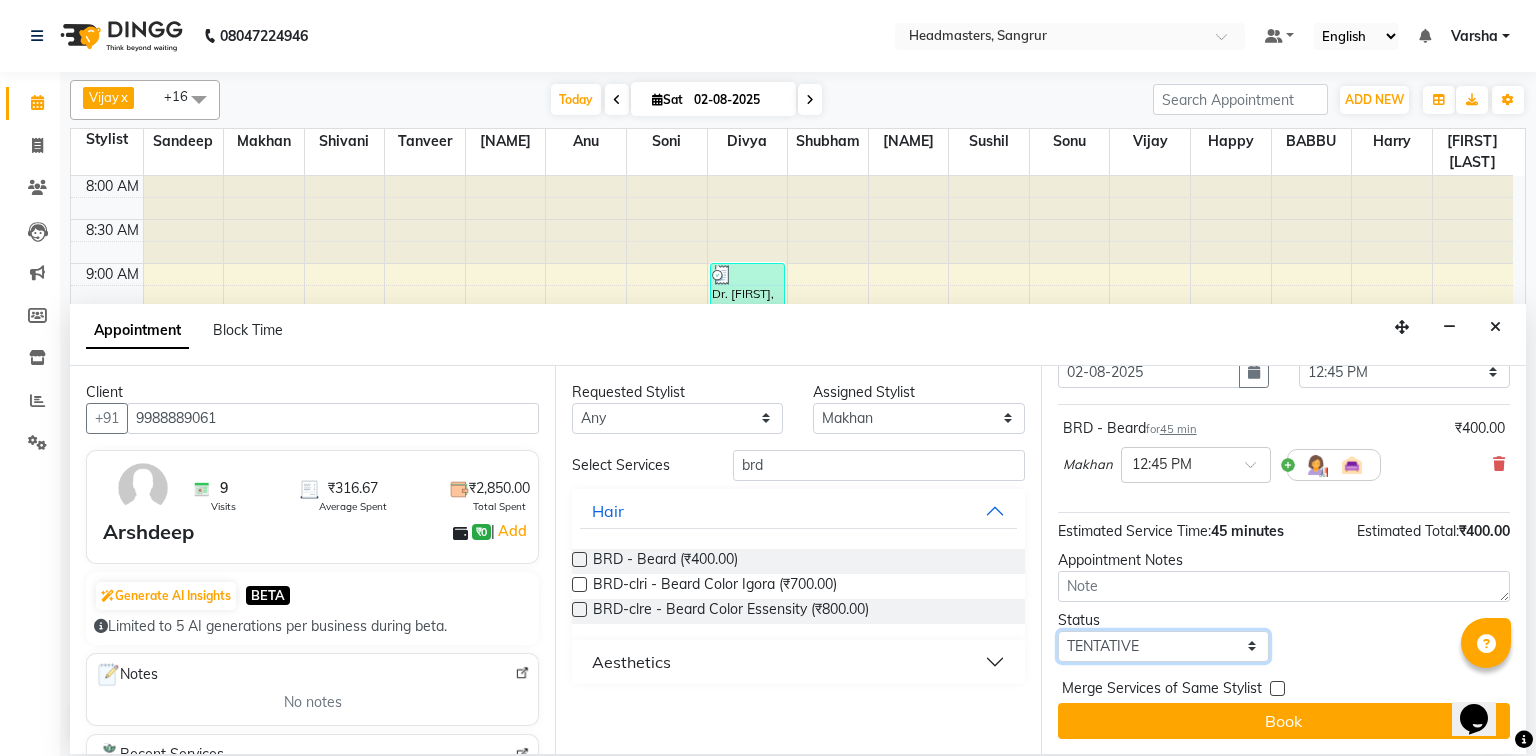 click on "Select TENTATIVE CONFIRM CHECK-IN UPCOMING" at bounding box center [1163, 646] 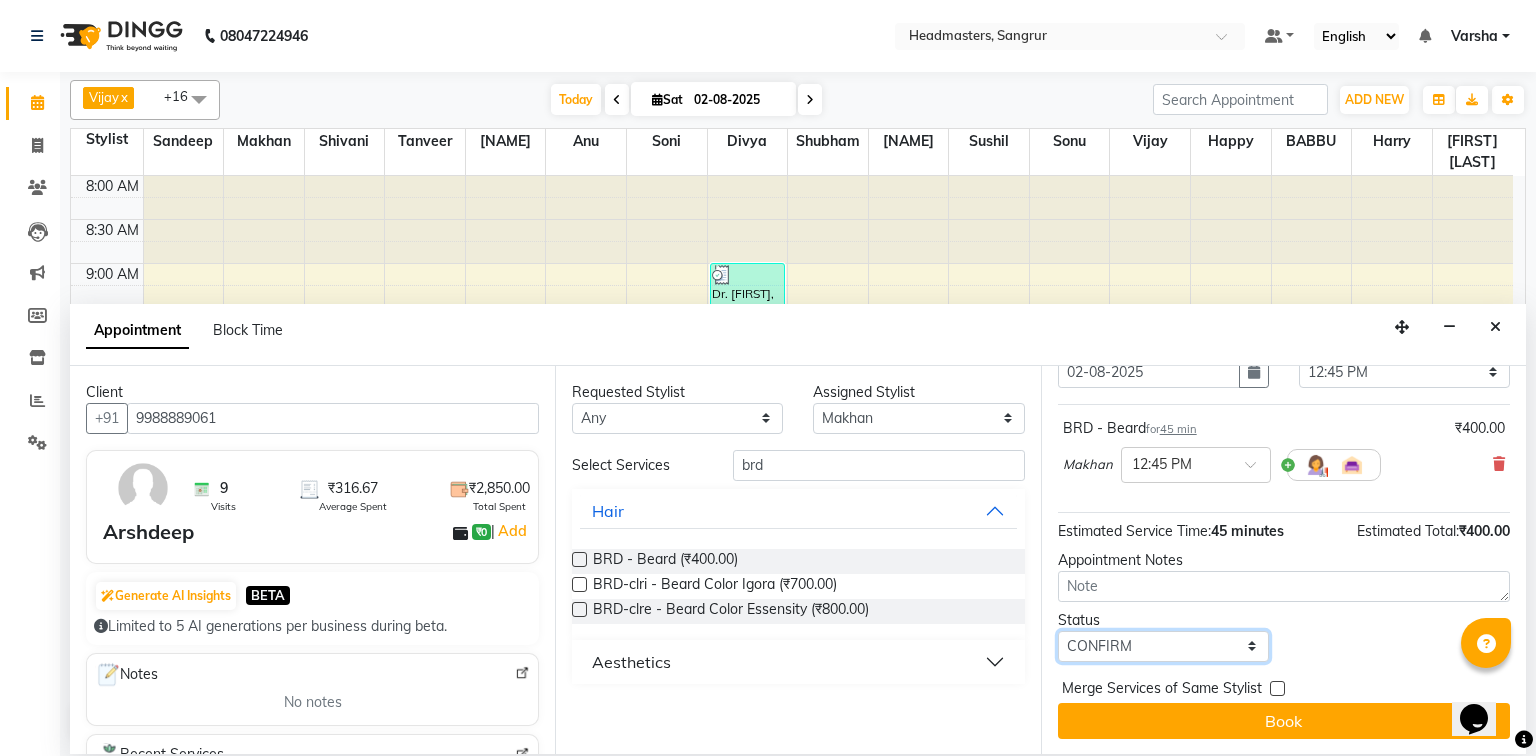 click on "Select TENTATIVE CONFIRM CHECK-IN UPCOMING" at bounding box center (1163, 646) 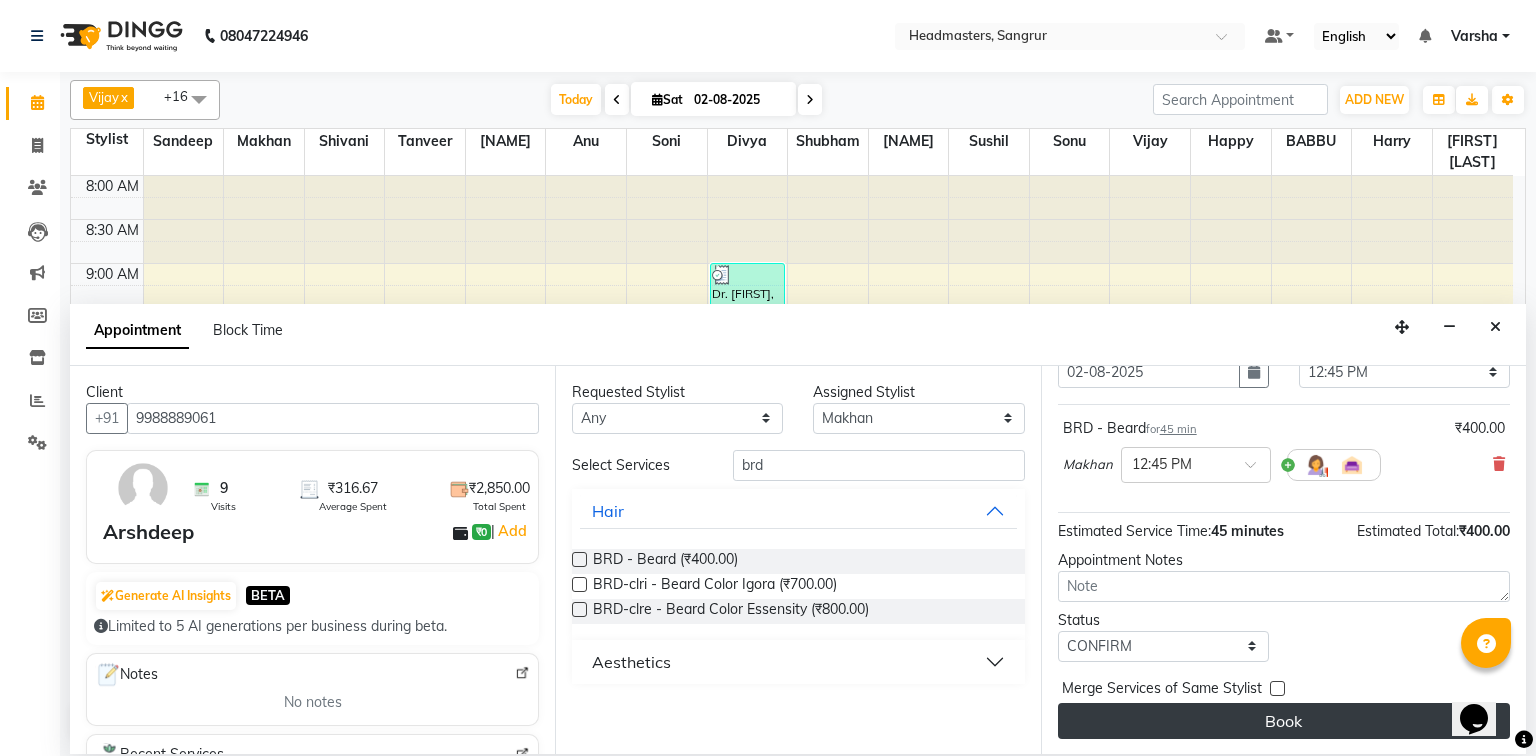 click on "Book" at bounding box center (1284, 721) 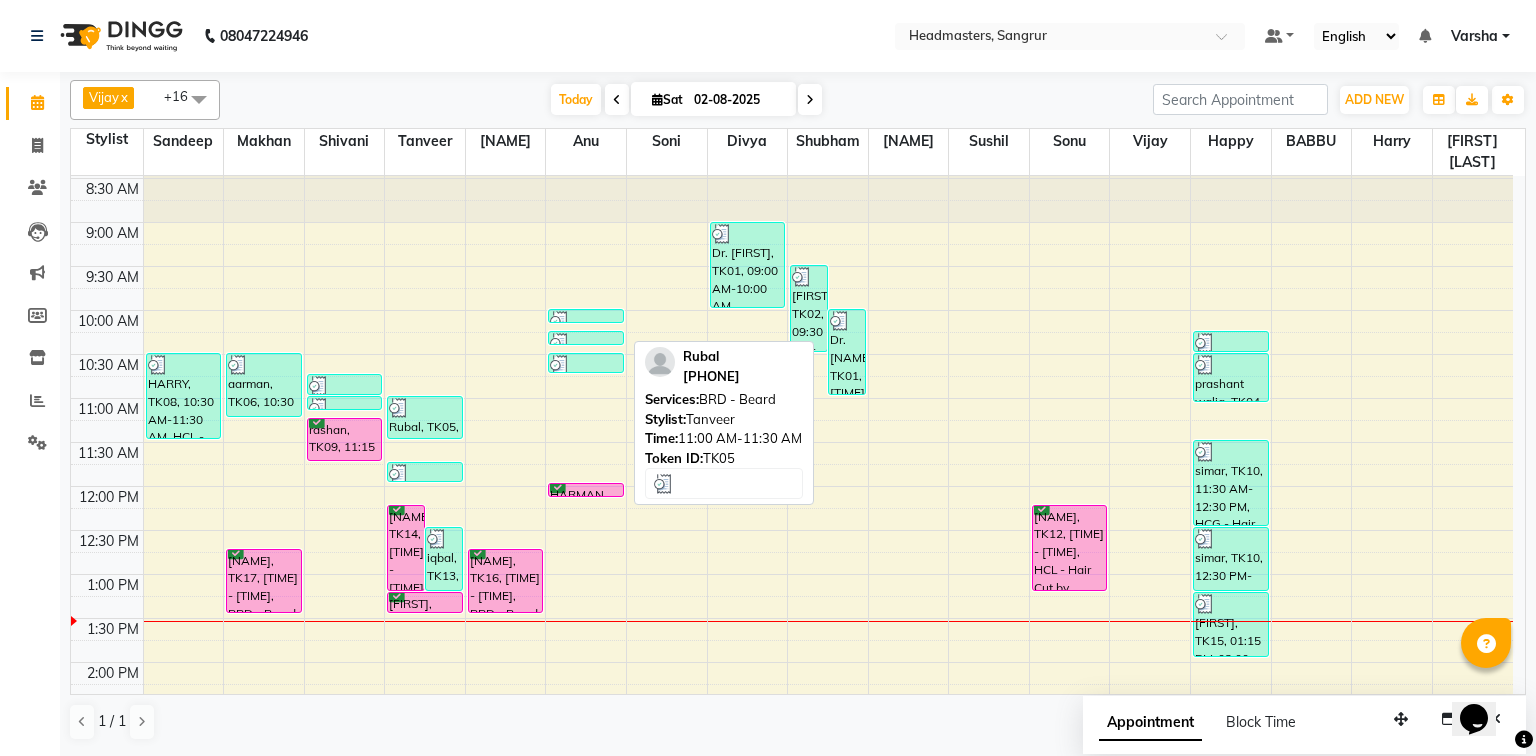 scroll, scrollTop: 80, scrollLeft: 0, axis: vertical 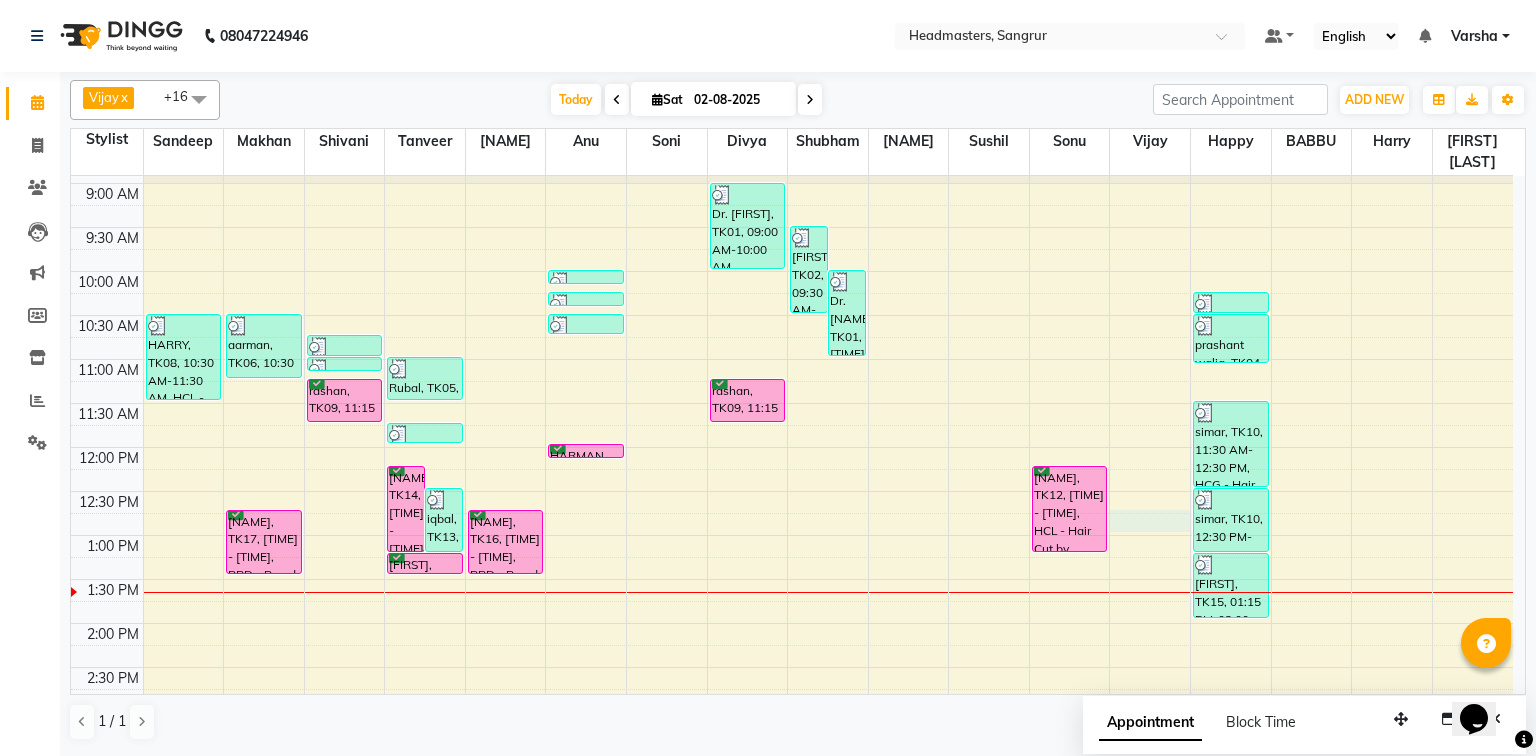 click on "8:00 AM 8:30 AM 9:00 AM 9:30 AM 10:00 AM 10:30 AM 11:00 AM 11:30 AM 12:00 PM 12:30 PM 1:00 PM 1:30 PM 2:00 PM 2:30 PM 3:00 PM 3:30 PM 4:00 PM 4:30 PM 5:00 PM 5:30 PM 6:00 PM 6:30 PM 7:00 PM 7:30 PM 8:00 PM 8:30 PM     [NAME], TK08, [TIME] - [TIME], HCL - Hair Cut by Senior Hair Stylist     [NAME], TK06, [TIME] - [TIME], BRD - Beard     [NAME], TK17, [TIME] - [TIME], BRD - Beard     [NAME], TK07, [TIME] - [TIME], TH-EB - Eyebrows     [NAME], TK07, [TIME] - [TIME], TH-UL - Upper lips     [NAME], TK09, [TIME] - [TIME], INS-FC-W&B - Whitening & Brightening (For Pigmentation, D-tan And uneven skin)     [NAME], TK14, [TIME] - [TIME], HCG - Hair Cut by Senior Hair Stylist     [NAME], TK13, [TIME] - [TIME], BRD - Beard     [NAME], TK05, [TIME] - [TIME], BRD - Beard     [FIRST] [LAST], TK11, [TIME] - [TIME], O3-MSK-POW - Power Mask     [NAME], TK14, [TIME] - [TIME], BRD - Beard     [NAME], TK16, [TIME] - [TIME], BRD - Beard" at bounding box center [792, 667] 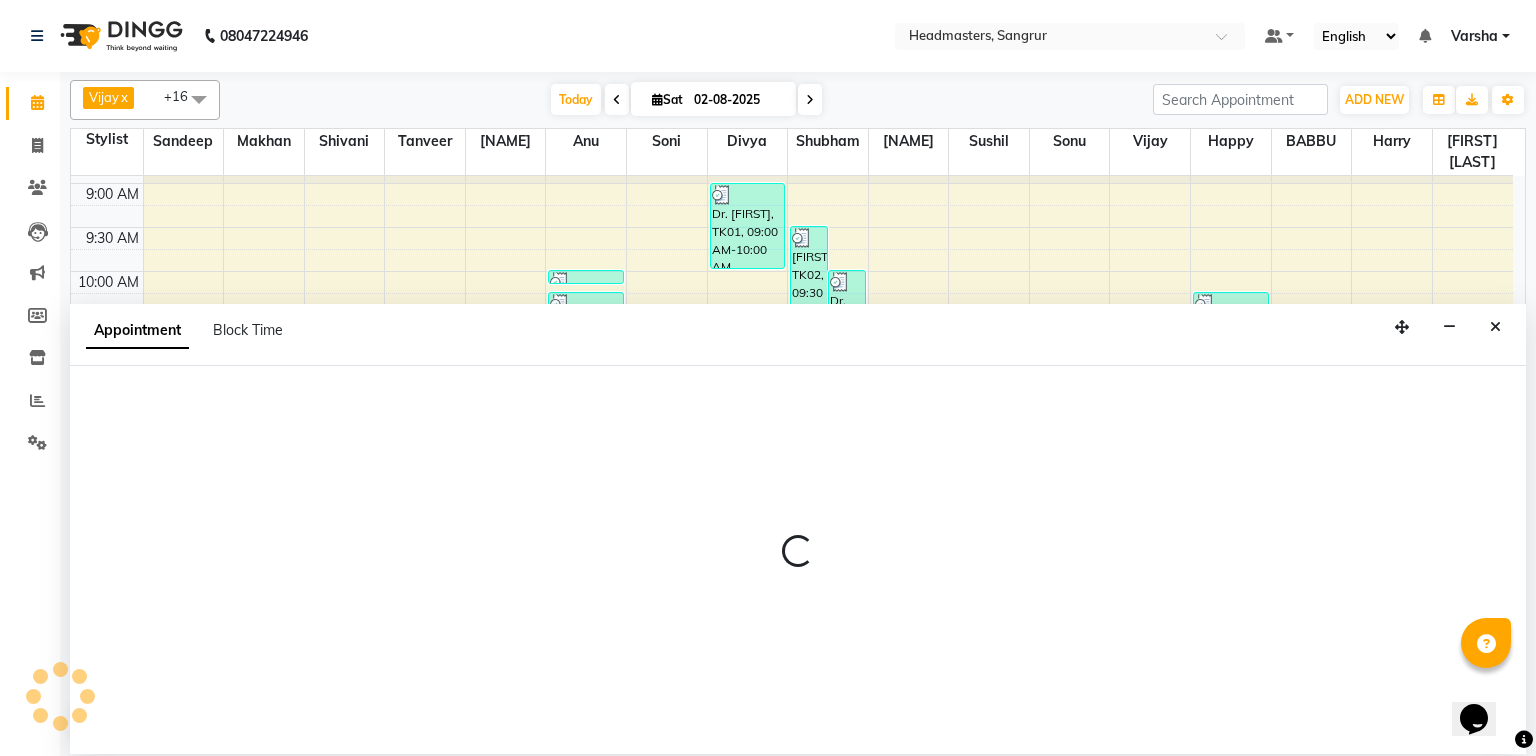 click at bounding box center [798, 560] 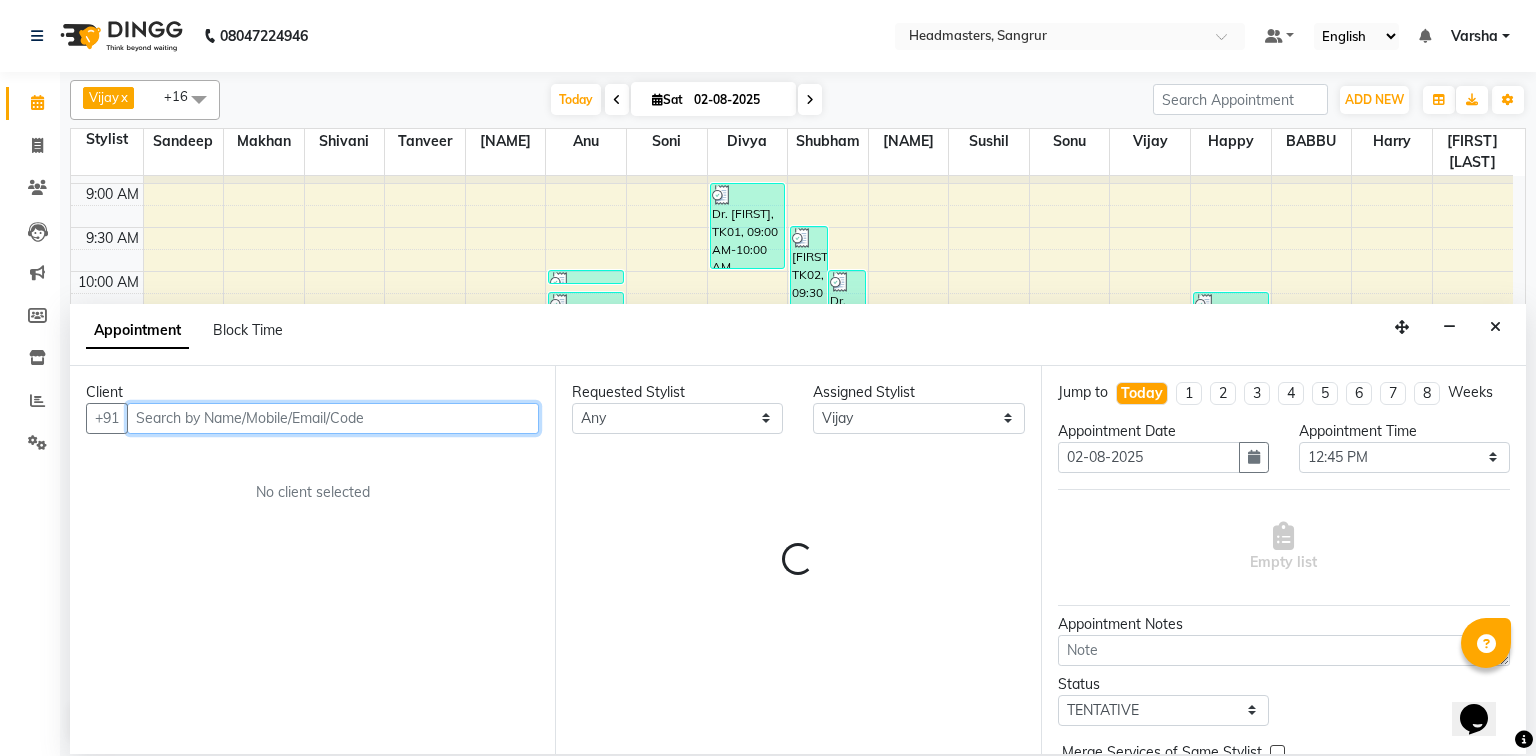 click at bounding box center (333, 418) 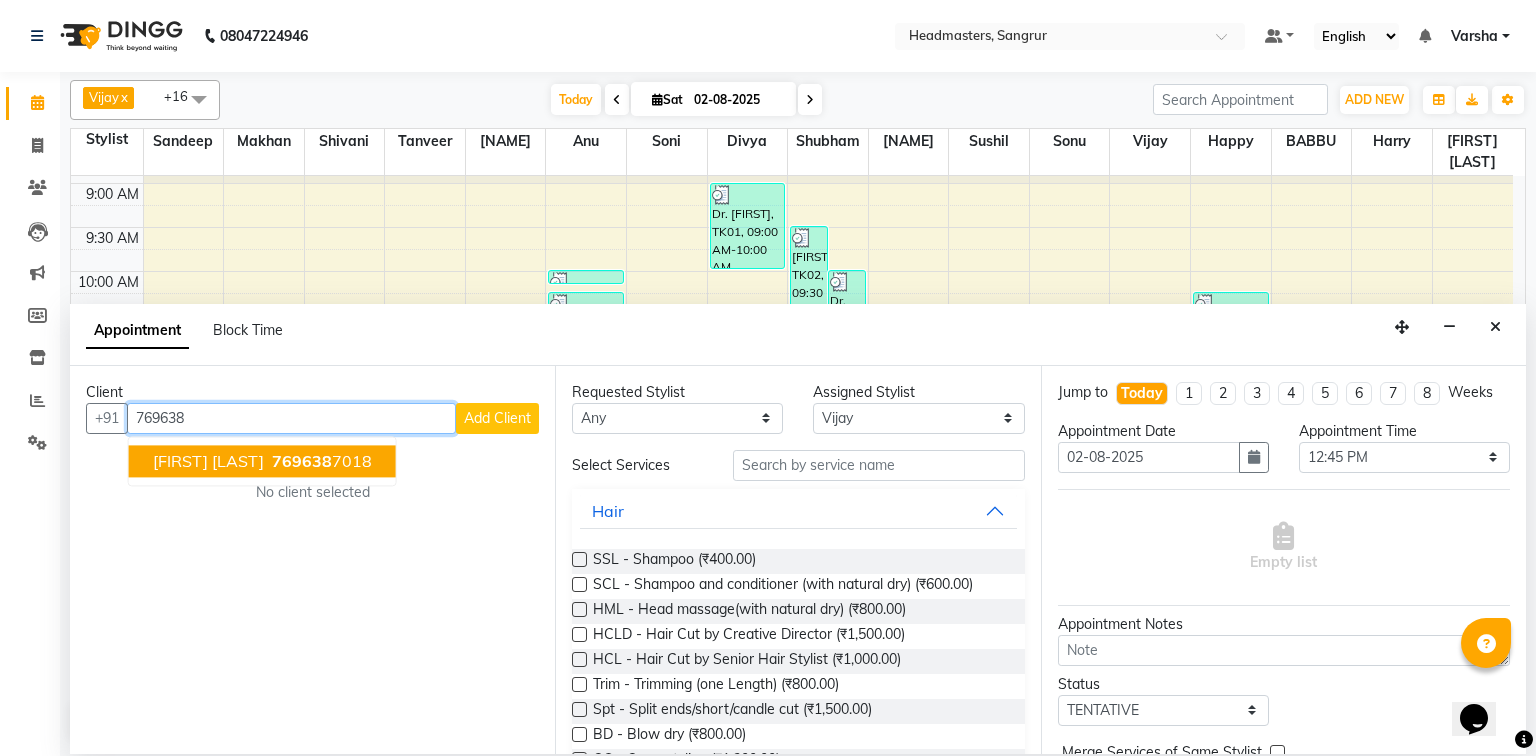 click on "[FIRST] [LAST]" at bounding box center (208, 461) 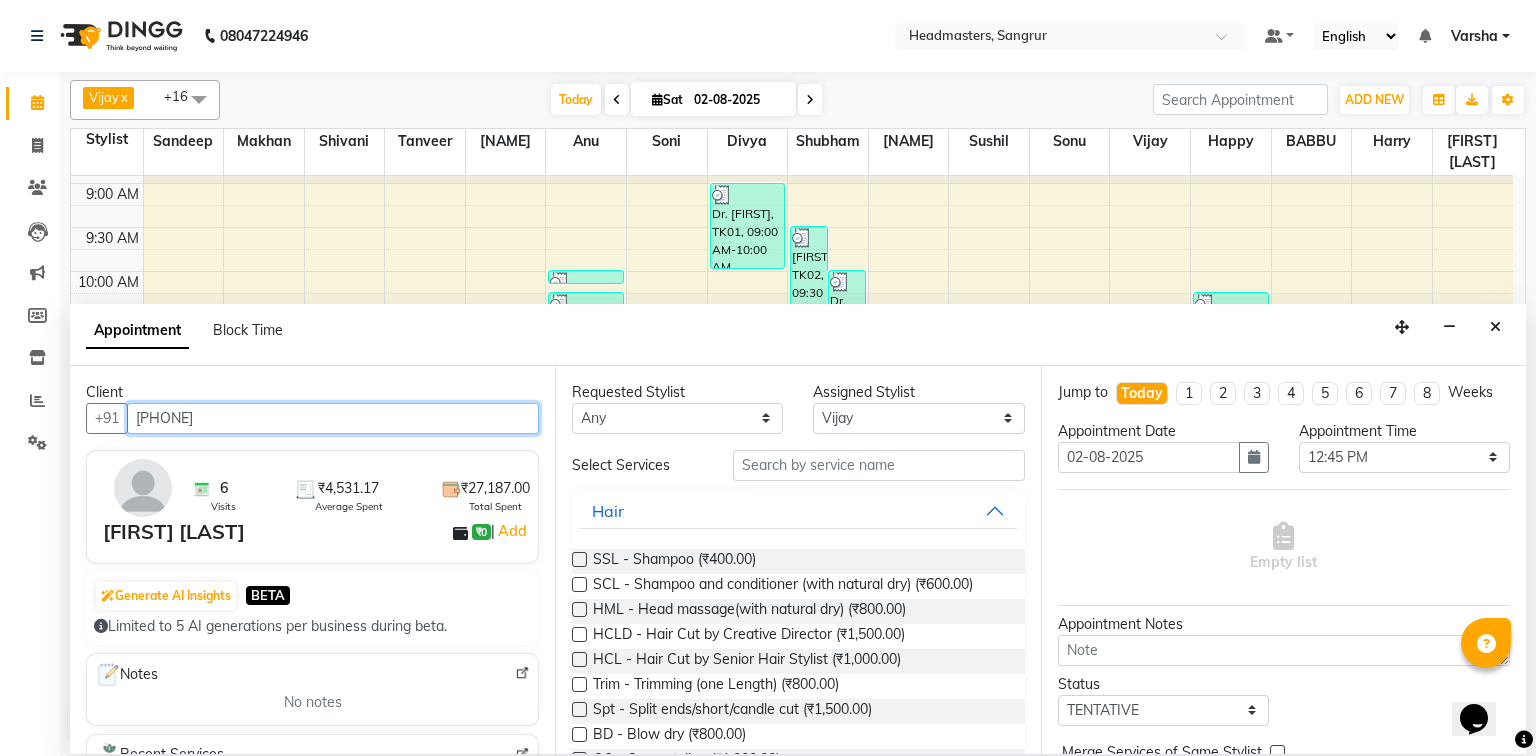 type on "[PHONE]" 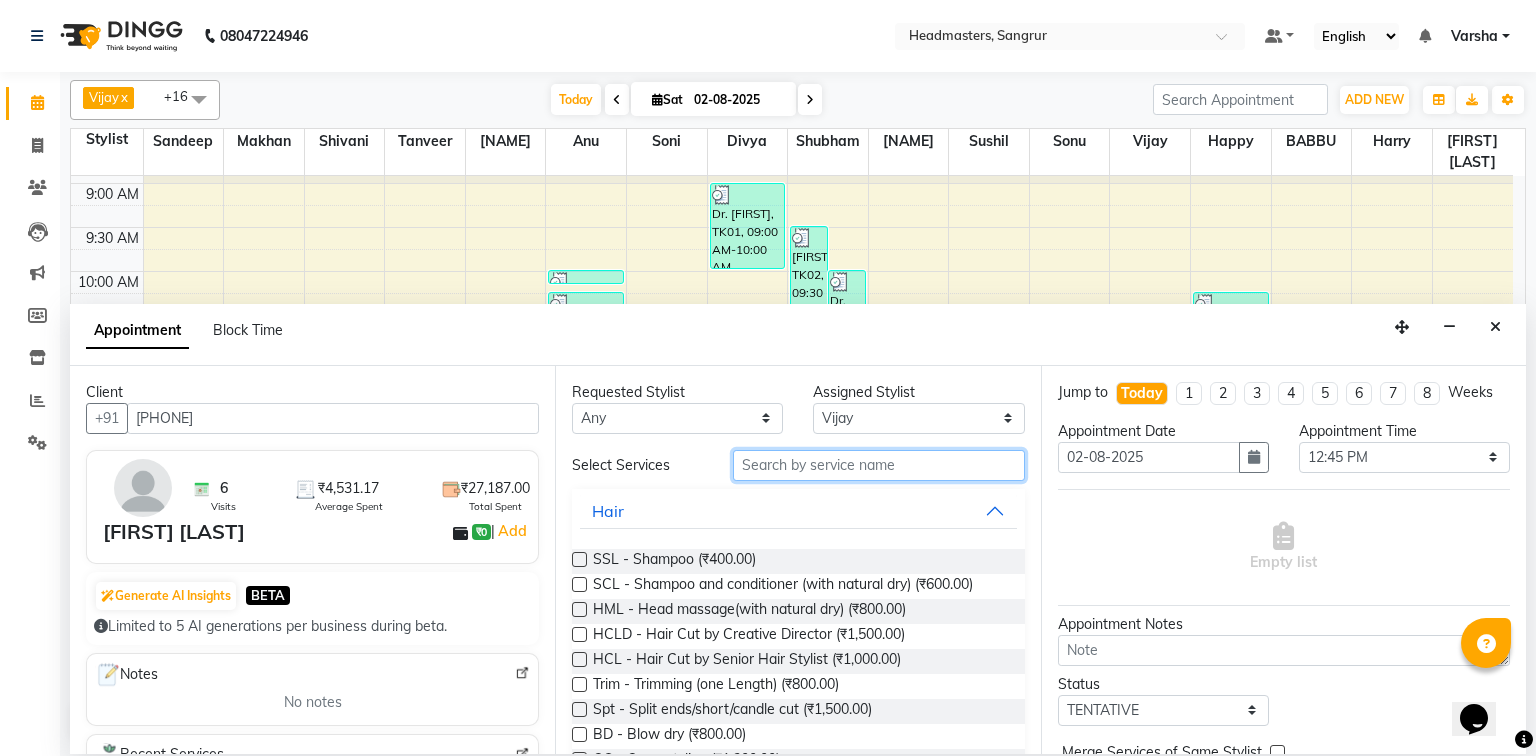click at bounding box center [879, 465] 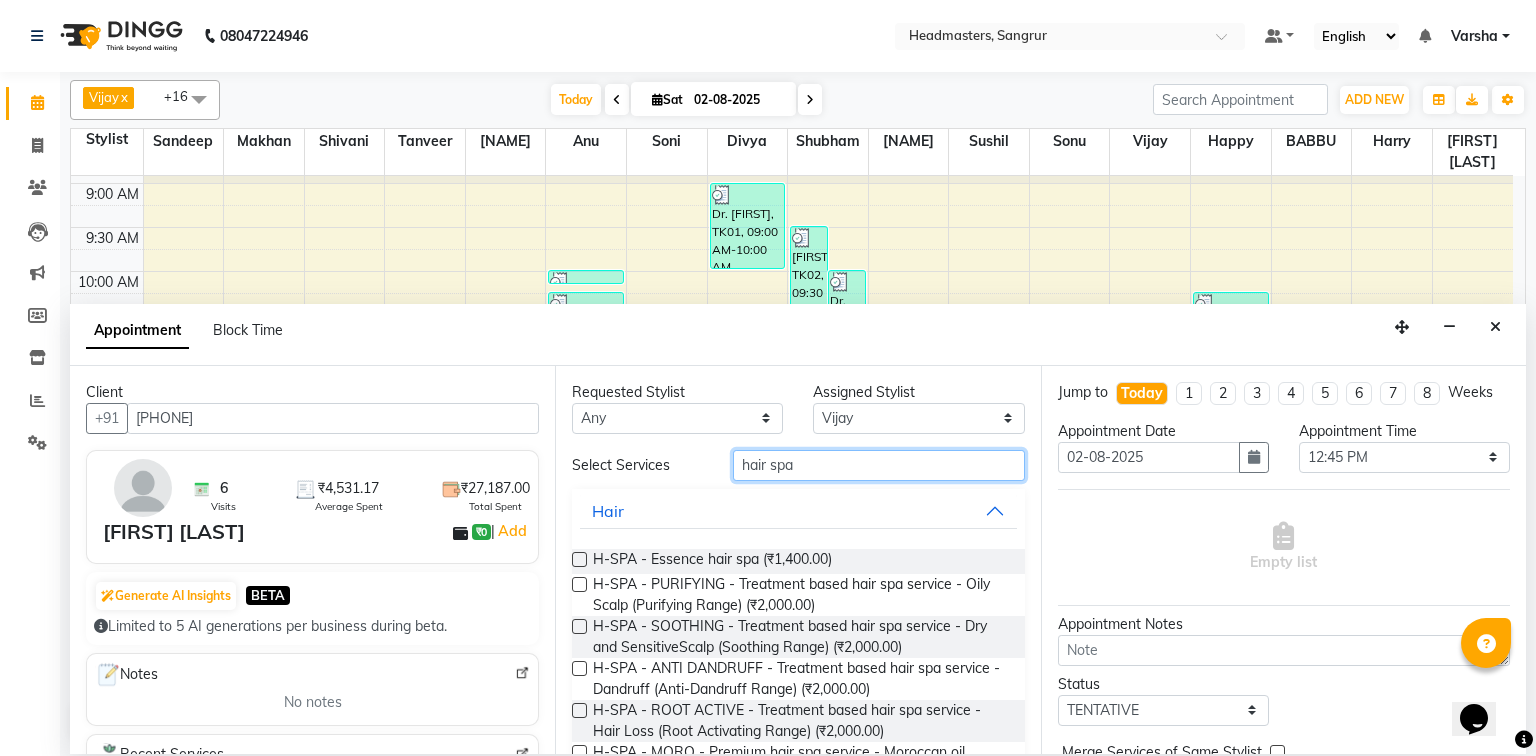 scroll, scrollTop: 246, scrollLeft: 0, axis: vertical 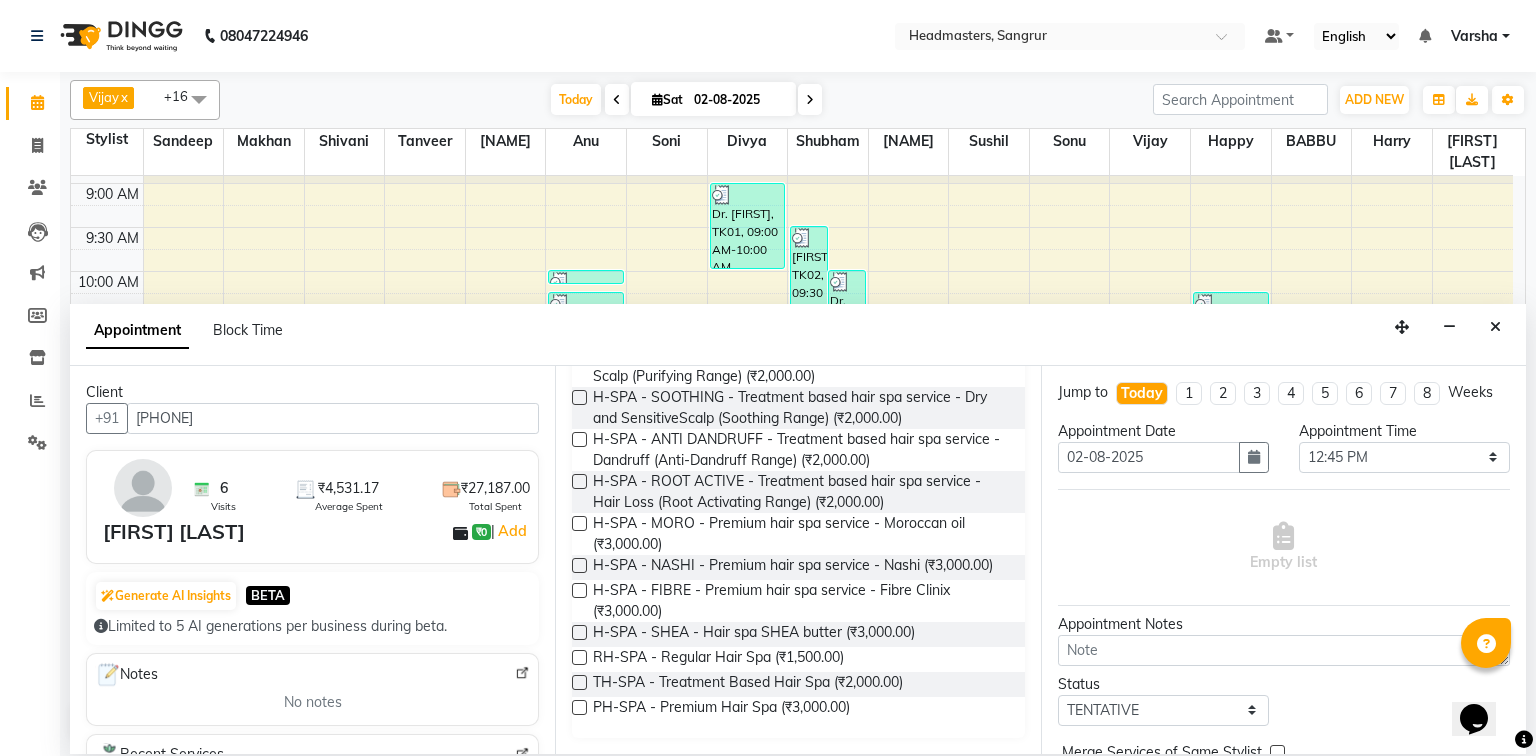 type on "hair spa" 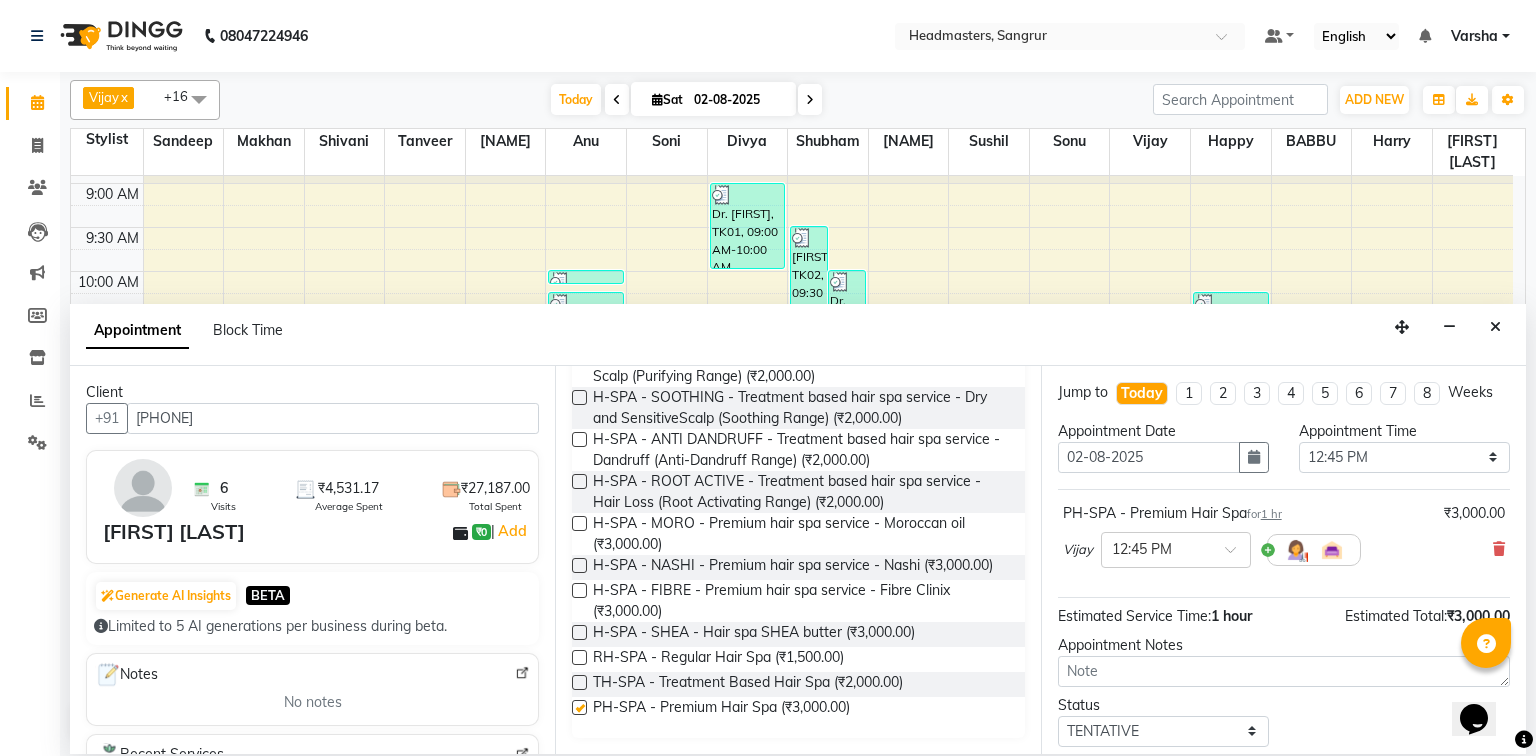 checkbox on "false" 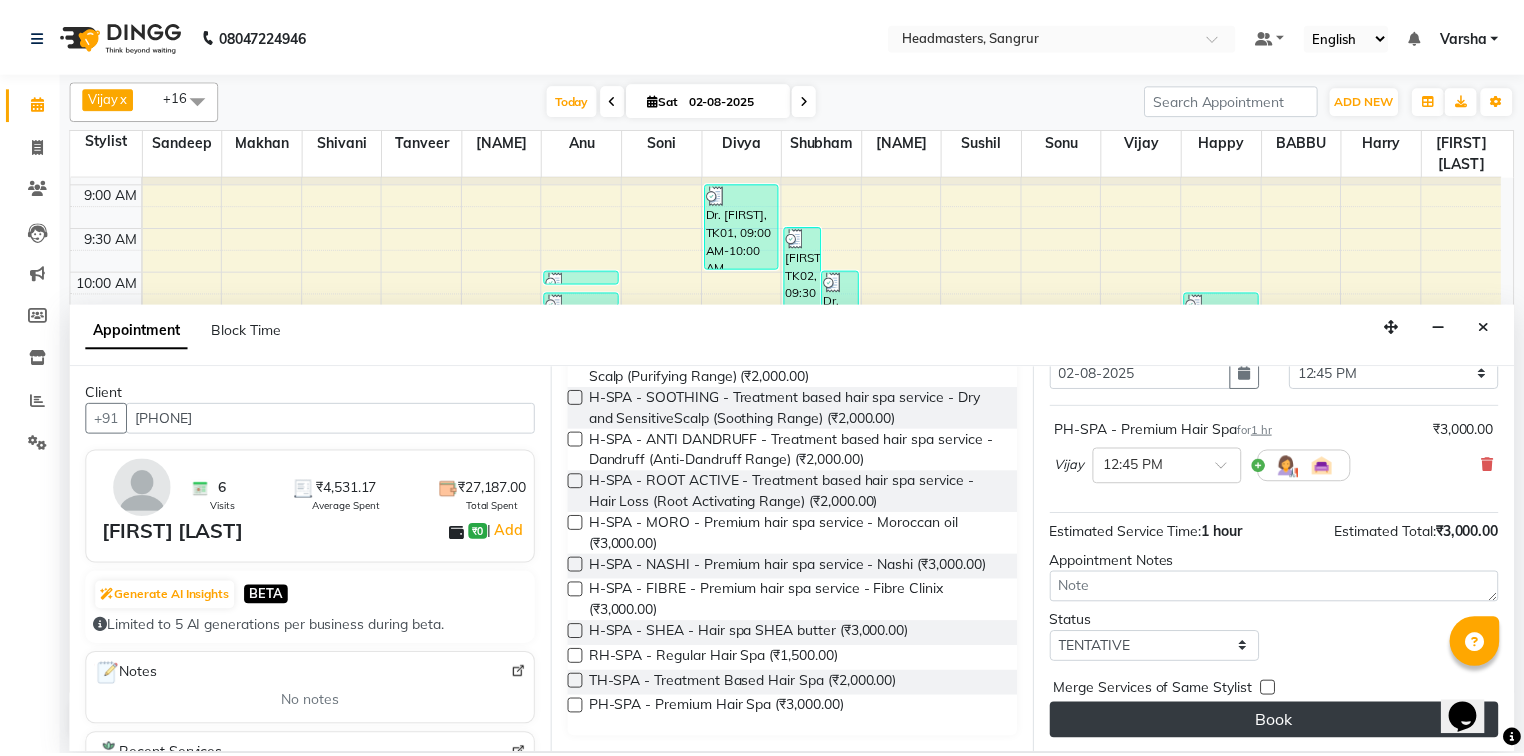 scroll, scrollTop: 85, scrollLeft: 0, axis: vertical 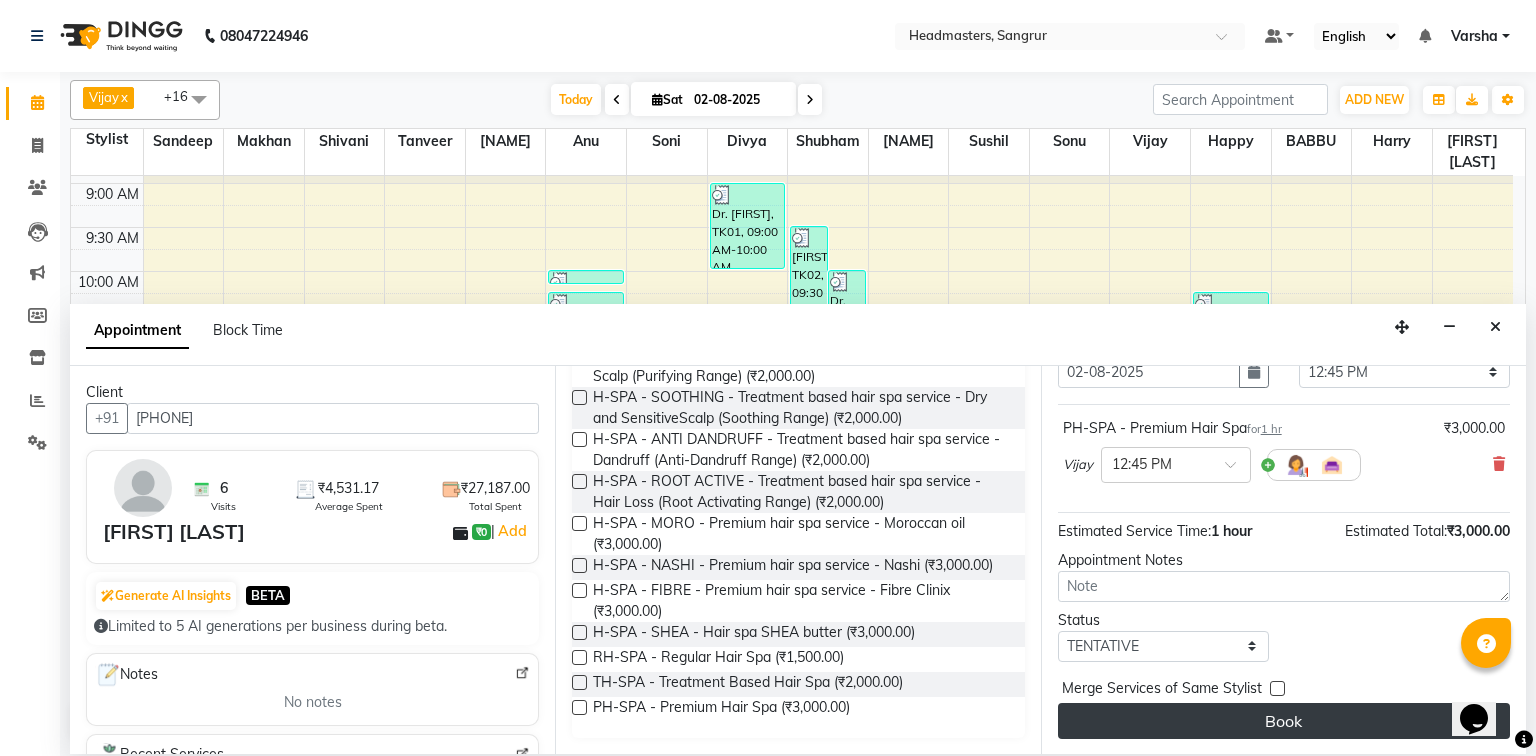 click on "Book" at bounding box center (1284, 721) 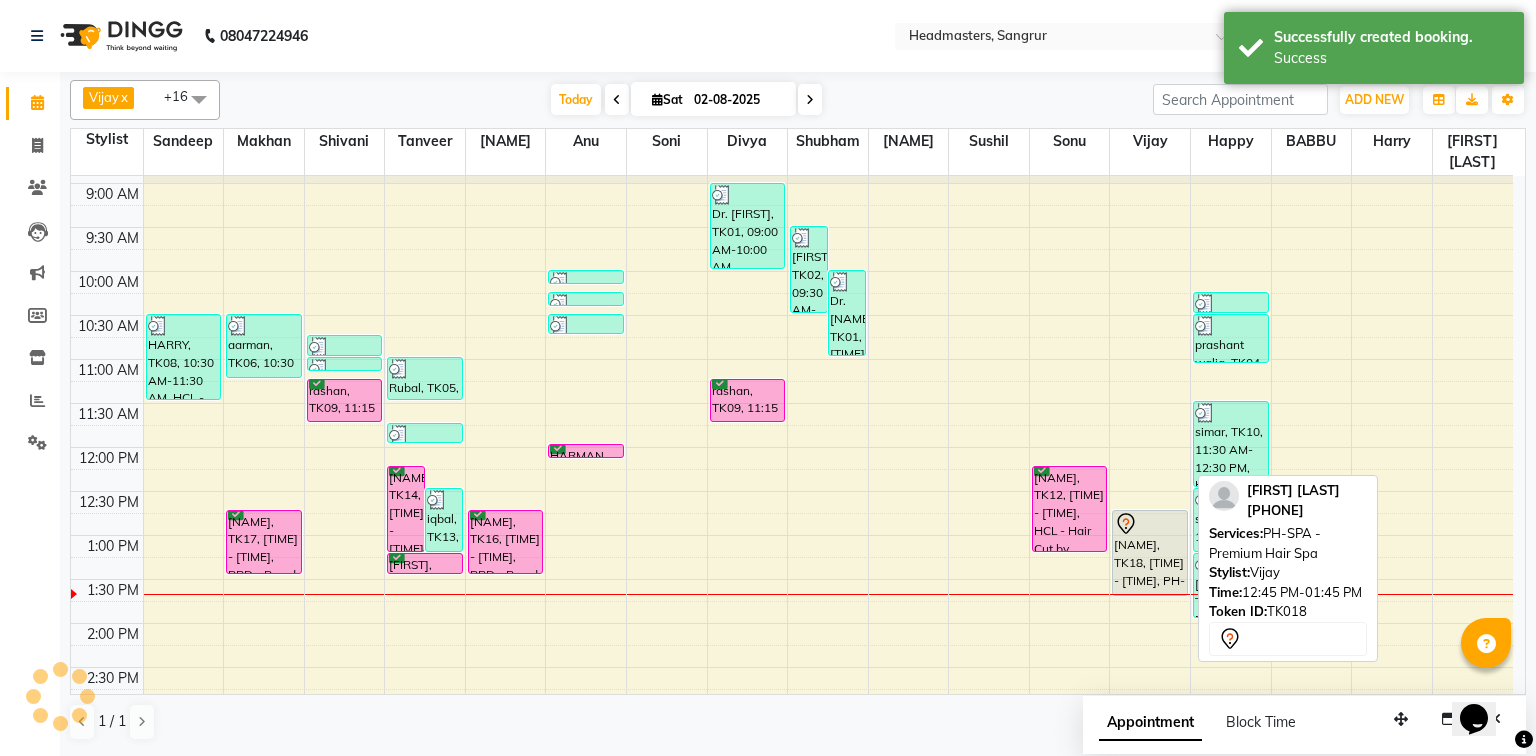 click on "[NAME], TK18, [TIME] - [TIME], PH-SPA - Premium Hair Spa" at bounding box center (1150, 667) 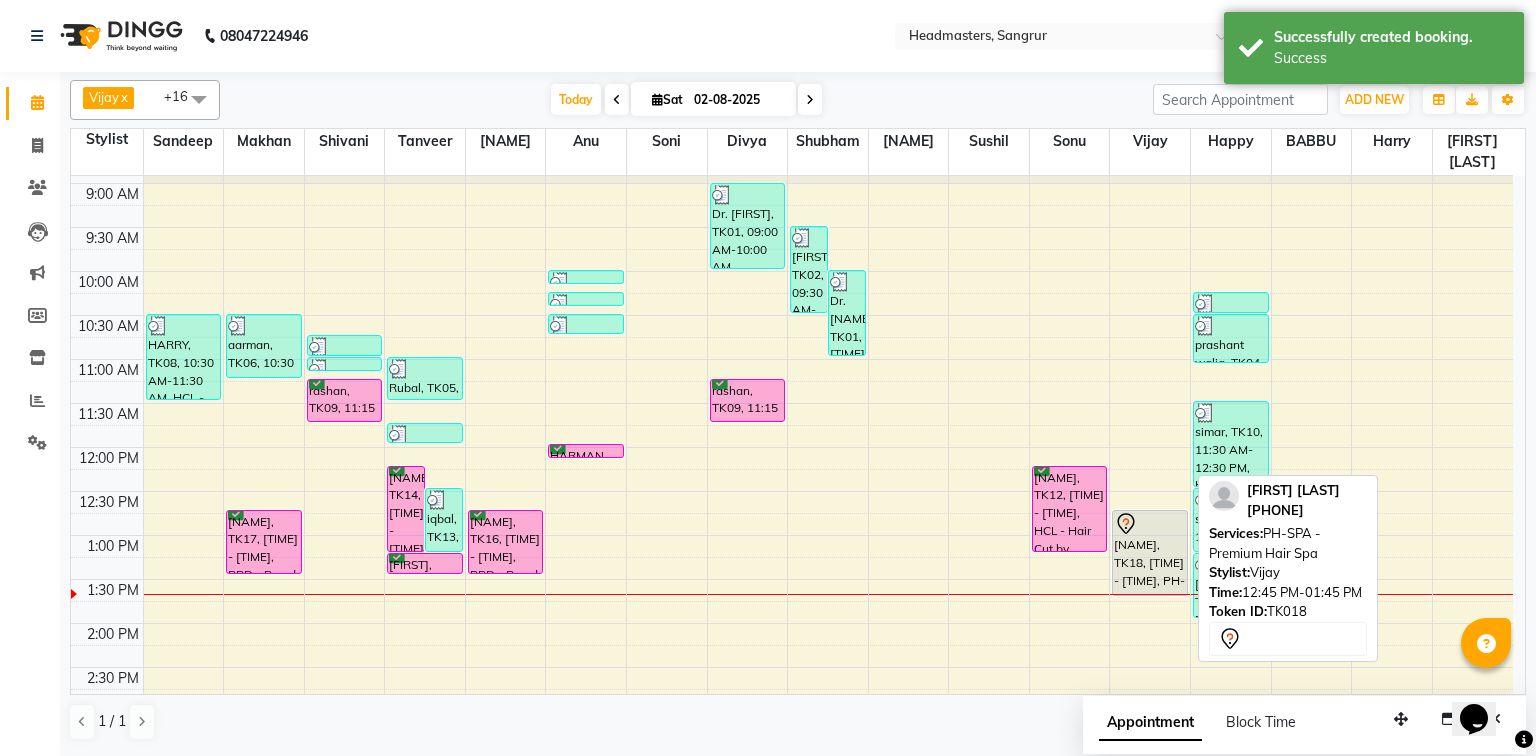 click on "[NAME], TK18, [TIME] - [TIME], PH-SPA - Premium Hair Spa" at bounding box center [1150, 553] 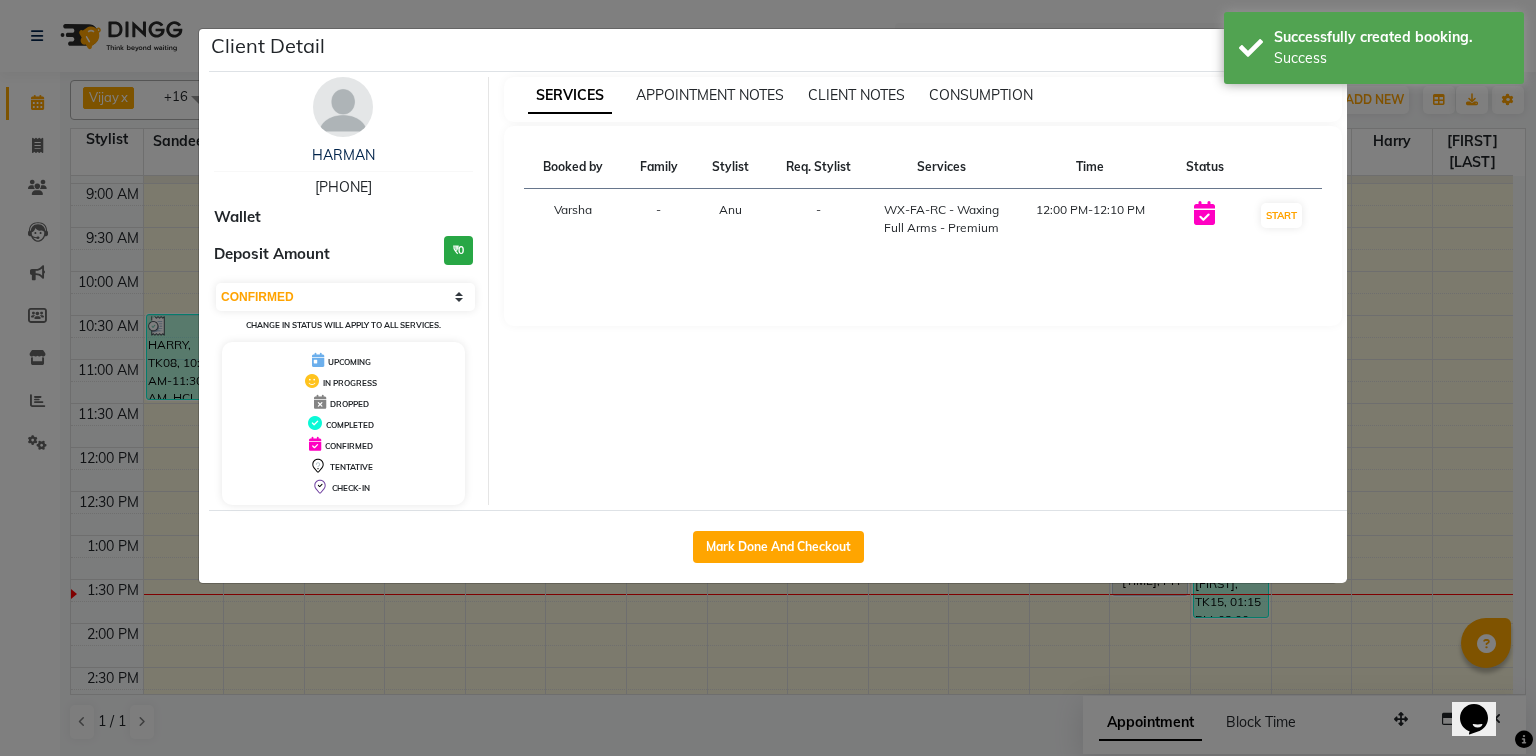 select on "7" 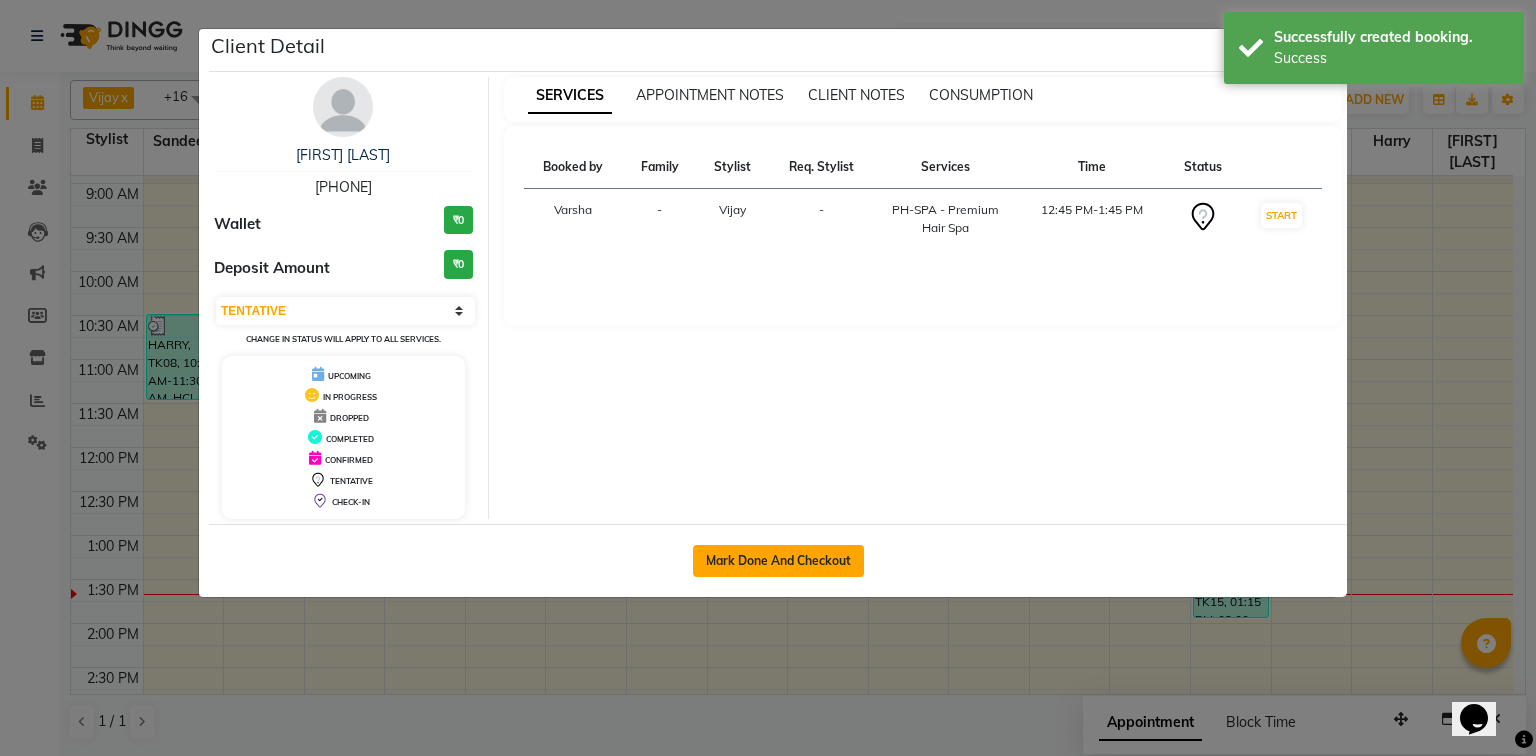 click on "Mark Done And Checkout" 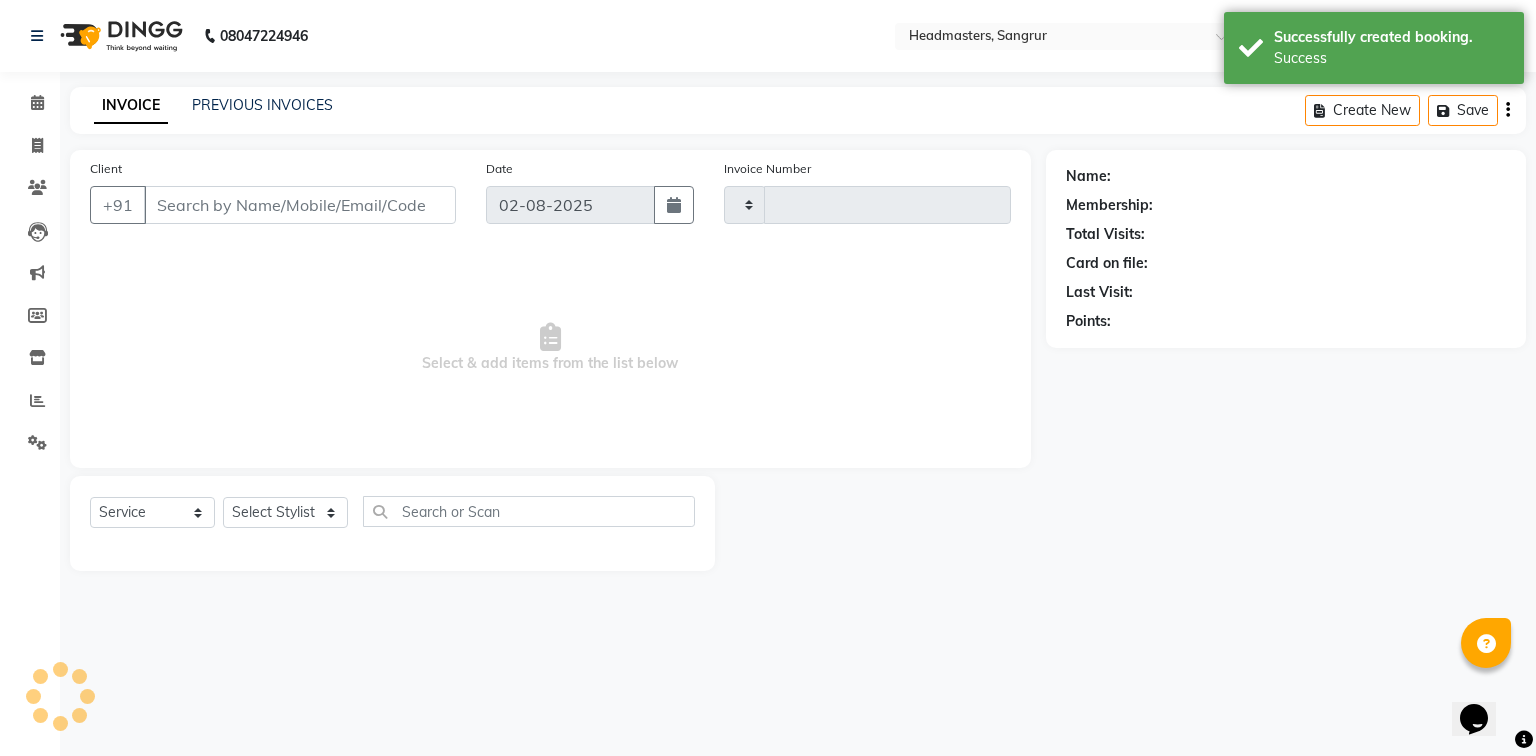 type on "3764" 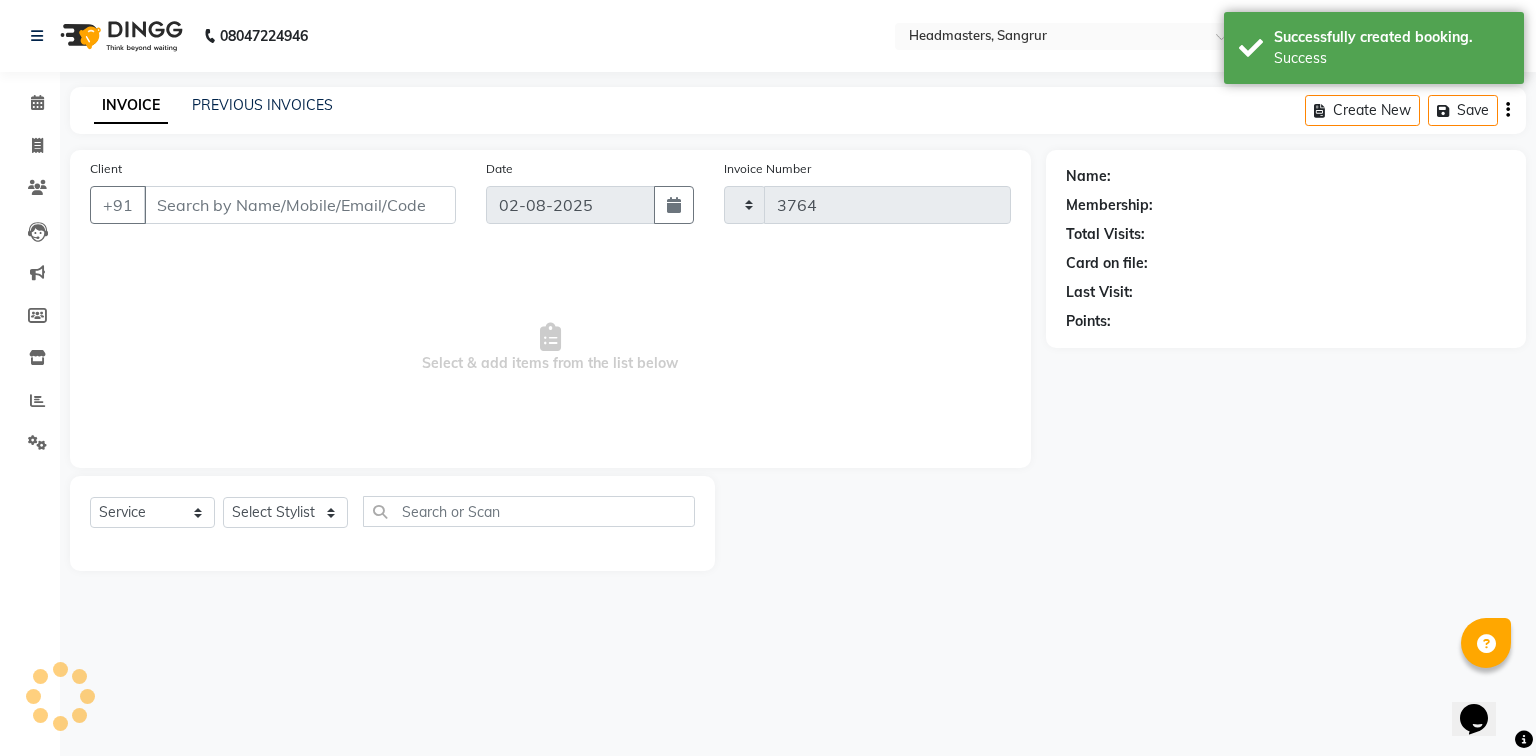 select on "3" 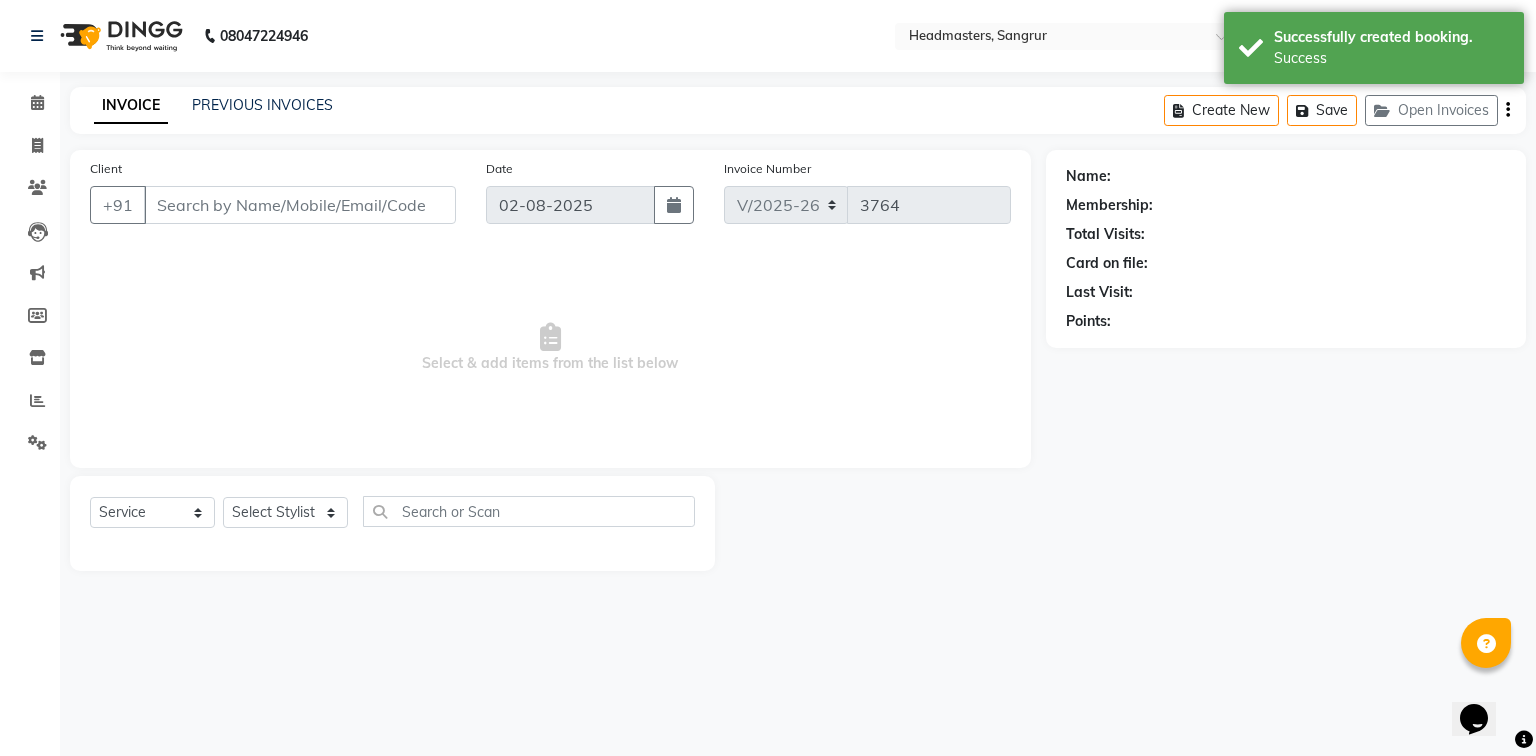type on "[PHONE]" 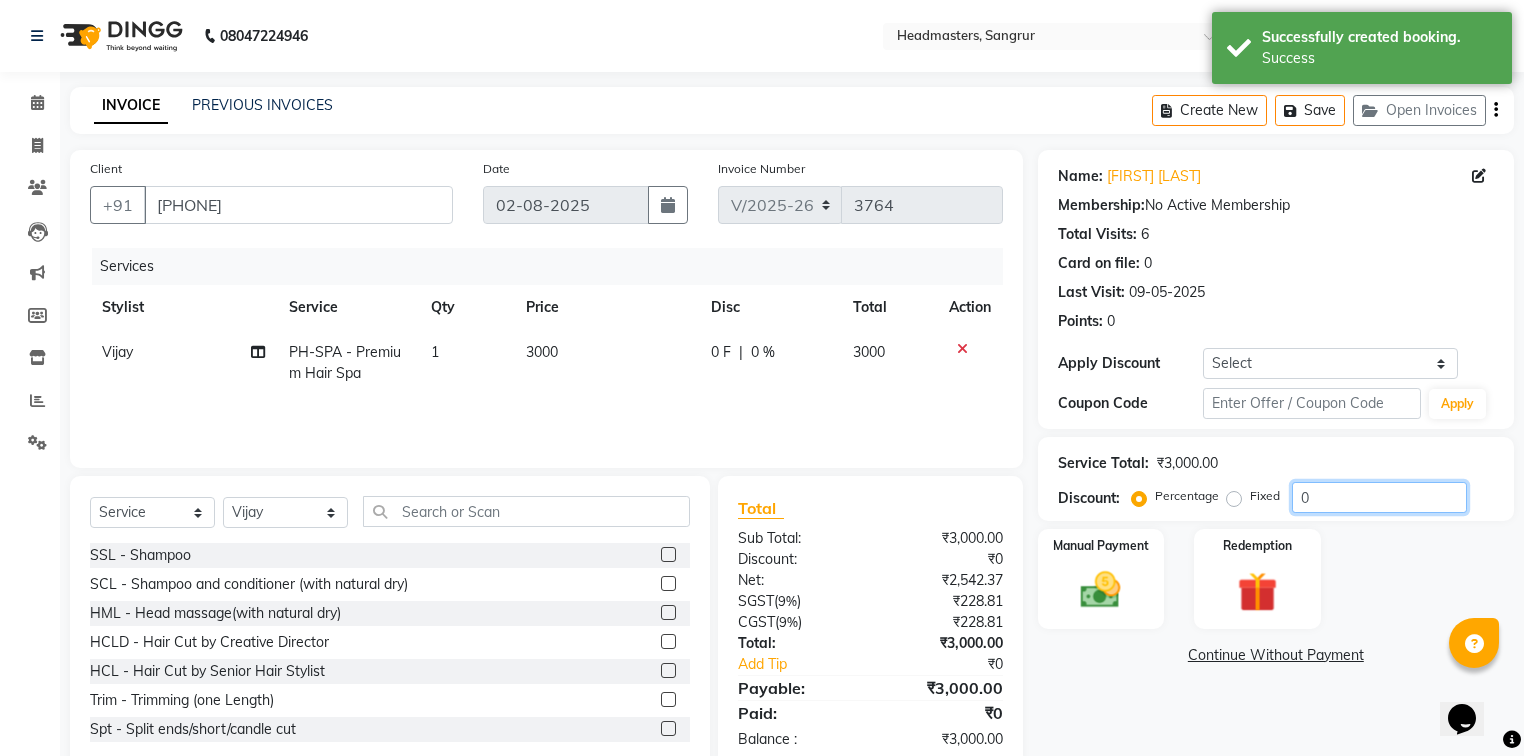 click on "0" 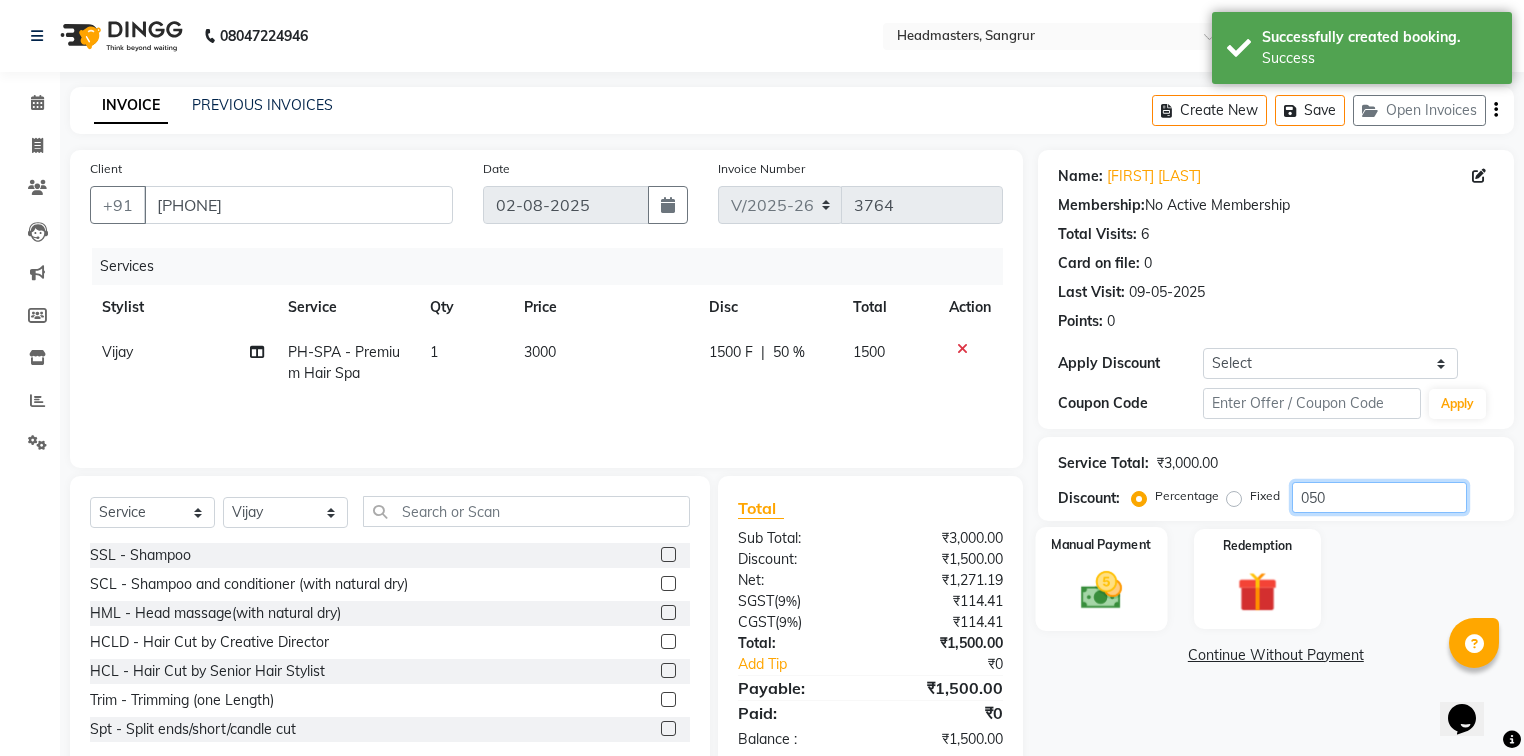 type on "050" 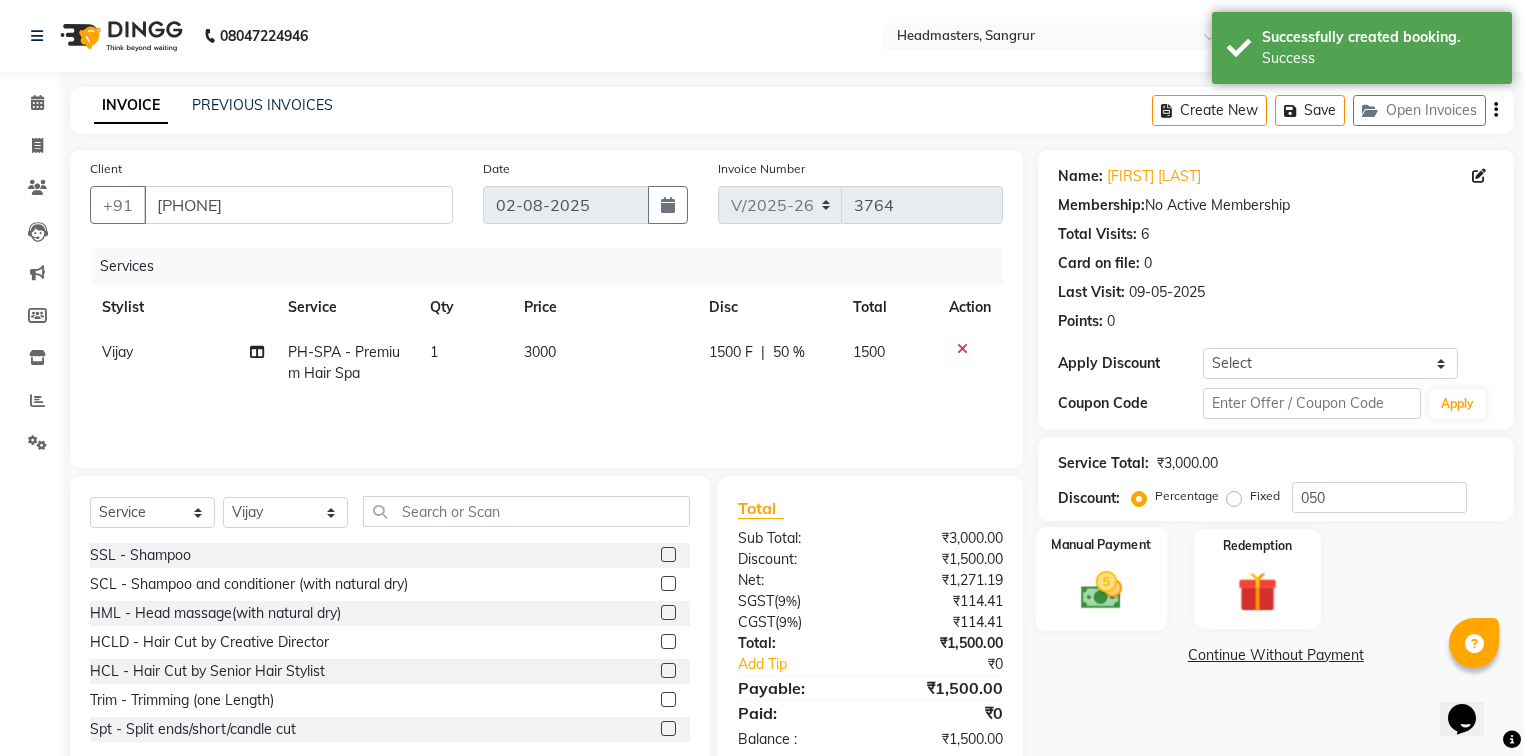 click 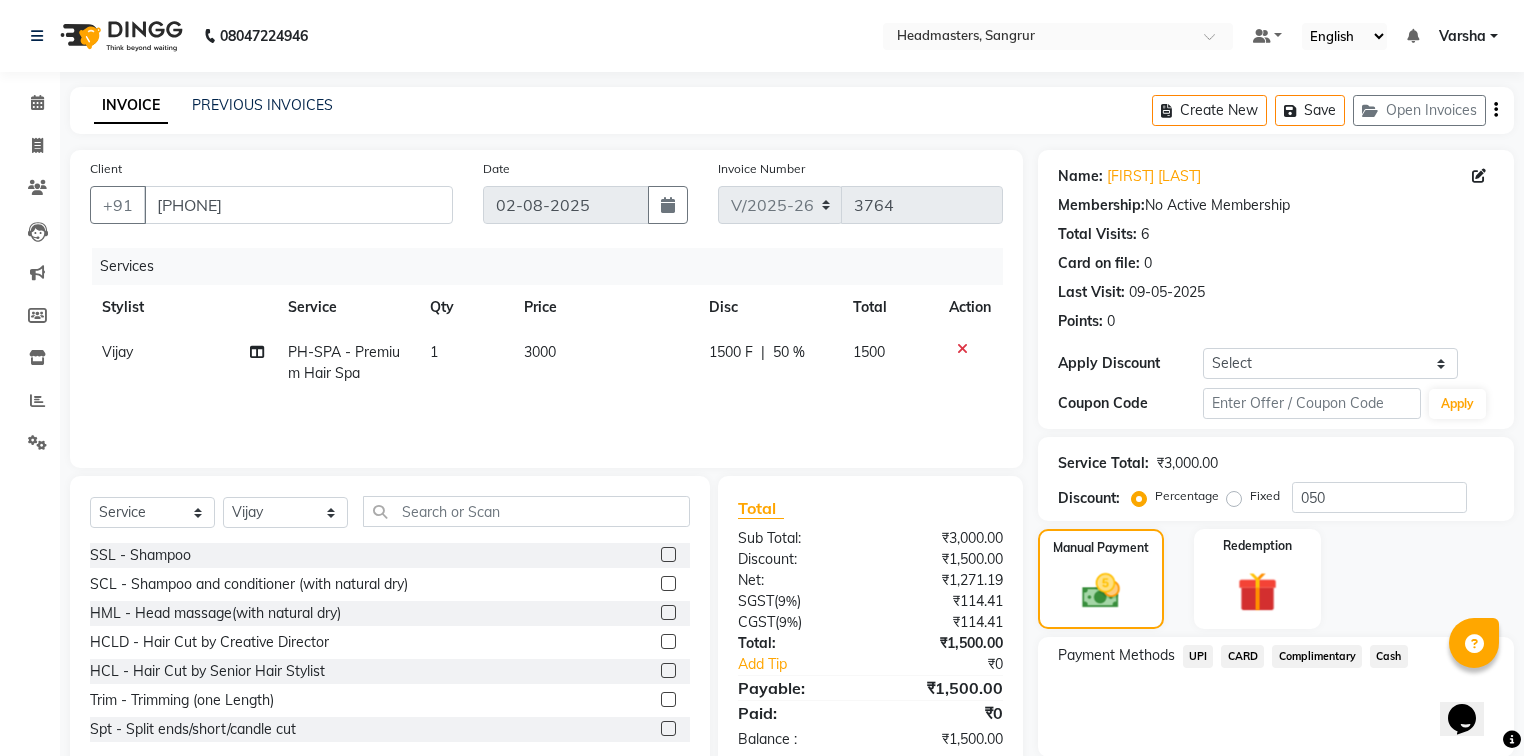 click on "Cash" 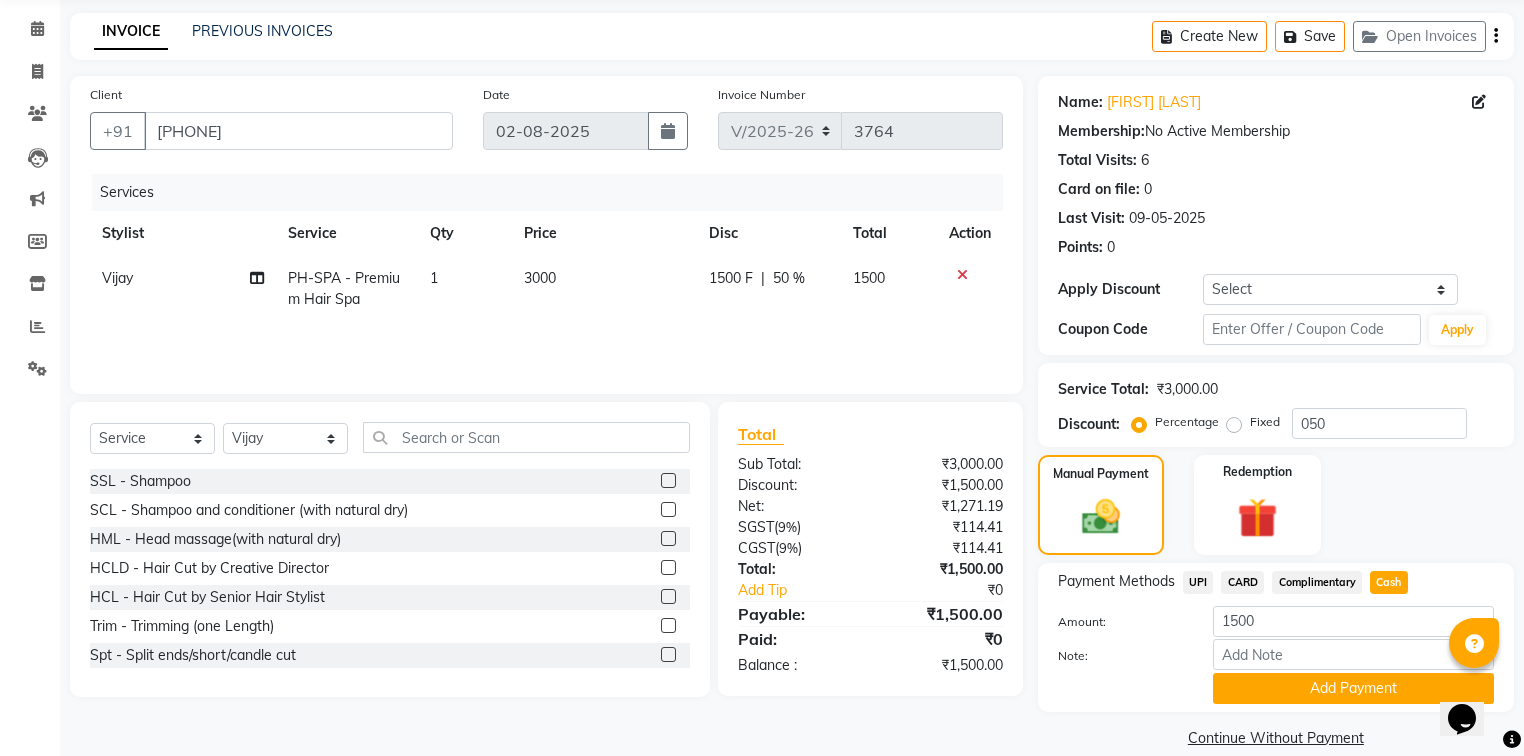 scroll, scrollTop: 102, scrollLeft: 0, axis: vertical 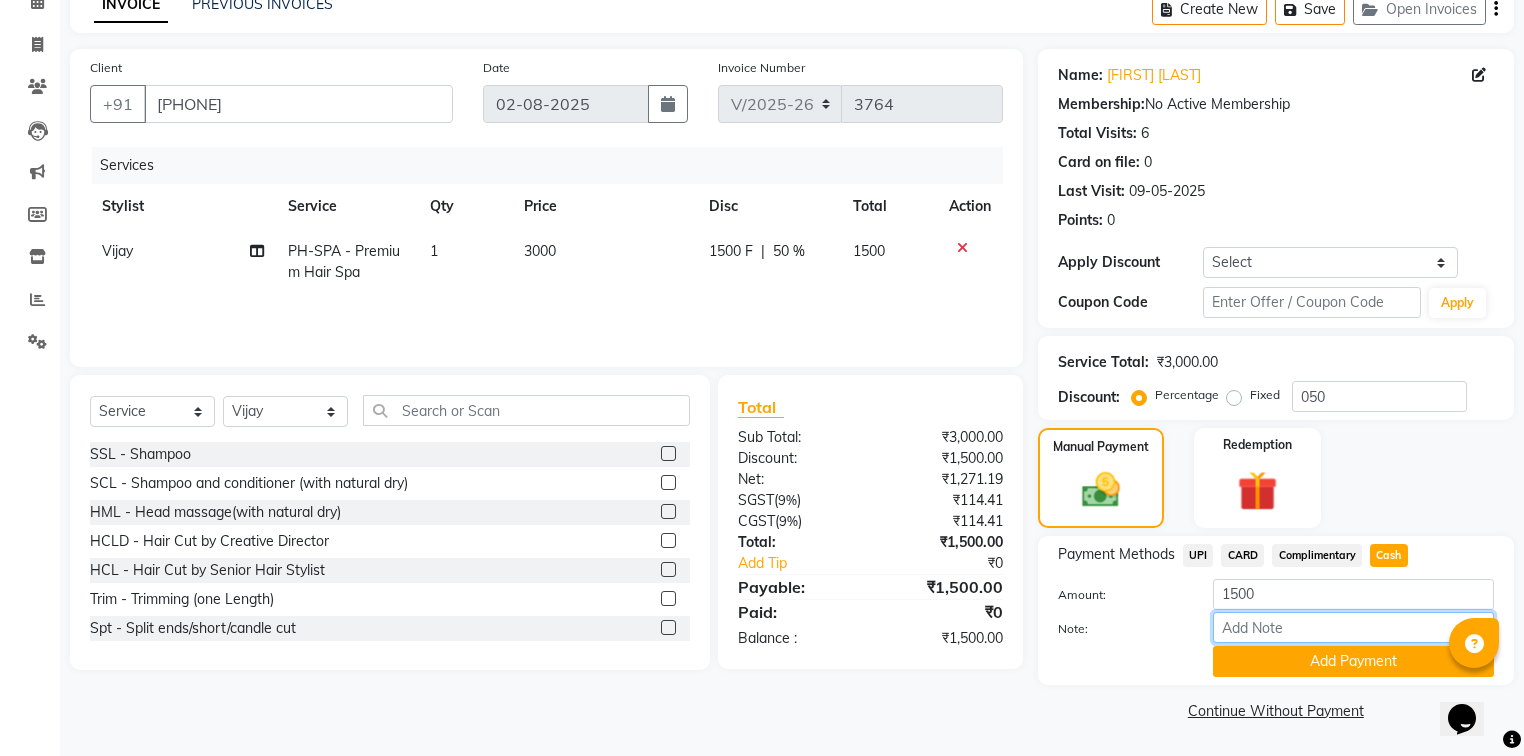 click on "Note:" at bounding box center (1353, 627) 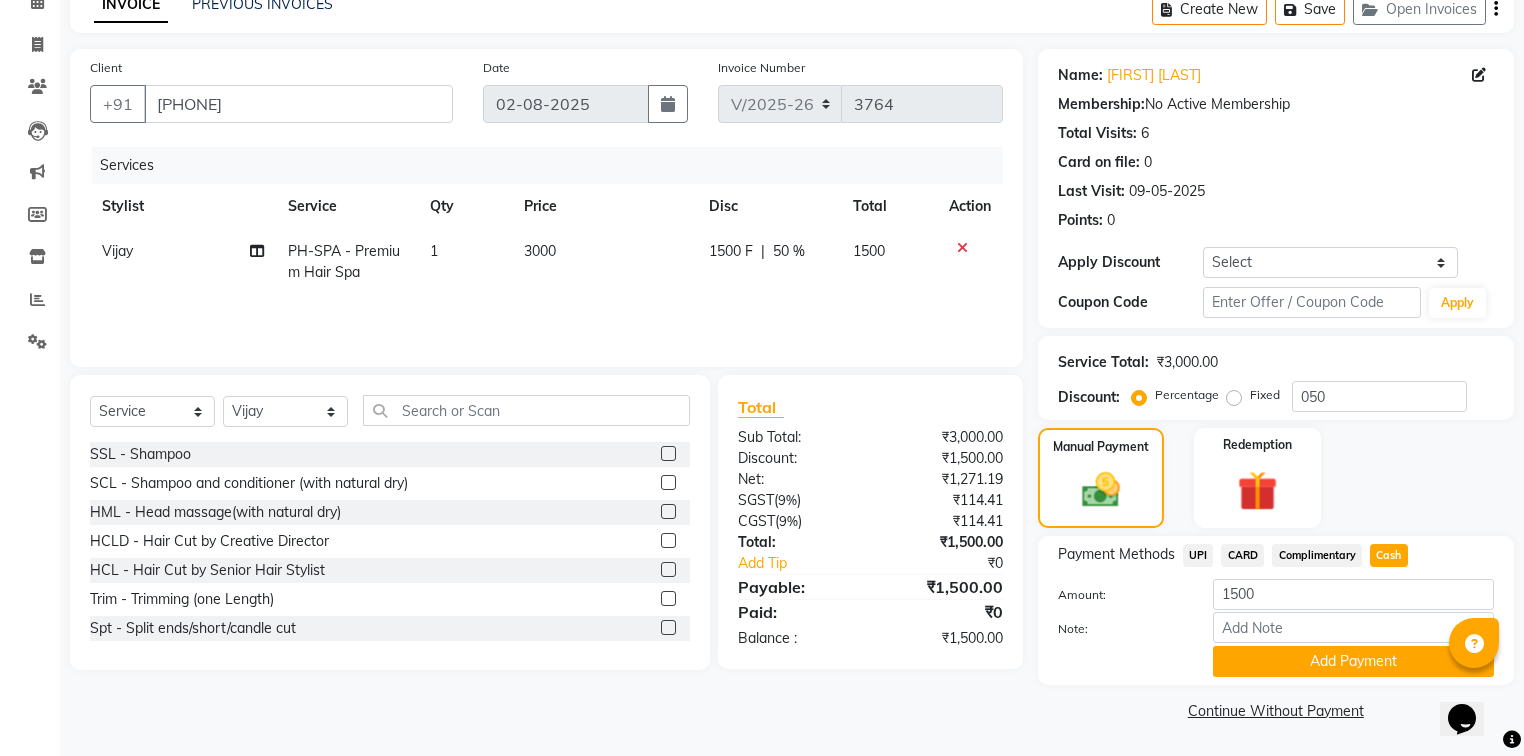 click on "Payment Methods  UPI   CARD   Complimentary   Cash  Amount: 1500 Note: Add Payment" 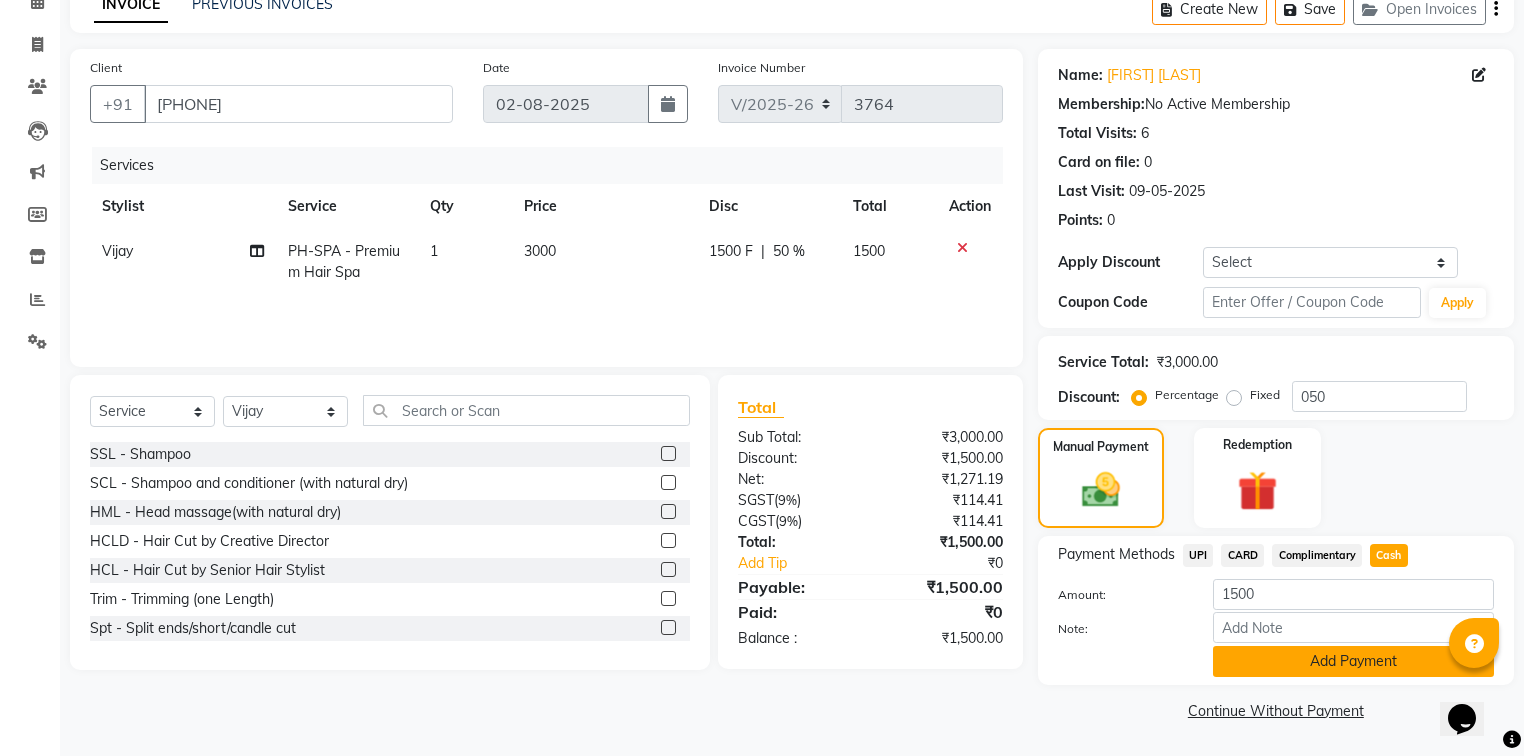 click on "Add Payment" 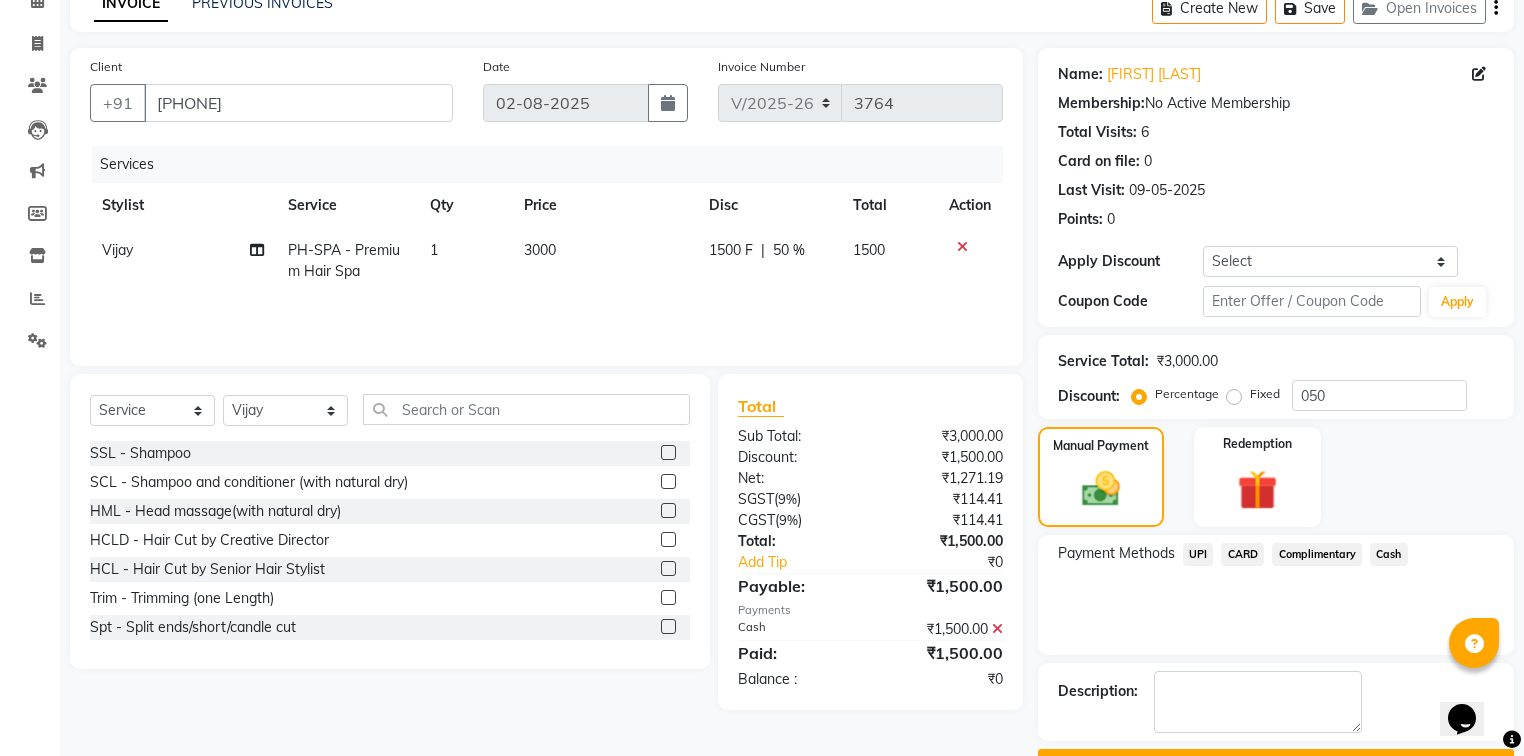 scroll, scrollTop: 154, scrollLeft: 0, axis: vertical 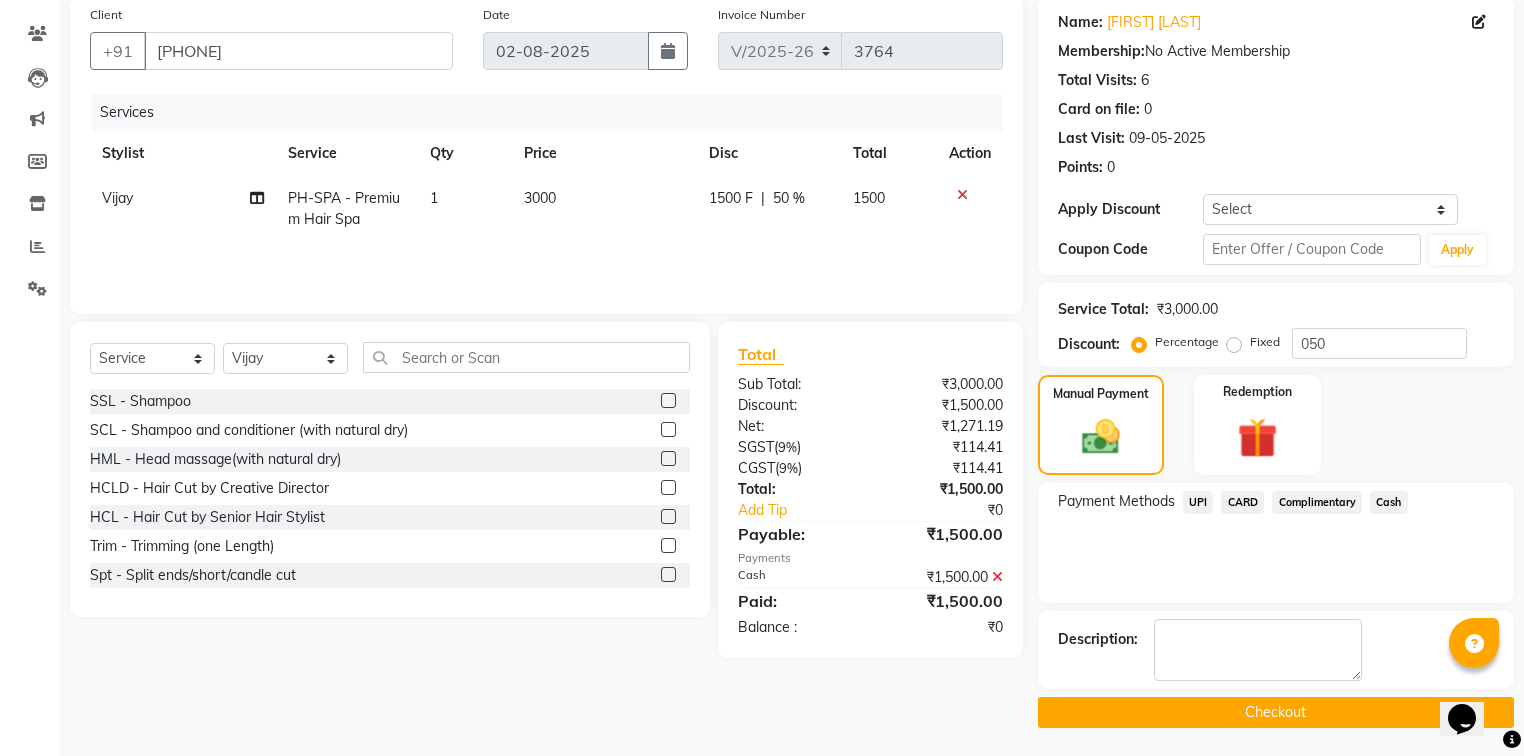 click on "Checkout" 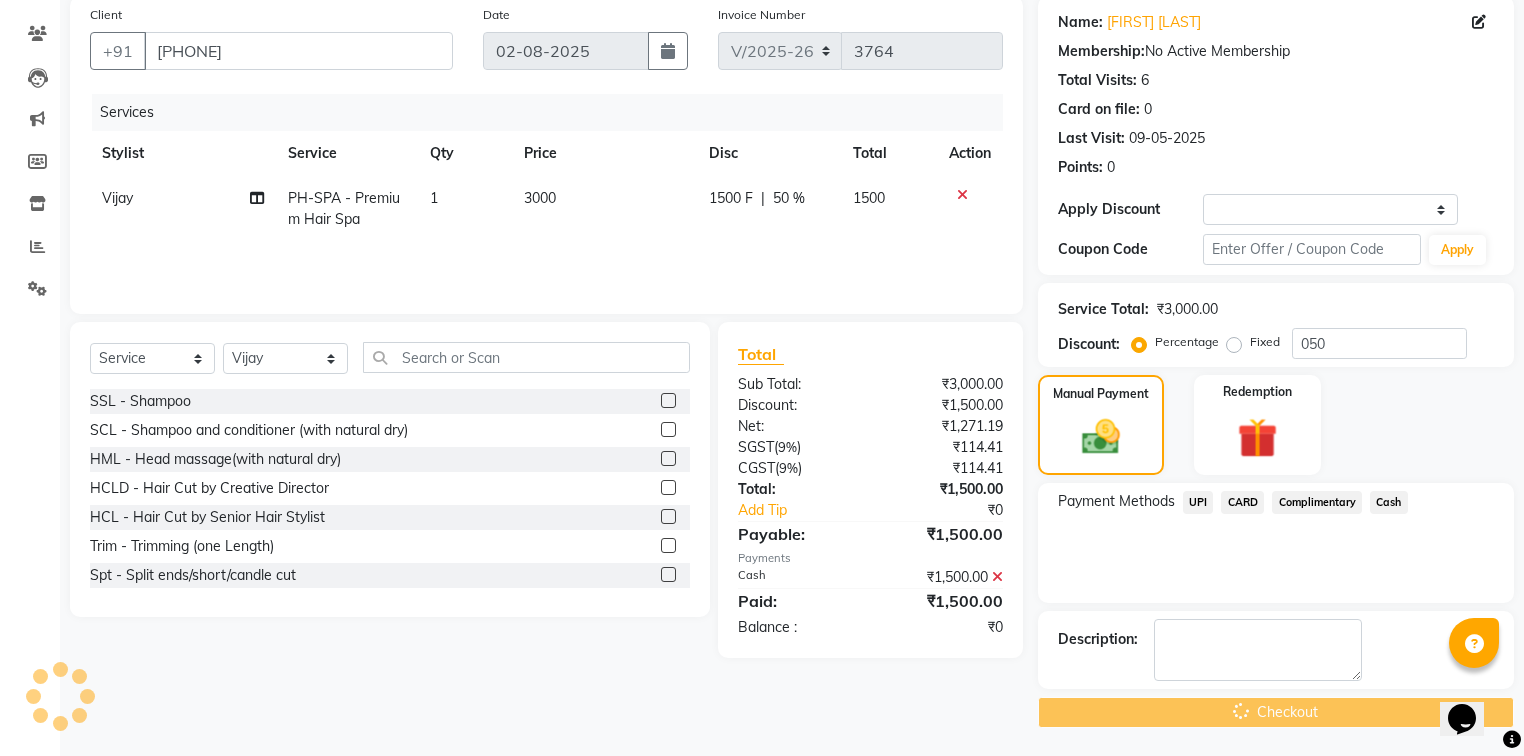 scroll, scrollTop: 0, scrollLeft: 0, axis: both 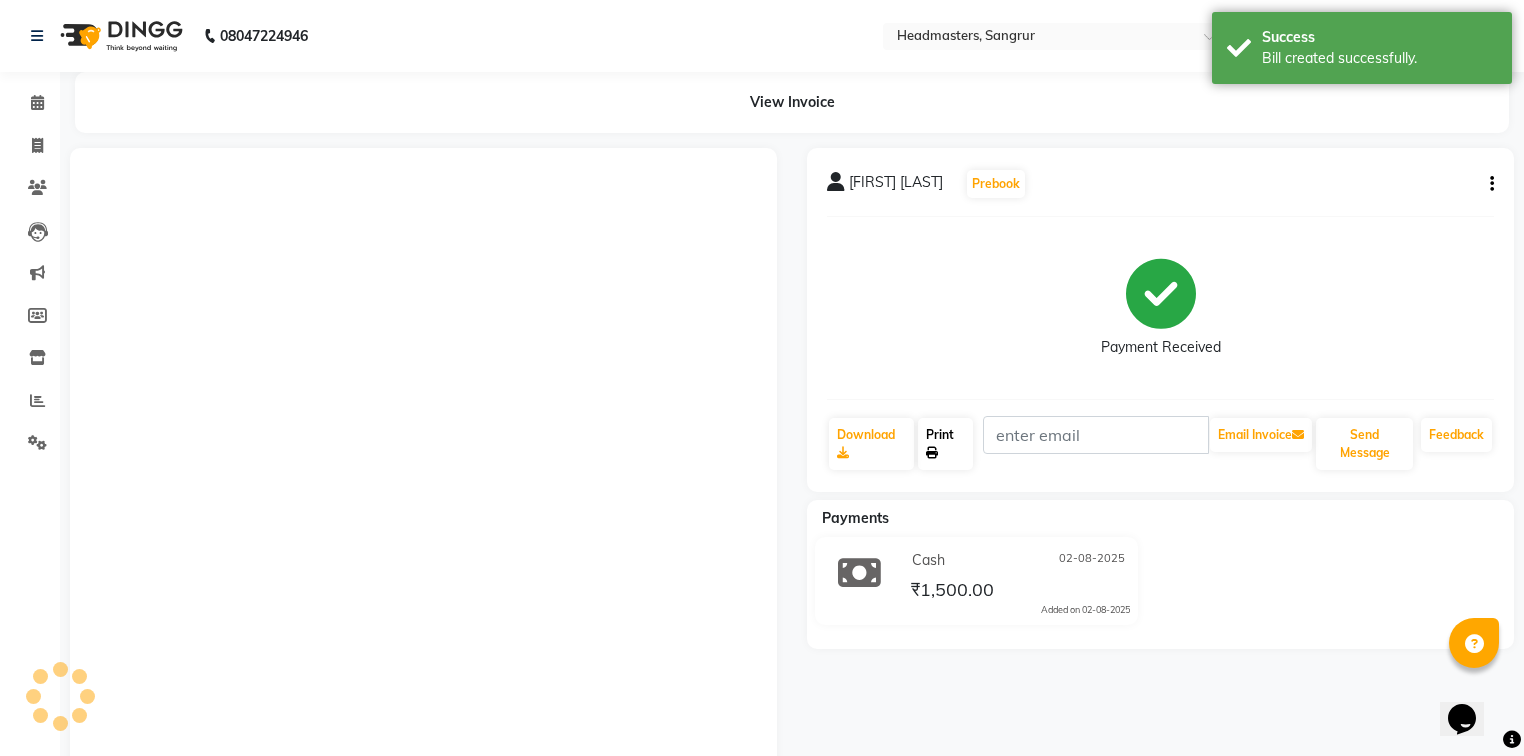 click on "Print" 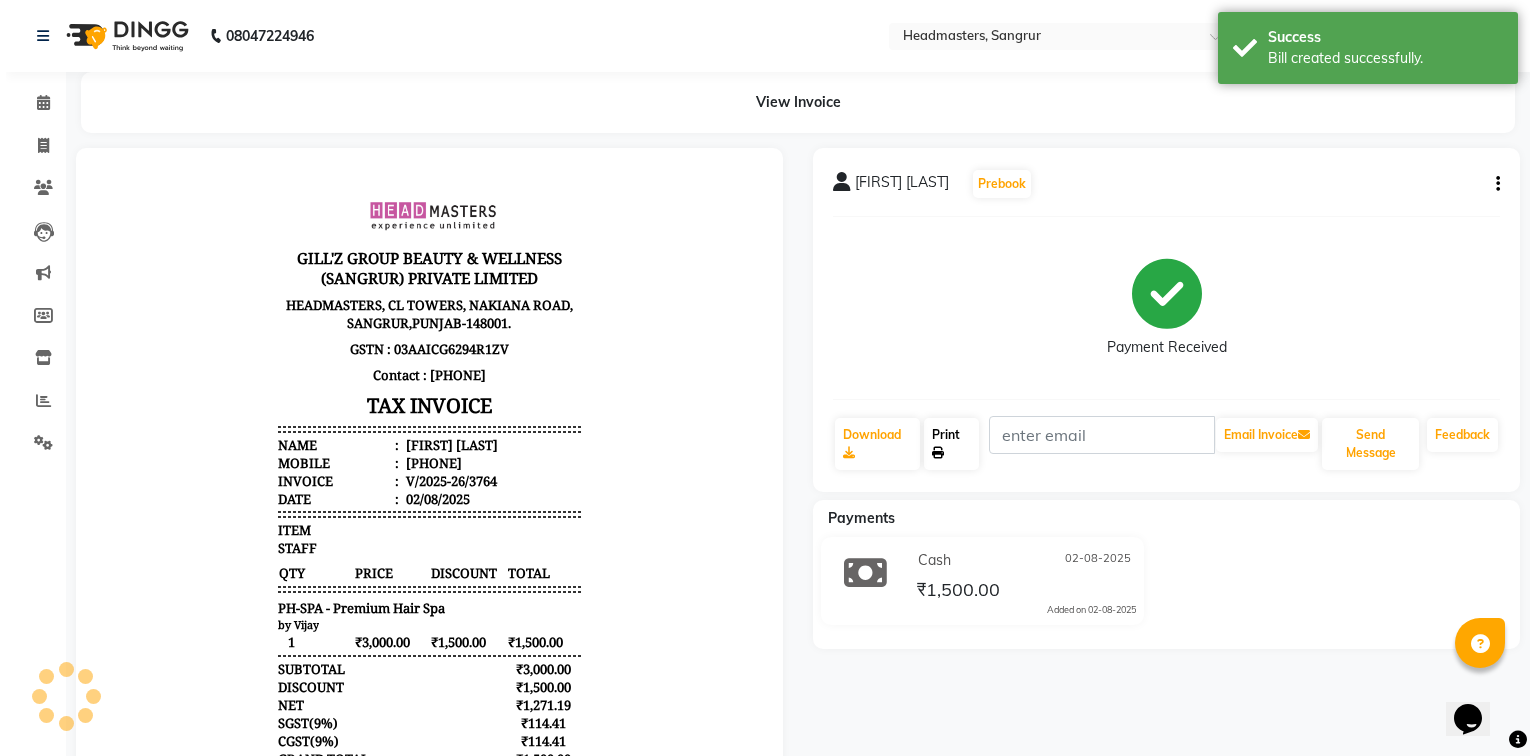scroll, scrollTop: 0, scrollLeft: 0, axis: both 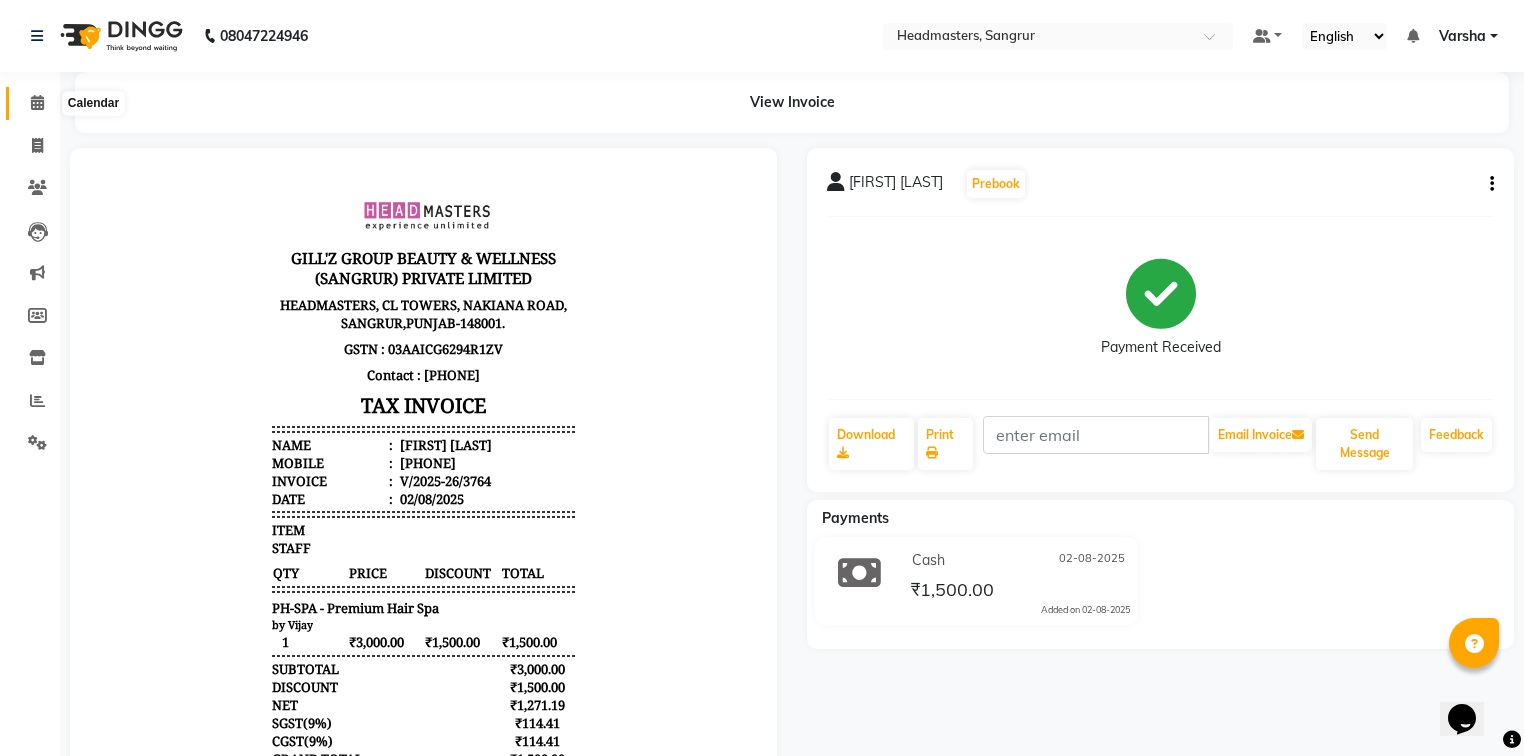 click 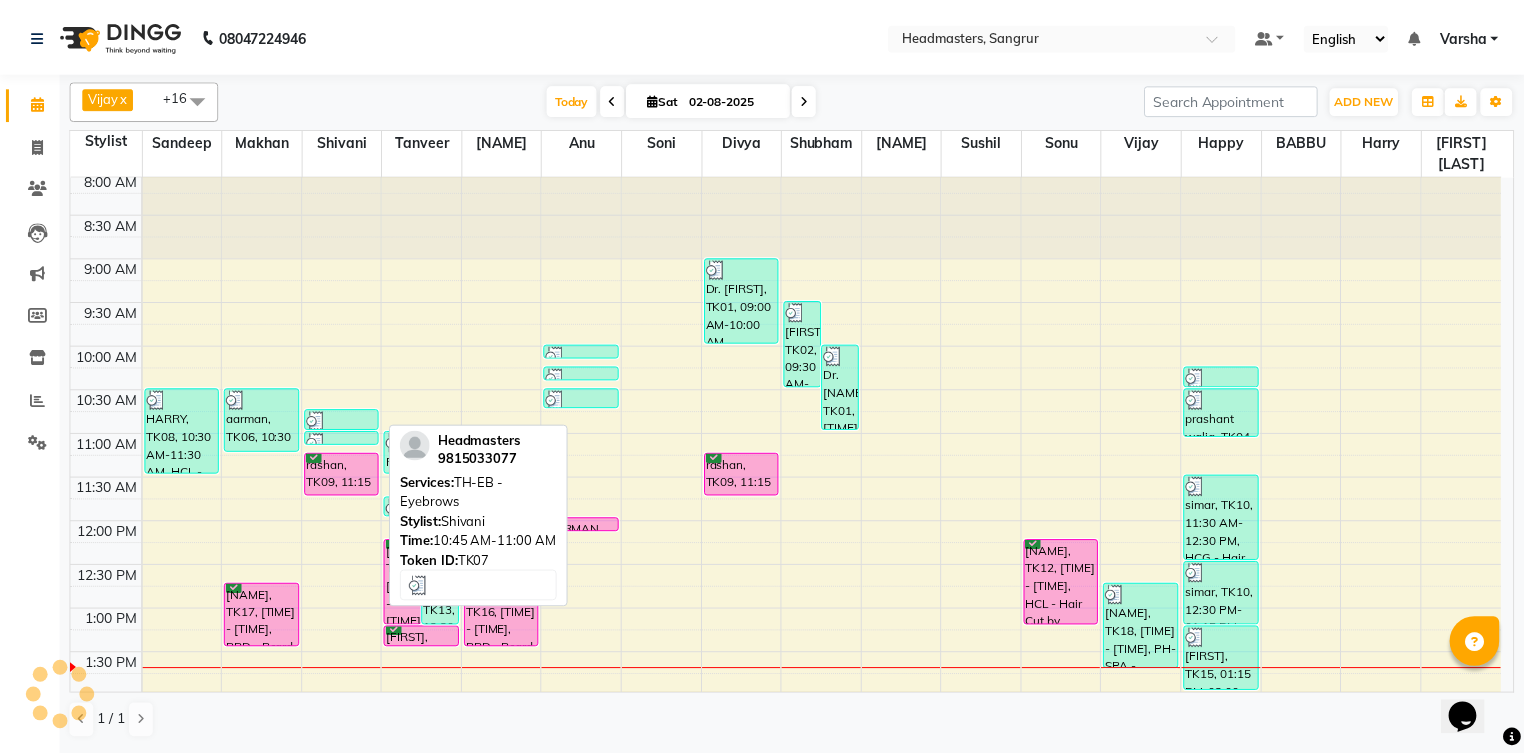 scroll, scrollTop: 0, scrollLeft: 0, axis: both 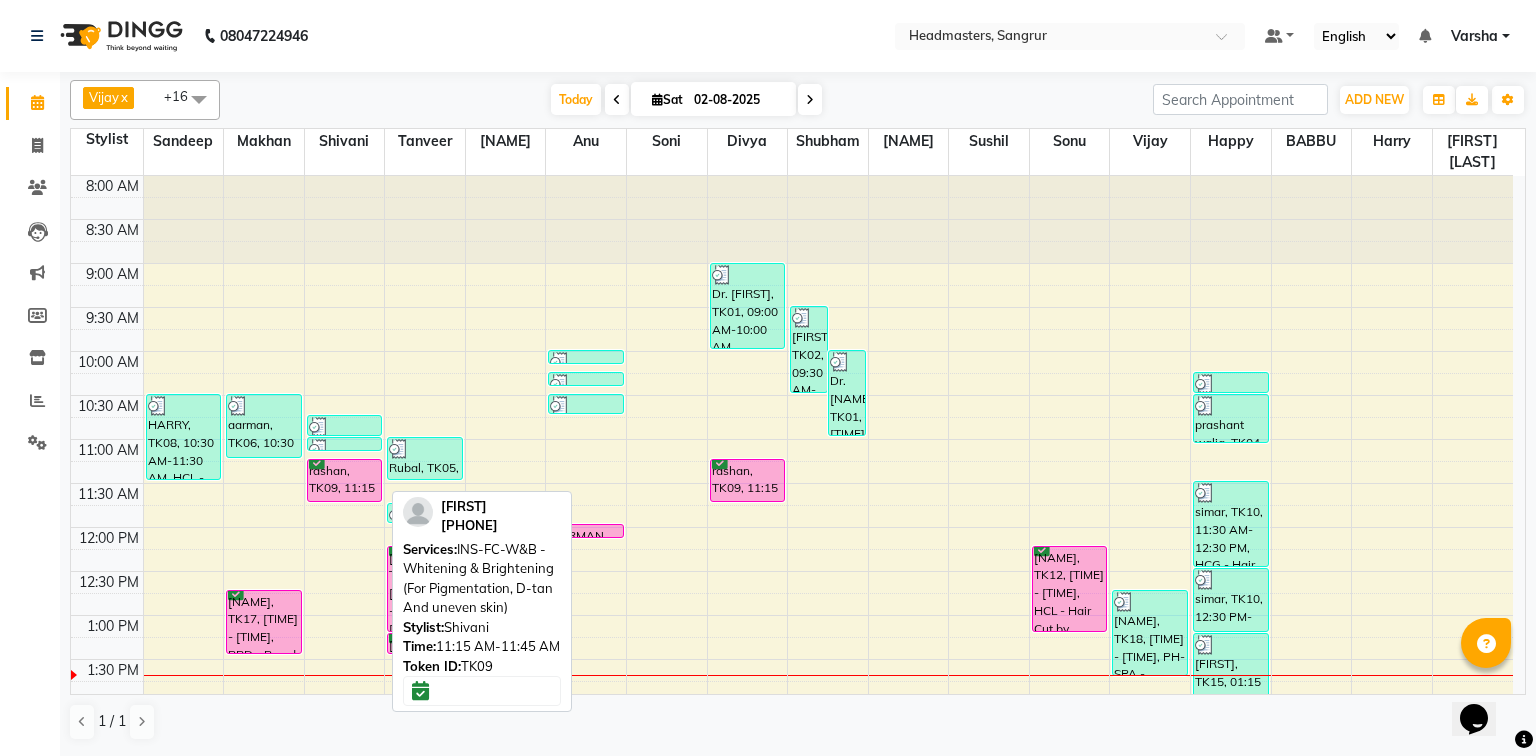 click at bounding box center [345, 501] 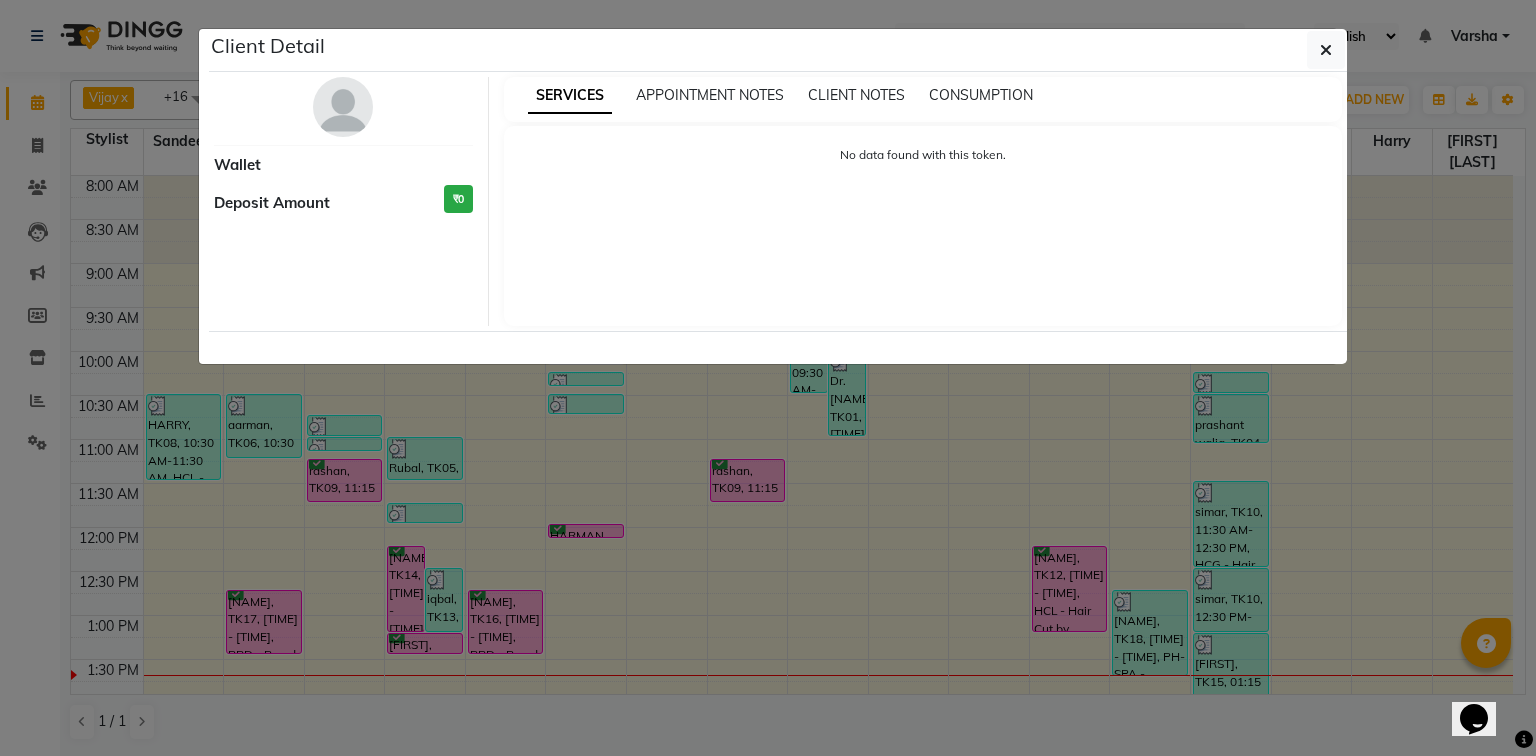 select on "6" 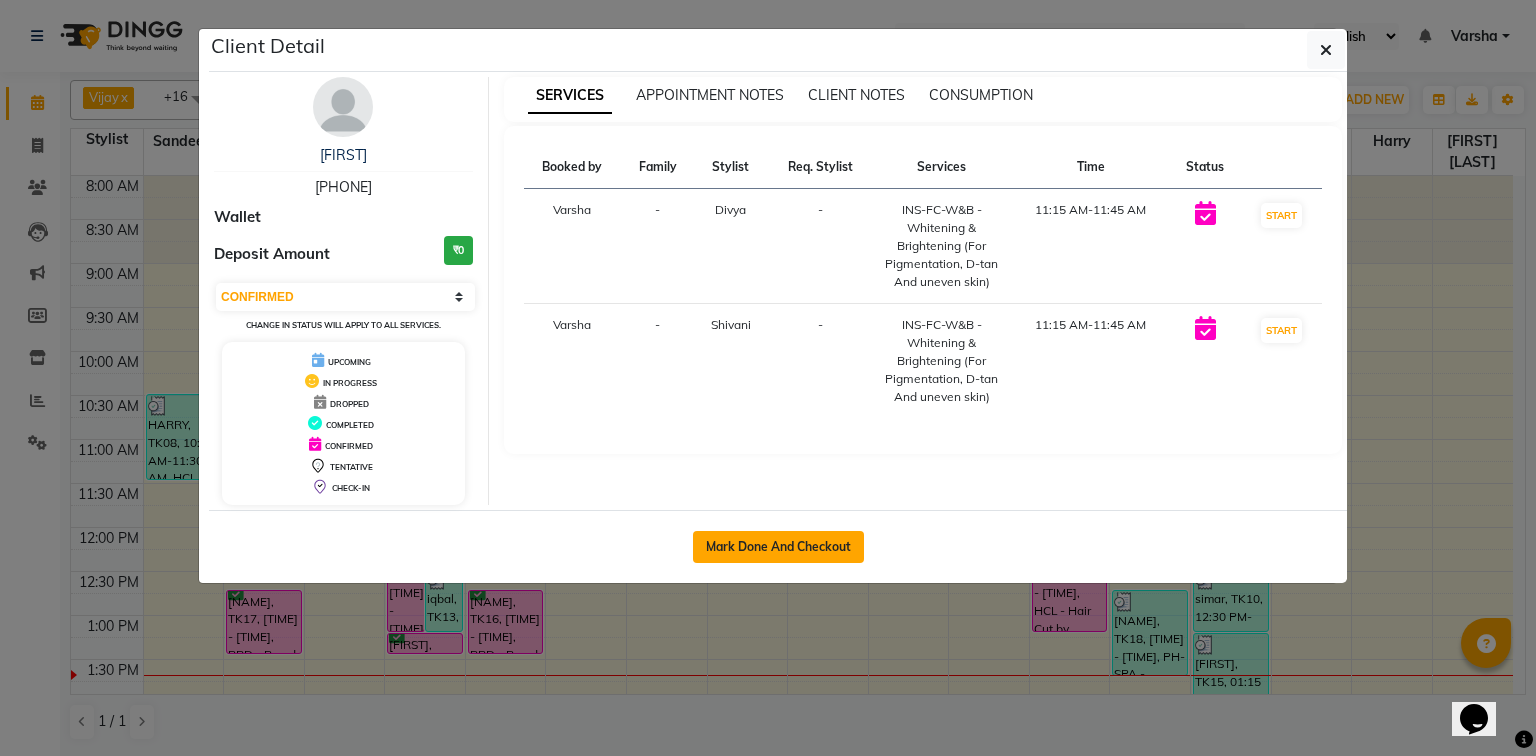 click on "Mark Done And Checkout" 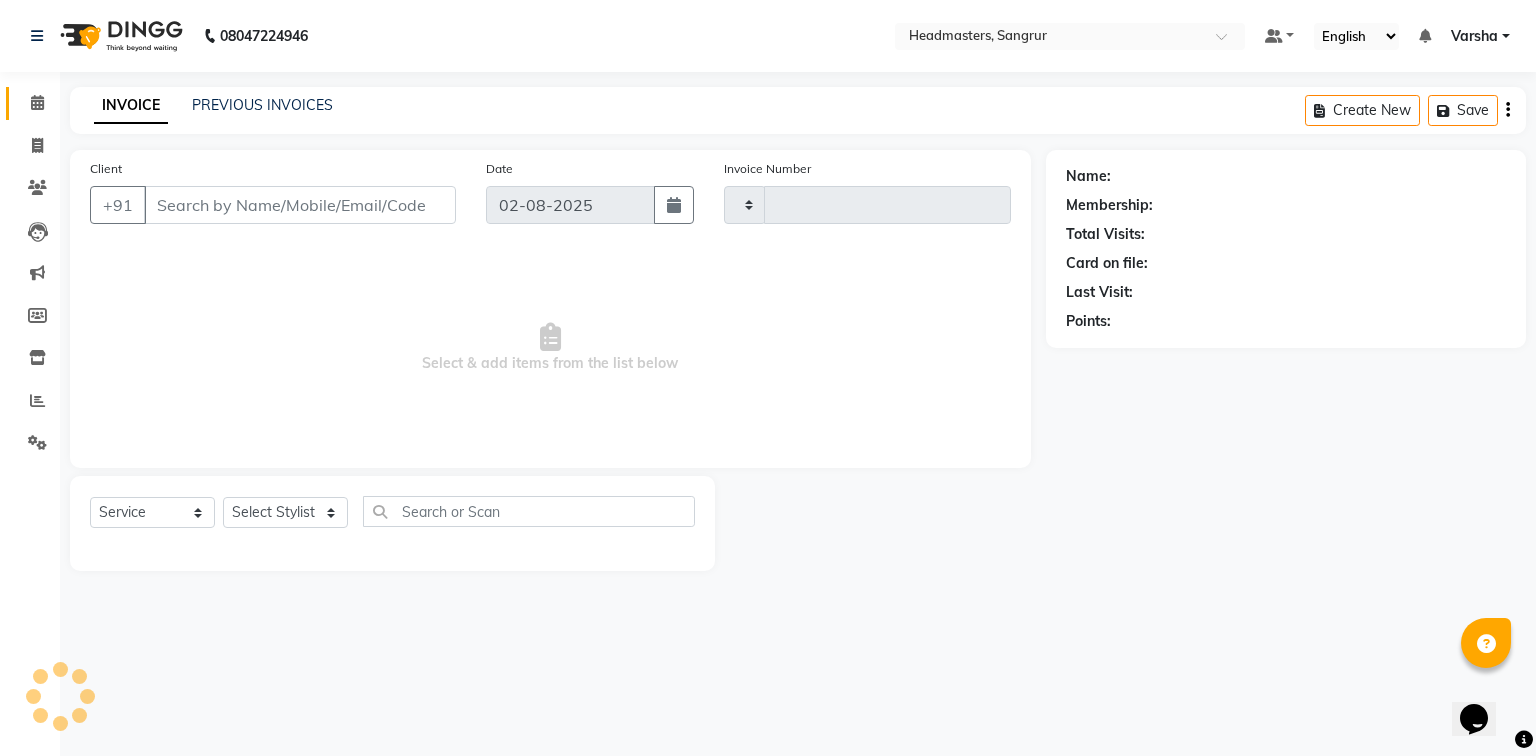 type on "3765" 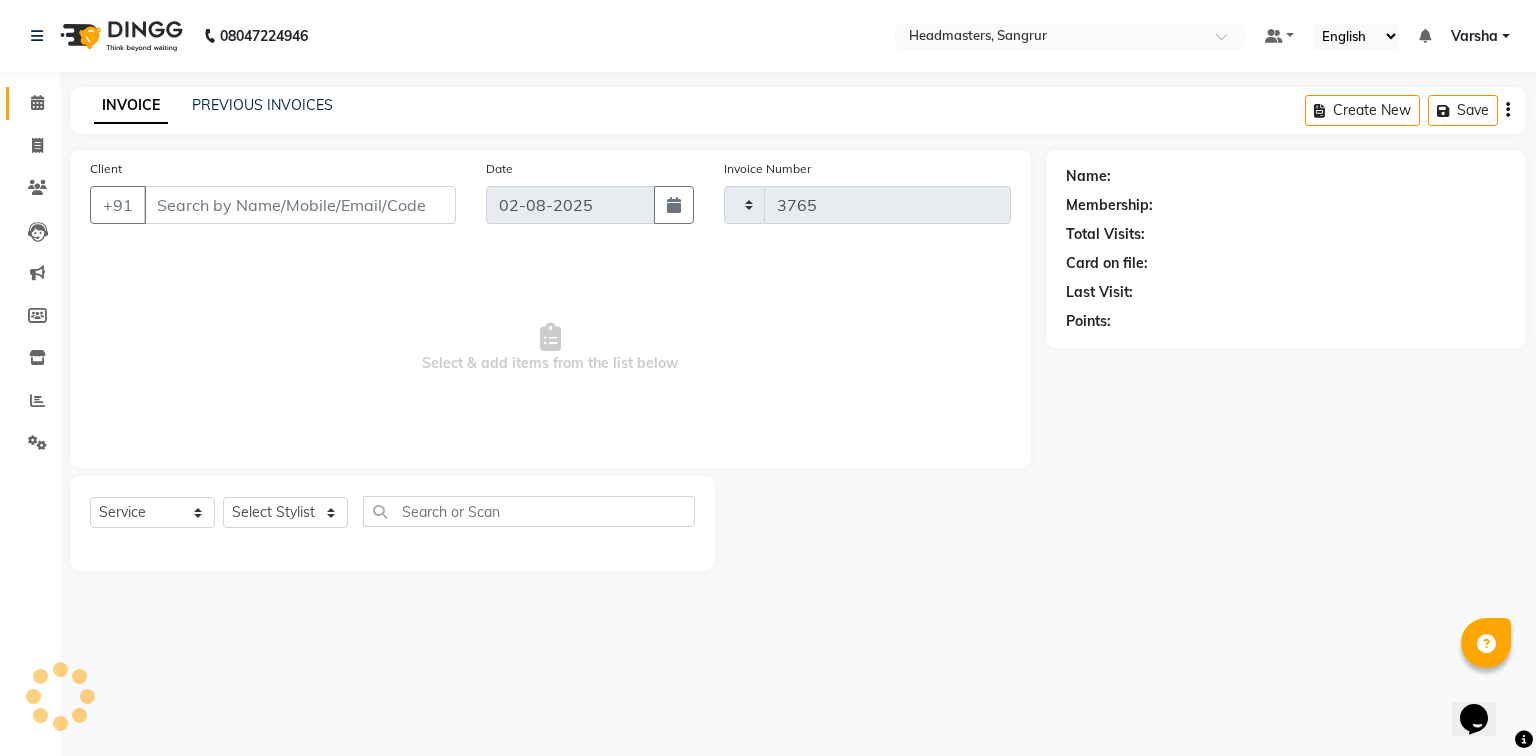 select on "7140" 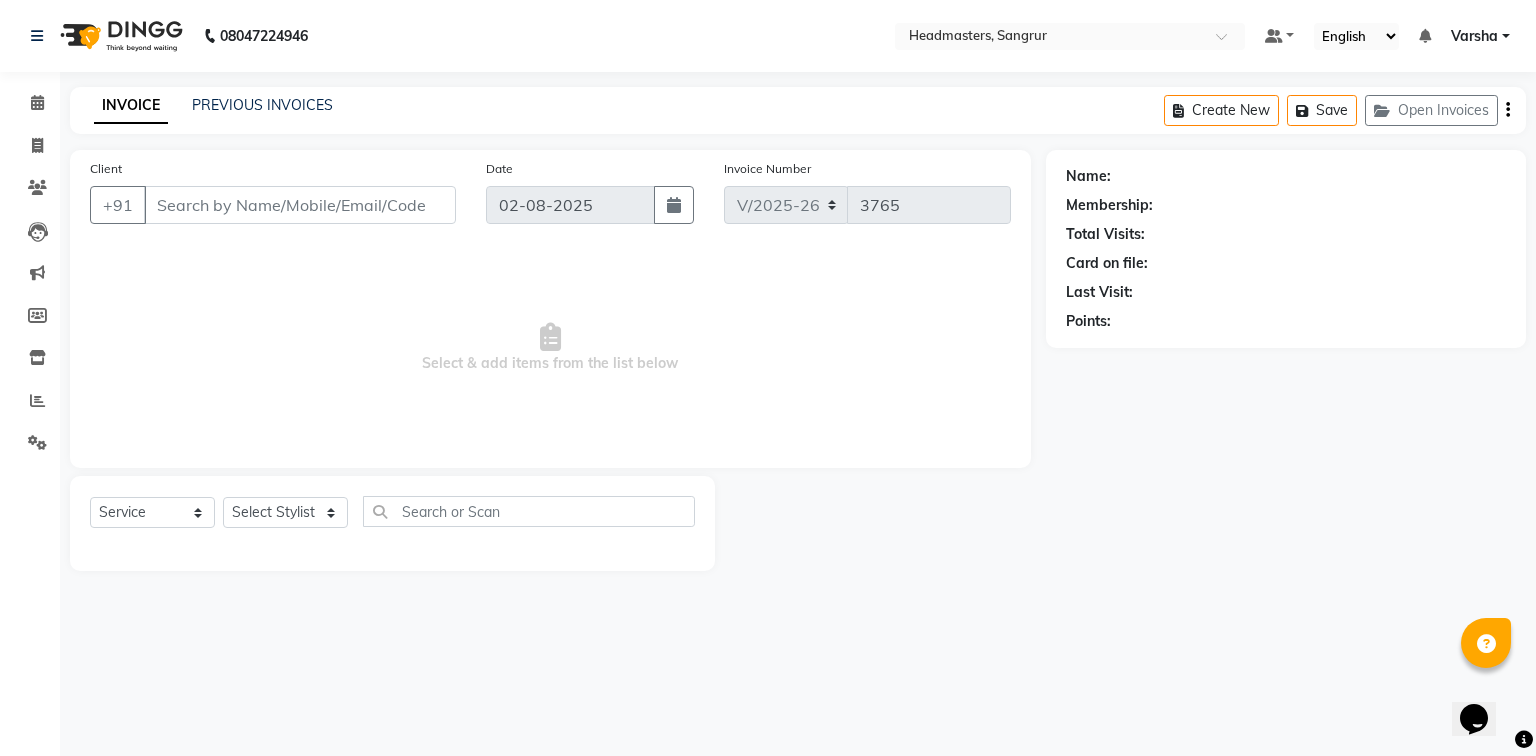 type on "[PHONE]" 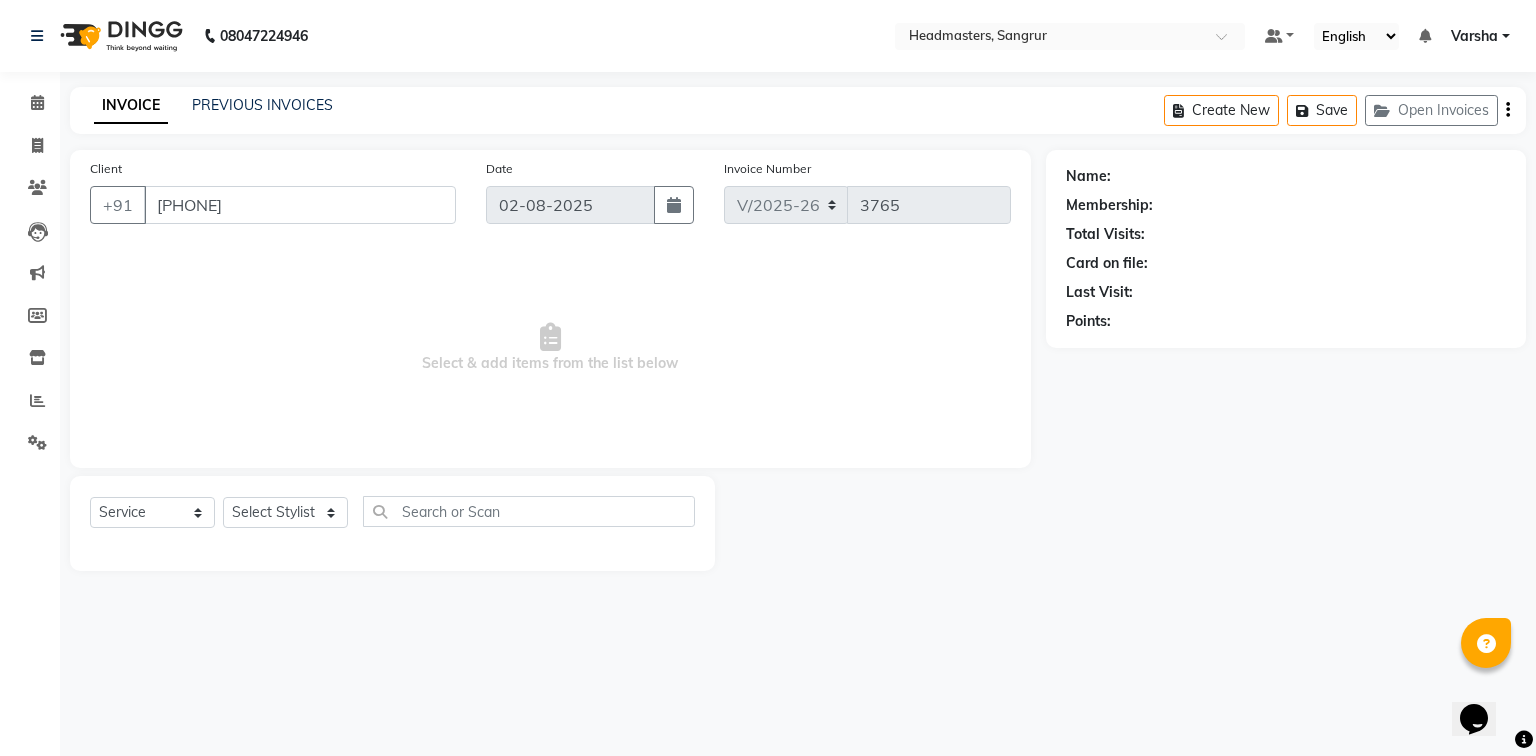 select on "60883" 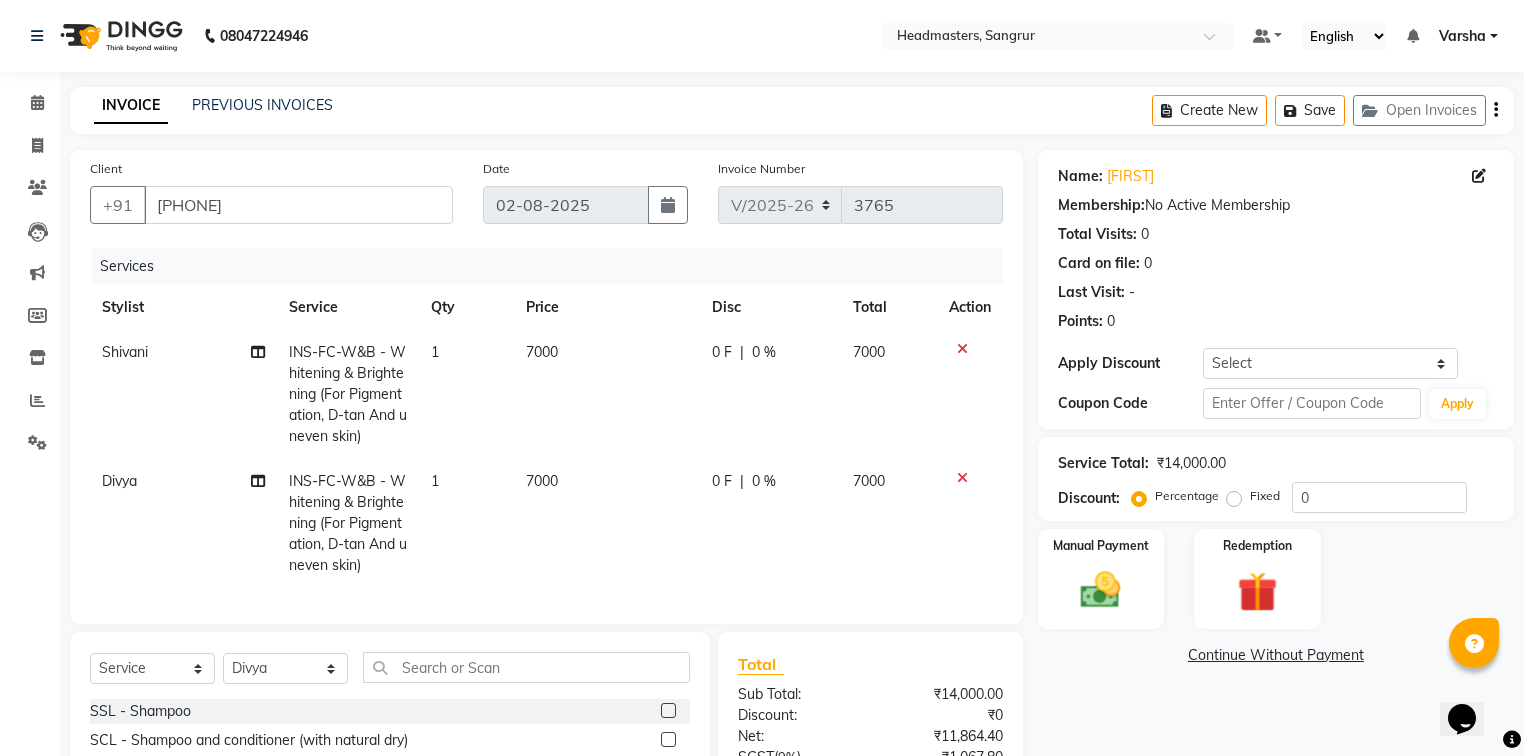 drag, startPoint x: 855, startPoint y: 534, endPoint x: 711, endPoint y: 472, distance: 156.7801 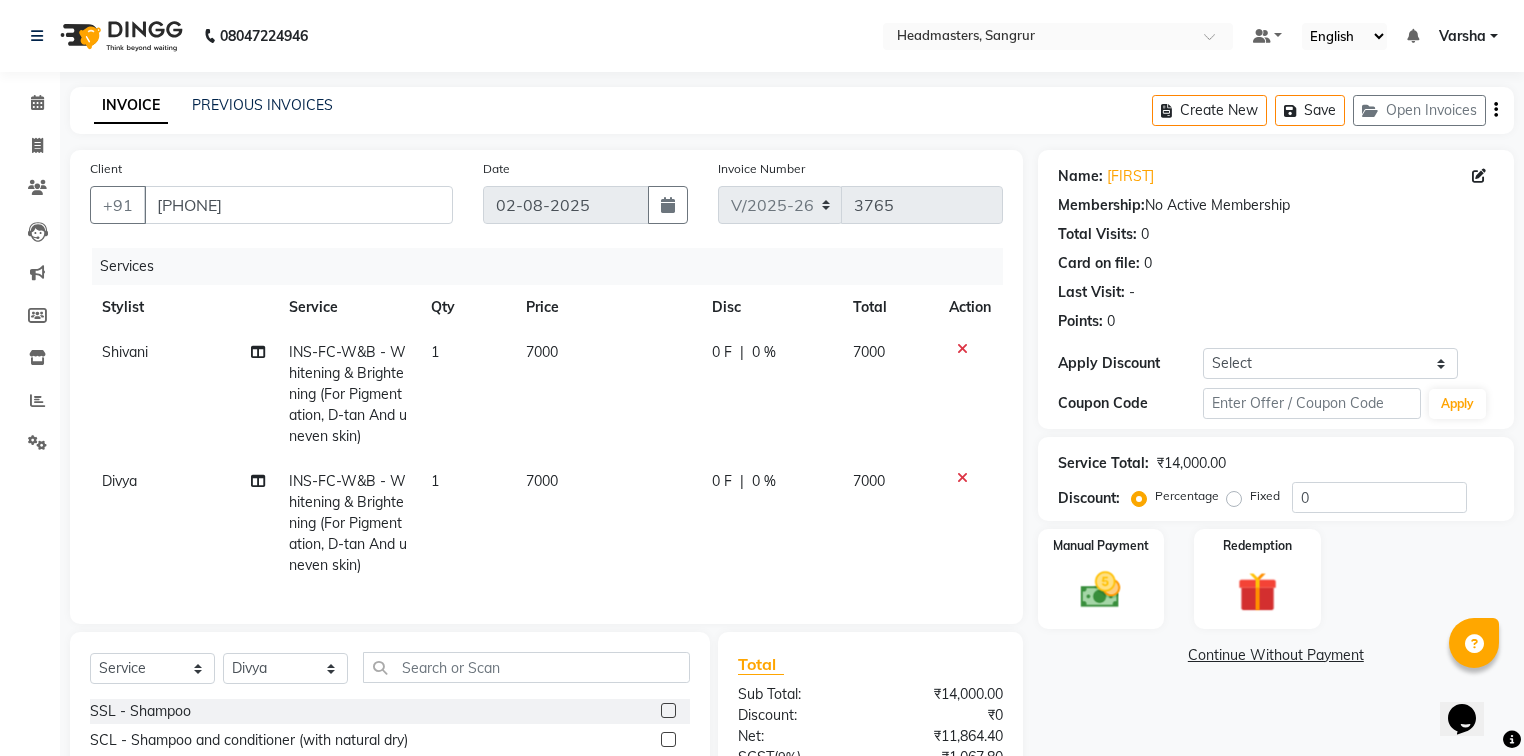 click on "0 F" 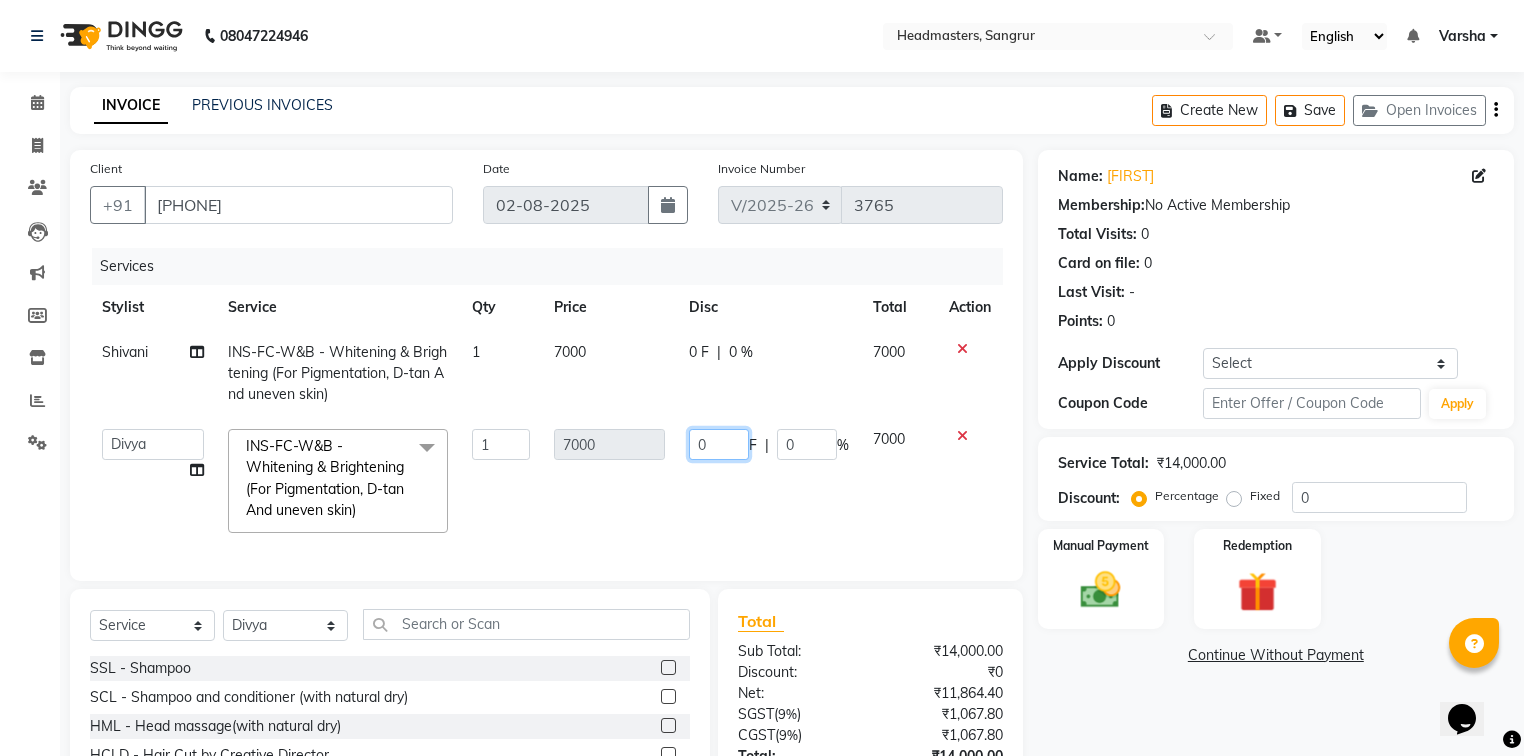 click on "0" 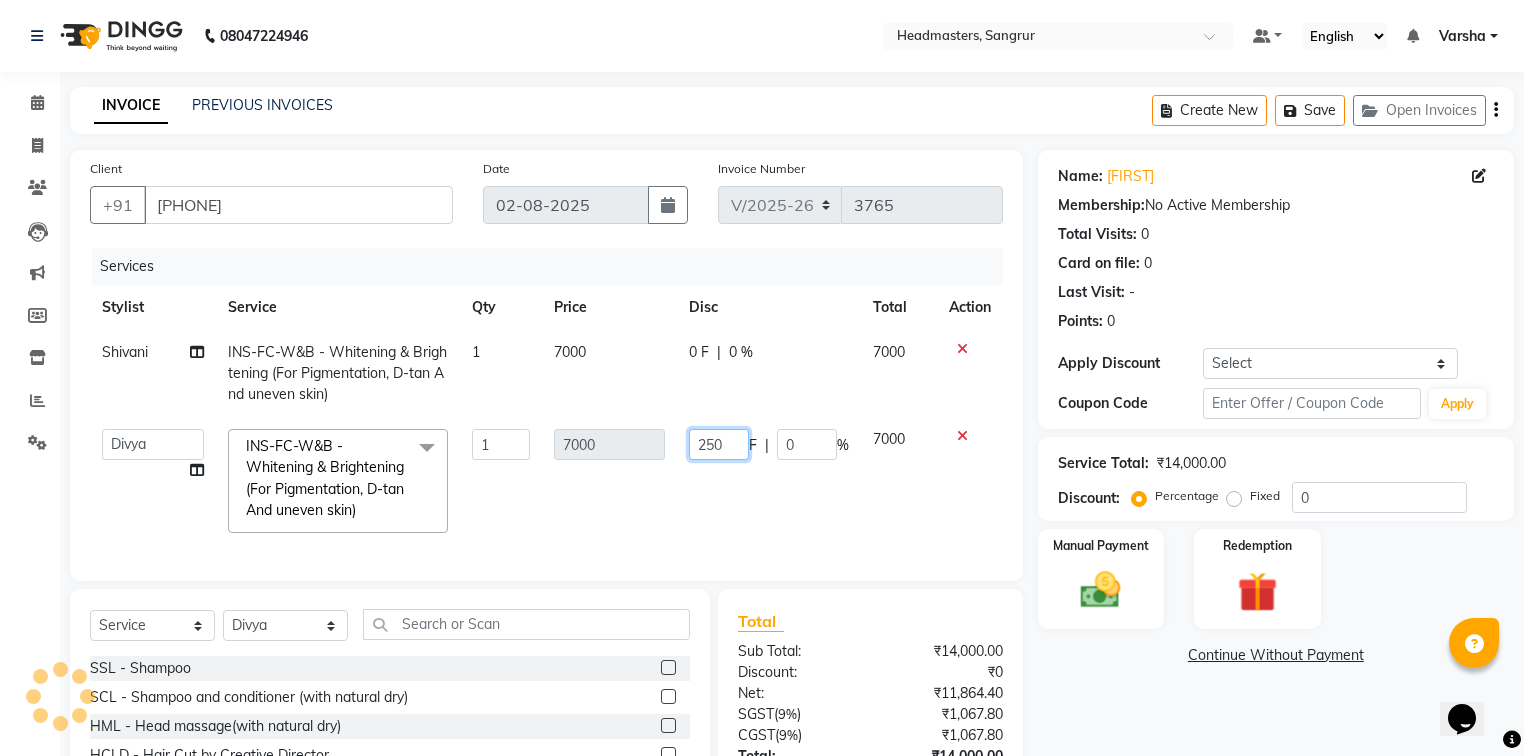 type on "2500" 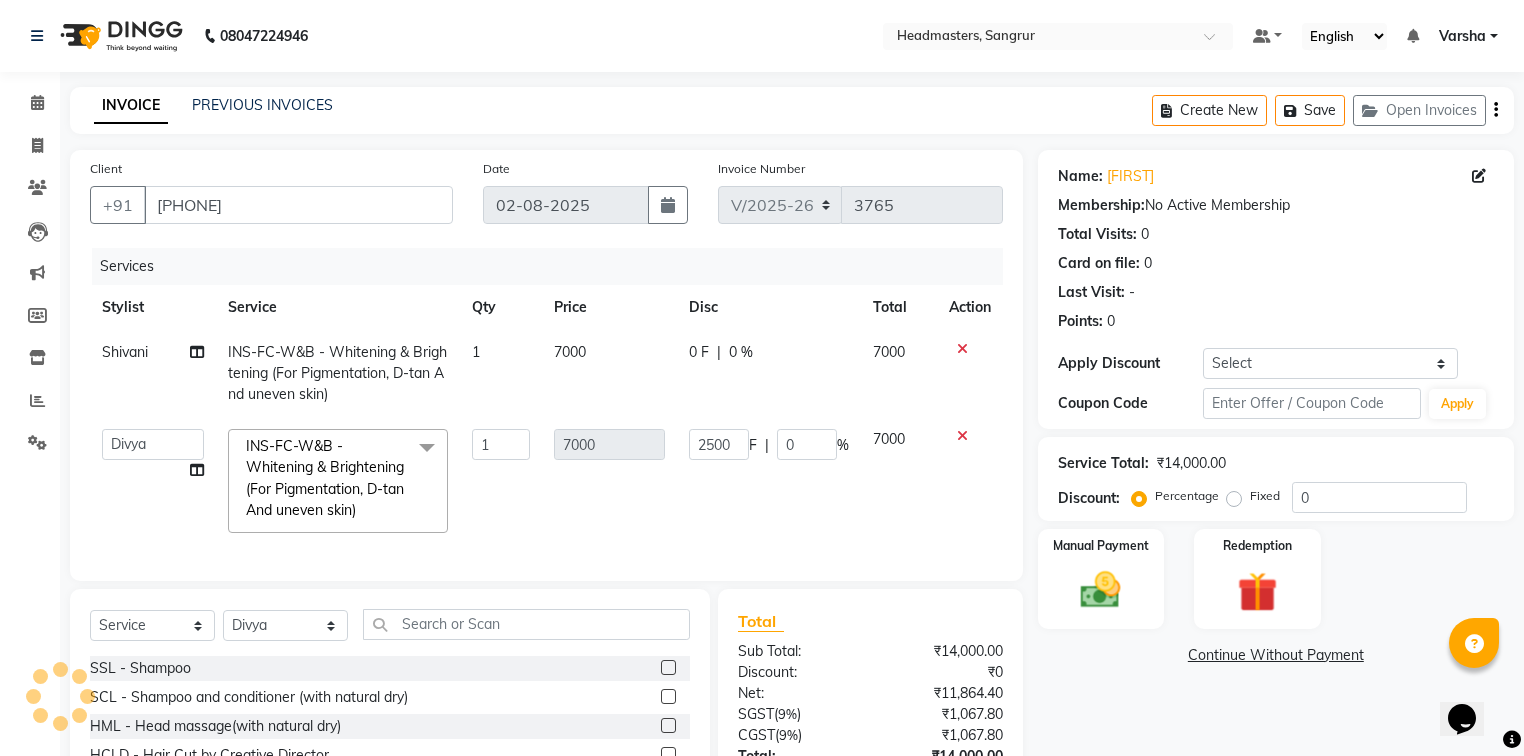 click on "7000" 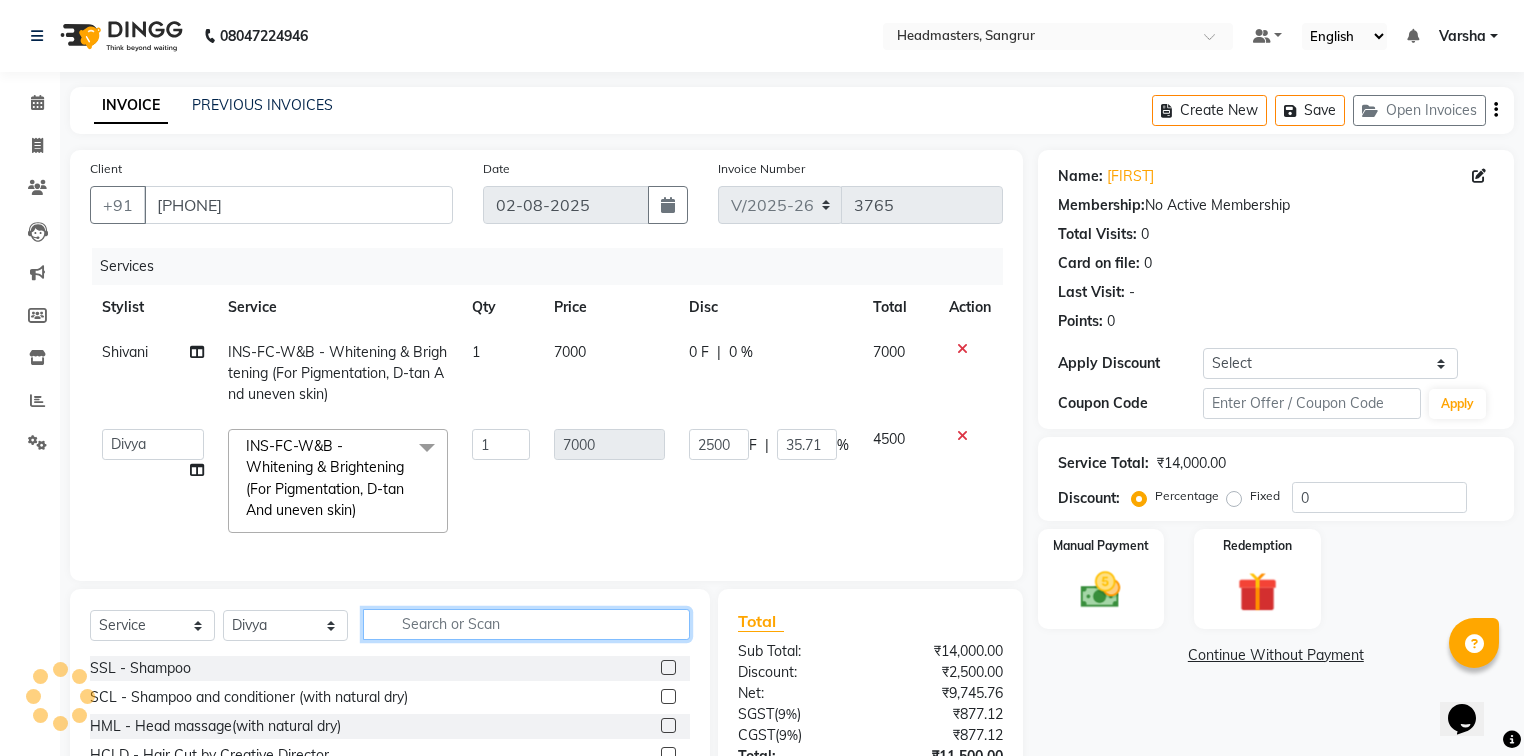 click 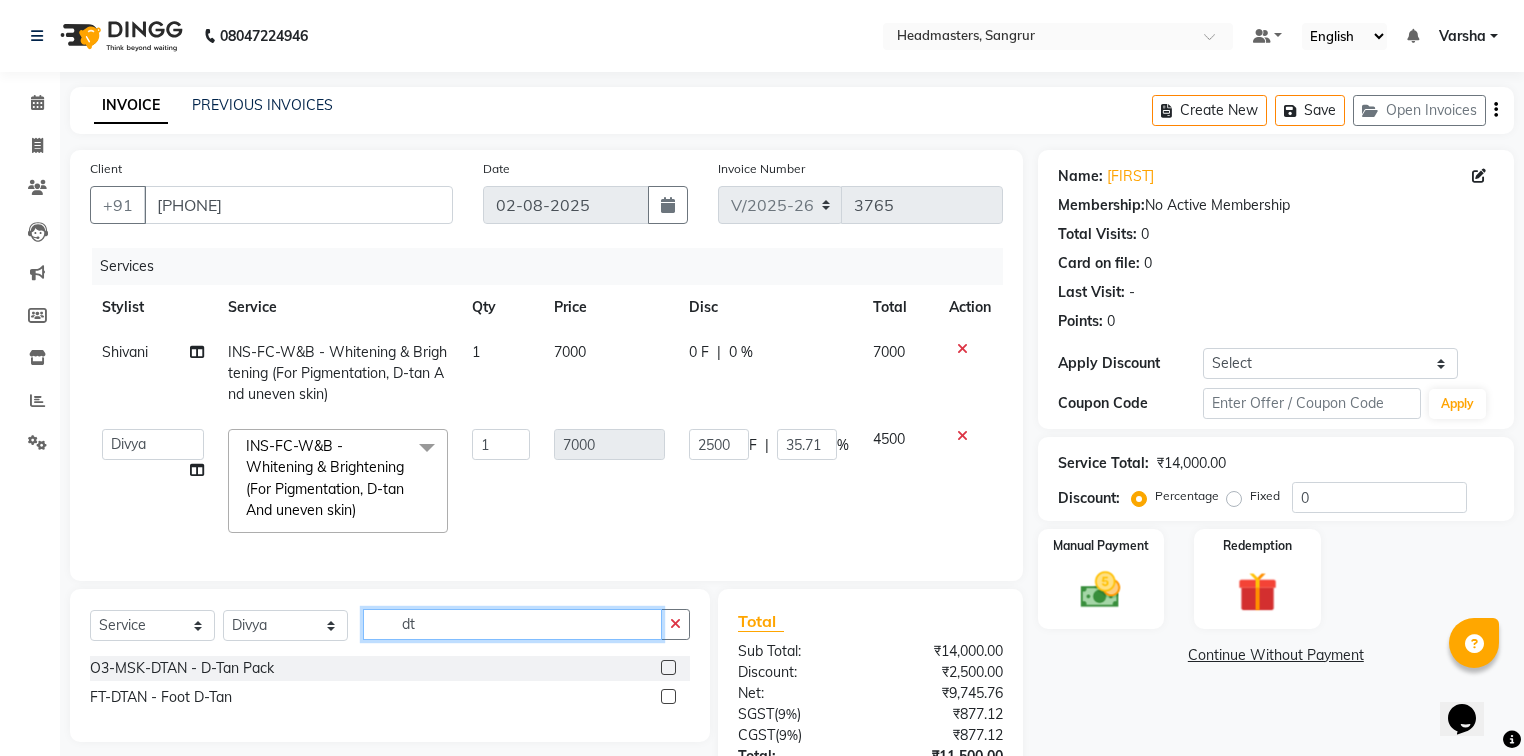 type on "dt" 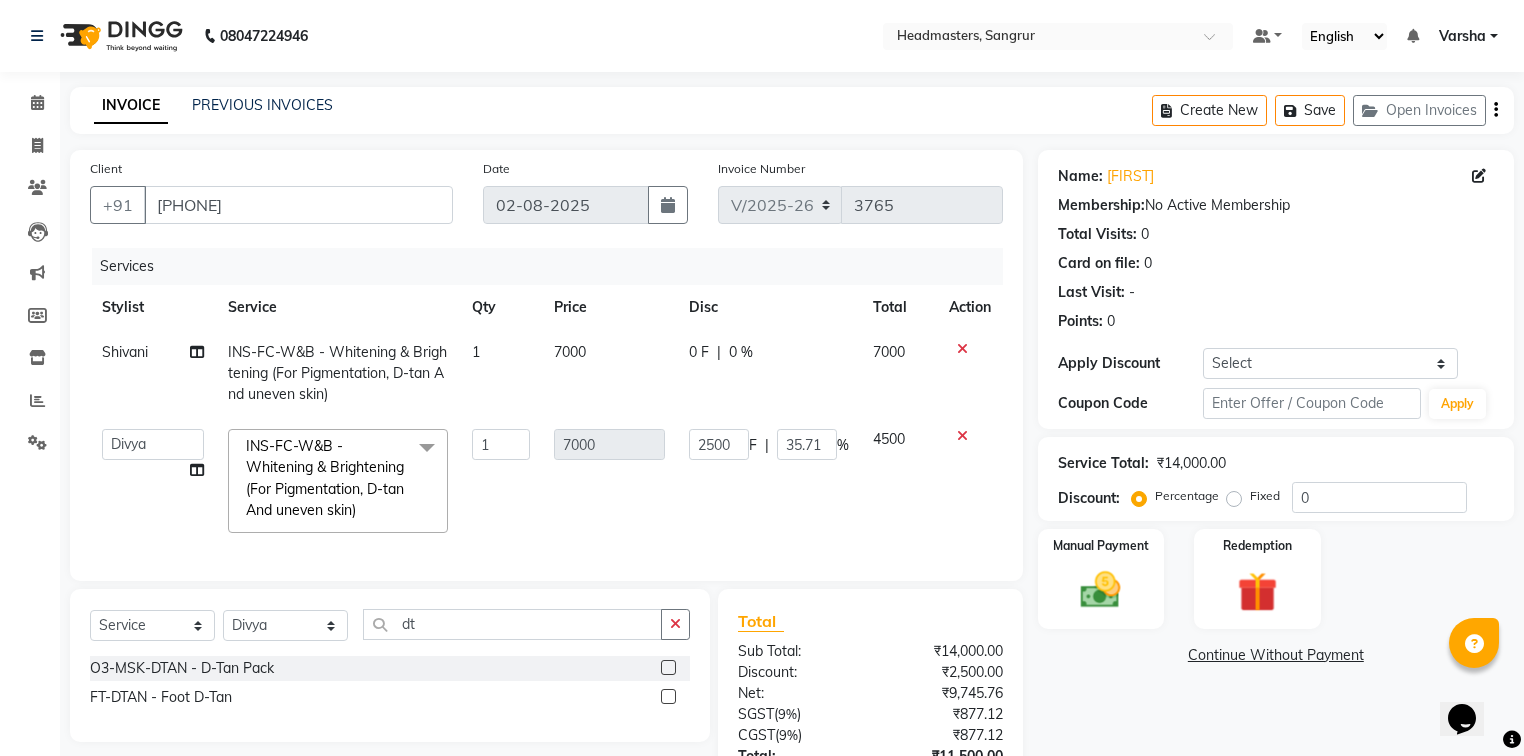 click on "O3-MSK-DTAN  - D-Tan Pack  FT-DTAN - Foot D-Tan" 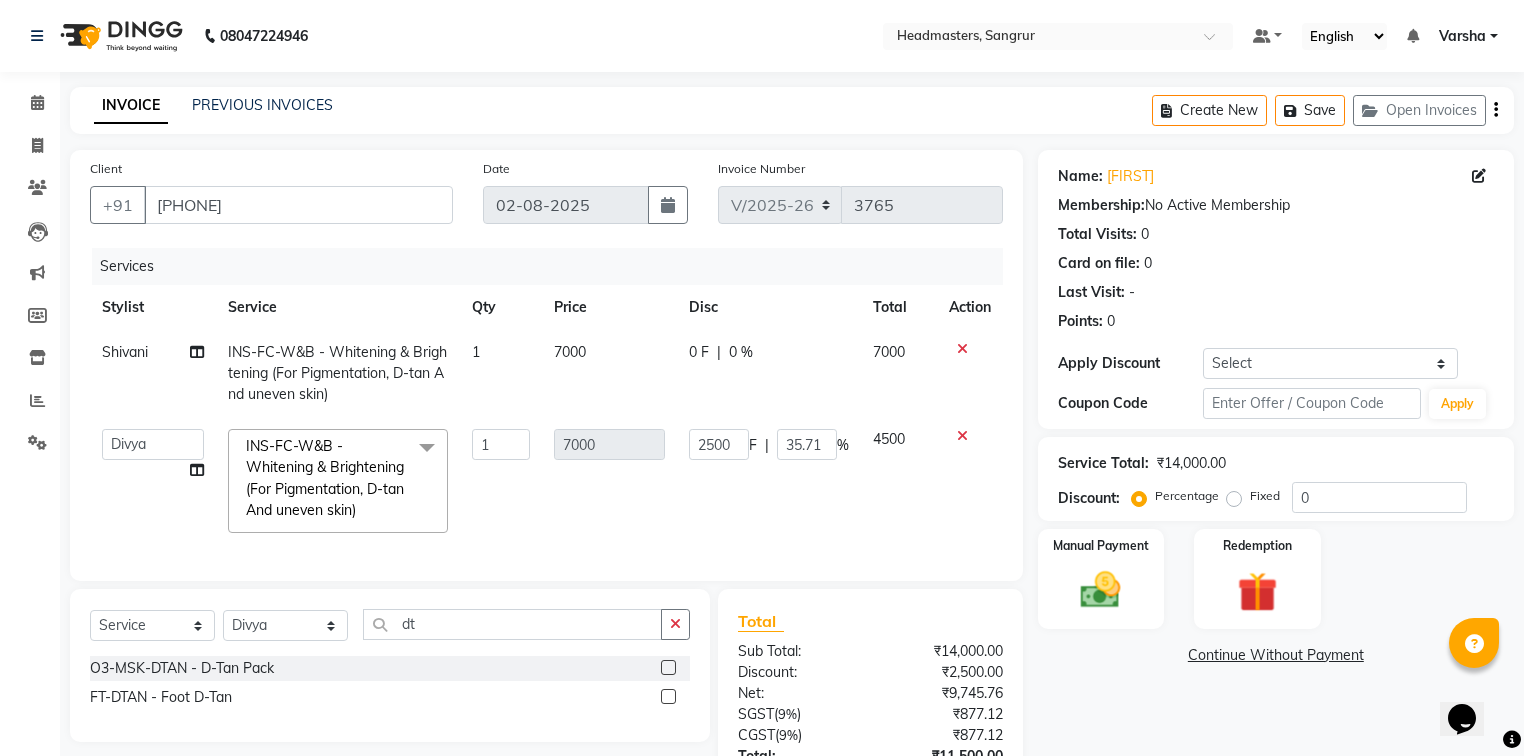 click 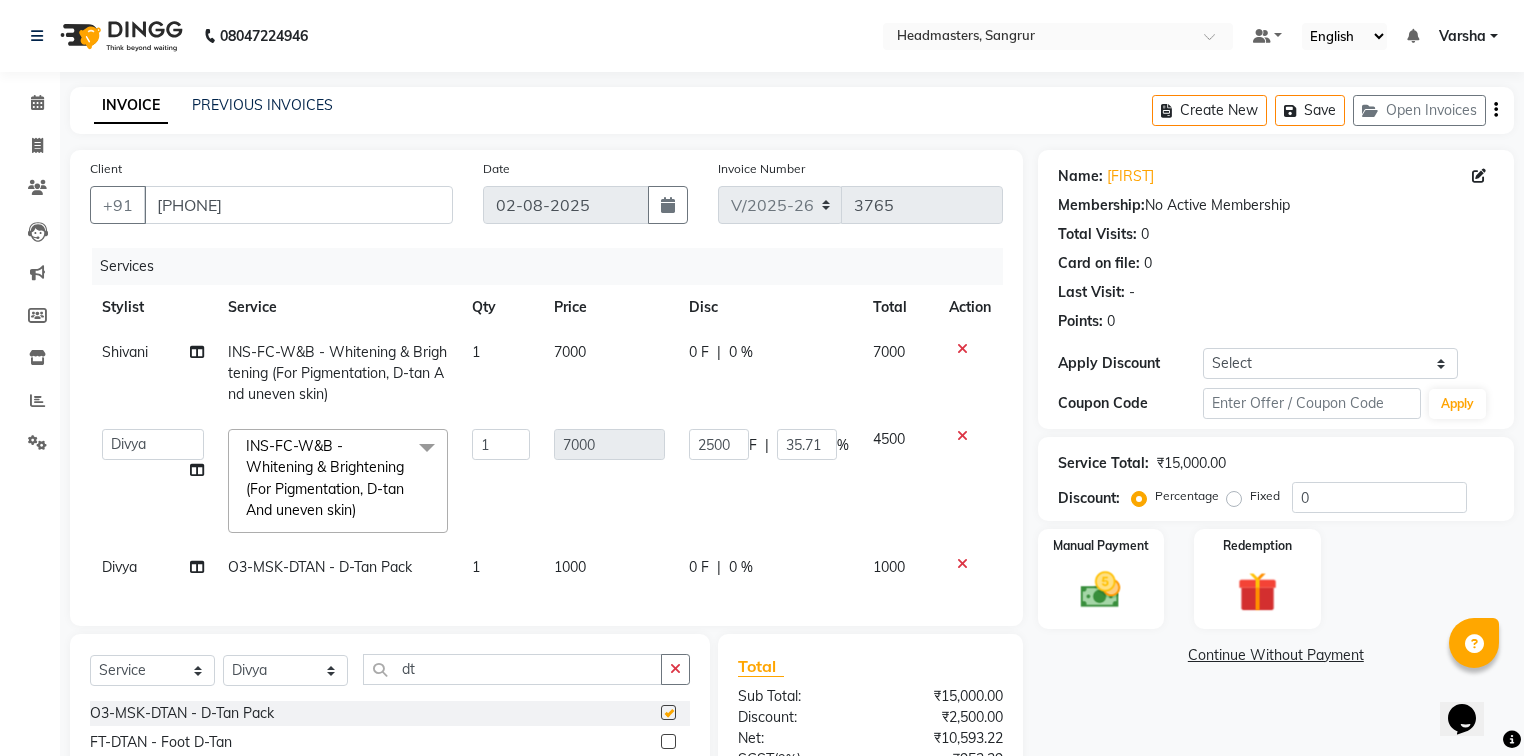 checkbox on "false" 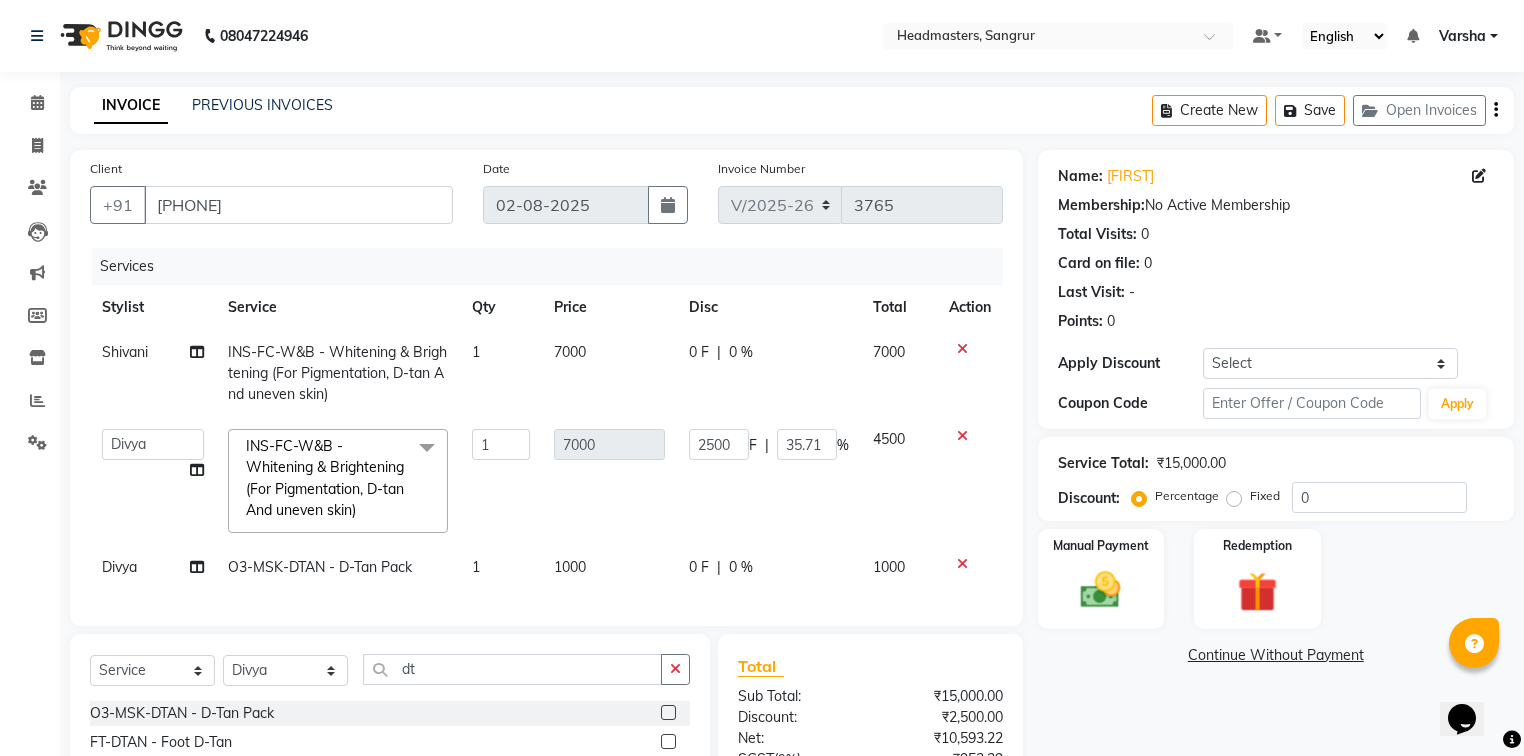 click on "0 %" 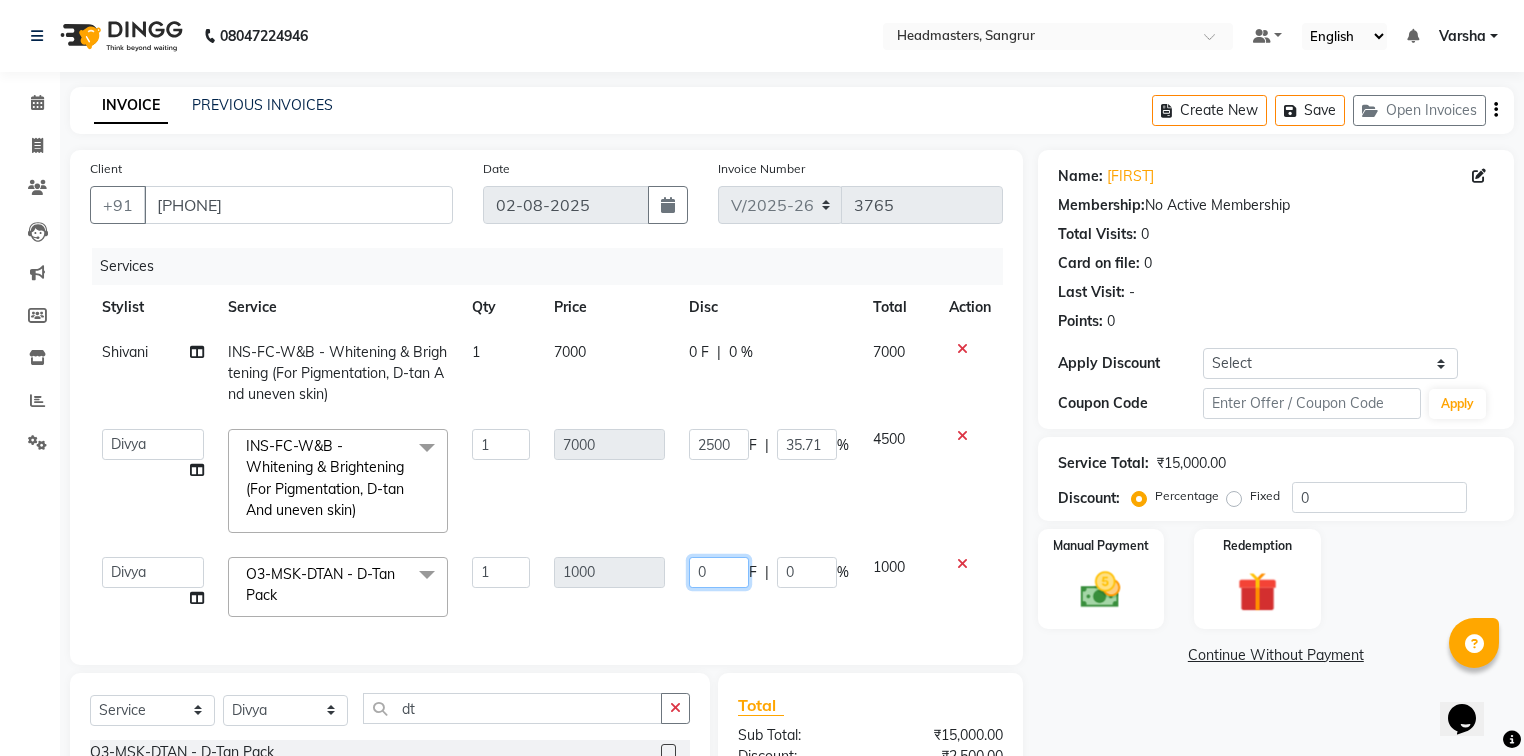 click on "0" 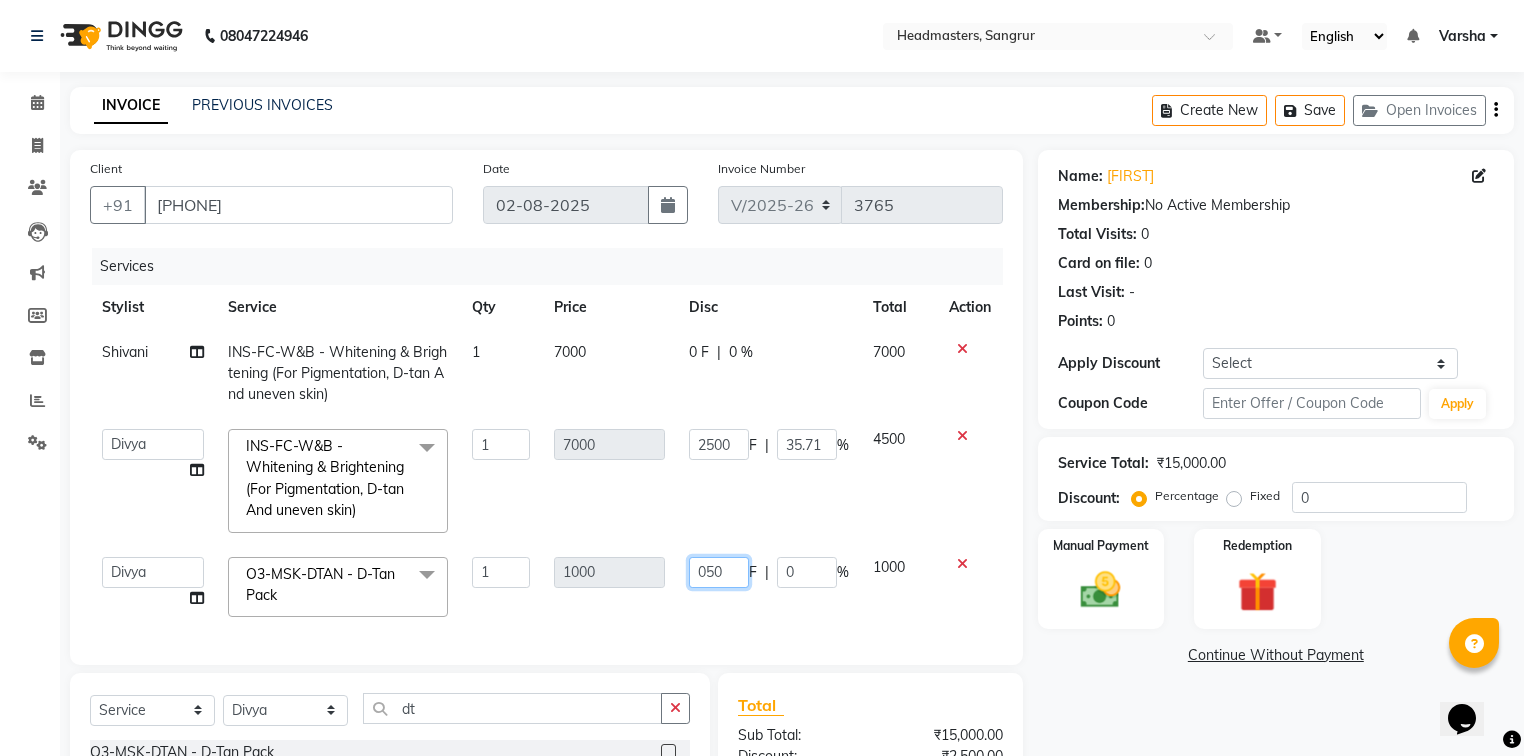 type on "0500" 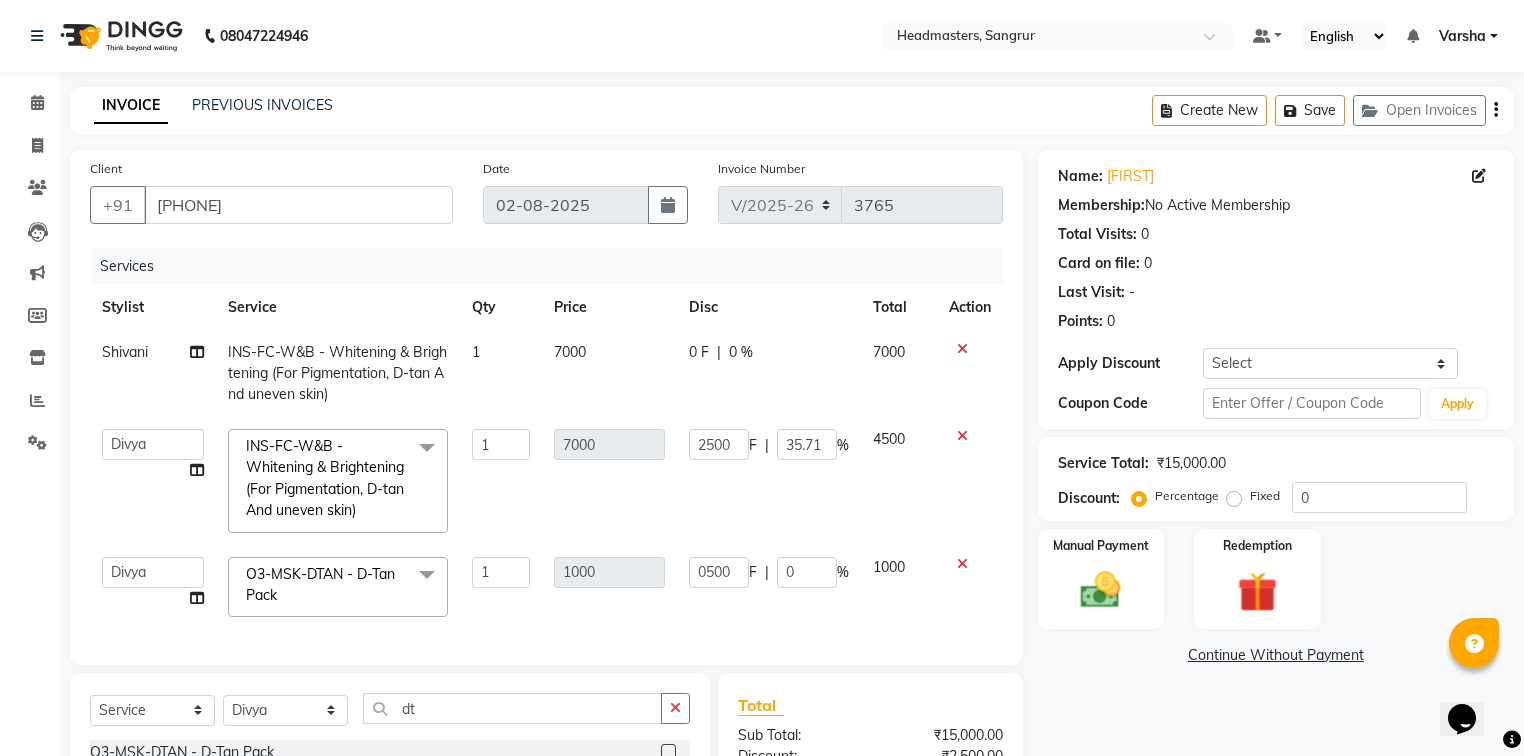 click on "2500 F | 35.71 %" 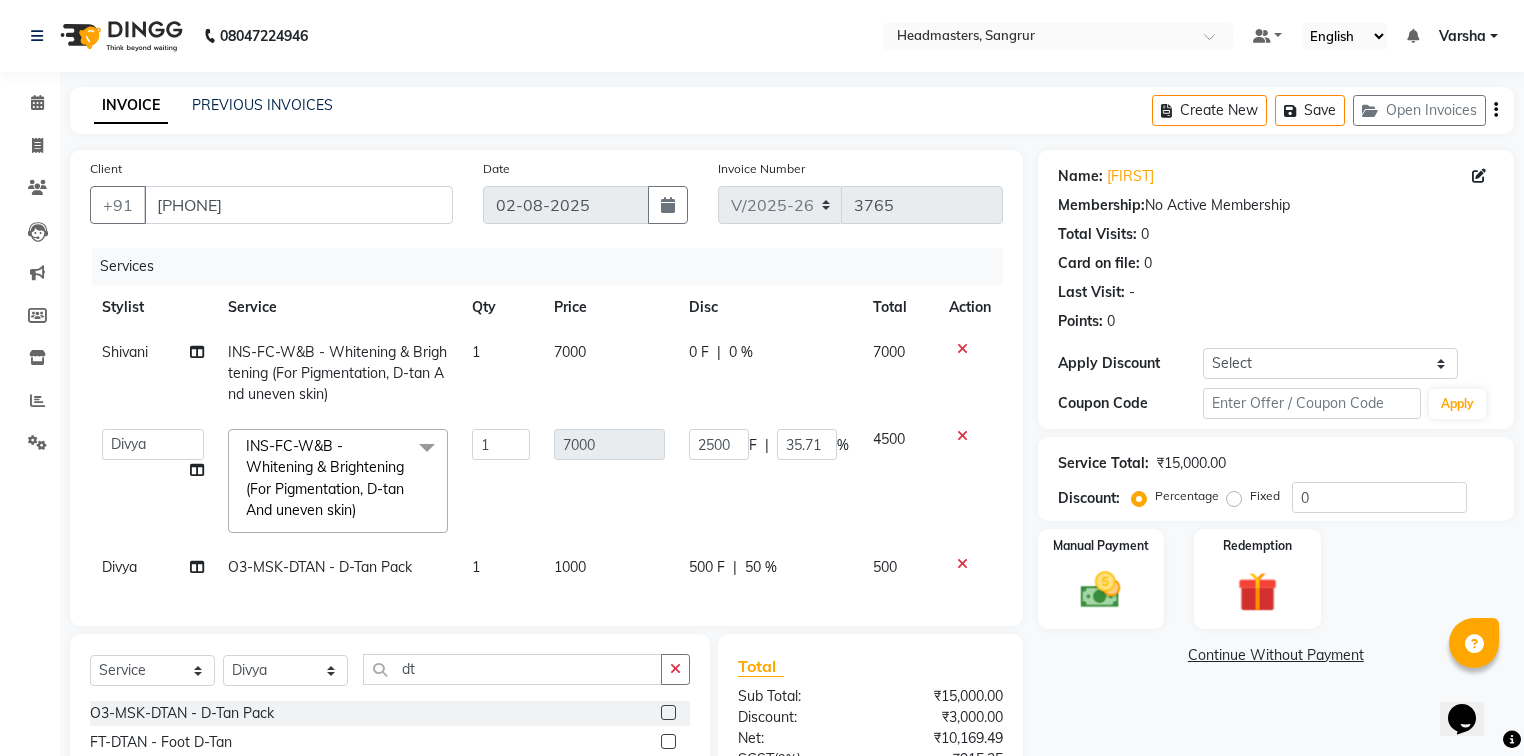 scroll, scrollTop: 213, scrollLeft: 0, axis: vertical 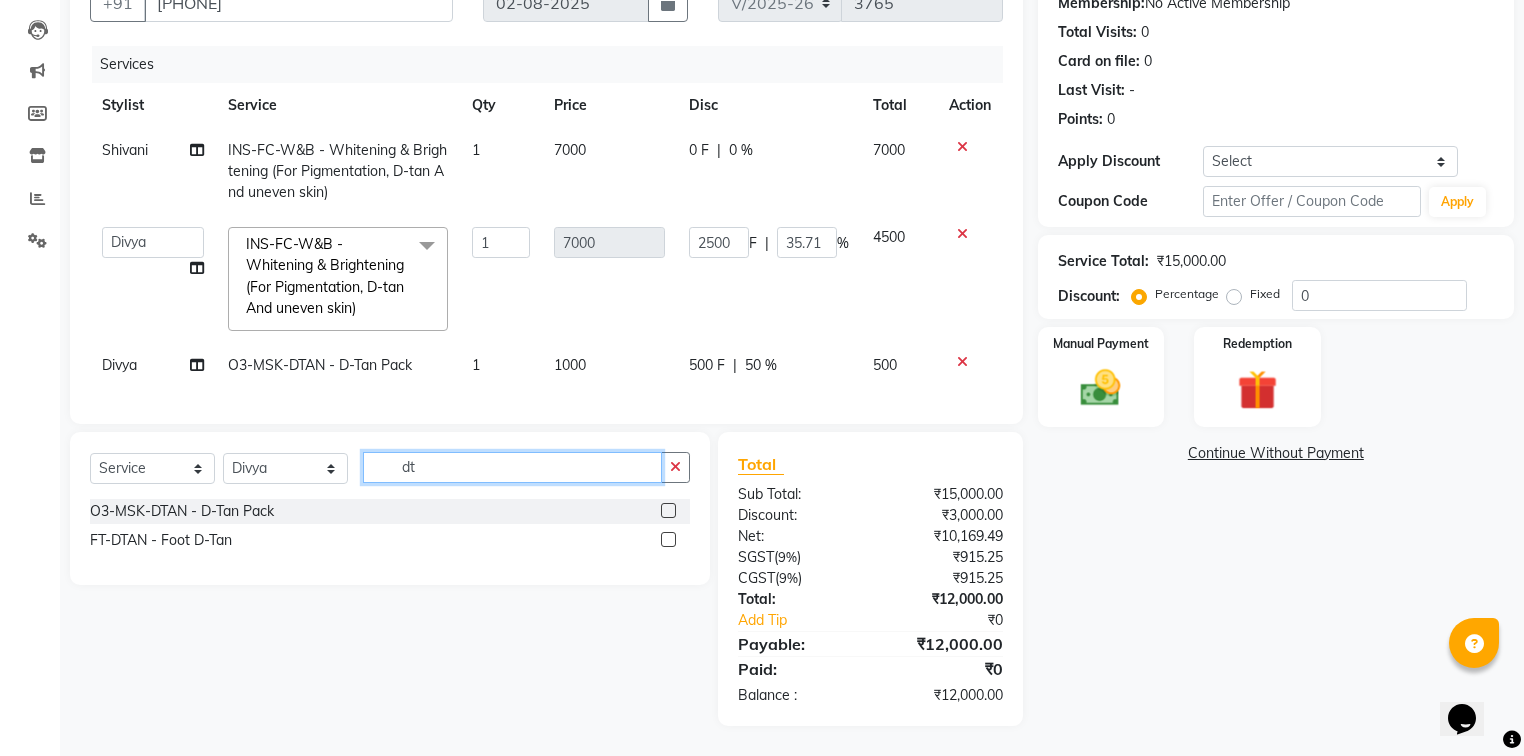 click on "dt" 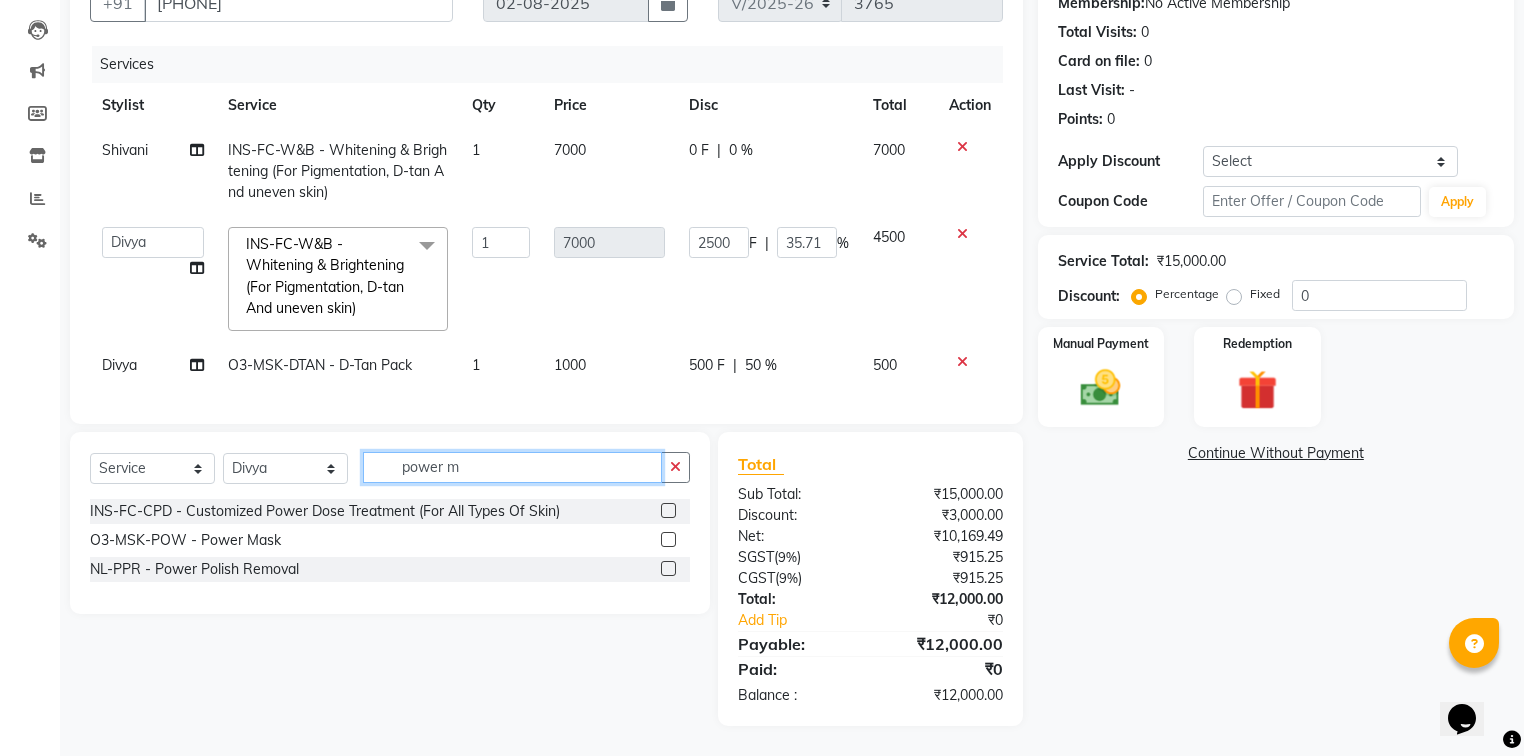 type on "power m" 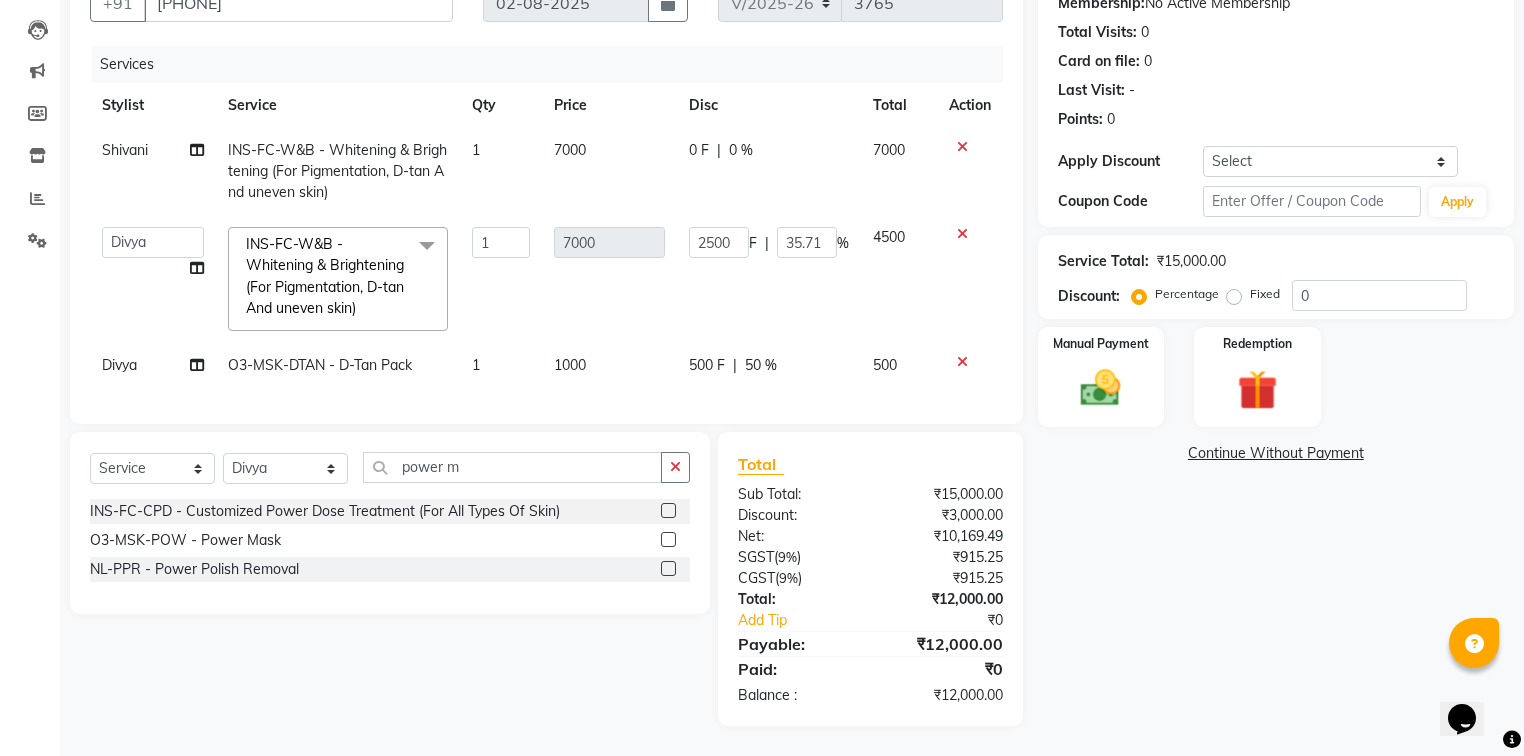 click 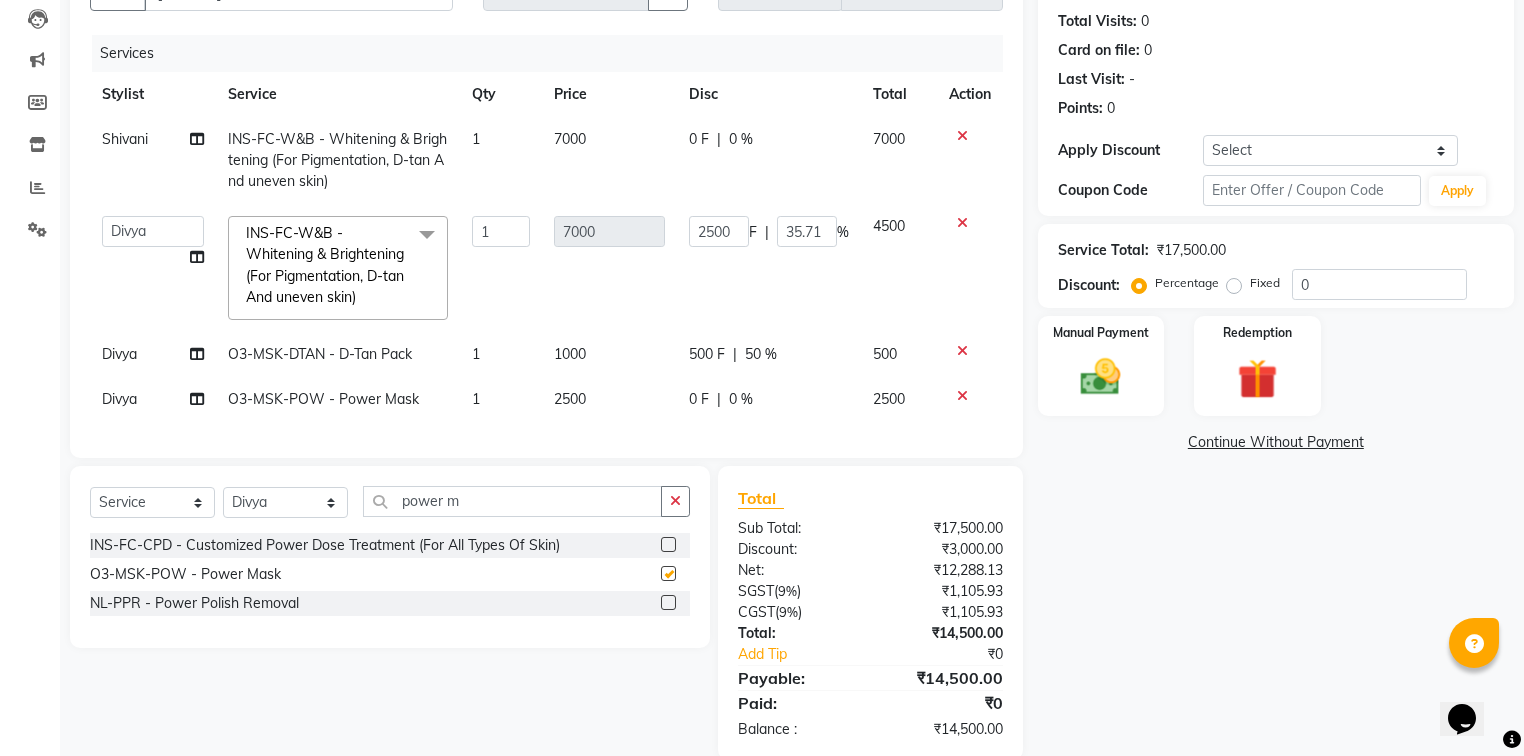 checkbox on "false" 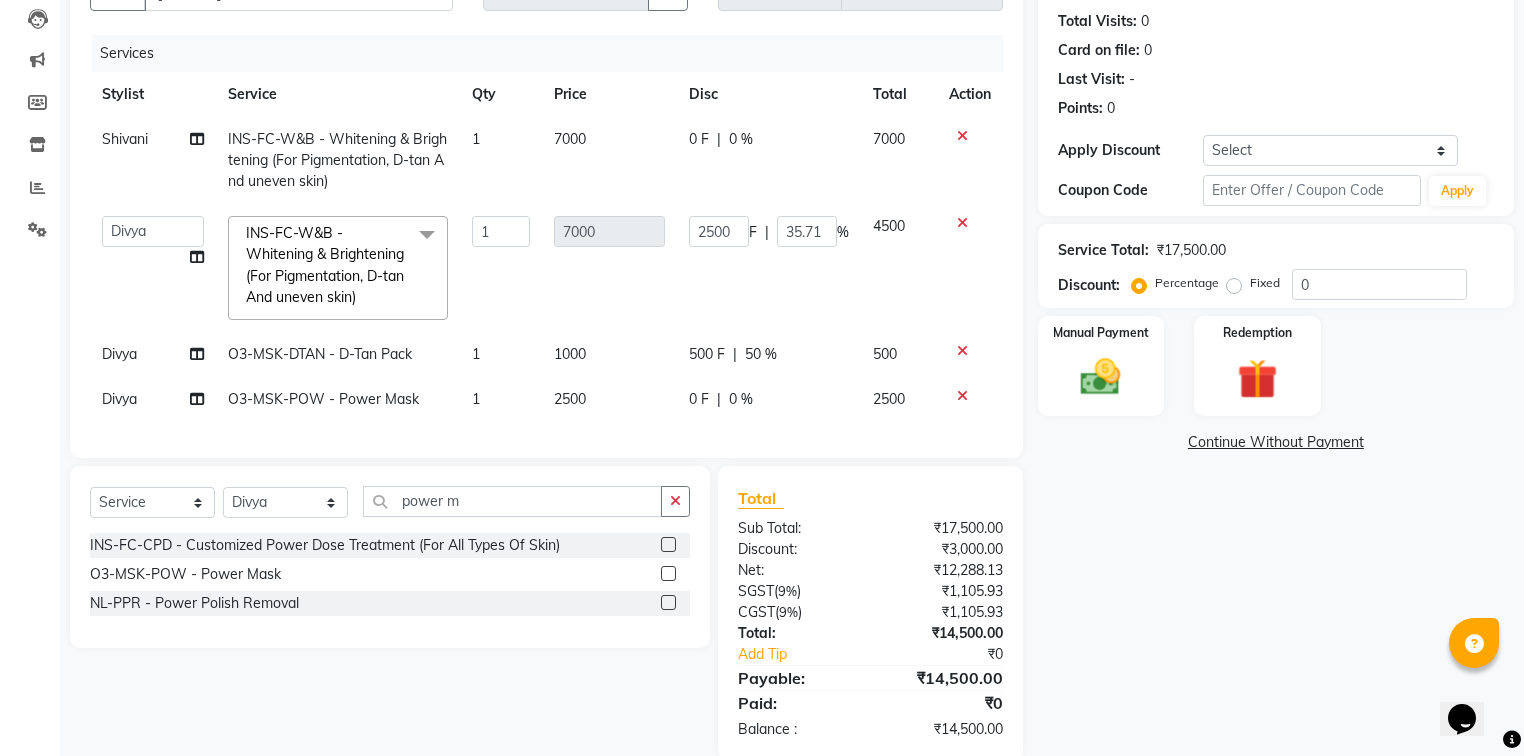 drag, startPoint x: 710, startPoint y: 375, endPoint x: 670, endPoint y: 408, distance: 51.855568 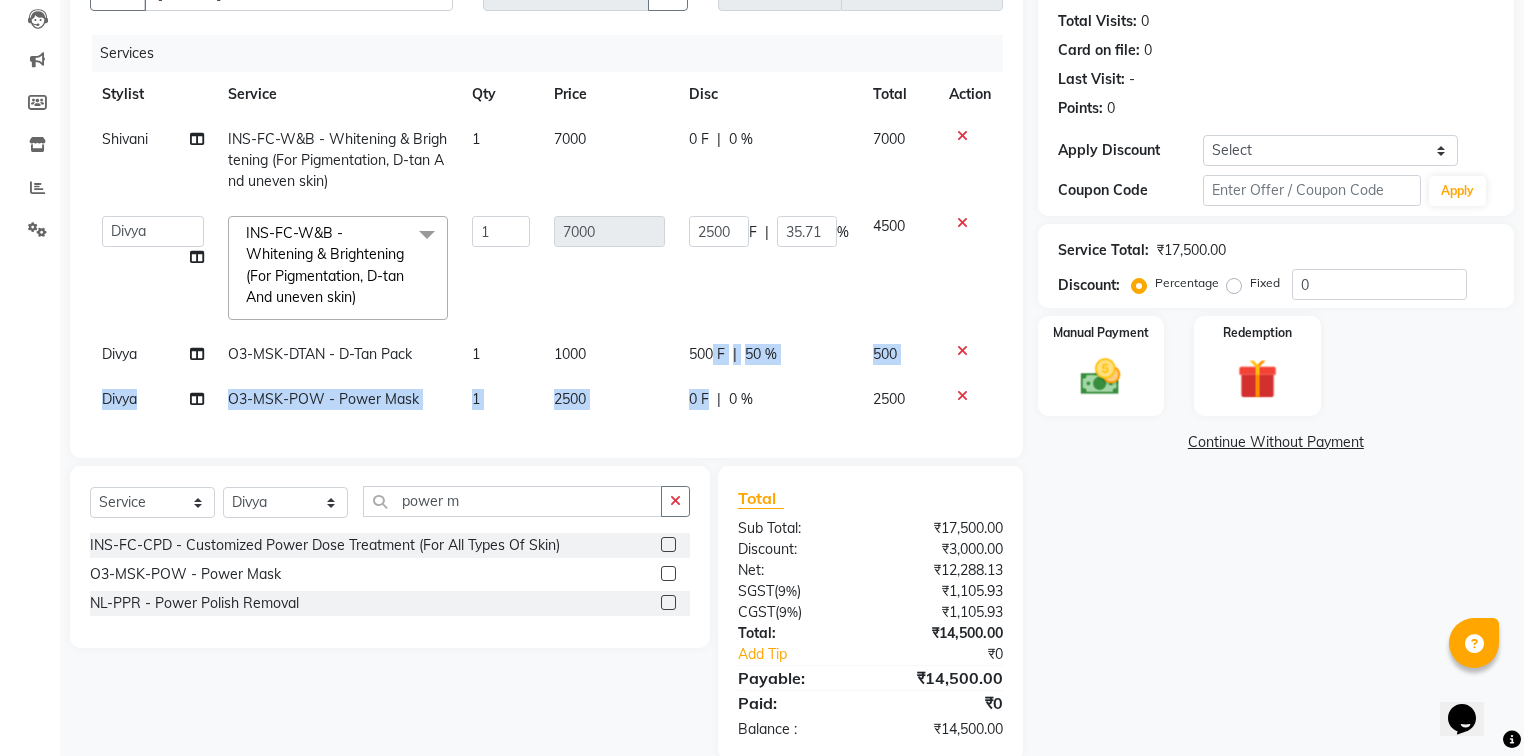 click on "0 F" 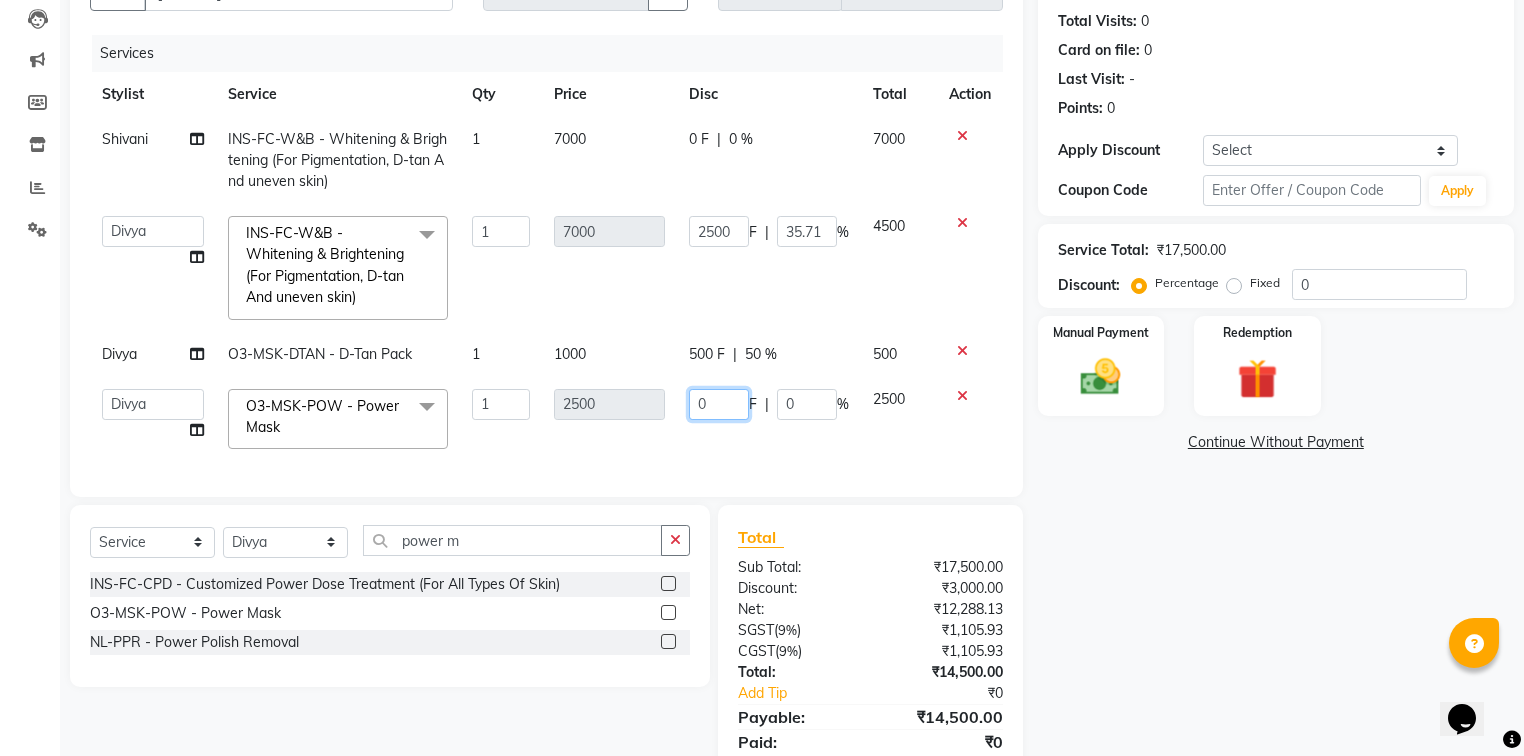 click on "0" 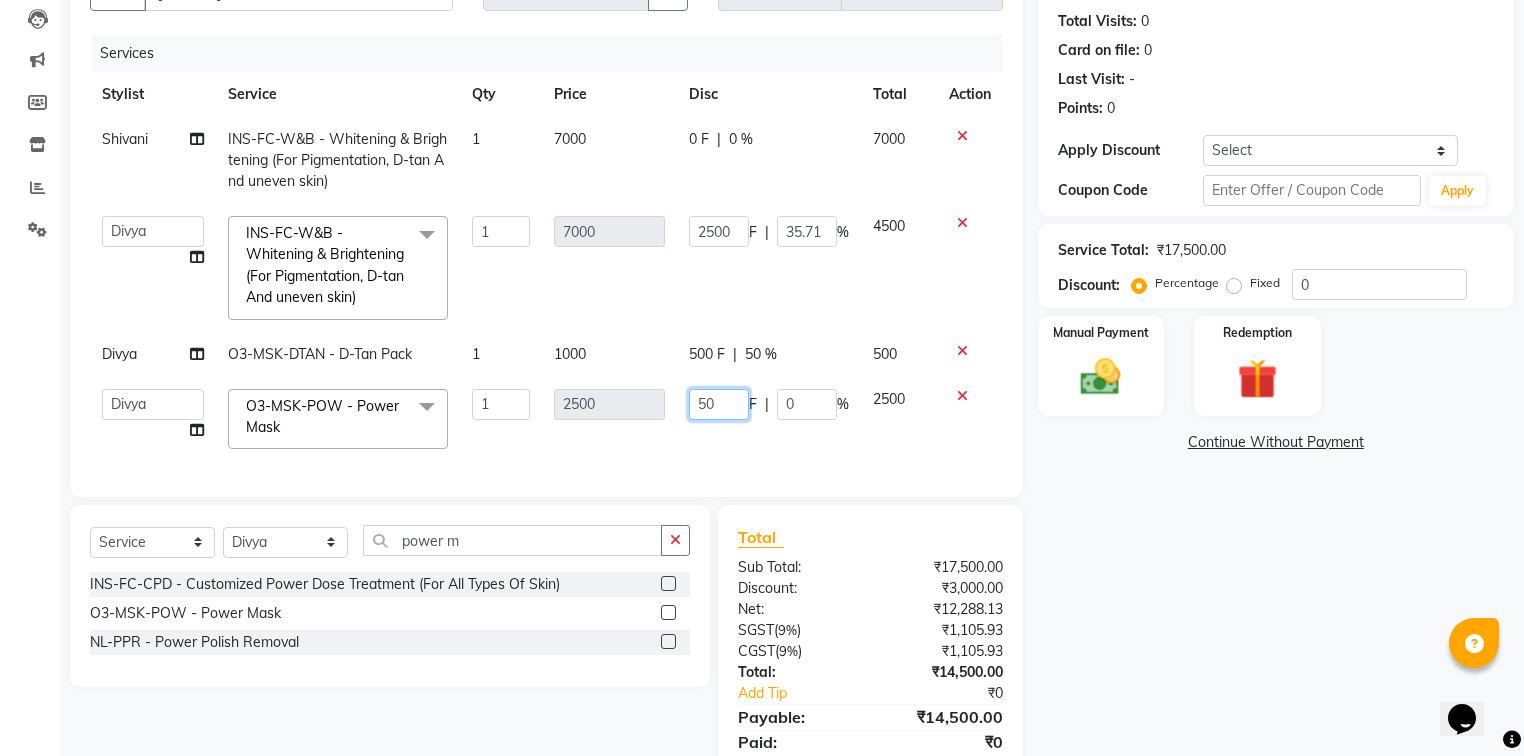type on "500" 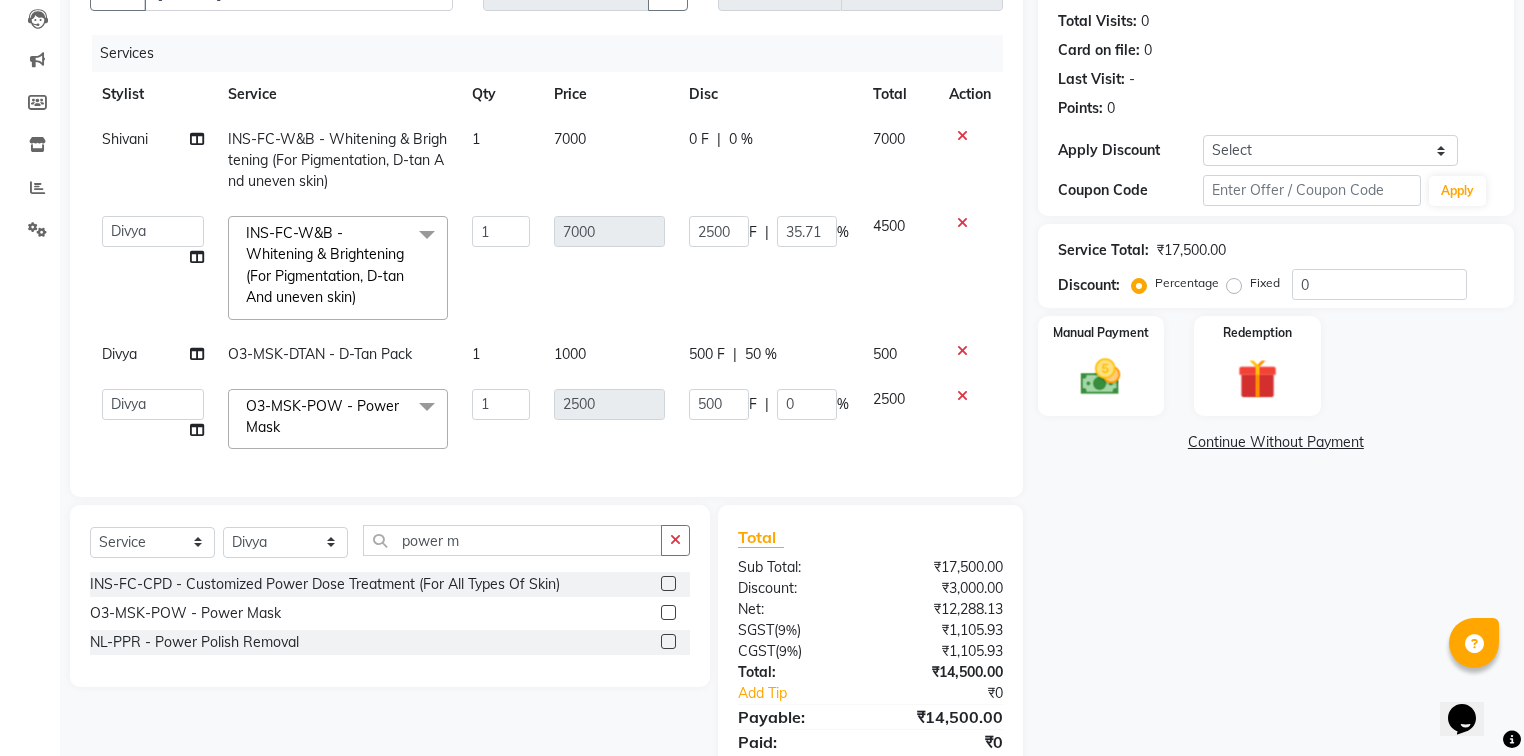 click on "Name: [FIRST]  Membership:  No Active Membership  Total Visits:  0 Card on file:  0 Last Visit:   - Points:   0  Apply Discount Select Coupon → Wrong Job Card  Coupon → Complimentary  Coupon → Correction  Coupon → First Wash  Coupon → Free Of Cost  Coupon → Staff Service  Coupon → Service Not Done  Coupon → Already Paid  Coupon → Double Job Card  Coupon Code Apply Service Total:  ₹17,500.00  Discount:  Percentage   Fixed  0 Manual Payment Redemption  Continue Without Payment" 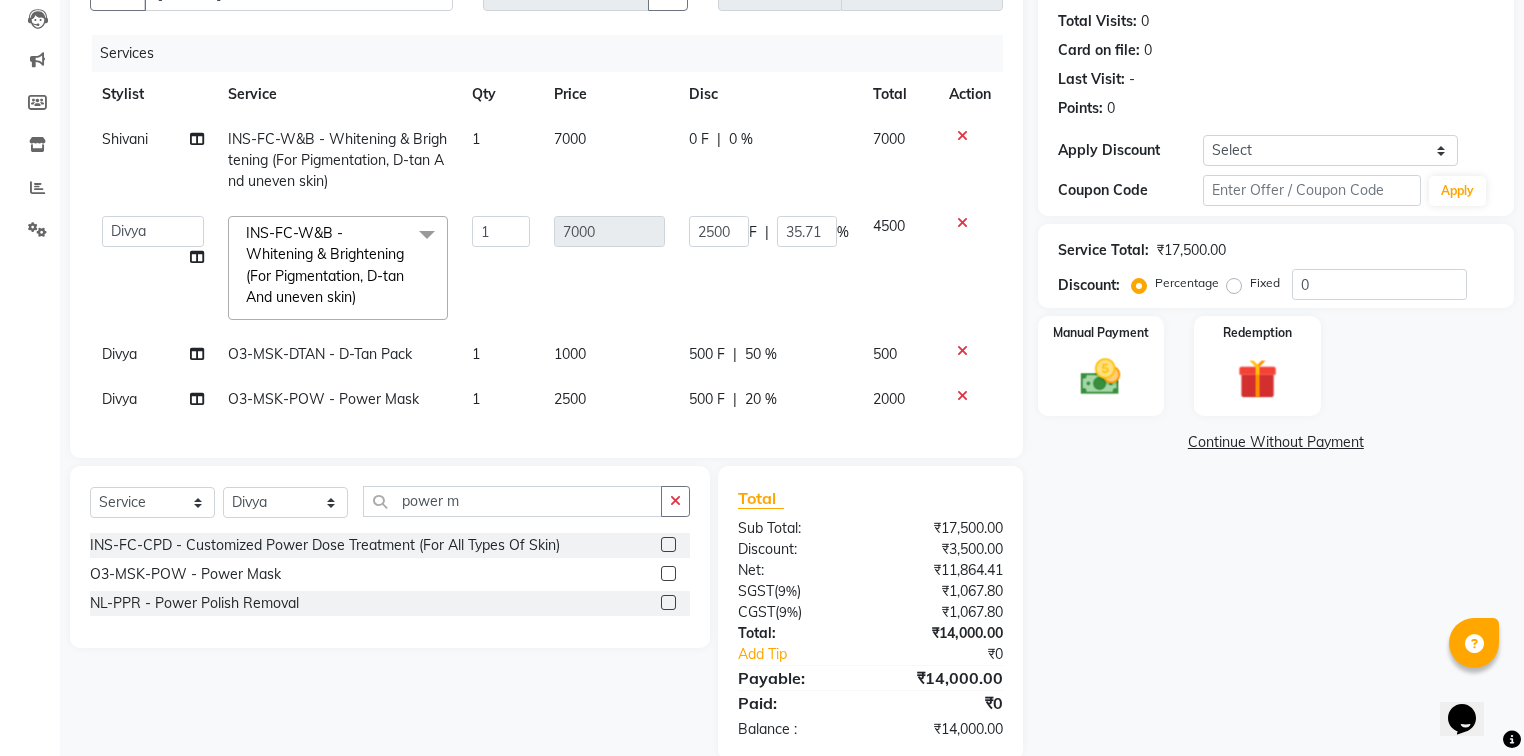 click on "0 F" 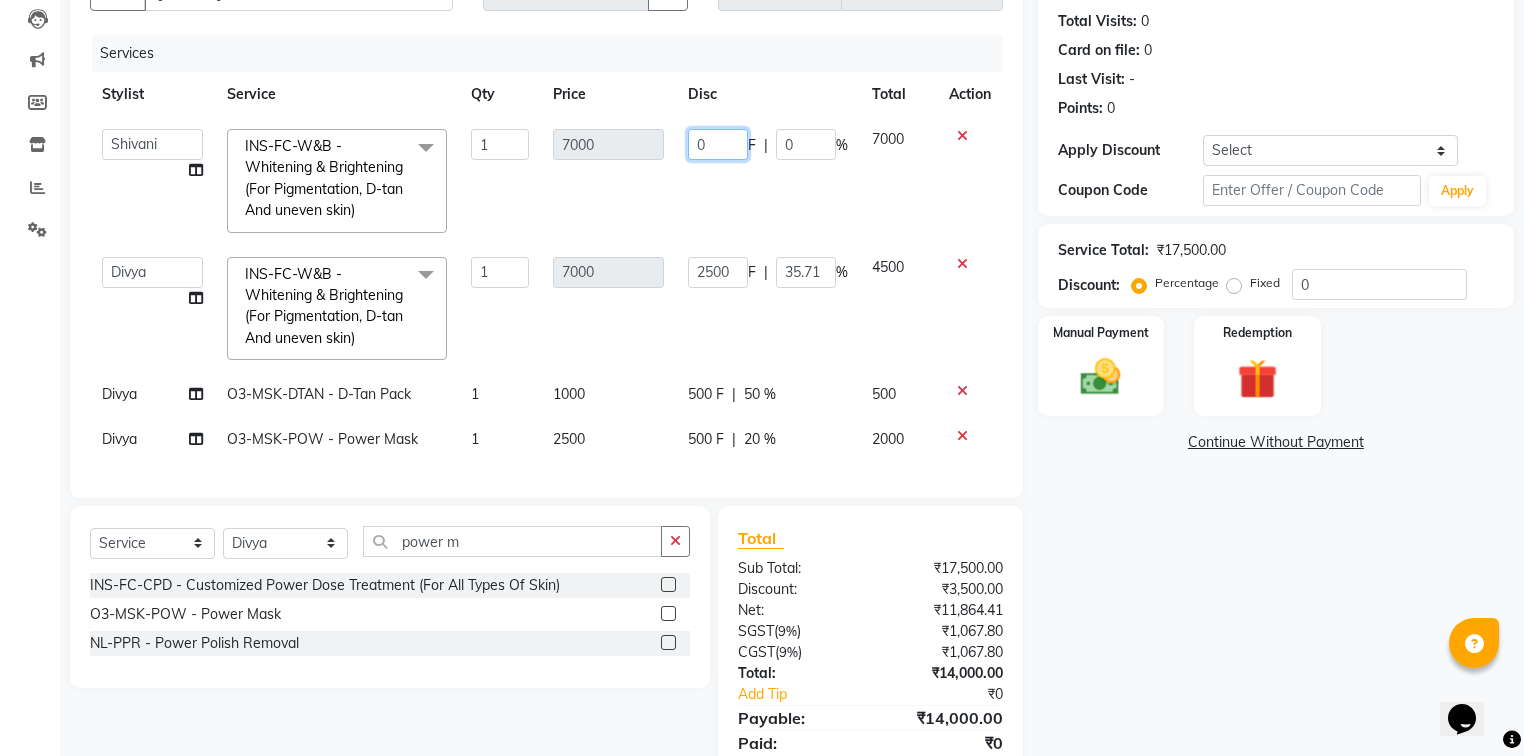 click on "0" 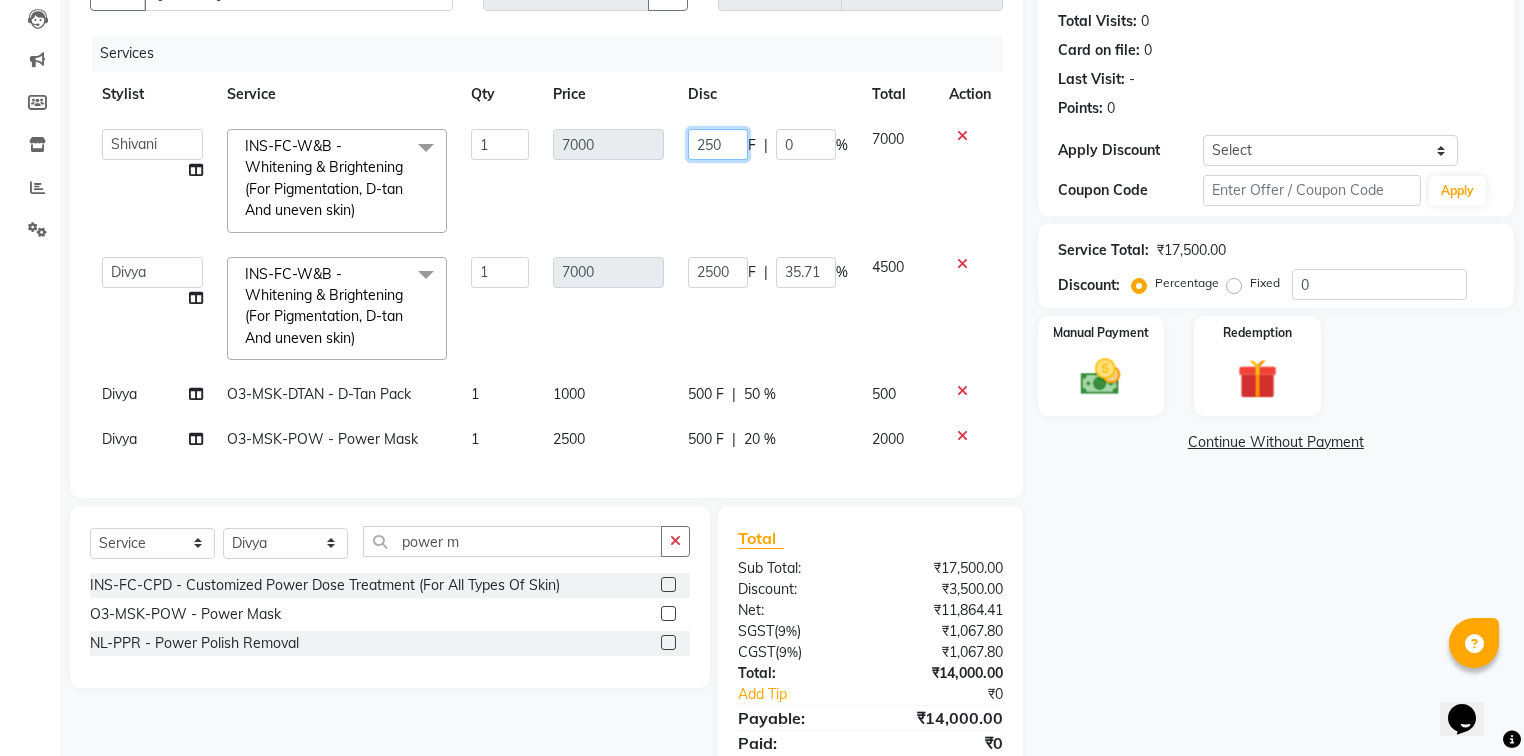 type on "2500" 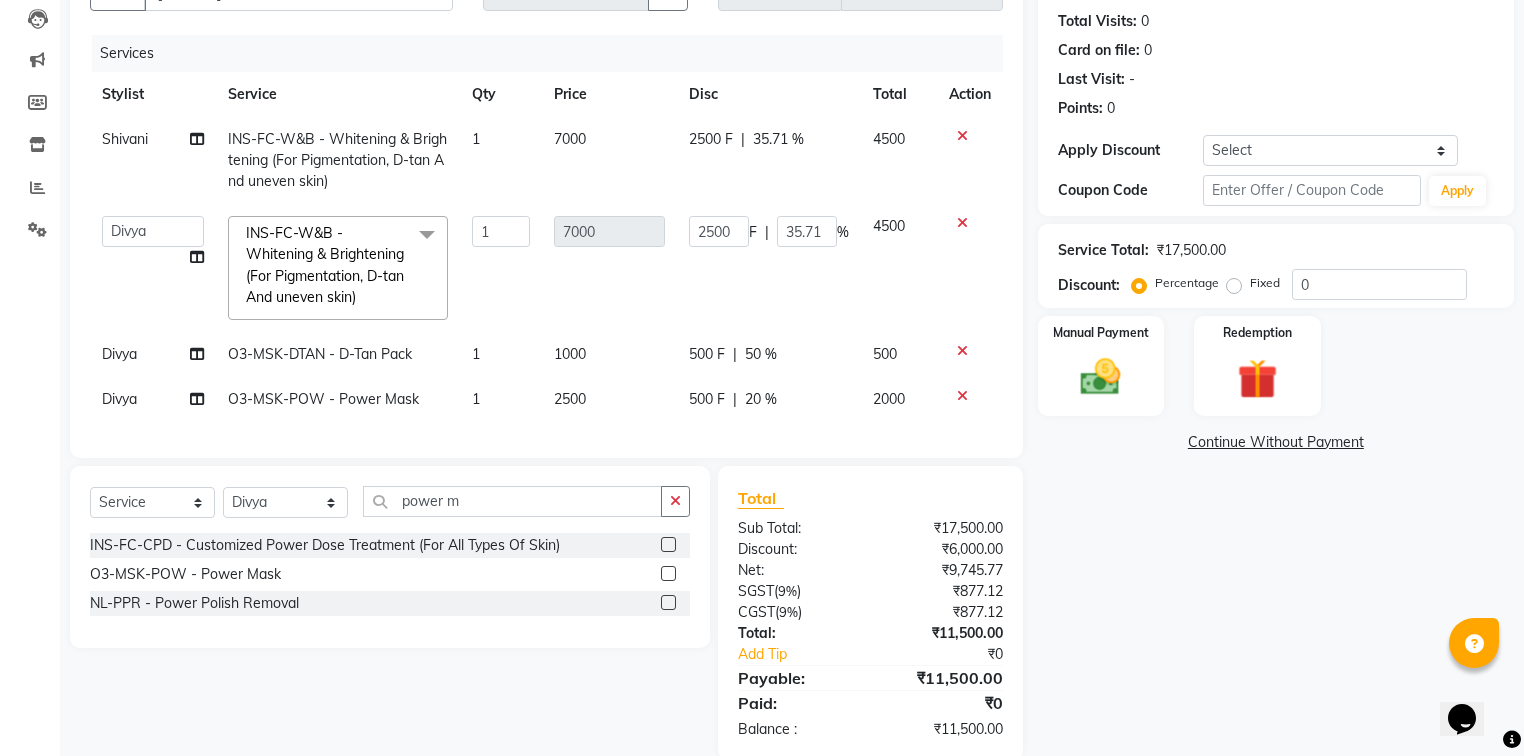 drag, startPoint x: 1170, startPoint y: 560, endPoint x: 900, endPoint y: 399, distance: 314.35806 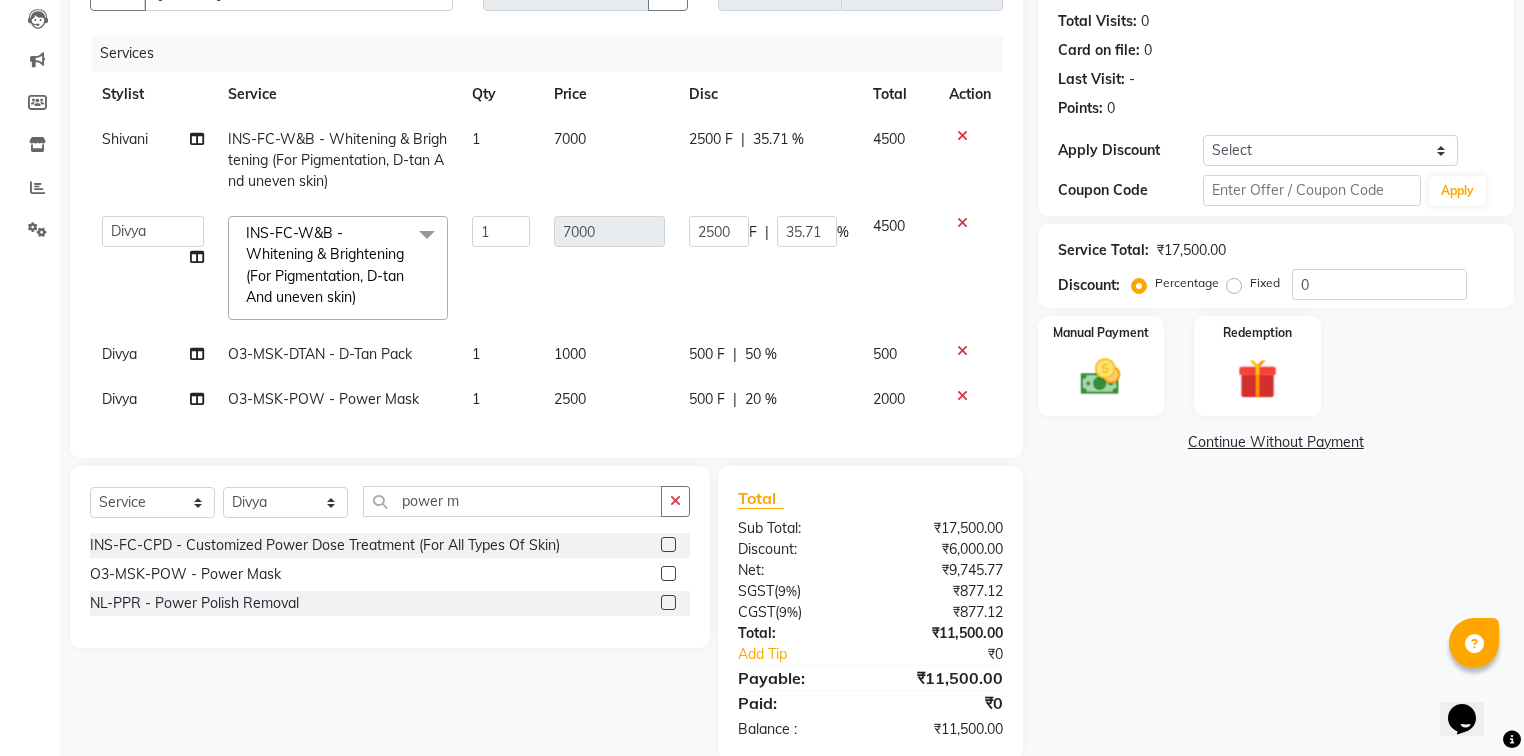 scroll, scrollTop: 259, scrollLeft: 0, axis: vertical 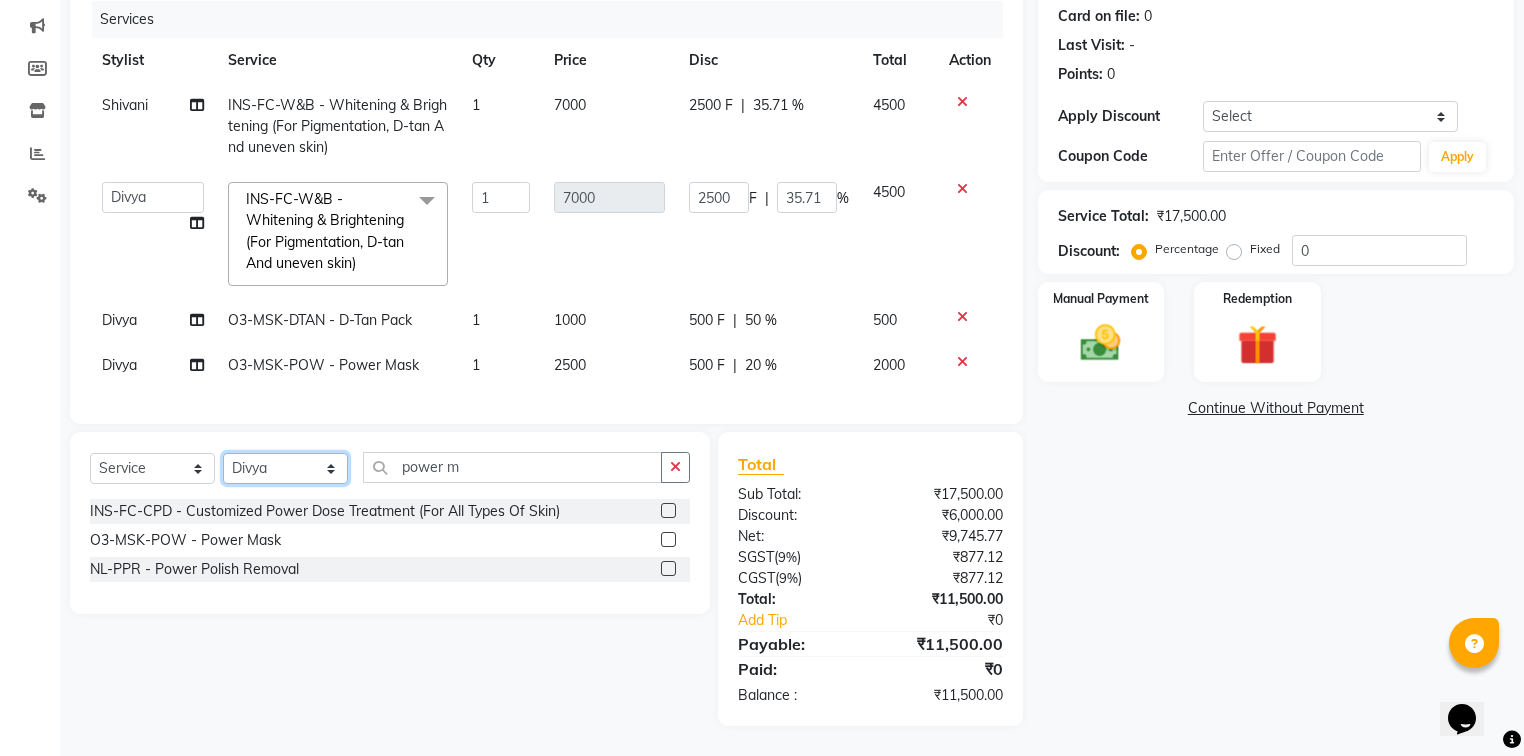 click on "Select Stylist Afia  Amandeep Kaur Anu BABBU DHIR Divya Happy Harmesh Harry  Headmasters Israr Jashan stockist Jitender Makhan Maninder Navdeep Rimpi Saima  Sandeep Shivani Shubham Soni Sonu Sunny Sushil Tanveer Varsha Vijay" 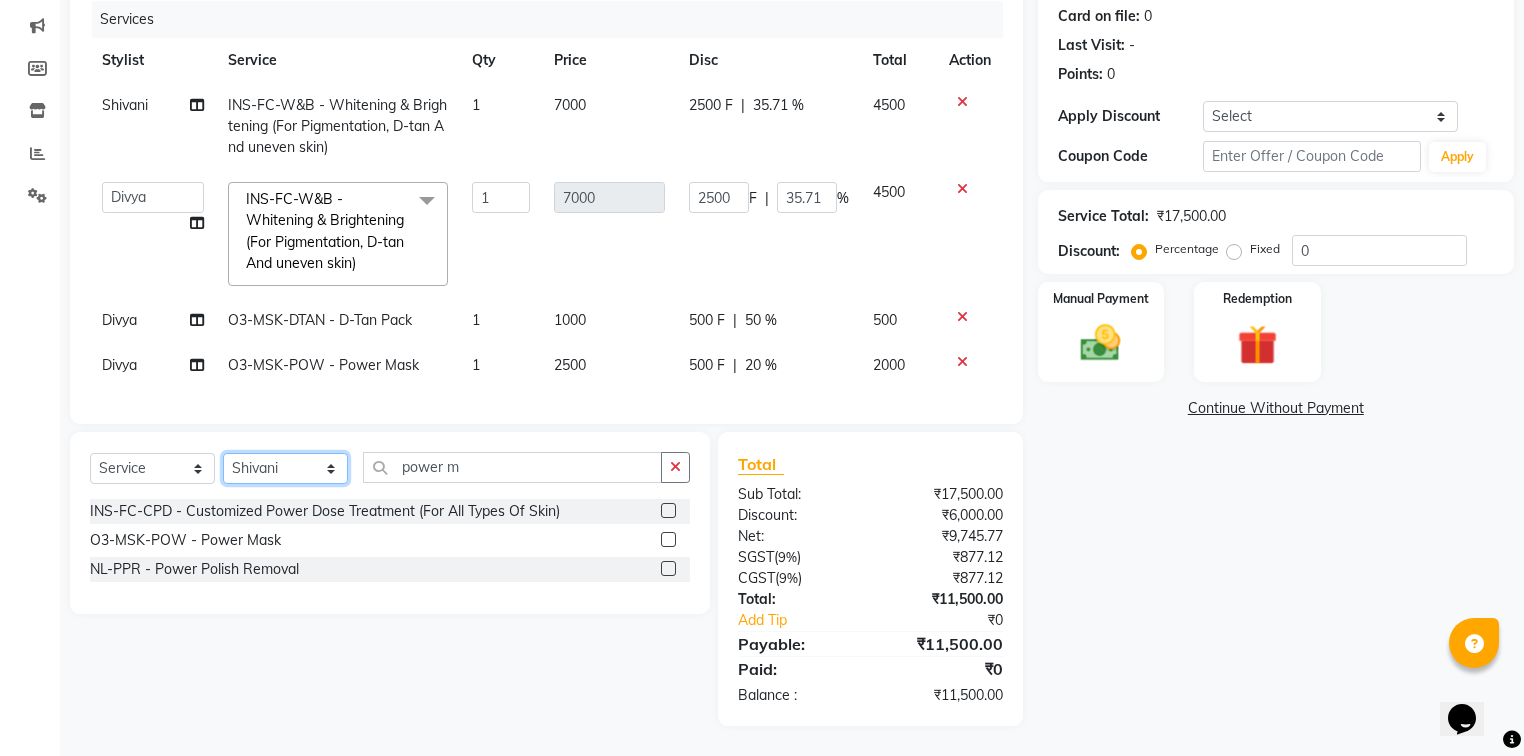 click on "Select Stylist Afia  Amandeep Kaur Anu BABBU DHIR Divya Happy Harmesh Harry  Headmasters Israr Jashan stockist Jitender Makhan Maninder Navdeep Rimpi Saima  Sandeep Shivani Shubham Soni Sonu Sunny Sushil Tanveer Varsha Vijay" 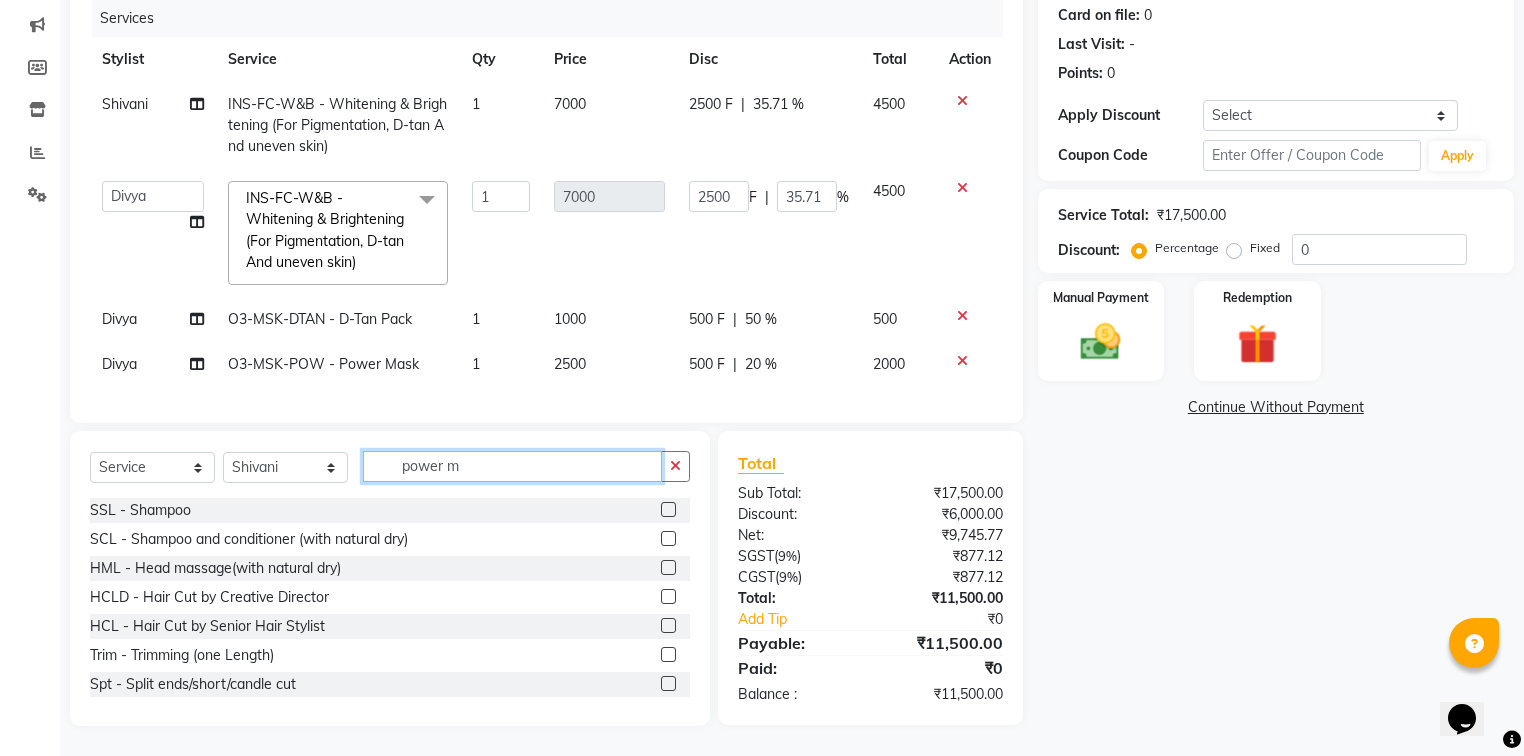 click on "power m" 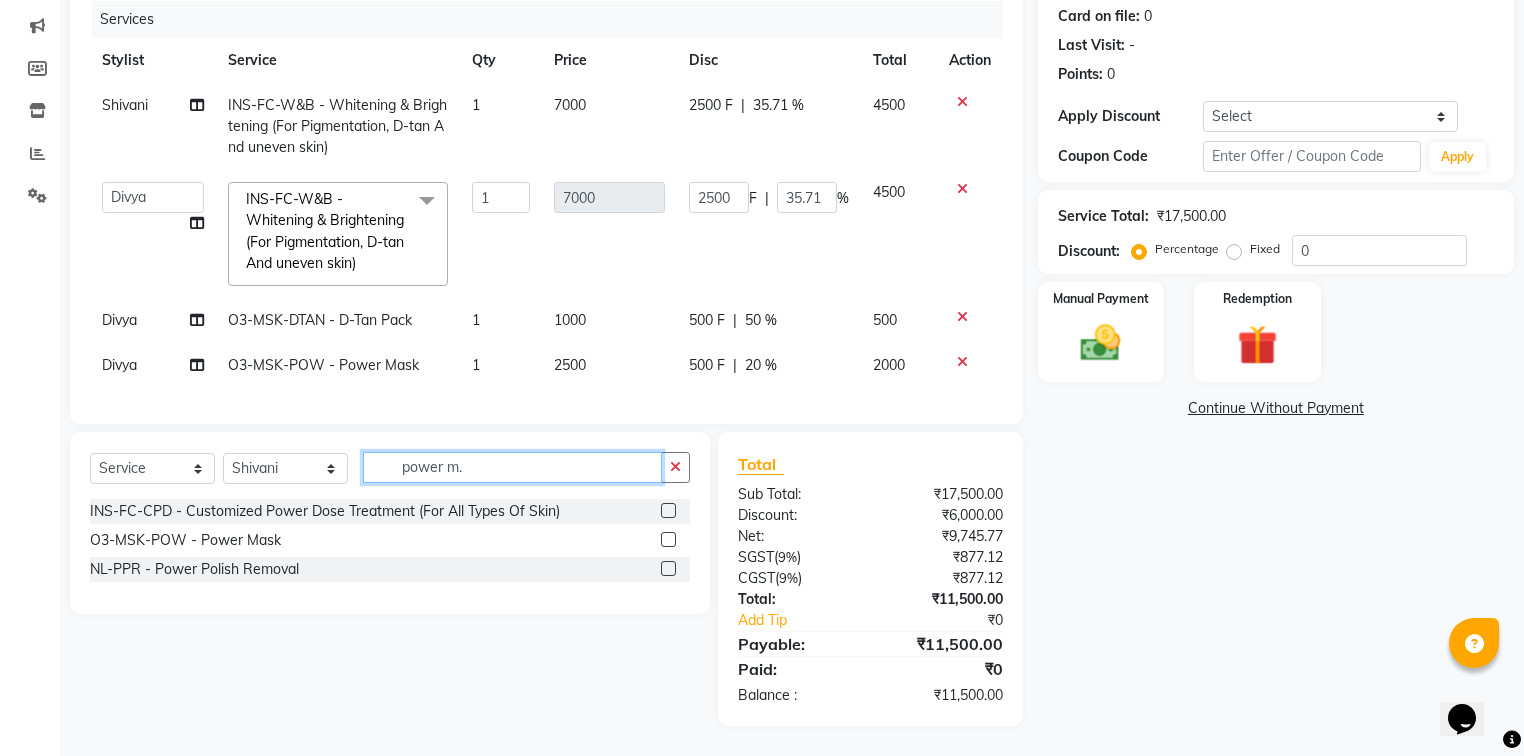 type on "power m." 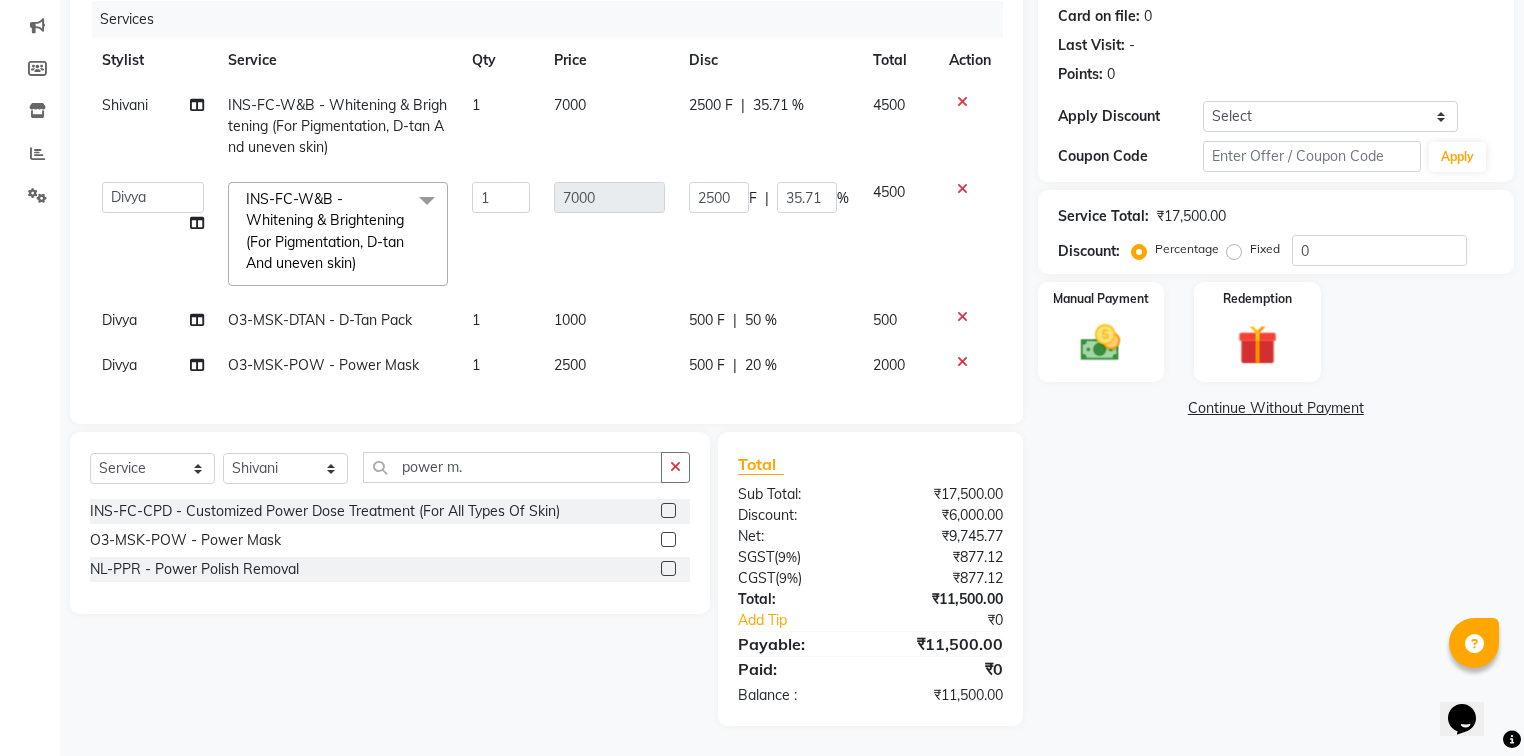 click 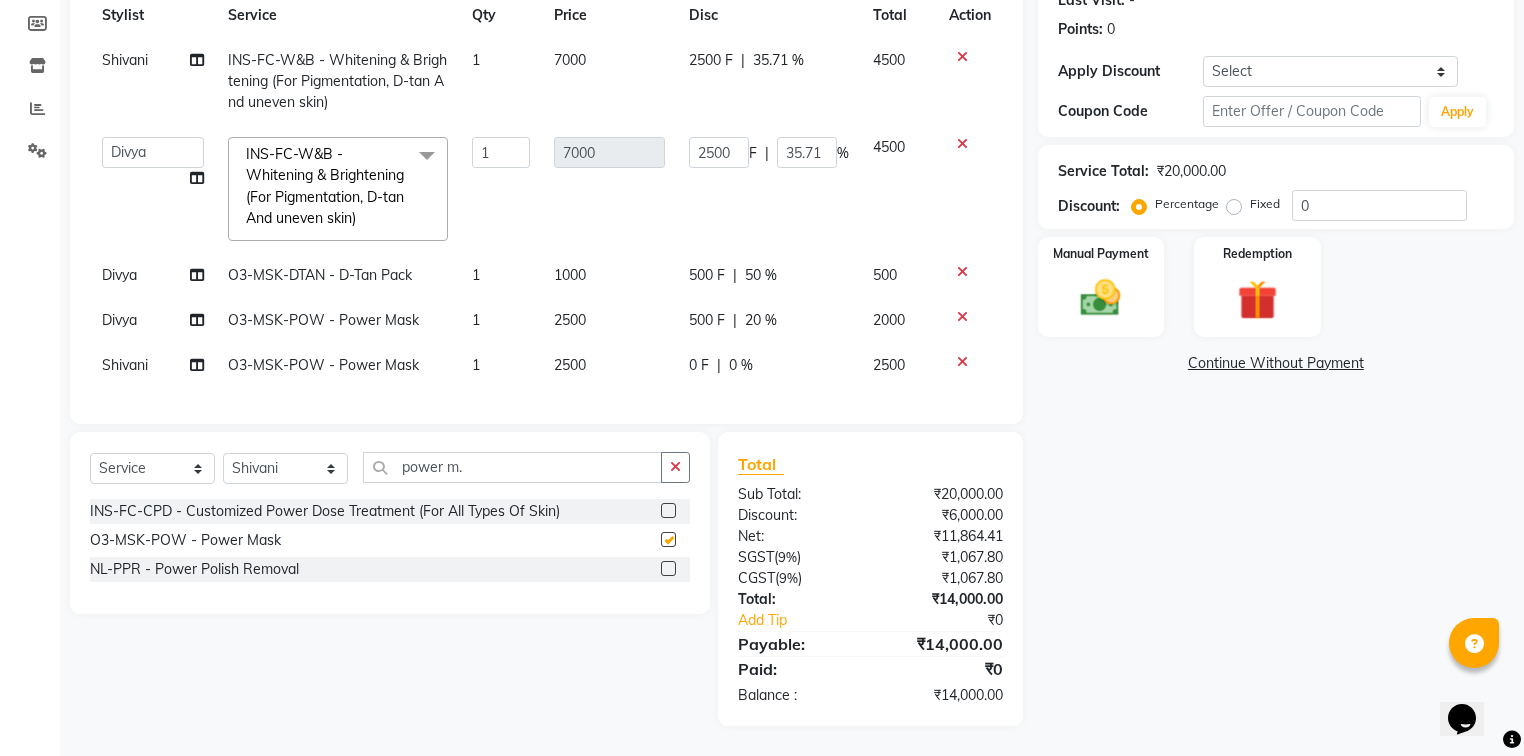checkbox on "false" 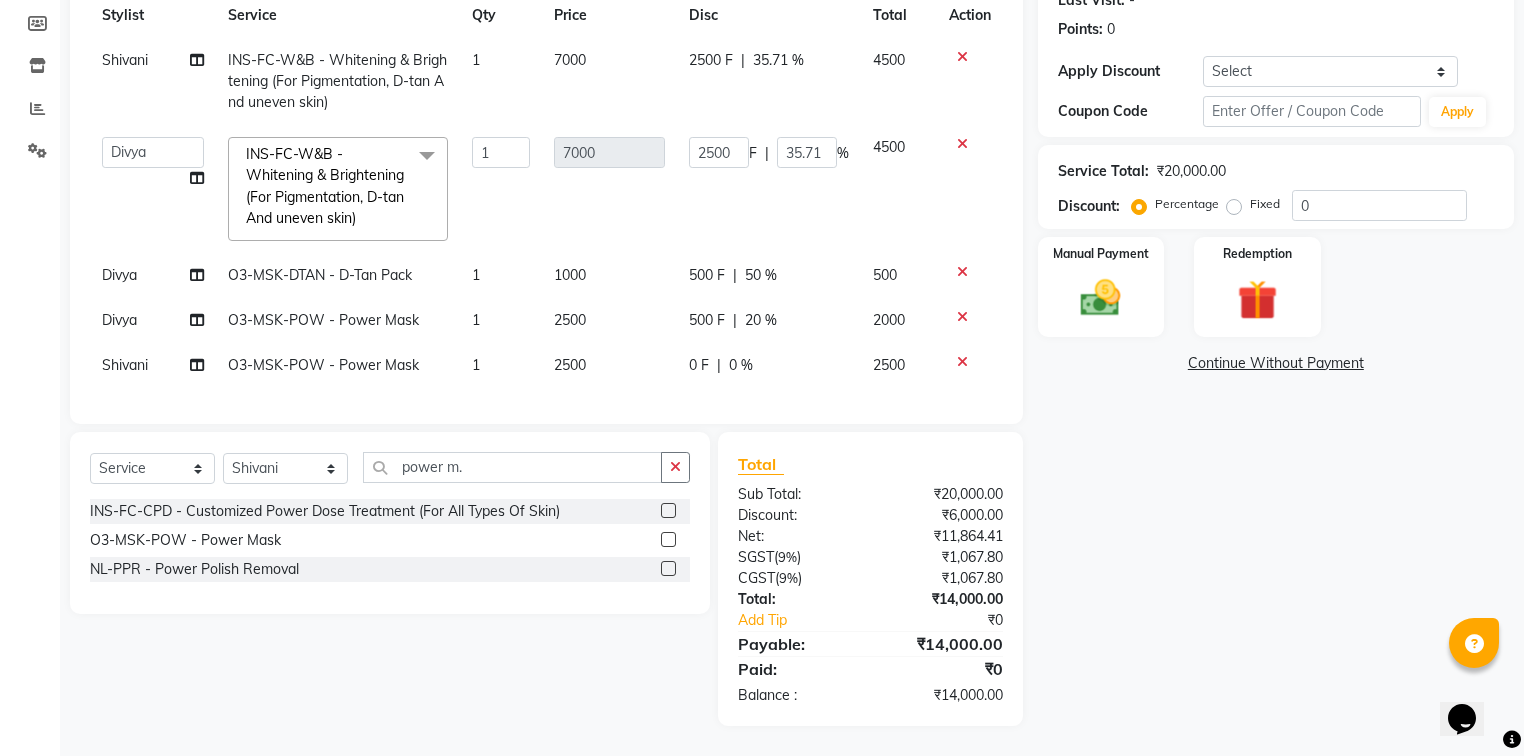 scroll, scrollTop: 304, scrollLeft: 0, axis: vertical 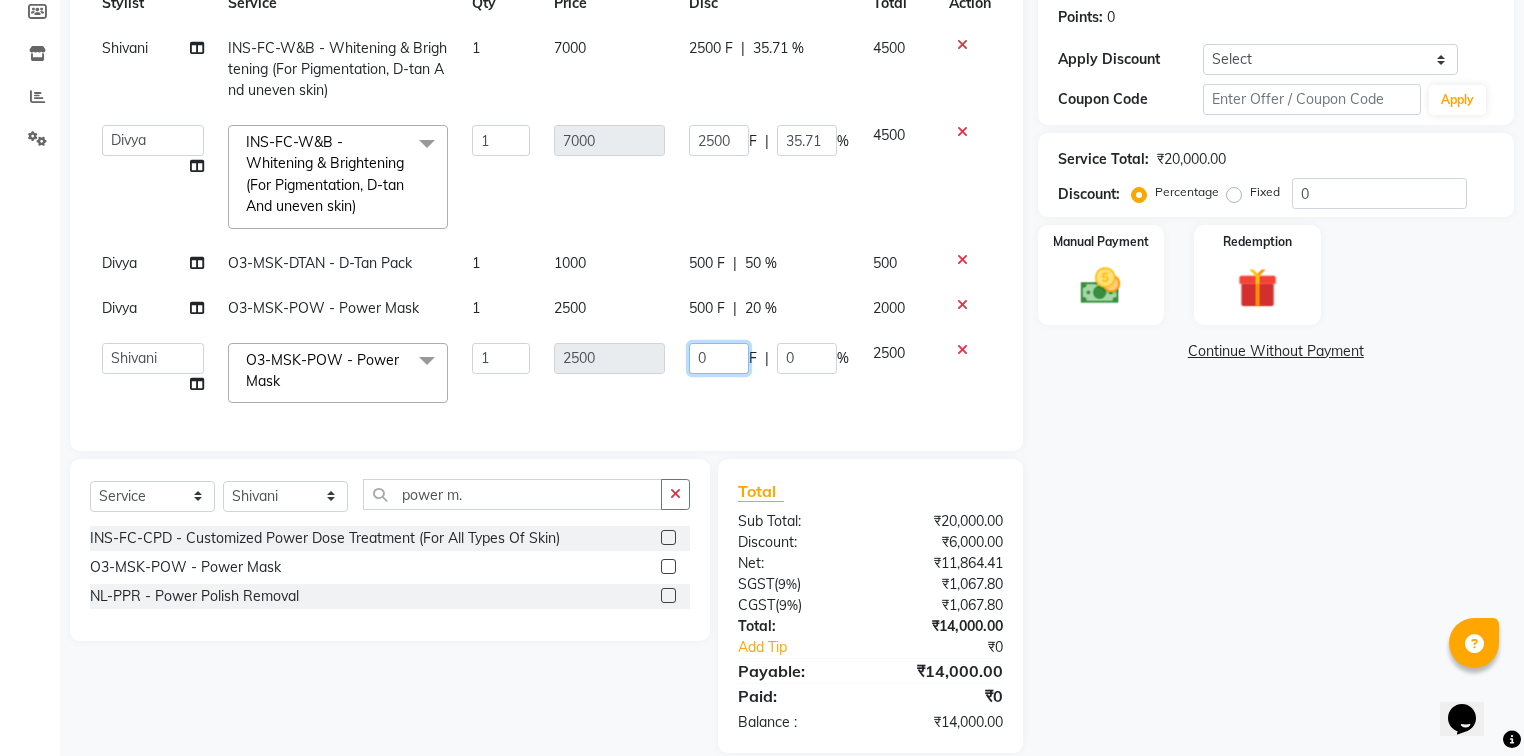 click on "0" 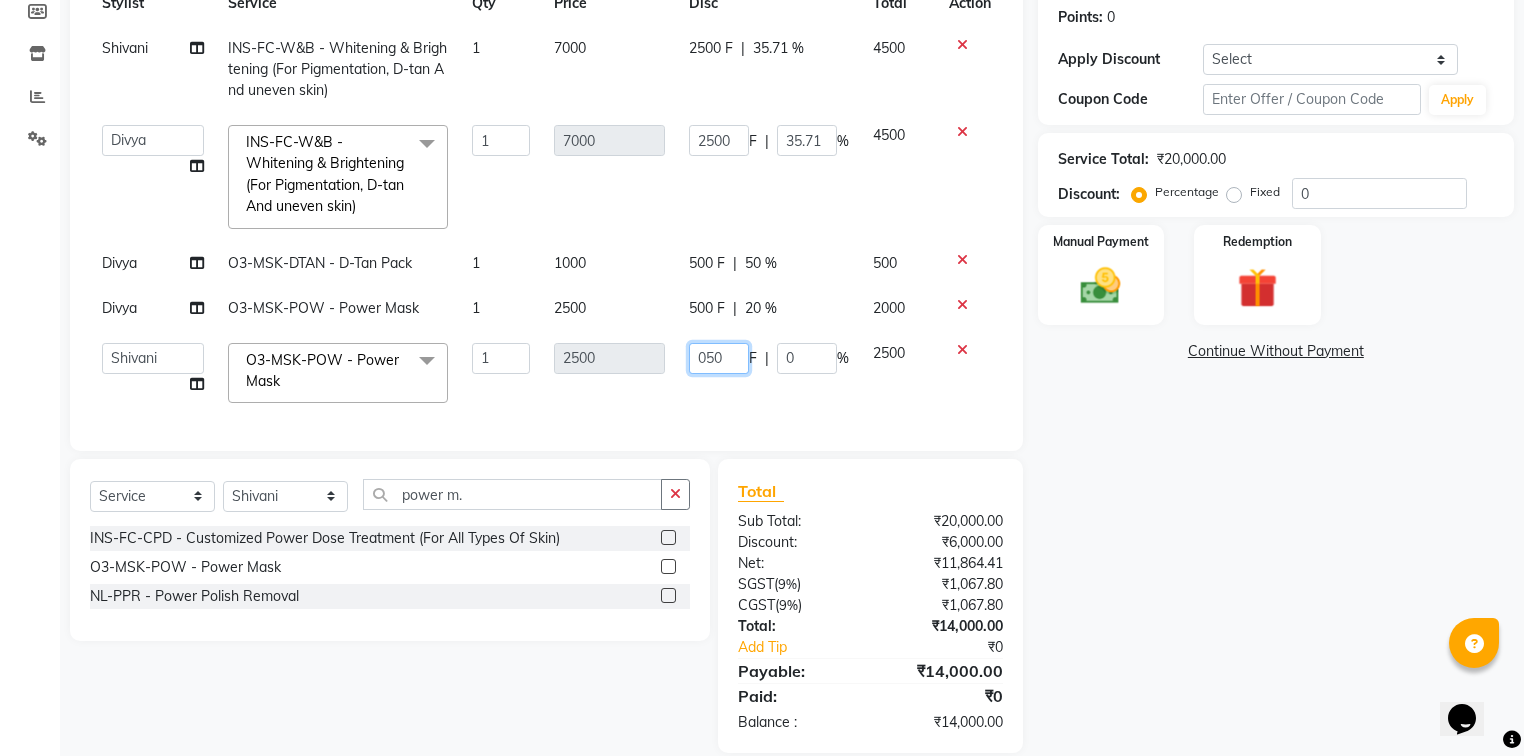 type on "0500" 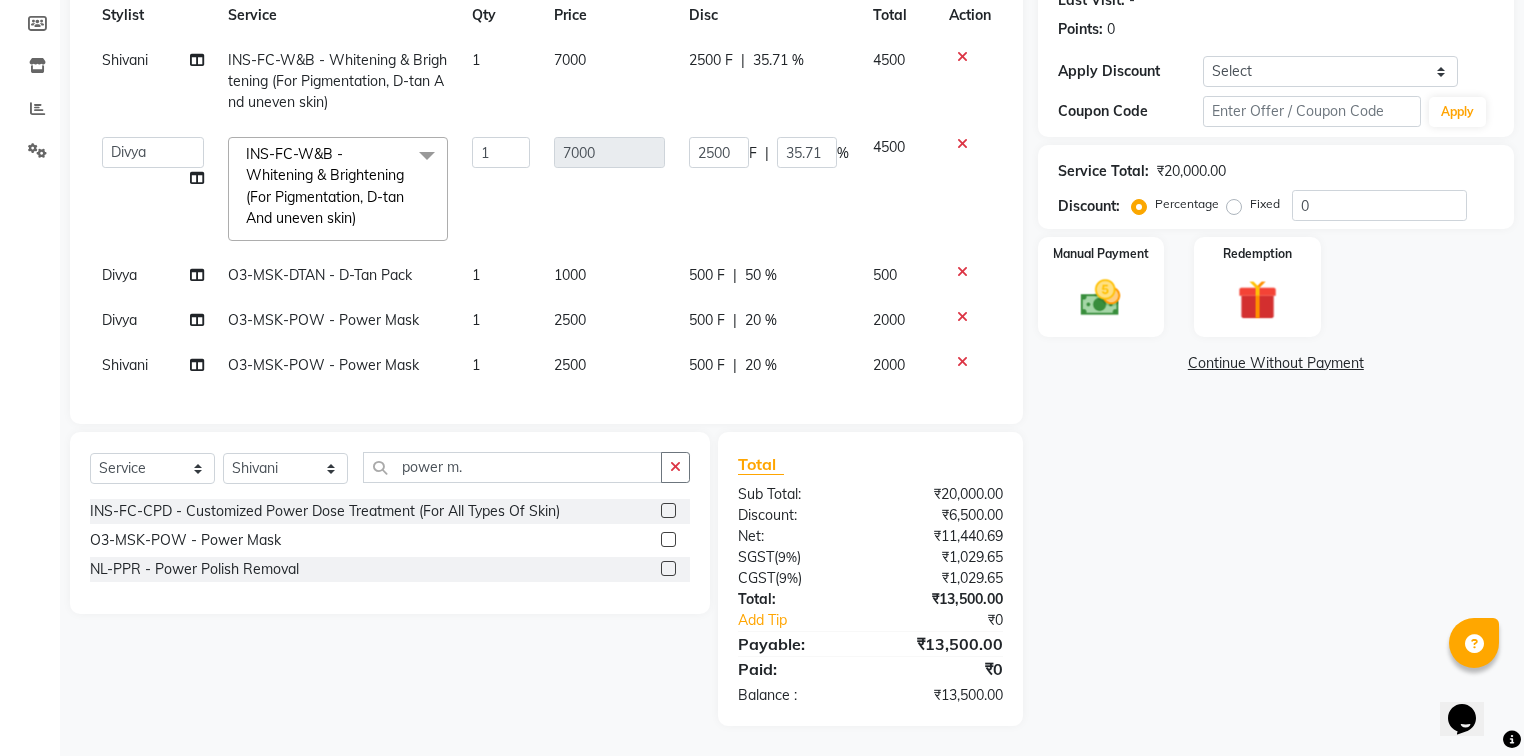 click on "Name: [NAME]  Membership:  No Active Membership  Total Visits:  0 Card on file:  0 Last Visit:   - Points:   0  Apply Discount Select Coupon → Wrong Job Card  Coupon → Complimentary  Coupon → Correction  Coupon → First Wash  Coupon → Free Of Cost  Coupon → Staff Service  Coupon → Service Not Done  Coupon → Already Paid  Coupon → Double Job Card  Coupon Code Apply Service Total:  ₹20,000.00  Discount:  Percentage   Fixed  0 Manual Payment Redemption  Continue Without Payment" 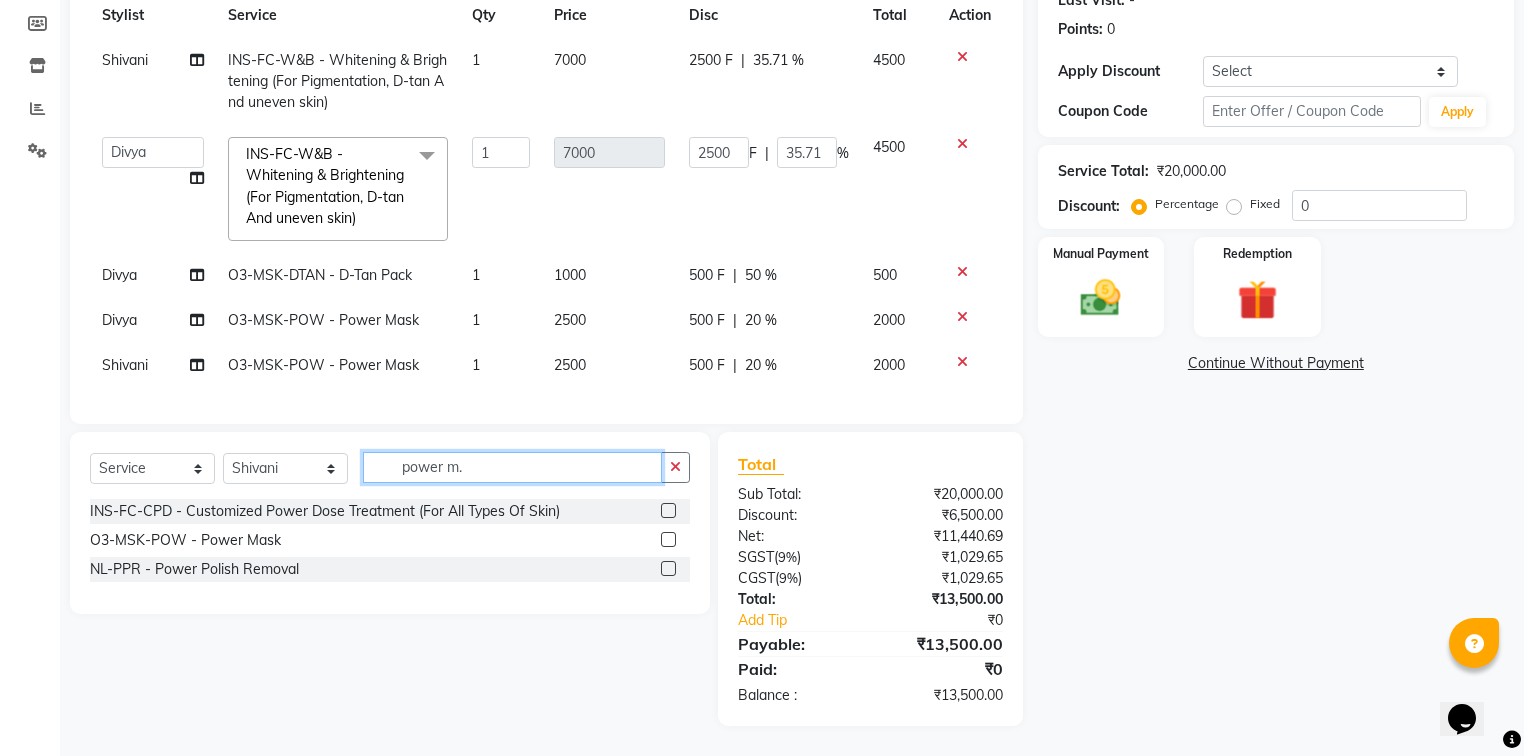 click on "power m." 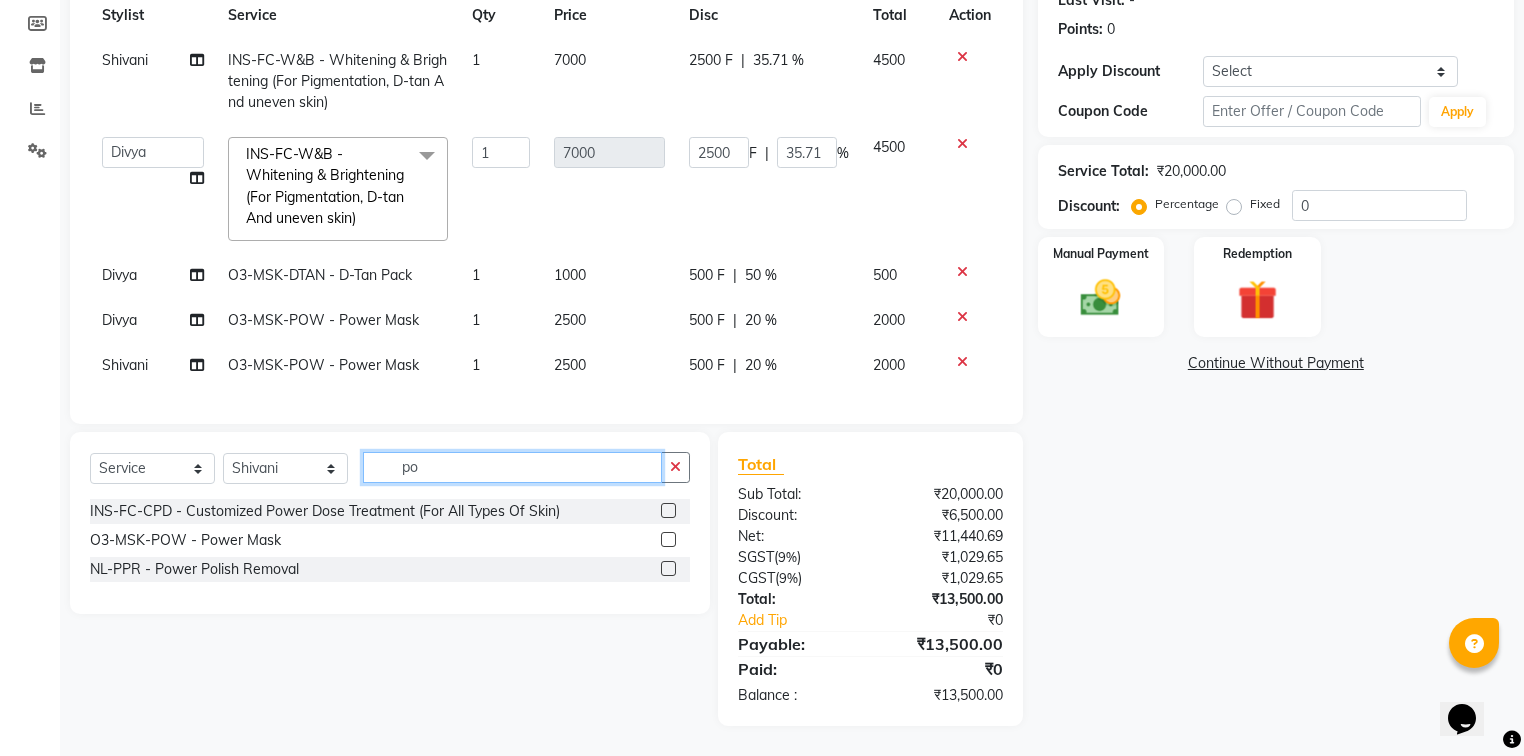type on "p" 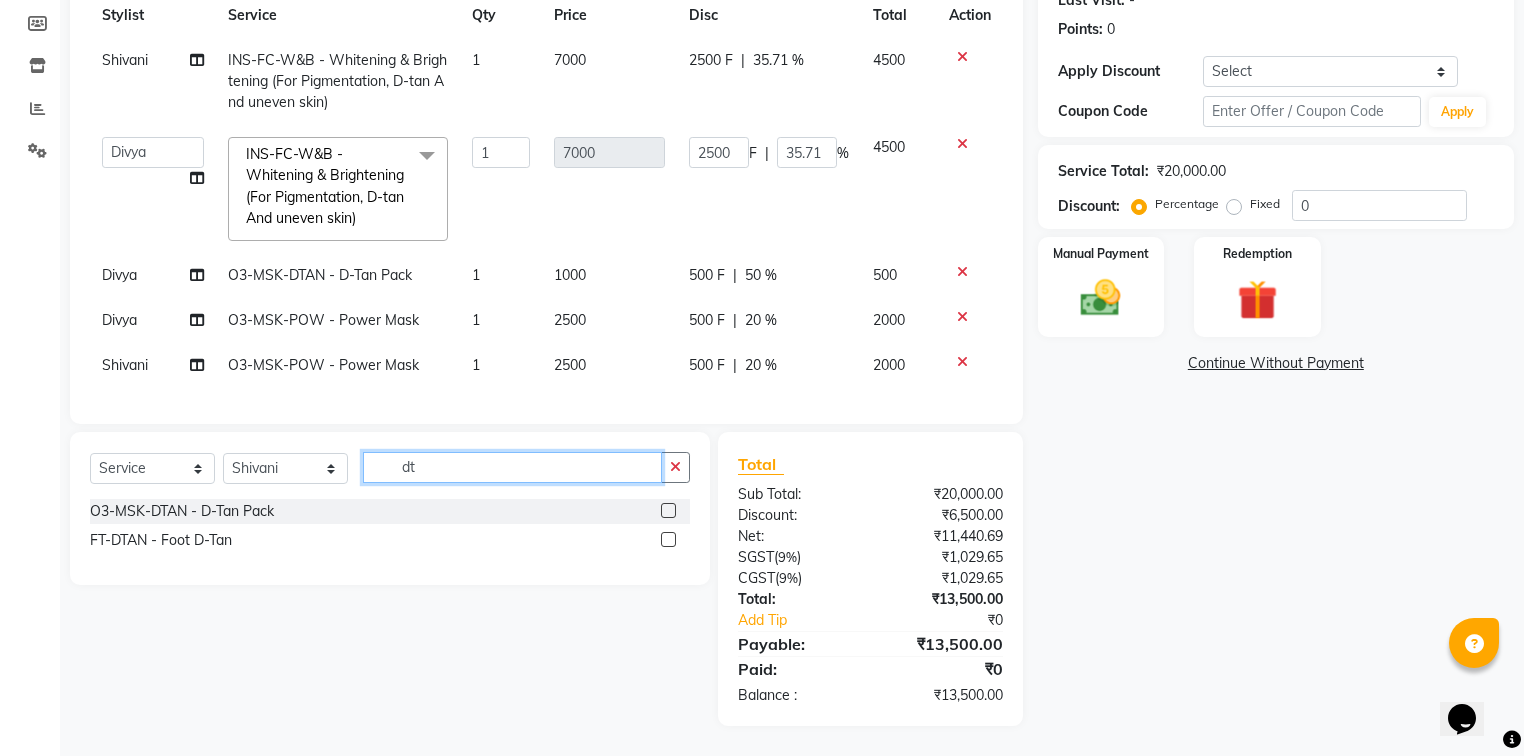 type on "dt" 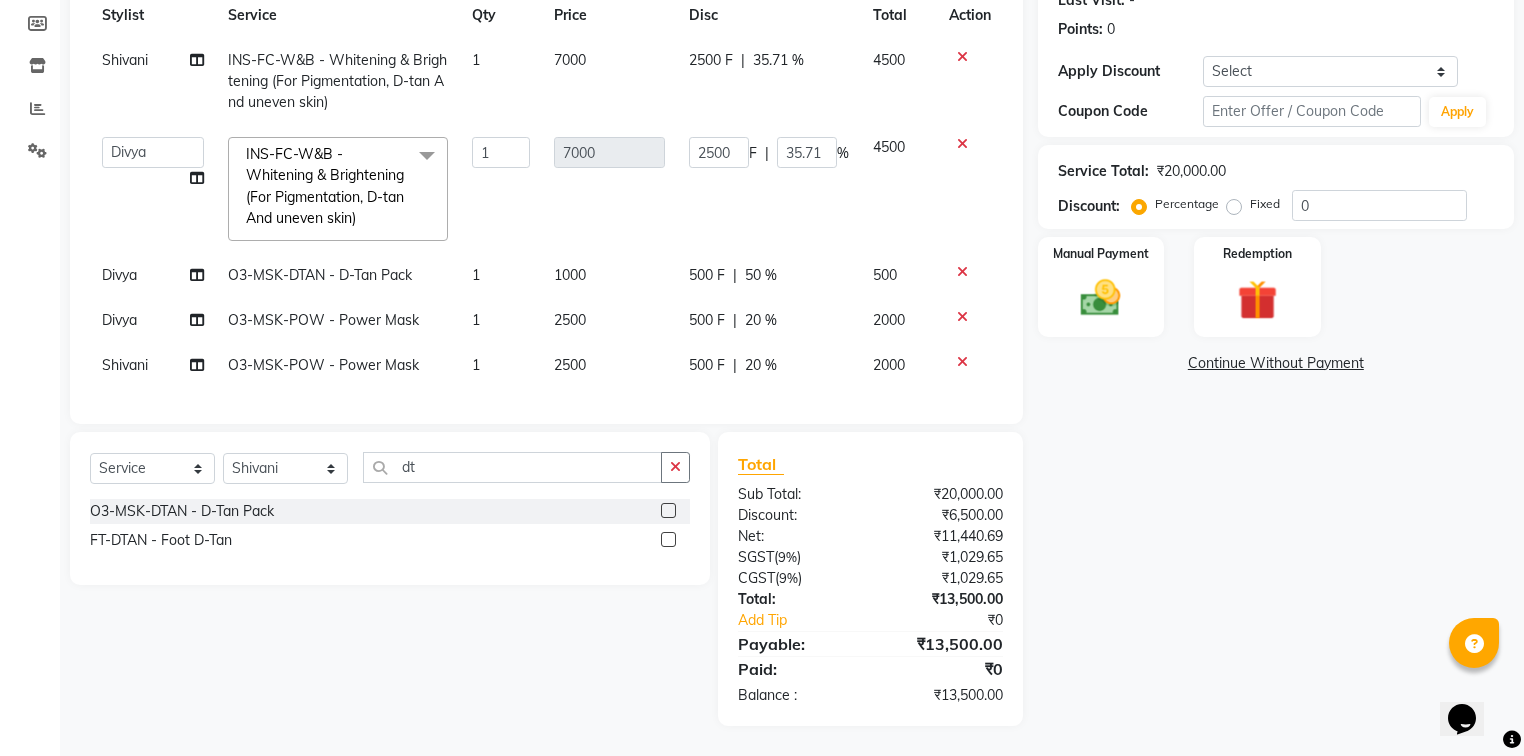click 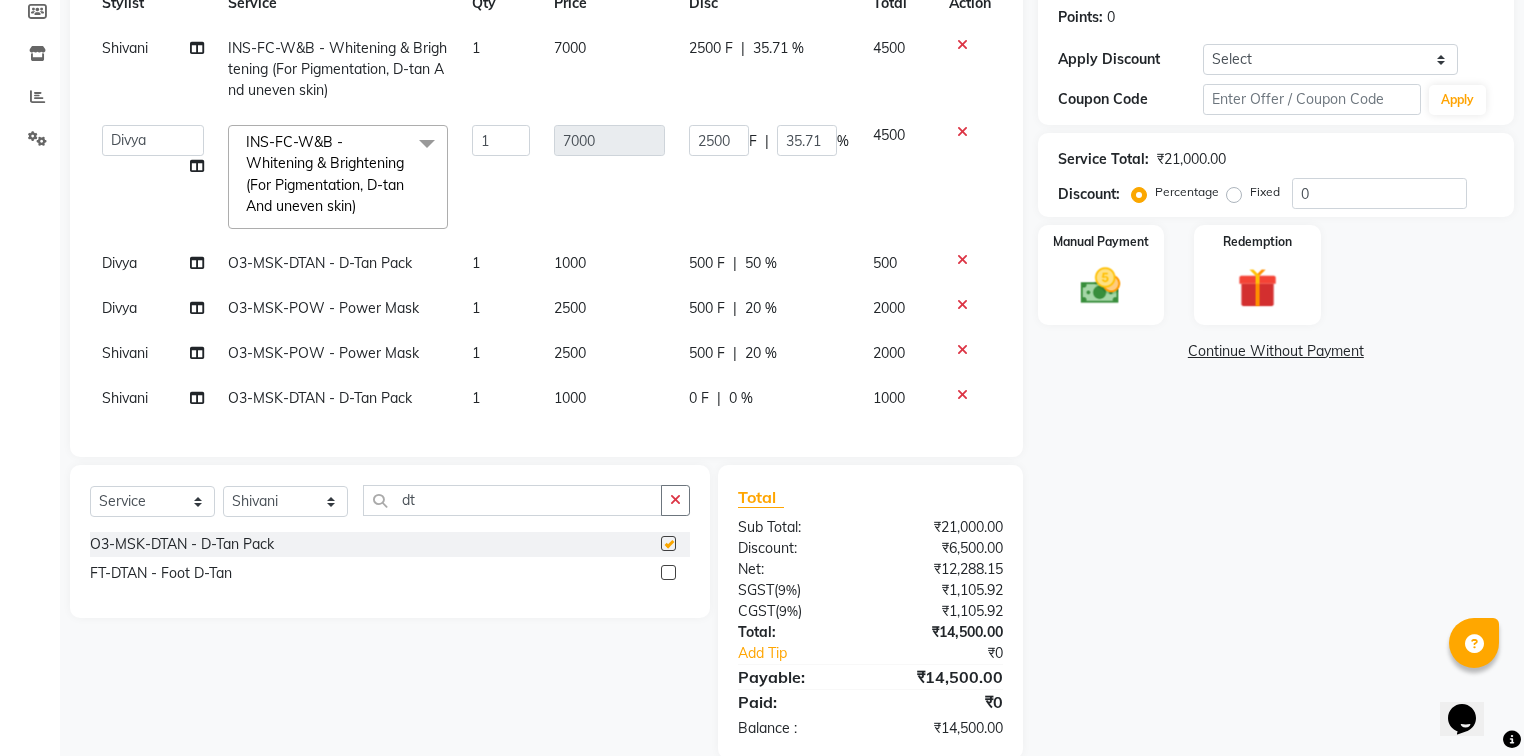 scroll, scrollTop: 4, scrollLeft: 0, axis: vertical 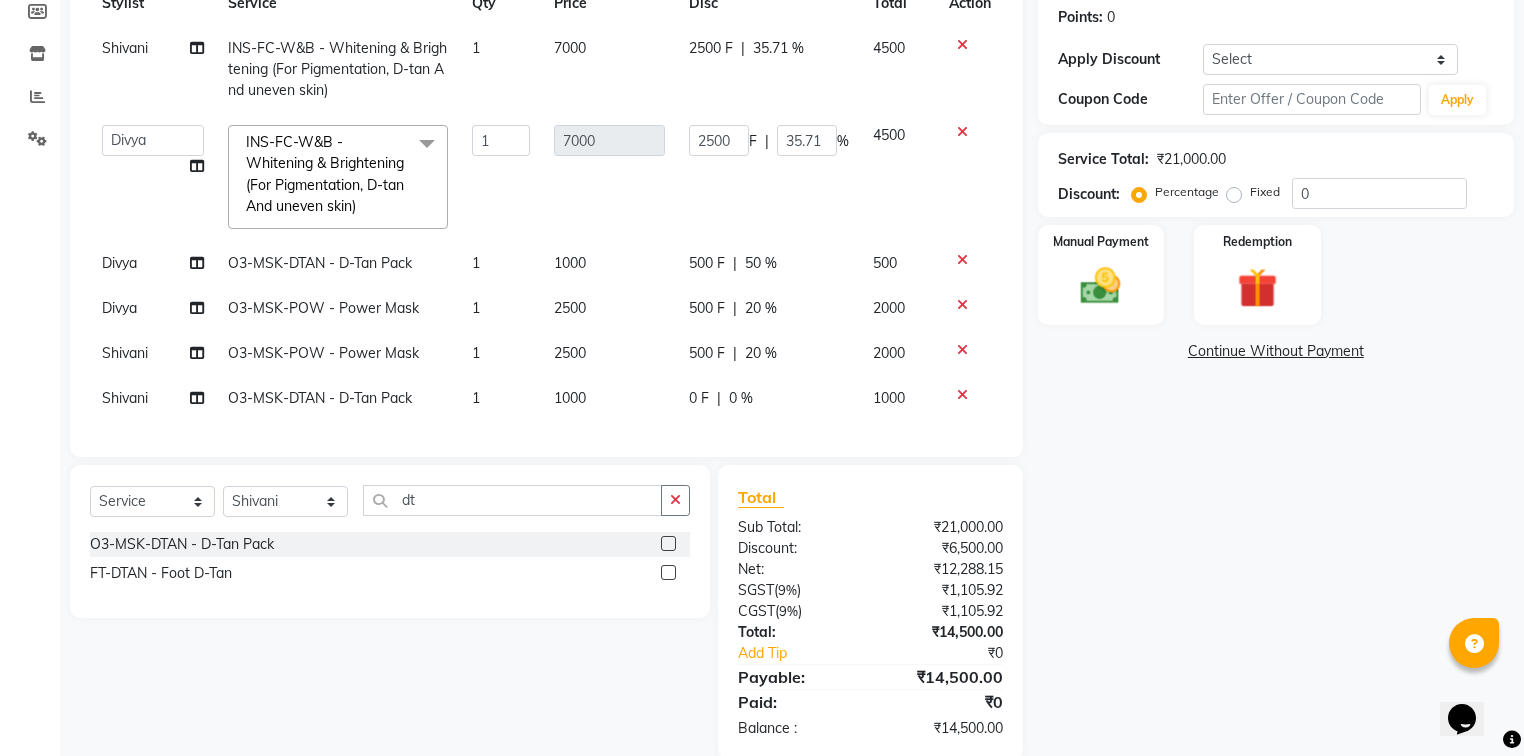 checkbox on "false" 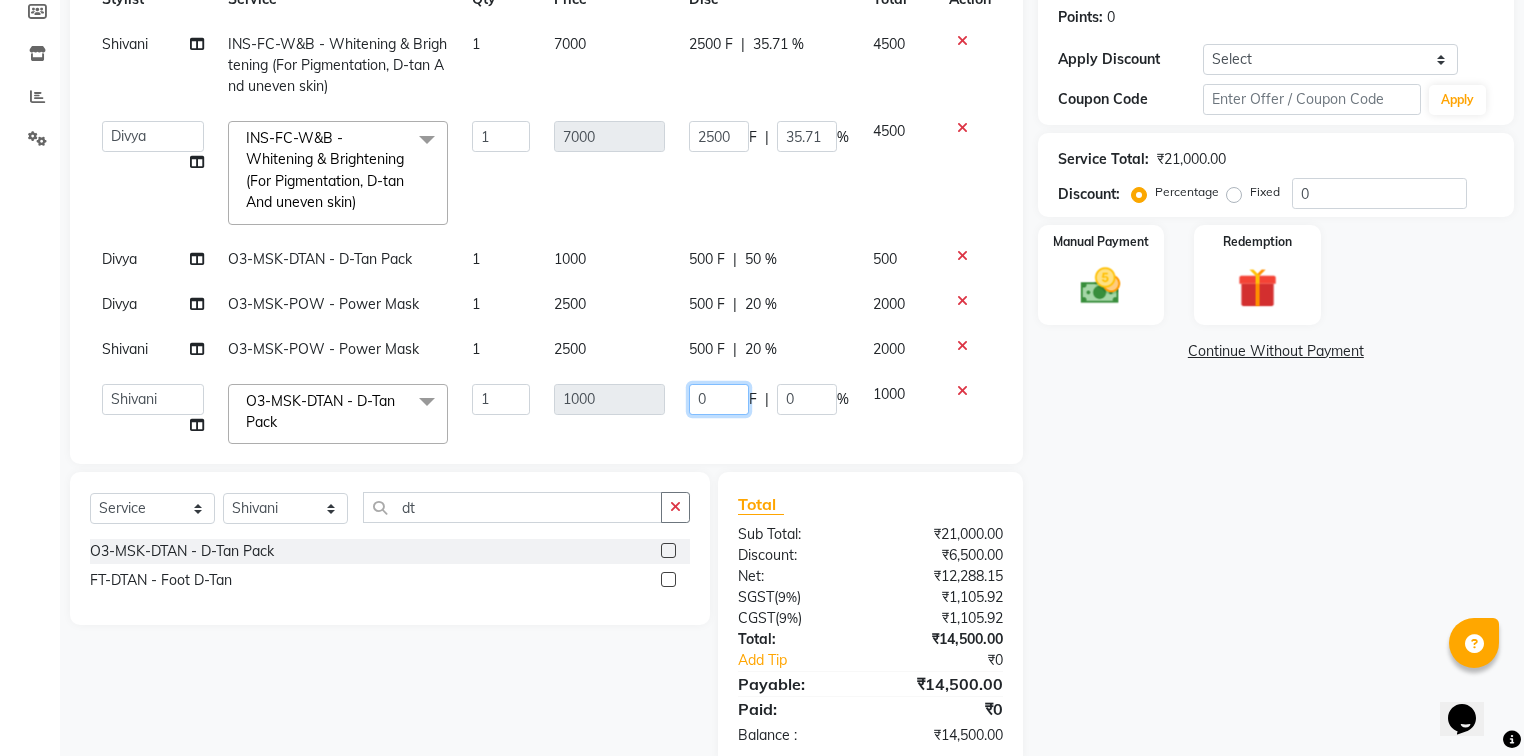 click on "0" 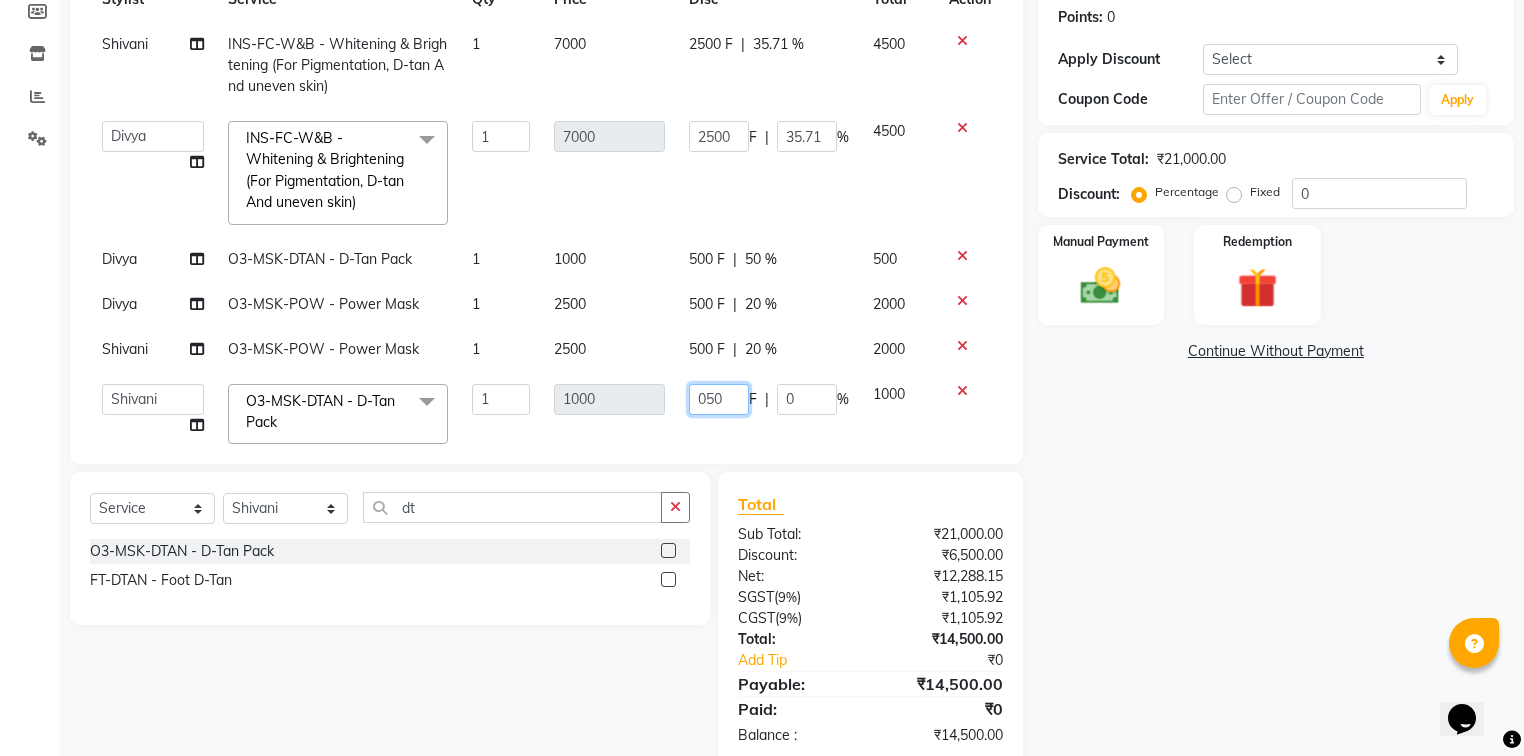 type on "0500" 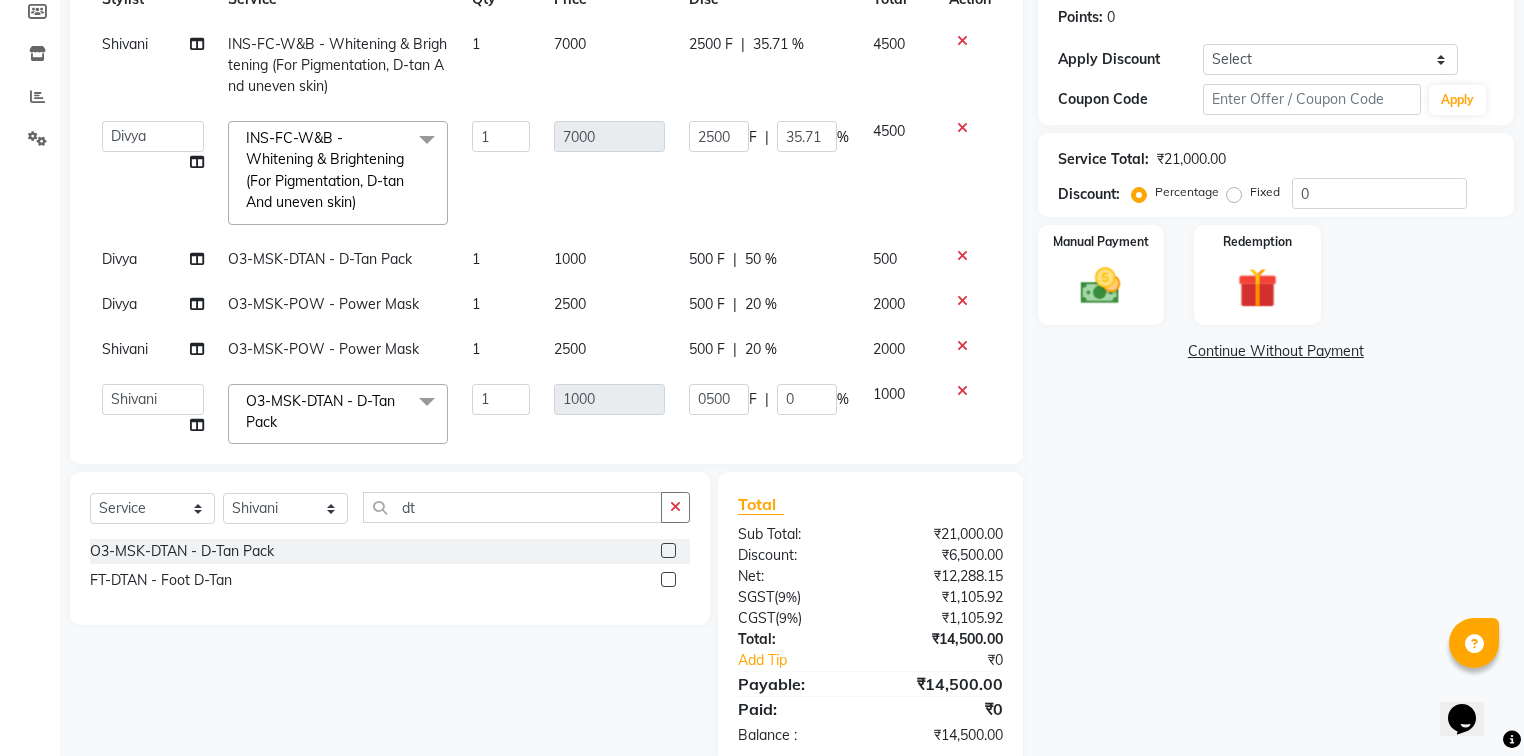 click on "Name: [FIRST]  Membership:  No Active Membership  Total Visits:  0 Card on file:  0 Last Visit:   - Points:   0  Apply Discount Select Coupon → Wrong Job Card  Coupon → Complimentary  Coupon → Correction  Coupon → First Wash  Coupon → Free Of Cost  Coupon → Staff Service  Coupon → Service Not Done  Coupon → Already Paid  Coupon → Double Job Card  Coupon Code Apply Service Total:  ₹21,000.00  Discount:  Percentage   Fixed  0 Manual Payment Redemption  Continue Without Payment" 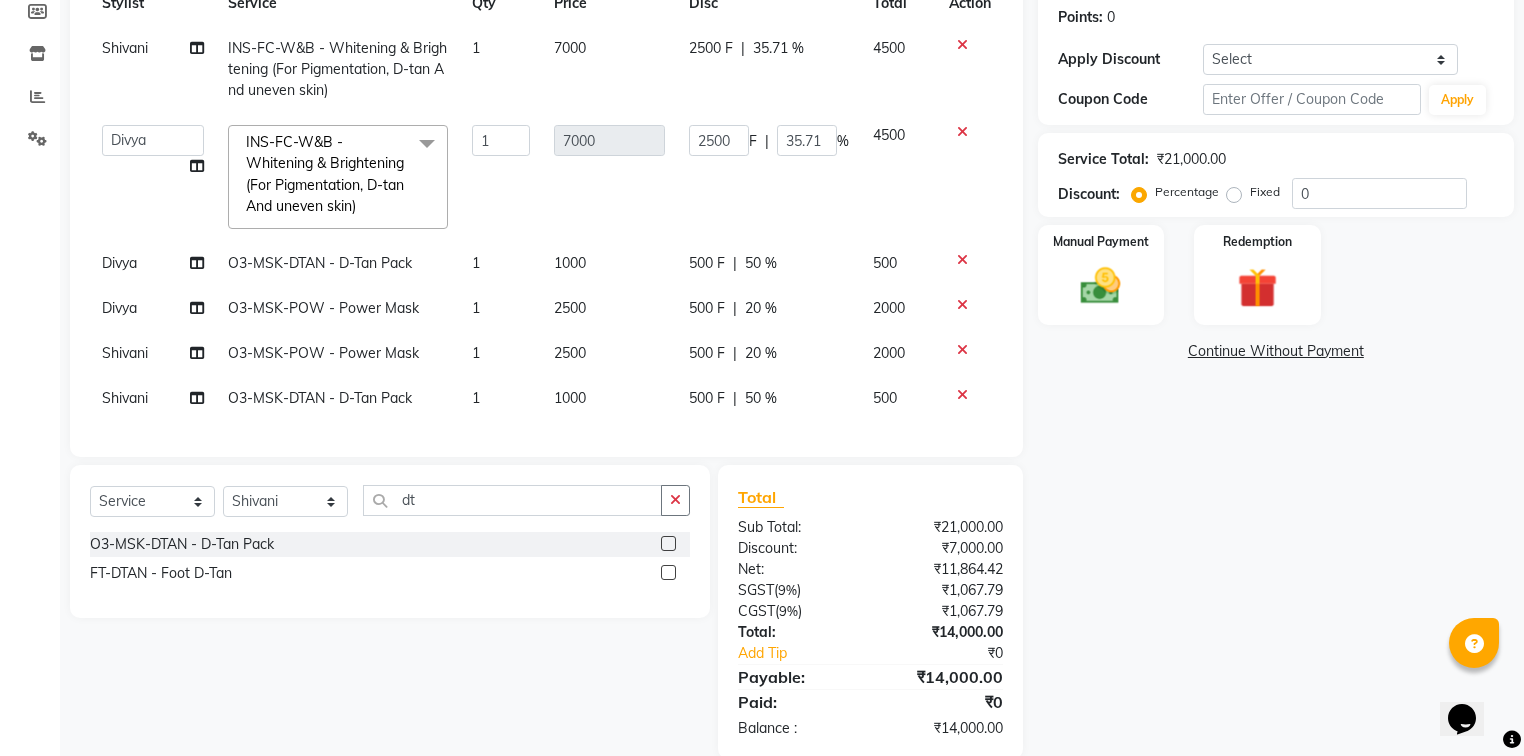scroll, scrollTop: 344, scrollLeft: 0, axis: vertical 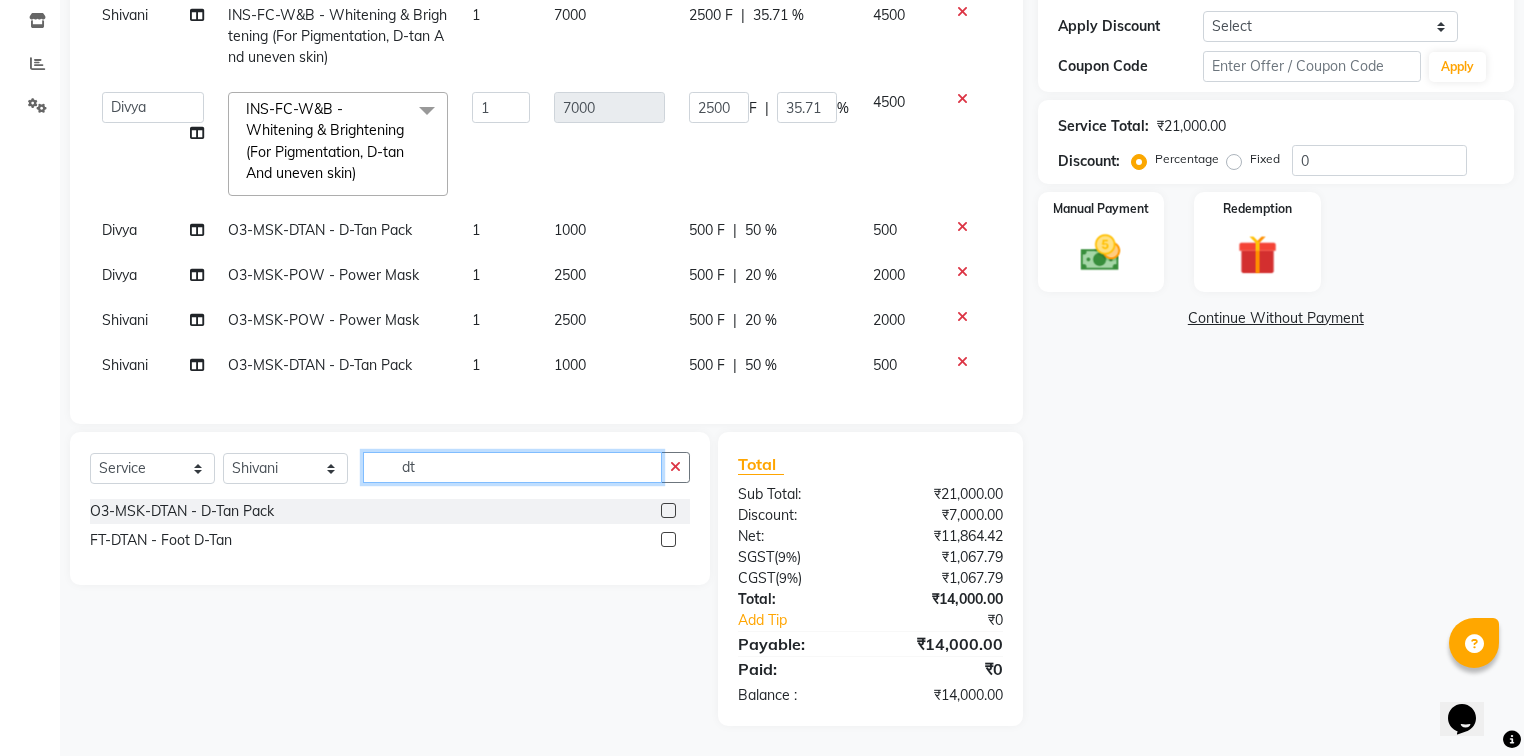 click on "dt" 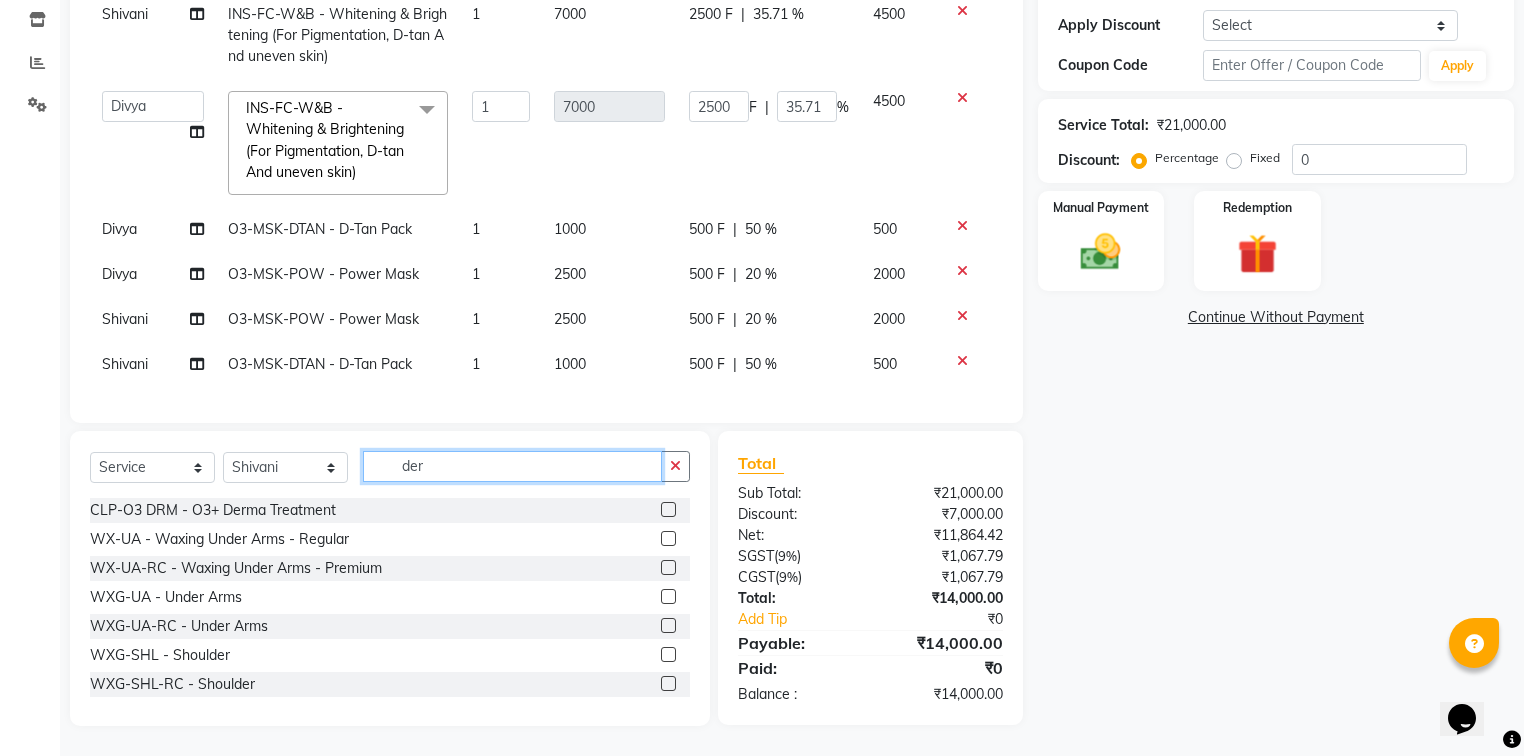 type on "der" 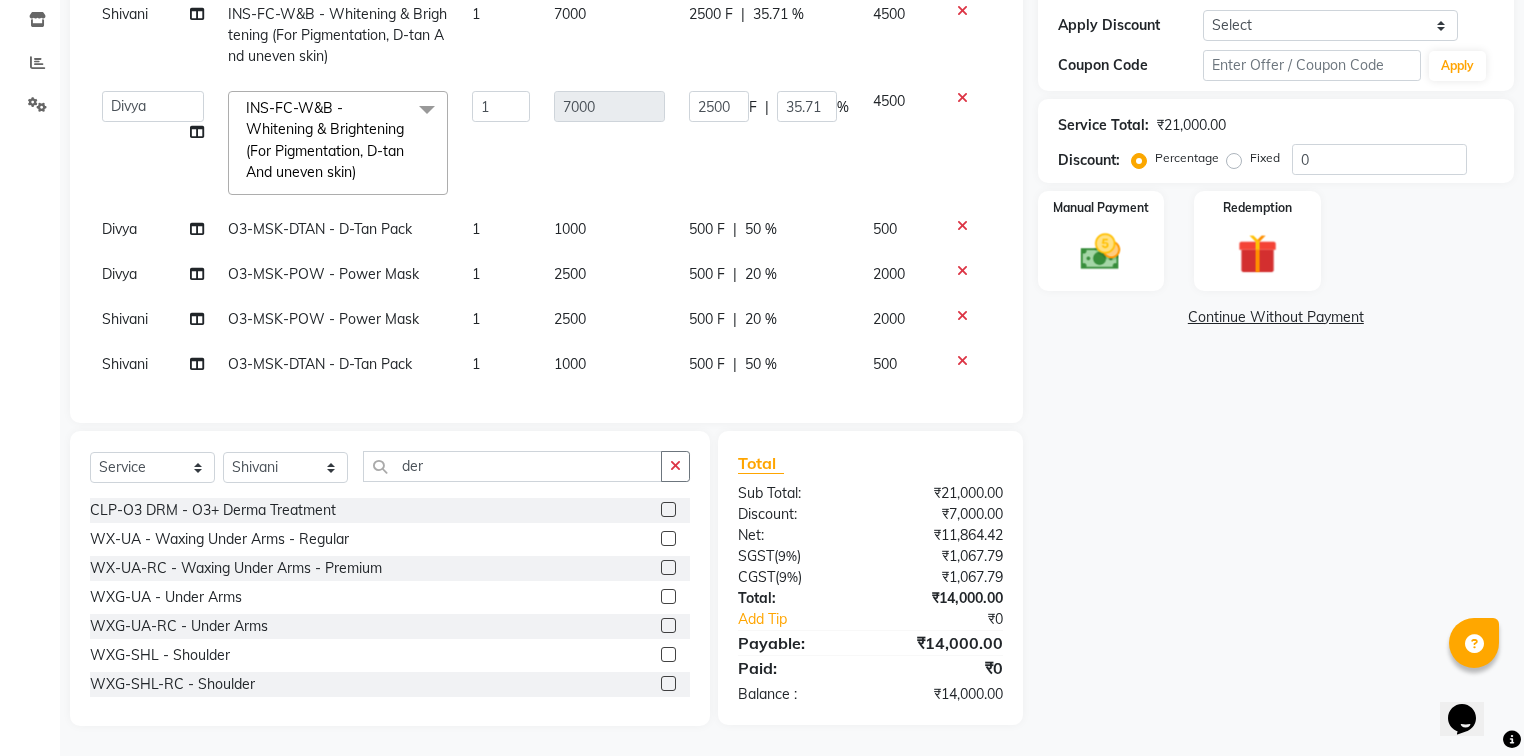 click 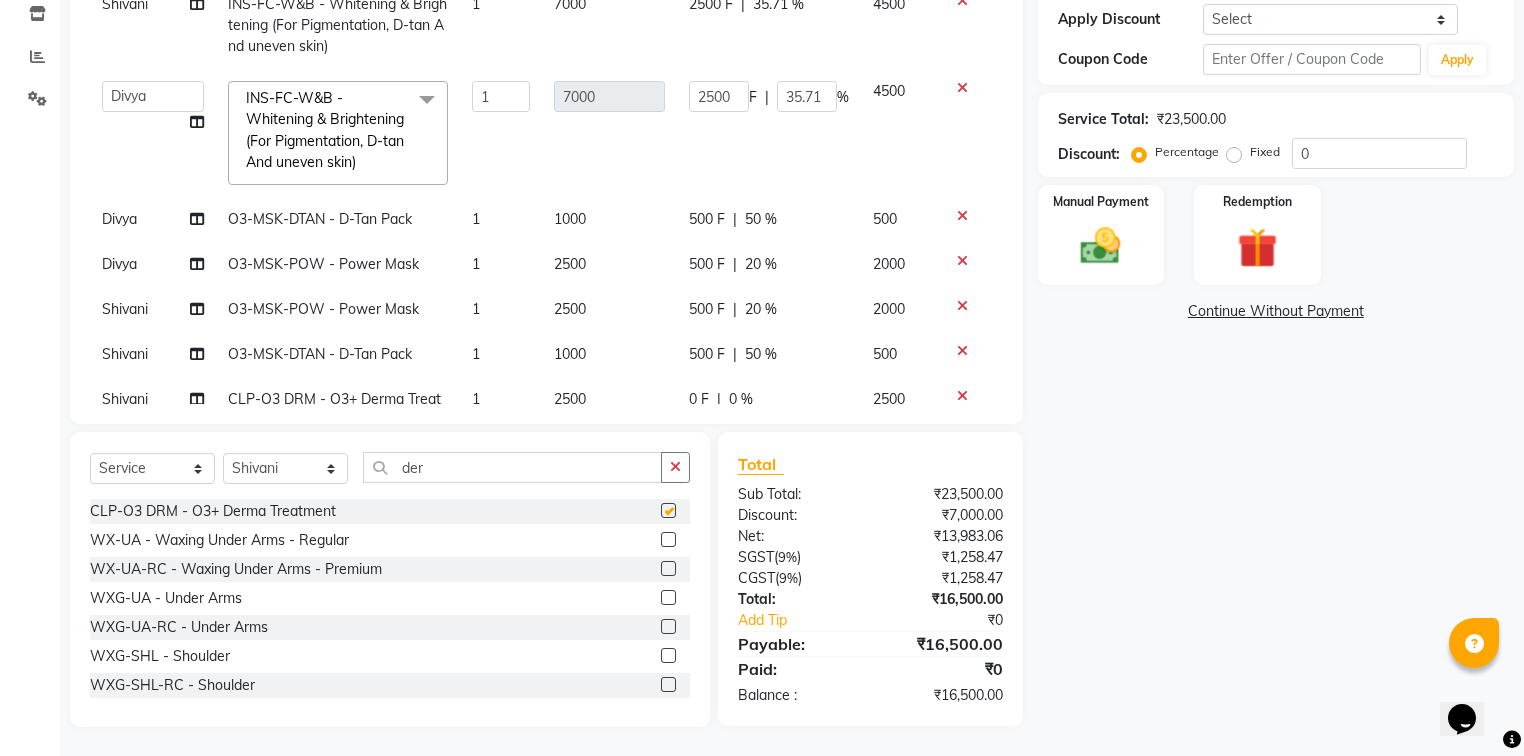 scroll, scrollTop: 70, scrollLeft: 0, axis: vertical 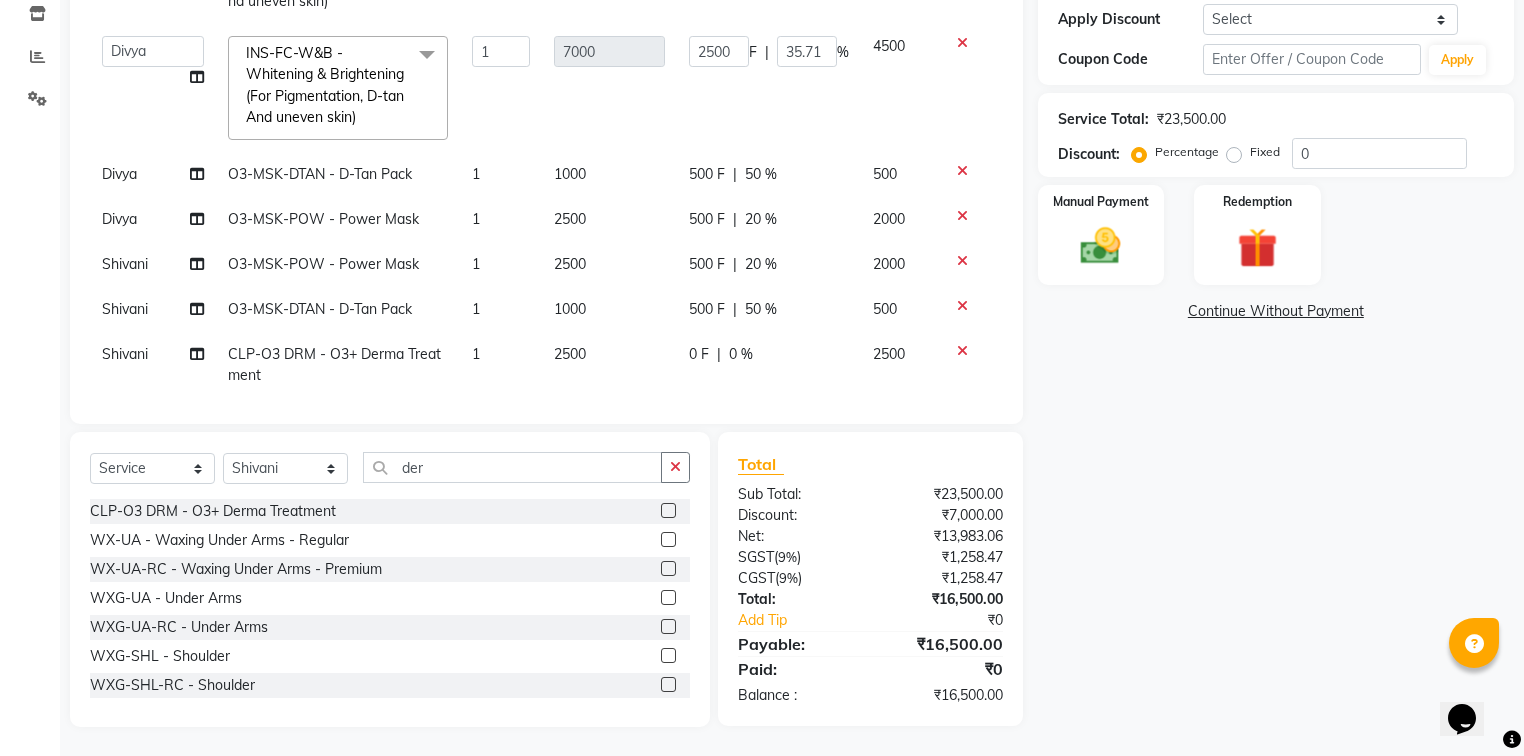 checkbox on "false" 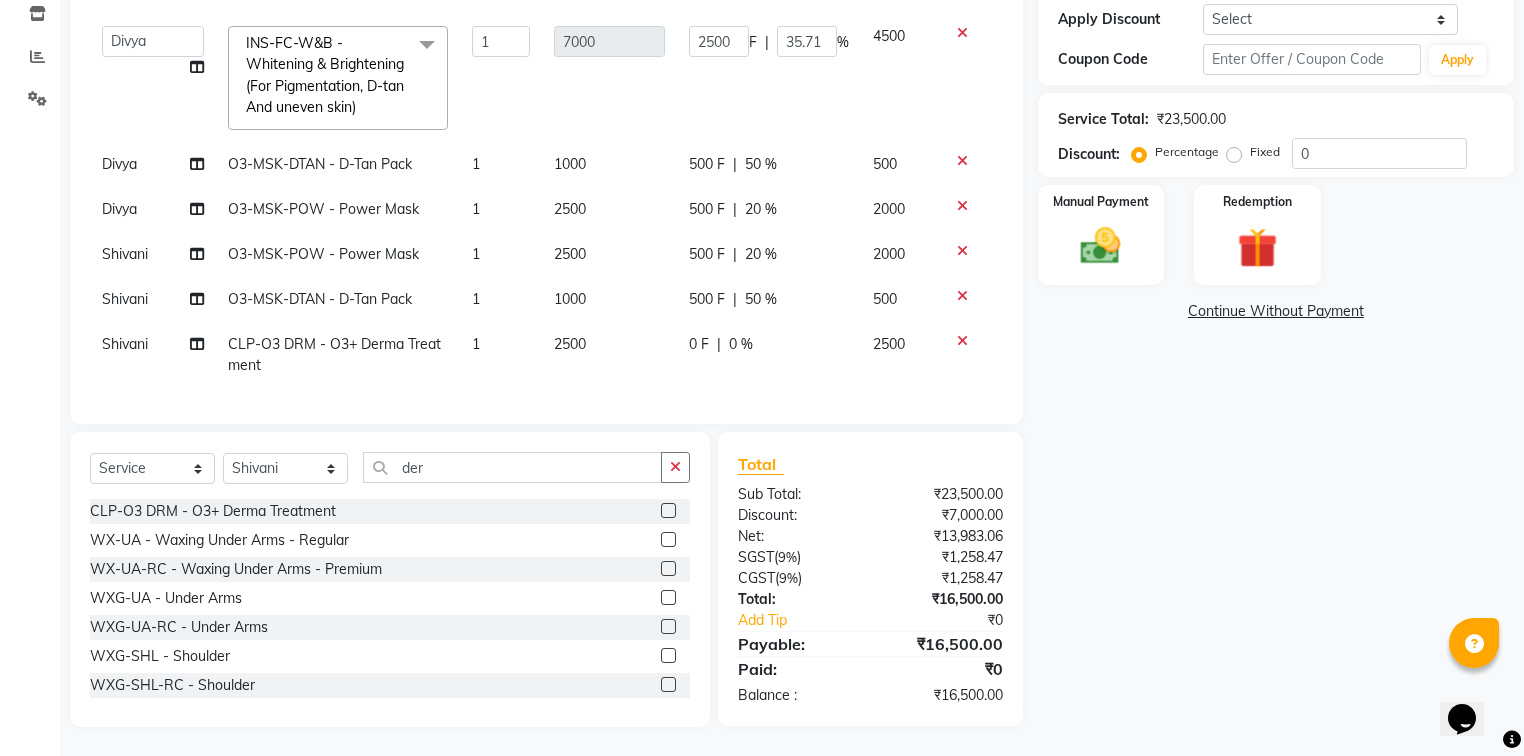 click on "0 F" 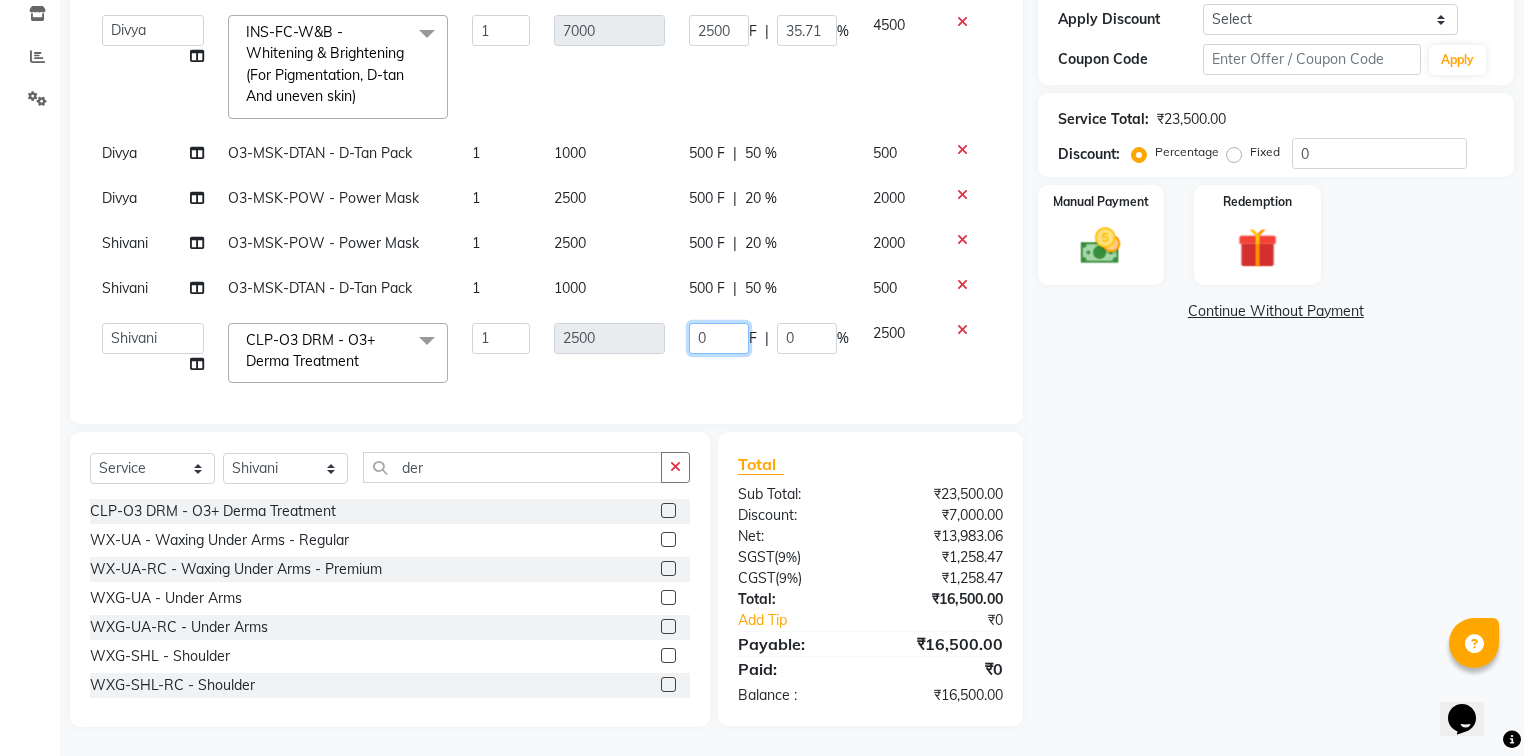 click on "0" 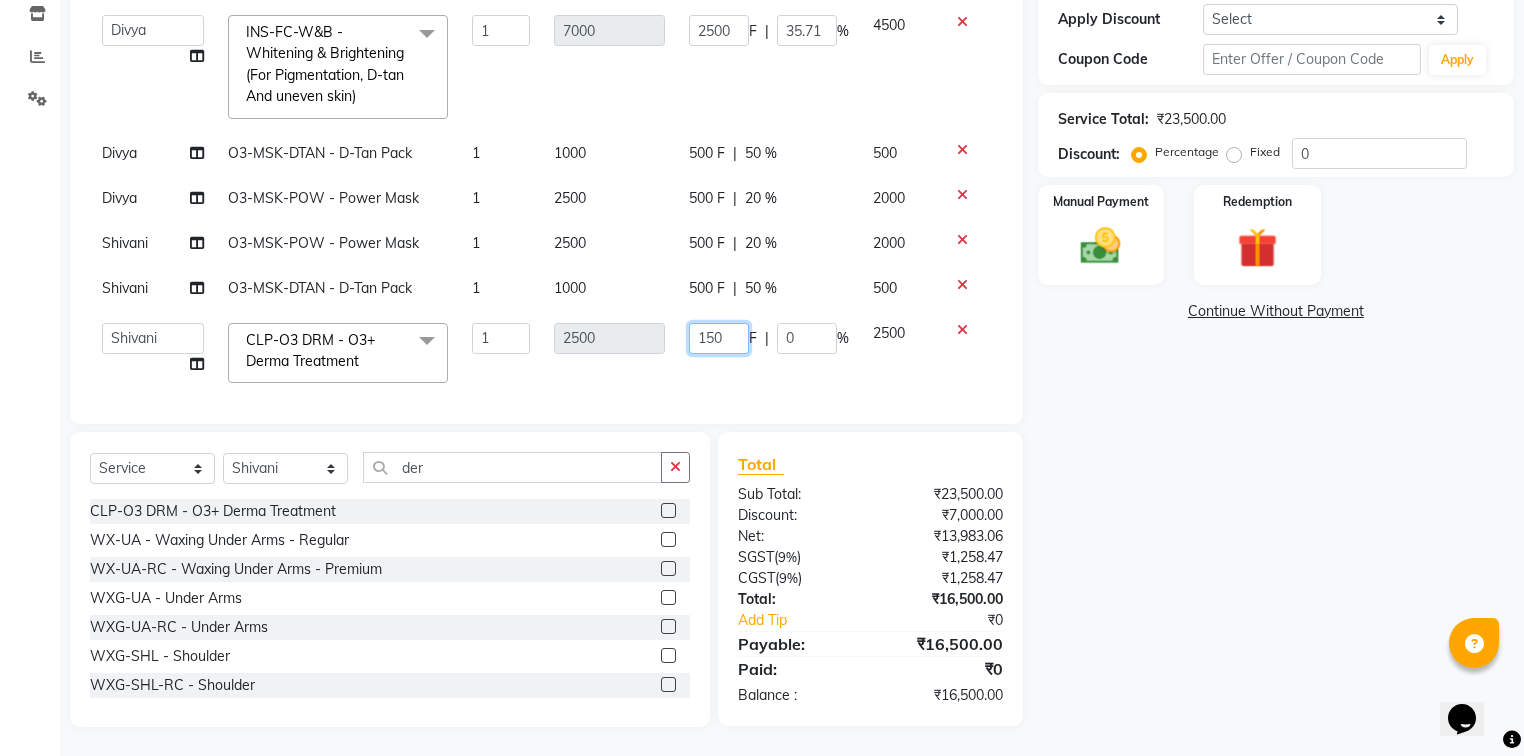 type on "1500" 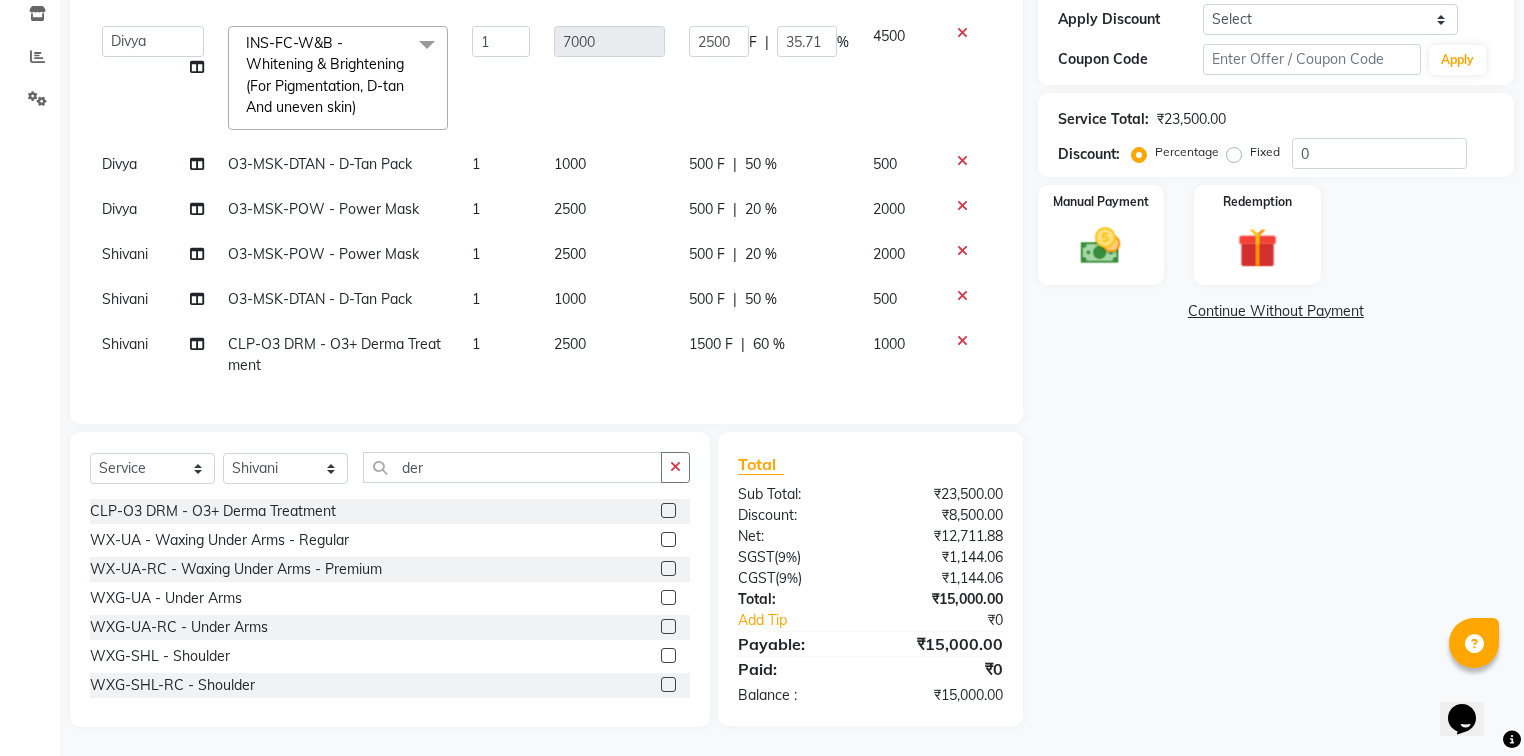 click on "Name: [NAME]  Membership:  No Active Membership  Total Visits:  0 Card on file:  0 Last Visit:   - Points:   0  Apply Discount Select Coupon → Wrong Job Card  Coupon → Complimentary  Coupon → Correction  Coupon → First Wash  Coupon → Free Of Cost  Coupon → Staff Service  Coupon → Service Not Done  Coupon → Already Paid  Coupon → Double Job Card  Coupon Code Apply Service Total:  ₹23,500.00  Discount:  Percentage   Fixed  0 Manual Payment Redemption  Continue Without Payment" 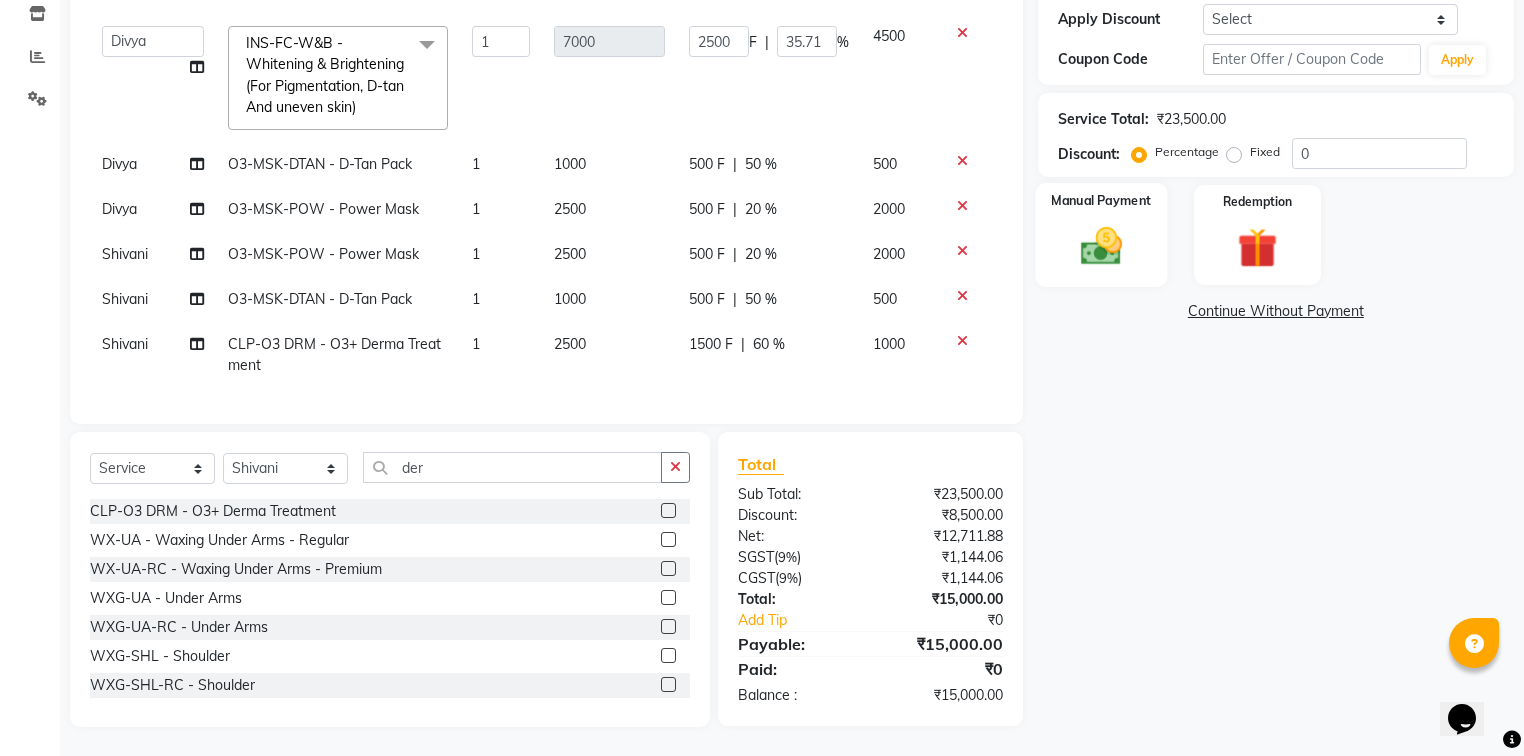 click on "Manual Payment" 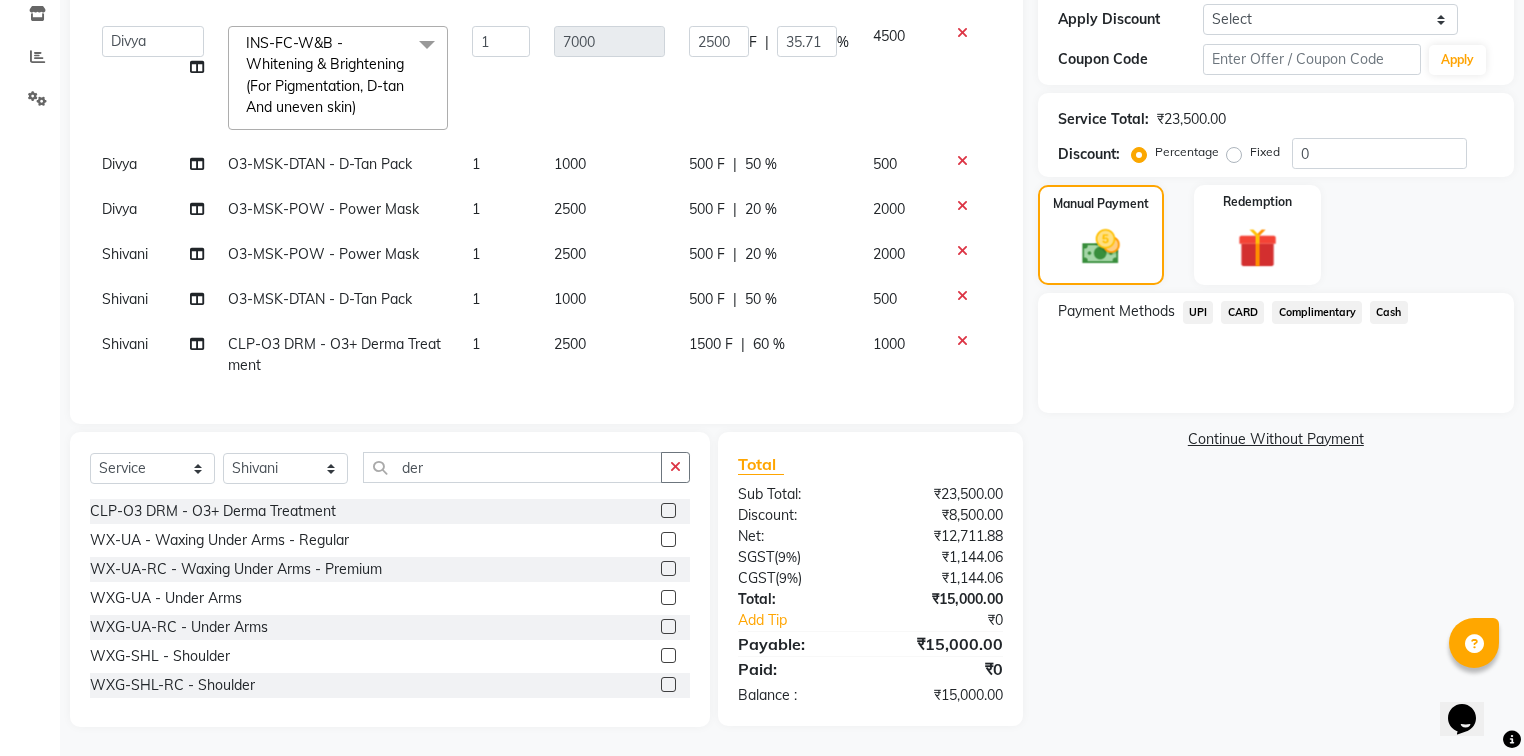 click on "CARD" 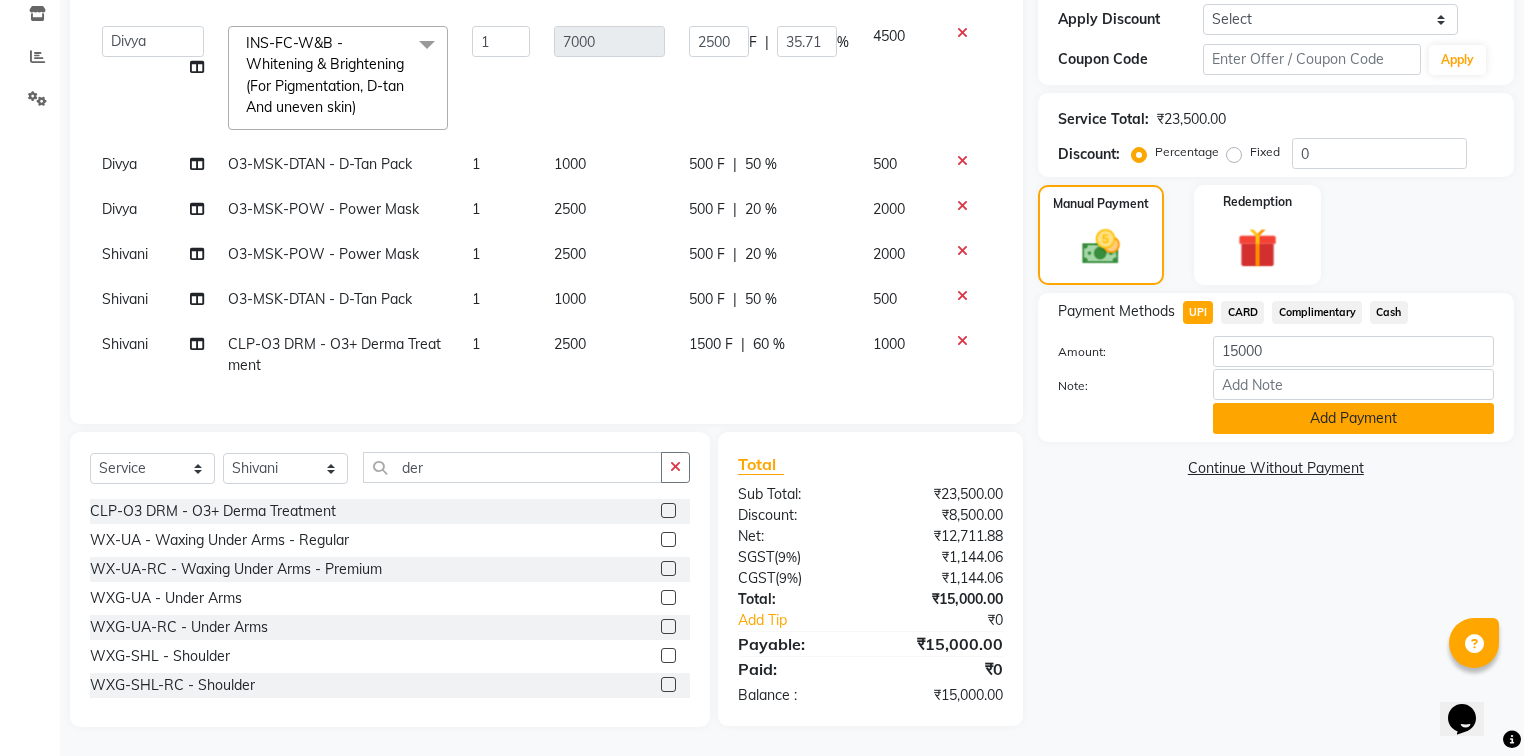 click on "Add Payment" 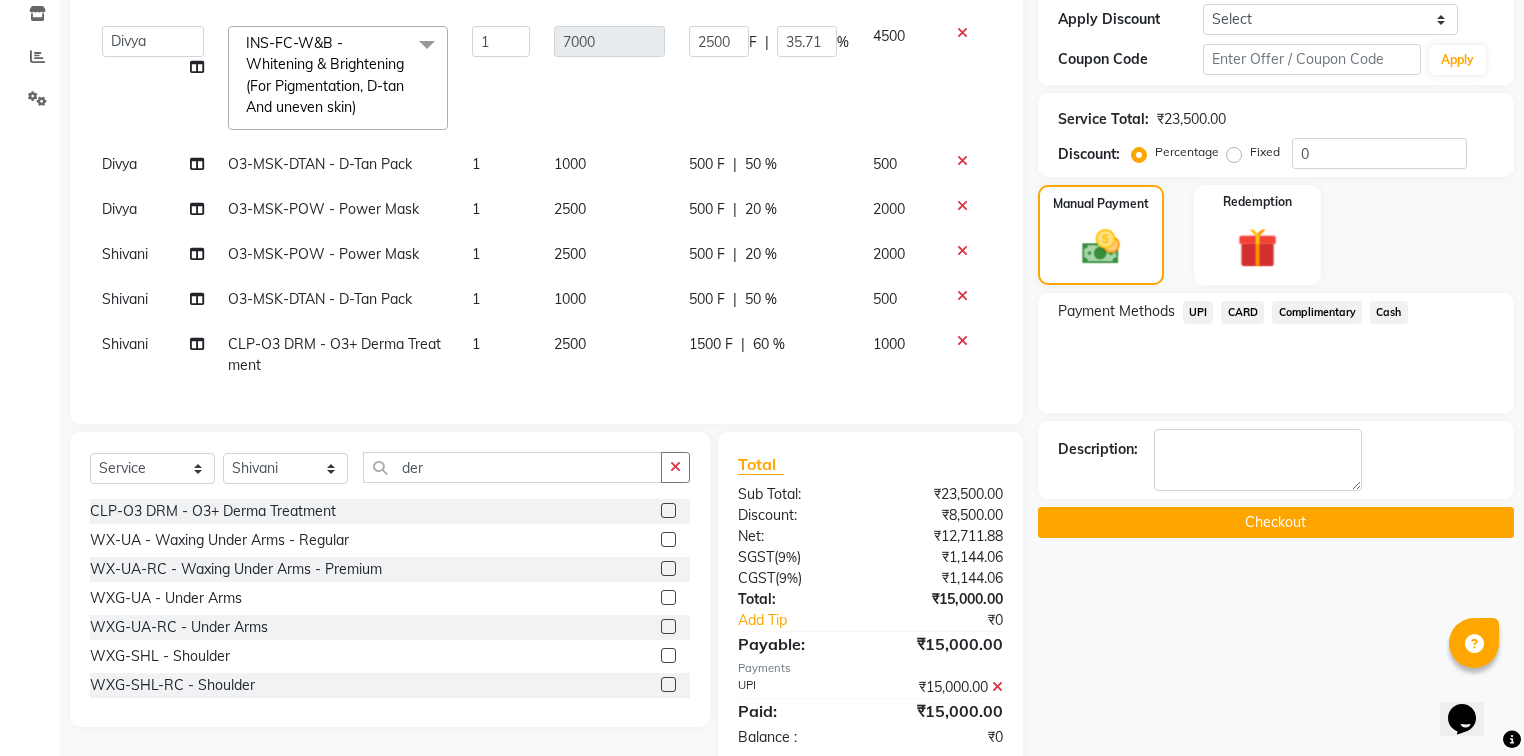 scroll, scrollTop: 386, scrollLeft: 0, axis: vertical 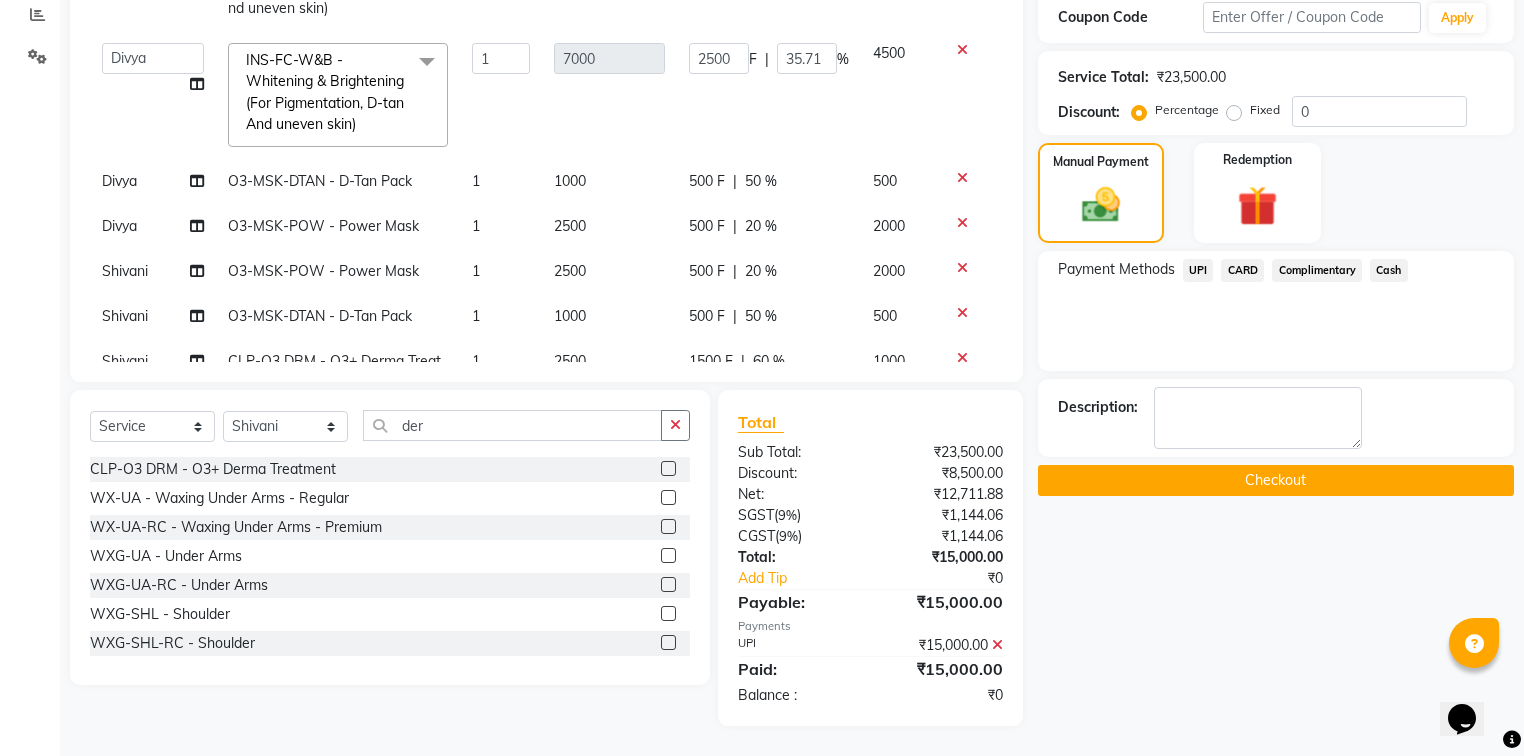 click on "Checkout" 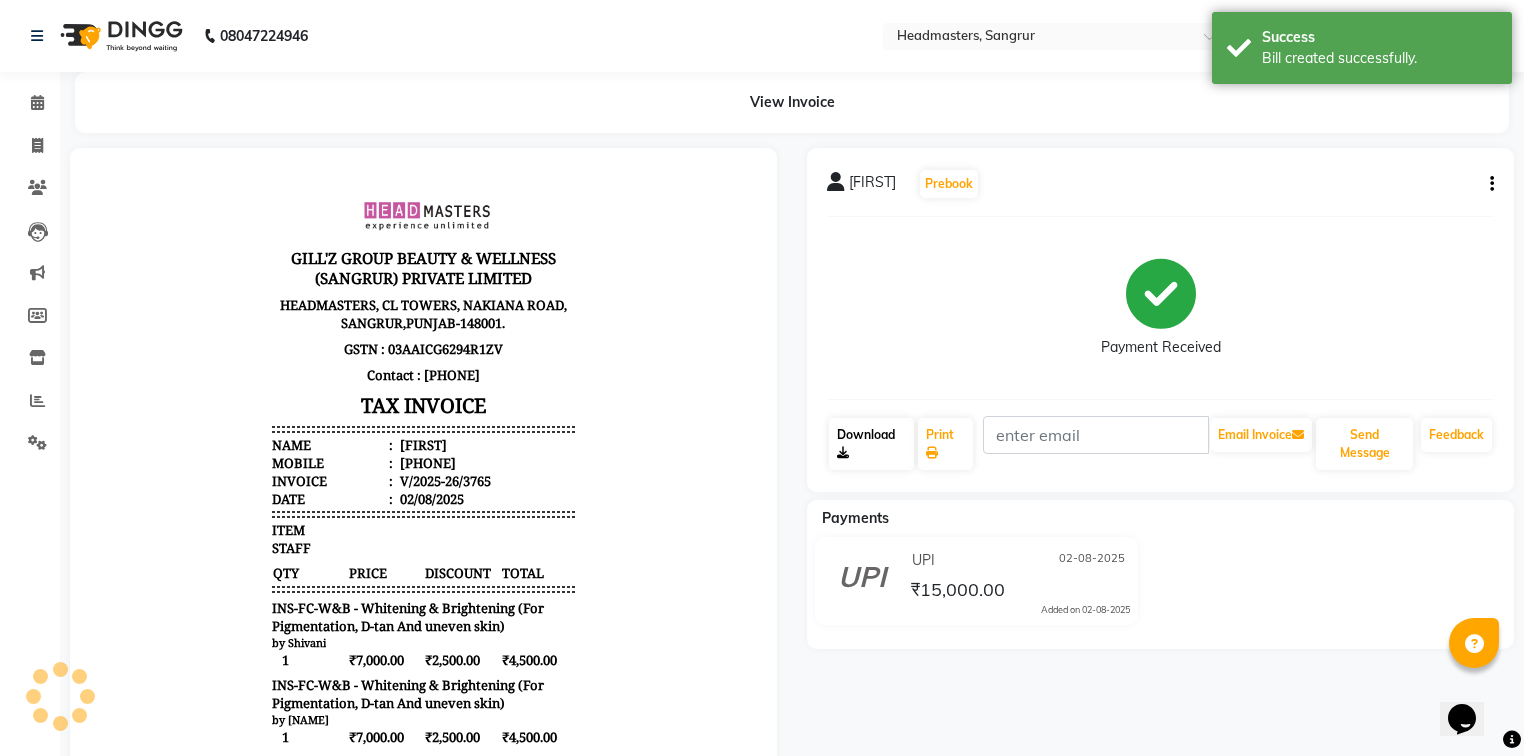 scroll, scrollTop: 0, scrollLeft: 0, axis: both 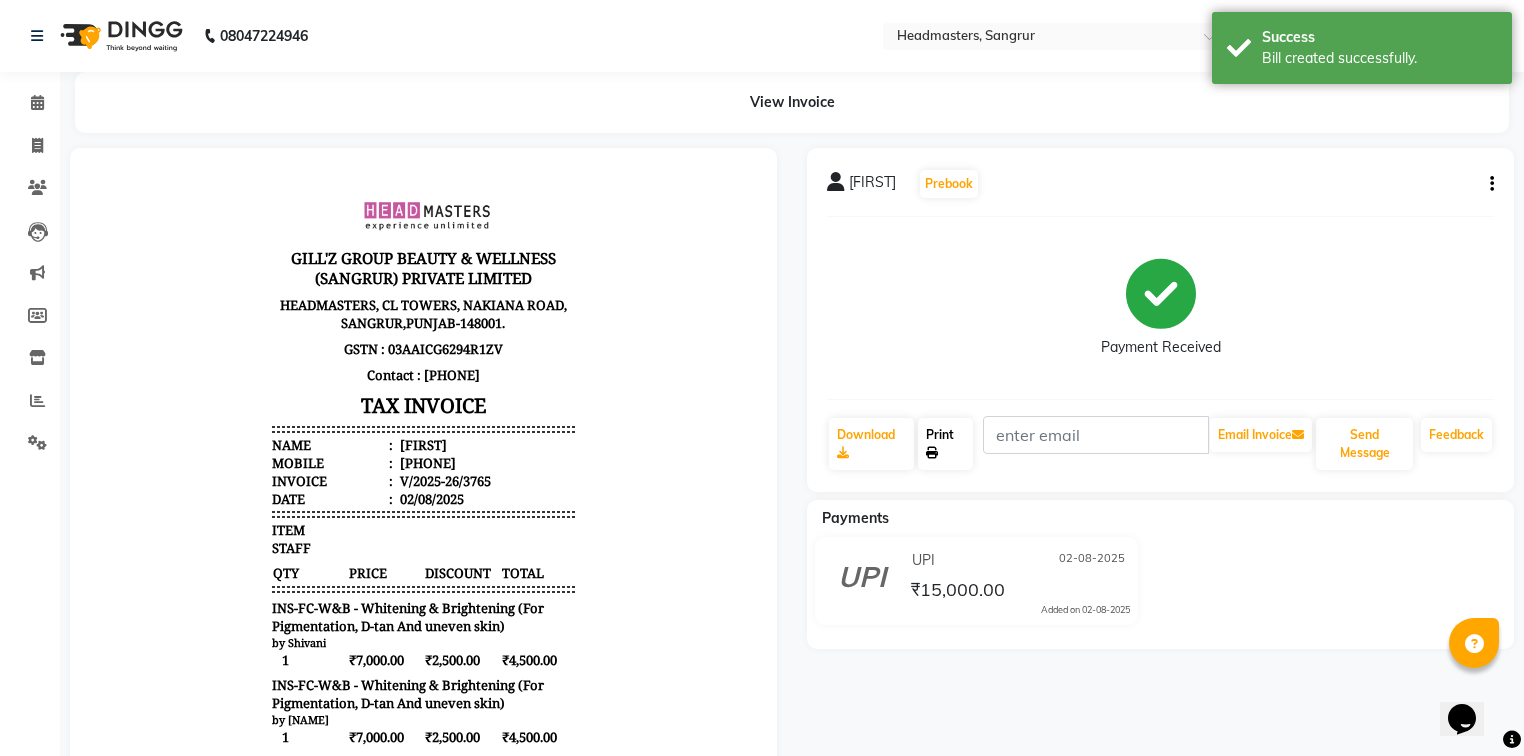 click on "Print" 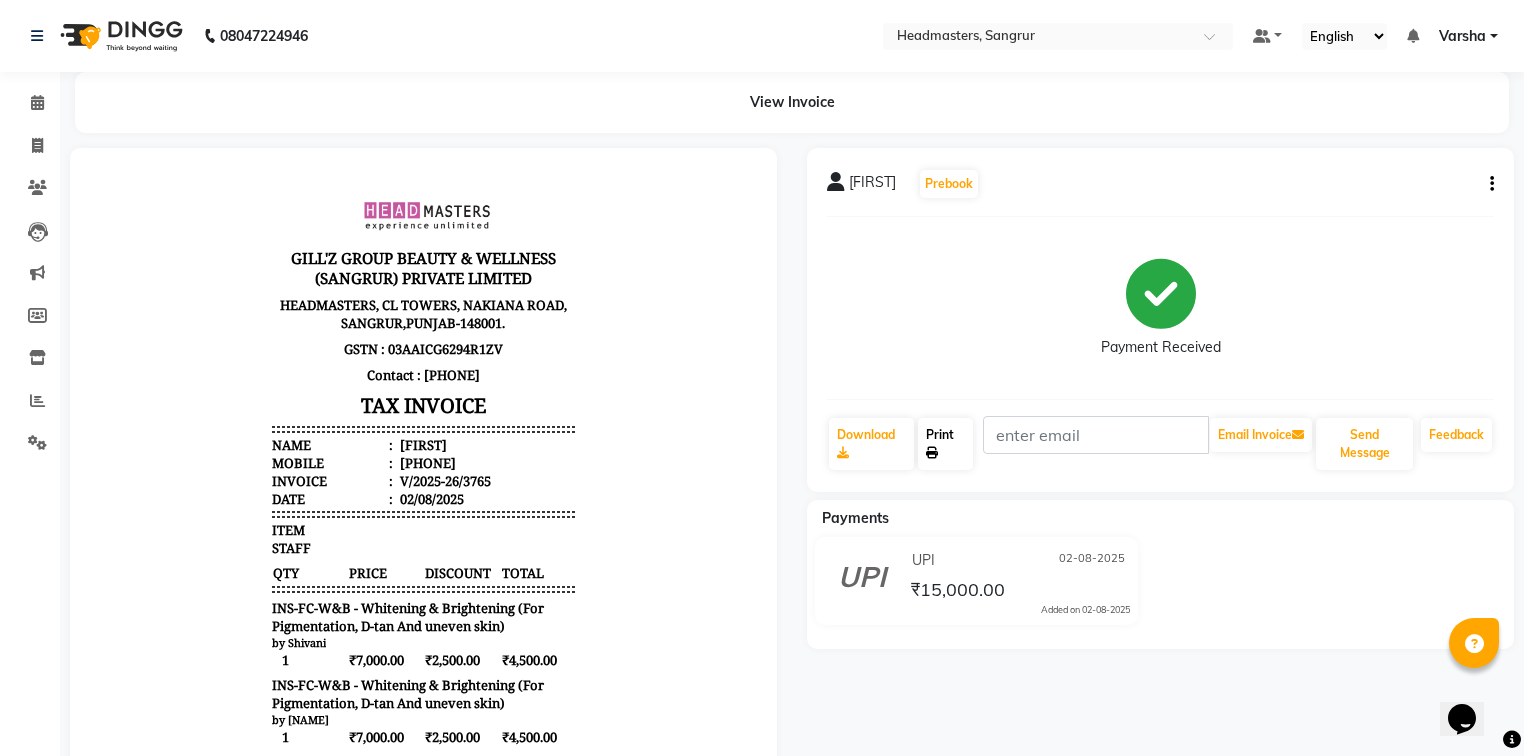 click on "Print" 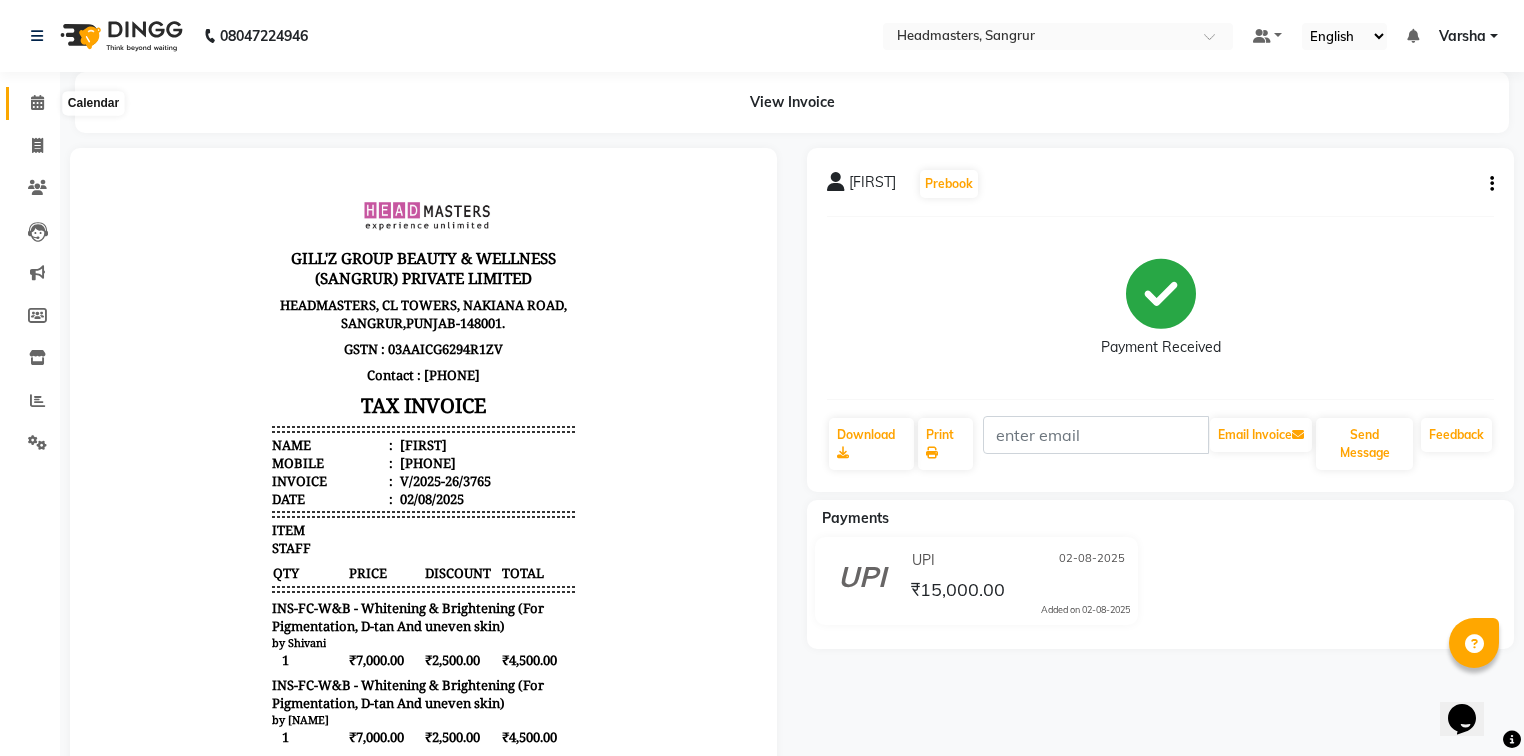 drag, startPoint x: 28, startPoint y: 106, endPoint x: 39, endPoint y: 103, distance: 11.401754 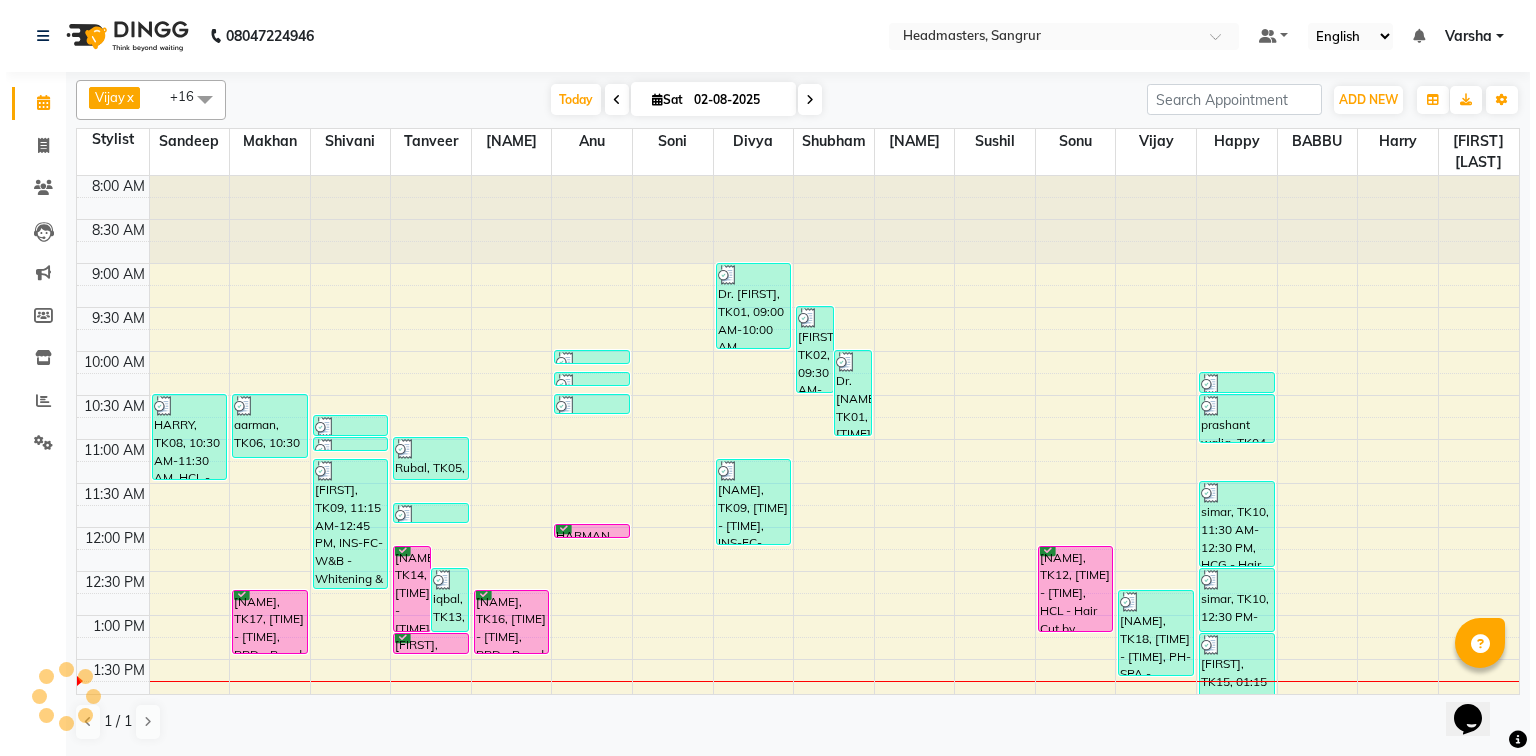 scroll, scrollTop: 436, scrollLeft: 0, axis: vertical 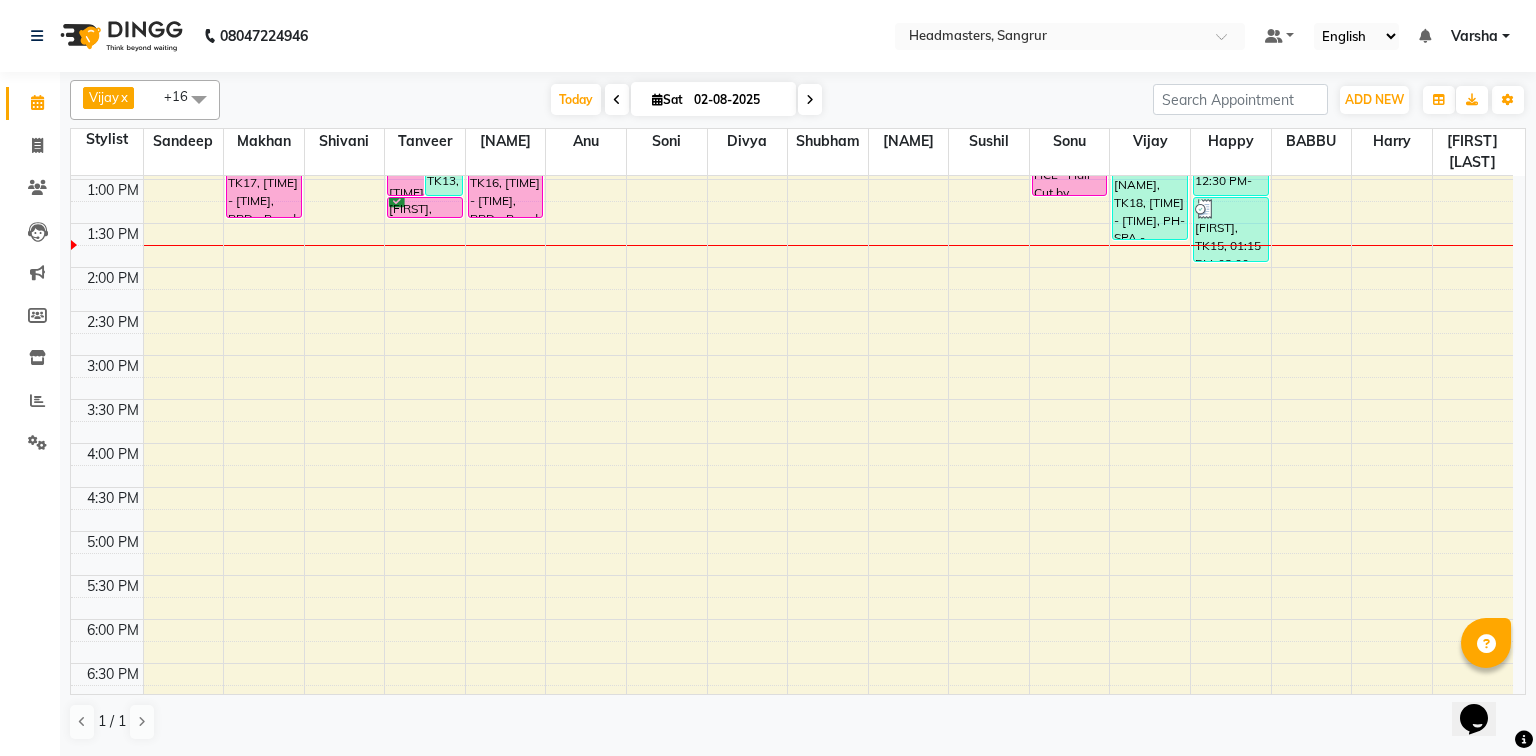 click on "8:00 AM 8:30 AM 9:00 AM 9:30 AM 10:00 AM 10:30 AM 11:00 AM 11:30 AM 12:00 PM 12:30 PM 1:00 PM 1:30 PM 2:00 PM 2:30 PM 3:00 PM 3:30 PM 4:00 PM 4:30 PM 5:00 PM 5:30 PM 6:00 PM 6:30 PM 7:00 PM 7:30 PM 8:00 PM 8:30 PM     [NAME], TK08, [TIME] - [TIME], HCL - Hair Cut by Senior Hair Stylist     [NAME], TK06, [TIME] - [TIME], BRD - Beard     [NAME], TK17, [TIME] - [TIME], BRD - Beard     [NAME], TK07, [TIME] - [TIME], TH-EB - Eyebrows     [NAME], TK07, [TIME] - [TIME], TH-UL - Upper lips     [NAME], TK09, [TIME] - [TIME], INS-FC-W&B - Whitening & Brightening (For Pigmentation, D-tan And uneven skin),O3-MSK-DTAN  - D-Tan Pack,O3-MSK-POW - Power Mask,CLP-O3 DRM - O3+ Derma Treatment     [NAME], TK14, [TIME] - [TIME], HCG - Hair Cut by Senior Hair Stylist     [NAME], TK13, [TIME] - [TIME], BRD - Beard     [NAME], TK05, [TIME] - [TIME], BRD - Beard     [FIRST] [LAST], TK11, [TIME] - [TIME], O3-MSK-POW - Power Mask     [NAME], TK14, [TIME] - [TIME], BRD - Beard" at bounding box center [792, 311] 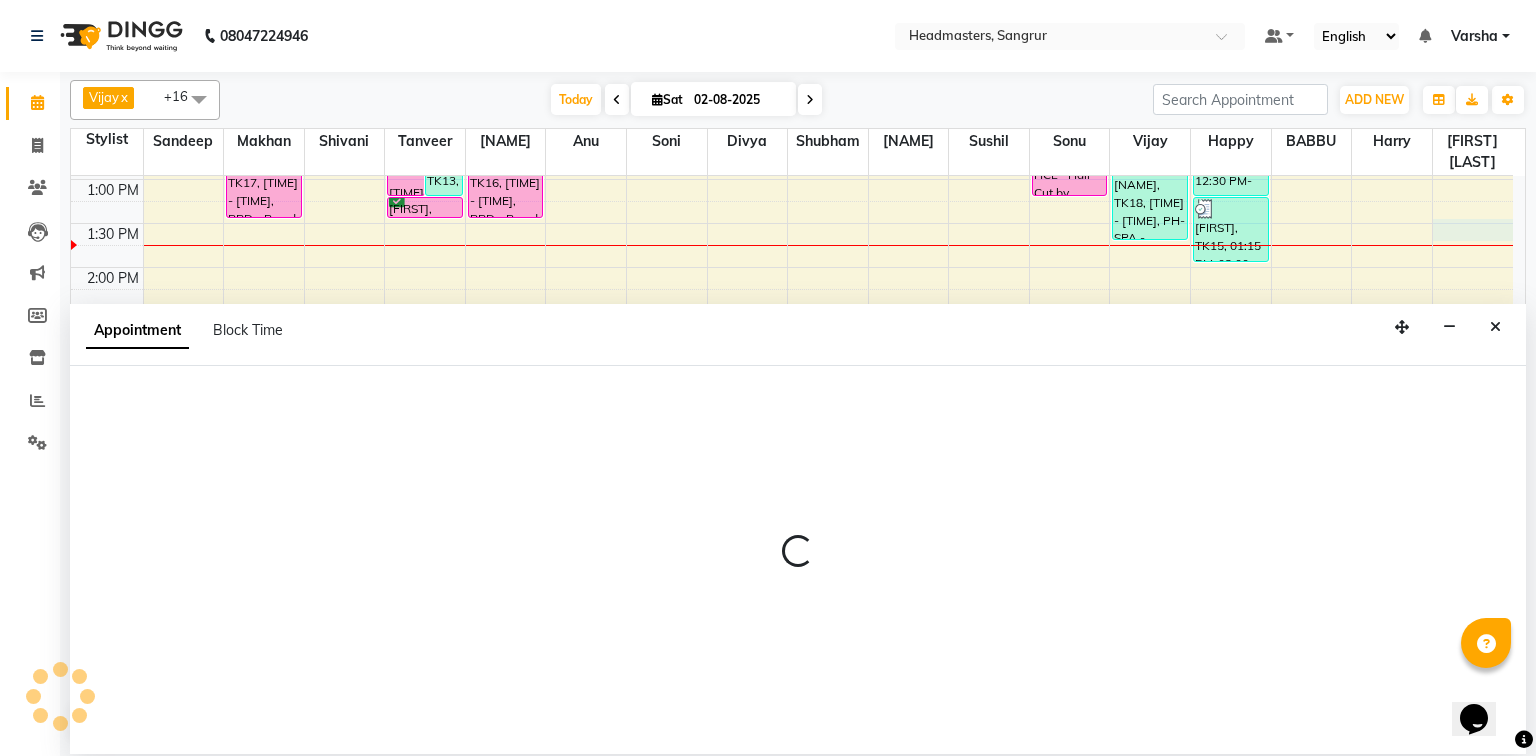 select on "69685" 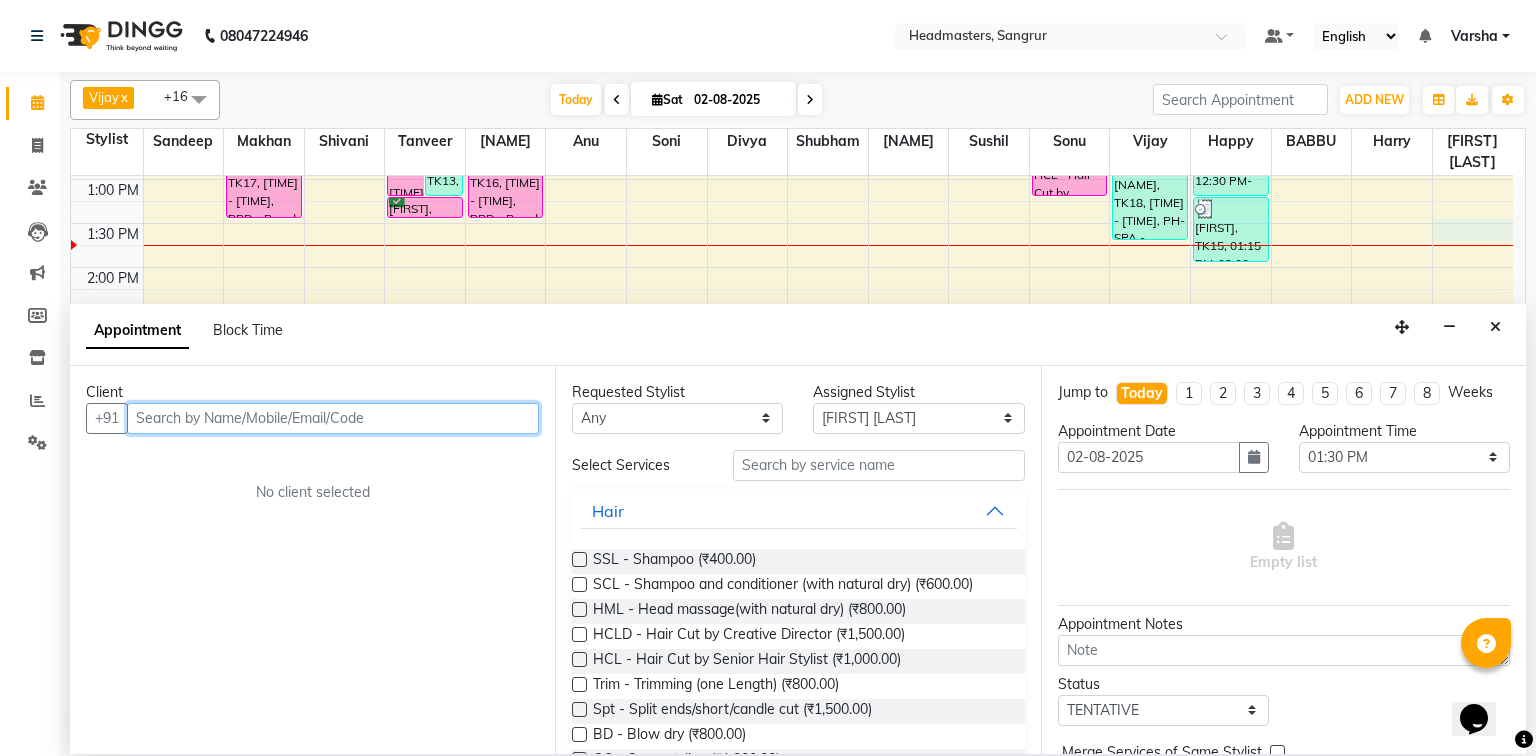 click at bounding box center [333, 418] 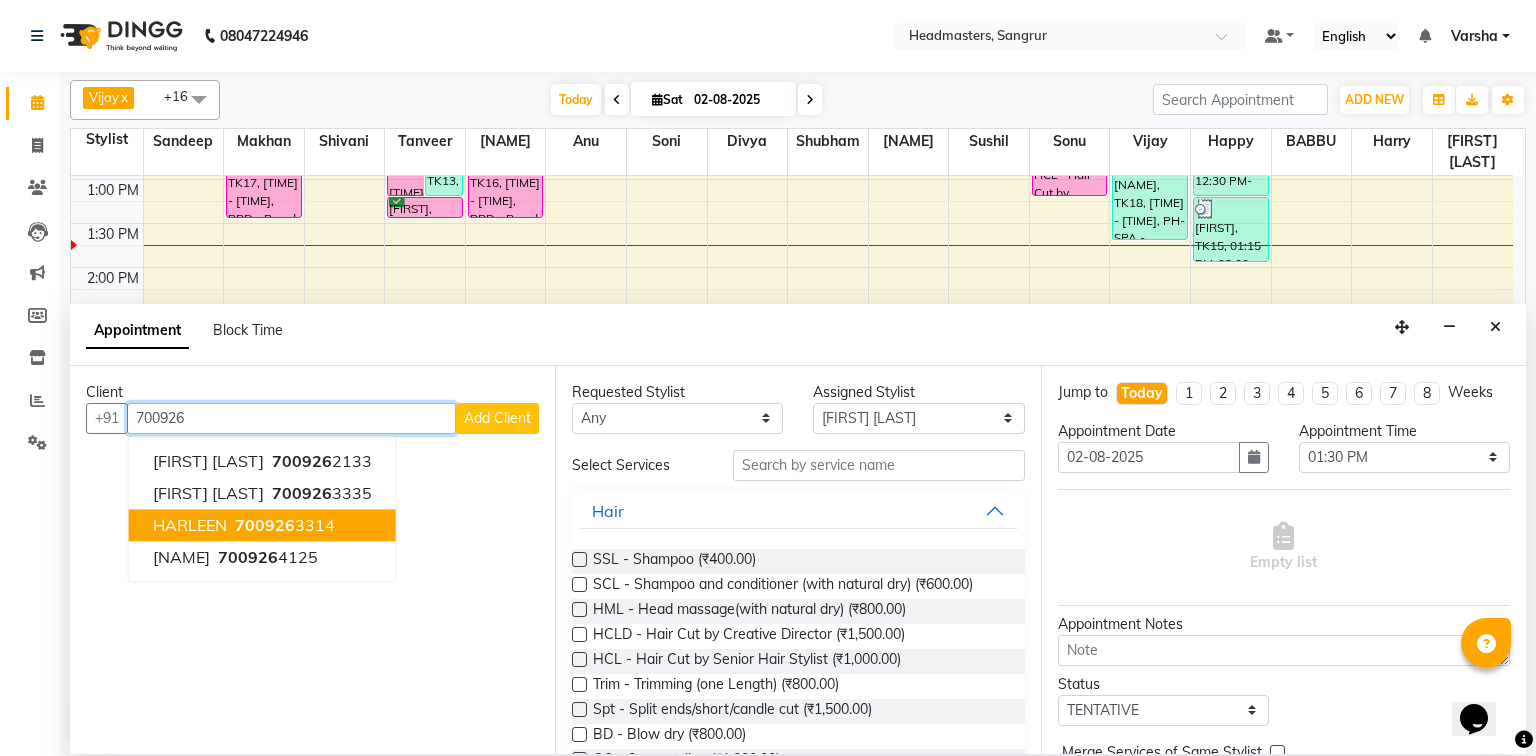 click on "HARLEEN" at bounding box center (190, 525) 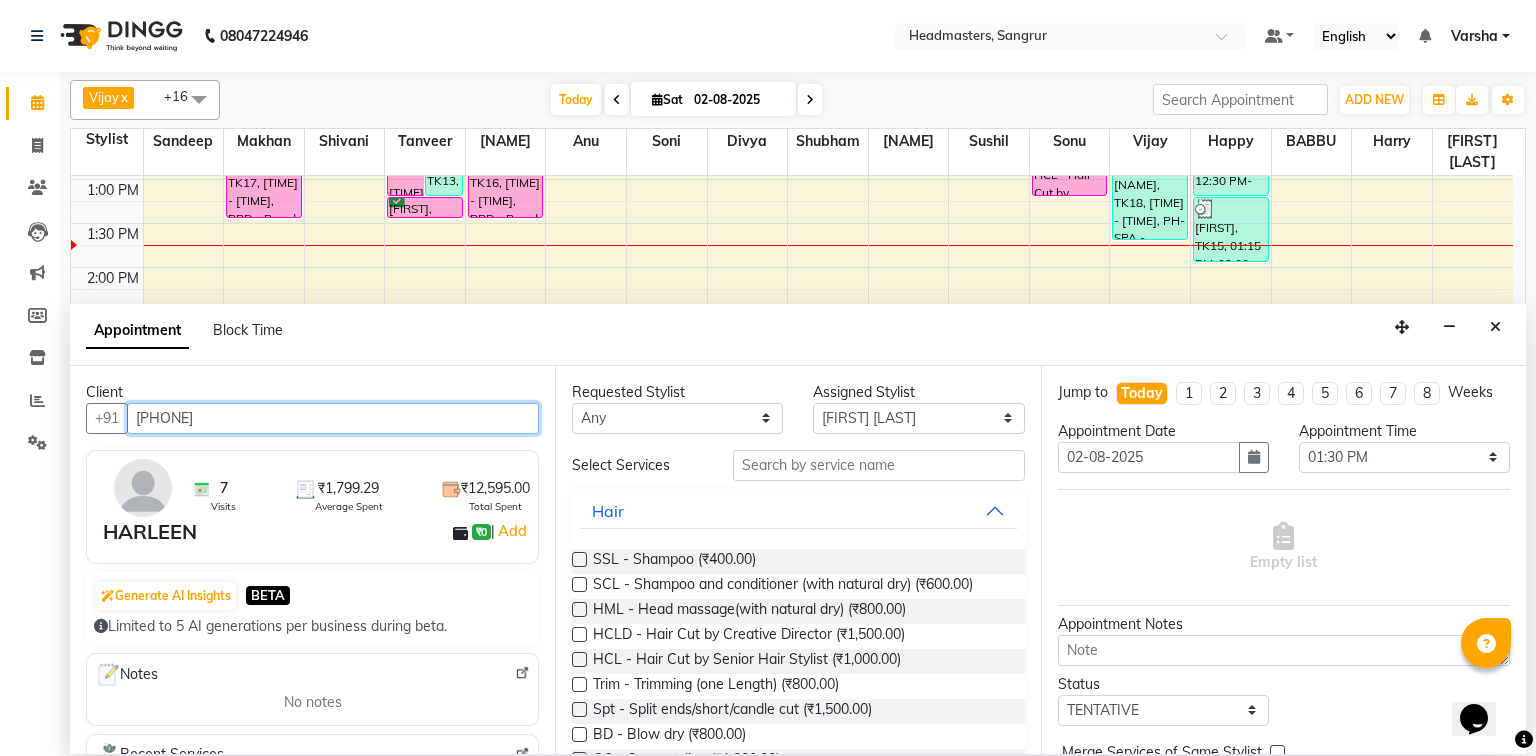 type on "[PHONE]" 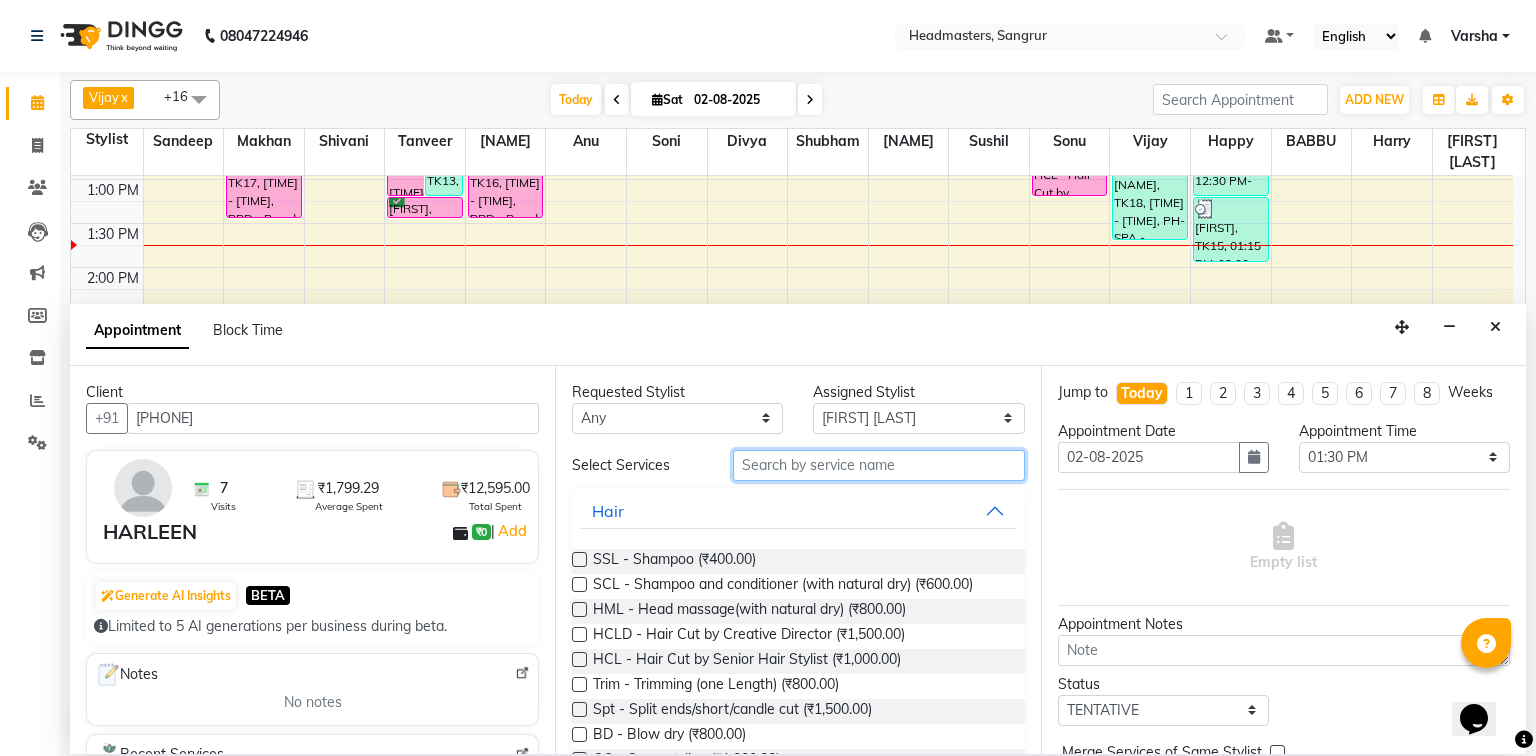 click at bounding box center [879, 465] 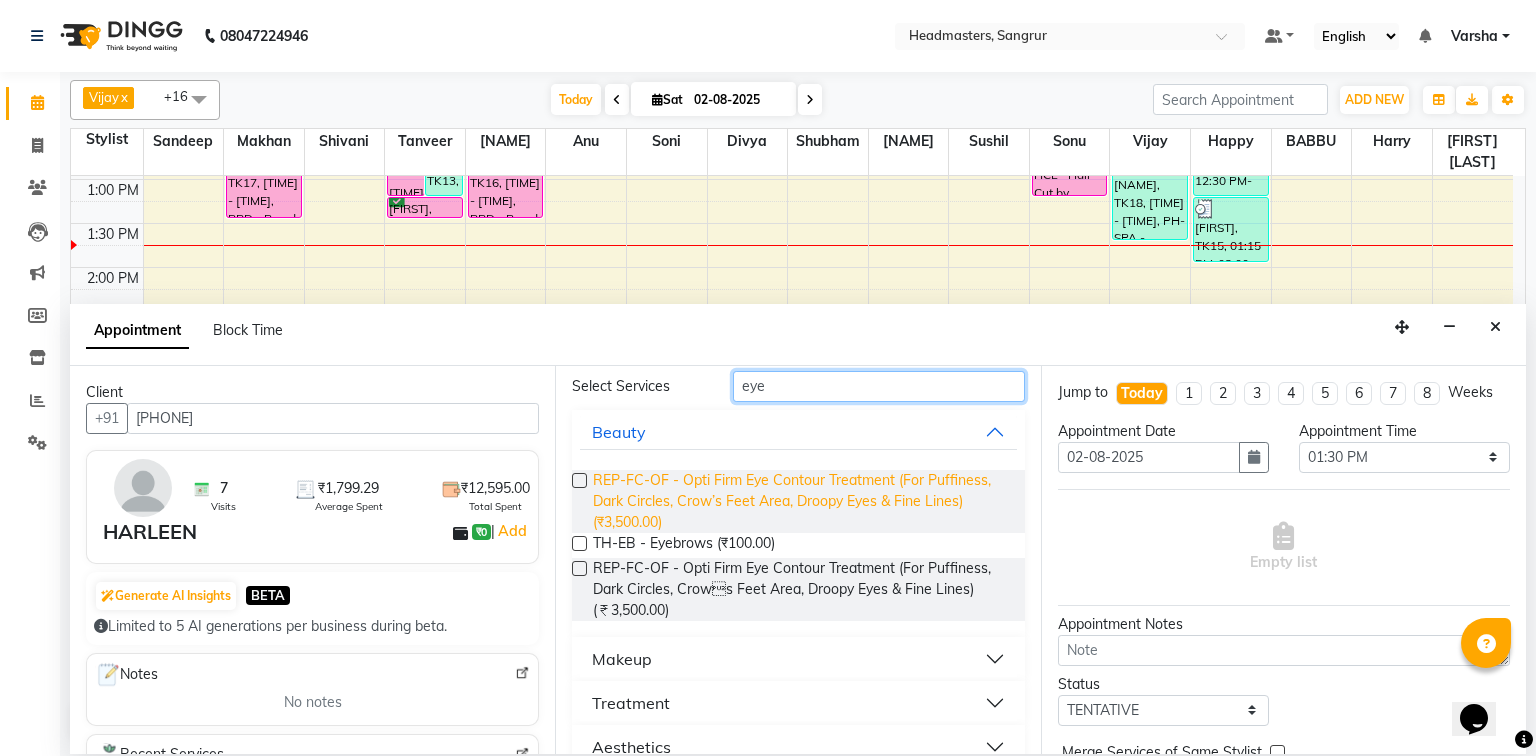 scroll, scrollTop: 80, scrollLeft: 0, axis: vertical 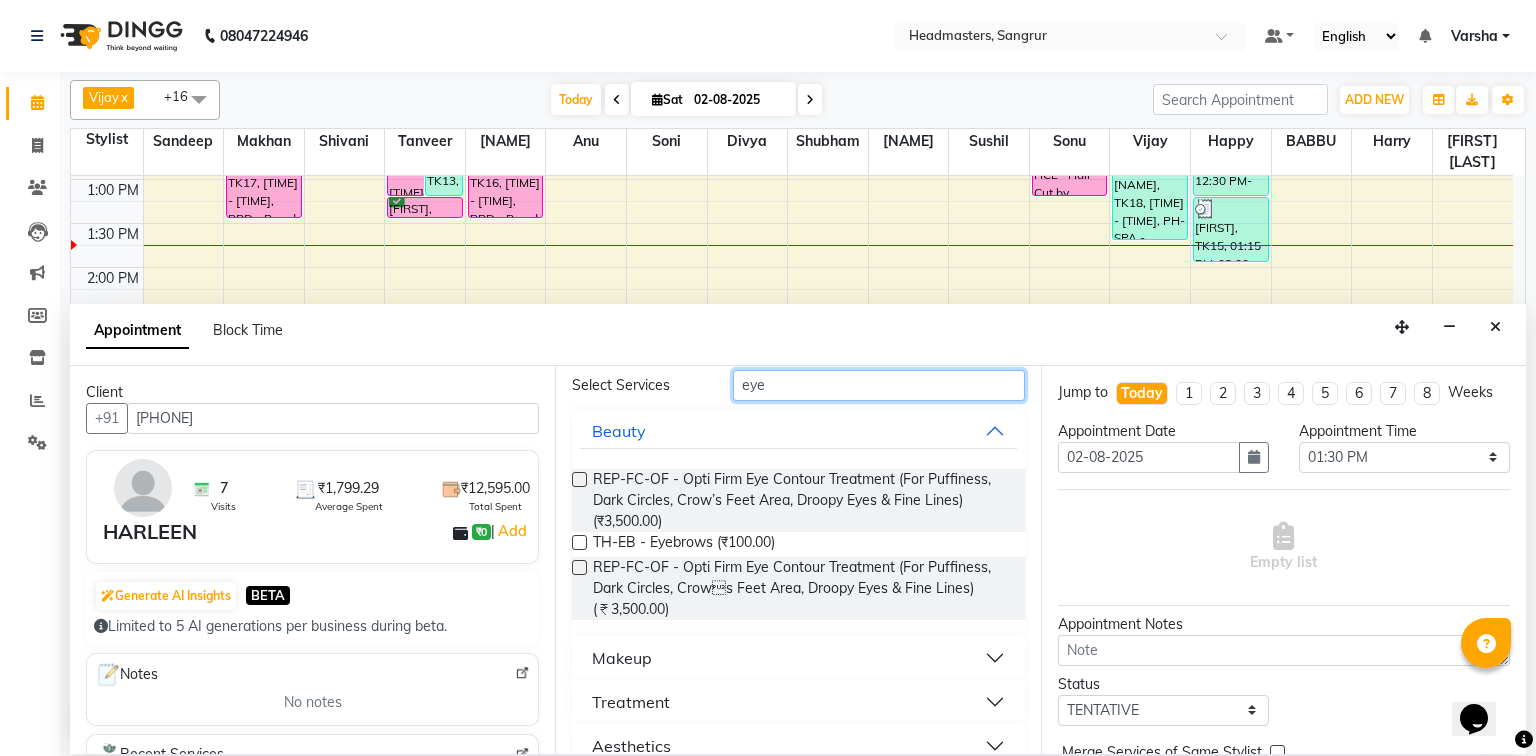 type on "eye" 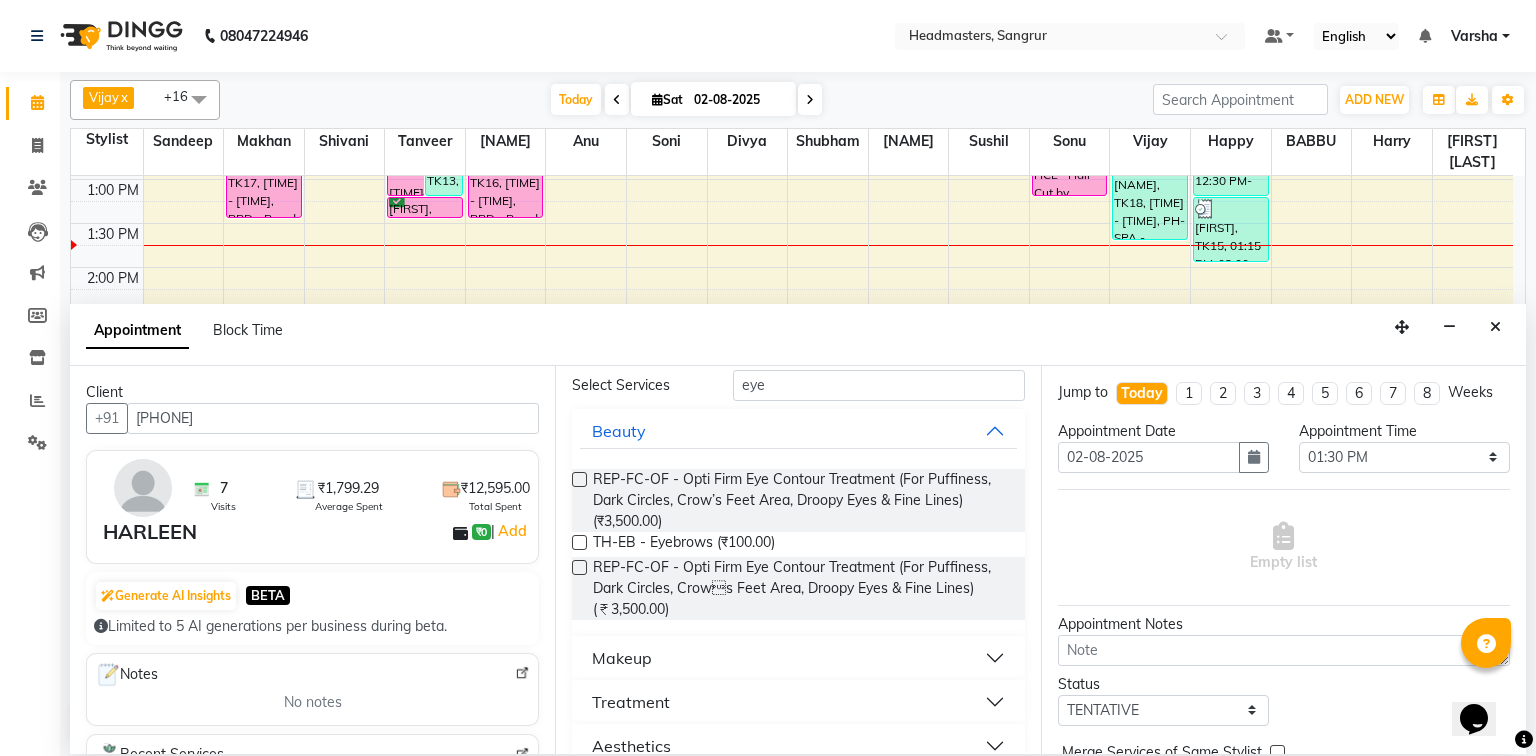 click at bounding box center [579, 542] 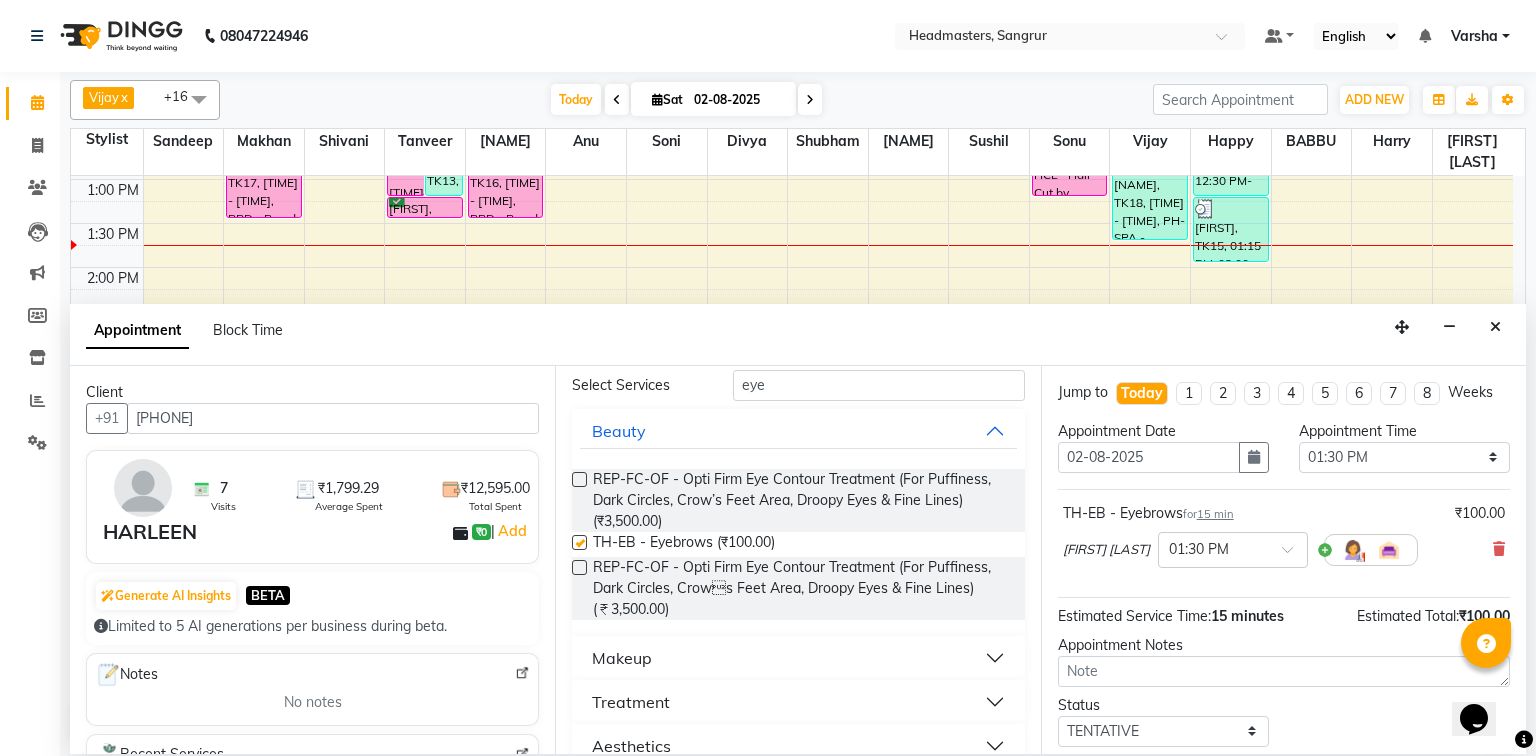 checkbox on "false" 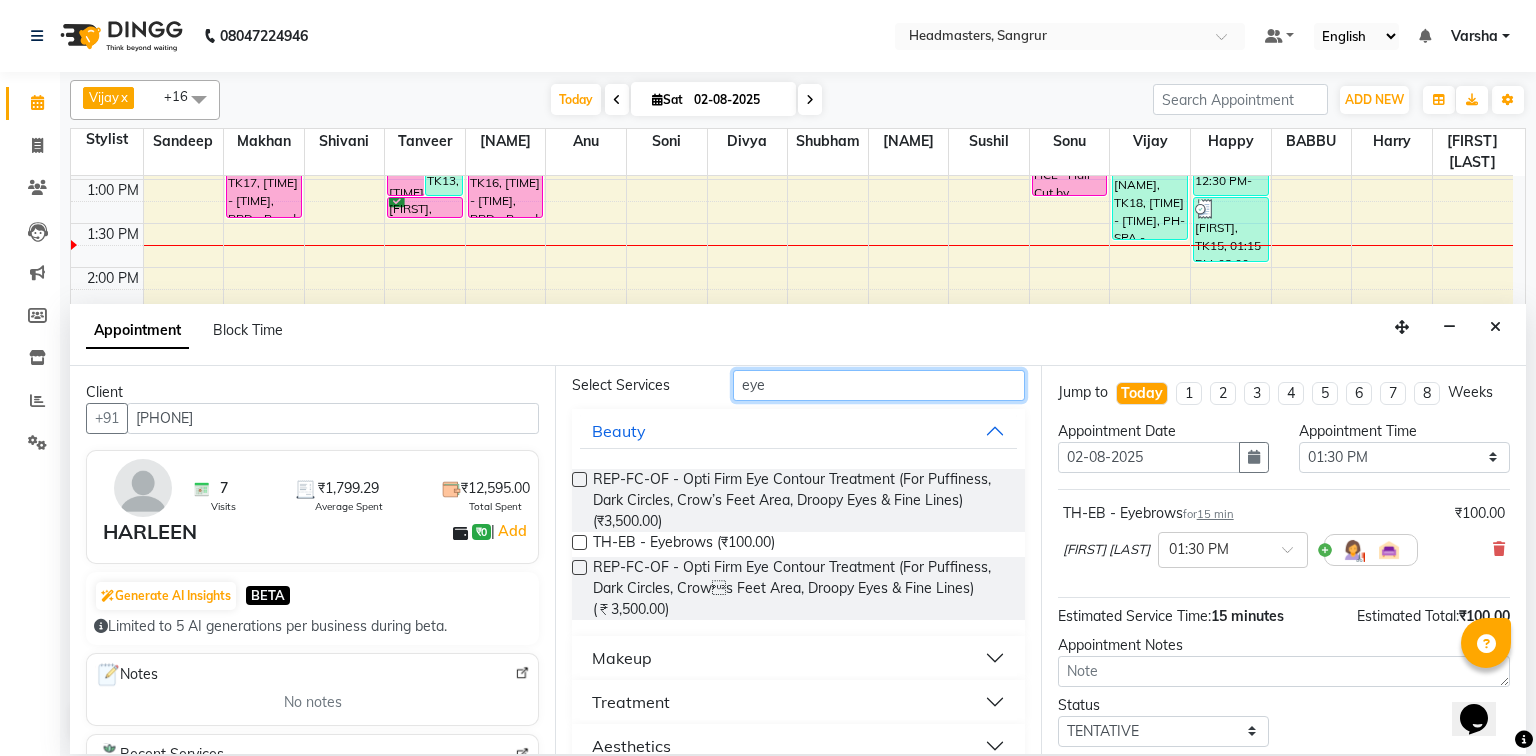 click on "eye" at bounding box center (879, 385) 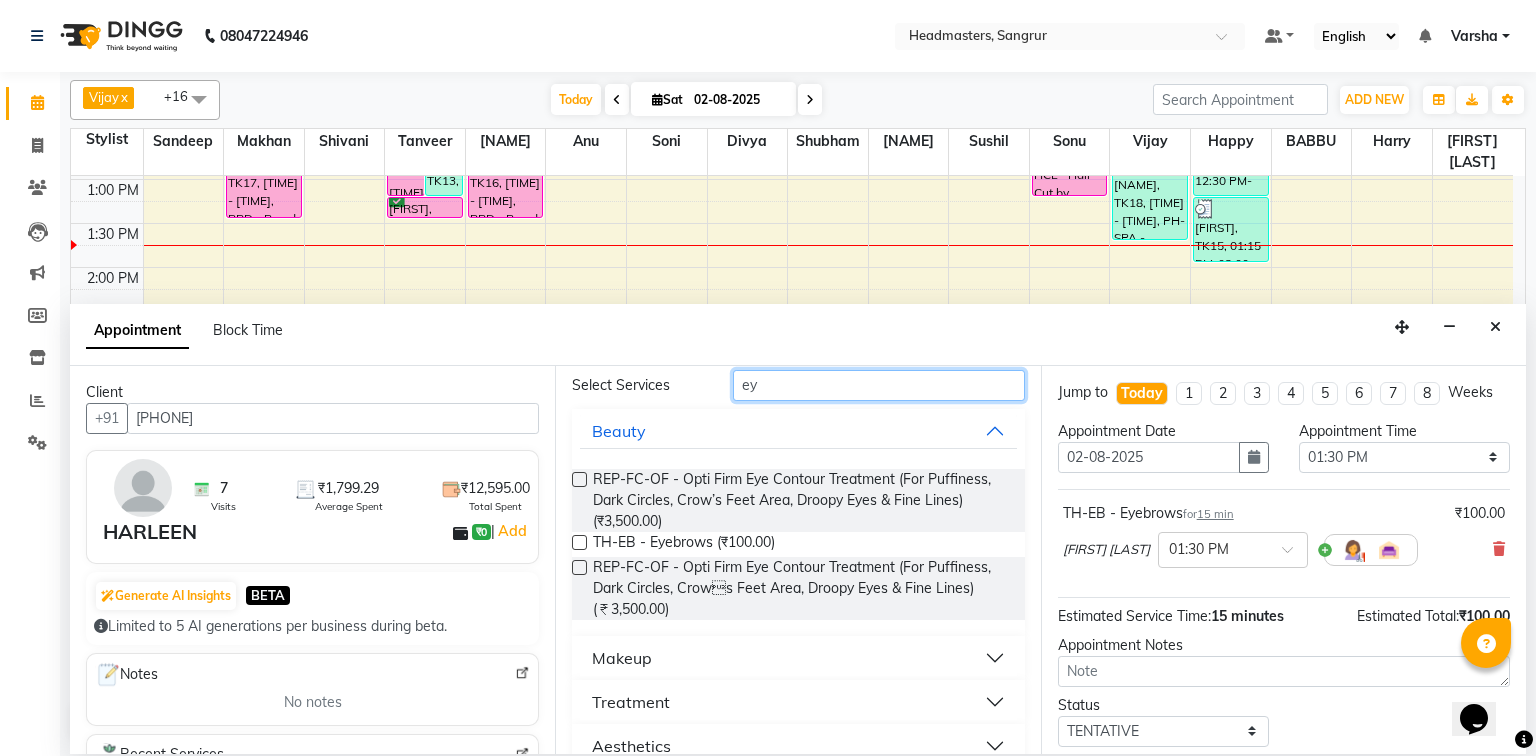 type on "e" 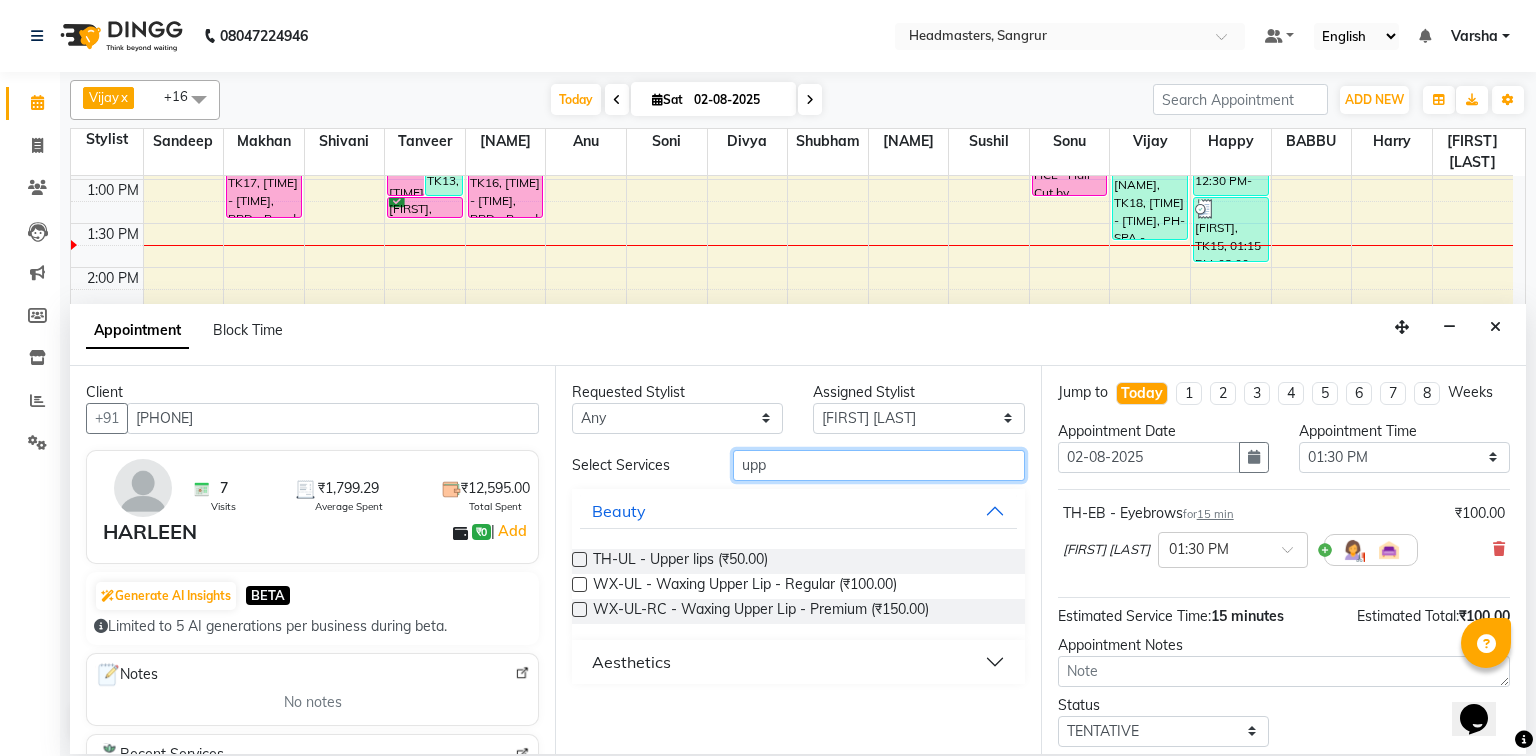 scroll, scrollTop: 0, scrollLeft: 0, axis: both 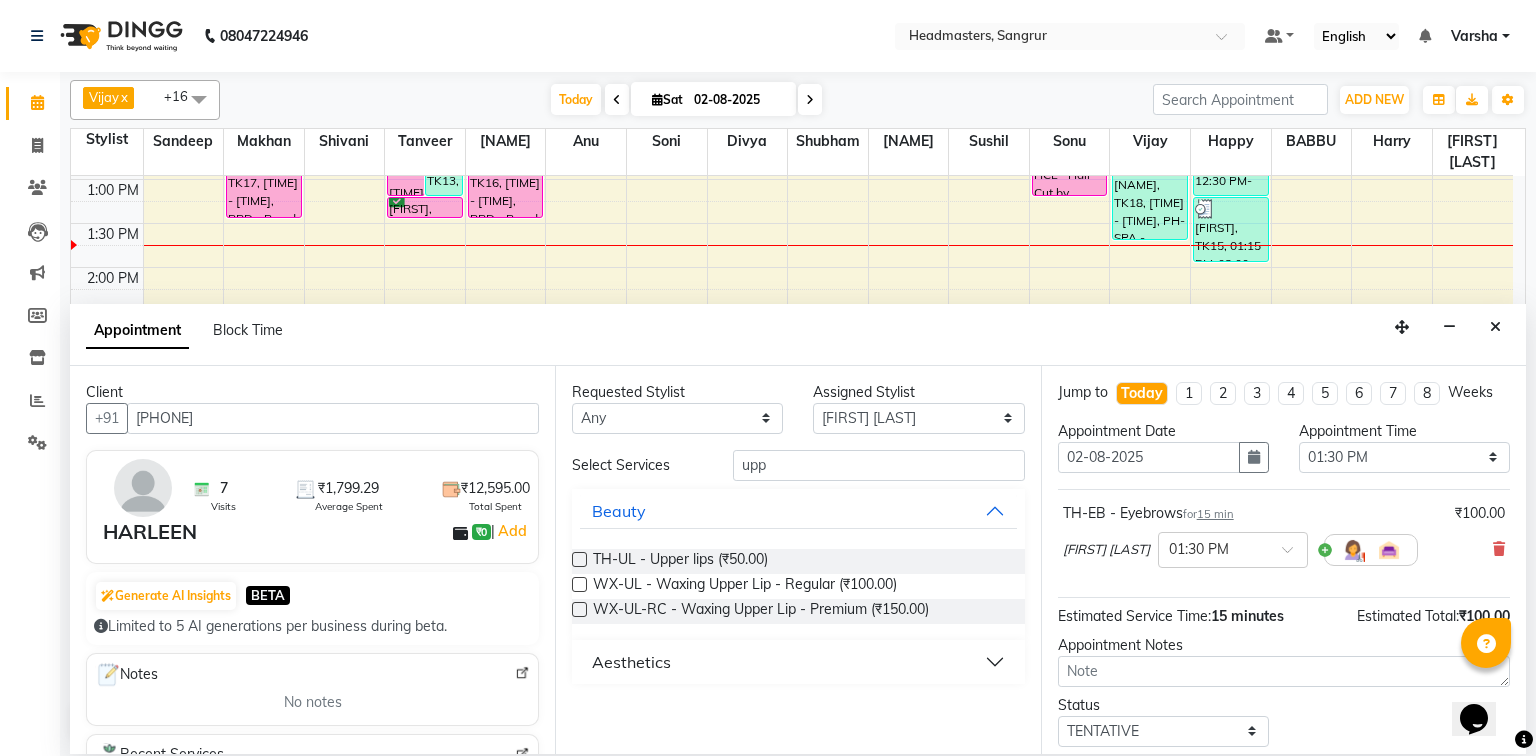 click on "TH-UL - Upper lips (₹50.00)" at bounding box center (798, 561) 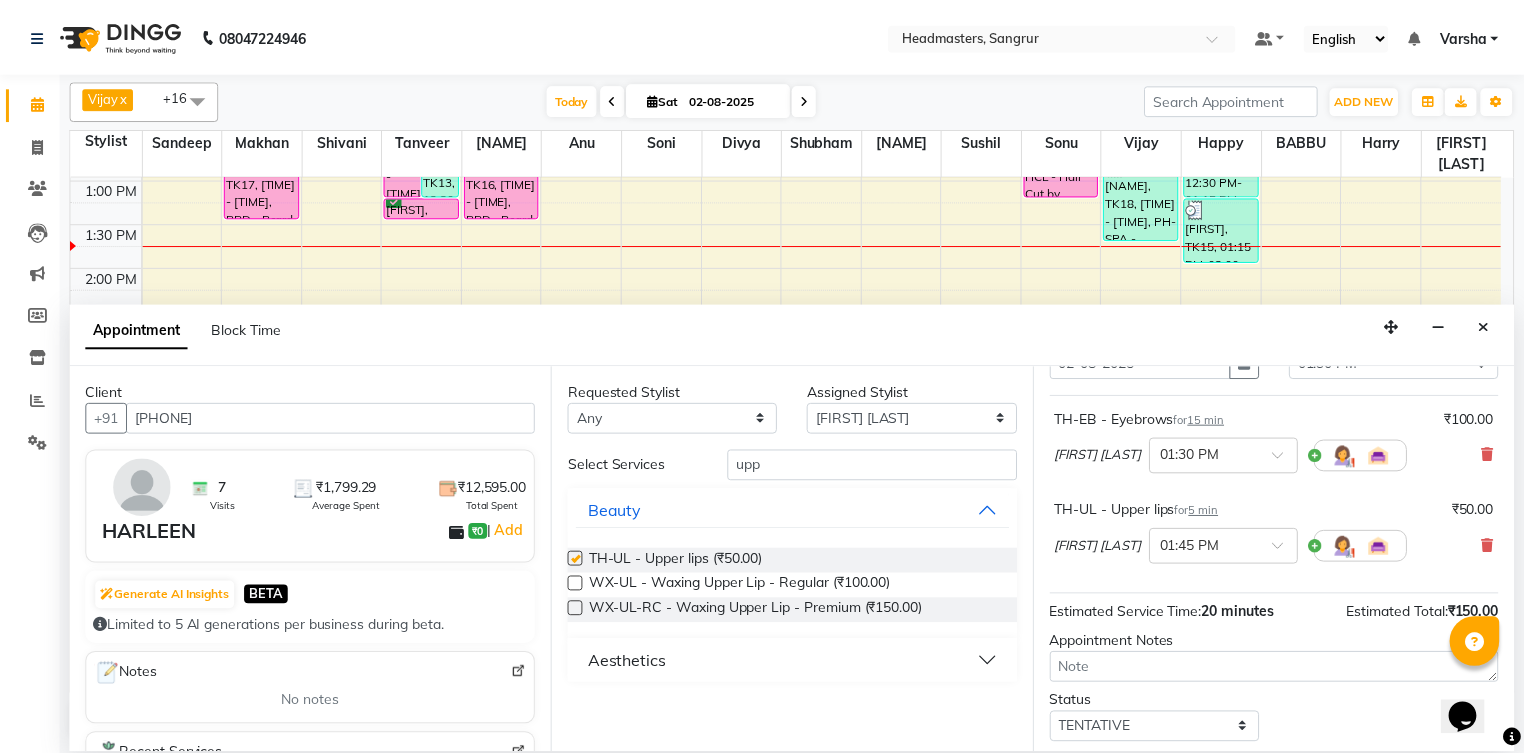 scroll, scrollTop: 176, scrollLeft: 0, axis: vertical 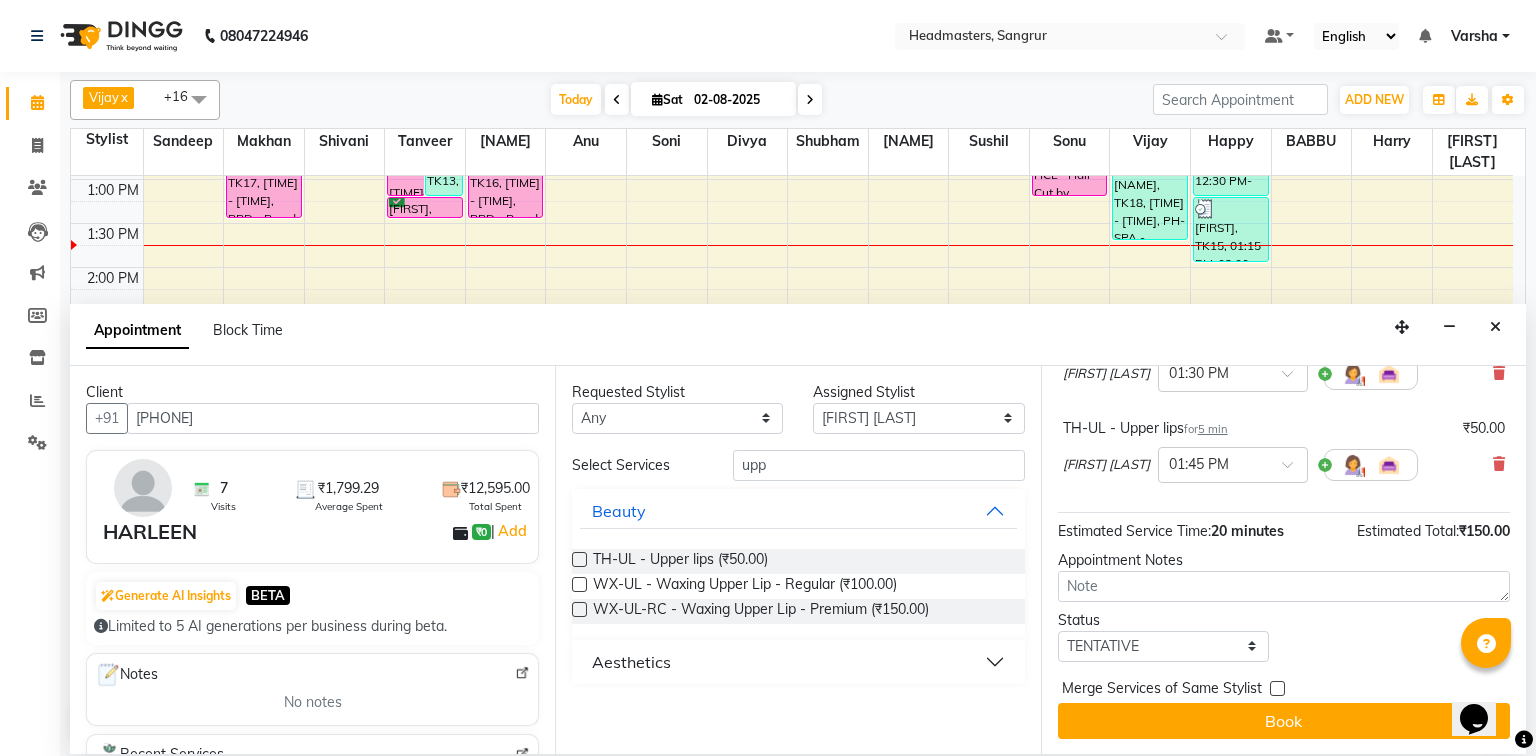 checkbox on "false" 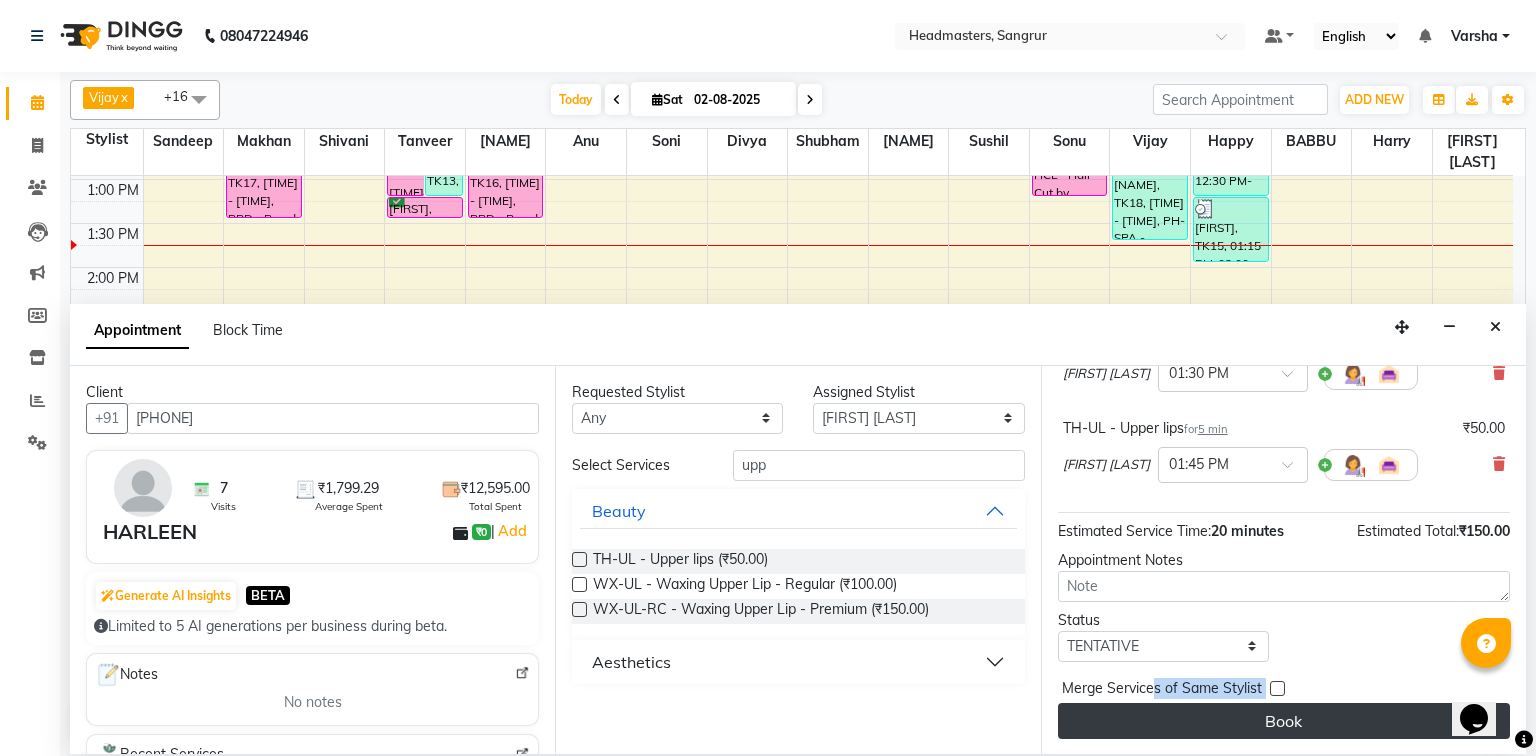 drag, startPoint x: 1151, startPoint y: 700, endPoint x: 1152, endPoint y: 712, distance: 12.0415945 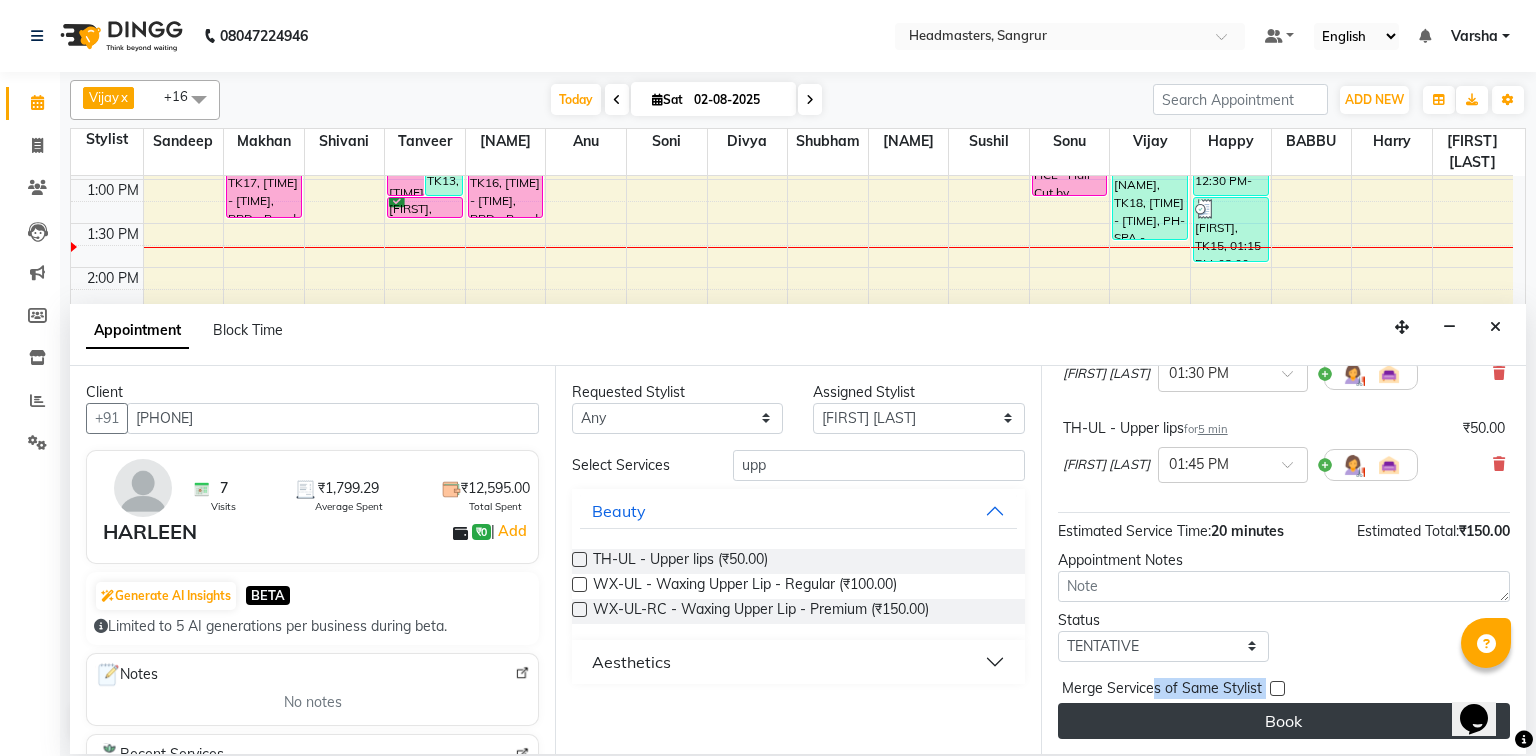 click on "Book" at bounding box center (1284, 721) 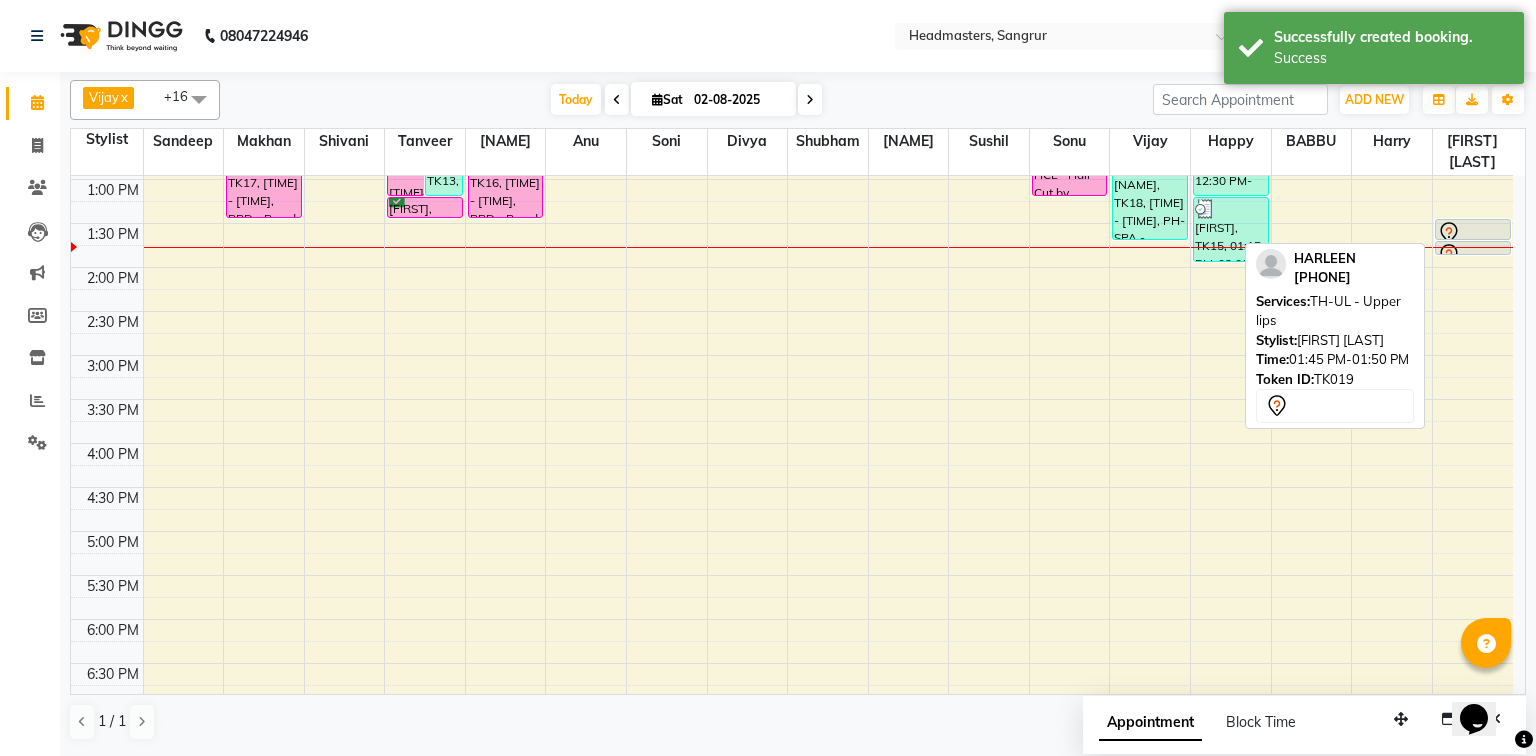 click 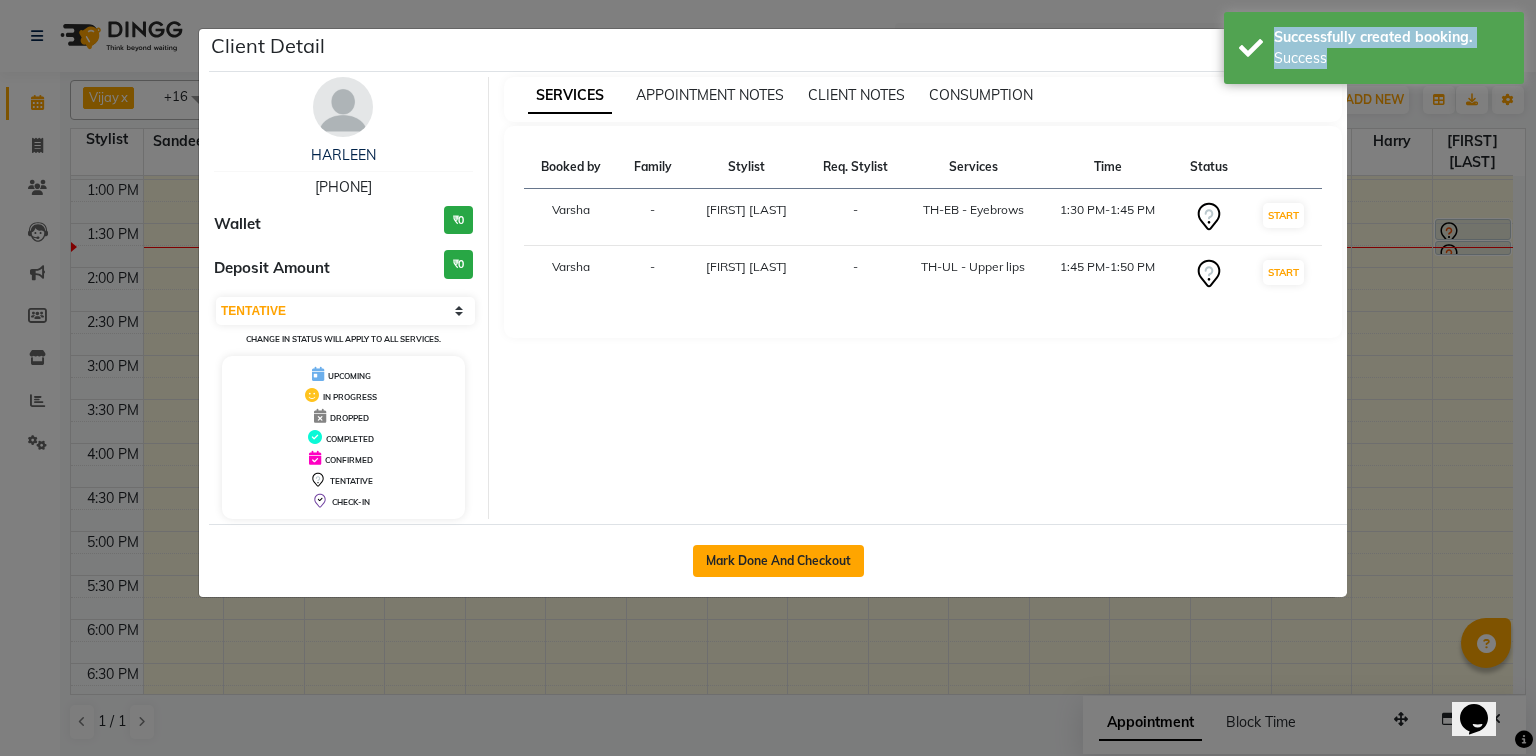 click on "Mark Done And Checkout" 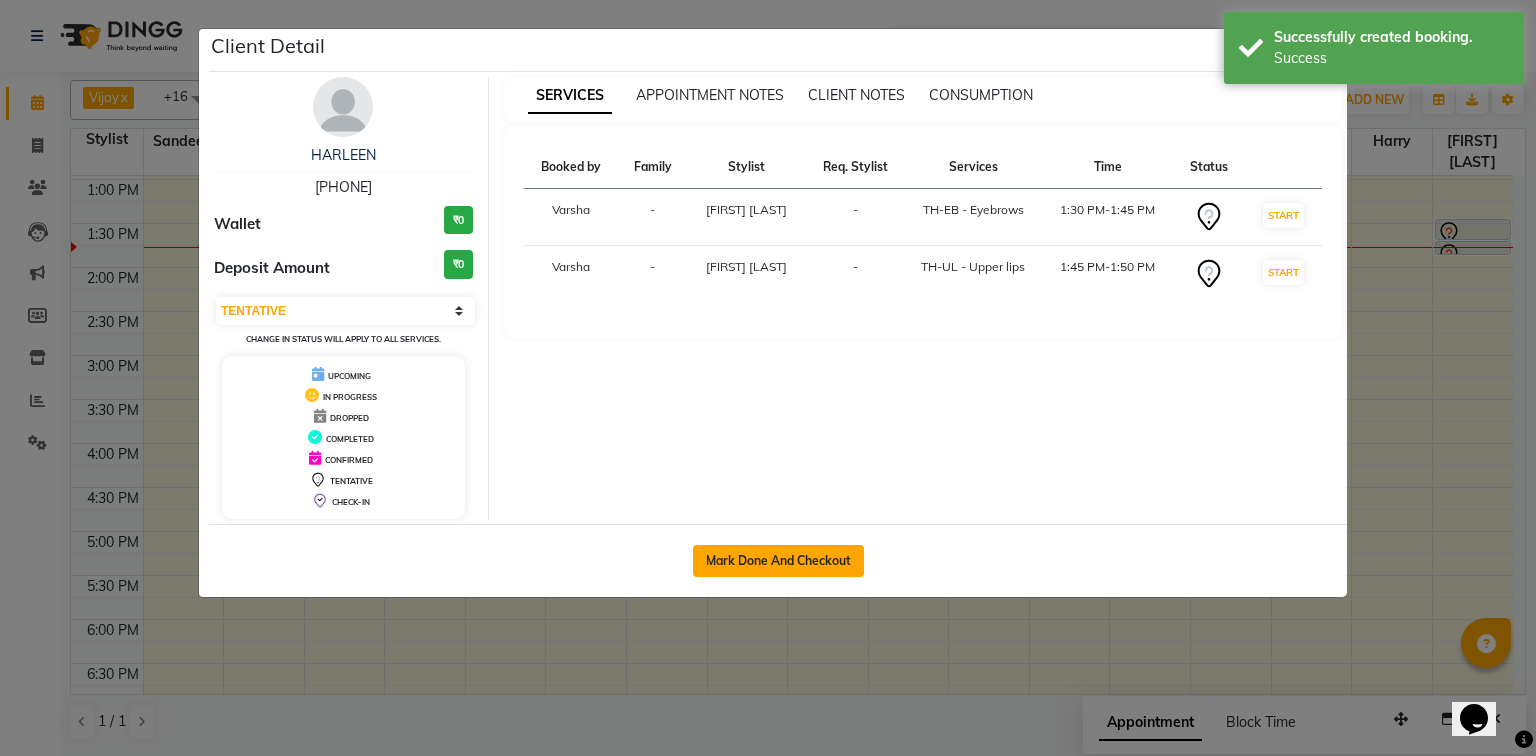select on "service" 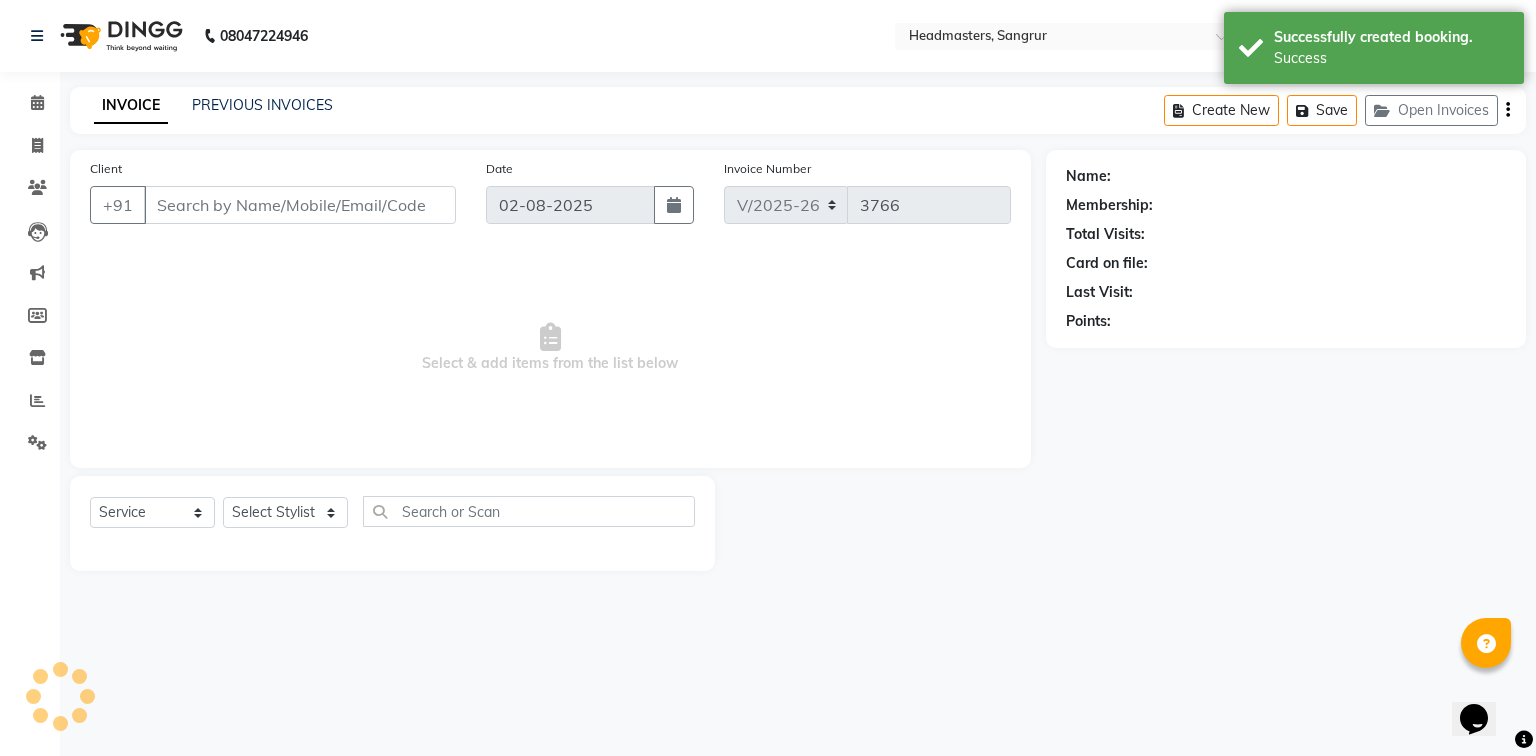 type on "[PHONE]" 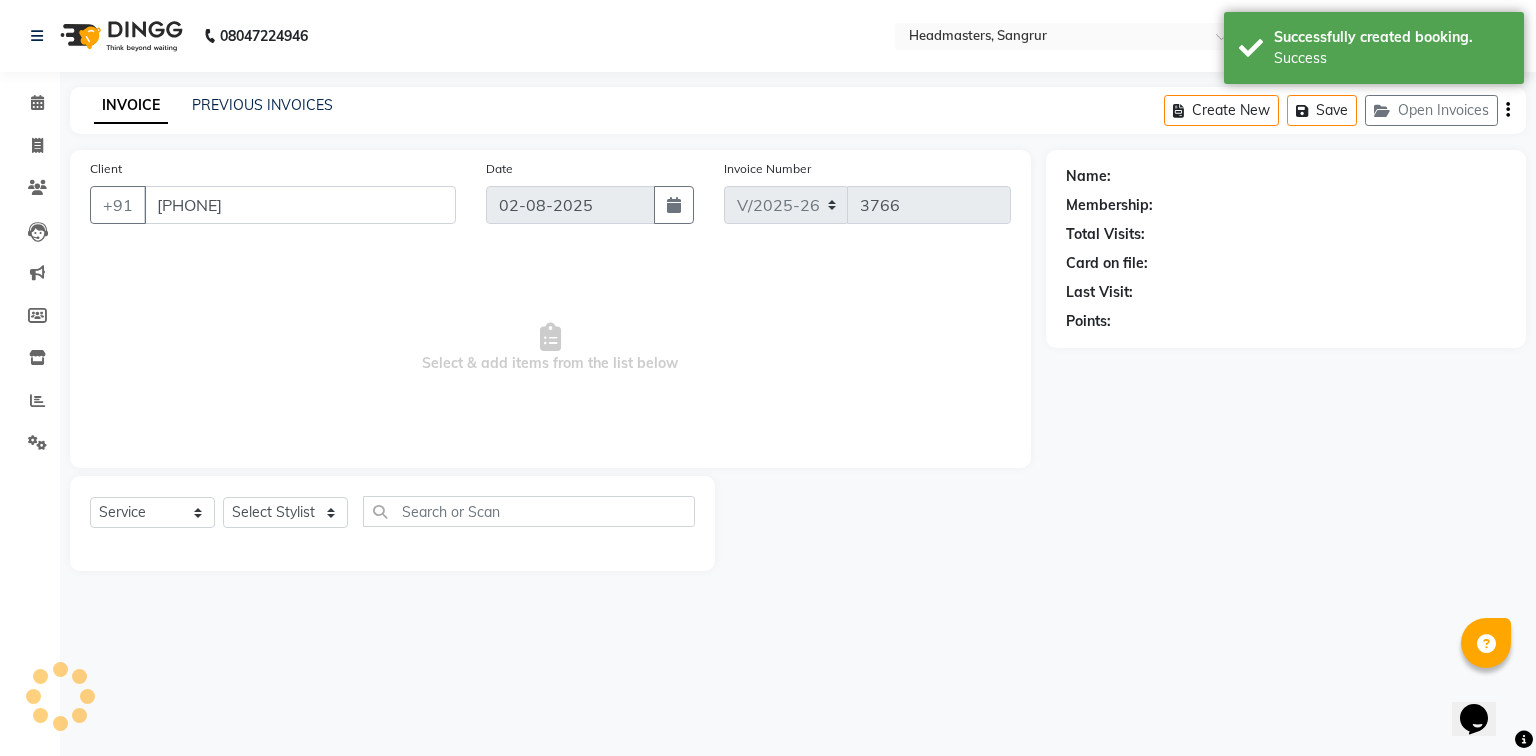 select on "69685" 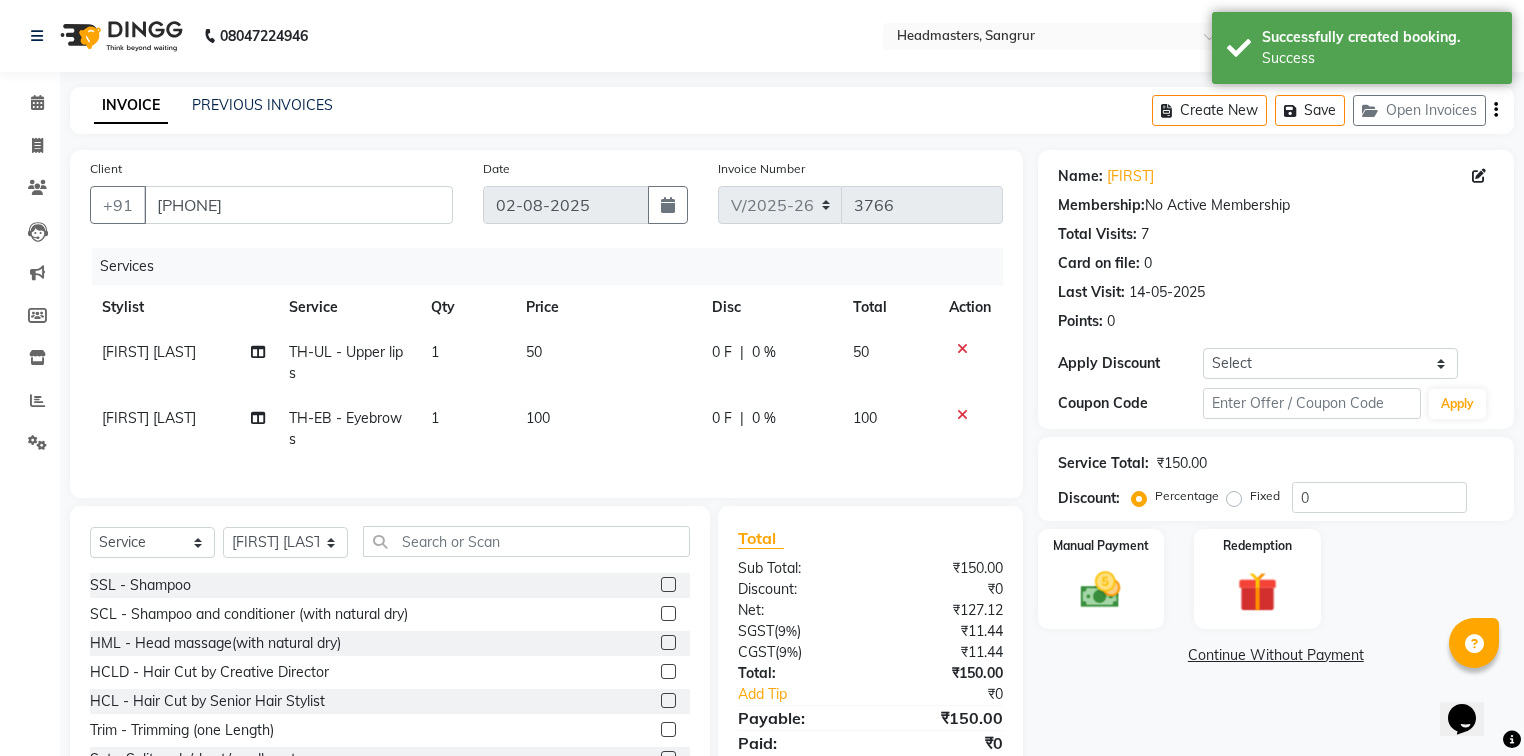 click on "0 F | 0 %" 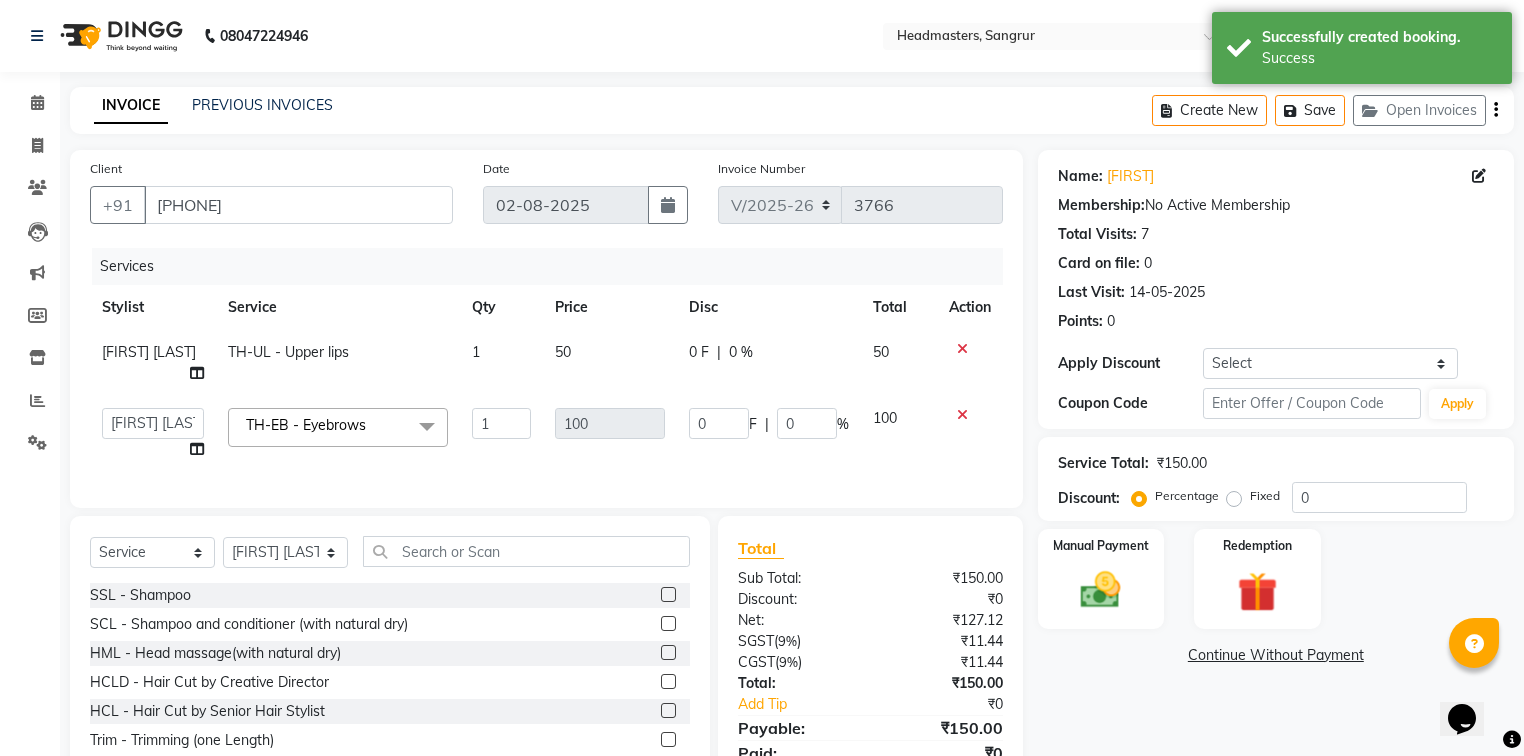click on "F" 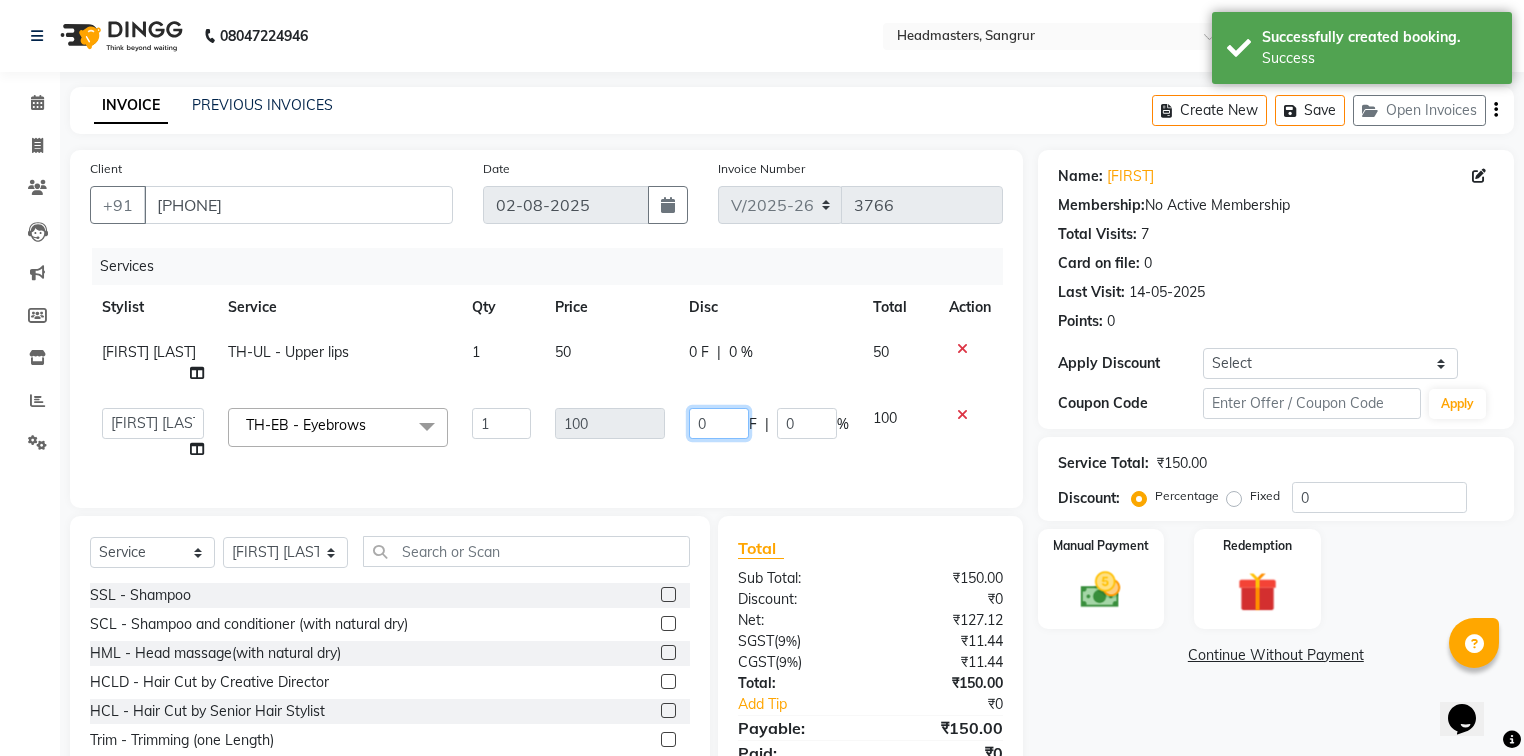 click on "0" 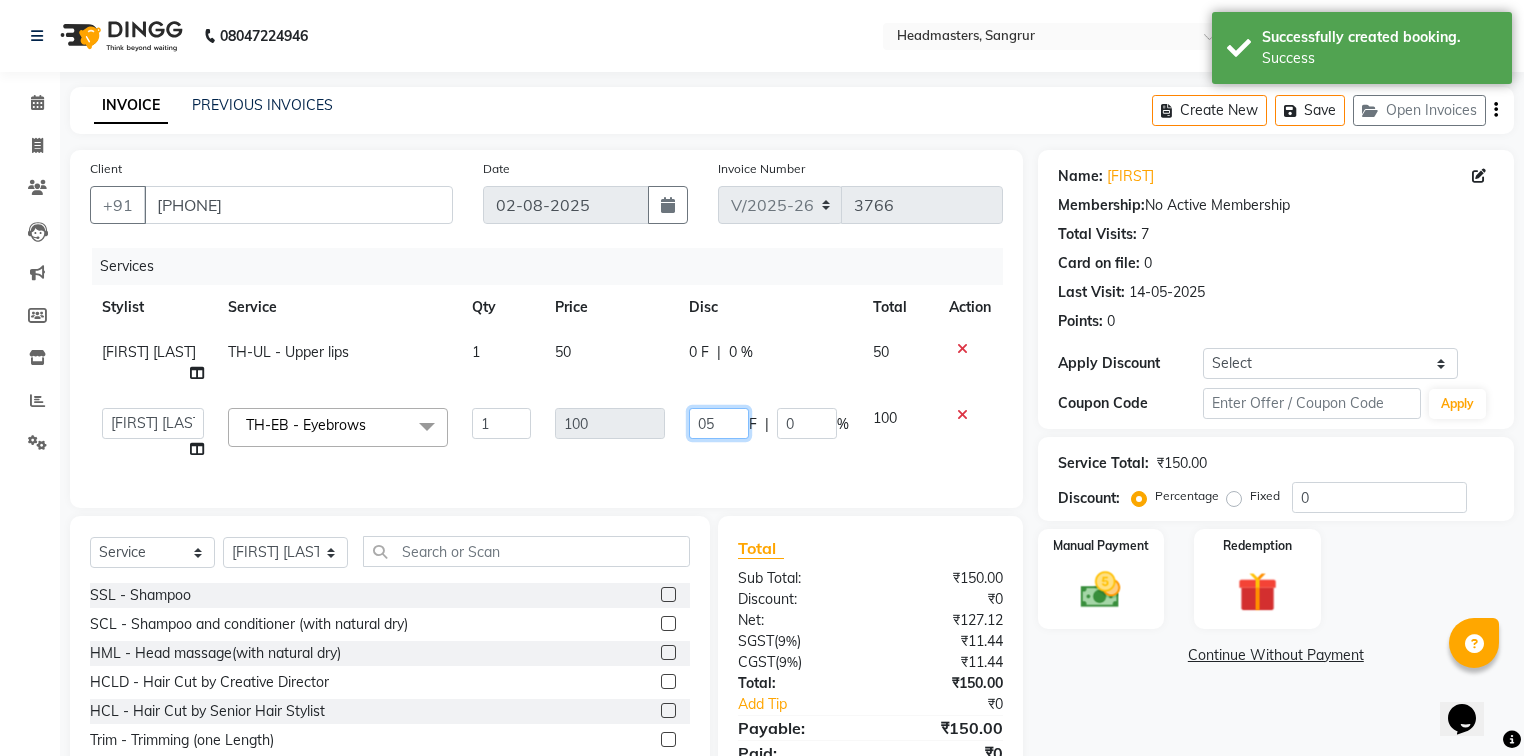 type on "050" 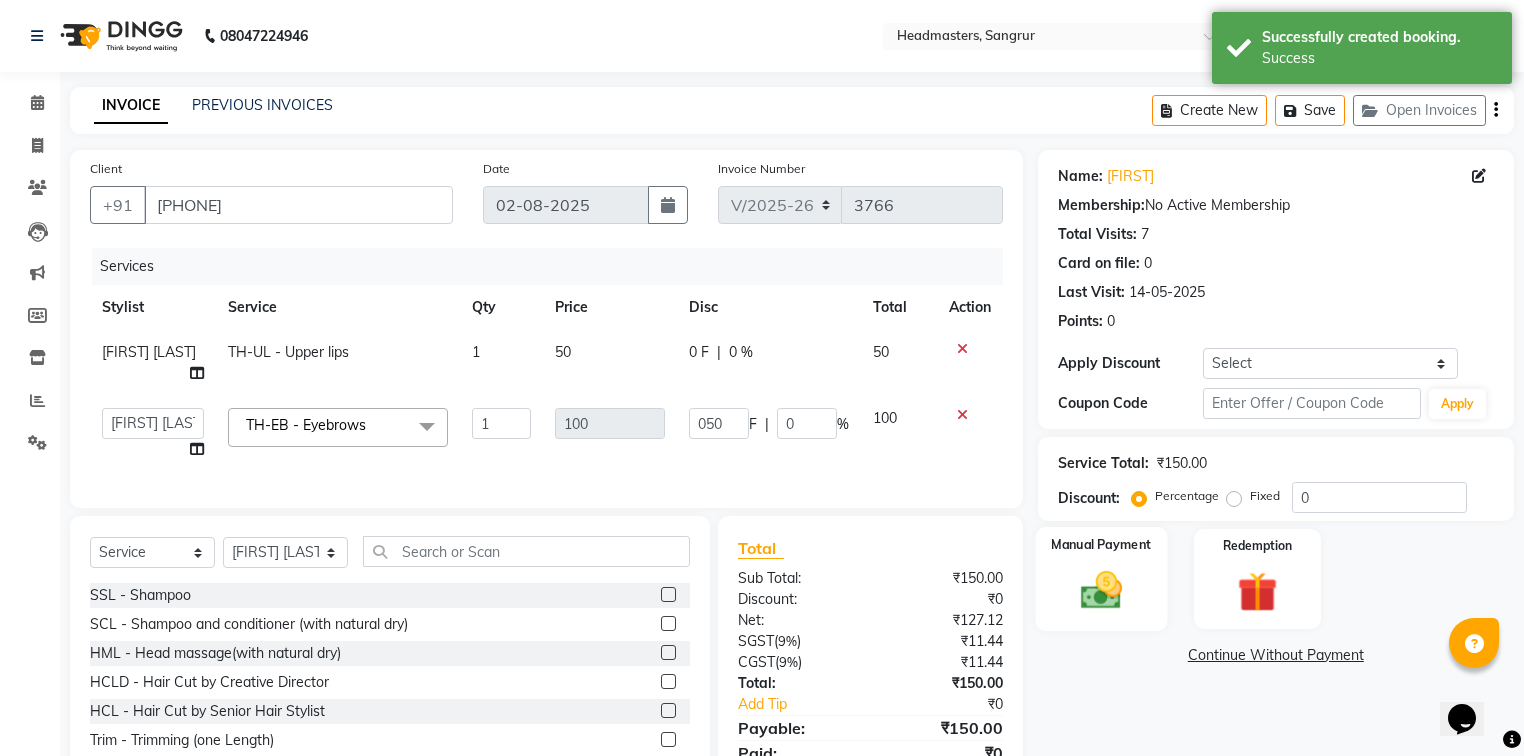click 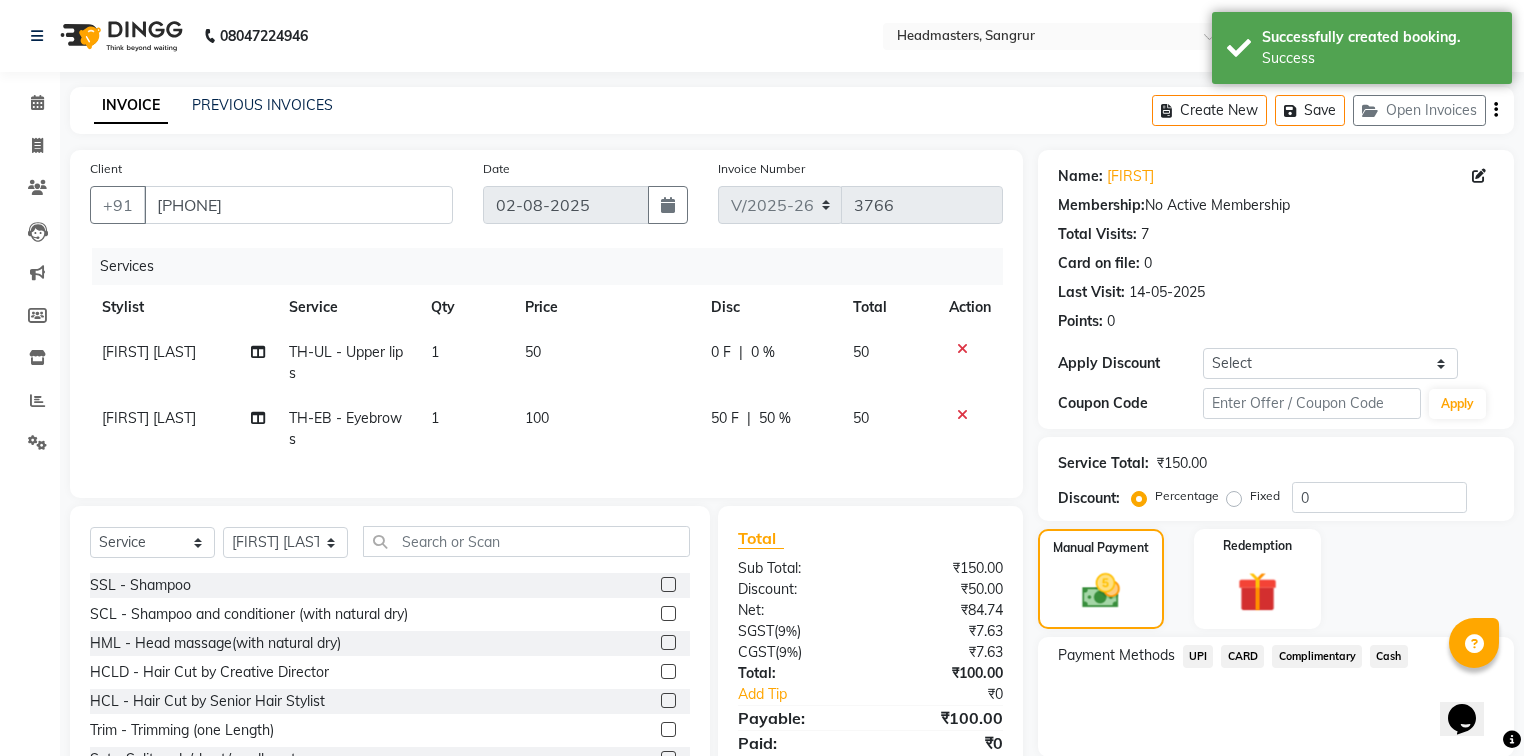 click on "Cash" 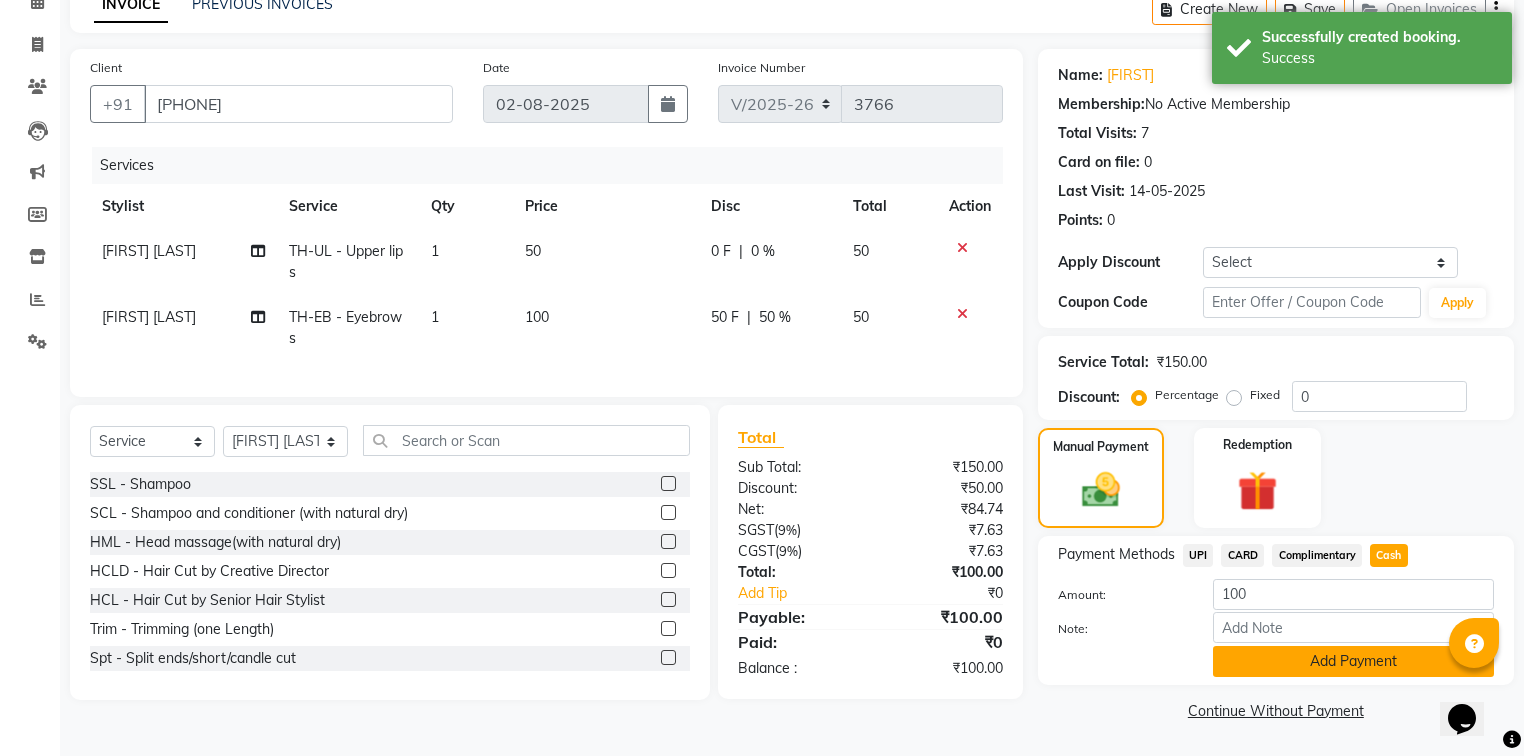 click on "Add Payment" 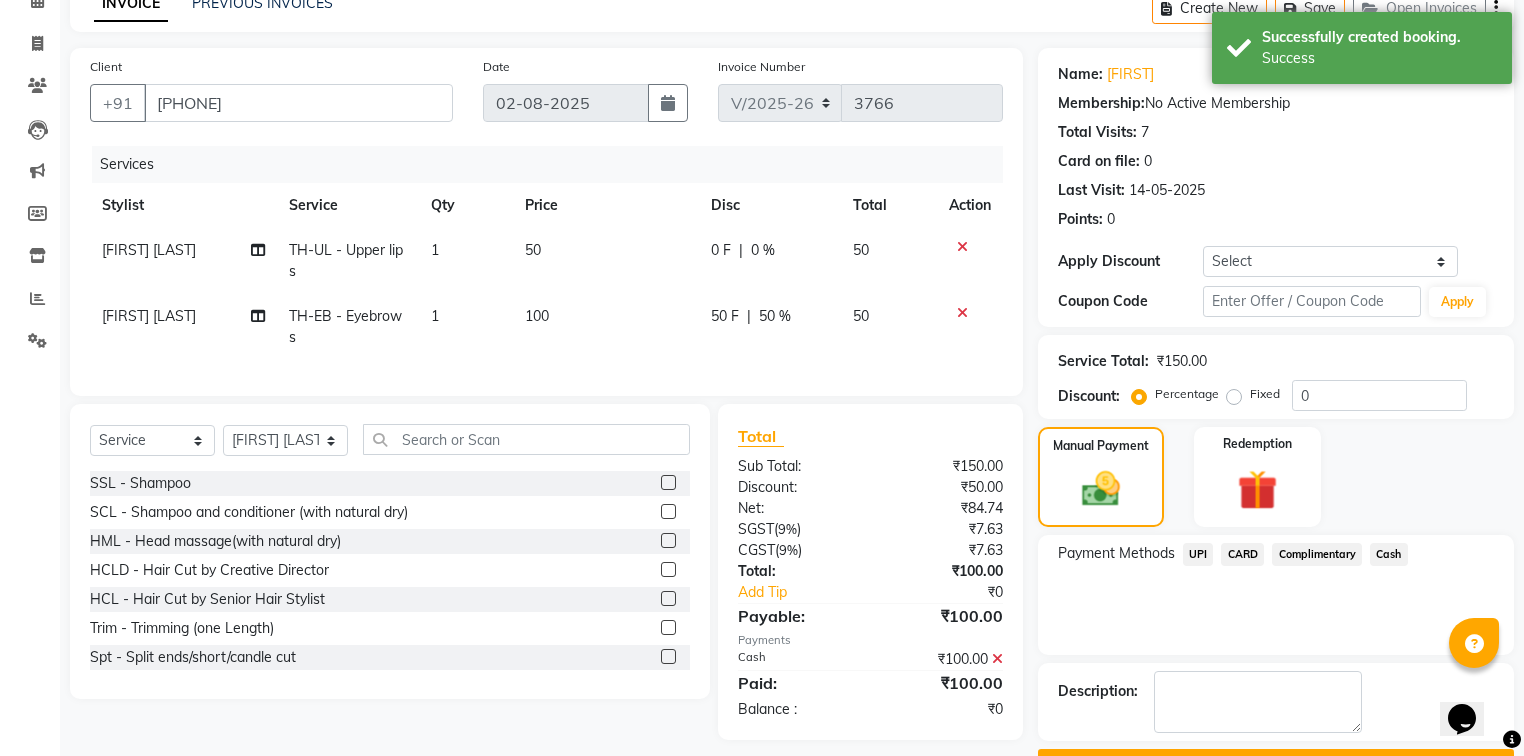 scroll, scrollTop: 154, scrollLeft: 0, axis: vertical 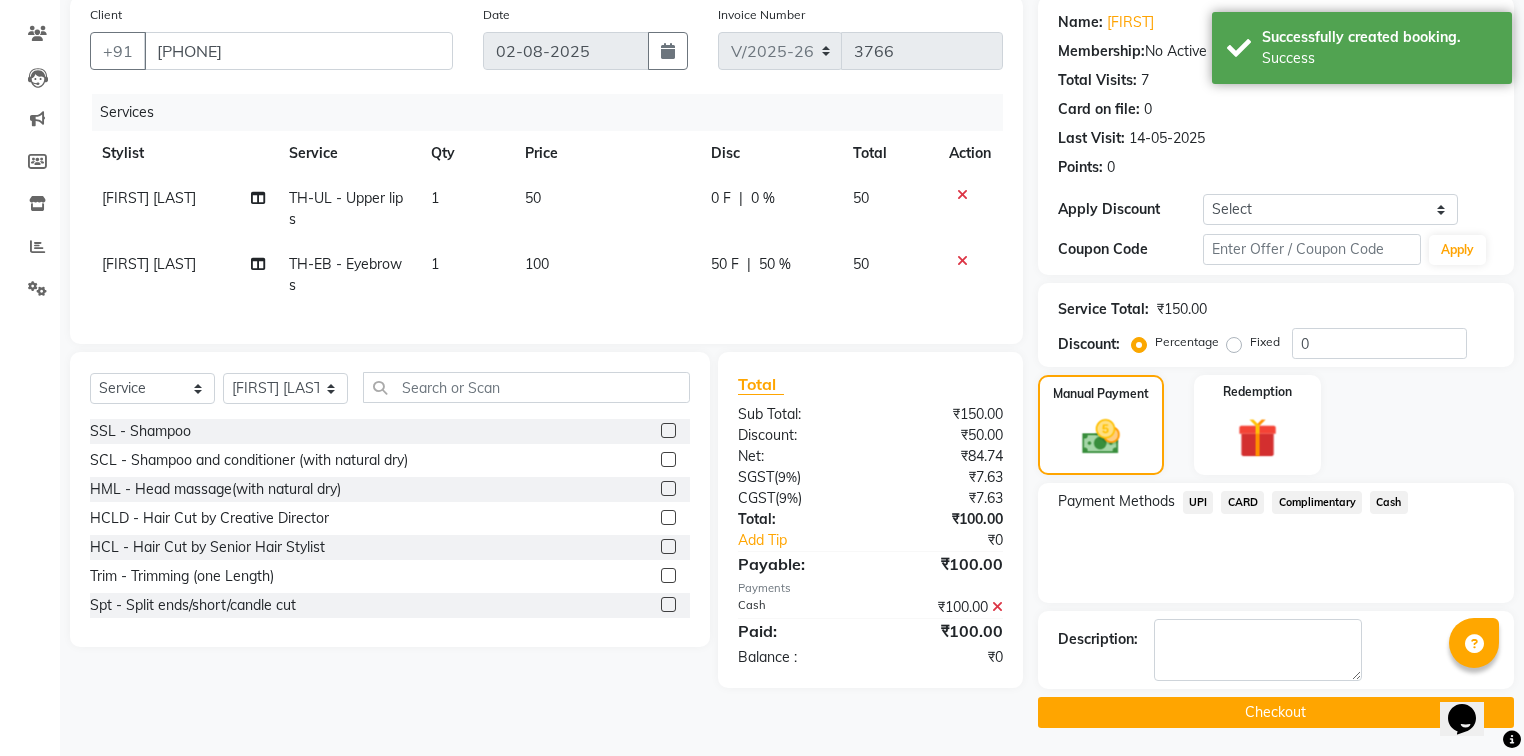 click on "Checkout" 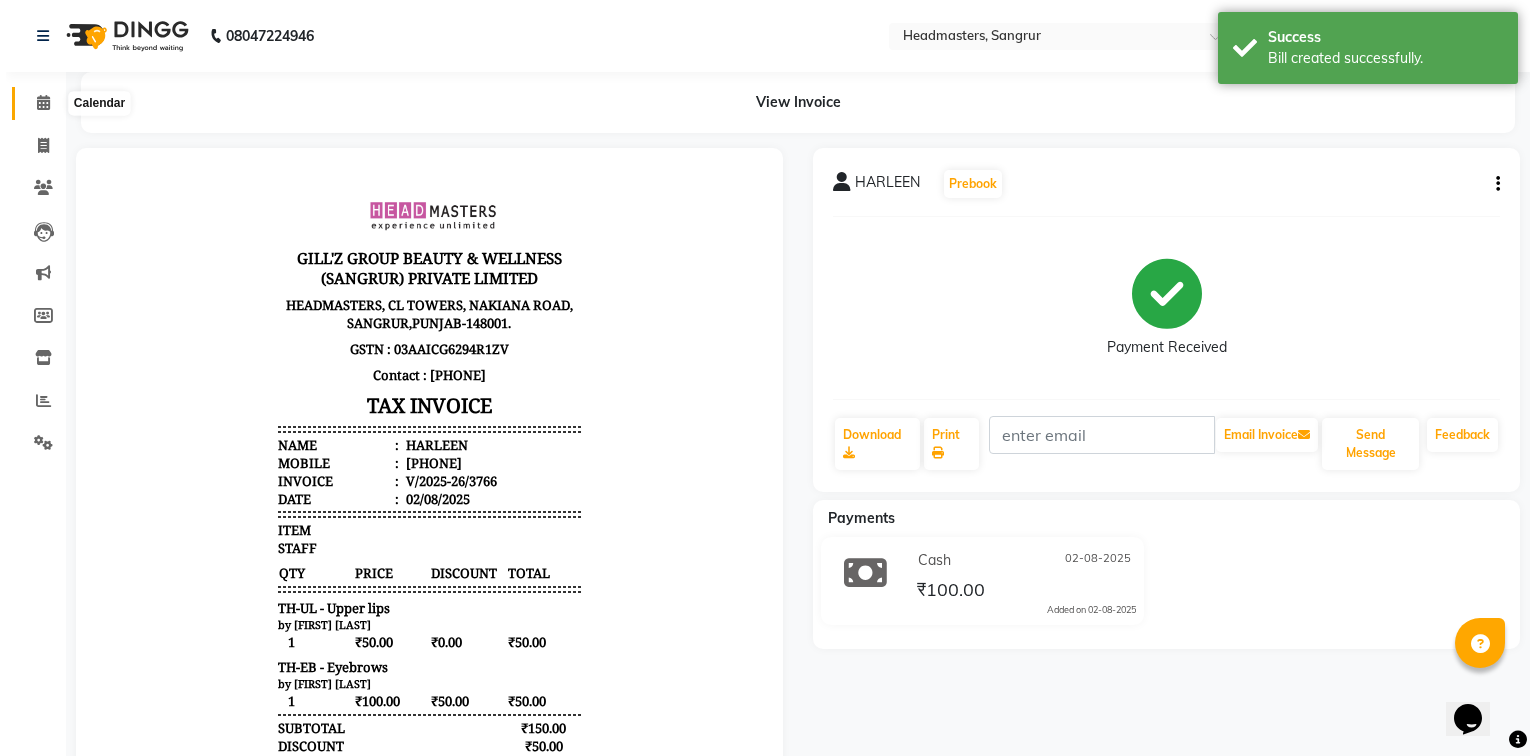 scroll, scrollTop: 0, scrollLeft: 0, axis: both 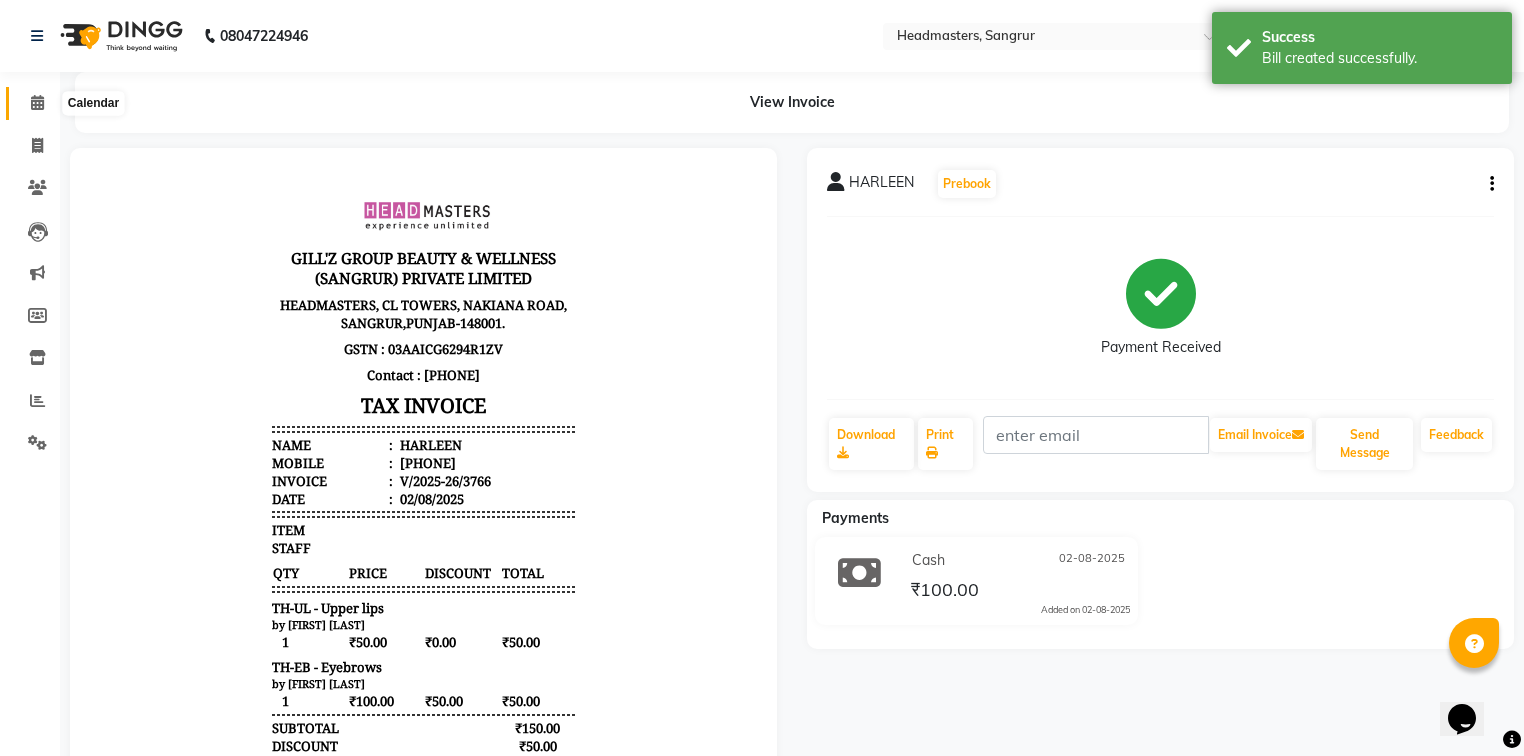 click 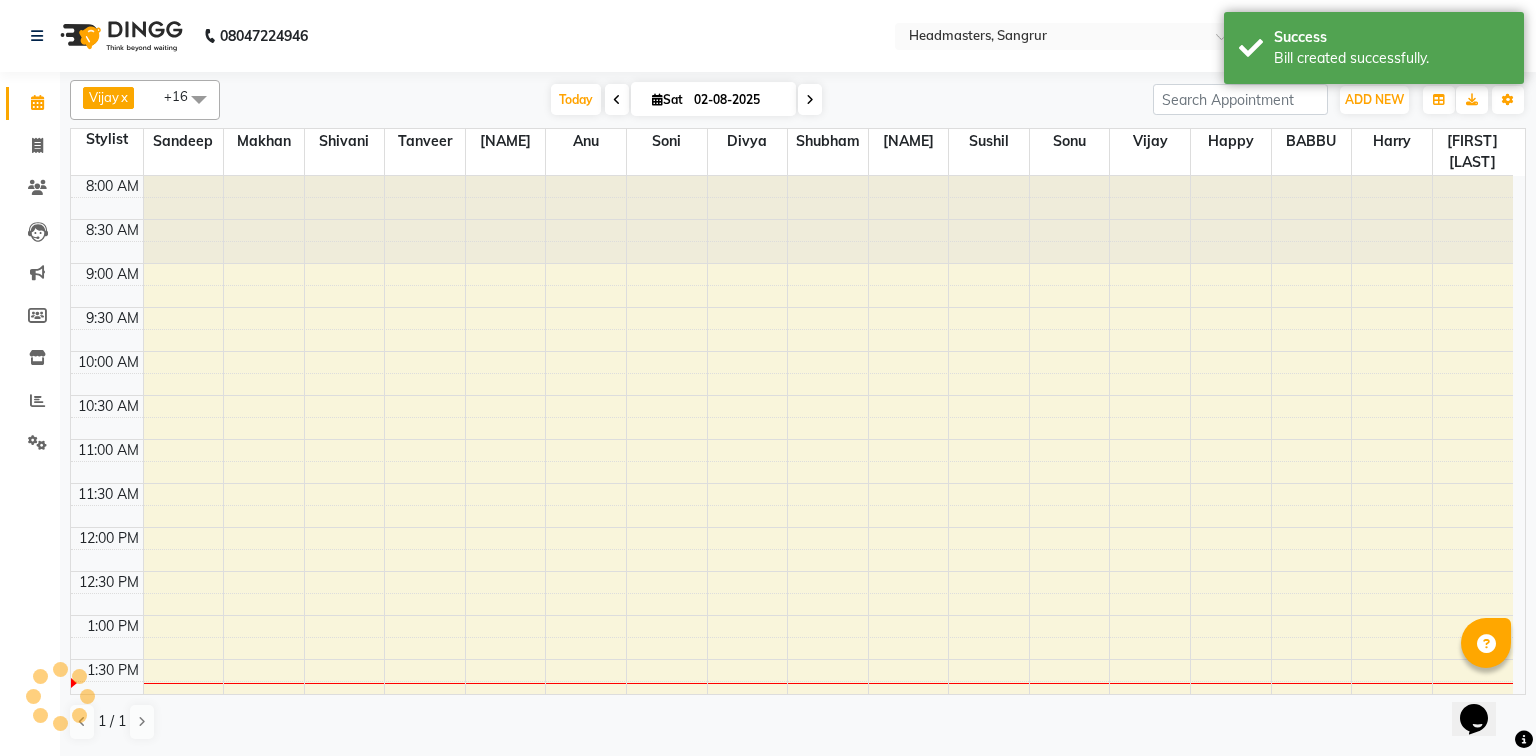 scroll, scrollTop: 0, scrollLeft: 0, axis: both 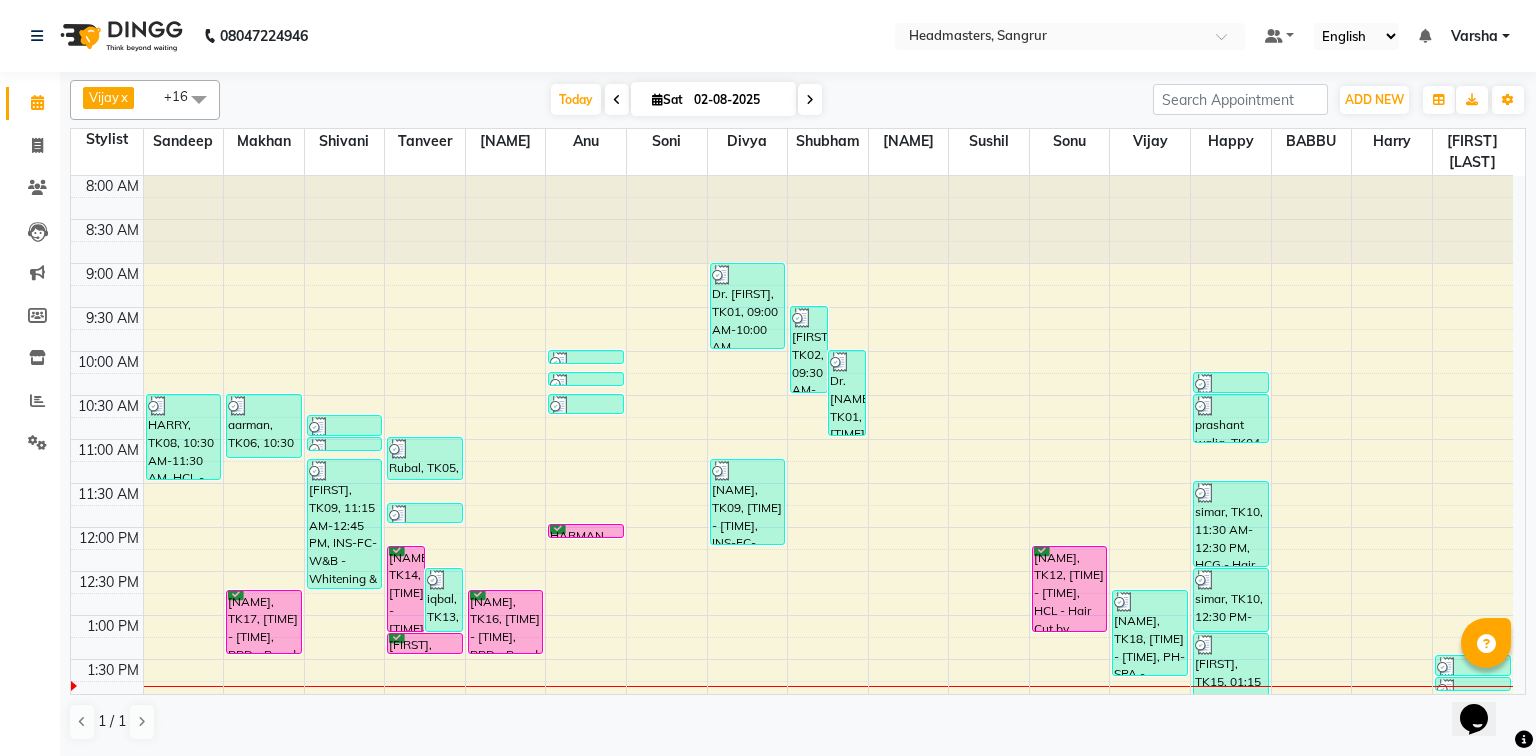 click on "Marketing" 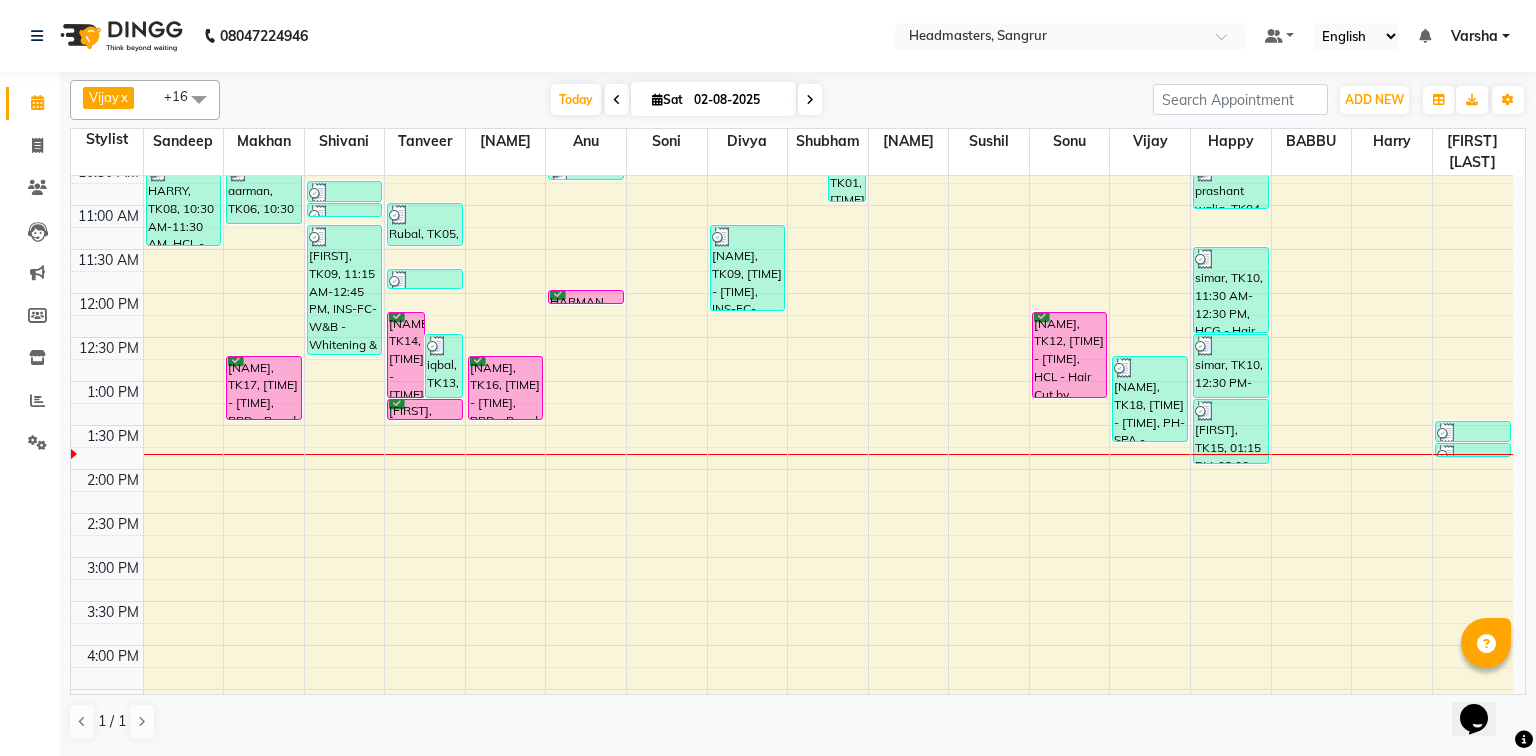 scroll, scrollTop: 400, scrollLeft: 0, axis: vertical 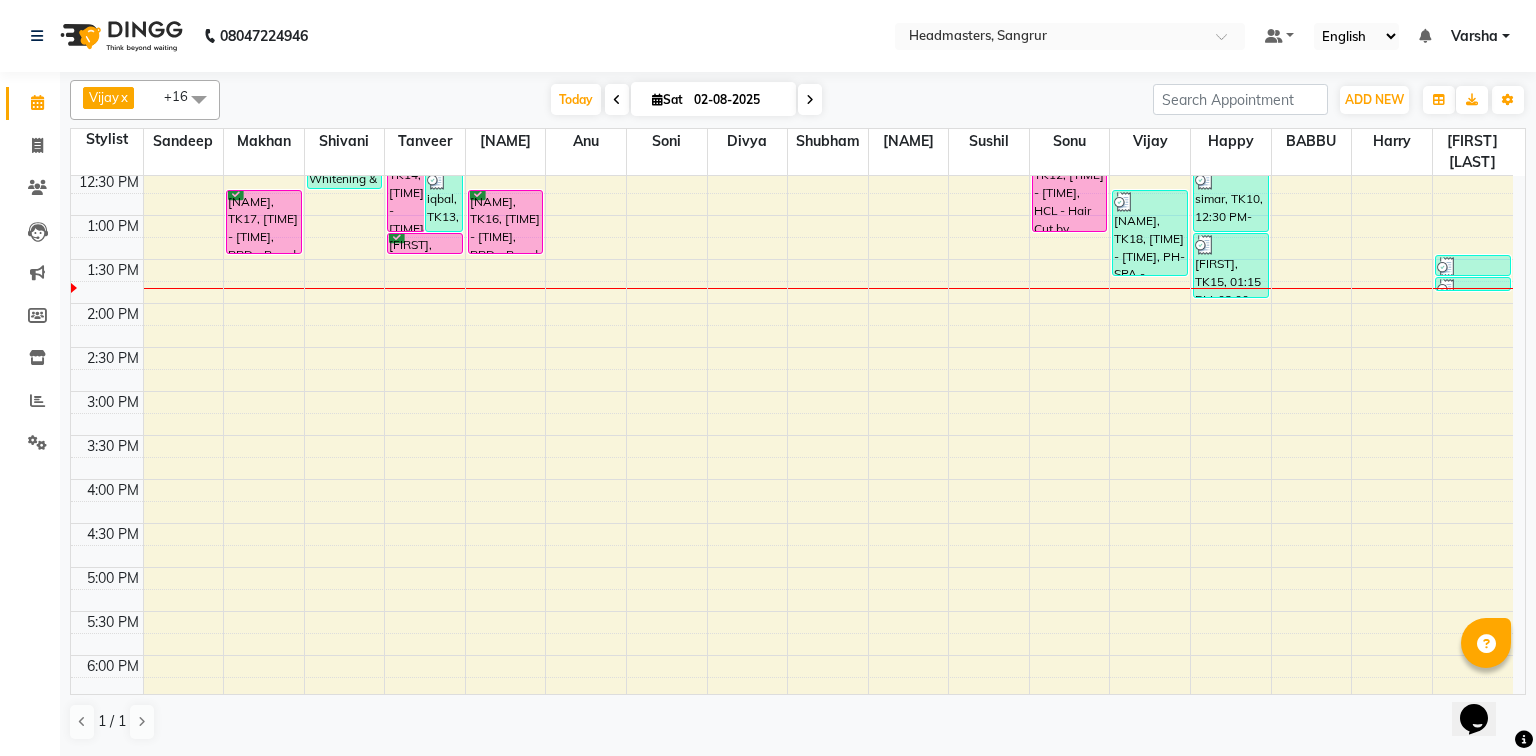 click on "8:00 AM 8:30 AM 9:00 AM 9:30 AM 10:00 AM 10:30 AM 11:00 AM 11:30 AM 12:00 PM 12:30 PM 1:00 PM 1:30 PM 2:00 PM 2:30 PM 3:00 PM 3:30 PM 4:00 PM 4:30 PM 5:00 PM 5:30 PM 6:00 PM 6:30 PM 7:00 PM 7:30 PM 8:00 PM 8:30 PM     [NAME], TK08, [TIME] - [TIME], HCL - Hair Cut by Senior Hair Stylist     [NAME], TK06, [TIME] - [TIME], BRD - Beard     [NAME], TK17, [TIME] - [TIME], BRD - Beard     [NAME], TK07, [TIME] - [TIME], TH-EB - Eyebrows     [NAME], TK07, [TIME] - [TIME], TH-UL - Upper lips     [NAME], TK09, [TIME] - [TIME], INS-FC-W&B - Whitening & Brightening (For Pigmentation, D-tan And uneven skin),O3-MSK-DTAN  - D-Tan Pack,O3-MSK-POW - Power Mask,CLP-O3 DRM - O3+ Derma Treatment     [NAME], TK14, [TIME] - [TIME], HCG - Hair Cut by Senior Hair Stylist     [NAME], TK13, [TIME] - [TIME], BRD - Beard     [NAME], TK05, [TIME] - [TIME], BRD - Beard     [FIRST] [LAST], TK11, [TIME] - [TIME], O3-MSK-POW - Power Mask     [NAME], TK14, [TIME] - [TIME], BRD - Beard" at bounding box center [792, 347] 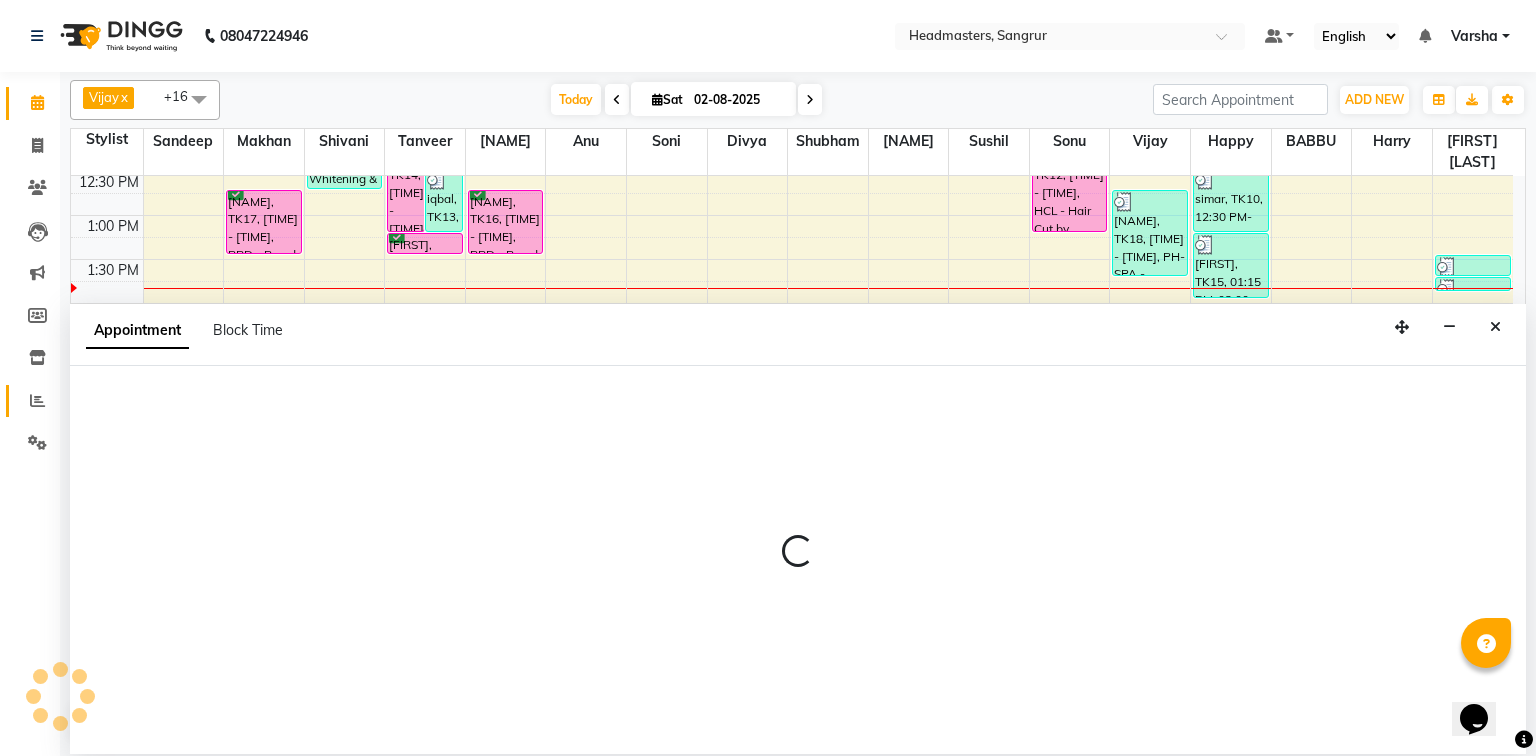 select on "62924" 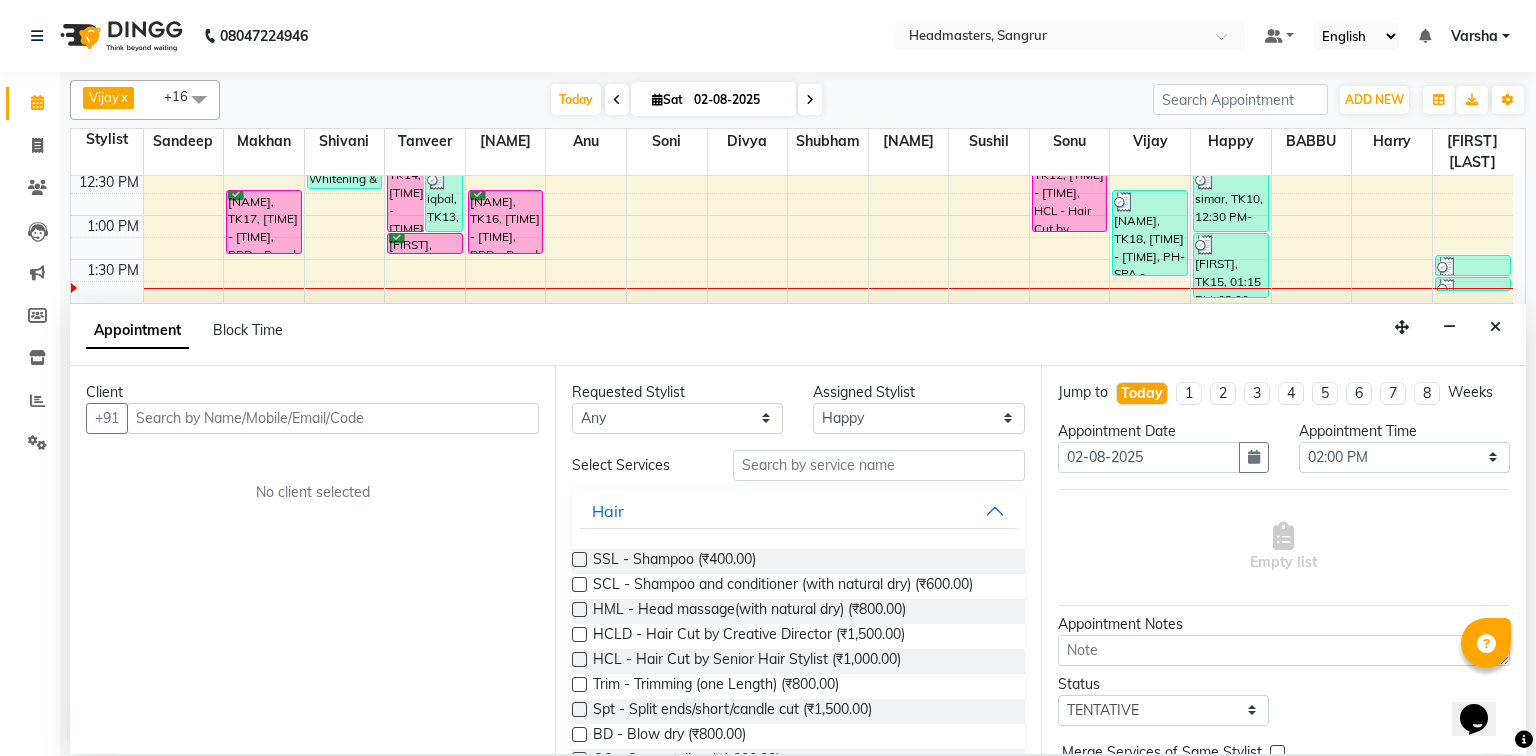 click at bounding box center [333, 418] 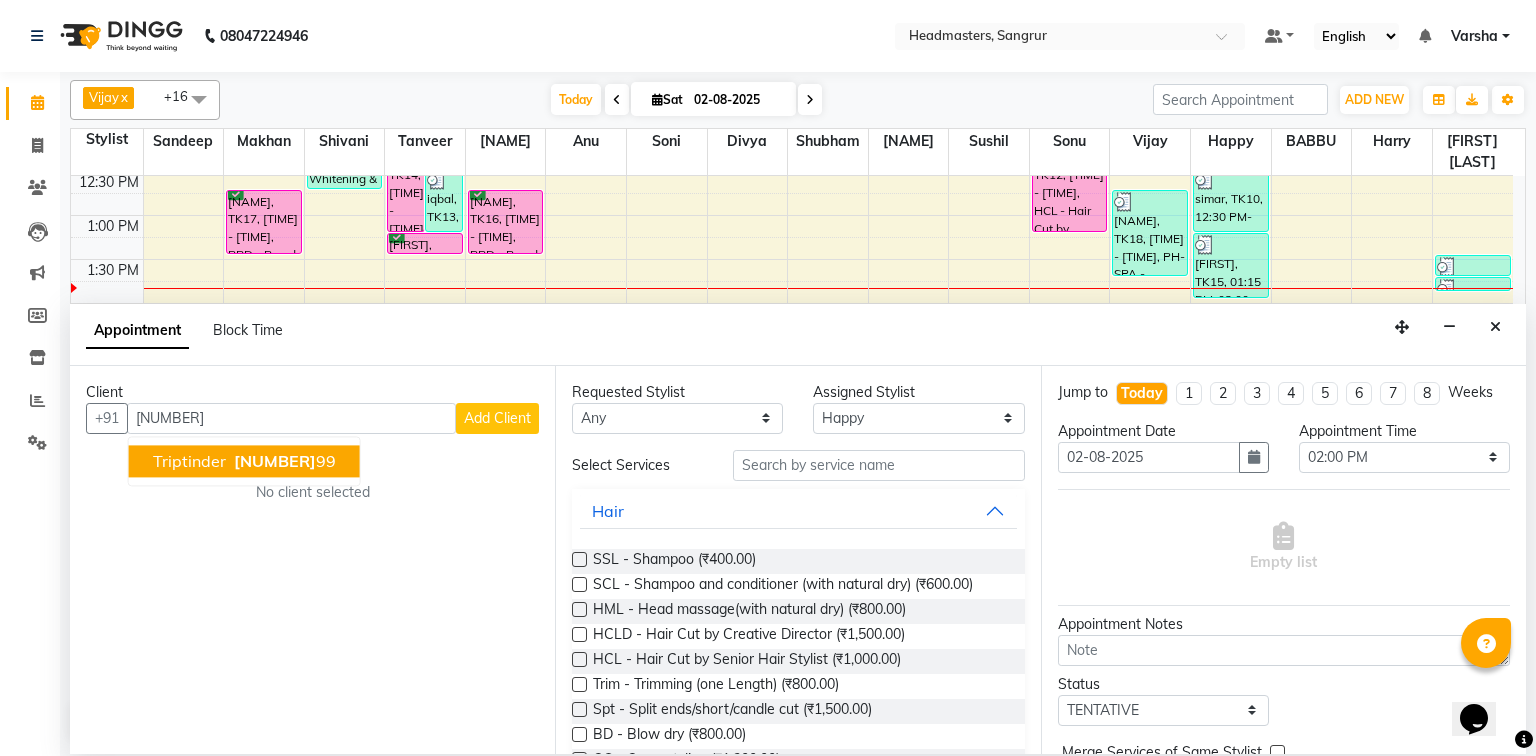 click on "[FIRST]   [PHONE]" at bounding box center [244, 461] 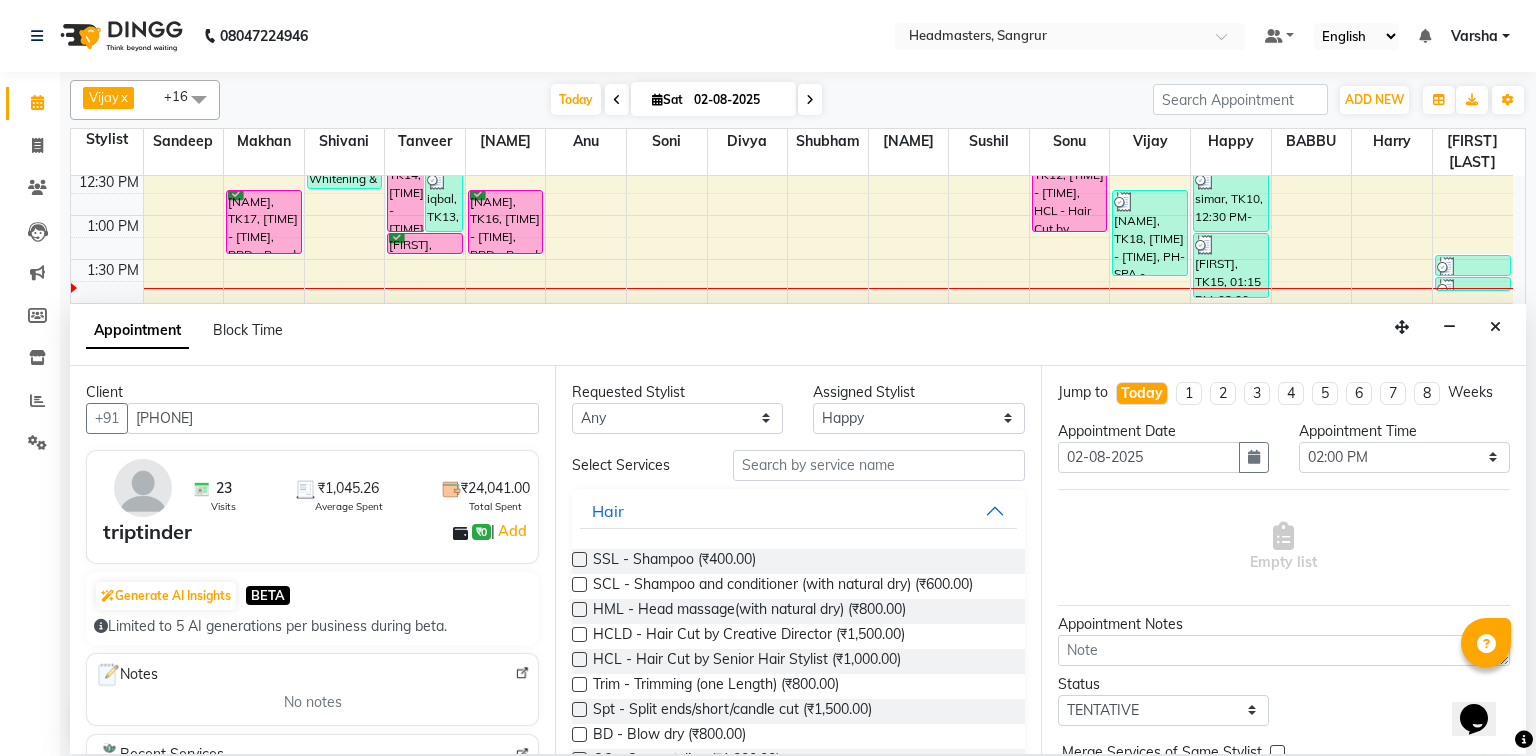 type on "[PHONE]" 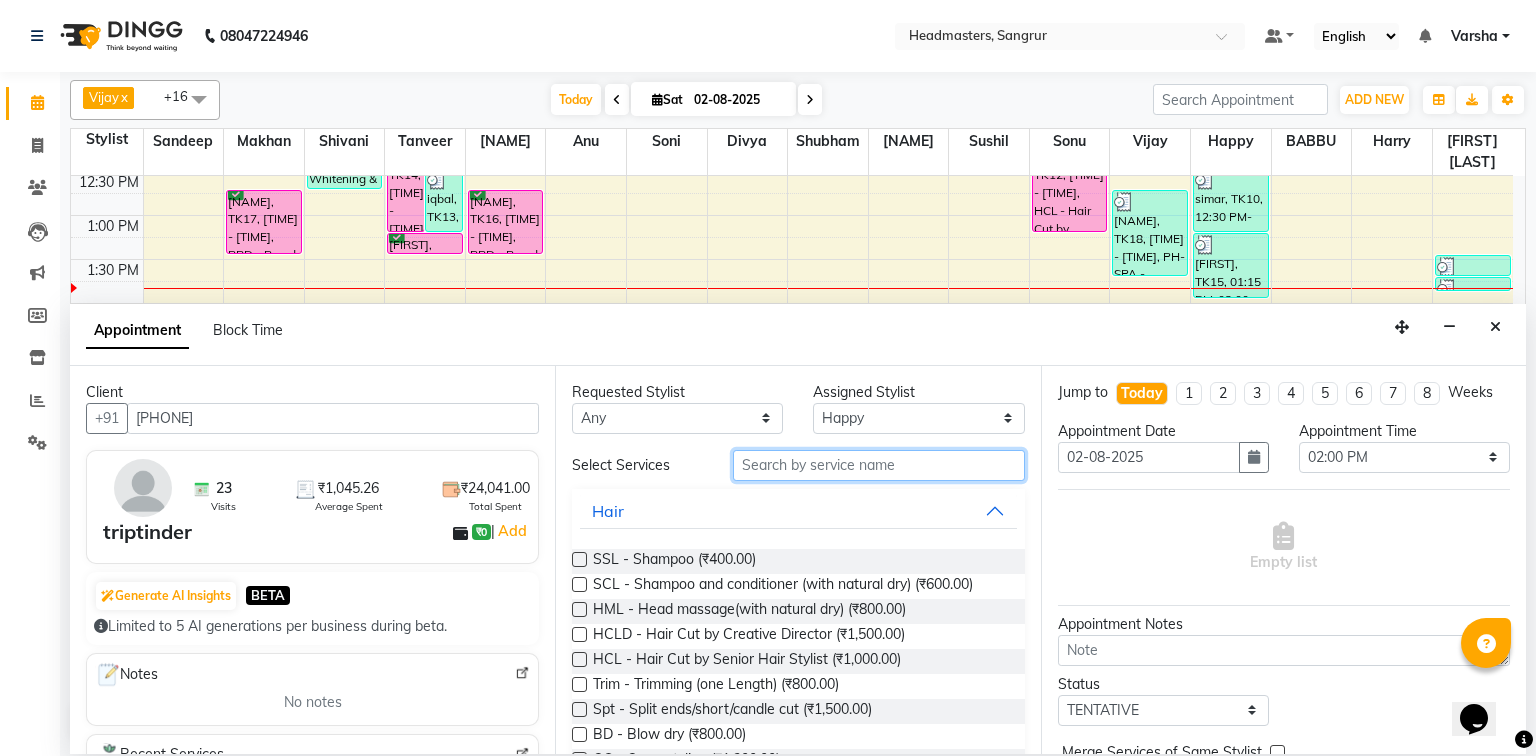 click at bounding box center (879, 465) 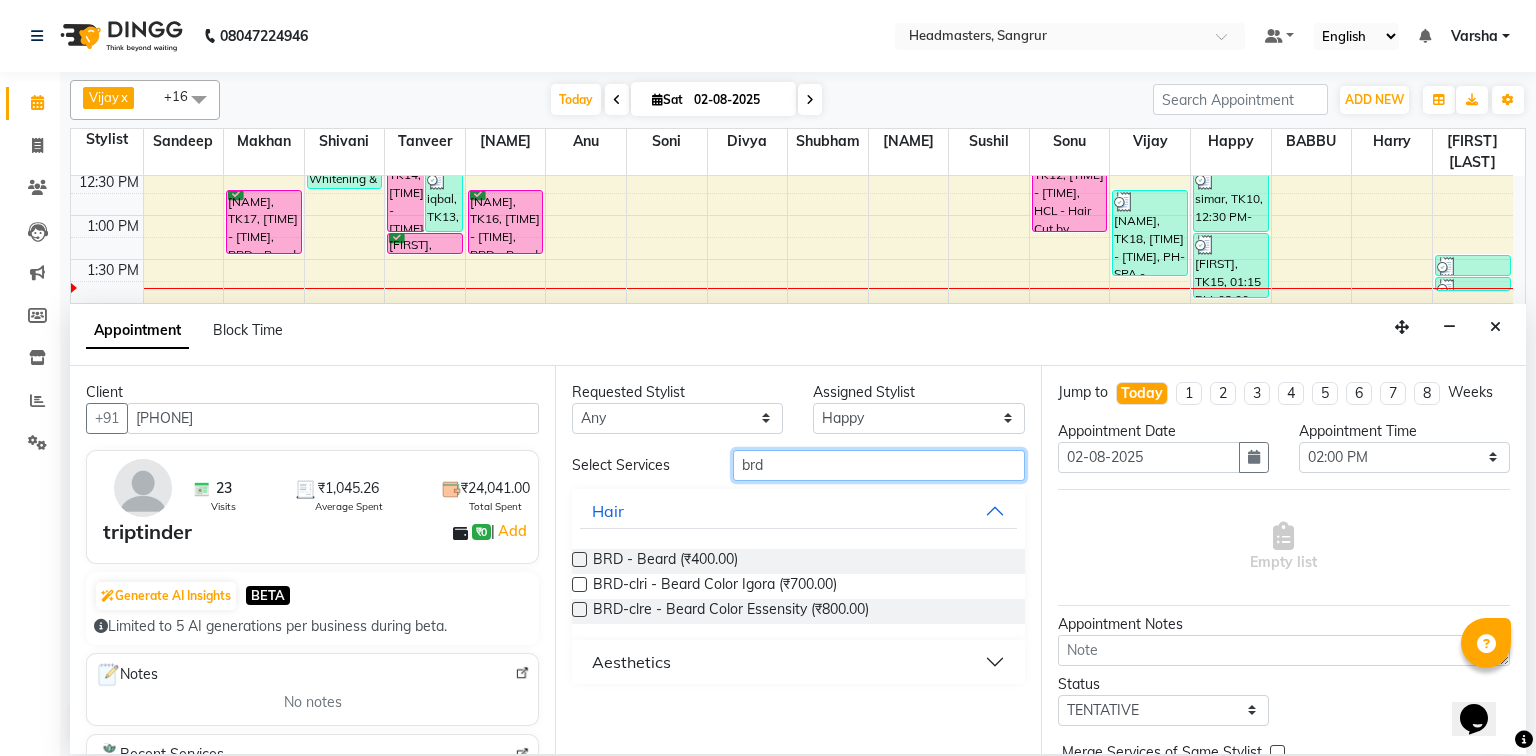 type on "brd" 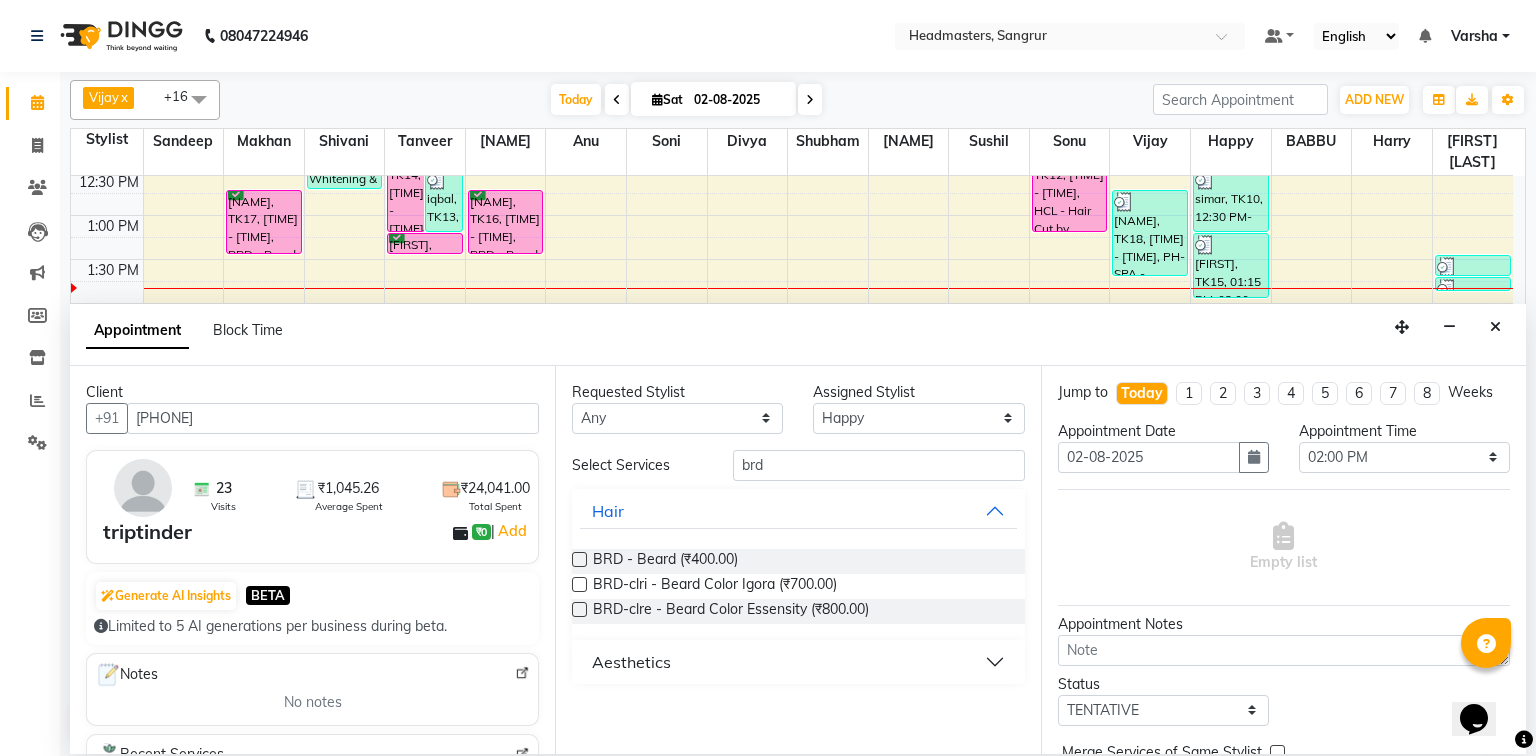 click on "BRD-clri - Beard Color Igora (₹700.00)" at bounding box center [798, 586] 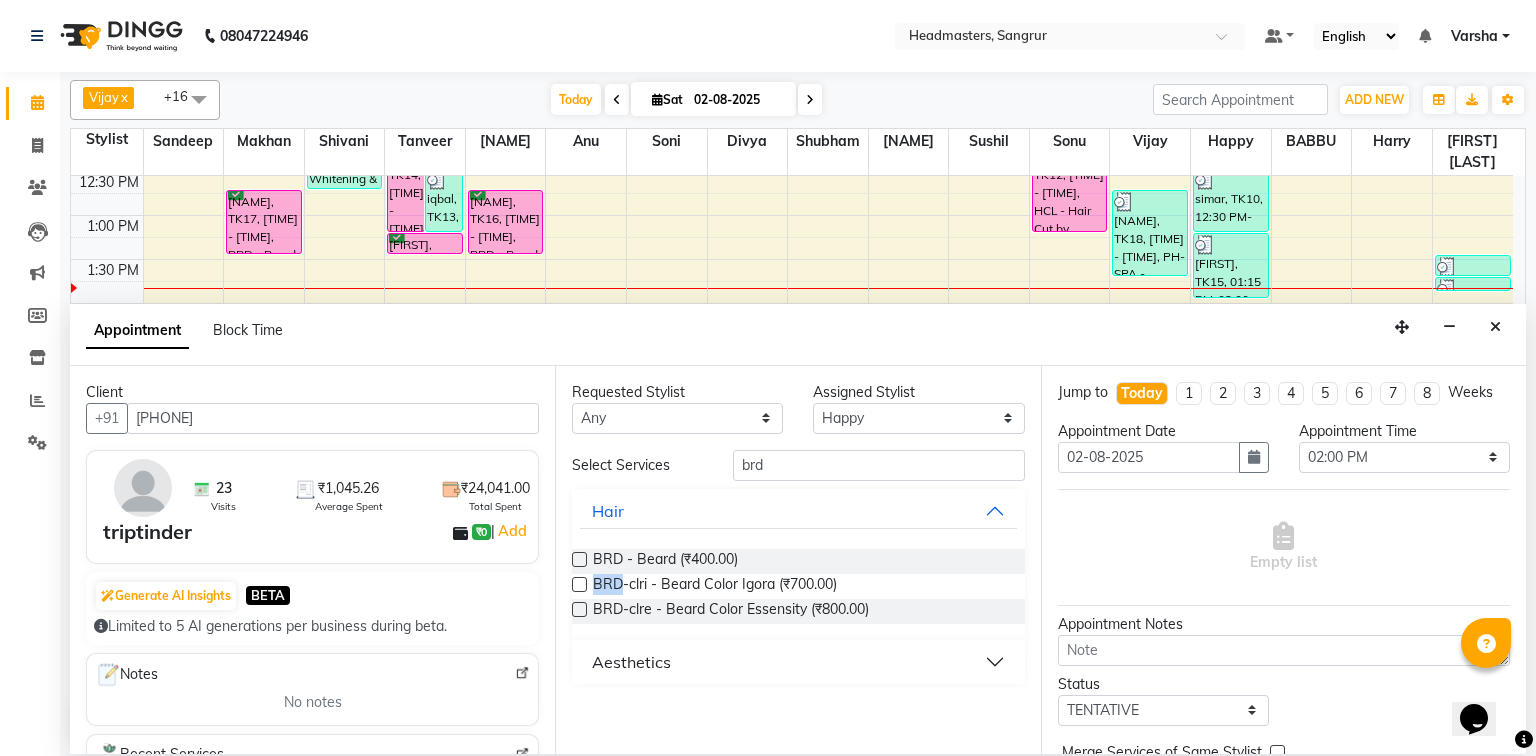 click on "BRD-clri - Beard Color Igora (₹700.00)" at bounding box center (798, 586) 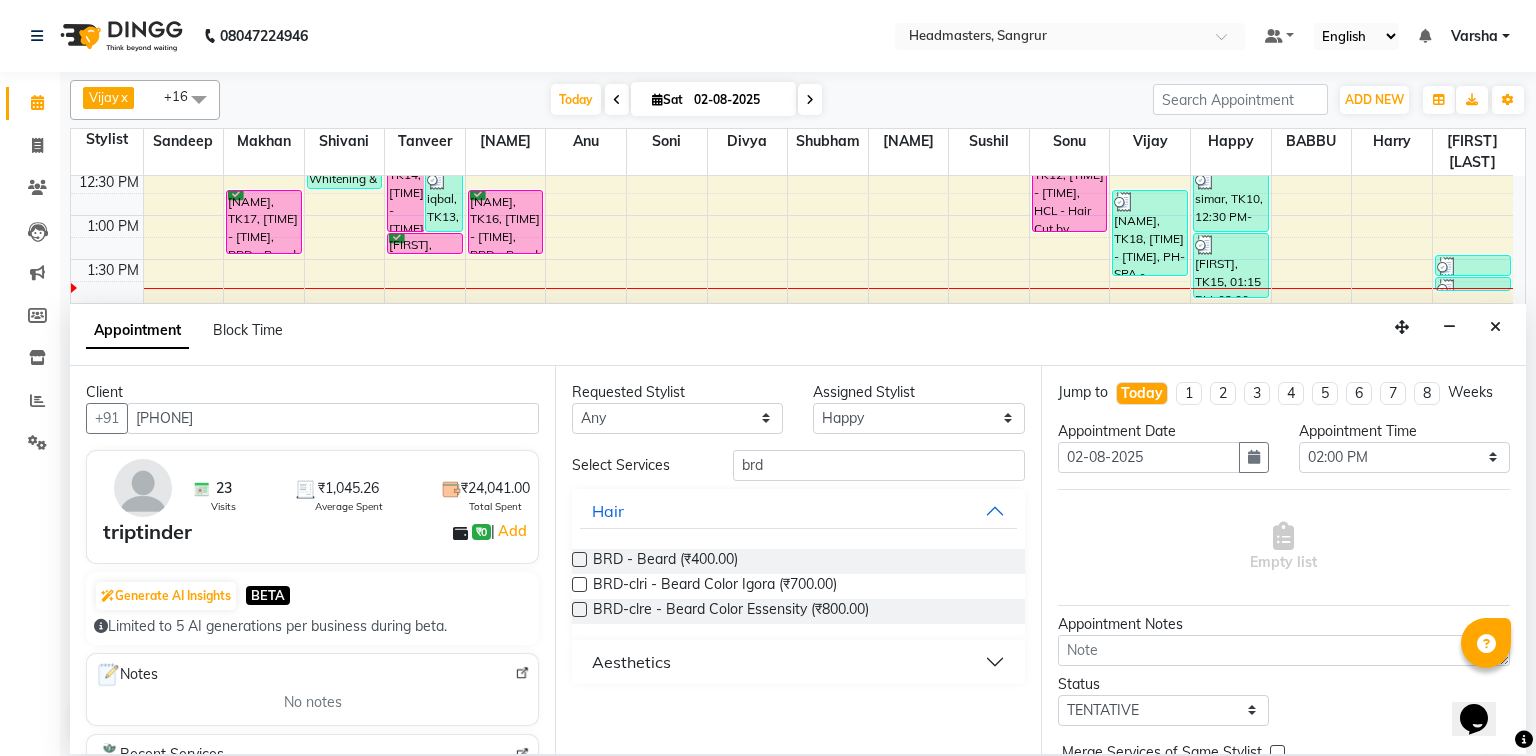 click at bounding box center (579, 559) 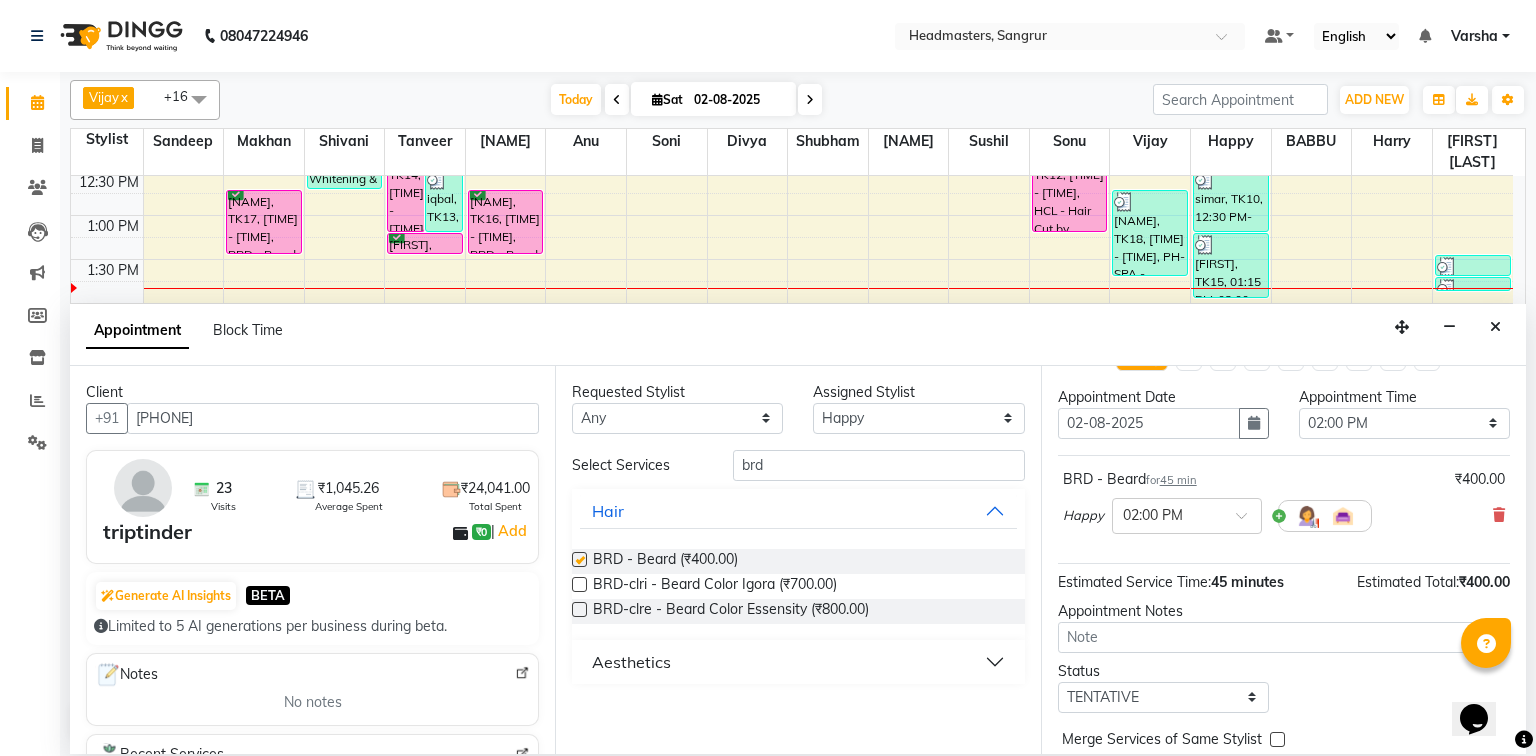 checkbox on "false" 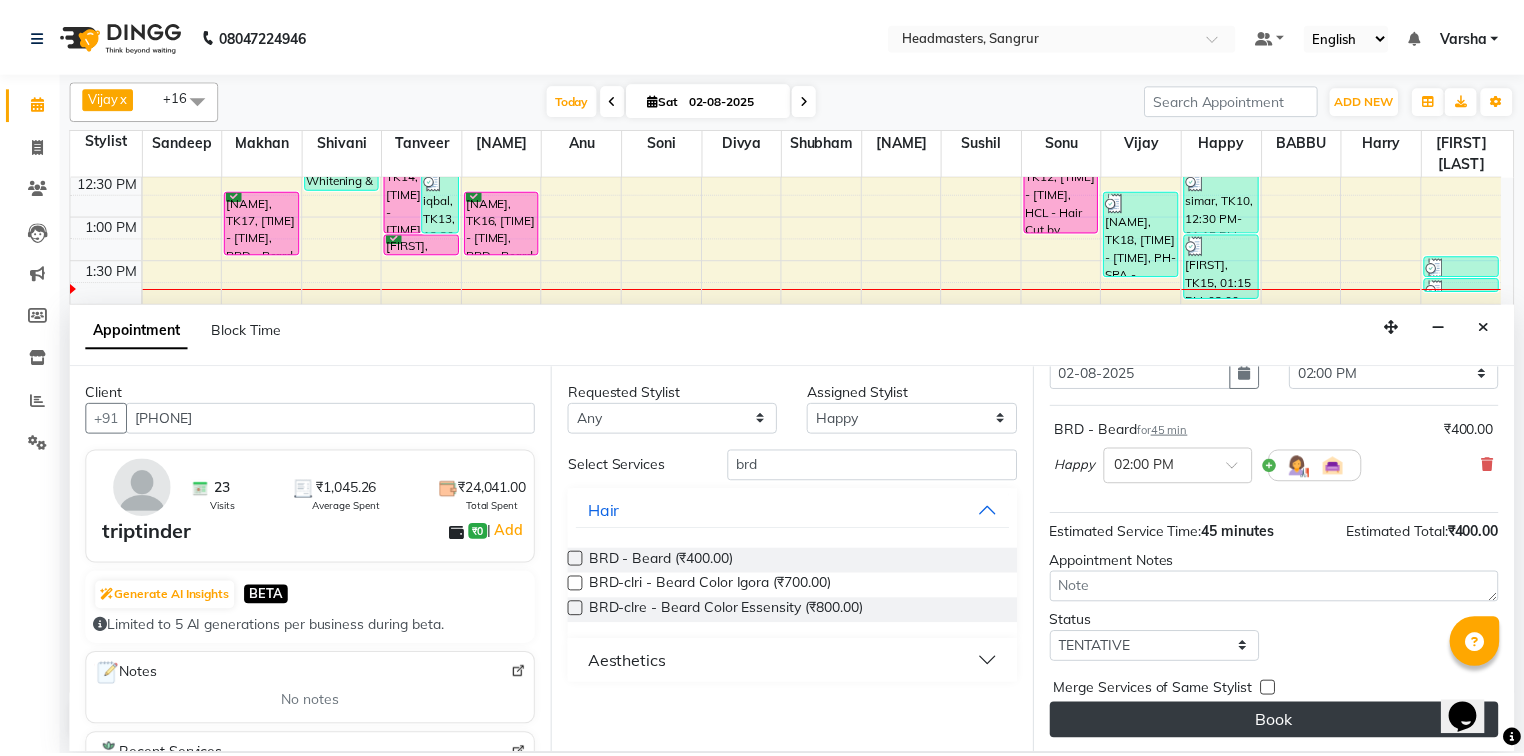 scroll, scrollTop: 85, scrollLeft: 0, axis: vertical 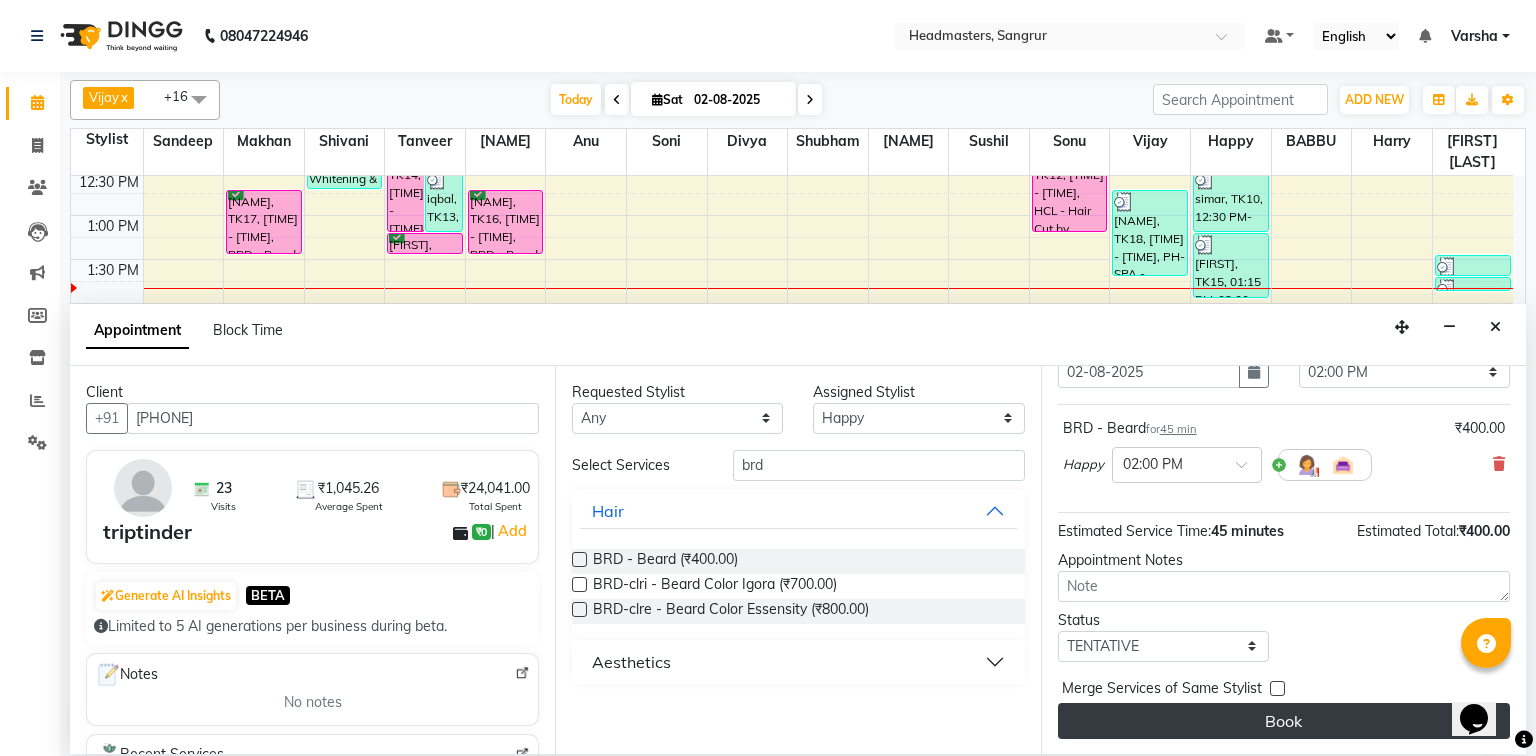 click on "Book" at bounding box center [1284, 721] 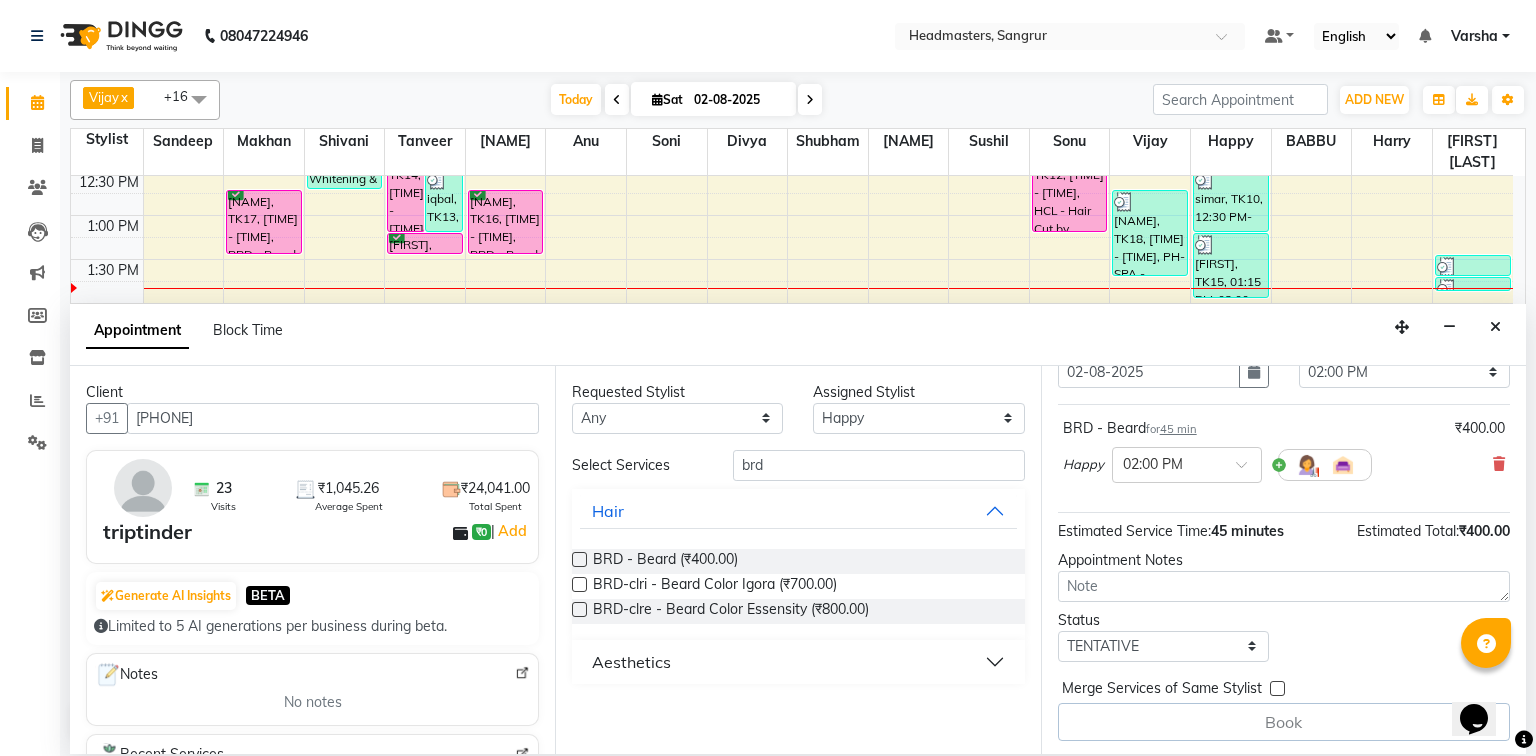 click on "Block Time" at bounding box center [248, 330] 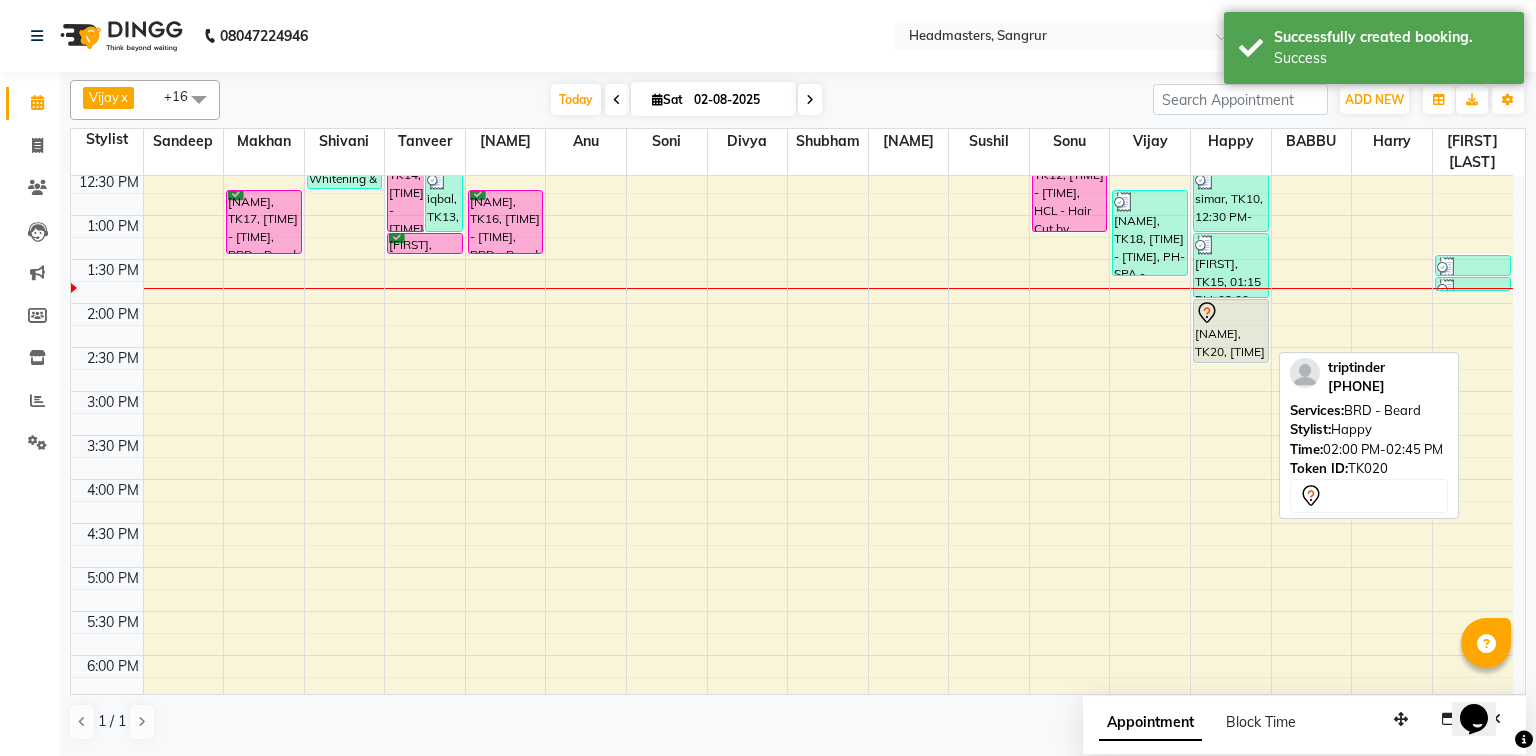click at bounding box center [1231, 313] 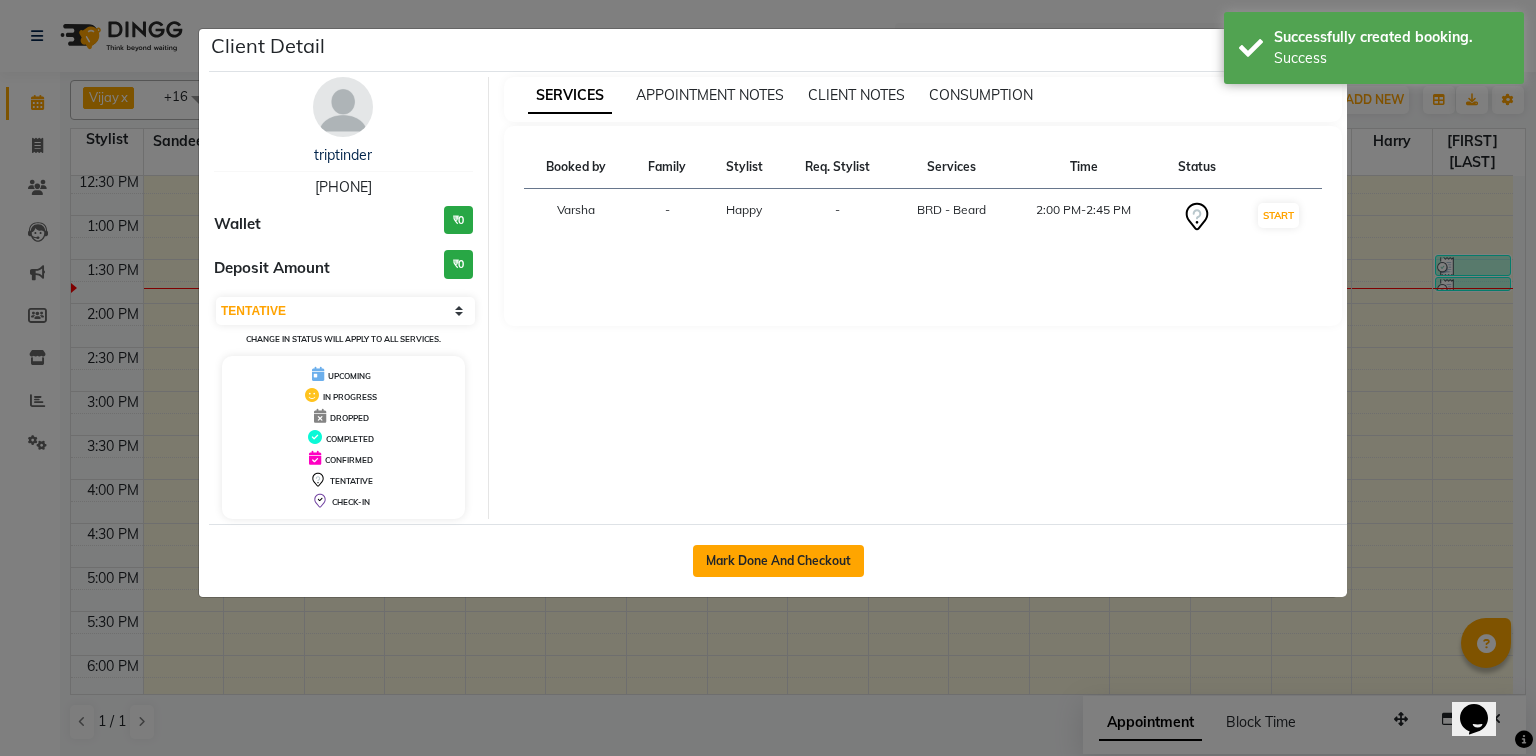 click on "Mark Done And Checkout" 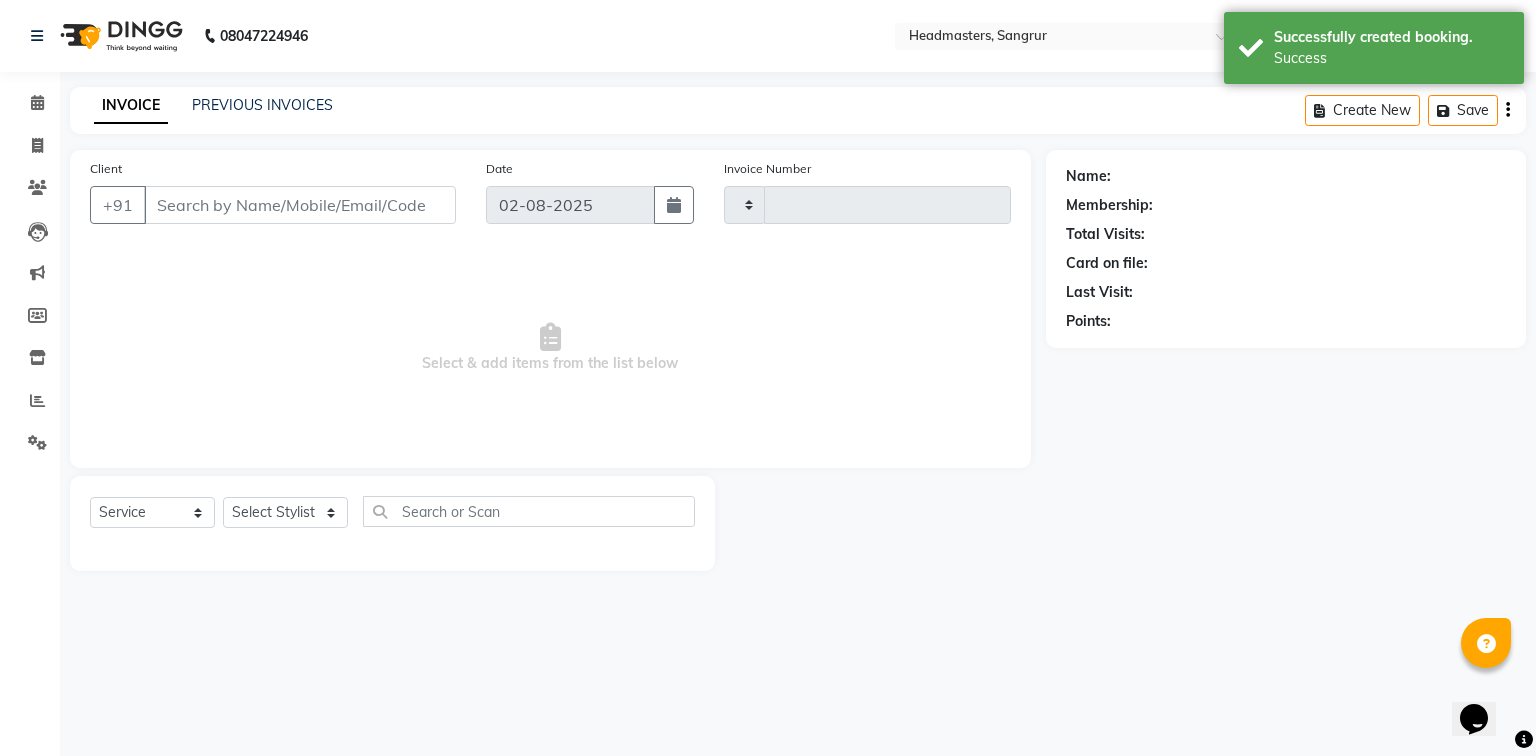 type on "3767" 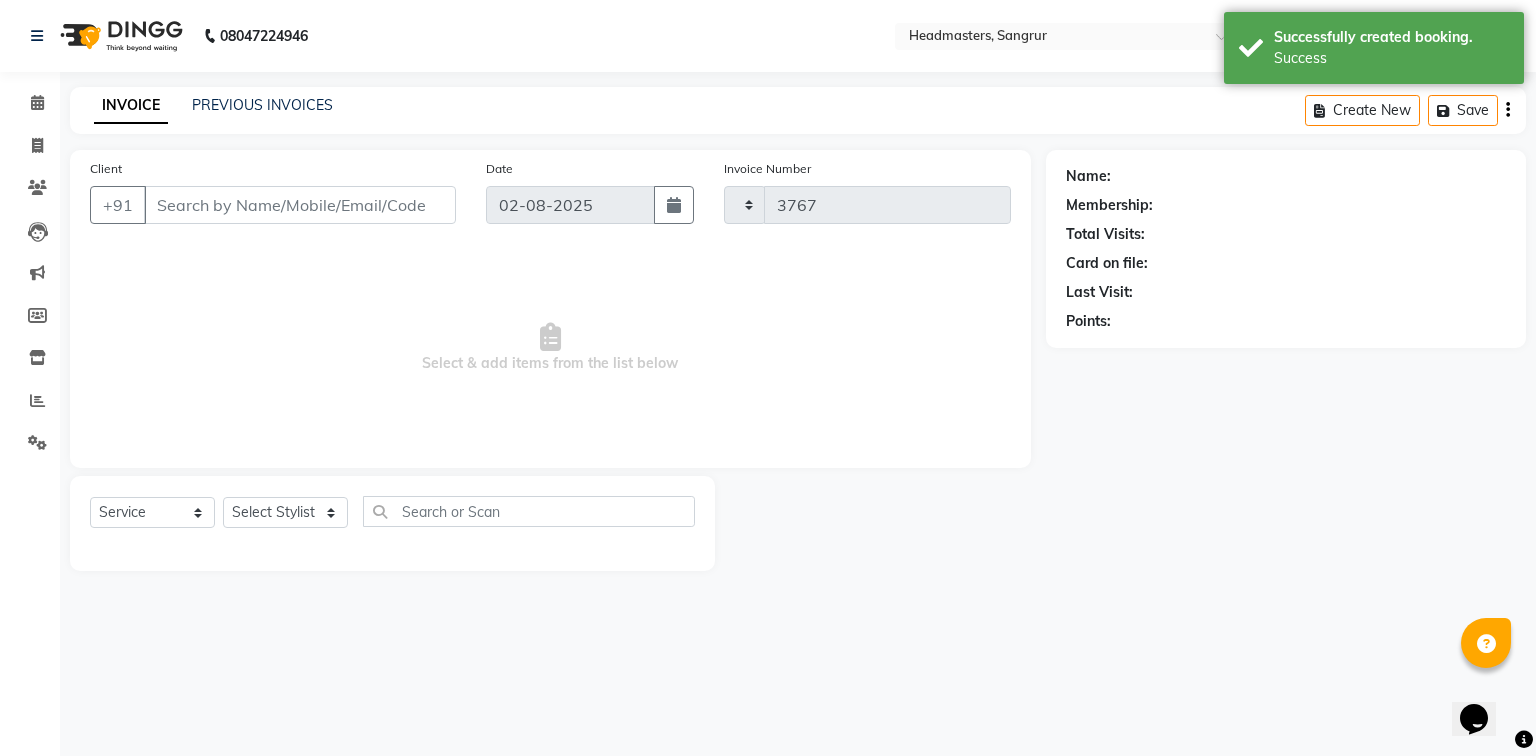 select on "7140" 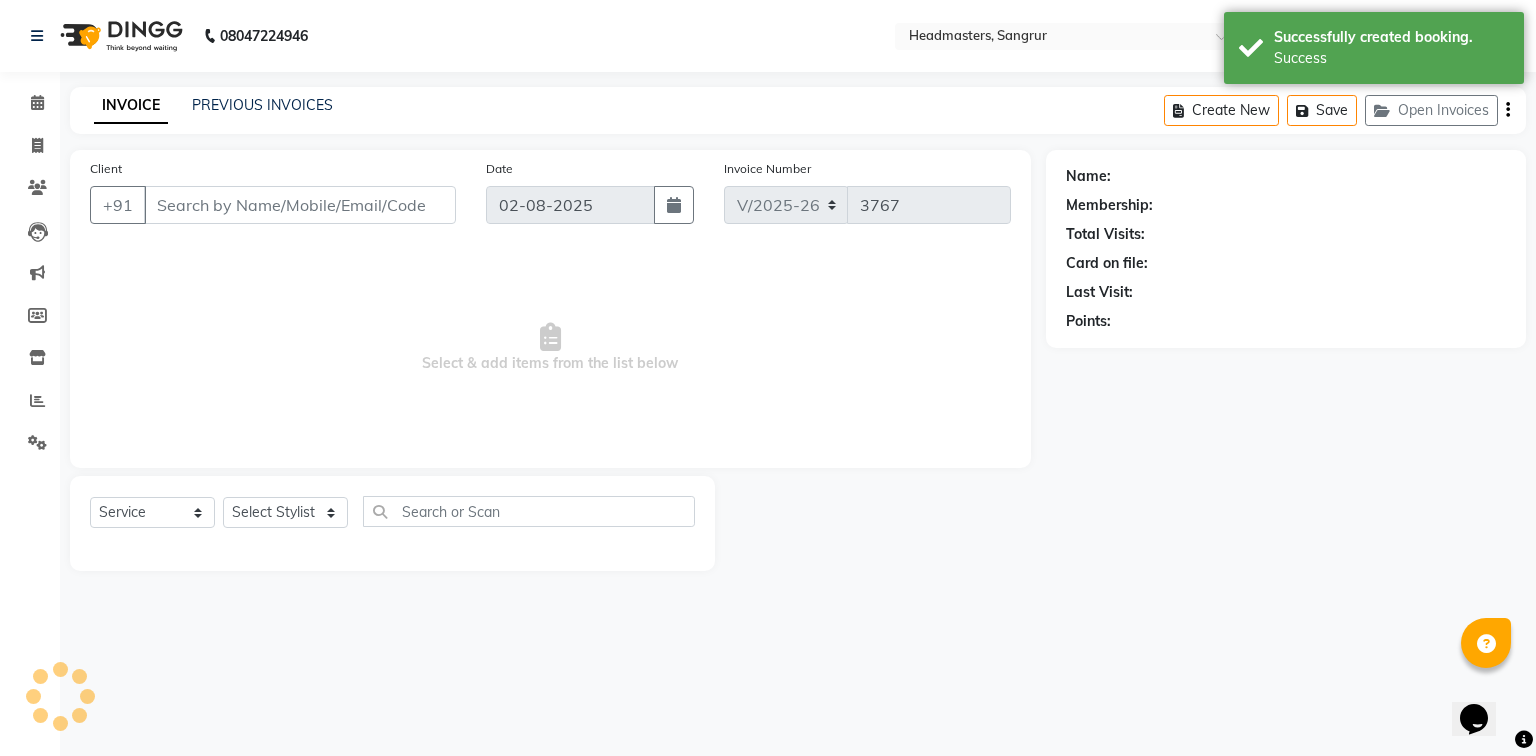 type on "[PHONE]" 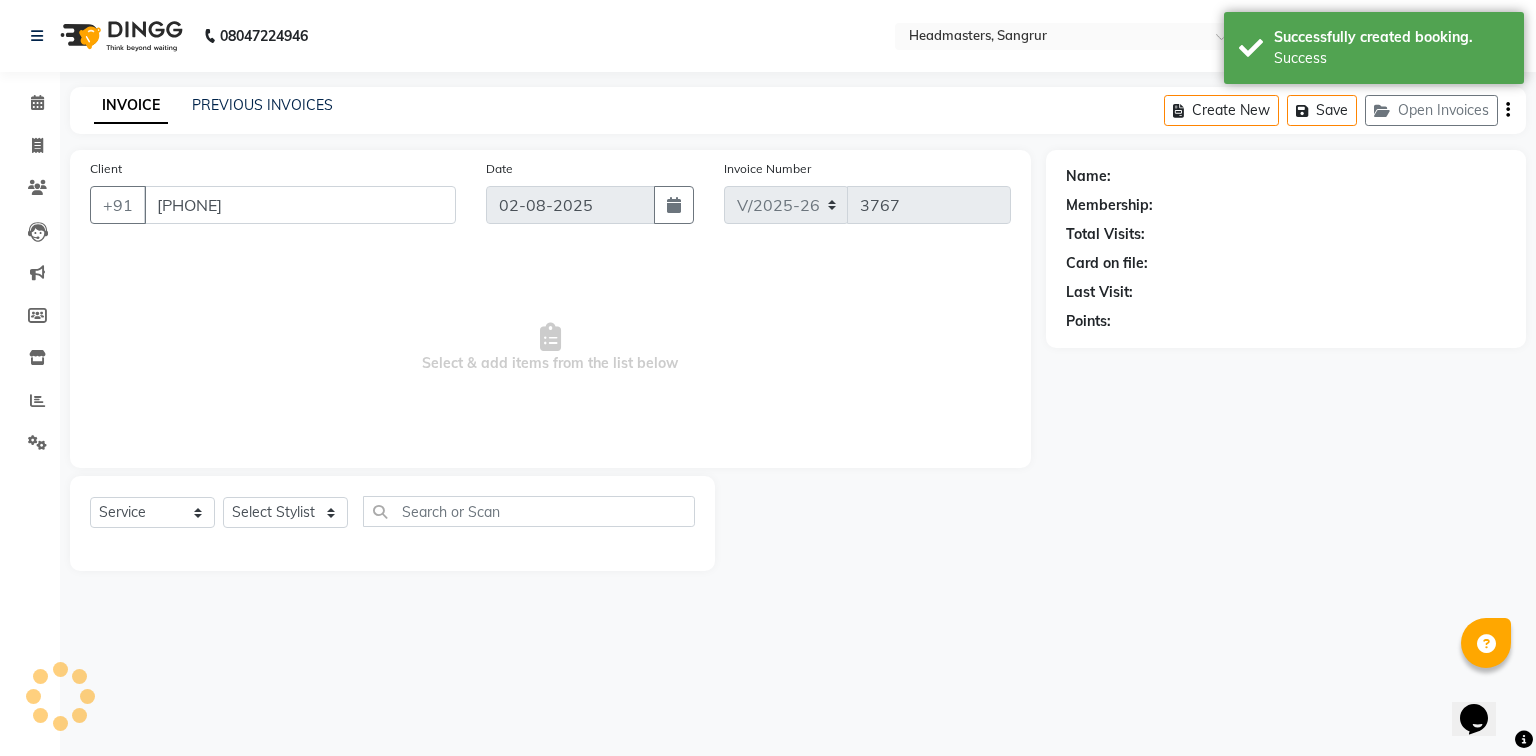 select on "62924" 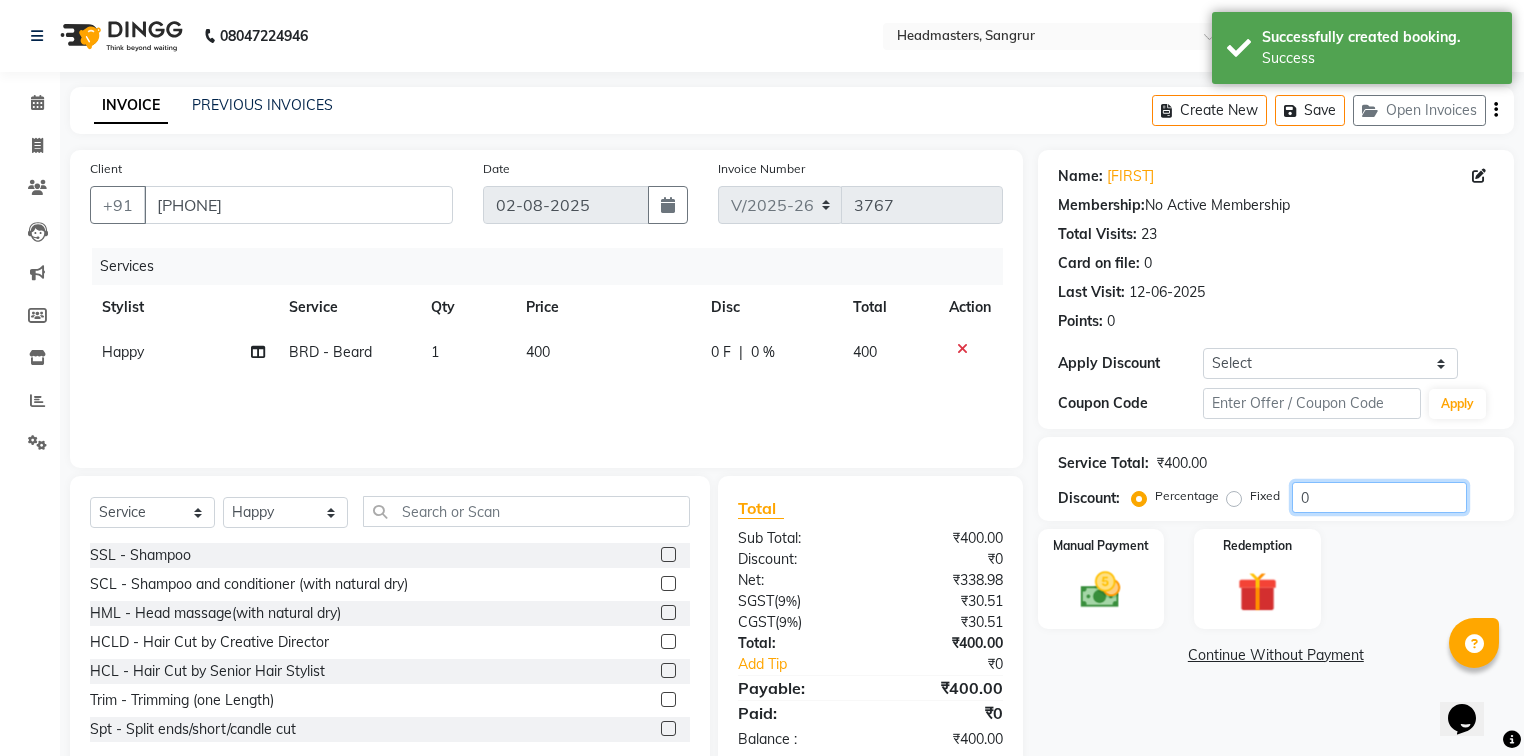 click on "0" 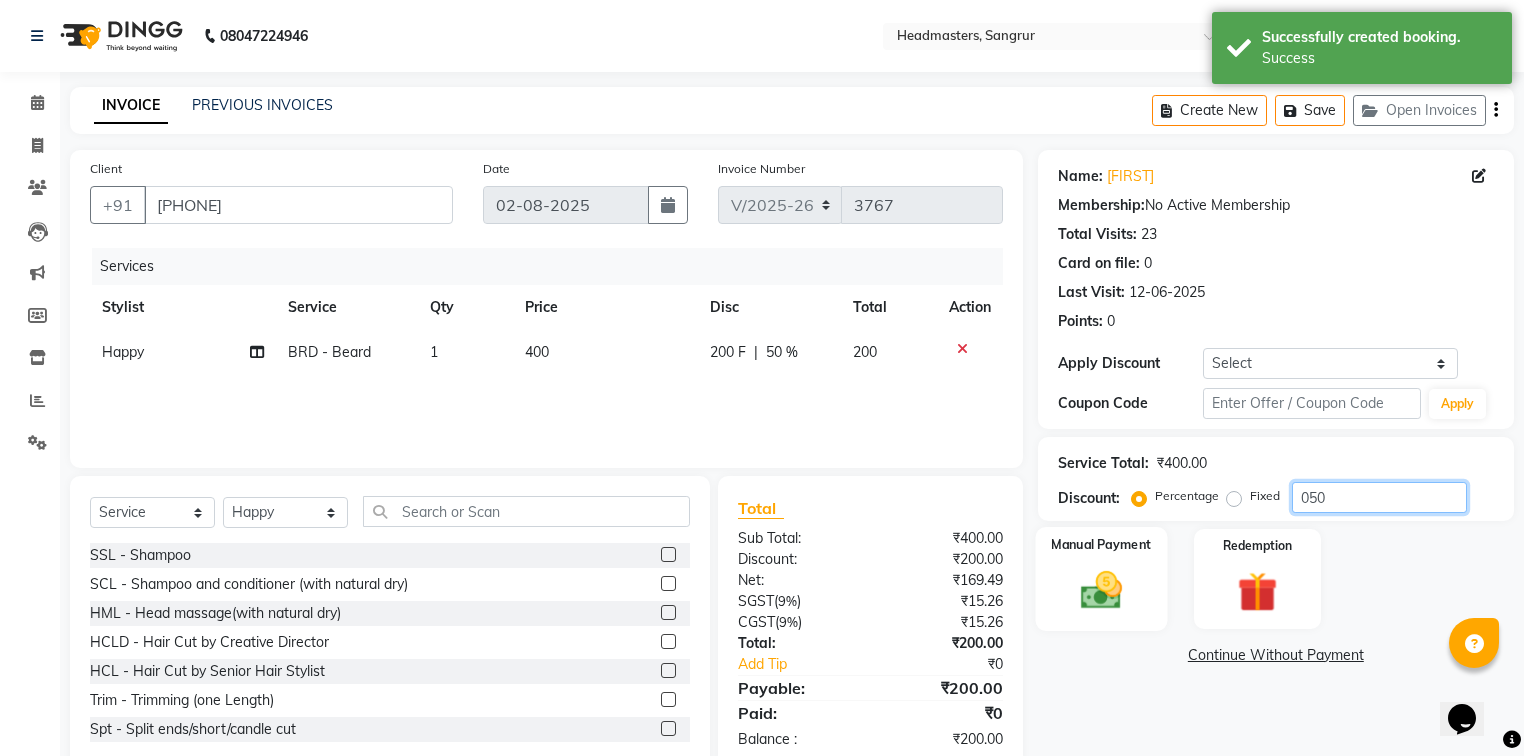 type on "050" 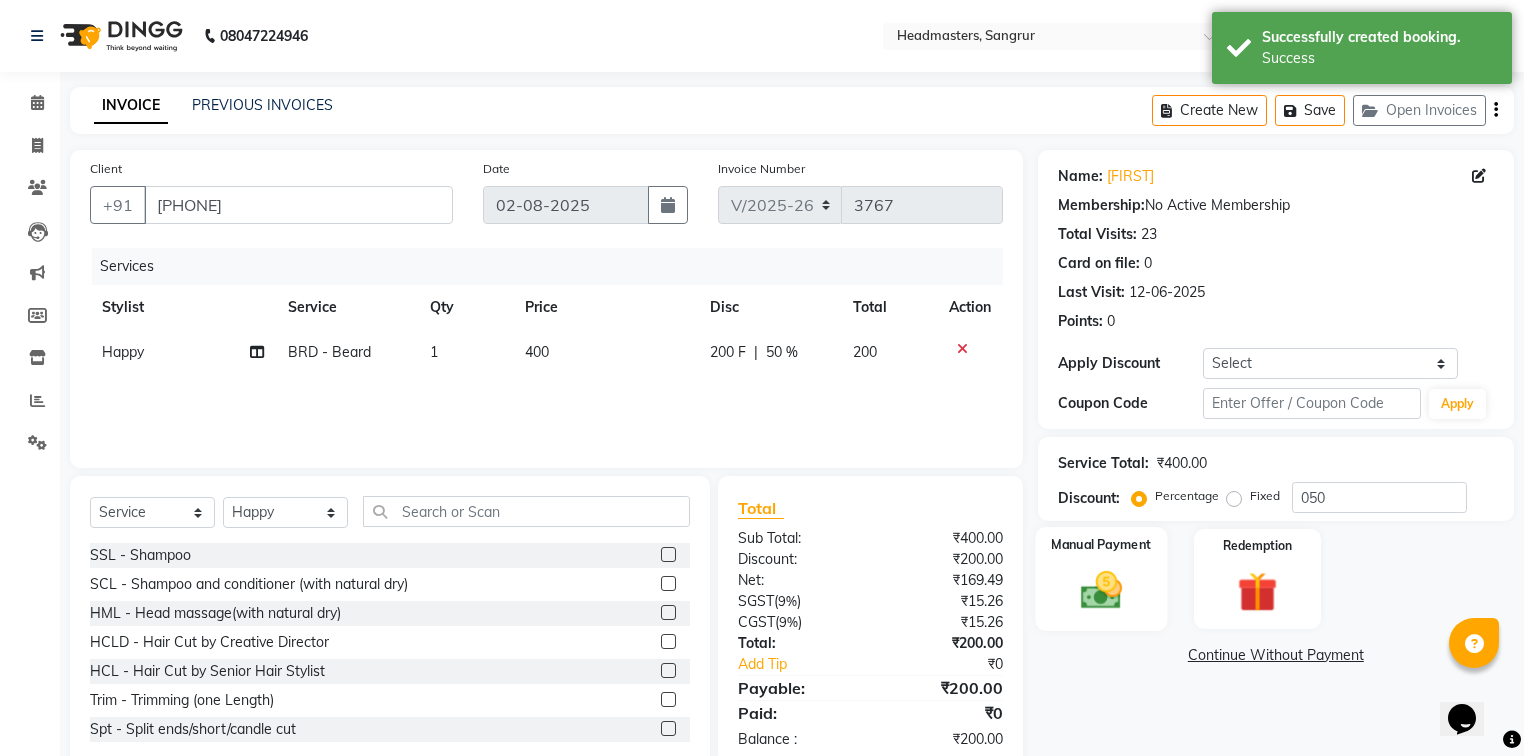 click 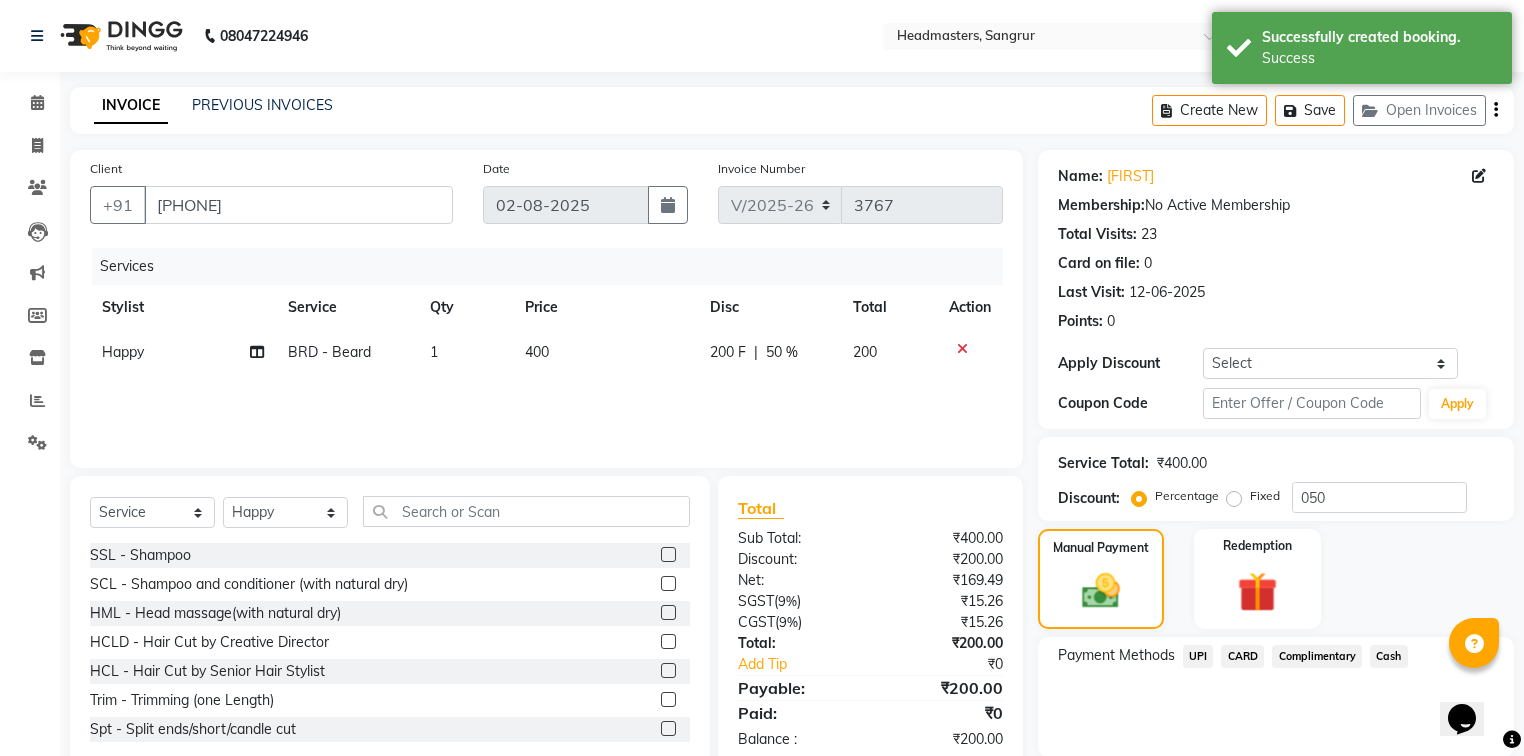 click on "Cash" 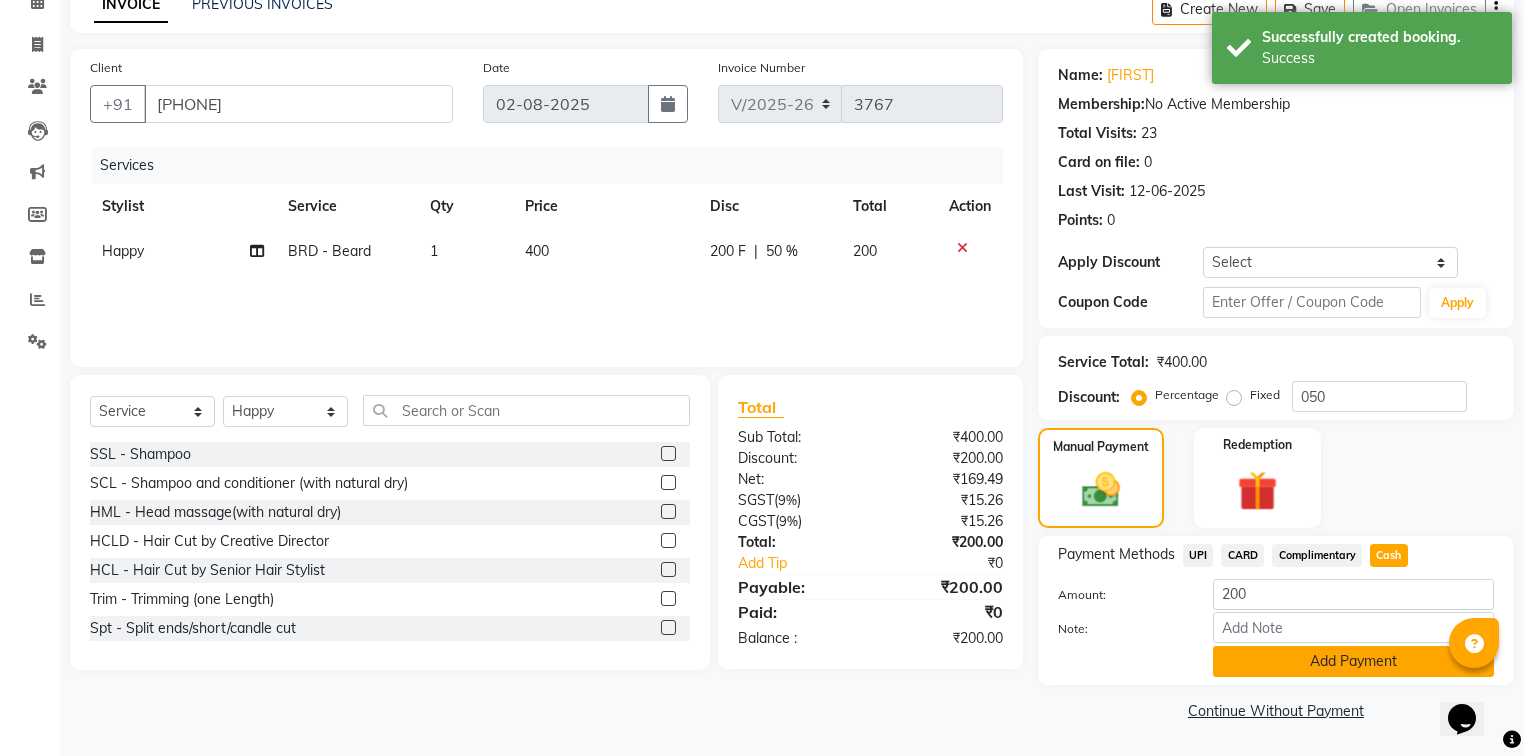 click on "Add Payment" 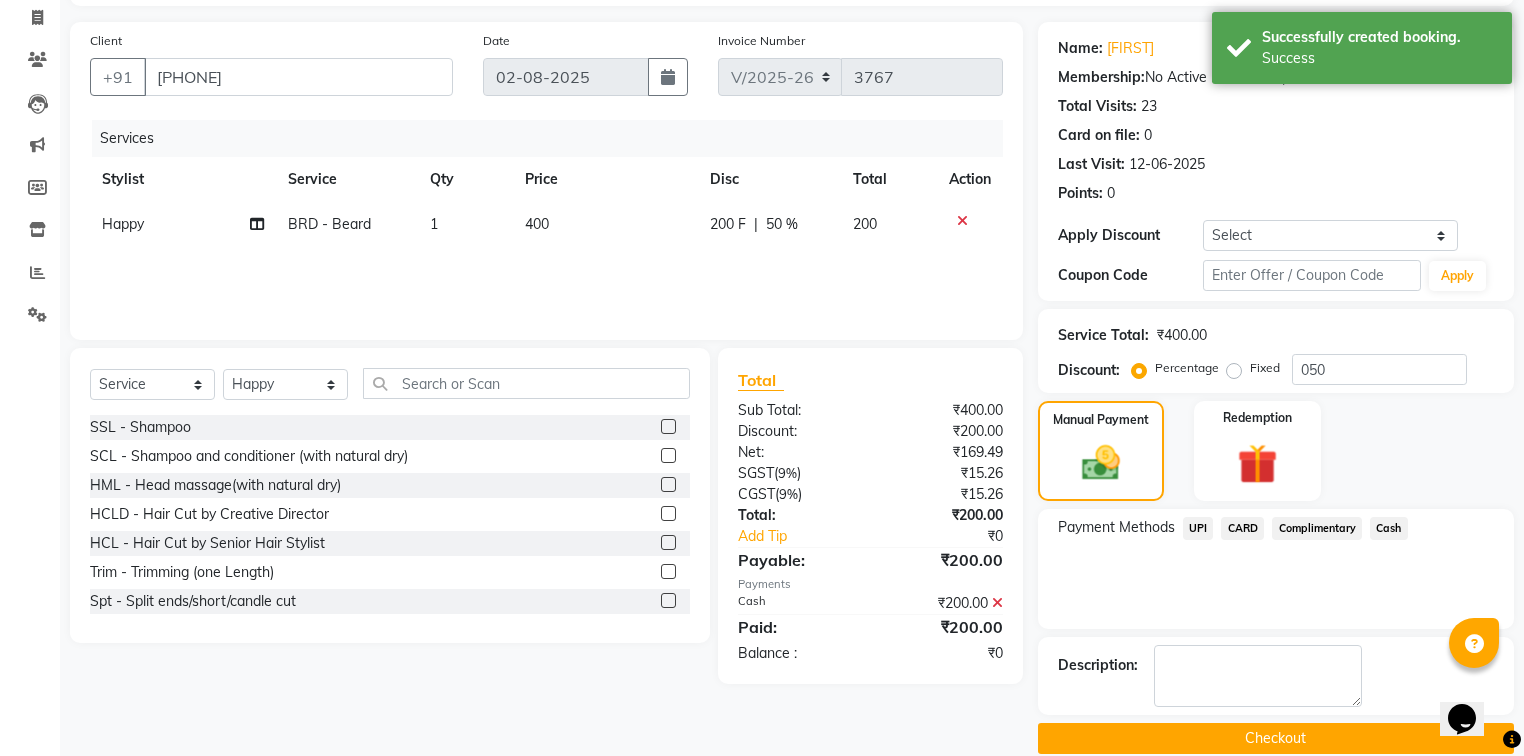 scroll, scrollTop: 154, scrollLeft: 0, axis: vertical 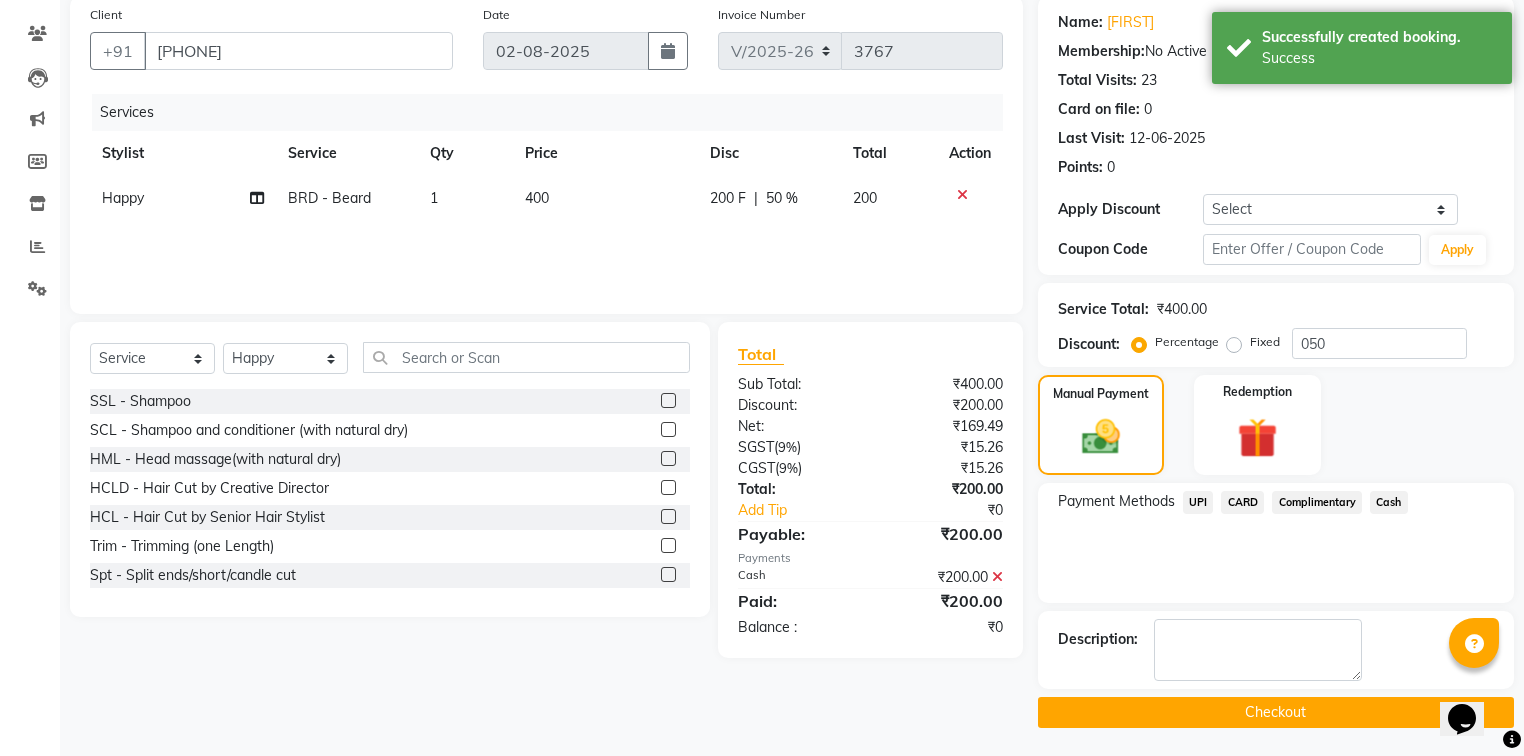 click on "Name: [NAME]  Membership:  No Active Membership  Total Visits:  23 Card on file:  0 Last Visit:   [DATE] Points:   0  Apply Discount Select Coupon → Wrong Job Card  Coupon → Complimentary  Coupon → Correction  Coupon → First Wash  Coupon → Free Of Cost  Coupon → Staff Service  Coupon → Service Not Done  Coupon → Already Paid  Coupon → Double Job Card  Coupon Code Apply Service Total:  ₹400.00  Discount:  Percentage   Fixed  050 Manual Payment Redemption Payment Methods  UPI   CARD   Complimentary   Cash  Description:                   Checkout" 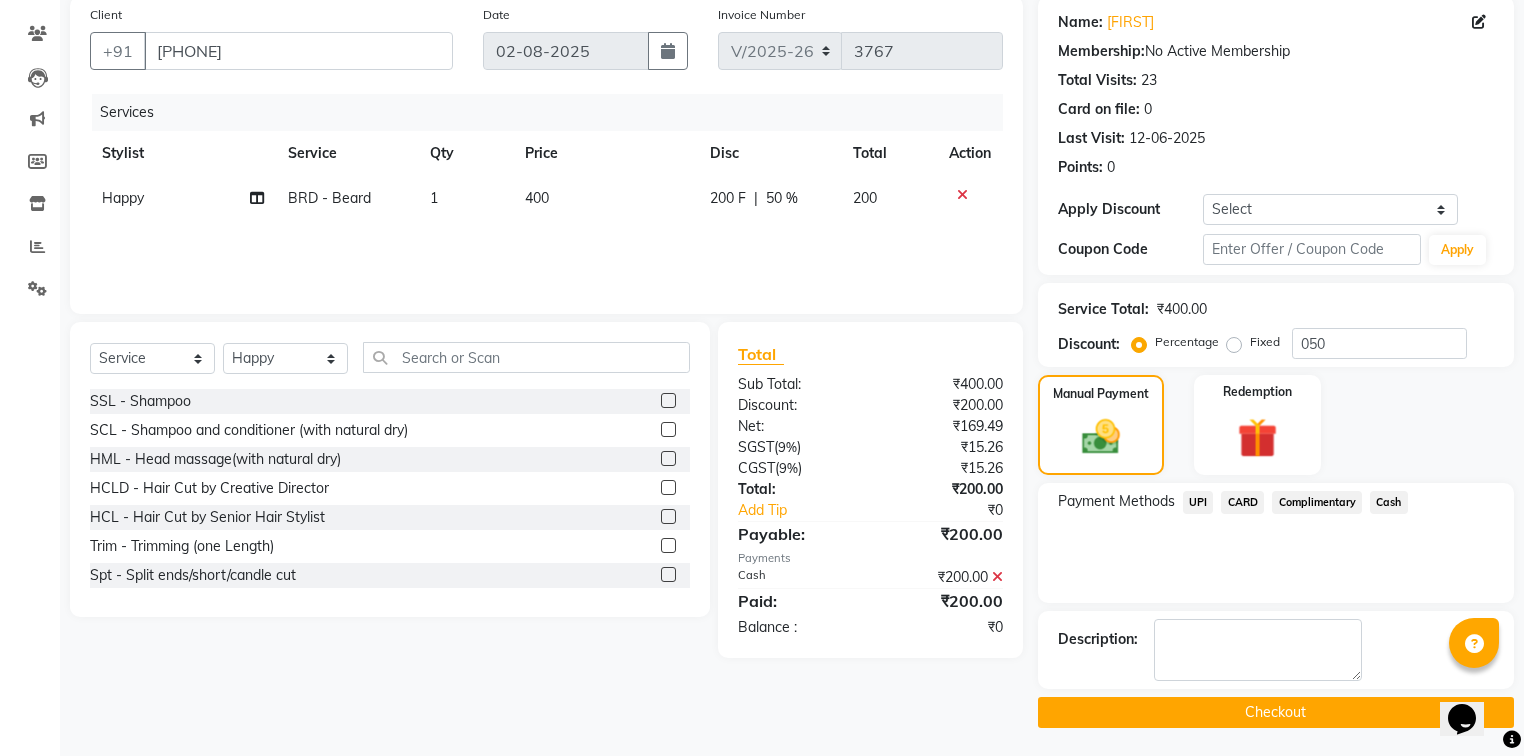click on "Checkout" 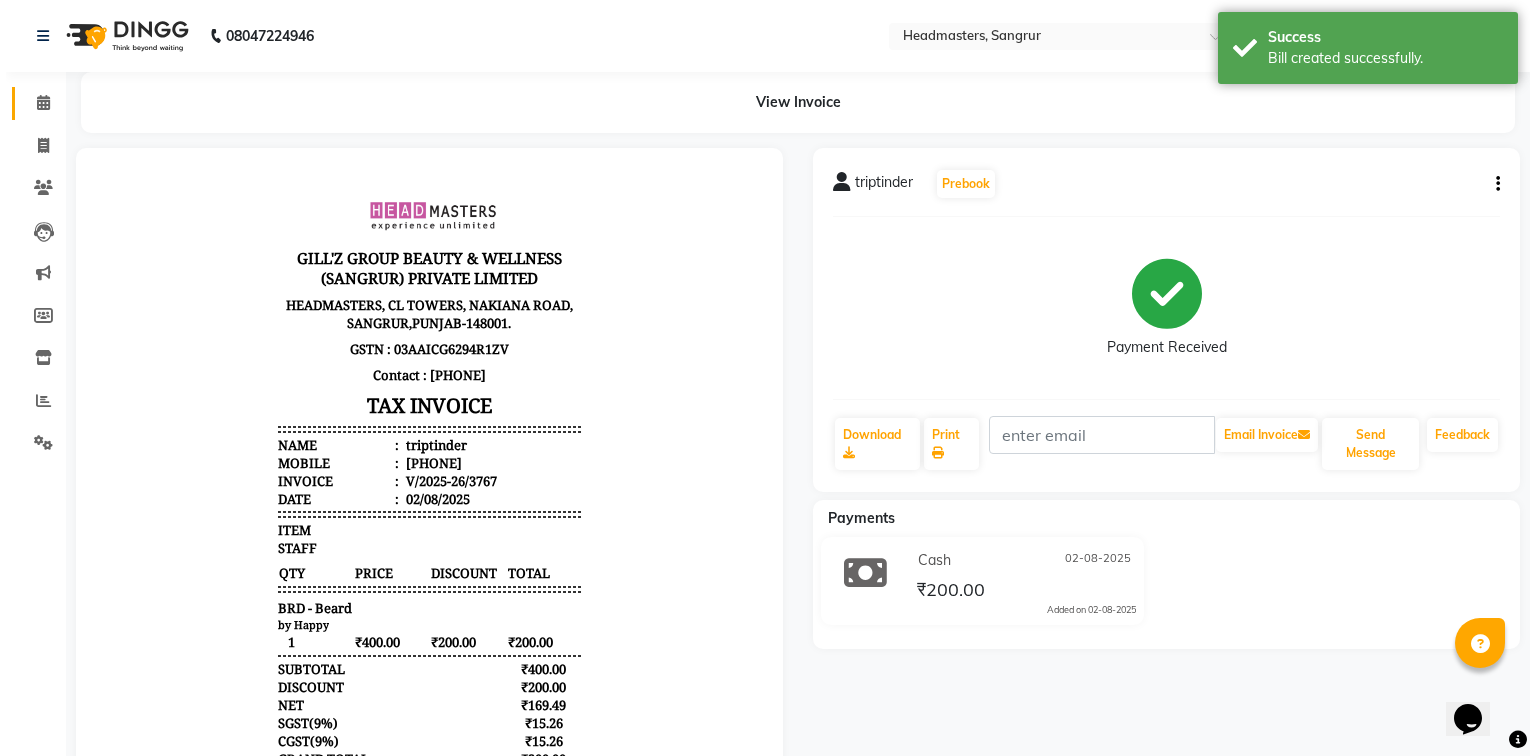 scroll, scrollTop: 0, scrollLeft: 0, axis: both 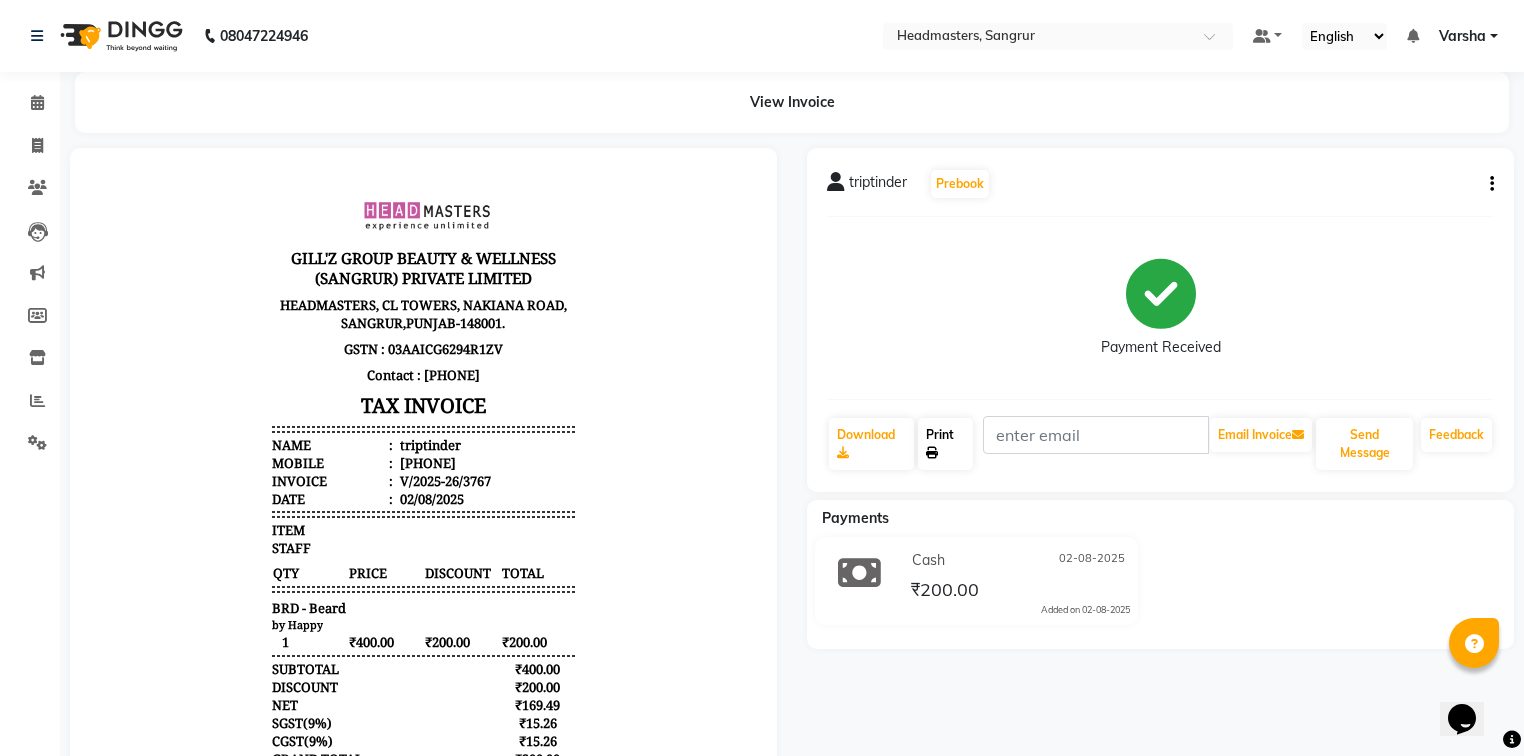 click on "Print" 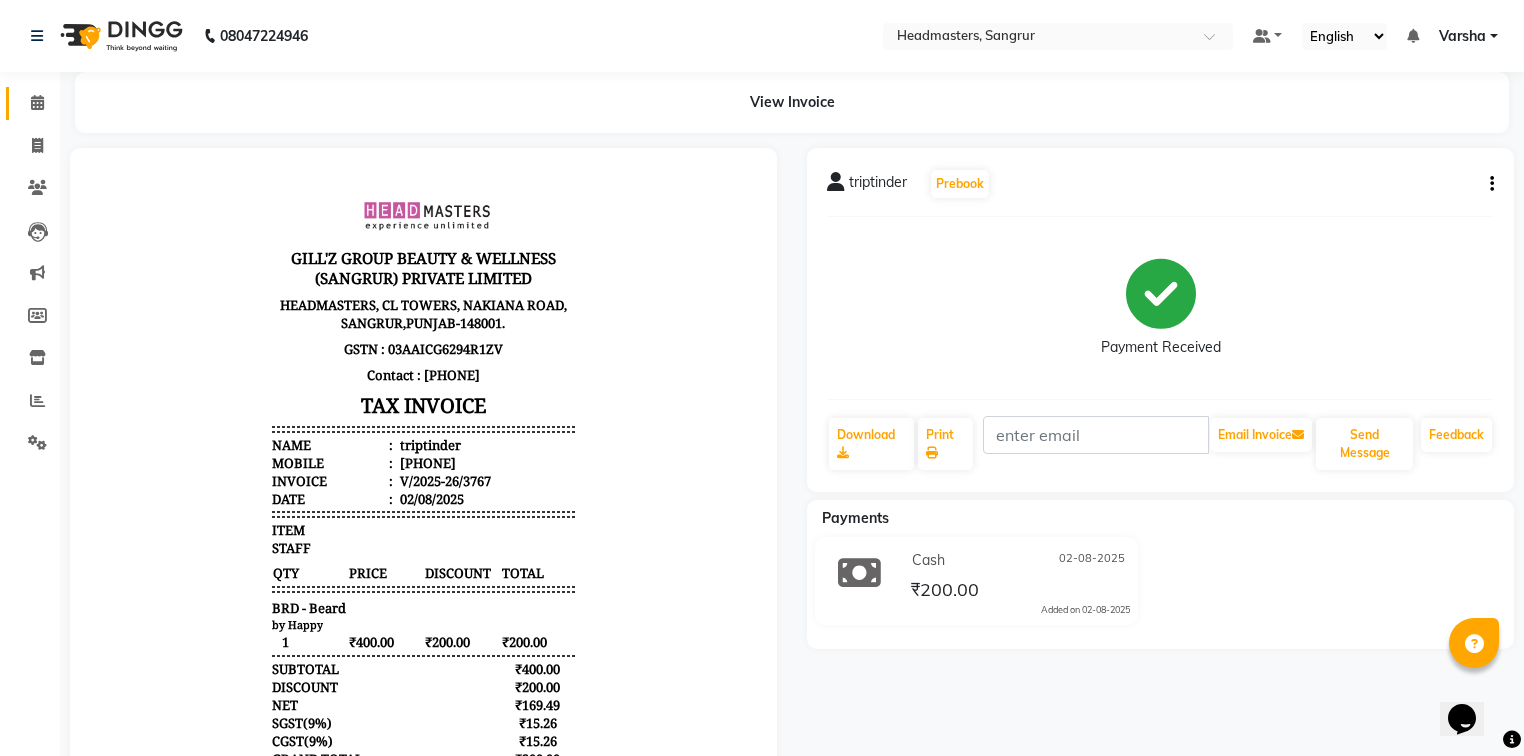 click on "Calendar" 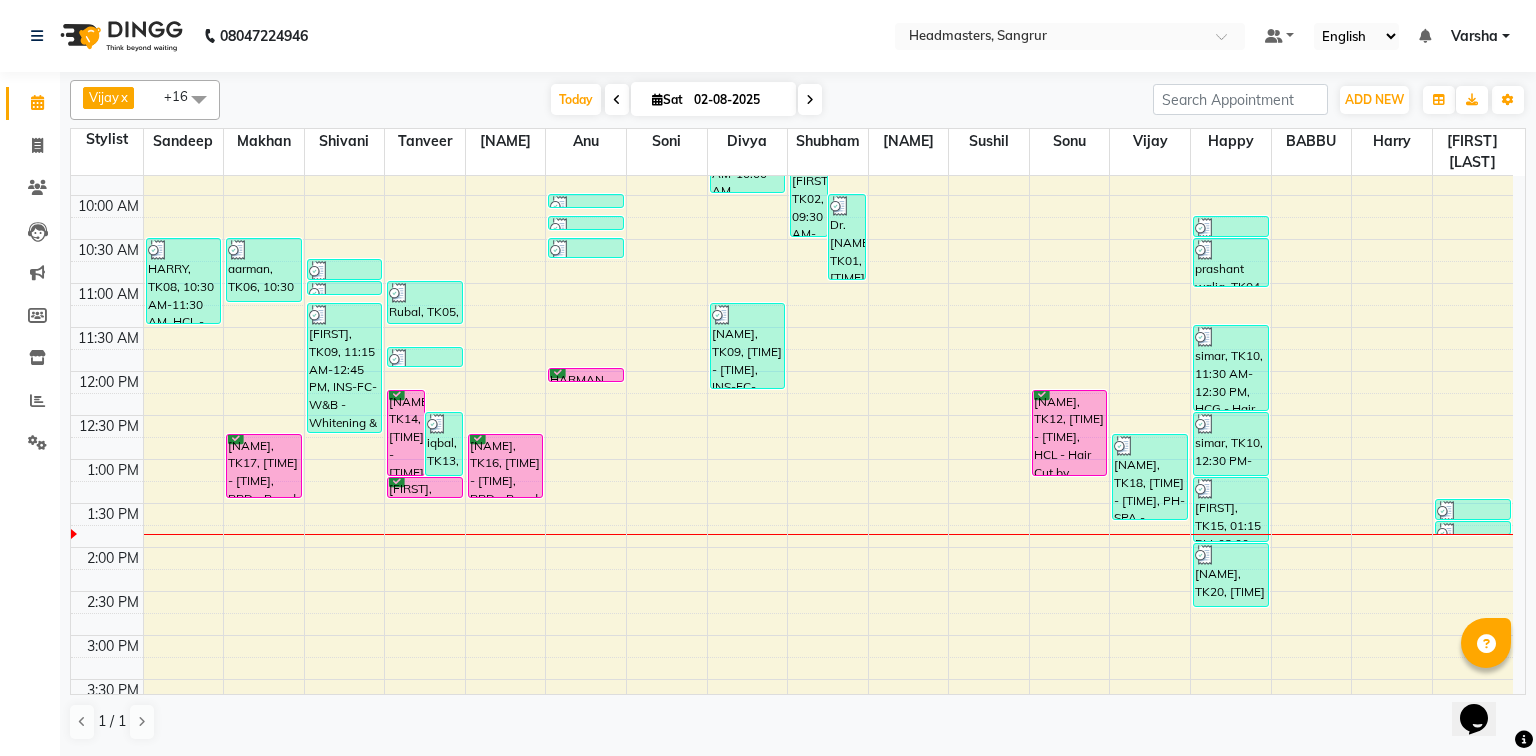 scroll, scrollTop: 160, scrollLeft: 0, axis: vertical 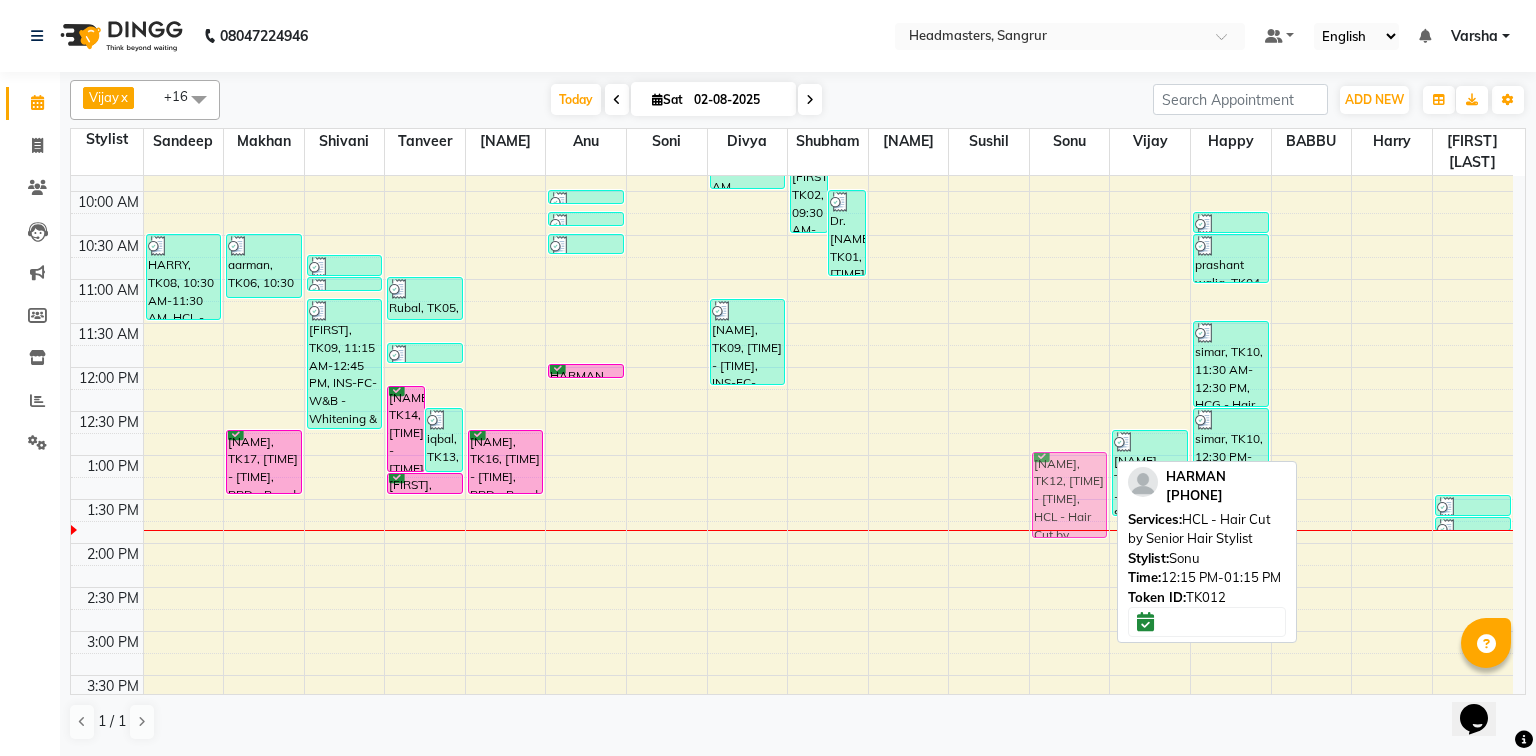 drag, startPoint x: 1053, startPoint y: 415, endPoint x: 1053, endPoint y: 484, distance: 69 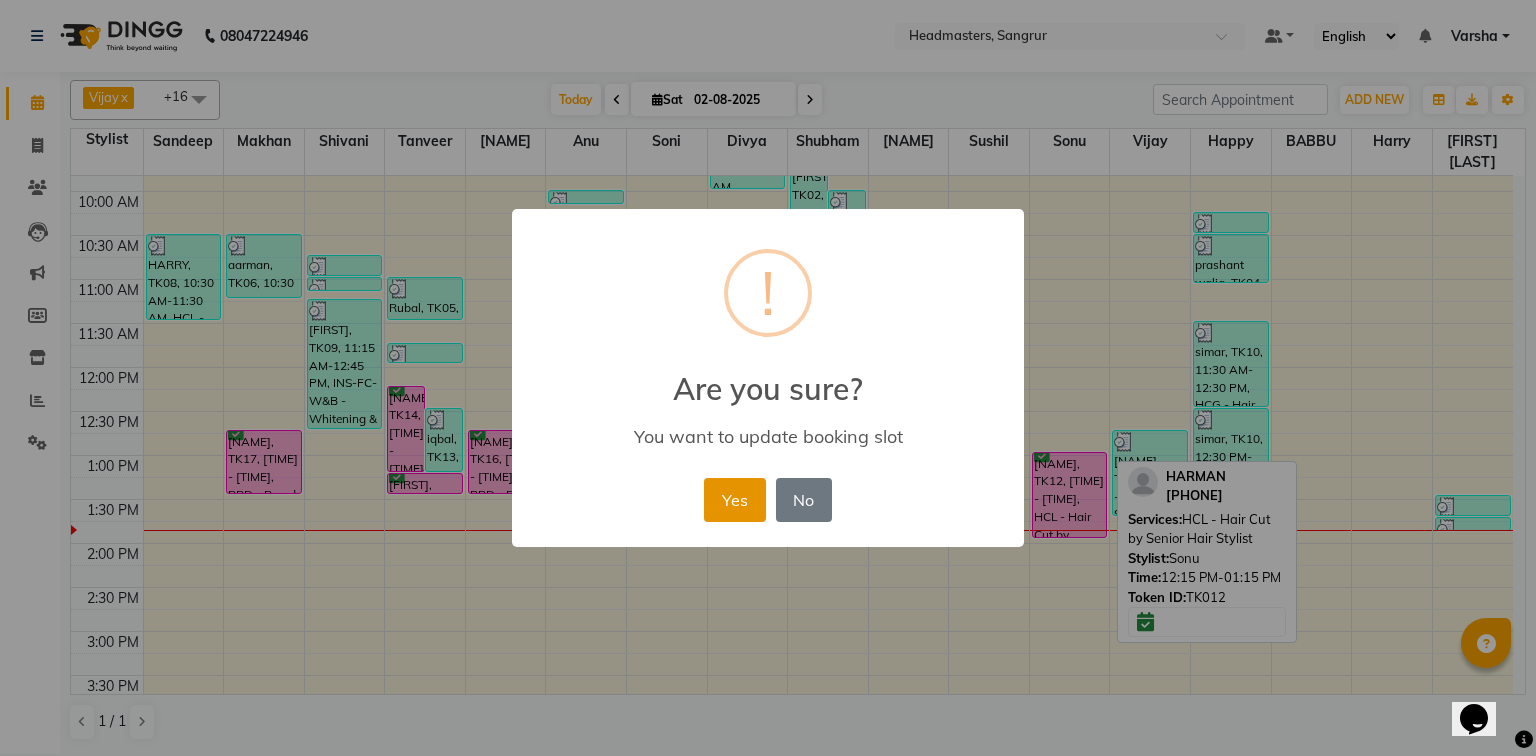 click on "Yes" at bounding box center [734, 500] 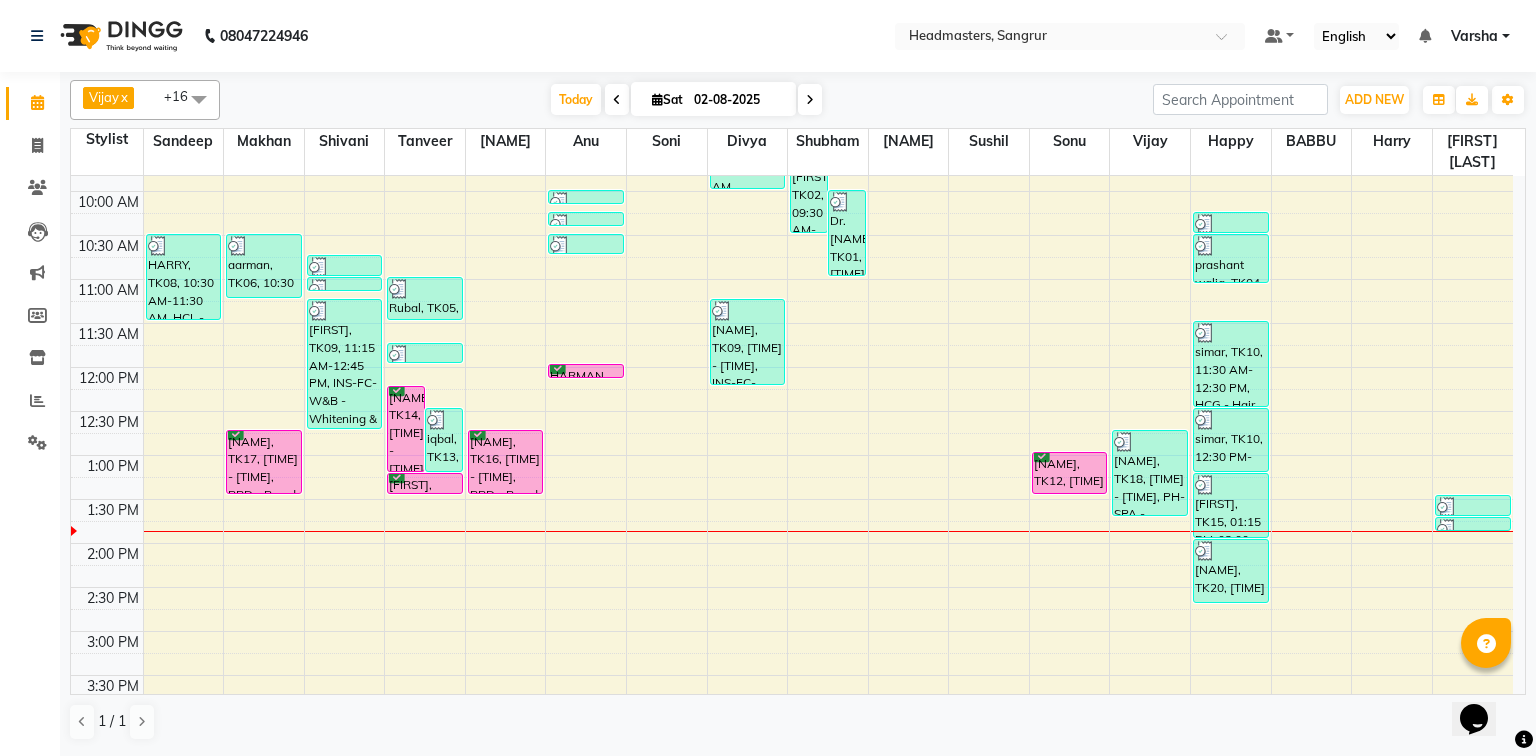 drag, startPoint x: 1064, startPoint y: 534, endPoint x: 1074, endPoint y: 486, distance: 49.0306 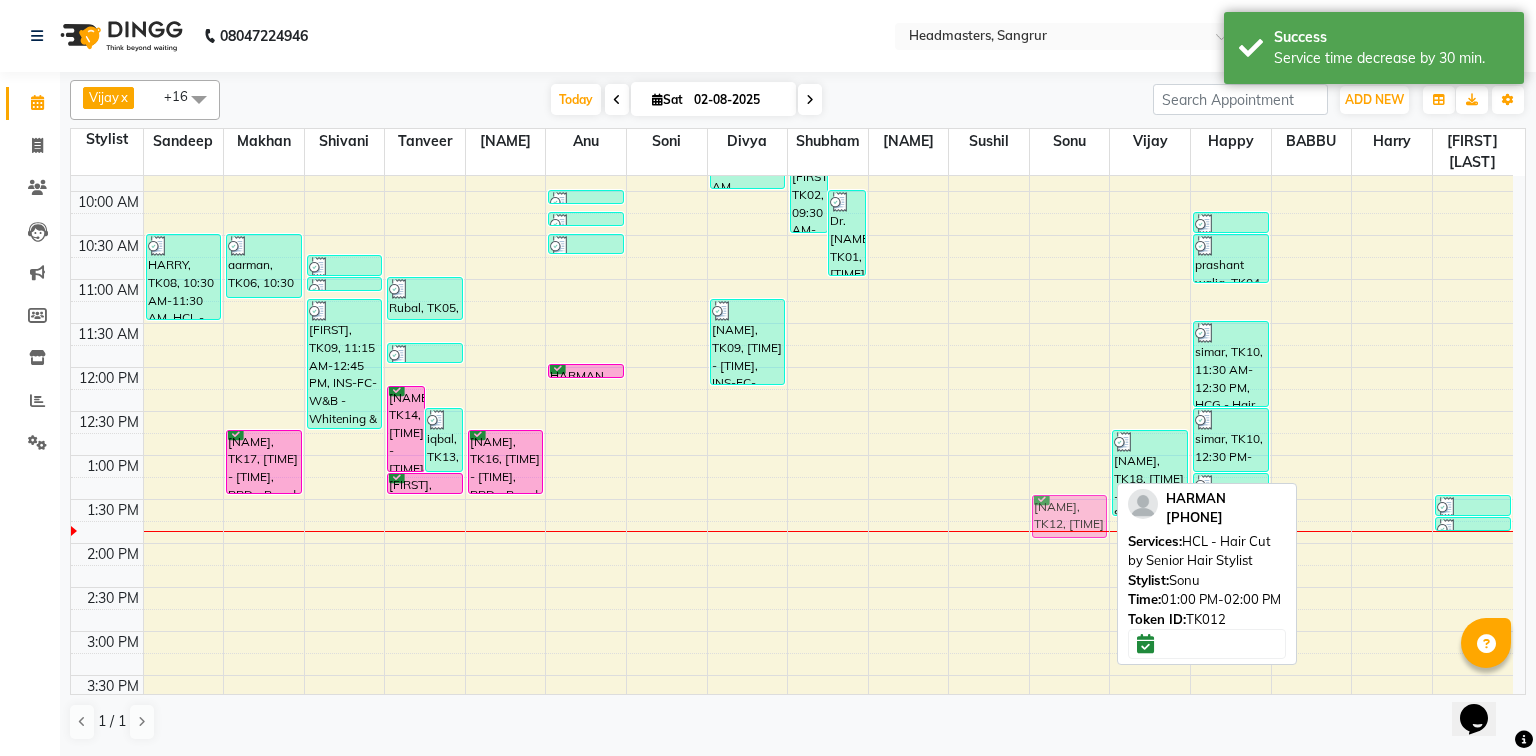 drag, startPoint x: 1074, startPoint y: 478, endPoint x: 1078, endPoint y: 513, distance: 35.22783 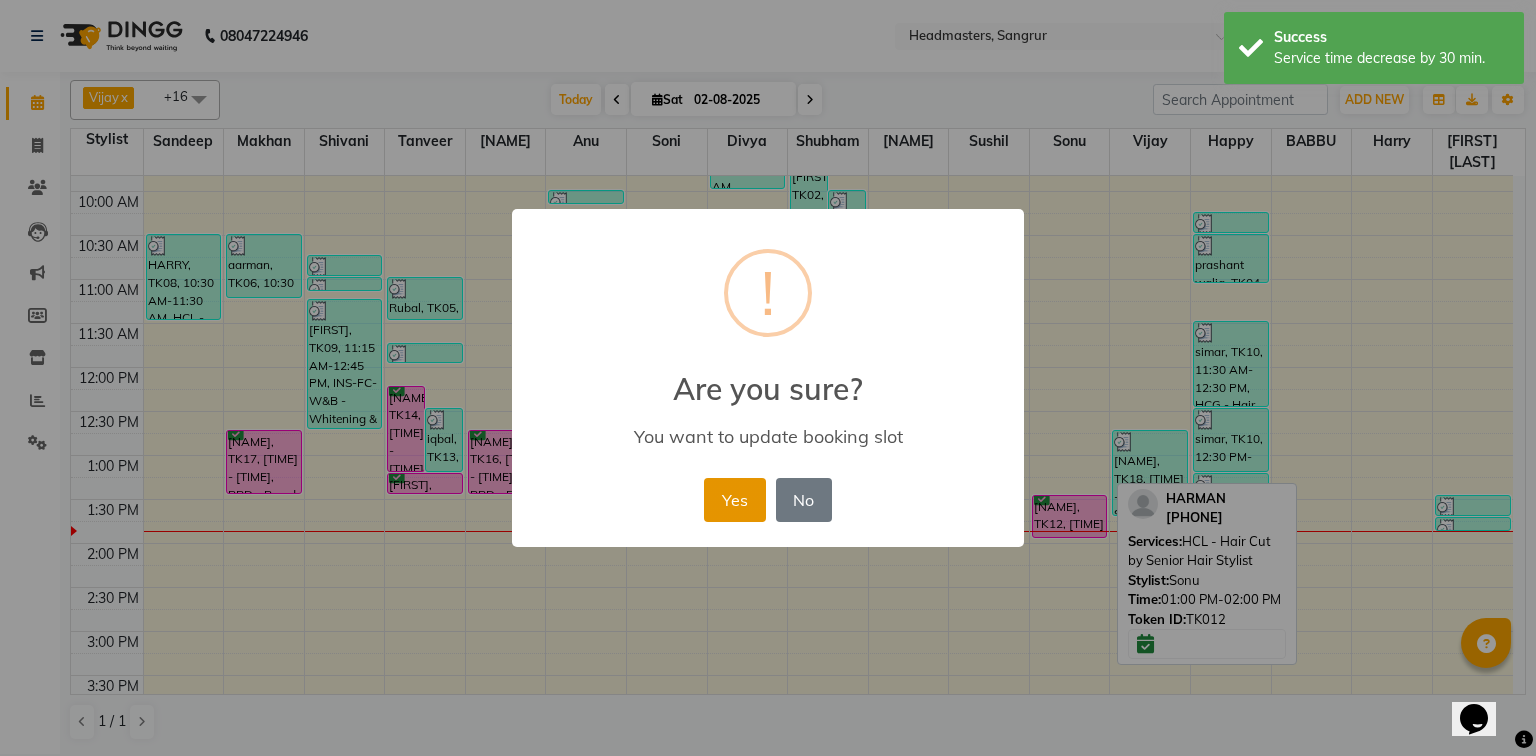 click on "Yes" at bounding box center [734, 500] 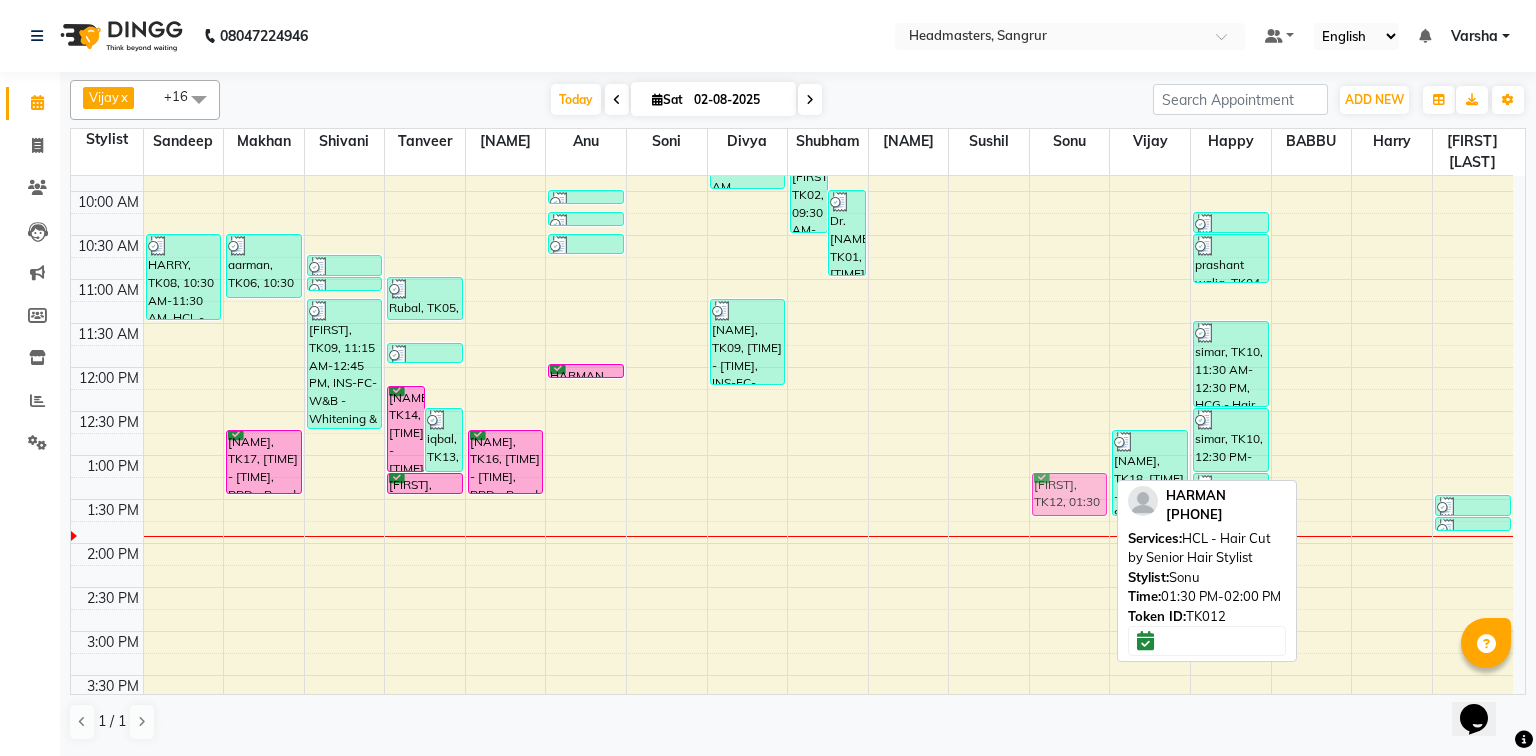 drag, startPoint x: 1073, startPoint y: 521, endPoint x: 1079, endPoint y: 504, distance: 18.027756 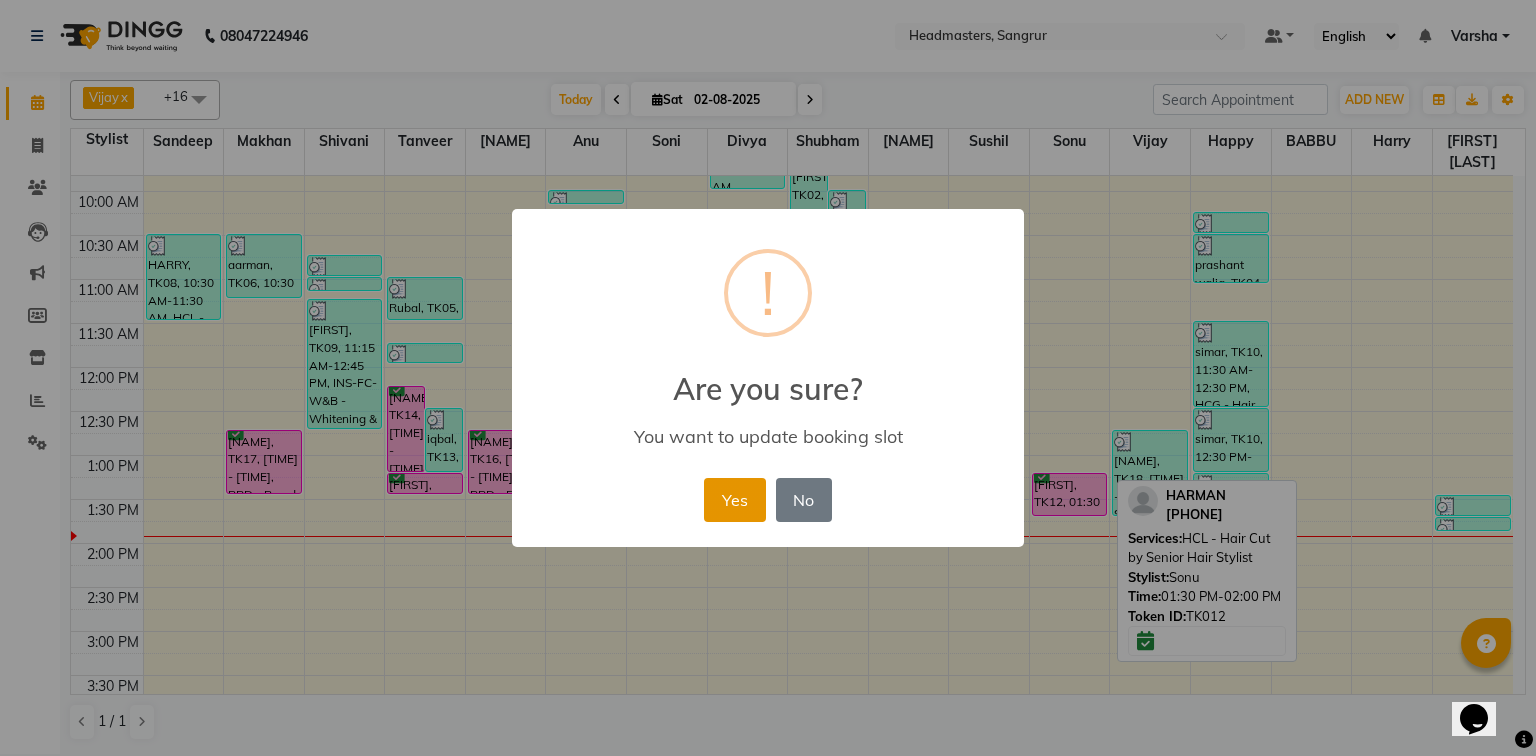 click on "Yes" at bounding box center (734, 500) 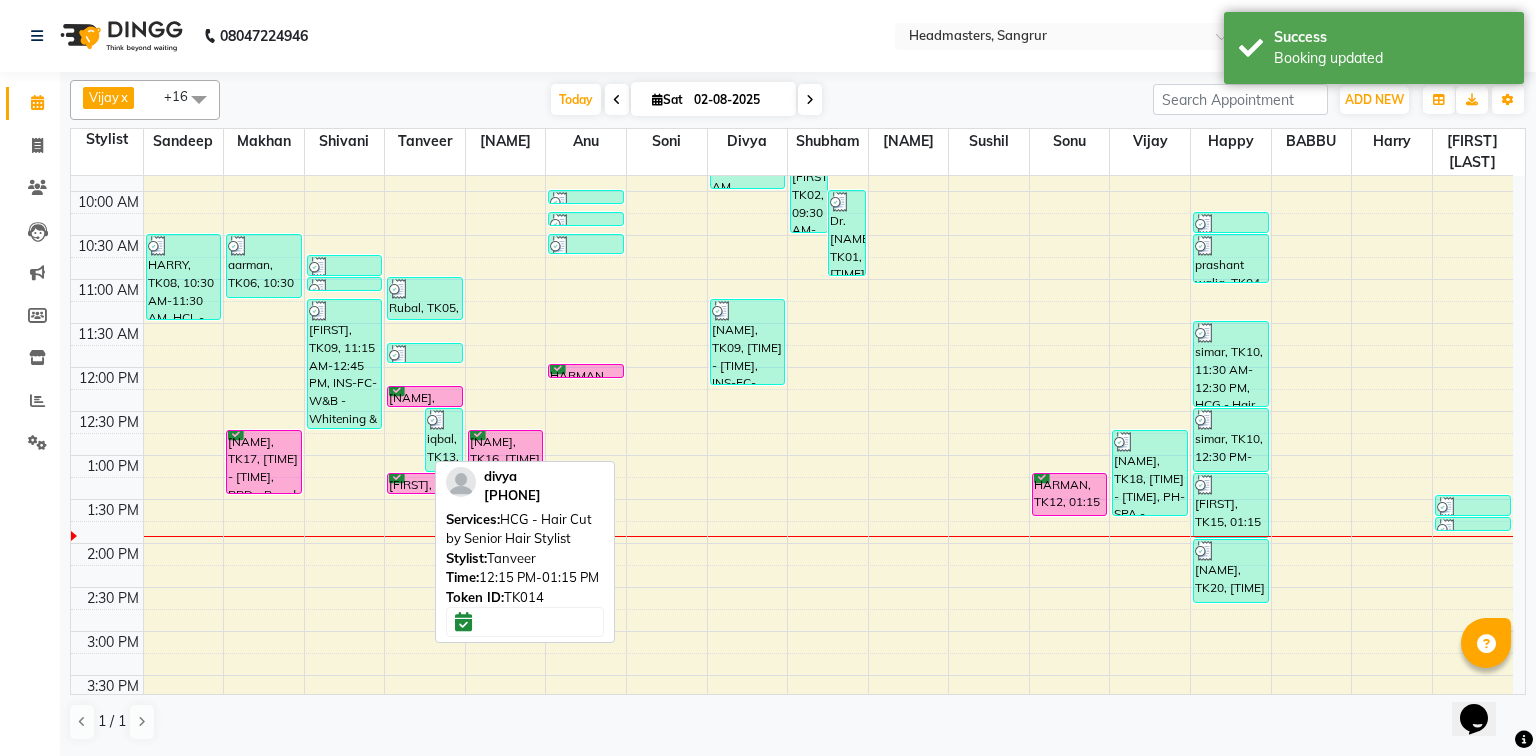 drag, startPoint x: 407, startPoint y: 466, endPoint x: 440, endPoint y: 392, distance: 81.02469 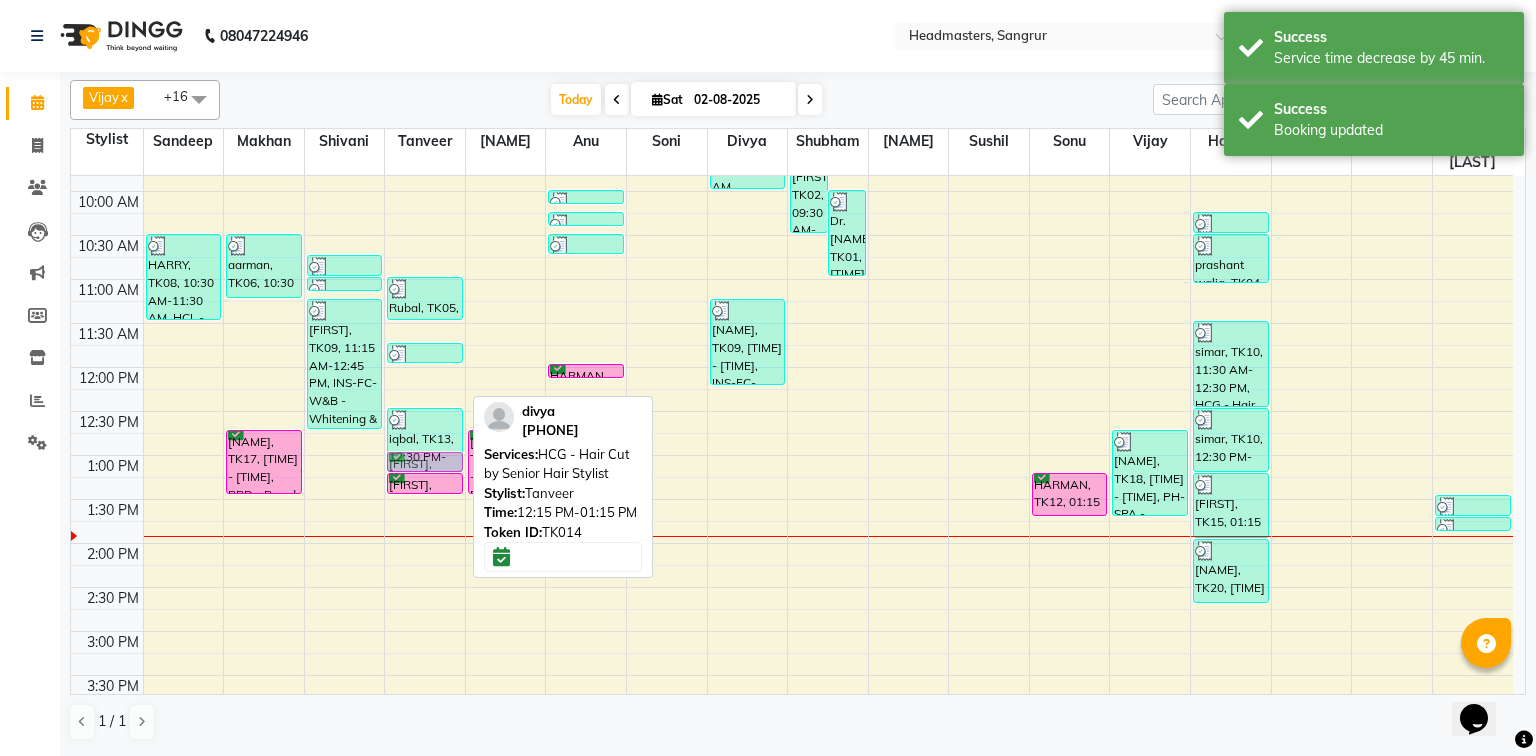drag, startPoint x: 445, startPoint y: 409, endPoint x: 451, endPoint y: 472, distance: 63.28507 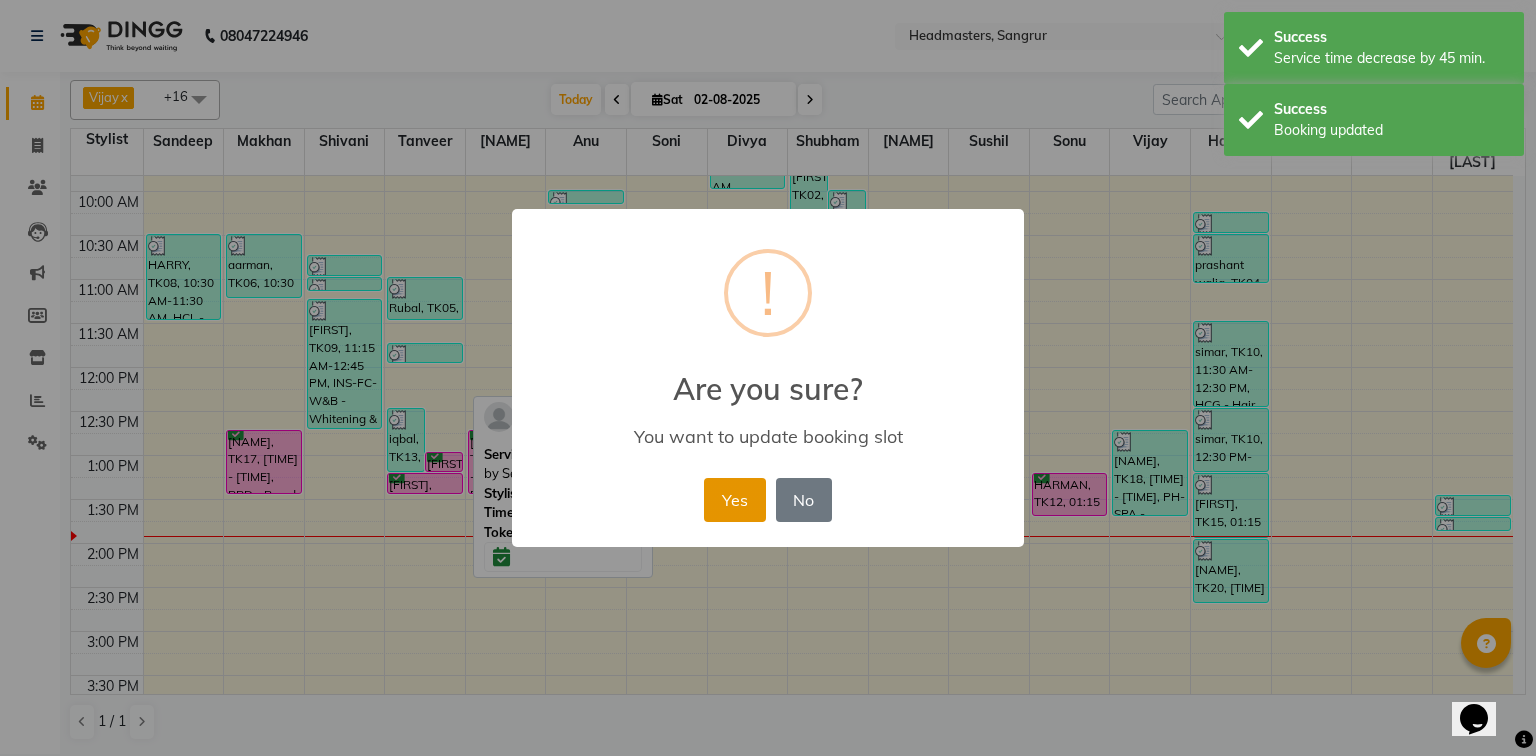 click on "Yes" at bounding box center (734, 500) 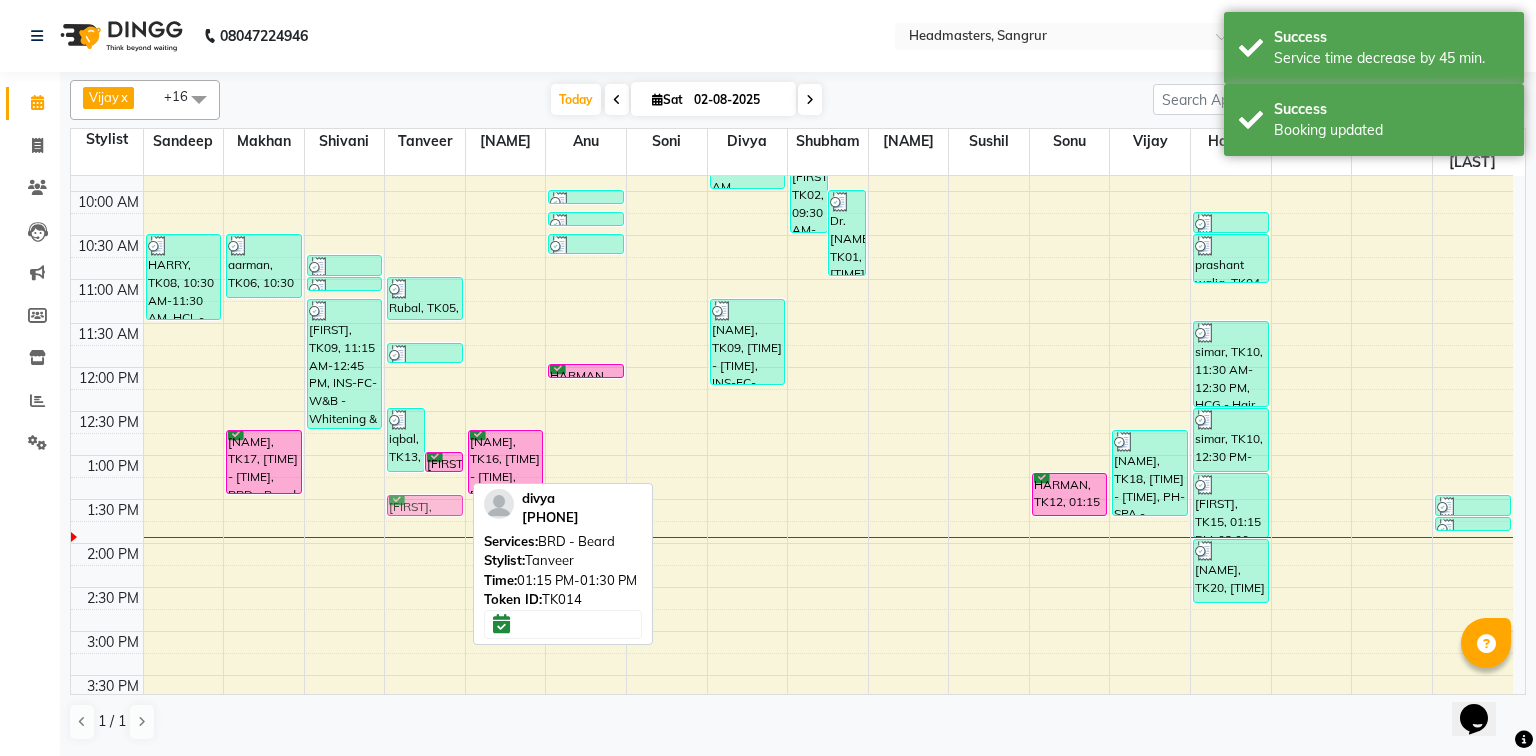 drag, startPoint x: 399, startPoint y: 479, endPoint x: 403, endPoint y: 493, distance: 14.56022 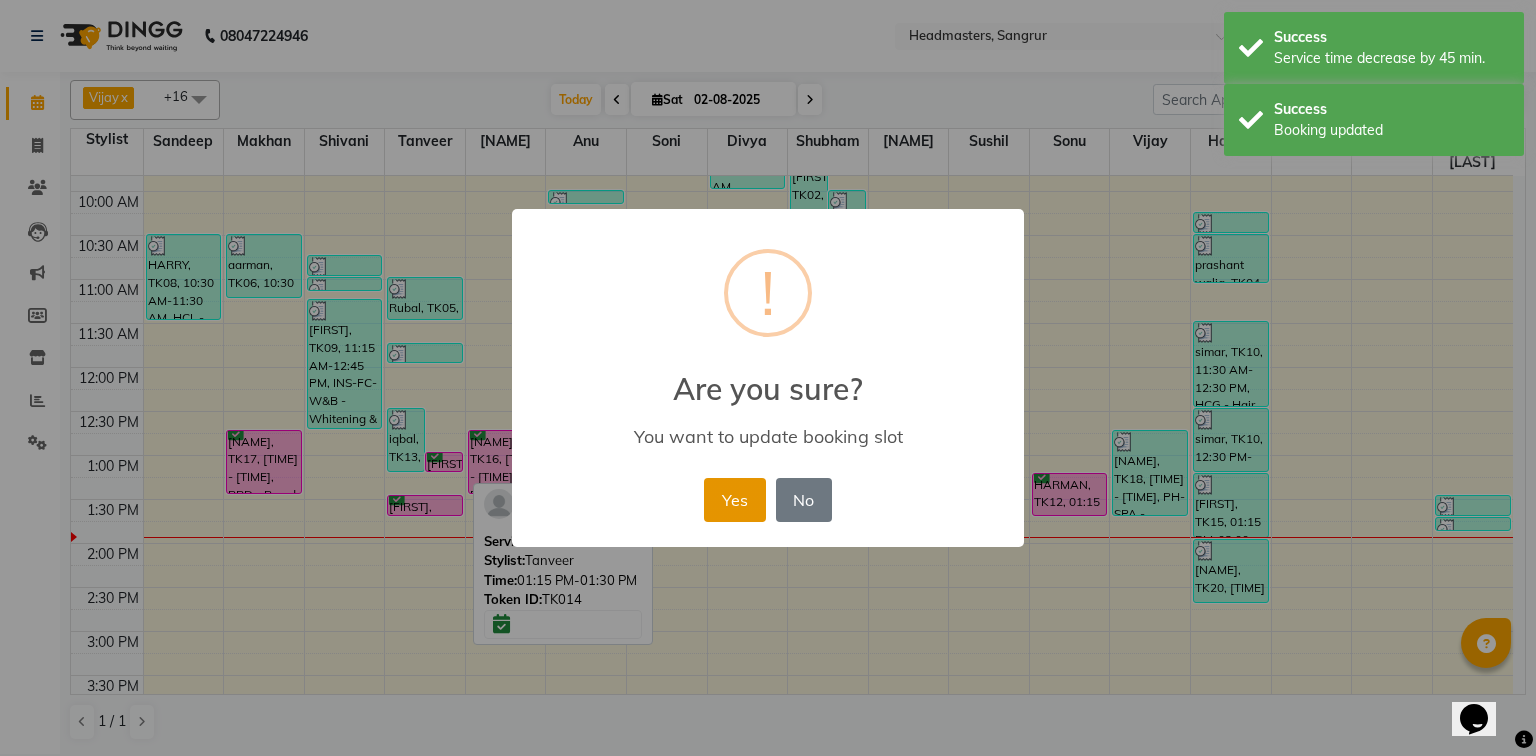click on "Yes" at bounding box center (734, 500) 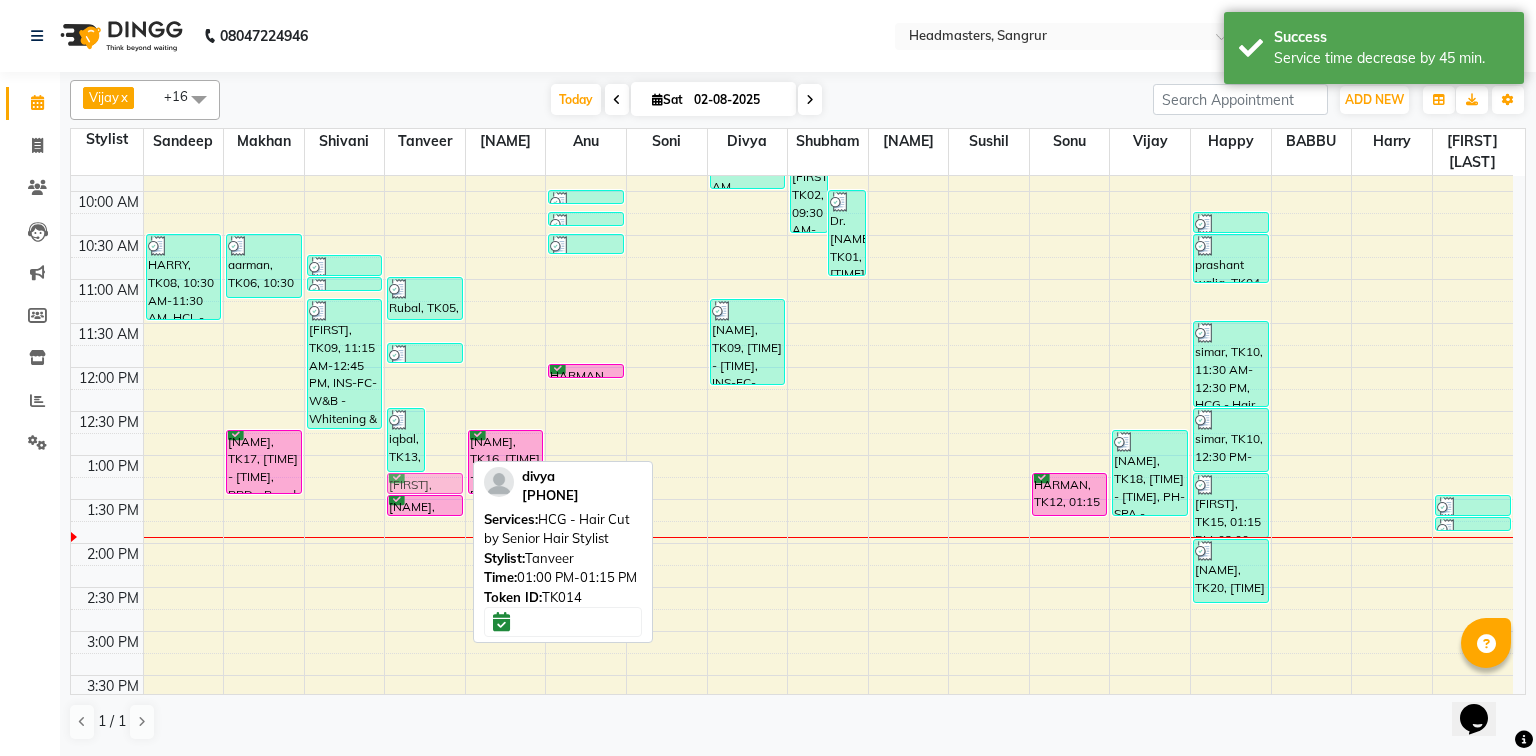 drag, startPoint x: 458, startPoint y: 456, endPoint x: 466, endPoint y: 475, distance: 20.615528 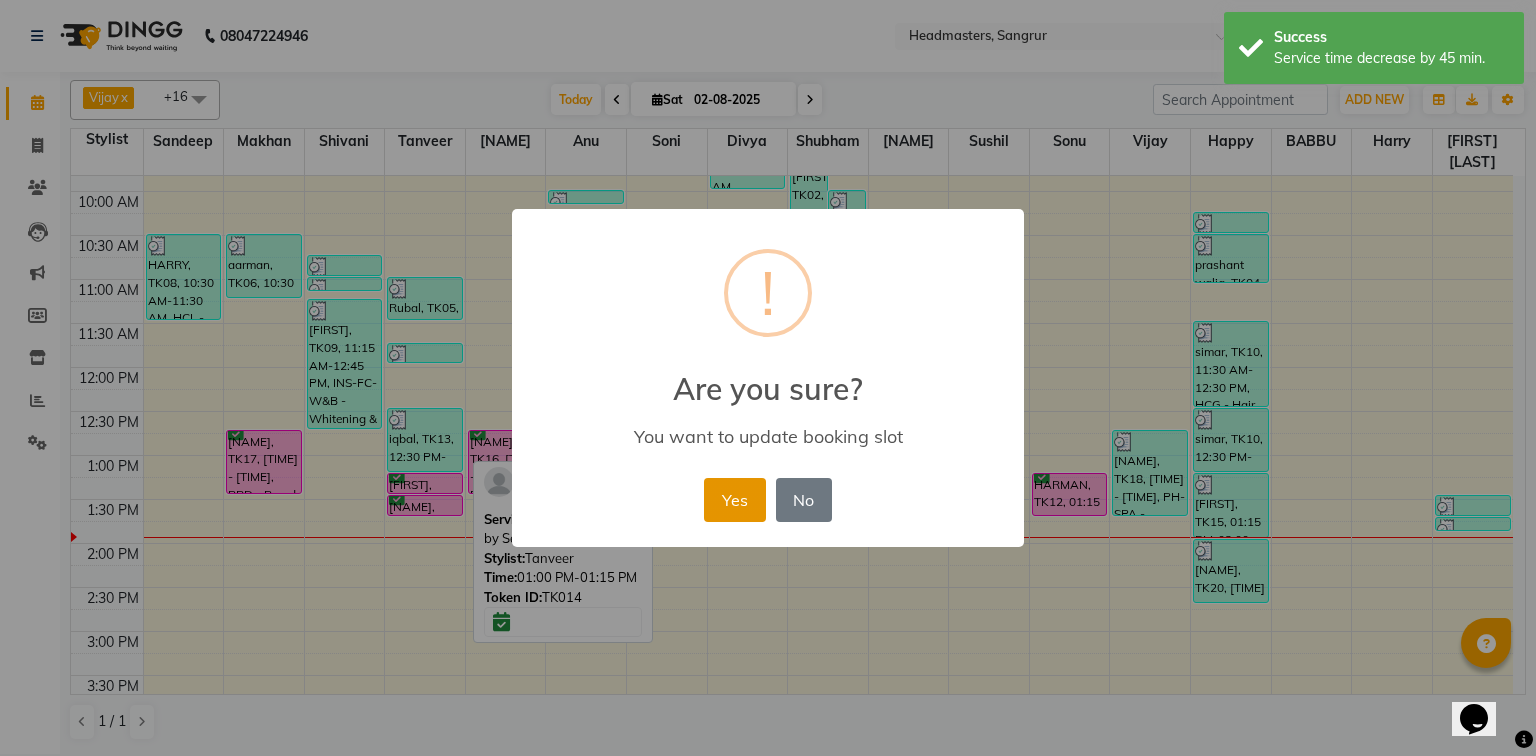 click on "Yes" at bounding box center (734, 500) 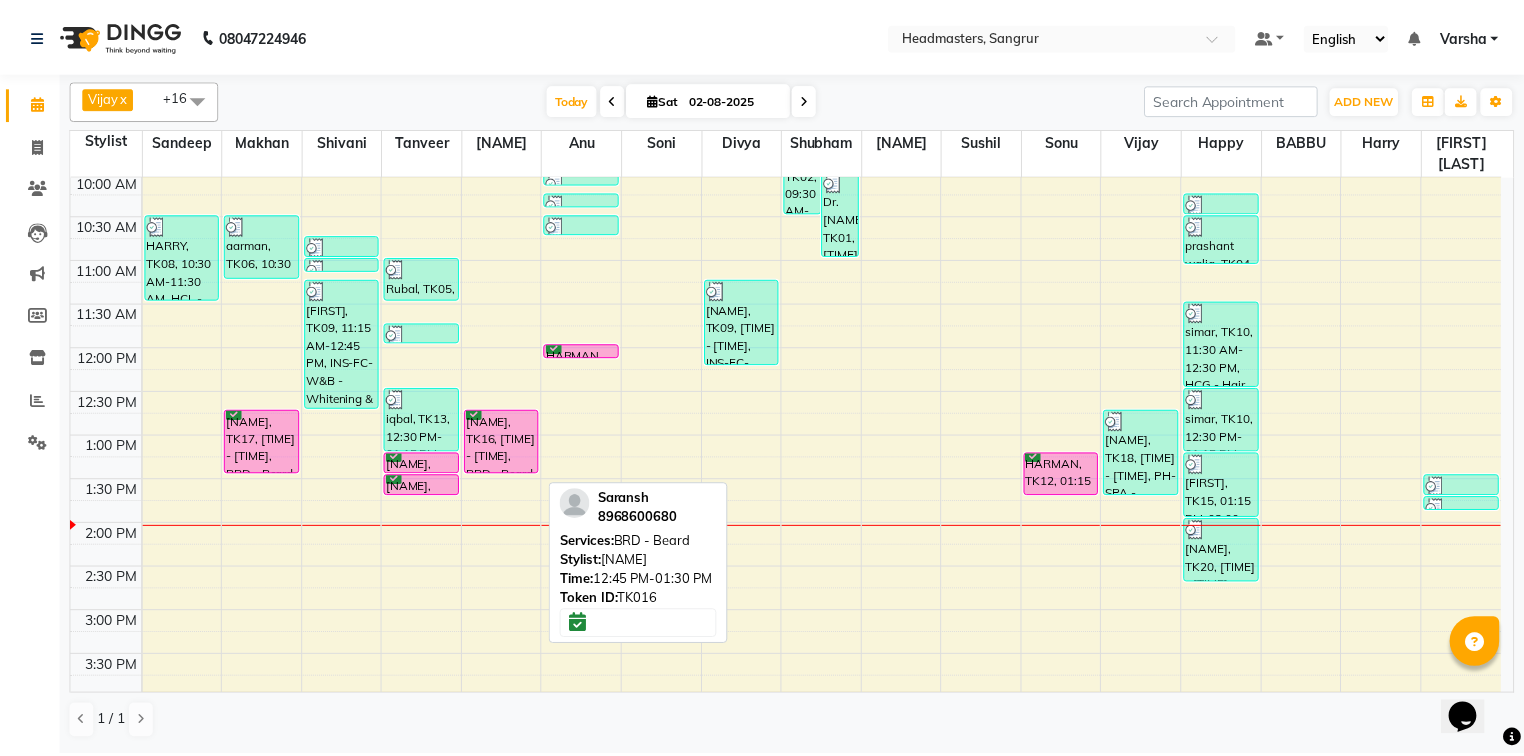 scroll, scrollTop: 160, scrollLeft: 0, axis: vertical 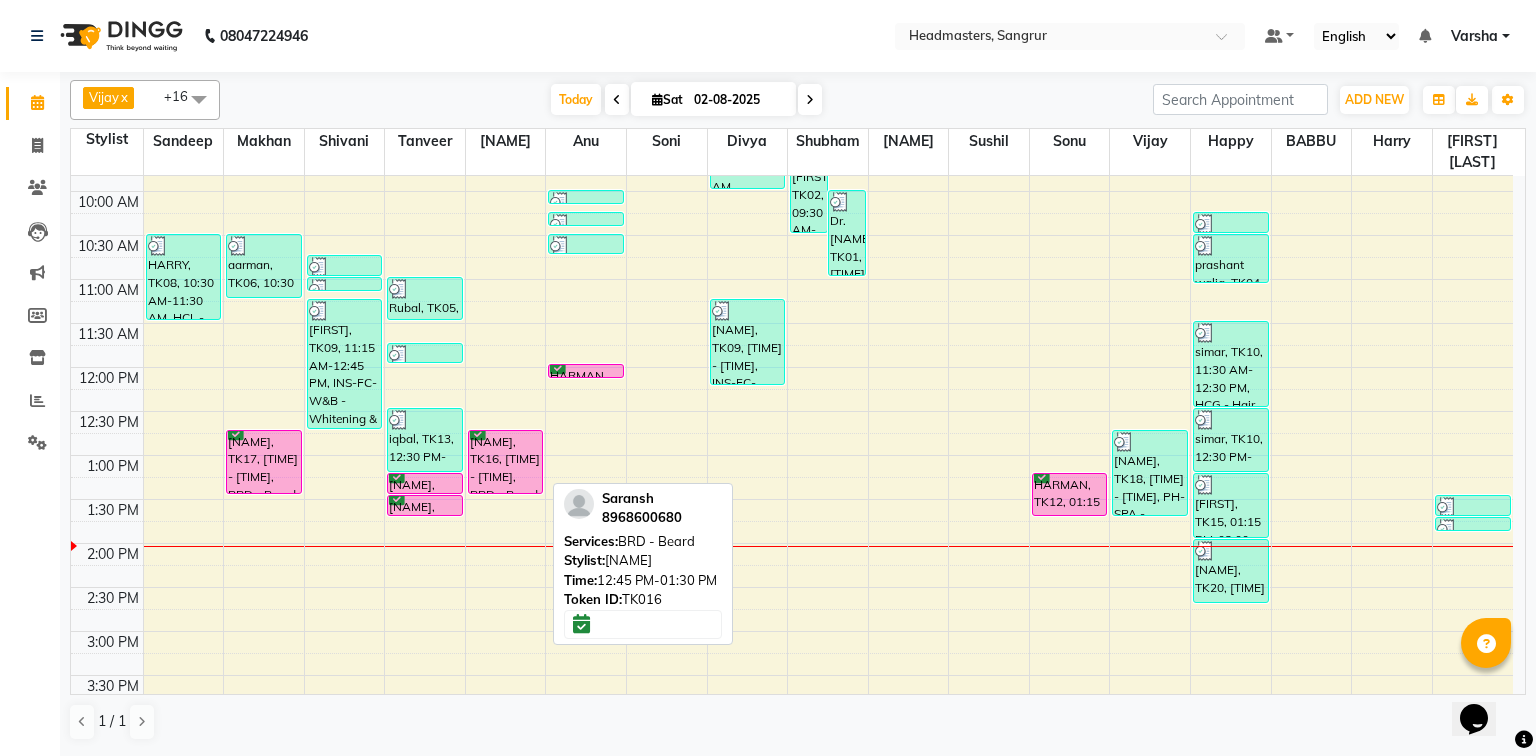 click on "[NAME], TK16, [TIME] - [TIME], BRD - Beard" at bounding box center (506, 462) 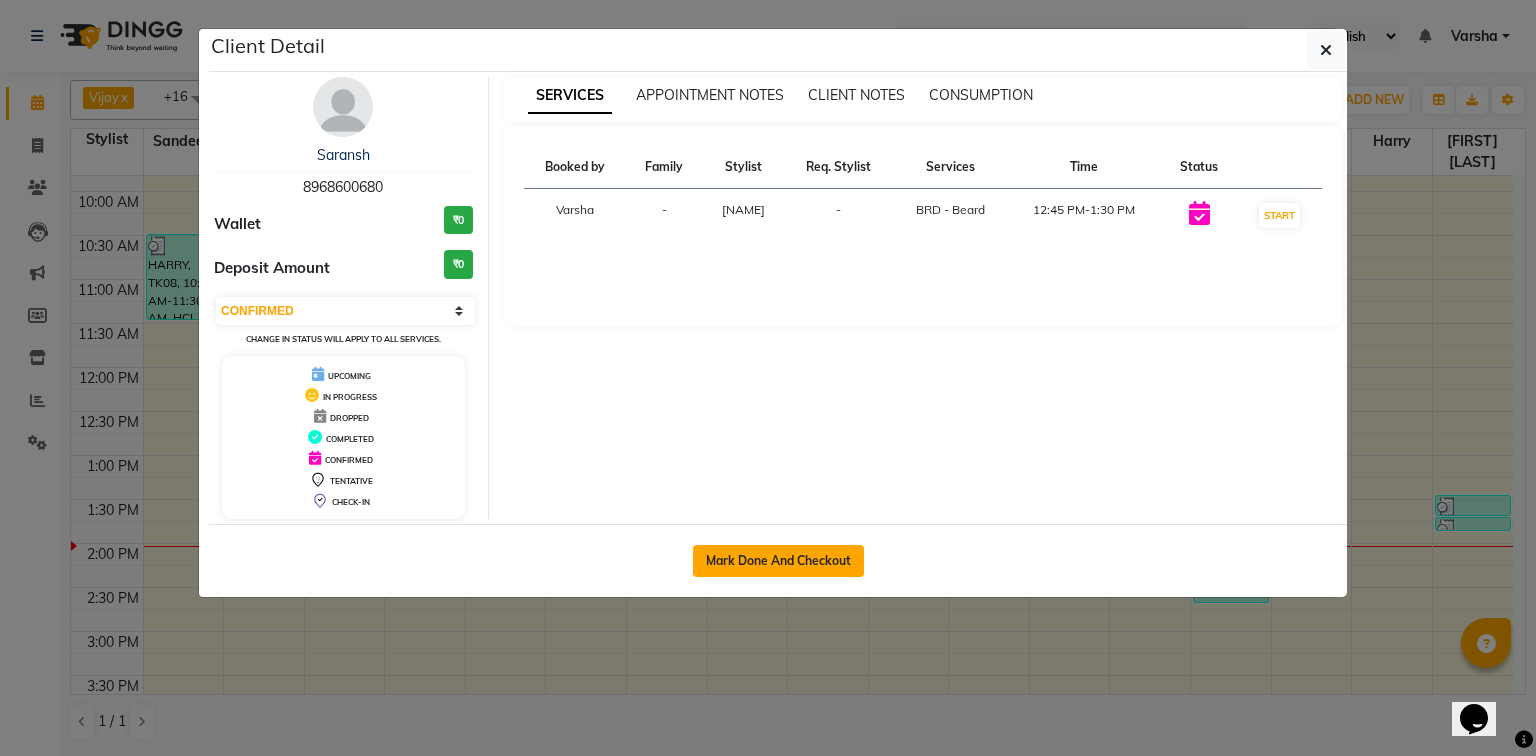 click on "Mark Done And Checkout" 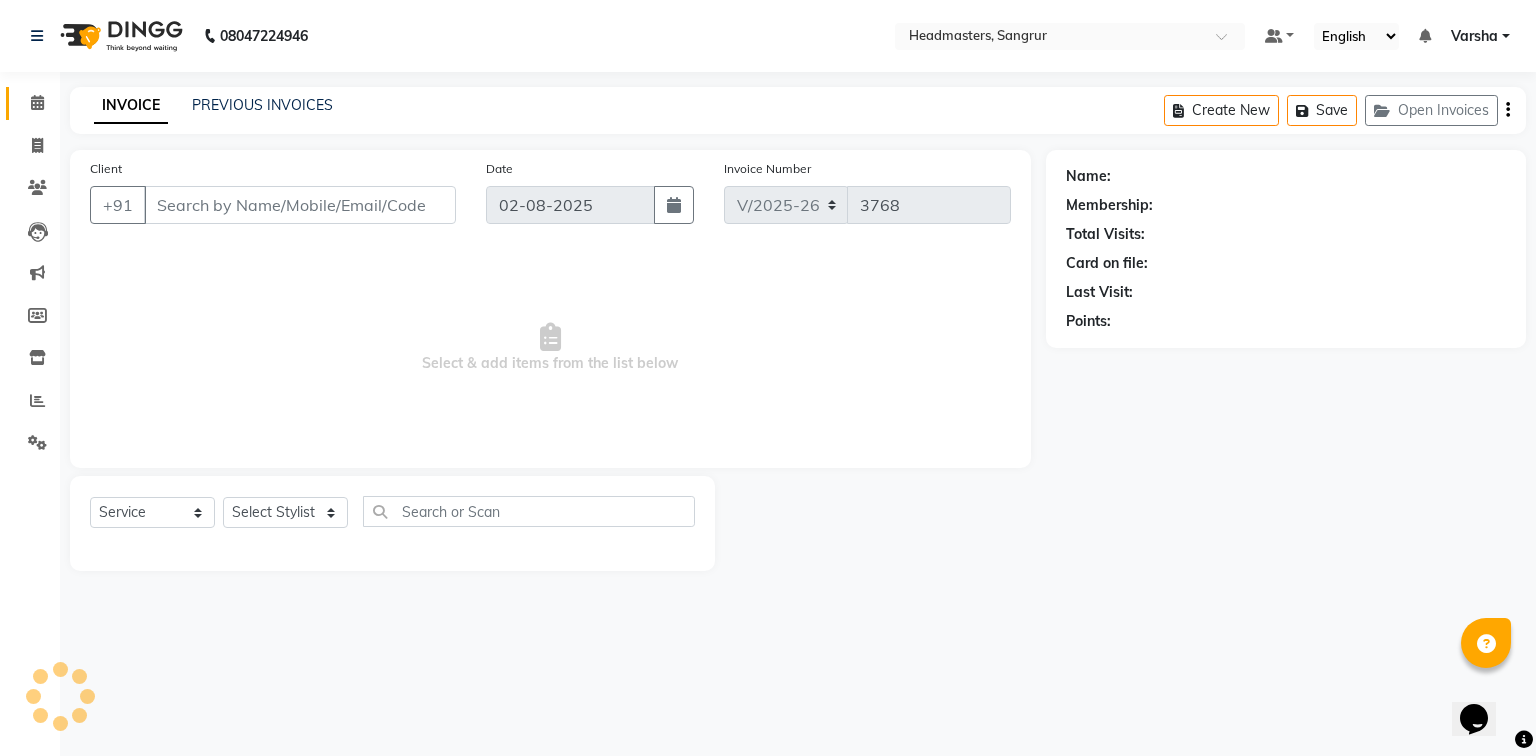 type on "8968600680" 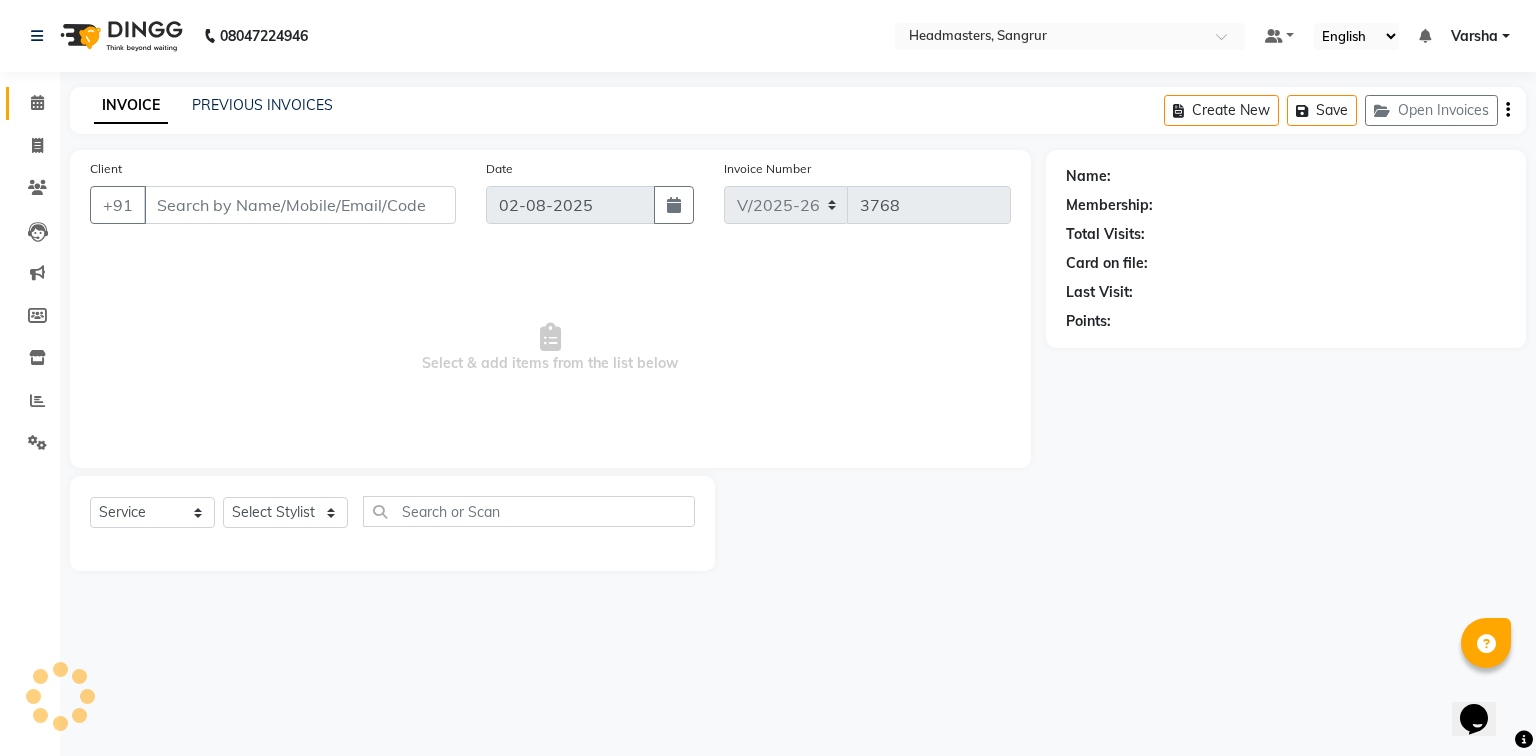 select on "60869" 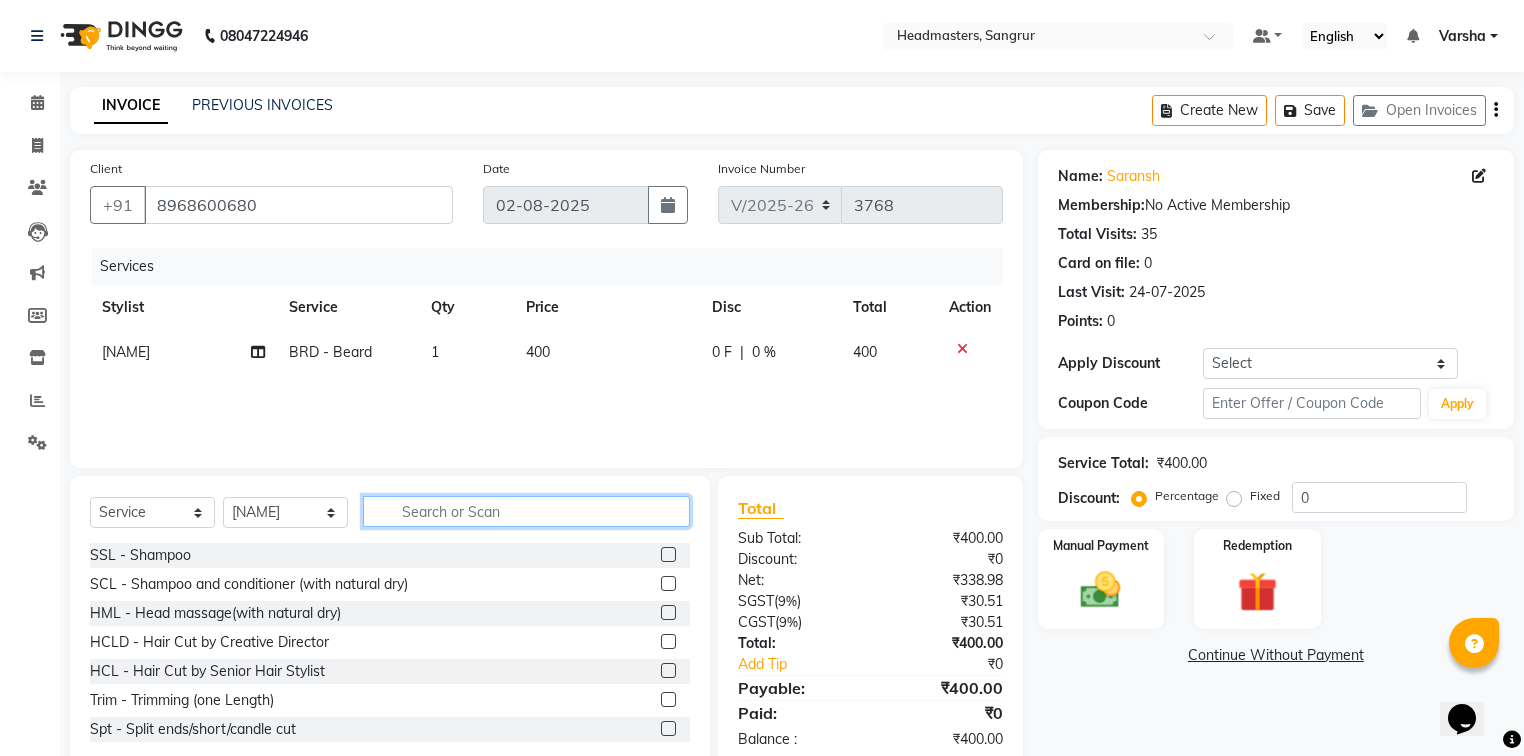 click 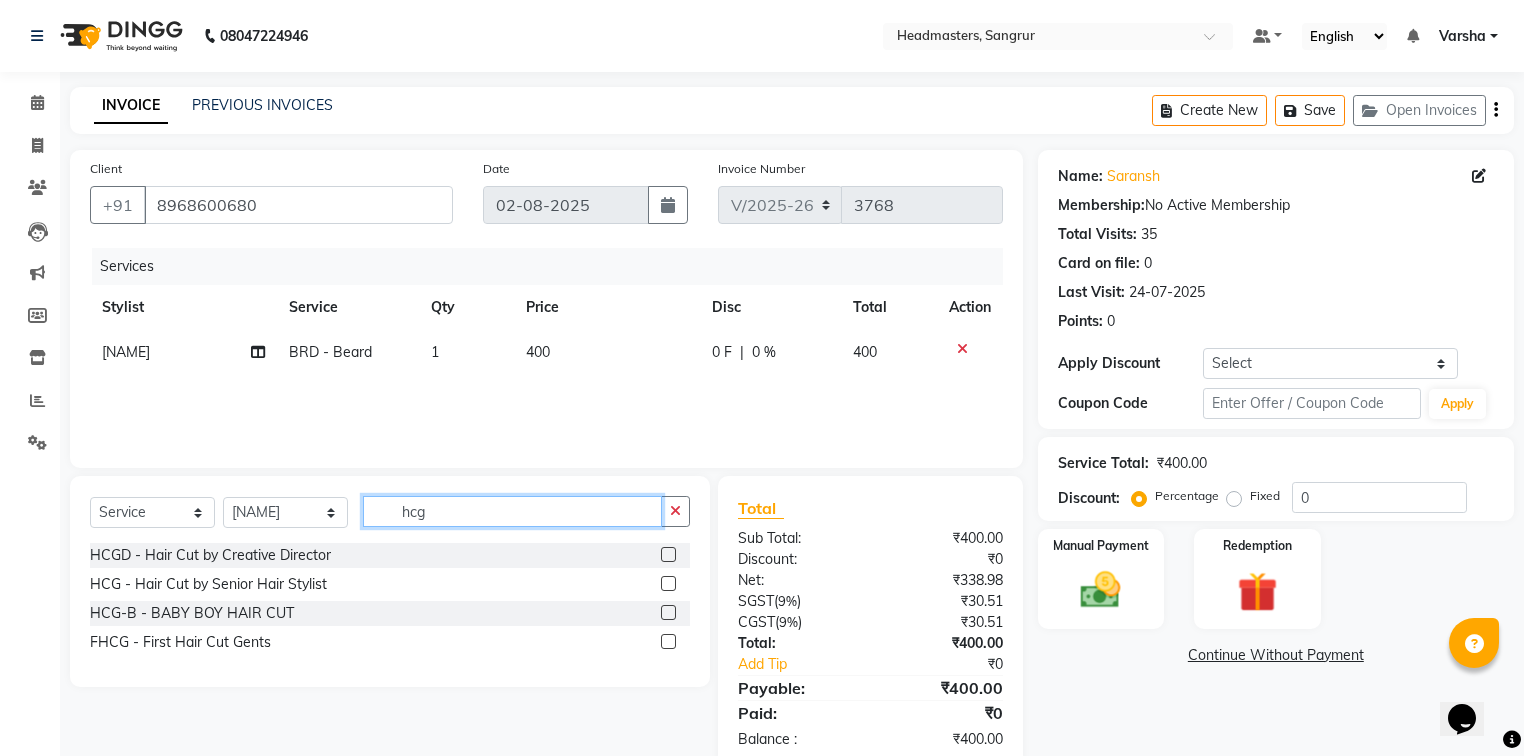 type on "hcg" 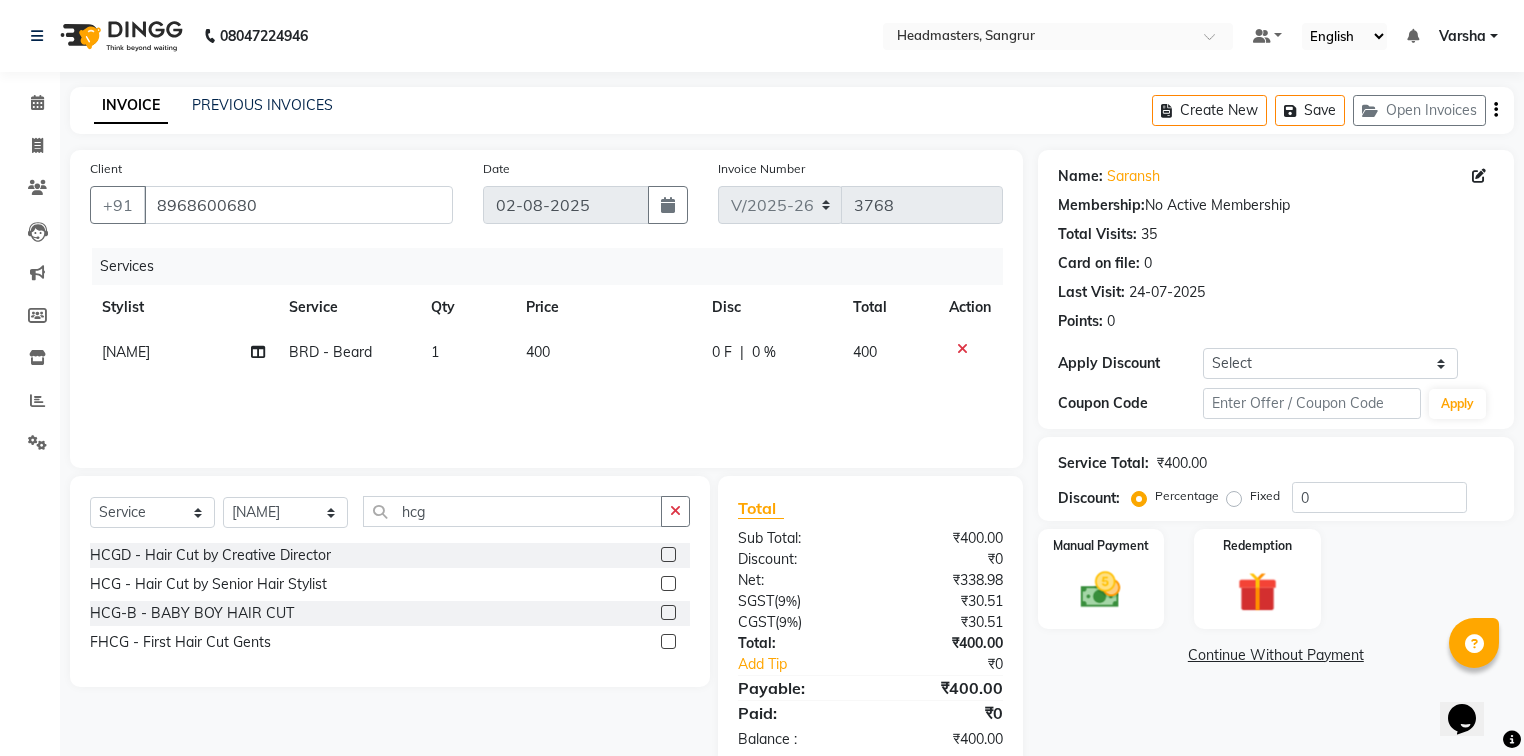 click 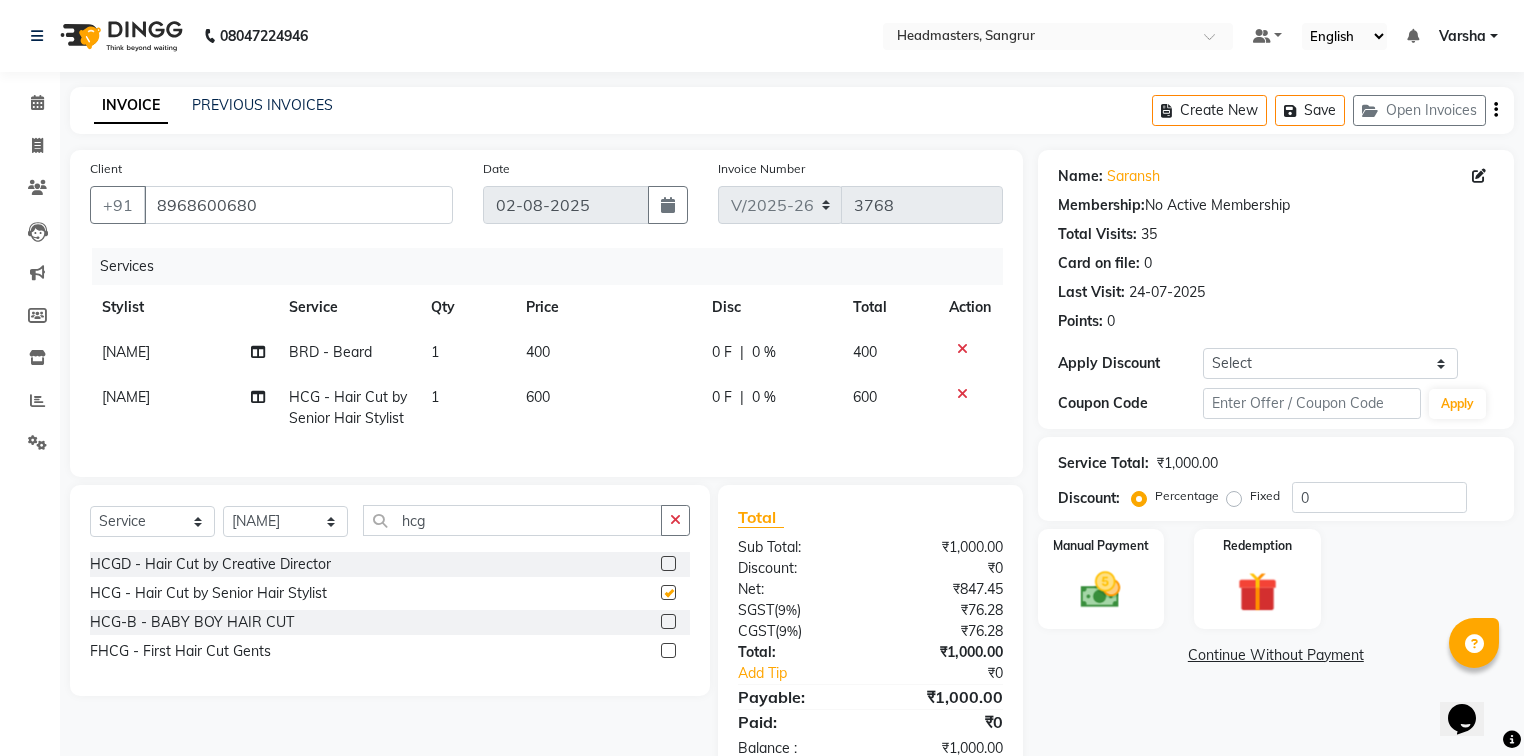 checkbox on "false" 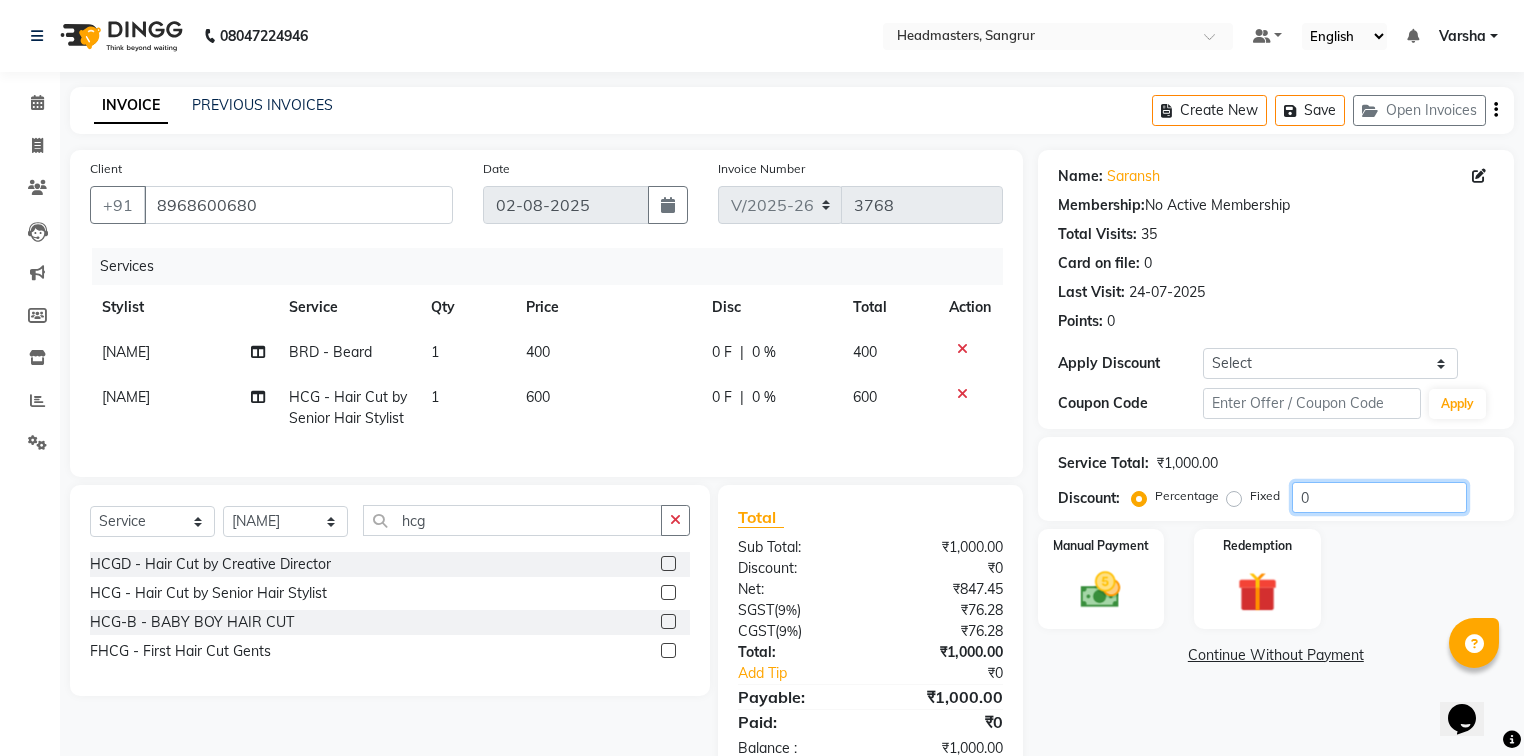 click on "0" 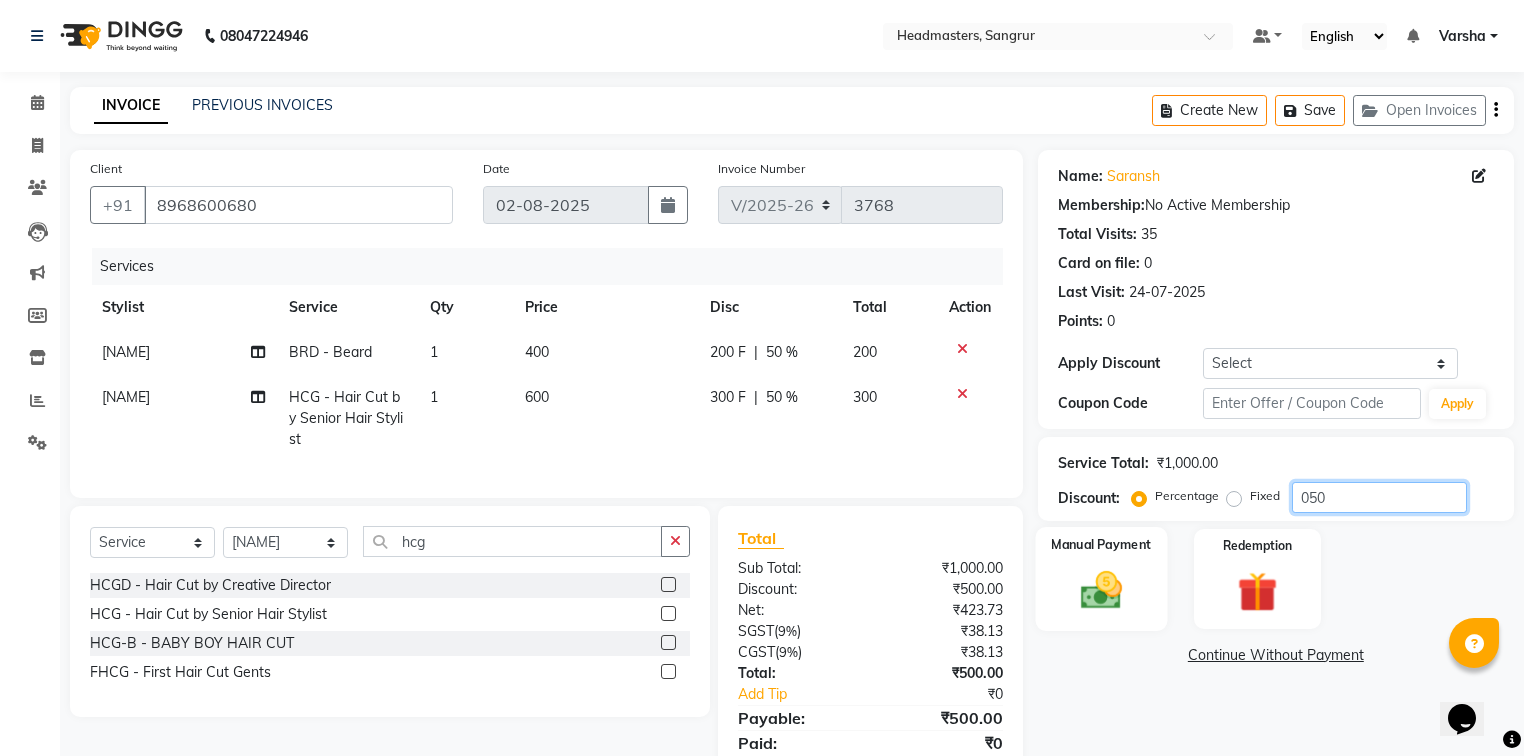 type on "050" 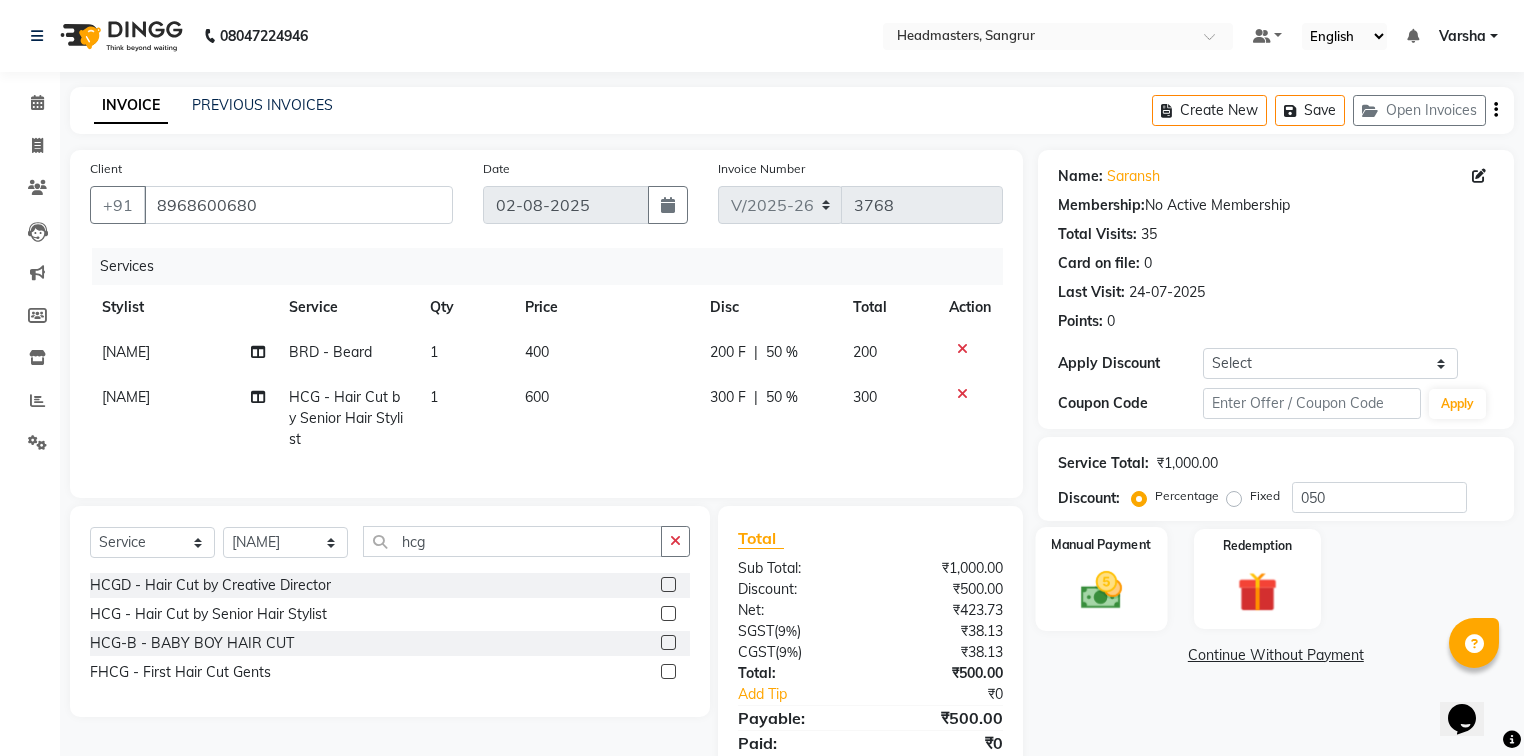 drag, startPoint x: 1080, startPoint y: 584, endPoint x: 1120, endPoint y: 621, distance: 54.48853 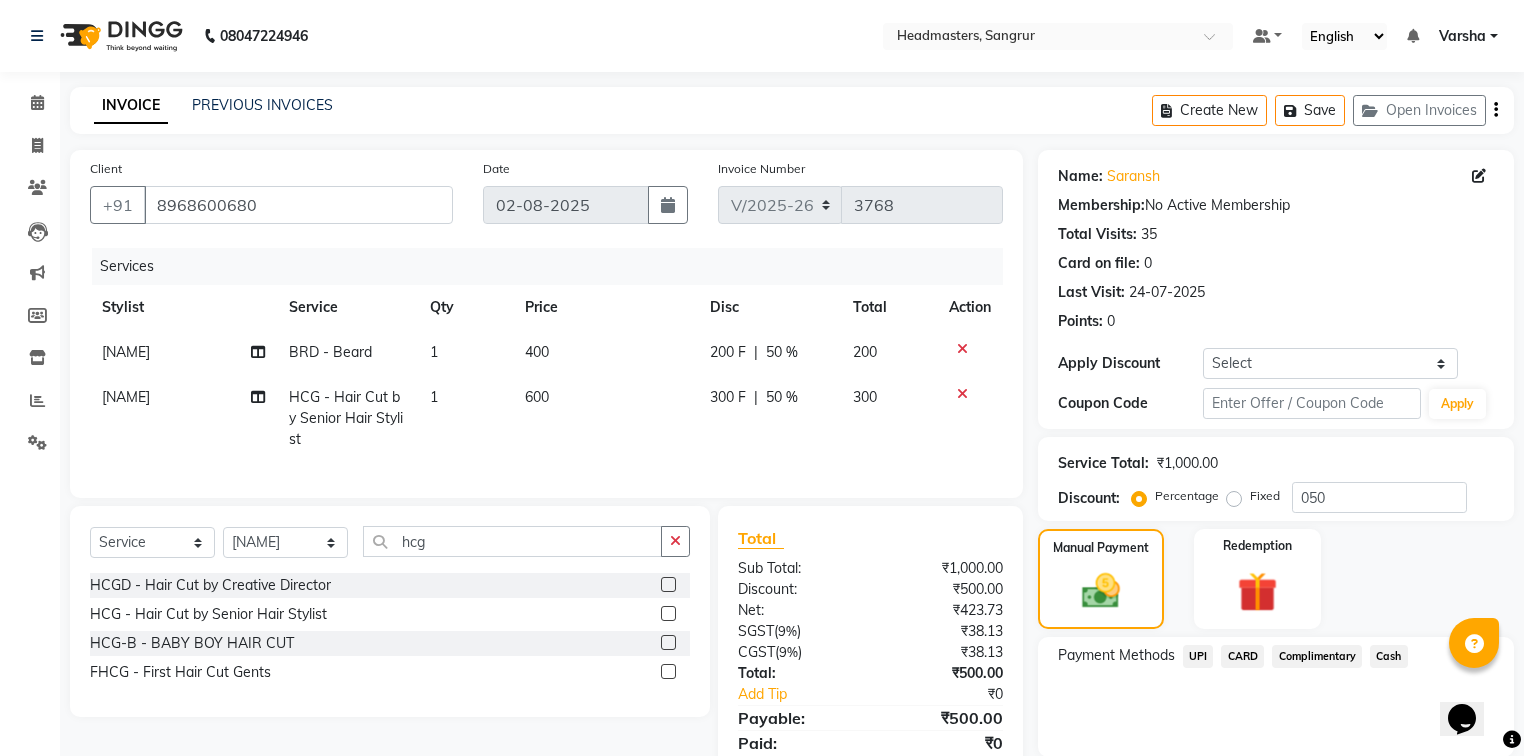 click on "Cash" 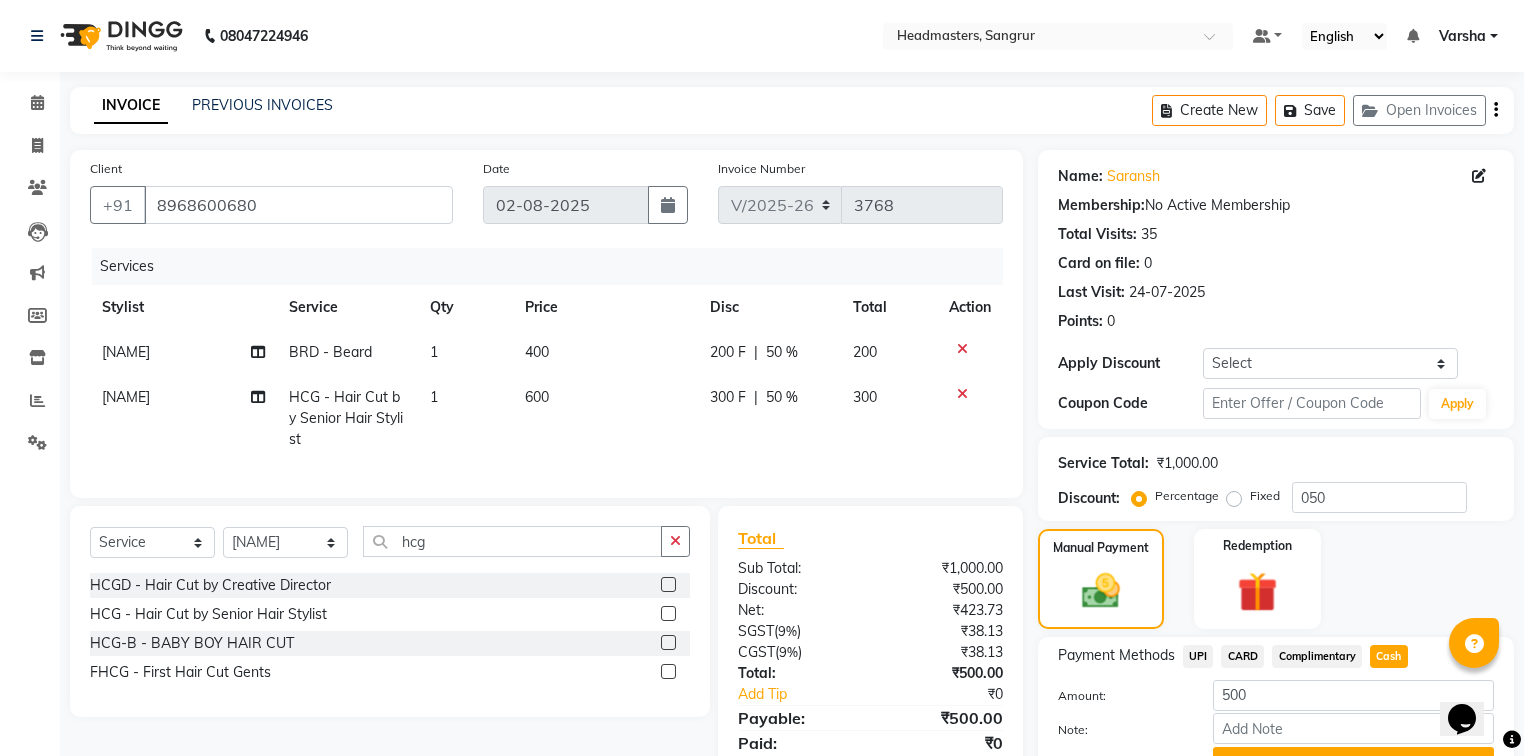 scroll, scrollTop: 102, scrollLeft: 0, axis: vertical 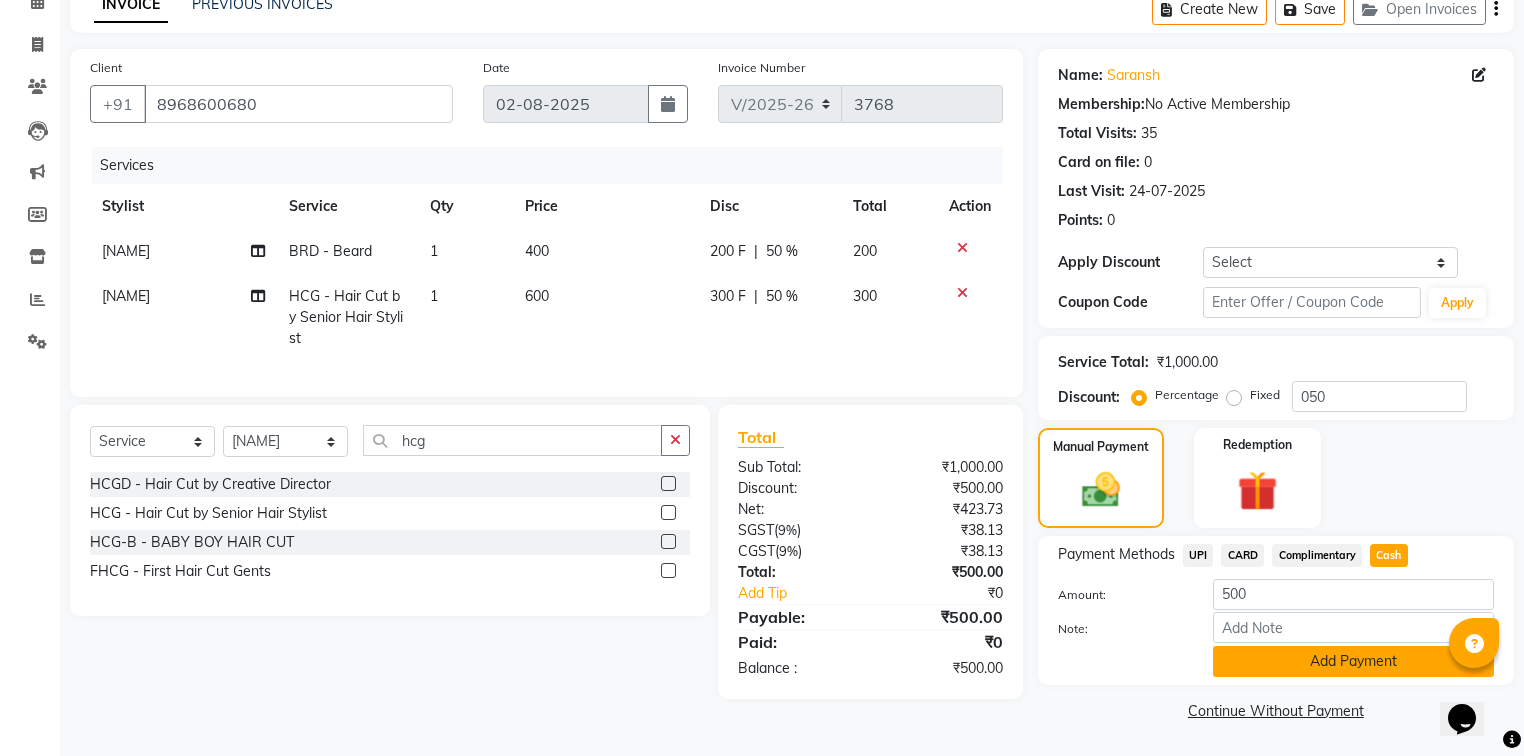click on "Add Payment" 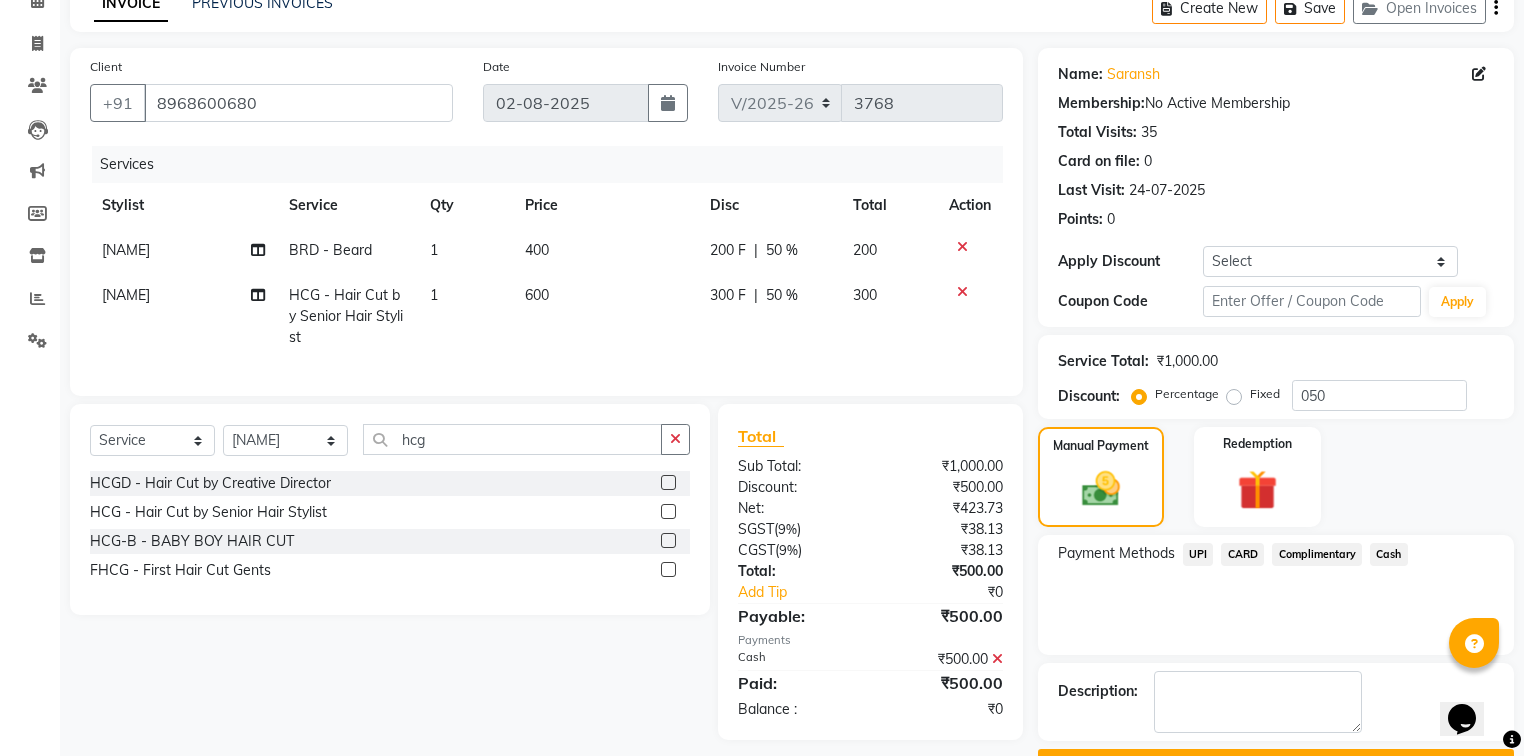 scroll, scrollTop: 154, scrollLeft: 0, axis: vertical 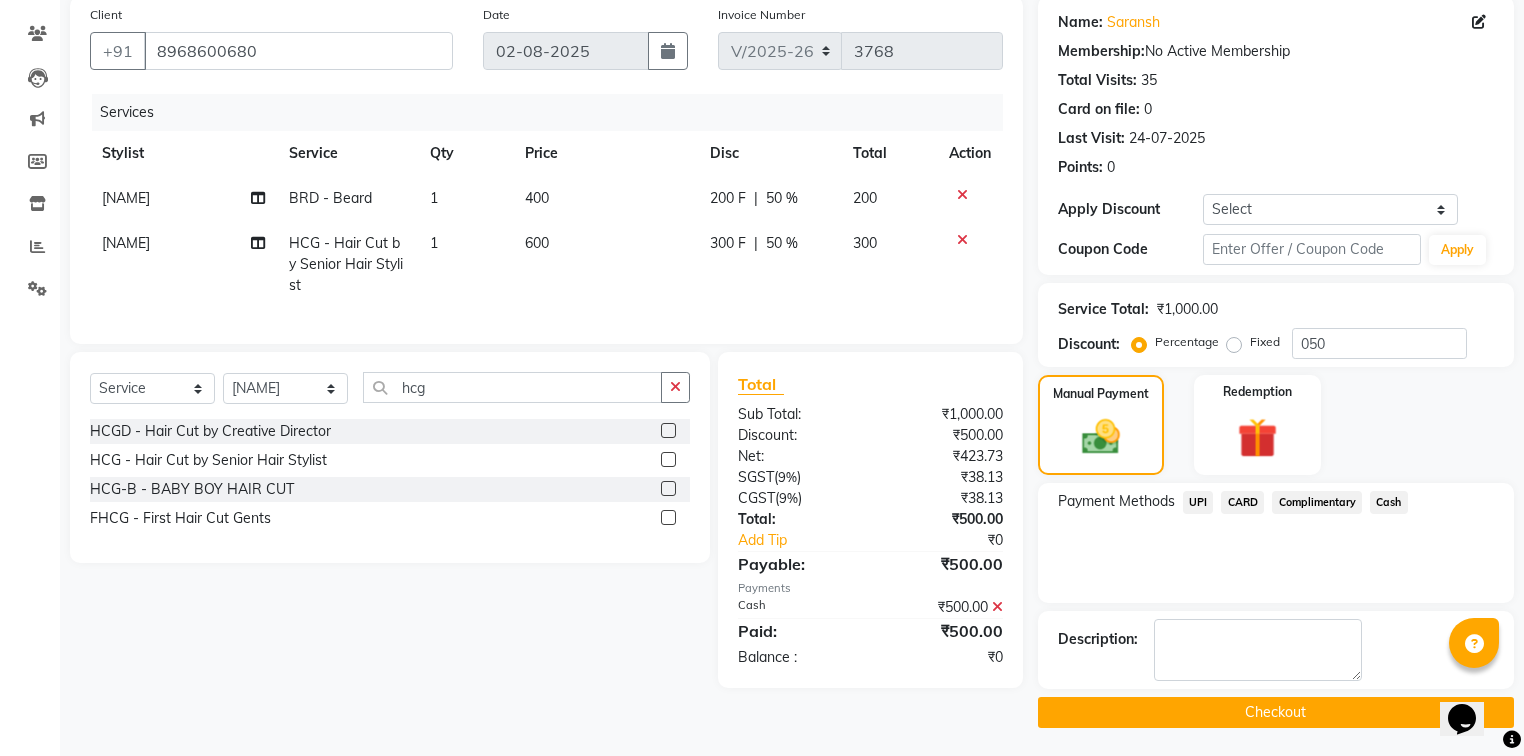 click on "Checkout" 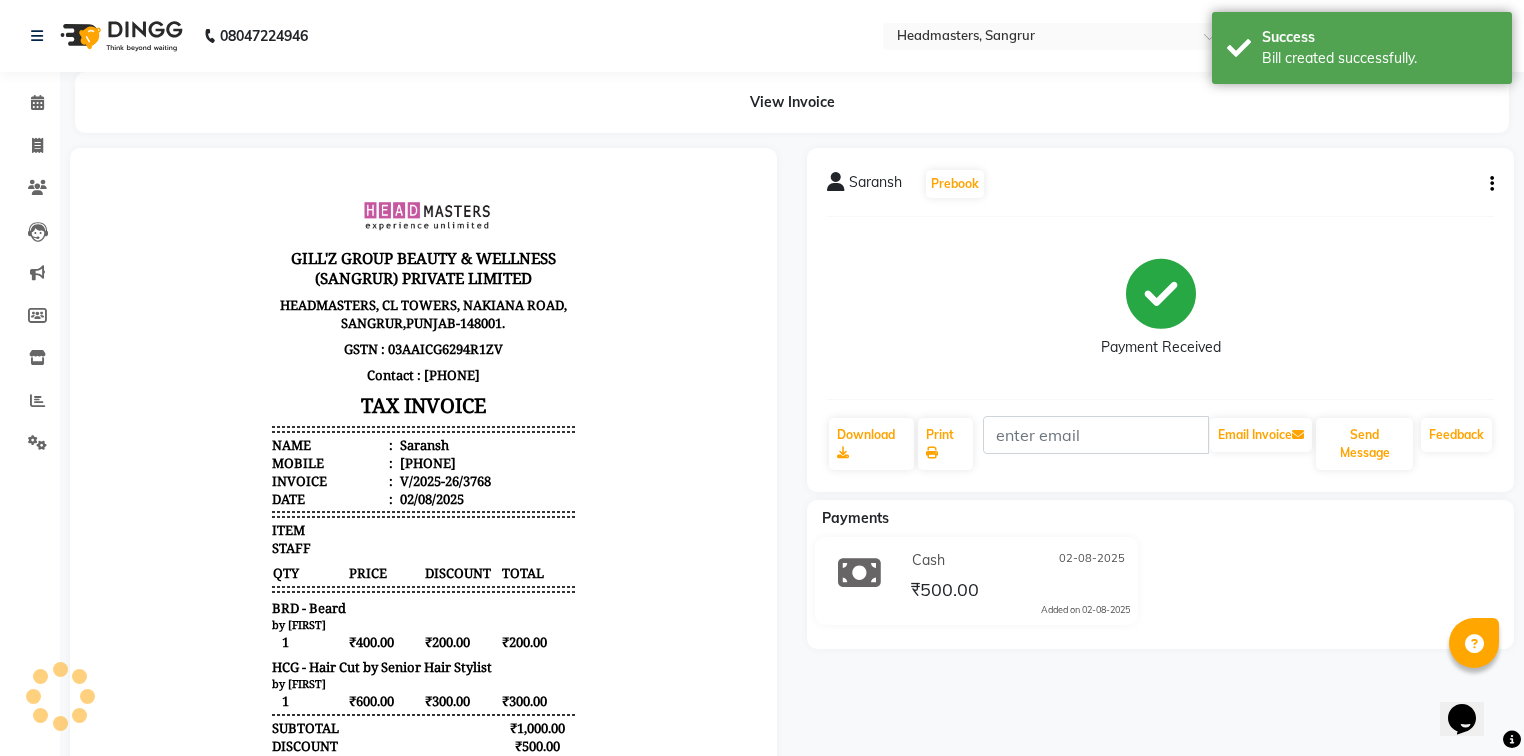 scroll, scrollTop: 0, scrollLeft: 0, axis: both 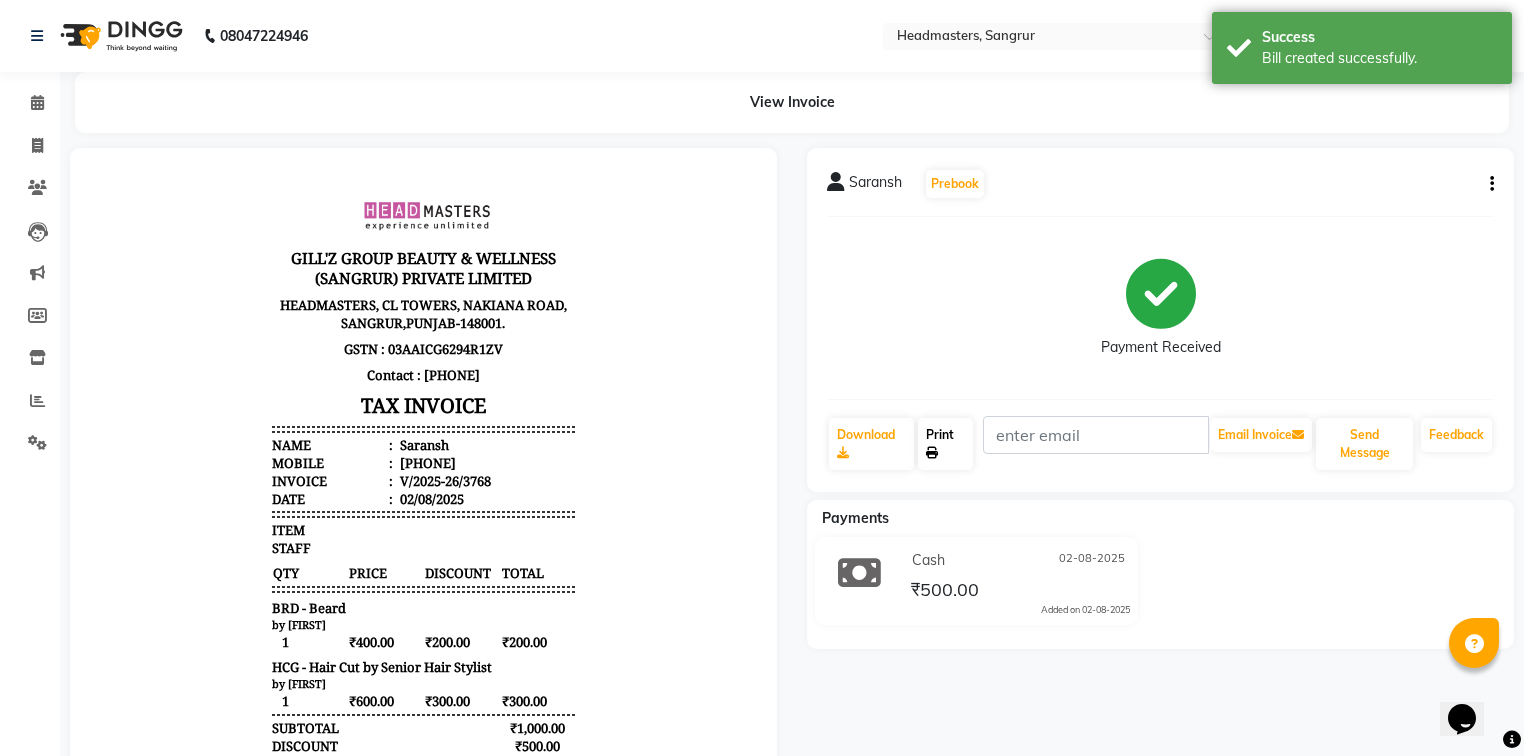 click on "Print" 